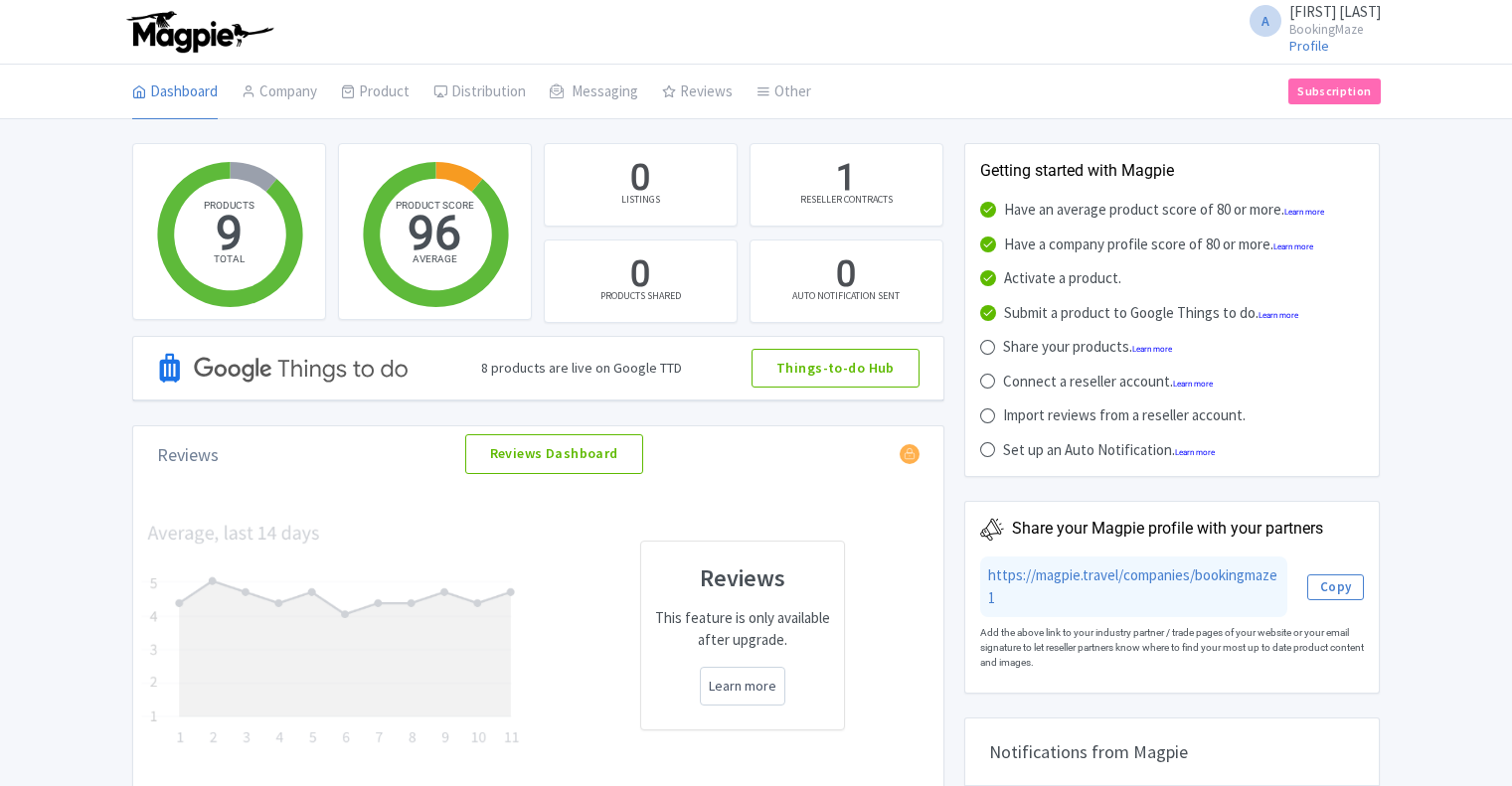 scroll, scrollTop: 0, scrollLeft: 0, axis: both 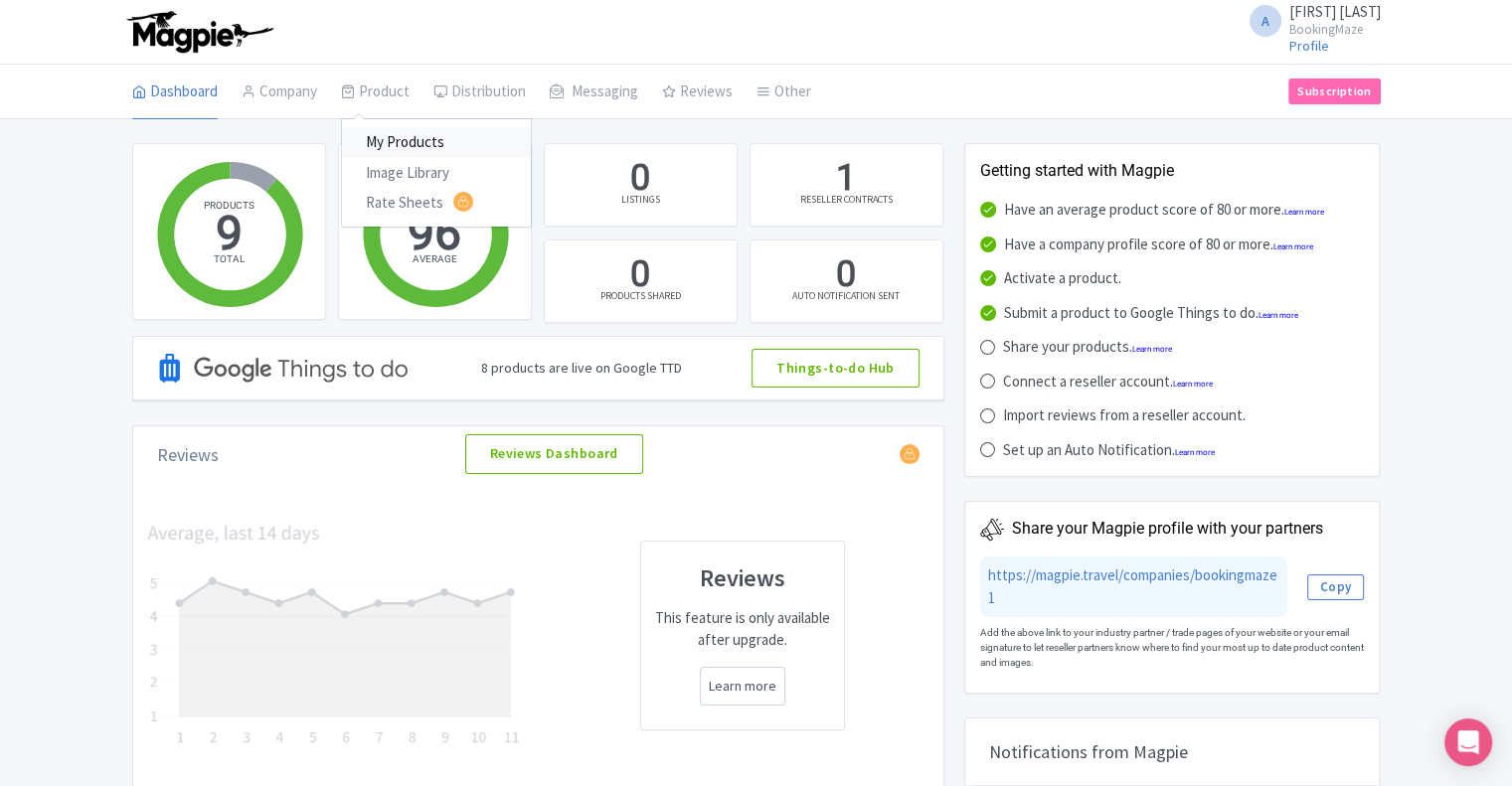 click on "My Products" at bounding box center [436, 142] 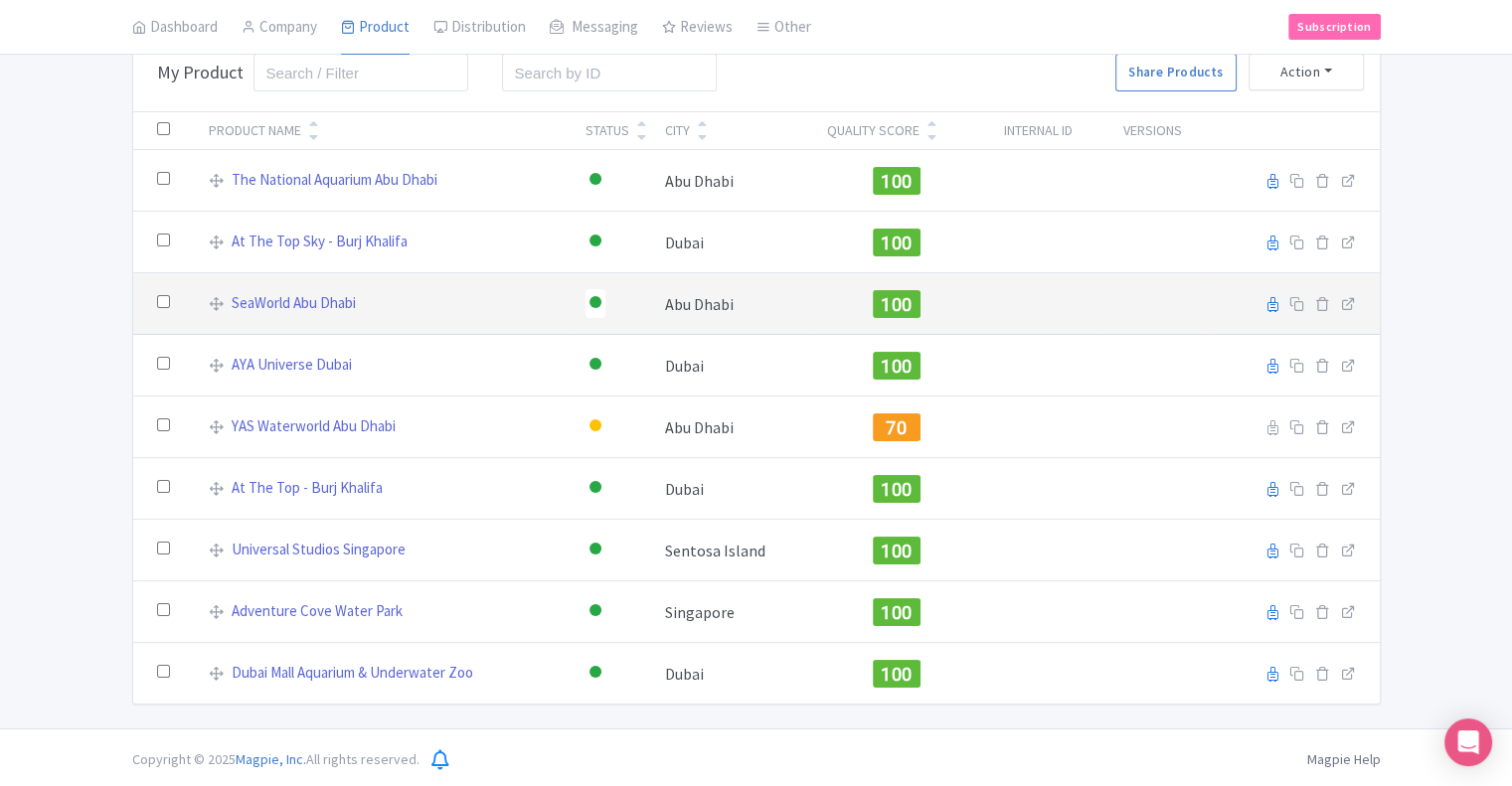 scroll, scrollTop: 111, scrollLeft: 0, axis: vertical 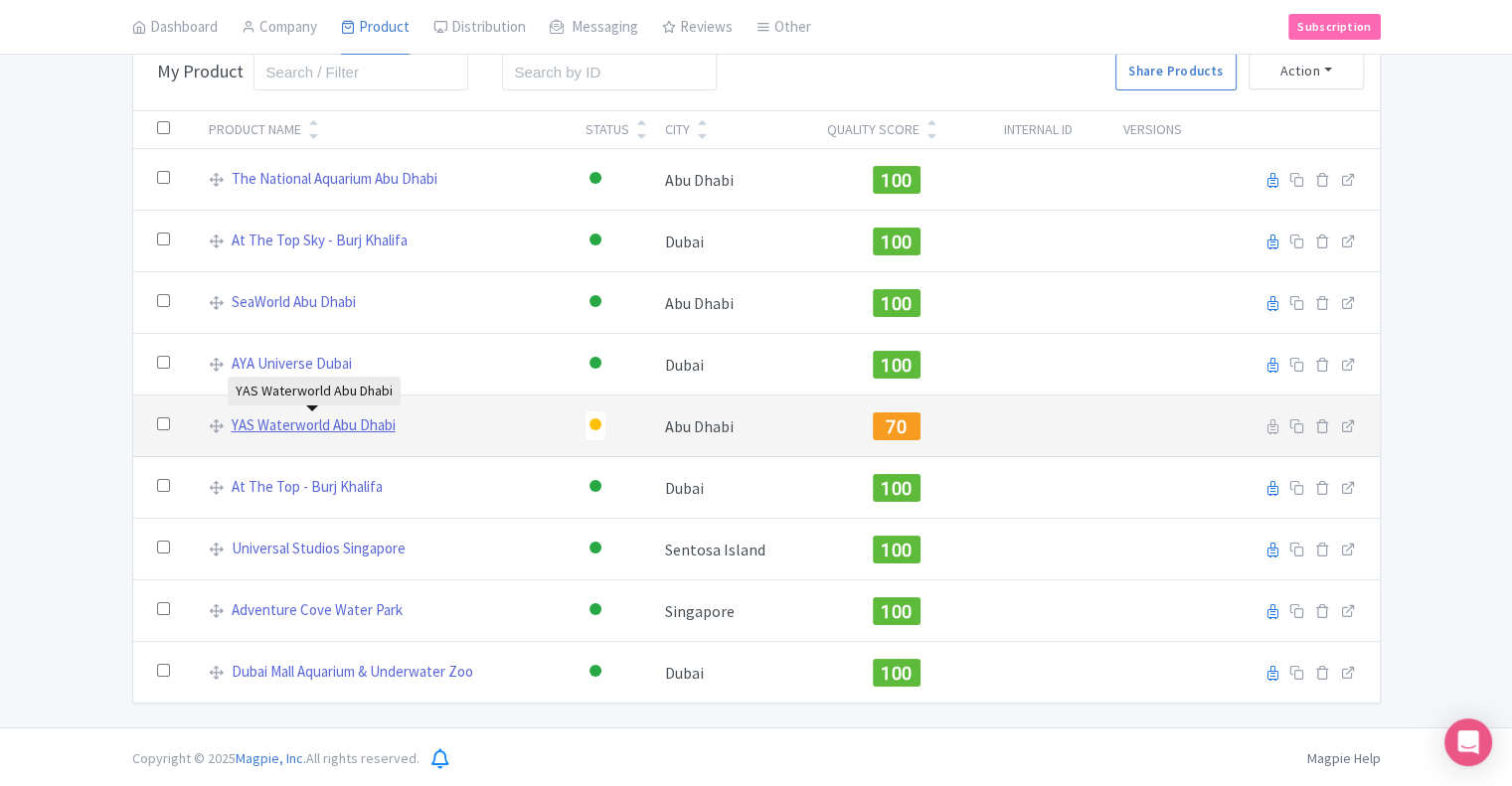 click on "YAS Waterworld Abu Dhabi" at bounding box center [313, 425] 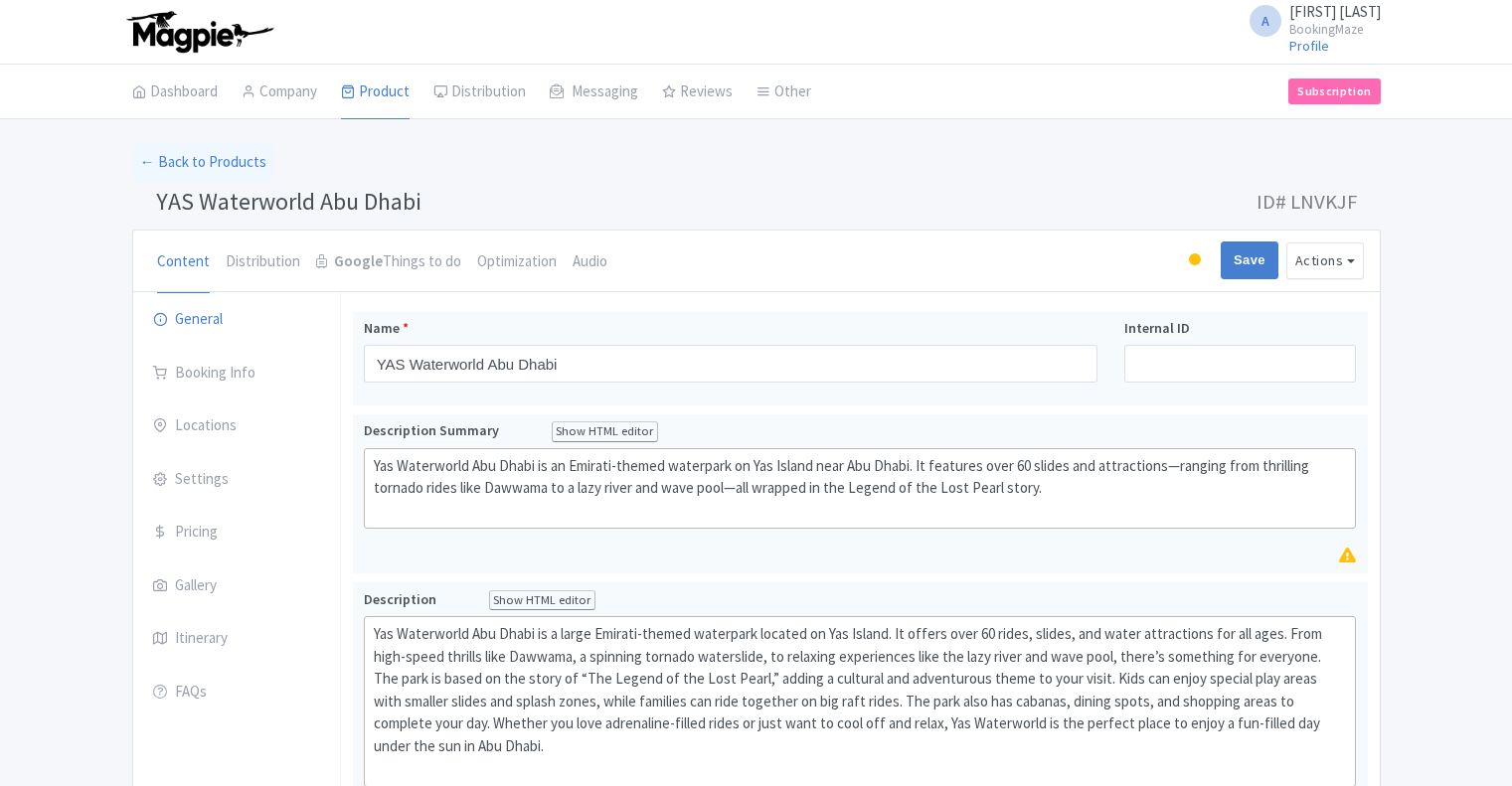 scroll, scrollTop: 0, scrollLeft: 0, axis: both 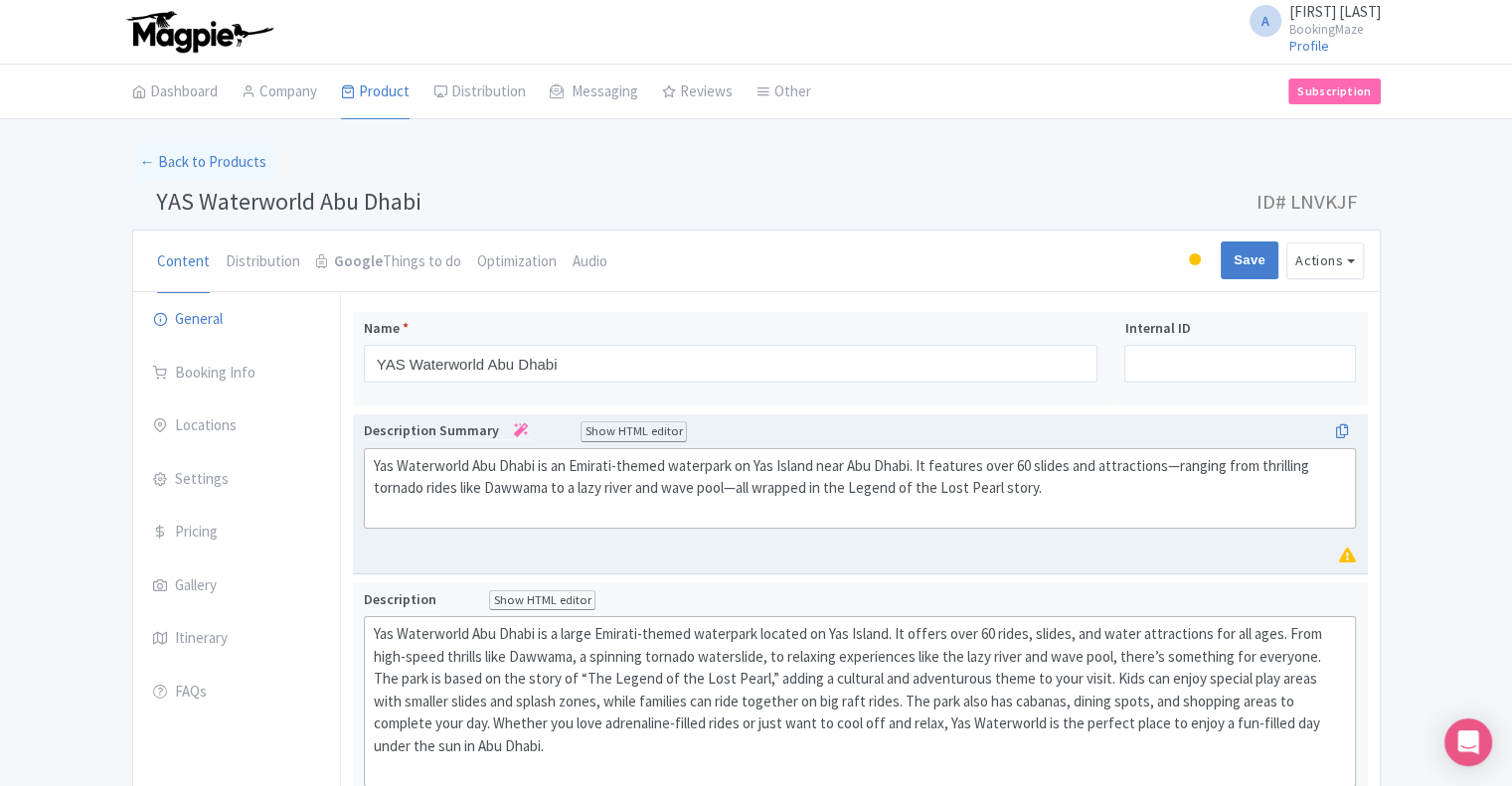 click on "Yas Waterworld Abu Dhabi is an Emirati-themed waterpark on Yas Island near Abu Dhabi. It features over 60 slides and attractions—ranging from thrilling tornado rides like Dawwama to a lazy river and wave pool—all wrapped in the Legend of the Lost Pearl story." 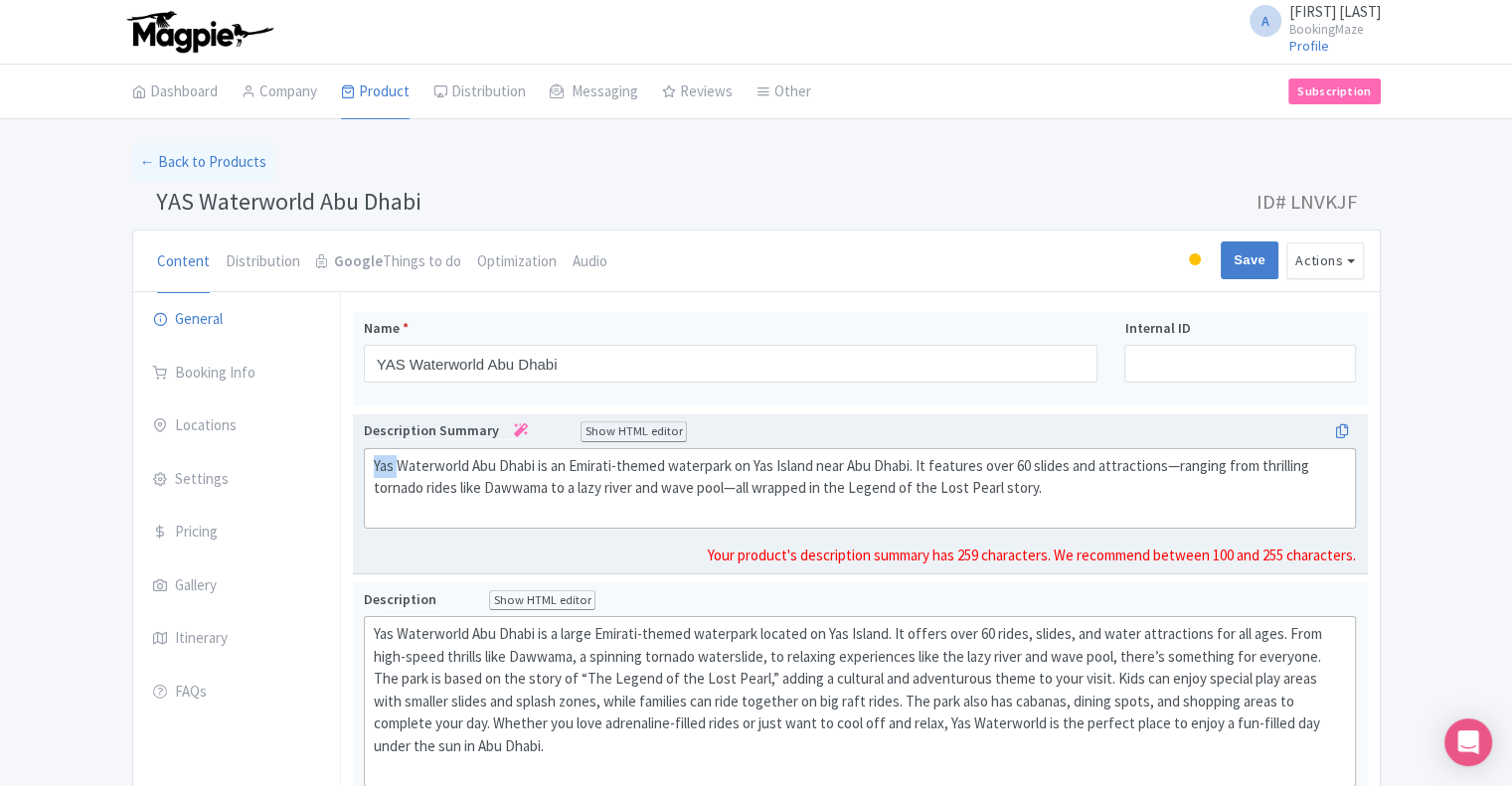 click on "Yas Waterworld Abu Dhabi is an Emirati-themed waterpark on Yas Island near Abu Dhabi. It features over 60 slides and attractions—ranging from thrilling tornado rides like Dawwama to a lazy river and wave pool—all wrapped in the Legend of the Lost Pearl story." 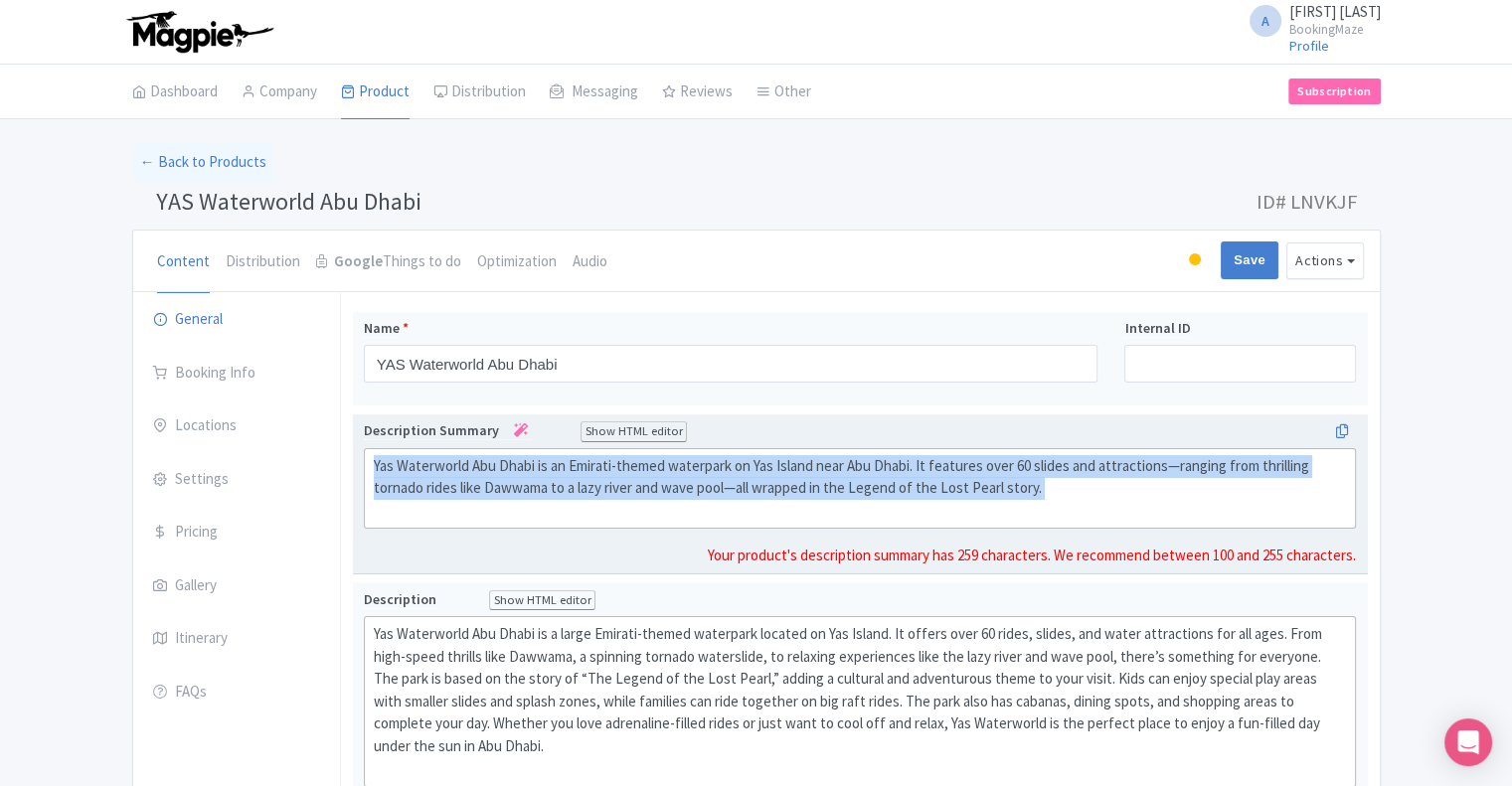 click on "Yas Waterworld Abu Dhabi is an Emirati-themed waterpark on Yas Island near Abu Dhabi. It features over 60 slides and attractions—ranging from thrilling tornado rides like Dawwama to a lazy river and wave pool—all wrapped in the Legend of the Lost Pearl story." 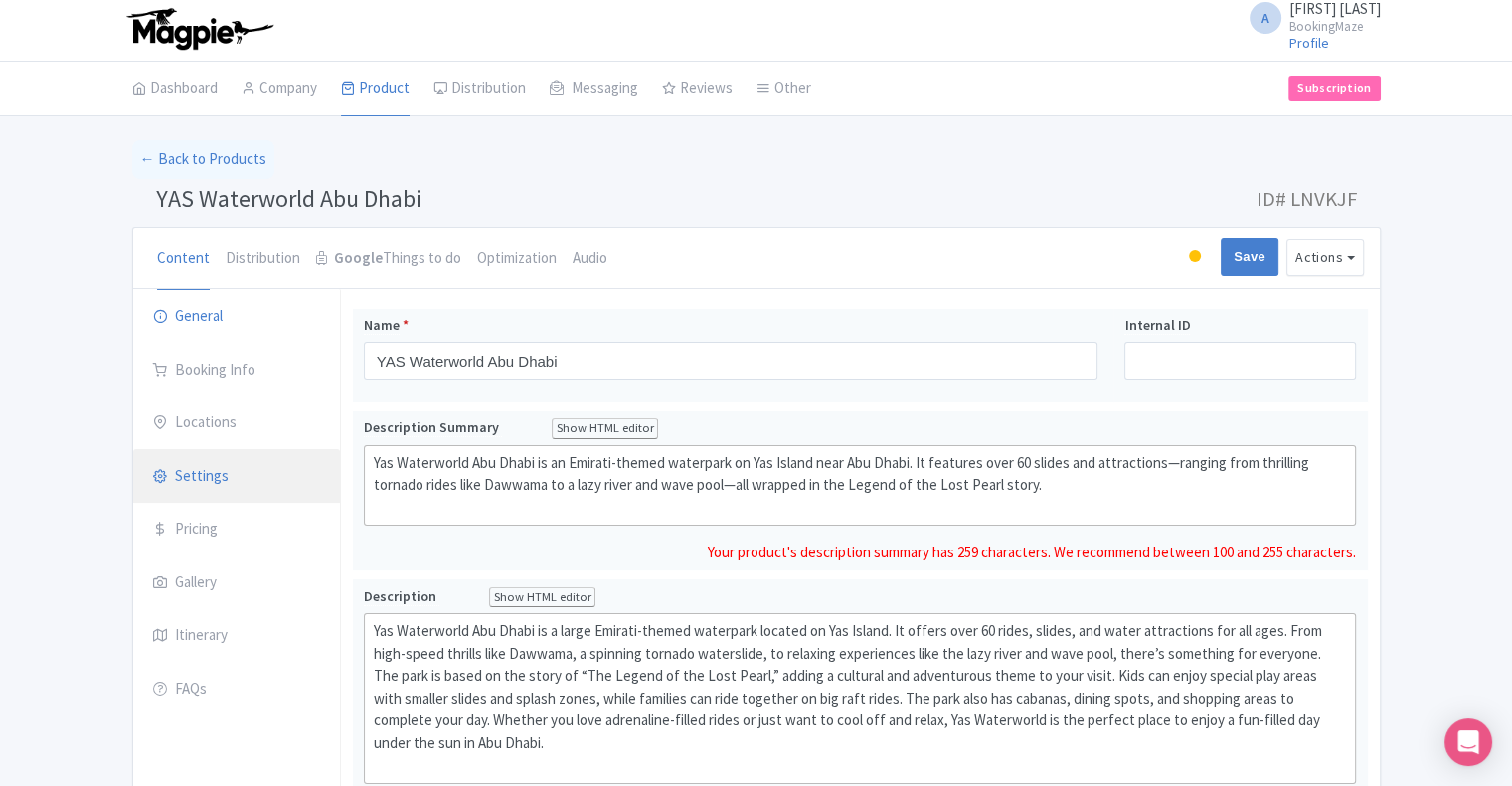 scroll, scrollTop: 0, scrollLeft: 0, axis: both 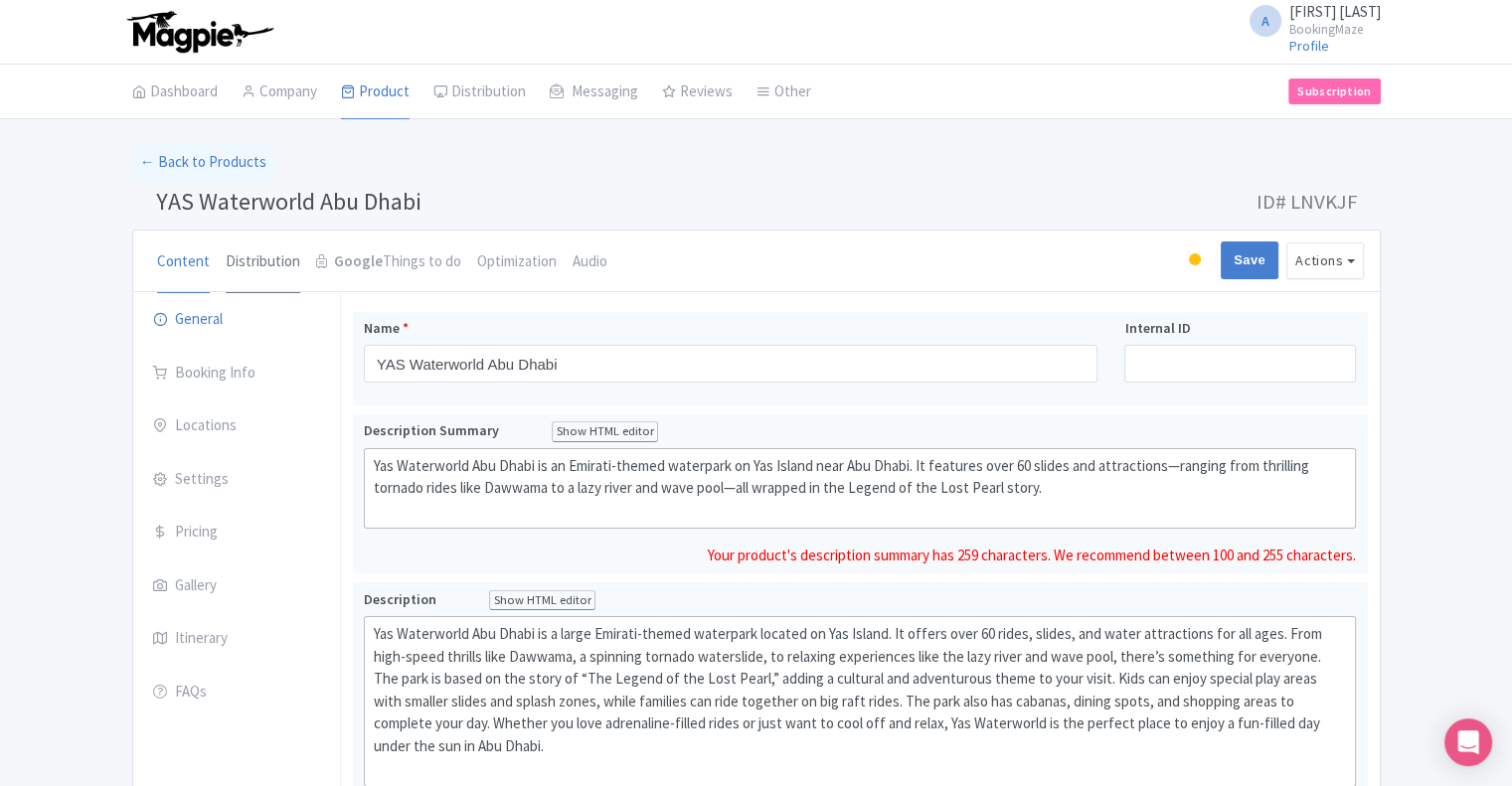 click on "Distribution" at bounding box center (262, 262) 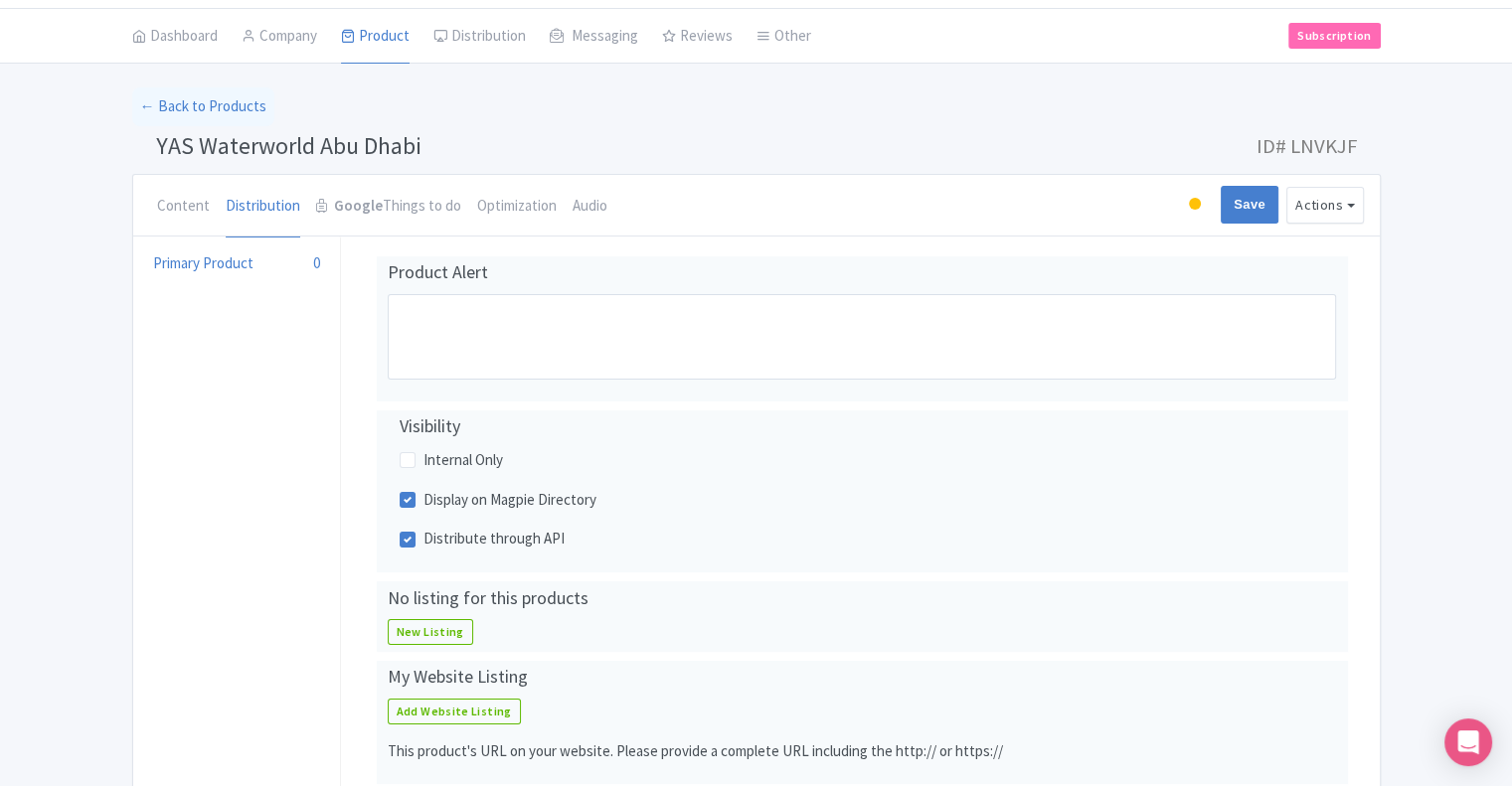scroll, scrollTop: 0, scrollLeft: 0, axis: both 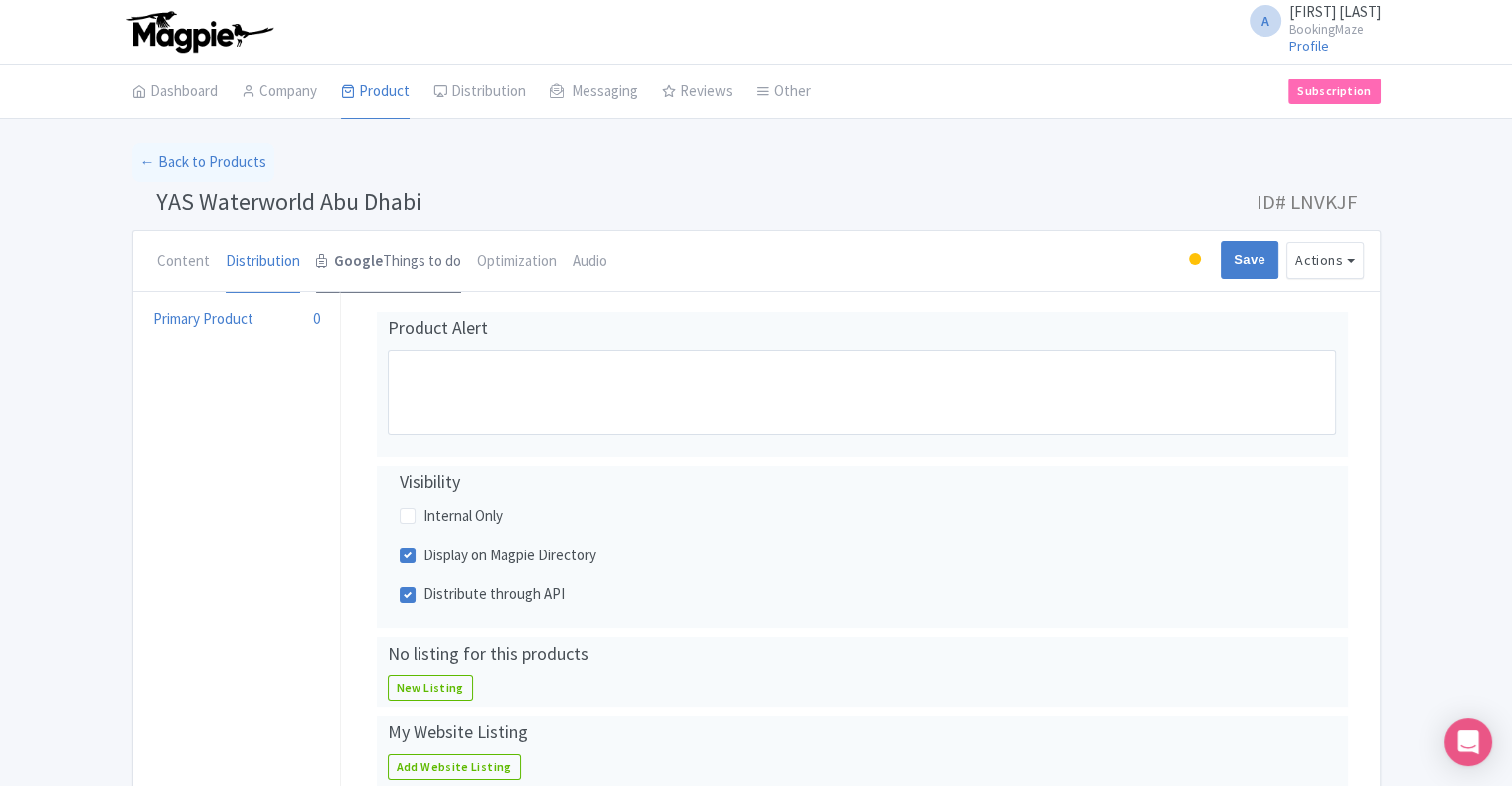 click on "Google  Things to do" at bounding box center (389, 262) 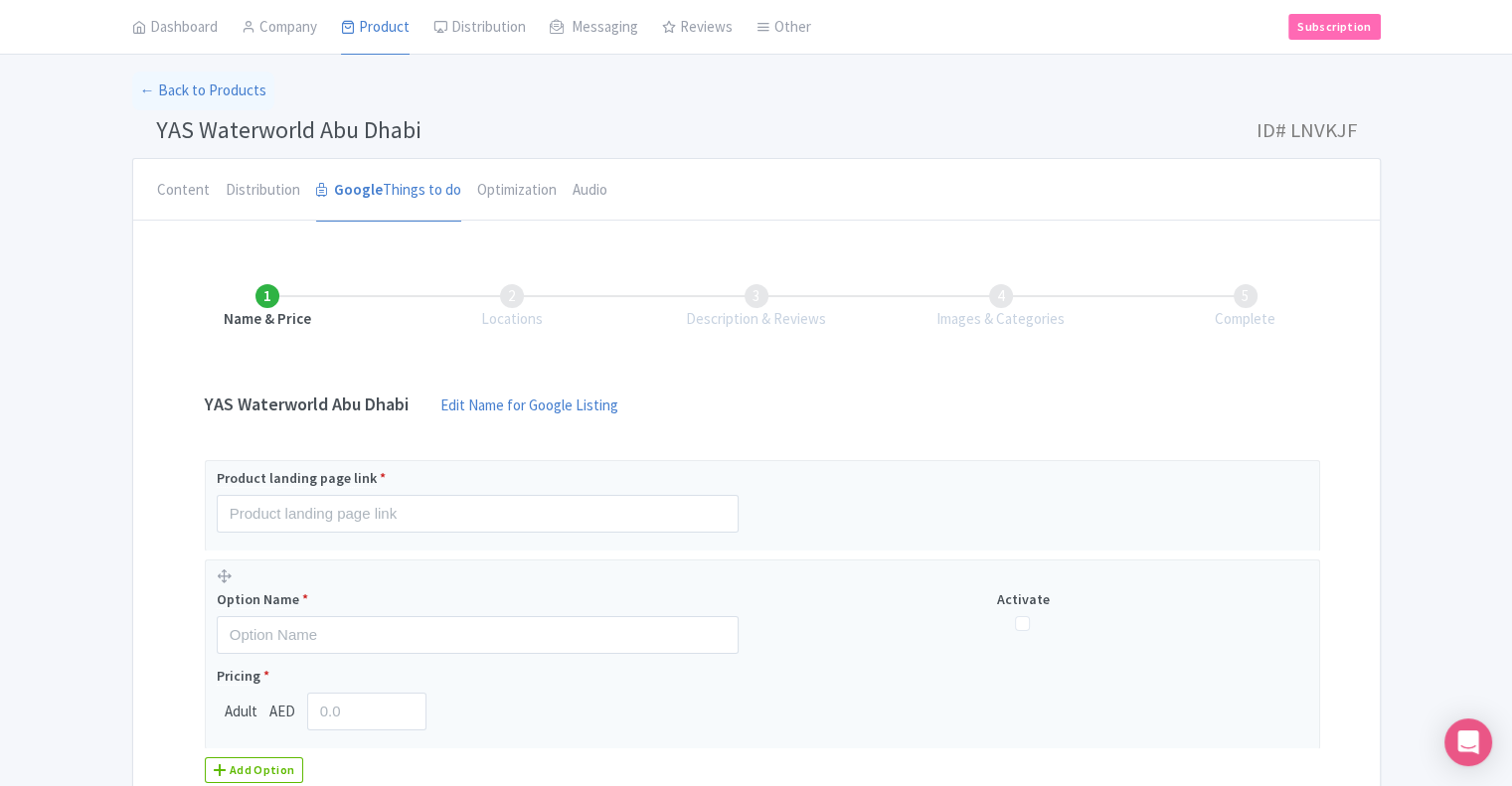 scroll, scrollTop: 4, scrollLeft: 0, axis: vertical 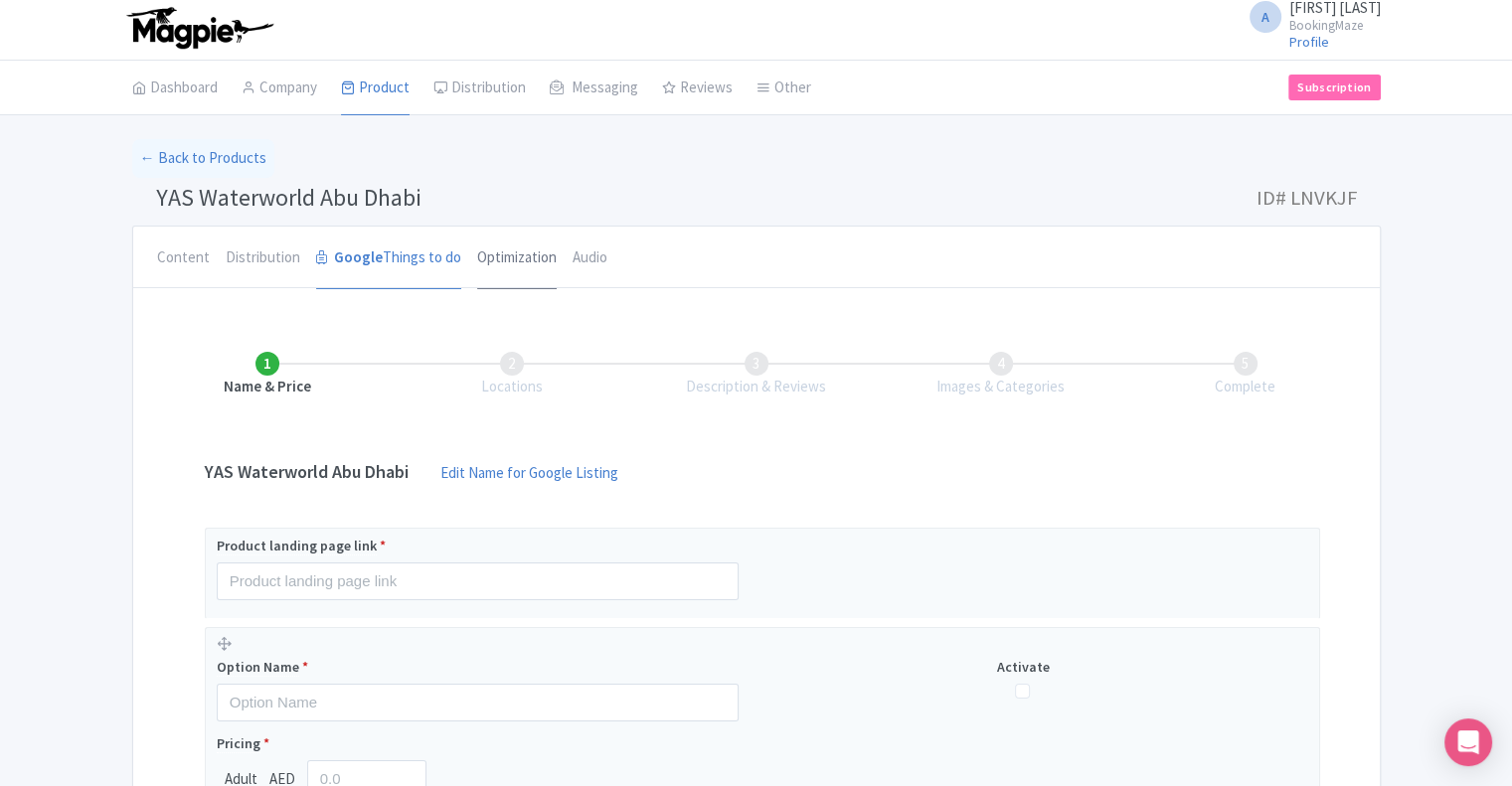 click on "Optimization" at bounding box center [517, 258] 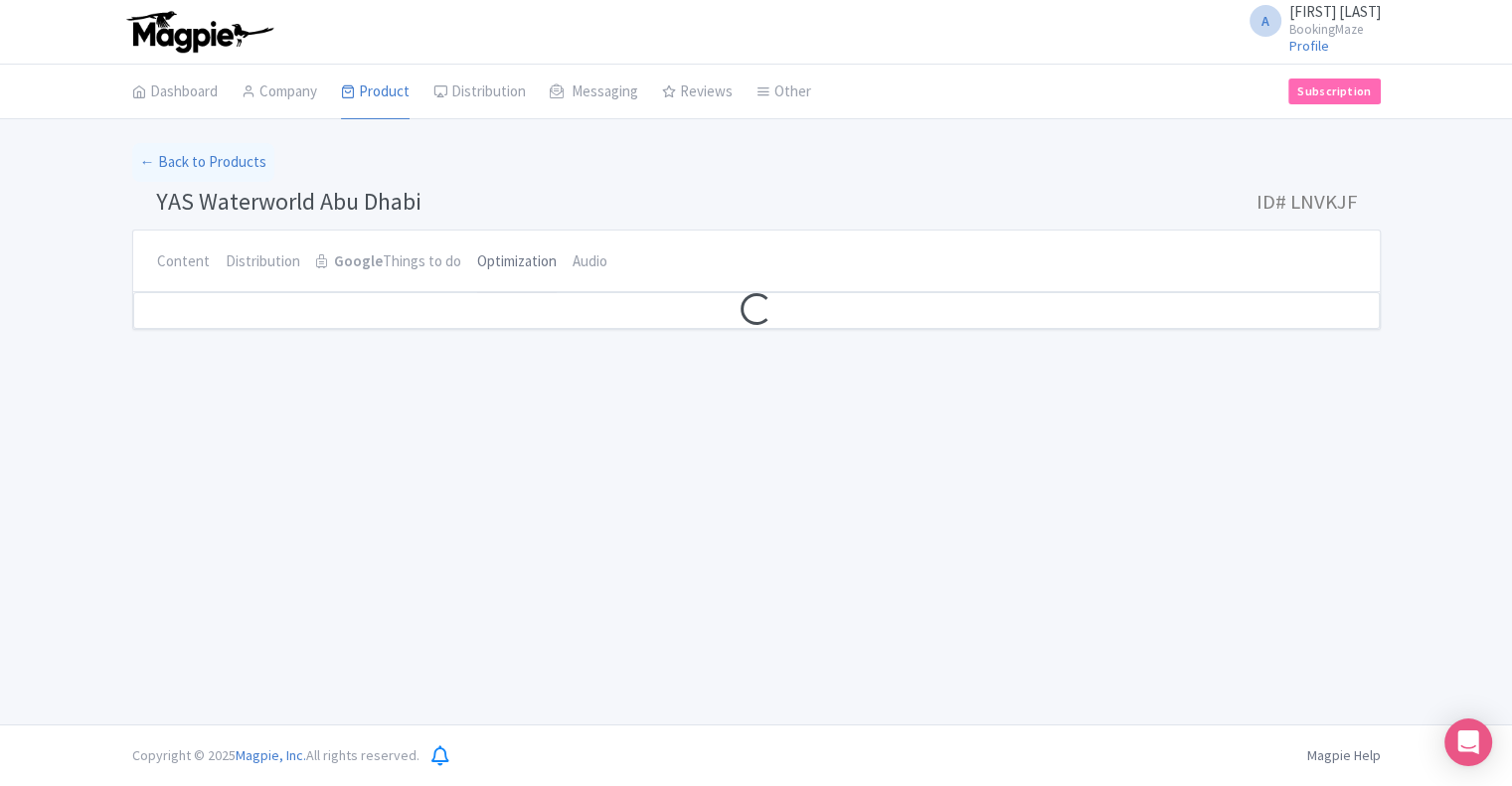scroll, scrollTop: 0, scrollLeft: 0, axis: both 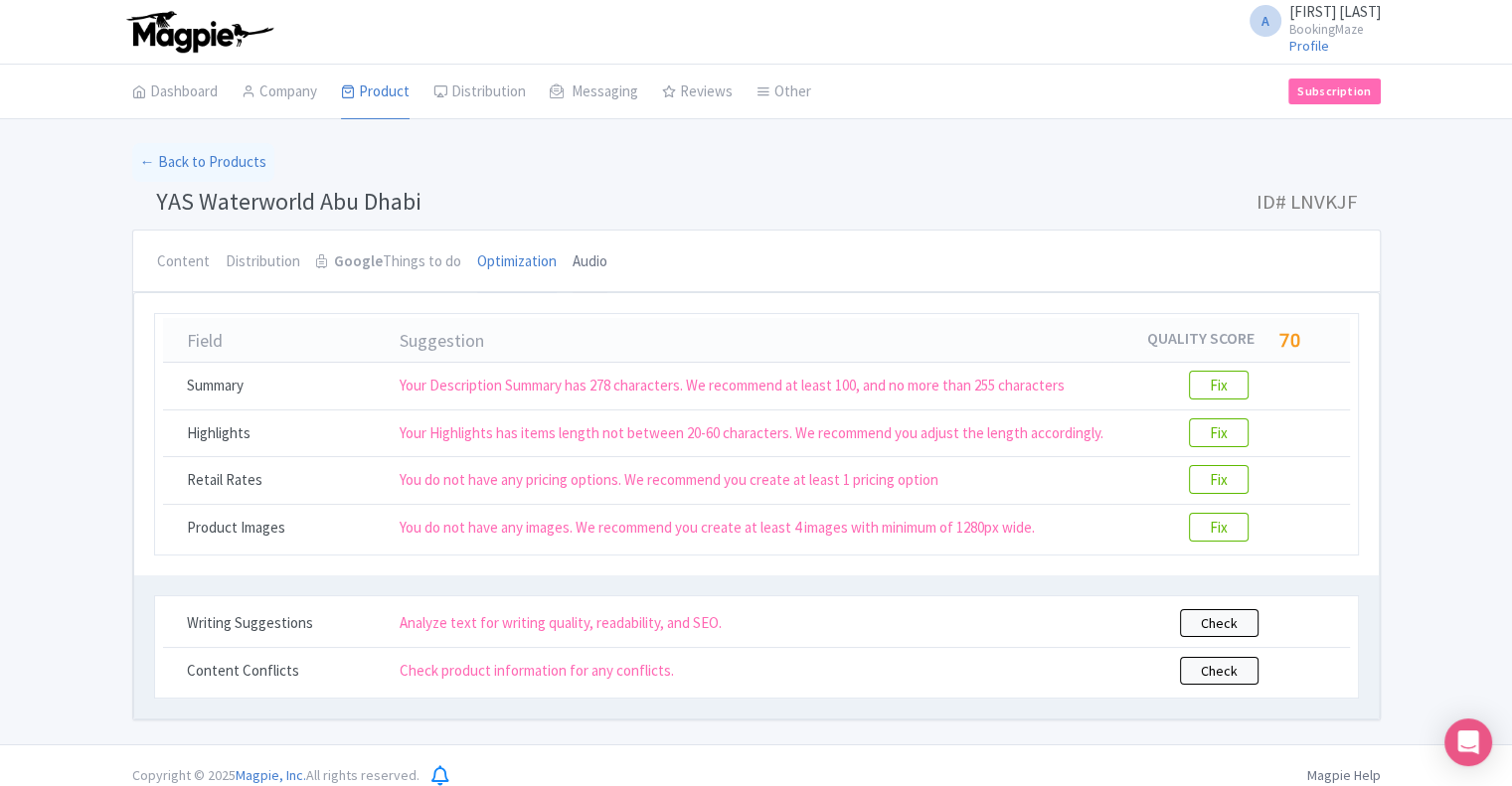 click on "Audio" at bounding box center (589, 262) 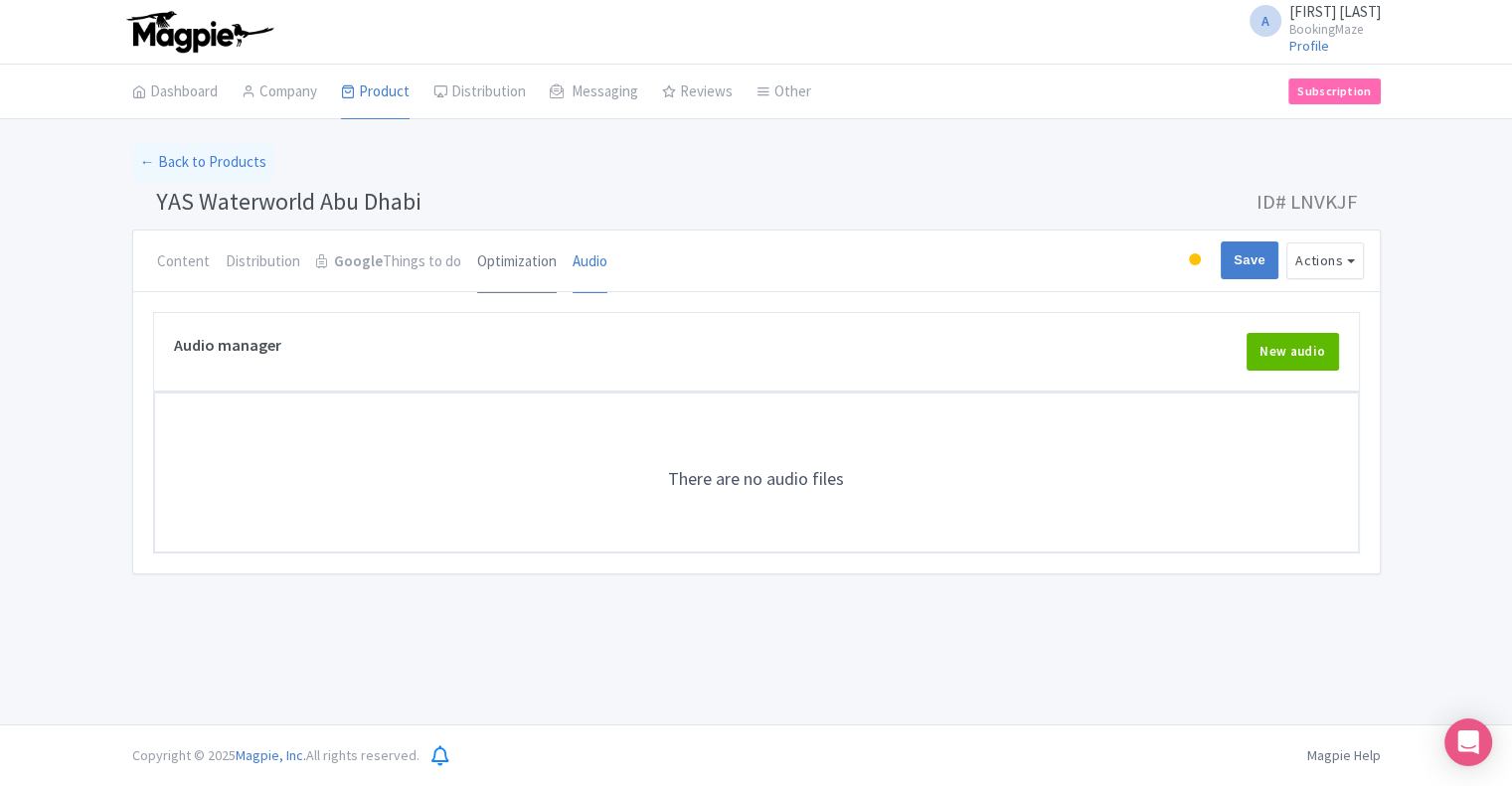 click on "Optimization" at bounding box center (517, 262) 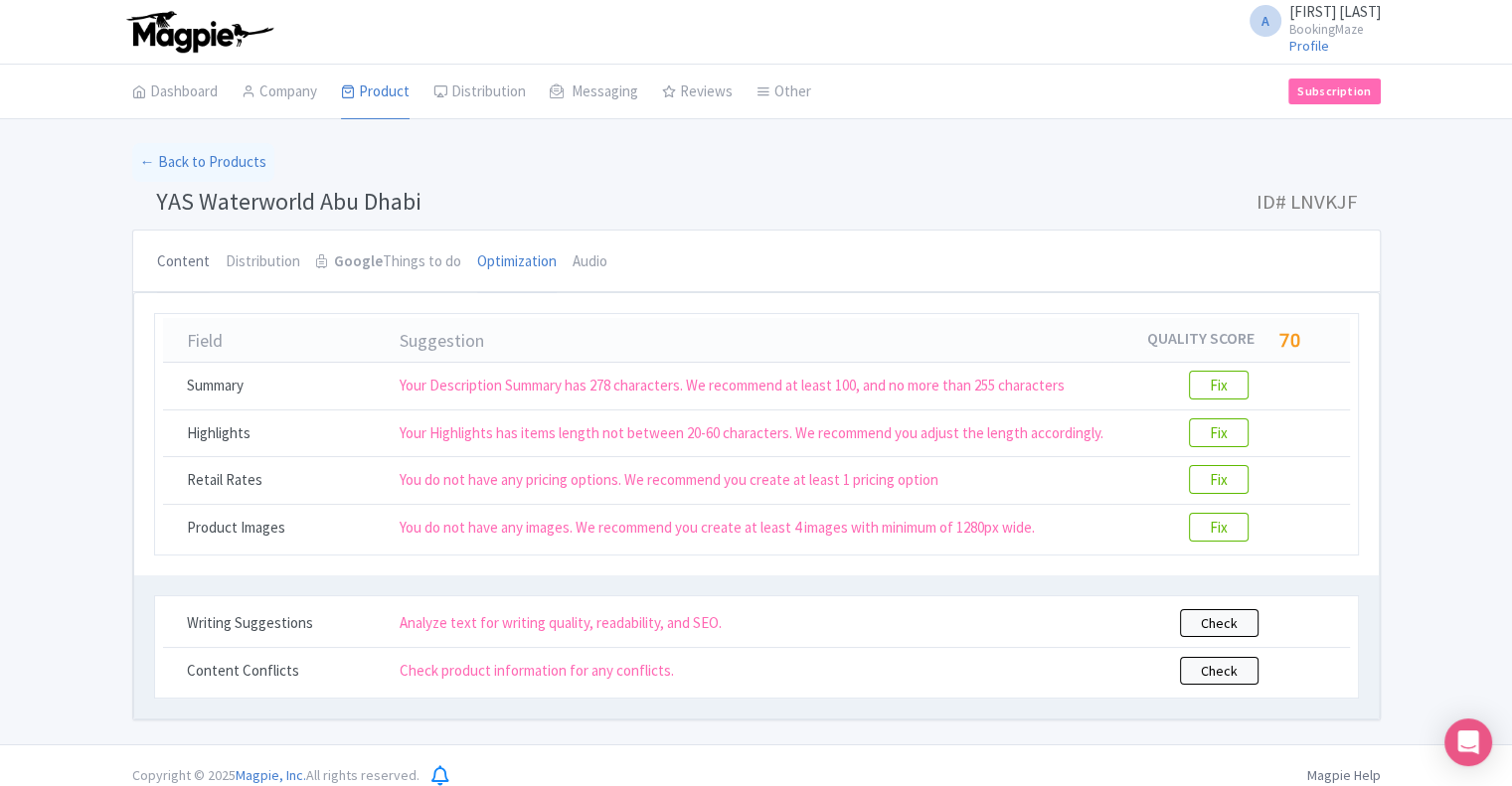 click on "Content" at bounding box center (183, 262) 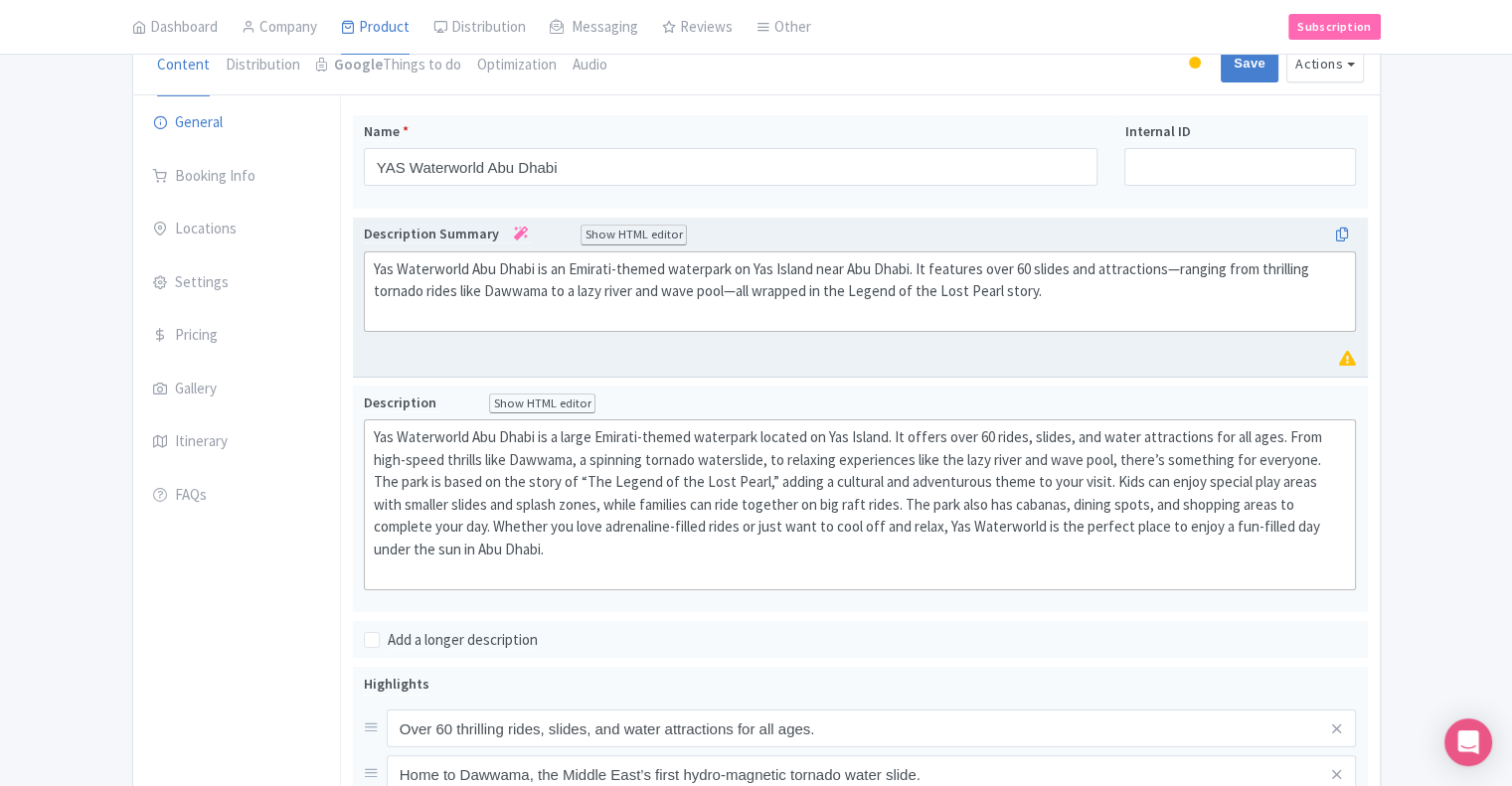 scroll, scrollTop: 199, scrollLeft: 0, axis: vertical 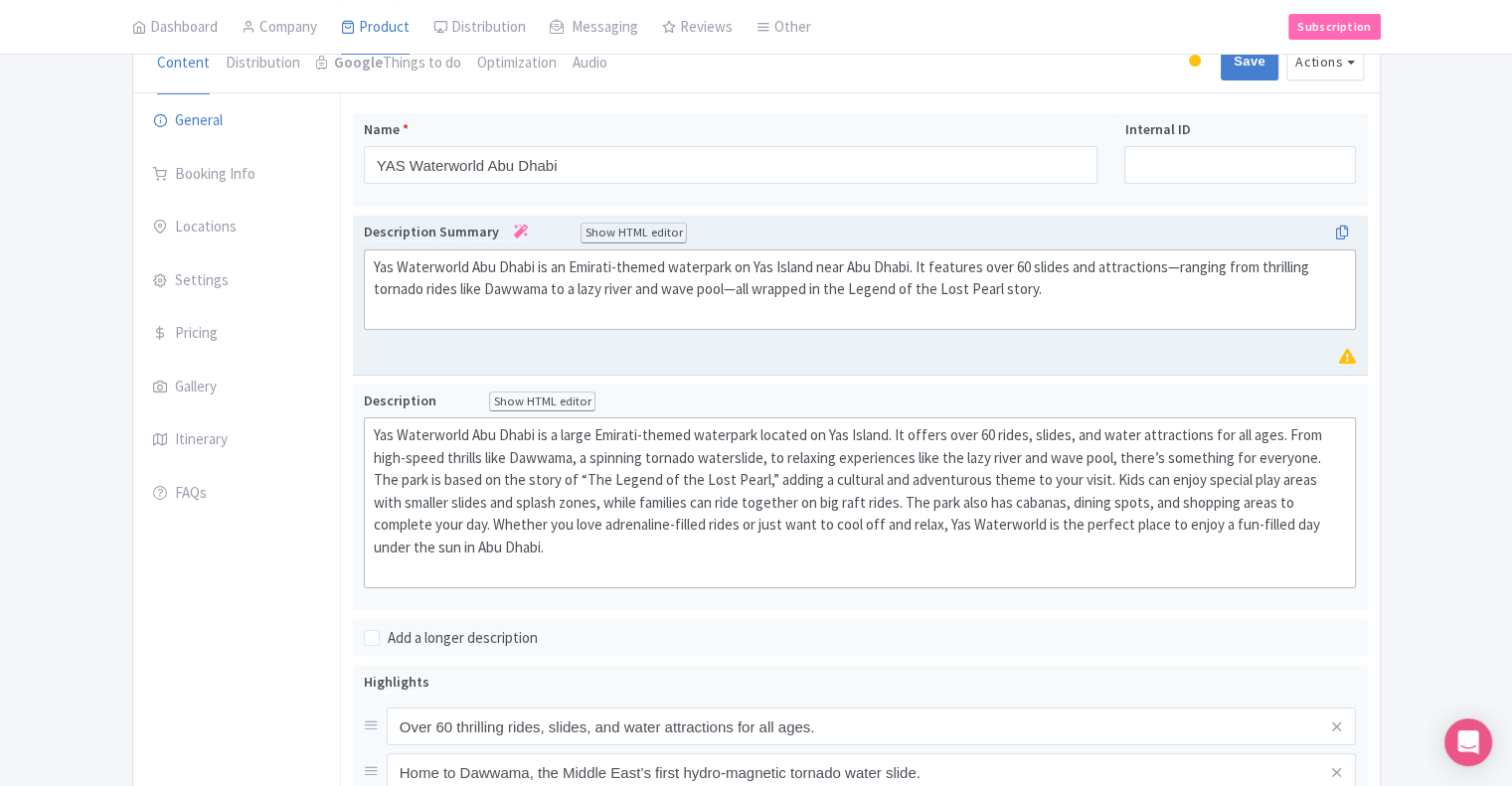 click on "Yas Waterworld Abu Dhabi is an Emirati-themed waterpark on Yas Island near Abu Dhabi. It features over 60 slides and attractions—ranging from thrilling tornado rides like Dawwama to a lazy river and wave pool—all wrapped in the Legend of the Lost Pearl story." 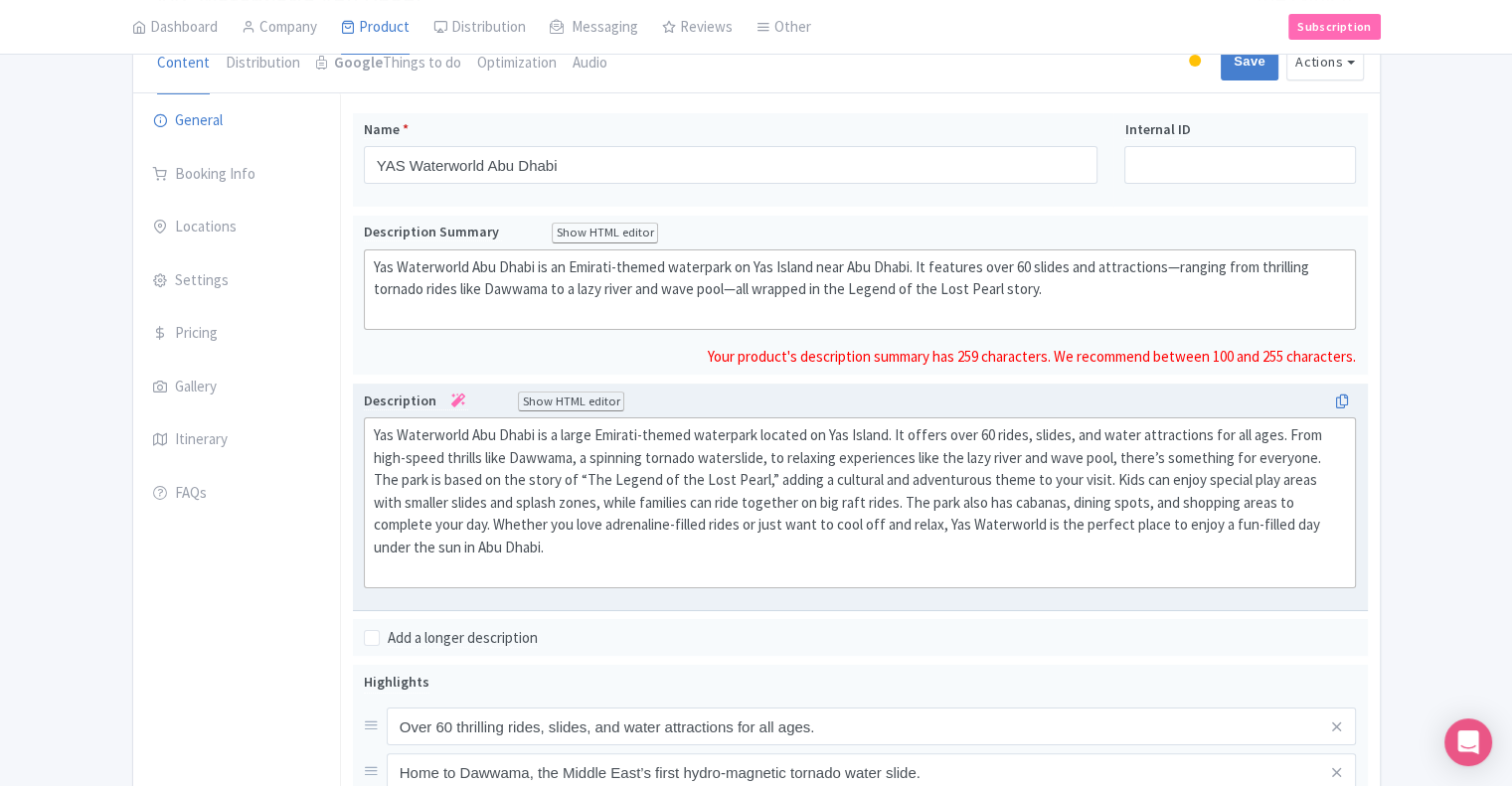 click on "Yas Waterworld Abu Dhabi is a large Emirati-themed waterpark located on Yas Island. It offers over 60 rides, slides, and water attractions for all ages. From high-speed thrills like Dawwama, a spinning tornado waterslide, to relaxing experiences like the lazy river and wave pool, there’s something for everyone. The park is based on the story of “The Legend of the Lost Pearl,” adding a cultural and adventurous theme to your visit. Kids can enjoy special play areas with smaller slides and splash zones, while families can ride together on big raft rides. The park also has cabanas, dining spots, and shopping areas to complete your day. Whether you love adrenaline-filled rides or just want to cool off and relax, Yas Waterworld is the perfect place to enjoy a fun-filled day under the sun in Abu Dhabi." 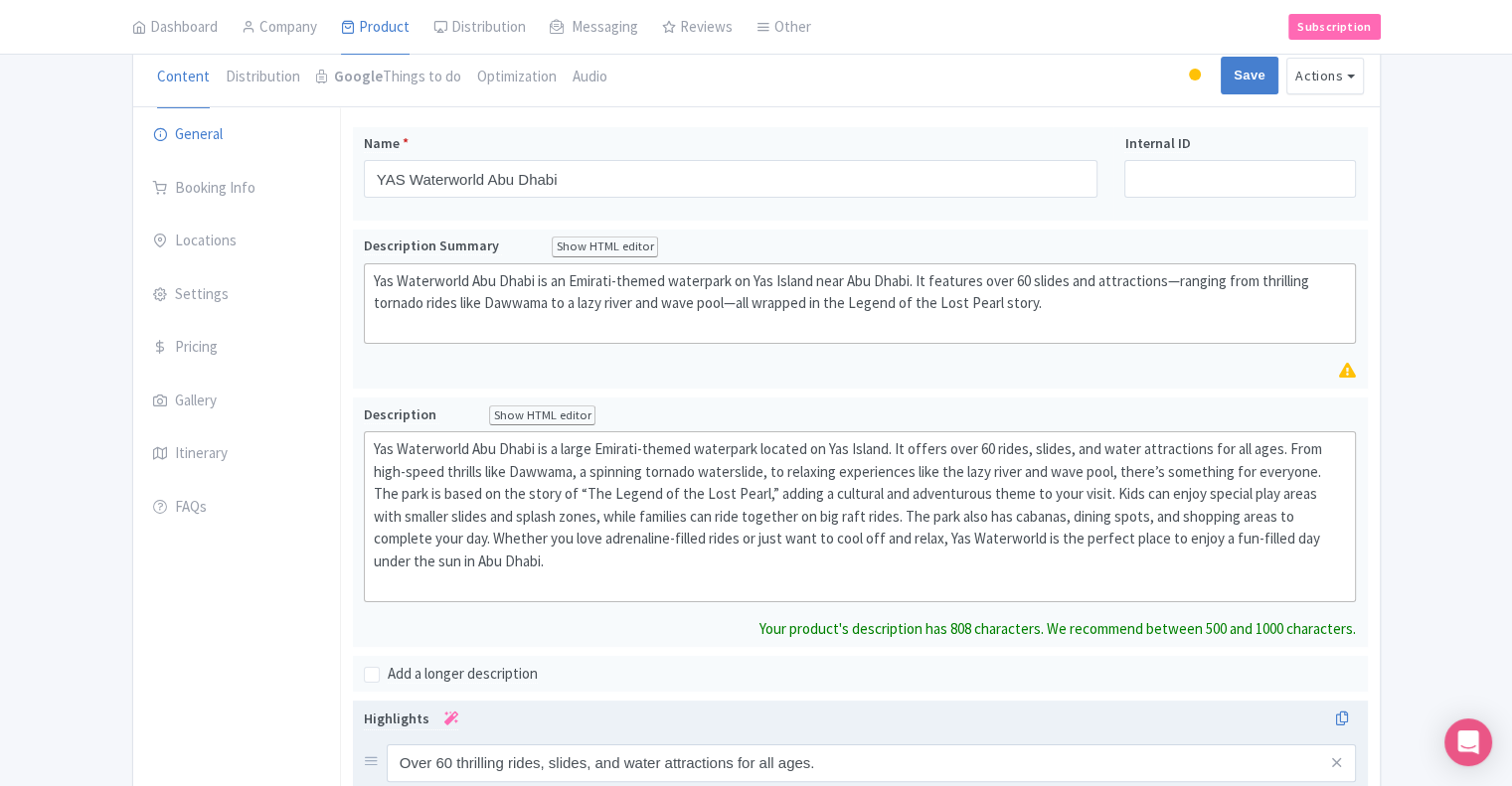 scroll, scrollTop: 0, scrollLeft: 0, axis: both 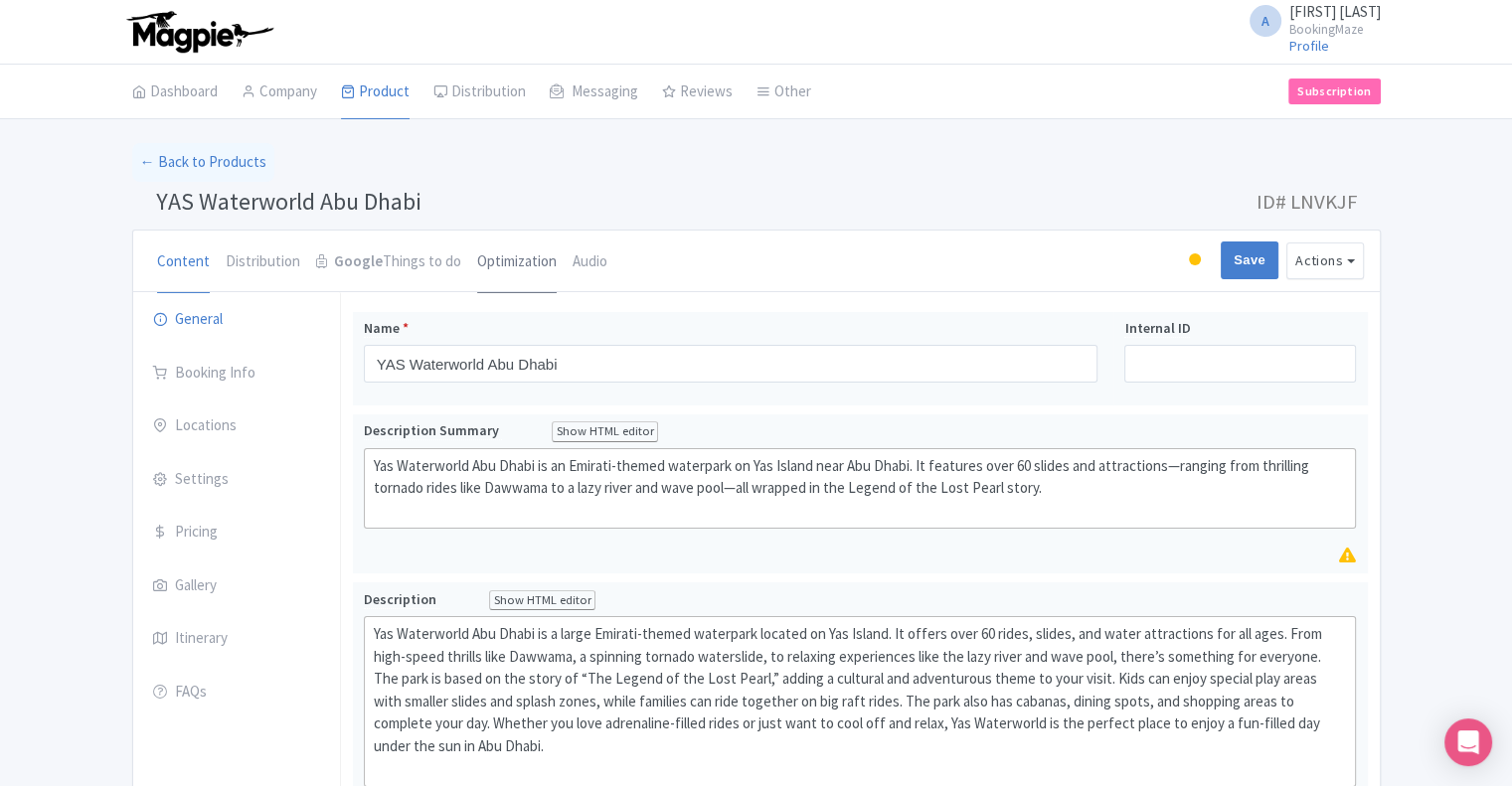 click on "Optimization" at bounding box center (517, 262) 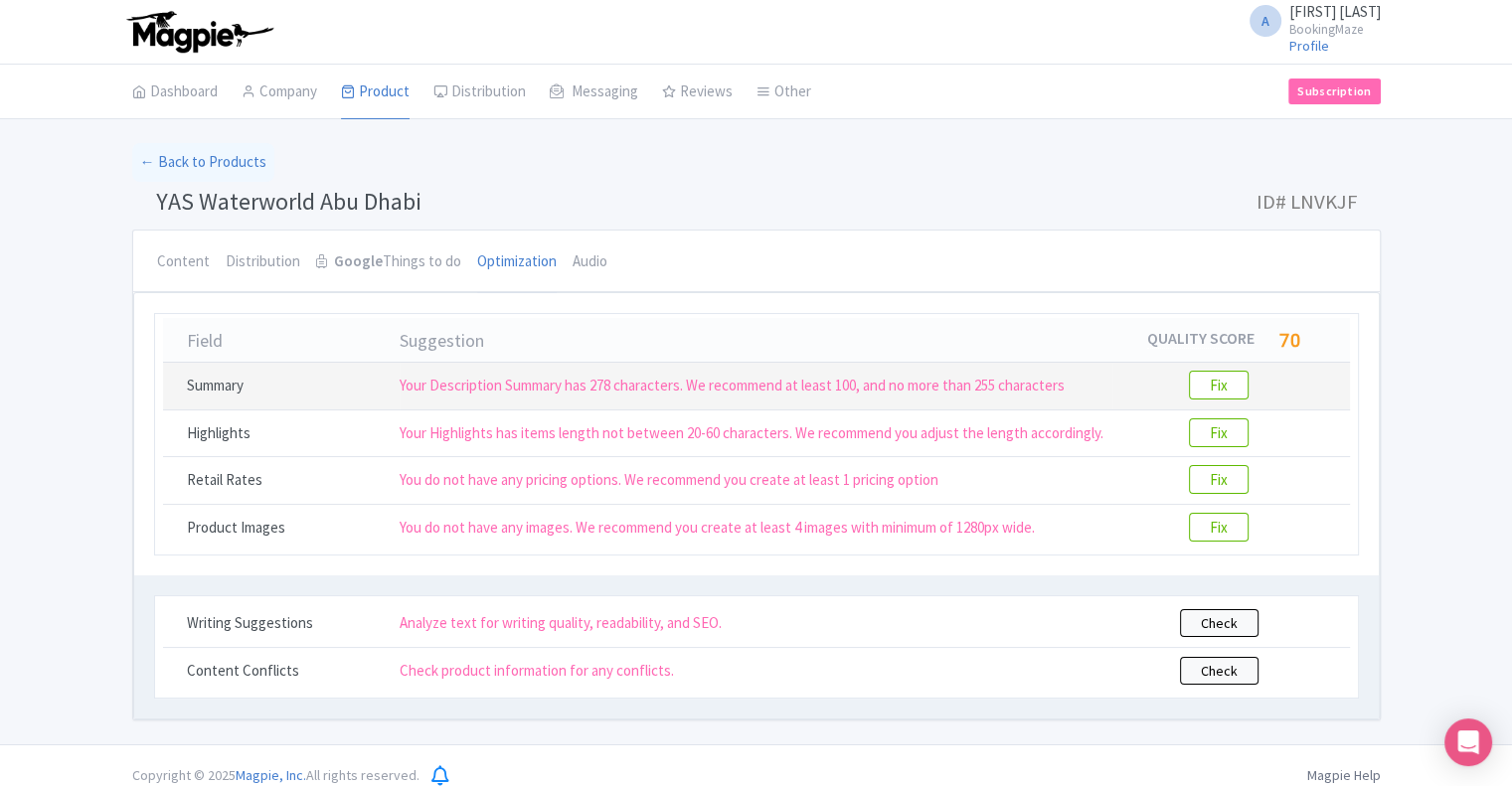 click on "Summary" at bounding box center (281, 387) 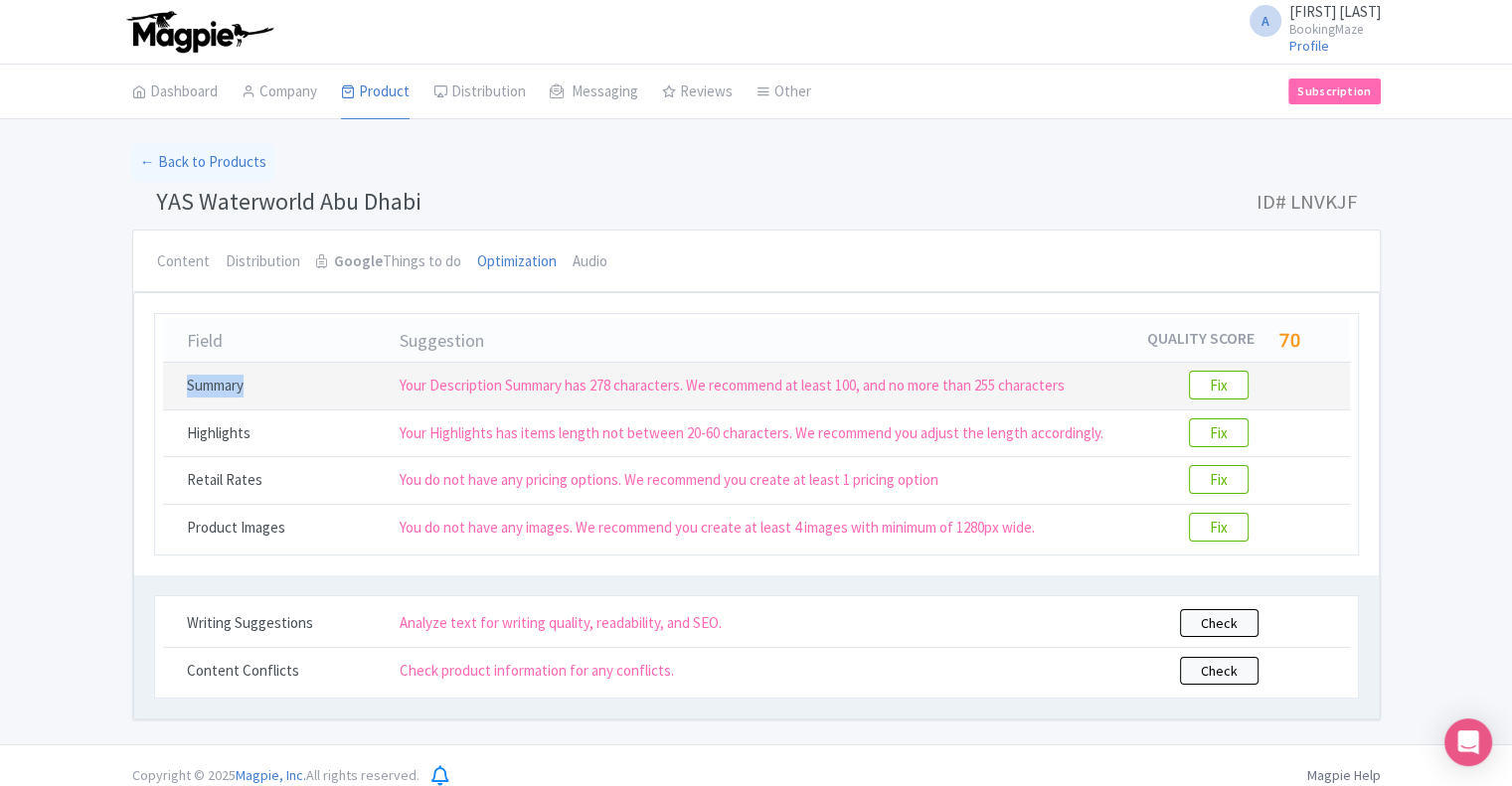 click on "Summary" at bounding box center [281, 387] 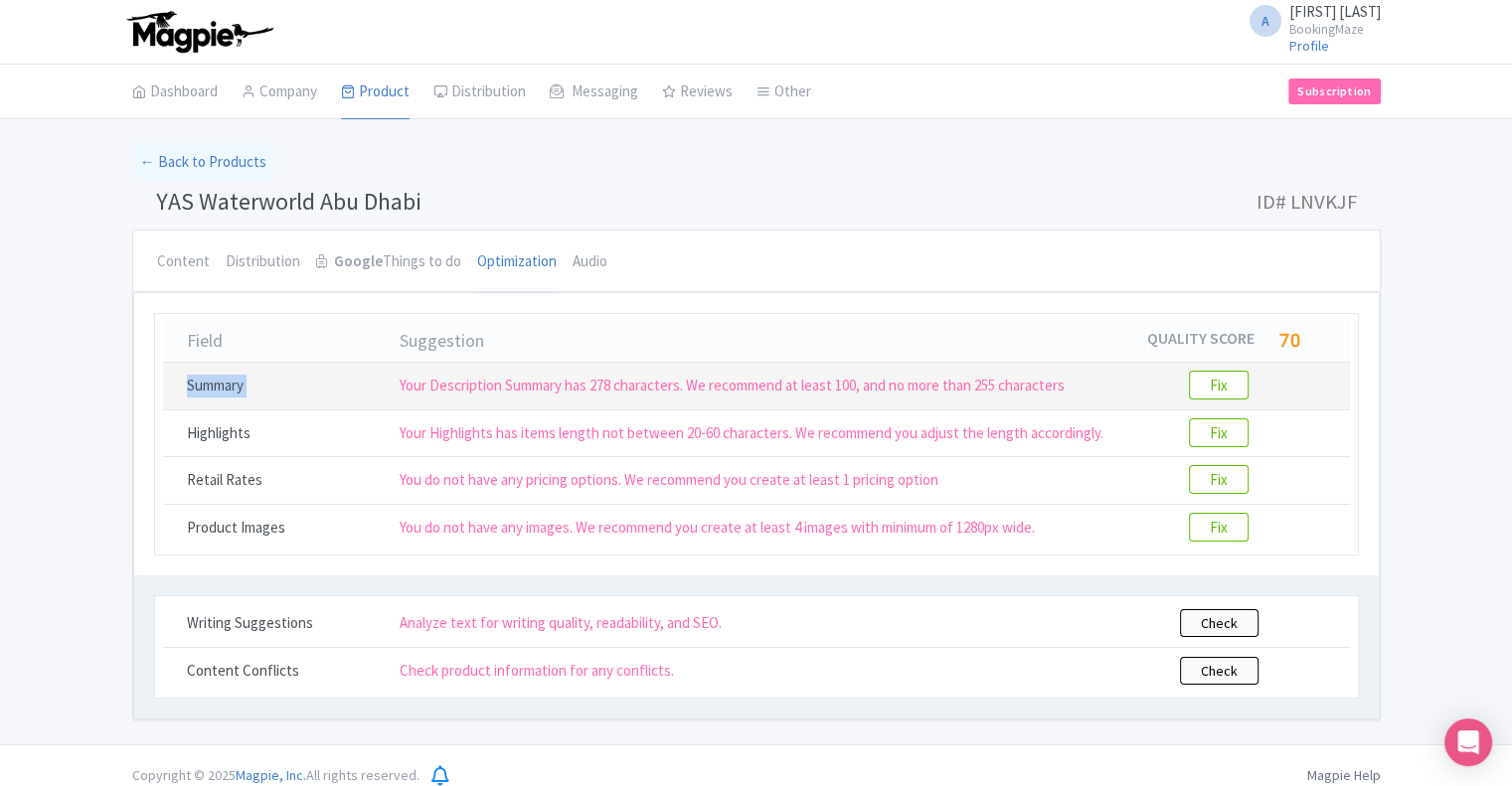 click on "Summary" at bounding box center [281, 387] 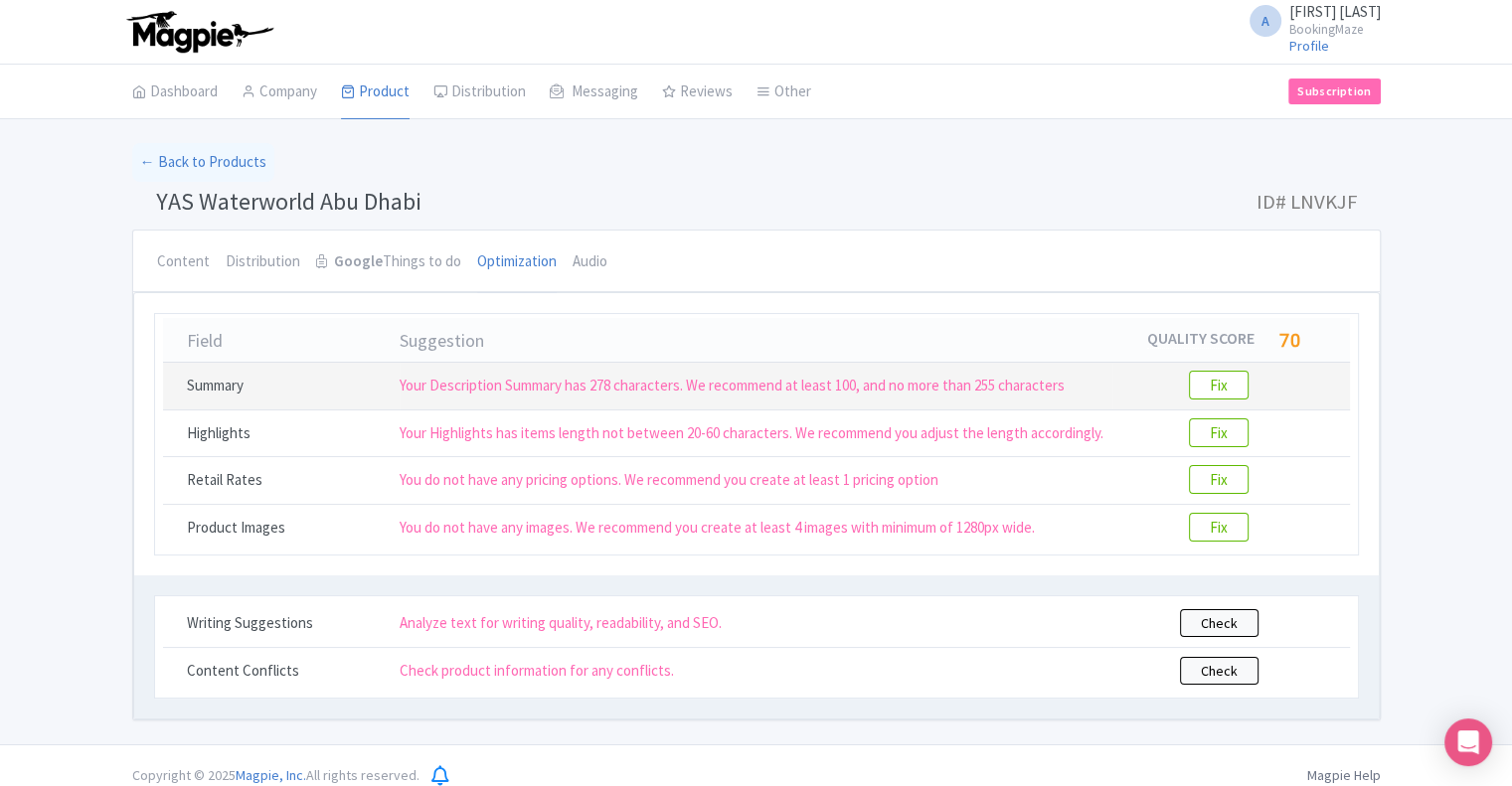 click on "Fix" at bounding box center (1231, 387) 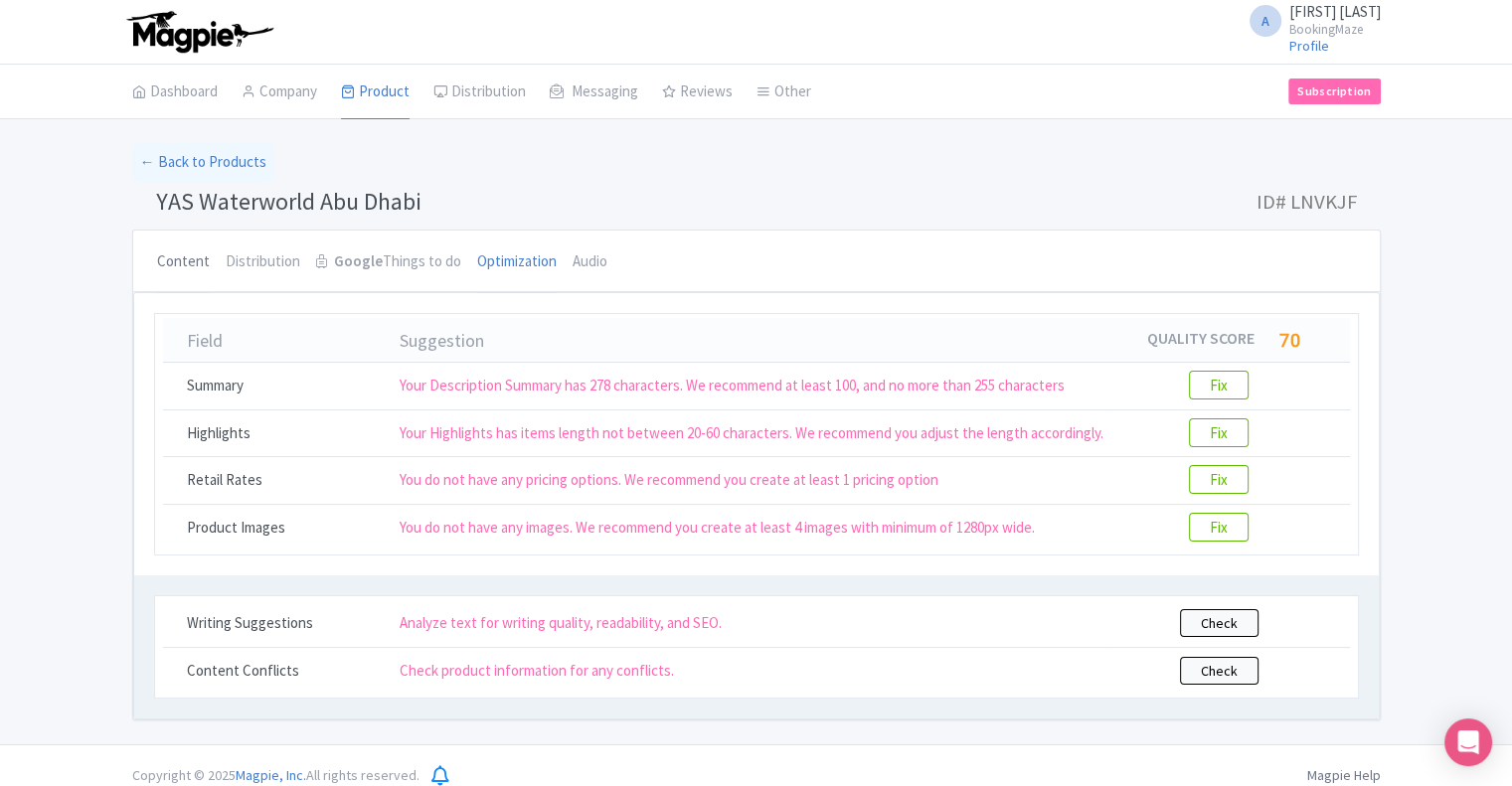 click on "Content" at bounding box center (183, 262) 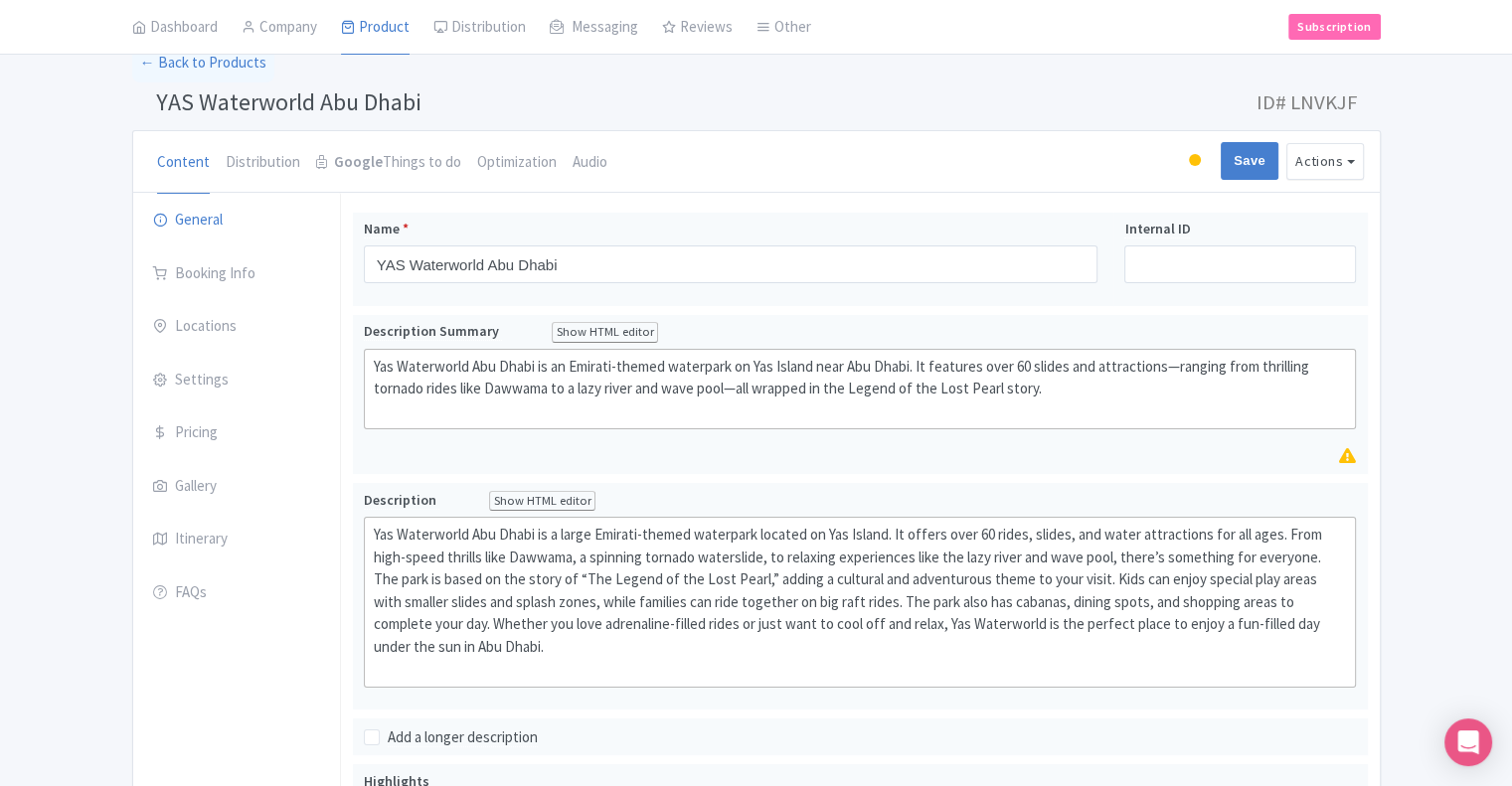 scroll, scrollTop: 0, scrollLeft: 0, axis: both 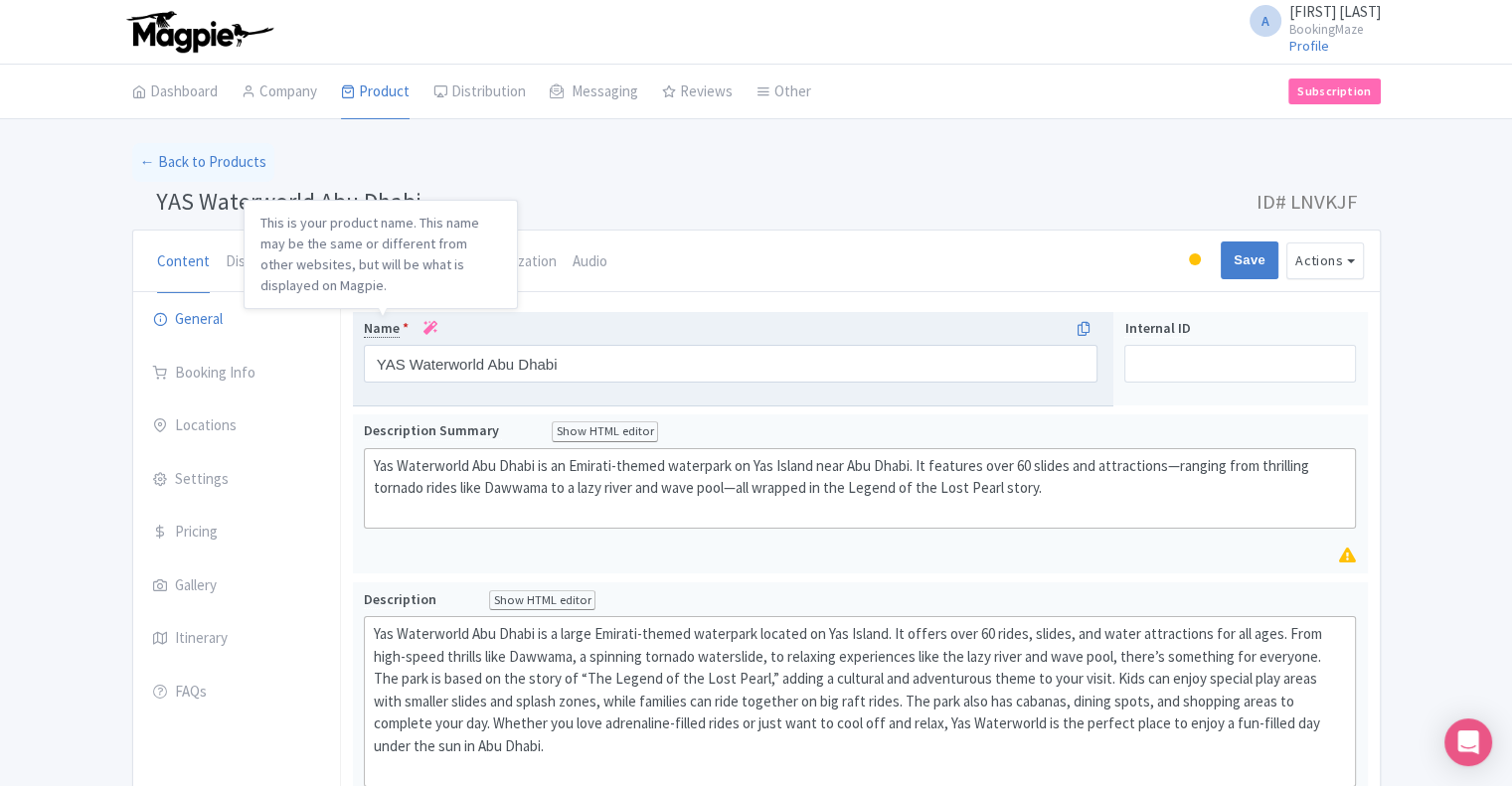 click on "Name" at bounding box center (382, 328) 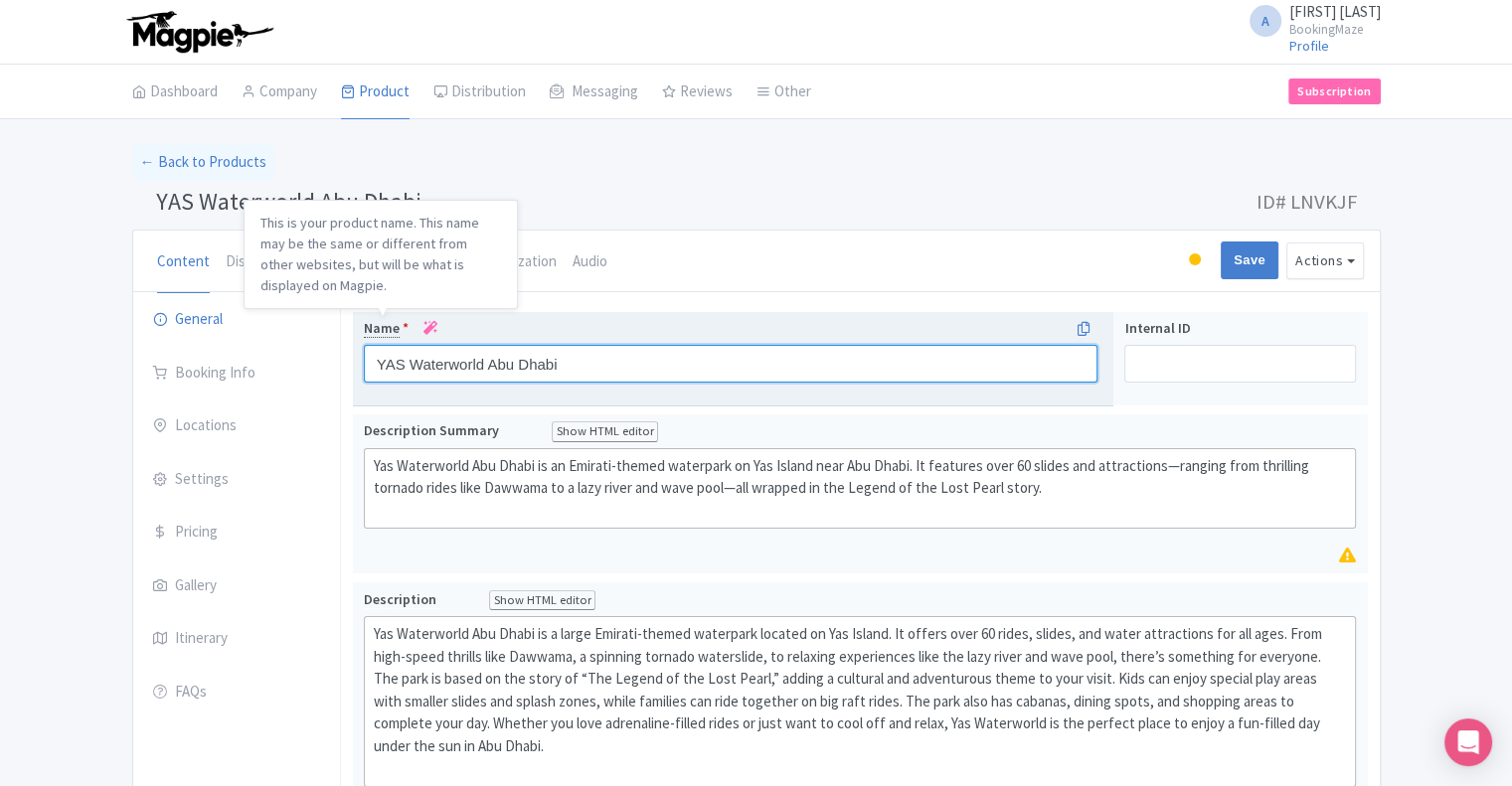 click on "YAS Waterworld Abu Dhabi" at bounding box center [731, 364] 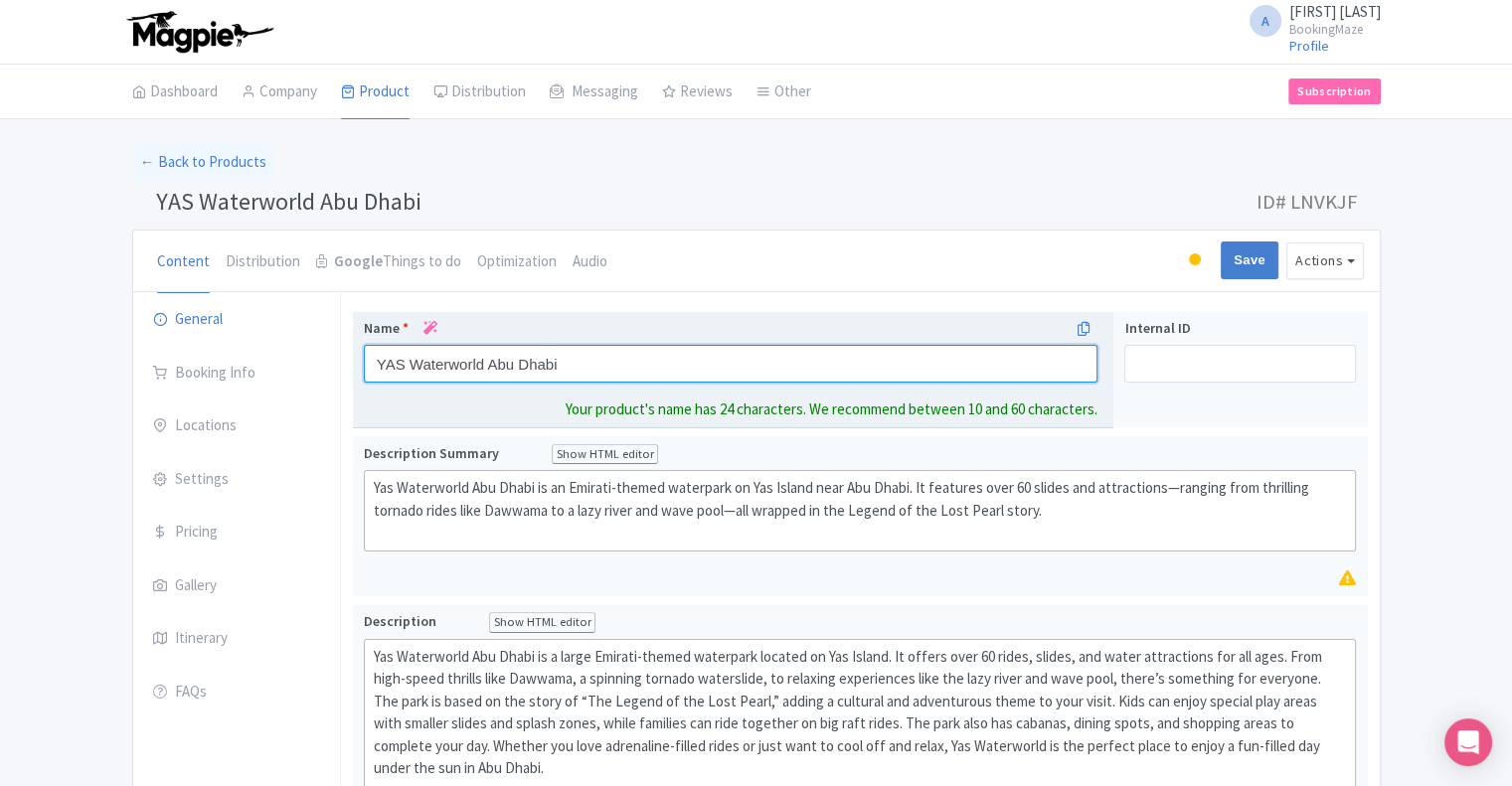 click on "YAS Waterworld Abu Dhabi" at bounding box center [731, 364] 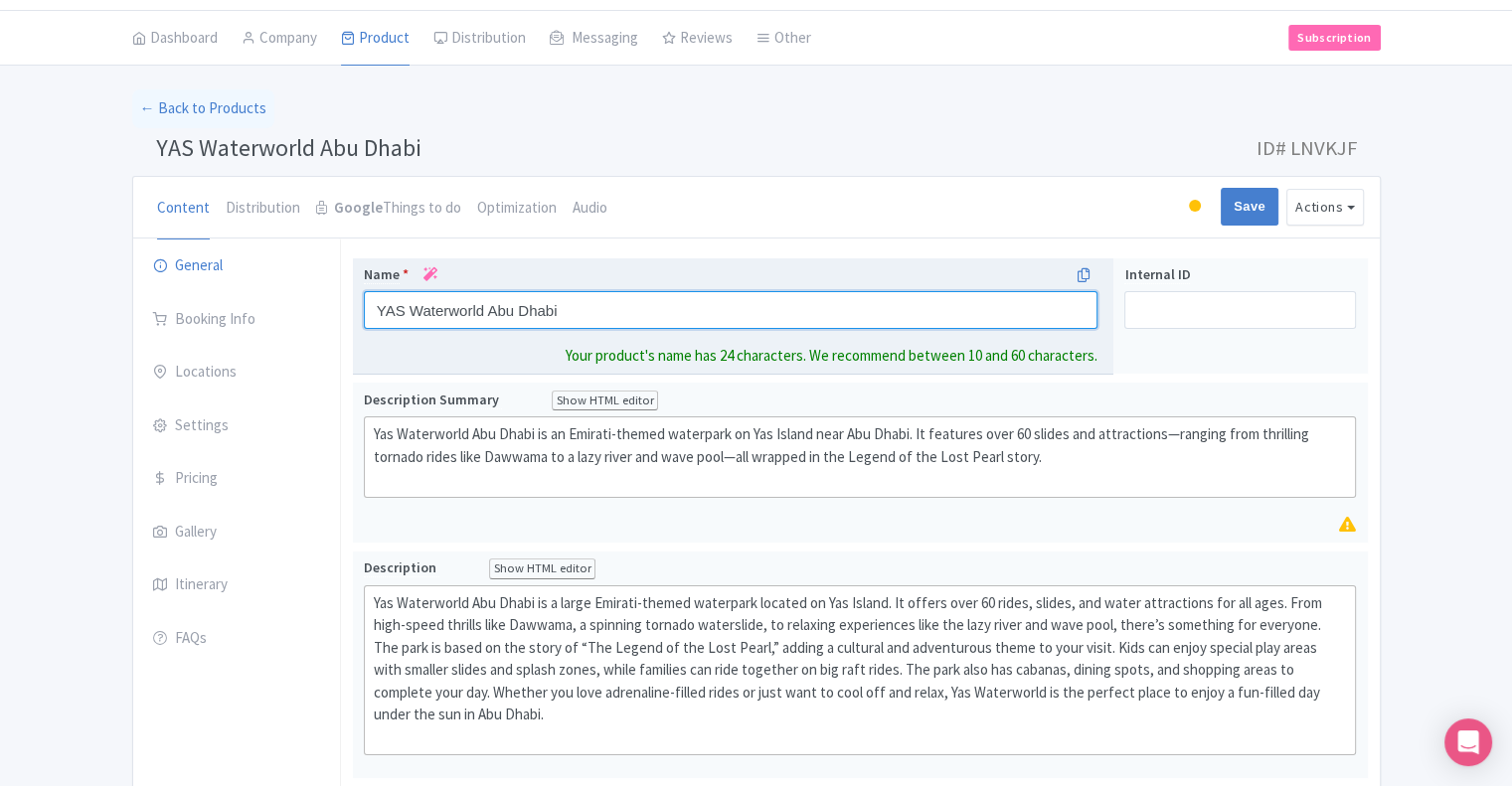 scroll, scrollTop: 99, scrollLeft: 0, axis: vertical 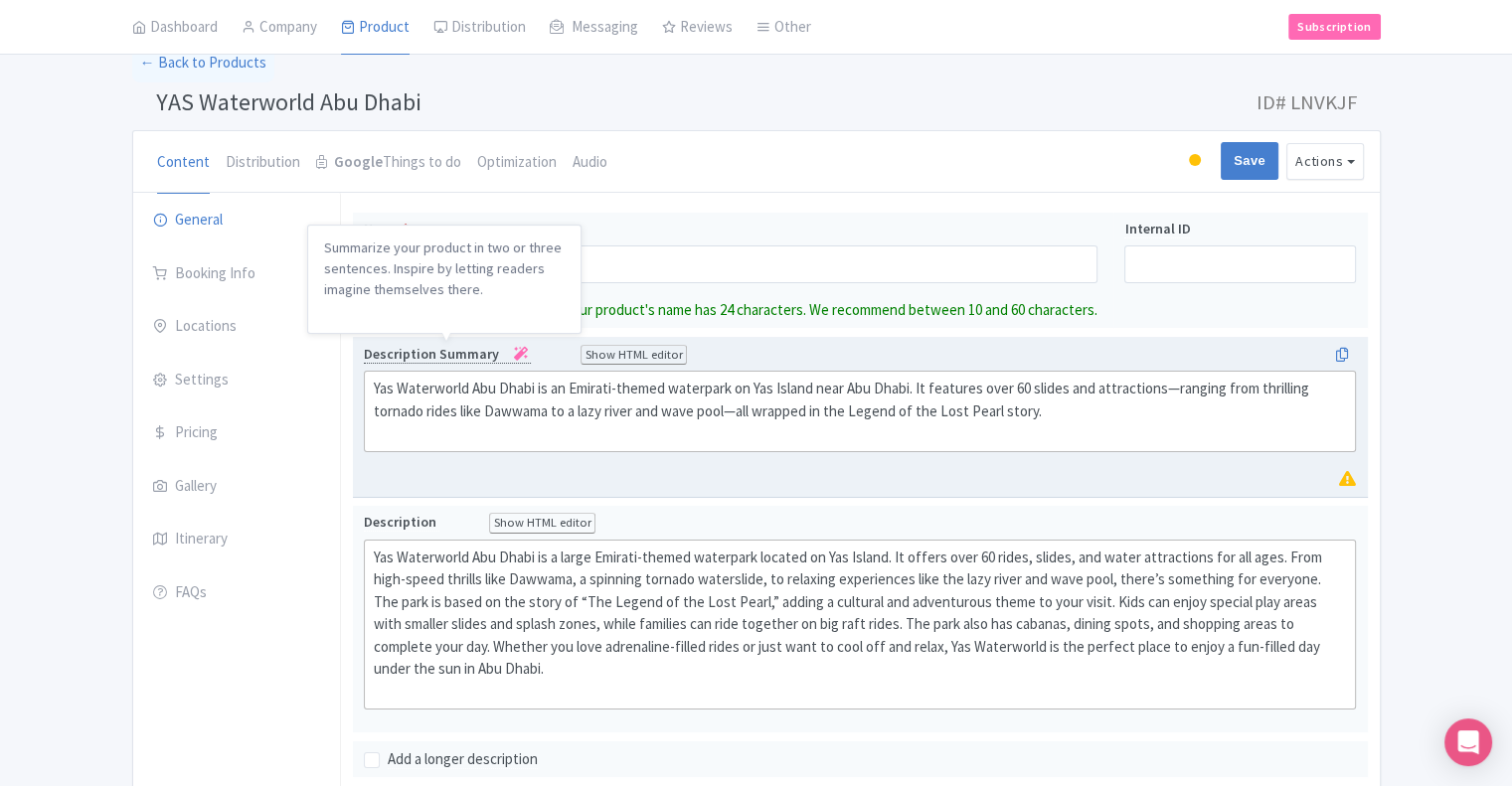 click on "Description Summary
Show HTML editor
Bold
Italic
Strikethrough
Link
Heading
Quote
Code
Bullets
Numbers
Decrease Level
Increase Level
Attach Files
Undo
Redo
Link
Unlink
Yas Waterworld Abu Dhabi is an Emirati-themed waterpark on Yas Island near Abu Dhabi. It features over 60 slides and attractions—ranging from thrilling tornado rides like Dawwama to a lazy river and wave pool—all wrapped in the Legend of the Lost Pearl story." at bounding box center [860, 397] 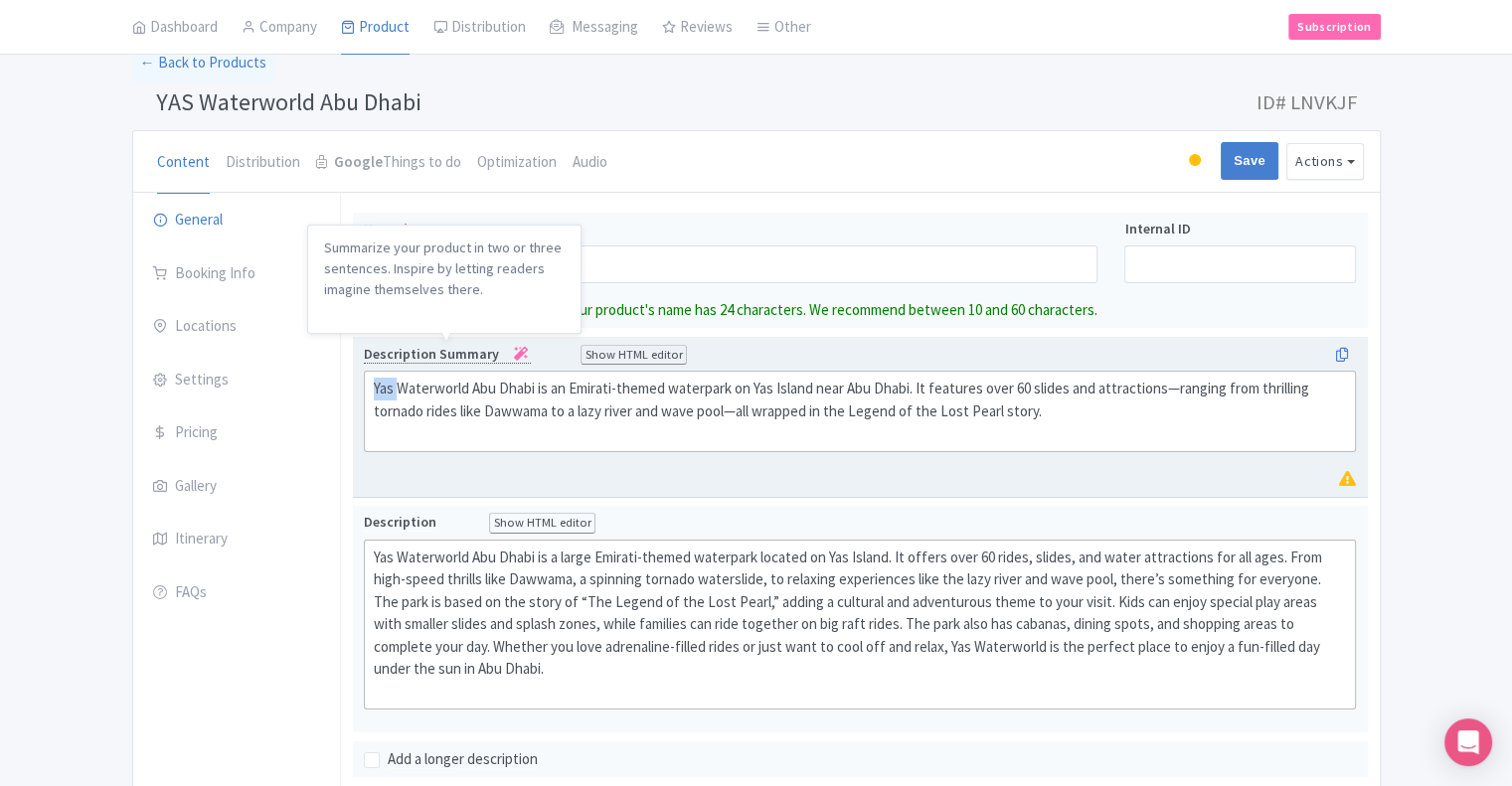 click on "Yas Waterworld Abu Dhabi is an Emirati-themed waterpark on Yas Island near Abu Dhabi. It features over 60 slides and attractions—ranging from thrilling tornado rides like Dawwama to a lazy river and wave pool—all wrapped in the Legend of the Lost Pearl story." 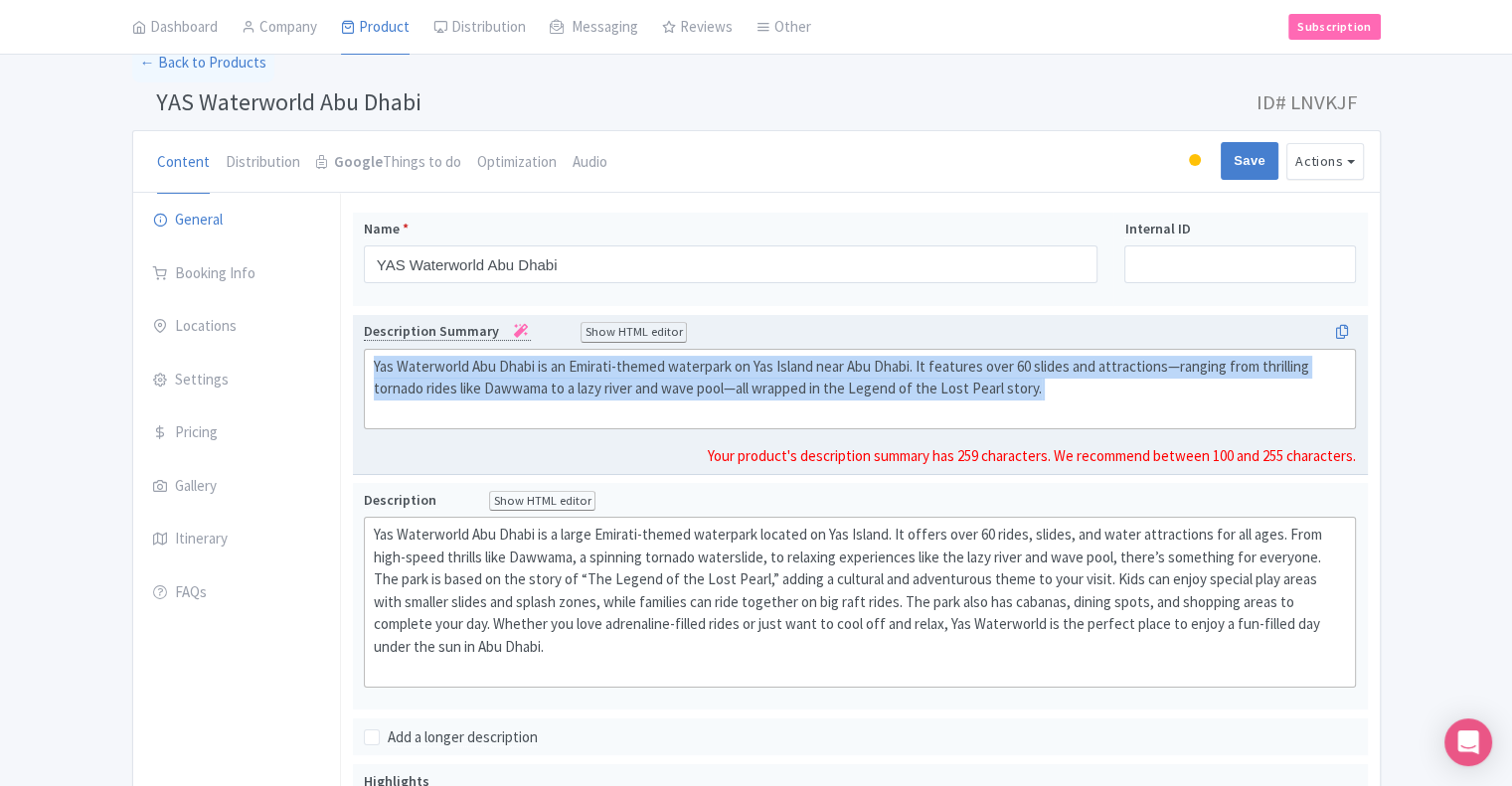 click on "Yas Waterworld Abu Dhabi is an Emirati-themed waterpark on Yas Island near Abu Dhabi. It features over 60 slides and attractions—ranging from thrilling tornado rides like Dawwama to a lazy river and wave pool—all wrapped in the Legend of the Lost Pearl story." 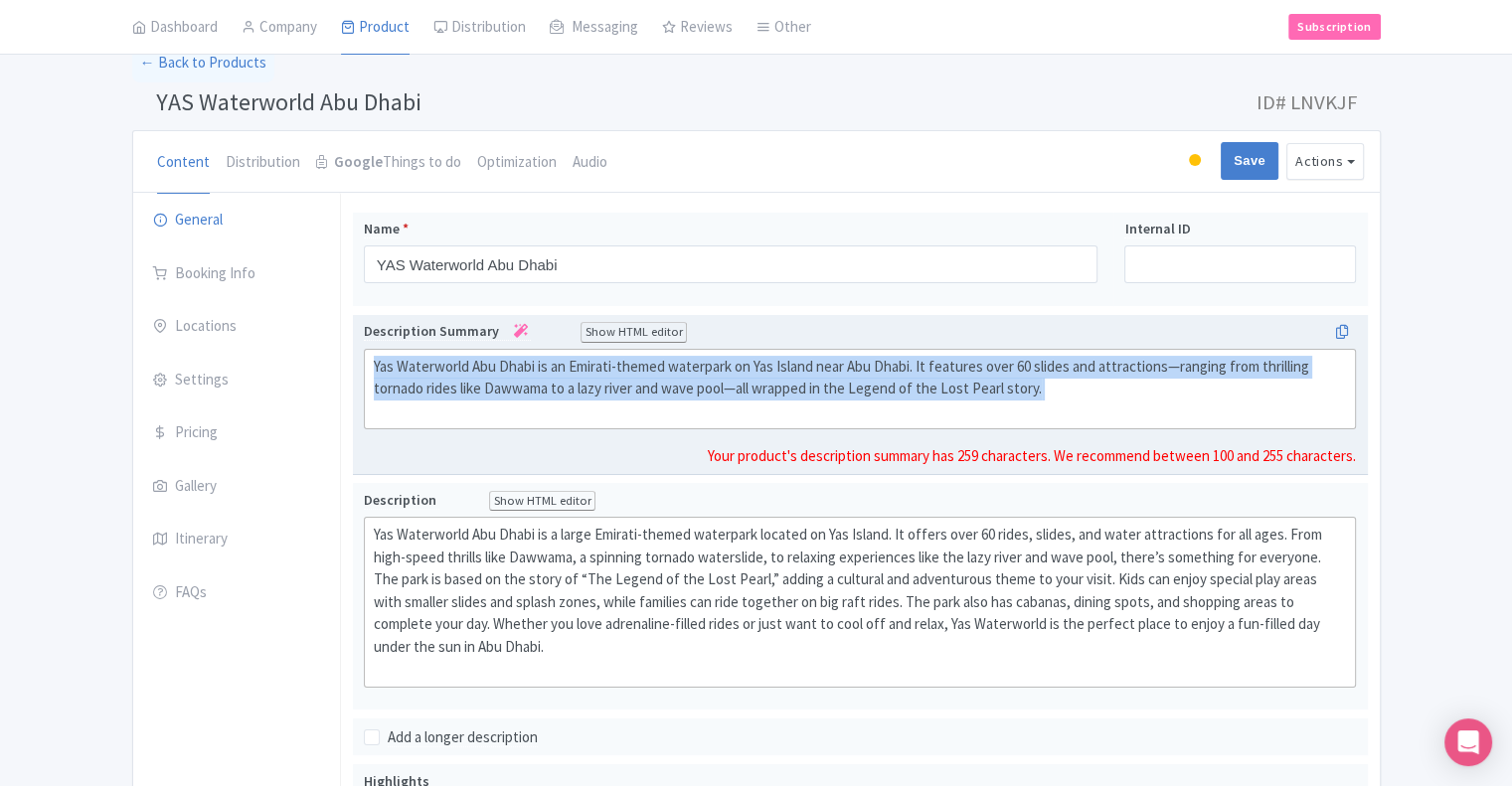 click on "Yas Waterworld Abu Dhabi is an Emirati-themed waterpark on Yas Island near Abu Dhabi. It features over 60 slides and attractions—ranging from thrilling tornado rides like Dawwama to a lazy river and wave pool—all wrapped in the Legend of the Lost Pearl story." 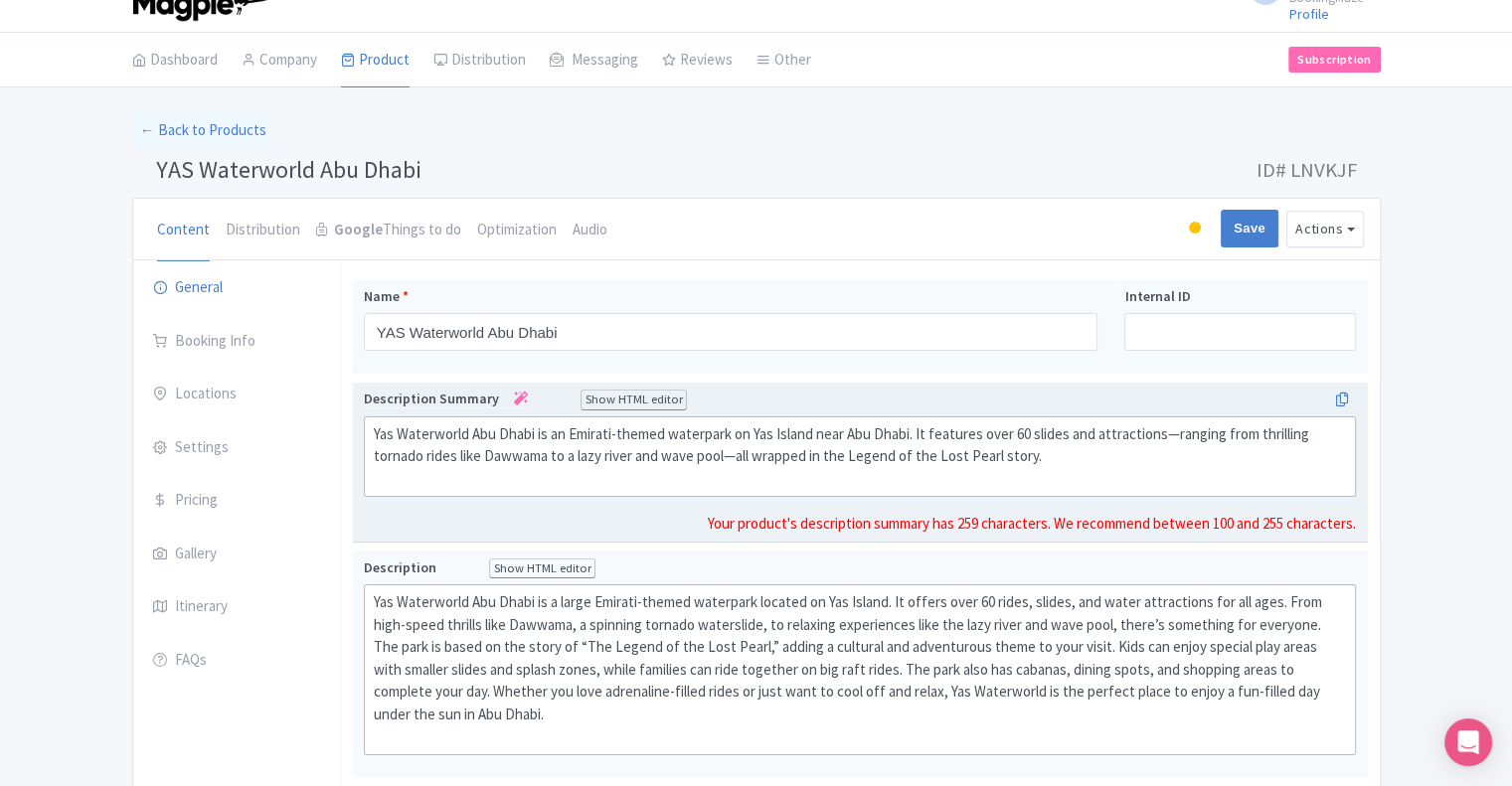 scroll, scrollTop: 0, scrollLeft: 0, axis: both 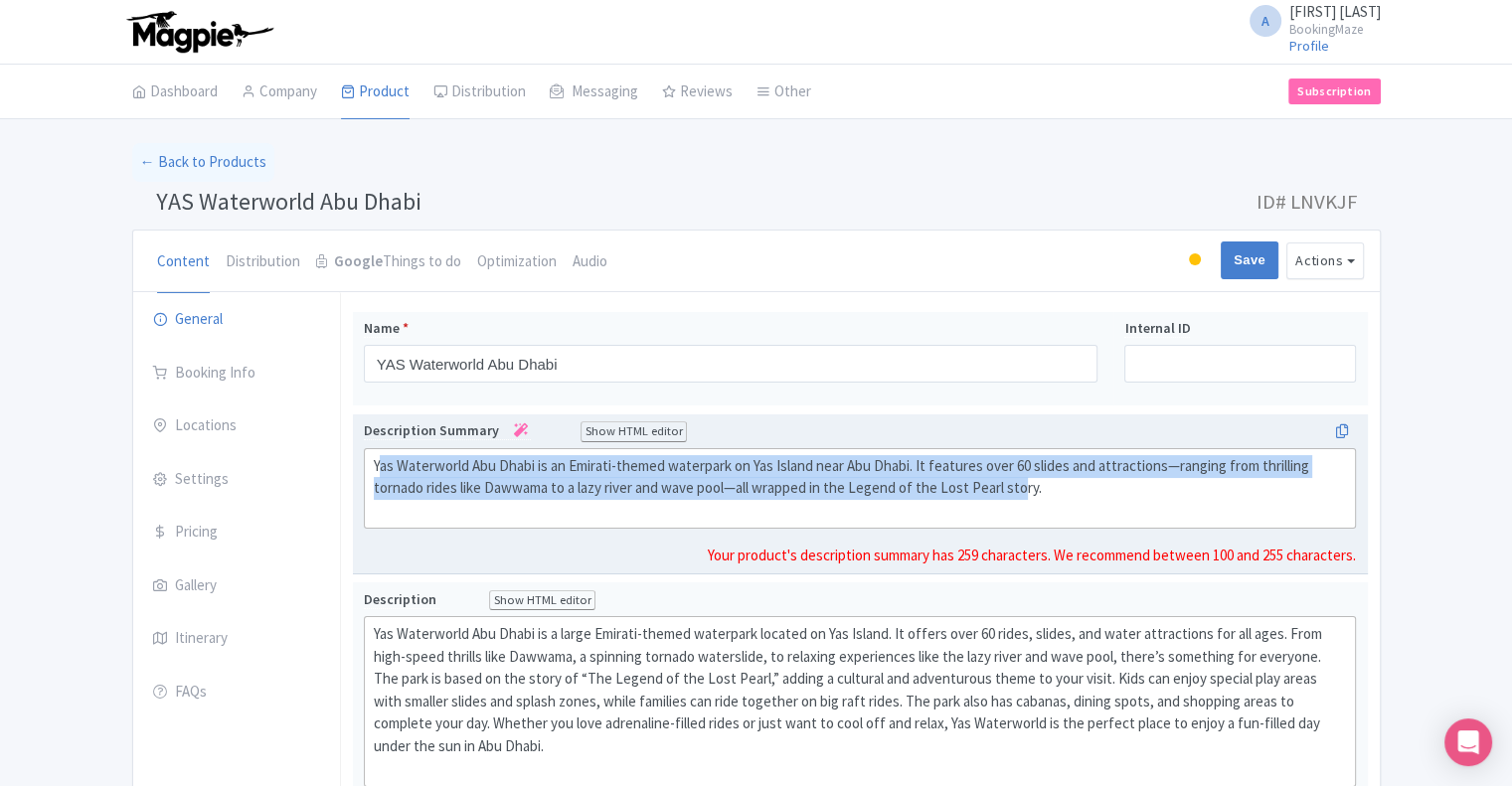 drag, startPoint x: 376, startPoint y: 464, endPoint x: 1024, endPoint y: 497, distance: 648.8397 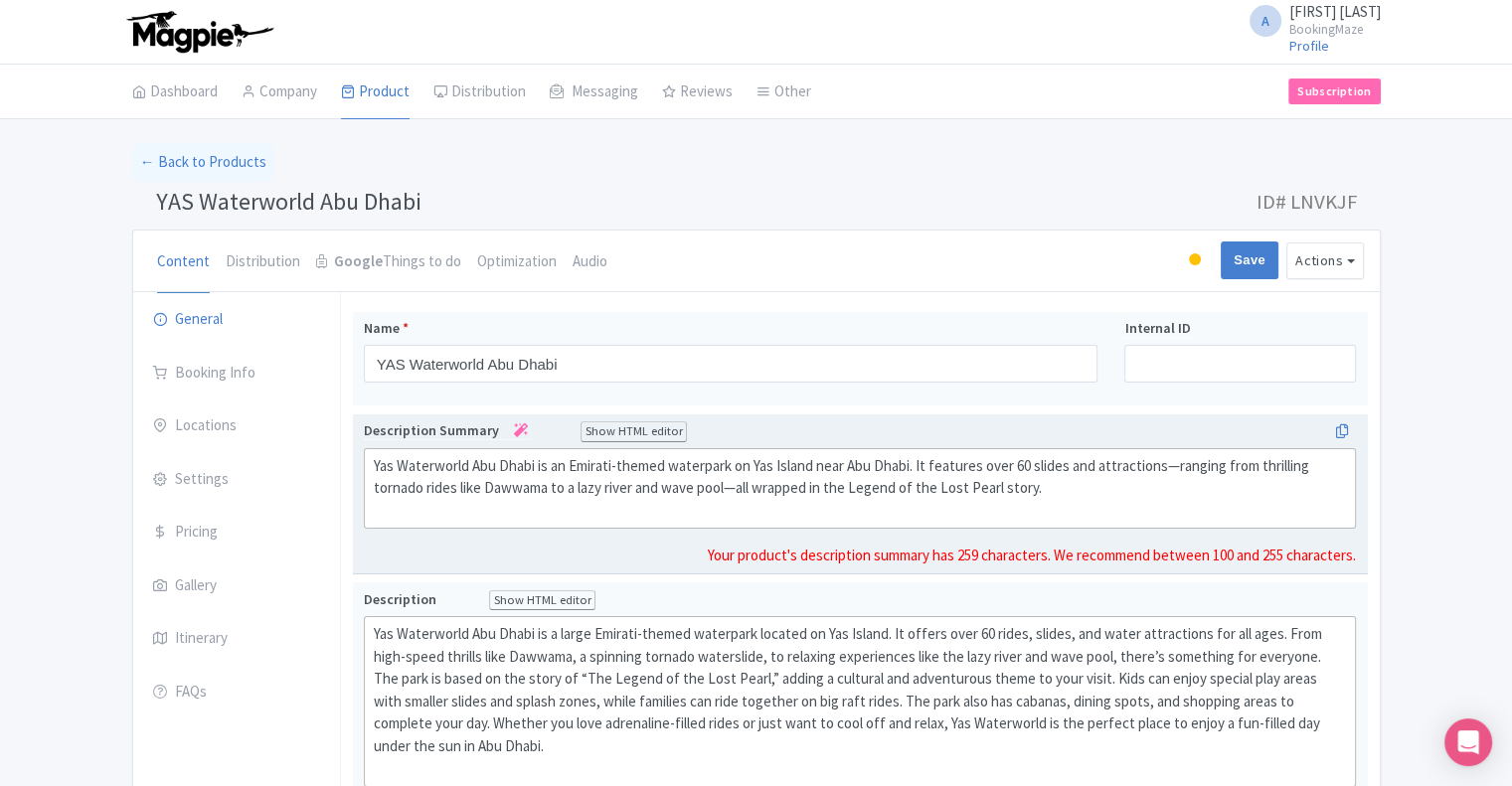 click on "Yas Waterworld Abu Dhabi is an Emirati-themed waterpark on Yas Island near Abu Dhabi. It features over 60 slides and attractions—ranging from thrilling tornado rides like Dawwama to a lazy river and wave pool—all wrapped in the Legend of the Lost Pearl story." 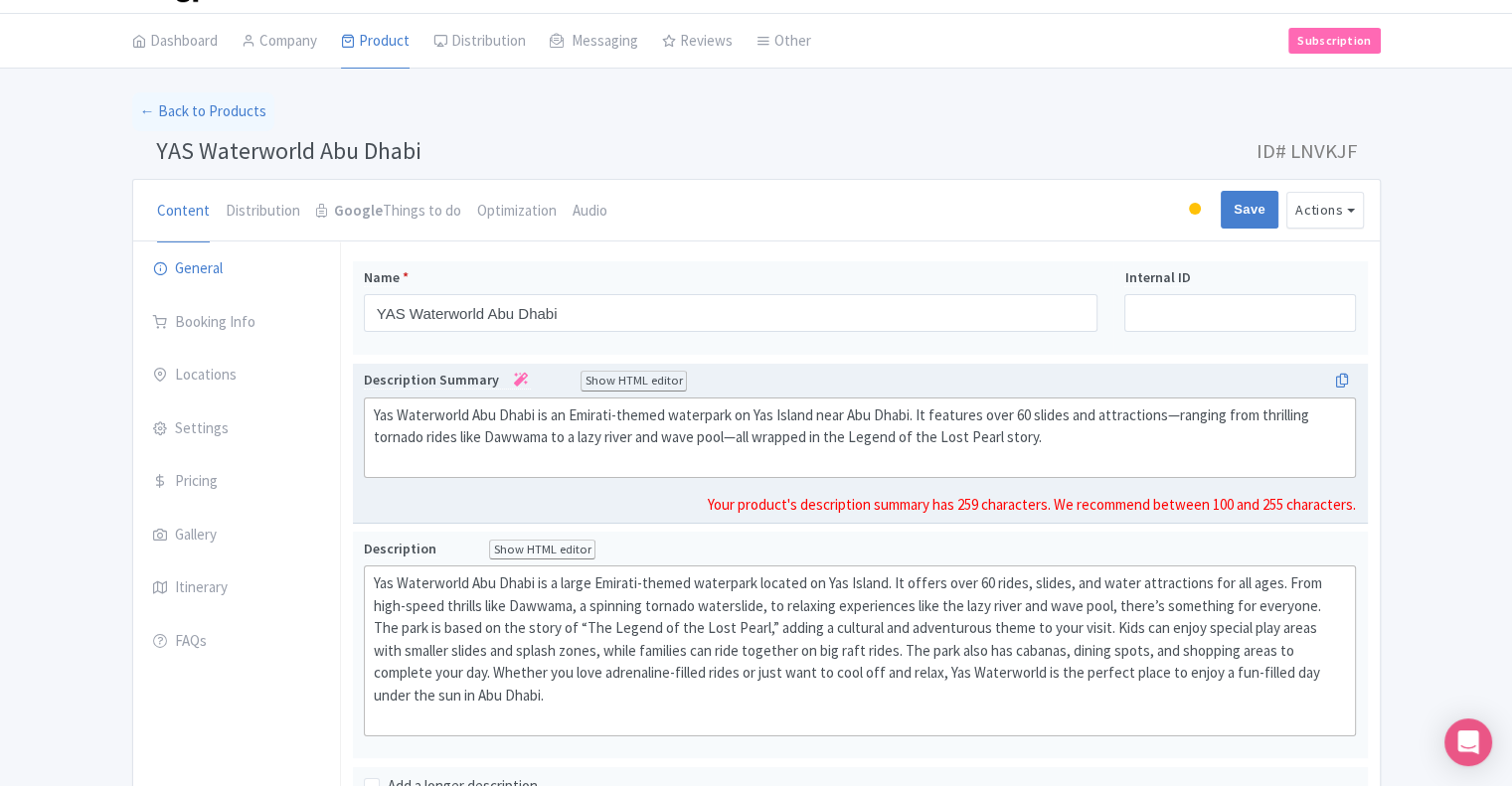 scroll, scrollTop: 99, scrollLeft: 0, axis: vertical 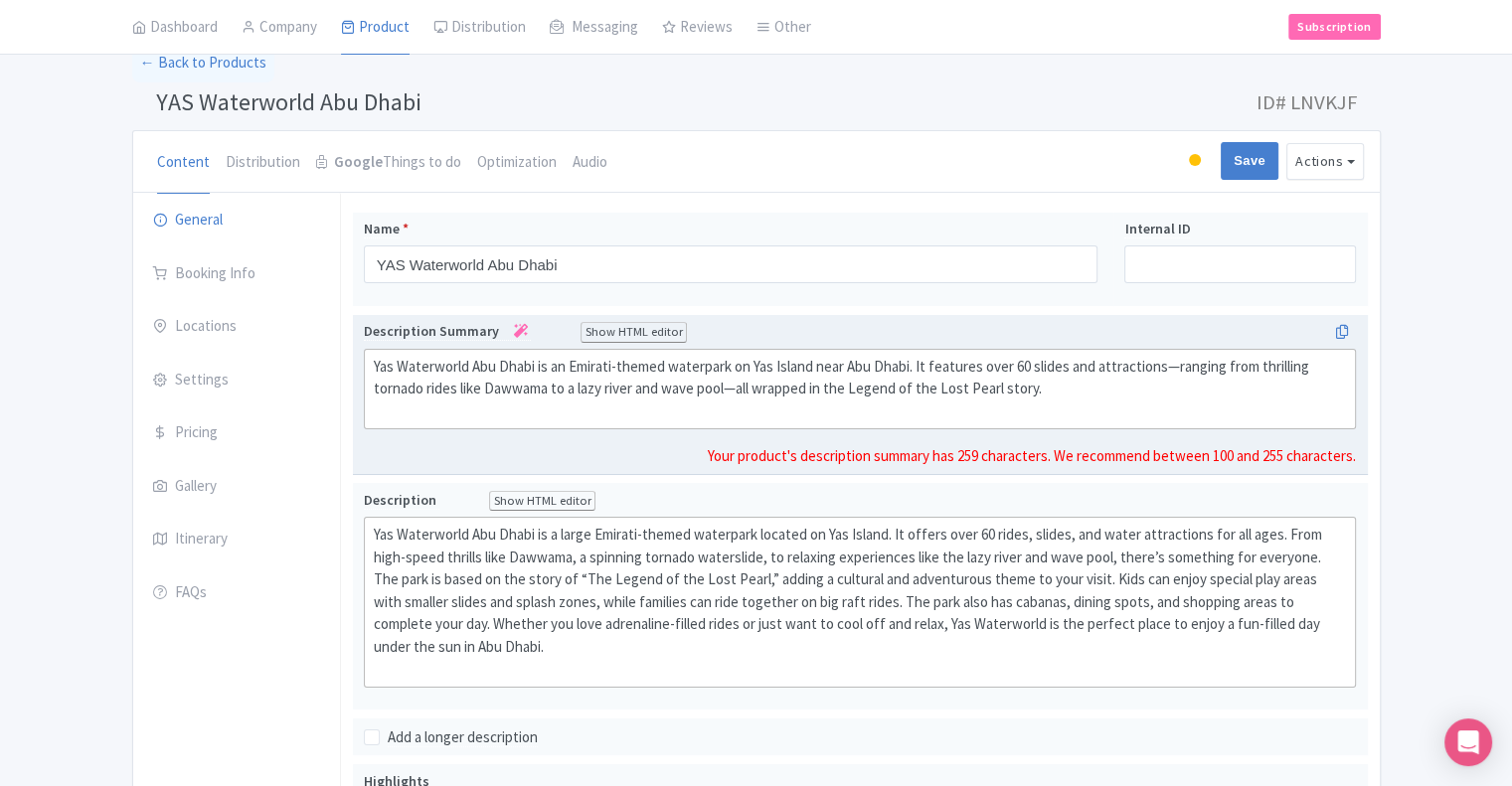 type on "<div>Yas Waterworld Abu Dhabi is an Emirati-themed waterpark on Yas Island near Abu Dhabi. It features over 60 slides and attractions—ranging from thrilling tornado rides like Dawwama to a lazy river and wave pool—all wrapped in the Legend of the Lost Pearl story.<br><br></div>" 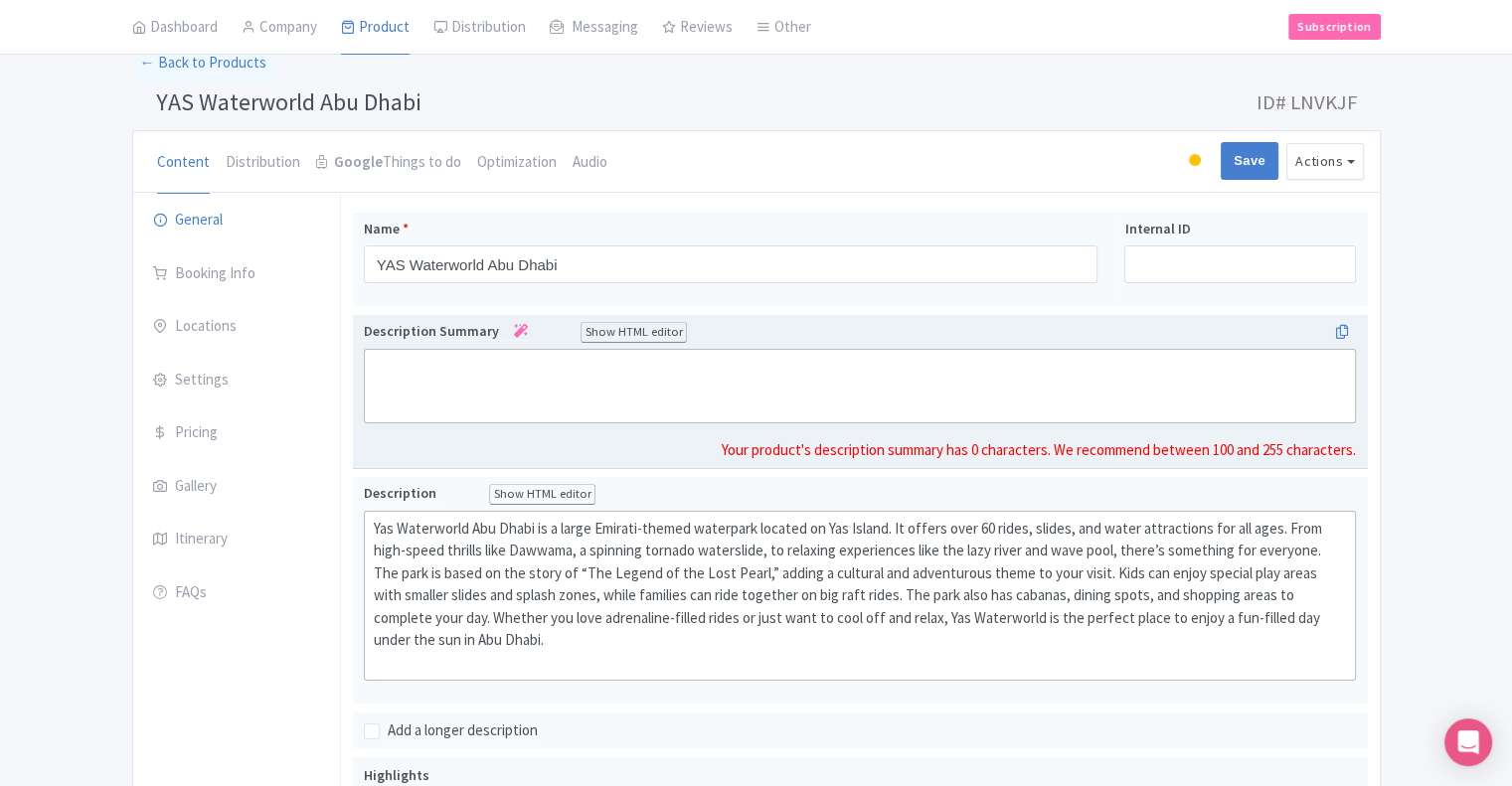 type 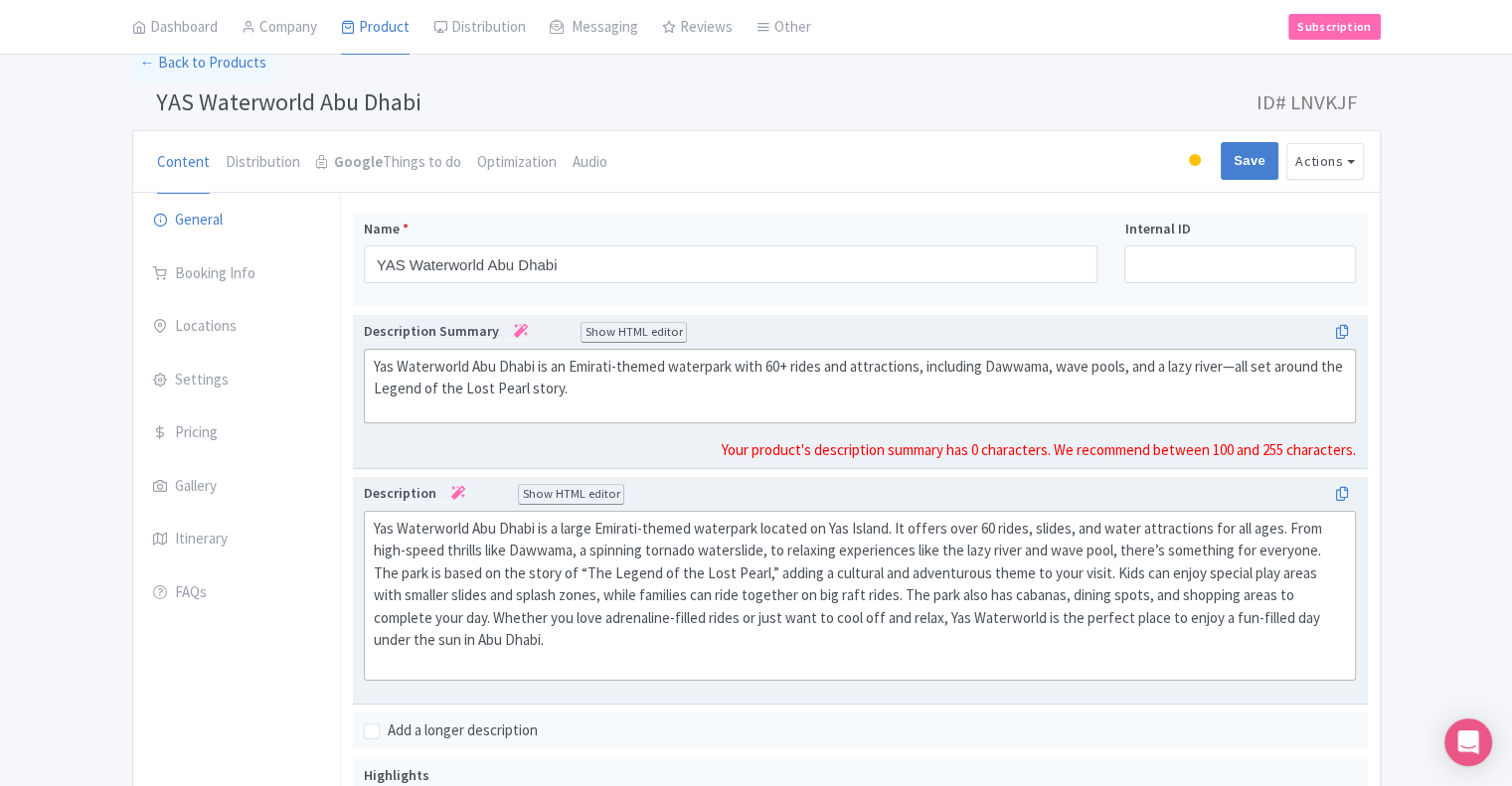 click on "Yas Waterworld Abu Dhabi is a large Emirati-themed waterpark located on Yas Island. It offers over 60 rides, slides, and water attractions for all ages. From high-speed thrills like Dawwama, a spinning tornado waterslide, to relaxing experiences like the lazy river and wave pool, there’s something for everyone. The park is based on the story of “The Legend of the Lost Pearl,” adding a cultural and adventurous theme to your visit. Kids can enjoy special play areas with smaller slides and splash zones, while families can ride together on big raft rides. The park also has cabanas, dining spots, and shopping areas to complete your day. Whether you love adrenaline-filled rides or just want to cool off and relax, Yas Waterworld is the perfect place to enjoy a fun-filled day under the sun in Abu Dhabi." 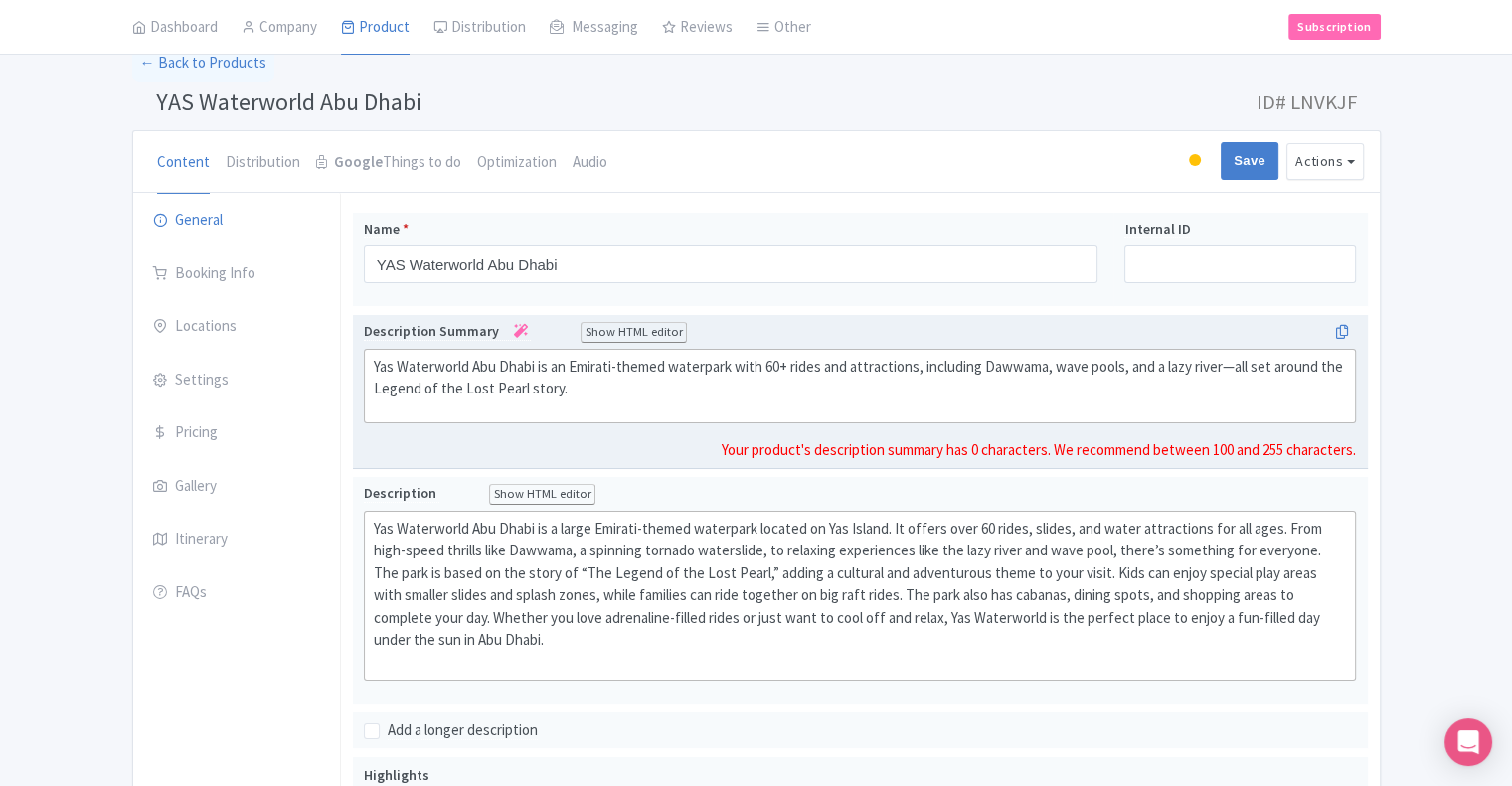 click on "Yas Waterworld Abu Dhabi is an Emirati-themed waterpark with 60+ rides and attractions, including Dawwama, wave pools, and a lazy river—all set around the Legend of the Lost Pearl story." 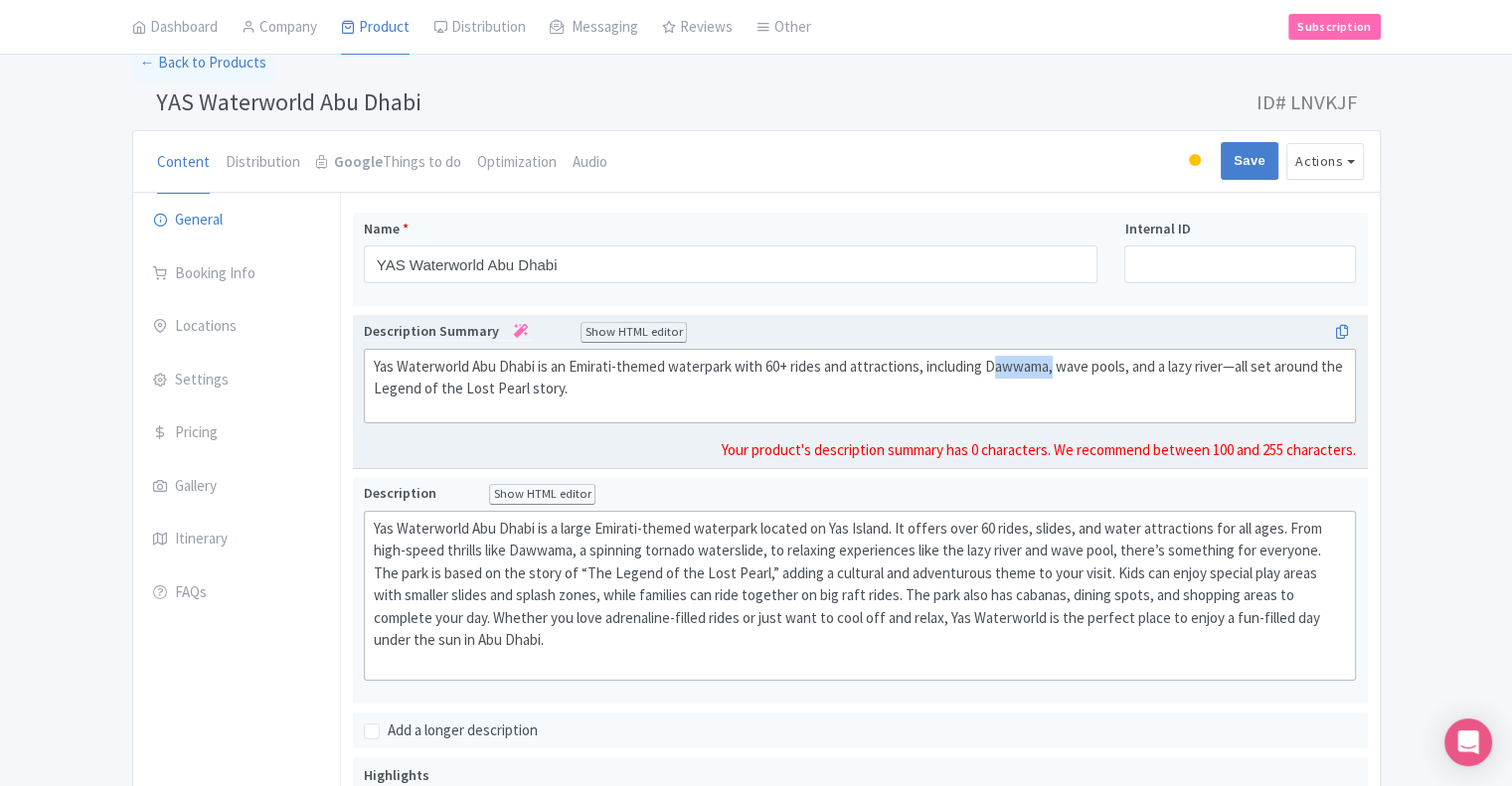 click on "Yas Waterworld Abu Dhabi is an Emirati-themed waterpark with 60+ rides and attractions, including Dawwama, wave pools, and a lazy river—all set around the Legend of the Lost Pearl story." 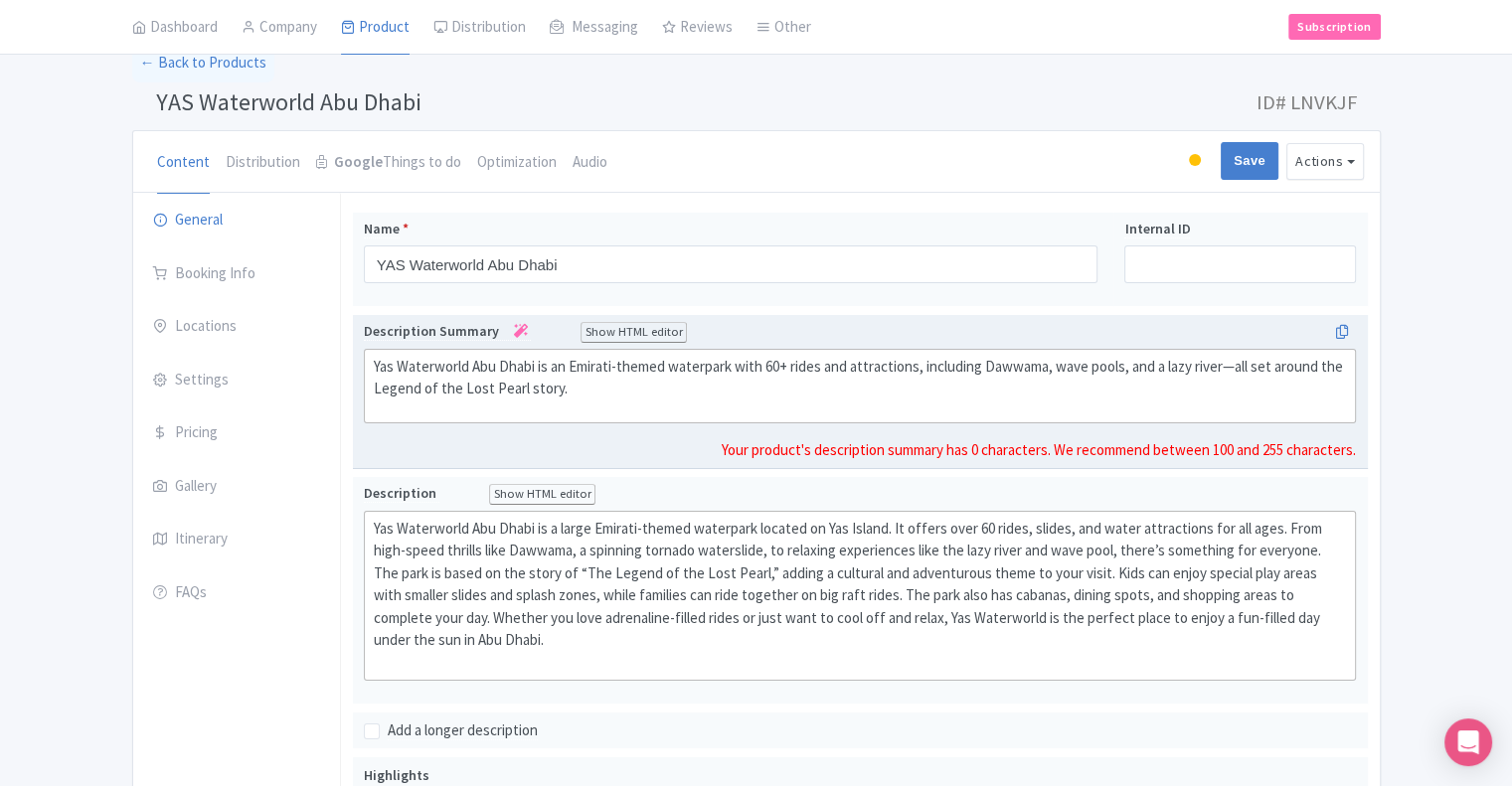 click on "Yas Waterworld Abu Dhabi is an Emirati-themed waterpark with 60+ rides and attractions, including Dawwama, wave pools, and a lazy river—all set around the Legend of the Lost Pearl story." 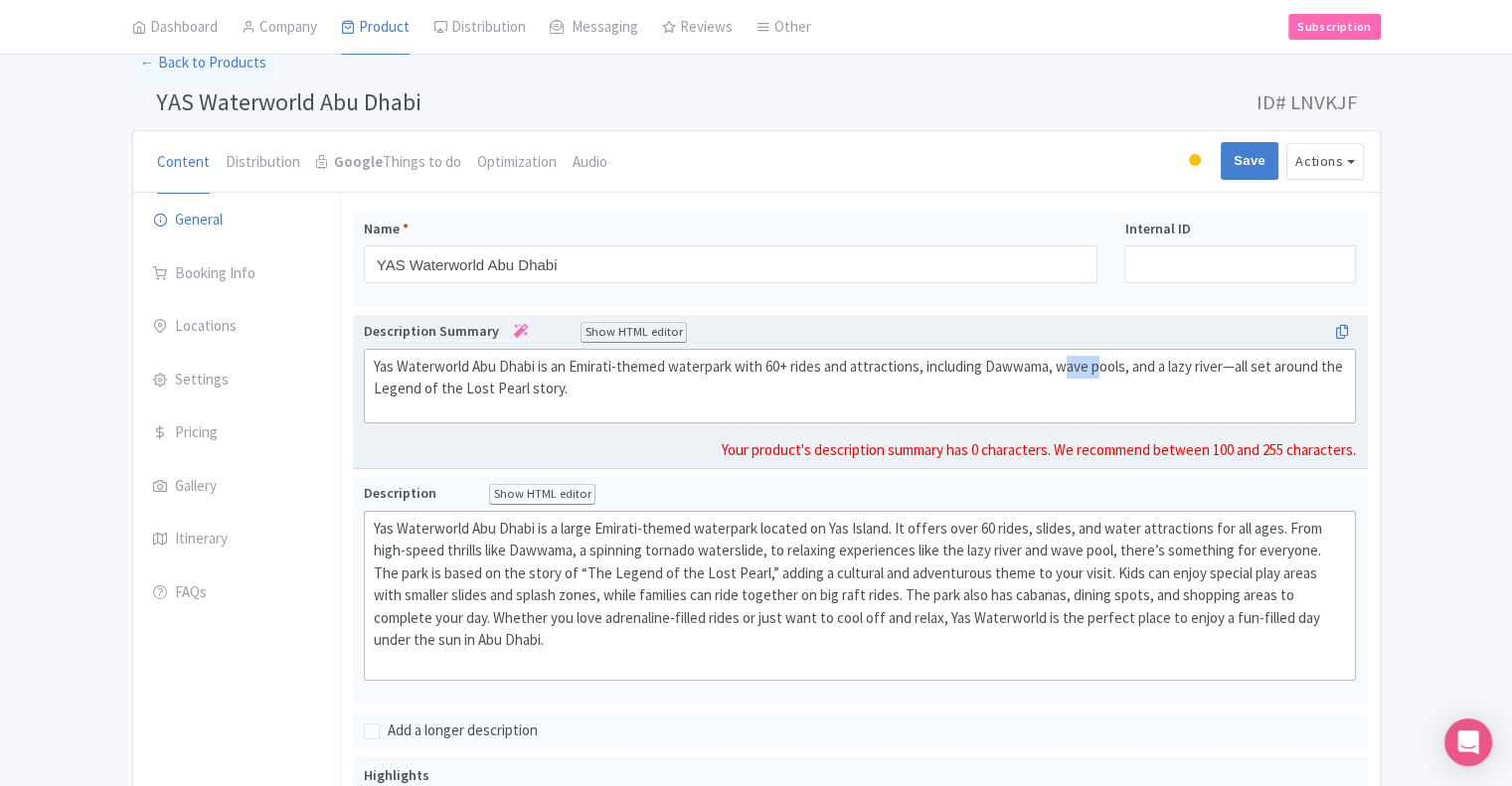 drag, startPoint x: 1072, startPoint y: 364, endPoint x: 1093, endPoint y: 364, distance: 21 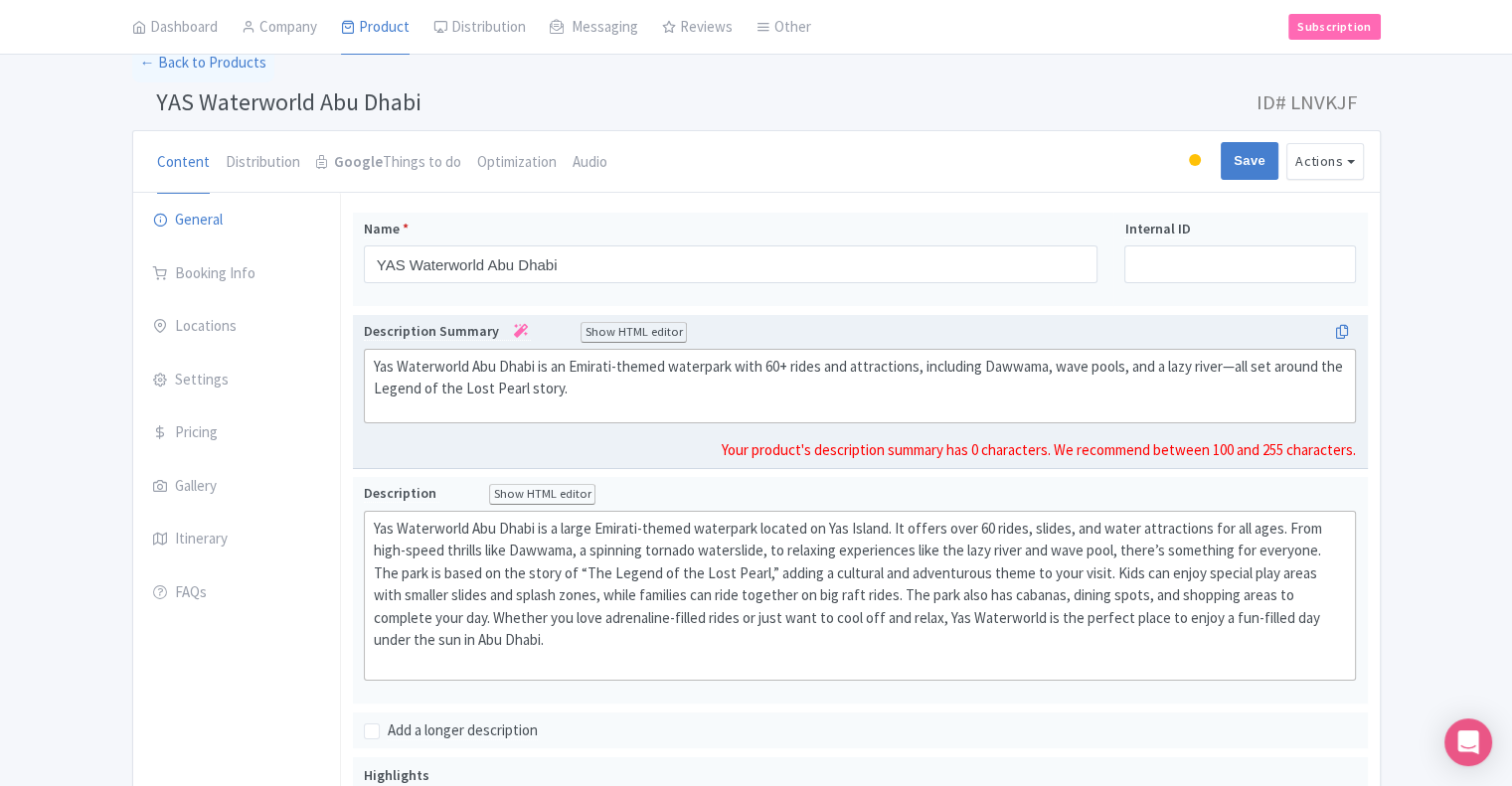 click on "Yas Waterworld Abu Dhabi is an Emirati-themed waterpark with 60+ rides and attractions, including Dawwama, wave pools, and a lazy river—all set around the Legend of the Lost Pearl story." 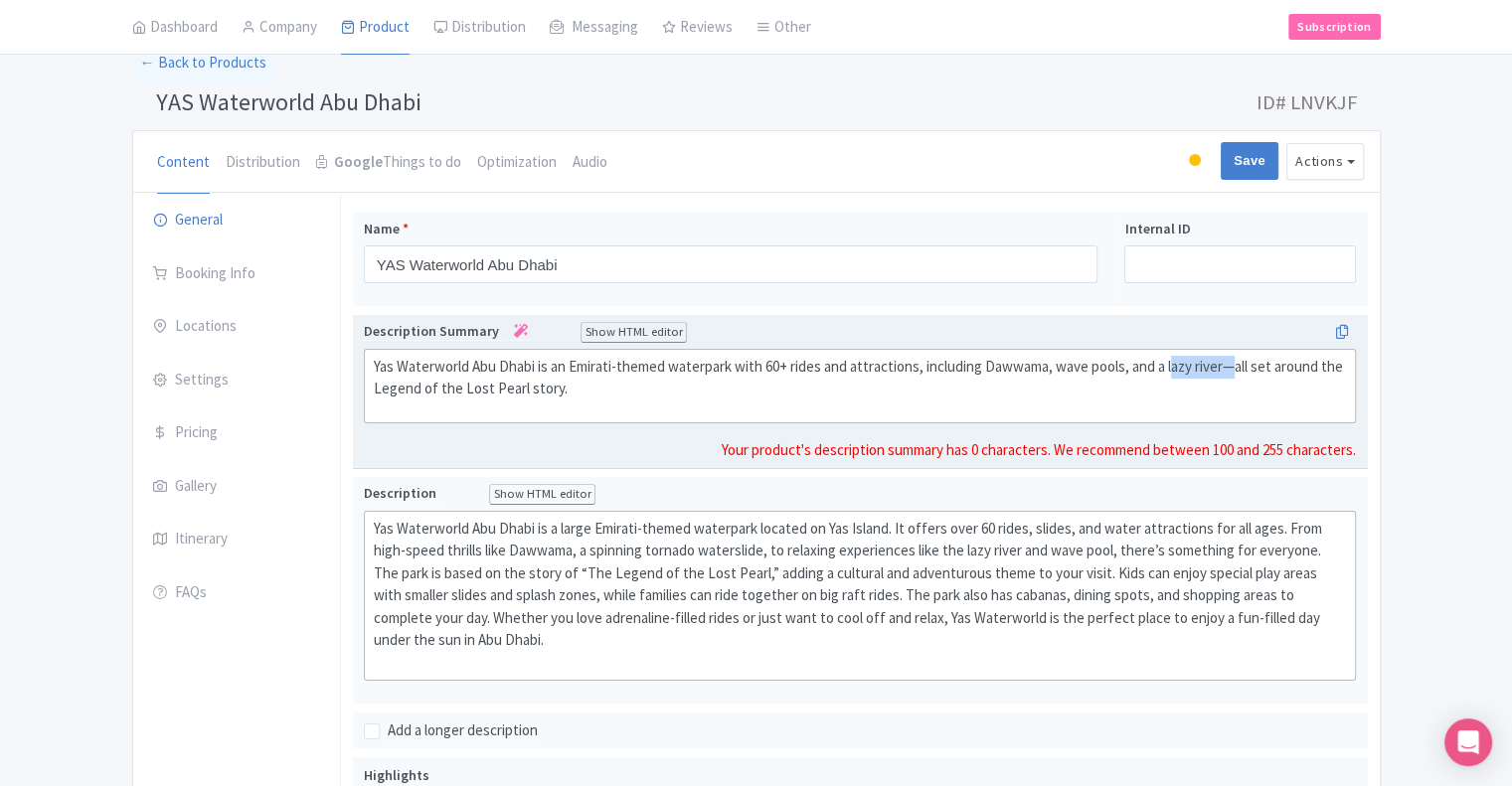 drag, startPoint x: 1186, startPoint y: 366, endPoint x: 1208, endPoint y: 369, distance: 22.203603 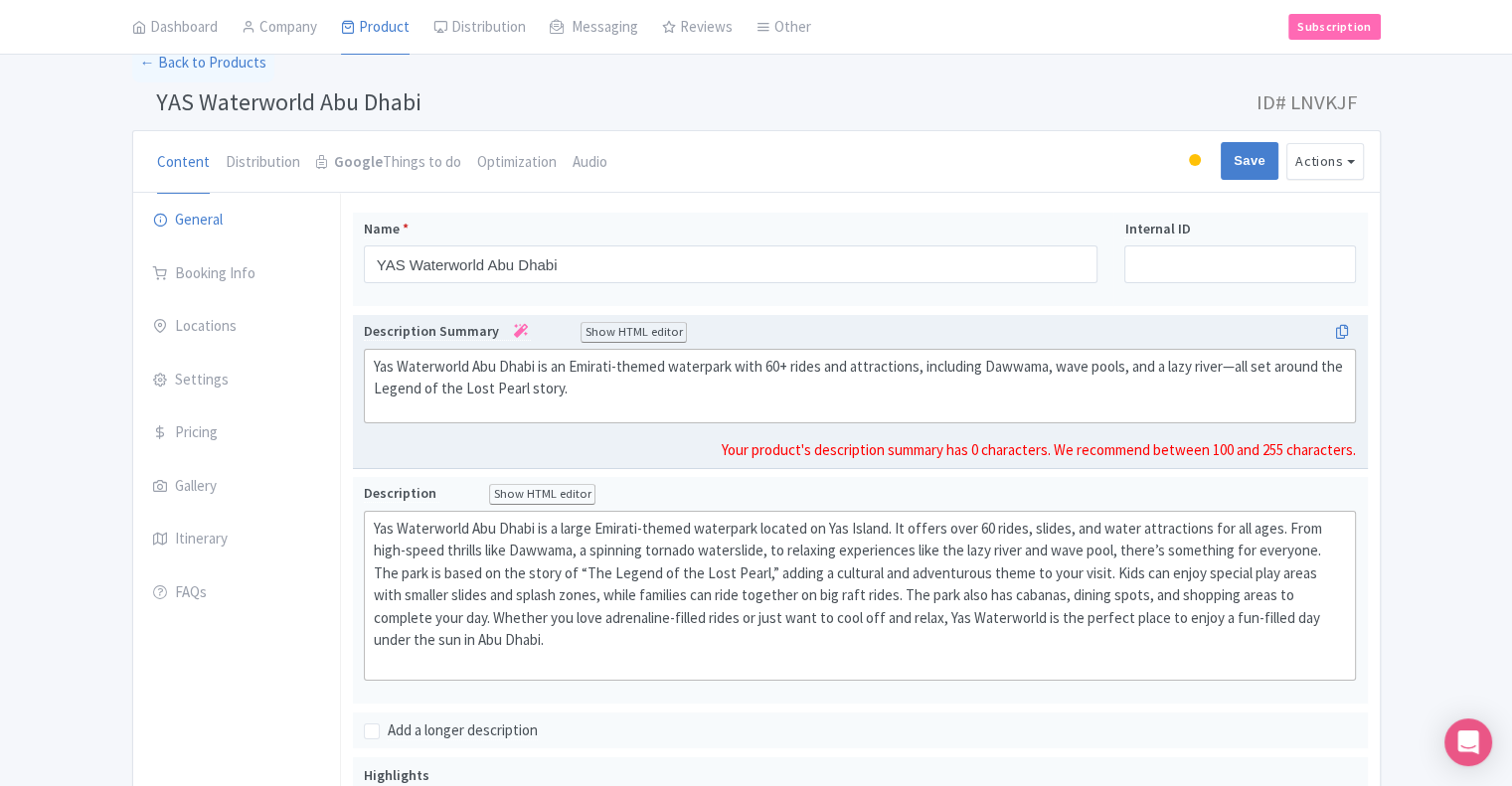 click on "Yas Waterworld Abu Dhabi is an Emirati-themed waterpark with 60+ rides and attractions, including Dawwama, wave pools, and a lazy river—all set around the Legend of the Lost Pearl story." 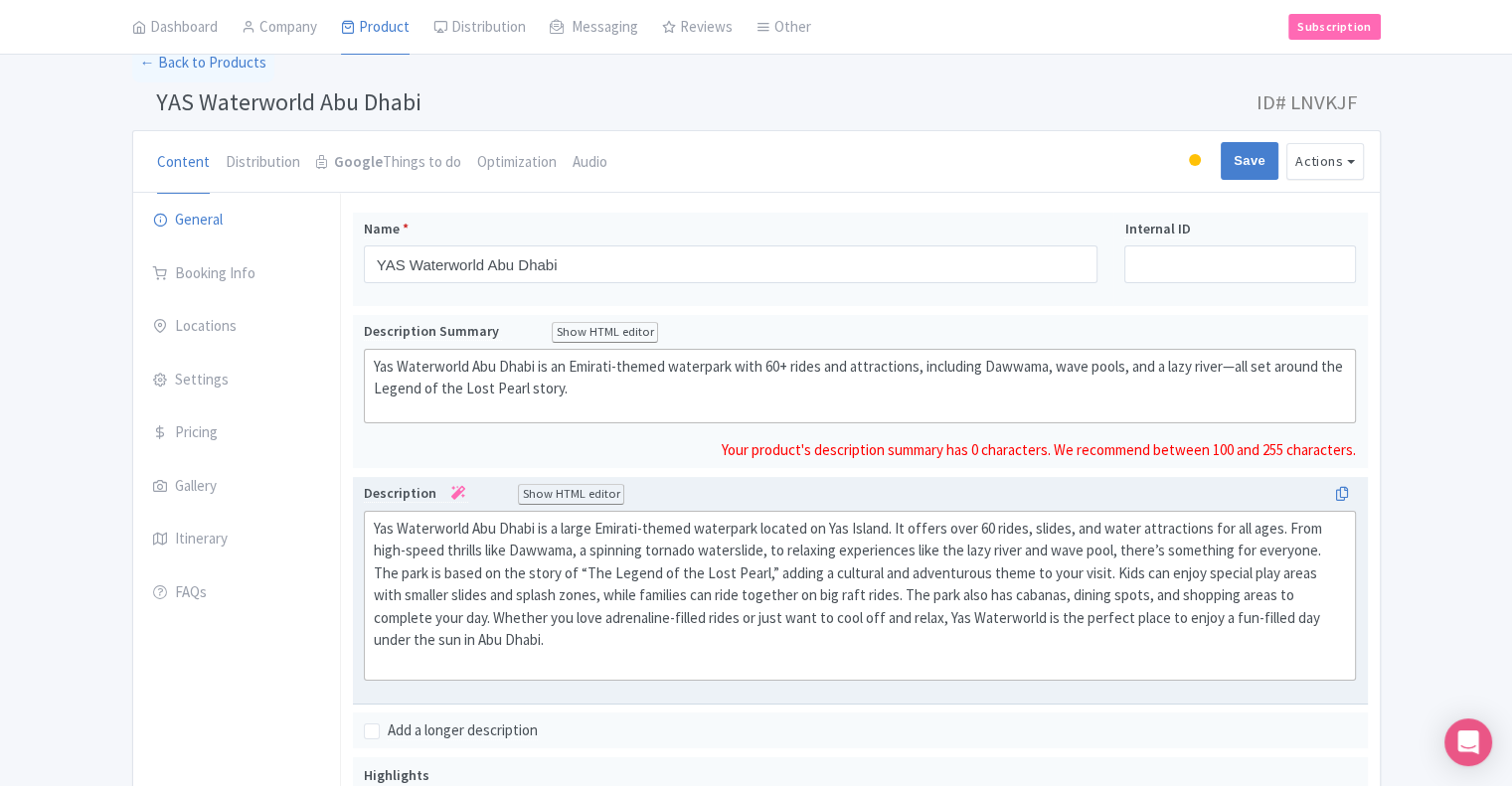 click on "Yas Waterworld Abu Dhabi is a large Emirati-themed waterpark located on Yas Island. It offers over 60 rides, slides, and water attractions for all ages. From high-speed thrills like Dawwama, a spinning tornado waterslide, to relaxing experiences like the lazy river and wave pool, there’s something for everyone. The park is based on the story of “The Legend of the Lost Pearl,” adding a cultural and adventurous theme to your visit. Kids can enjoy special play areas with smaller slides and splash zones, while families can ride together on big raft rides. The park also has cabanas, dining spots, and shopping areas to complete your day. Whether you love adrenaline-filled rides or just want to cool off and relax, Yas Waterworld is the perfect place to enjoy a fun-filled day under the sun in Abu Dhabi." 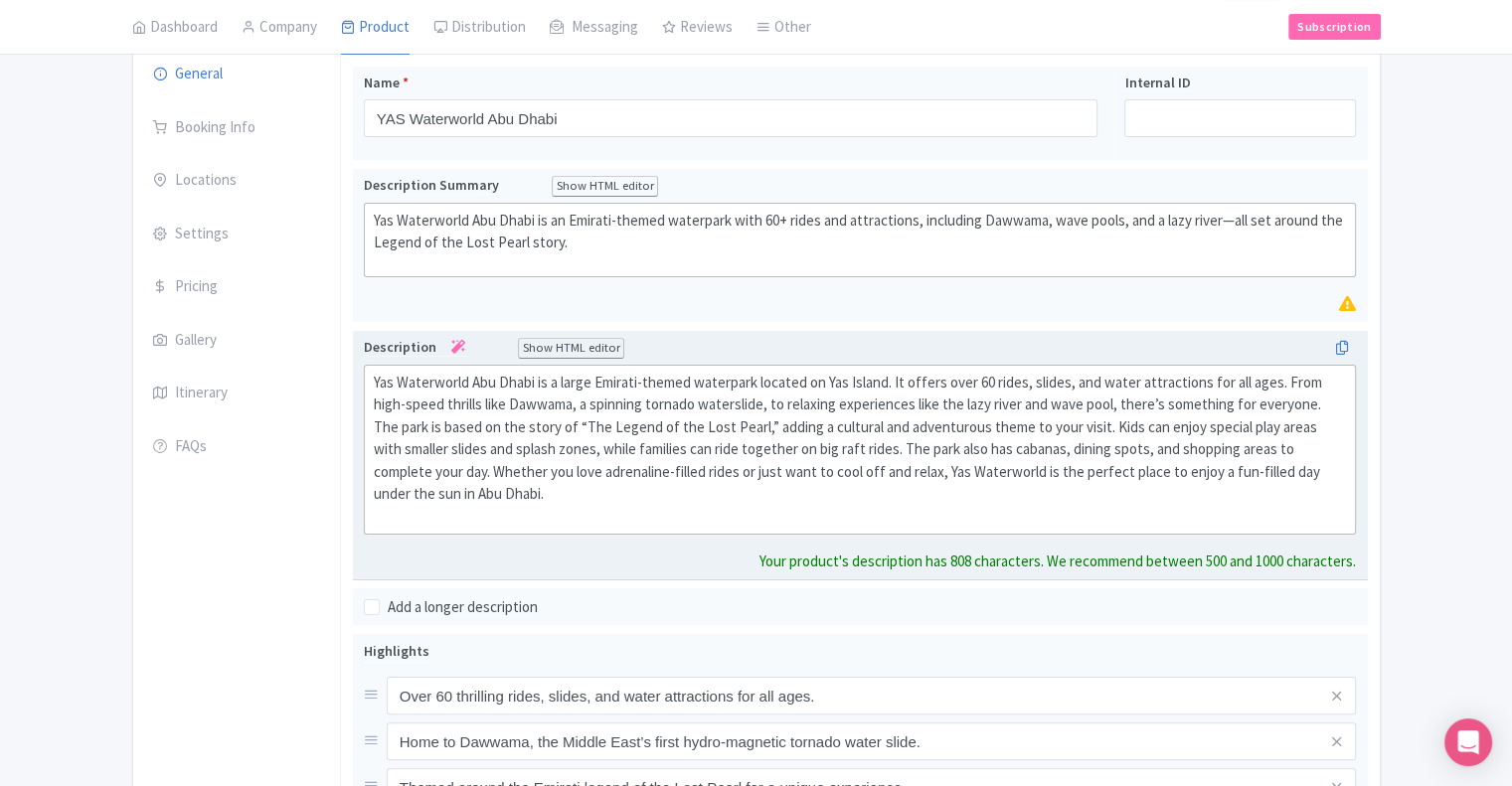 scroll, scrollTop: 199, scrollLeft: 0, axis: vertical 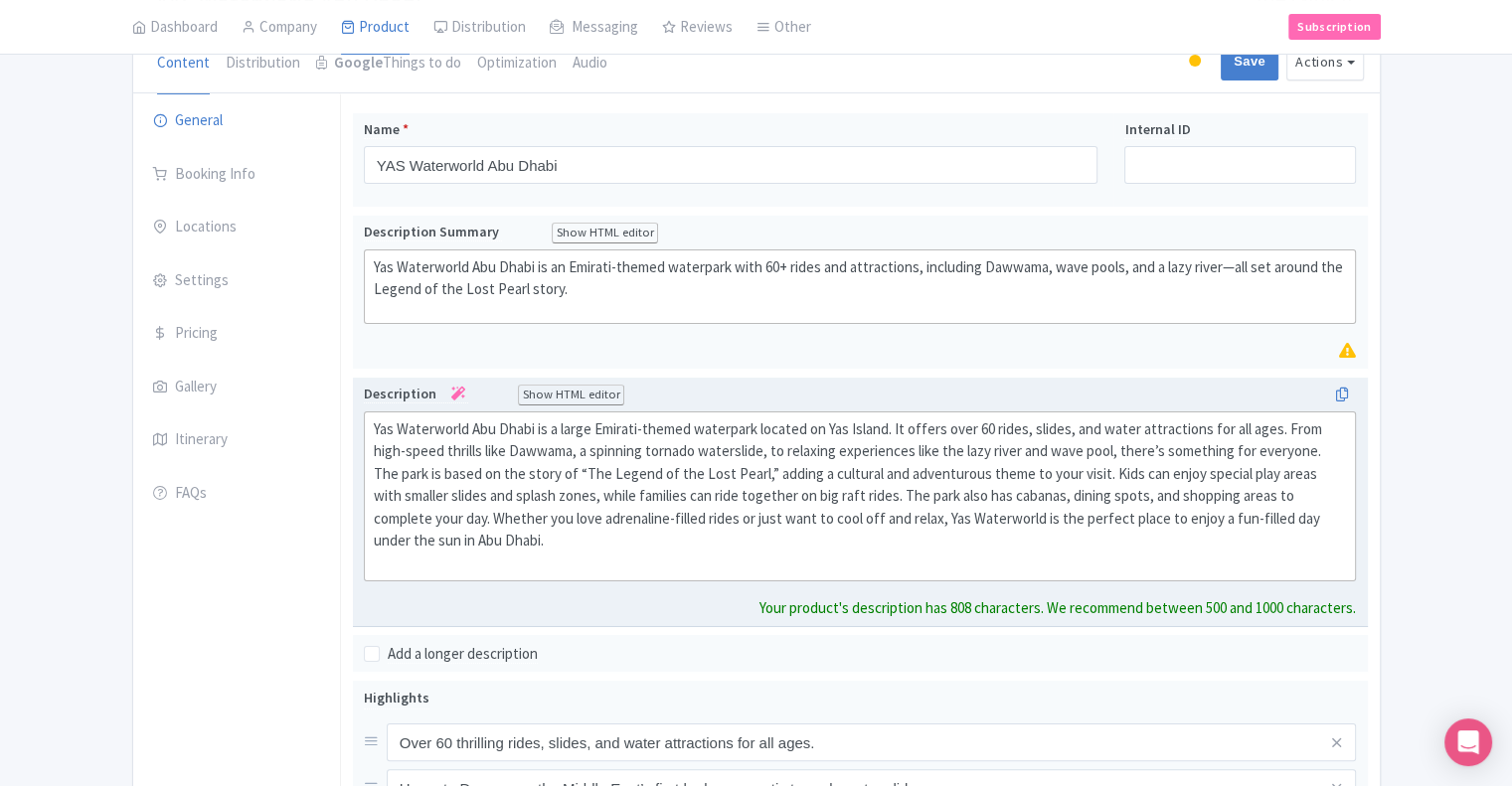 click on "Yas Waterworld Abu Dhabi is a large Emirati-themed waterpark located on Yas Island. It offers over 60 rides, slides, and water attractions for all ages. From high-speed thrills like Dawwama, a spinning tornado waterslide, to relaxing experiences like the lazy river and wave pool, there’s something for everyone. The park is based on the story of “The Legend of the Lost Pearl,” adding a cultural and adventurous theme to your visit. Kids can enjoy special play areas with smaller slides and splash zones, while families can ride together on big raft rides. The park also has cabanas, dining spots, and shopping areas to complete your day. Whether you love adrenaline-filled rides or just want to cool off and relax, Yas Waterworld is the perfect place to enjoy a fun-filled day under the sun in Abu Dhabi." 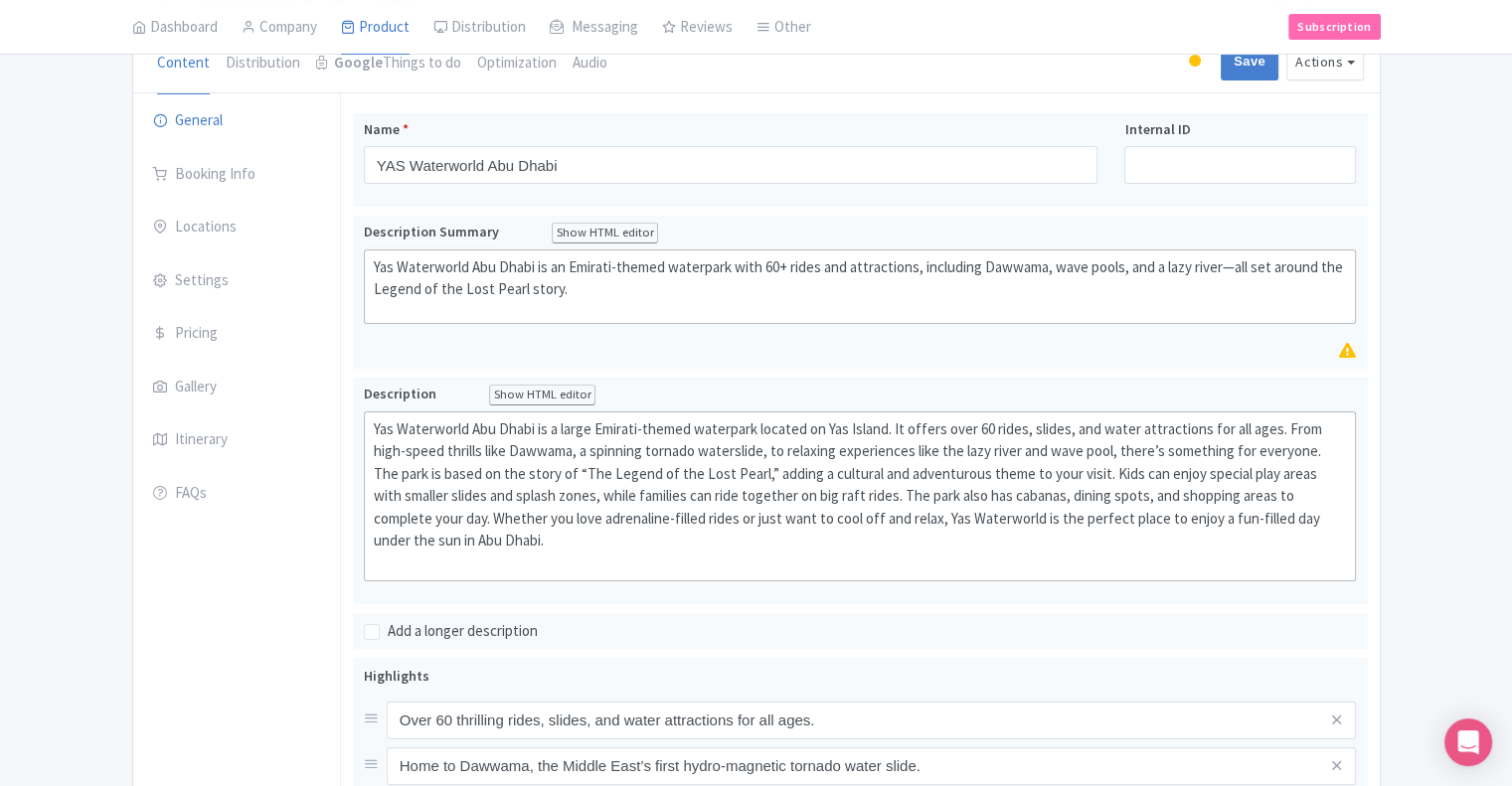 drag, startPoint x: 1050, startPoint y: 604, endPoint x: 1128, endPoint y: 605, distance: 78.00641 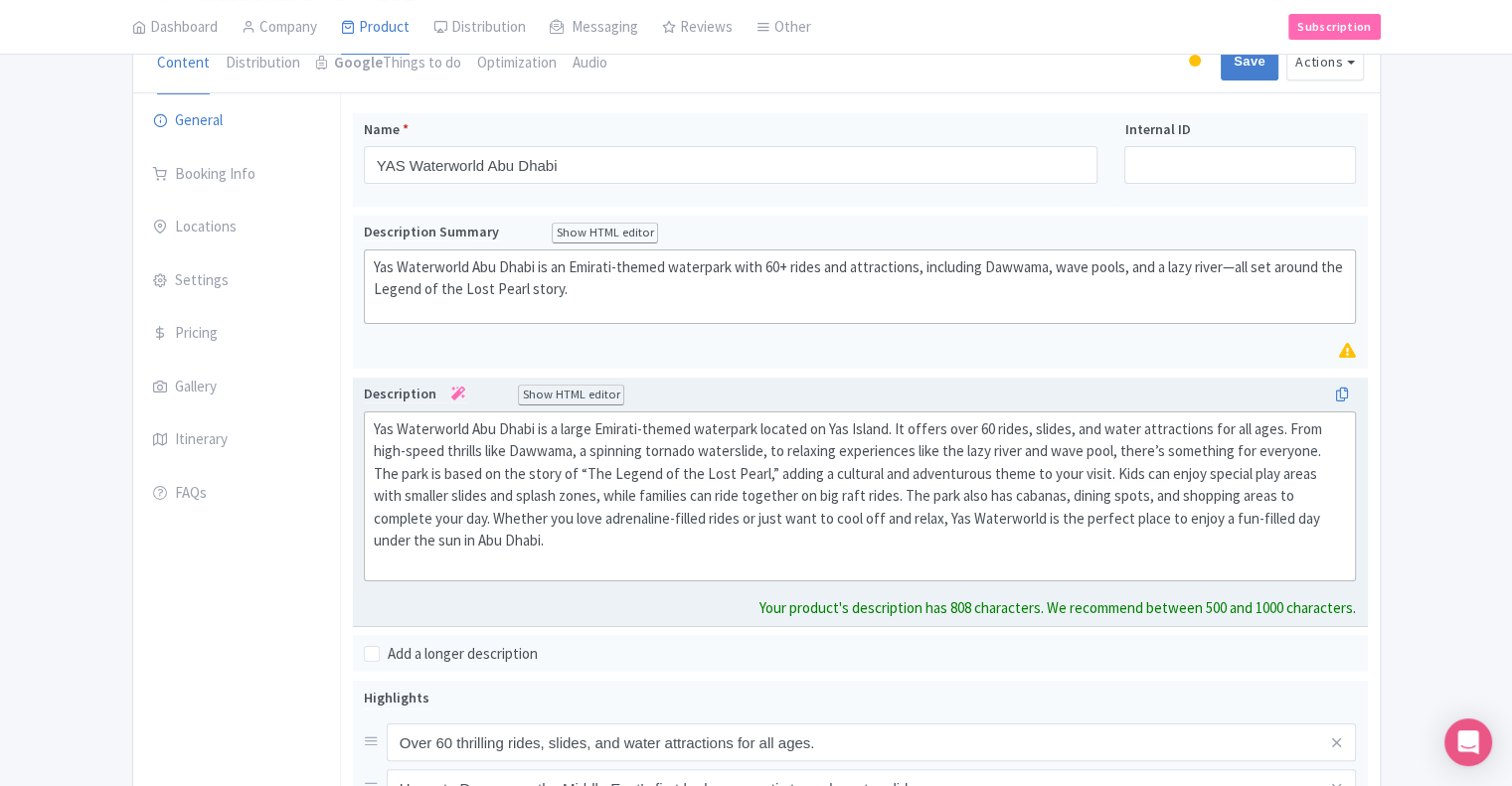 click on "Yas Waterworld Abu Dhabi is a large Emirati-themed waterpark located on Yas Island. It offers over 60 rides, slides, and water attractions for all ages. From high-speed thrills like Dawwama, a spinning tornado waterslide, to relaxing experiences like the lazy river and wave pool, there’s something for everyone. The park is based on the story of “The Legend of the Lost Pearl,” adding a cultural and adventurous theme to your visit. Kids can enjoy special play areas with smaller slides and splash zones, while families can ride together on big raft rides. The park also has cabanas, dining spots, and shopping areas to complete your day. Whether you love adrenaline-filled rides or just want to cool off and relax, Yas Waterworld is the perfect place to enjoy a fun-filled day under the sun in Abu Dhabi." 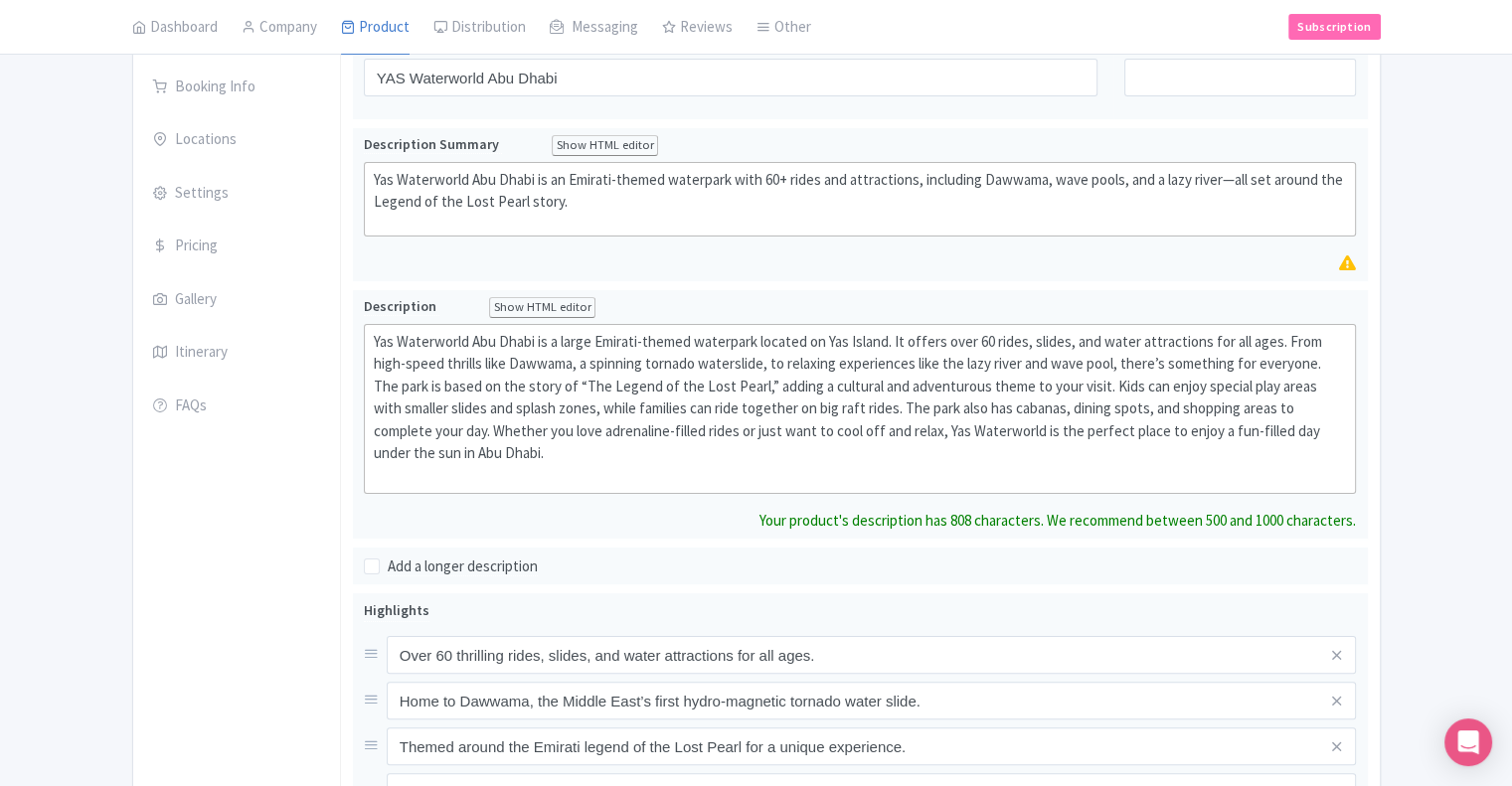 scroll, scrollTop: 397, scrollLeft: 0, axis: vertical 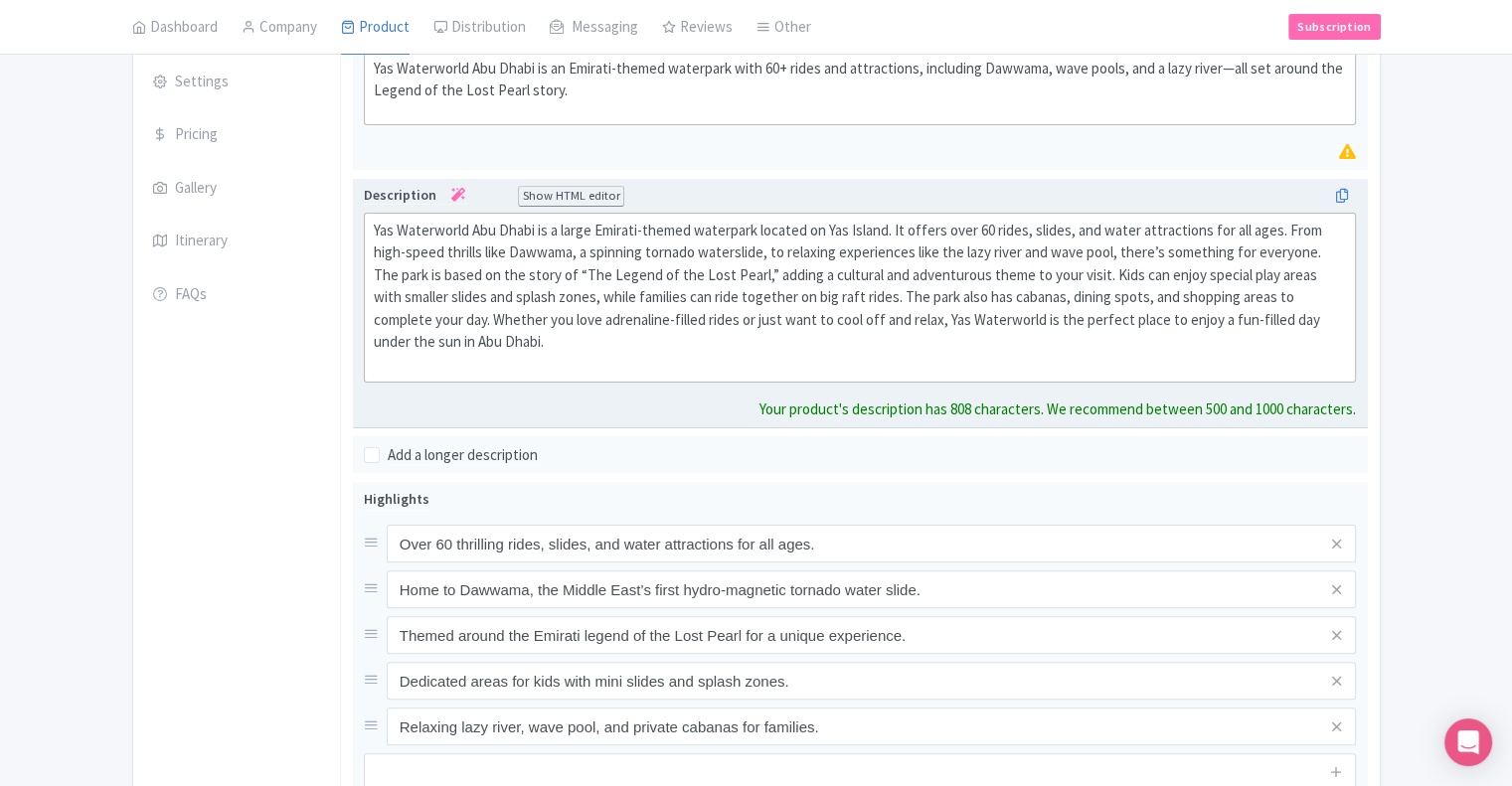 click on "Yas Waterworld Abu Dhabi is a large Emirati-themed waterpark located on Yas Island. It offers over 60 rides, slides, and water attractions for all ages. From high-speed thrills like Dawwama, a spinning tornado waterslide, to relaxing experiences like the lazy river and wave pool, there’s something for everyone. The park is based on the story of “The Legend of the Lost Pearl,” adding a cultural and adventurous theme to your visit. Kids can enjoy special play areas with smaller slides and splash zones, while families can ride together on big raft rides. The park also has cabanas, dining spots, and shopping areas to complete your day. Whether you love adrenaline-filled rides or just want to cool off and relax, Yas Waterworld is the perfect place to enjoy a fun-filled day under the sun in Abu Dhabi." 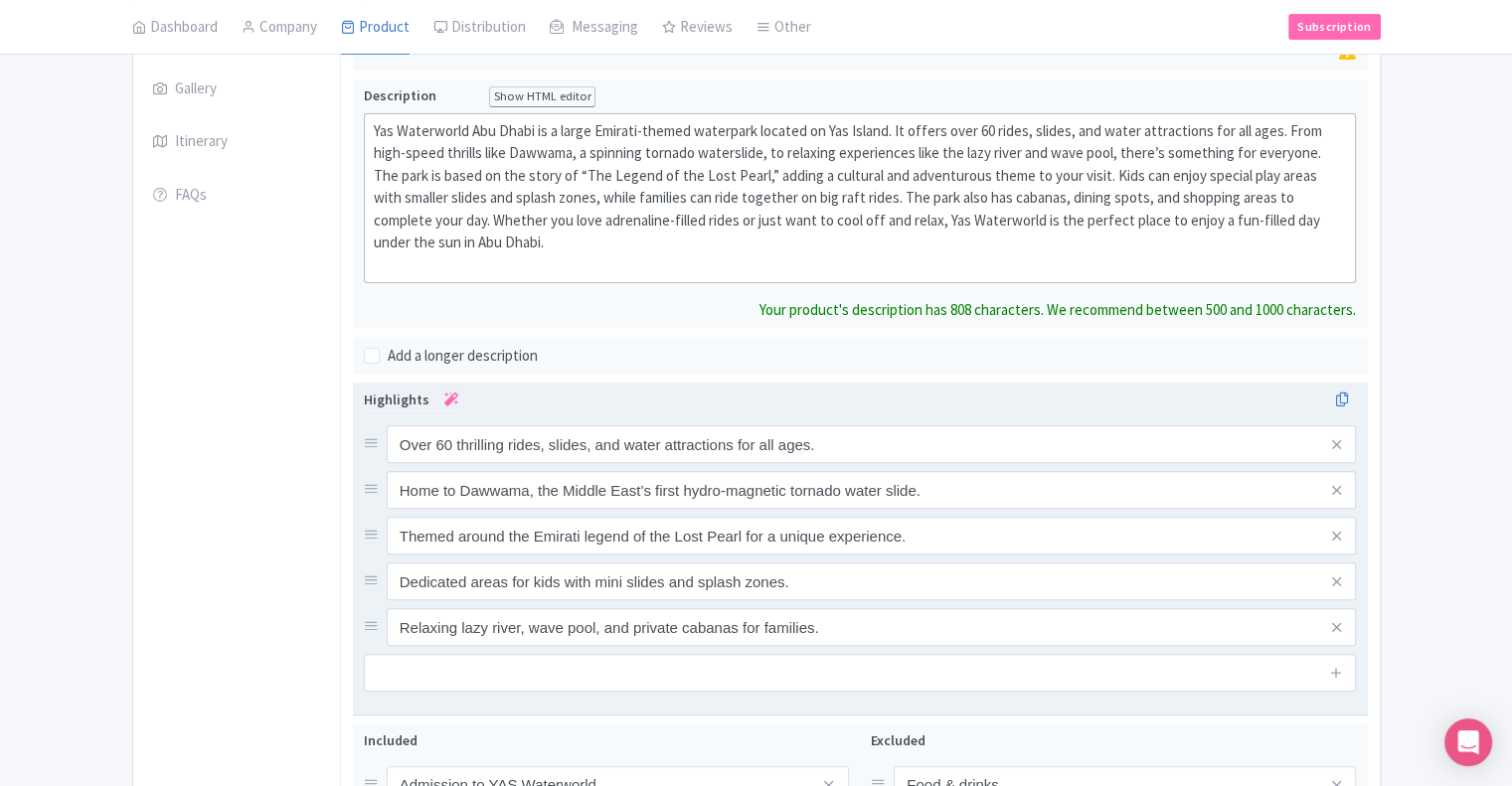 scroll, scrollTop: 596, scrollLeft: 0, axis: vertical 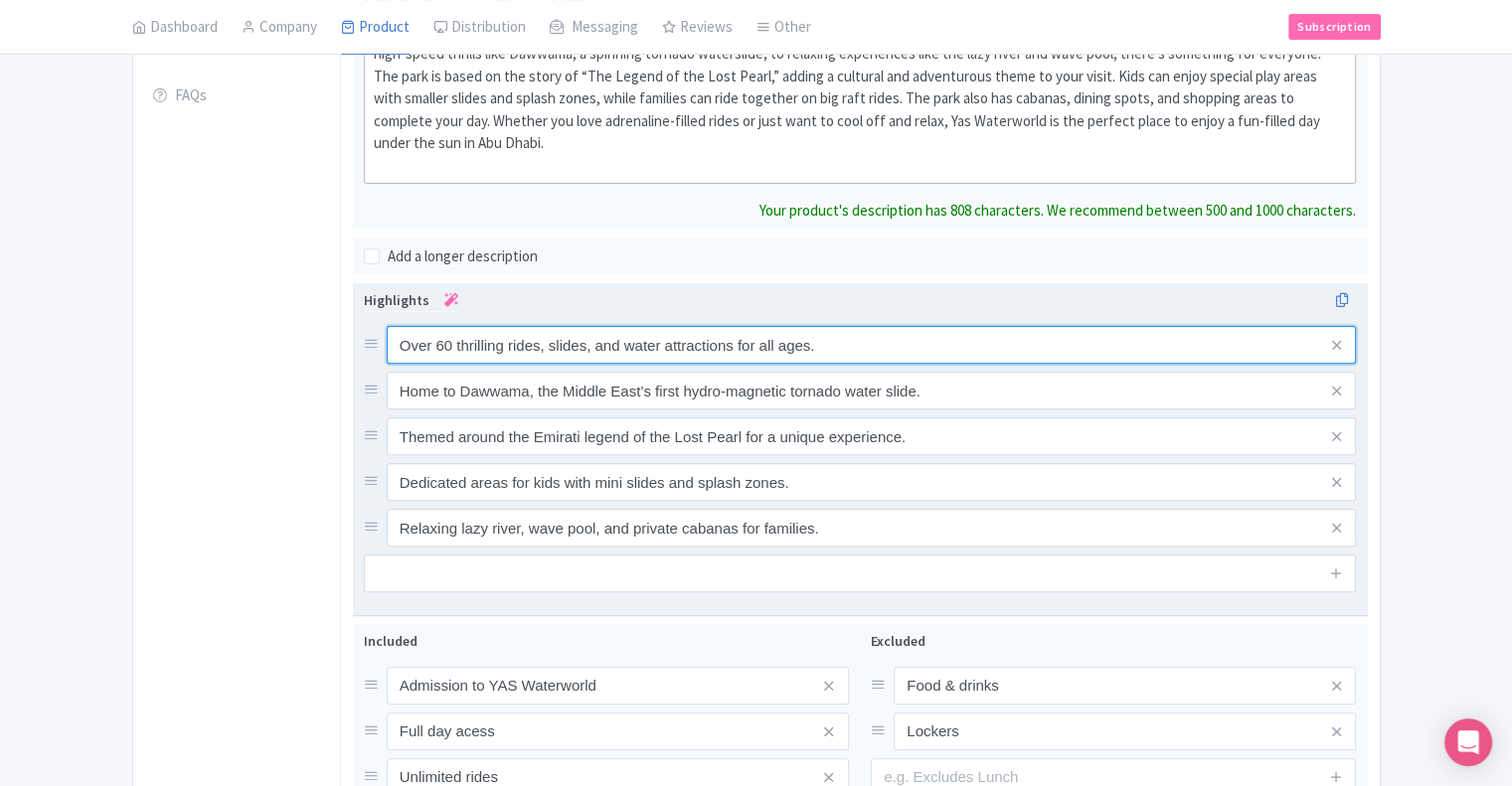 click on "Over 60 thrilling rides, slides, and water attractions for all ages. Home to Dawwama, the Middle East’s first hydro-magnetic tornado water slide. Themed around the Emirati legend of the Lost Pearl for a unique experience. Dedicated areas for kids with mini slides and splash zones. Relaxing lazy river, wave pool, and private cabanas for families." at bounding box center [860, 436] 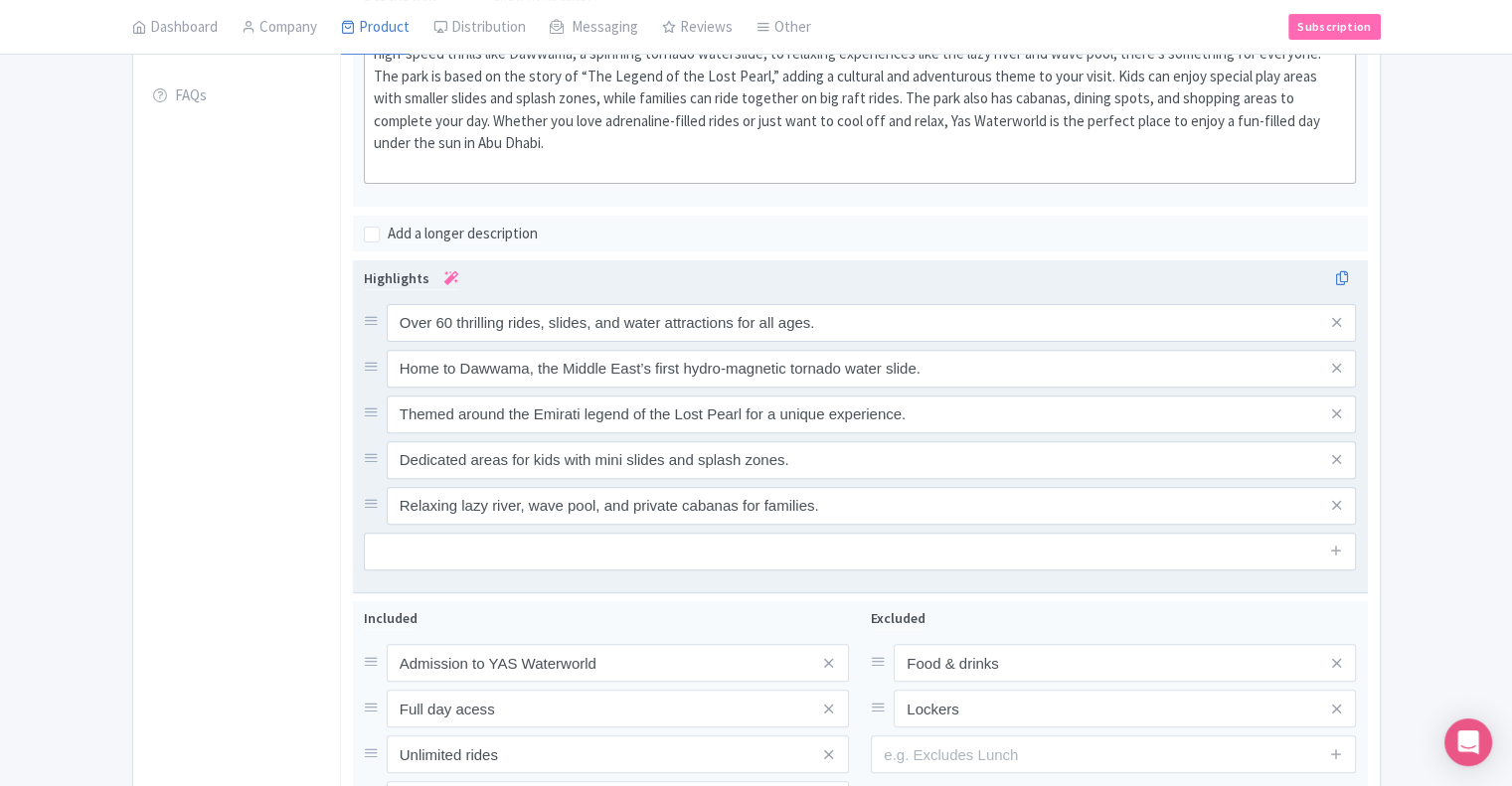 click on "Home to Dawwama, the Middle East’s first hydro-magnetic tornado water slide." at bounding box center [872, 369] 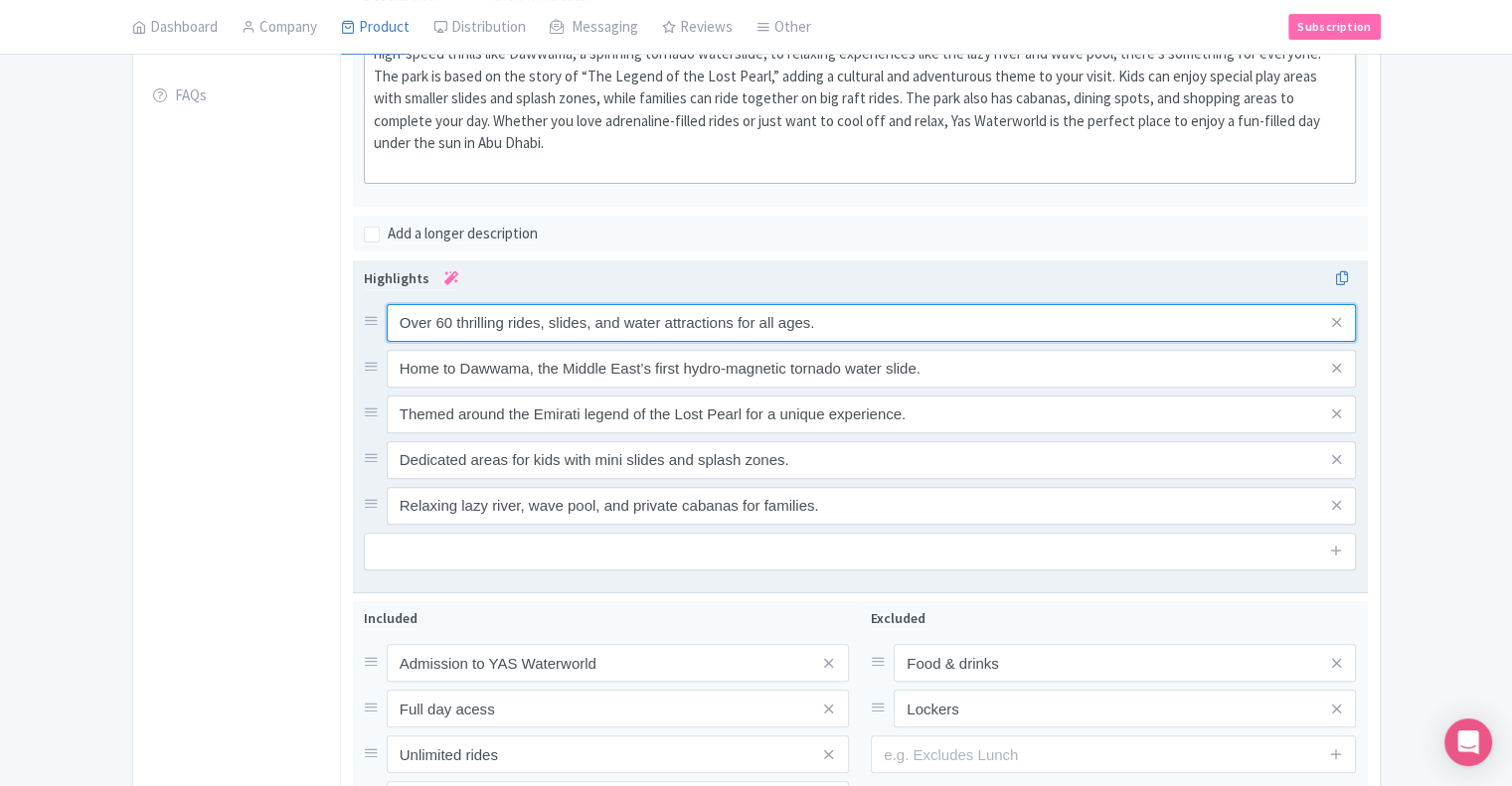 click on "Over 60 thrilling rides, slides, and water attractions for all ages." at bounding box center [872, 323] 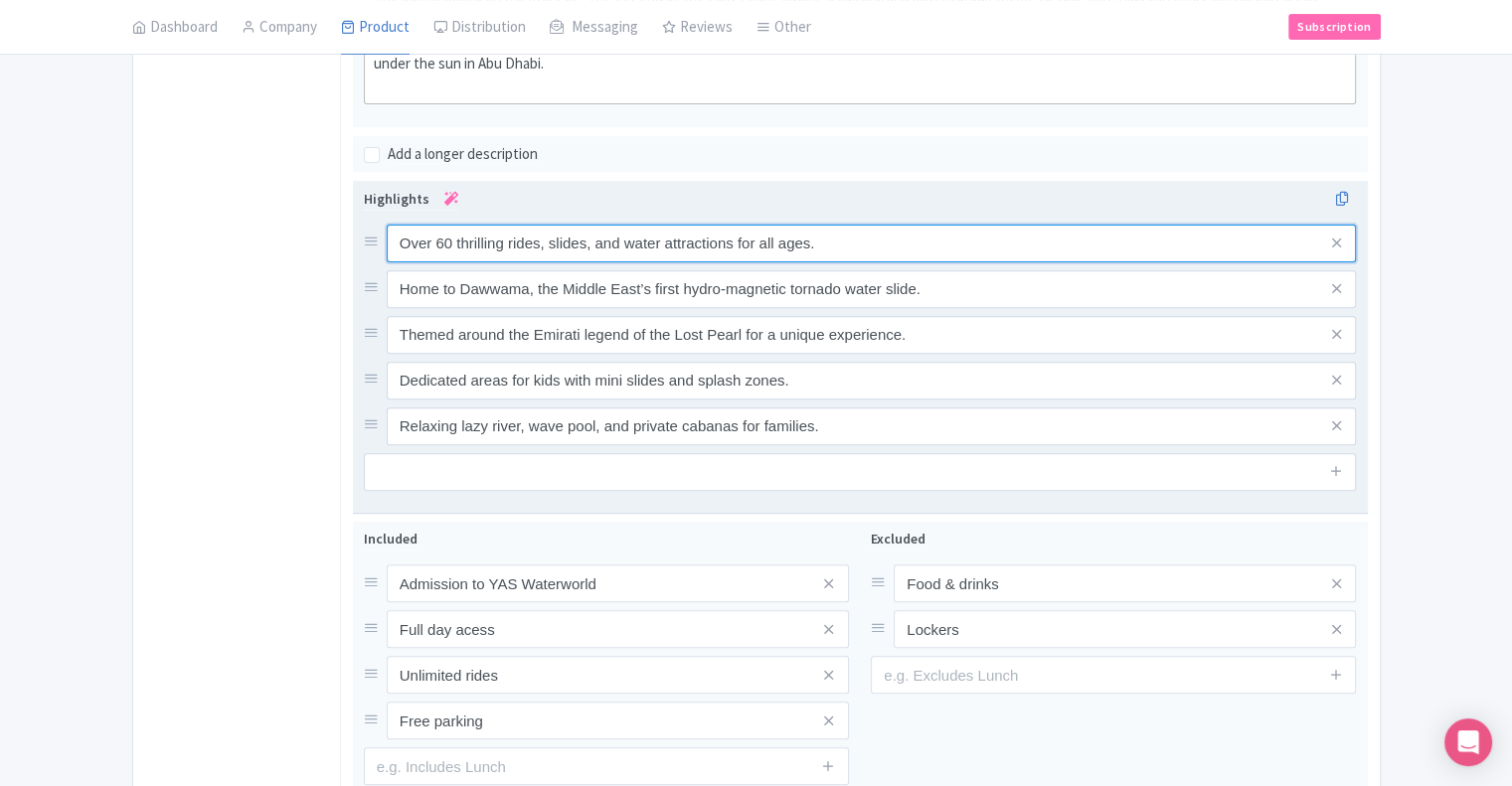 scroll, scrollTop: 696, scrollLeft: 0, axis: vertical 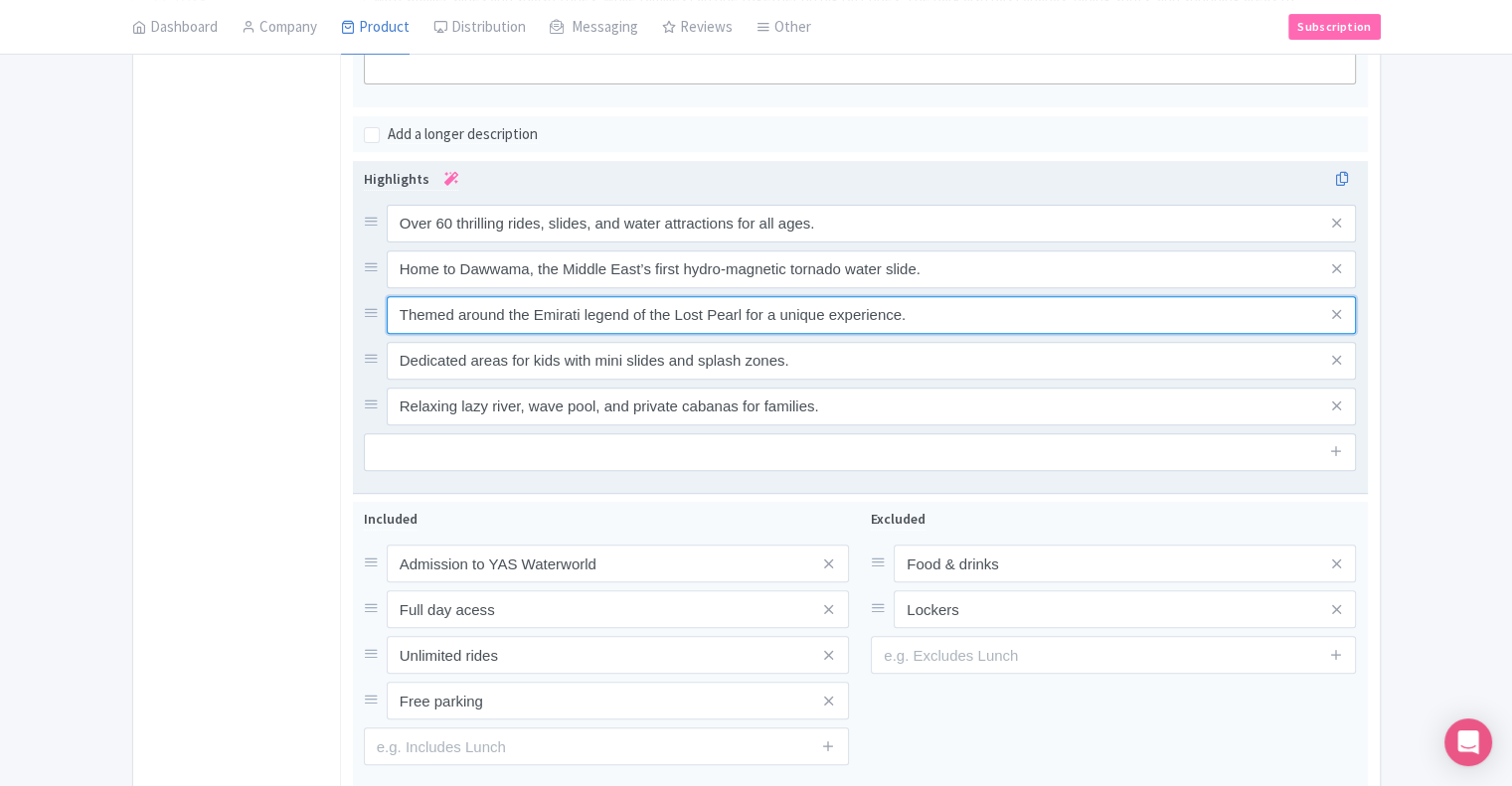 click on "Themed around the Emirati legend of the Lost Pearl for a unique experience." at bounding box center (872, 224) 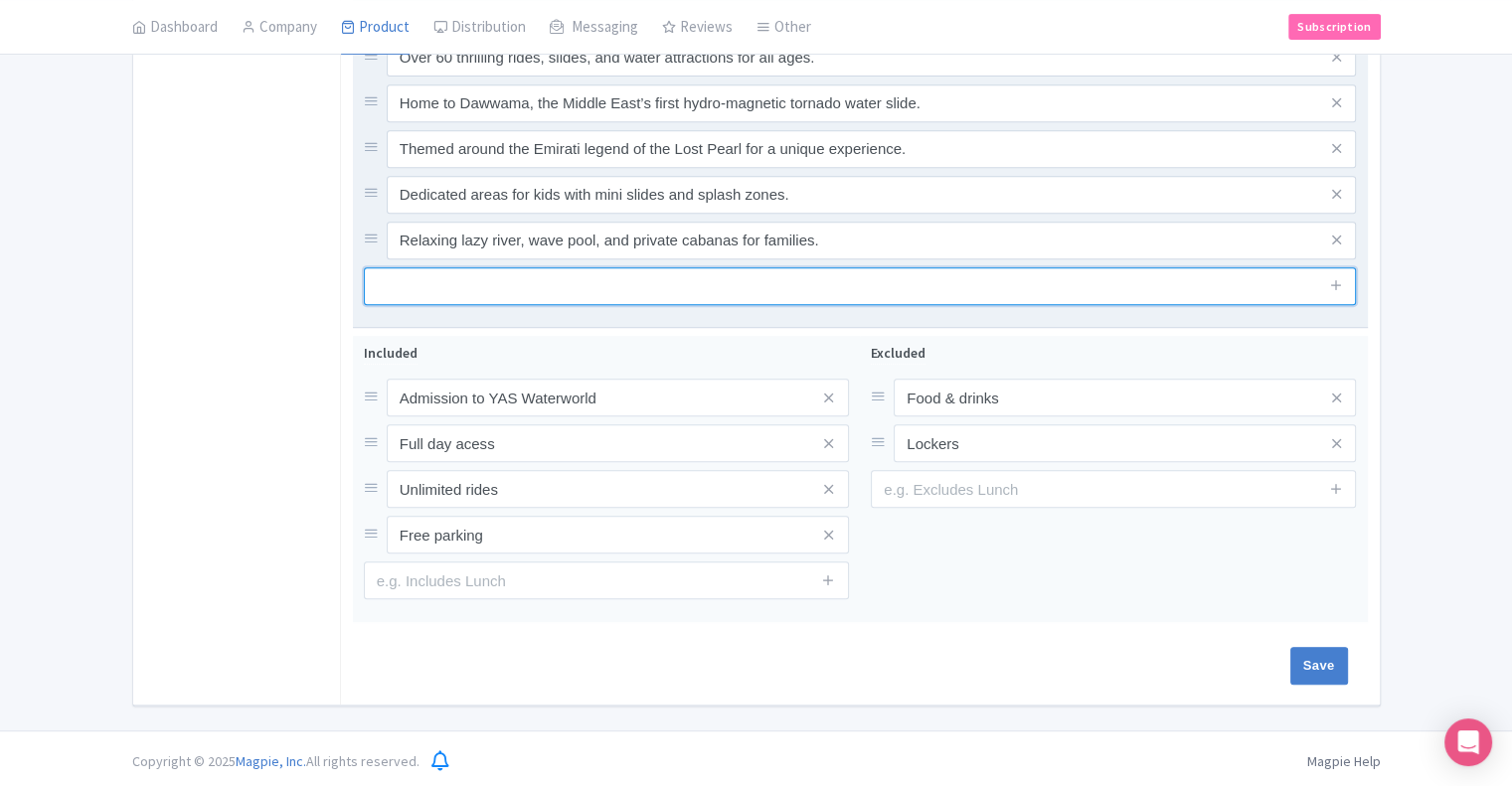 click at bounding box center [860, 286] 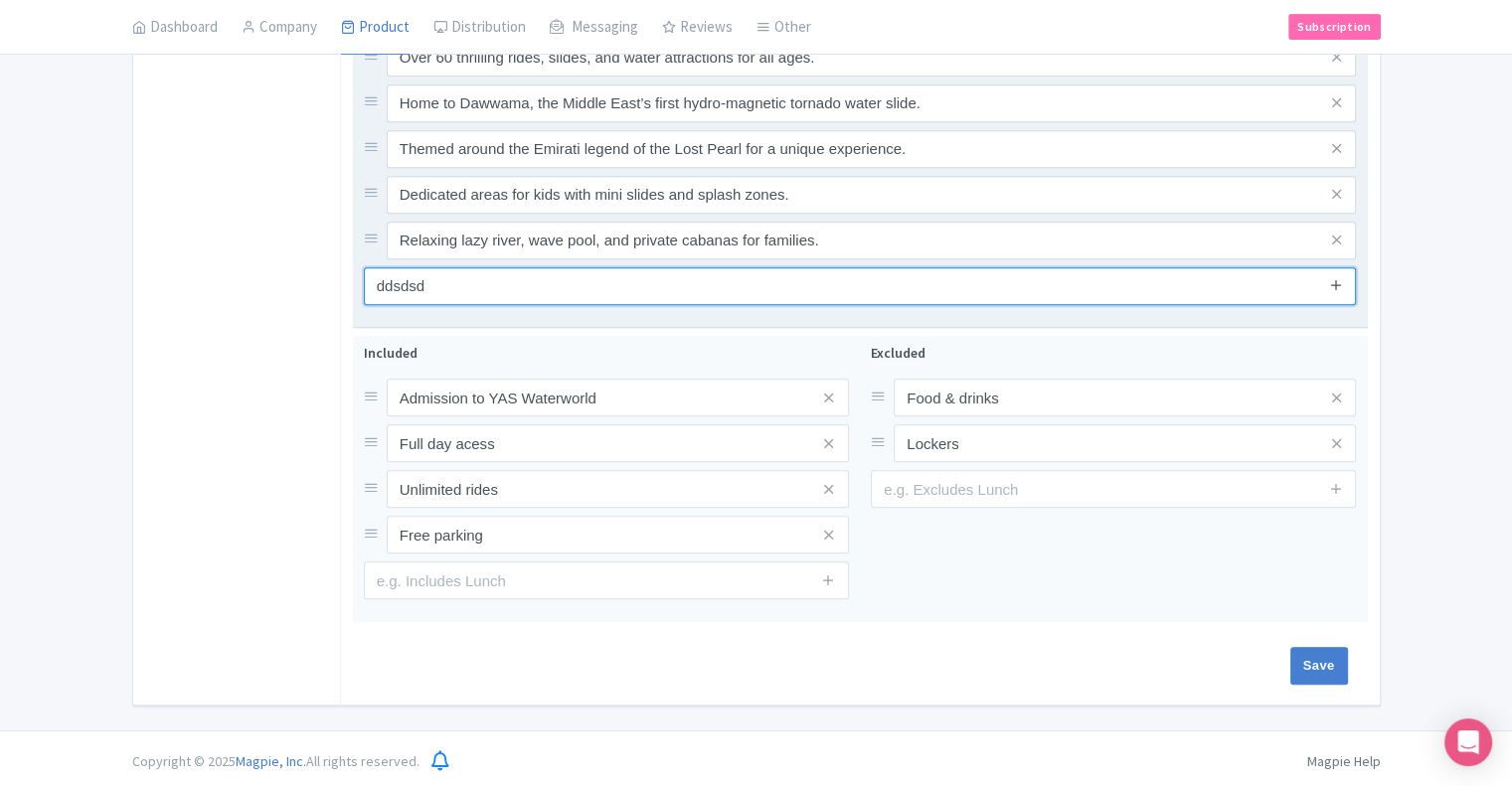 type on "ddsdsd" 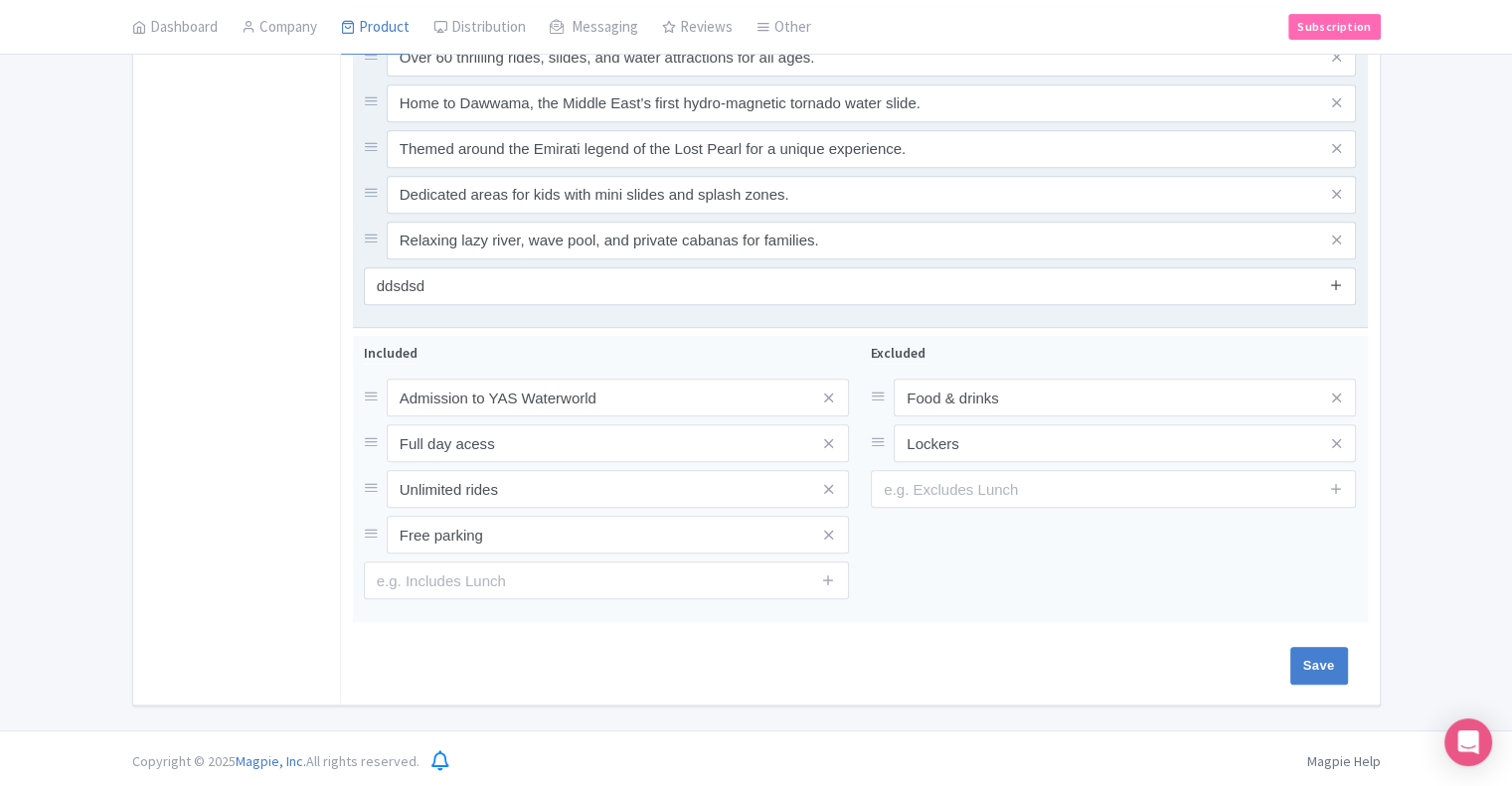 click at bounding box center [1336, 284] 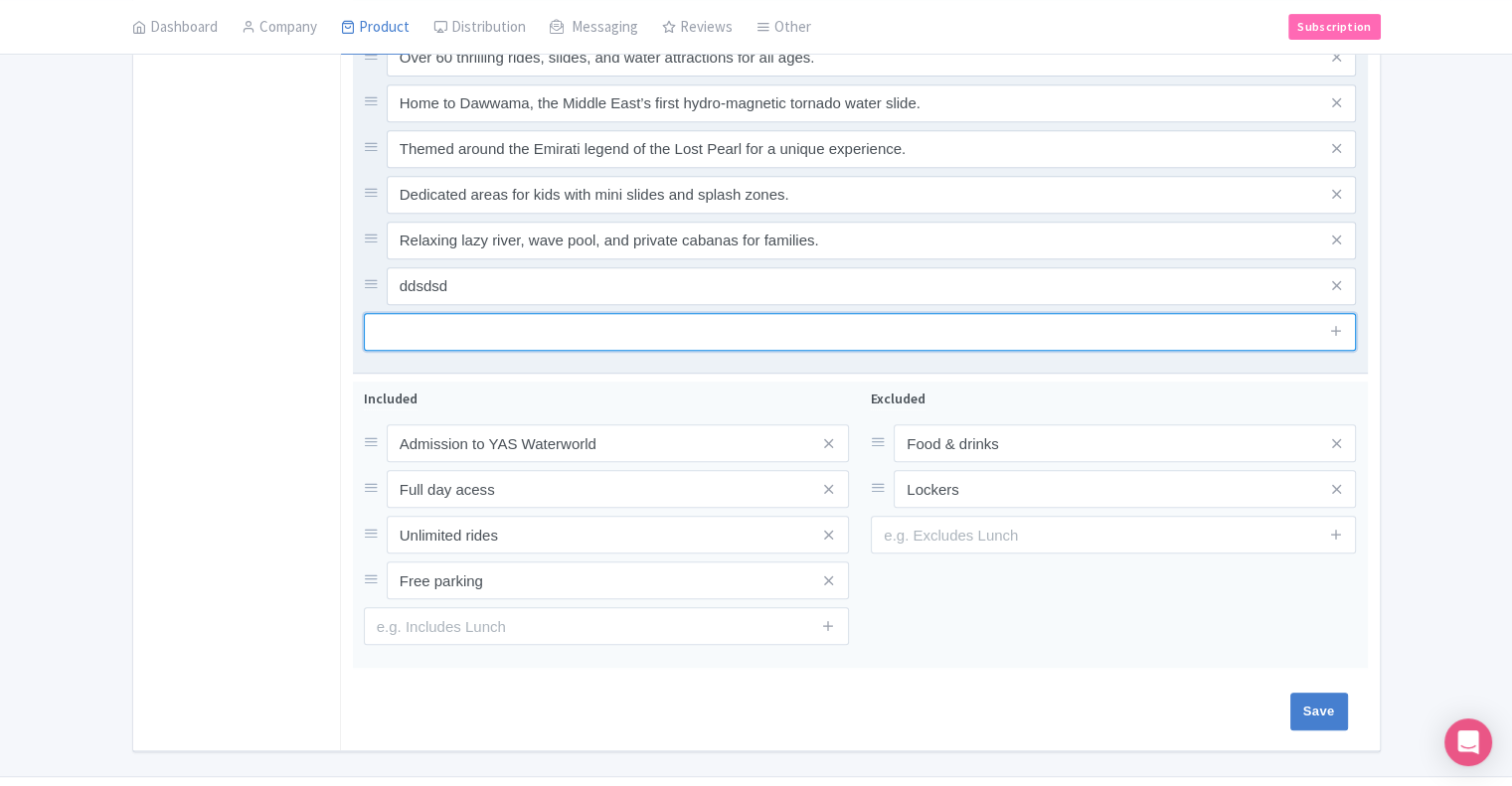 click at bounding box center (860, 332) 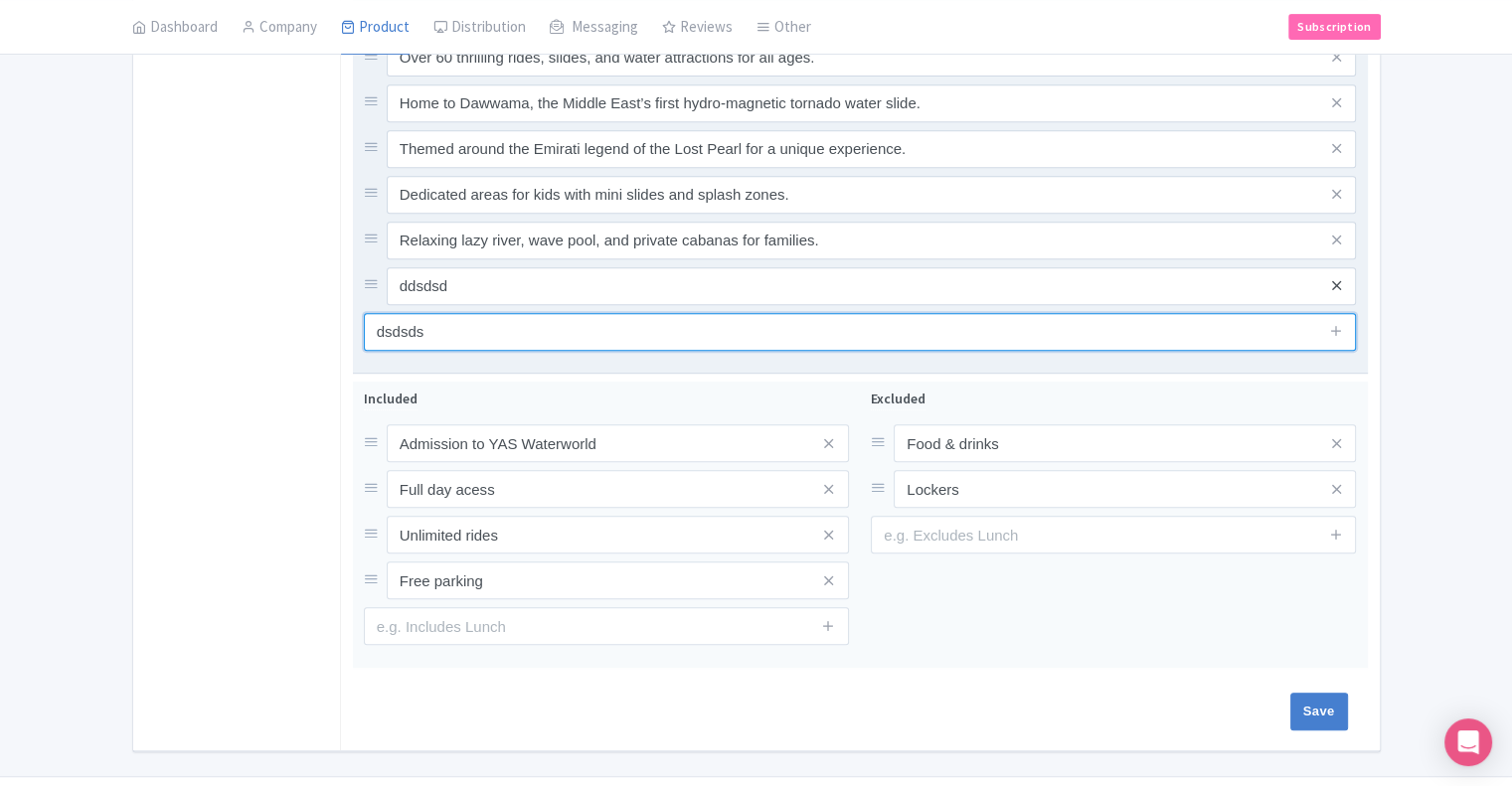 type on "dsdsds" 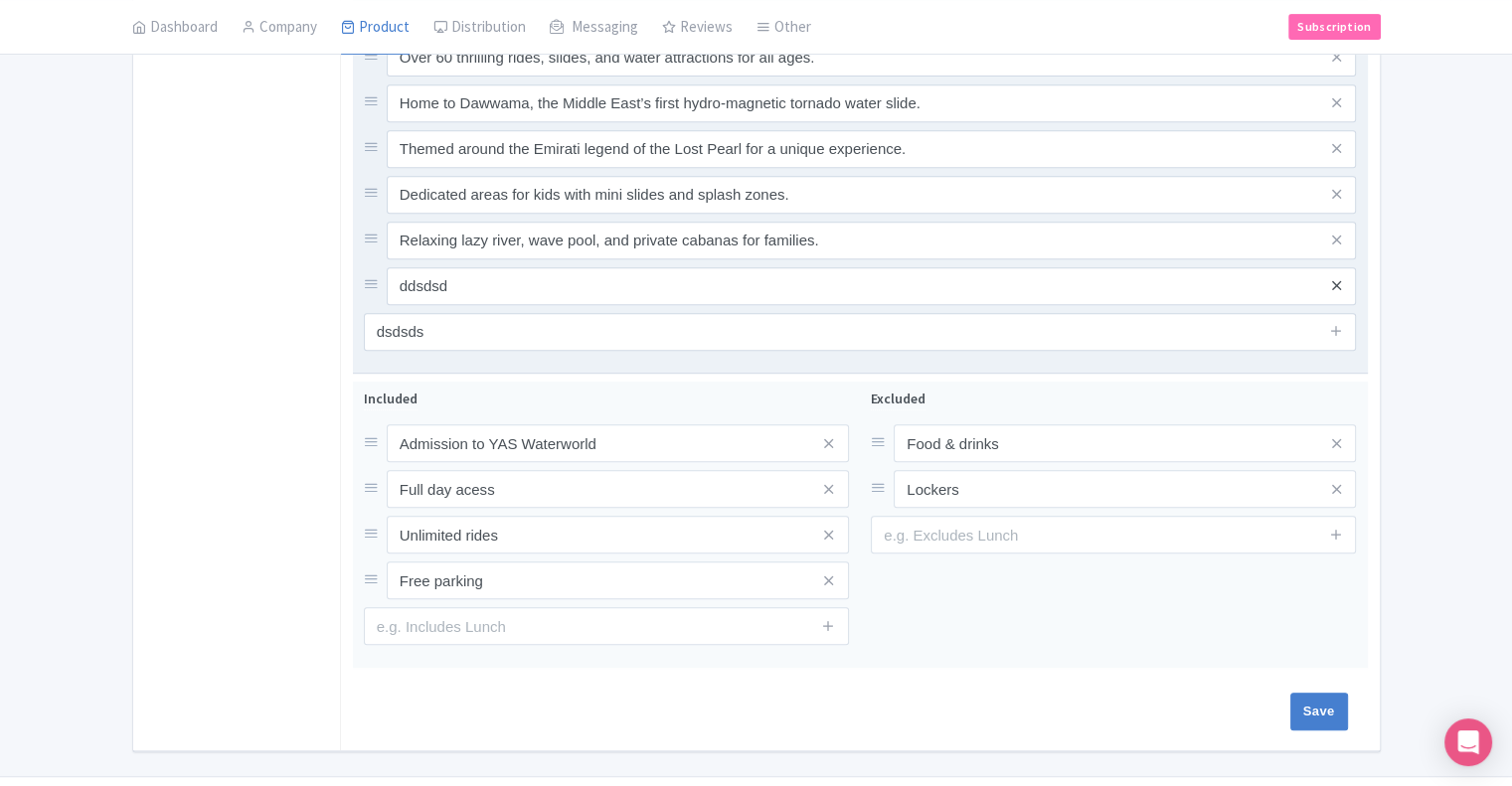 click at bounding box center [1336, 285] 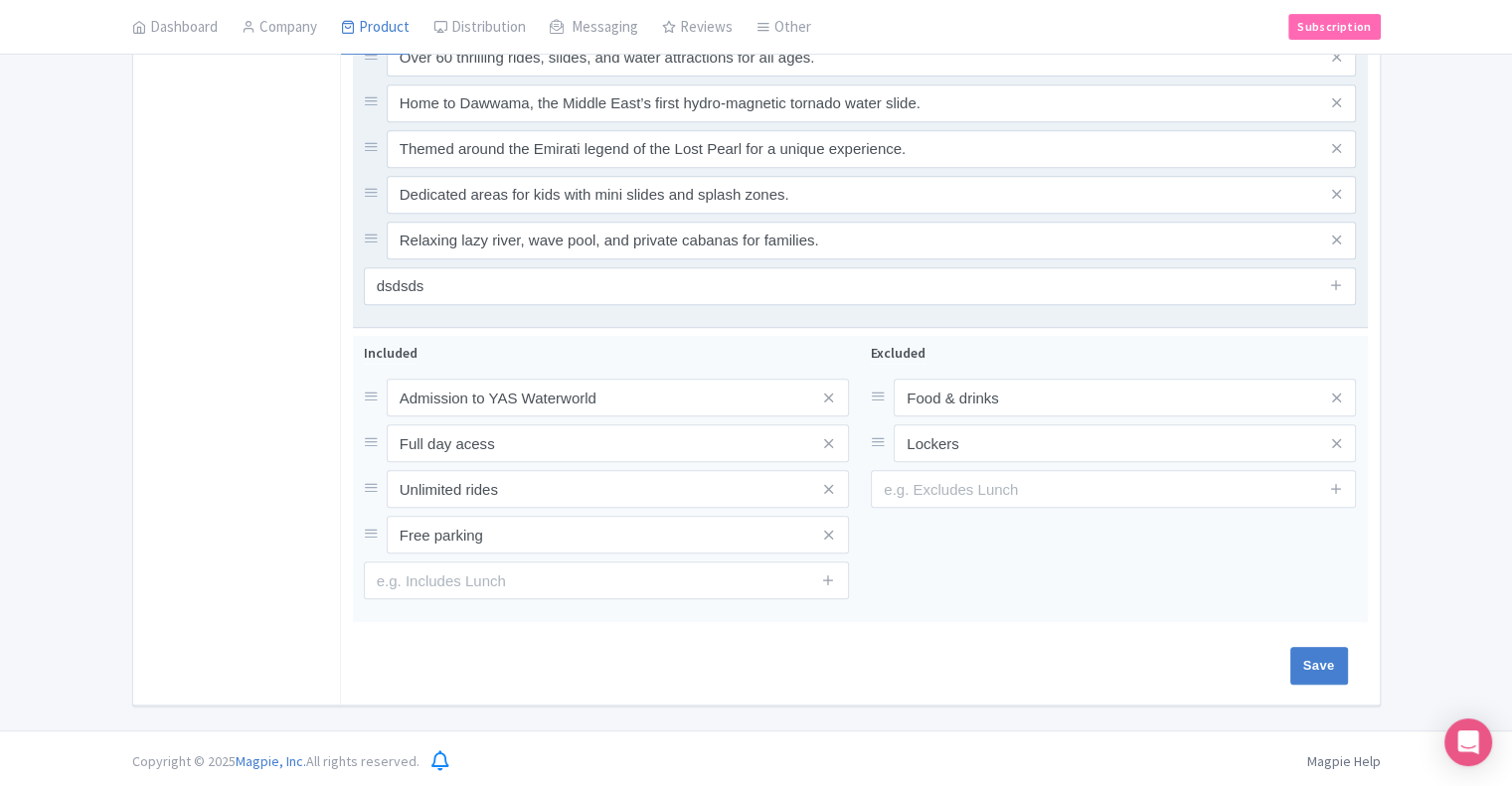click on "Over 60 thrilling rides, slides, and water attractions for all ages.
Home to Dawwama, the Middle East’s first hydro-magnetic tornado water slide.
Themed around the Emirati legend of the Lost Pearl for a unique experience.
Dedicated areas for kids with mini slides and splash zones.
Relaxing lazy river, wave pool, and private cabanas for families.
Highlights
Over 60 thrilling rides, slides, and water attractions for all ages. Home to Dawwama, the Middle East’s first hydro-magnetic tornado water slide. Themed around the Emirati legend of the Lost Pearl for a unique experience. Dedicated areas for kids with mini slides and splash zones. Relaxing lazy river, wave pool, and private cabanas for families. dsdsds" at bounding box center (860, 161) 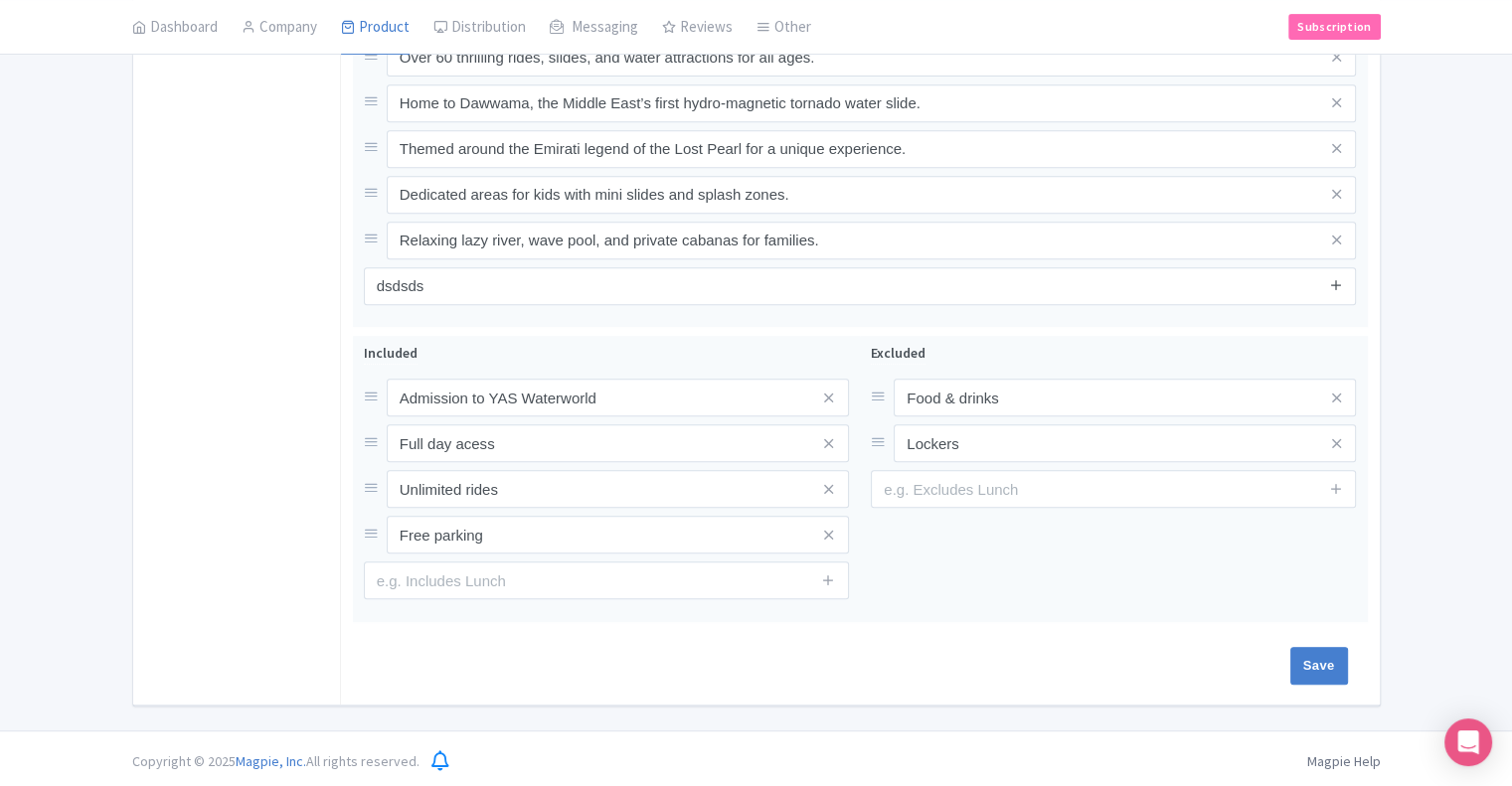 click at bounding box center [1336, 284] 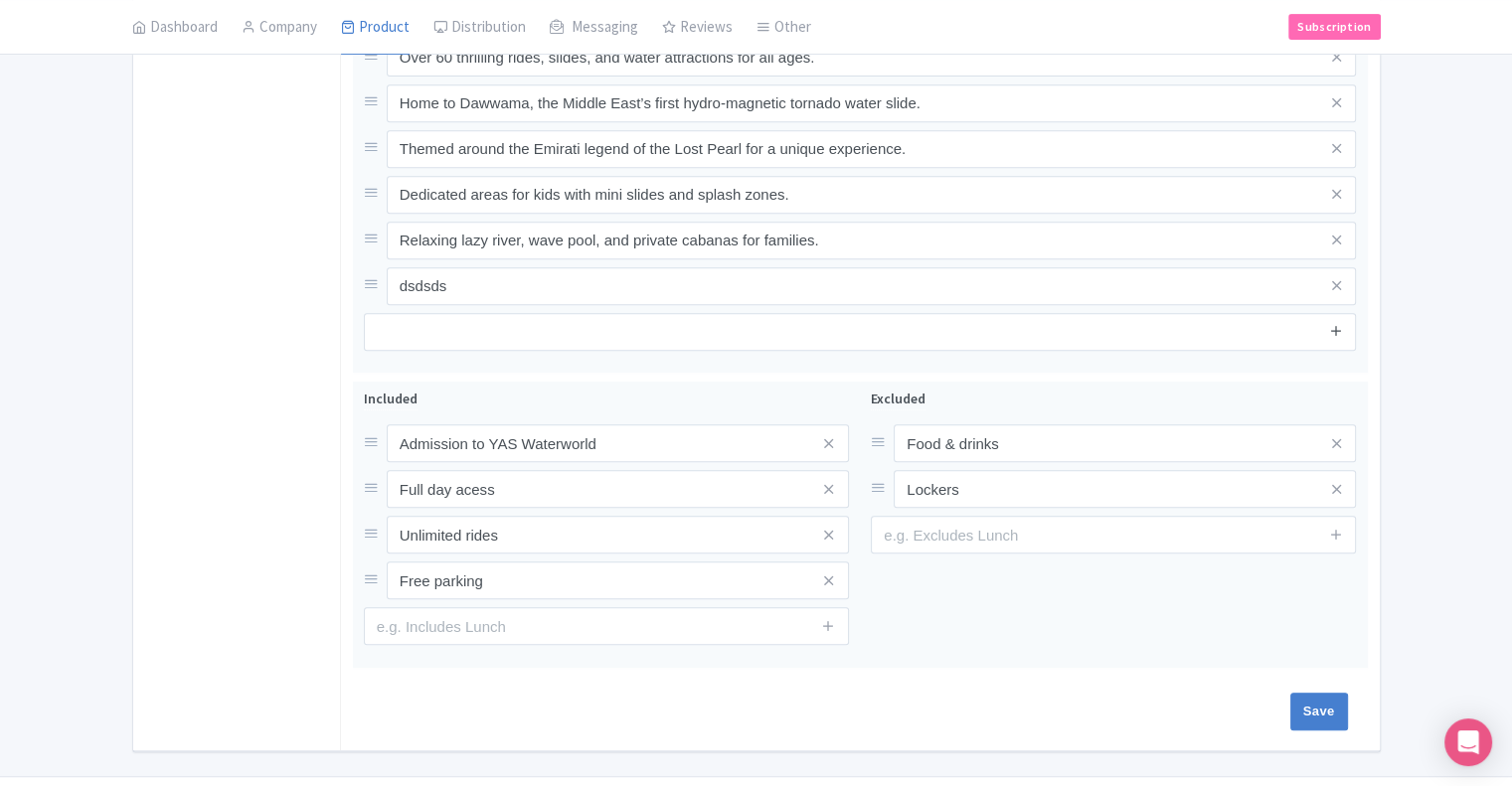 click at bounding box center [1336, 285] 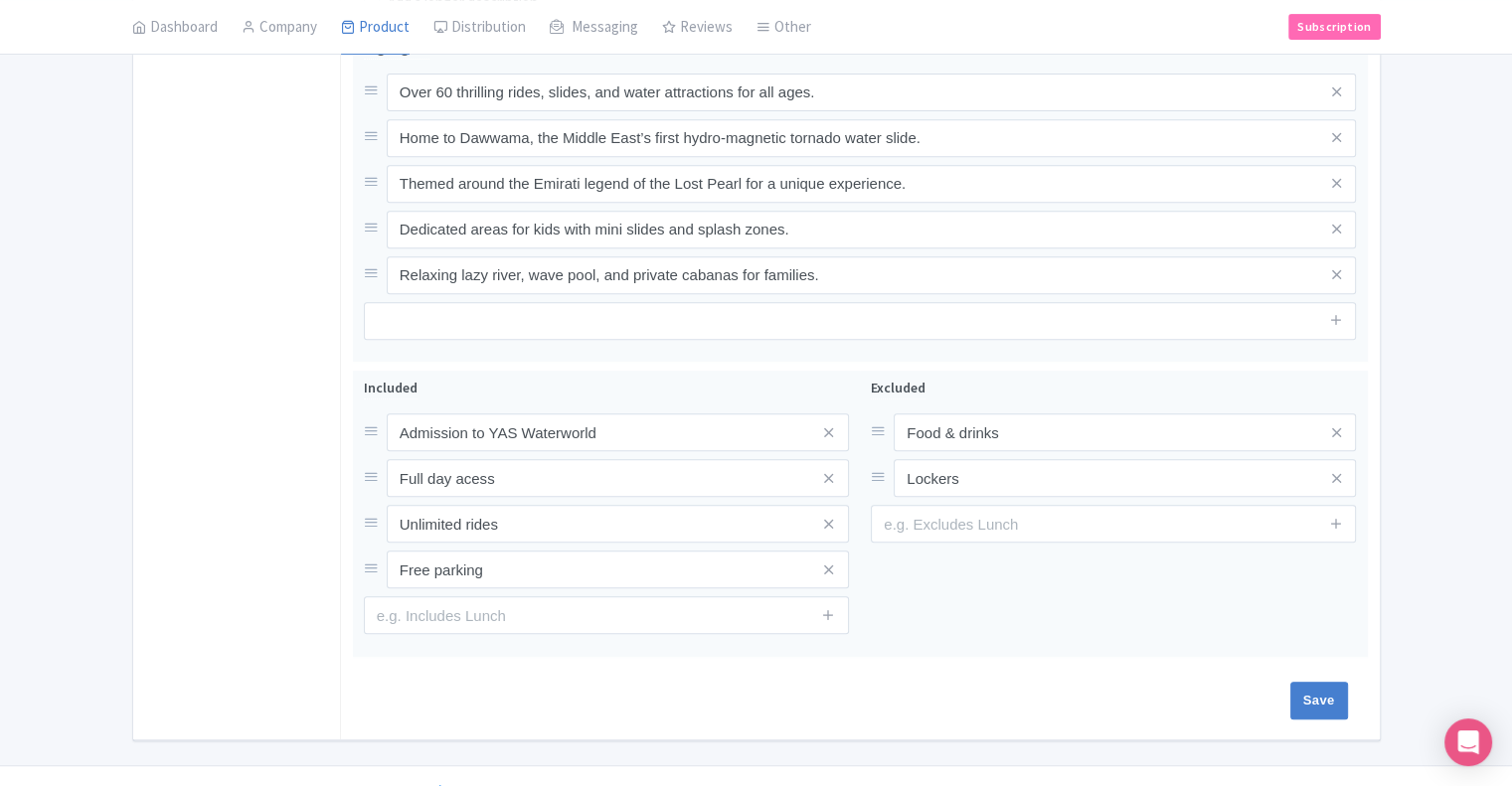 scroll, scrollTop: 862, scrollLeft: 0, axis: vertical 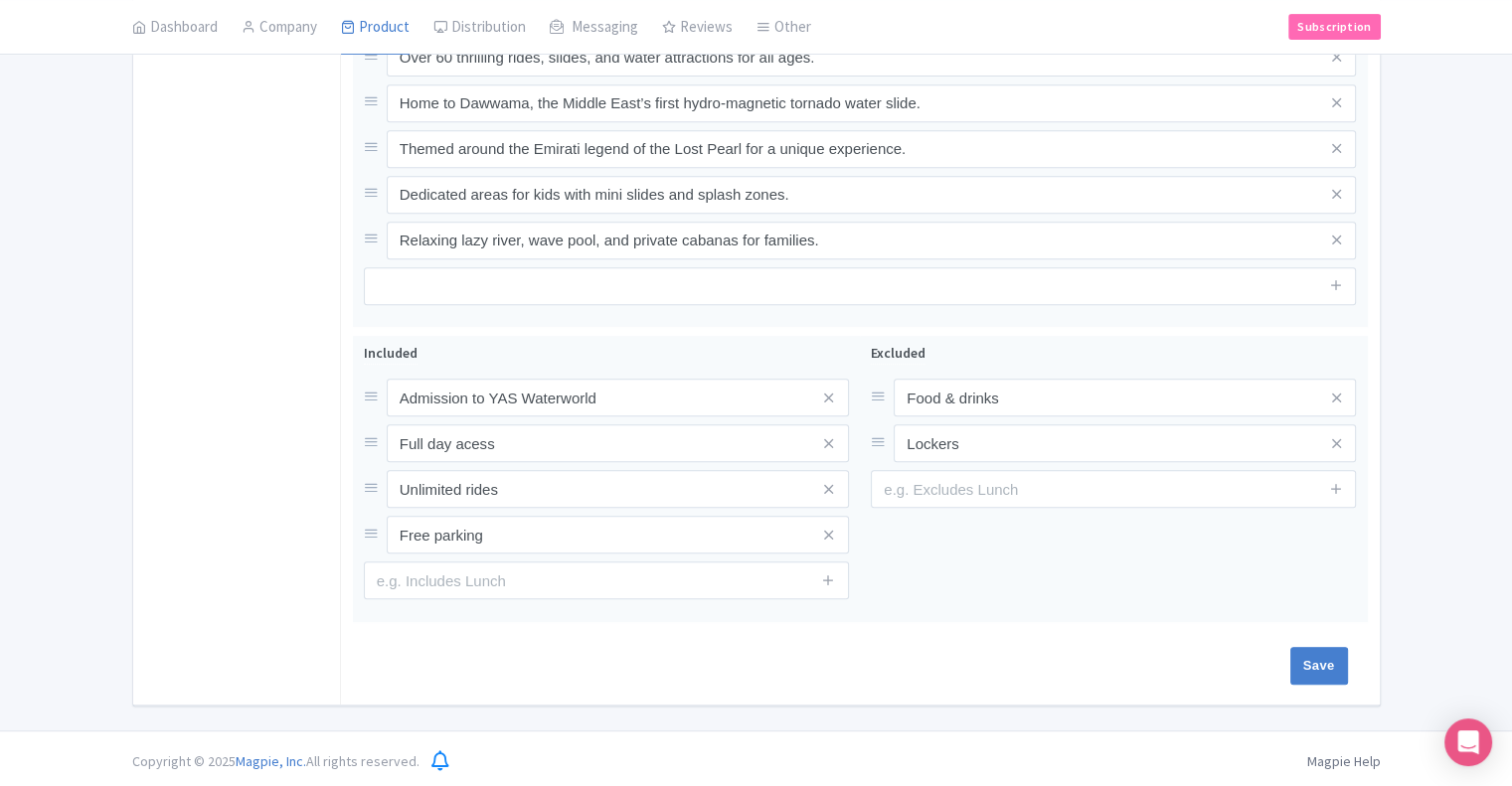 click on "Highlights
Over 60 thrilling rides, slides, and water attractions for all ages. Home to Dawwama, the Middle East’s first hydro-magnetic tornado water slide. Themed around the Emirati legend of the Lost Pearl for a unique experience. Dedicated areas for kids with mini slides and splash zones. Relaxing lazy river, wave pool, and private cabanas for families." at bounding box center (860, 161) 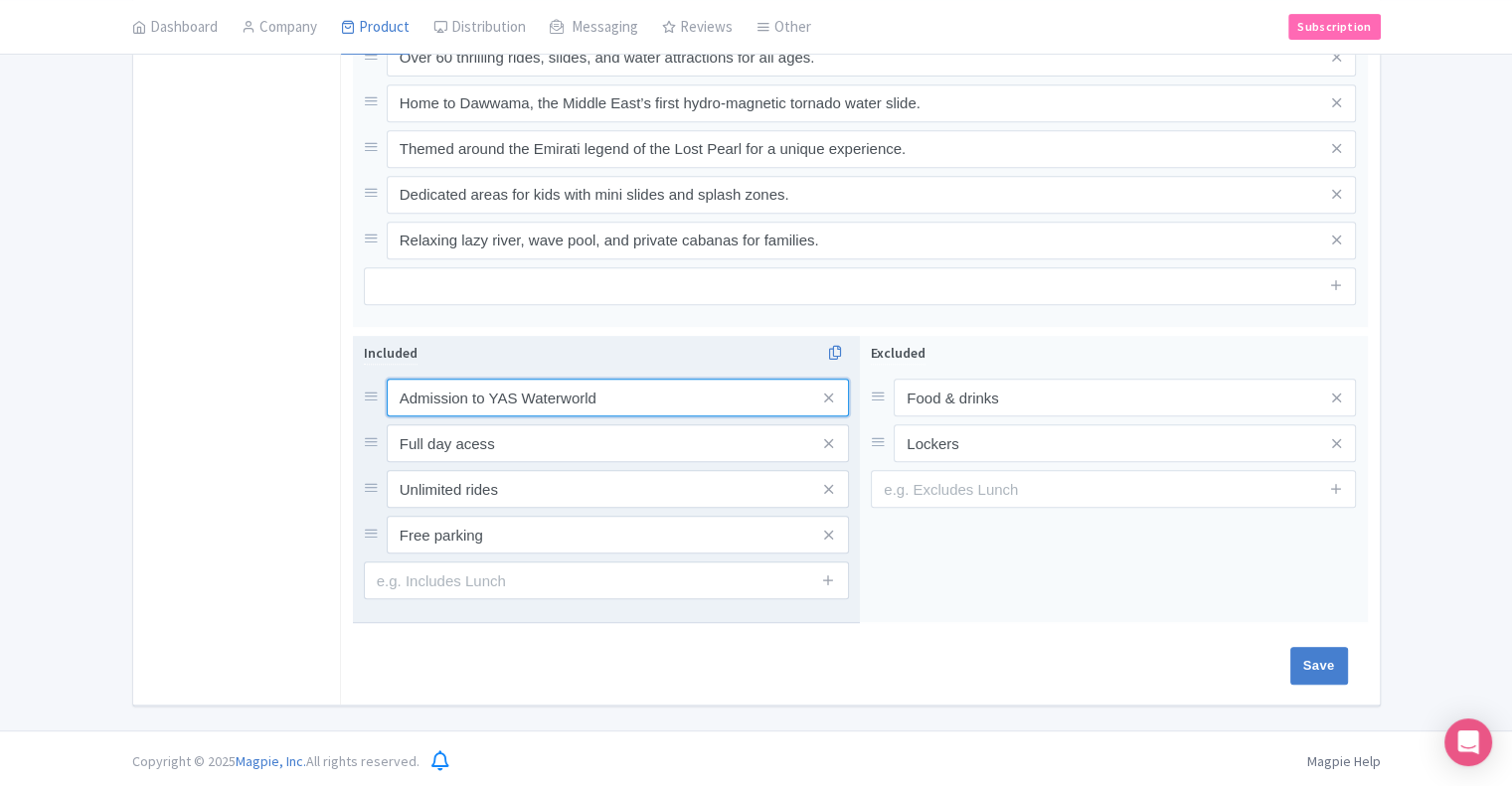 click on "Admission to YAS Waterworld" at bounding box center (617, 397) 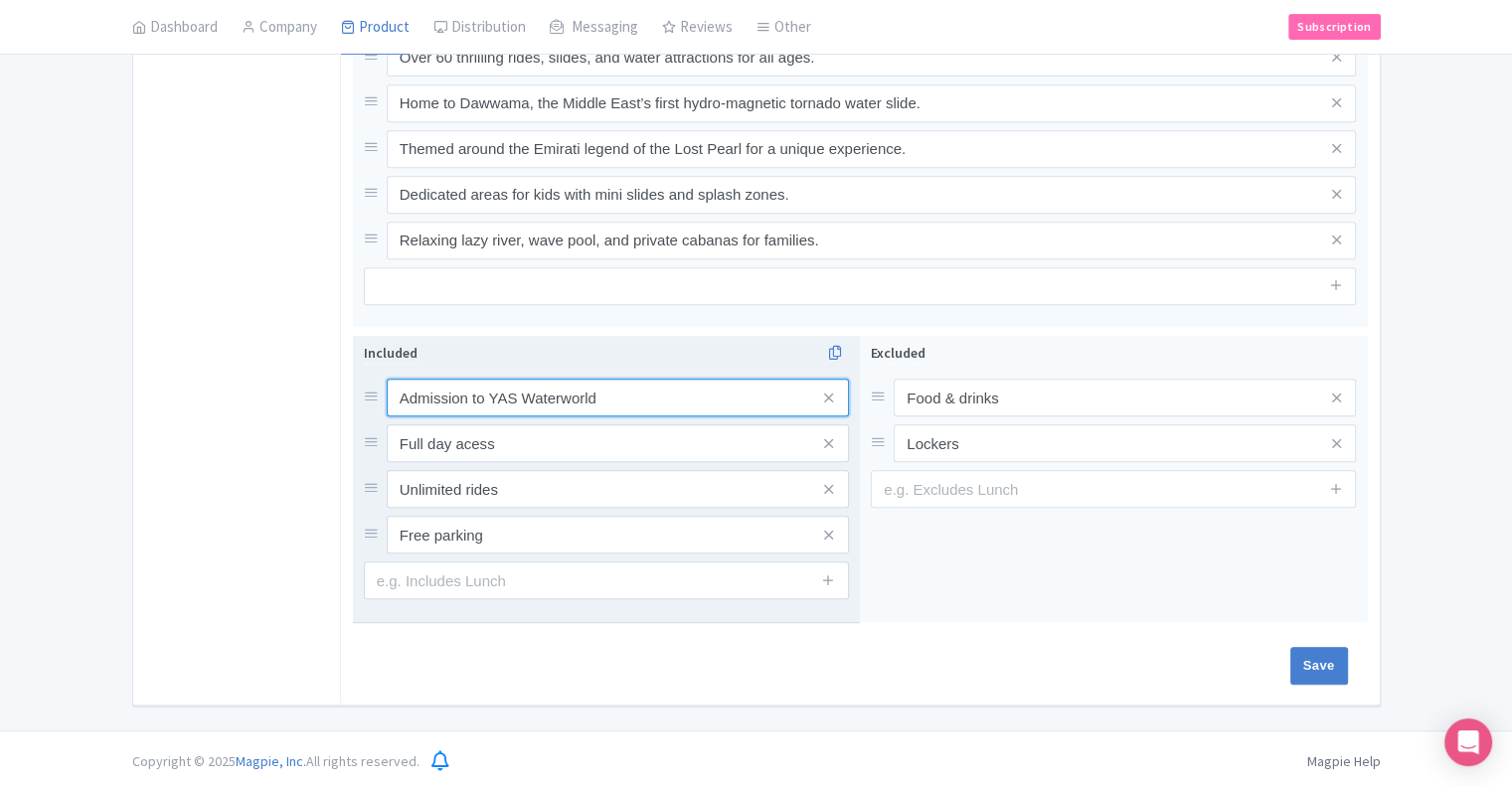 click on "Admission to YAS Waterworld" at bounding box center [617, 397] 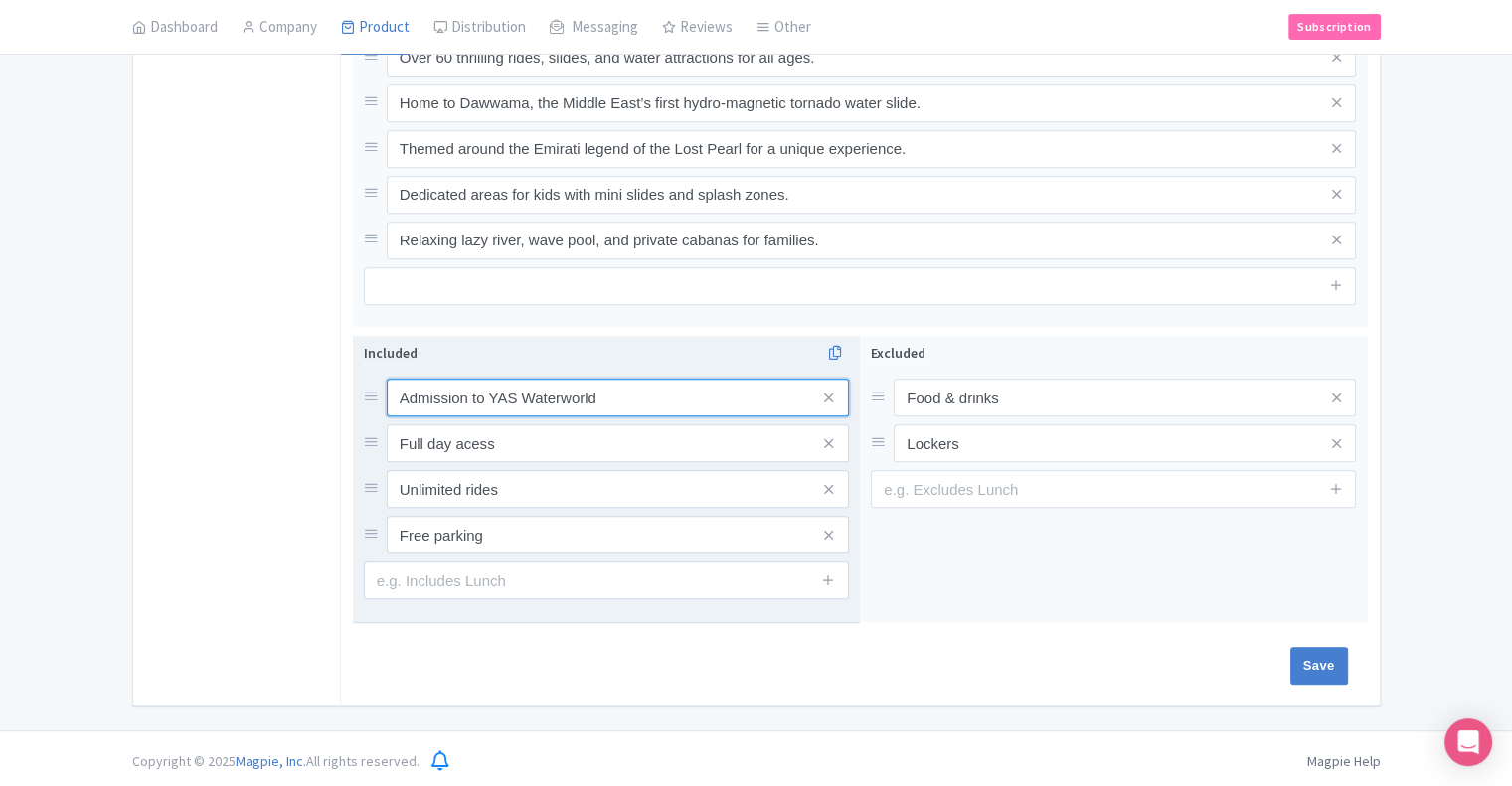 click on "Admission to YAS Waterworld" at bounding box center [617, 397] 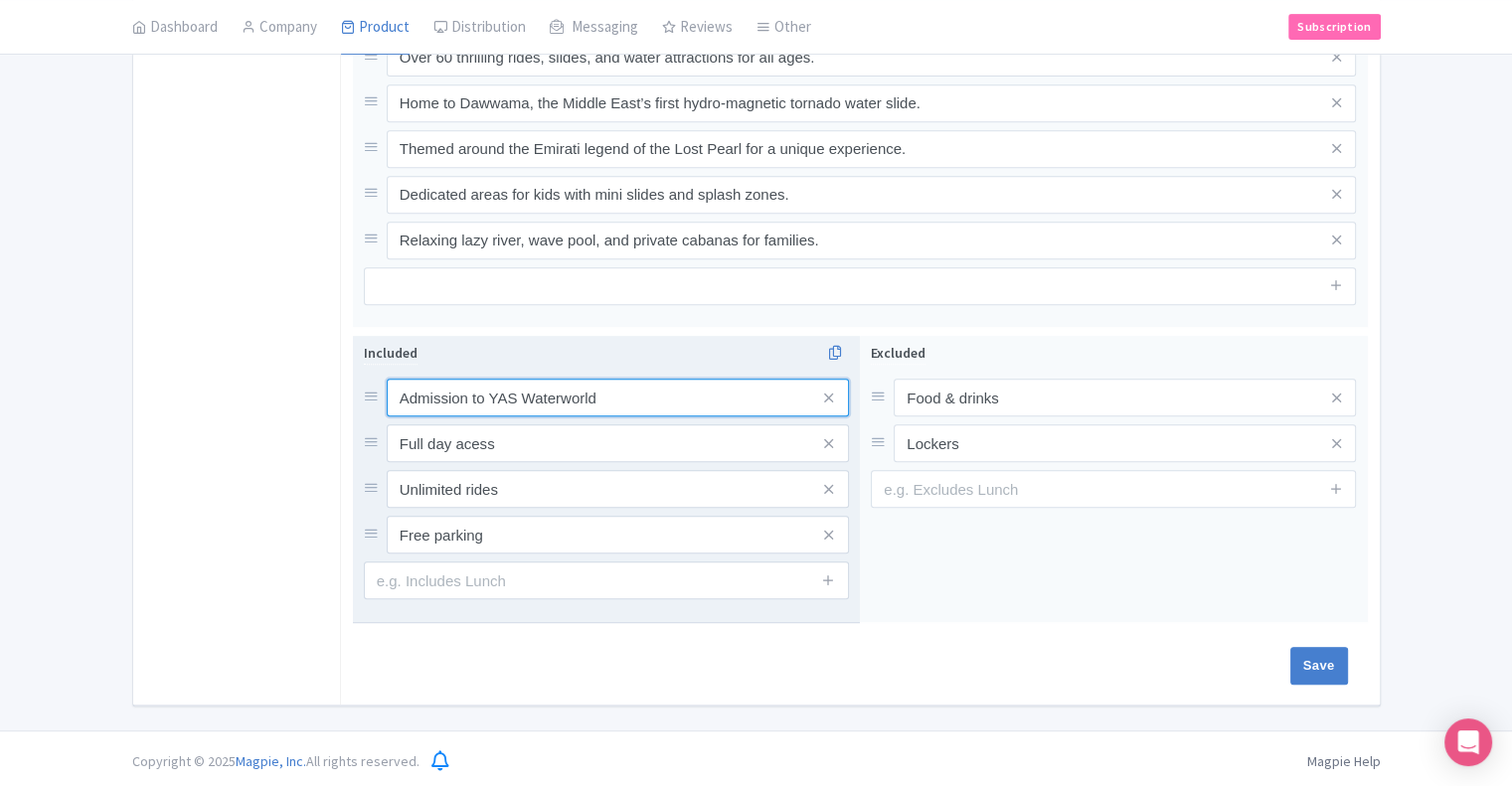 click on "Admission to YAS Waterworld" at bounding box center [617, 397] 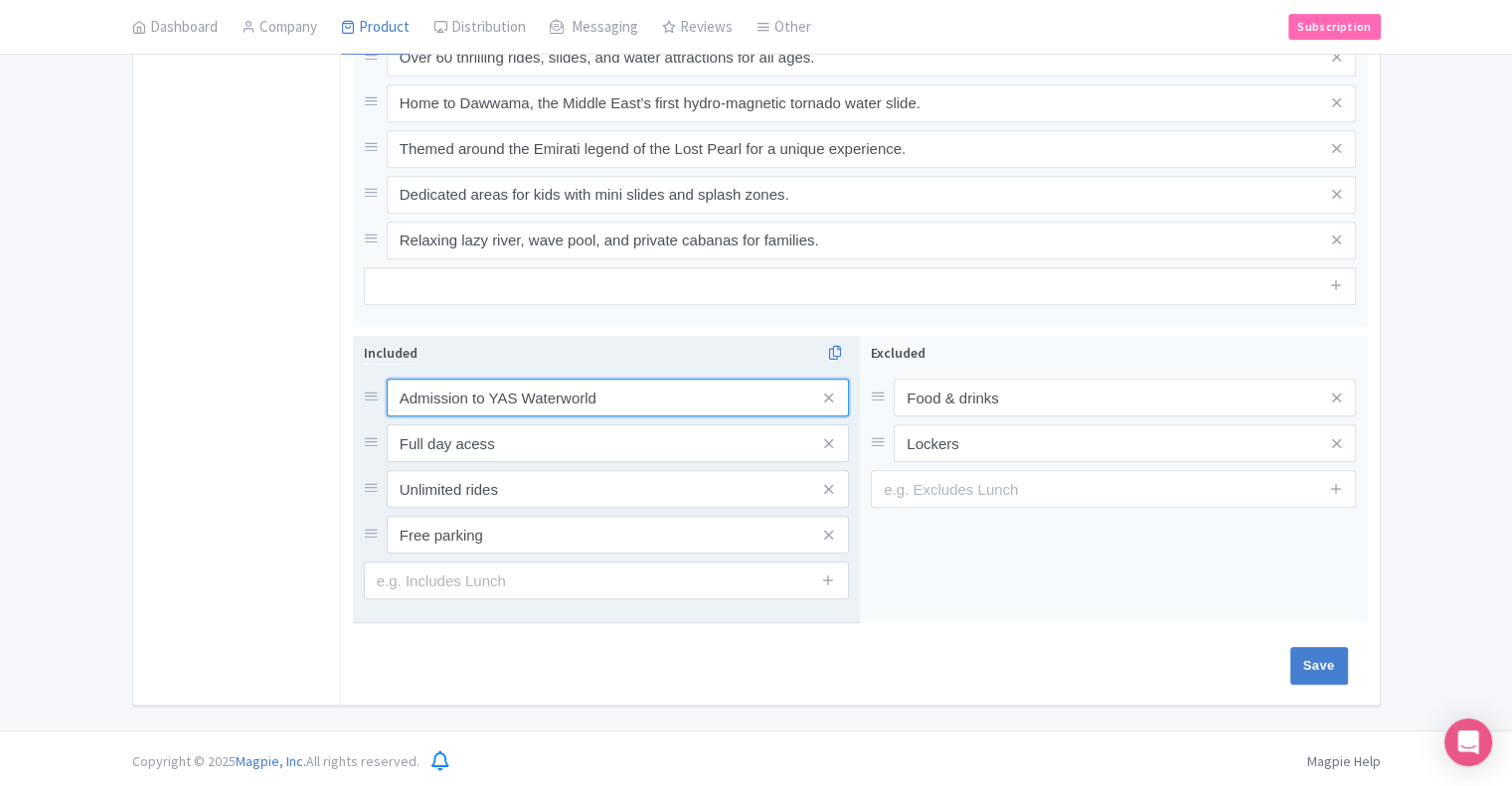 click on "Admission to YAS Waterworld" at bounding box center [617, 397] 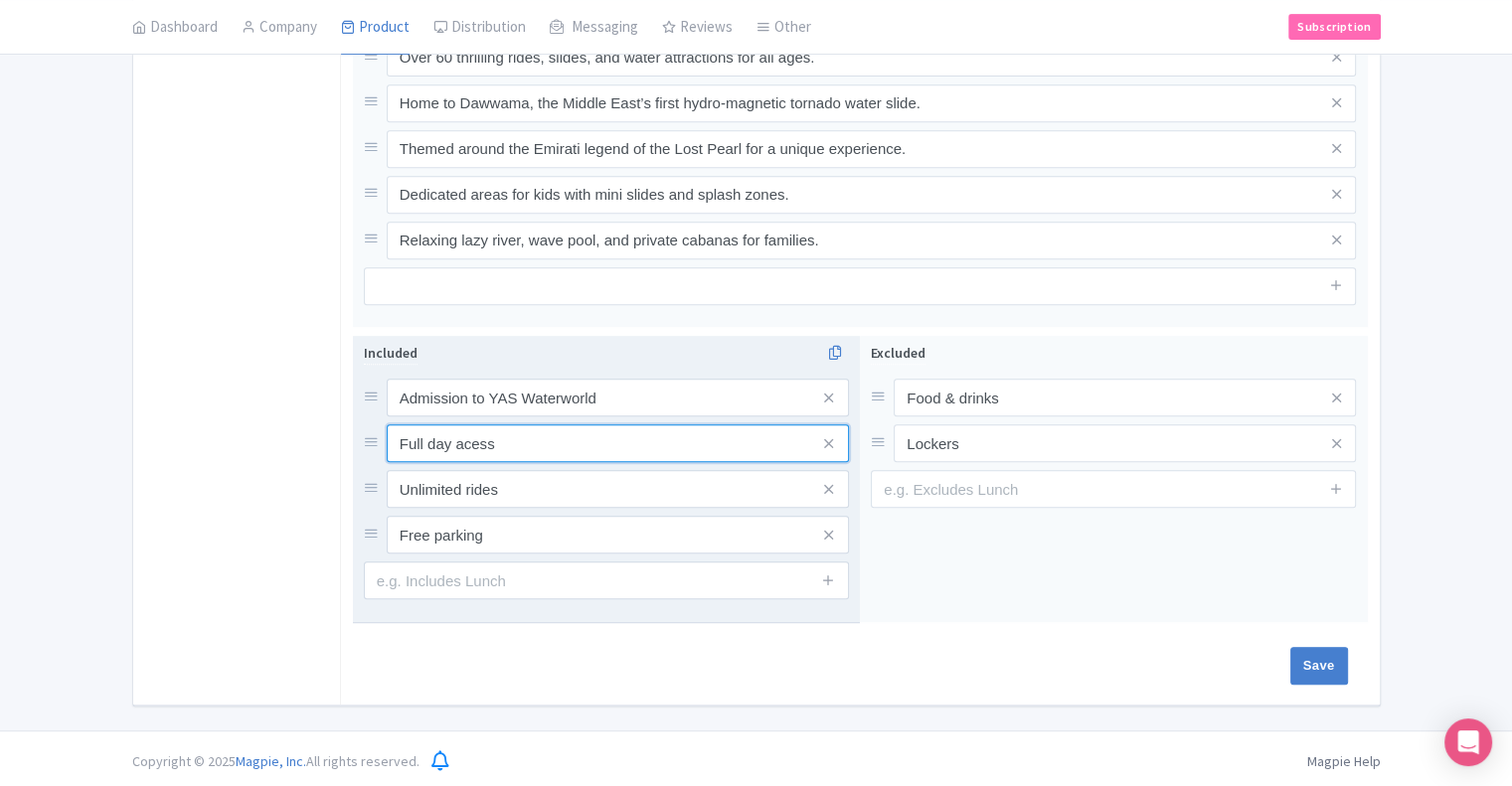 click on "Full day acess" at bounding box center (617, 397) 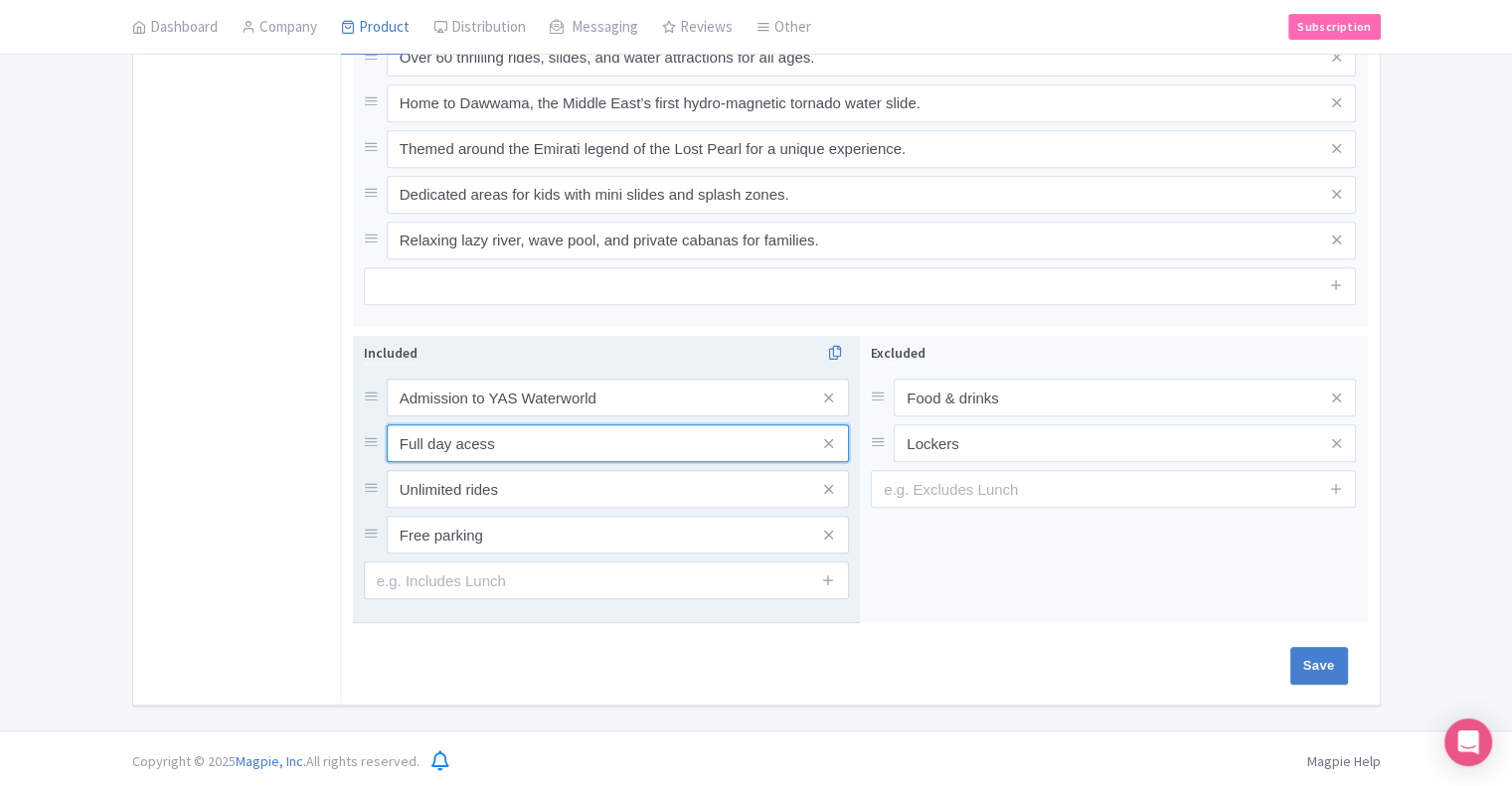 click on "Full day acess" at bounding box center [617, 397] 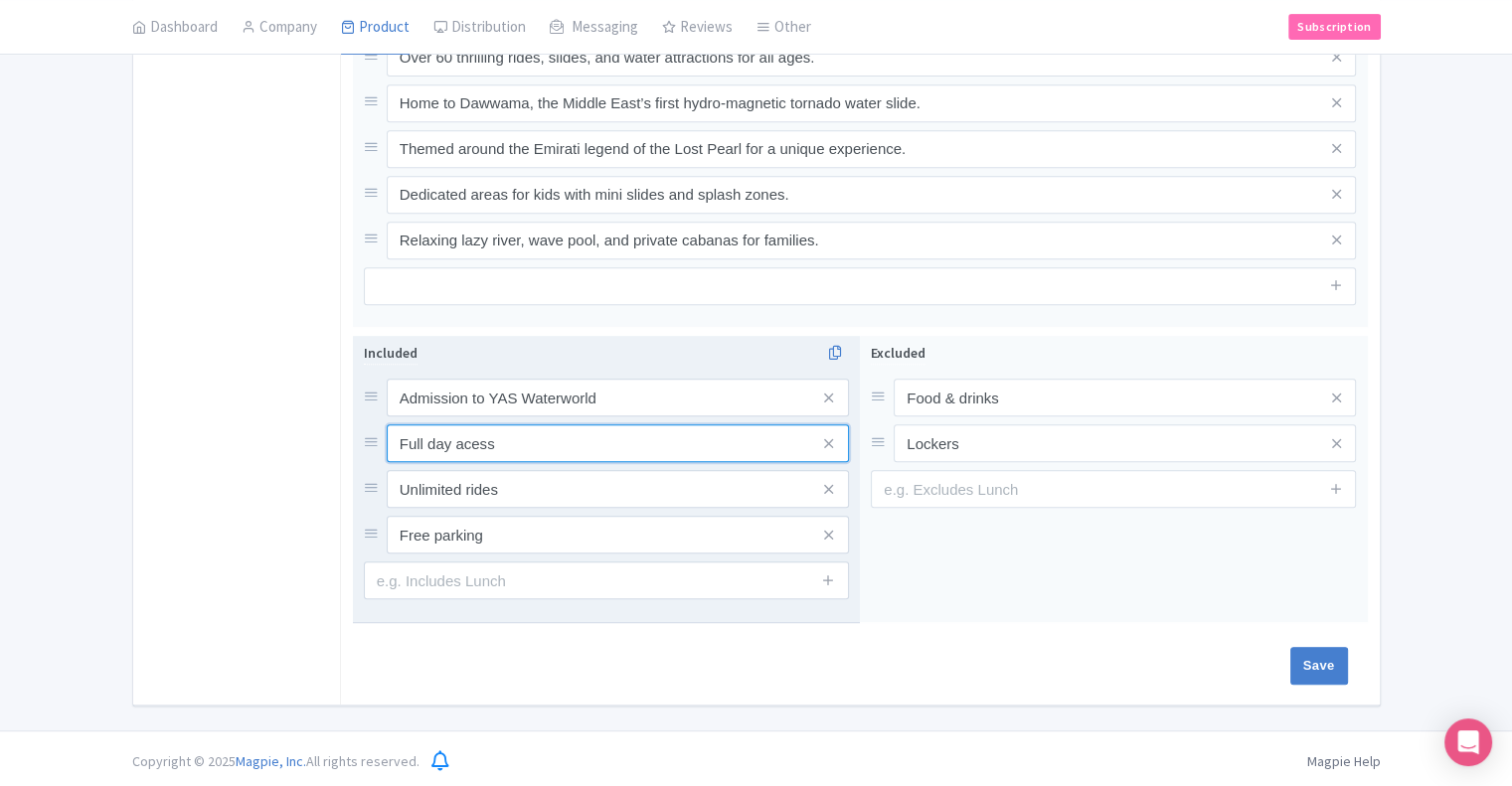 click on "Full day acess" at bounding box center [617, 397] 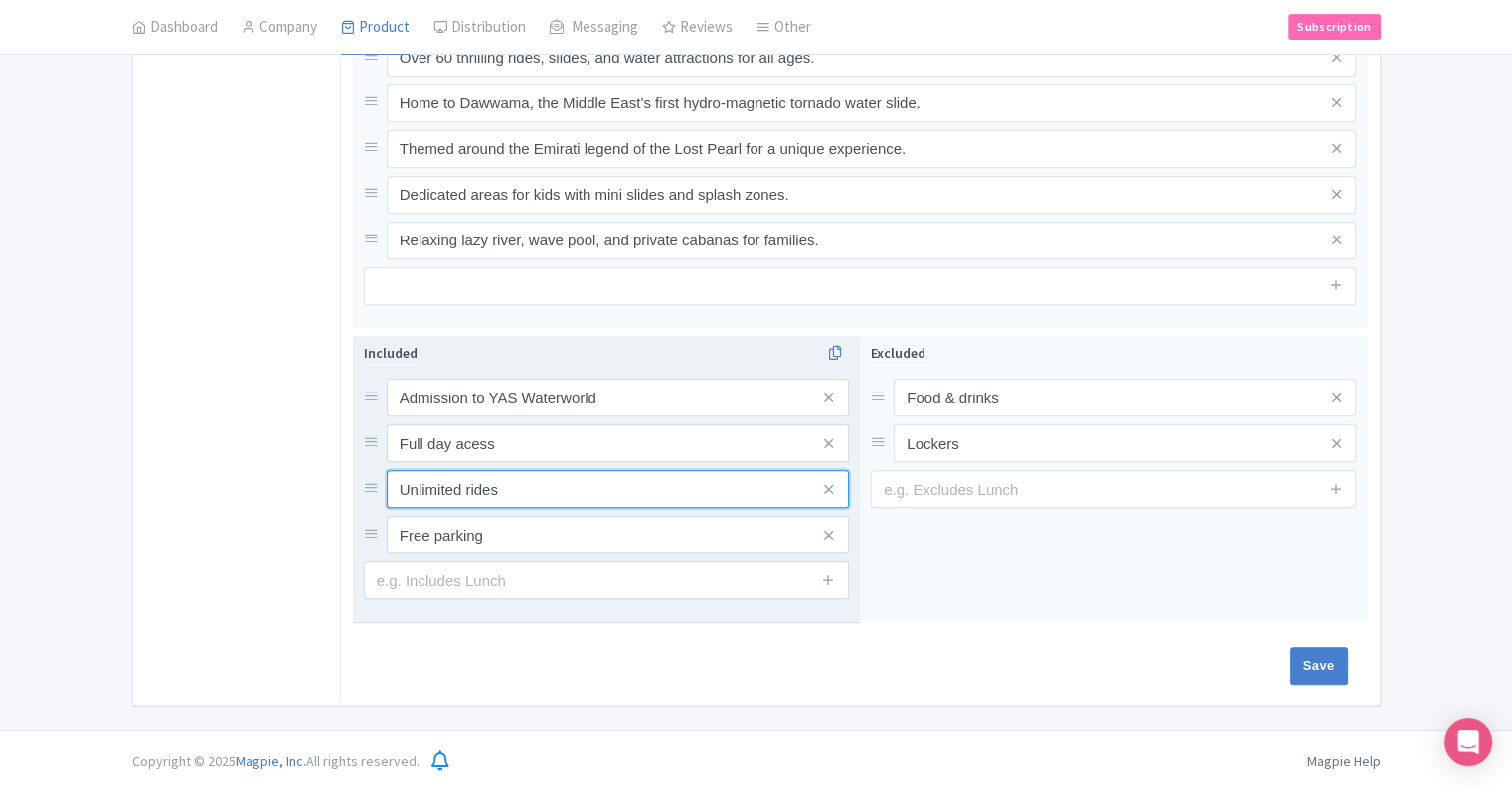 click on "Unlimited rides" at bounding box center (617, 397) 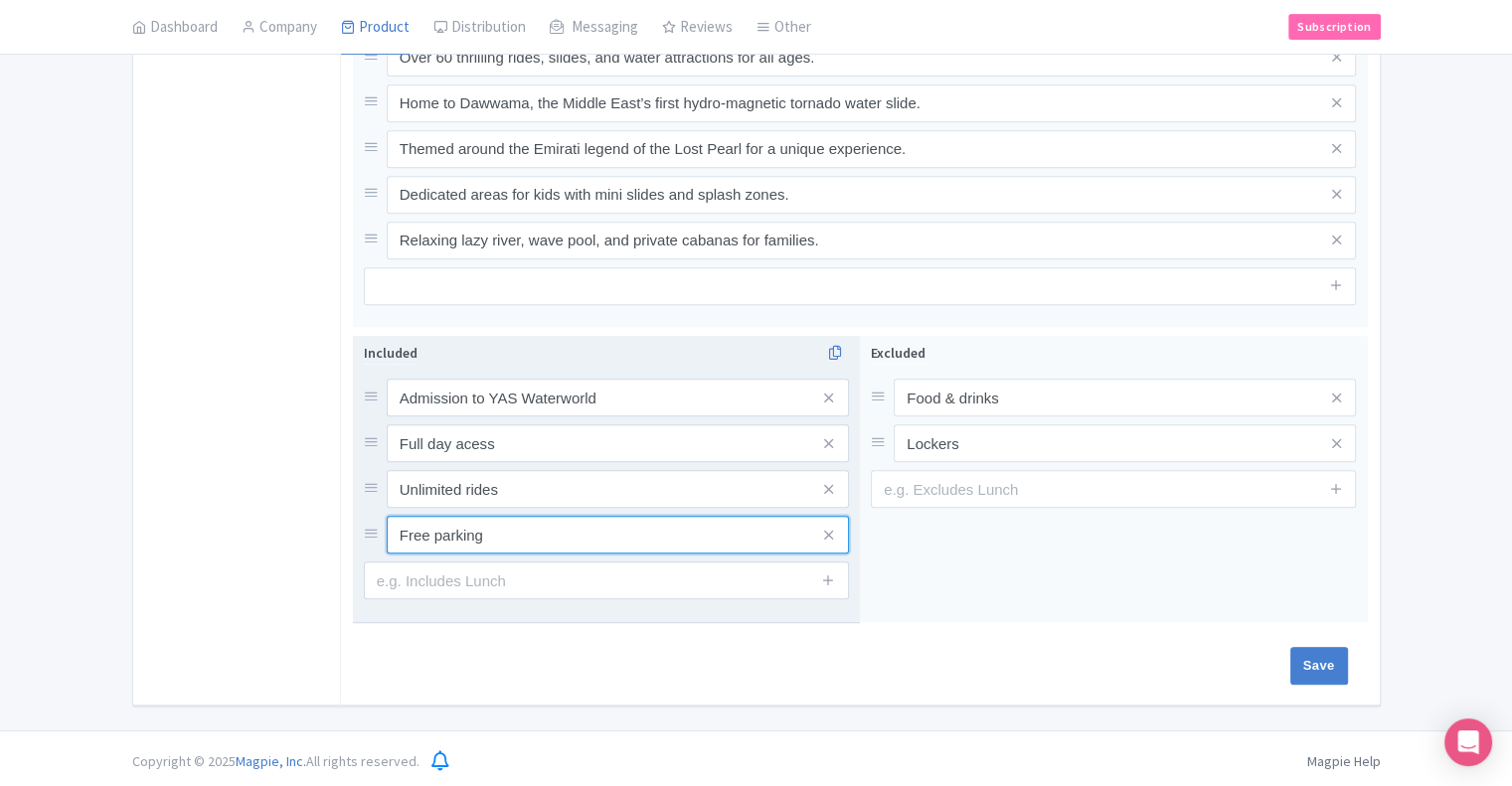 click on "Free parking" at bounding box center (617, 397) 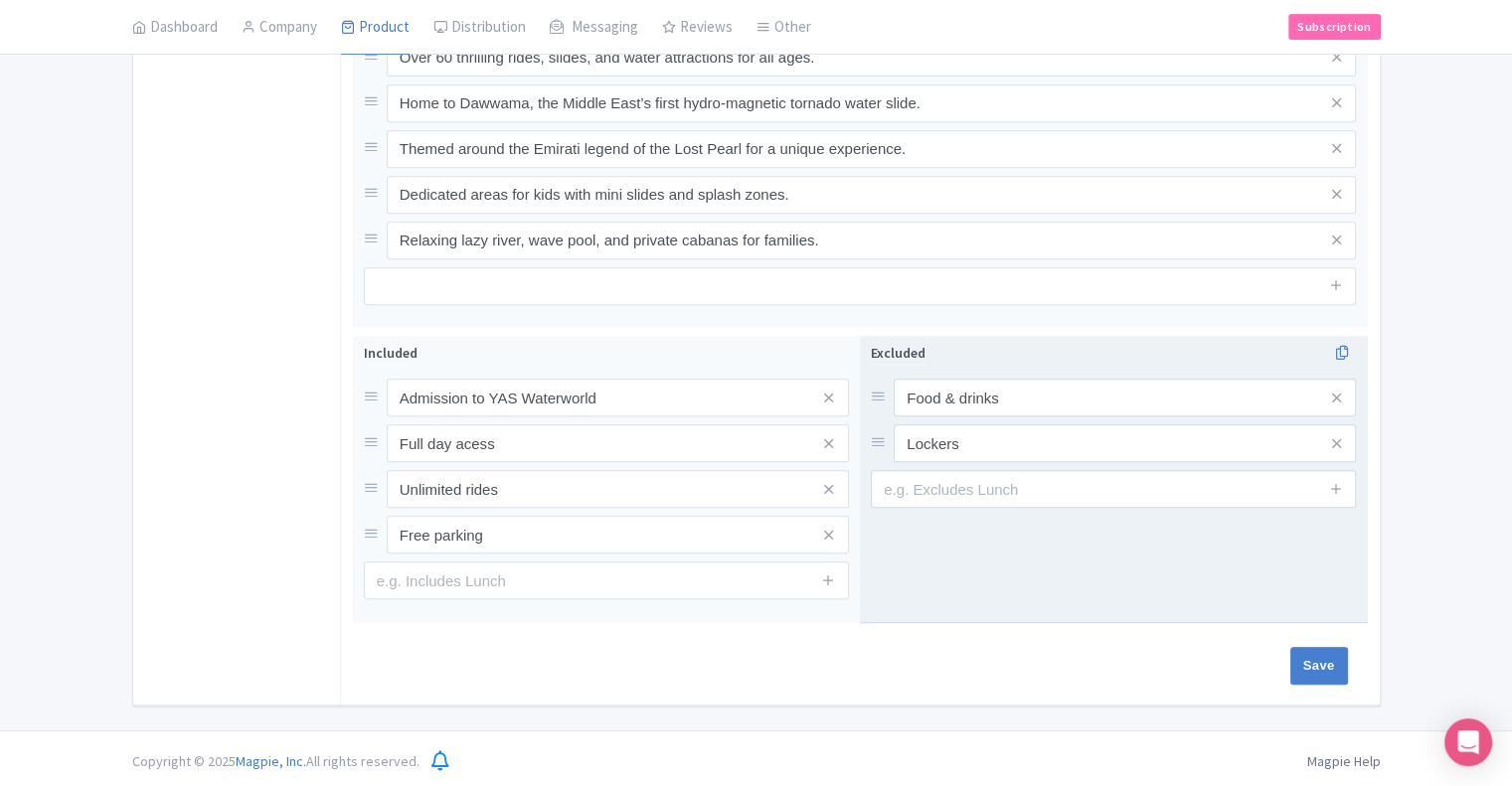 click on "Excluded Food & drinks Lockers" at bounding box center [1113, 479] 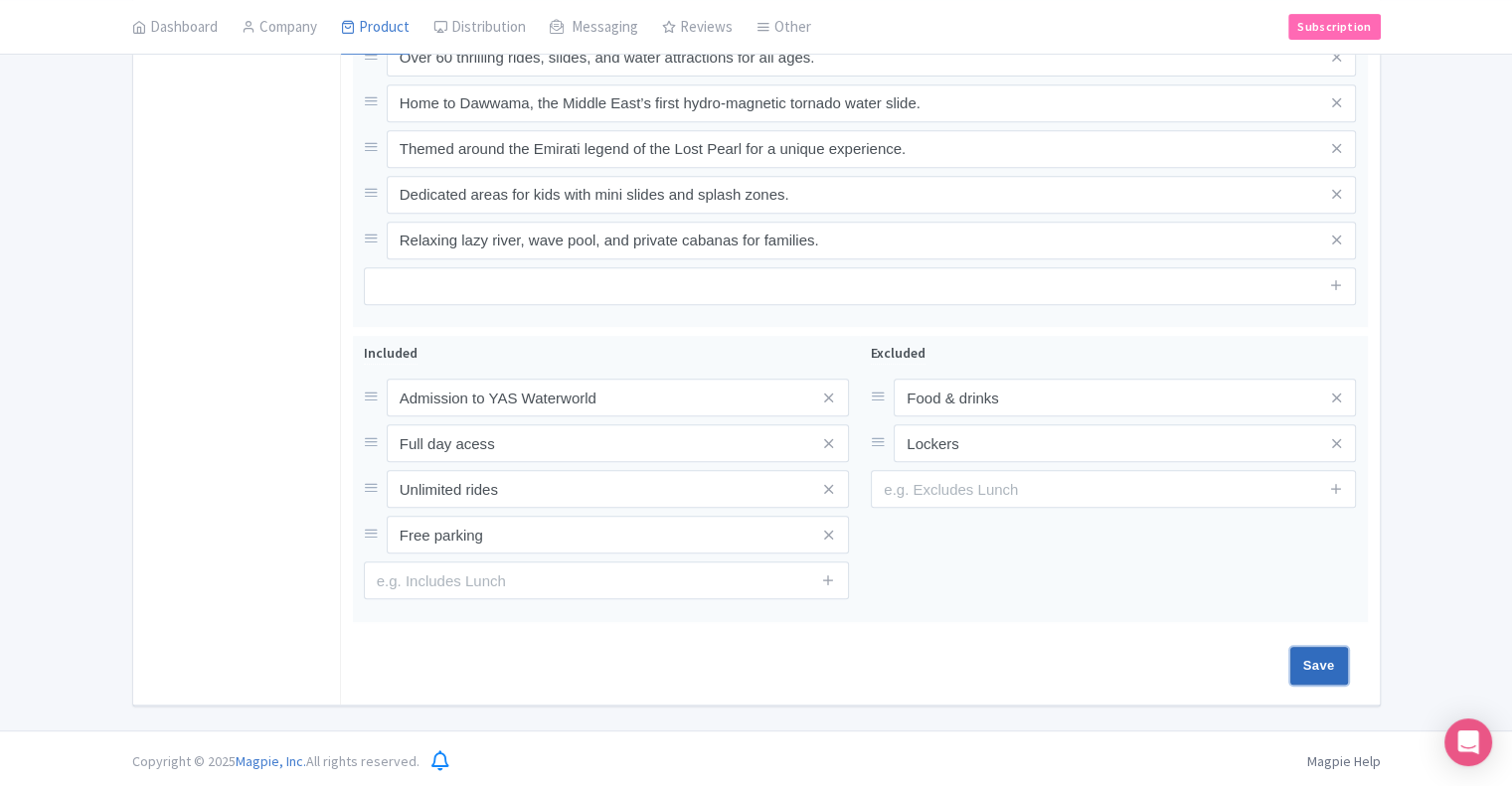 click on "Save" at bounding box center (1319, 666) 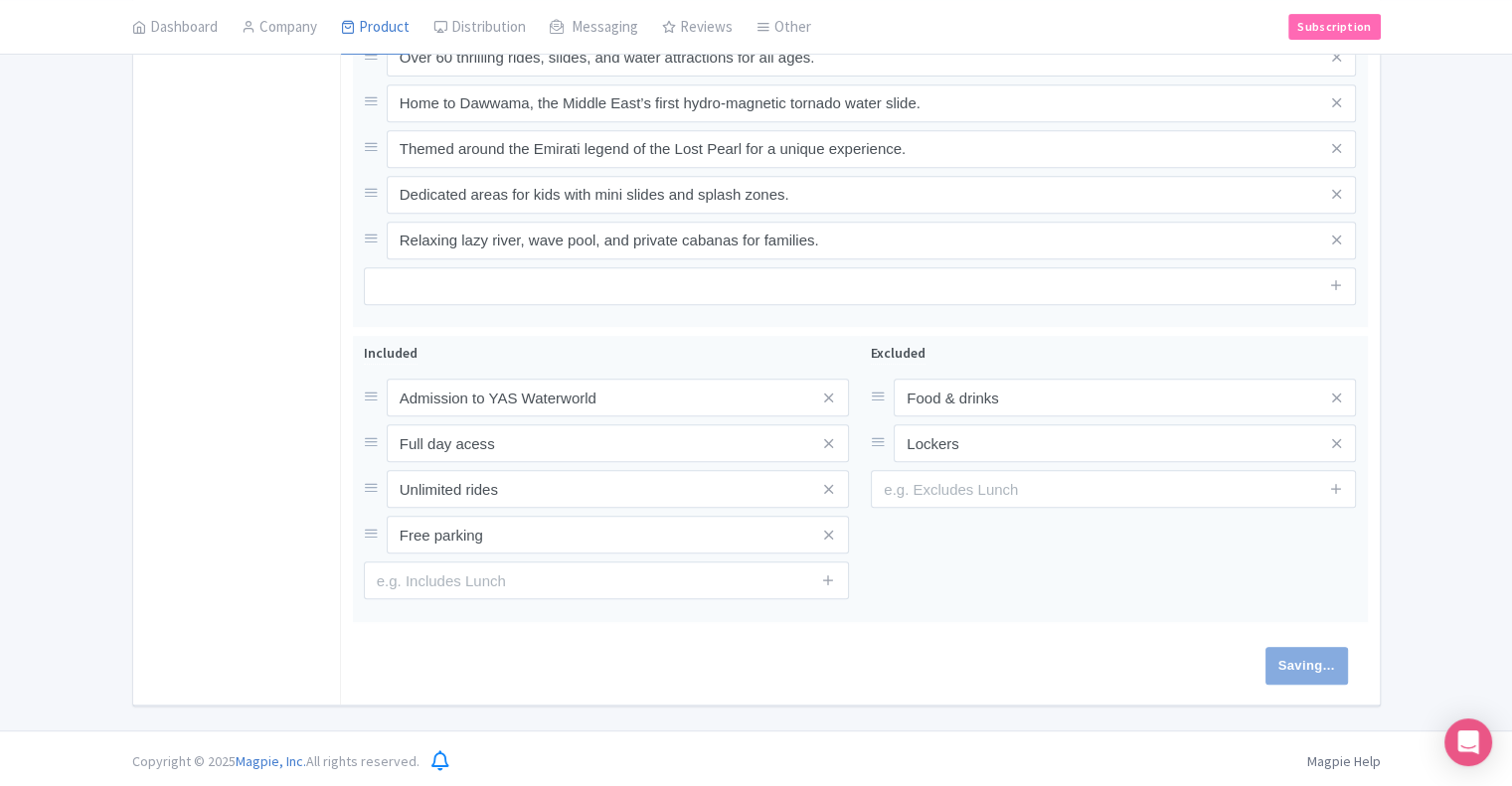 type on "Saving..." 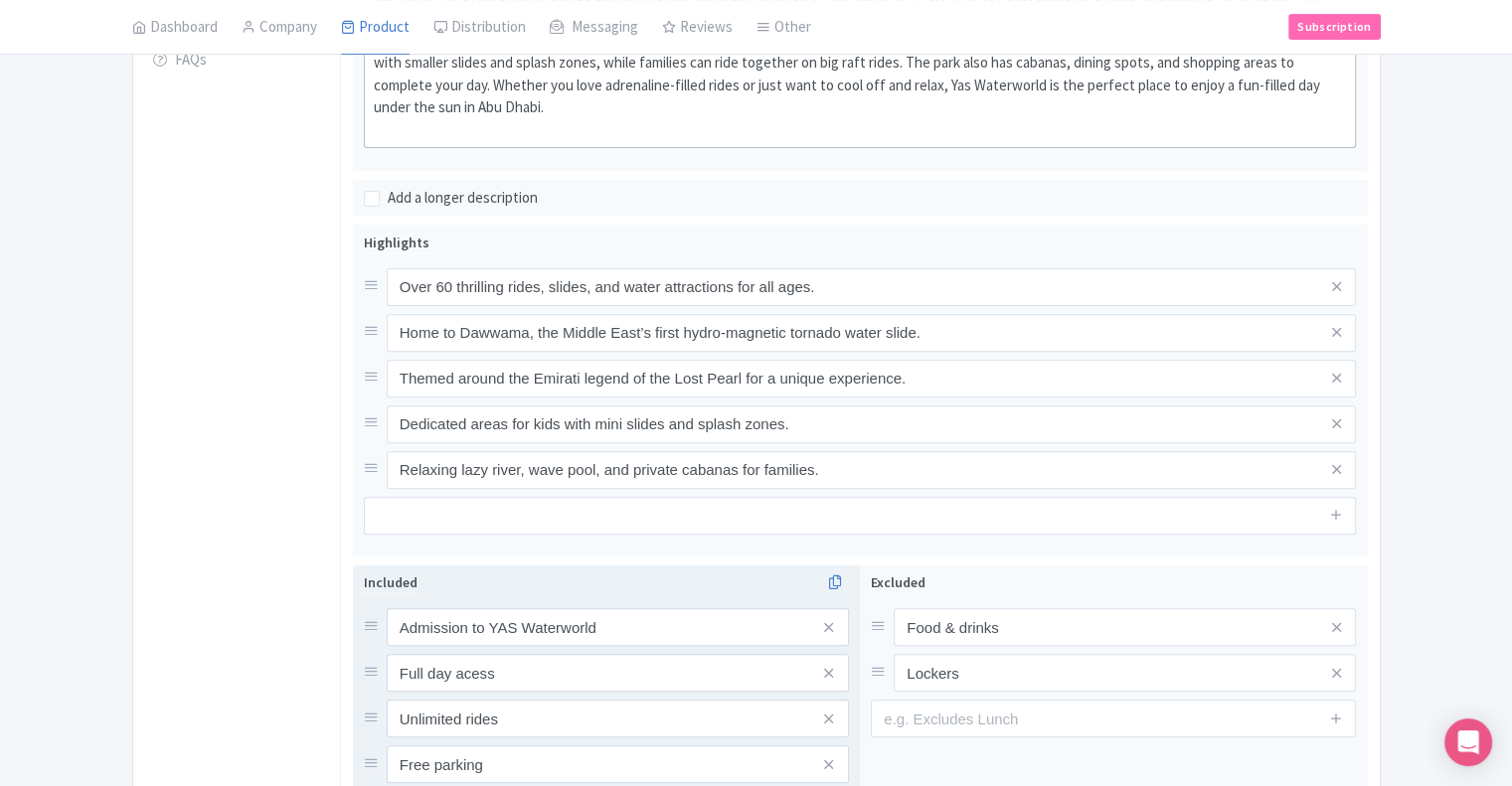 scroll, scrollTop: 563, scrollLeft: 0, axis: vertical 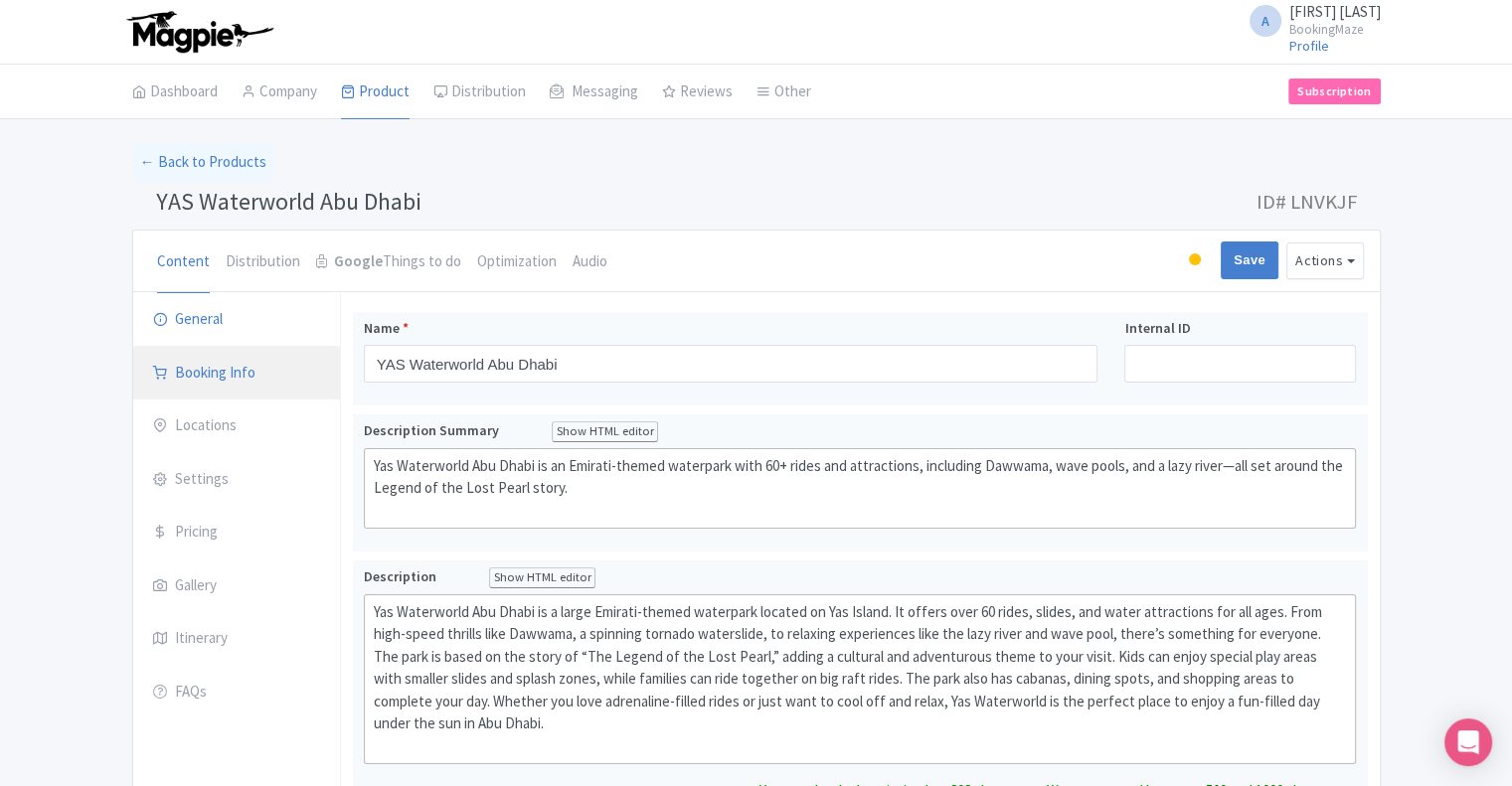 click on "Booking Info" at bounding box center [237, 374] 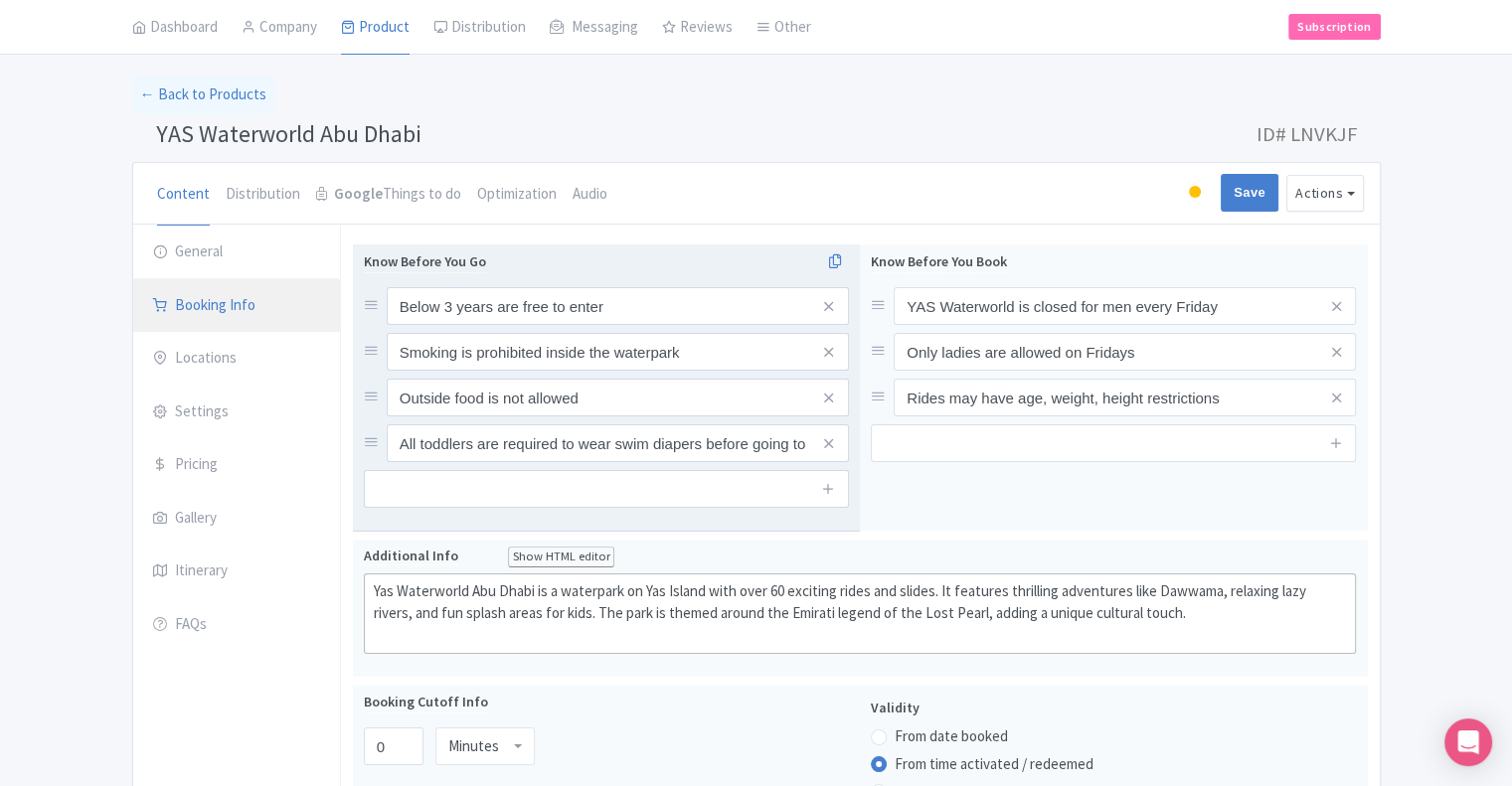 scroll, scrollTop: 99, scrollLeft: 0, axis: vertical 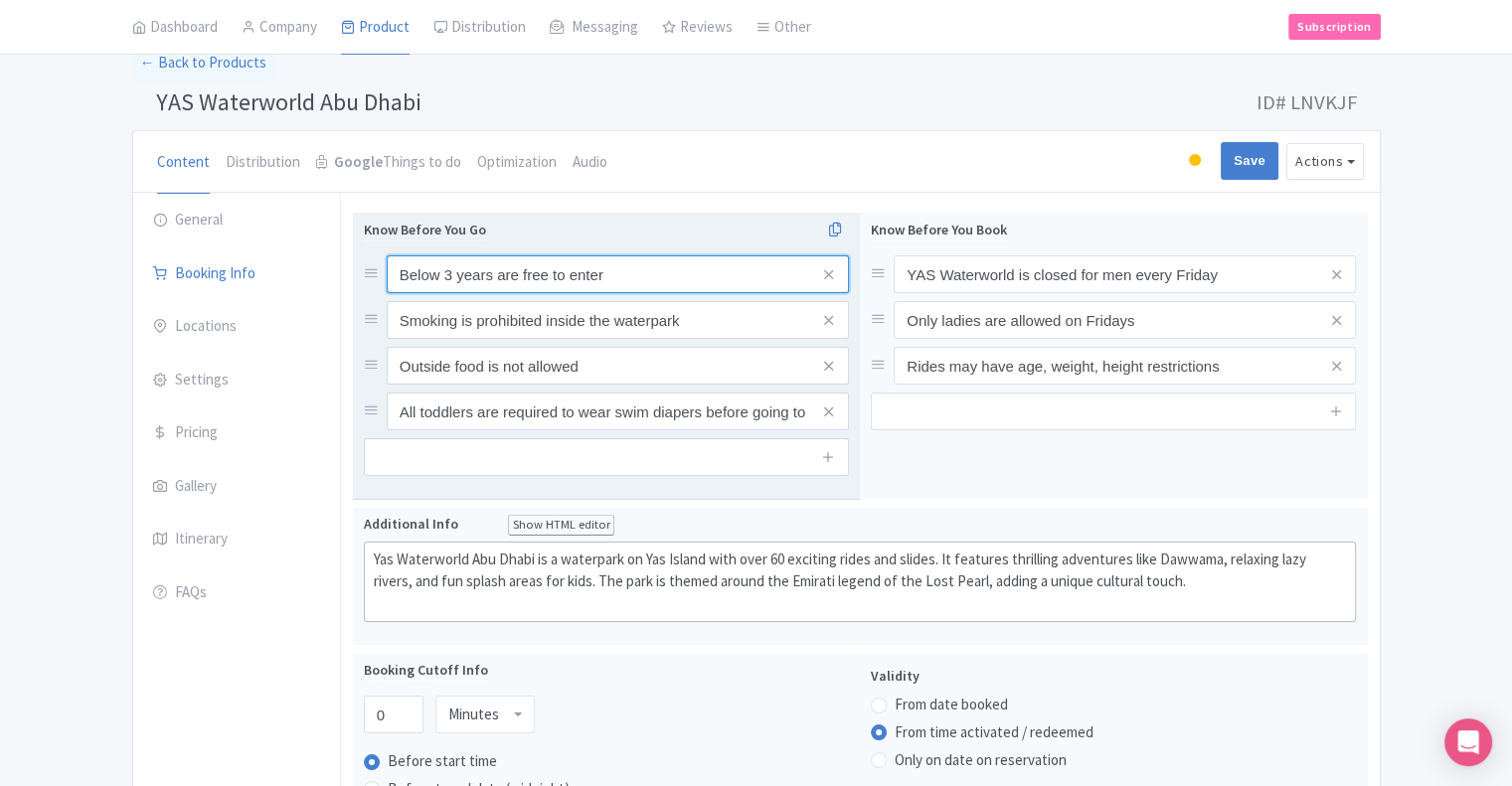 click on "Below 3 years are free to enter" at bounding box center [617, 274] 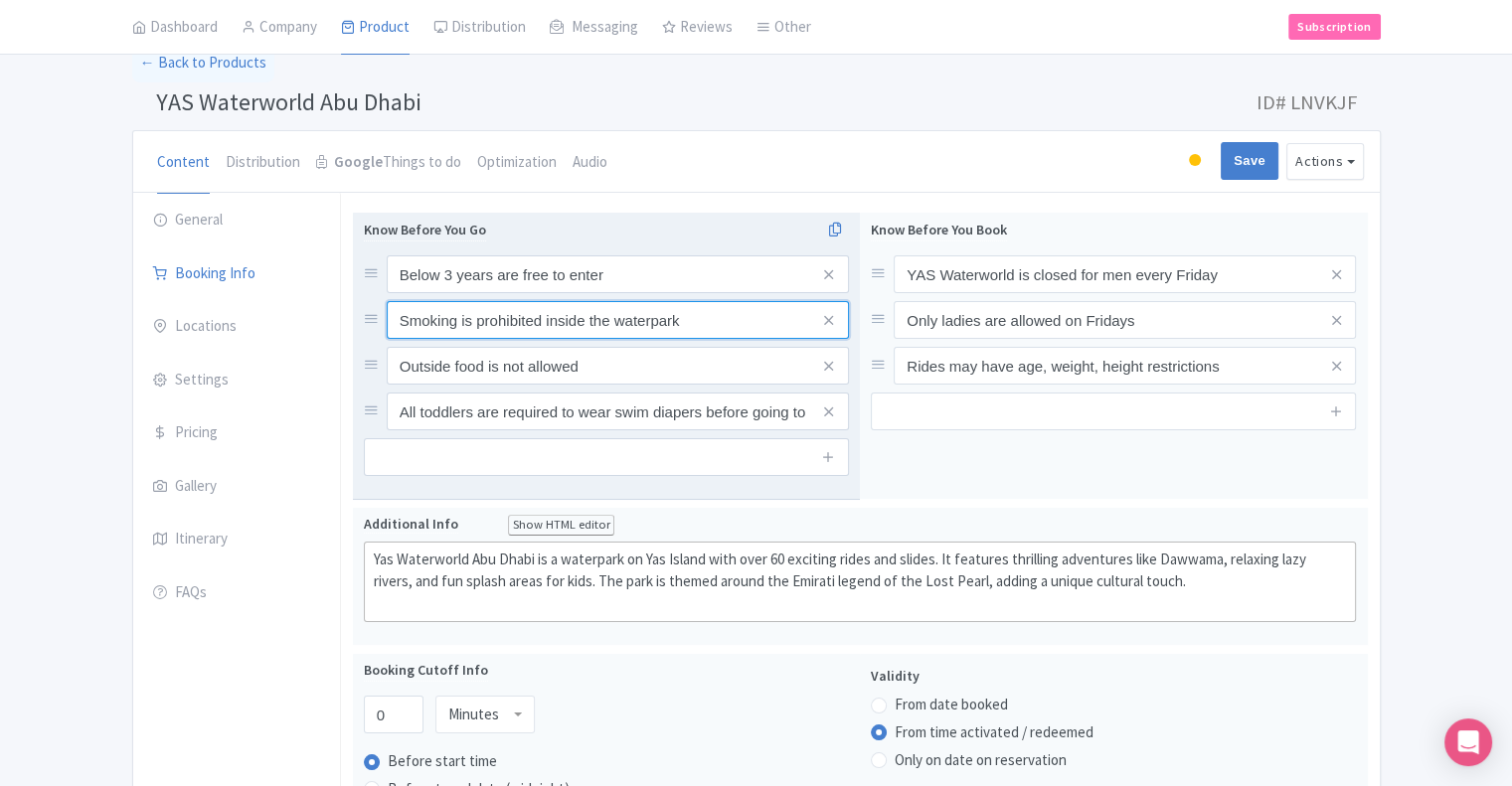 click on "Smoking is prohibited inside the waterpark" at bounding box center (617, 274) 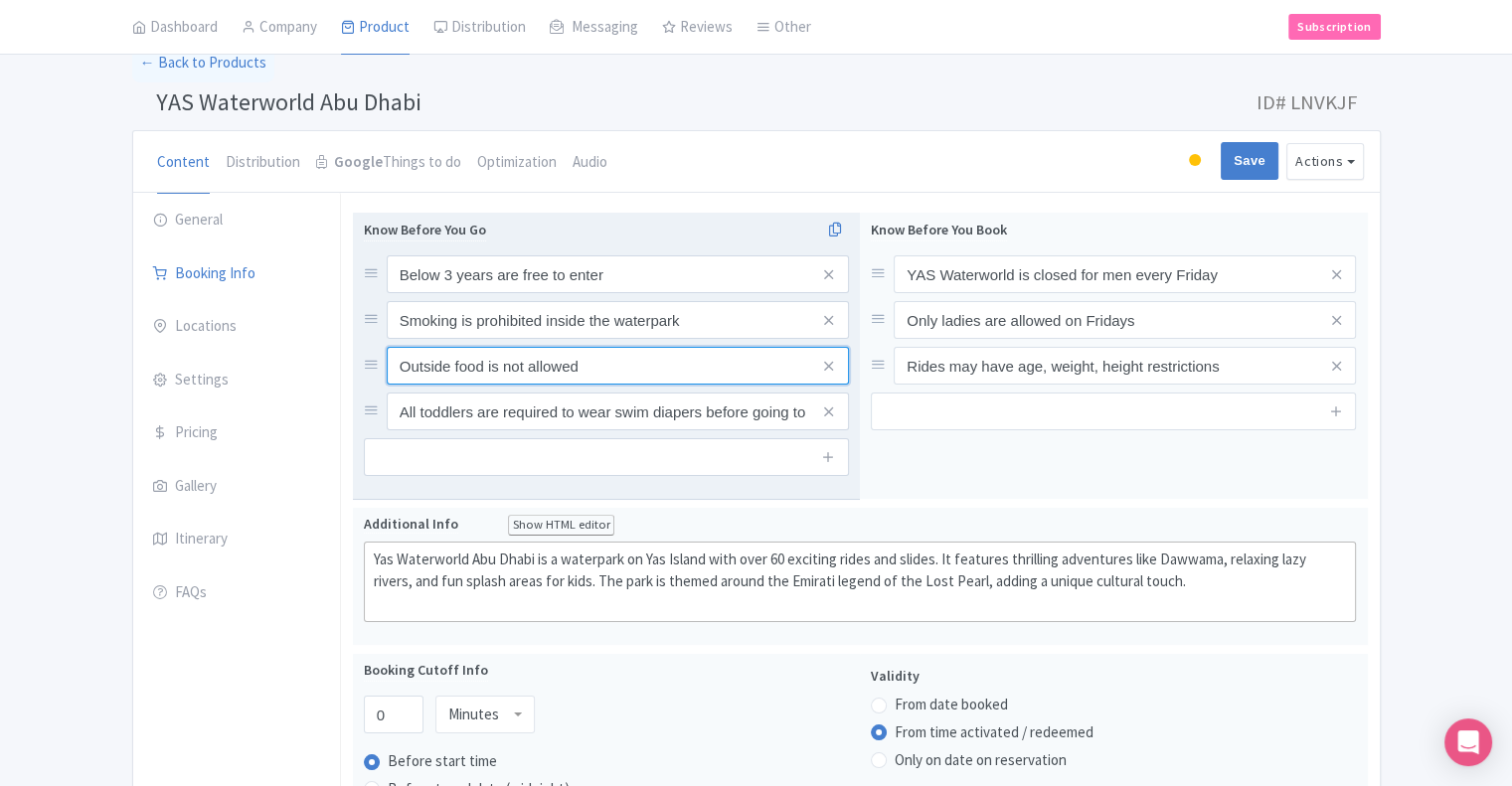 click on "Outside food is not allowed" at bounding box center (617, 274) 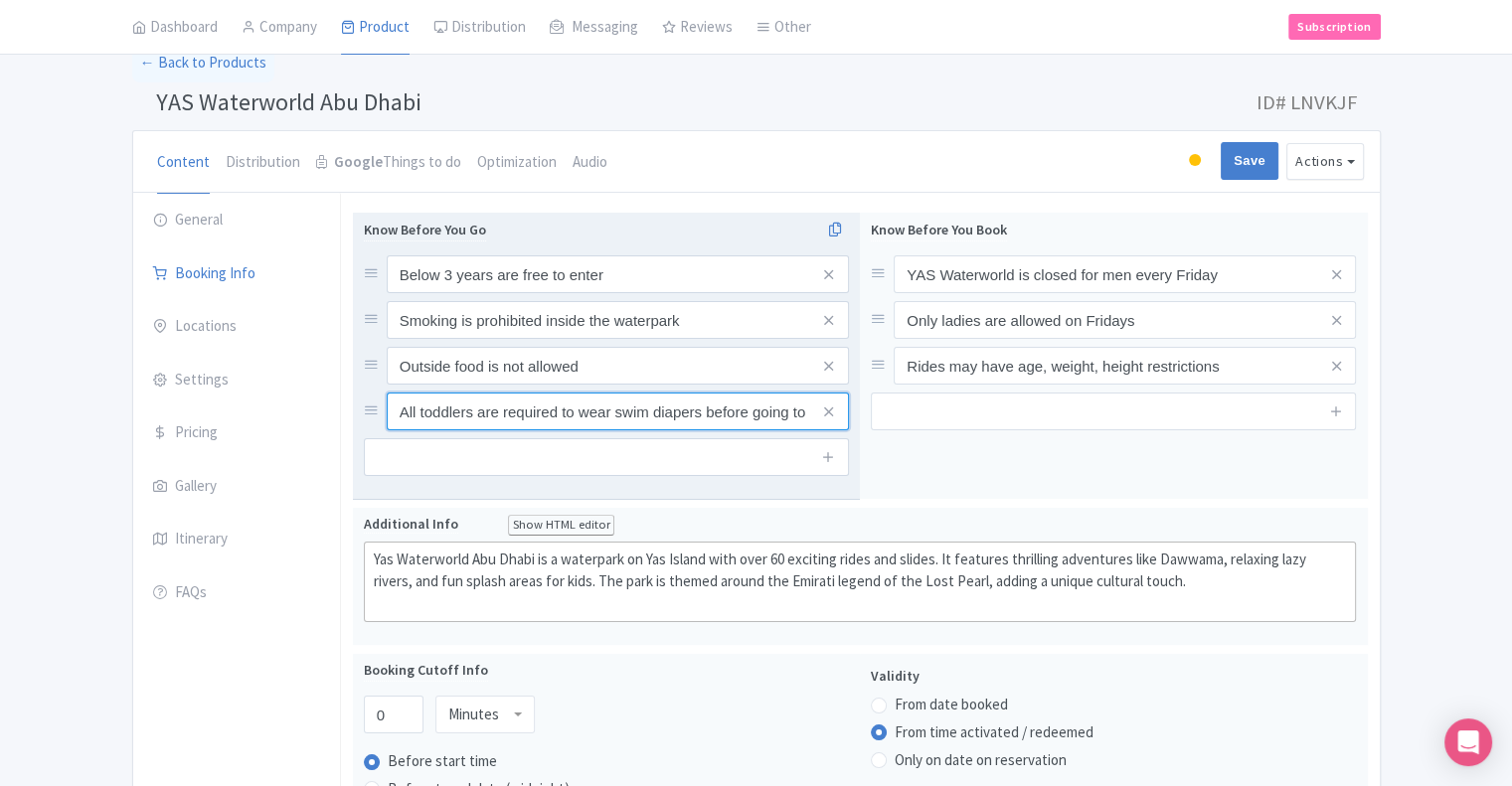 click on "All toddlers are required to wear swim diapers before going to the water" at bounding box center [617, 274] 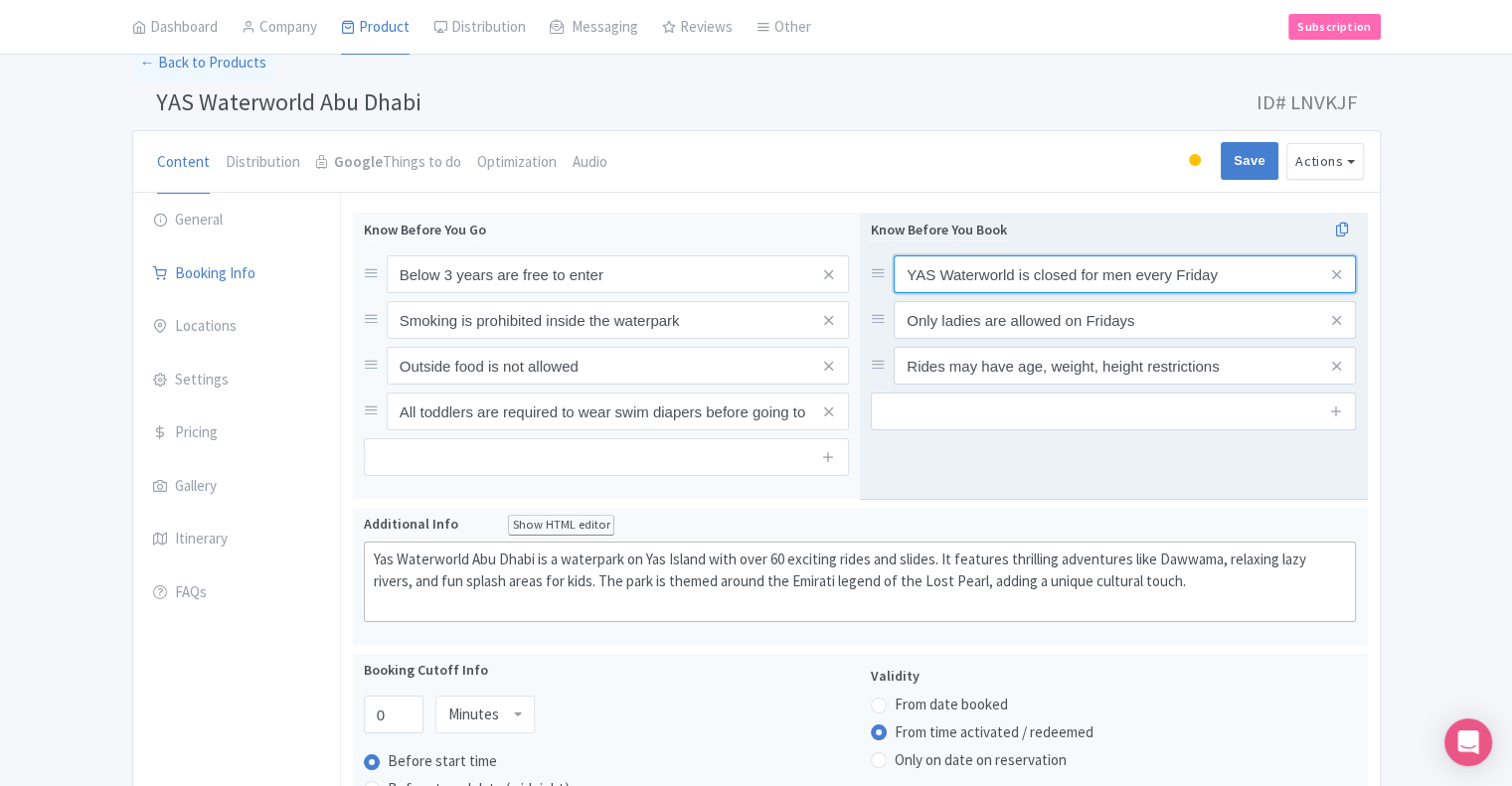click on "YAS Waterworld is closed for men every Friday" at bounding box center (1124, 274) 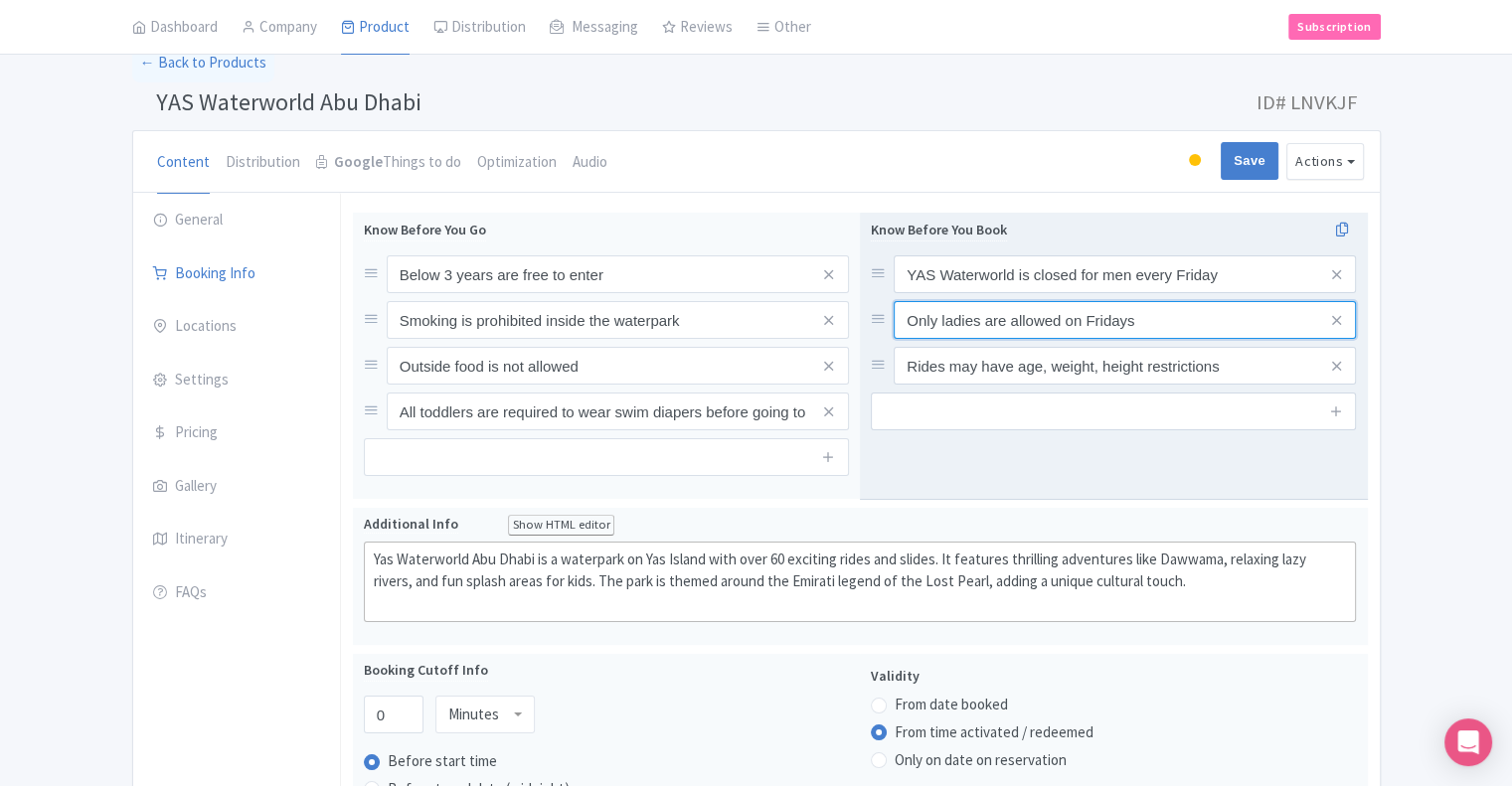 click on "Only ladies are allowed on Fridays" at bounding box center (1124, 274) 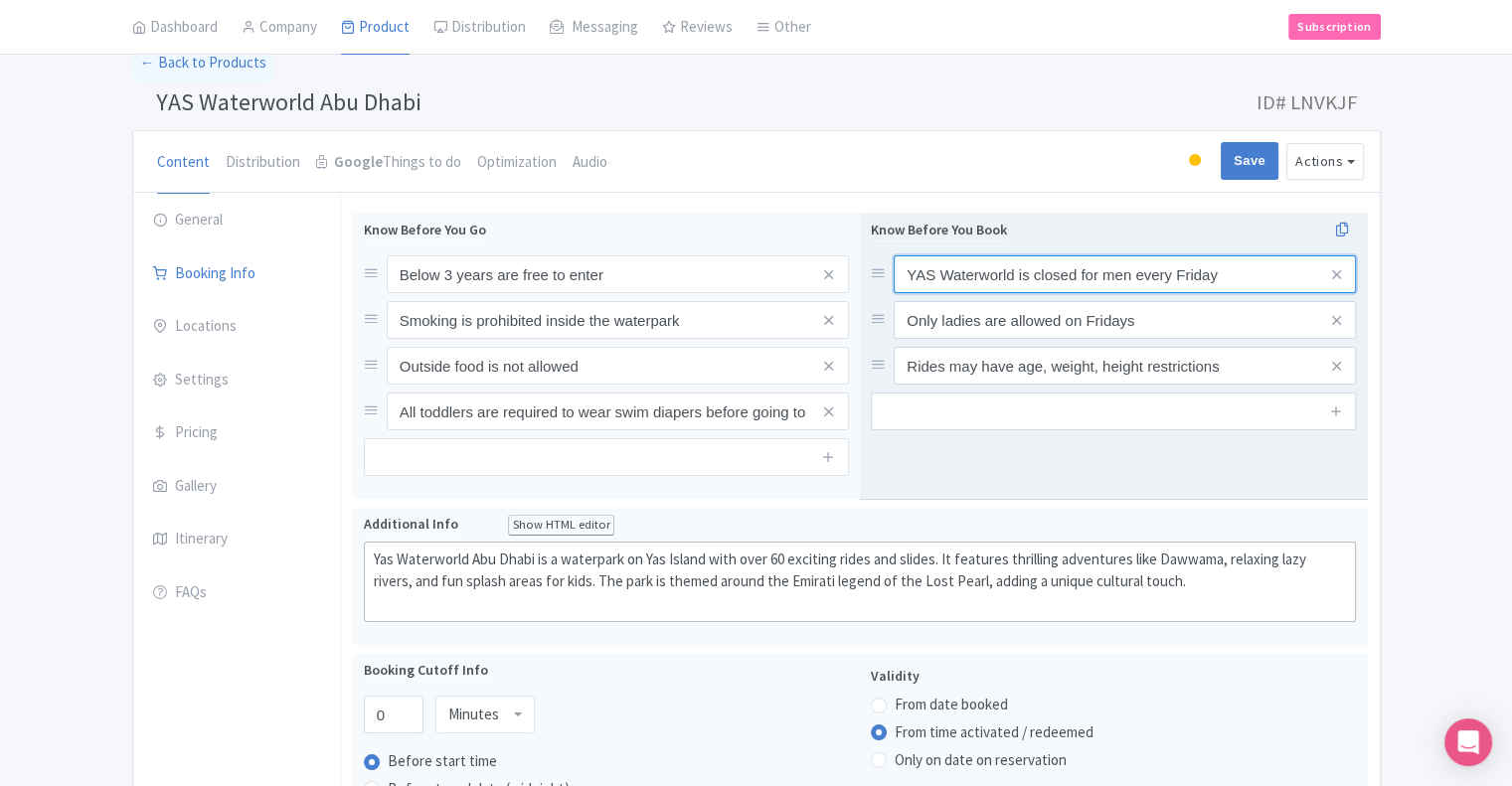 click on "YAS Waterworld is closed for men every Friday" at bounding box center (1124, 274) 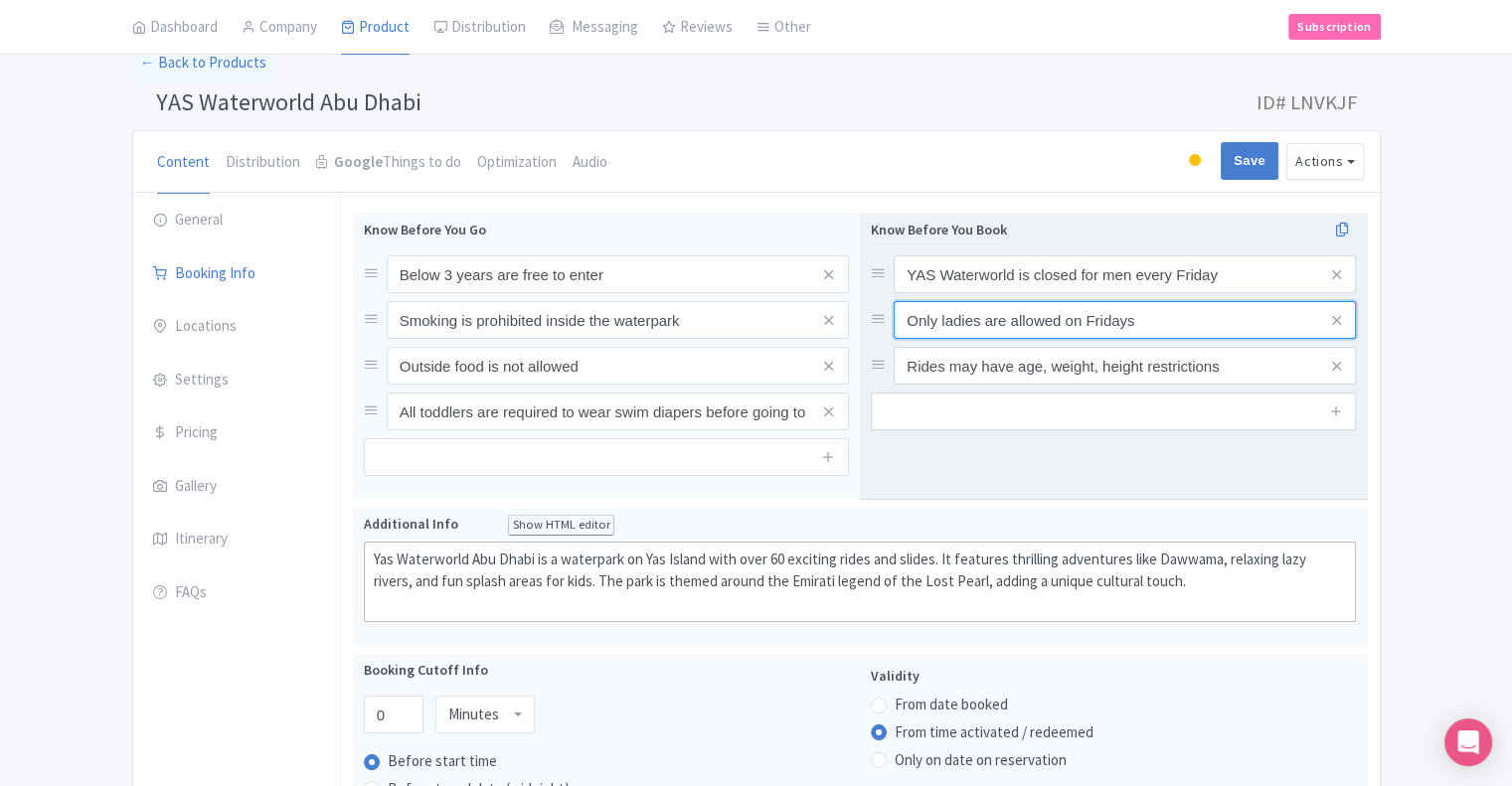 click on "Only ladies are allowed on Fridays" at bounding box center [1124, 274] 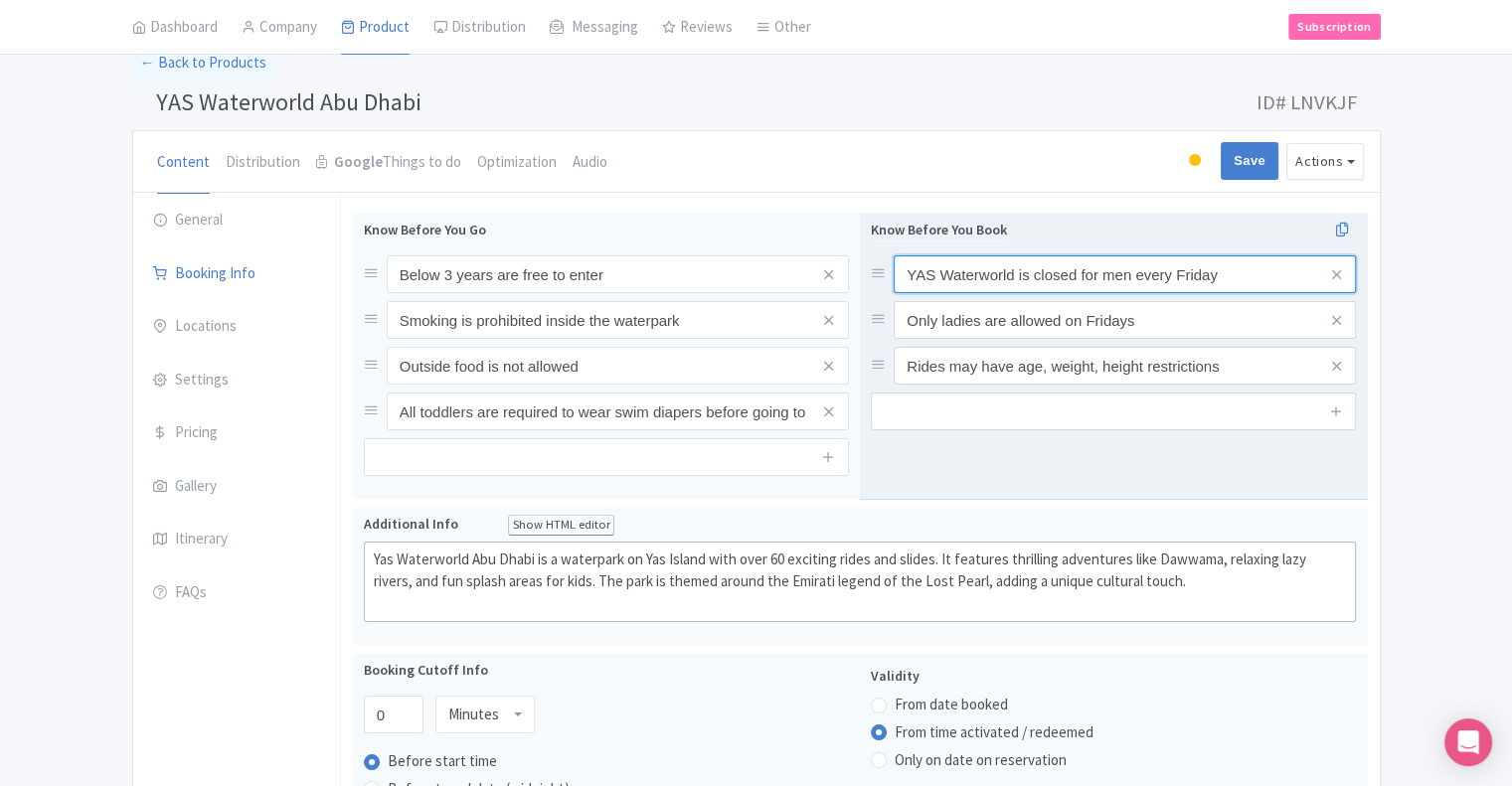 click on "YAS Waterworld is closed for men every Friday" at bounding box center (1124, 274) 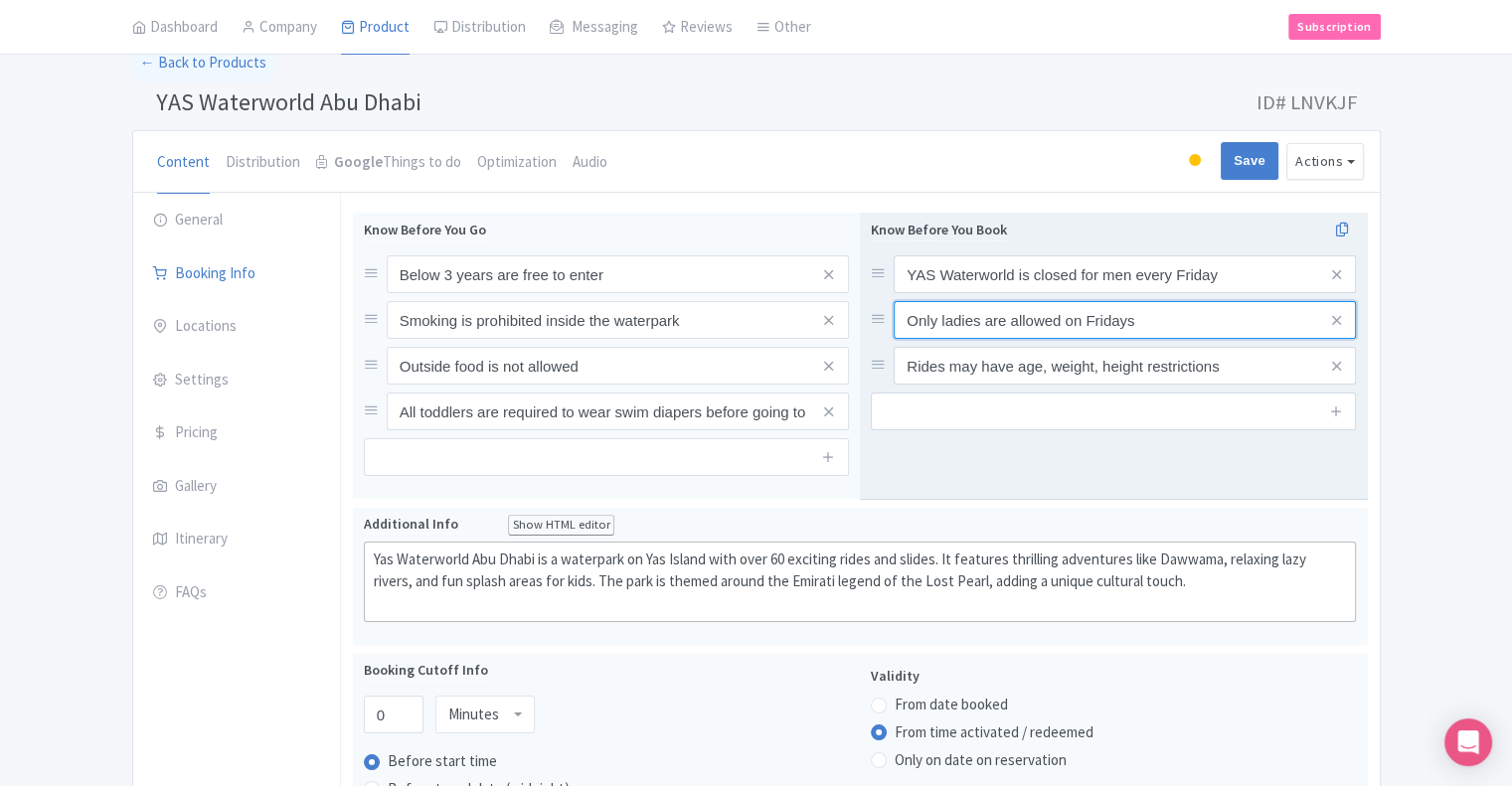 click on "Only ladies are allowed on Fridays" at bounding box center [1124, 274] 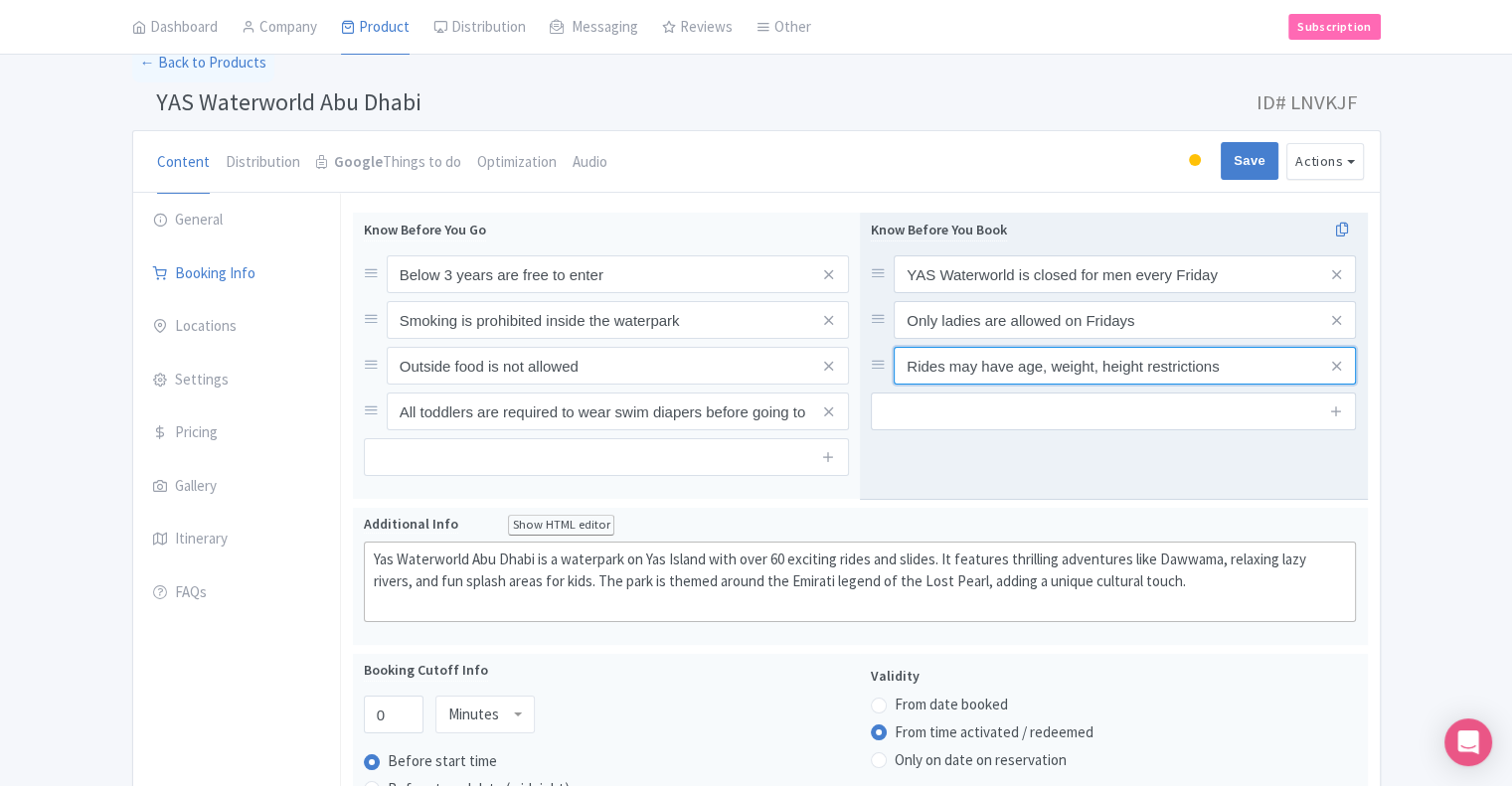 click on "Rides may have age, weight, height restrictions" at bounding box center (1124, 274) 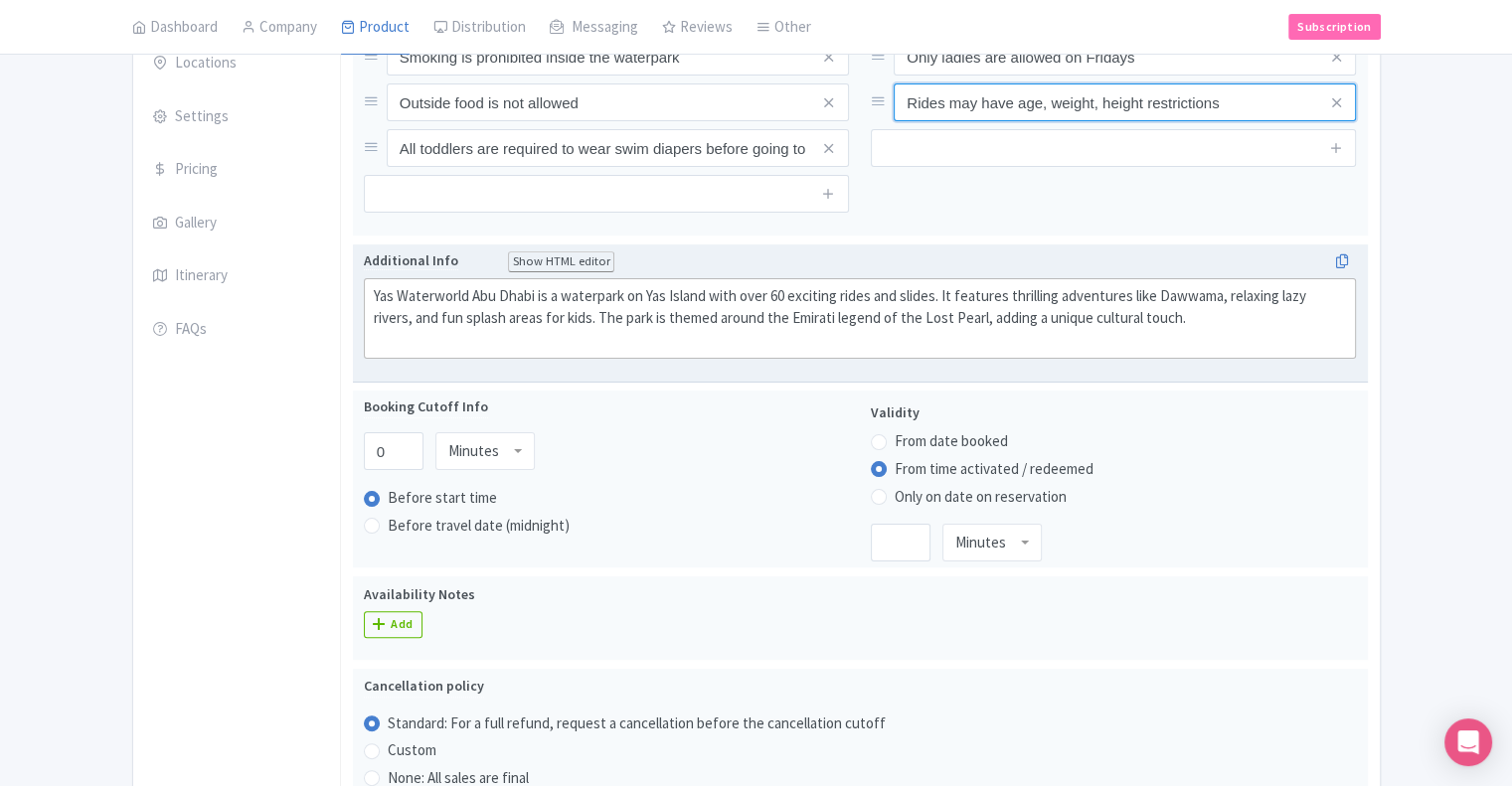 scroll, scrollTop: 397, scrollLeft: 0, axis: vertical 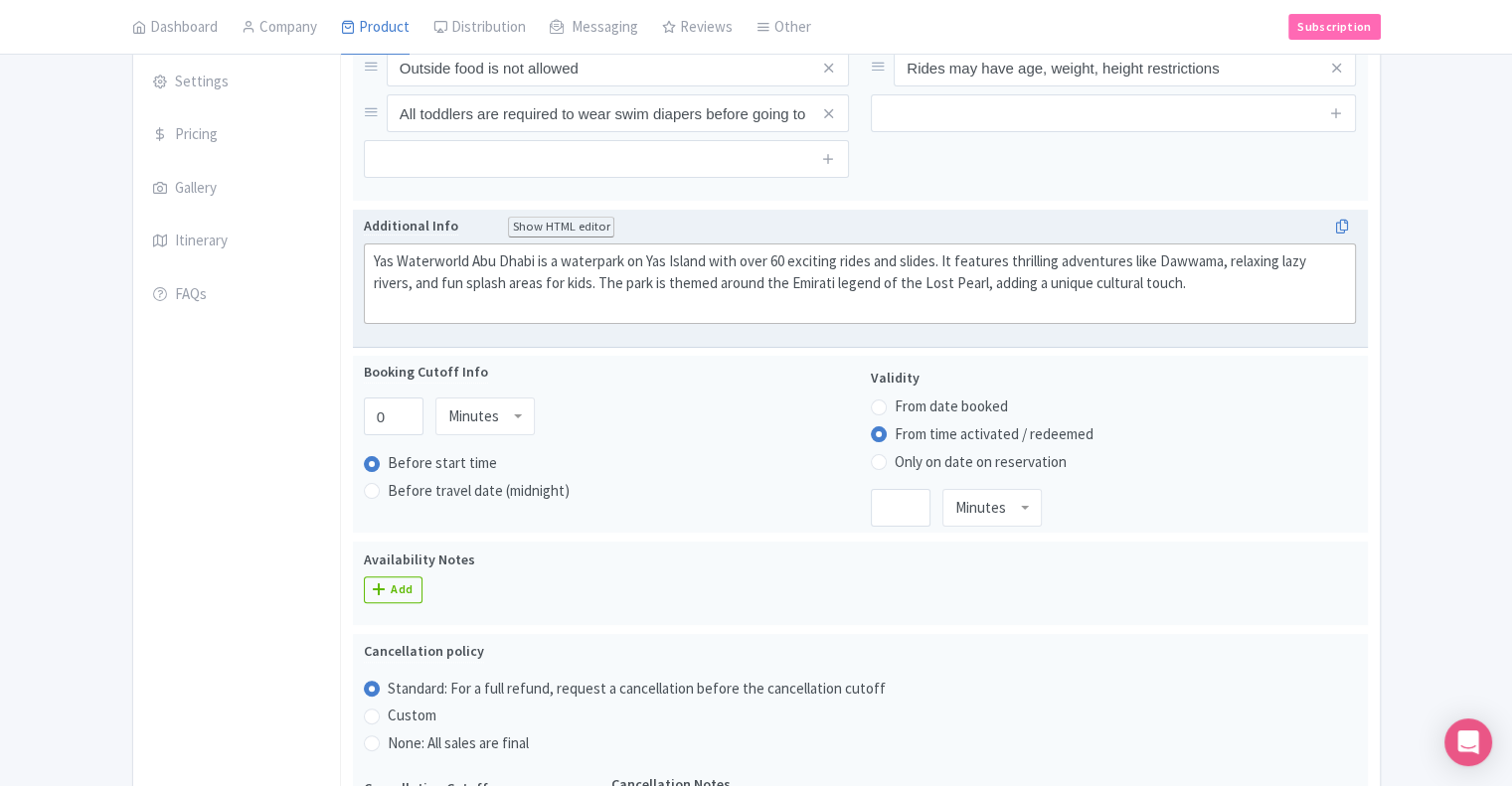 click on "Yas Waterworld Abu Dhabi is a waterpark on Yas Island with over 60 exciting rides and slides. It features thrilling adventures like Dawwama, relaxing lazy rivers, and fun splash areas for kids. The park is themed around the Emirati legend of the Lost Pearl, adding a unique cultural touch." 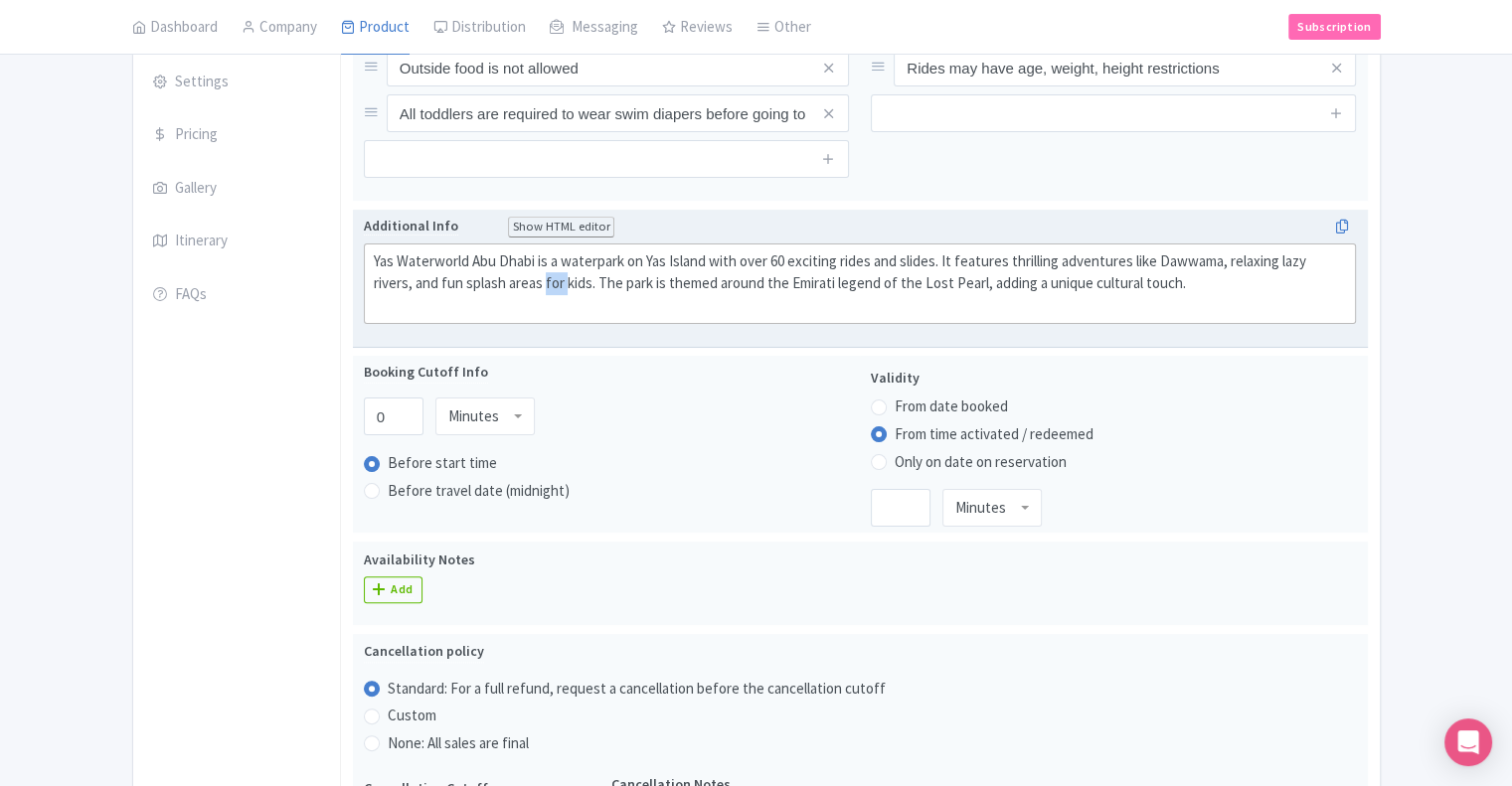 click on "Yas Waterworld Abu Dhabi is a waterpark on Yas Island with over 60 exciting rides and slides. It features thrilling adventures like Dawwama, relaxing lazy rivers, and fun splash areas for kids. The park is themed around the Emirati legend of the Lost Pearl, adding a unique cultural touch." 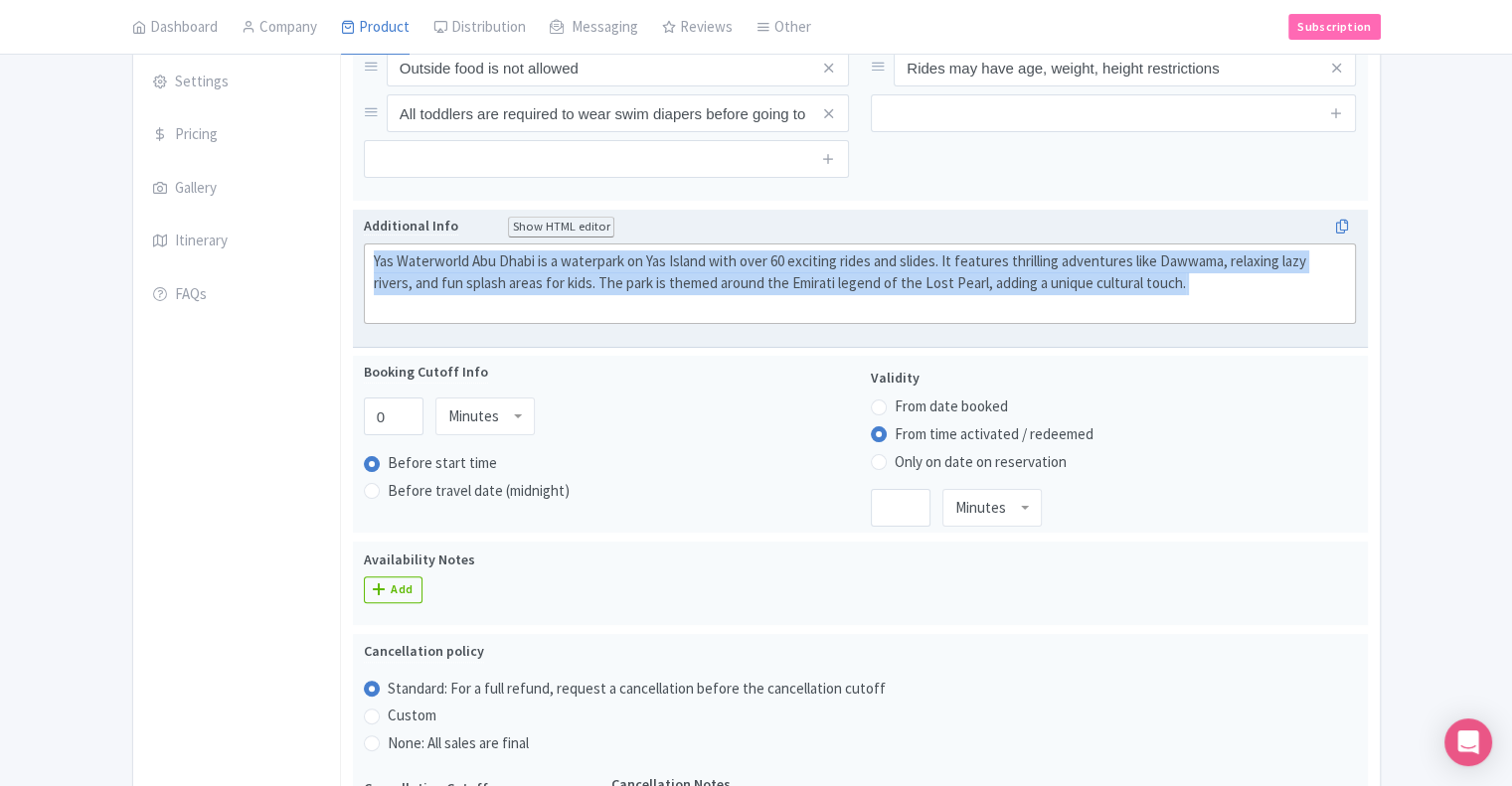 click on "Yas Waterworld Abu Dhabi is a waterpark on Yas Island with over 60 exciting rides and slides. It features thrilling adventures like Dawwama, relaxing lazy rivers, and fun splash areas for kids. The park is themed around the Emirati legend of the Lost Pearl, adding a unique cultural touch." 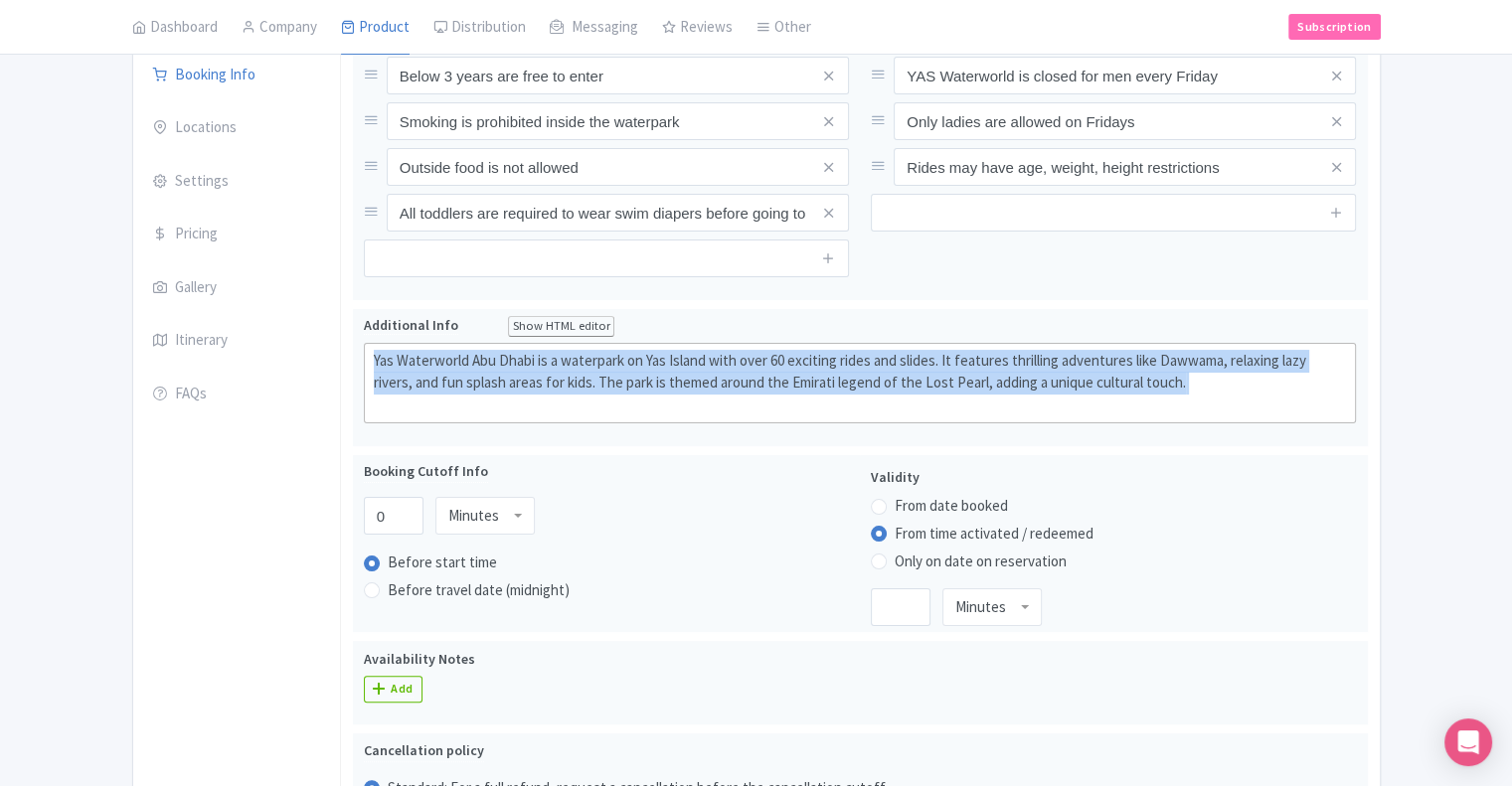 scroll, scrollTop: 397, scrollLeft: 0, axis: vertical 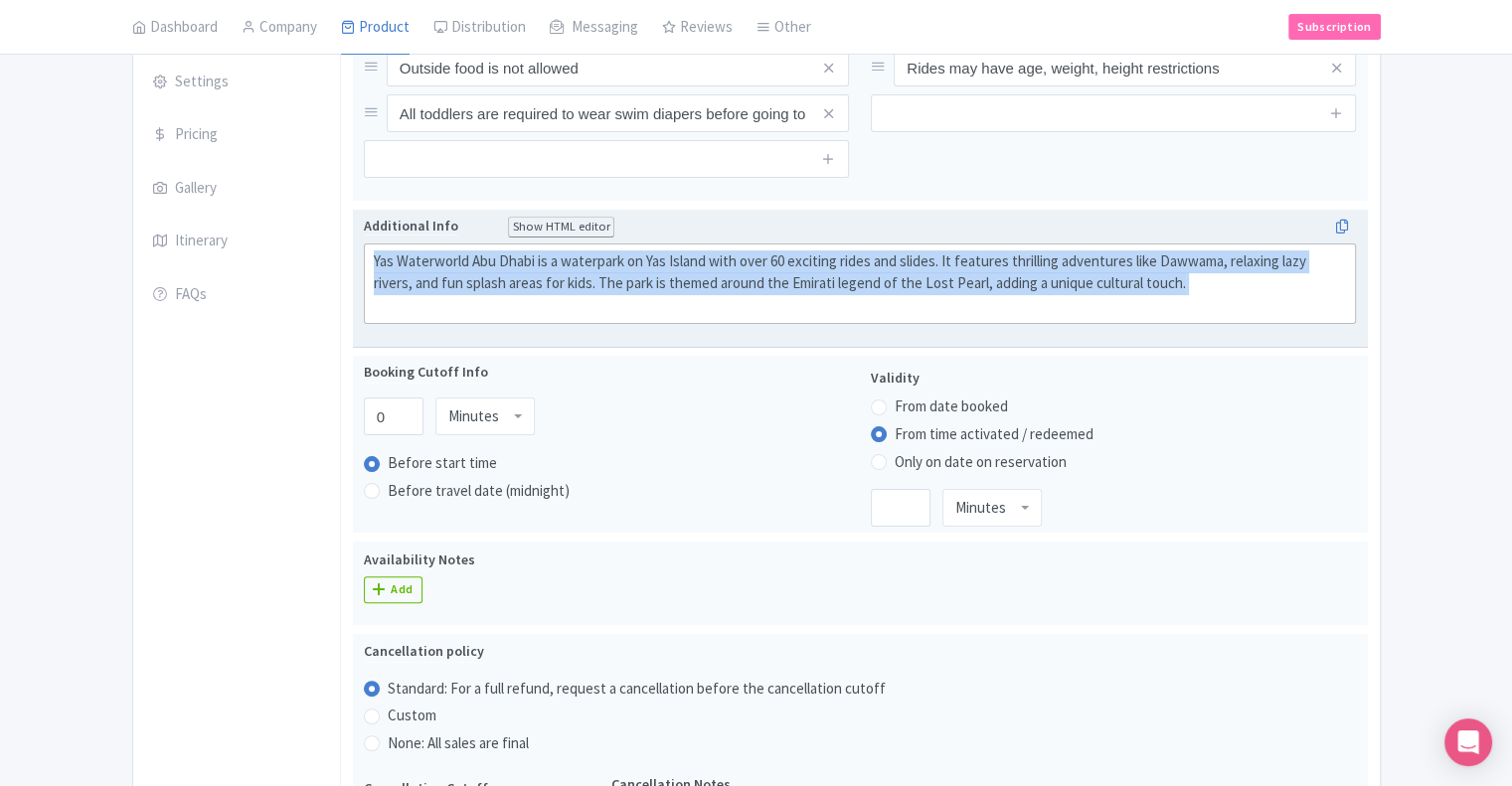 click on "Yas Waterworld Abu Dhabi is a waterpark on Yas Island with over 60 exciting rides and slides. It features thrilling adventures like Dawwama, relaxing lazy rivers, and fun splash areas for kids. The park is themed around the Emirati legend of the Lost Pearl, adding a unique cultural touch." 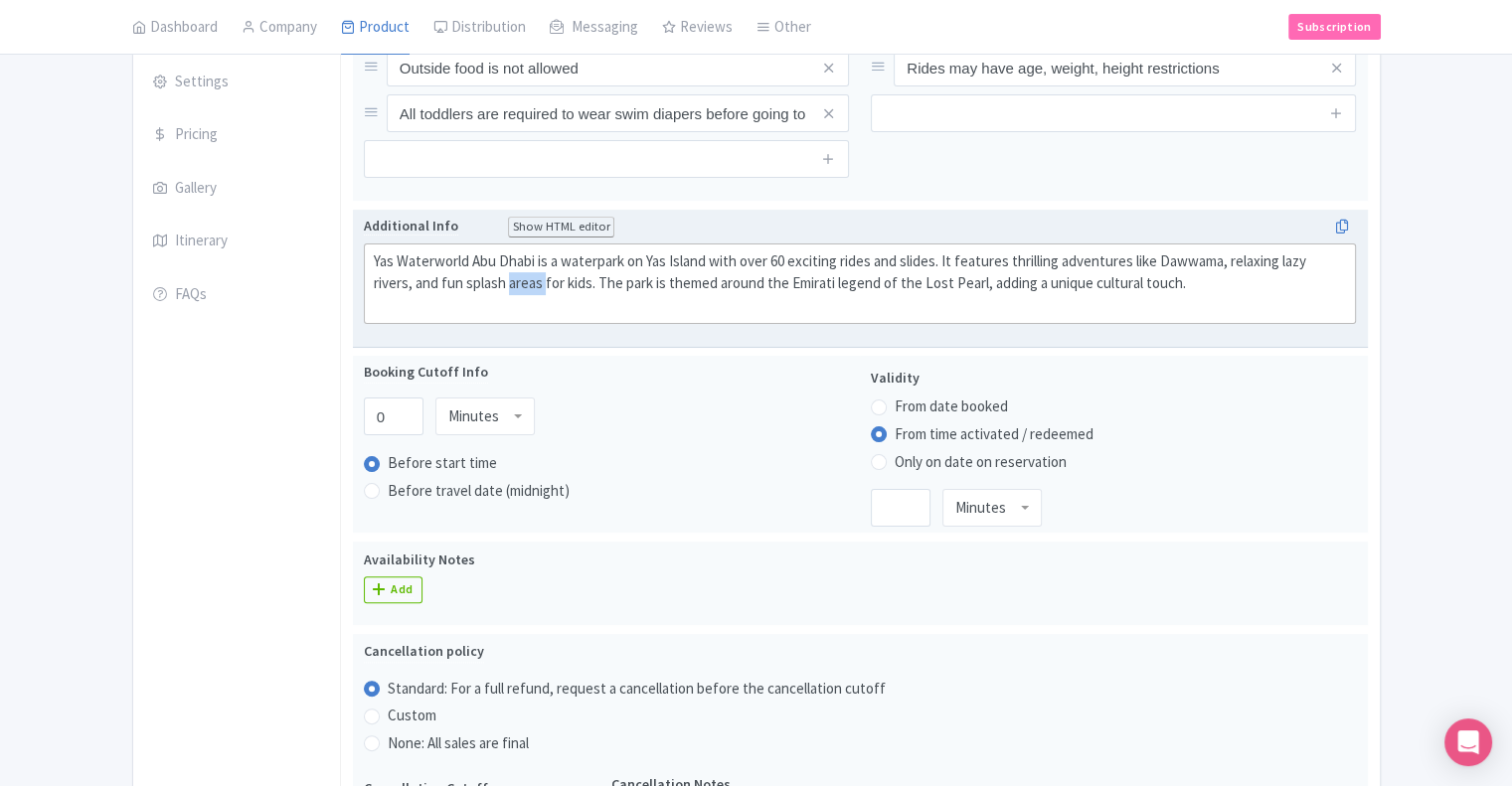 click on "Yas Waterworld Abu Dhabi is a waterpark on Yas Island with over 60 exciting rides and slides. It features thrilling adventures like Dawwama, relaxing lazy rivers, and fun splash areas for kids. The park is themed around the Emirati legend of the Lost Pearl, adding a unique cultural touch." 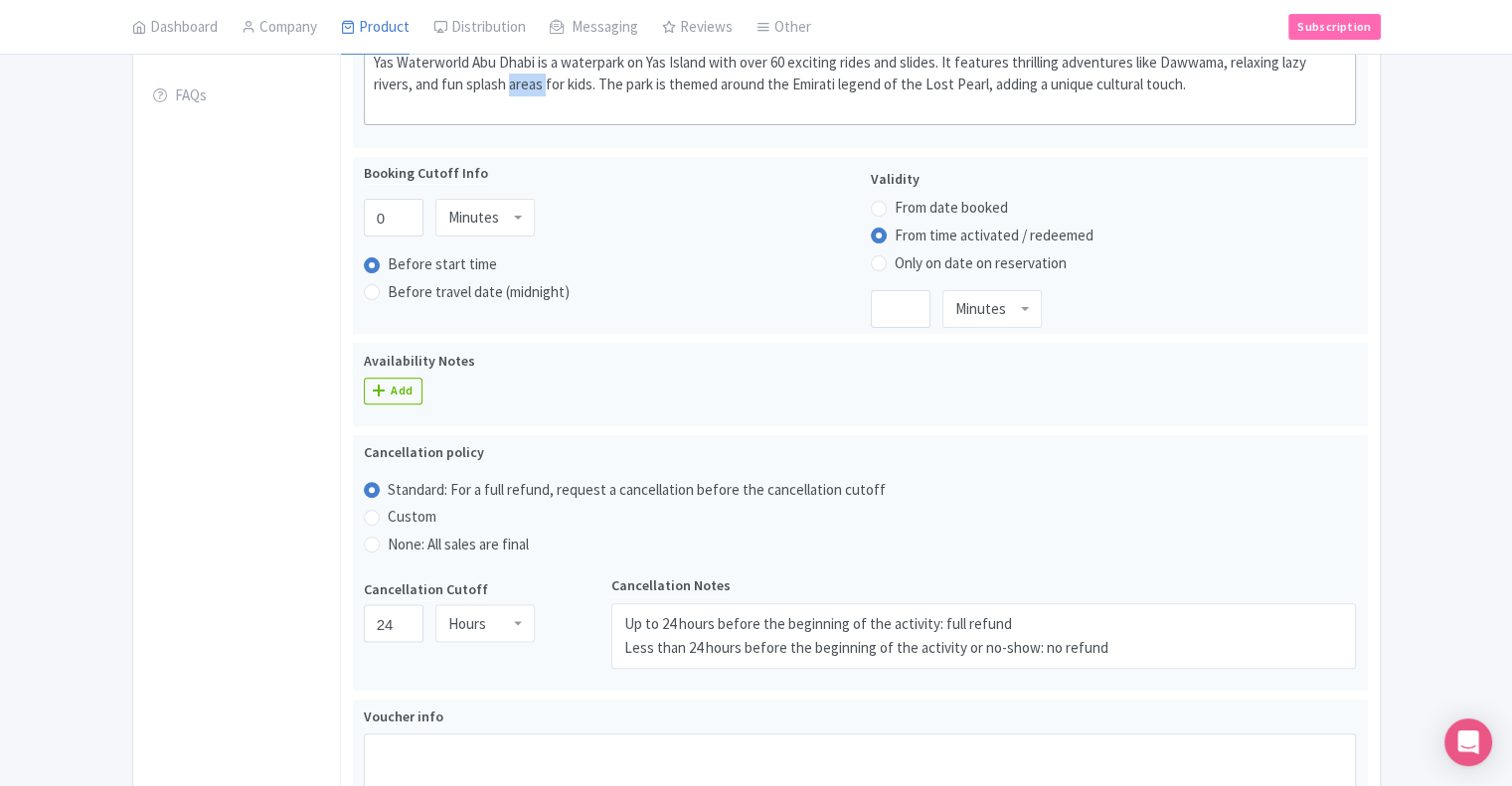 scroll, scrollTop: 497, scrollLeft: 0, axis: vertical 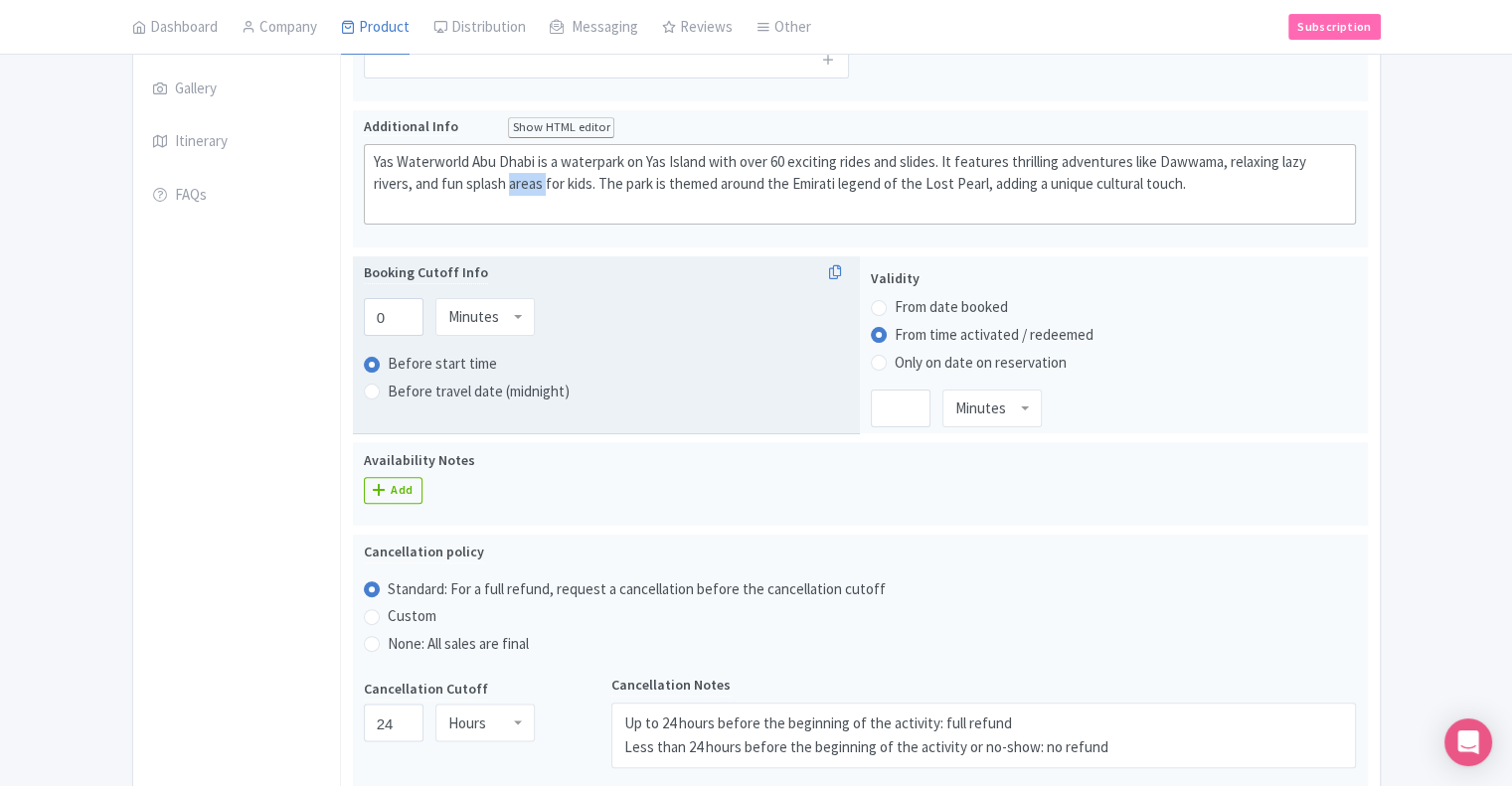 click on "Minutes" at bounding box center [485, 317] 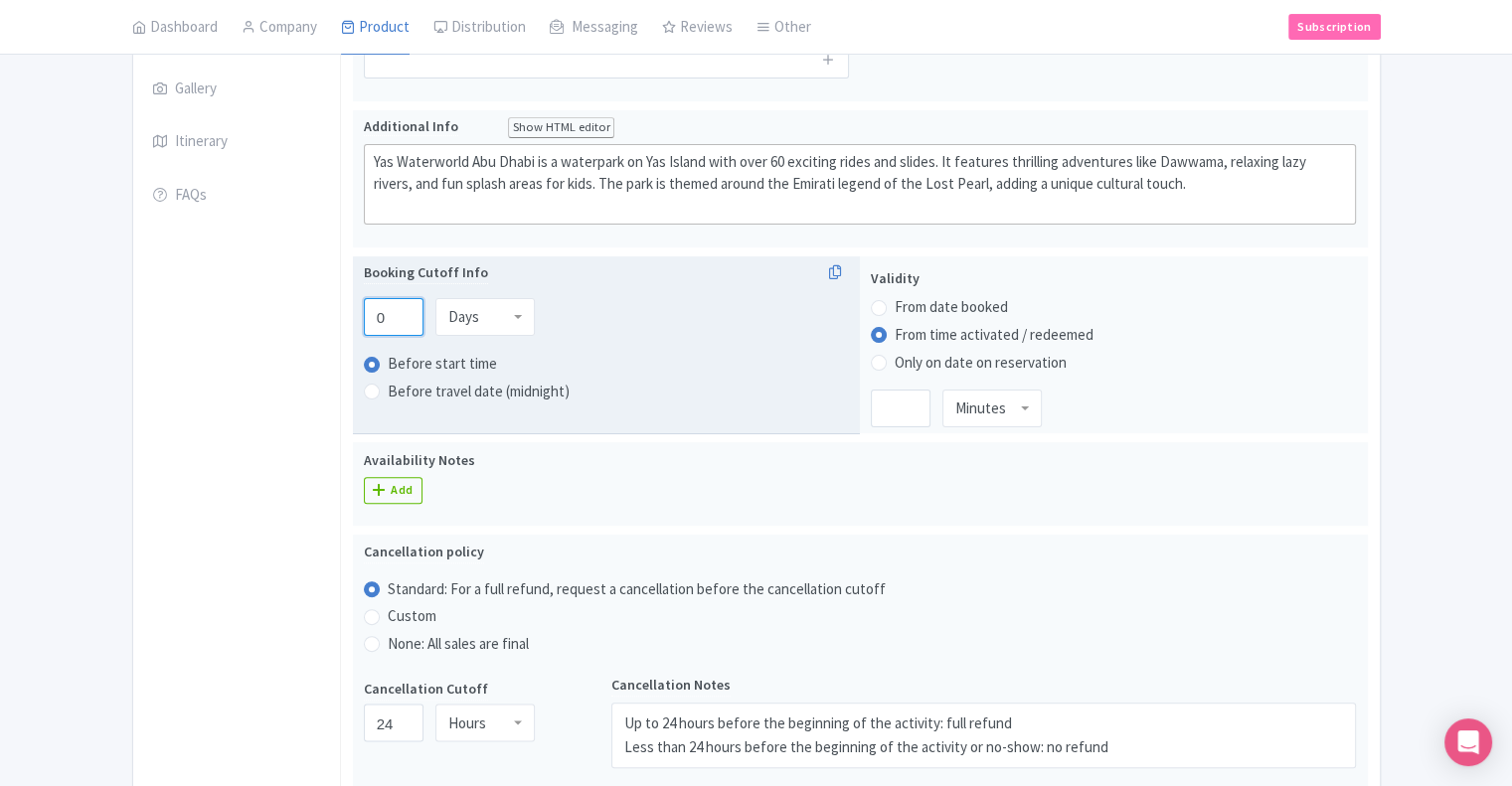 click on "0" at bounding box center (394, 317) 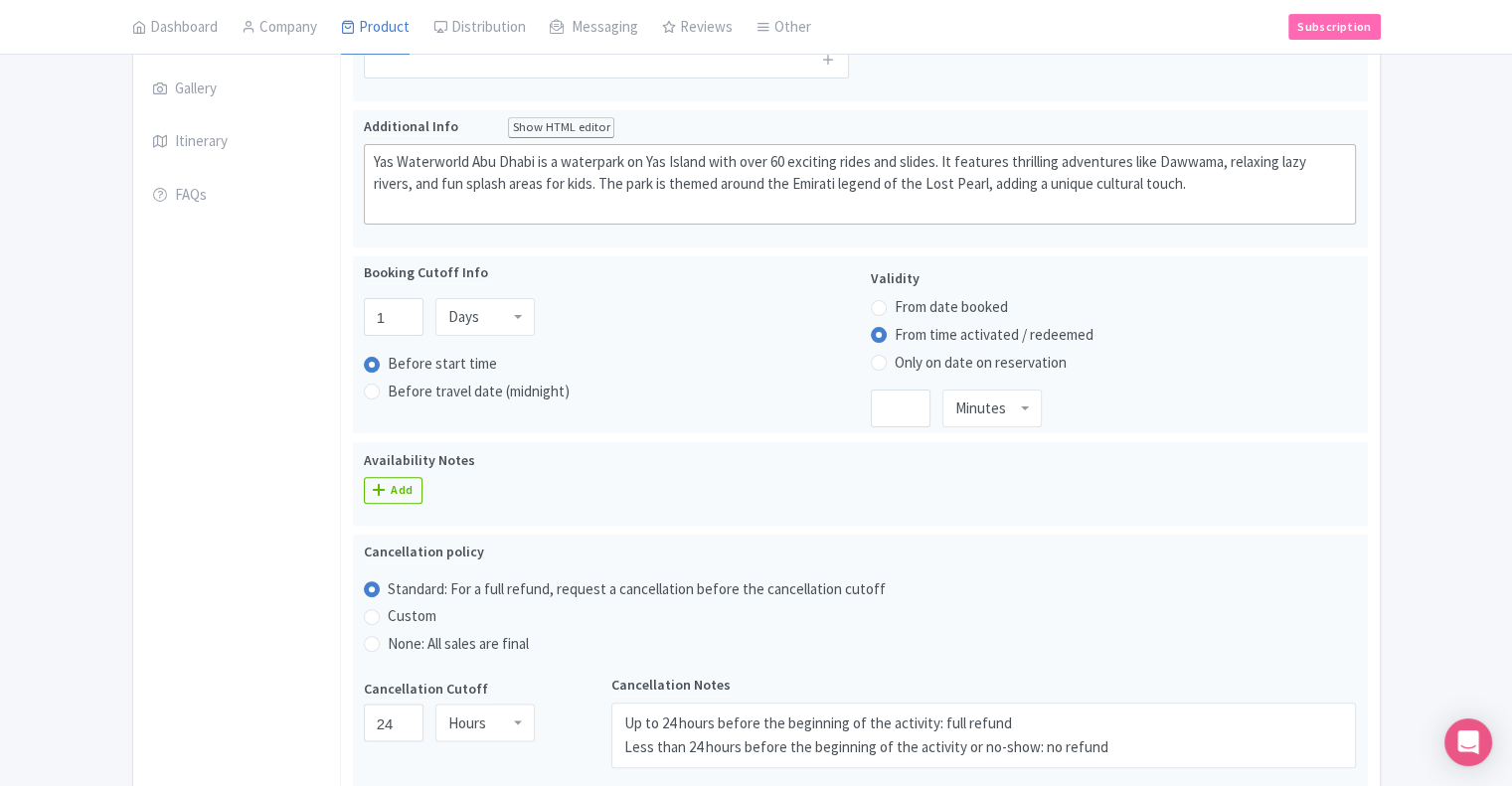 click on "General
Booking Info
Locations
Settings
Pricing
Gallery
Itinerary
FAQs" at bounding box center [237, 523] 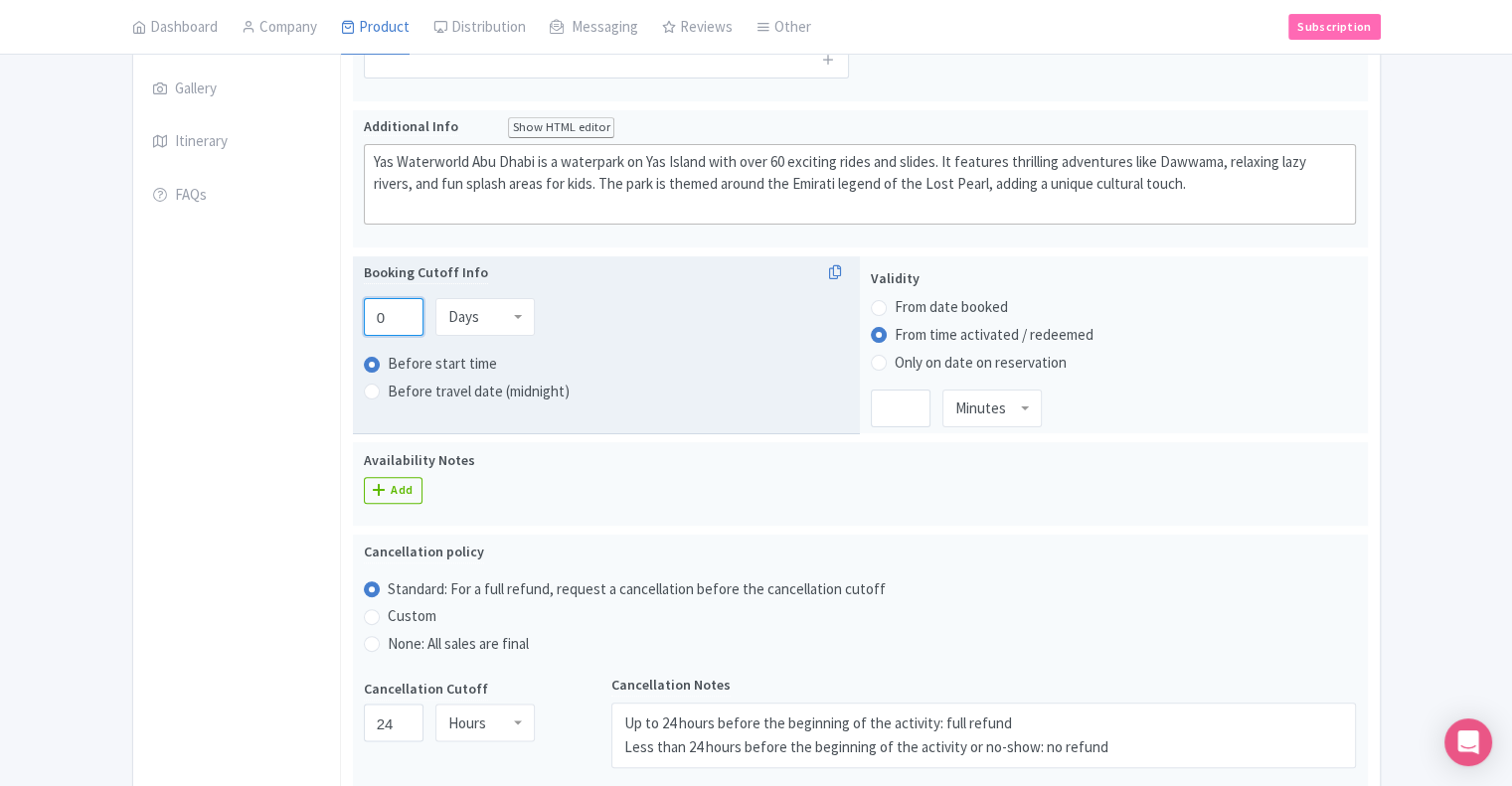 type on "0" 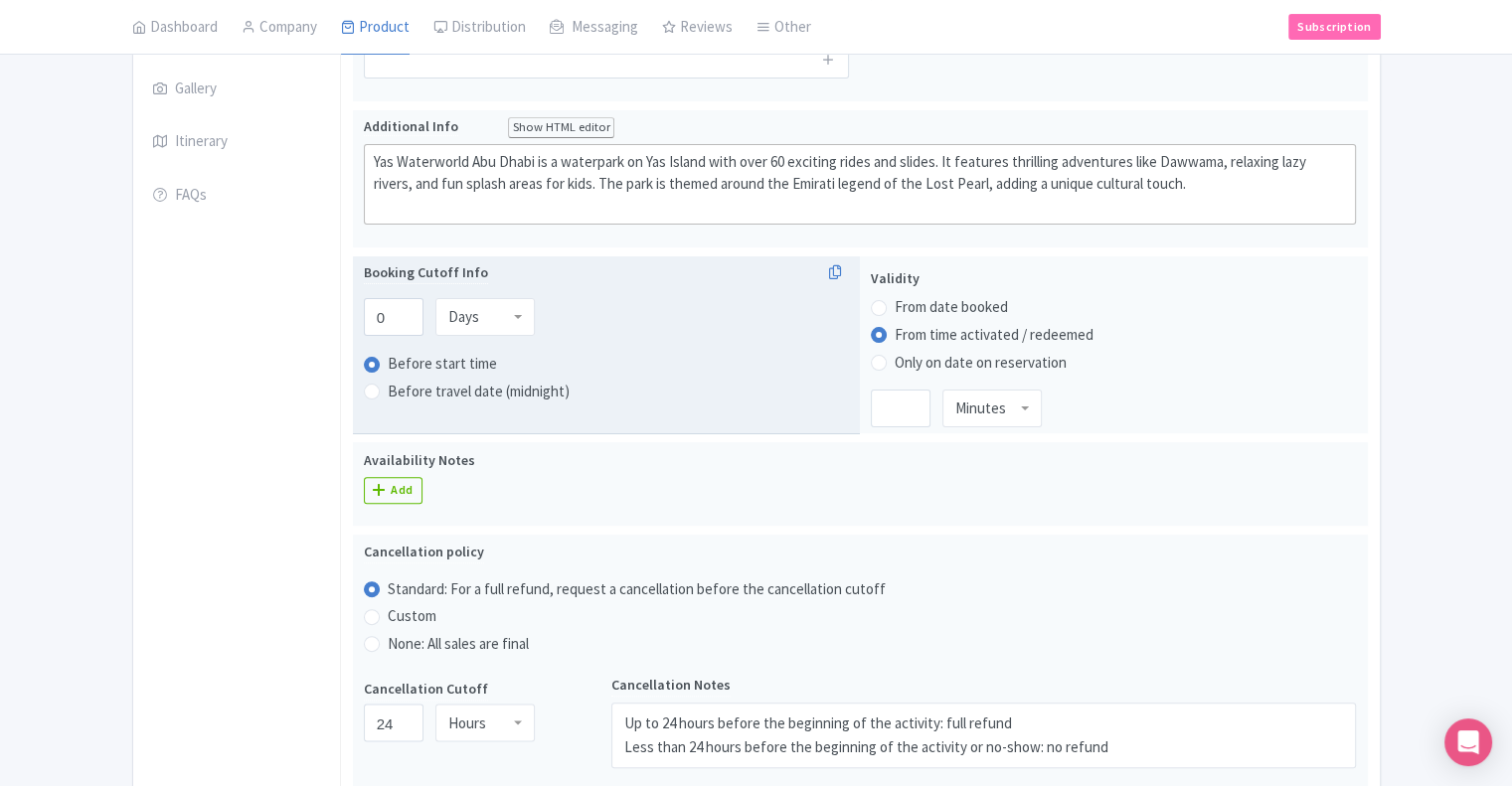 click on "Days" at bounding box center (485, 317) 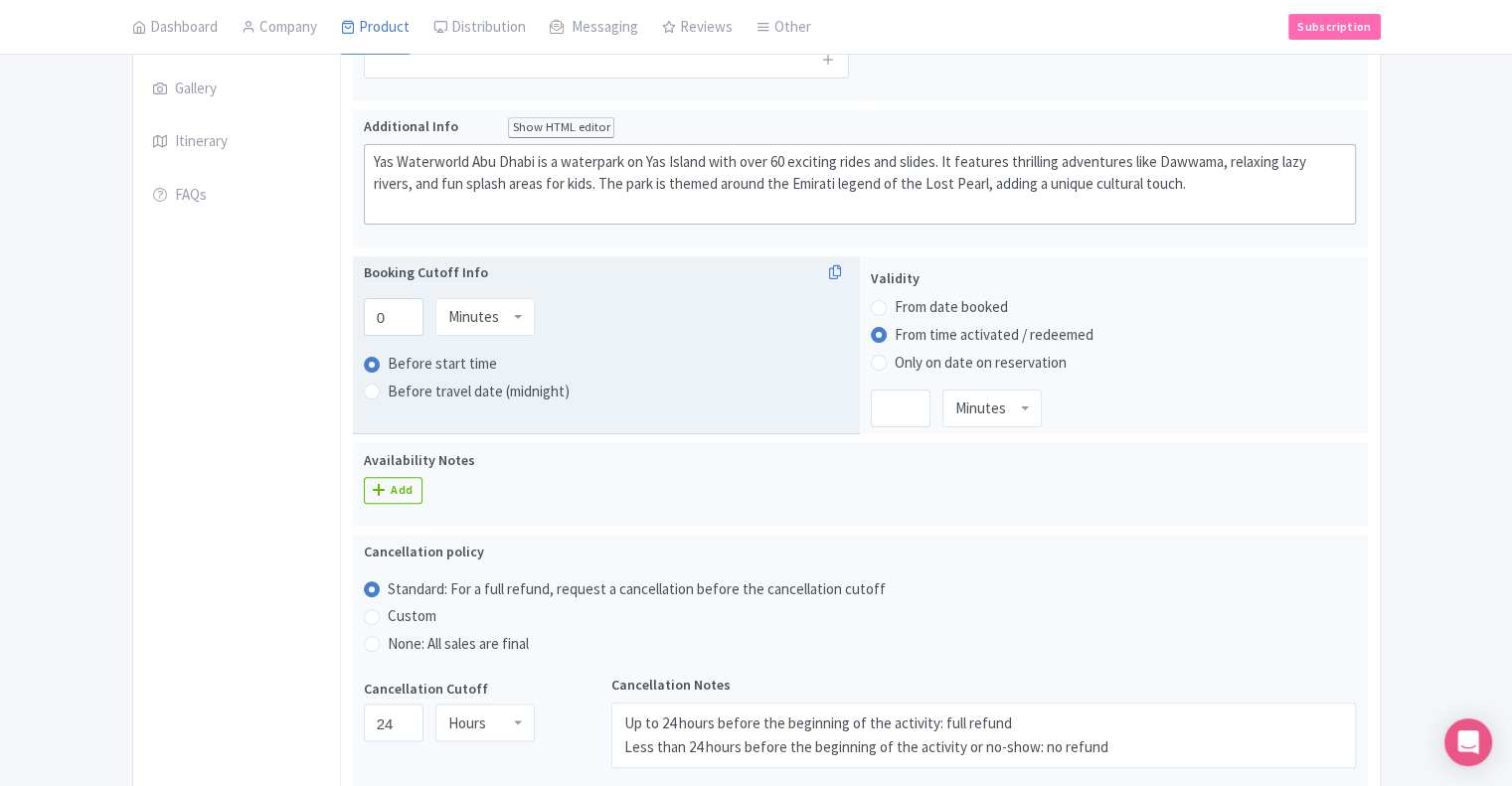 click on "Booking Cutoff Info
0
Minutes Minutes Minutes Hours Days
Before start time Before travel date (midnight)" at bounding box center (606, 346) 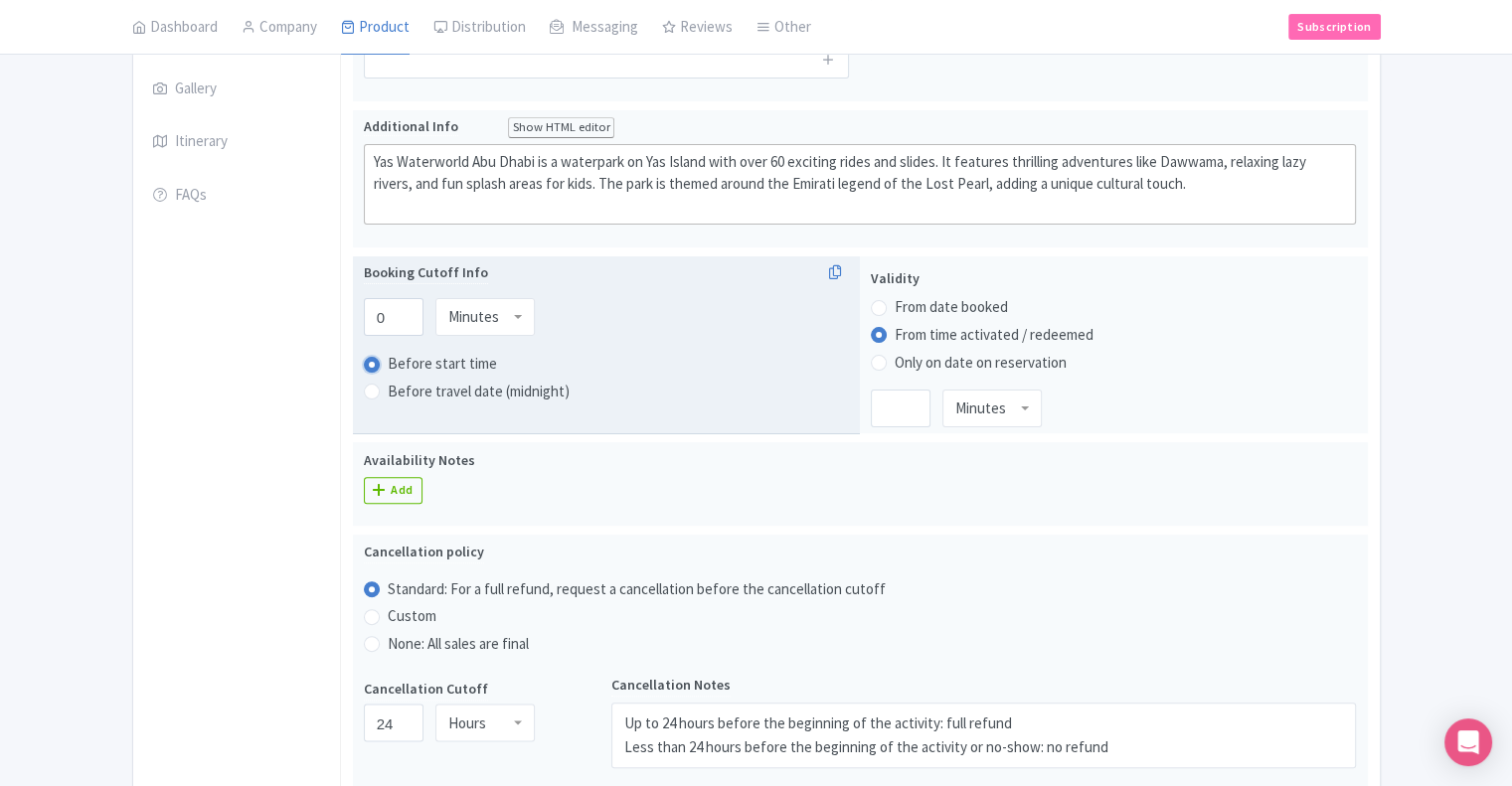click on "Before start time" at bounding box center (398, 362) 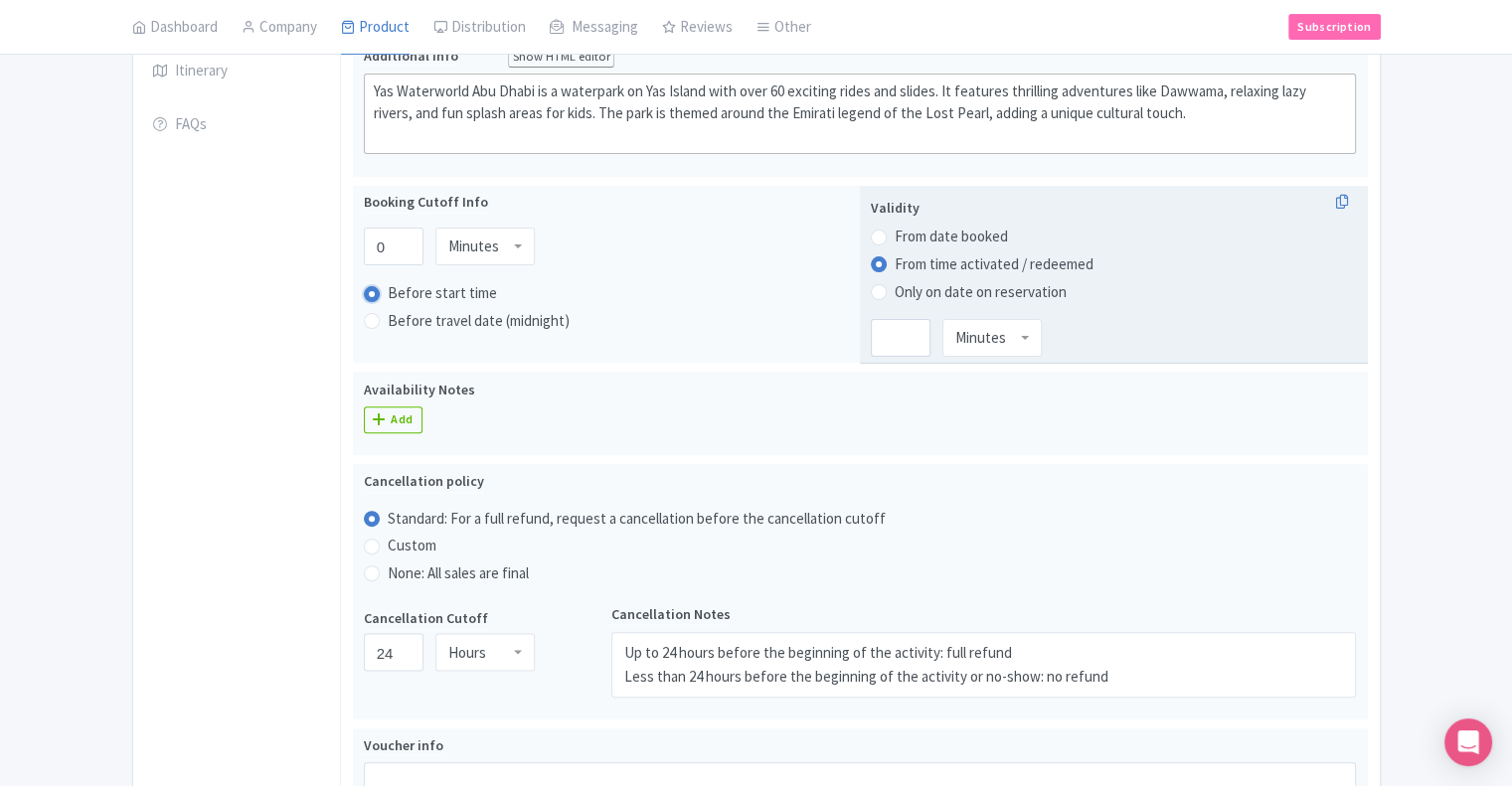 scroll, scrollTop: 596, scrollLeft: 0, axis: vertical 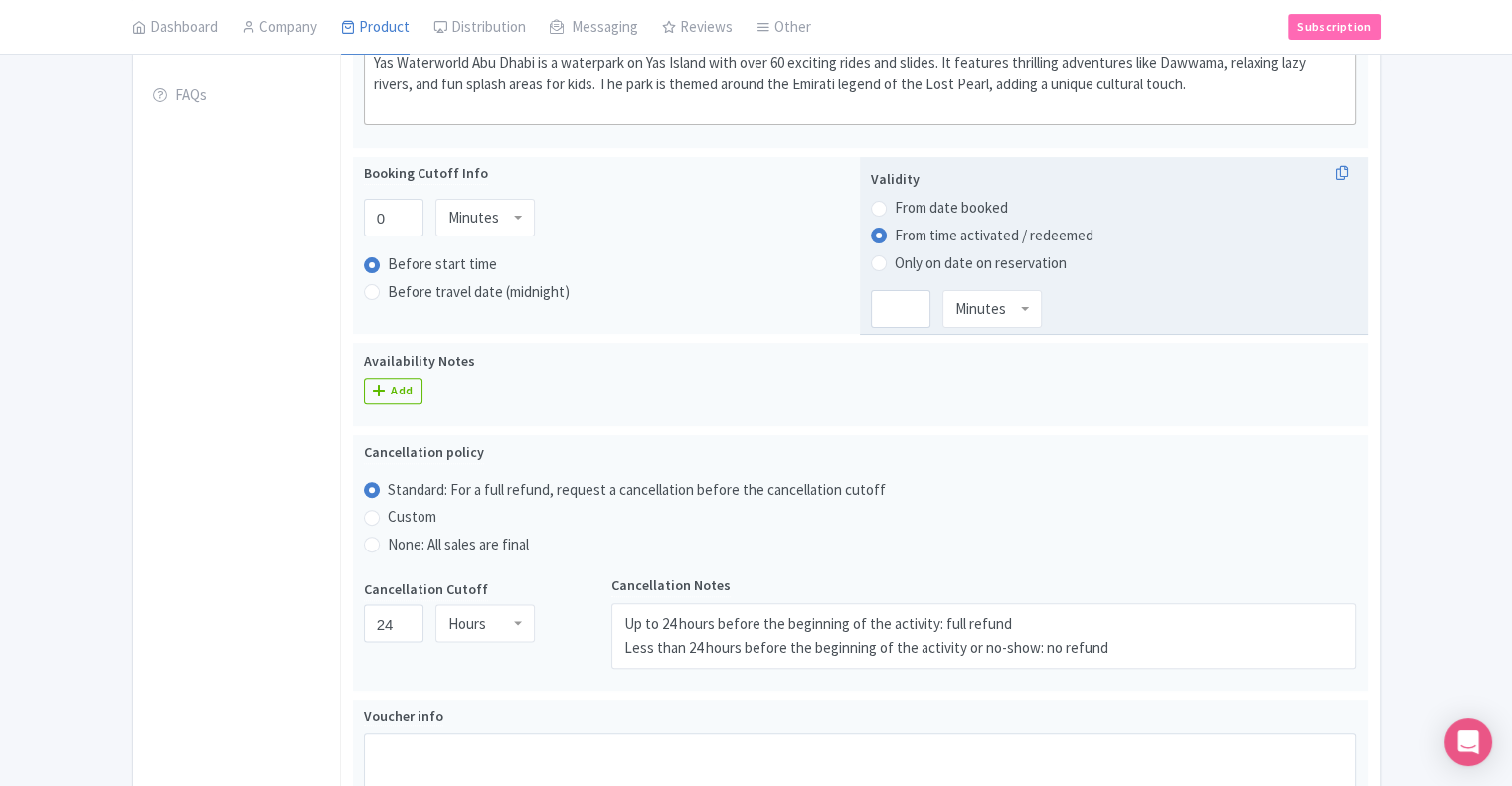 click on "From time activated / redeemed" at bounding box center [994, 236] 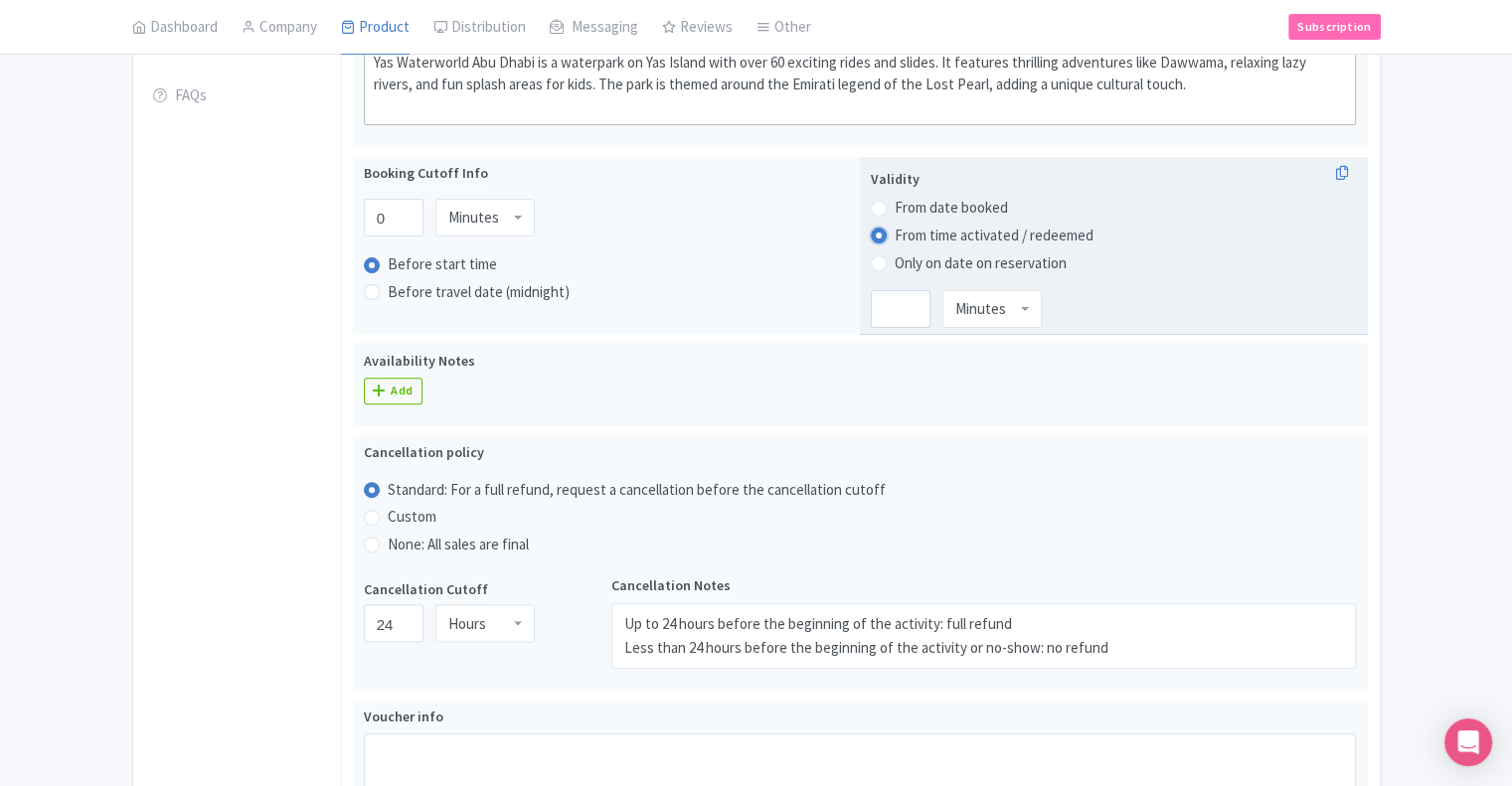 click on "From time activated / redeemed" at bounding box center (905, 234) 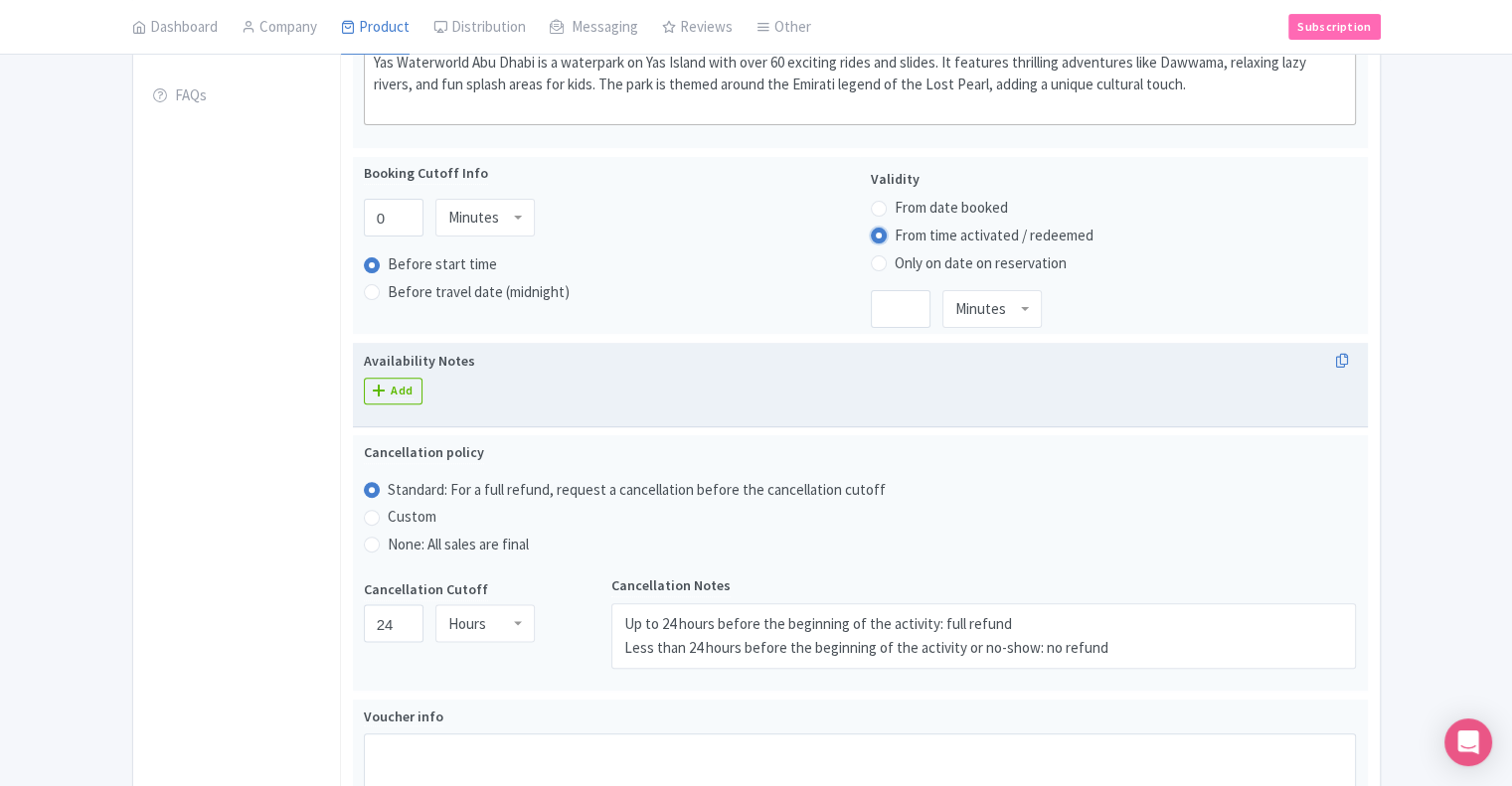 scroll, scrollTop: 696, scrollLeft: 0, axis: vertical 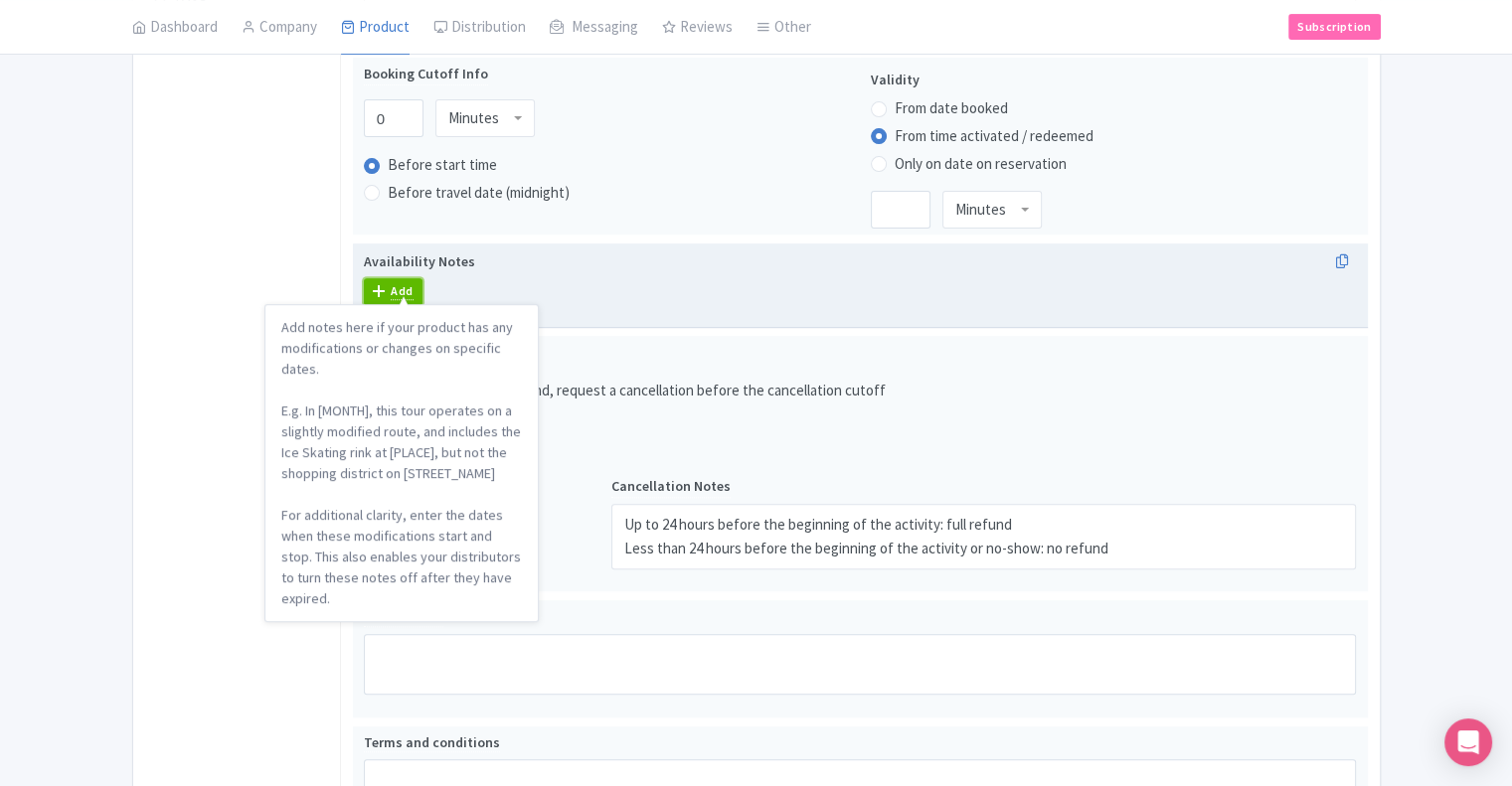 click on "Add" at bounding box center (402, 291) 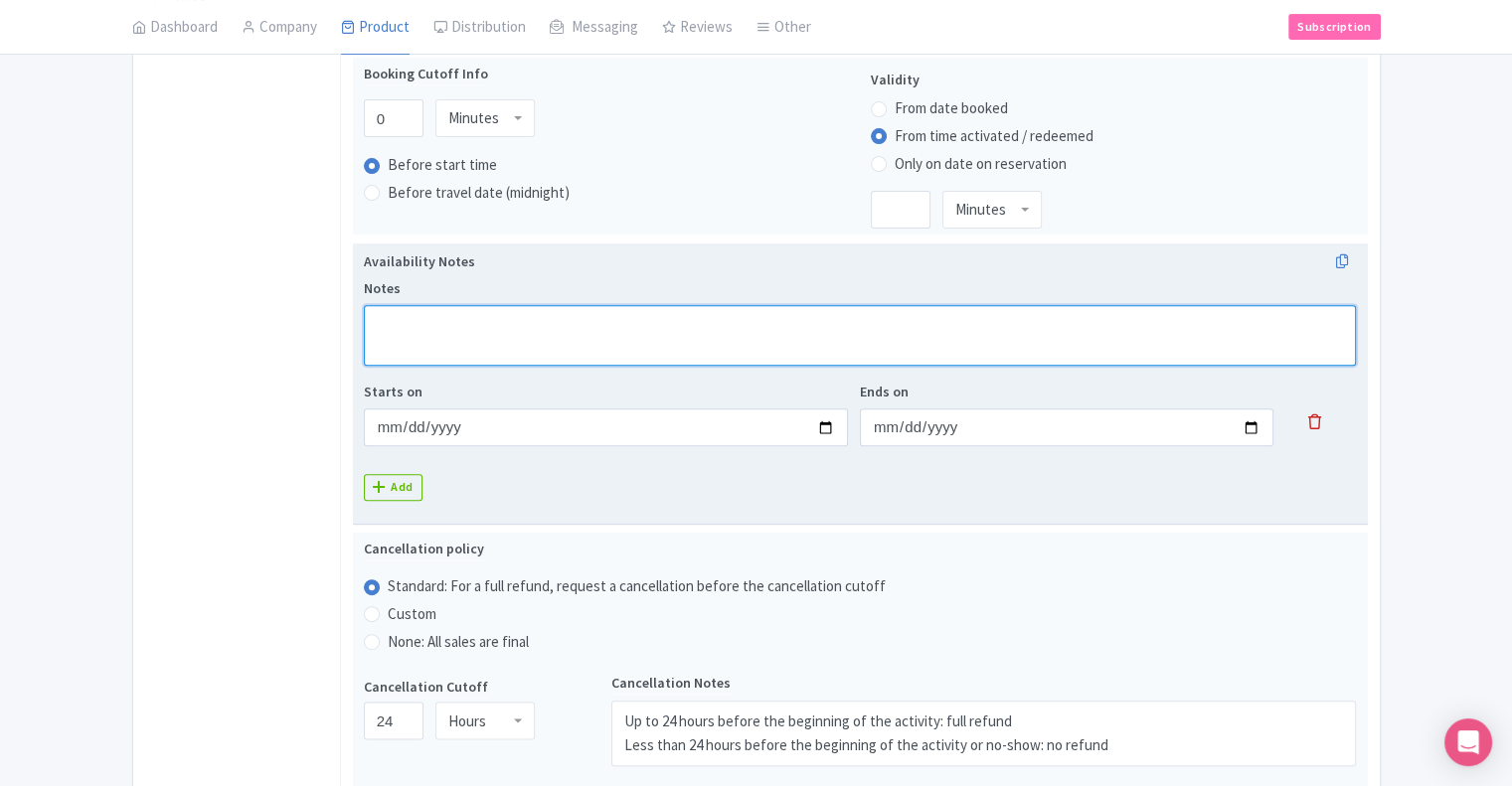 click on "Notes" at bounding box center (860, 336) 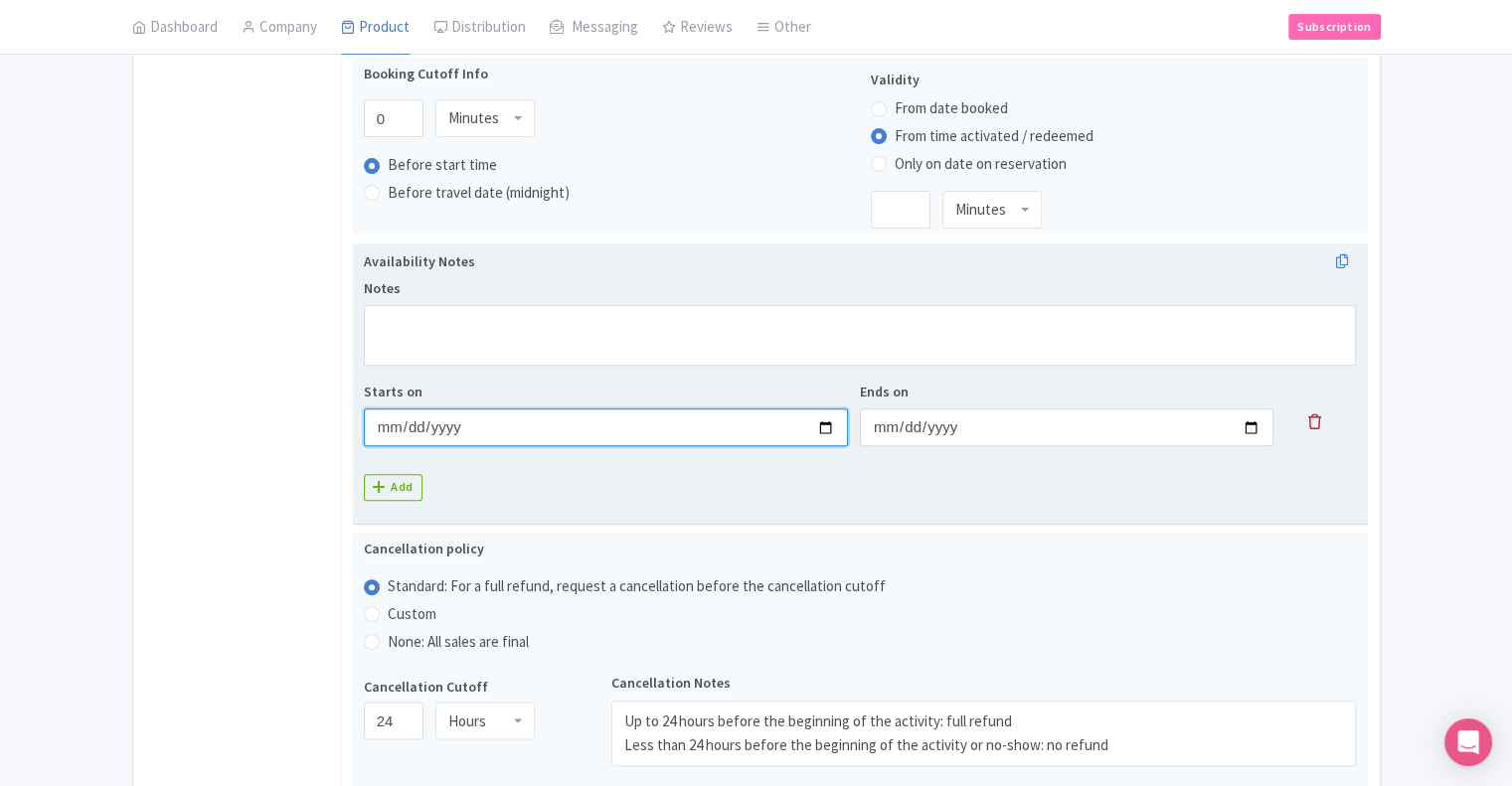 click on "Starts on" at bounding box center [605, 427] 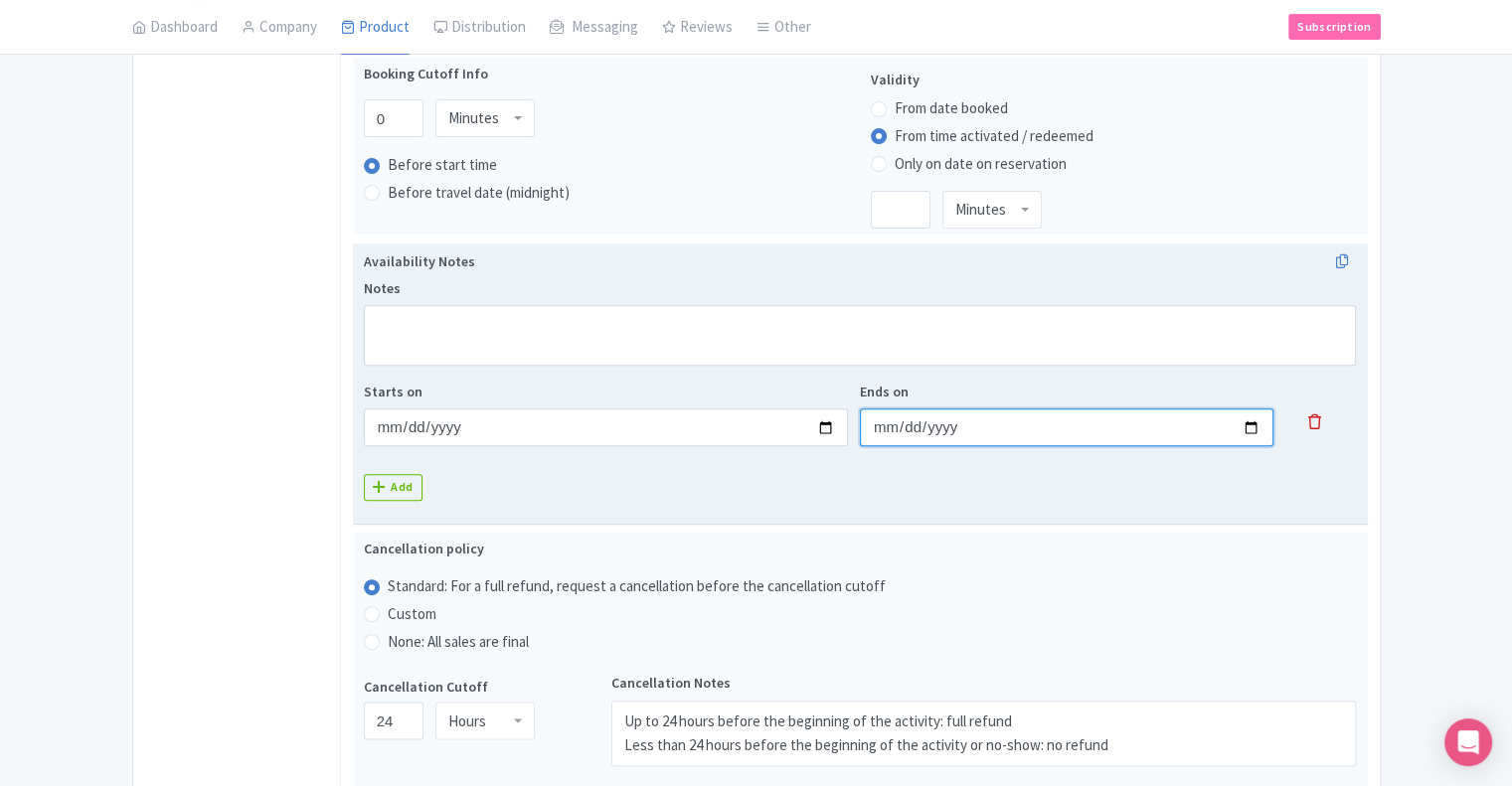 click on "Ends on" at bounding box center [1067, 427] 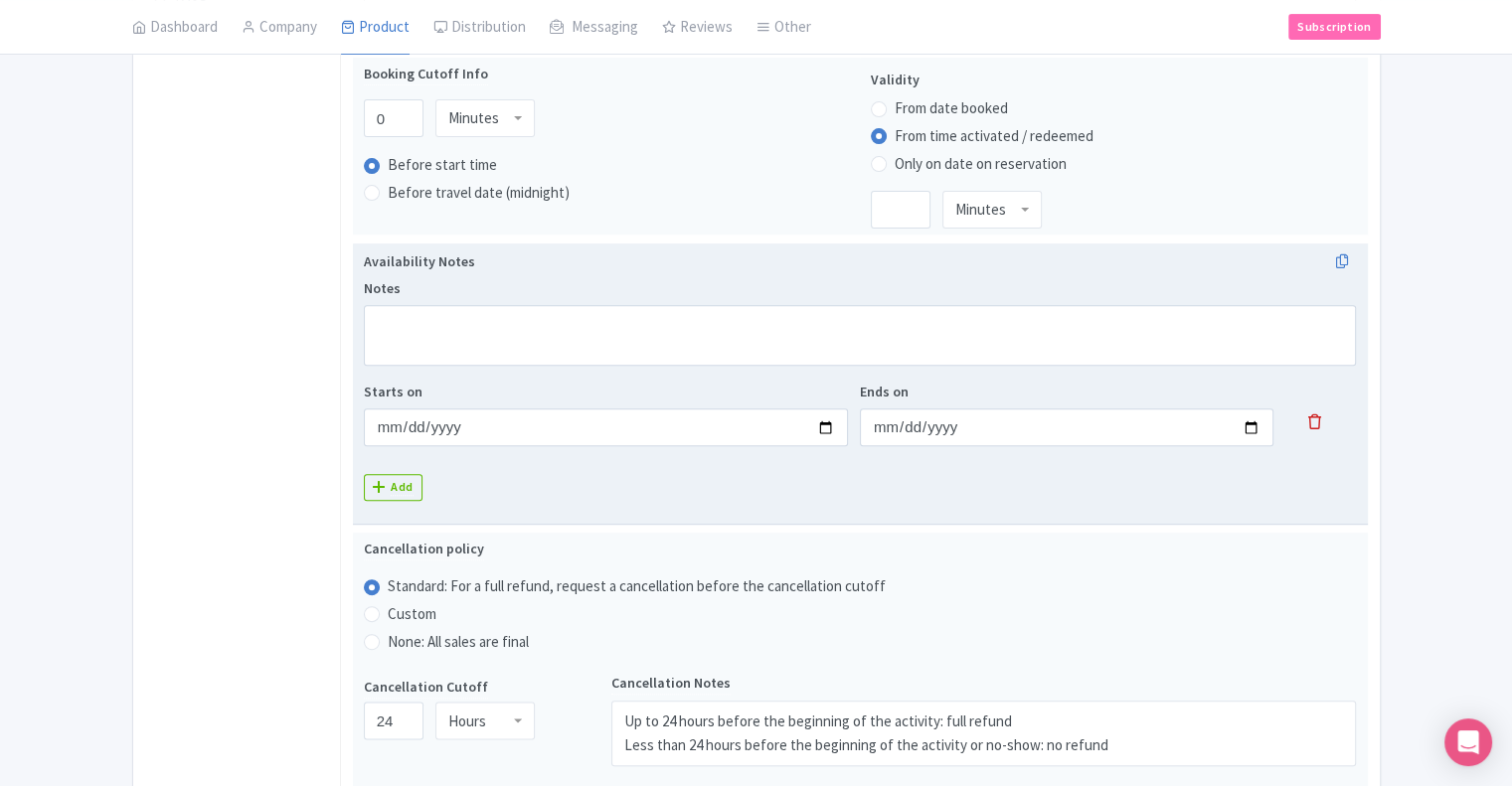 click at bounding box center (1314, 421) 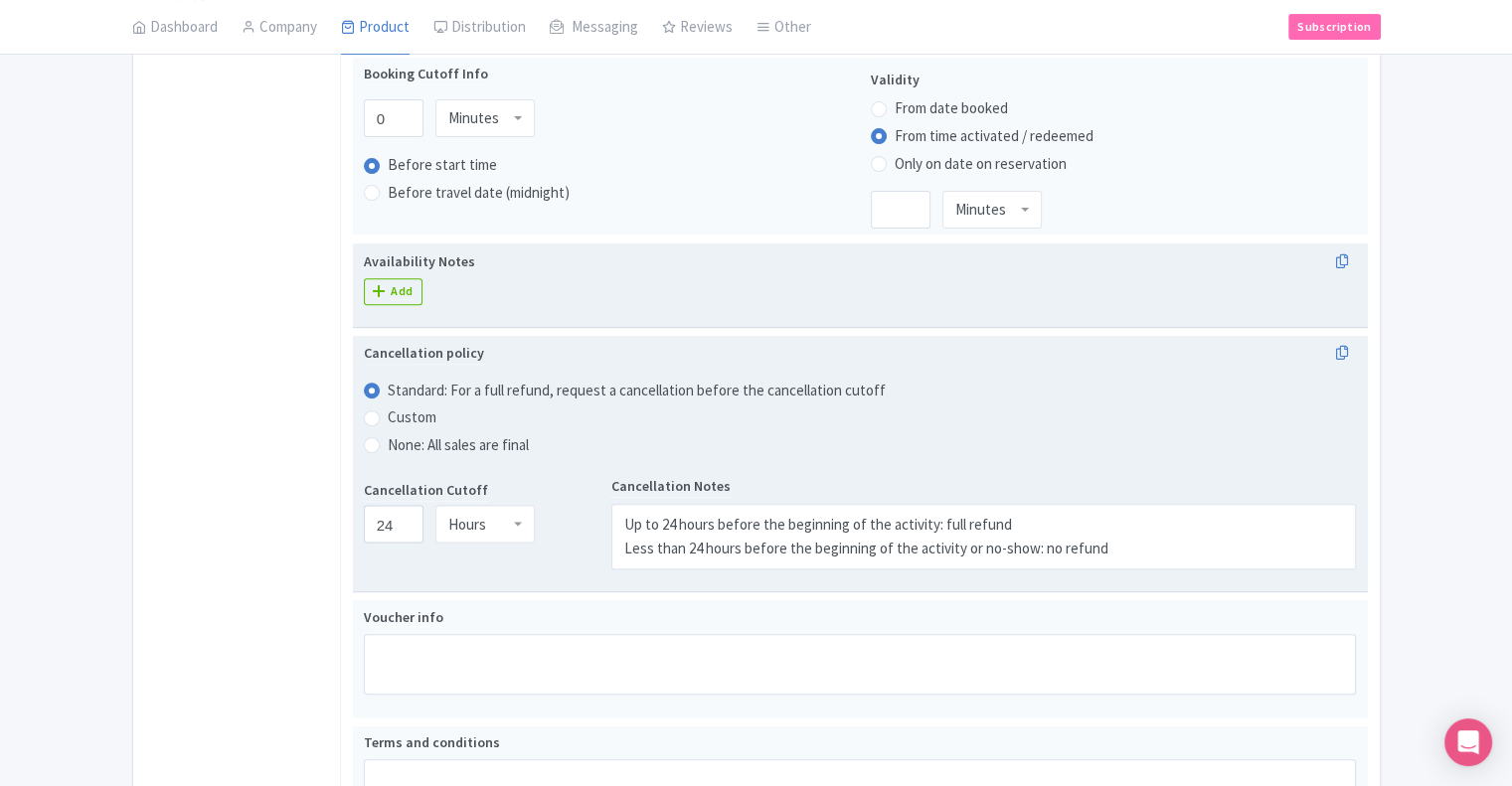 scroll, scrollTop: 795, scrollLeft: 0, axis: vertical 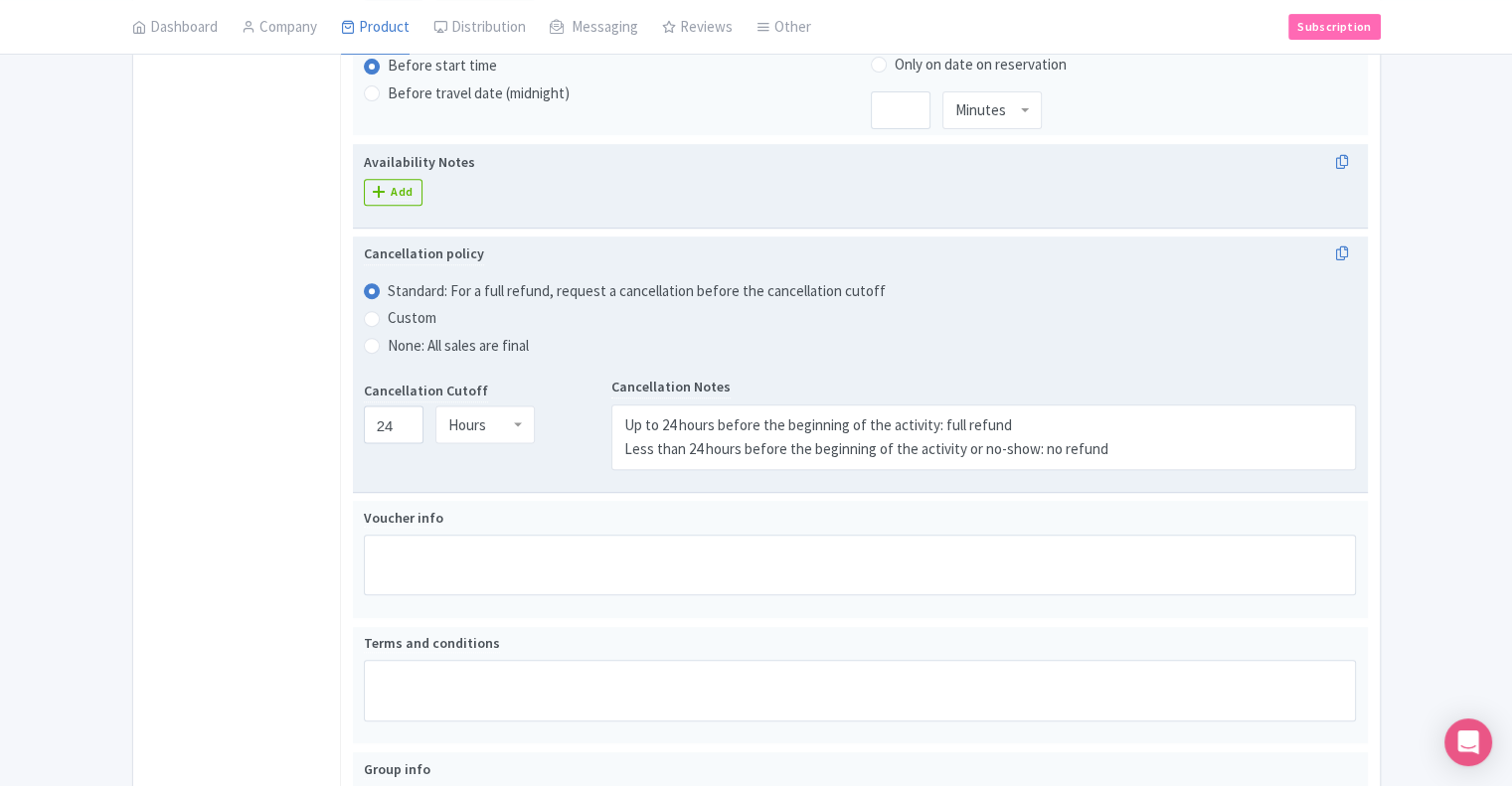 click on "None: All sales are final" at bounding box center [458, 346] 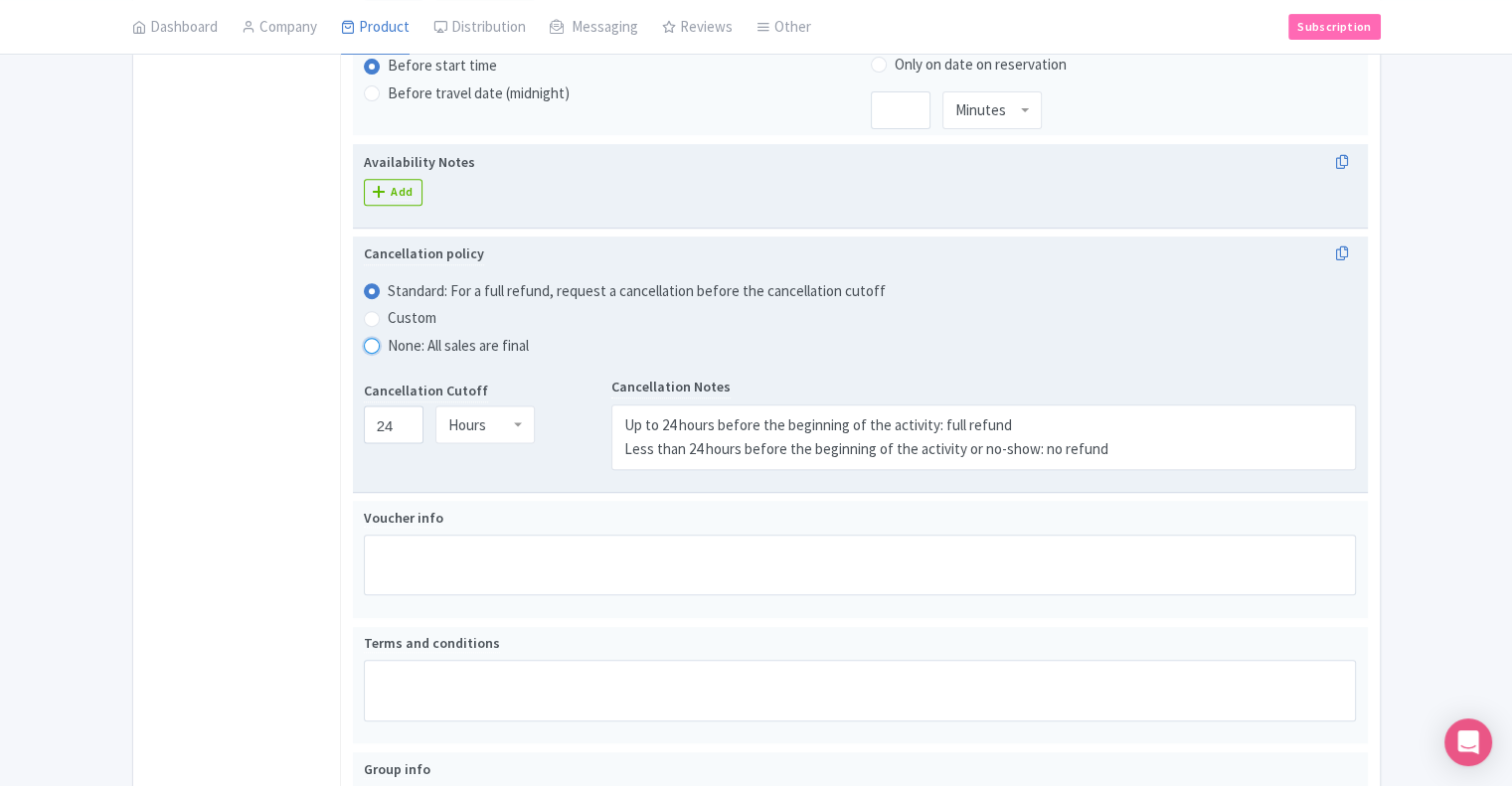 click on "None: All sales are final" at bounding box center (398, 344) 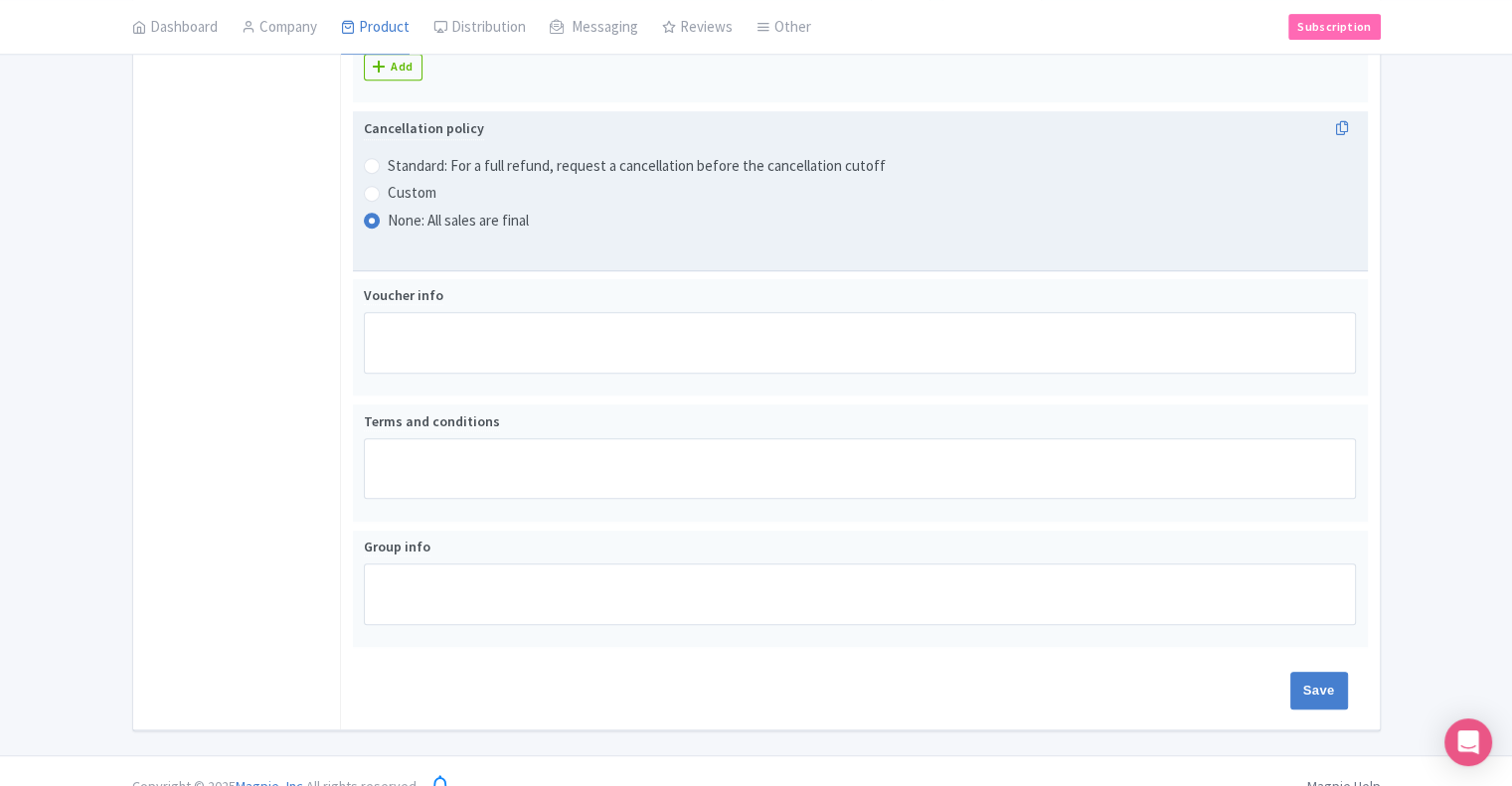 scroll, scrollTop: 944, scrollLeft: 0, axis: vertical 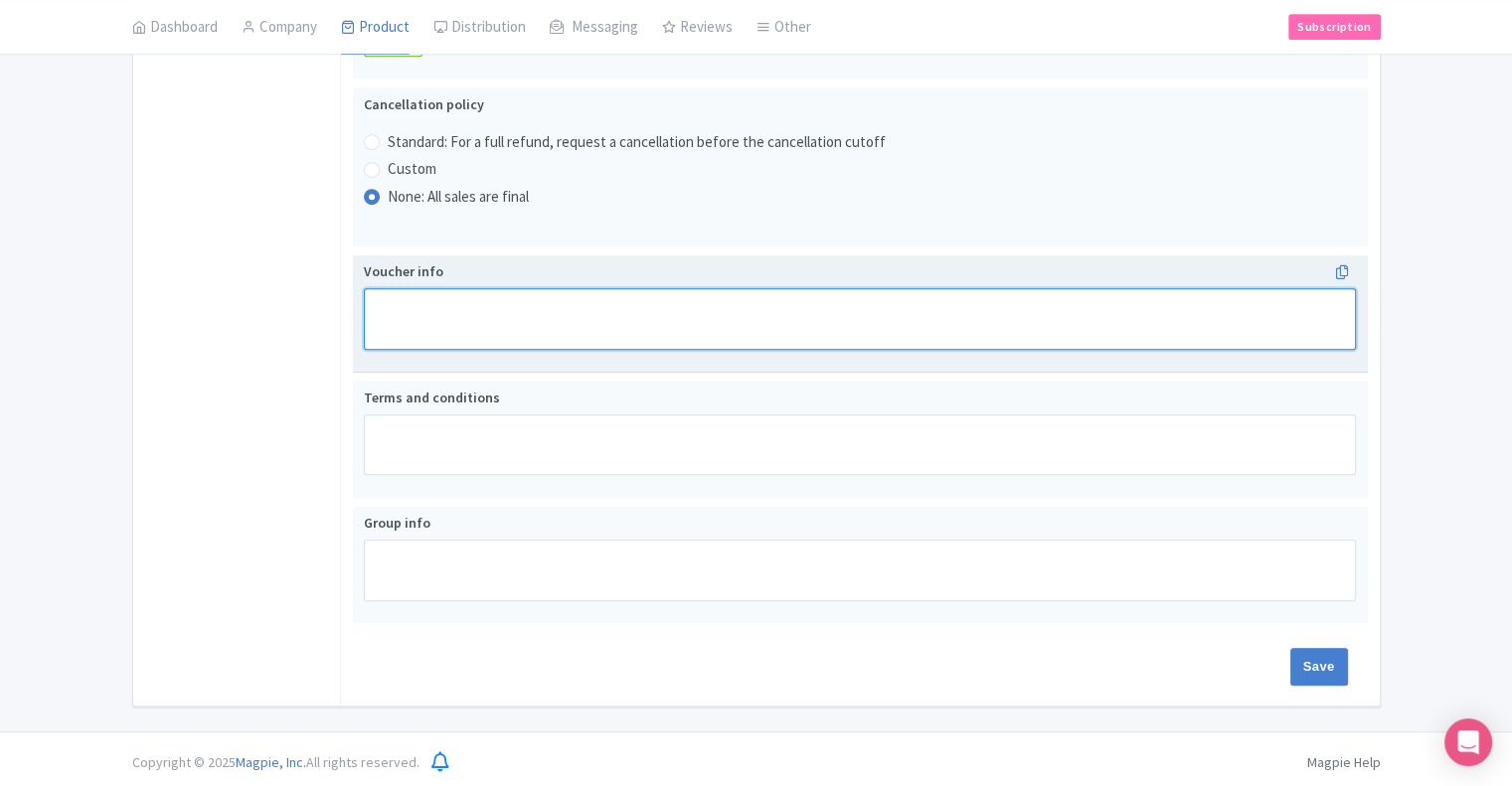 click on "Voucher info" at bounding box center (860, 319) 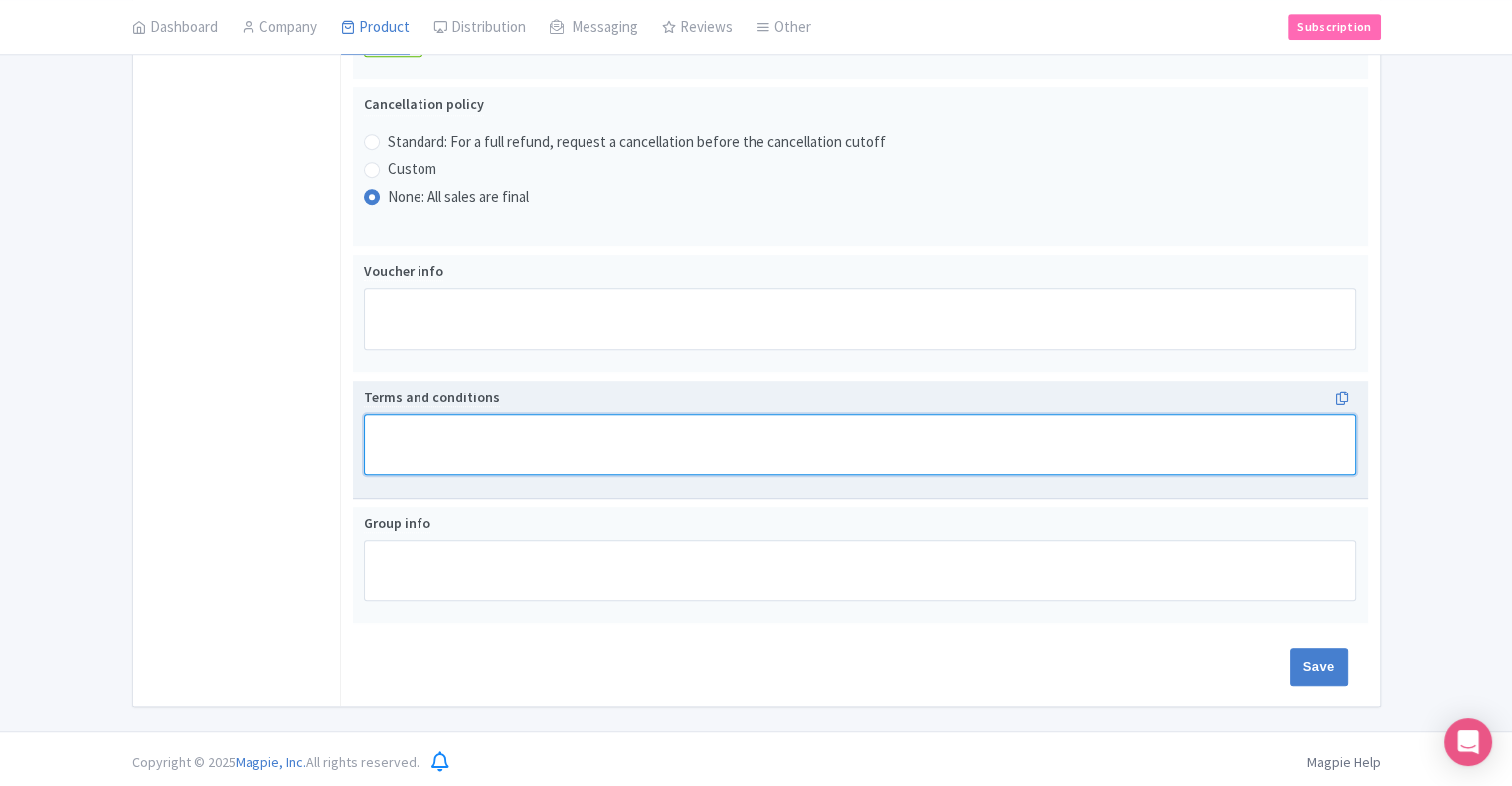 click on "Terms and conditions" at bounding box center [860, 445] 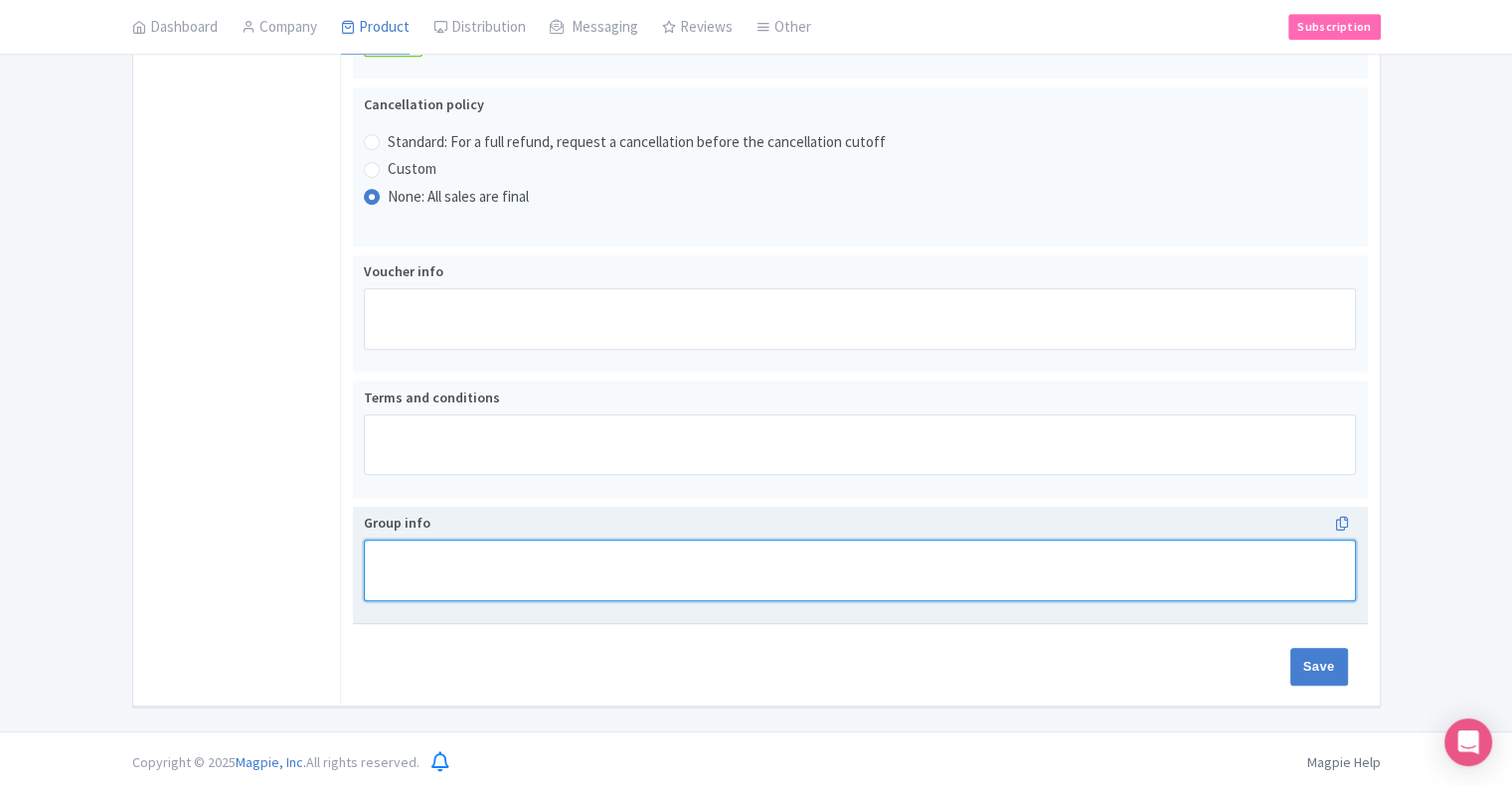 click on "Group info" at bounding box center (860, 570) 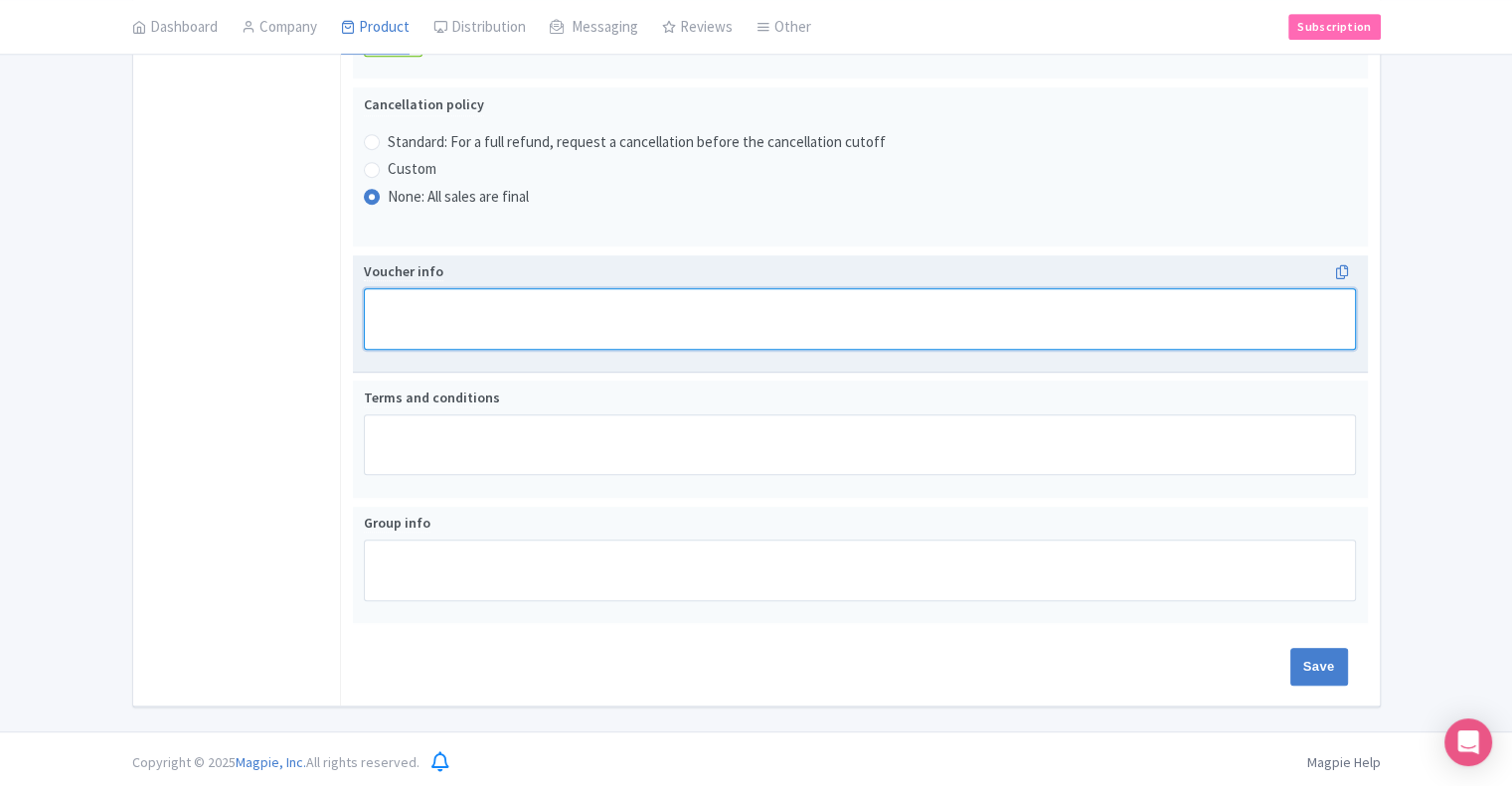click on "Voucher info" at bounding box center (860, 319) 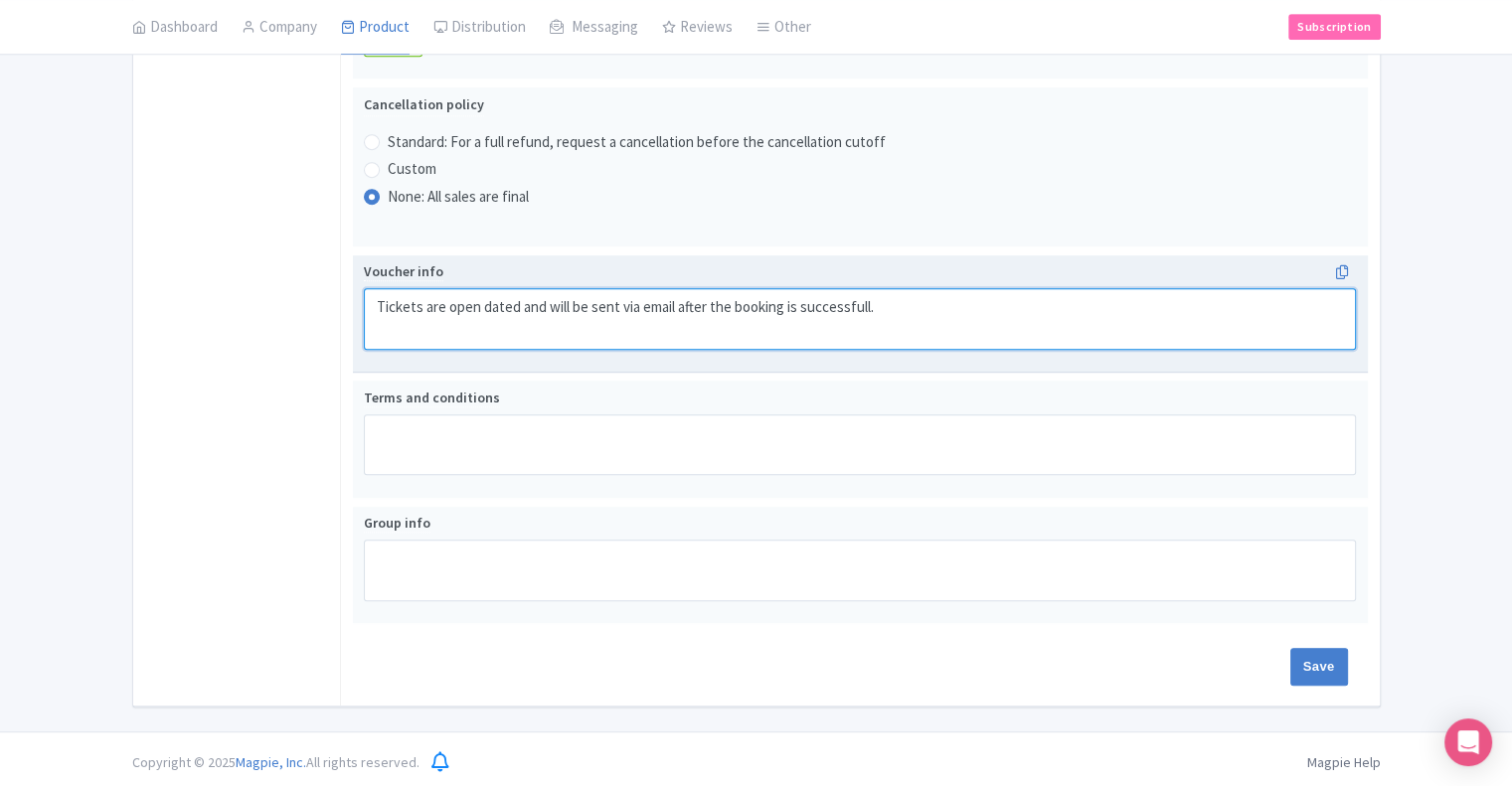 click on "Tickets are open dated and will be sent via email after the booking is successfull." at bounding box center (860, 319) 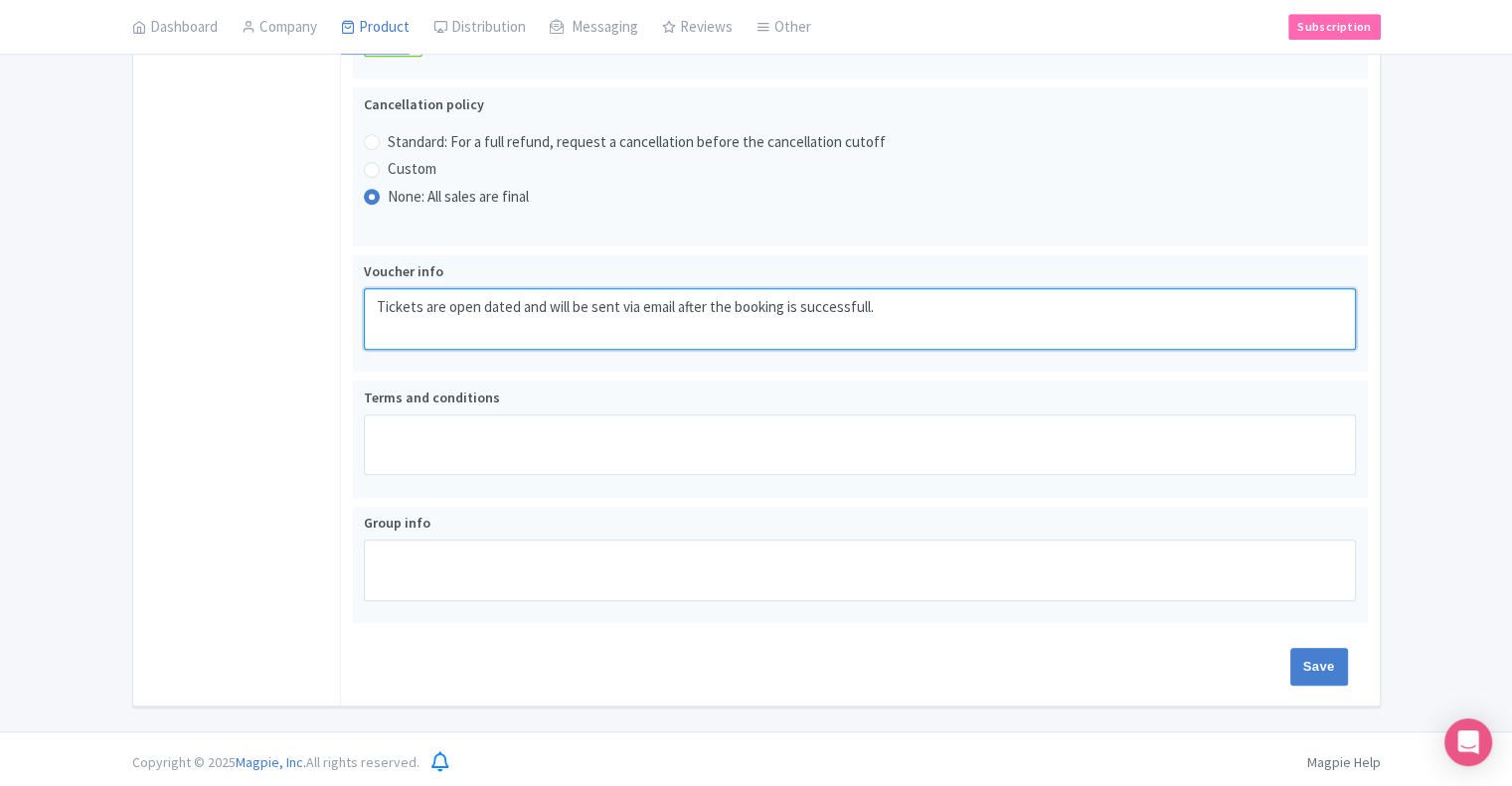 type on "Tickets are open dated and will be sent via email after the booking is successfull." 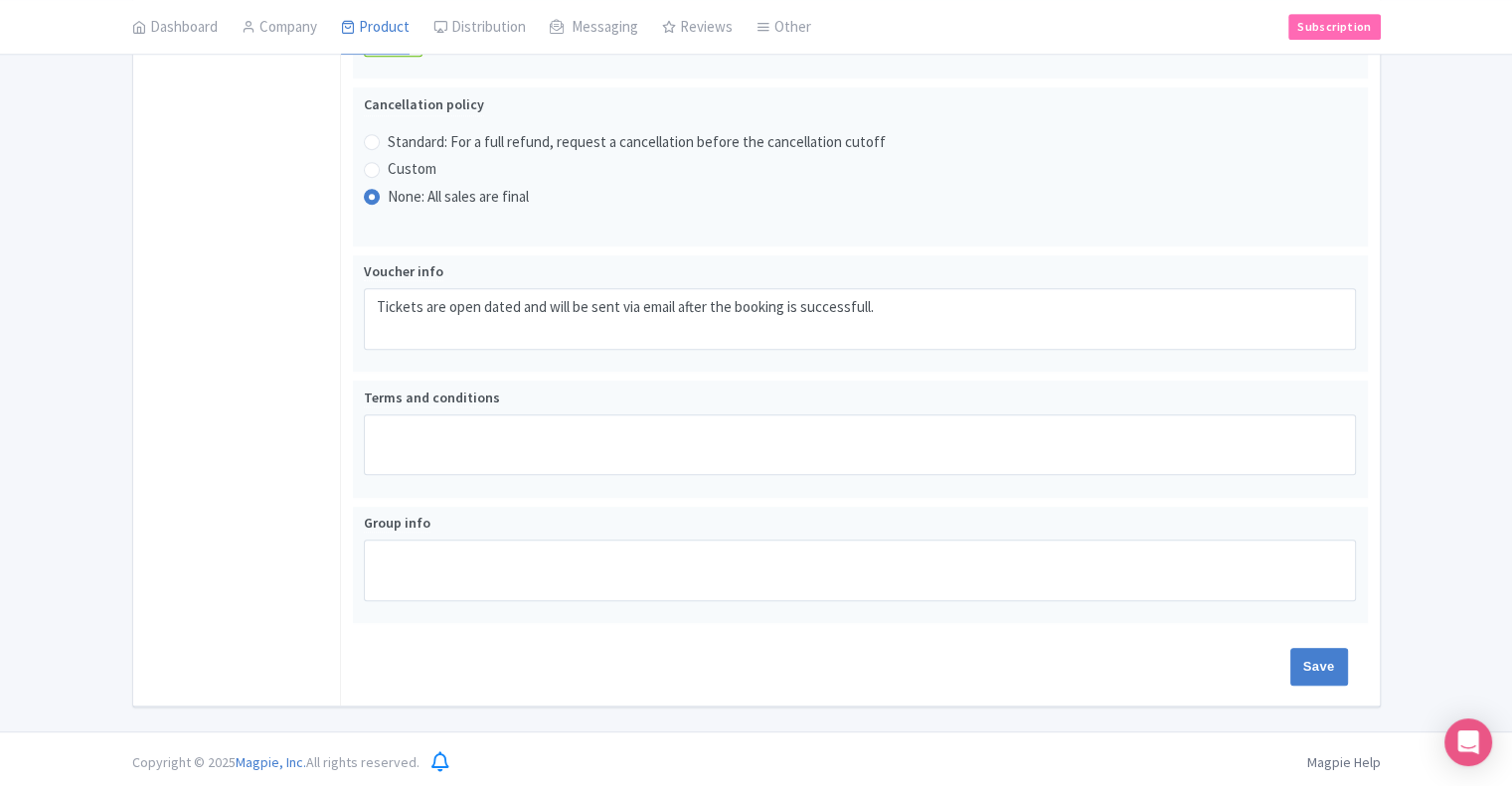 click on "YAS Waterworld Abu Dhabi
Name   * YAS Waterworld Abu Dhabi
Your product's name has 24 characters. We recommend between 10 and 60 characters.
Internal ID
Yas Waterworld Abu Dhabi is an Emirati-themed waterpark with 60+ rides and attractions, including Dawwama, wave pools, and a lazy river—all set around the Legend of the Lost Pearl story.
Description Summary Show HTML editor
Bold
Italic
Strikethrough
Link
Heading
Quote
Code
Bullets
Numbers
Decrease Level
Increase Level
Attach Files
Undo
Redo
Link
Unlink
Yas Waterworld Abu Dhabi is an Emirati-themed waterpark with 60+ rides and attractions, including Dawwama, wave pools, and a lazy river—all set around the Legend of the Lost Pearl story.
Description Show HTML editor
Bold
Italic" at bounding box center (860, 27) 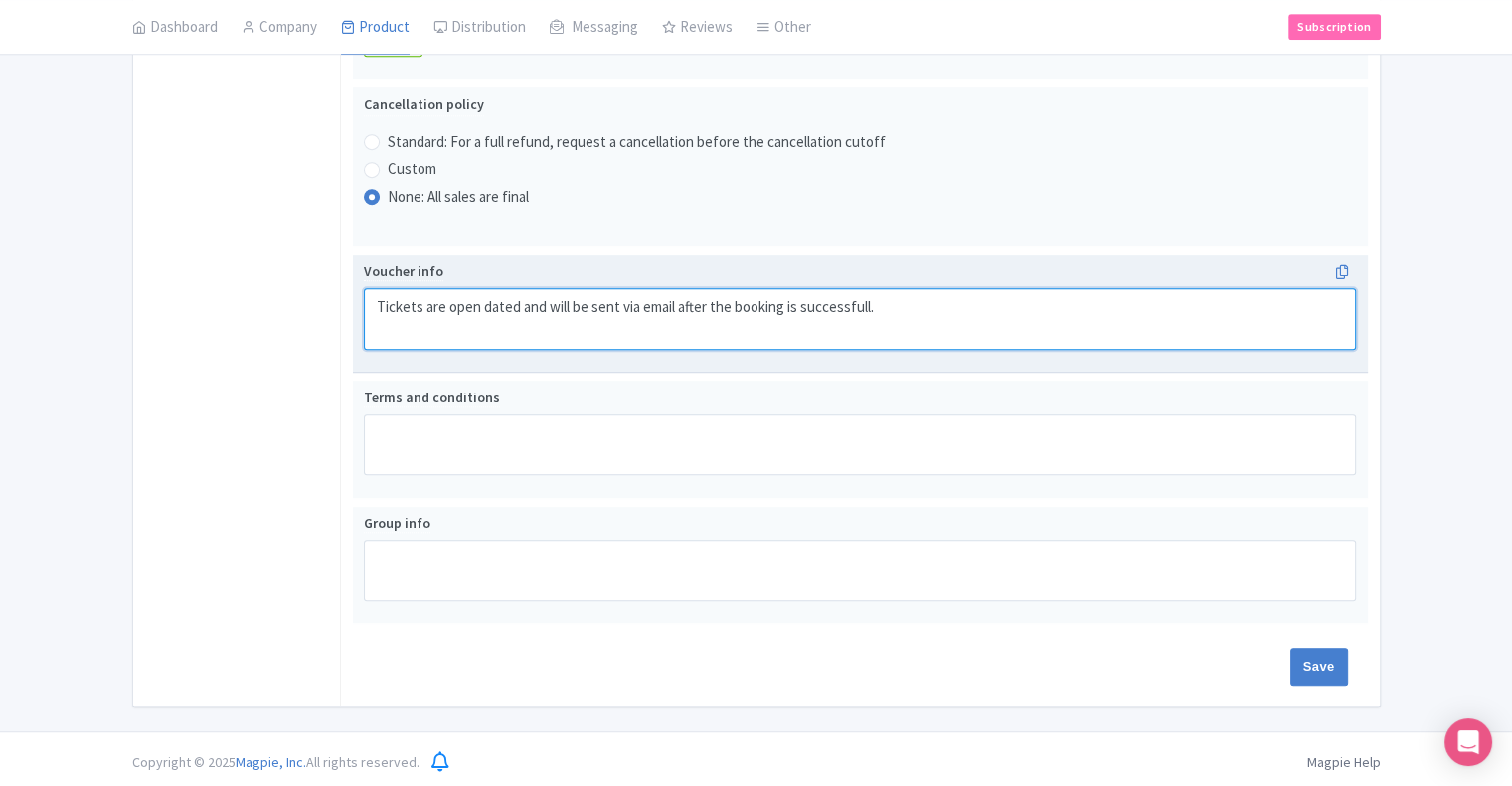 click on "Tickets are open dated and will be sent via email after the booking is successfull." at bounding box center [860, 319] 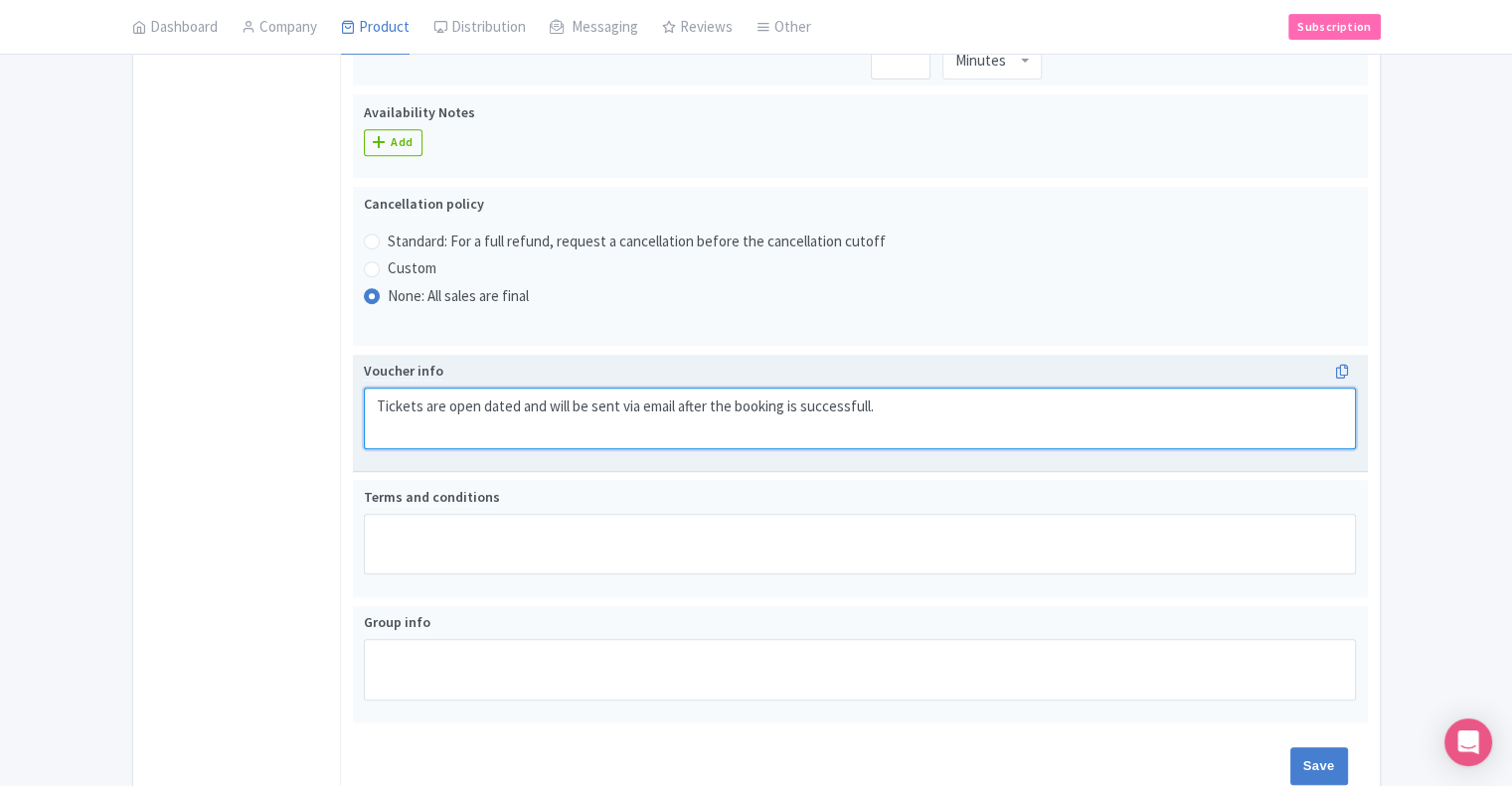 scroll, scrollTop: 944, scrollLeft: 0, axis: vertical 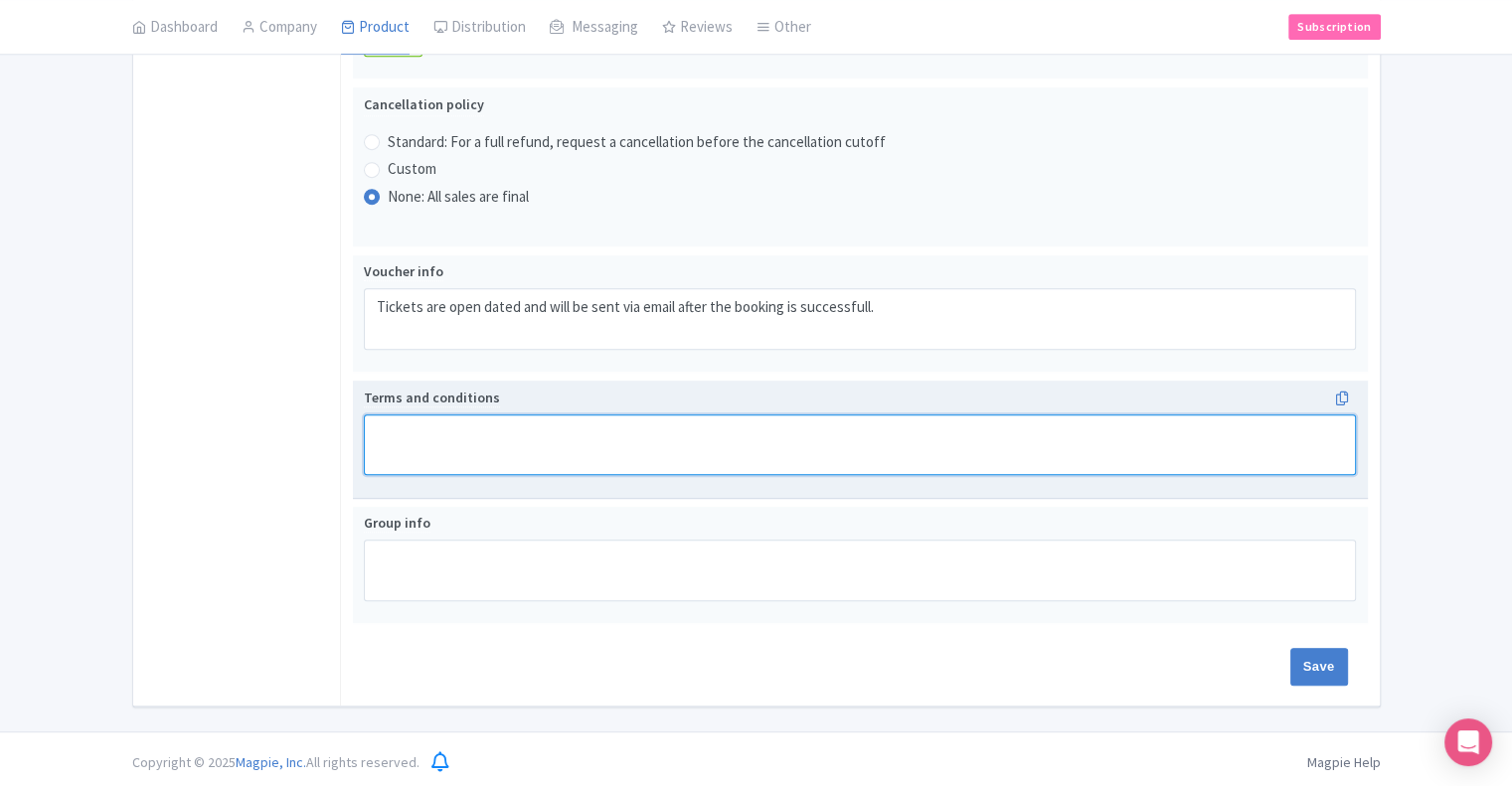 click on "Terms and conditions" at bounding box center (860, 445) 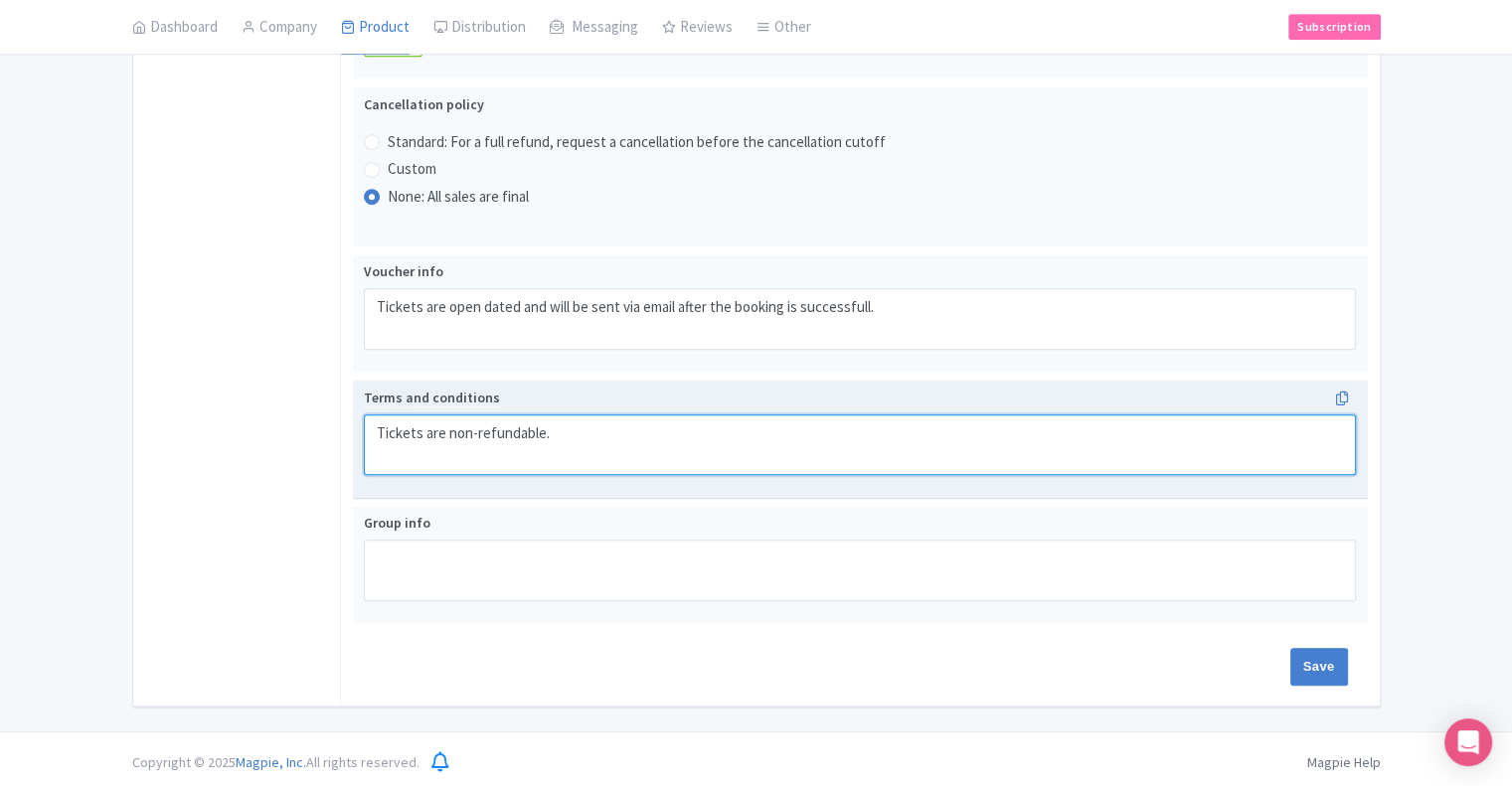 paste on "Re-entries are not allowed.
Tickets are electronic and will be sent via email.
Expired tickets are non-refundable." 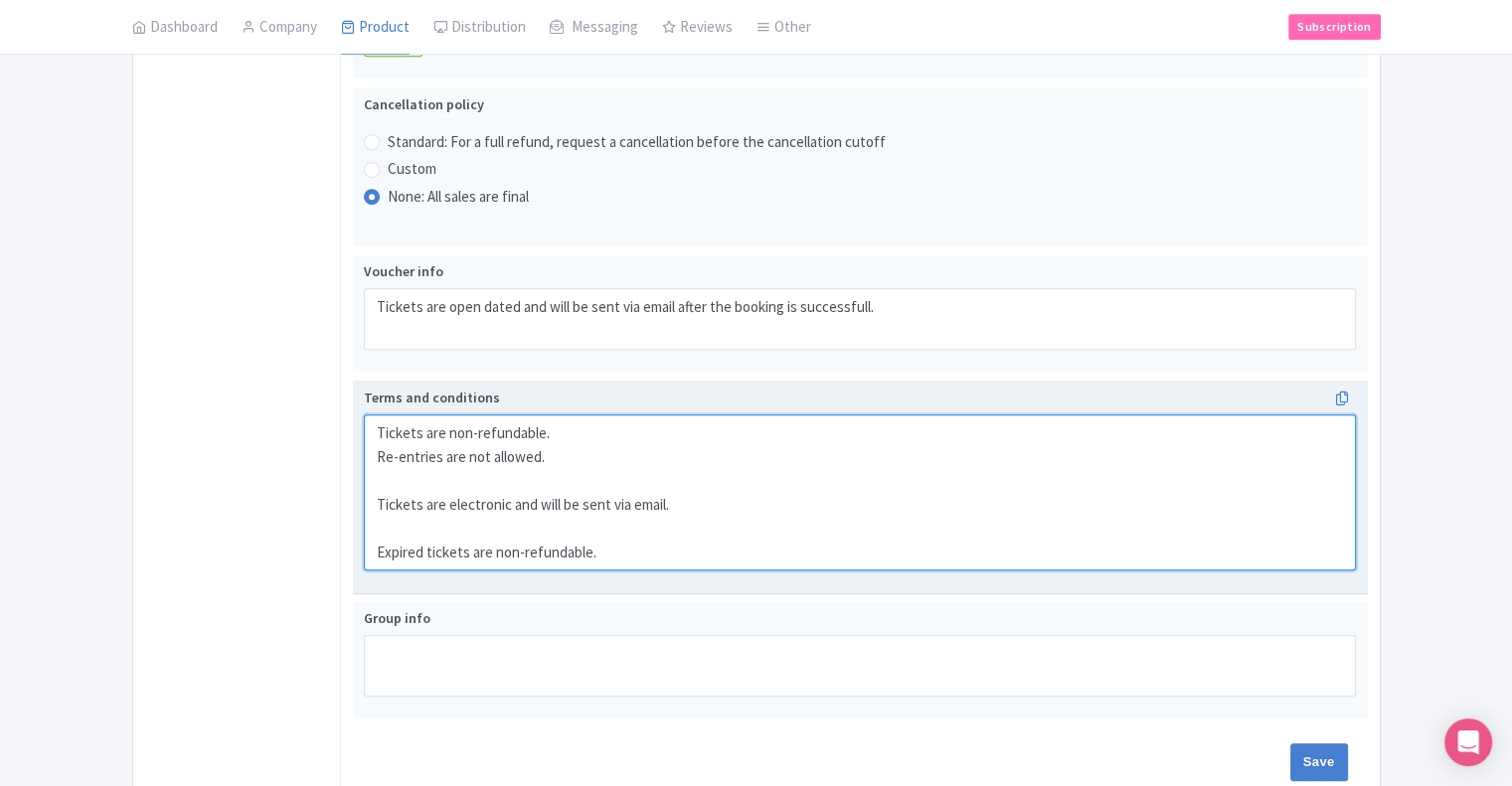 click on "Tickets are non-refundable.
Re-entries are not allowed.
Tickets are electronic and will be sent via email.
Expired tickets are non-refundable." at bounding box center (860, 493) 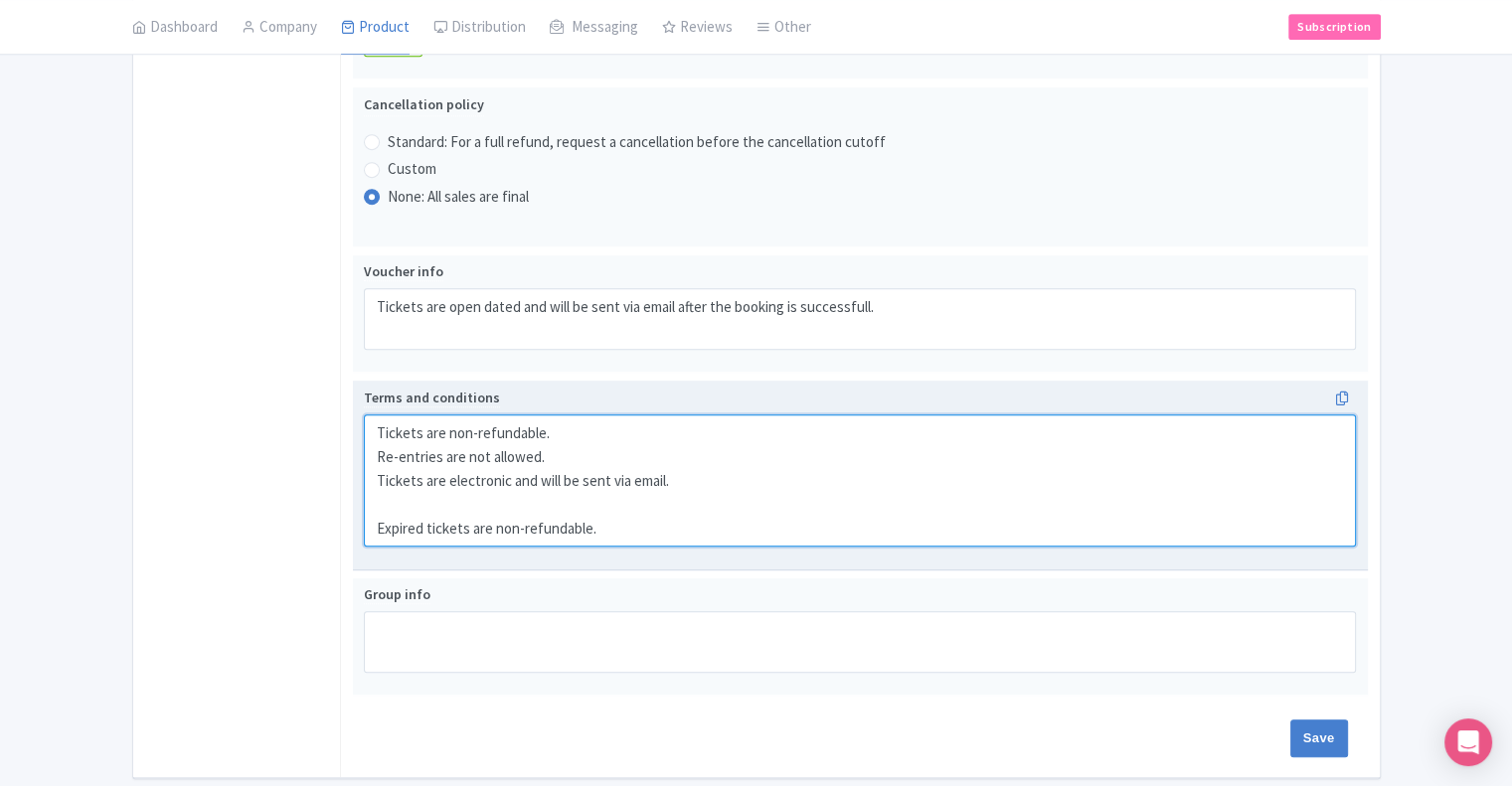 click on "Tickets are non-refundable.
Re-entries are not allowed.
Tickets are electronic and will be sent via email.
Expired tickets are non-refundable." at bounding box center (860, 481) 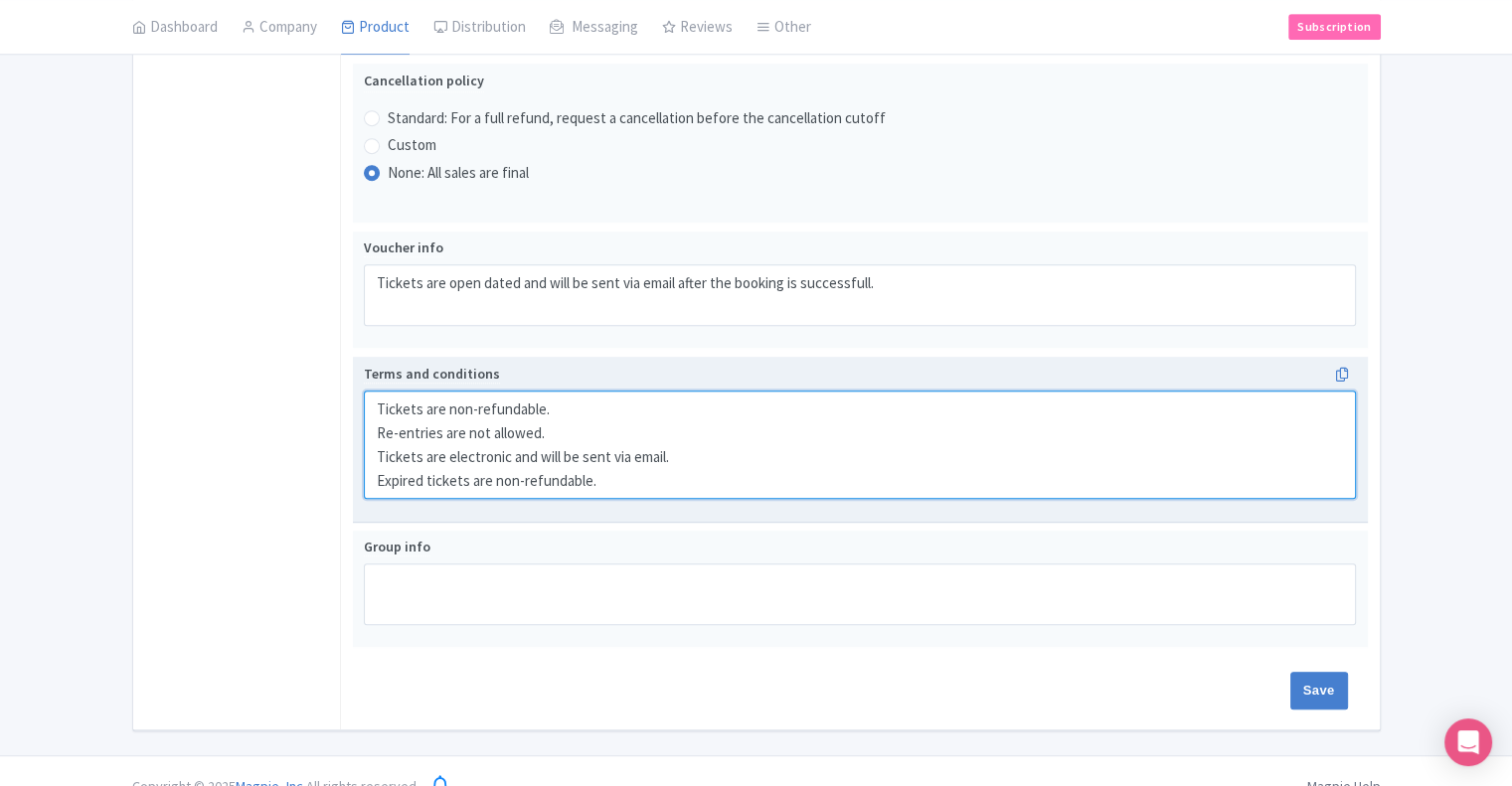scroll, scrollTop: 992, scrollLeft: 0, axis: vertical 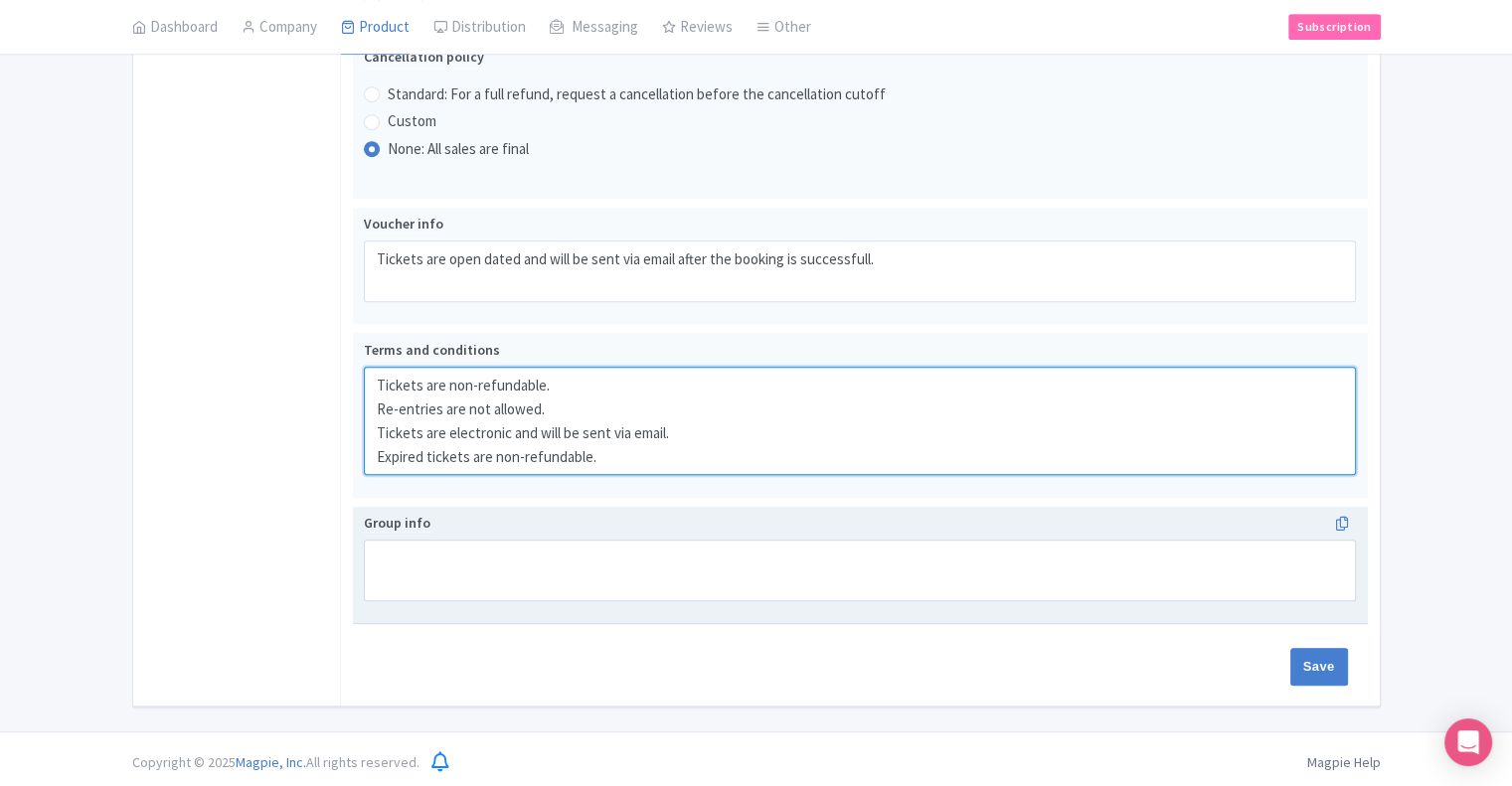 type on "Tickets are non-refundable.
Re-entries are not allowed.
Tickets are electronic and will be sent via email.
Expired tickets are non-refundable." 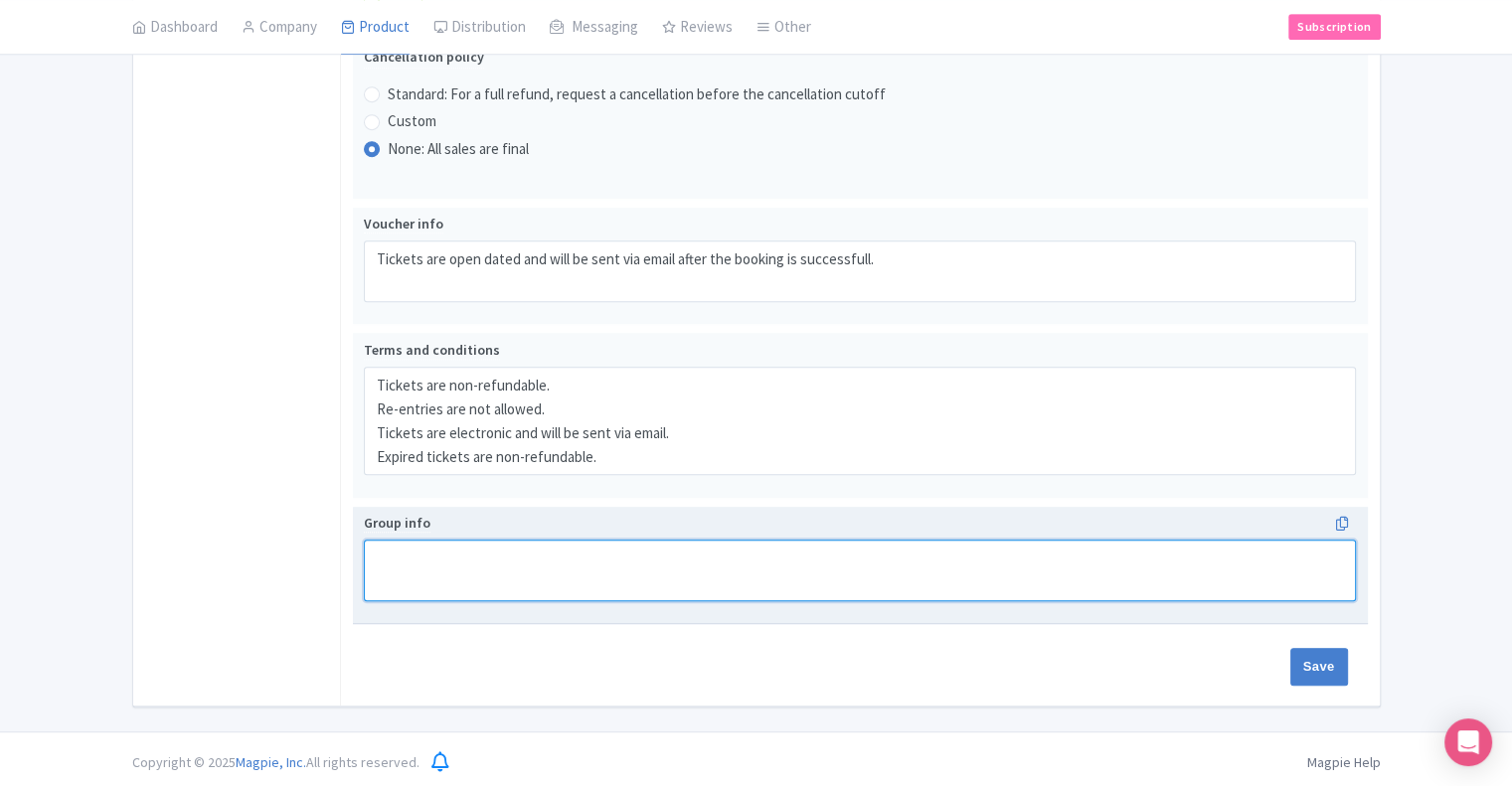 click on "Group info" at bounding box center (860, 570) 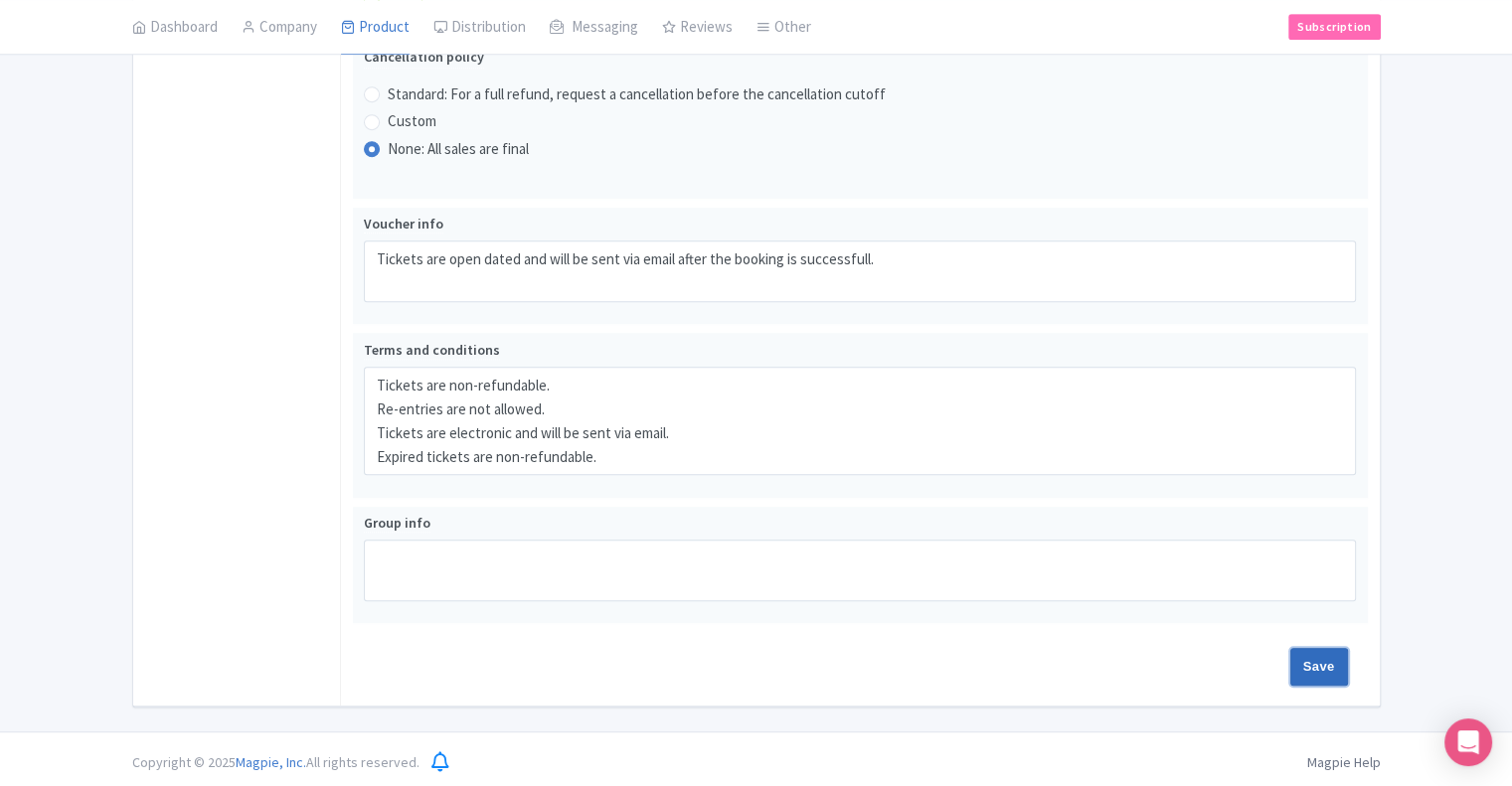 click on "Save" at bounding box center (1319, 667) 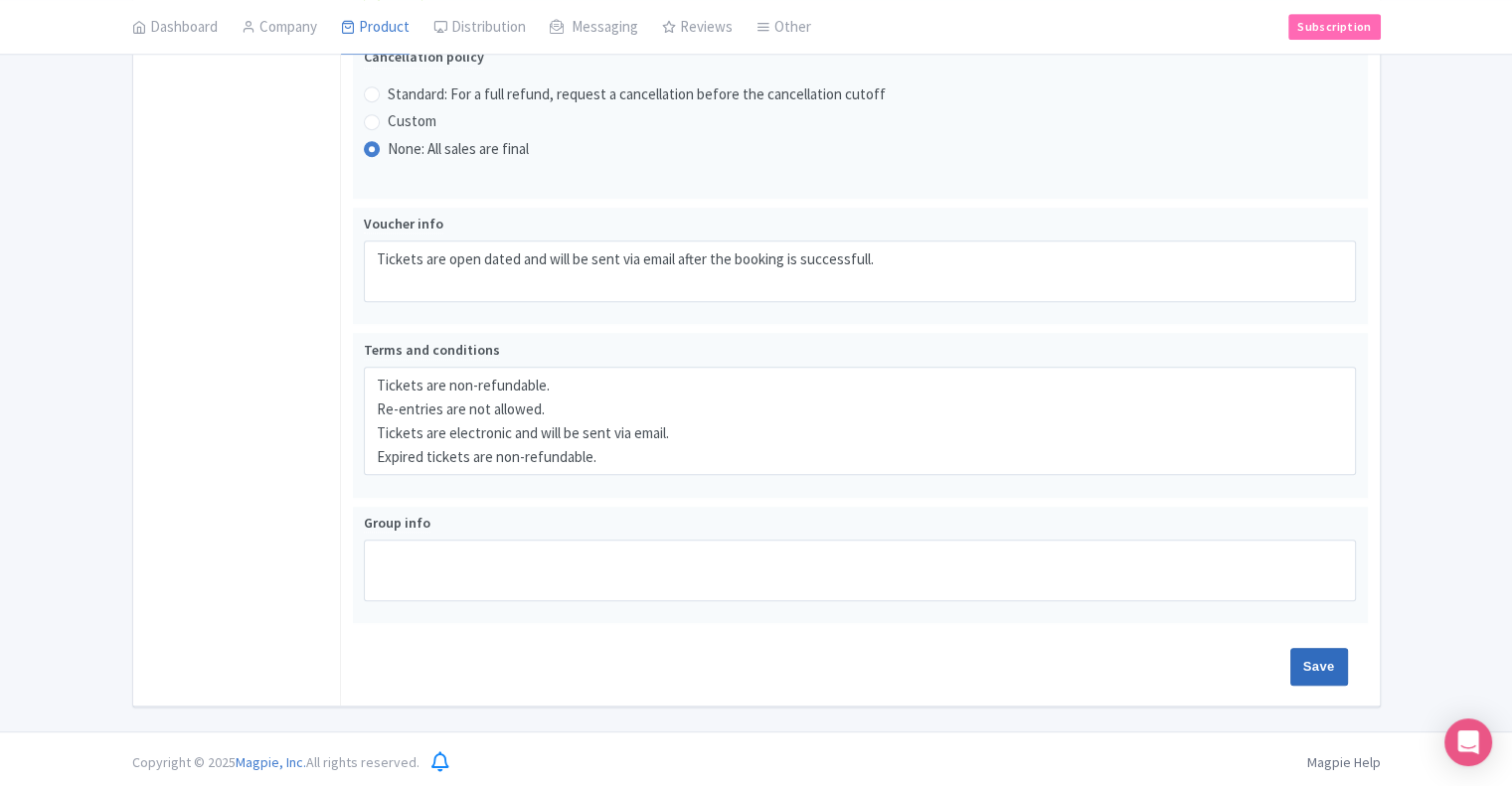 type on "Update Product" 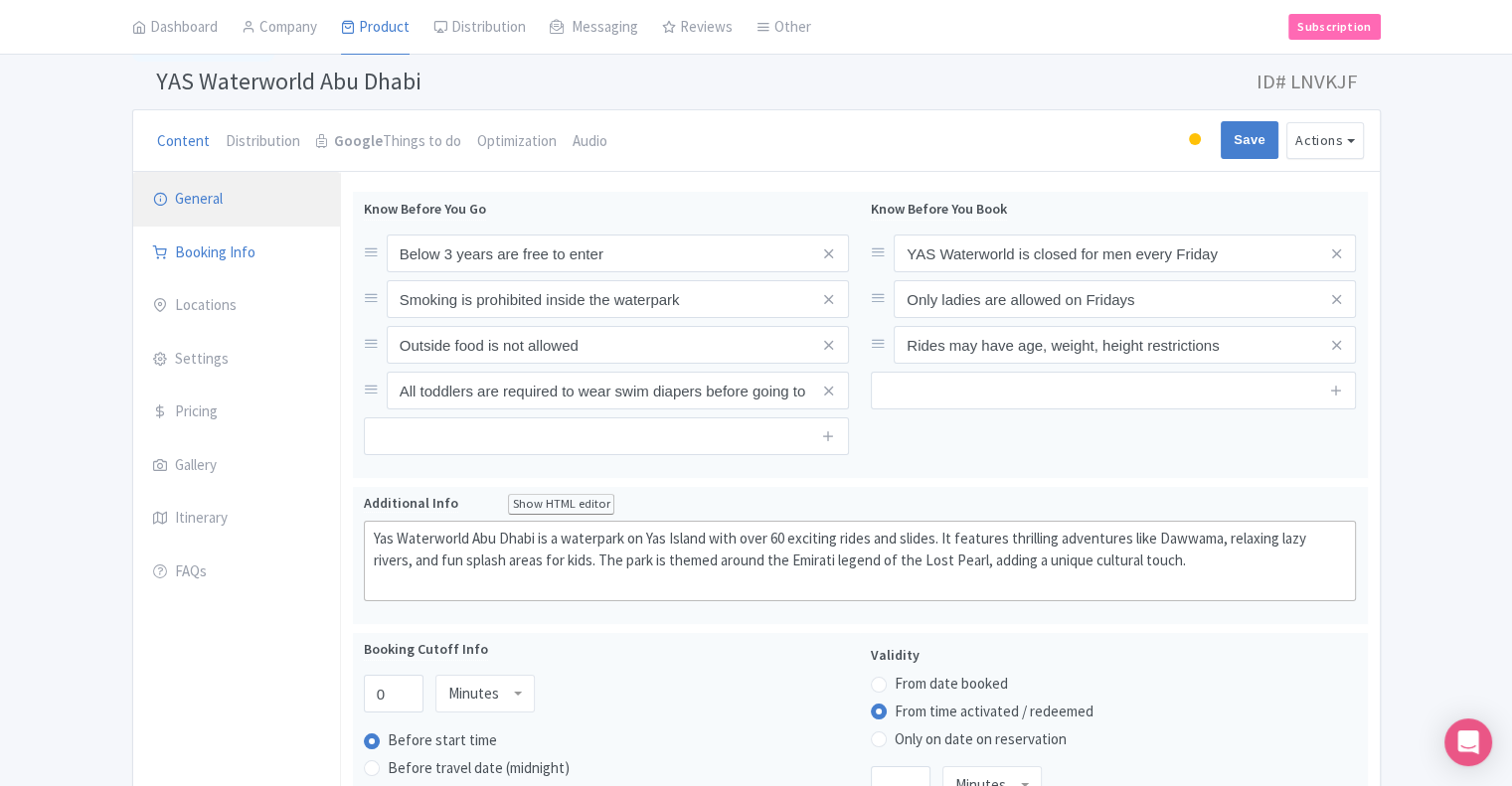 scroll, scrollTop: 0, scrollLeft: 0, axis: both 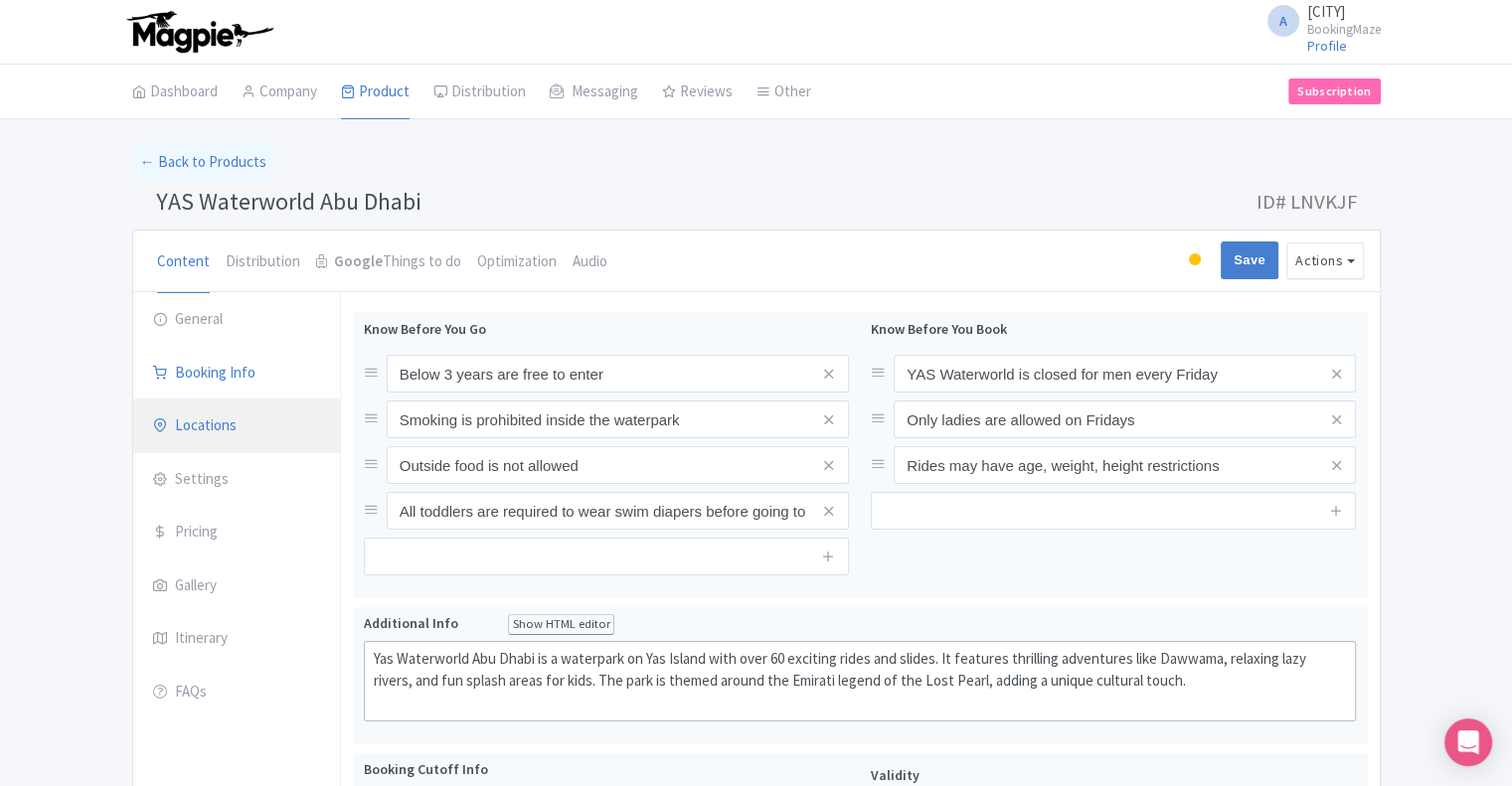 click on "Locations" at bounding box center (237, 426) 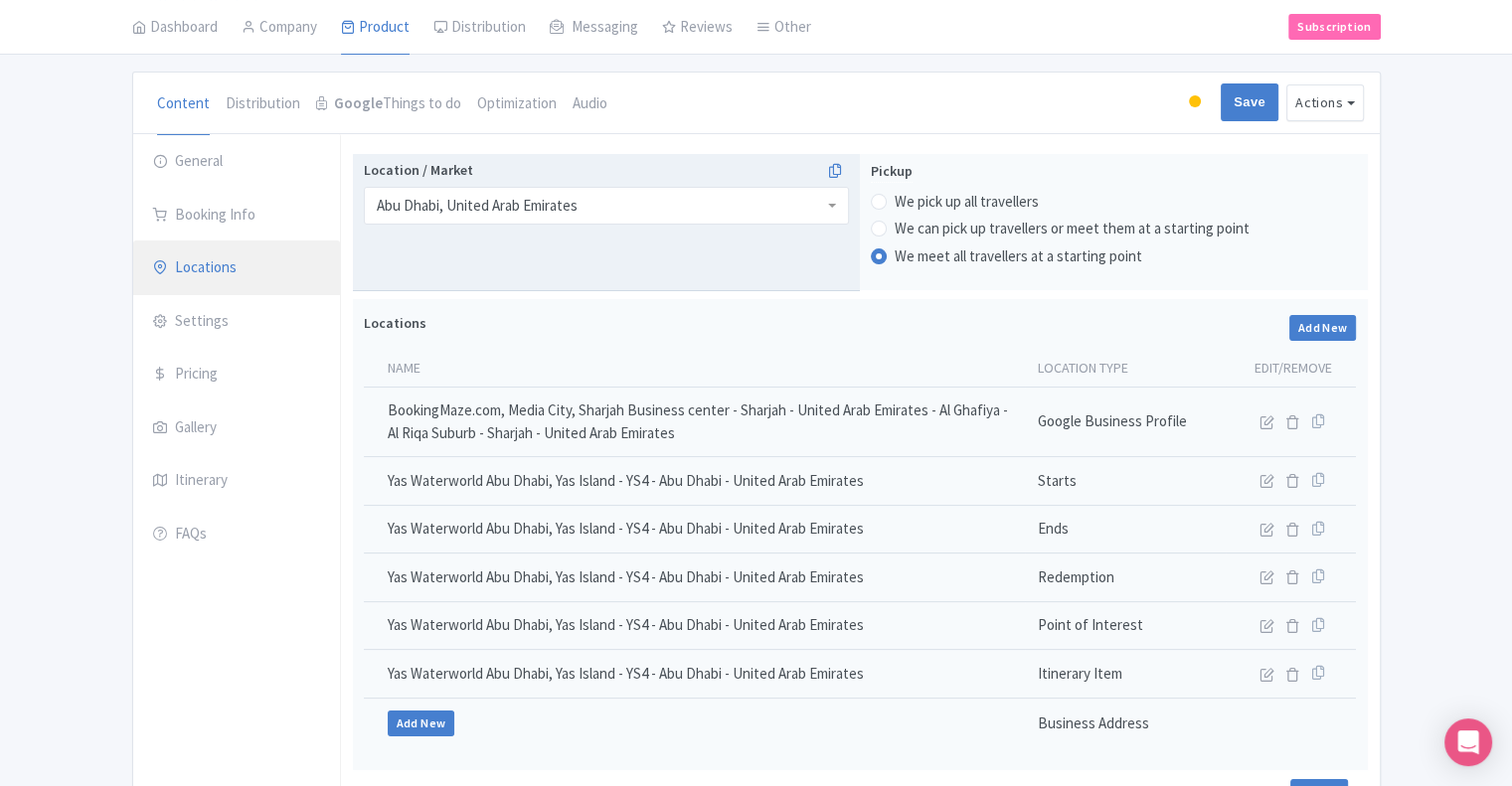 scroll, scrollTop: 192, scrollLeft: 0, axis: vertical 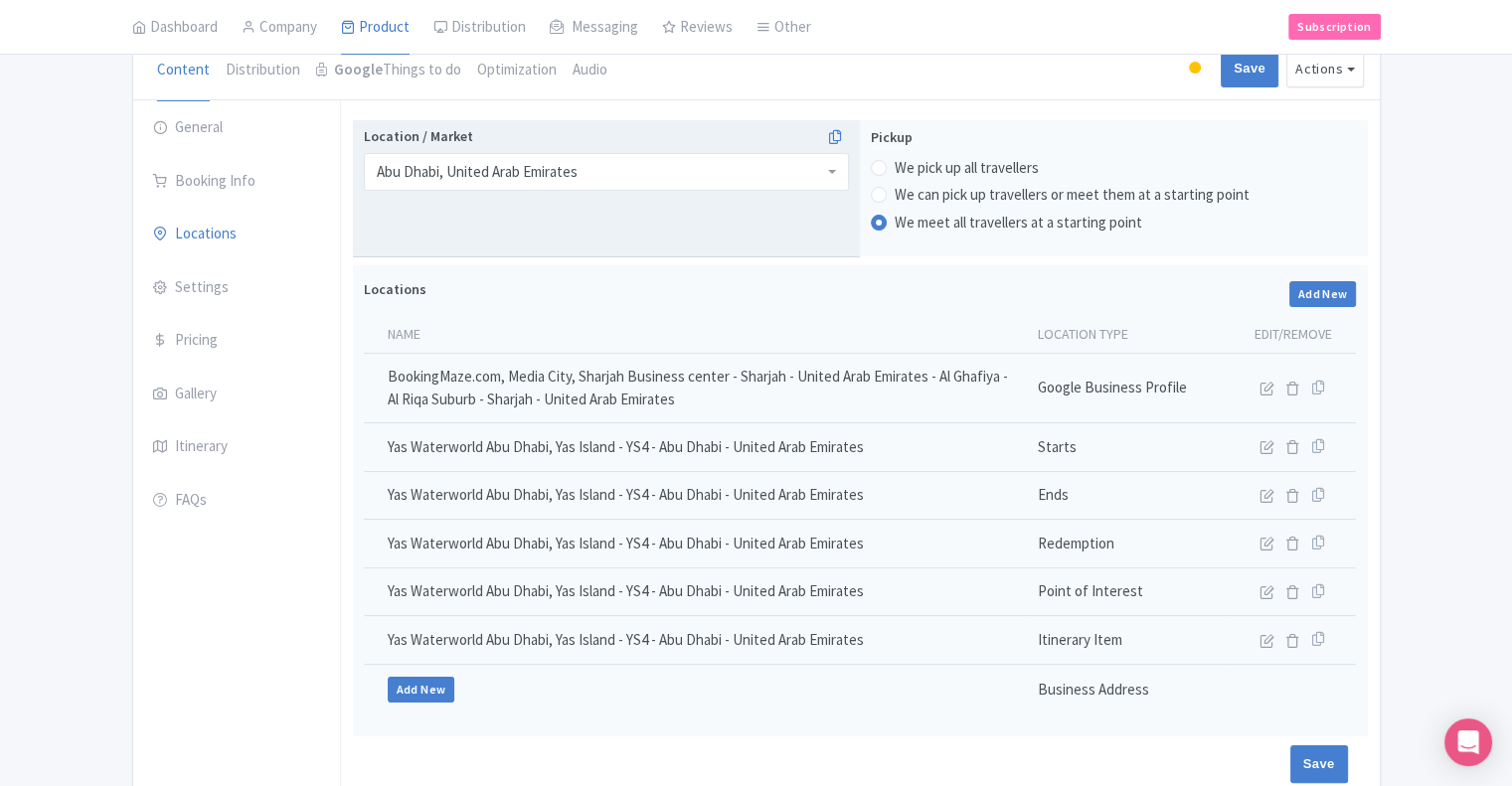 click on "Abu Dhabi, United Arab Emirates" at bounding box center (606, 172) 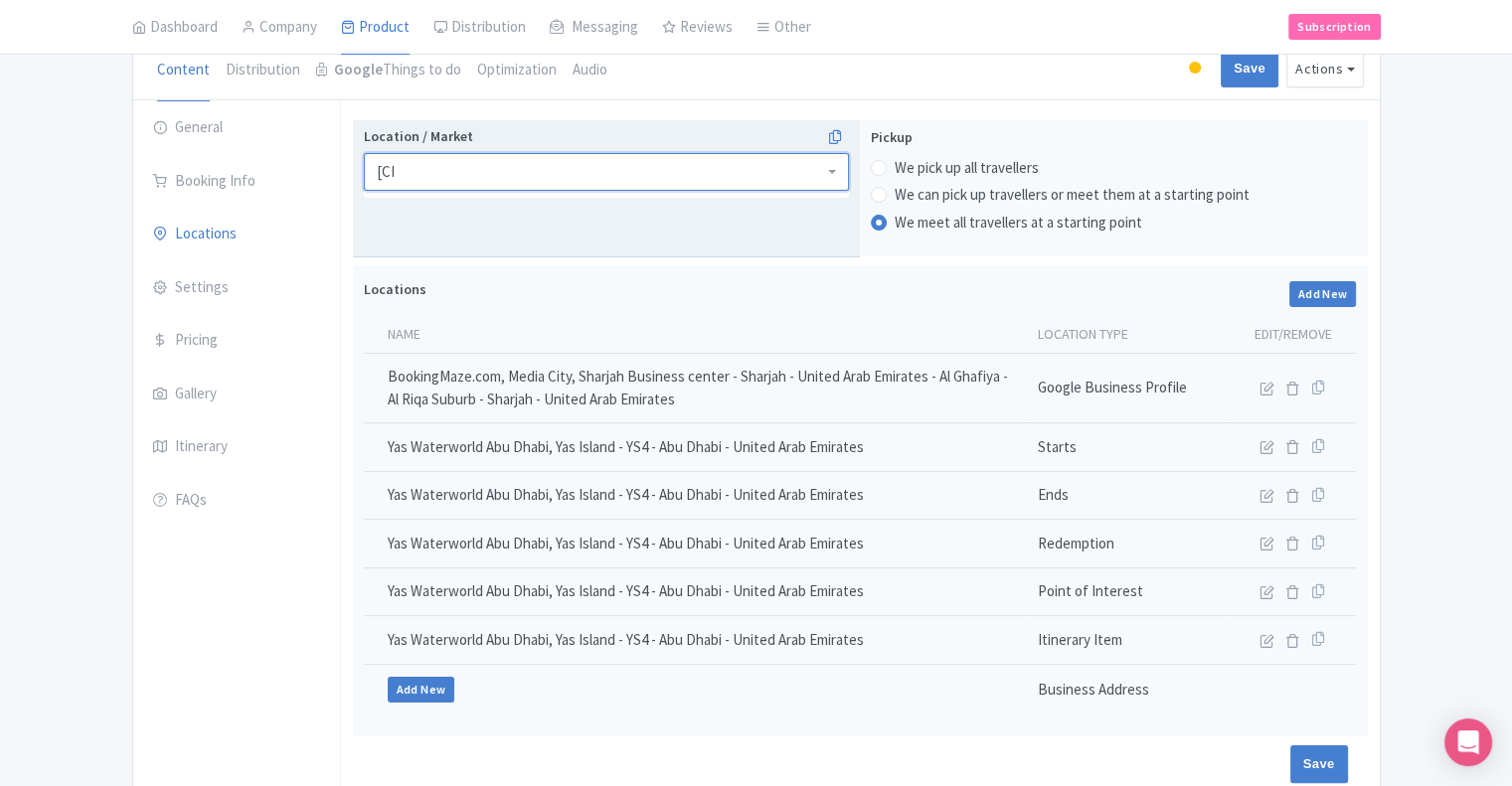 scroll, scrollTop: 0, scrollLeft: 0, axis: both 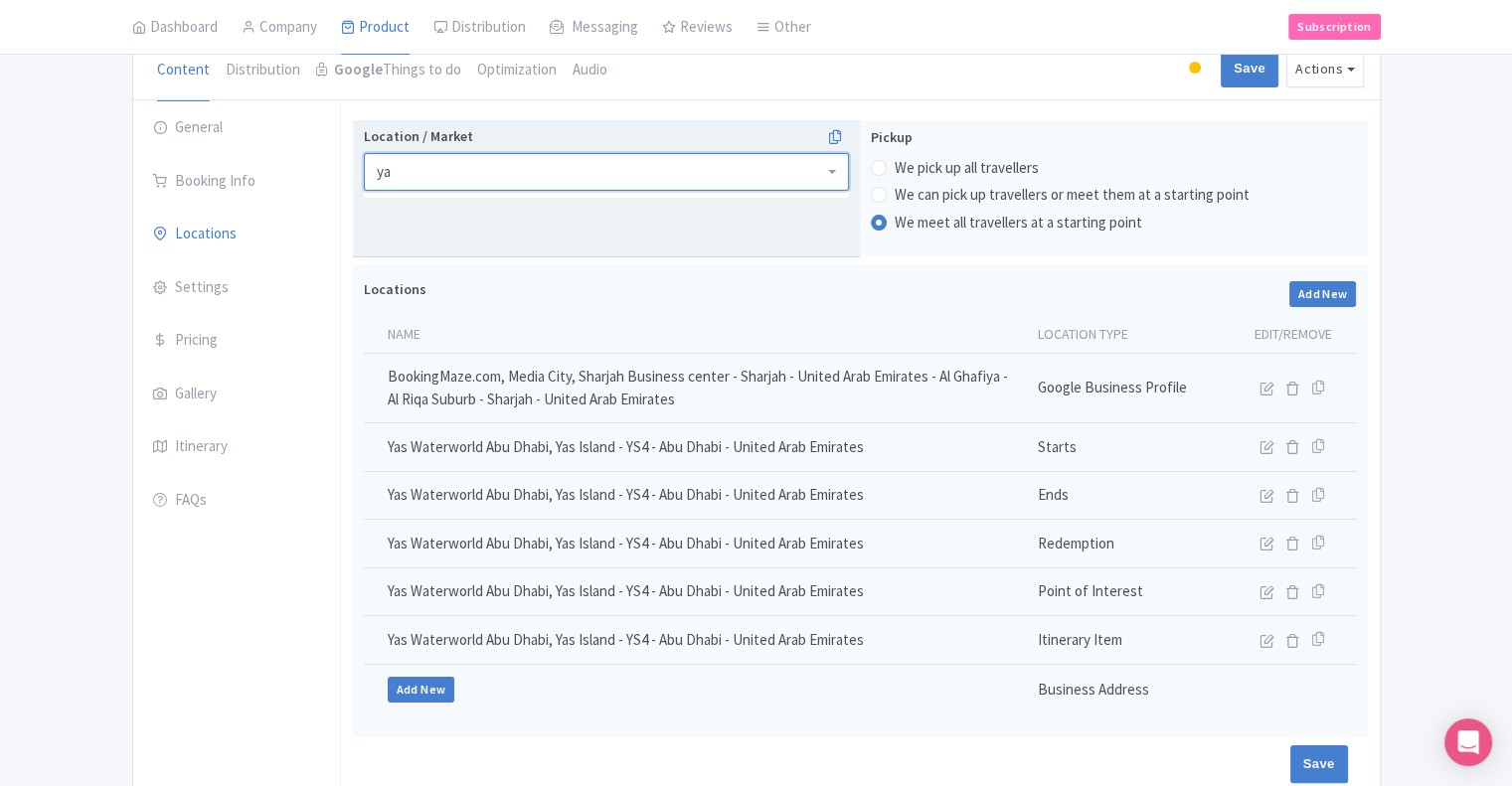 type on "y" 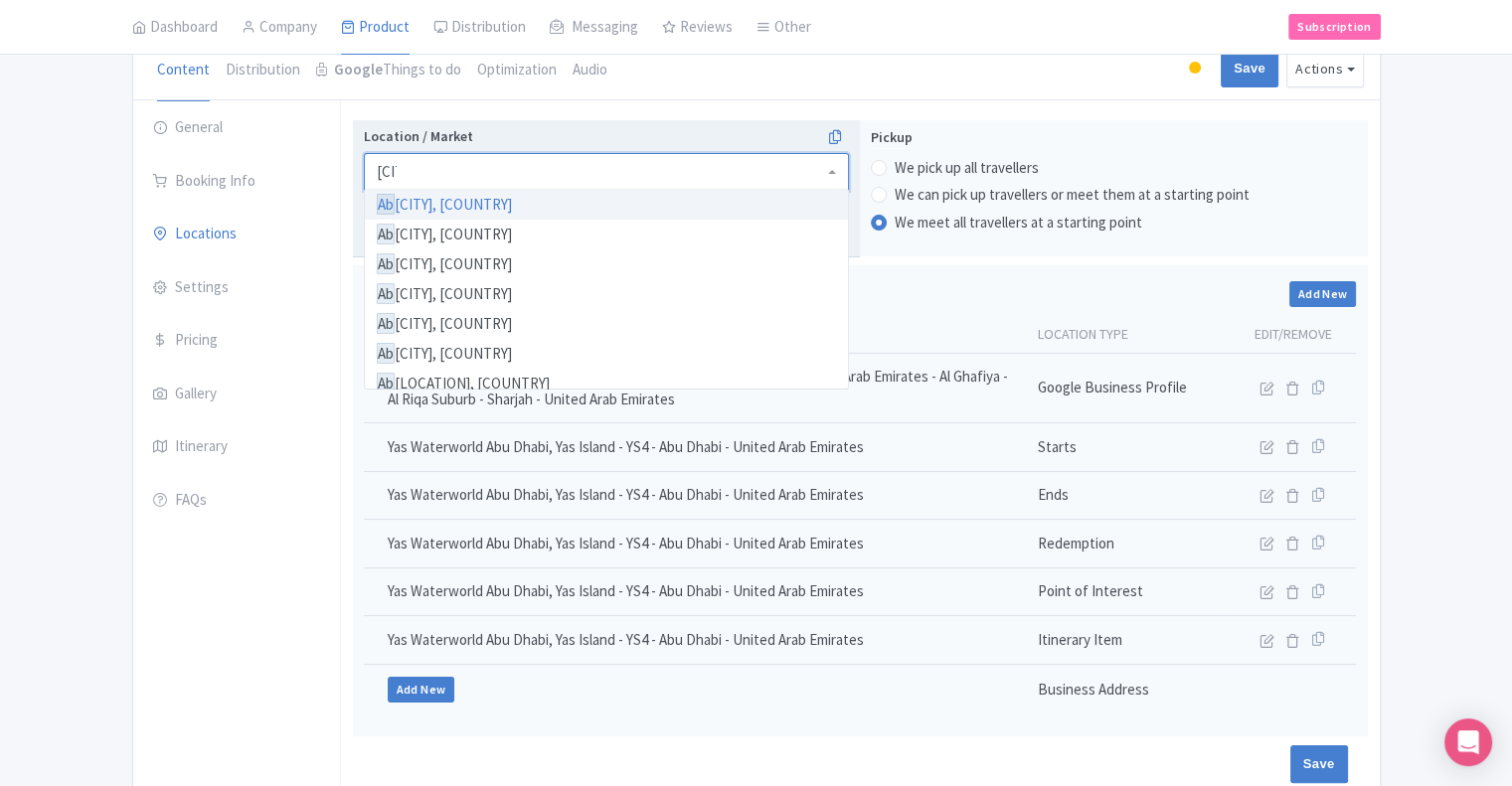 scroll, scrollTop: 0, scrollLeft: 0, axis: both 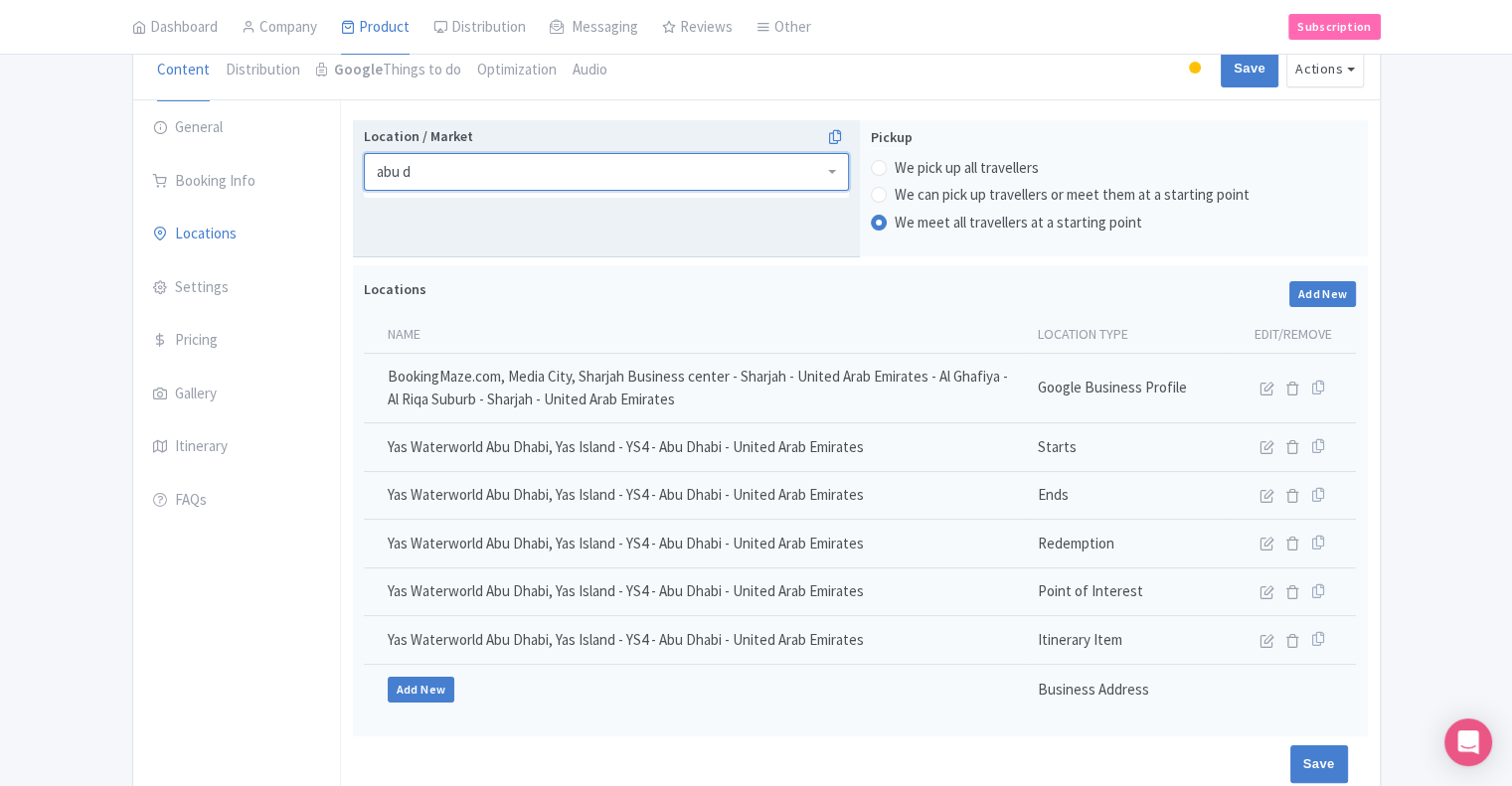 type on "abu dh" 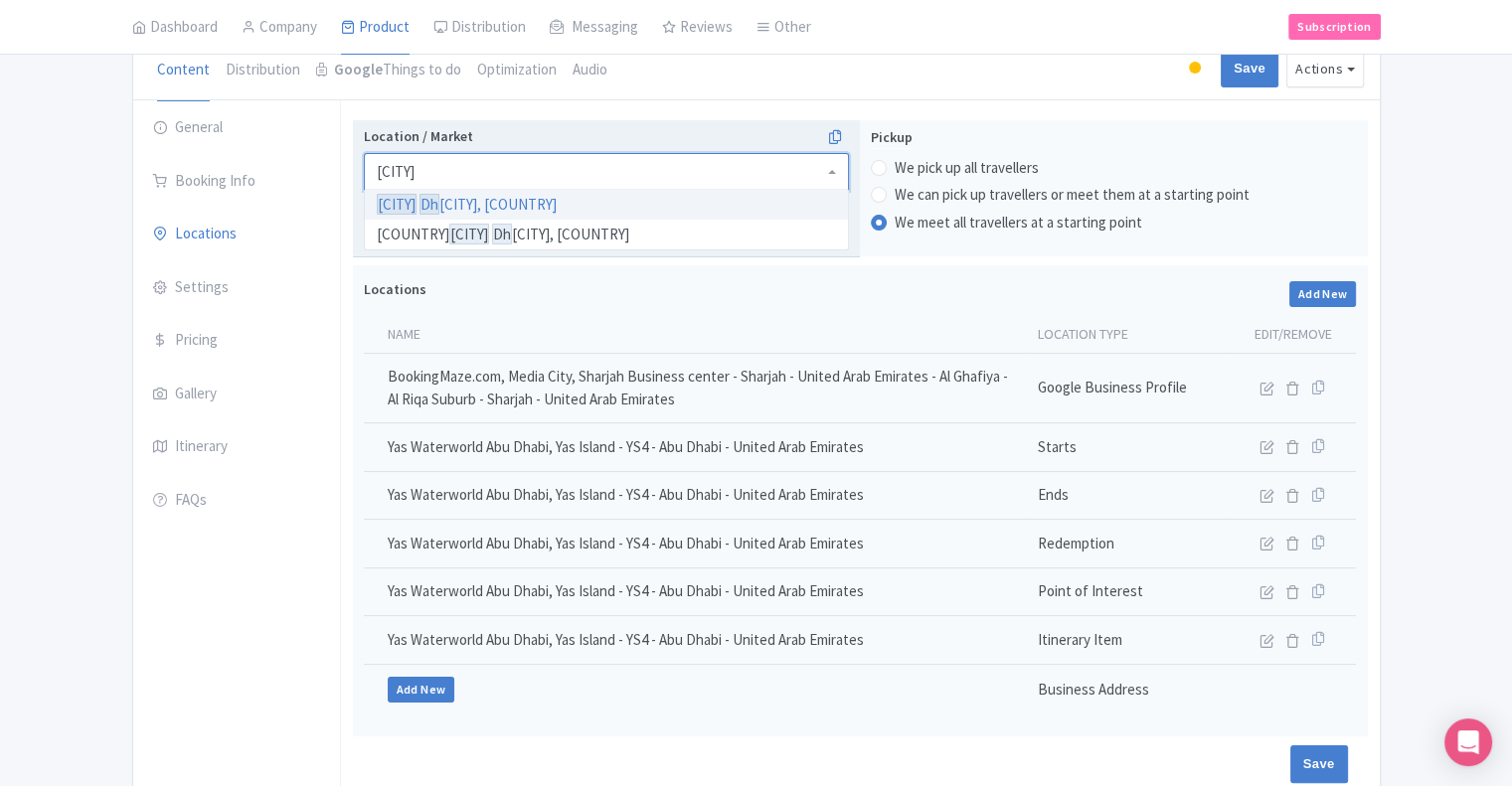 type 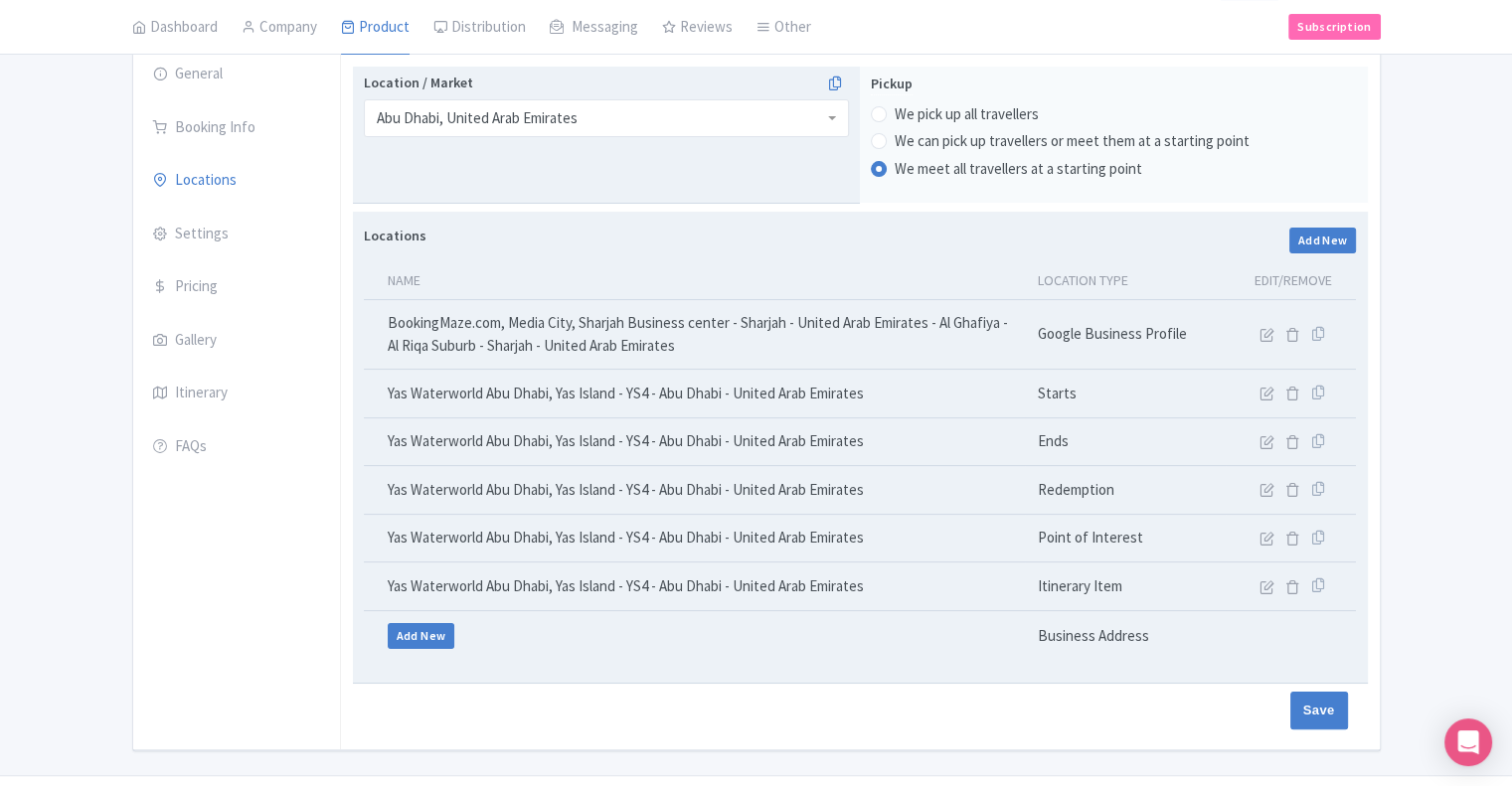 scroll, scrollTop: 291, scrollLeft: 0, axis: vertical 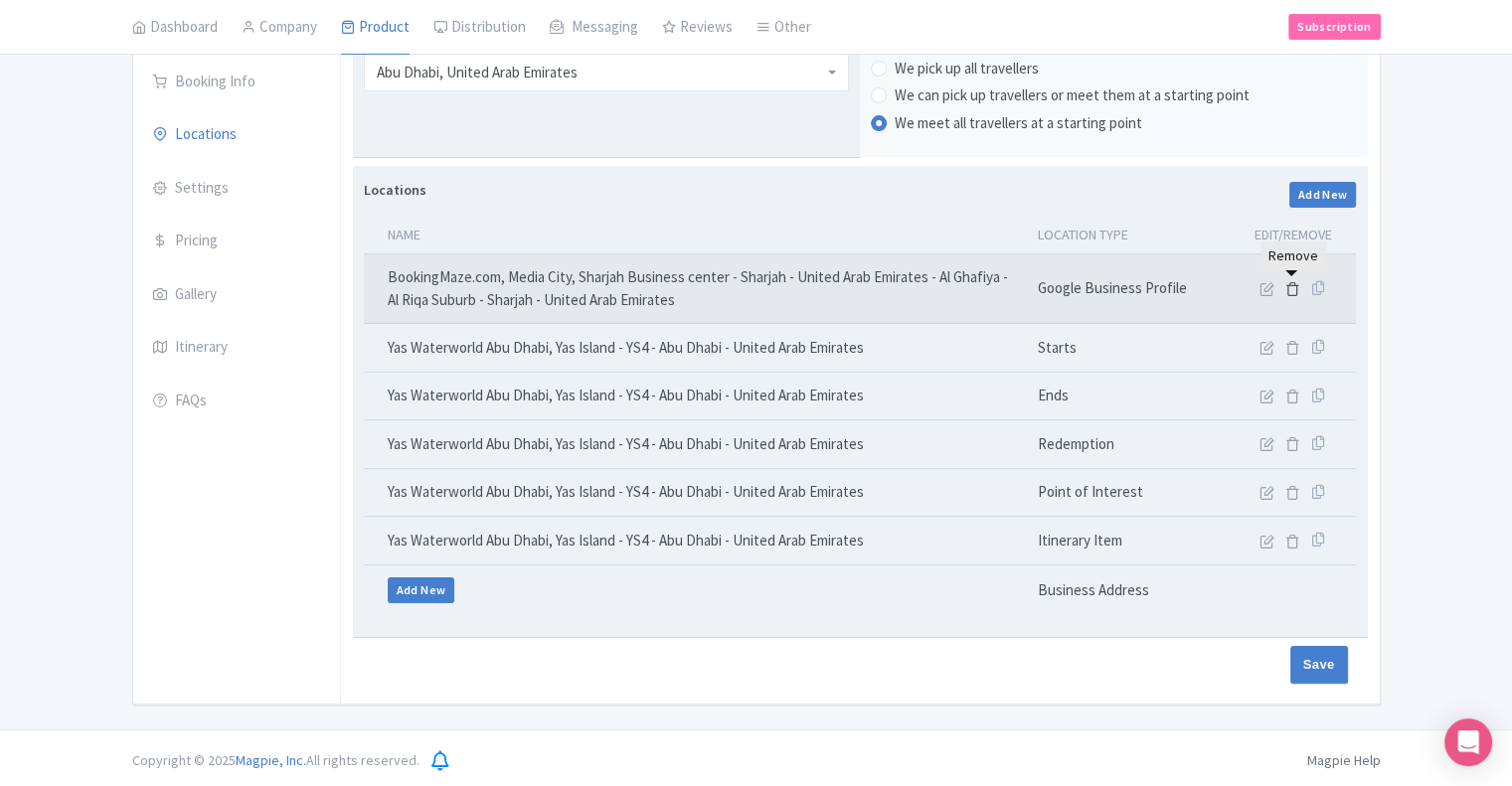 click at bounding box center (1292, 288) 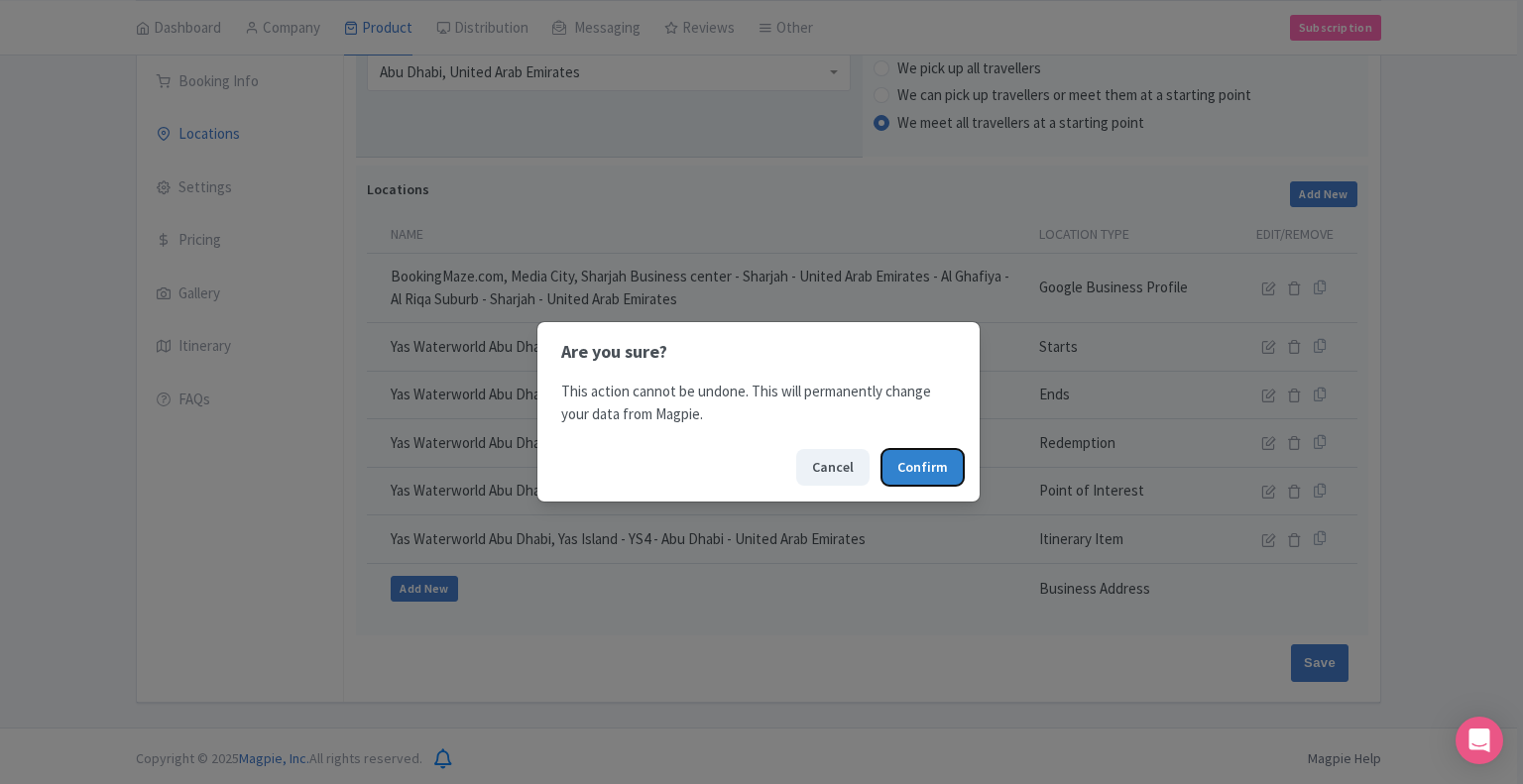 click on "Confirm" at bounding box center [922, 467] 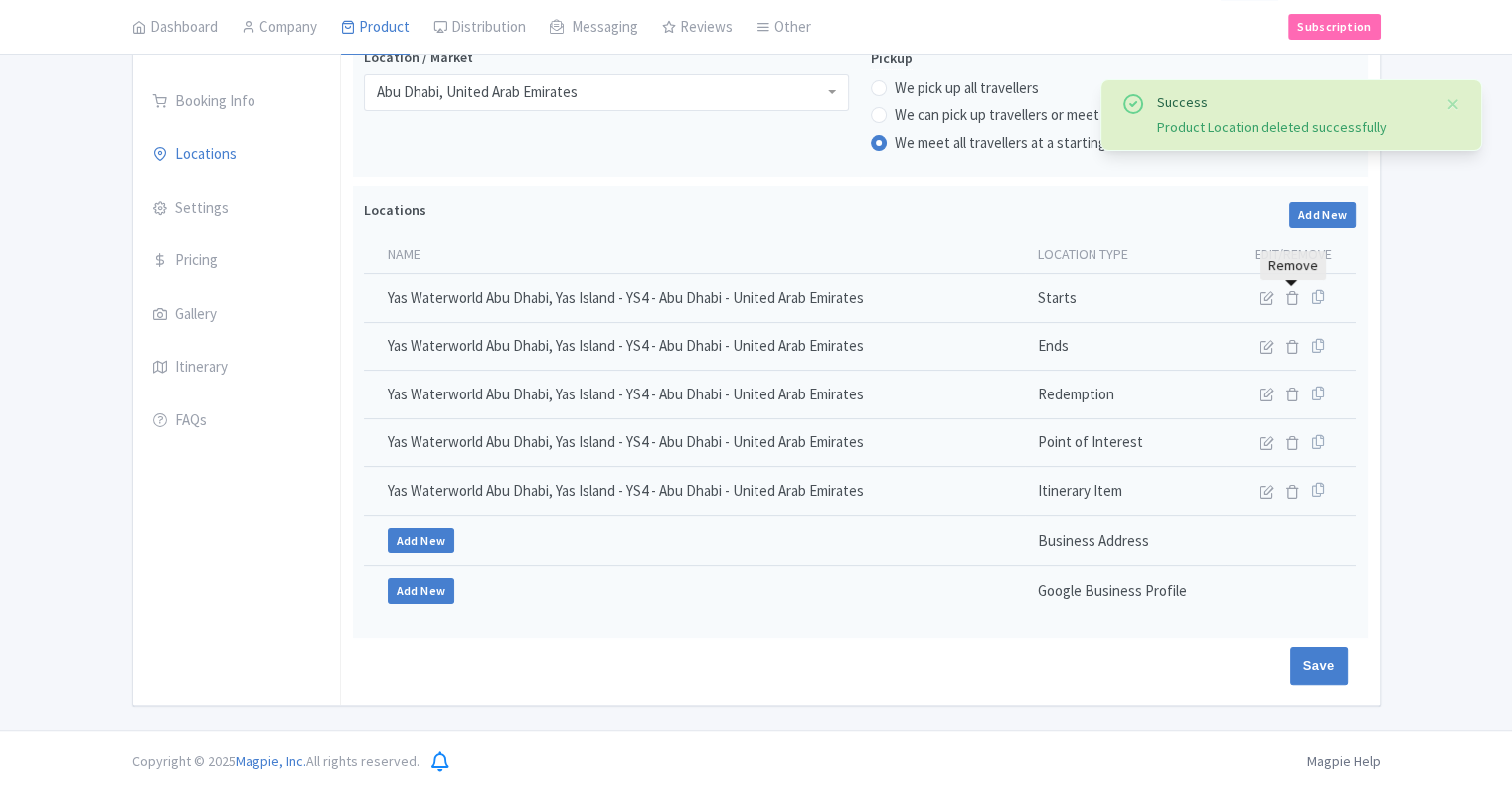 click at bounding box center [1292, 297] 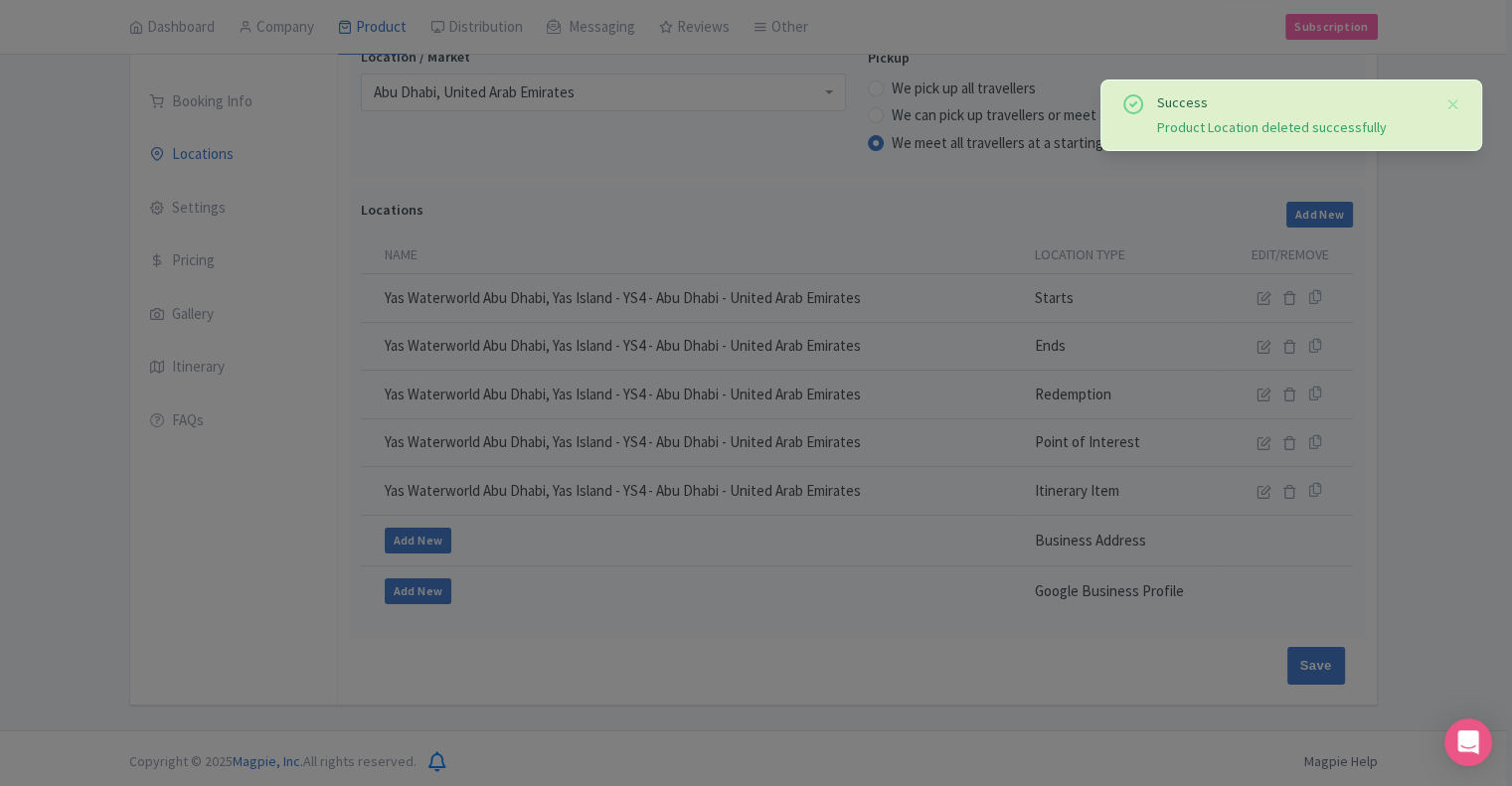 scroll, scrollTop: 271, scrollLeft: 0, axis: vertical 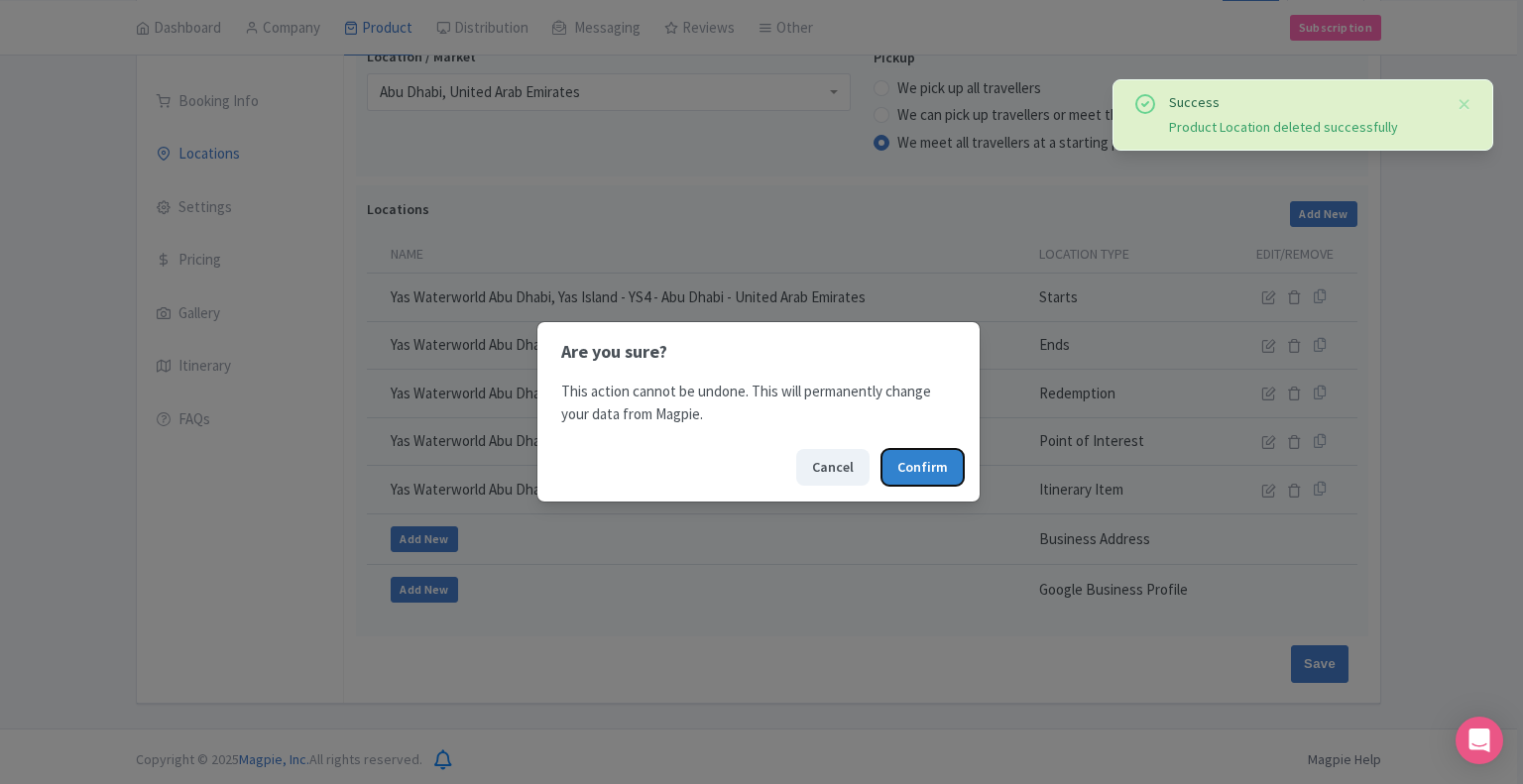 click on "Confirm" at bounding box center [922, 467] 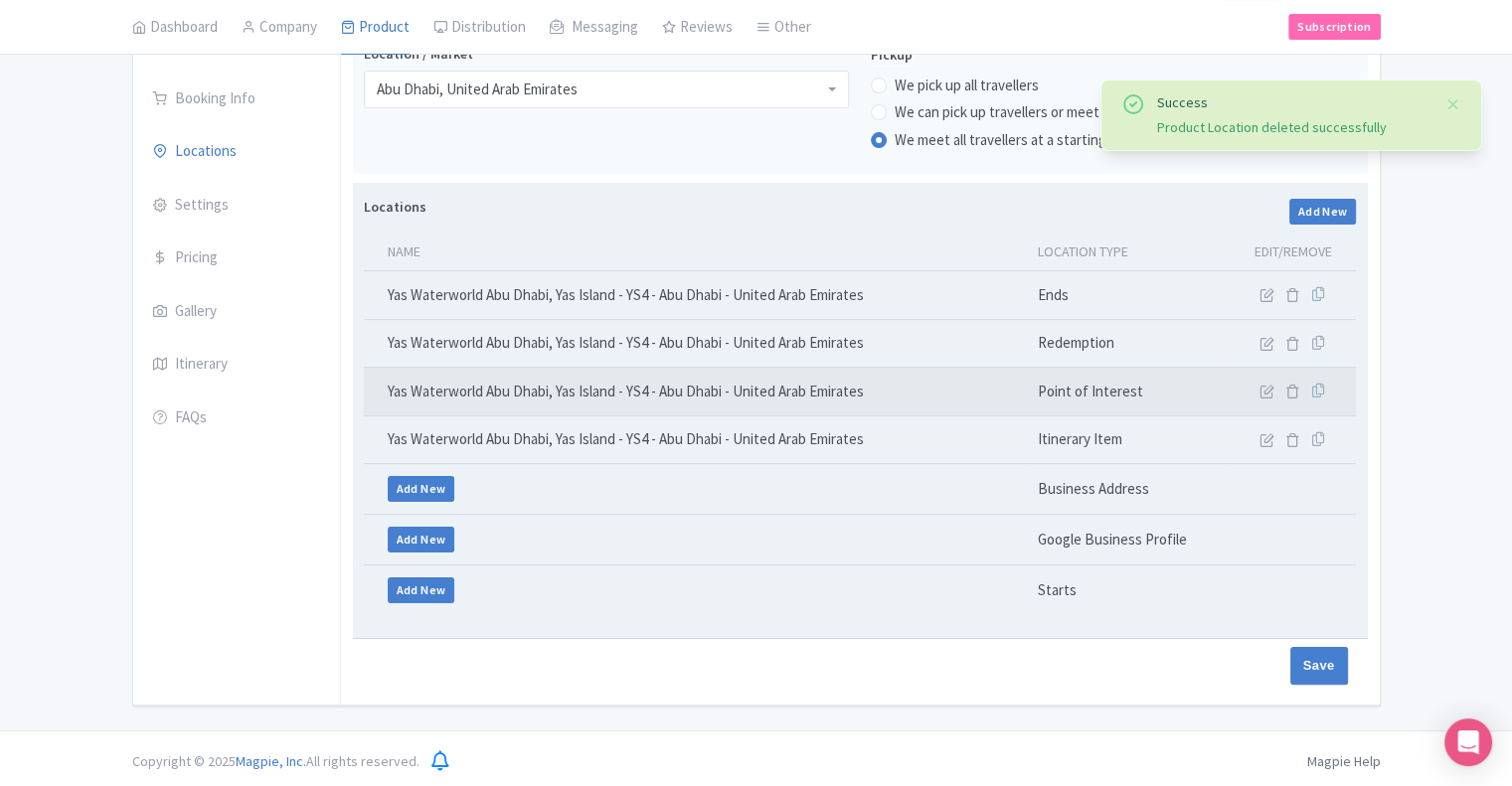 scroll, scrollTop: 274, scrollLeft: 0, axis: vertical 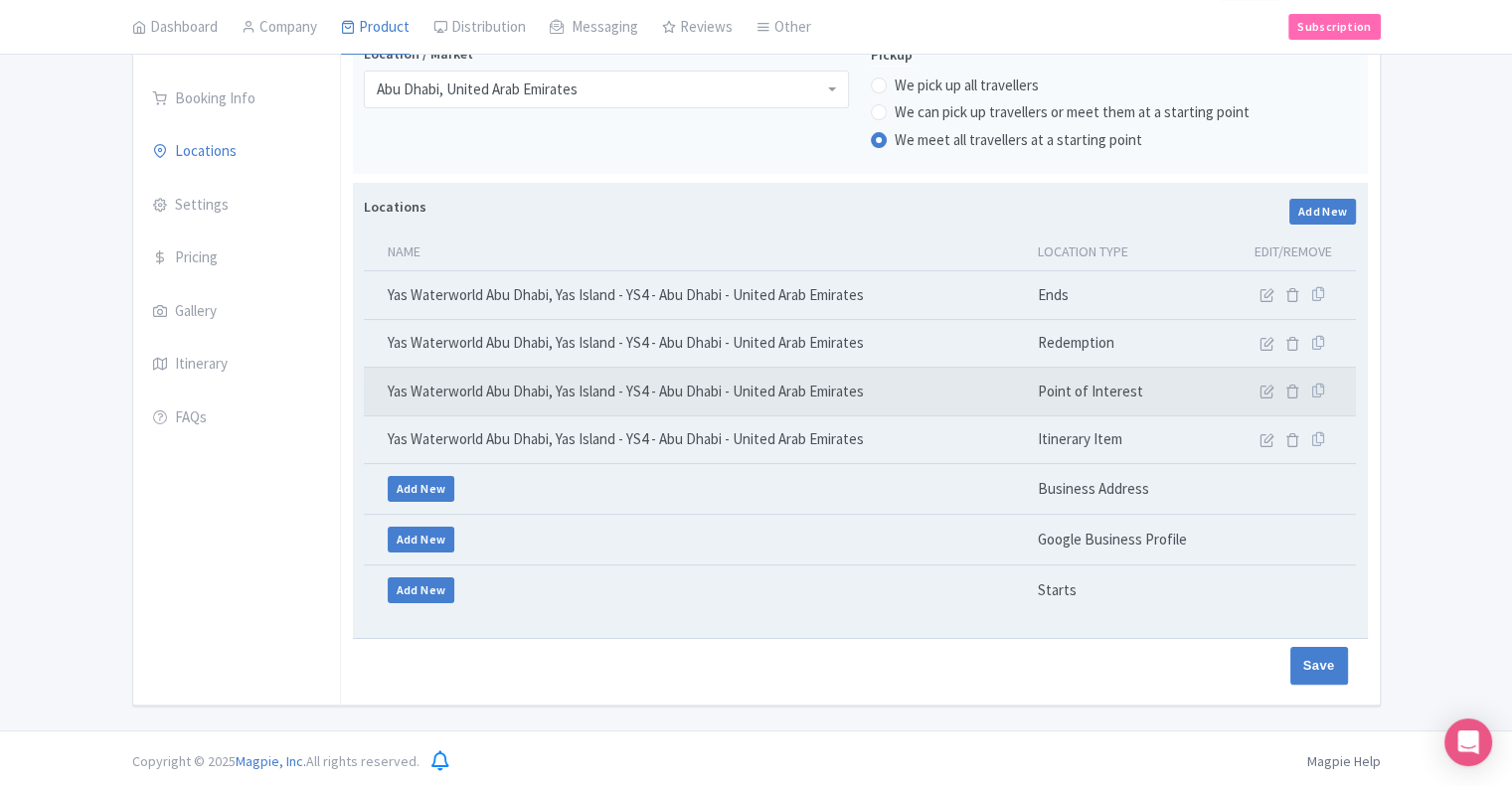 click on "Point of Interest" at bounding box center [1124, 392] 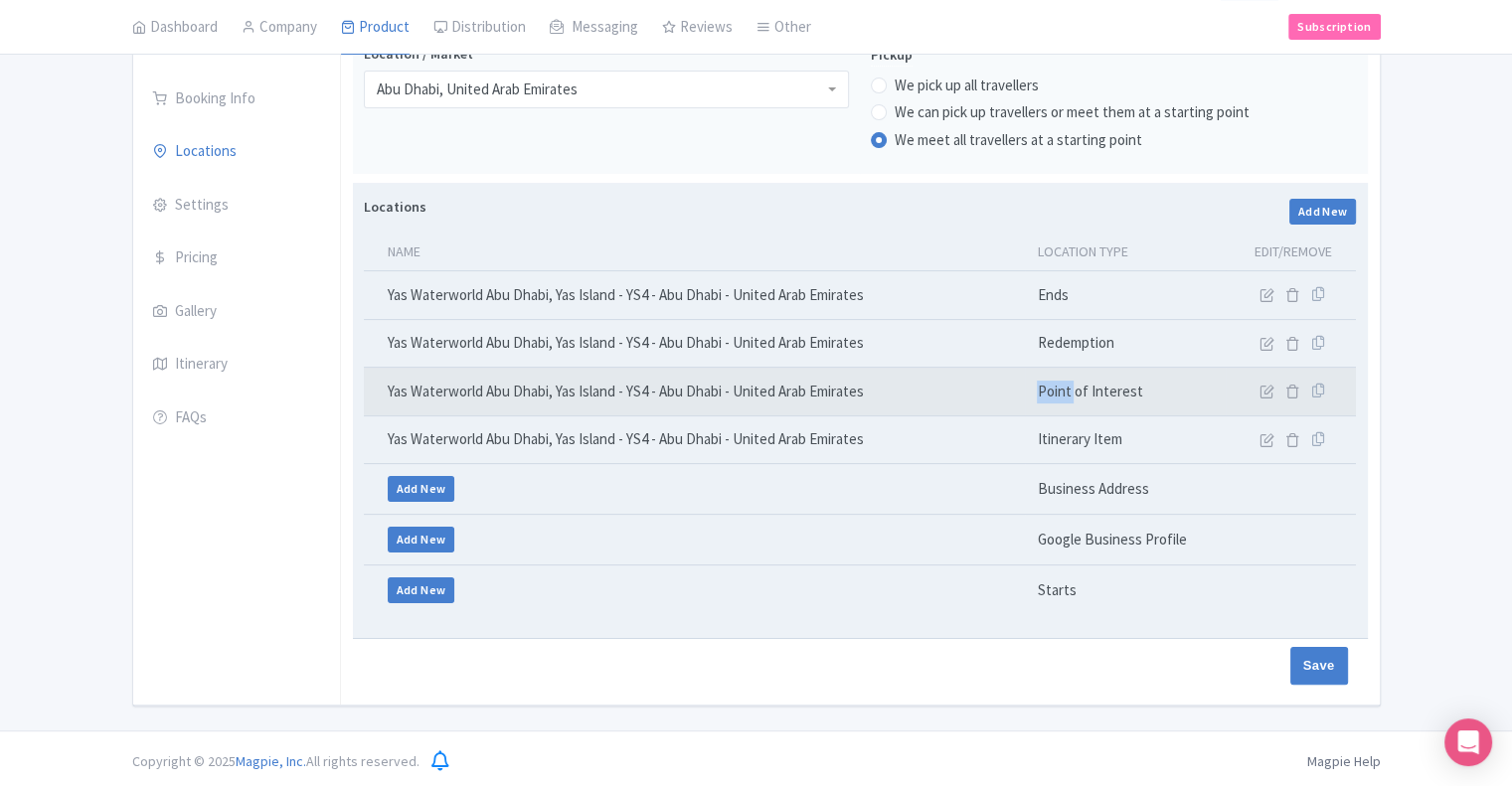 click on "Point of Interest" at bounding box center (1124, 392) 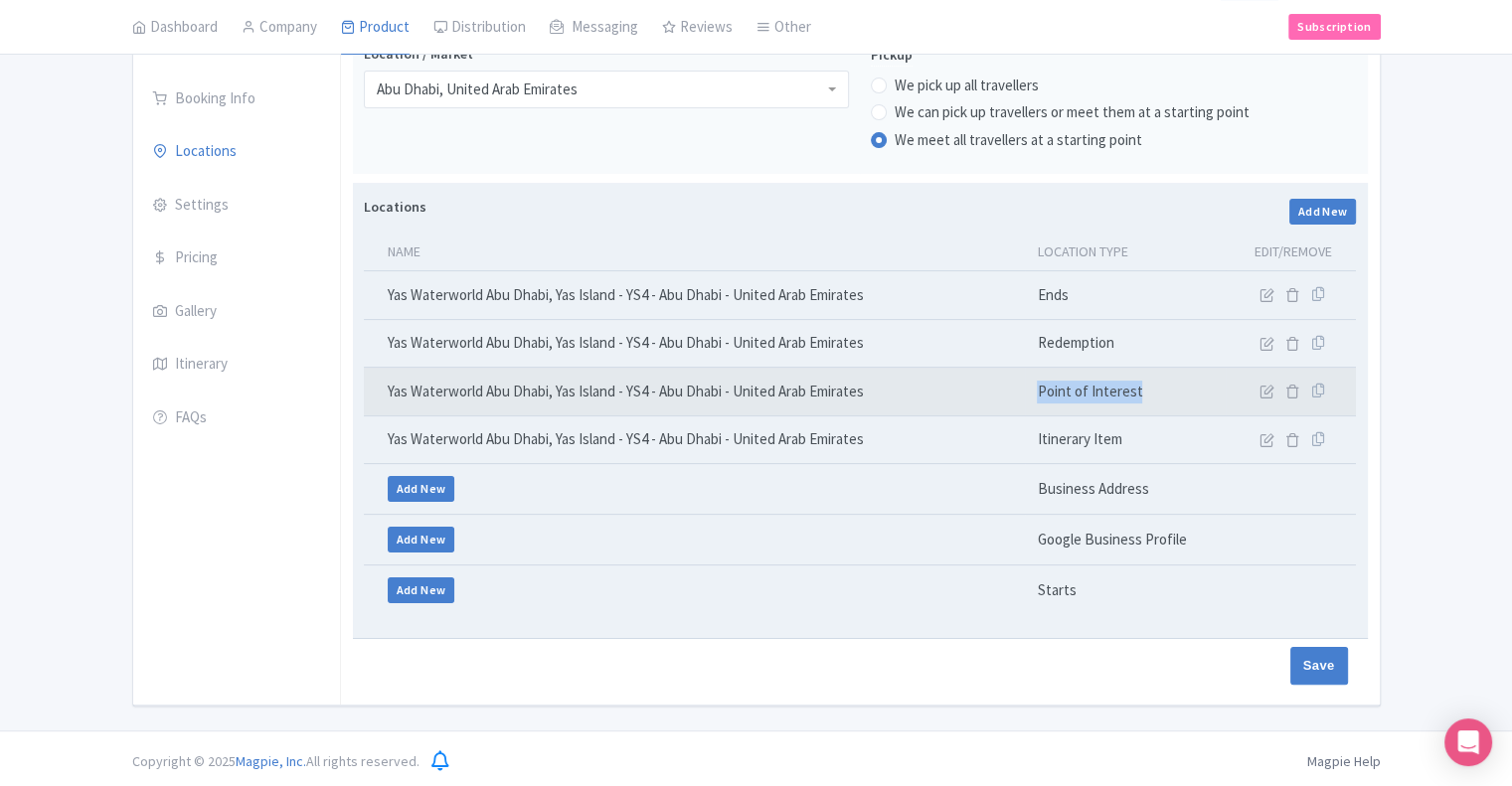 click on "Point of Interest" at bounding box center (1124, 392) 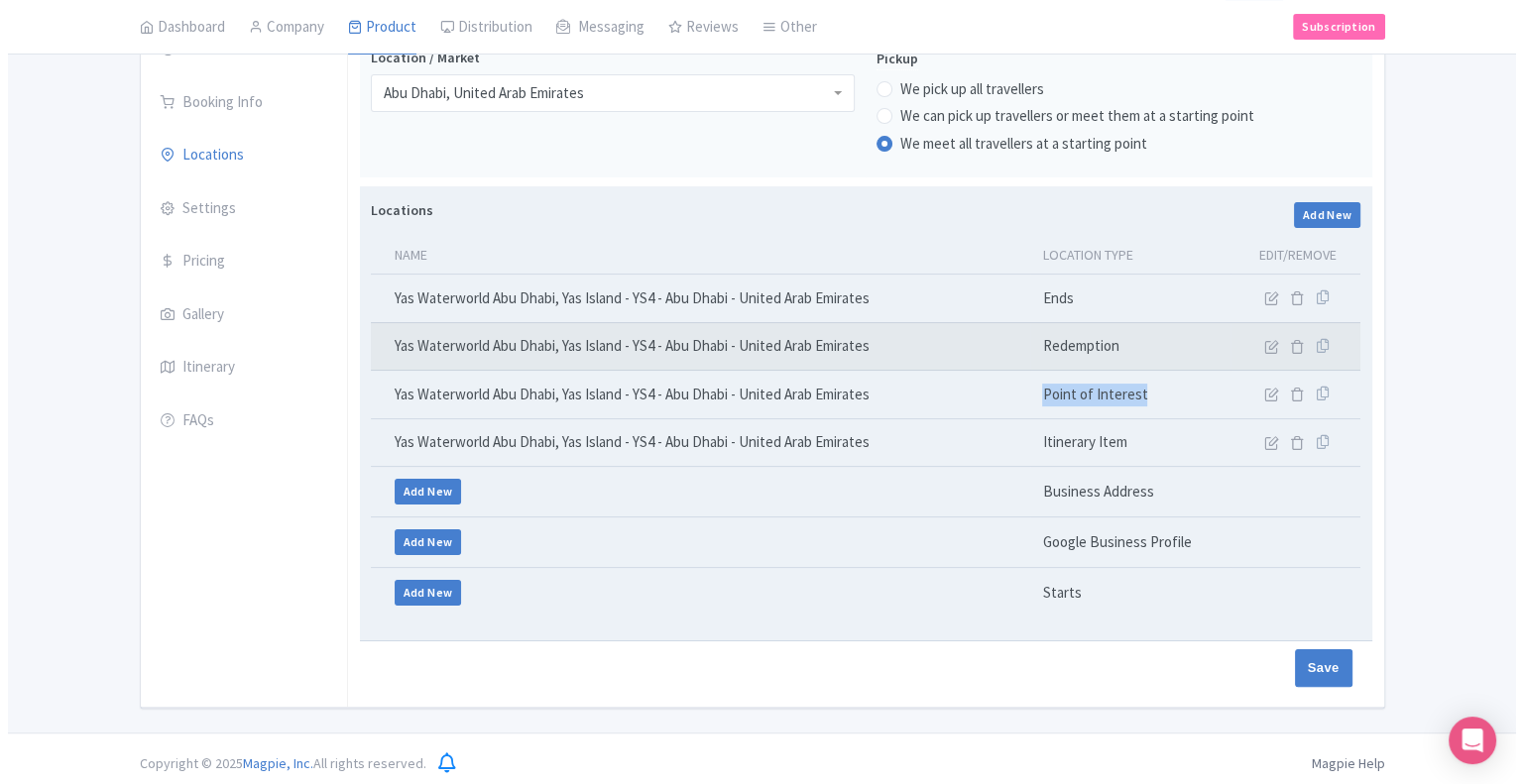 scroll, scrollTop: 274, scrollLeft: 0, axis: vertical 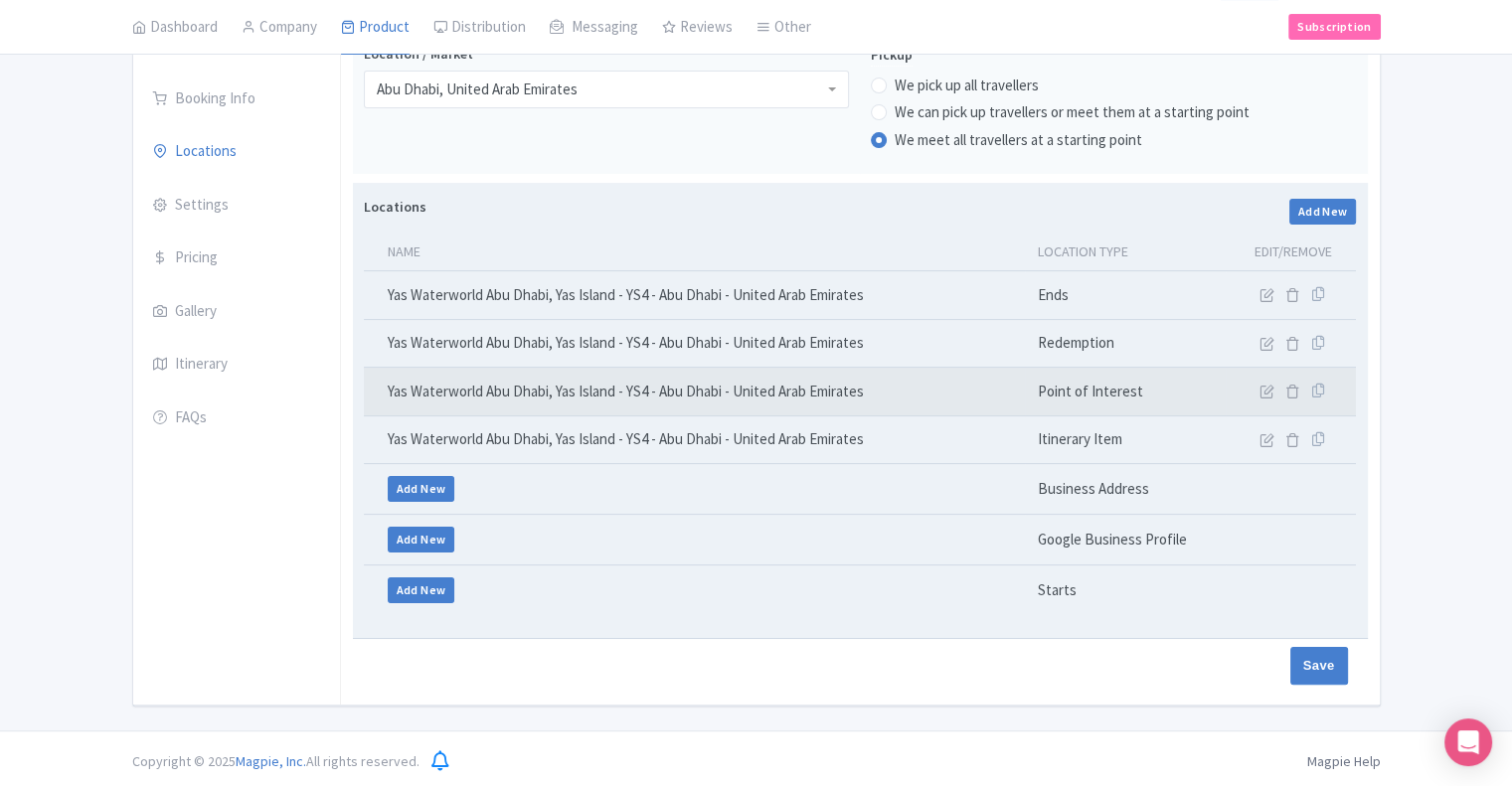 click on "Yas Waterworld Abu Dhabi, Yas Island - YS4 - Abu Dhabi - United Arab Emirates" at bounding box center (695, 392) 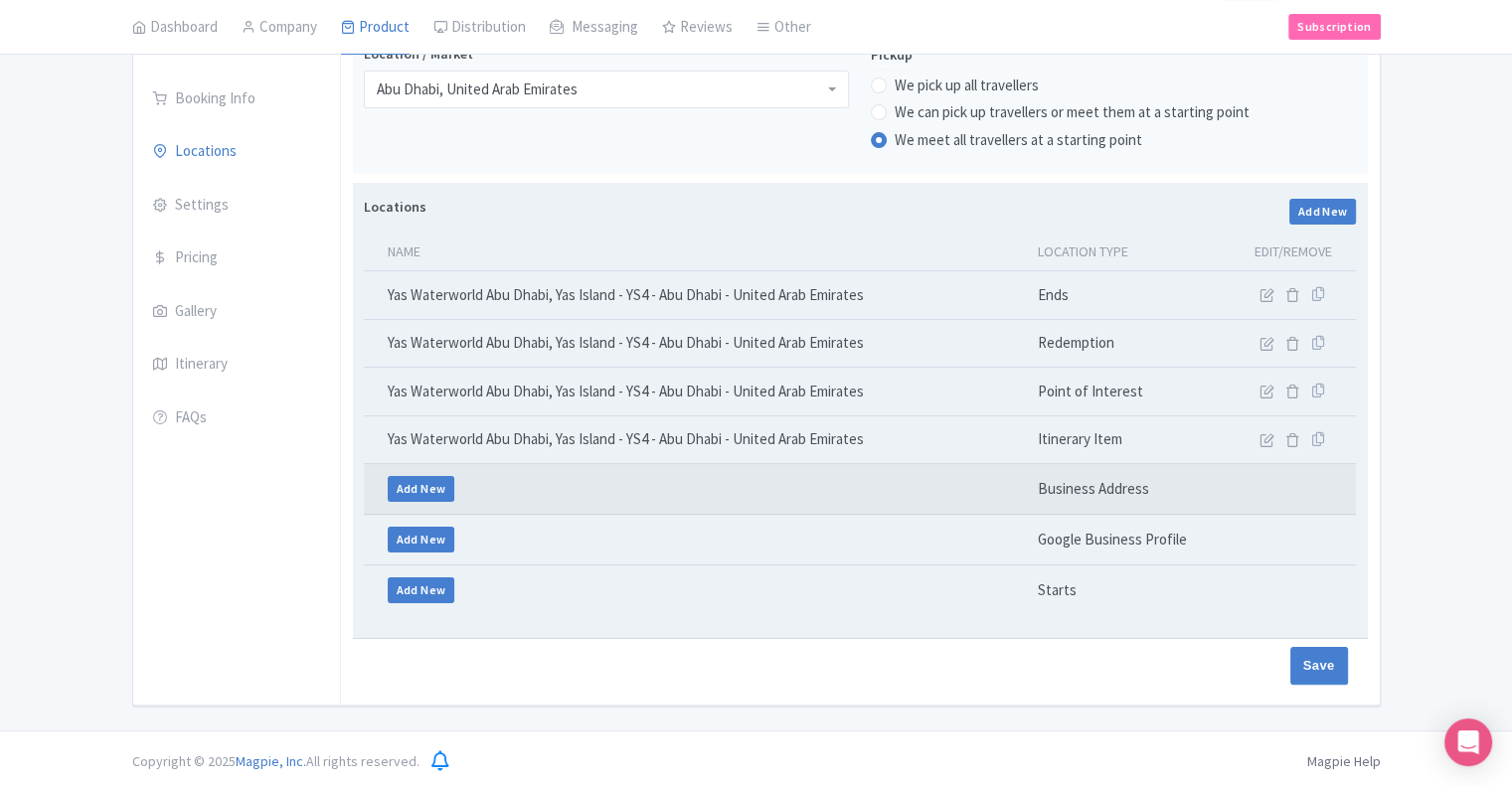 click on "Business Address" at bounding box center [1124, 489] 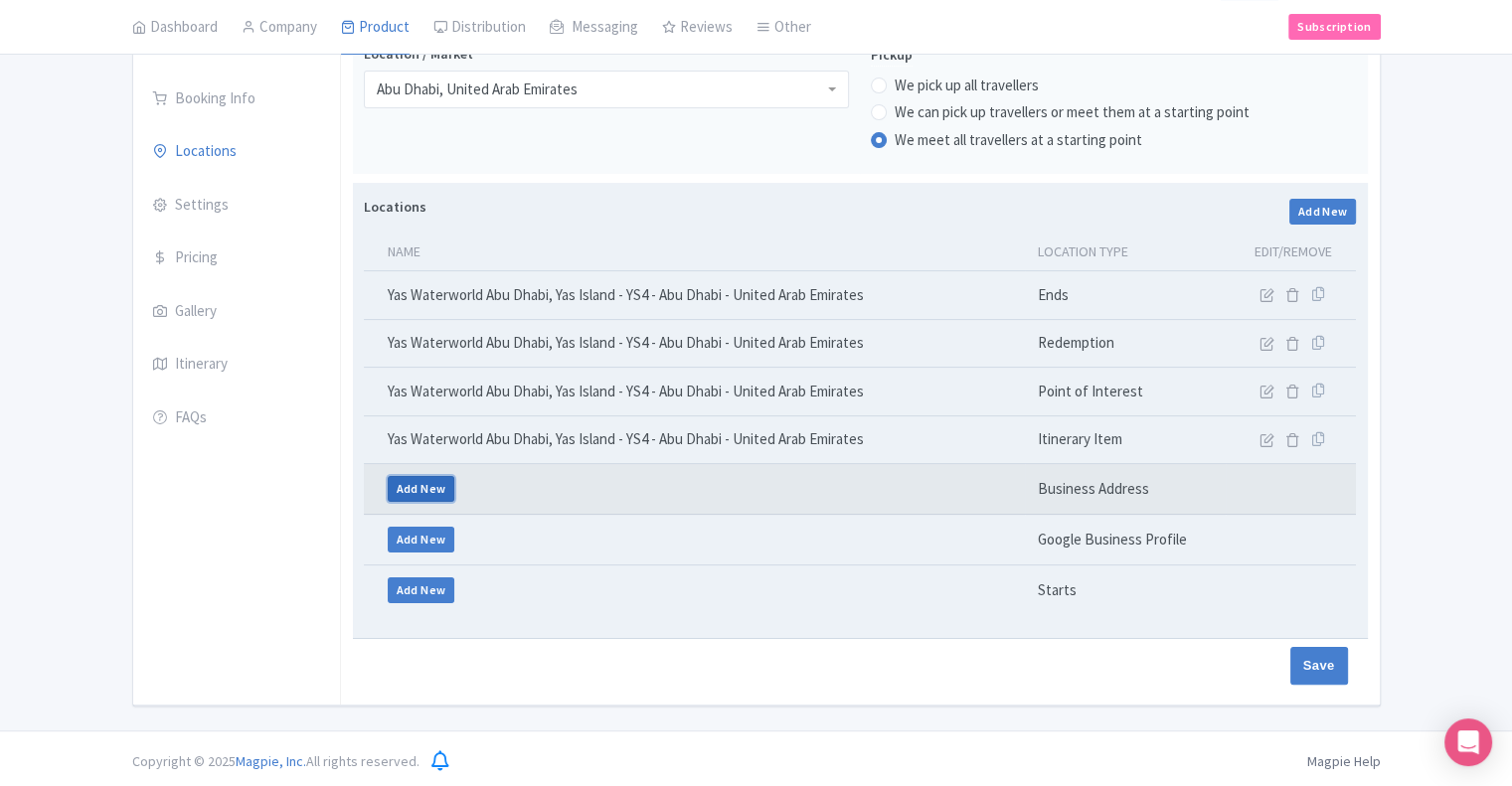 click on "Add New" at bounding box center [421, 489] 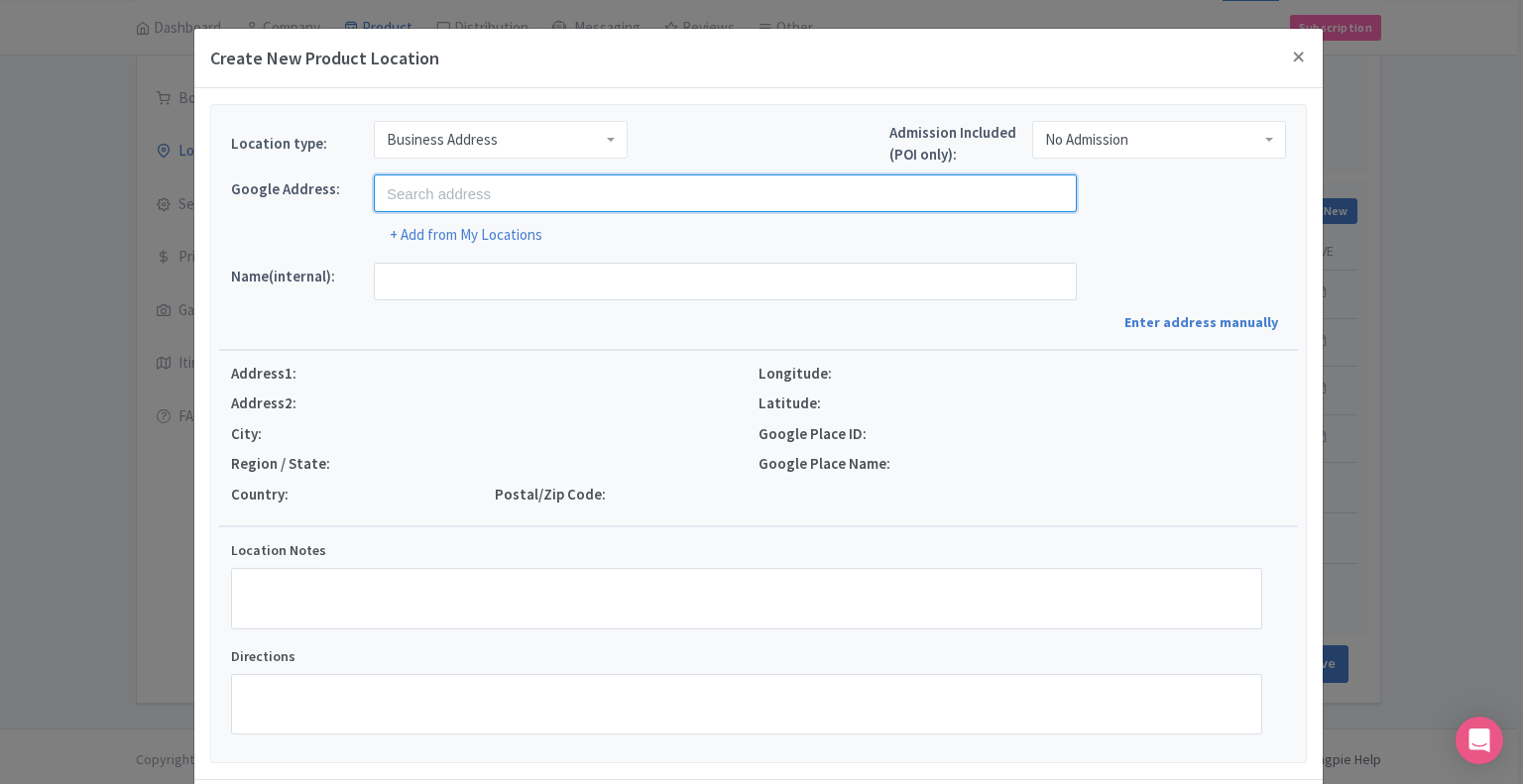 click at bounding box center [725, 193] 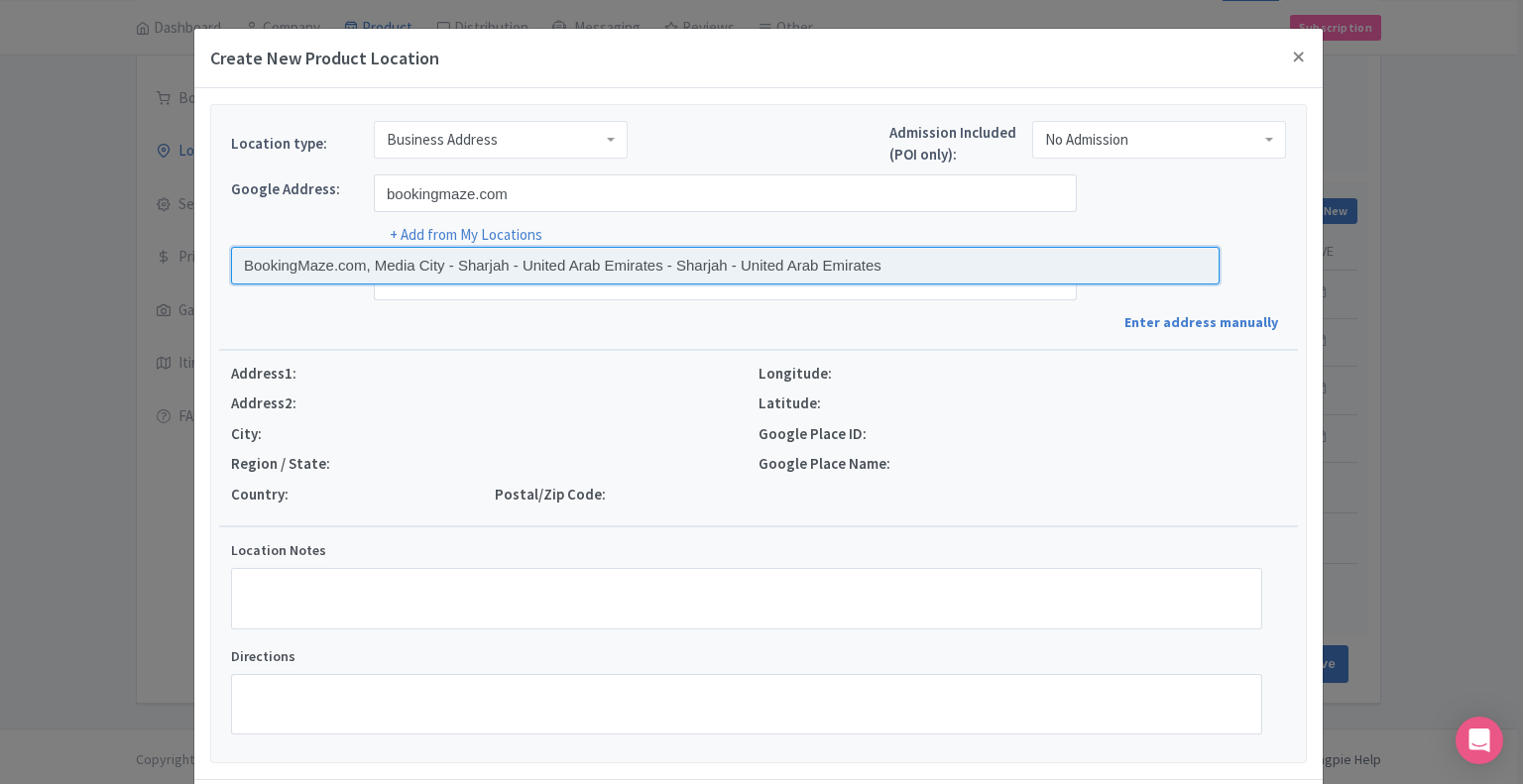 click at bounding box center [725, 266] 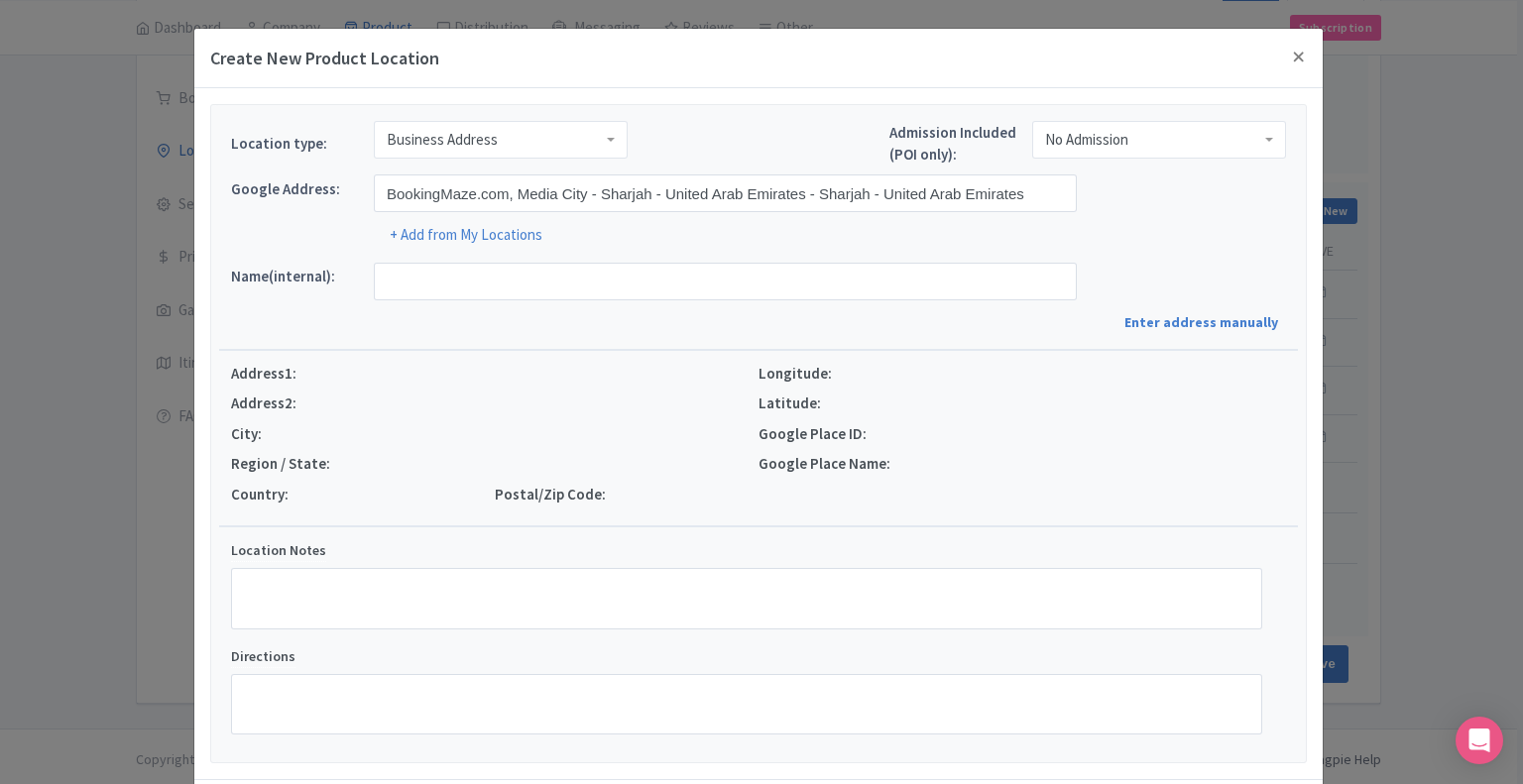 type on "BookingMaze.com, Media City, Sharjah Business center - Sharjah - United Arab Emirates - Al Ghafiya - Al Riqa Suburb - Sharjah - United Arab Emirates" 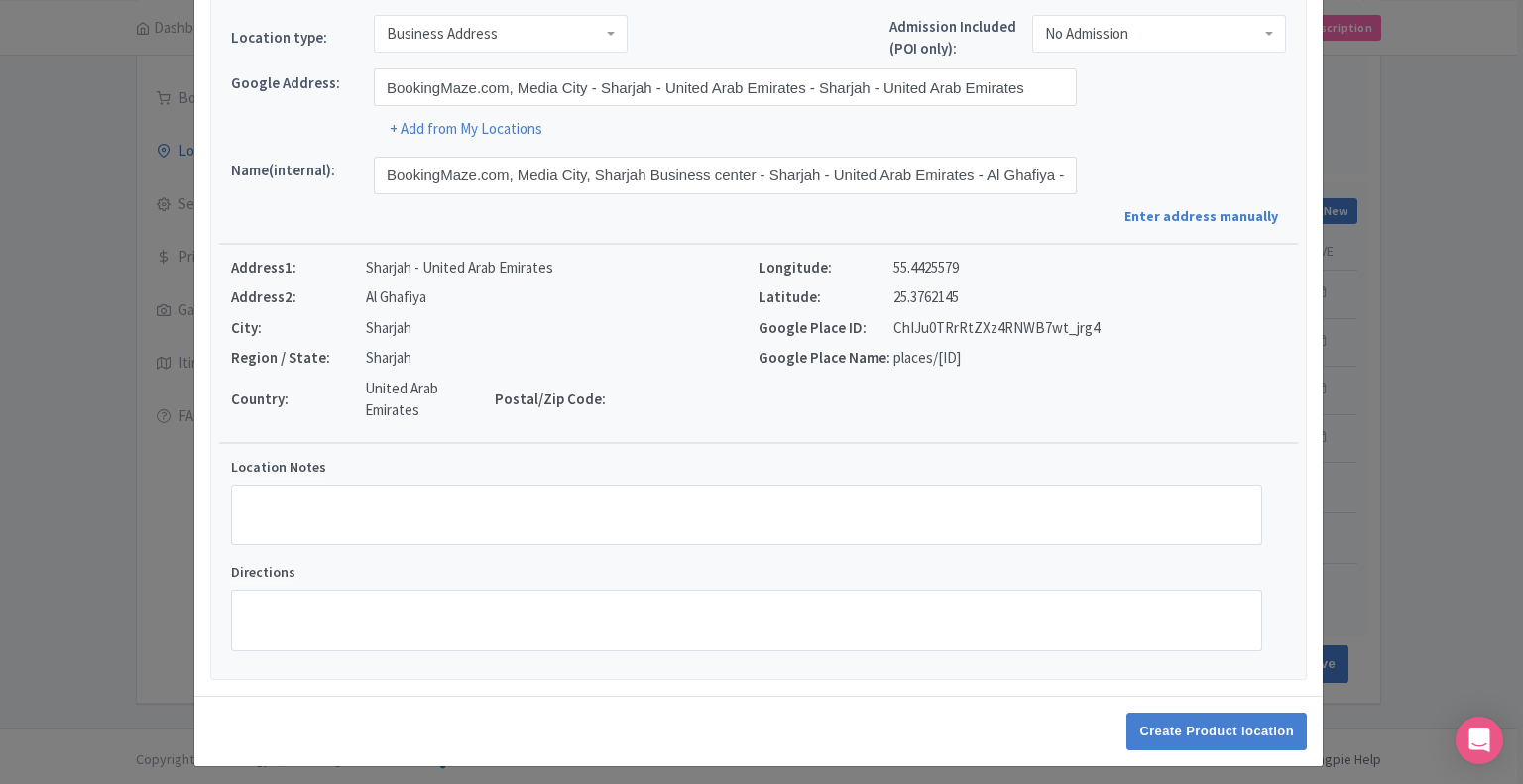 scroll, scrollTop: 112, scrollLeft: 0, axis: vertical 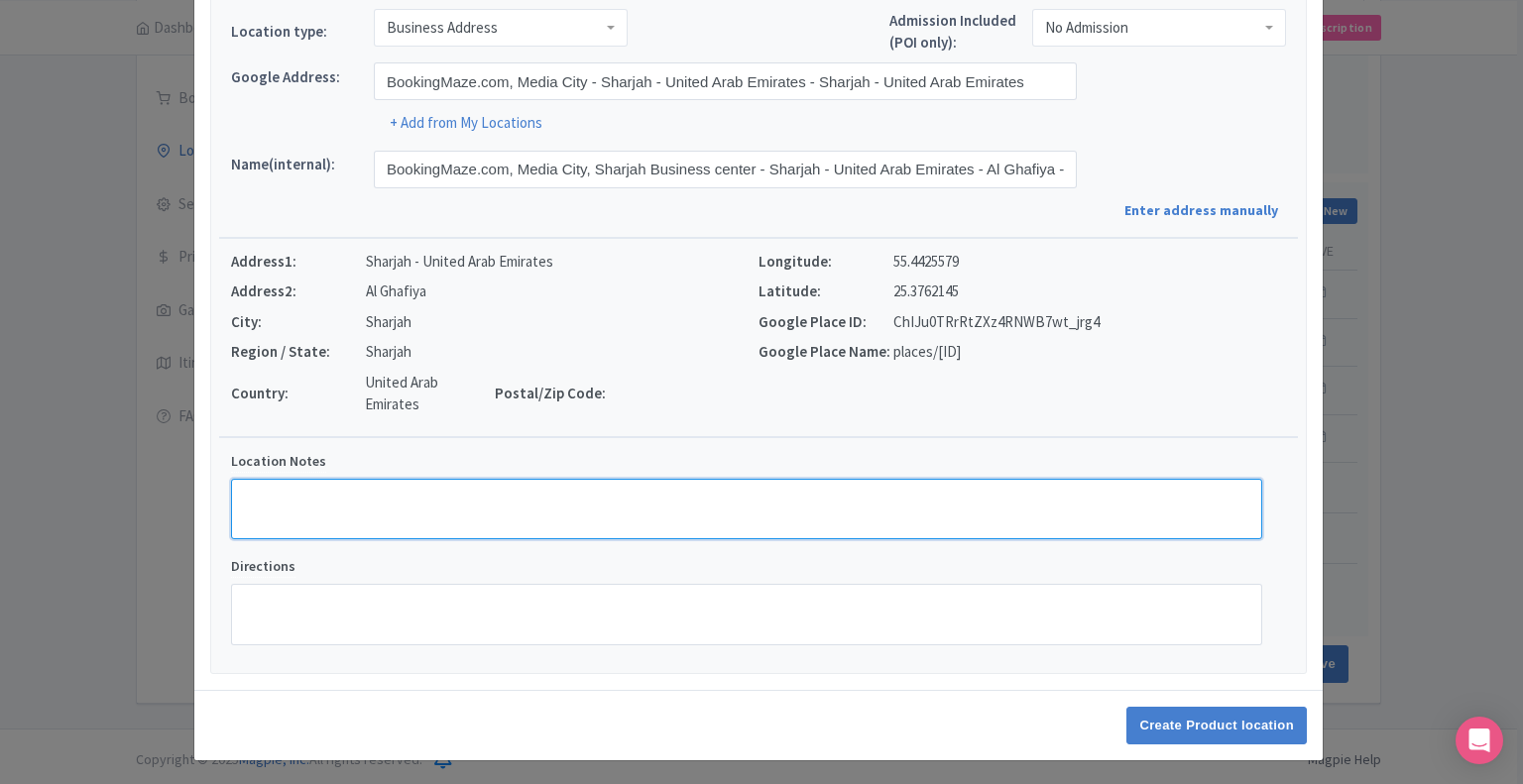 click on "Location Notes" at bounding box center (747, 509) 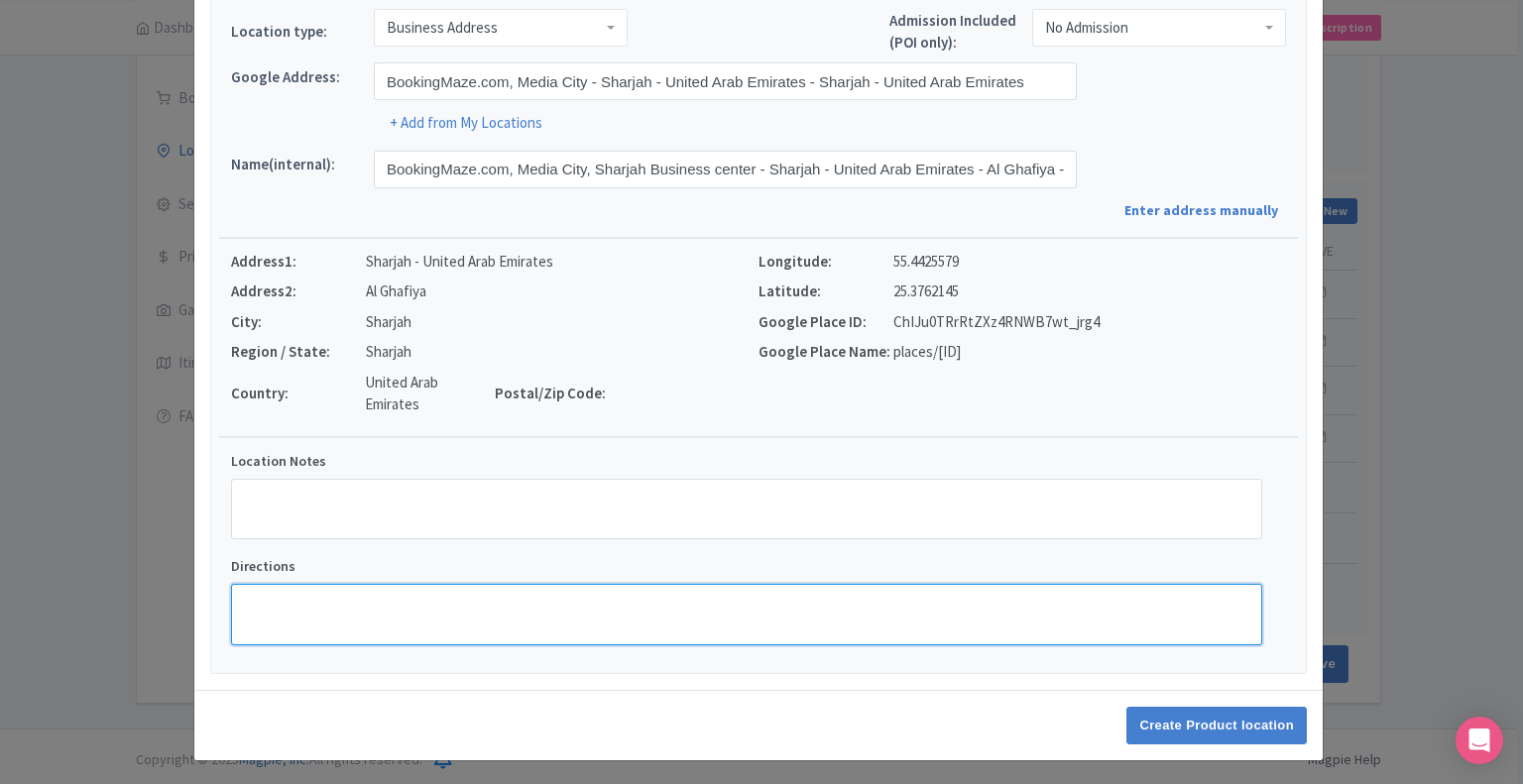 click on "Directions" at bounding box center (747, 615) 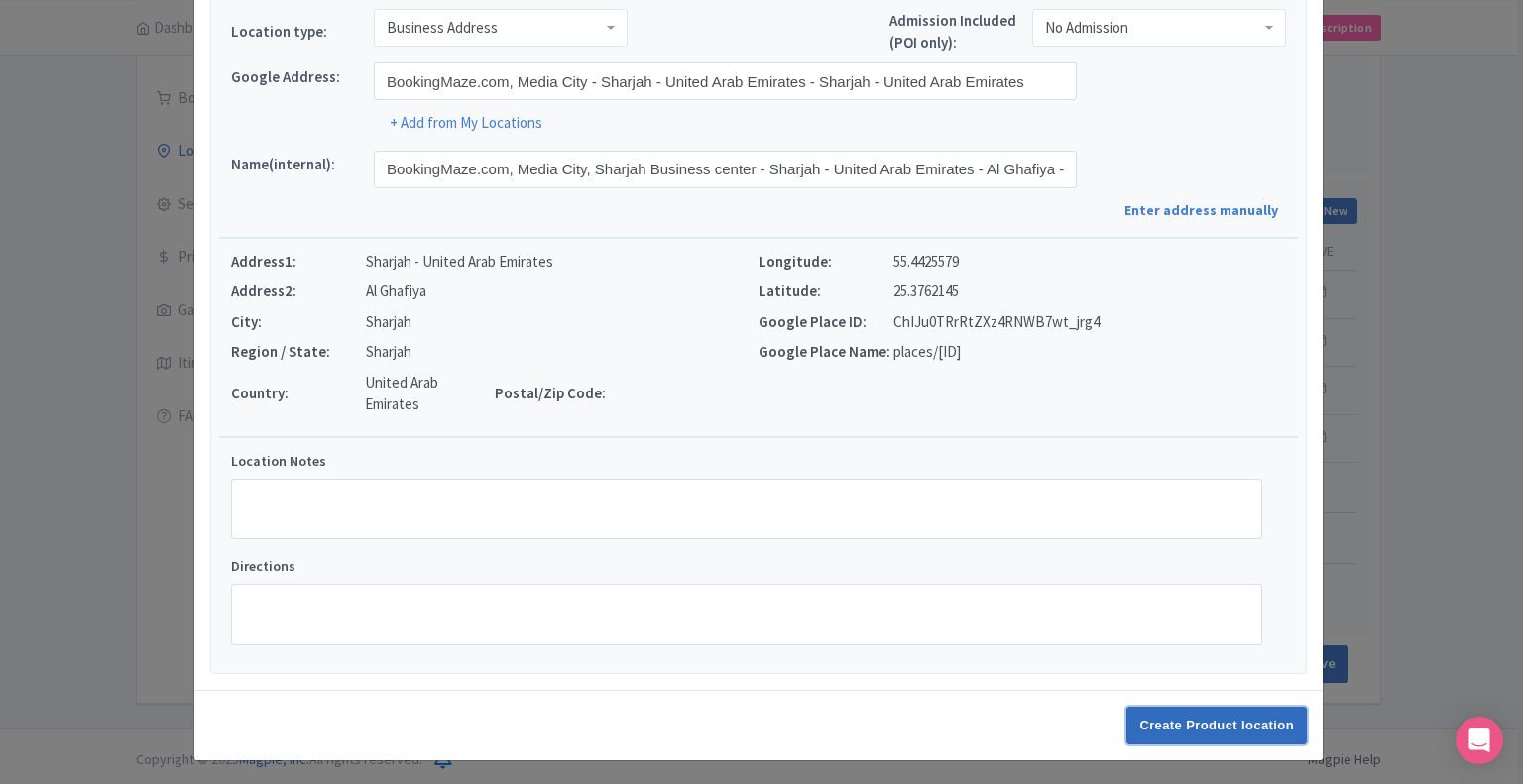 click on "Create Product location" at bounding box center [1217, 726] 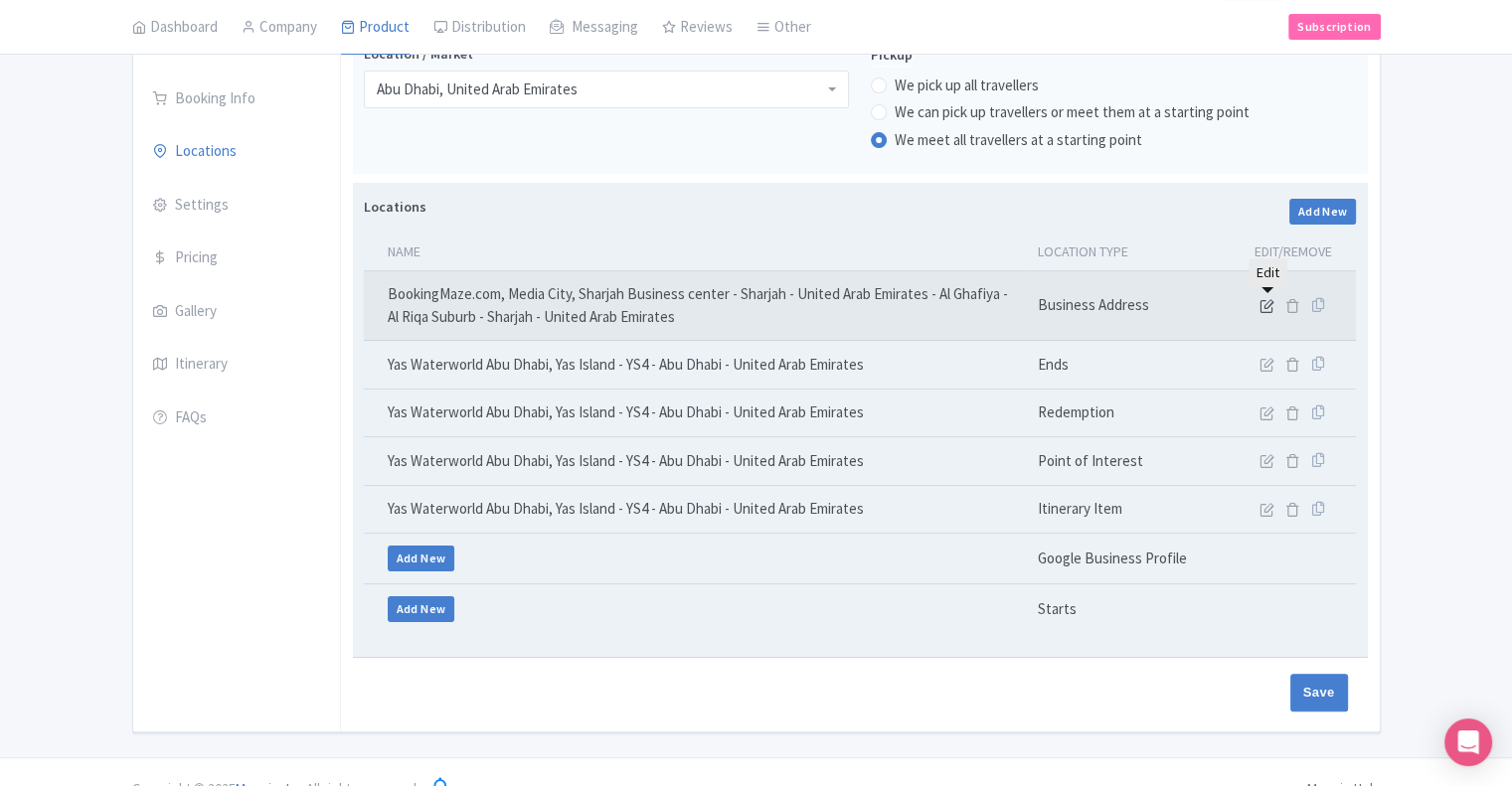 click at bounding box center (1266, 305) 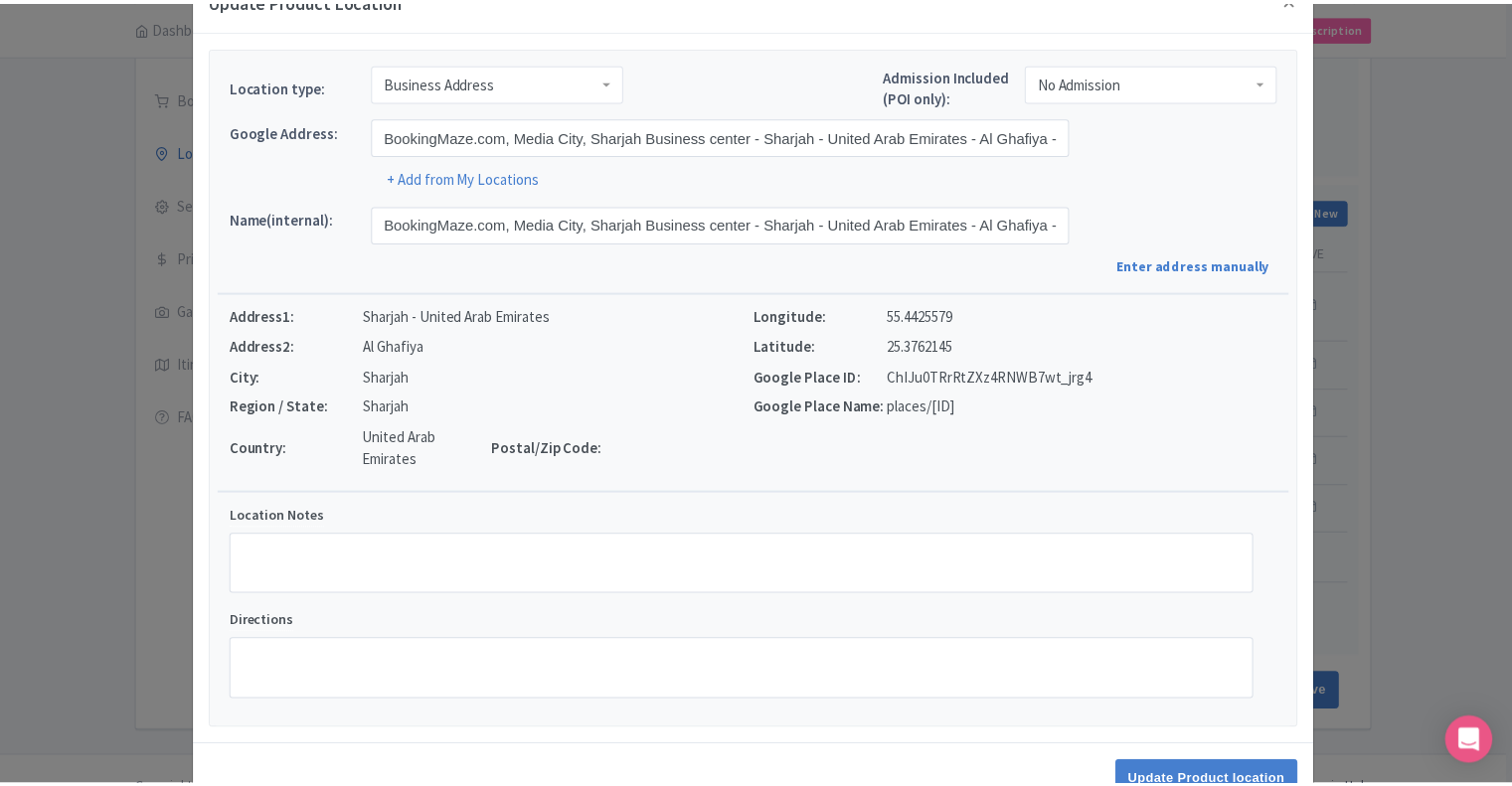 scroll, scrollTop: 112, scrollLeft: 0, axis: vertical 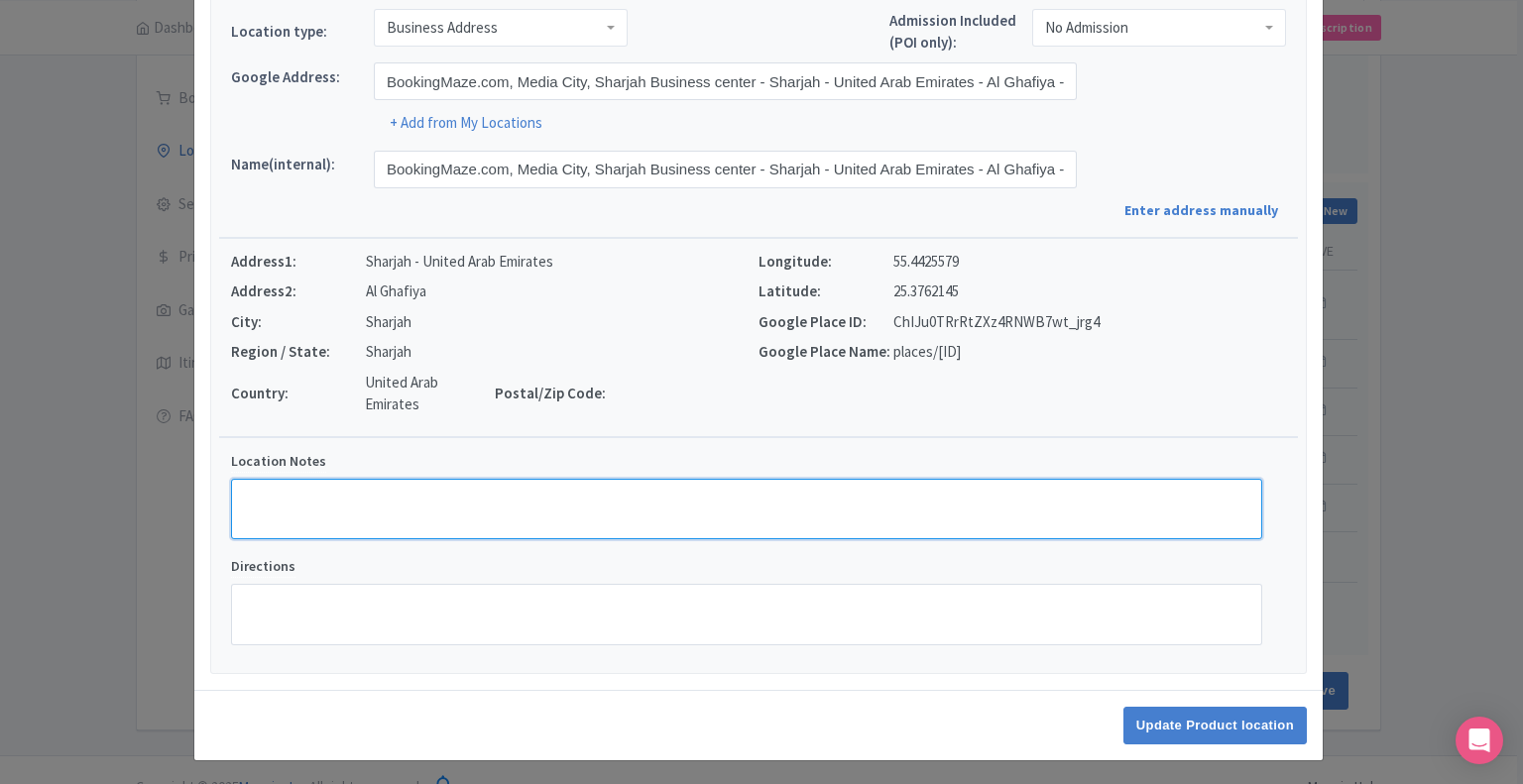 click on "Location Notes" at bounding box center (747, 509) 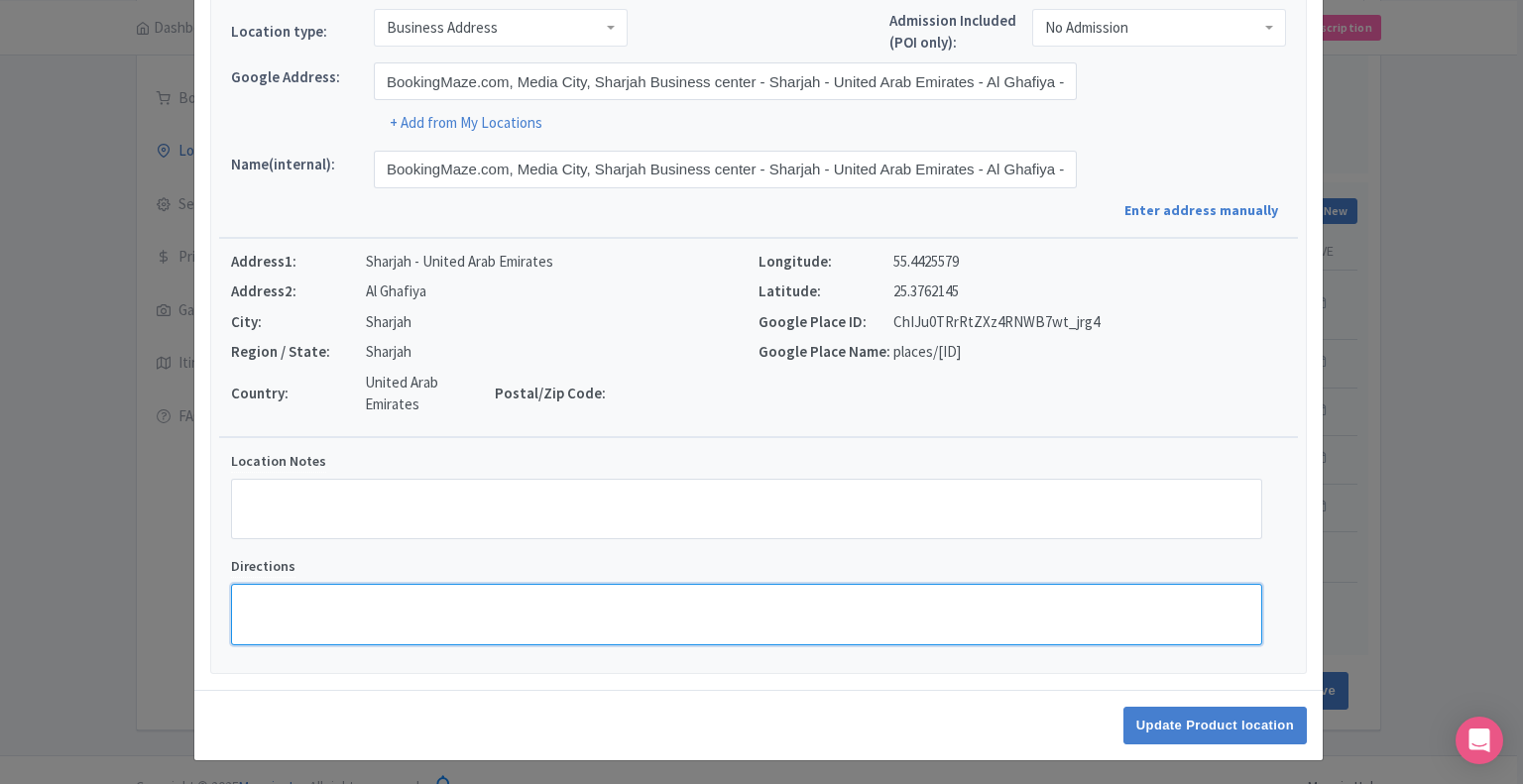 click on "Directions" at bounding box center (747, 615) 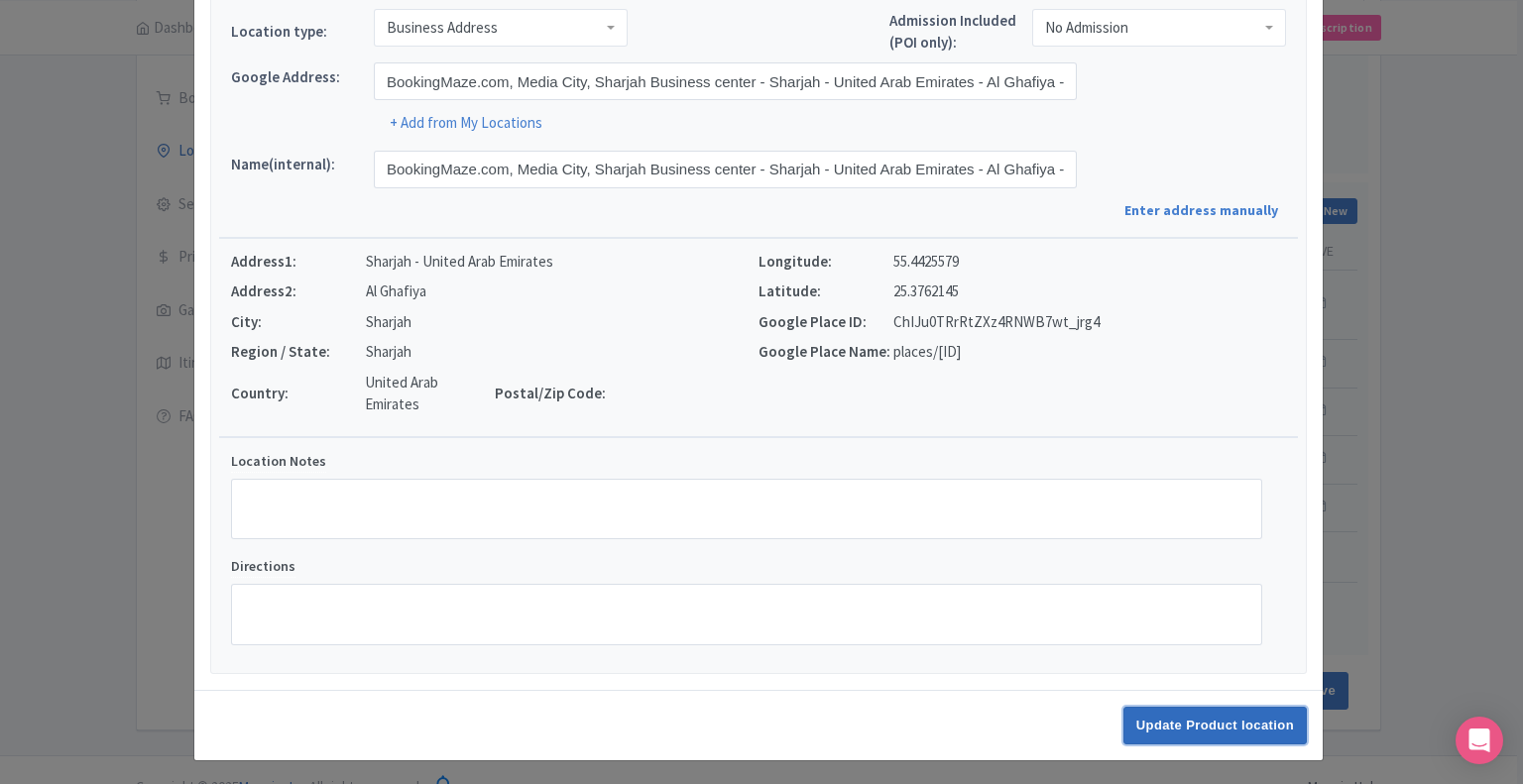 click on "Update Product location" at bounding box center [1215, 726] 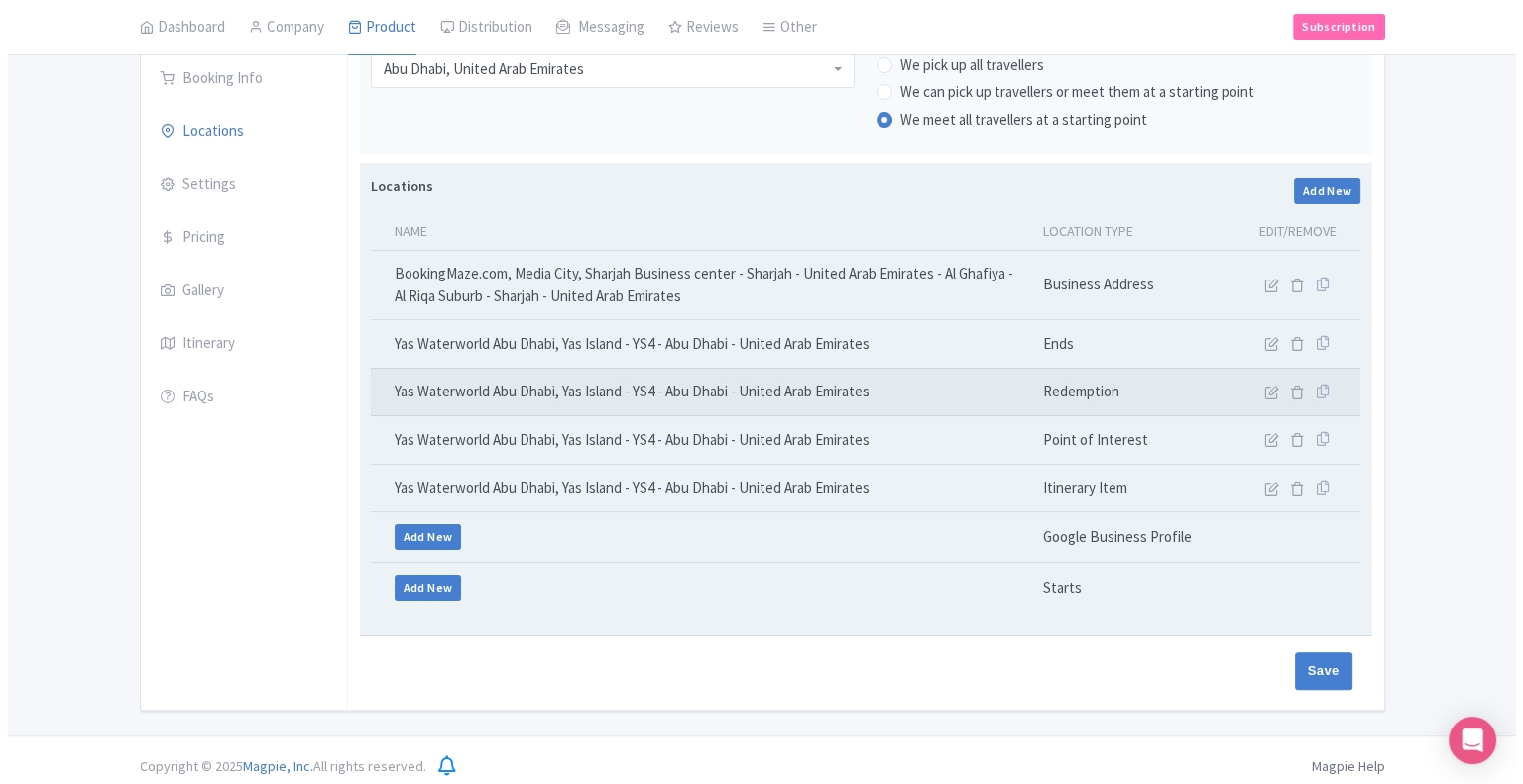scroll, scrollTop: 300, scrollLeft: 0, axis: vertical 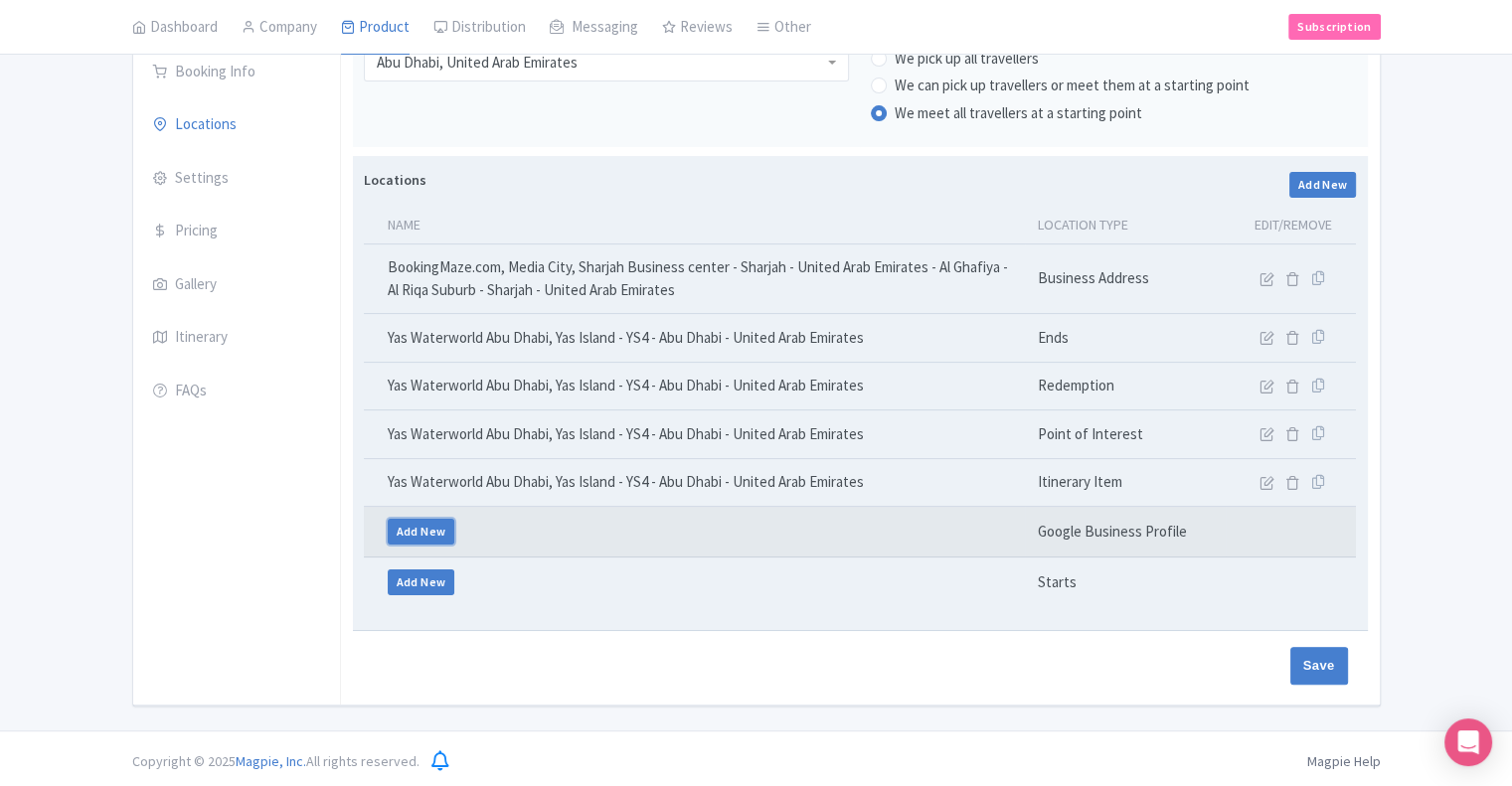 click on "Add New" at bounding box center [421, 532] 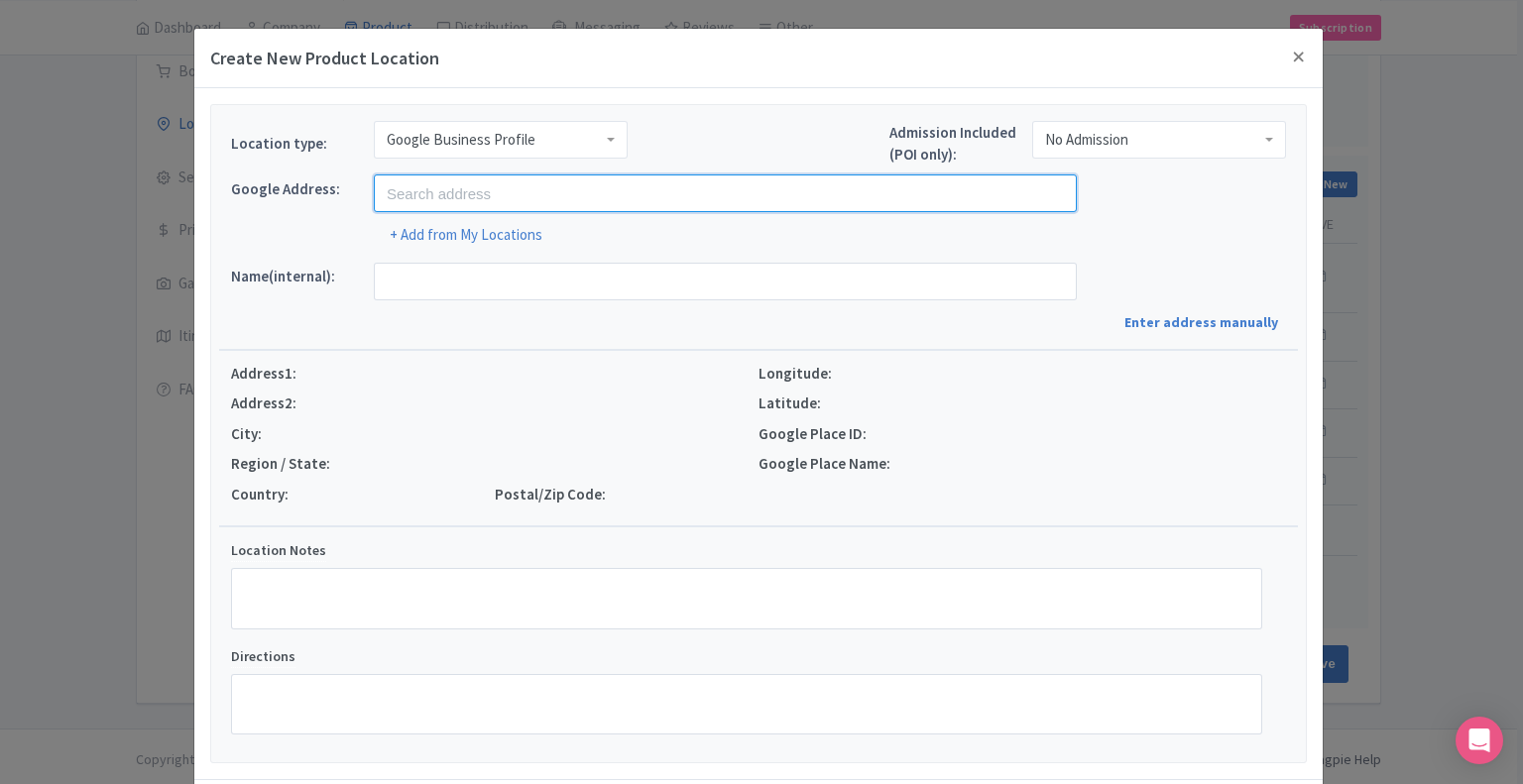 click at bounding box center (725, 193) 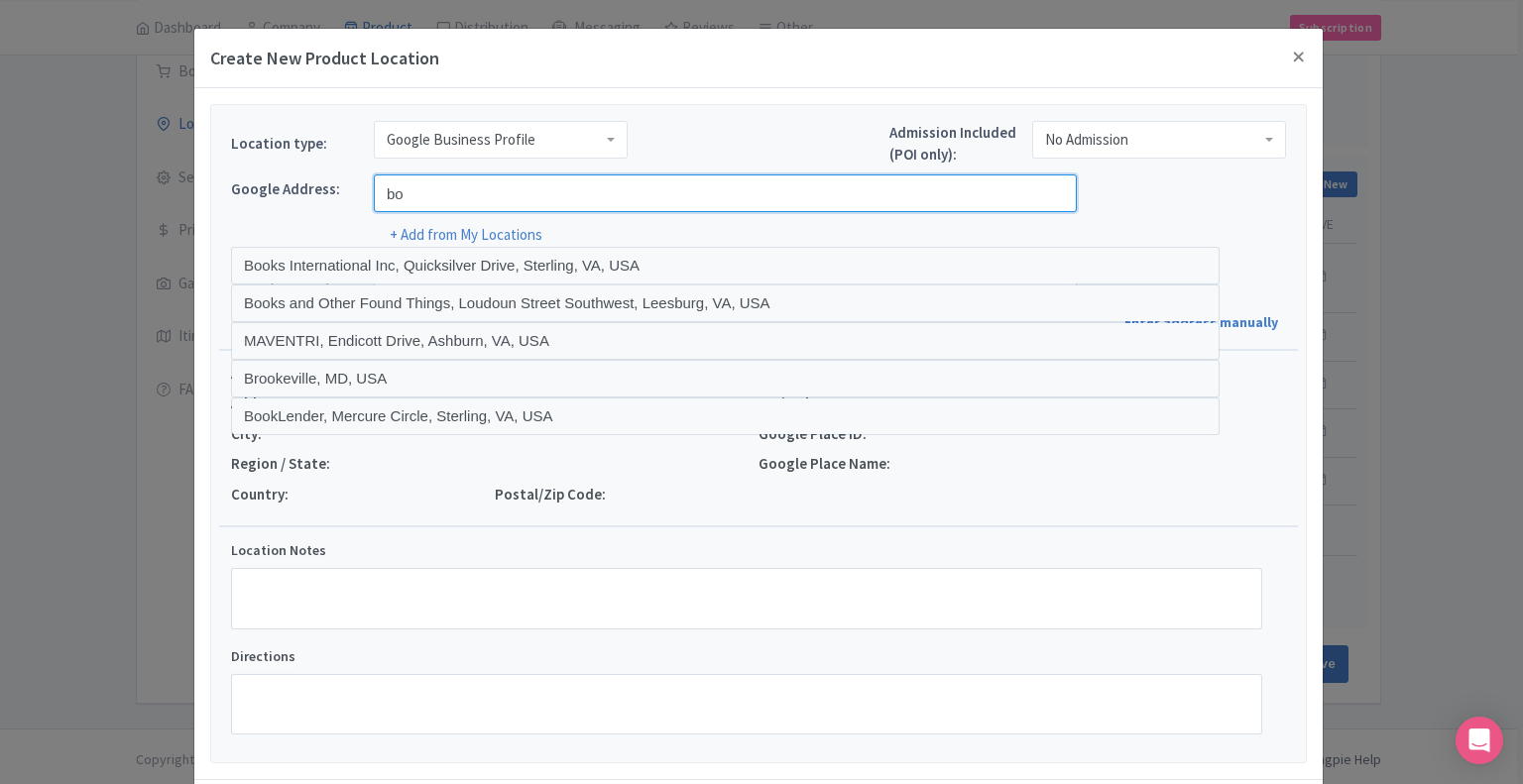 type on "b" 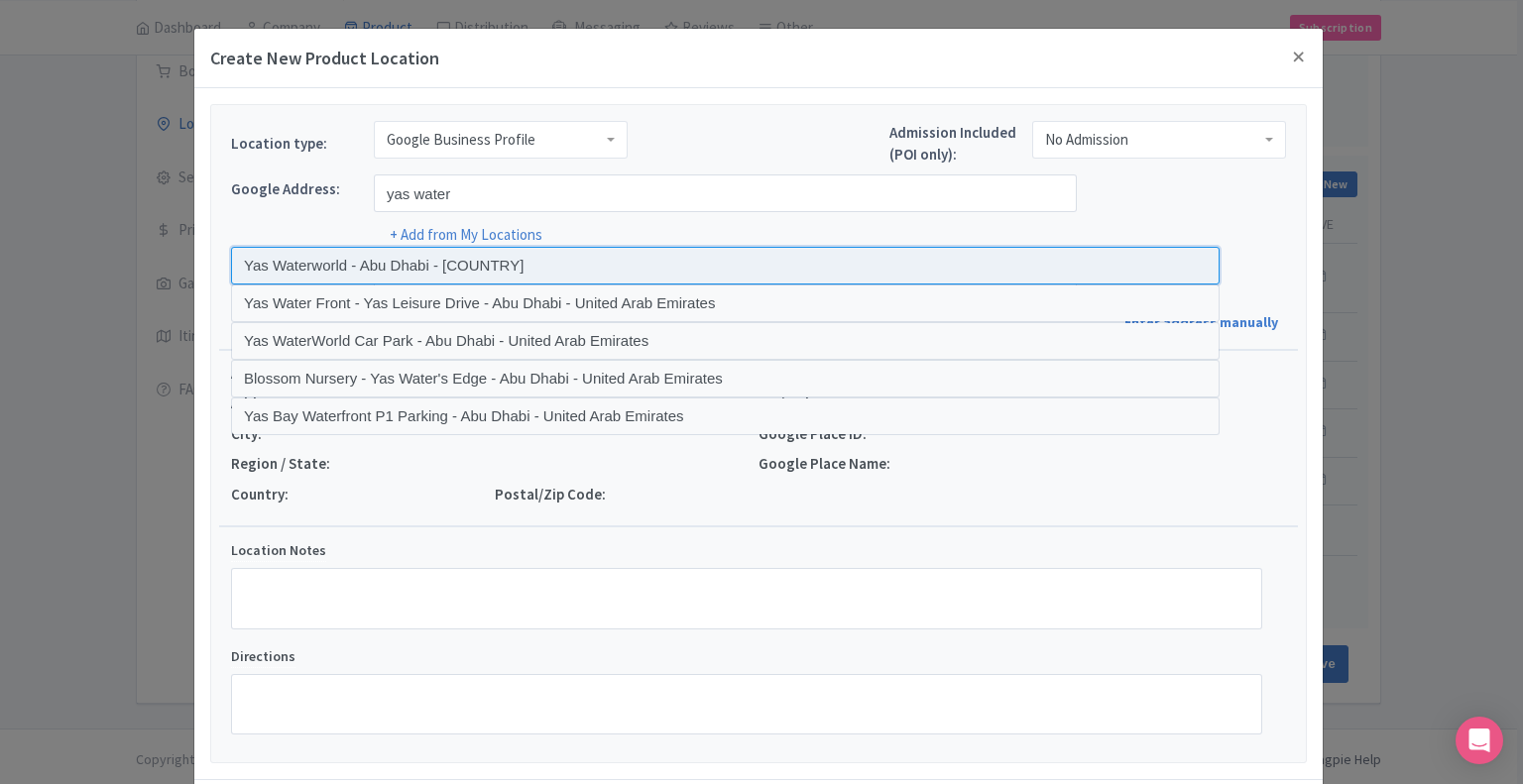 click at bounding box center [725, 266] 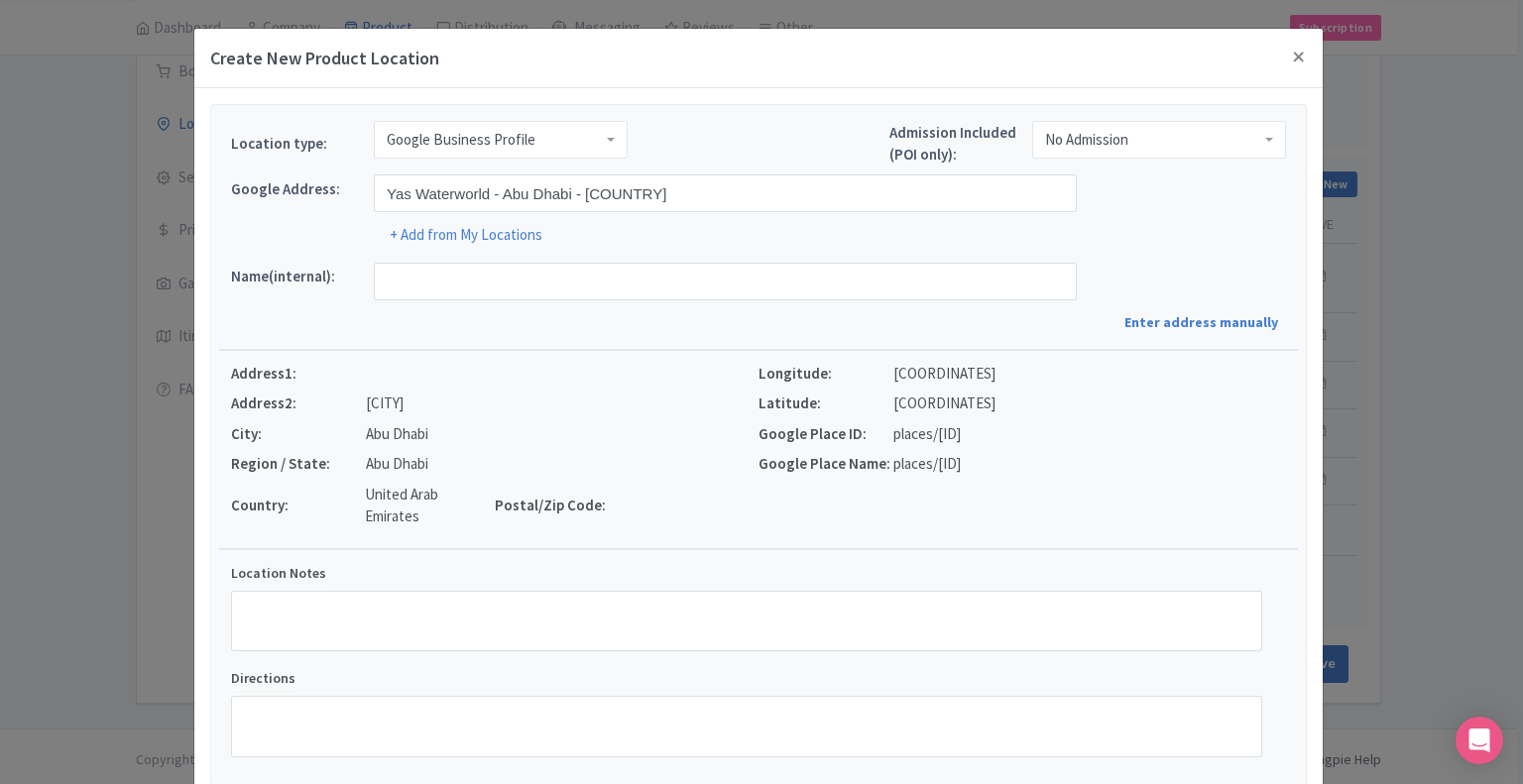 type on "Yas Waterworld Abu Dhabi, Yas Island - YS4 - Abu Dhabi - United Arab Emirates" 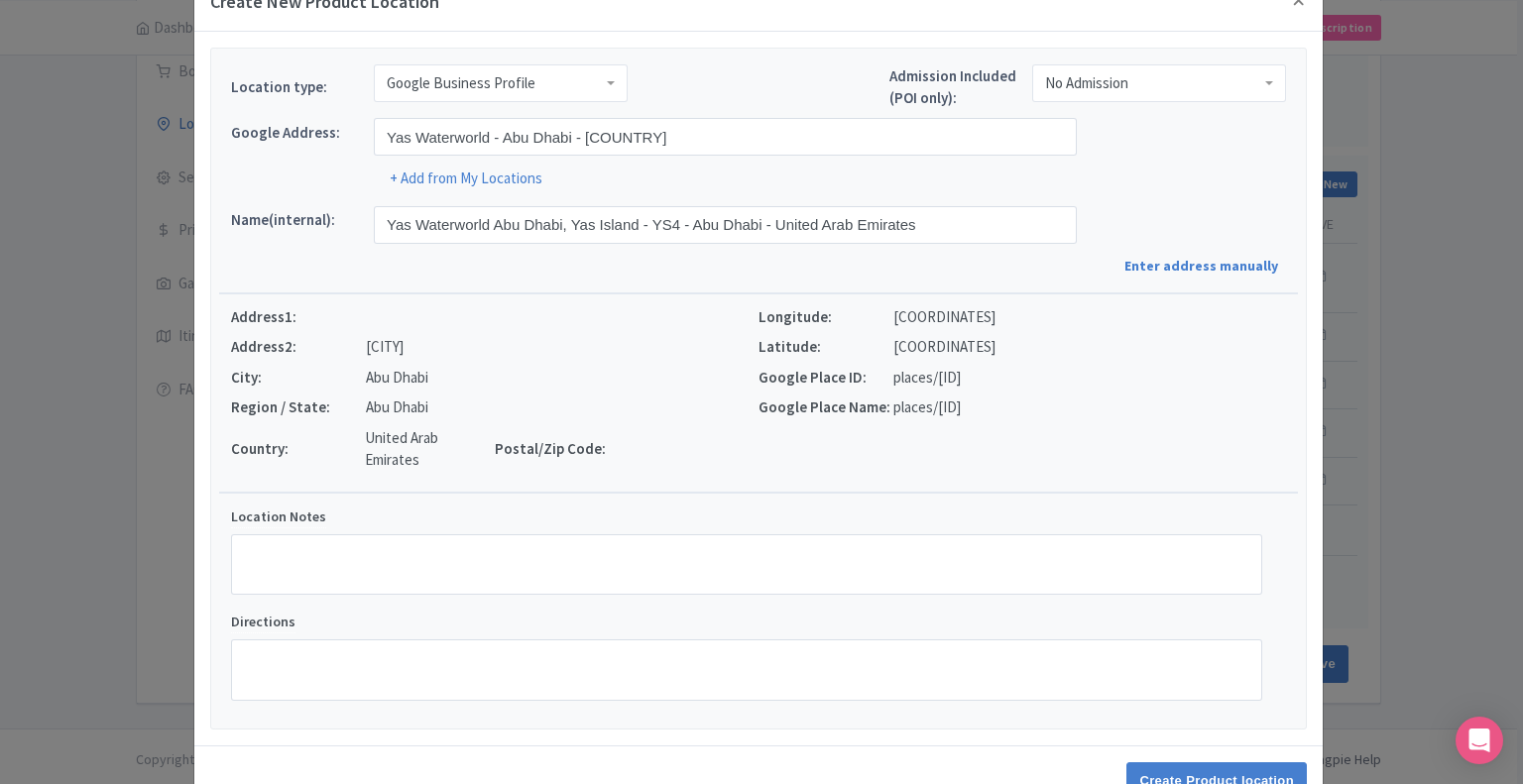 scroll, scrollTop: 112, scrollLeft: 0, axis: vertical 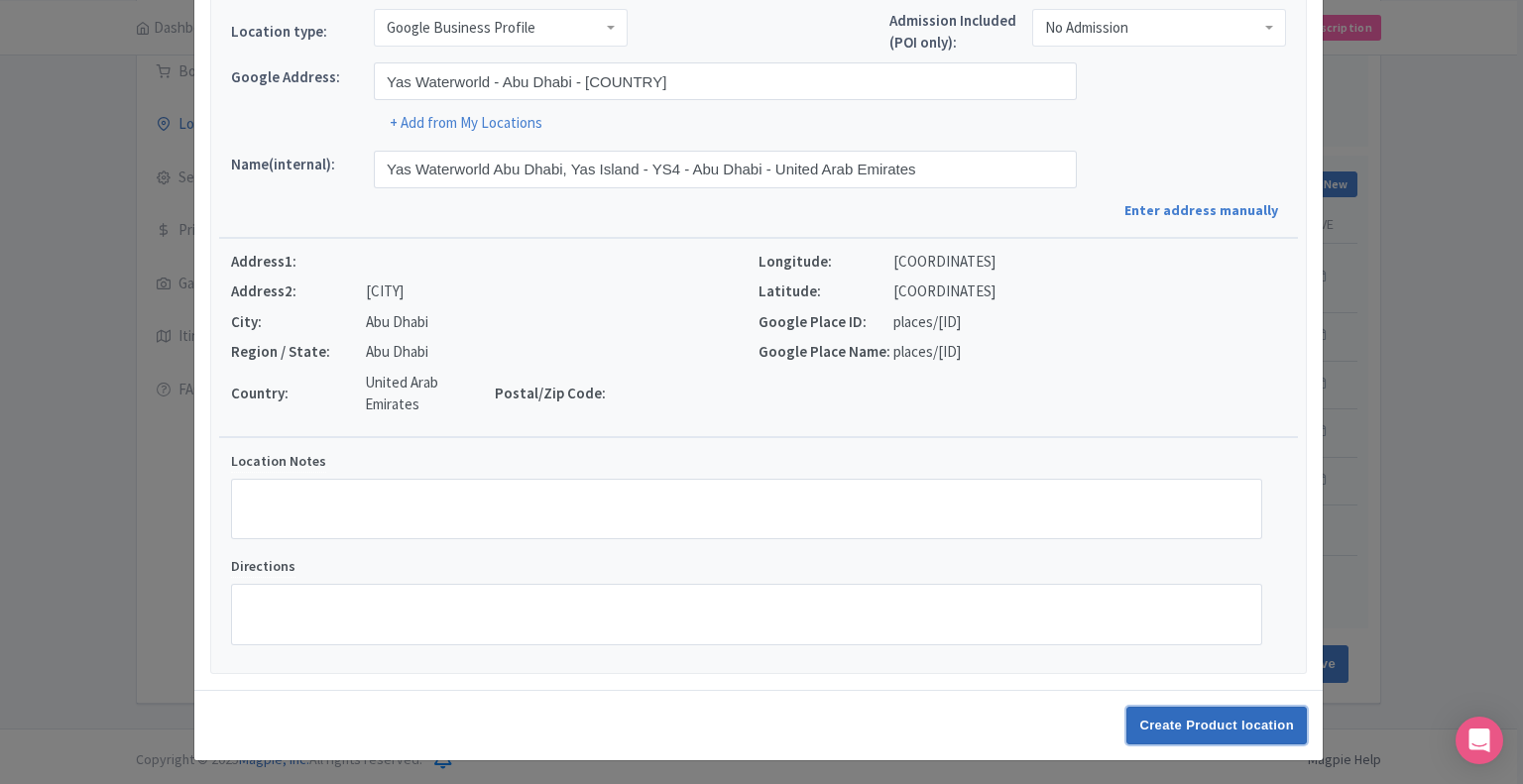click on "Create Product location" at bounding box center [1217, 726] 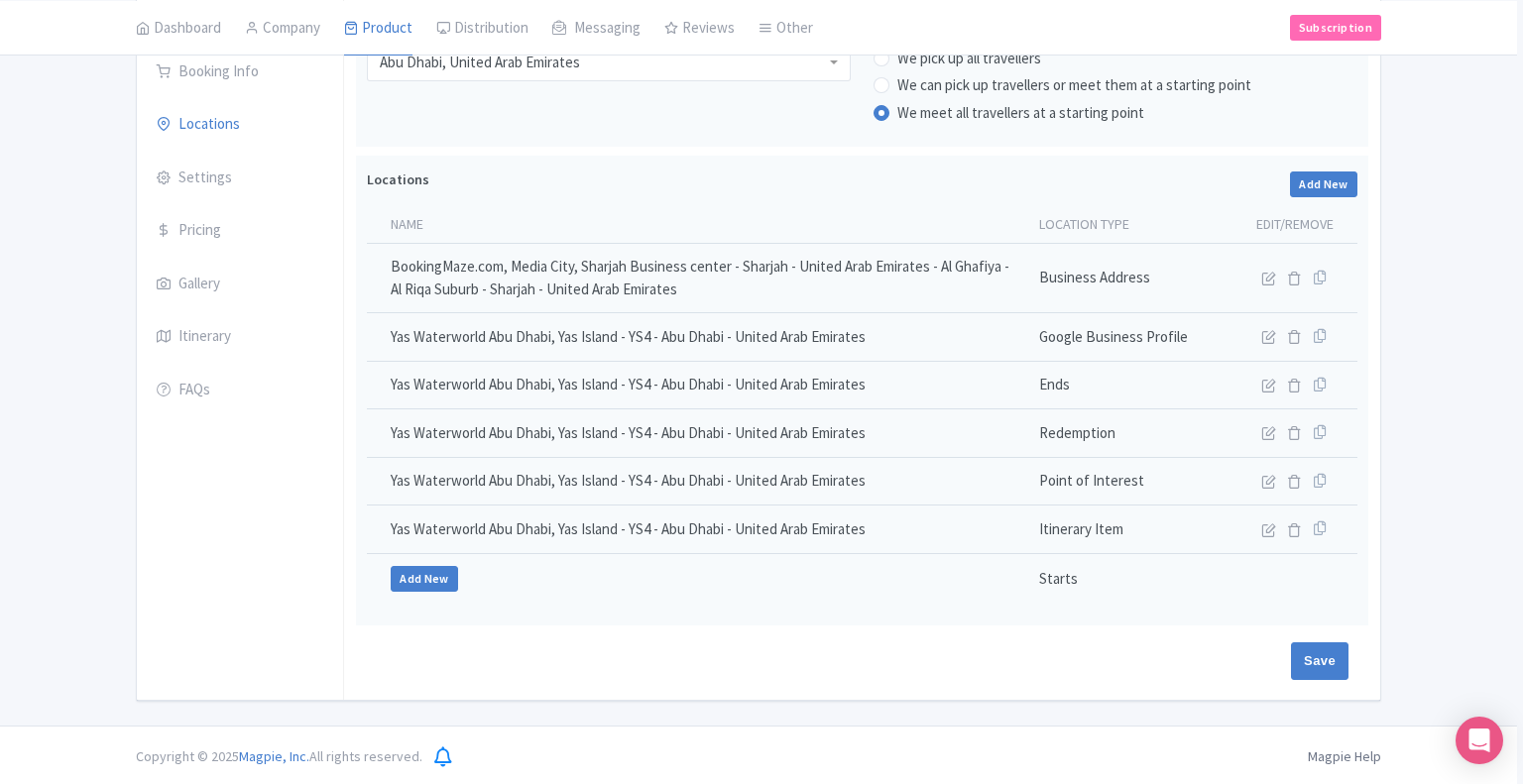 scroll, scrollTop: 298, scrollLeft: 0, axis: vertical 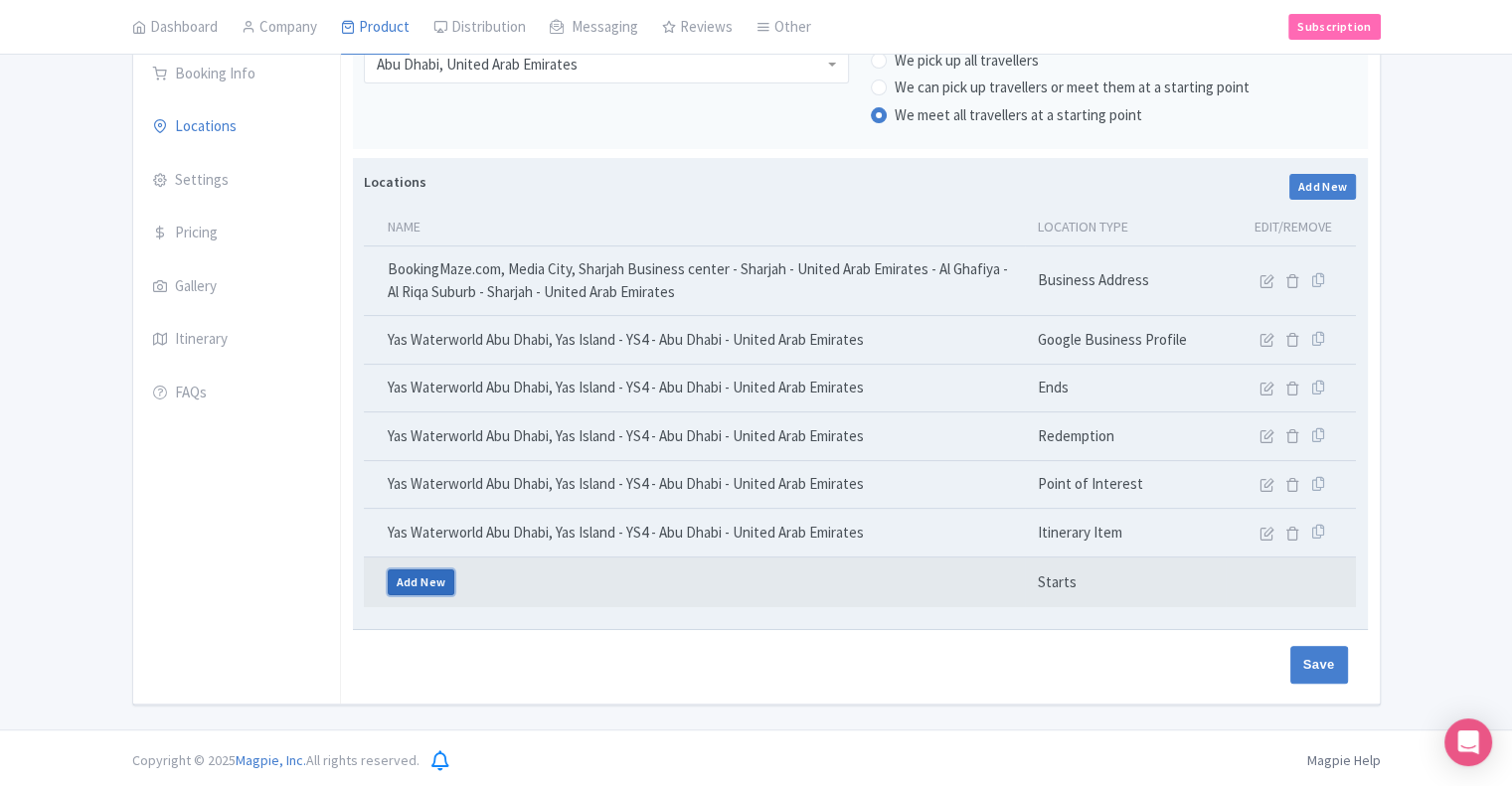 click on "Add New" at bounding box center [421, 582] 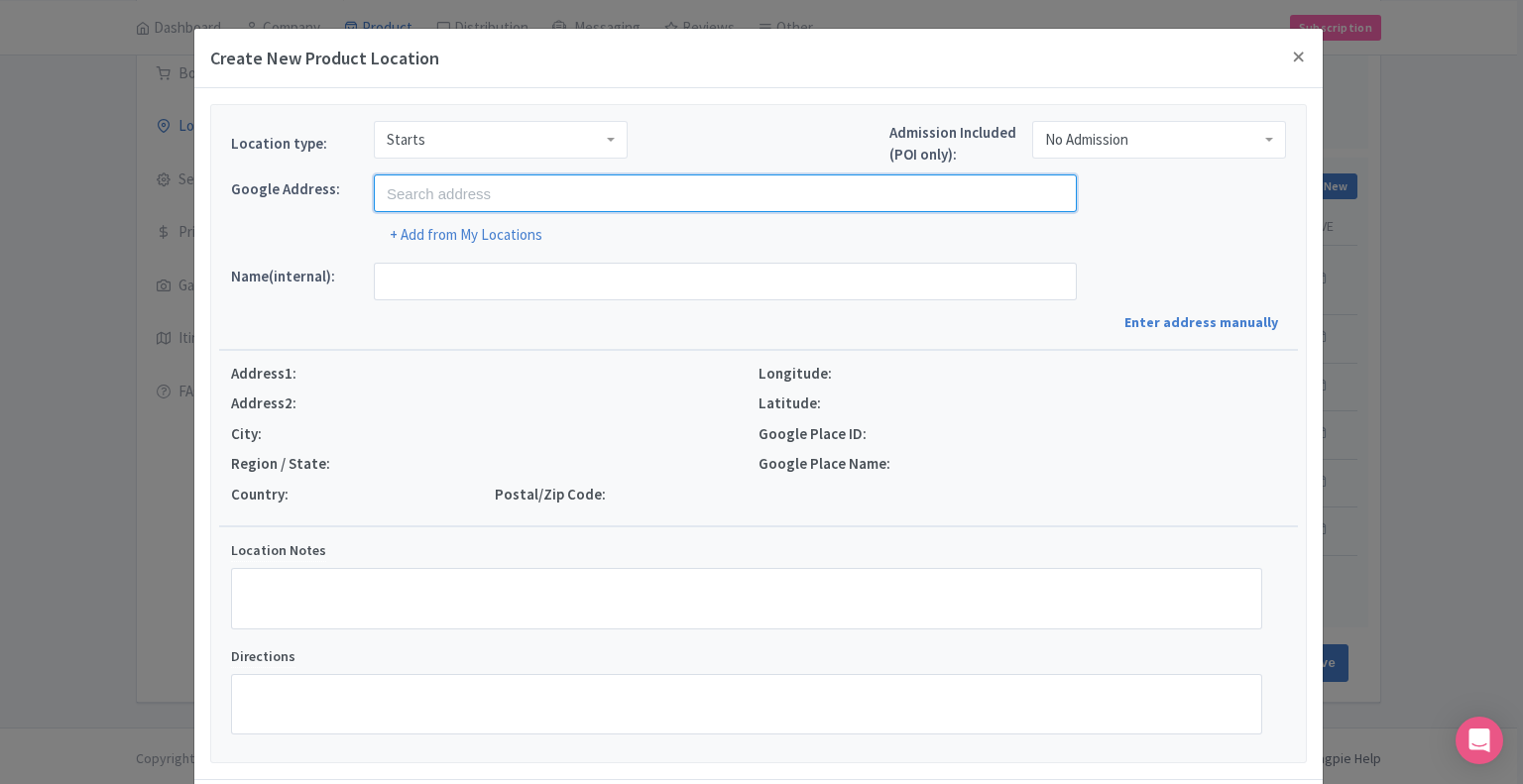 click at bounding box center (725, 193) 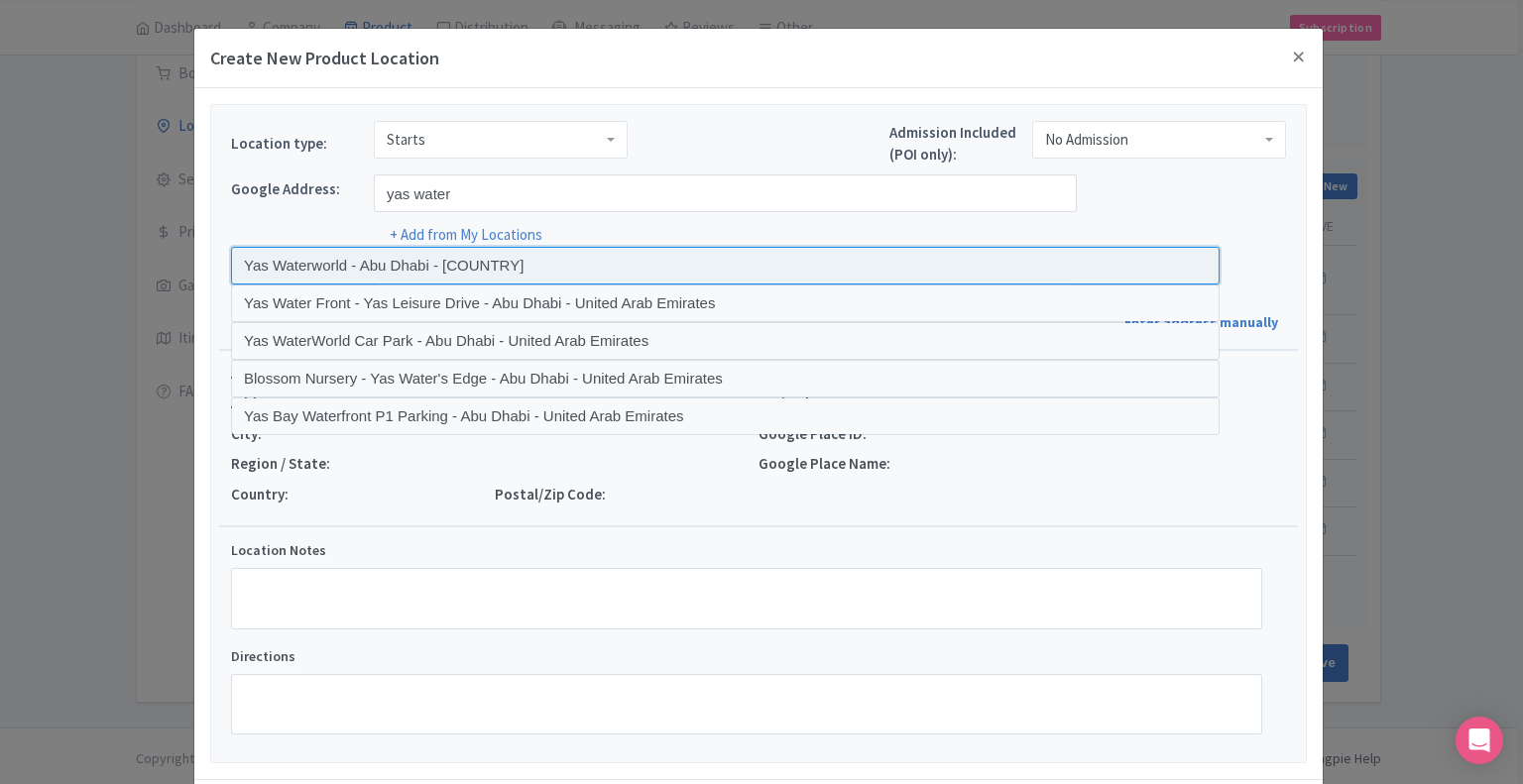 click at bounding box center [725, 266] 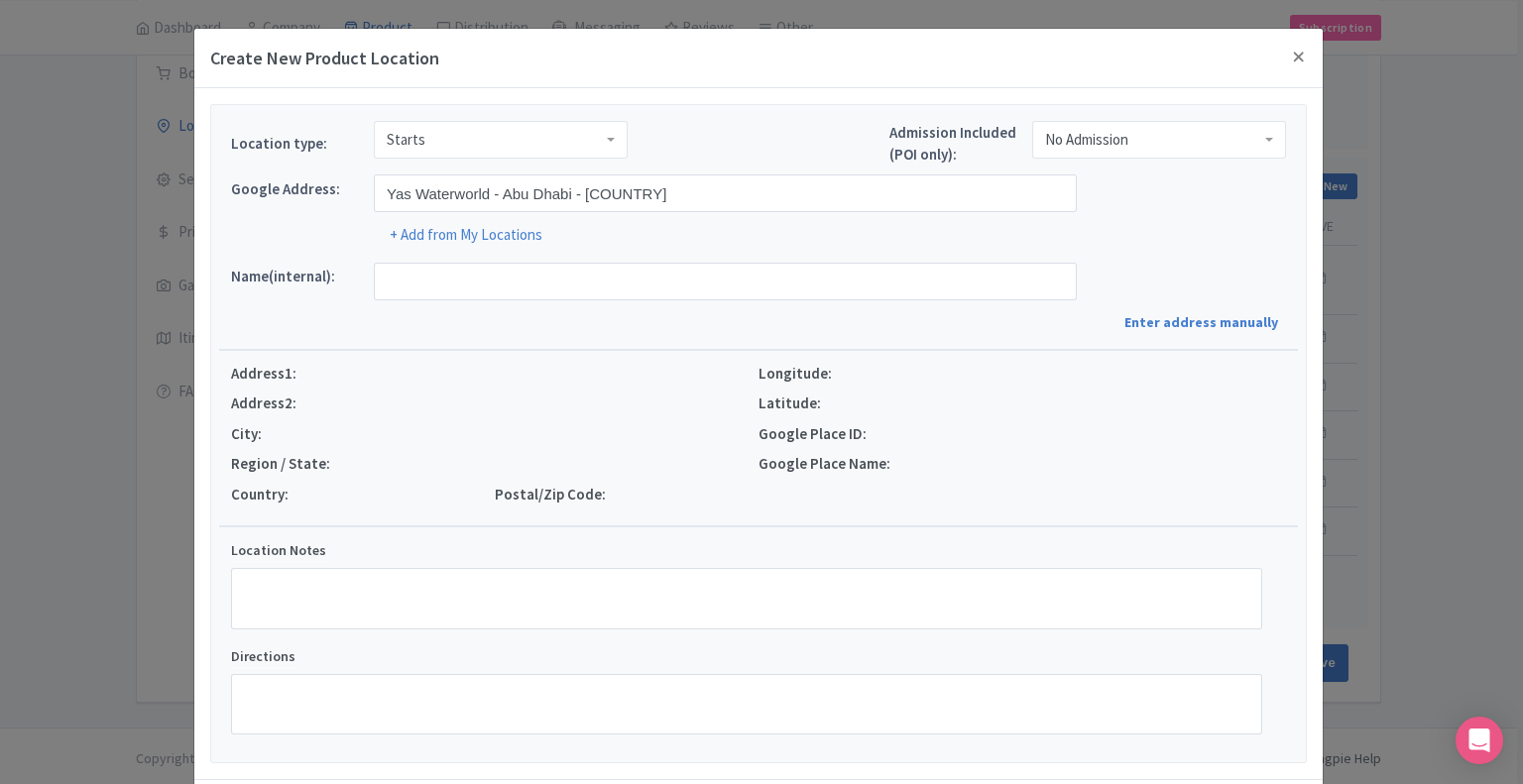type on "Yas Waterworld Abu Dhabi, Yas Island - YS4 - Abu Dhabi - United Arab Emirates" 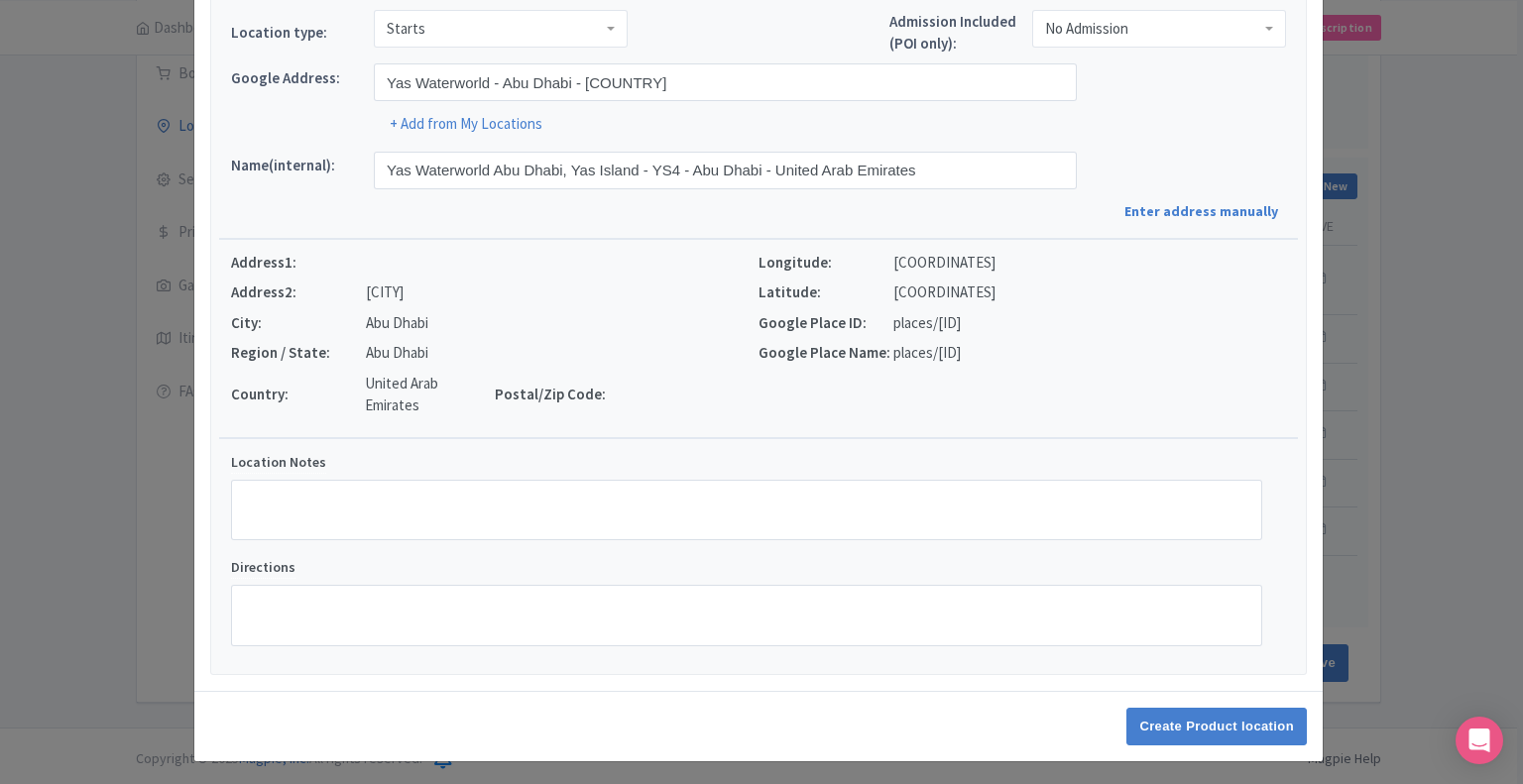 scroll, scrollTop: 112, scrollLeft: 0, axis: vertical 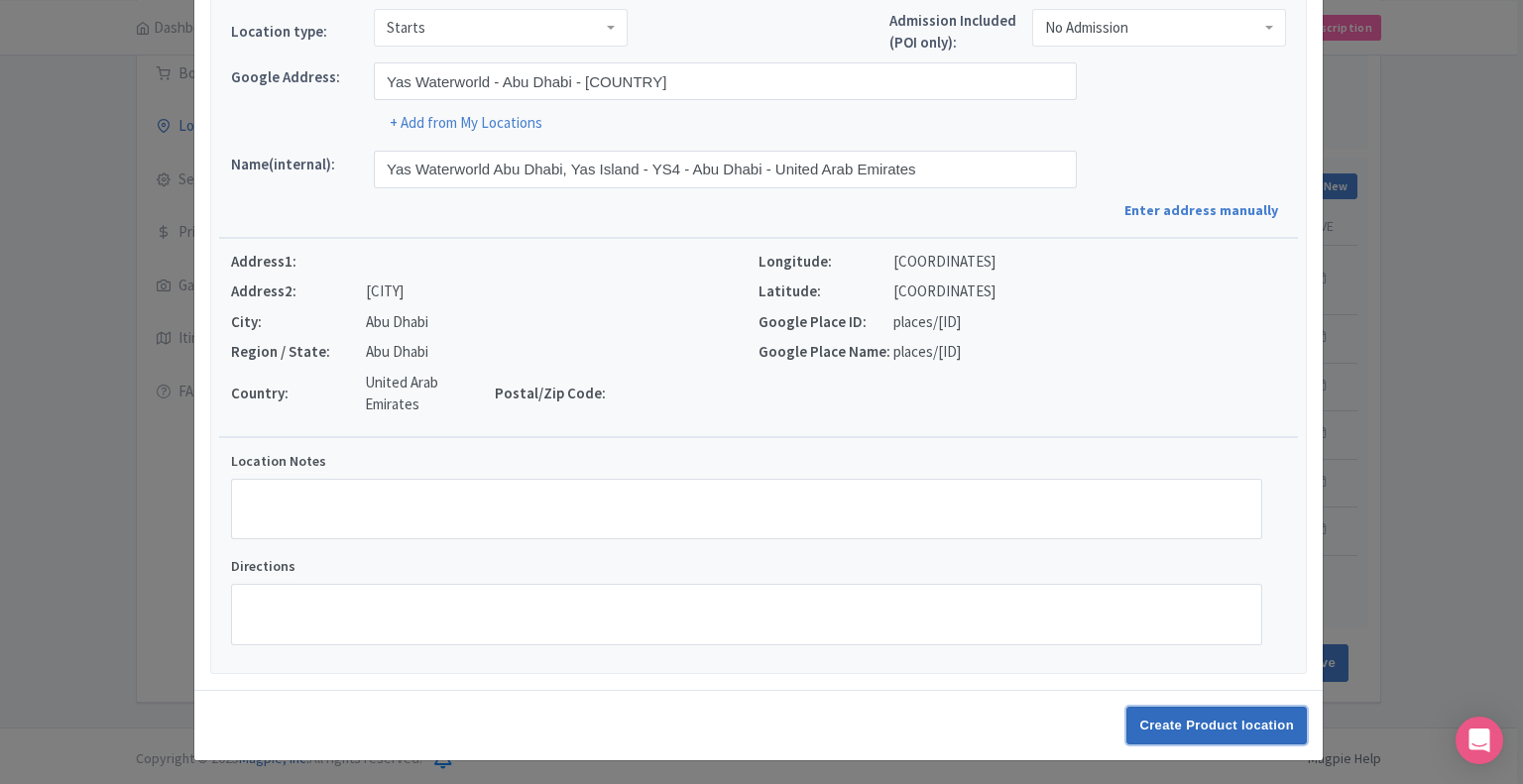 click on "Create Product location" at bounding box center [1217, 726] 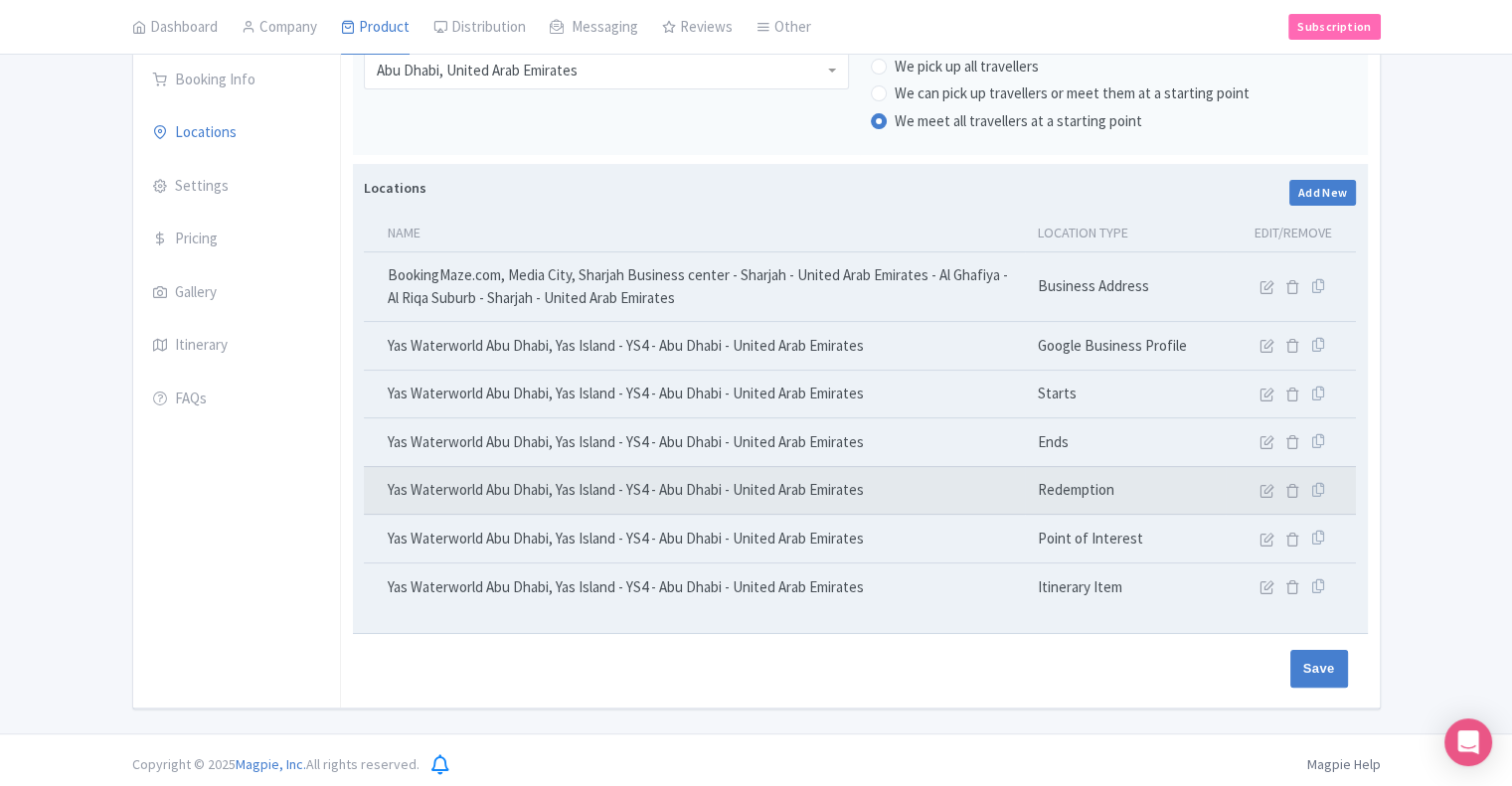 scroll, scrollTop: 297, scrollLeft: 0, axis: vertical 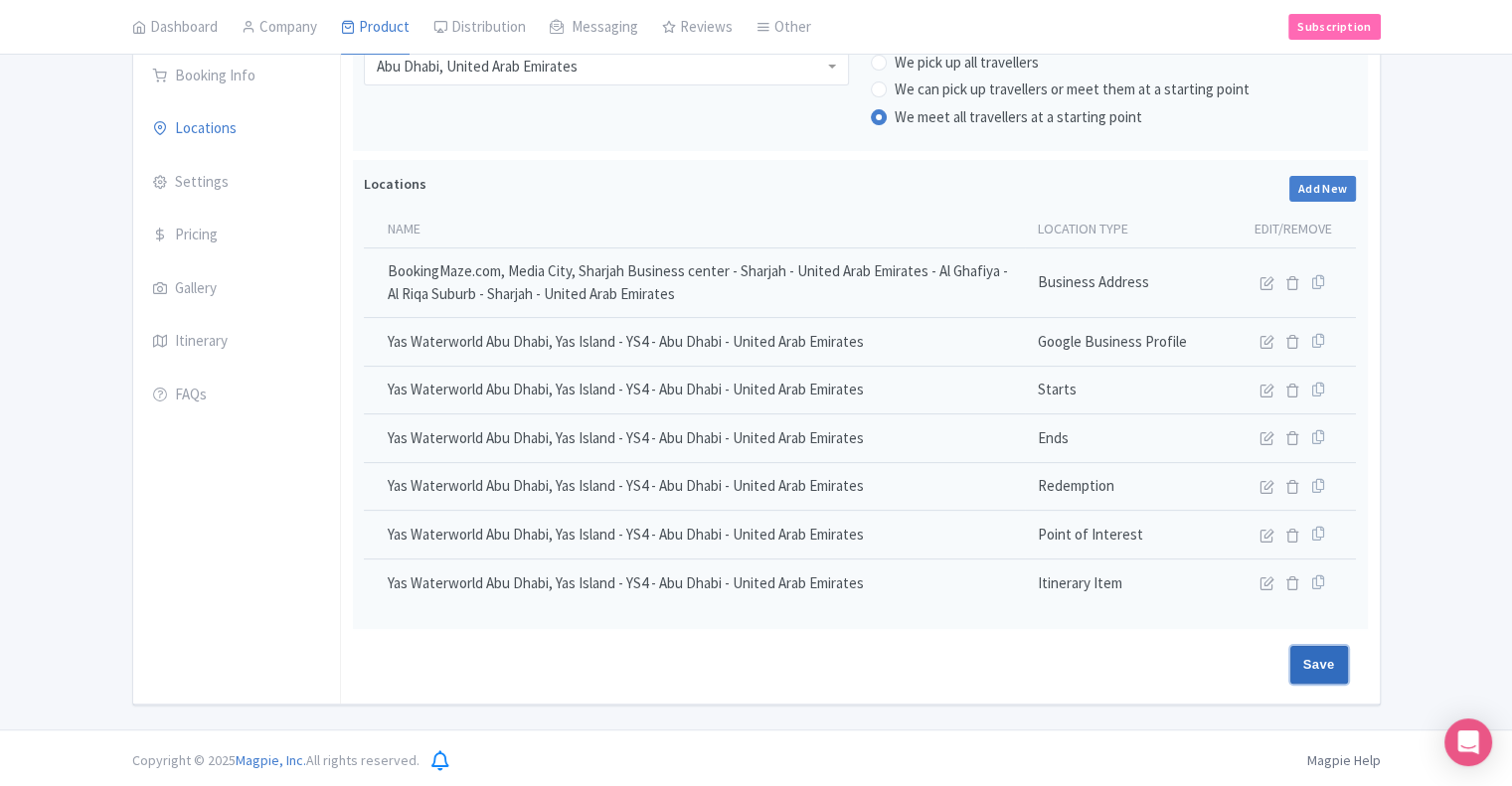 click on "Save" at bounding box center [1319, 665] 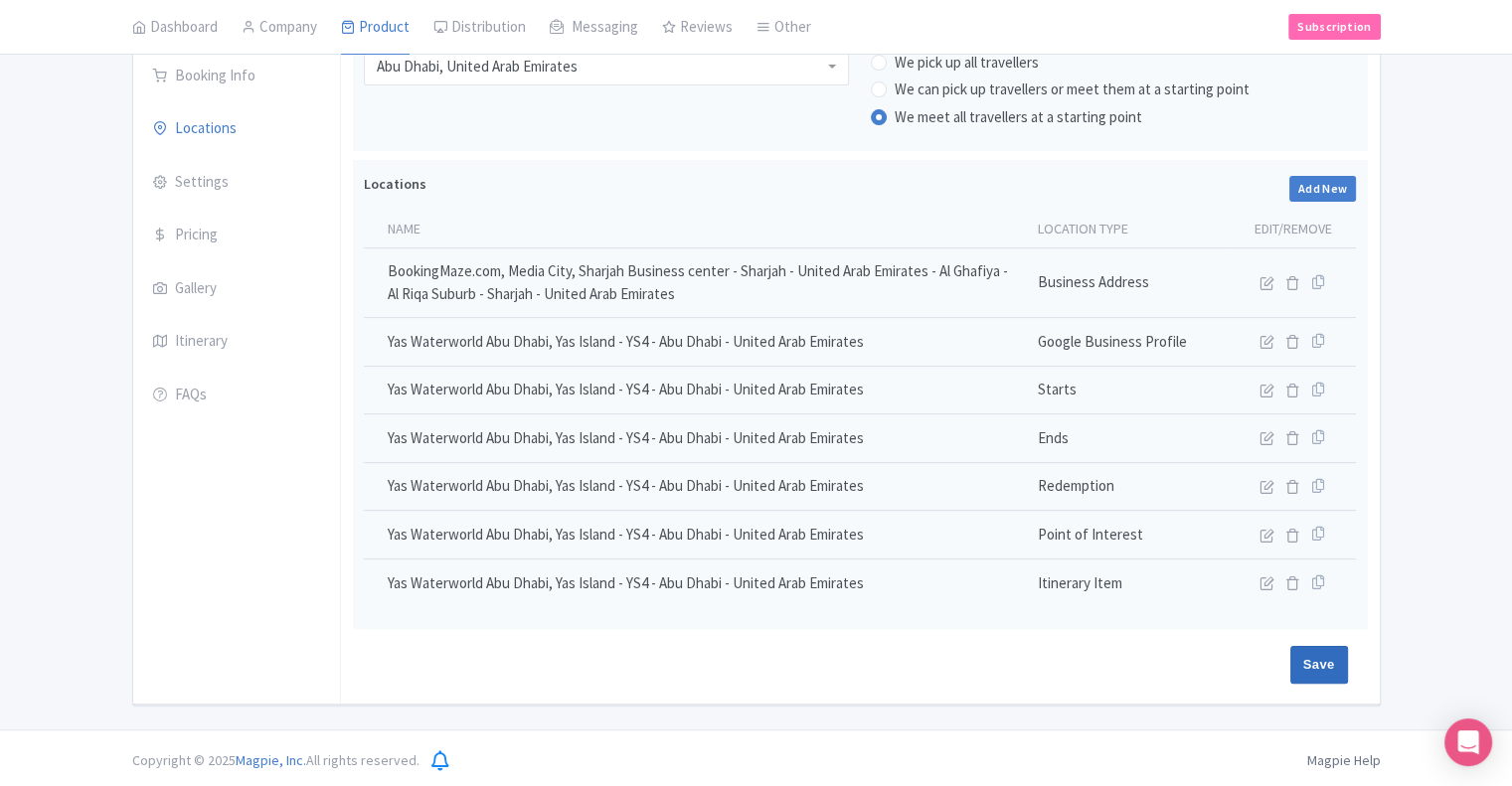 type on "Update Product" 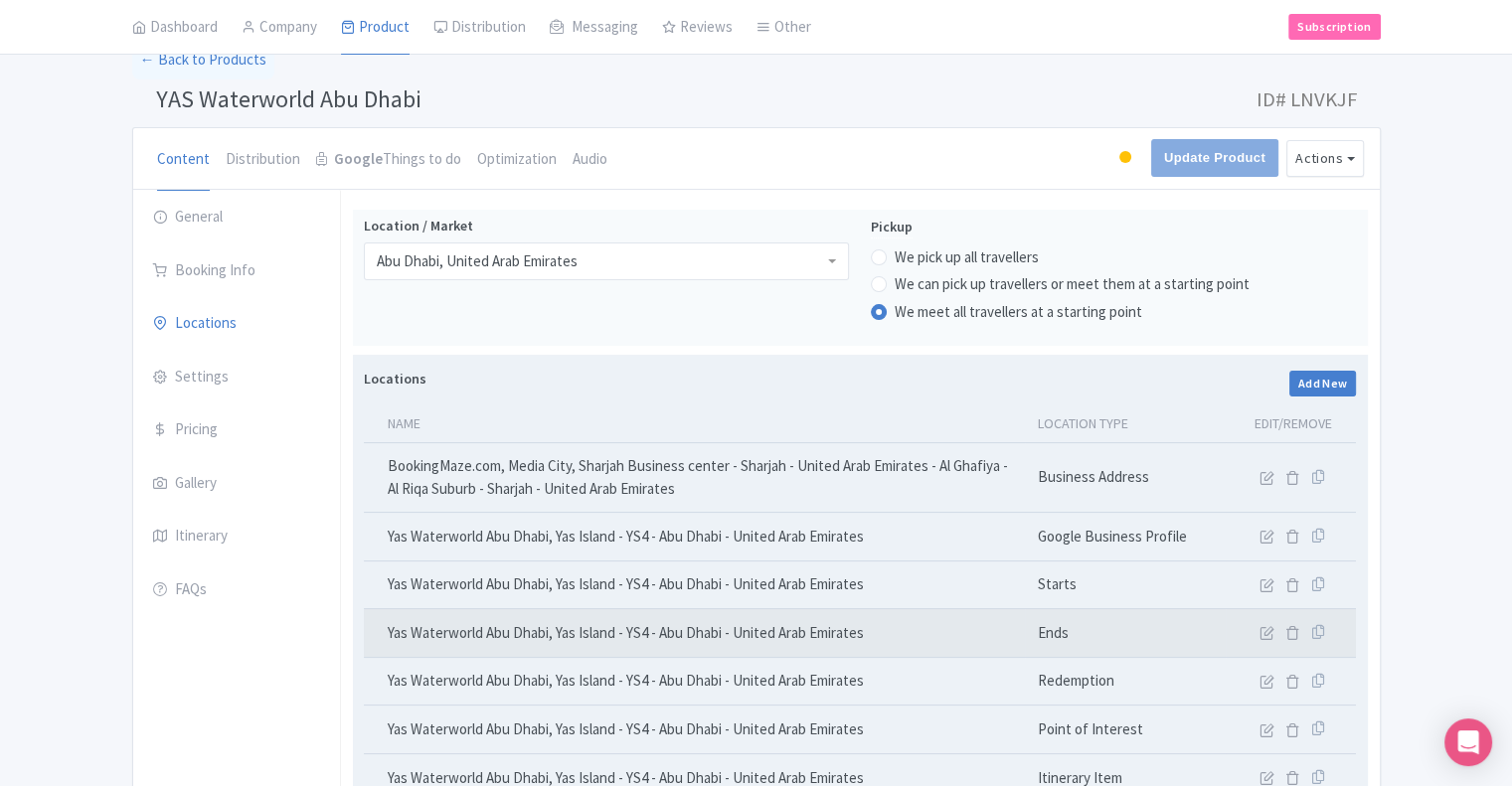 scroll, scrollTop: 98, scrollLeft: 0, axis: vertical 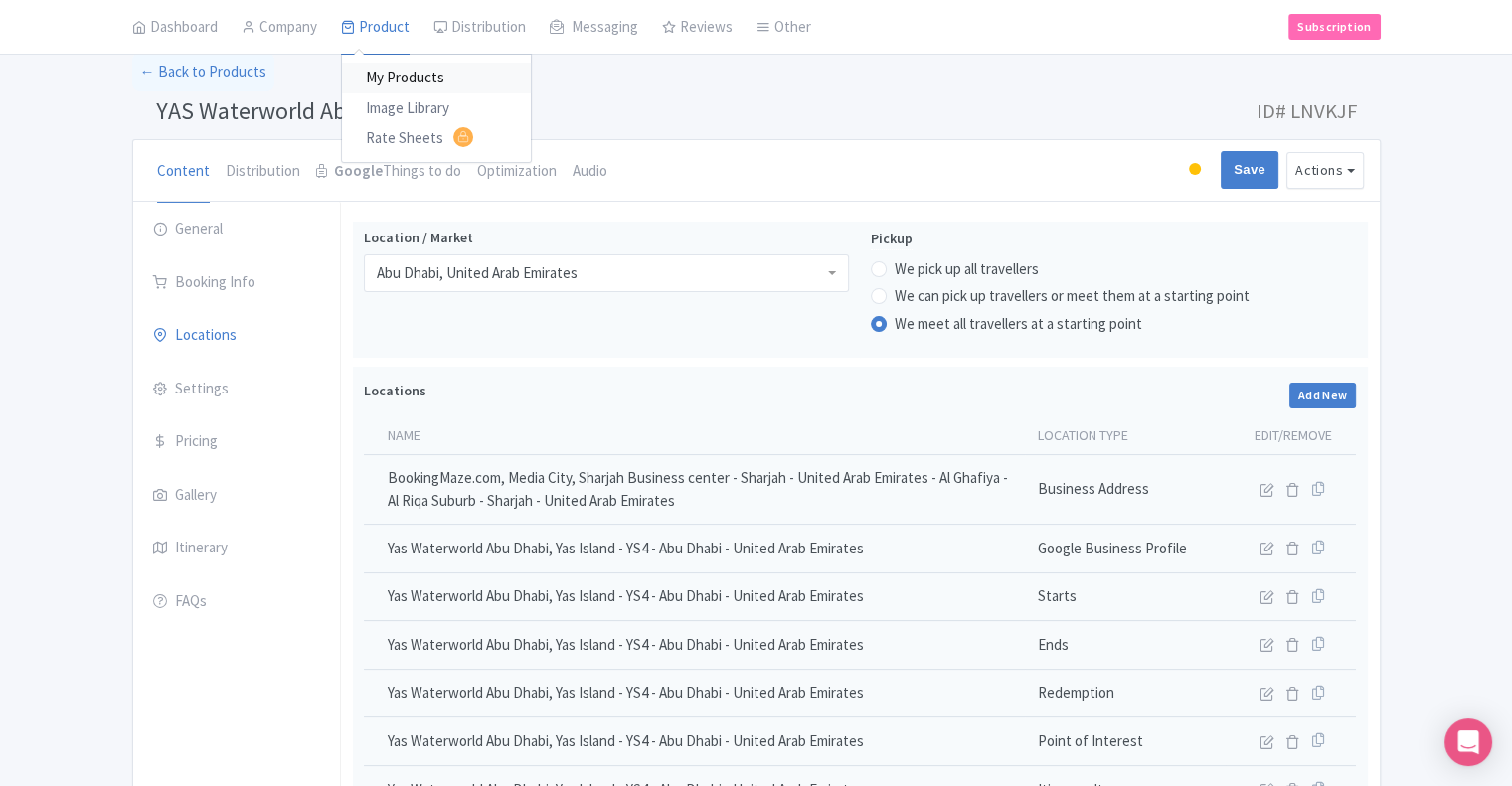 click on "My Products" at bounding box center (436, 79) 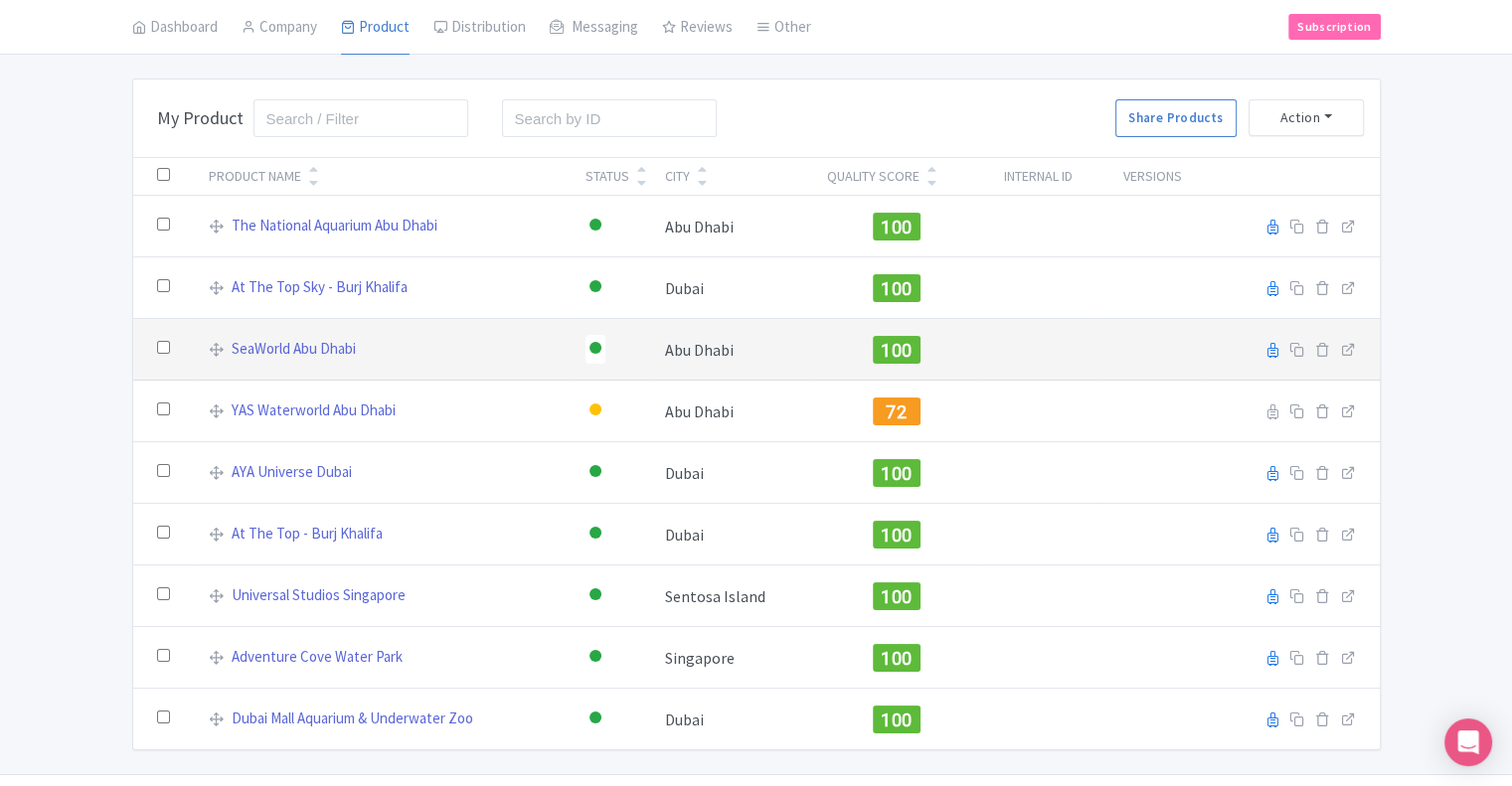 scroll, scrollTop: 99, scrollLeft: 0, axis: vertical 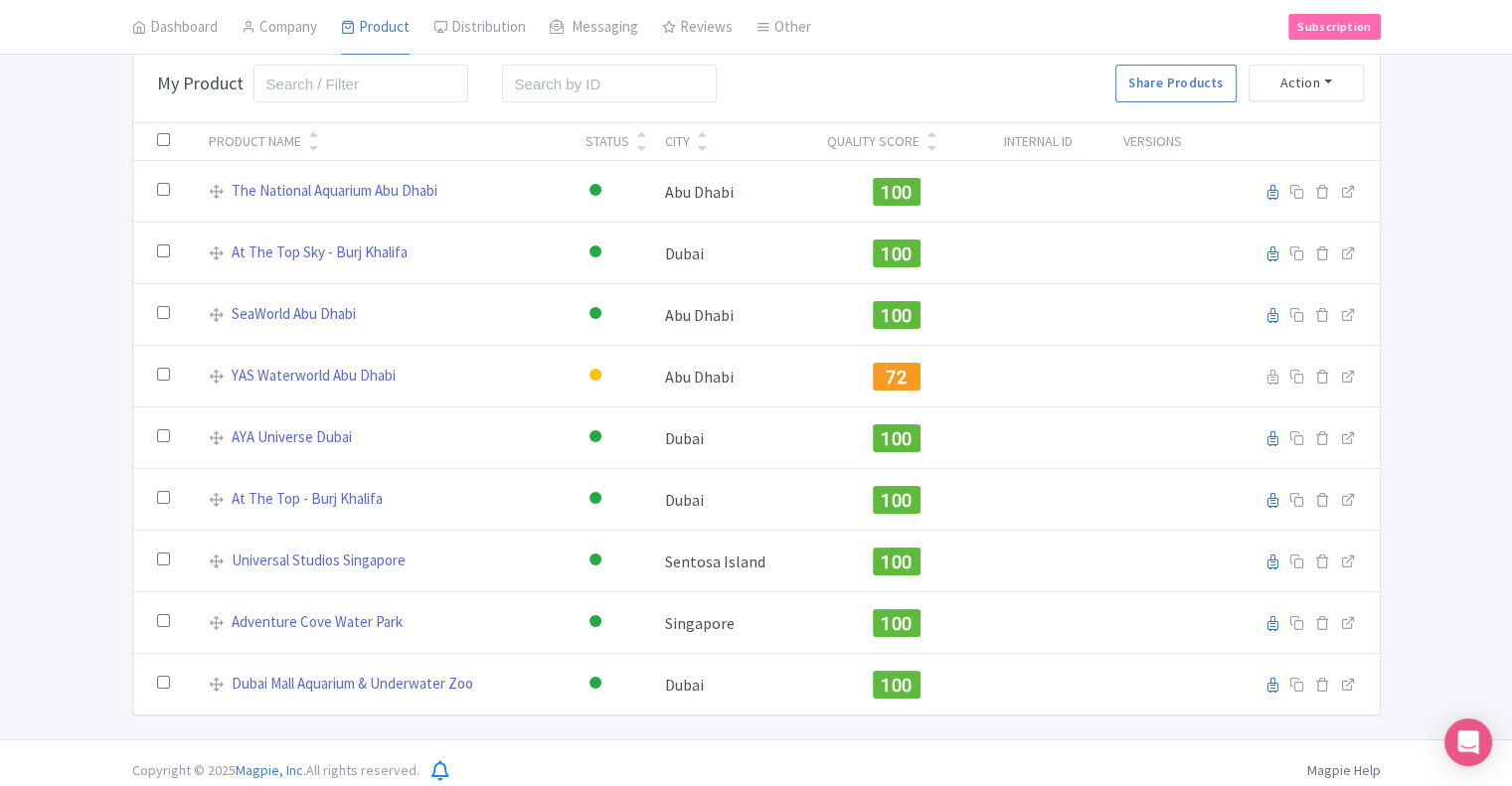 click on "Quality Score" at bounding box center (873, 141) 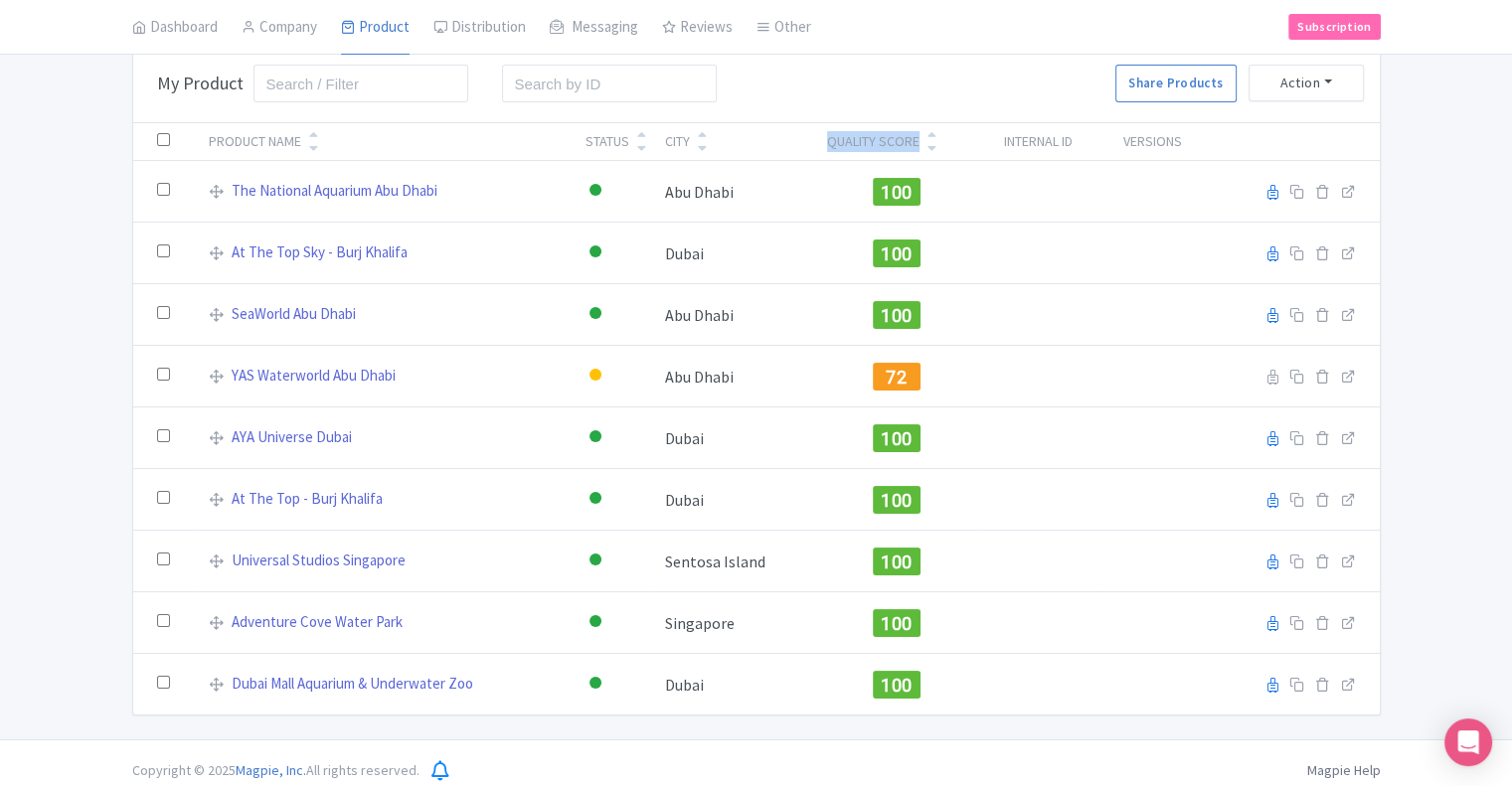 drag, startPoint x: 827, startPoint y: 141, endPoint x: 898, endPoint y: 145, distance: 71.11259 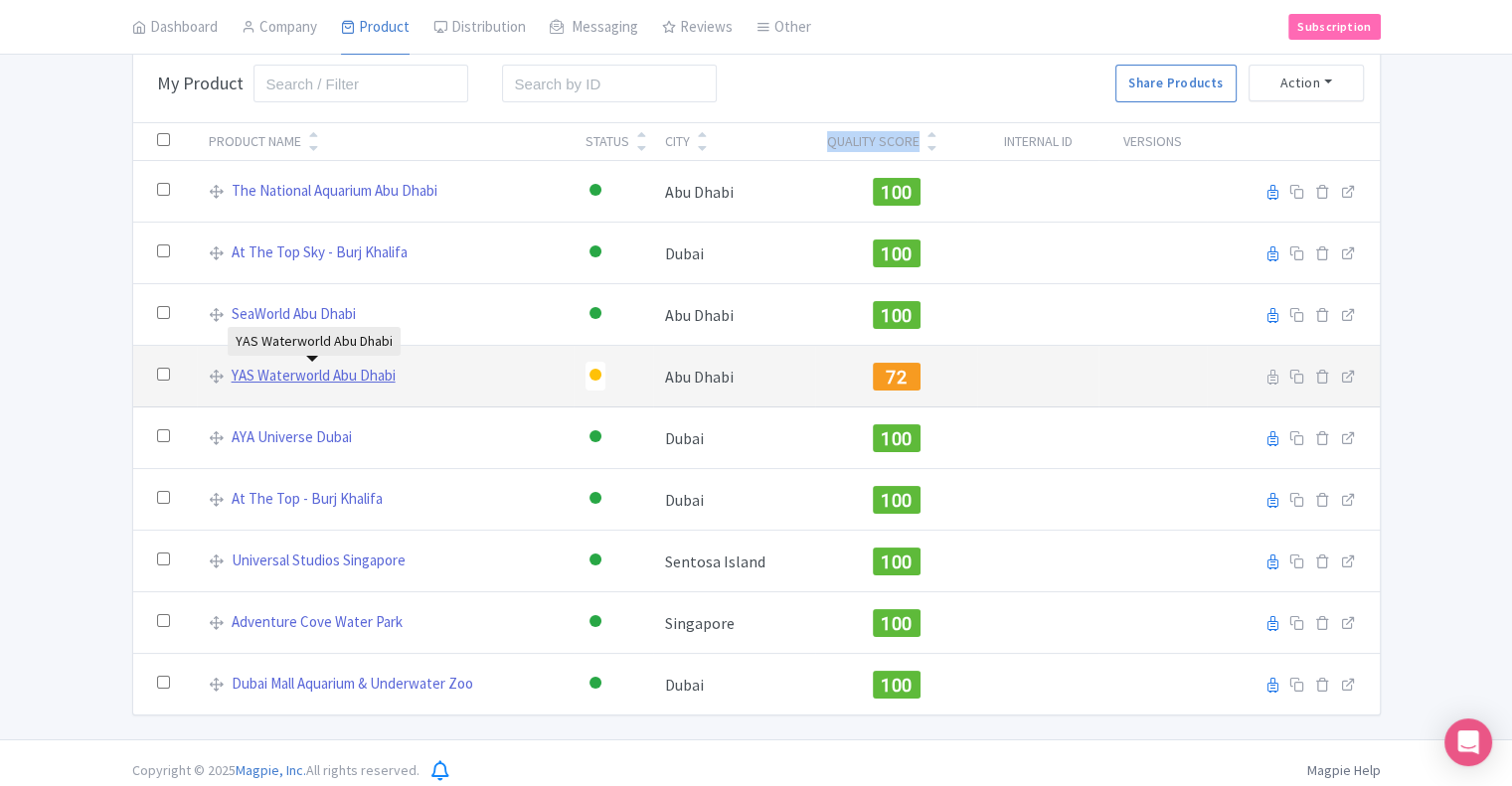 click on "YAS Waterworld Abu Dhabi" at bounding box center (313, 376) 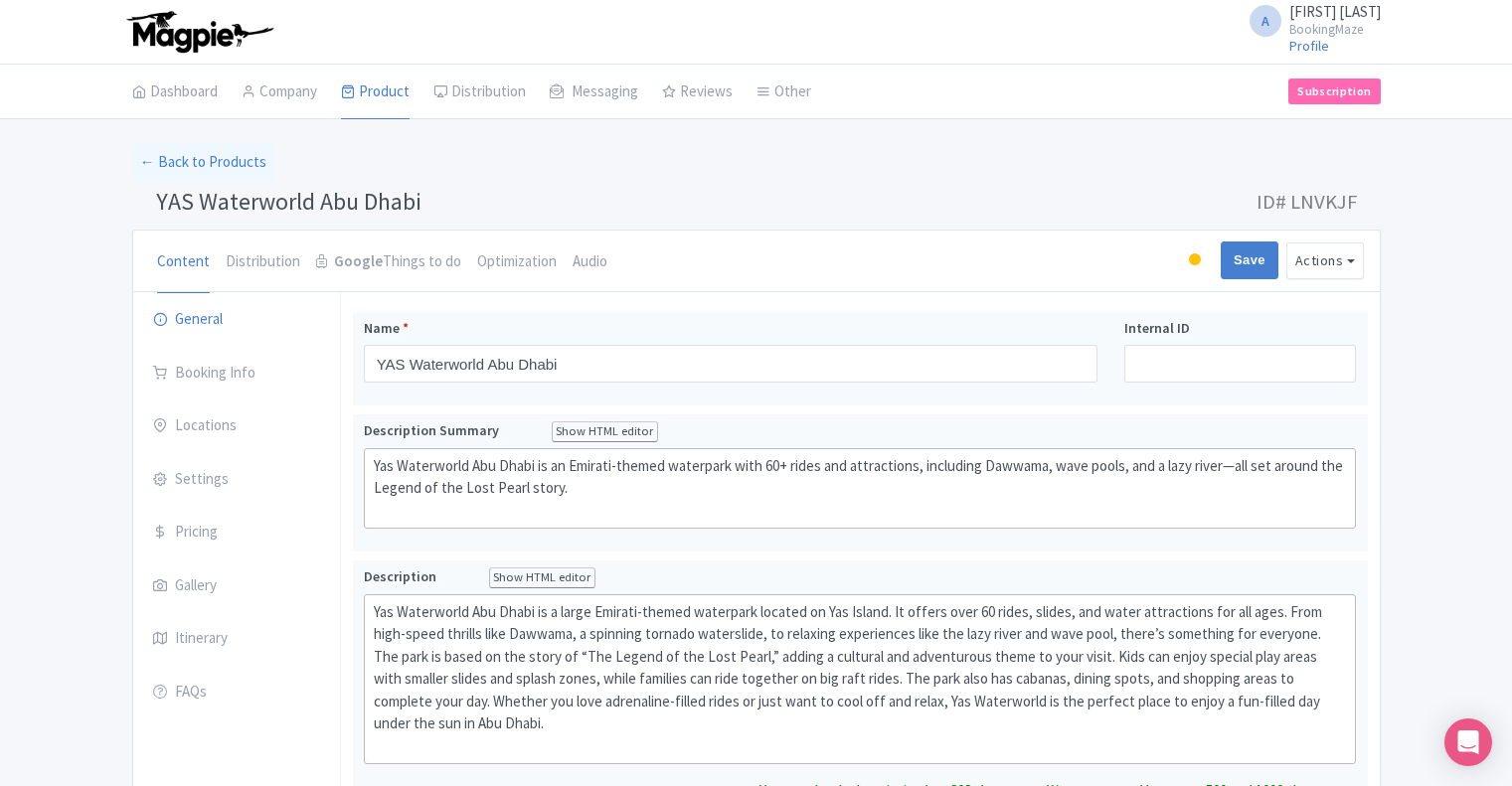 scroll, scrollTop: 0, scrollLeft: 0, axis: both 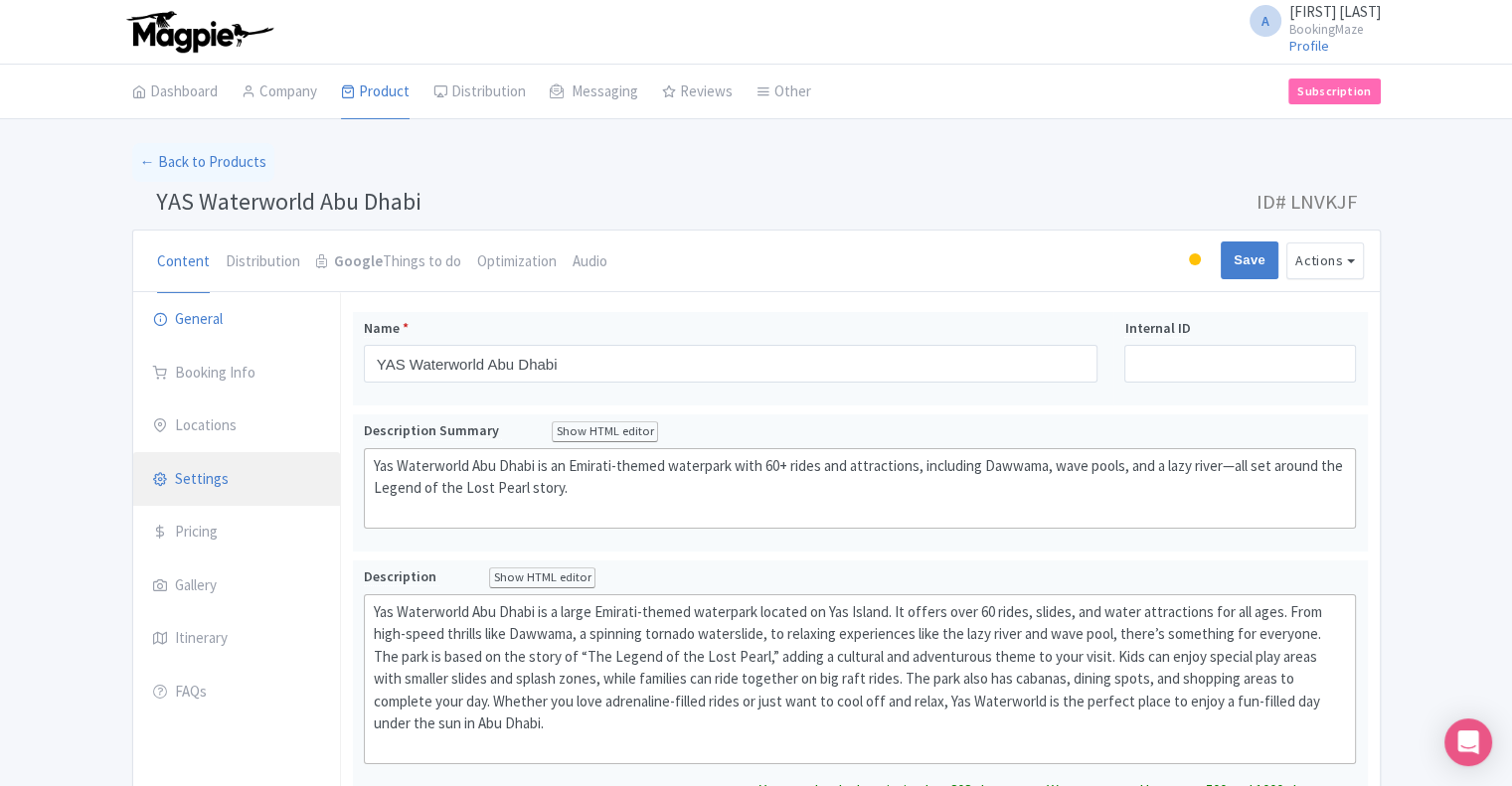 click on "Settings" at bounding box center [237, 480] 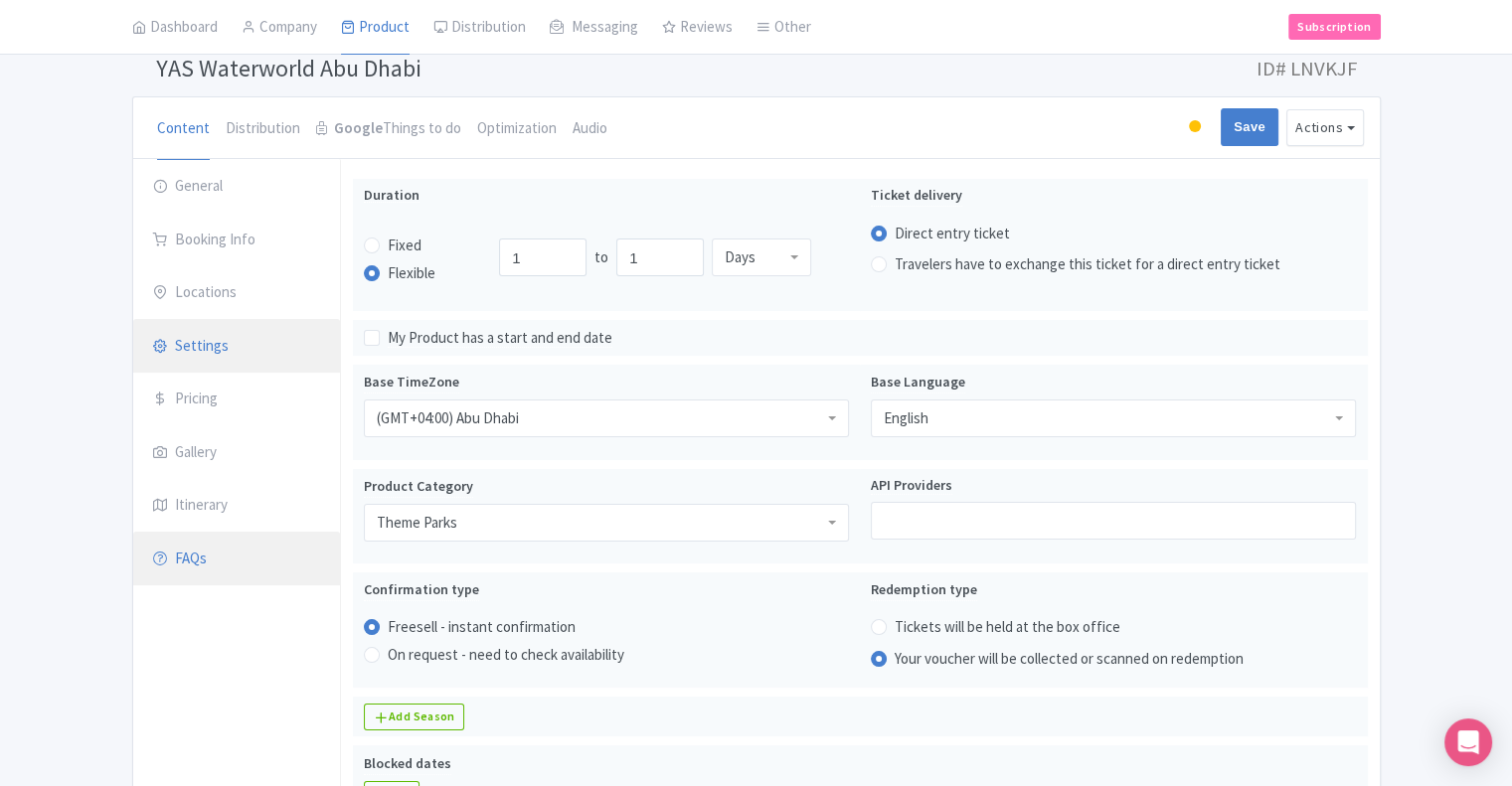 scroll, scrollTop: 99, scrollLeft: 0, axis: vertical 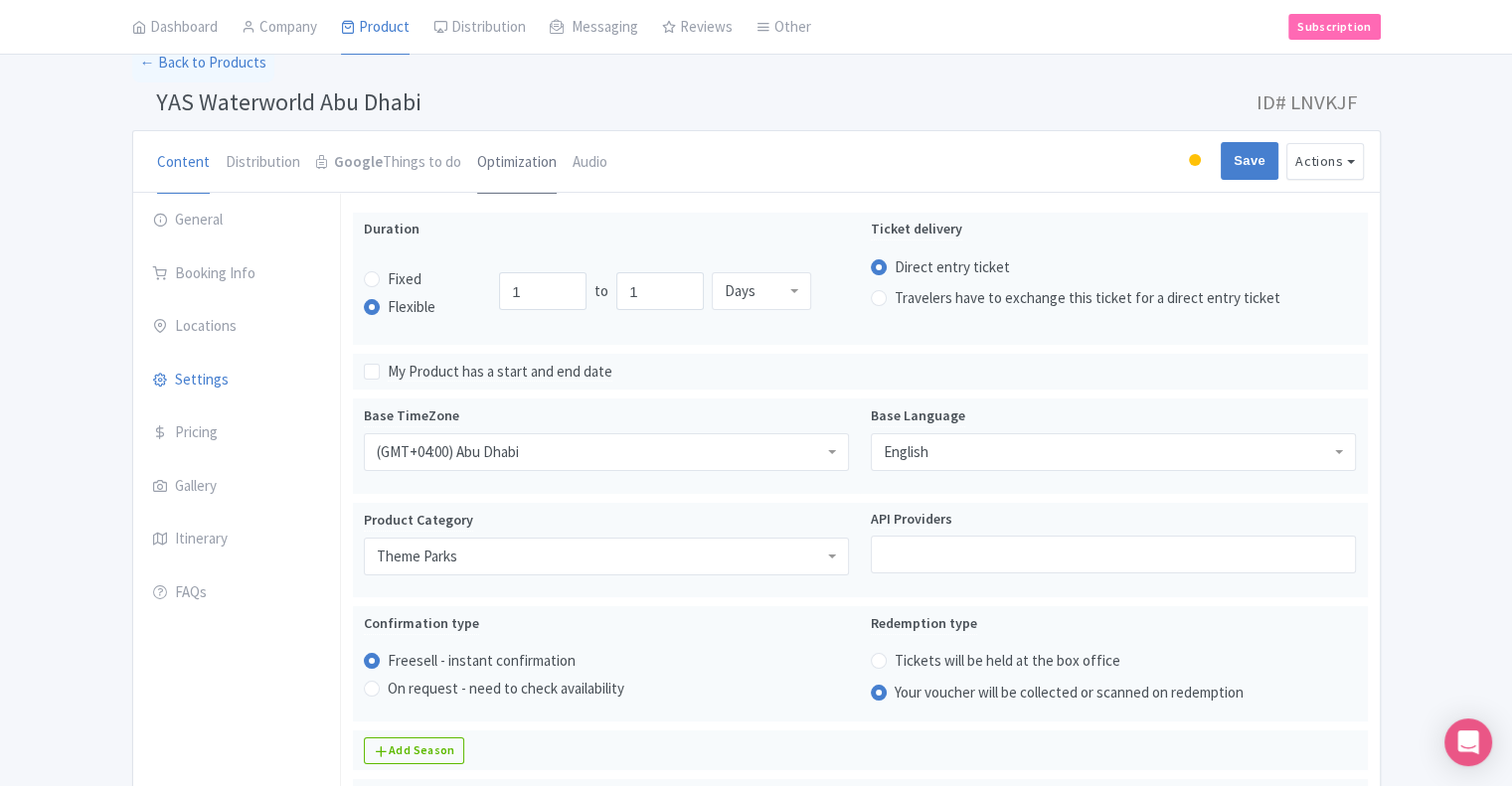 click on "Optimization" at bounding box center [517, 163] 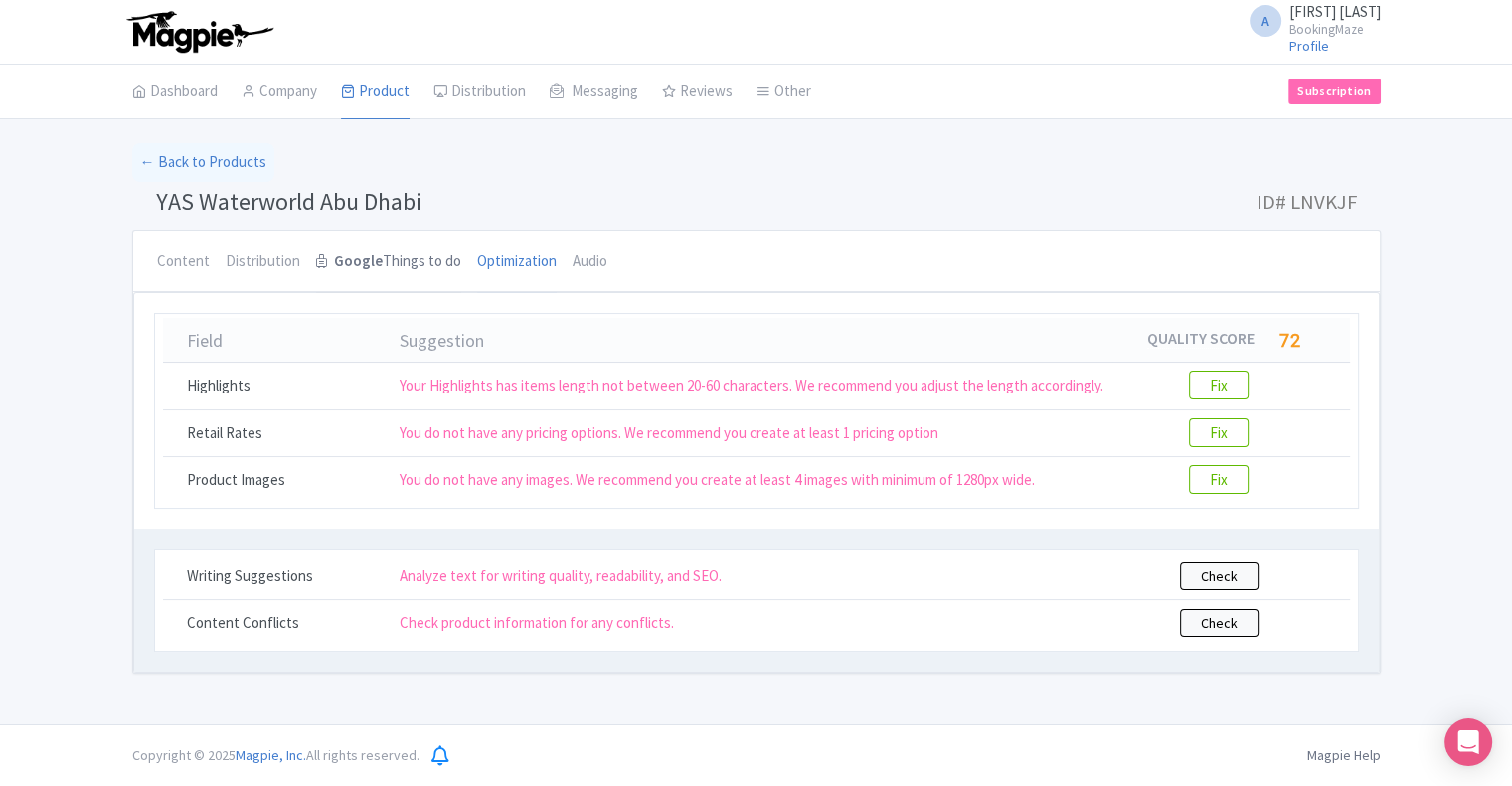 click on "Google" at bounding box center (358, 261) 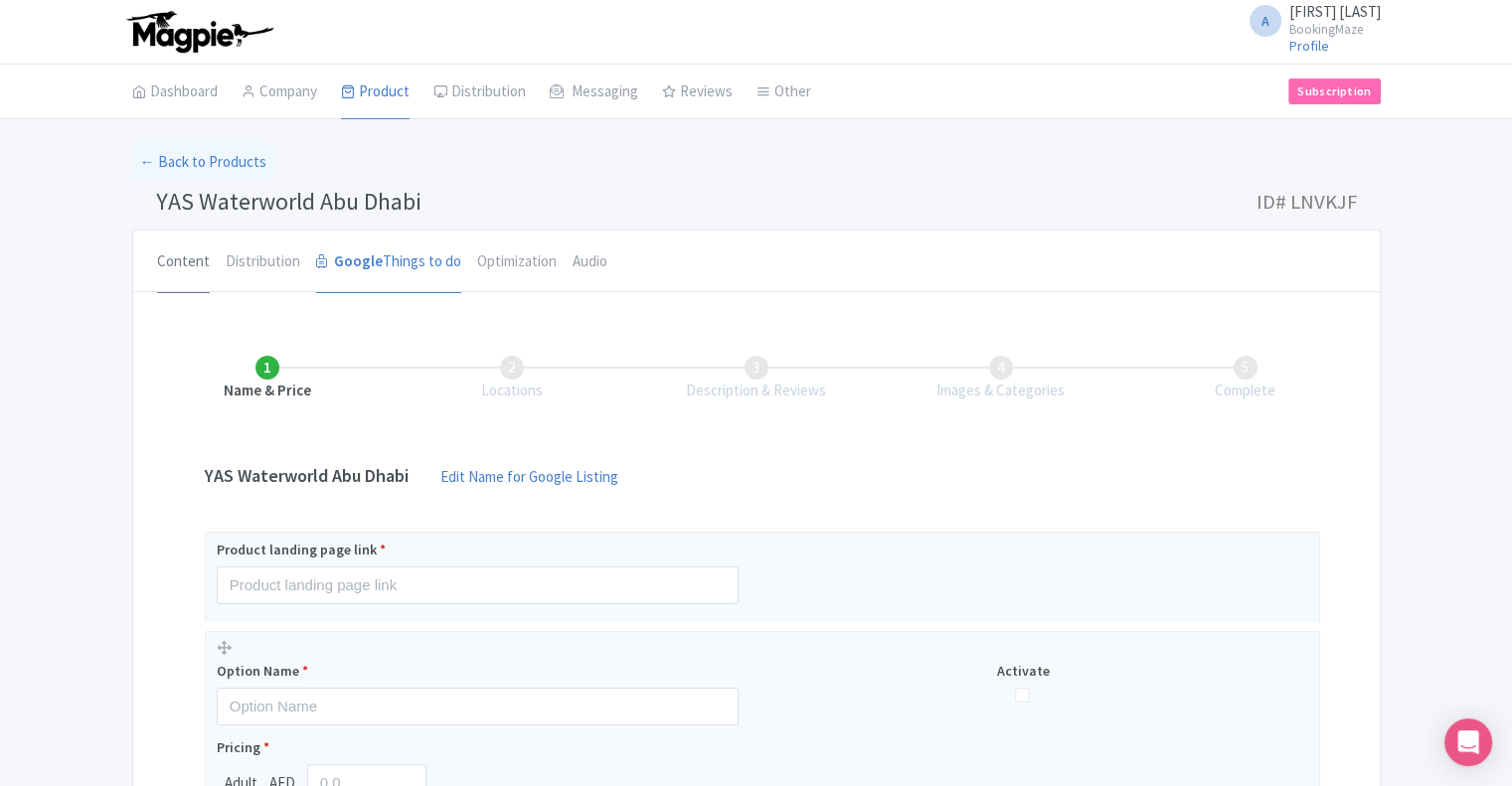 click on "Content" at bounding box center (183, 262) 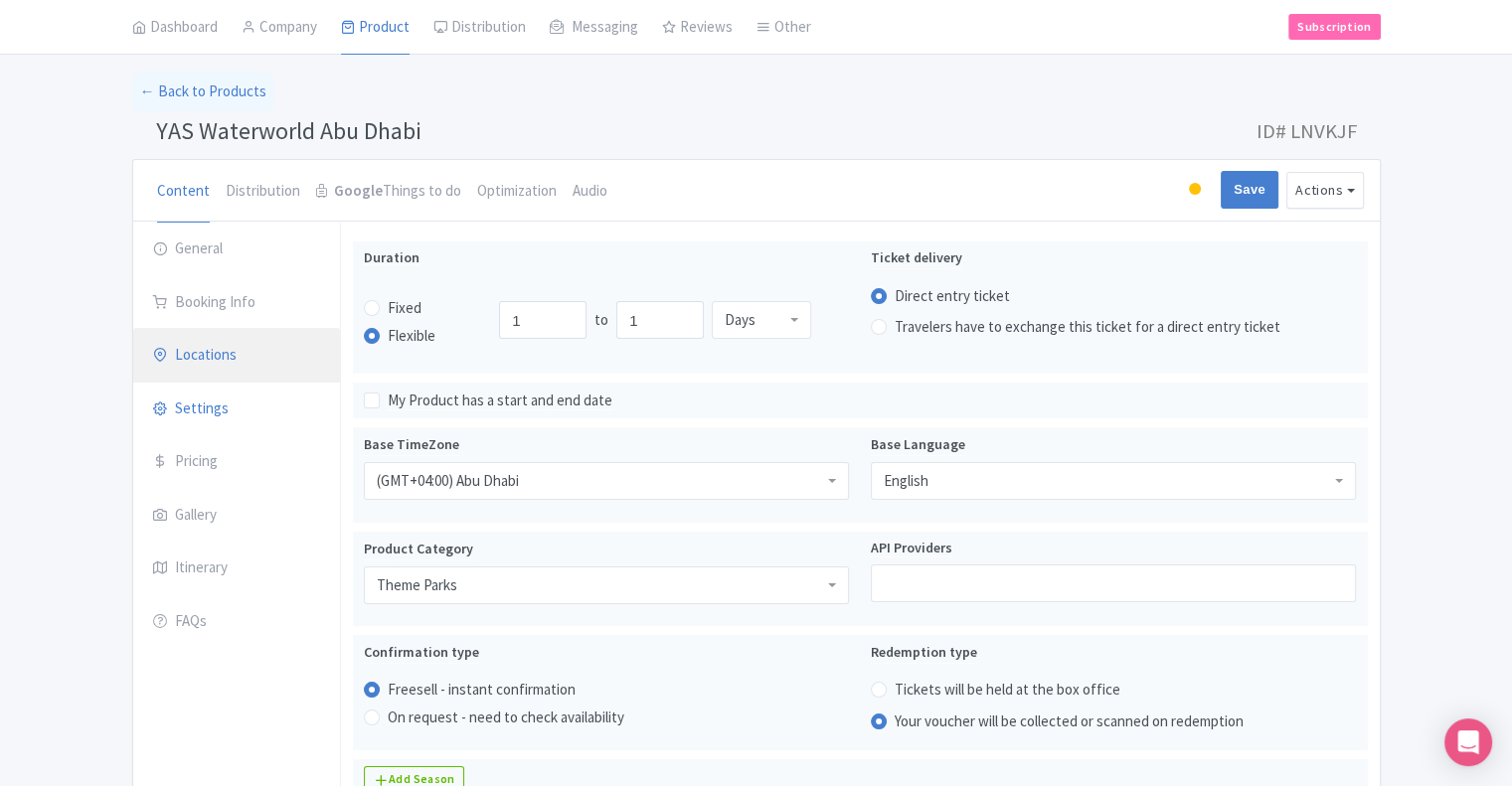 scroll, scrollTop: 99, scrollLeft: 0, axis: vertical 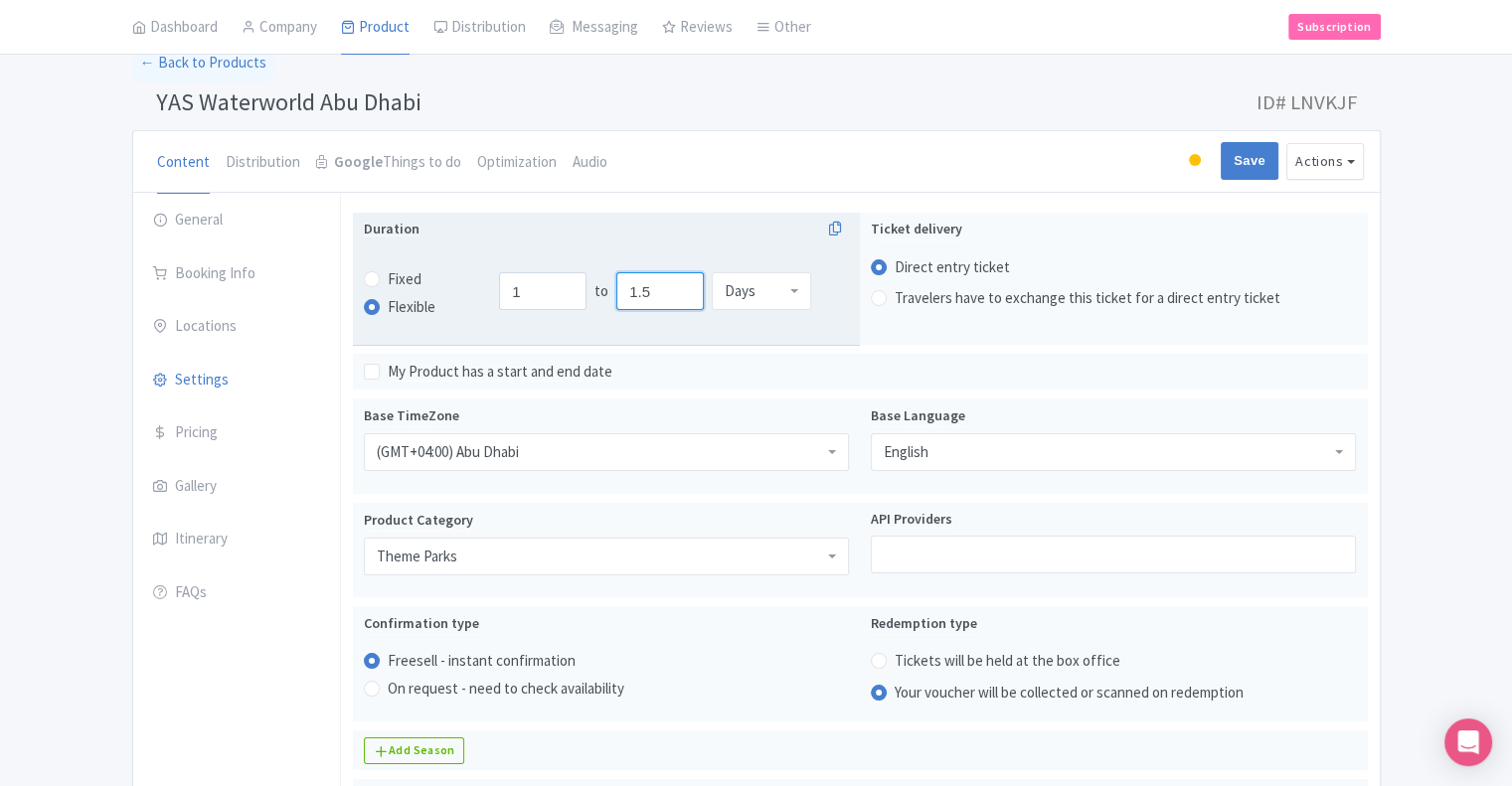 click on "1.5" at bounding box center [660, 291] 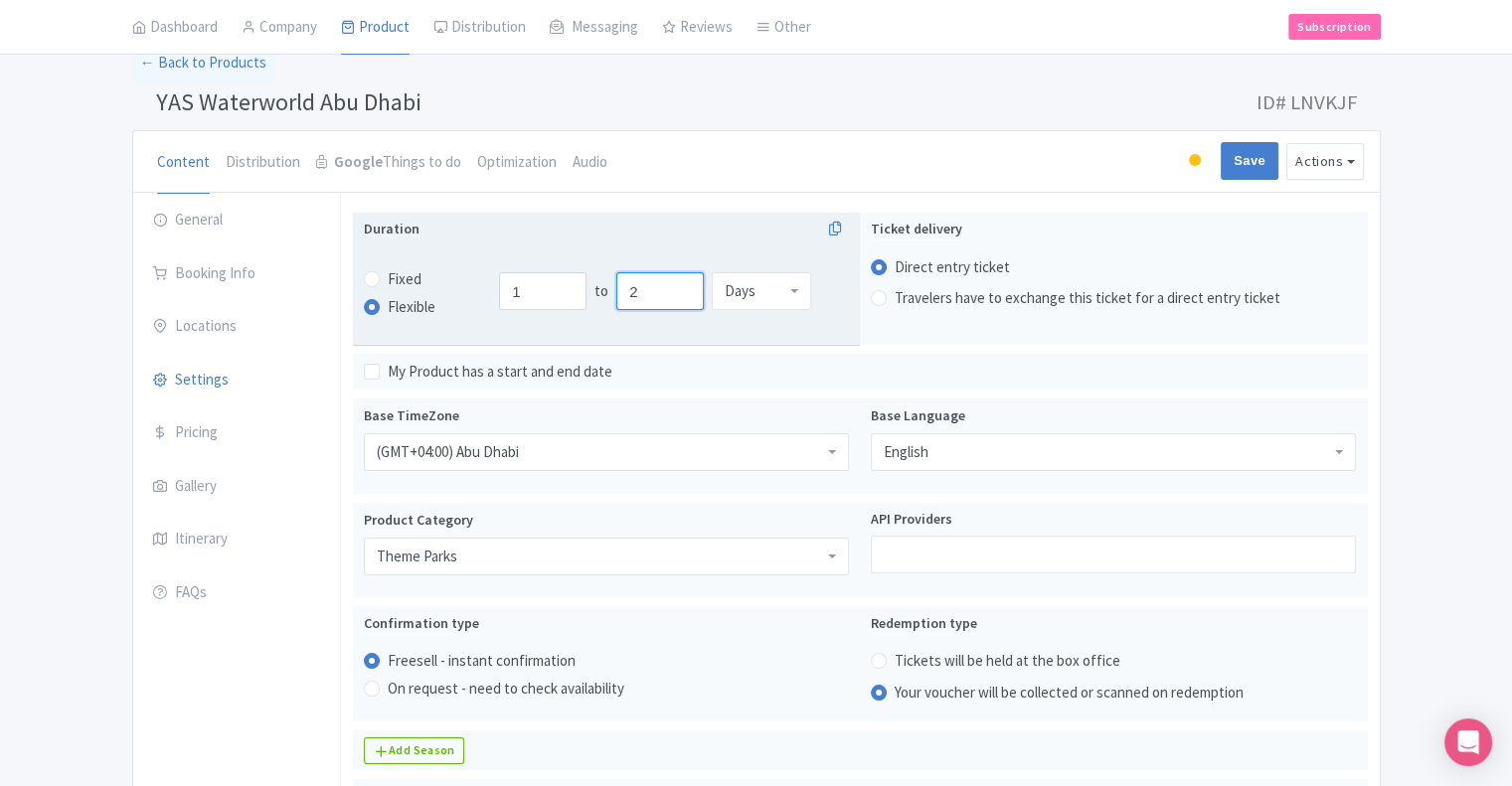click on "2" at bounding box center [660, 291] 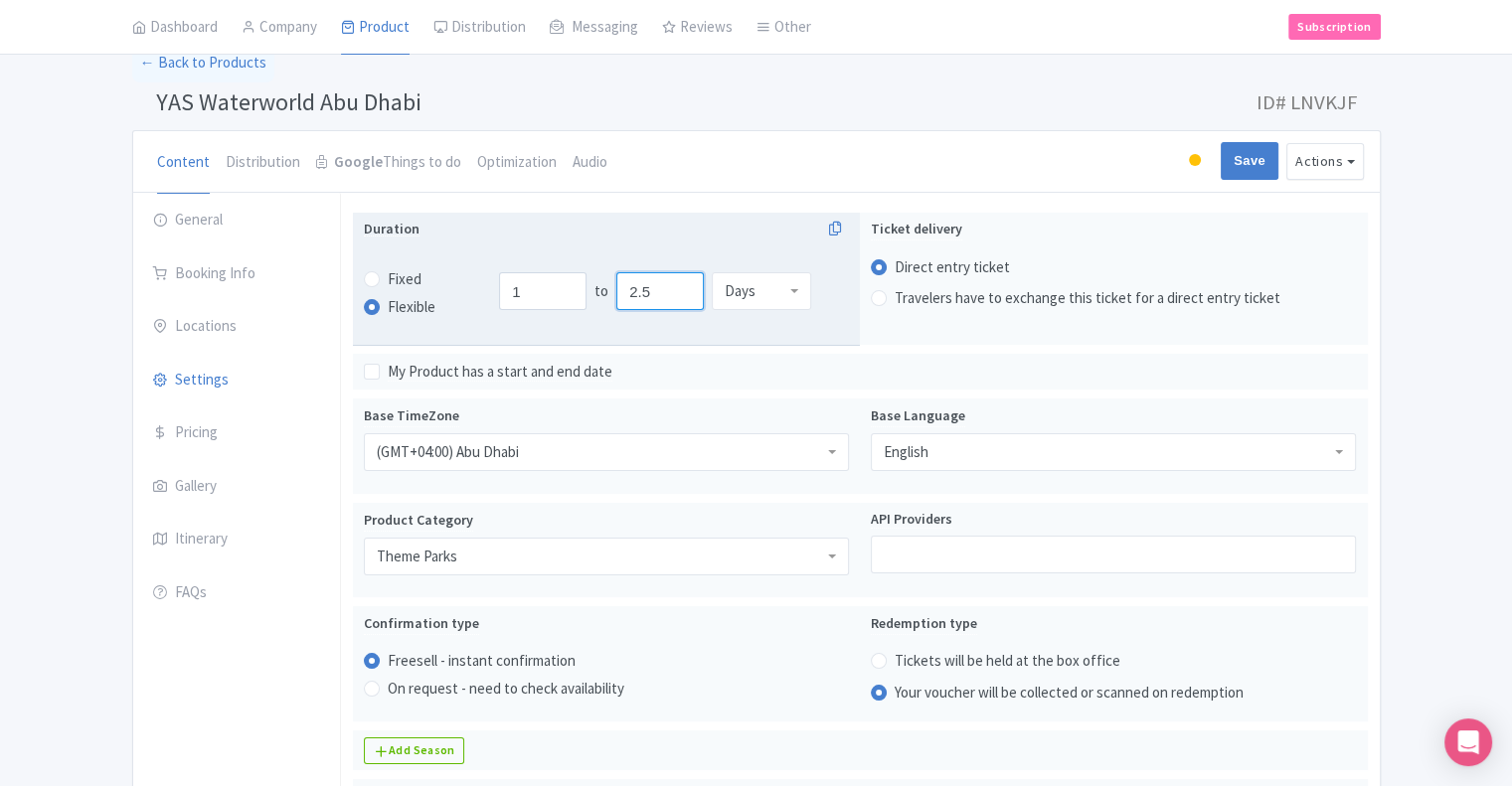 click on "2.5" at bounding box center [660, 291] 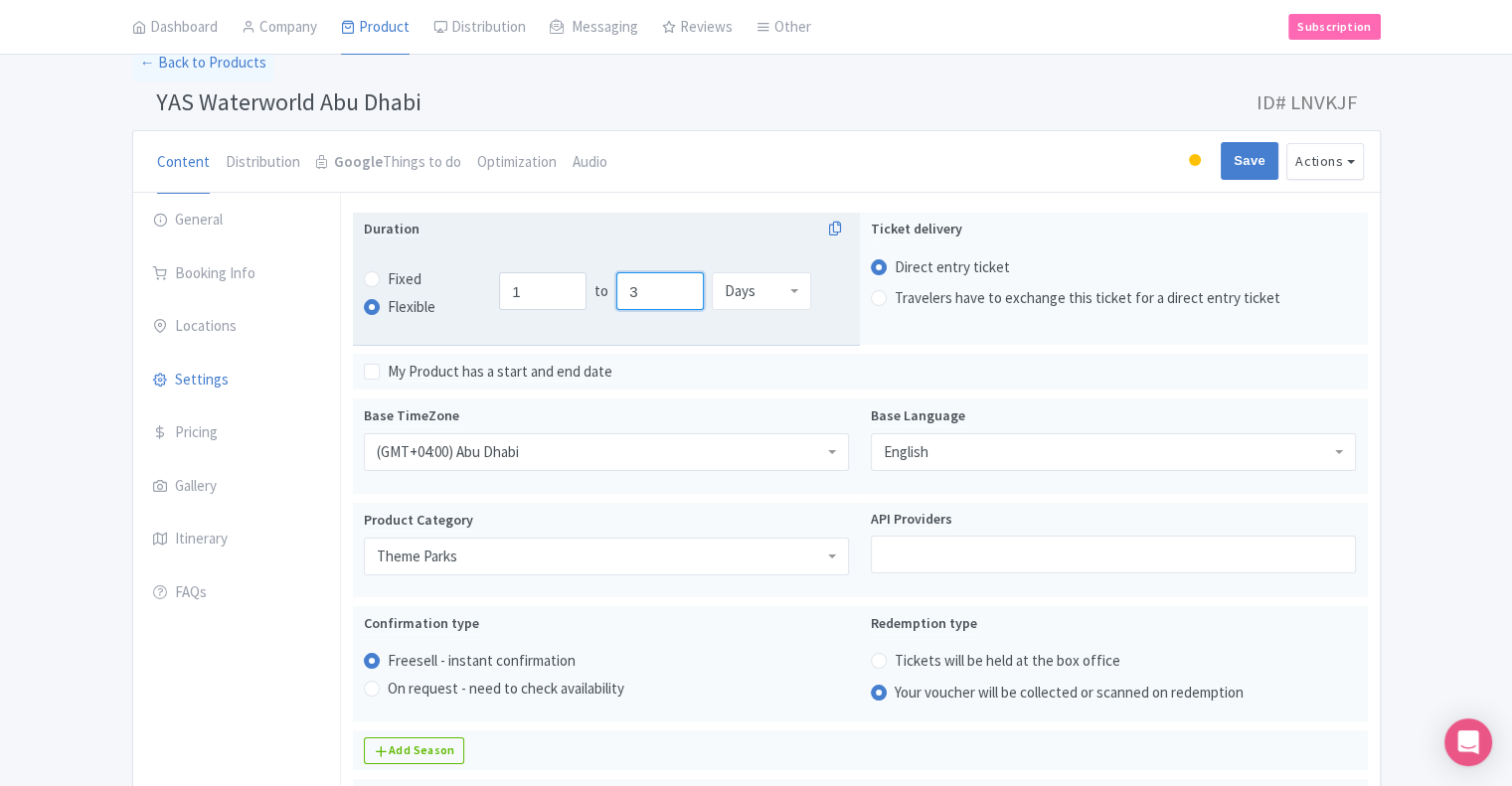 click on "3" at bounding box center (660, 291) 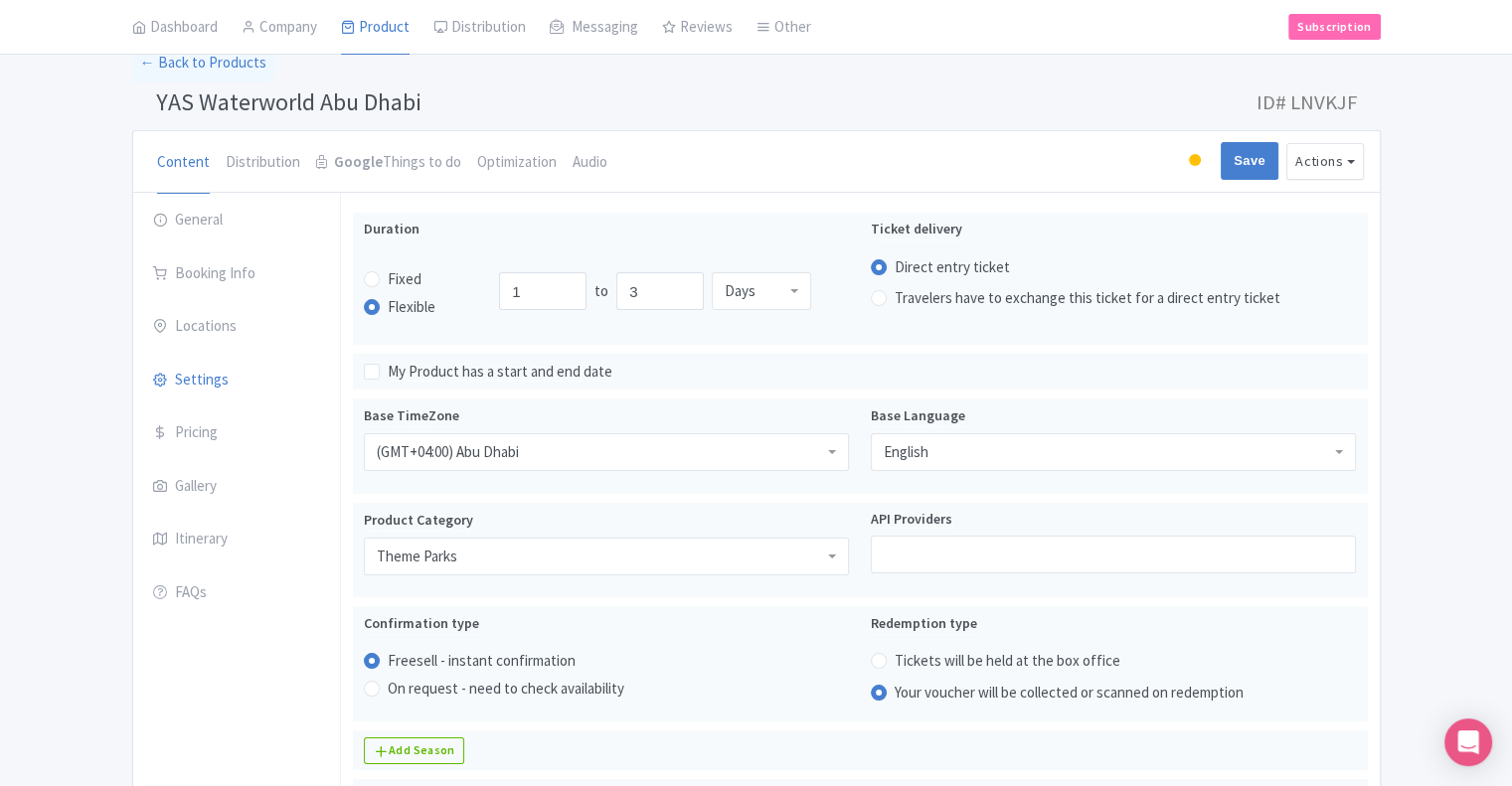 click on "Duration
flexible
Fixed Flexible
1.0
days
1.0
1
to
3
Days Days
Ticket delivery
Direct entry ticket
Travelers have to exchange this ticket for a direct entry ticket" at bounding box center (860, 283) 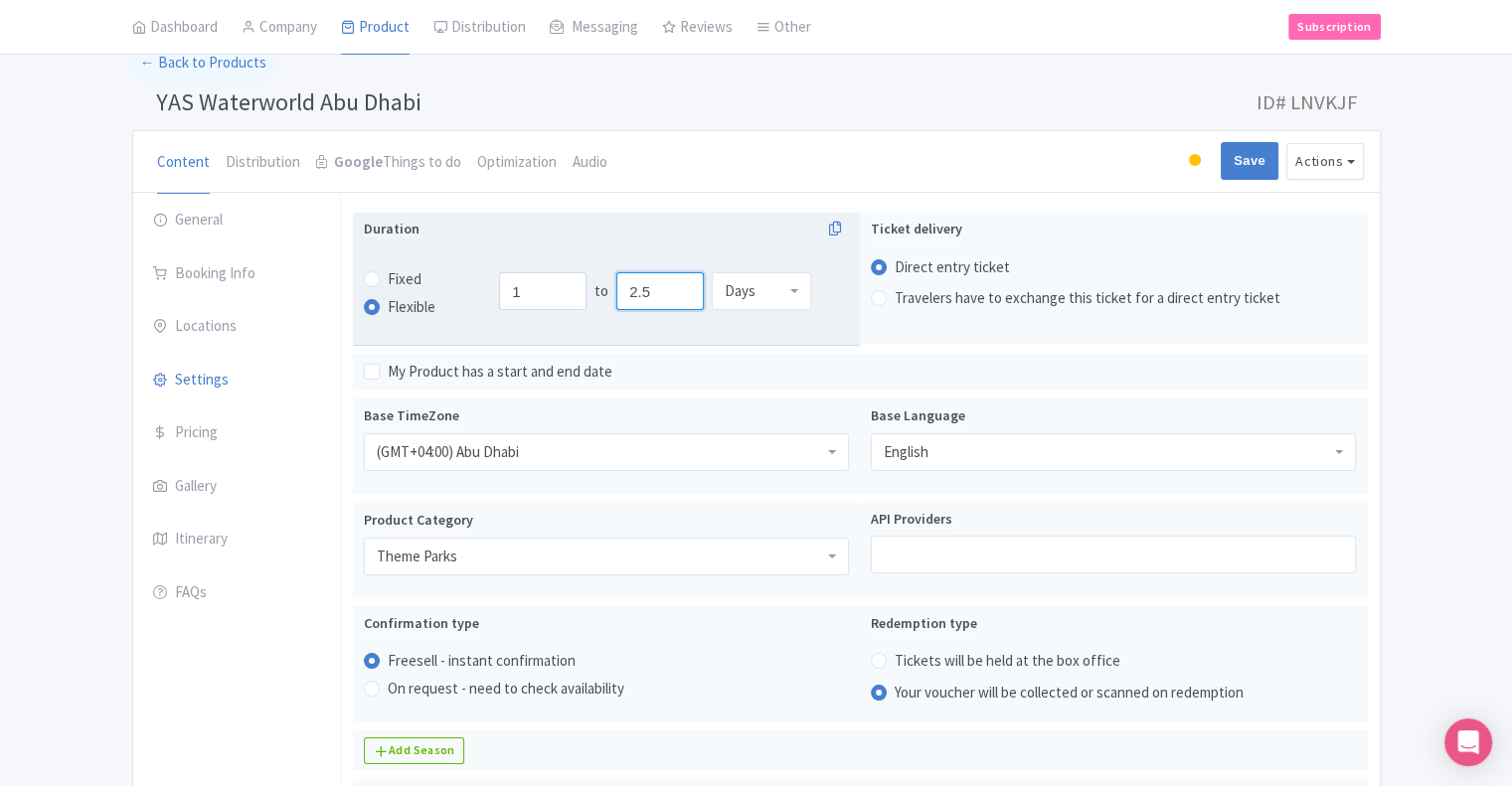 click on "2.5" at bounding box center (660, 291) 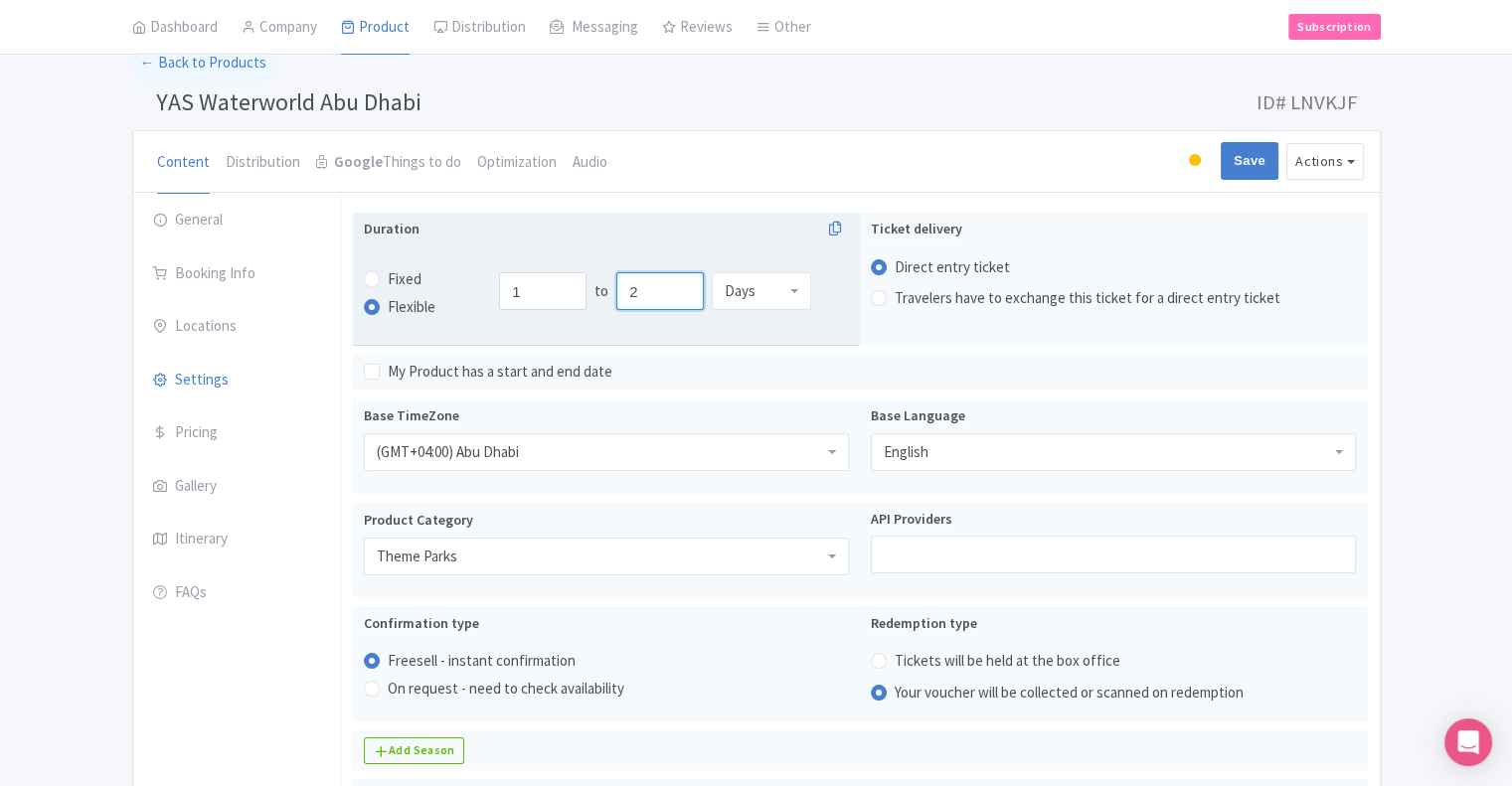 click on "2" at bounding box center [660, 291] 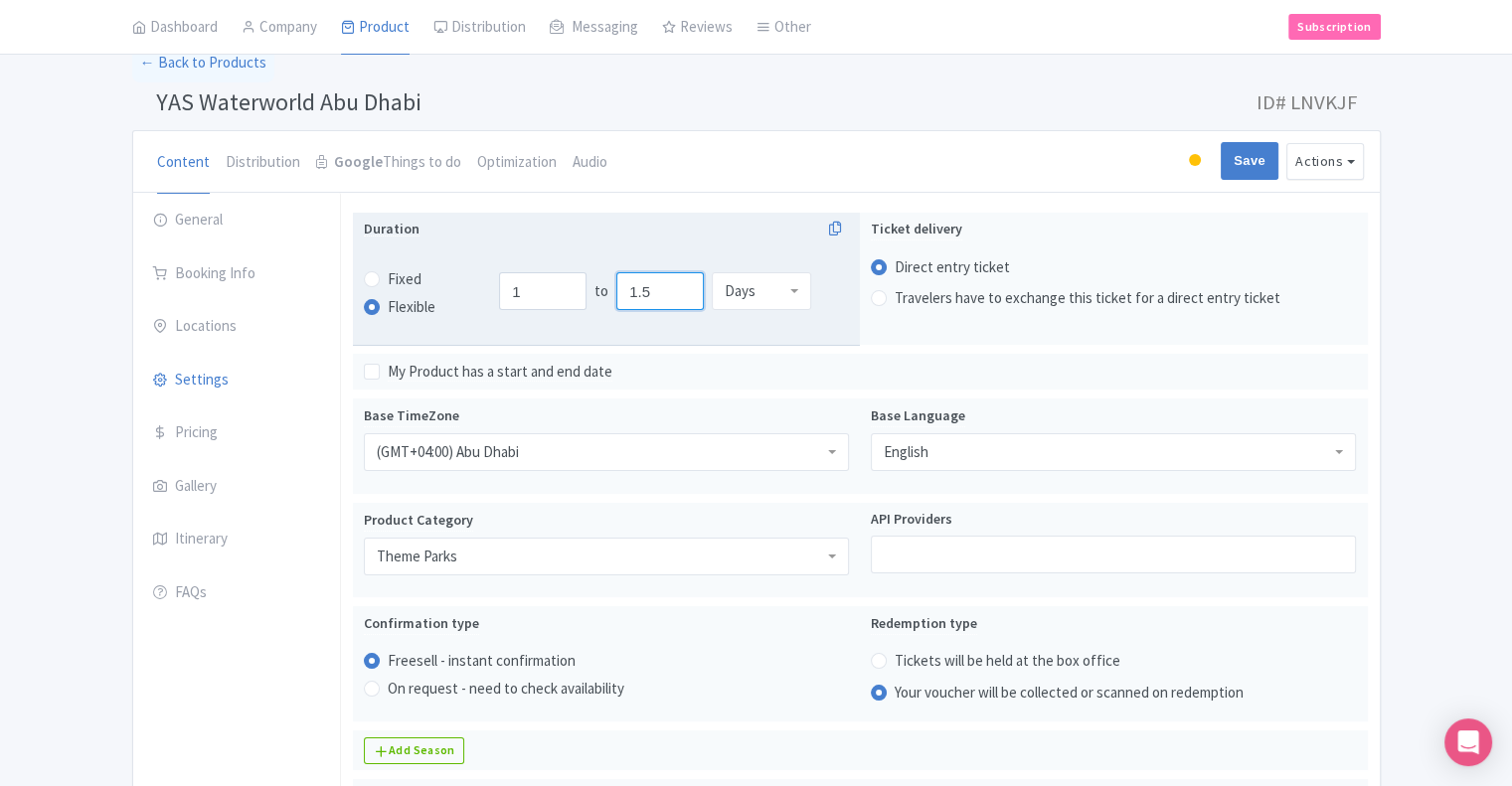 click on "1.5" at bounding box center [660, 291] 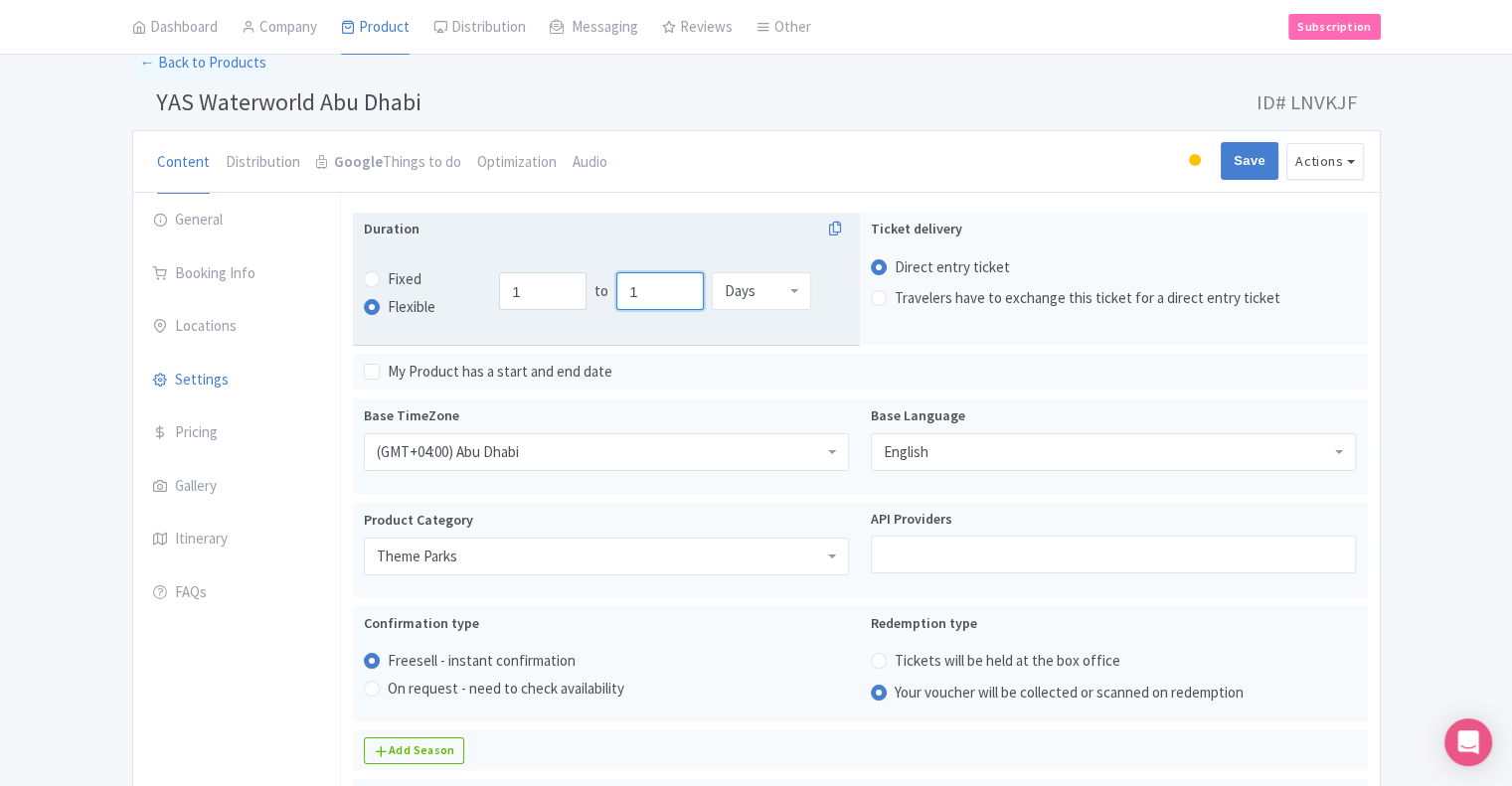 type on "1" 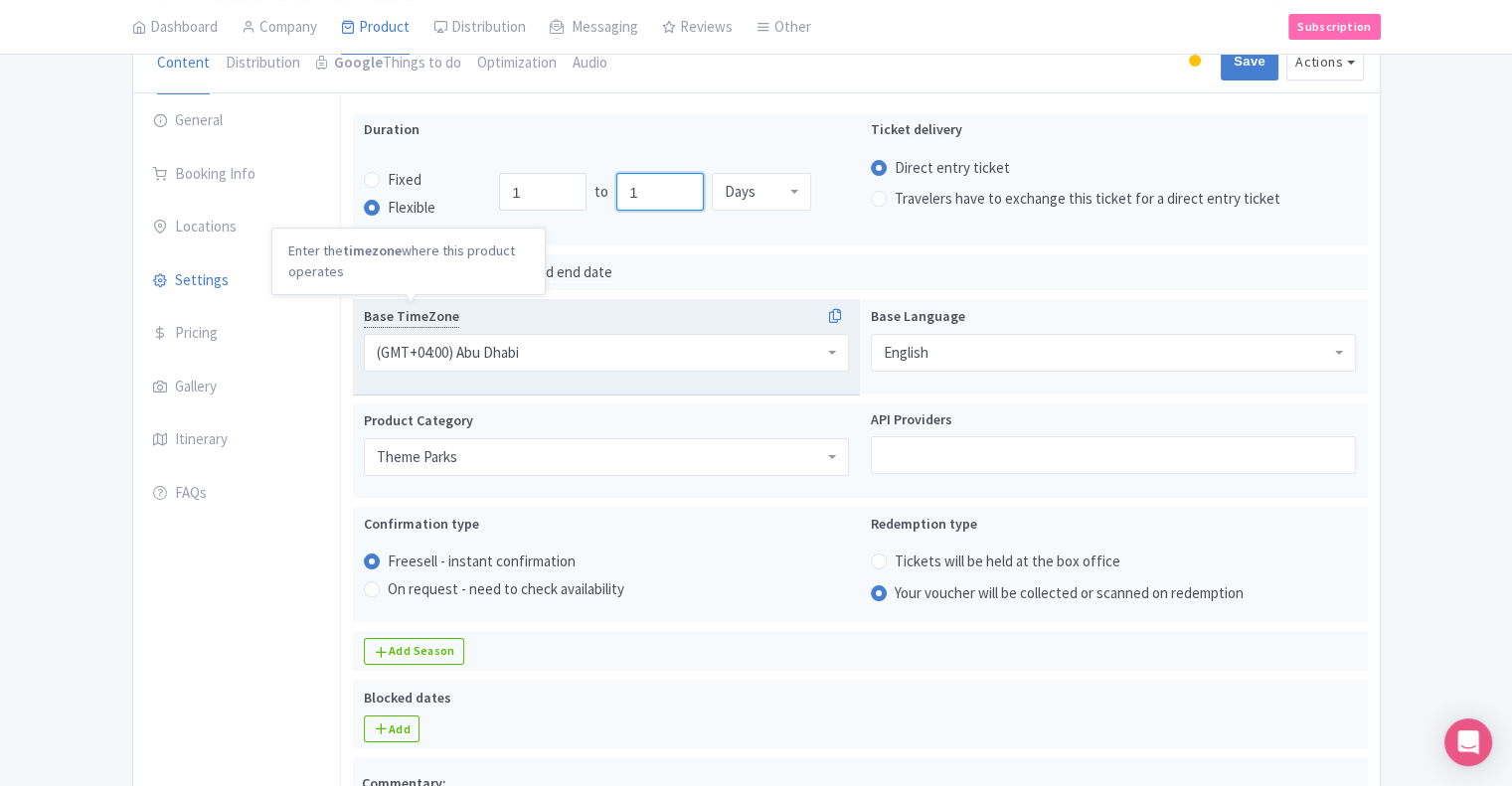 scroll, scrollTop: 298, scrollLeft: 0, axis: vertical 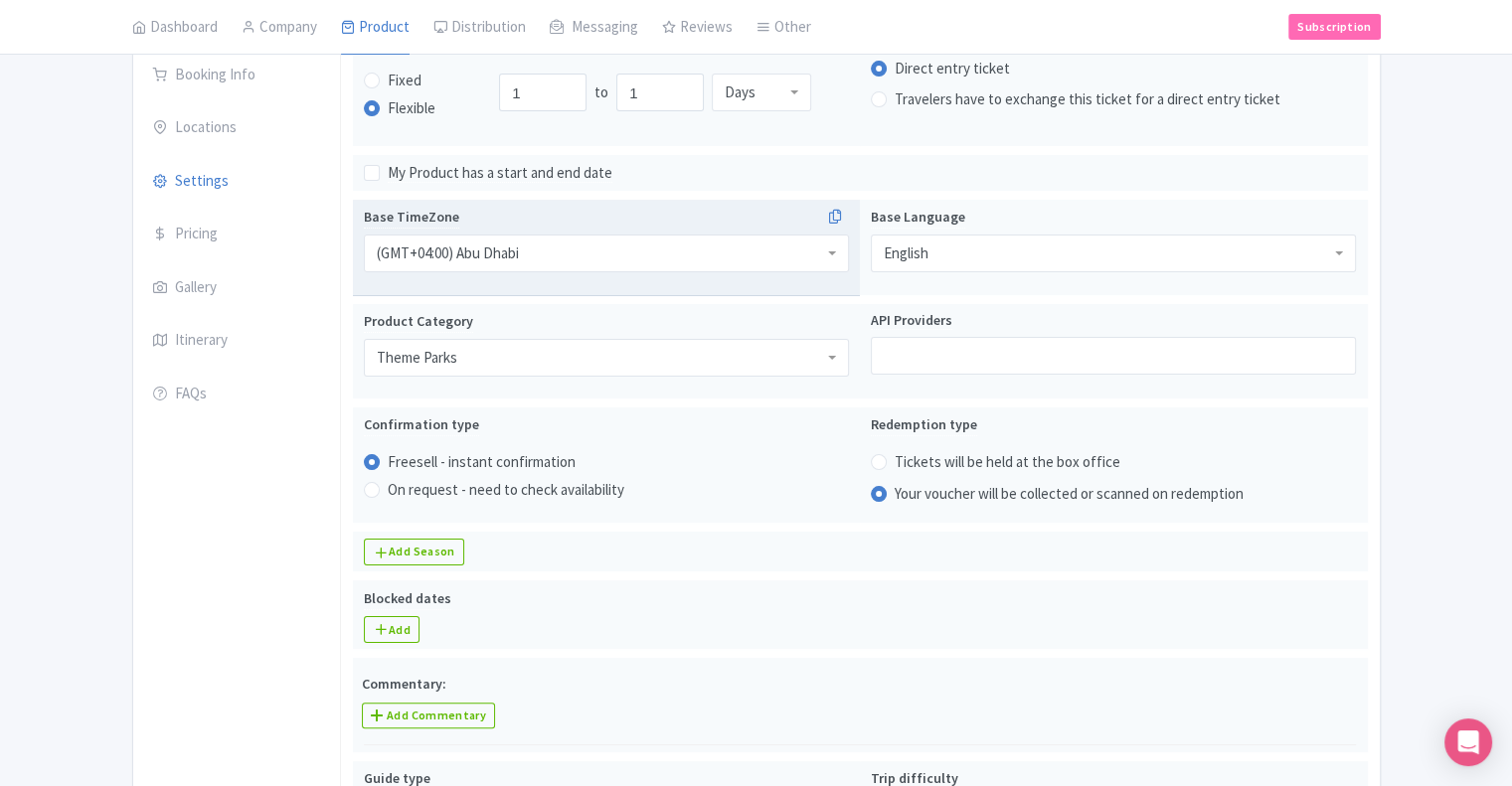 click on "(GMT+04:00) Abu Dhabi" at bounding box center [606, 253] 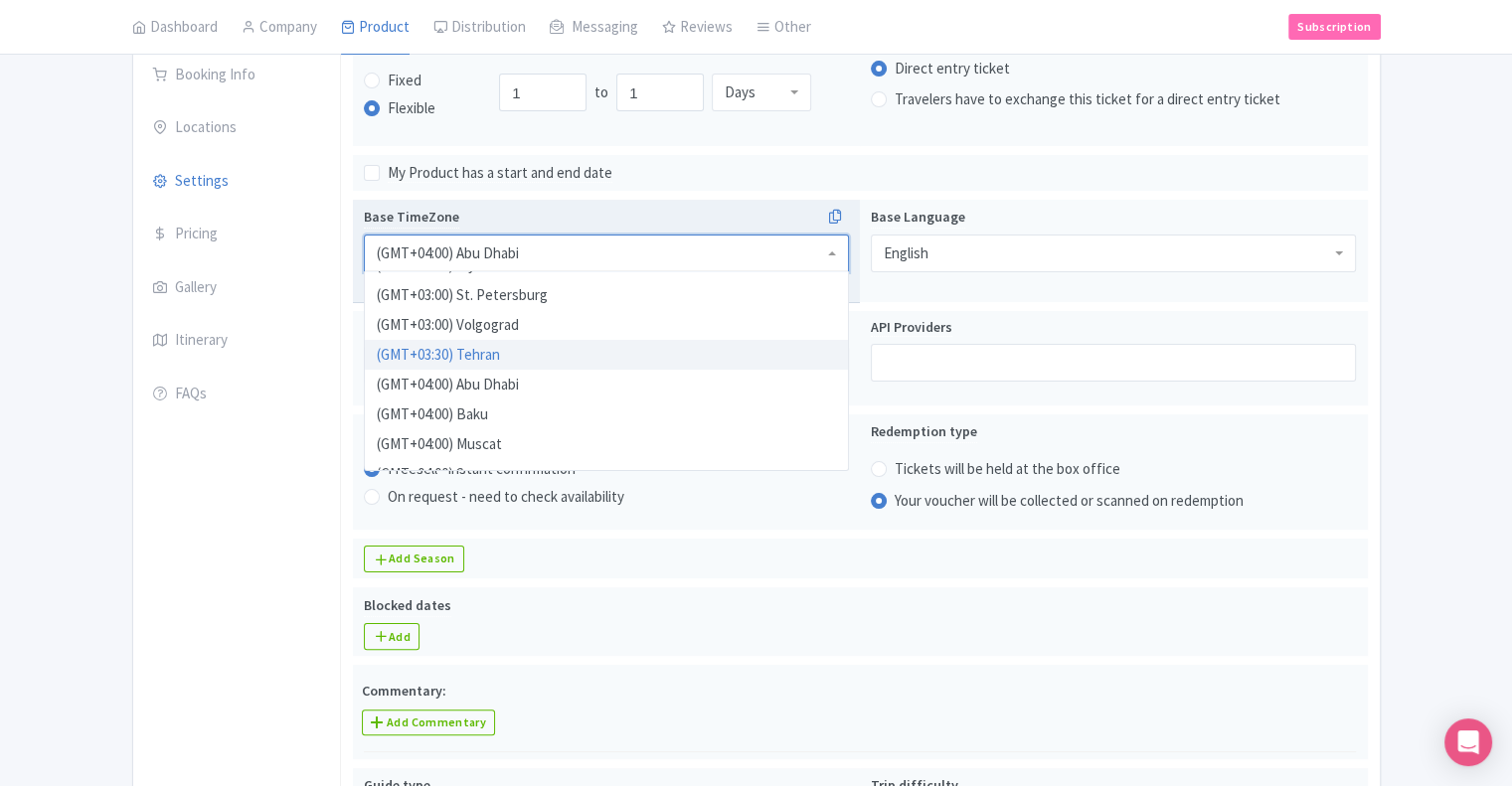 scroll, scrollTop: 2464, scrollLeft: 0, axis: vertical 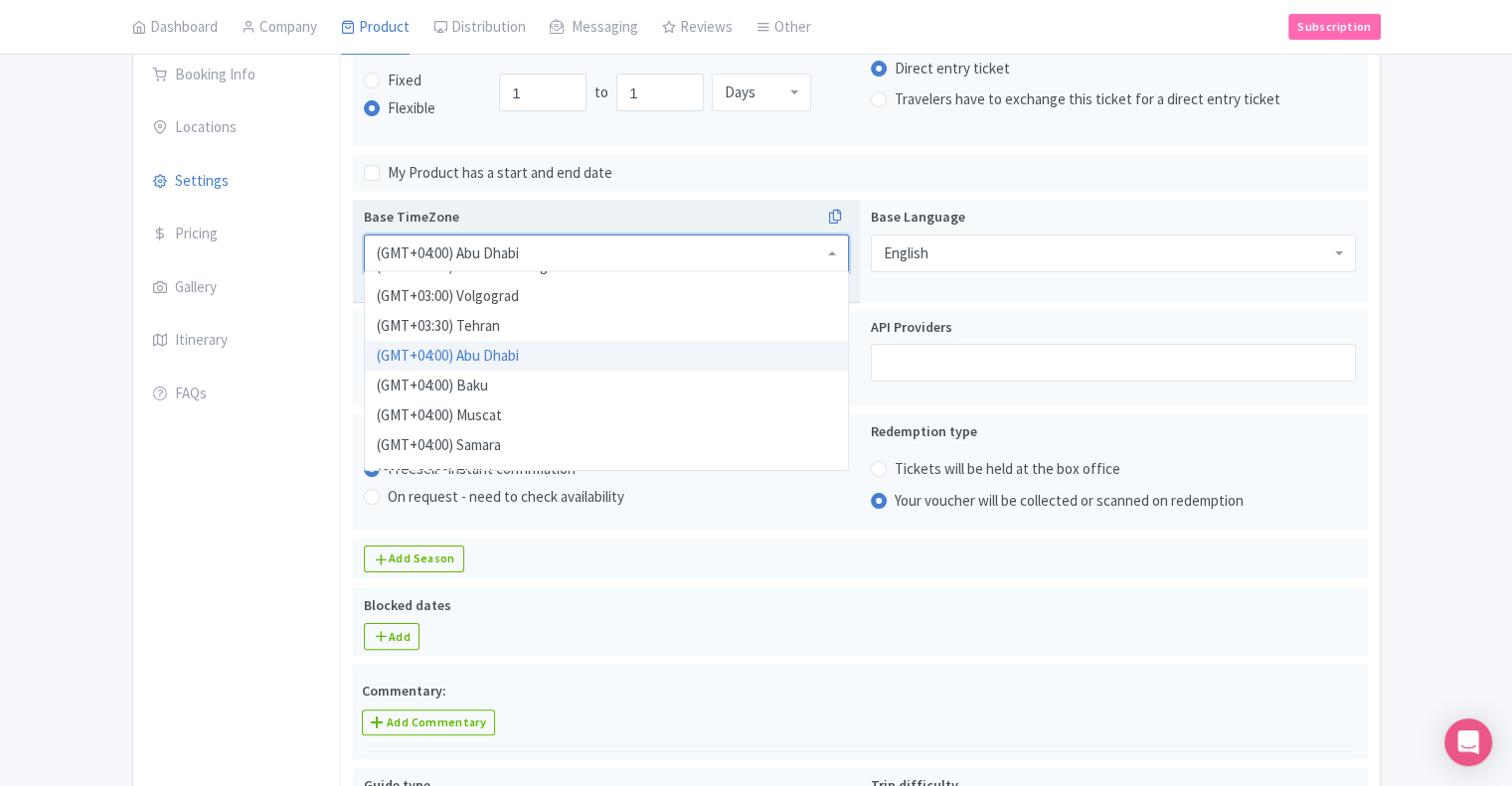 click on "Duration
flexible
Fixed Flexible
1.0
days
1.0
1
to
1
Days Days
Ticket delivery
Direct entry ticket
Travelers have to exchange this ticket for a direct entry ticket
My Product has a start and end date
Abu Dhabi
Base TimeZone (GMT+04:00) Abu Dhabi (GMT+04:00) Abu Dhabi (GMT-12:00) International Date Line West (GMT-11:00) American Samoa (GMT-11:00) Midway Island (GMT-10:00) Hawaii (GMT-09:00) Alaska (GMT-08:00) Pacific Time (US & Canada) (GMT-08:00) Tijuana (GMT-07:00) Arizona (GMT-07:00) Mazatlan (GMT-07:00) Mountain Time (US & Canada) (GMT-06:00) Central America (GMT-06:00) Central Time (US & Canada) (GMT-06:00) Chihuahua (GMT-06:00) Guadalajara (GMT-06:00) Mexico City (GMT-06:00) Monterrey (GMT-06:00) Saskatchewan (GMT-05:00) Bogota (GMT-05:00) Eastern Time (US & Canada) (GMT-05:00) Indiana (East) (GMT-05:00) Lima (GMT-05:00) Quito (GMT-04:00) Atlantic Time (Canada) (GMT-04:00) Caracas (GMT-04:00) Georgetown" at bounding box center [860, 939] 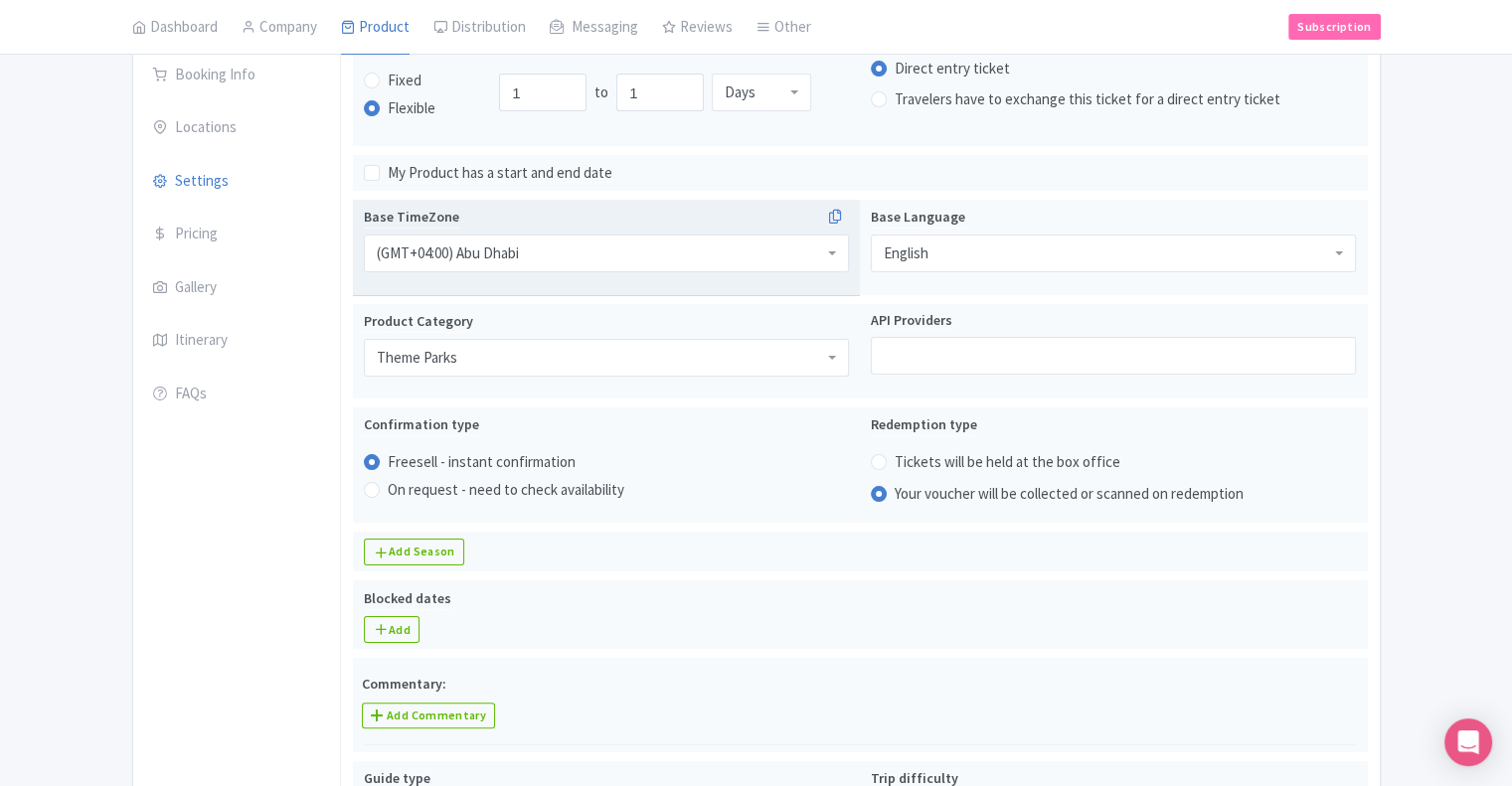 click on "(GMT+04:00) Abu Dhabi" at bounding box center (606, 253) 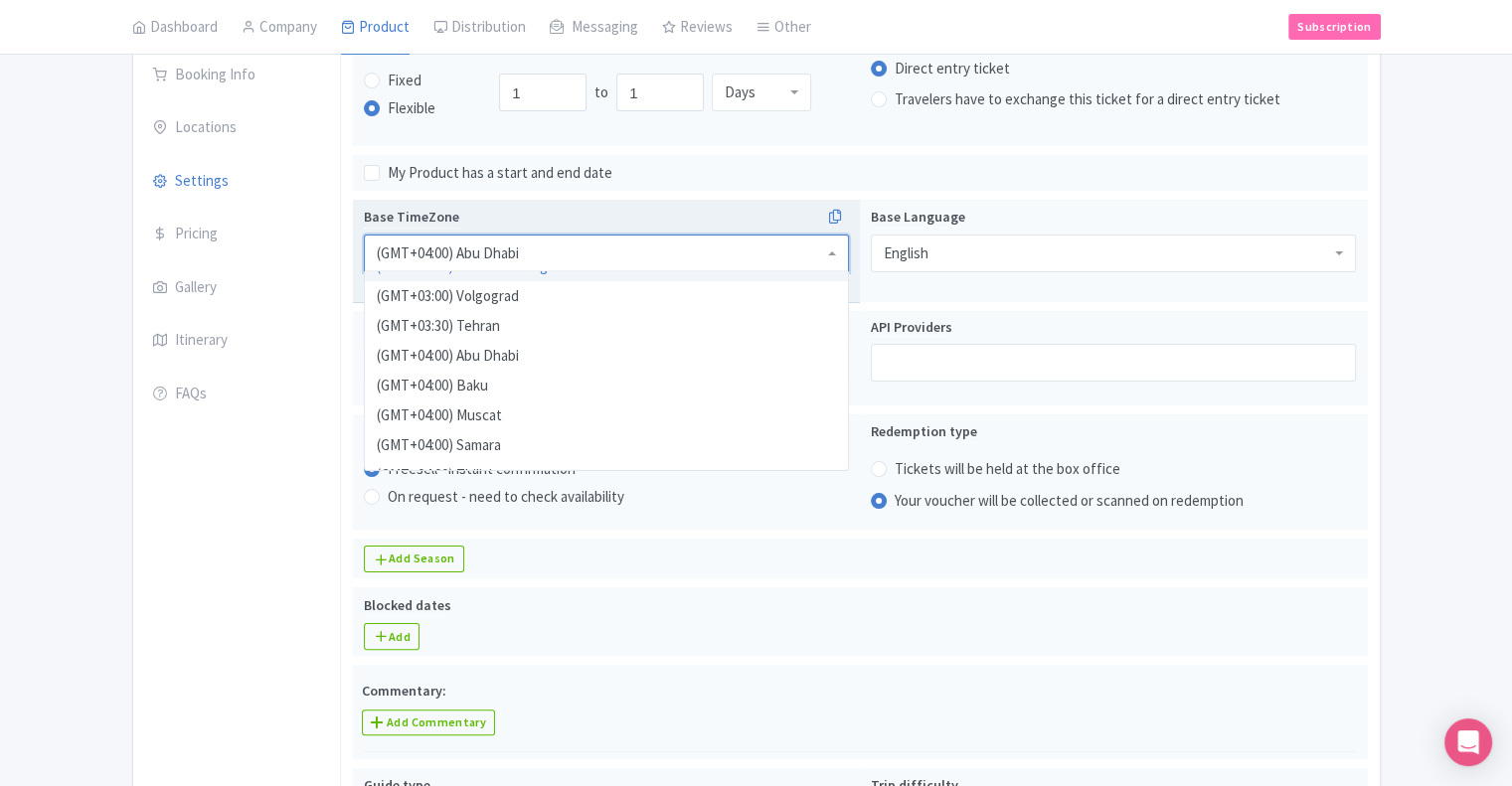 click on "Abu Dhabi
Base TimeZone (GMT+04:00) Abu Dhabi (GMT+04:00) Abu Dhabi (GMT-12:00) International Date Line West (GMT-11:00) American Samoa (GMT-11:00) Midway Island (GMT-10:00) Hawaii (GMT-09:00) Alaska (GMT-08:00) Pacific Time (US & Canada) (GMT-08:00) Tijuana (GMT-07:00) Arizona (GMT-07:00) Mazatlan (GMT-07:00) Mountain Time (US & Canada) (GMT-06:00) Central America (GMT-06:00) Central Time (US & Canada) (GMT-06:00) Chihuahua (GMT-06:00) Guadalajara (GMT-06:00) Mexico City (GMT-06:00) Monterrey (GMT-06:00) Saskatchewan (GMT-05:00) Bogota (GMT-05:00) Eastern Time (US & Canada) (GMT-05:00) Indiana (East) (GMT-05:00) Lima (GMT-05:00) Quito (GMT-04:00) Atlantic Time (Canada) (GMT-04:00) Caracas (GMT-04:00) Georgetown (GMT-04:00) La Paz (GMT-04:00) Puerto Rico (GMT-04:00) Santiago (GMT-03:30) Newfoundland (GMT-03:00) Brasilia (GMT-03:00) Buenos Aires (GMT-03:00) Montevideo (GMT-02:00) Mid-Atlantic (GMT-01:00) Azores (GMT-01:00) Cape Verde Is. (GMT+00:00) Casablanca (GMT+00:00) Dublin (GMT+00:00) Edinburgh" at bounding box center (606, 251) 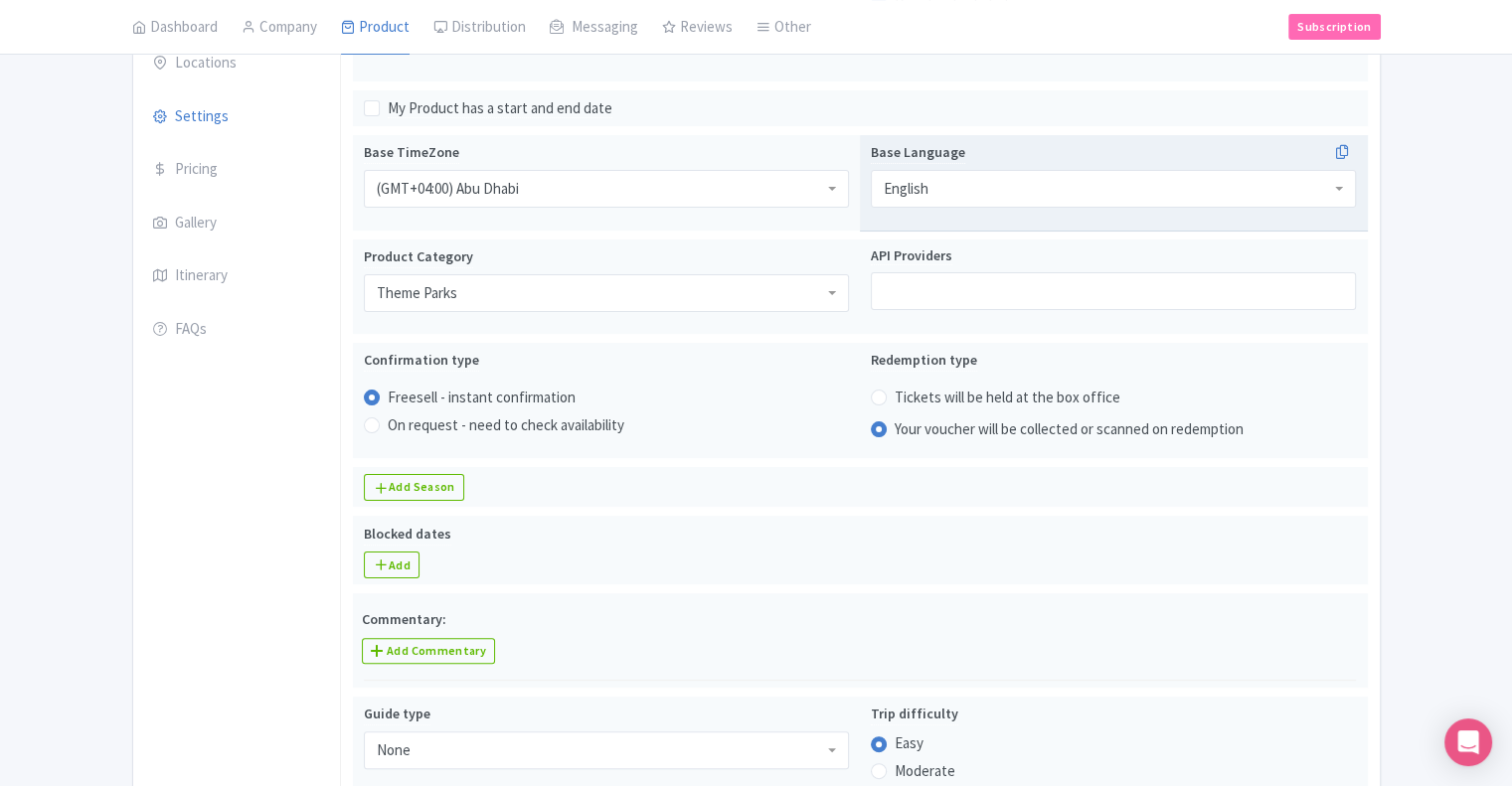 scroll, scrollTop: 397, scrollLeft: 0, axis: vertical 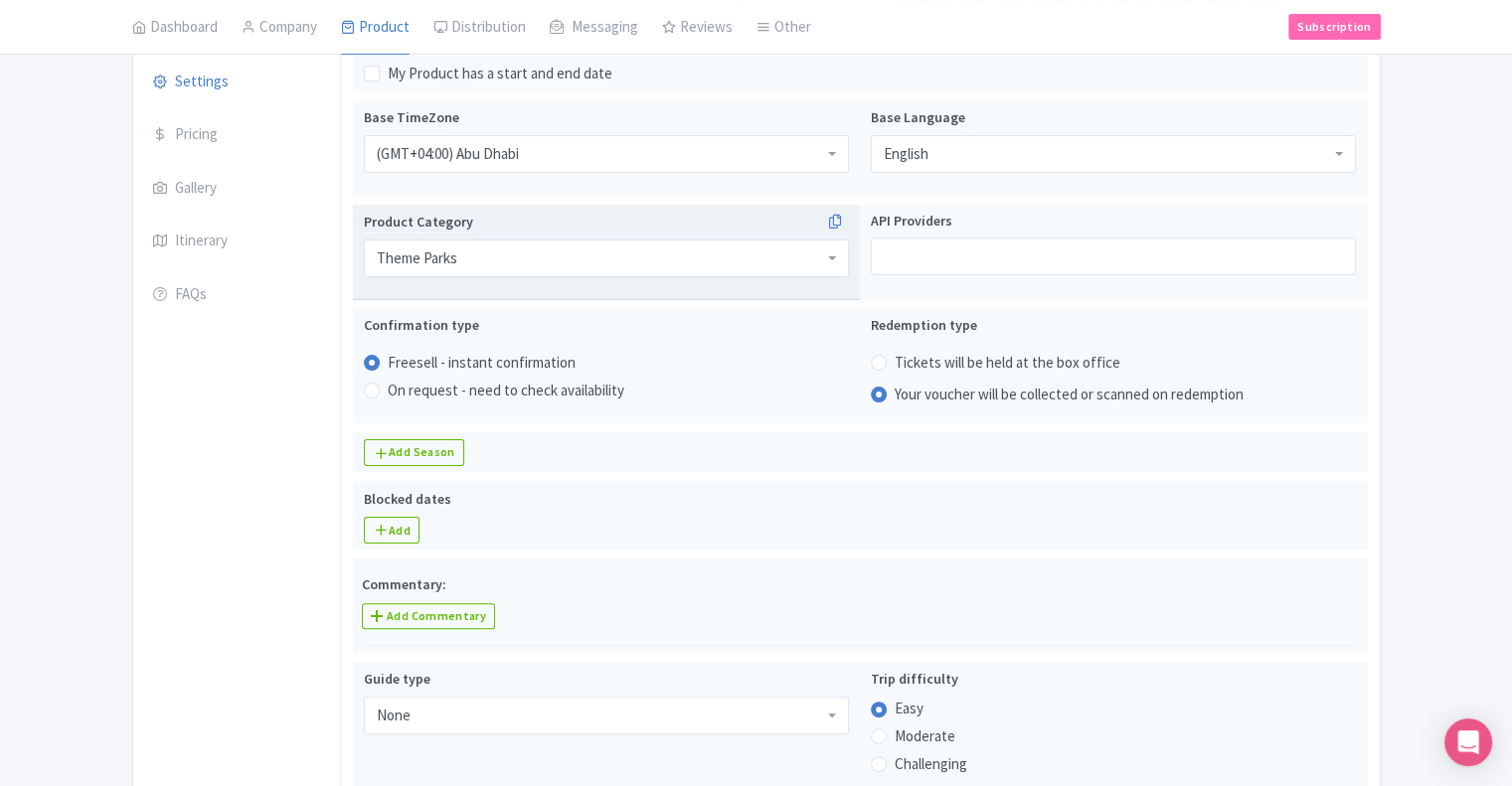 click on "Product Category" at bounding box center [459, 258] 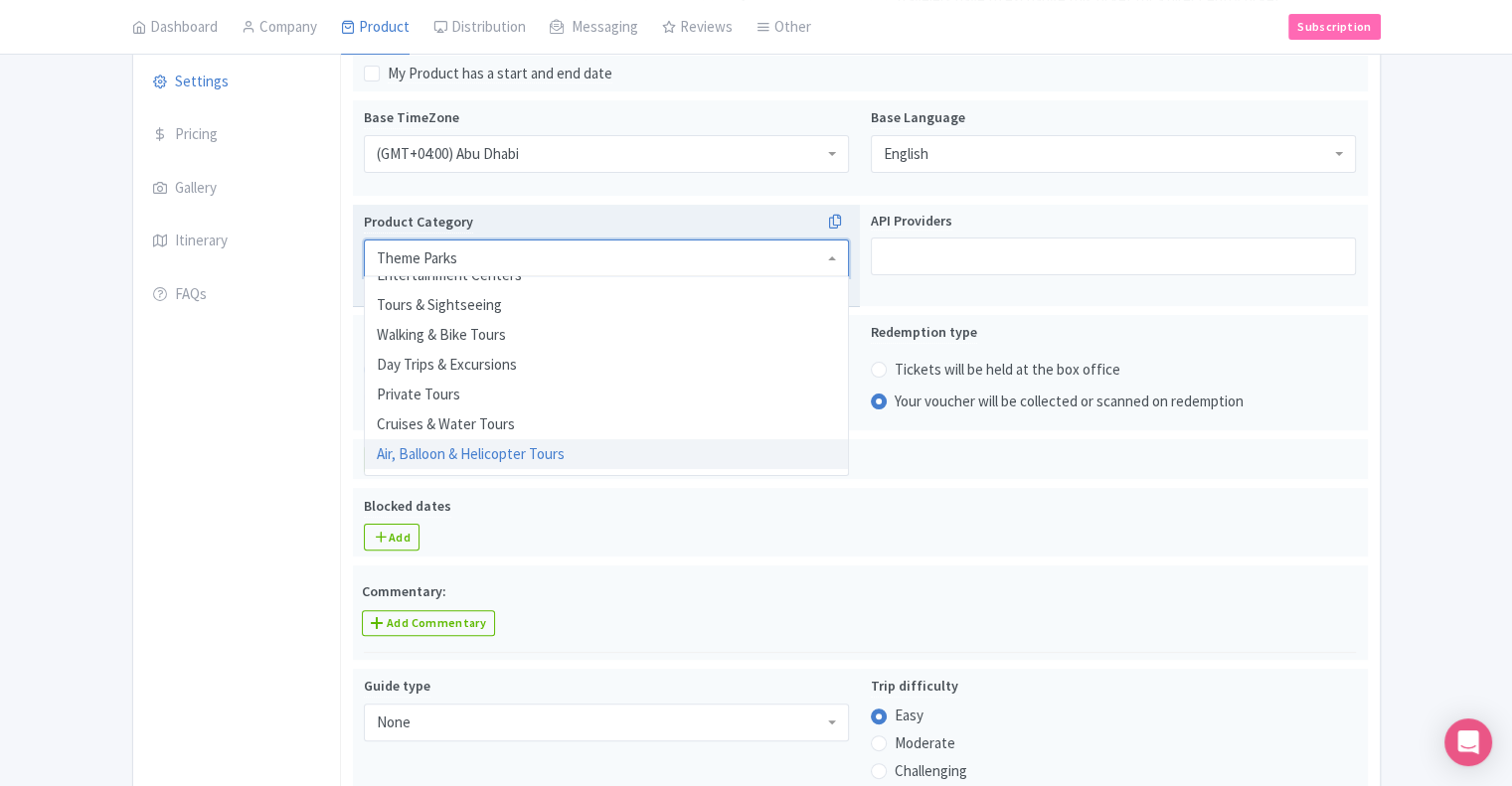 scroll, scrollTop: 0, scrollLeft: 0, axis: both 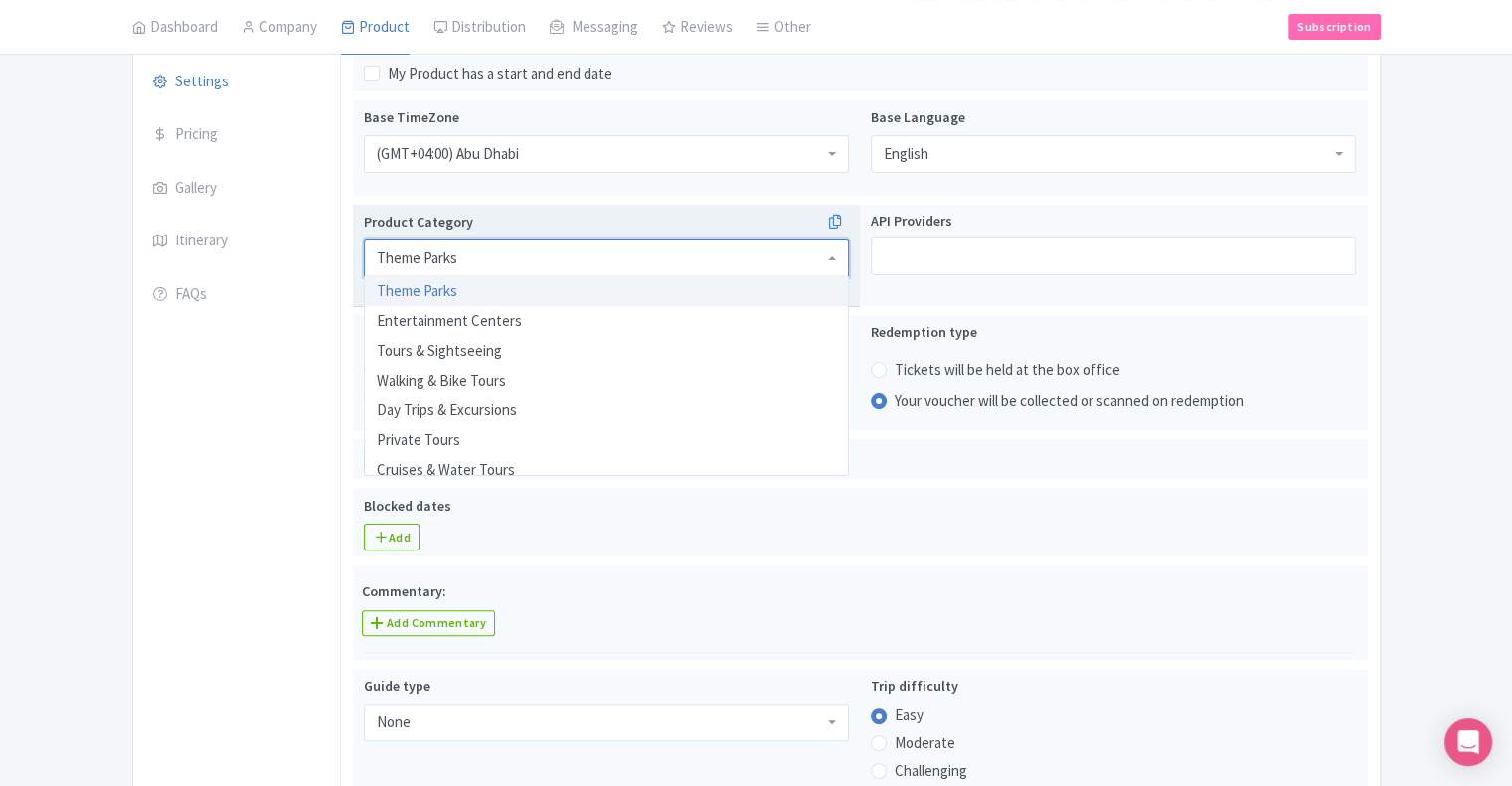 click on "Theme Parks
Product Category Theme Parks Theme Parks Theme Parks Entertainment Centers Tours & Sightseeing Walking & Bike Tours Day Trips & Excursions Private Tours Cruises & Water Tours Air, Balloon & Helicopter Tours Food & Drink Attractions / Museums Passes Outdoor Adventure Multi-Day & Extended Tours Nightlife Spa & Wellness Show & Event Tickets Rentals Lessons Transfers & Transport Other Experiences Private Charters Water Activities" at bounding box center (606, 256) 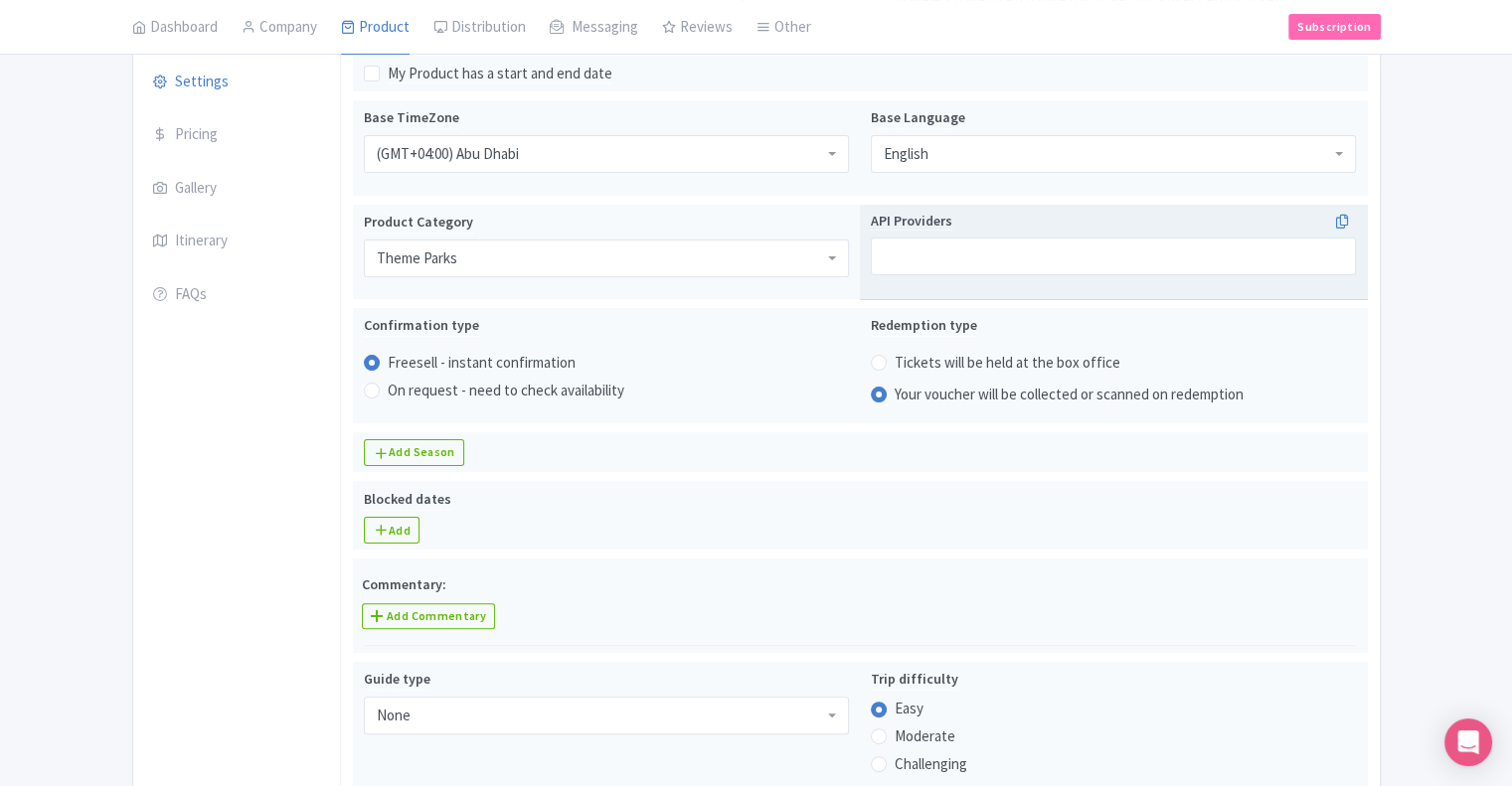 click at bounding box center [1113, 256] 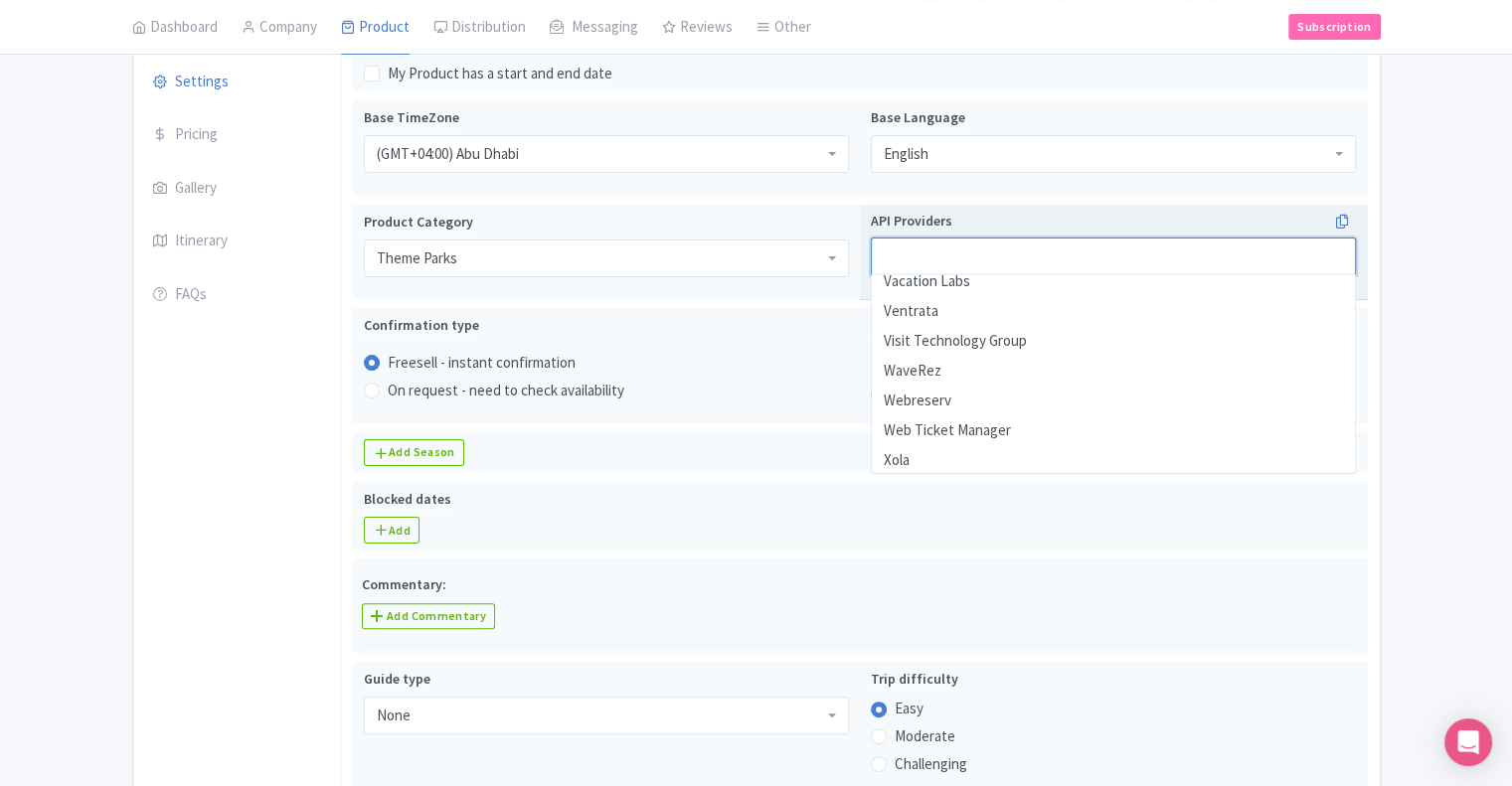 scroll, scrollTop: 3468, scrollLeft: 0, axis: vertical 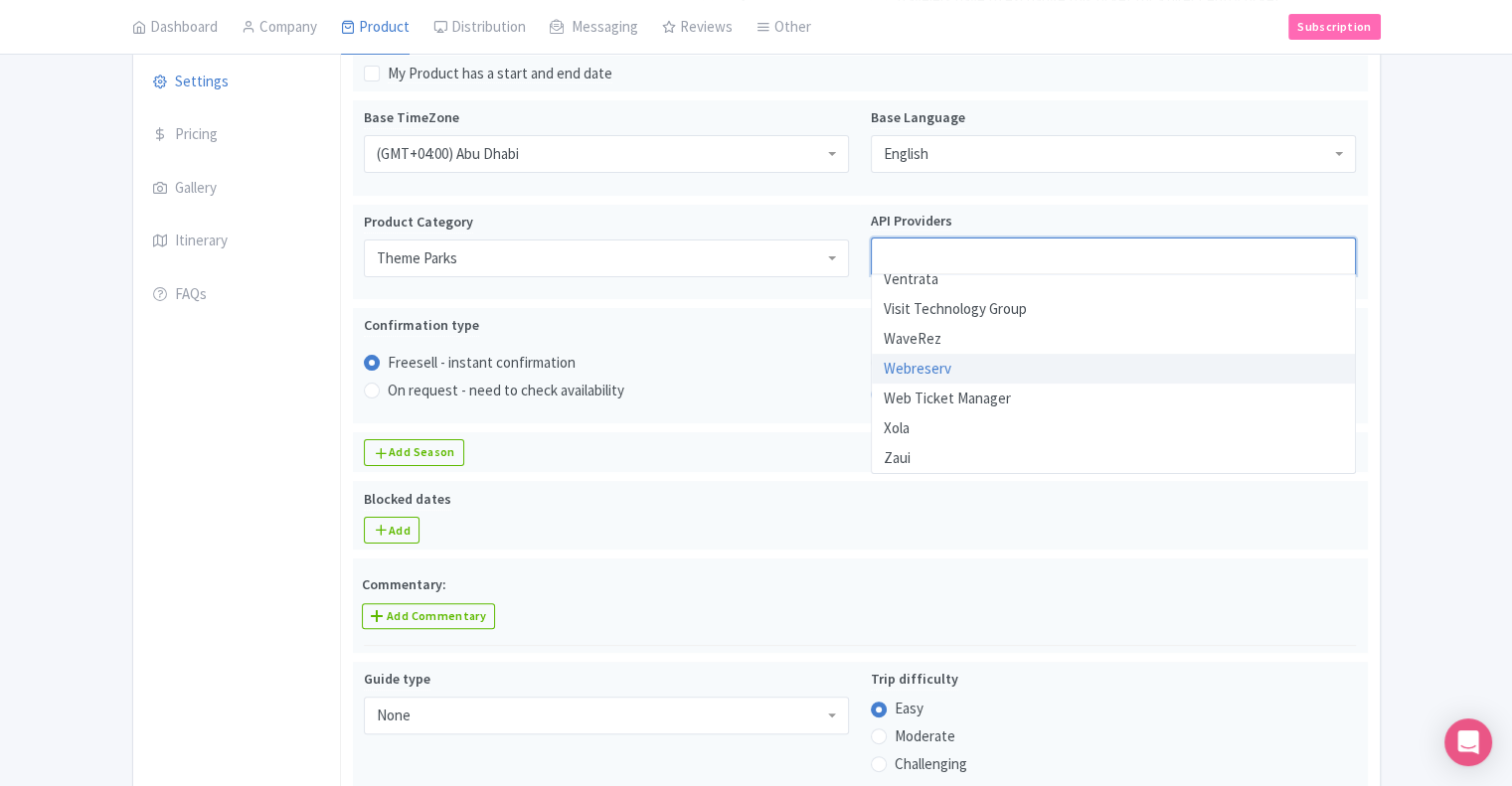 click on "Theme Parks
Product Category Theme Parks Theme Parks Theme Parks Entertainment Centers Tours & Sightseeing Walking & Bike Tours Day Trips & Excursions Private Tours Cruises & Water Tours Air, Balloon & Helicopter Tours Food & Drink Attractions / Museums Passes Outdoor Adventure Multi-Day & Extended Tours Nightlife Spa & Wellness Show & Event Tickets Rentals Lessons Transfers & Transport Other Experiences Private Charters Water Activities
API Providers A1TOUSEG Accesso AchieversIT Activity Bridge Activity Engine Adventure Bucket List Adventure Engine Adventure Office AdventureRes Anchor AnyRoad Arctic Reservations Attraction Suite Beyonk Black Car Everywhere Limousine & Car Service Bokun Book Easy Pty Ltd Bookeo Booking Boss Booking Hound Booking Kit Centaman Checkfront Clorian CustomLinc Daniel test Datatrax Technologies doblemente Easol eTix Exploring Experiences EZ Booker EZ Travel Falak Travel Fareharbor Galaxy Connect Gateway GlobalTix Globick GoDo HImalayan Smile Treks & Adventures hissen" at bounding box center (860, 256) 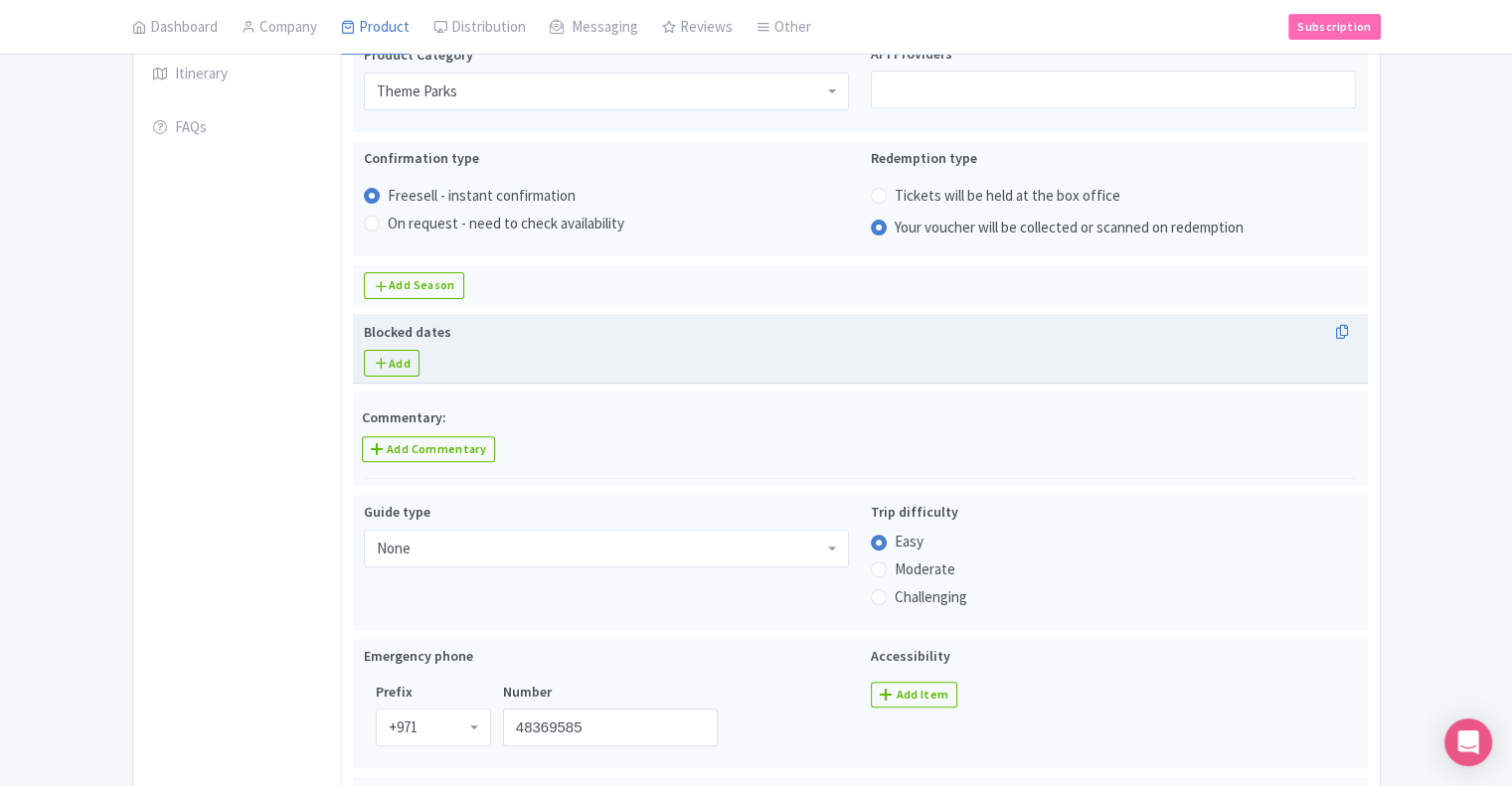 scroll, scrollTop: 596, scrollLeft: 0, axis: vertical 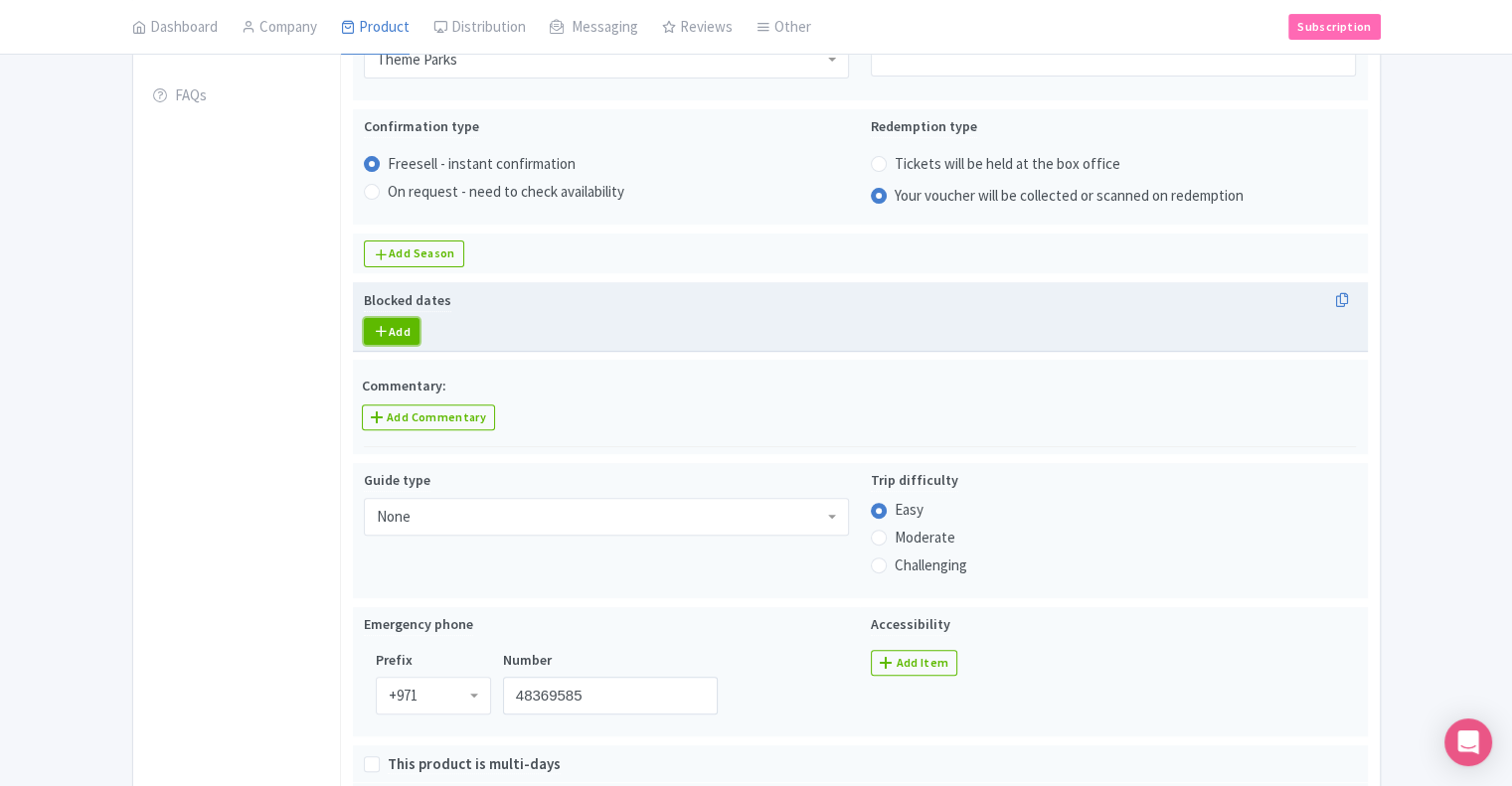 click on "Add" at bounding box center (392, 331) 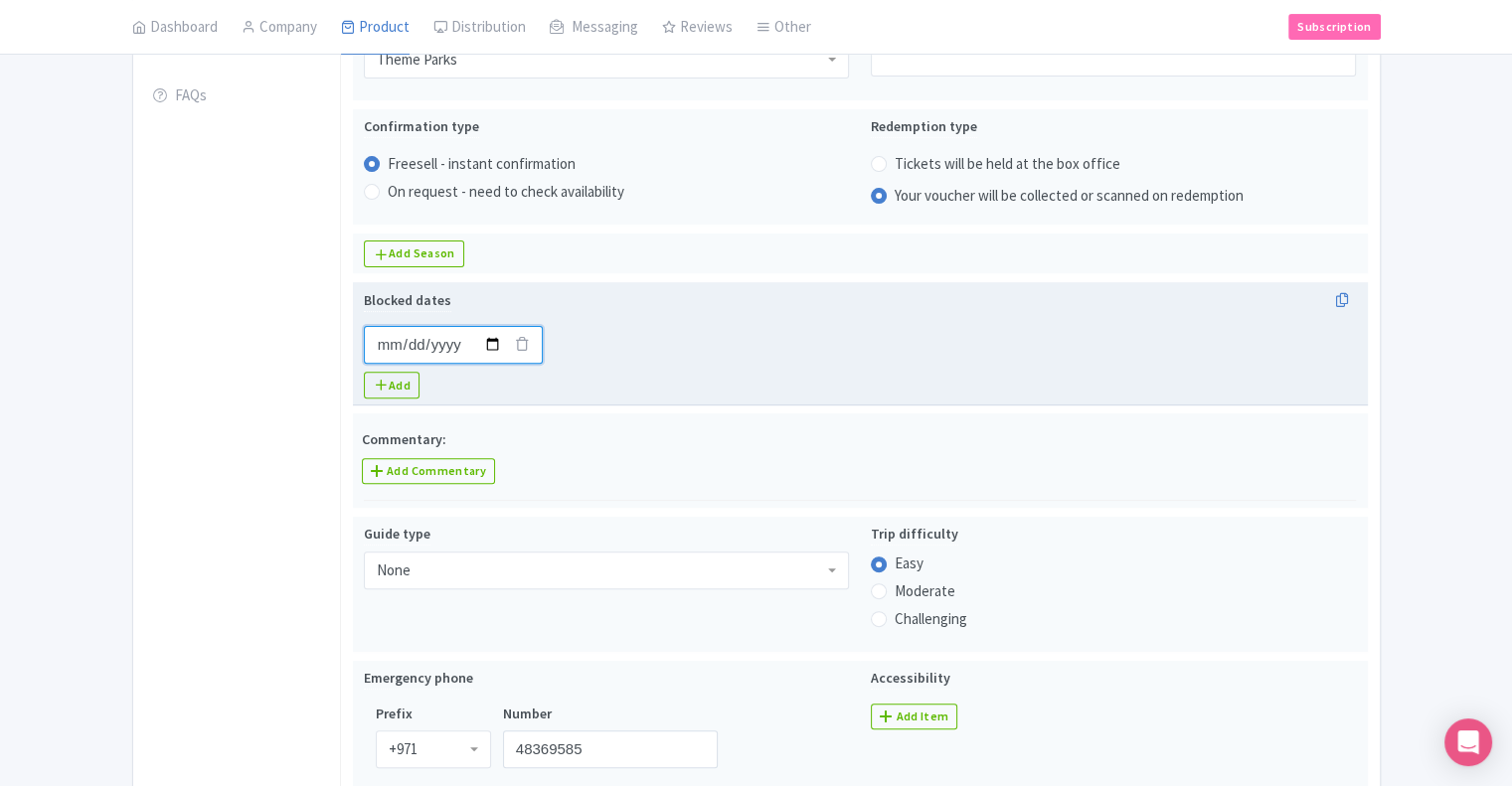 click on "Blocked dates" at bounding box center [453, 345] 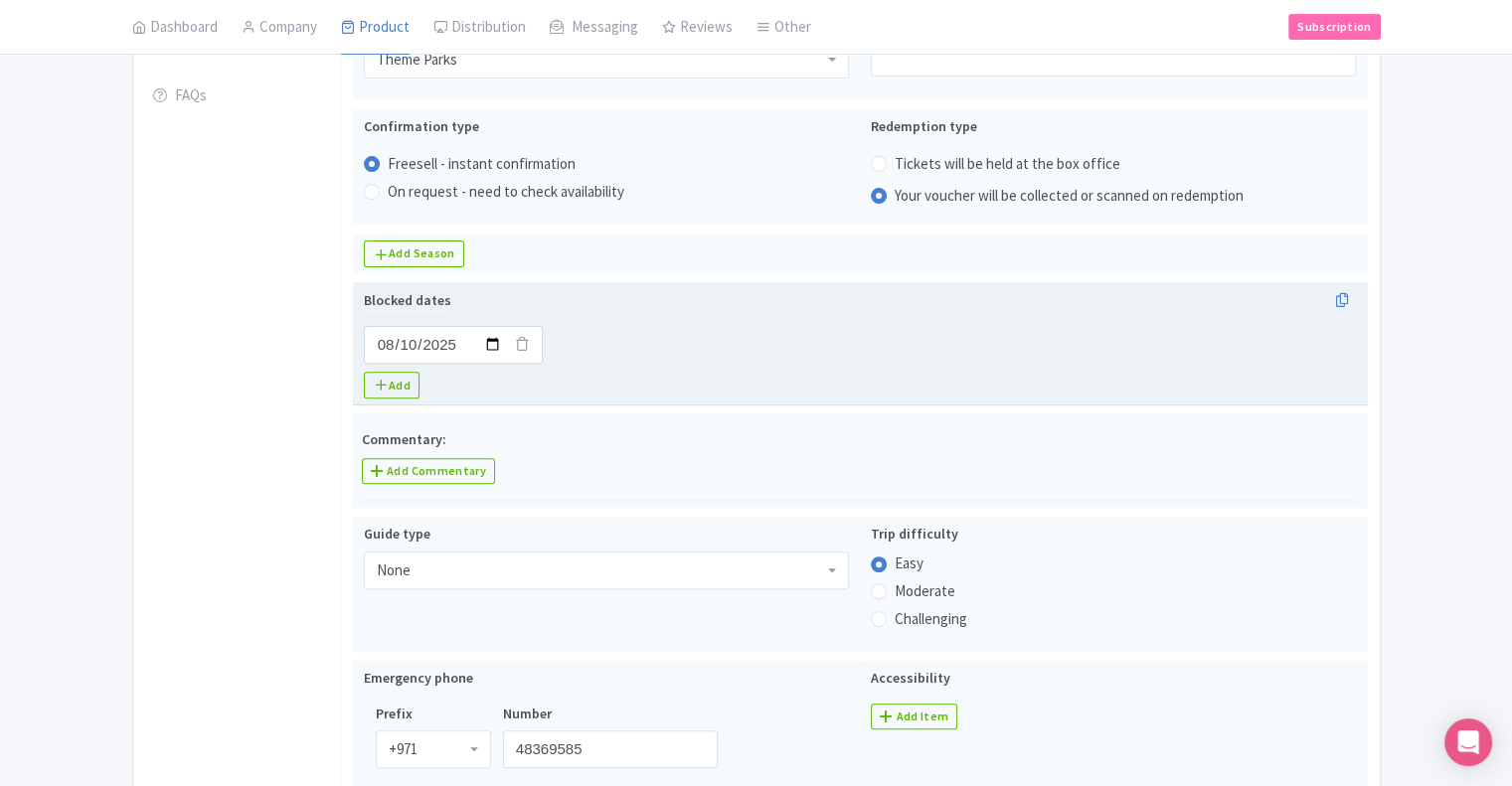 click at bounding box center (522, 343) 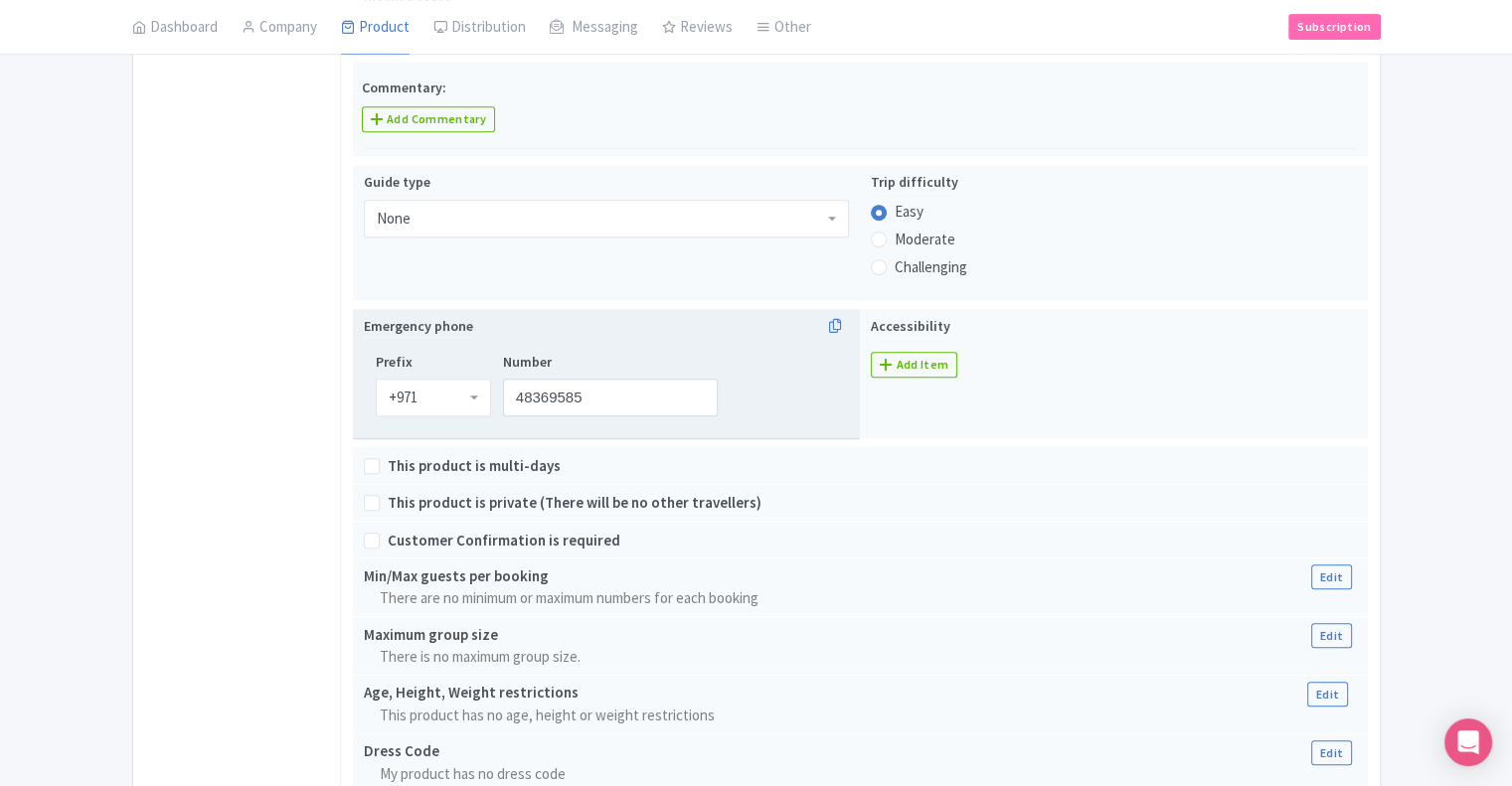scroll, scrollTop: 795, scrollLeft: 0, axis: vertical 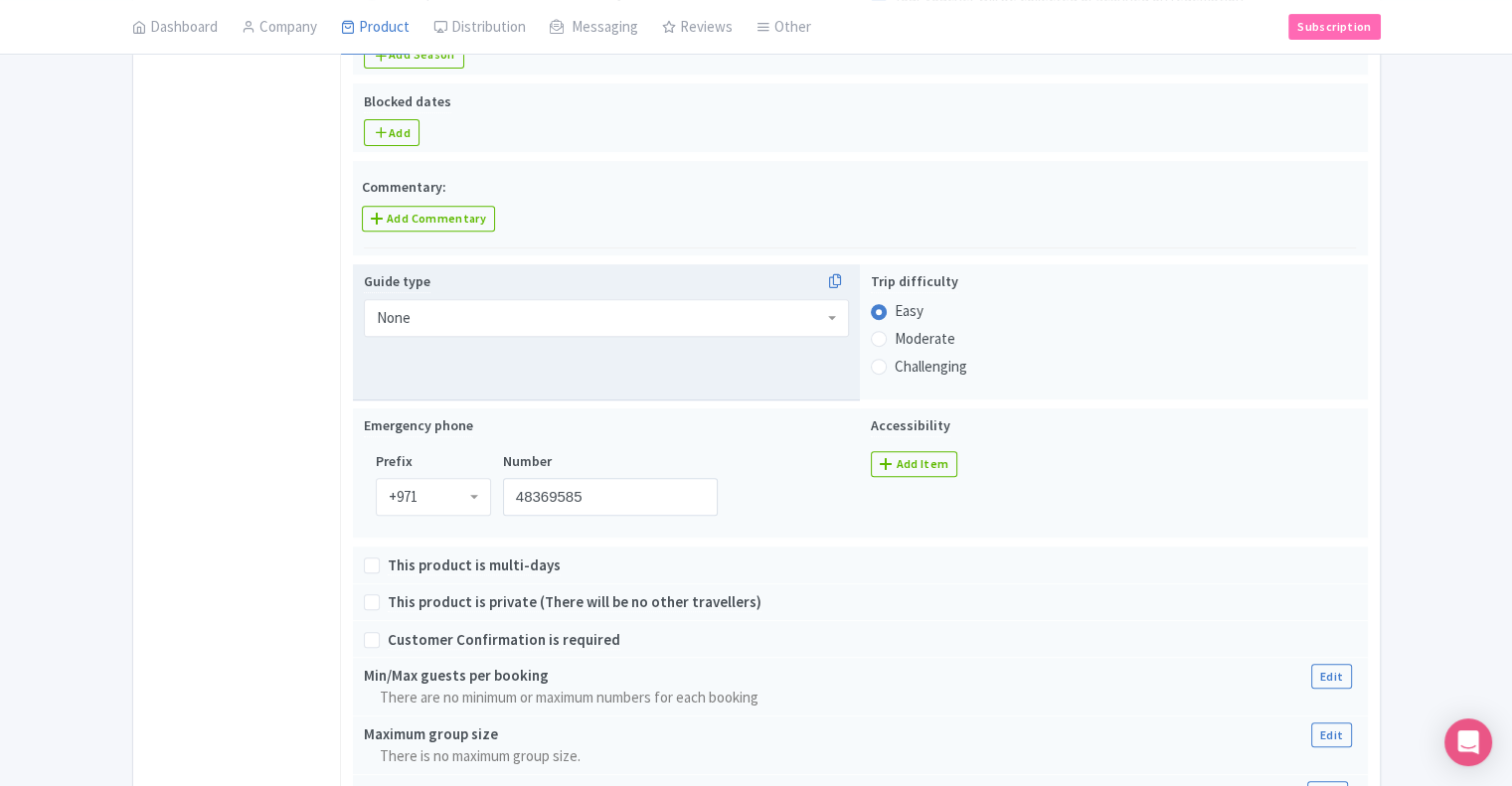 click on "None" at bounding box center (606, 318) 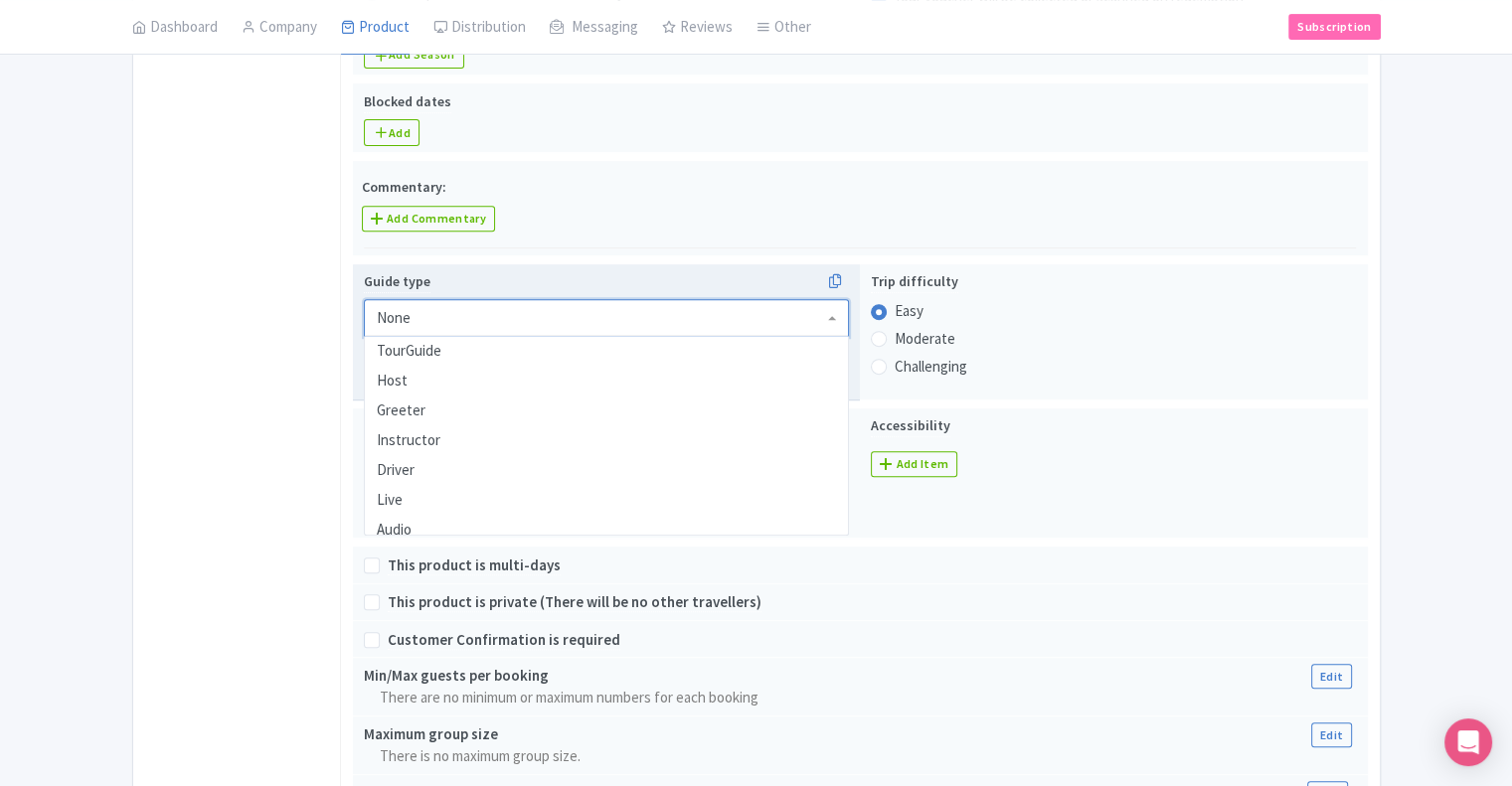 scroll, scrollTop: 40, scrollLeft: 0, axis: vertical 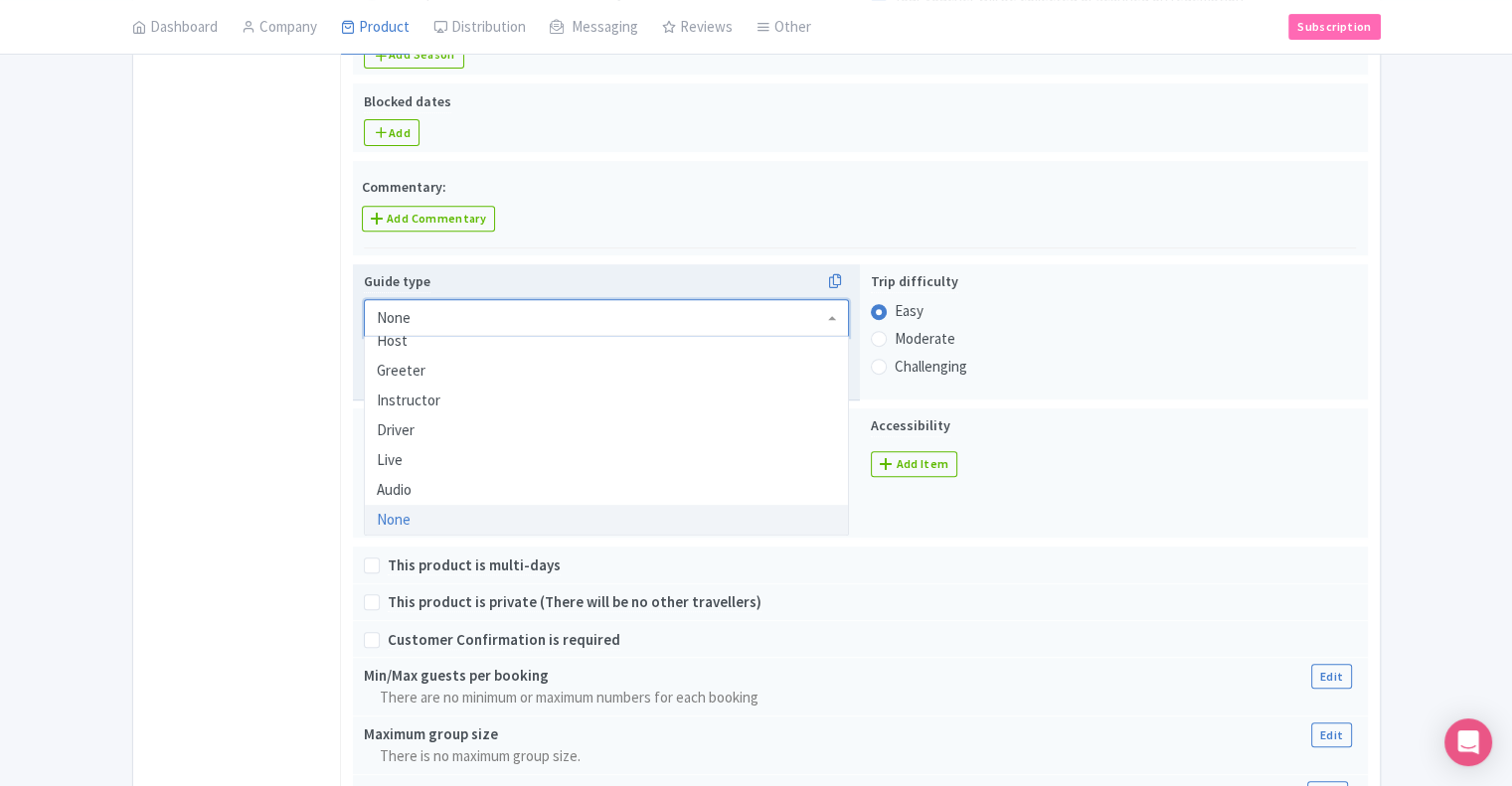 click on "Duration
flexible
Fixed Flexible
1.0
days
1.0
1
to
1
Days Days
Ticket delivery
Direct entry ticket
Travelers have to exchange this ticket for a direct entry ticket
My Product has a start and end date
Abu Dhabi
Base TimeZone (GMT+04:00) Abu Dhabi (GMT+04:00) Abu Dhabi (GMT-12:00) International Date Line West (GMT-11:00) American Samoa (GMT-11:00) Midway Island (GMT-10:00) Hawaii (GMT-09:00) Alaska (GMT-08:00) Pacific Time (US & Canada) (GMT-08:00) Tijuana (GMT-07:00) Arizona (GMT-07:00) Mazatlan (GMT-07:00) Mountain Time (US & Canada) (GMT-06:00) Central America (GMT-06:00) Central Time (US & Canada) (GMT-06:00) Chihuahua (GMT-06:00) Guadalajara (GMT-06:00) Mexico City (GMT-06:00) Monterrey (GMT-06:00) Saskatchewan (GMT-05:00) Bogota (GMT-05:00) Eastern Time (US & Canada) (GMT-05:00) Indiana (East) (GMT-05:00) Lima (GMT-05:00) Quito (GMT-04:00) Atlantic Time (Canada) (GMT-04:00) Caracas (GMT-04:00) Georgetown" at bounding box center (860, 438) 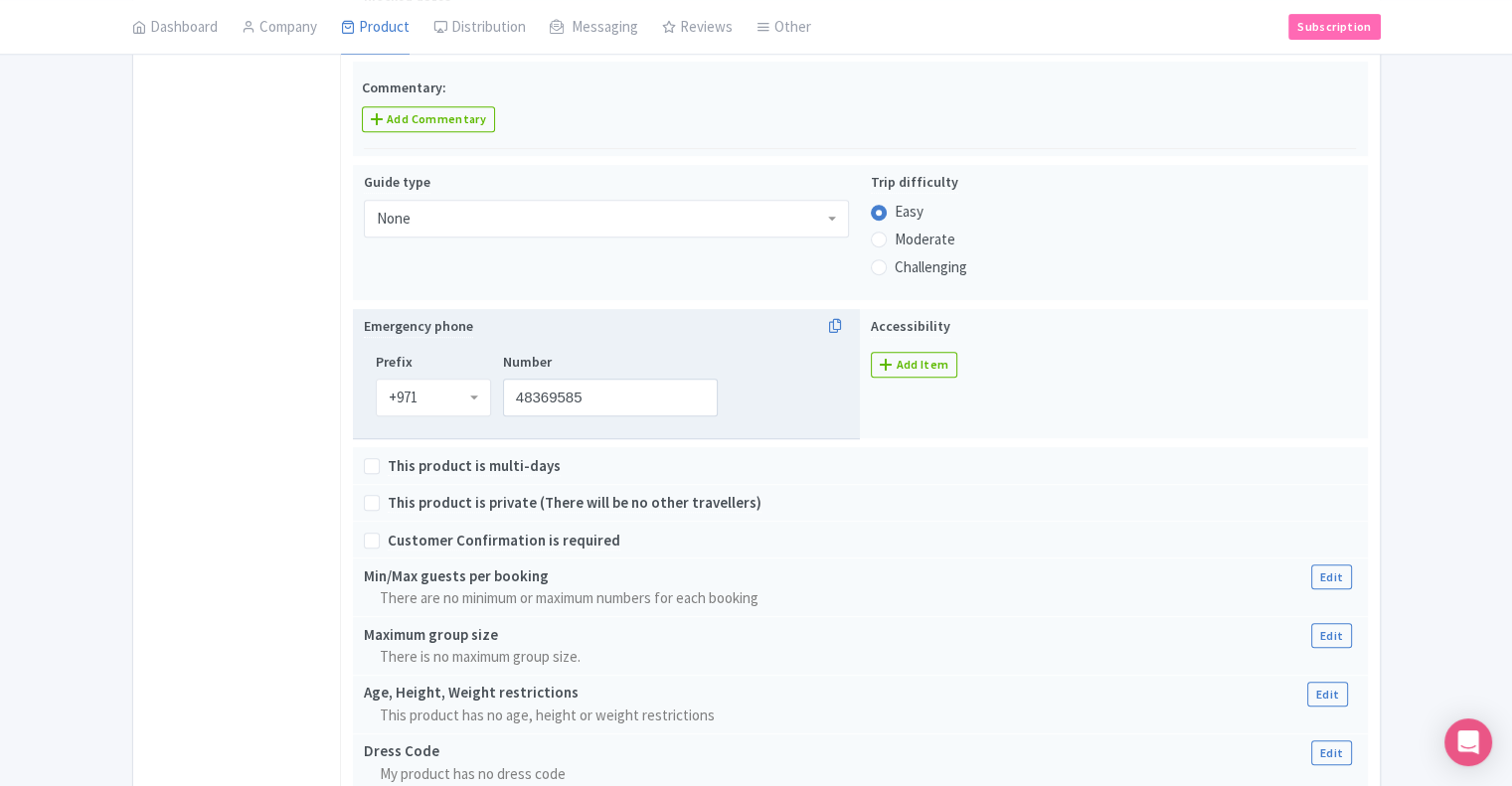 scroll, scrollTop: 994, scrollLeft: 0, axis: vertical 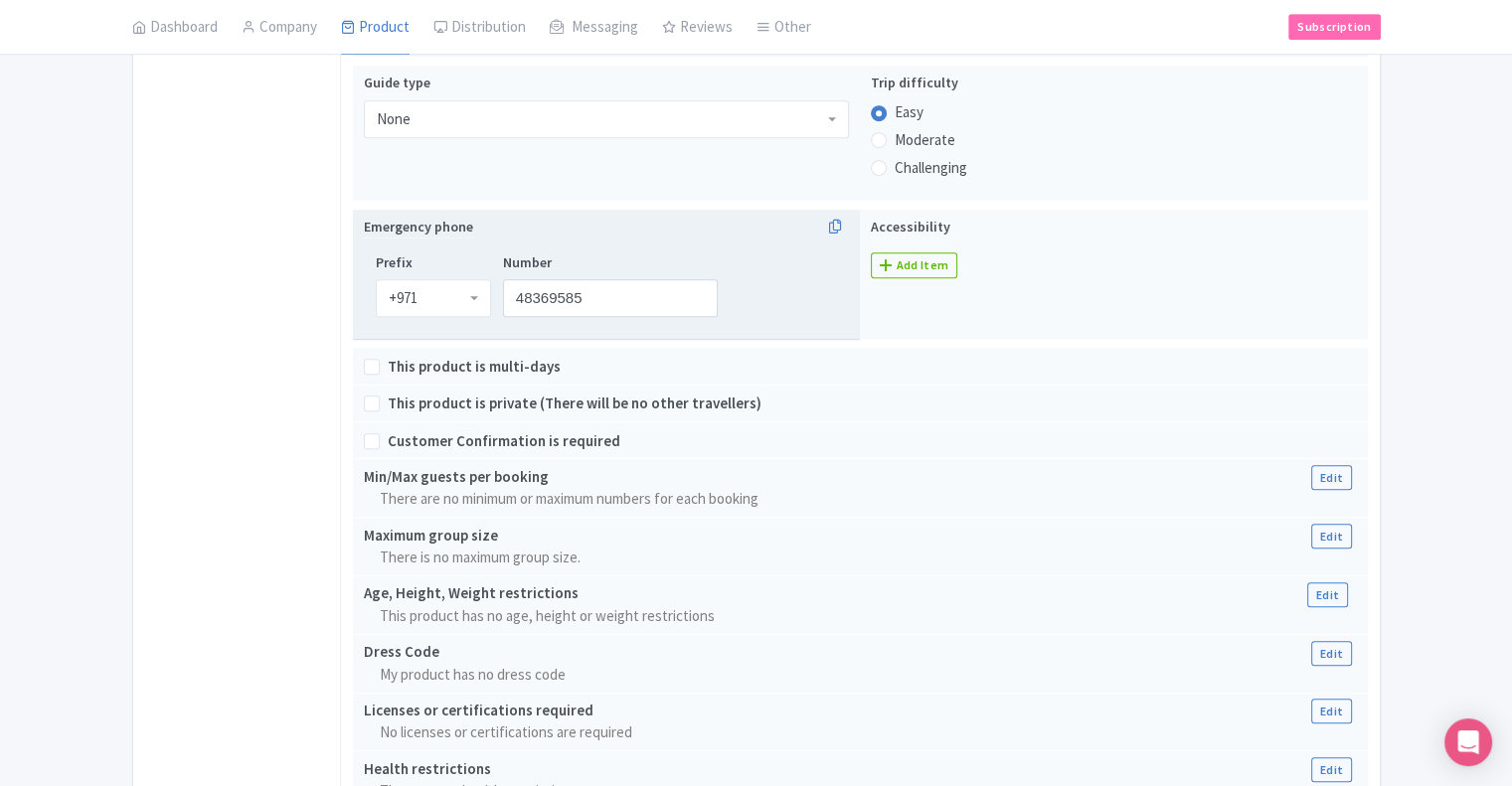 click on "+971" at bounding box center (433, 298) 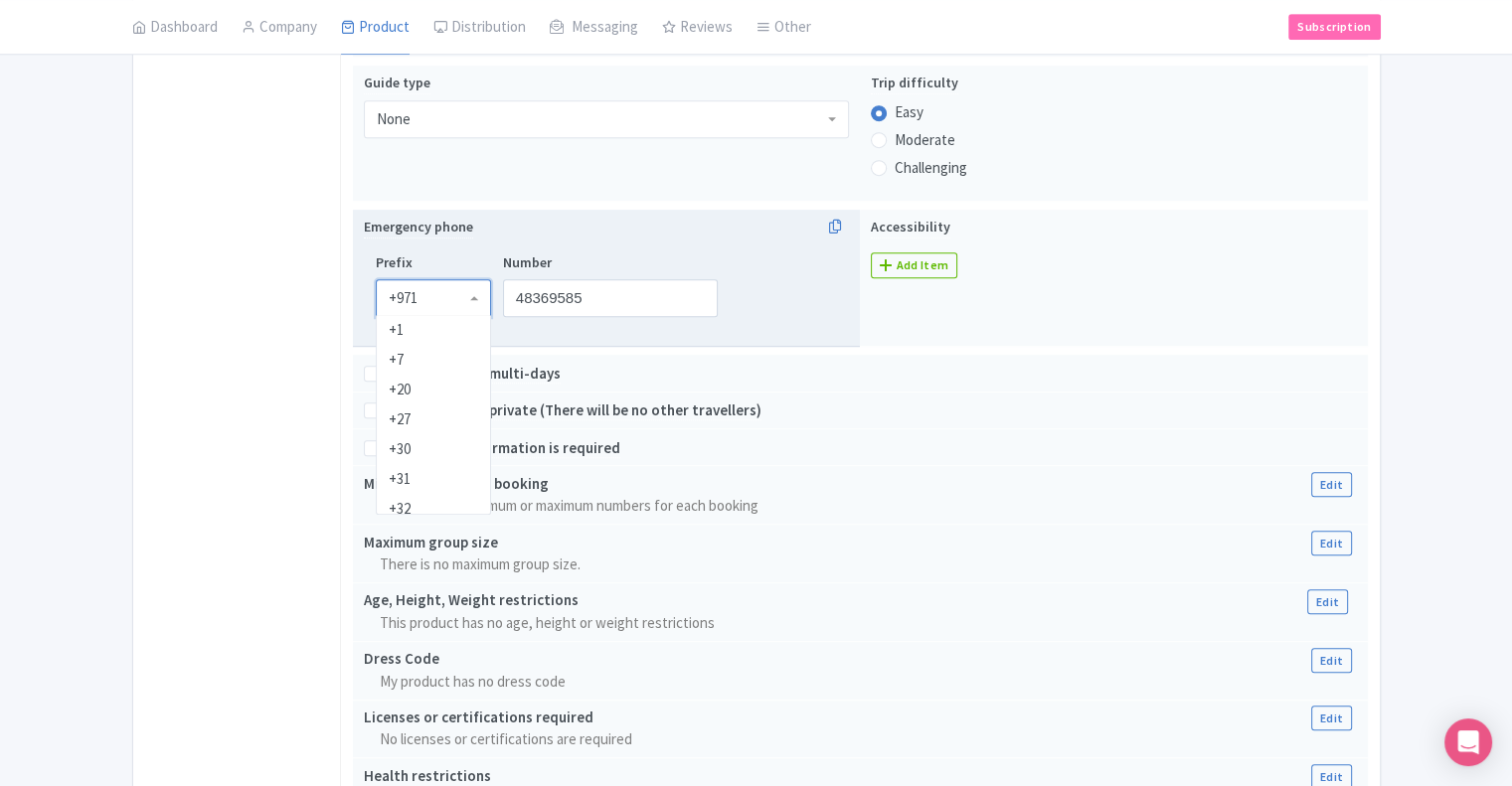 scroll, scrollTop: 5525, scrollLeft: 0, axis: vertical 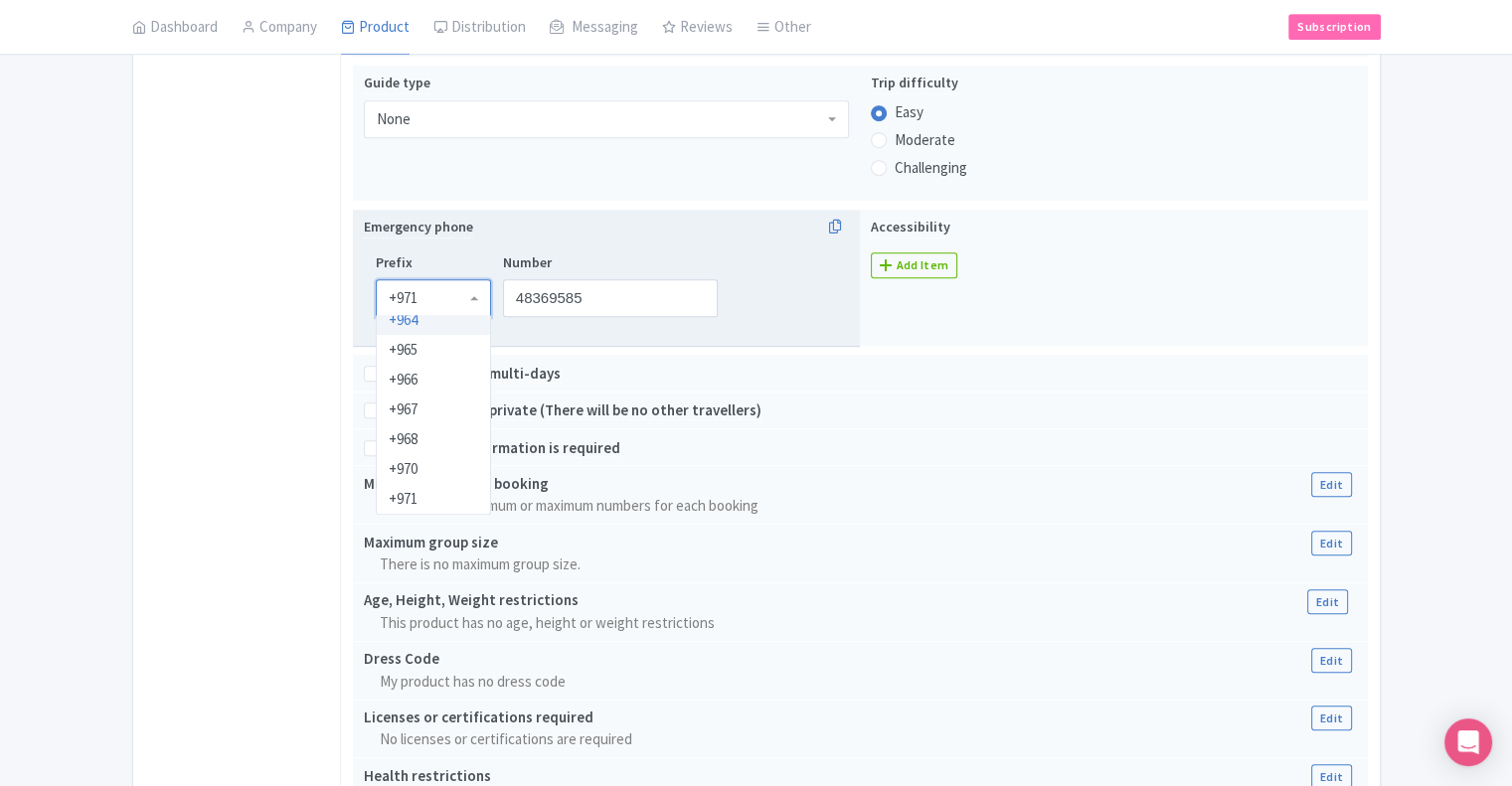 click on "+971" at bounding box center [433, 298] 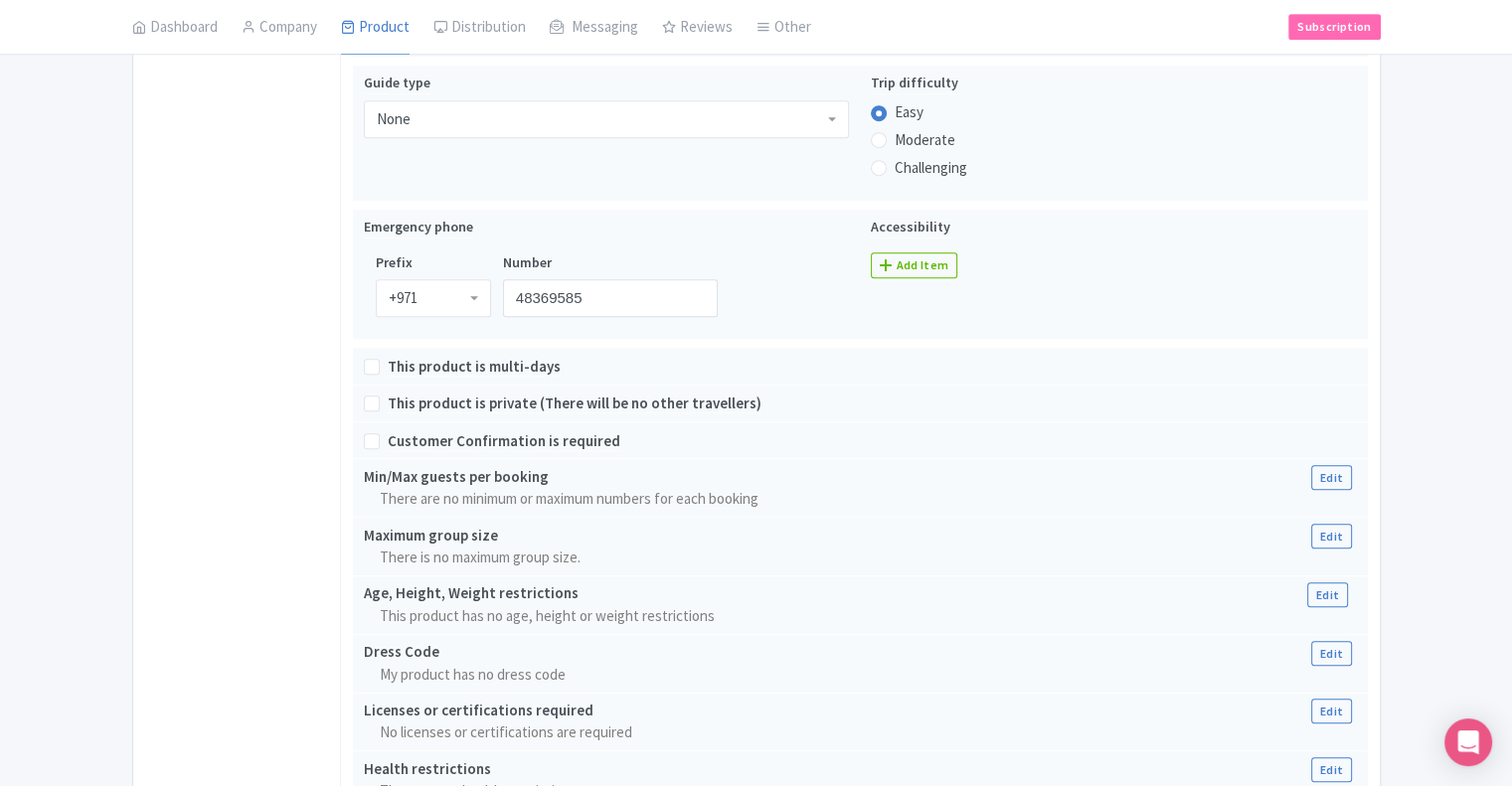 click on "General
Booking Info
Locations
Settings
Pricing
Gallery
Itinerary
FAQs" at bounding box center (237, 258) 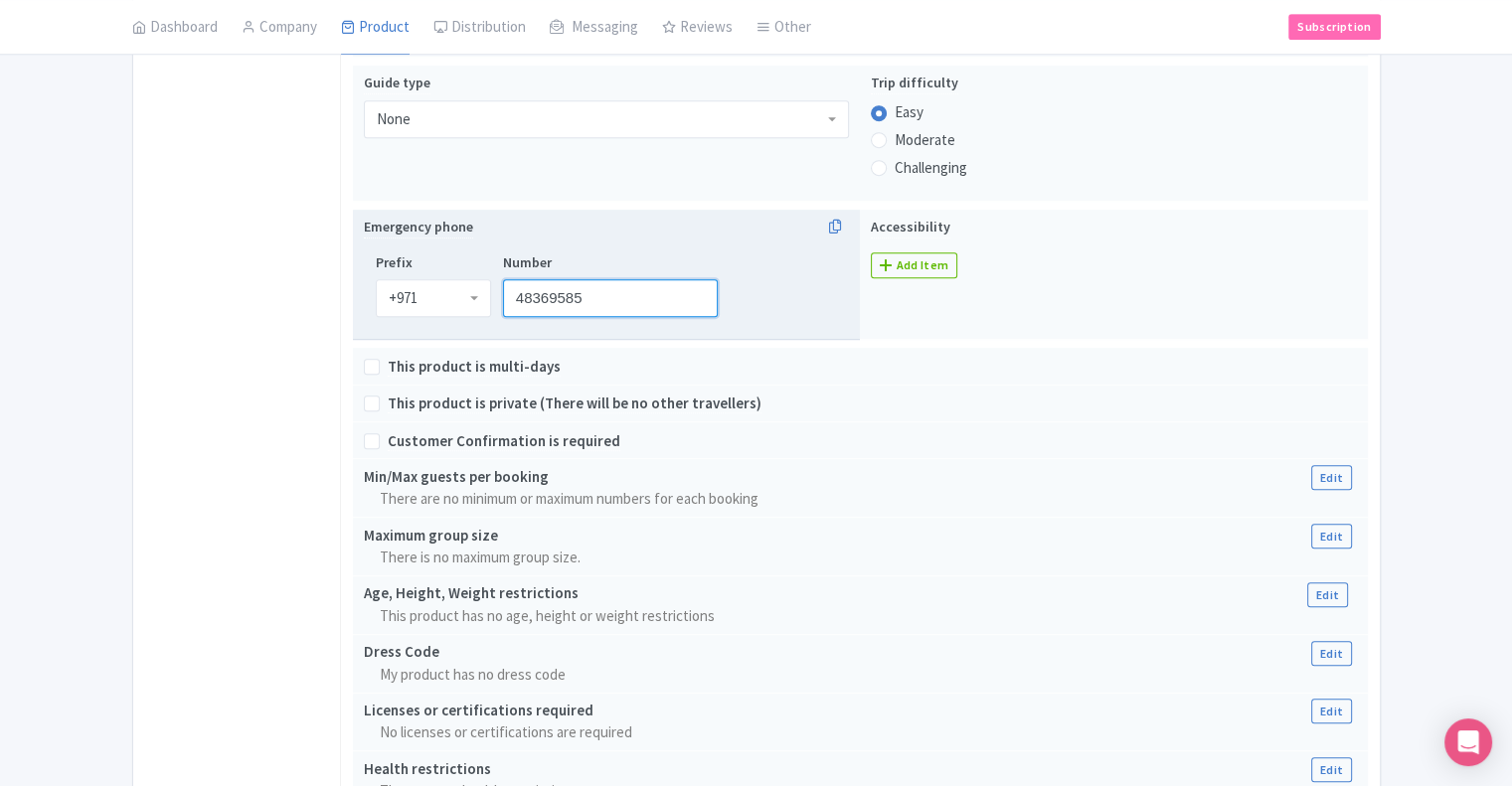 click on "48369585" at bounding box center [610, 298] 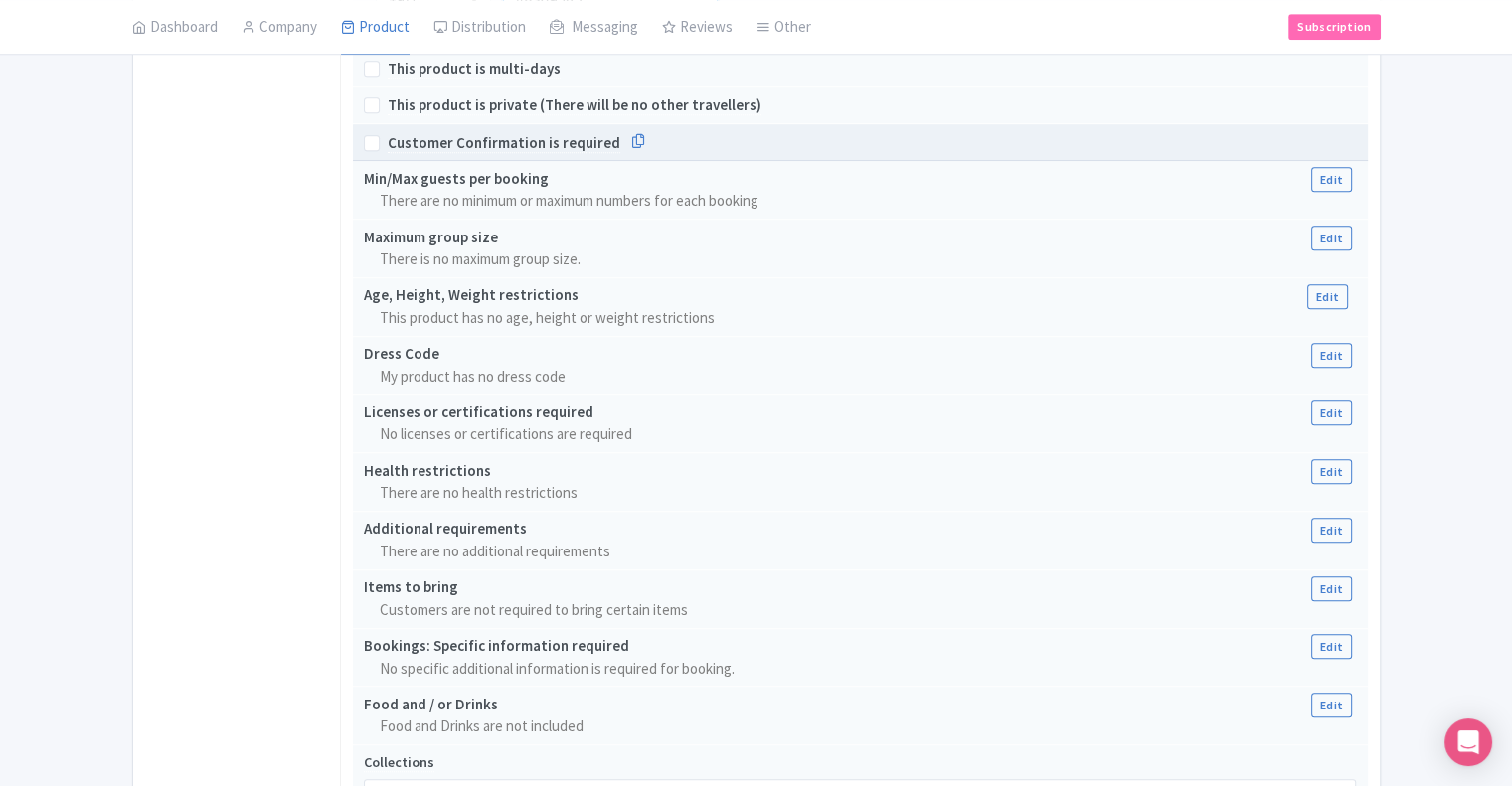 scroll, scrollTop: 1192, scrollLeft: 0, axis: vertical 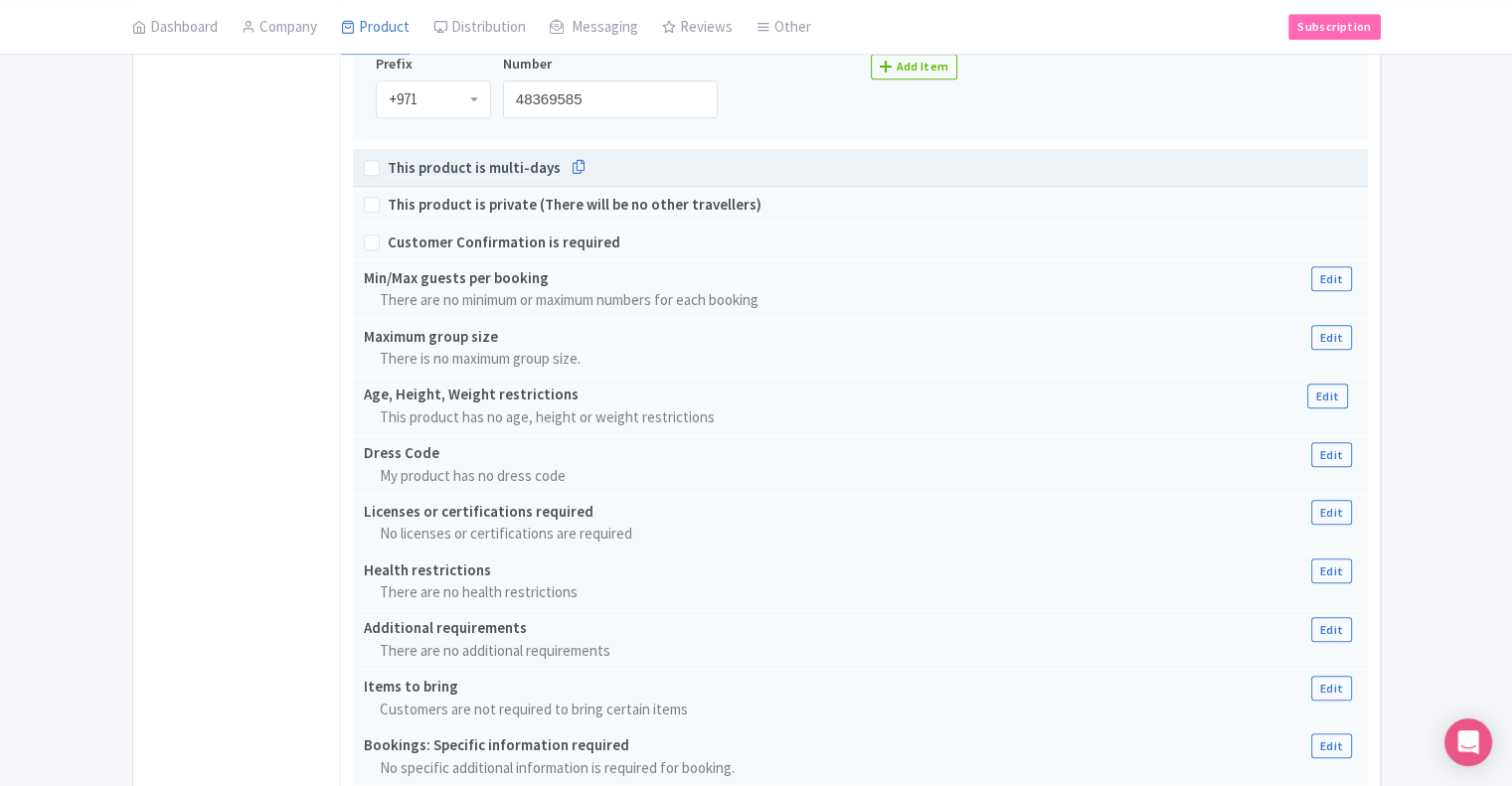 click on "This product is multi-days" at bounding box center (474, 168) 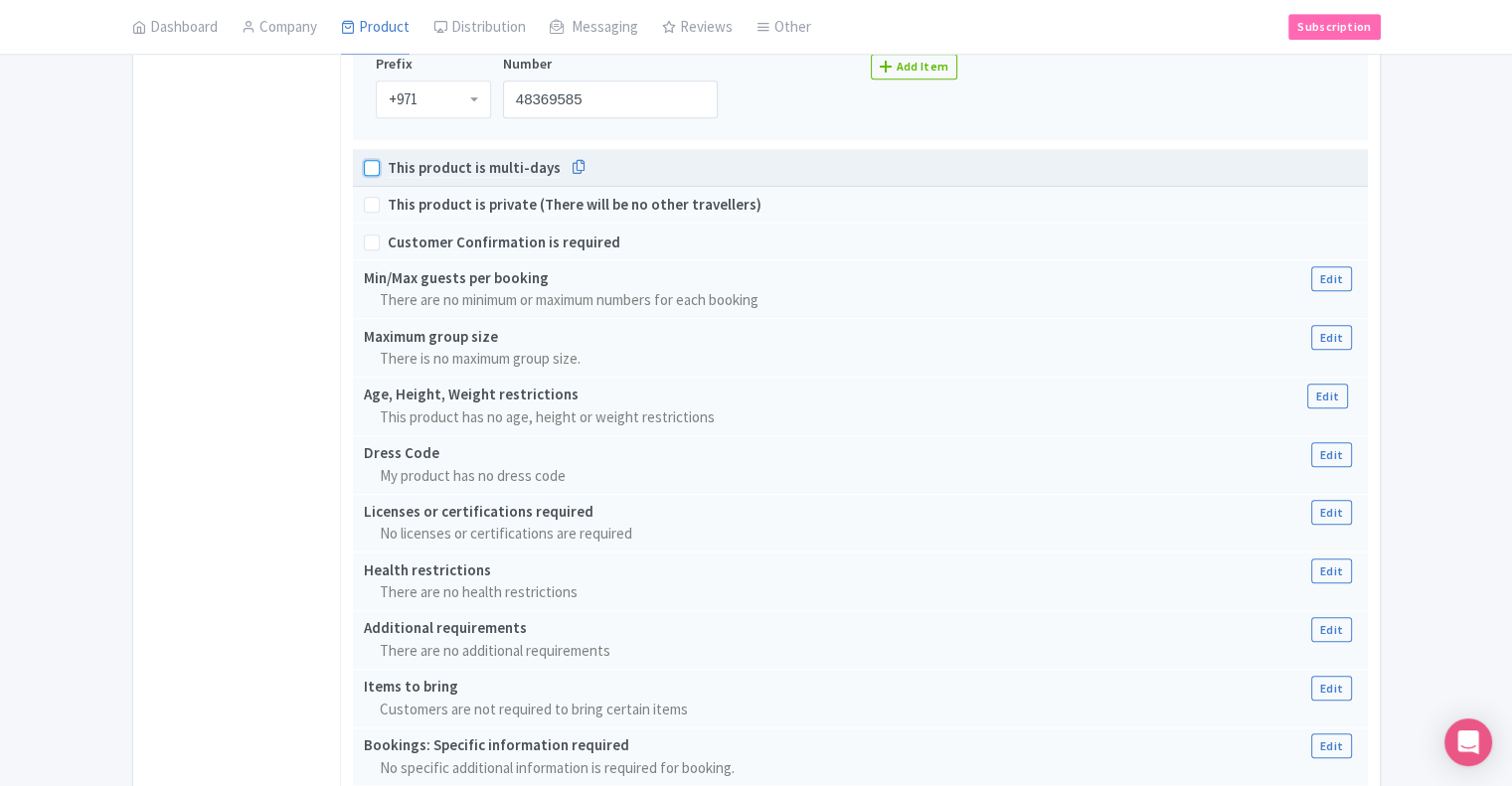 click on "This product is multi-days" at bounding box center [394, 162] 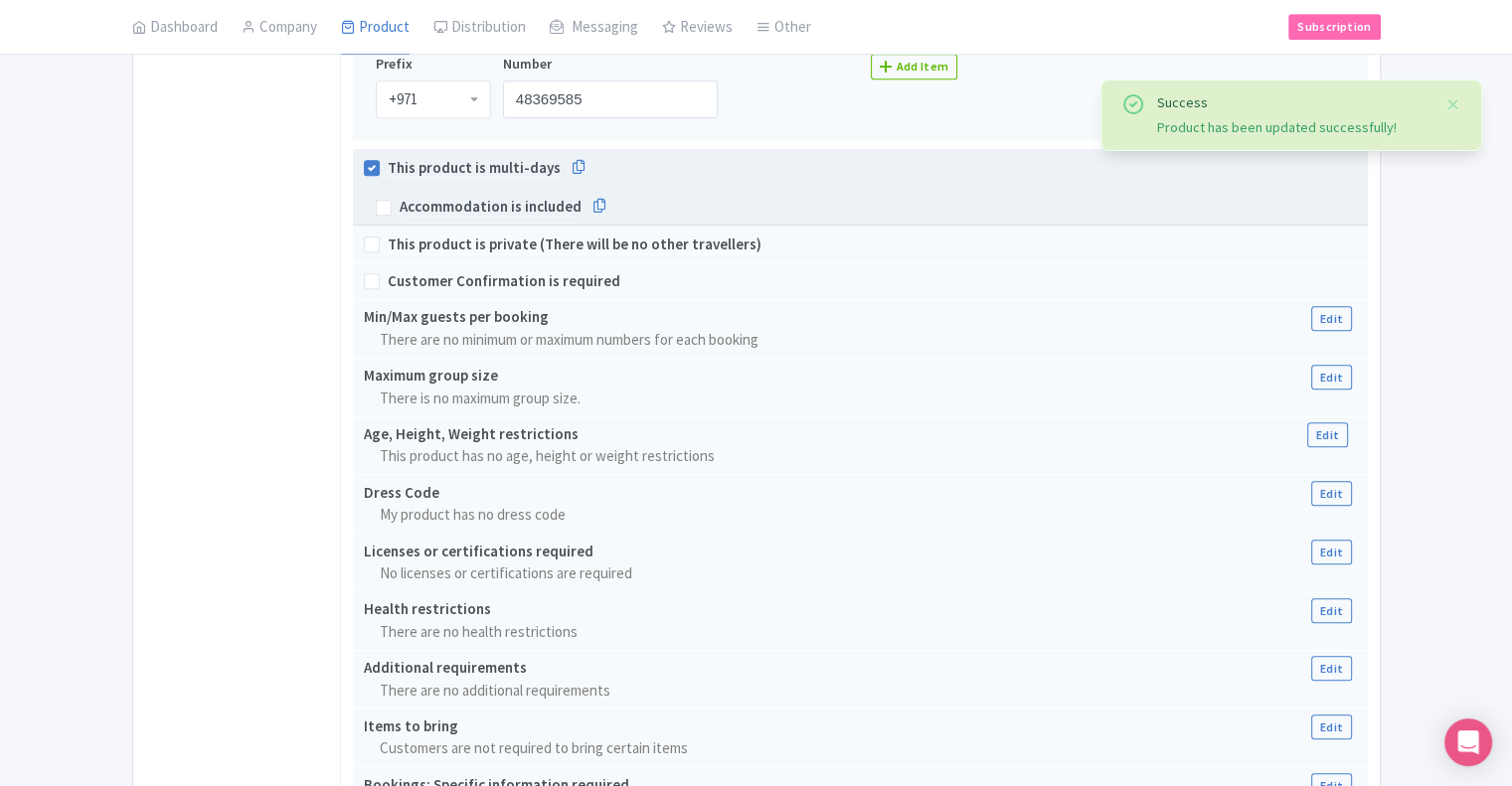 click on "This product is multi-days" at bounding box center (474, 168) 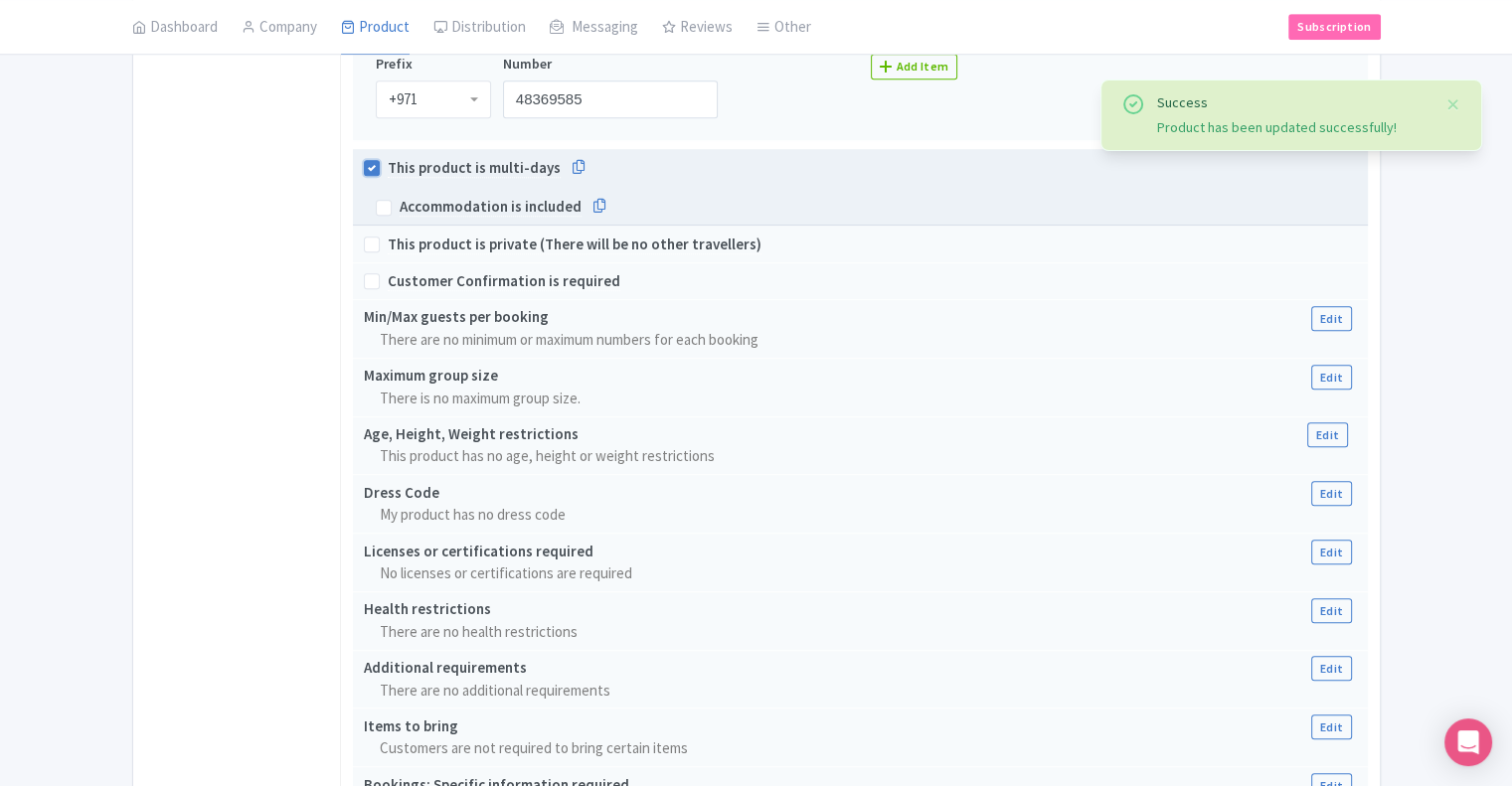 click on "This product is multi-days" at bounding box center (394, 162) 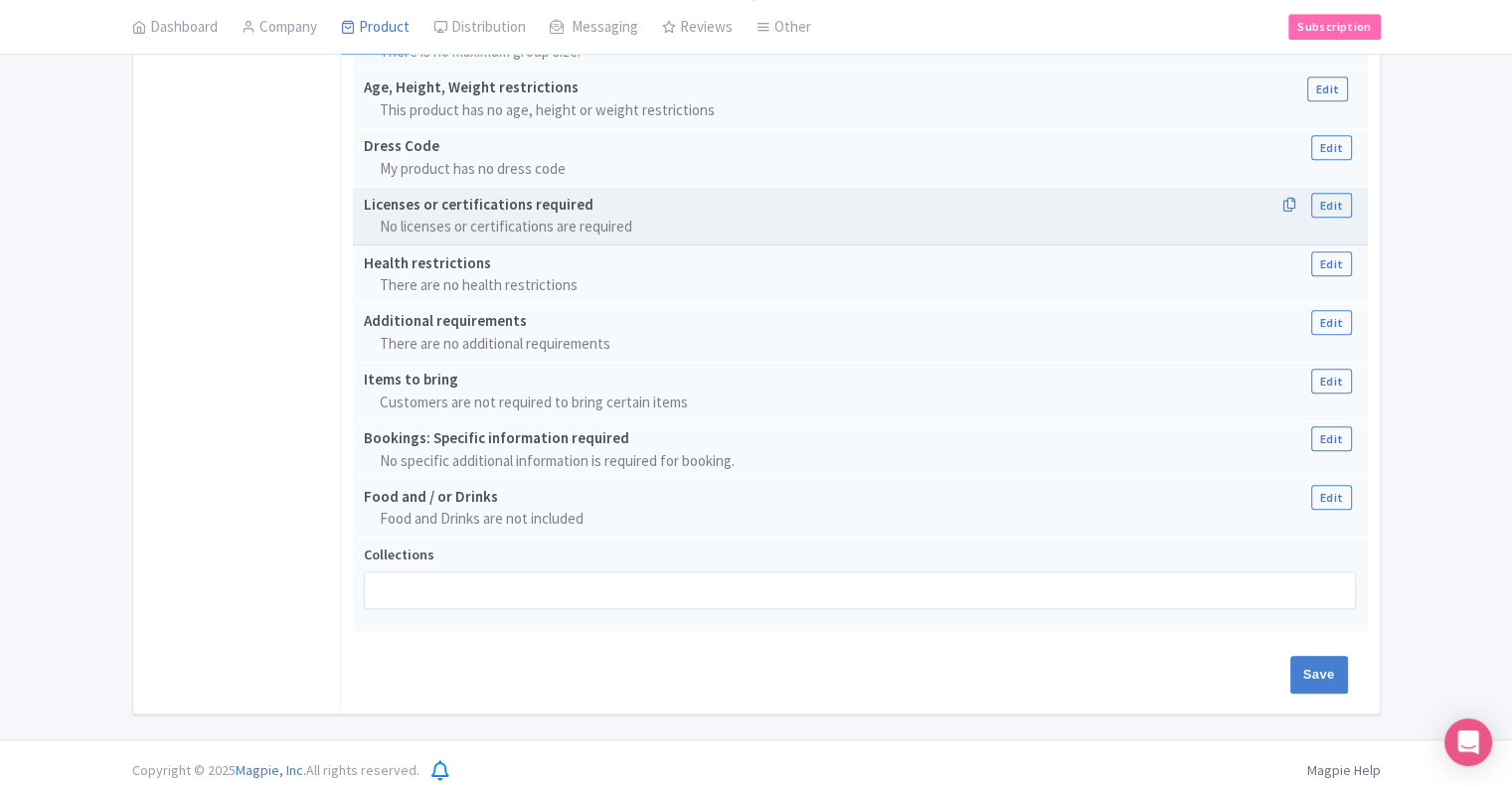 scroll, scrollTop: 1503, scrollLeft: 0, axis: vertical 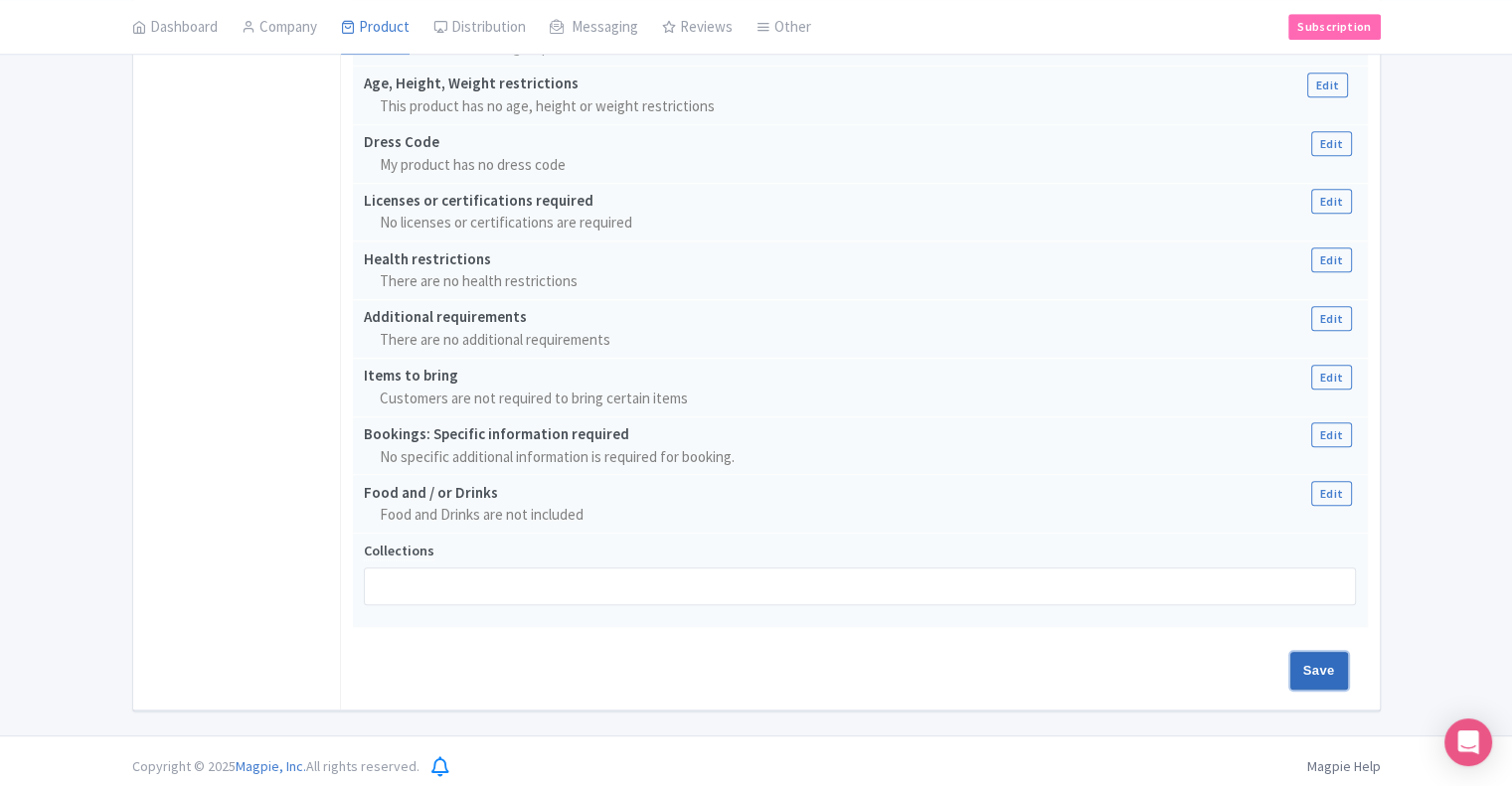 click on "Save" at bounding box center (1319, 671) 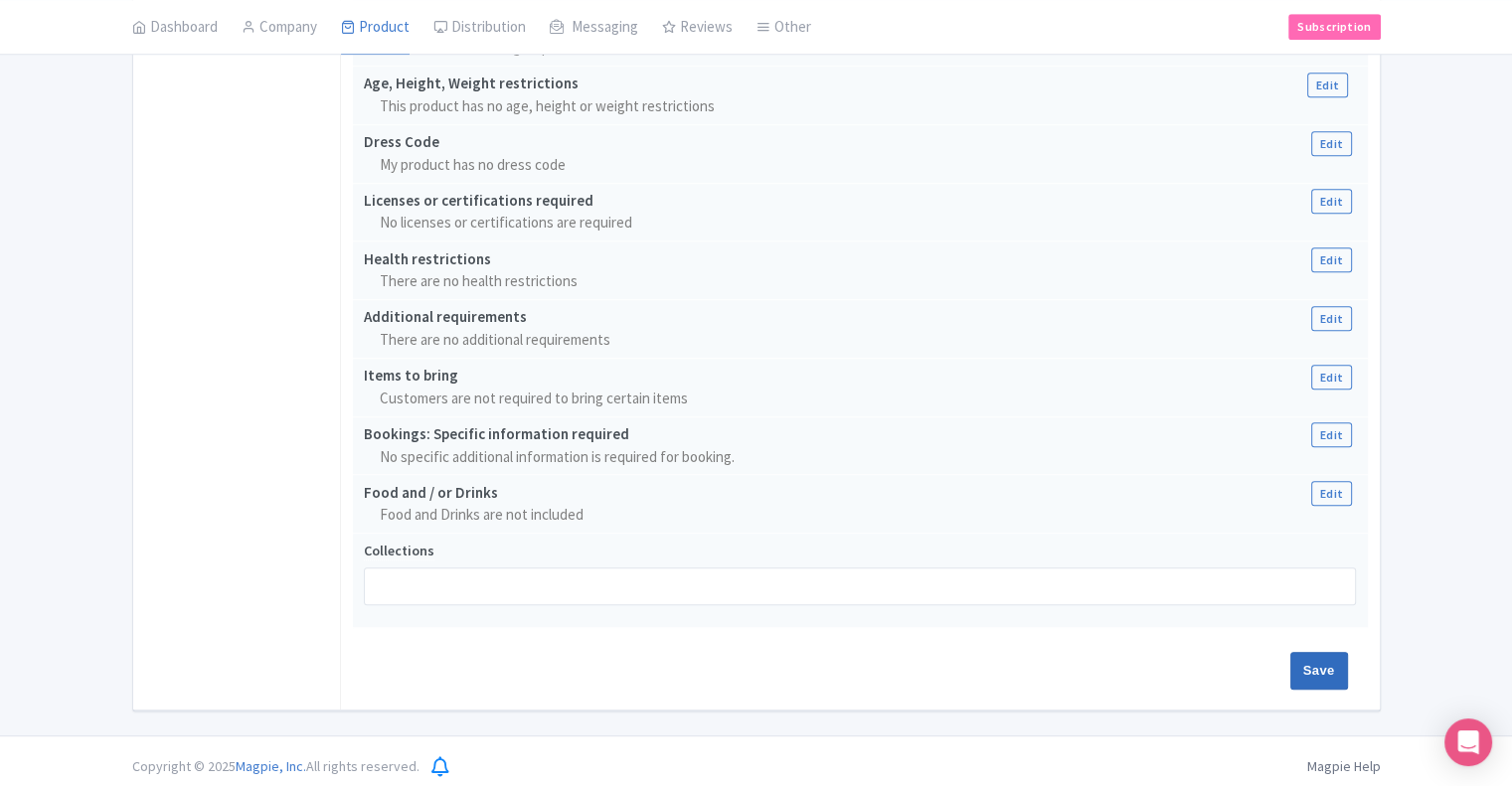 type on "Update Product" 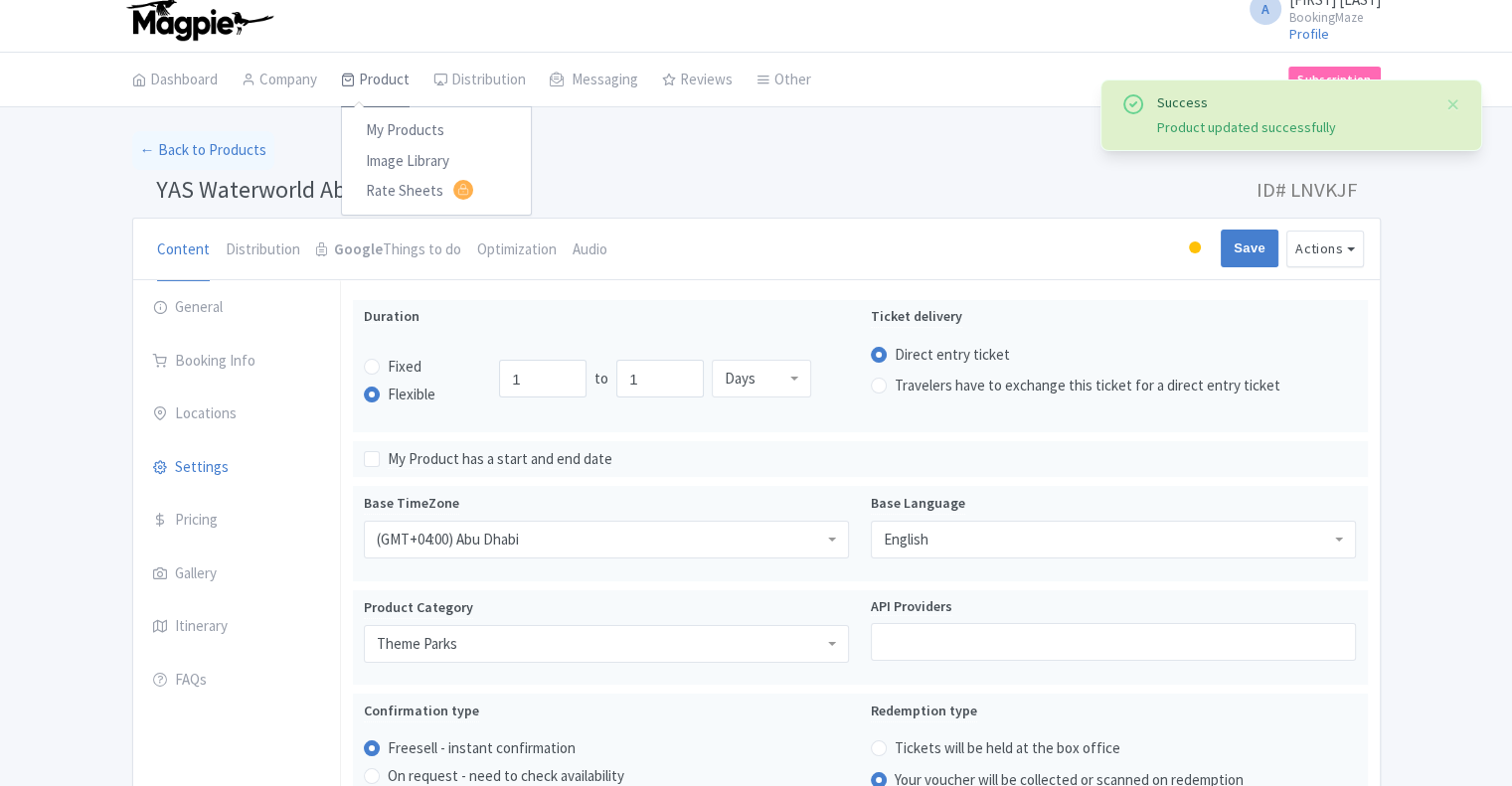 scroll, scrollTop: 12, scrollLeft: 0, axis: vertical 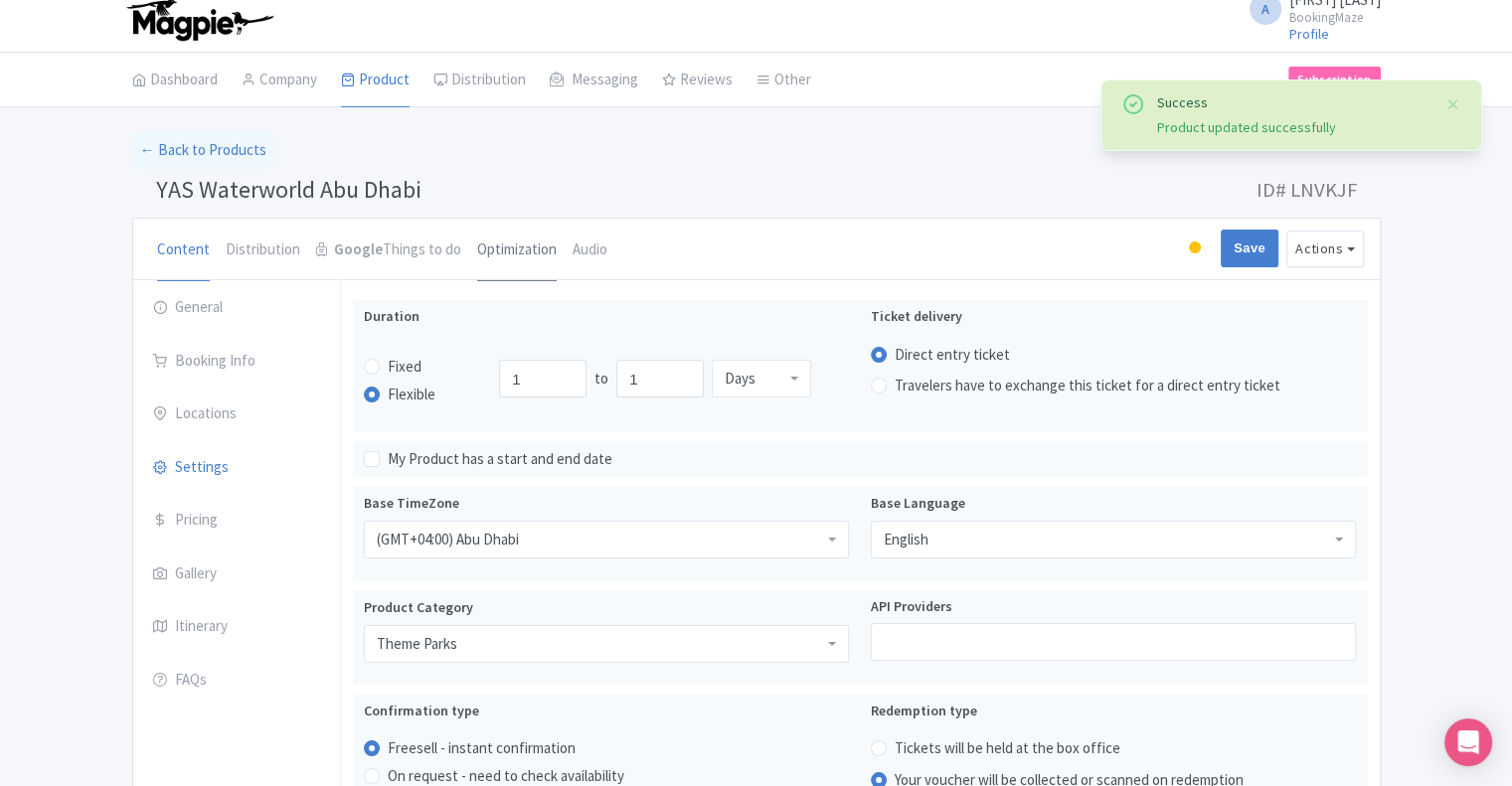 click on "Optimization" at bounding box center [517, 250] 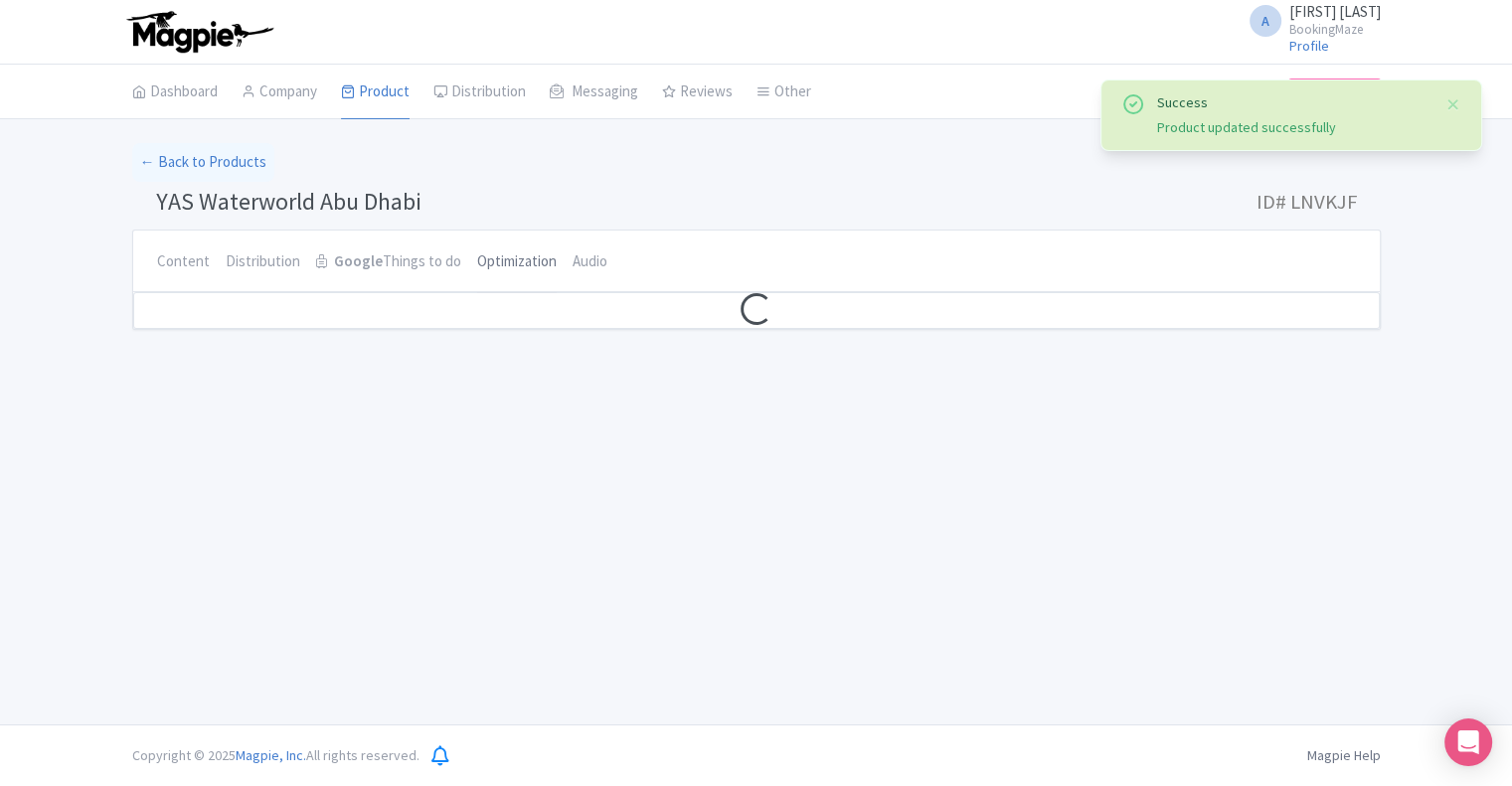 scroll, scrollTop: 0, scrollLeft: 0, axis: both 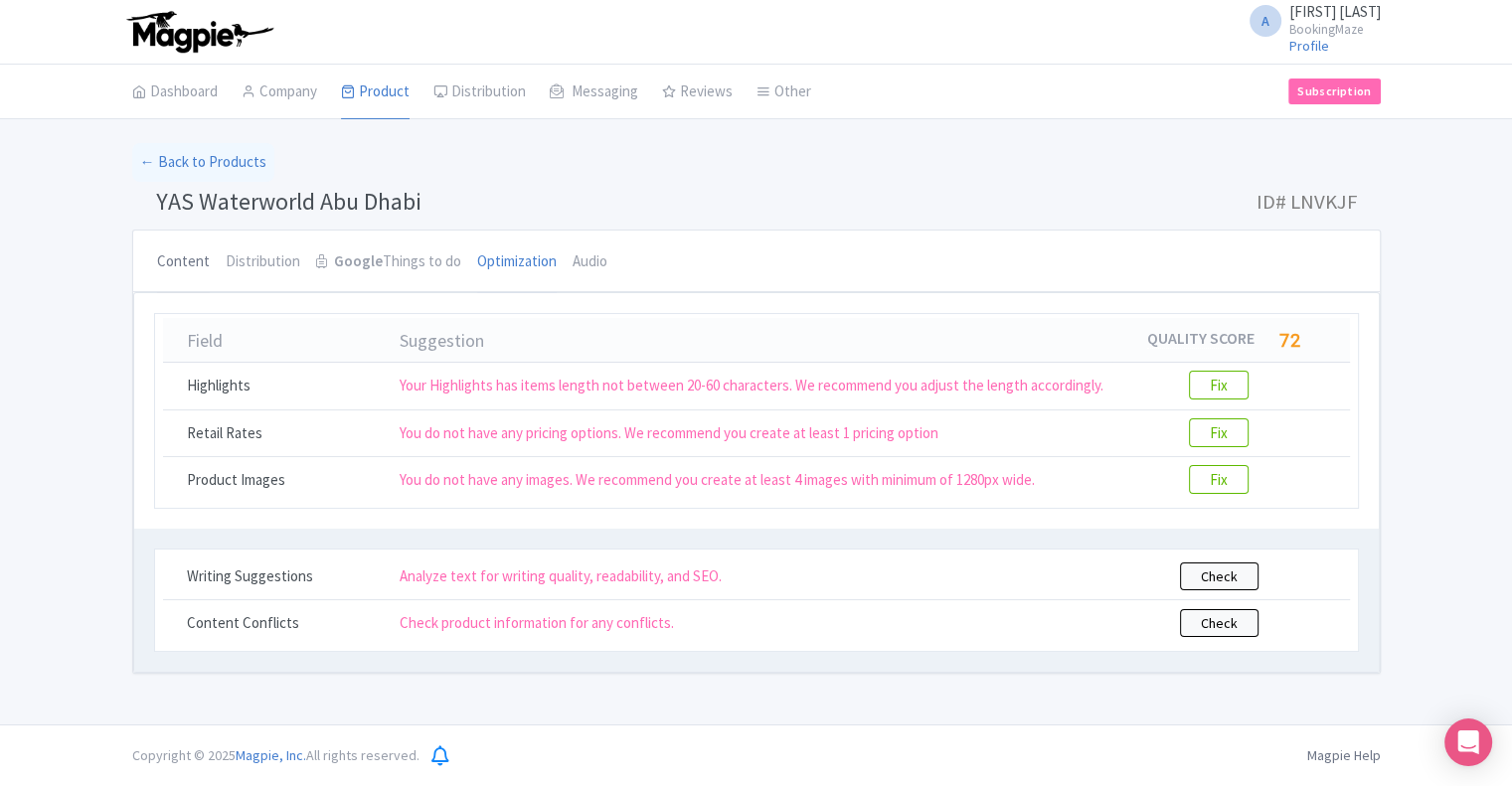 click on "Content" at bounding box center [183, 262] 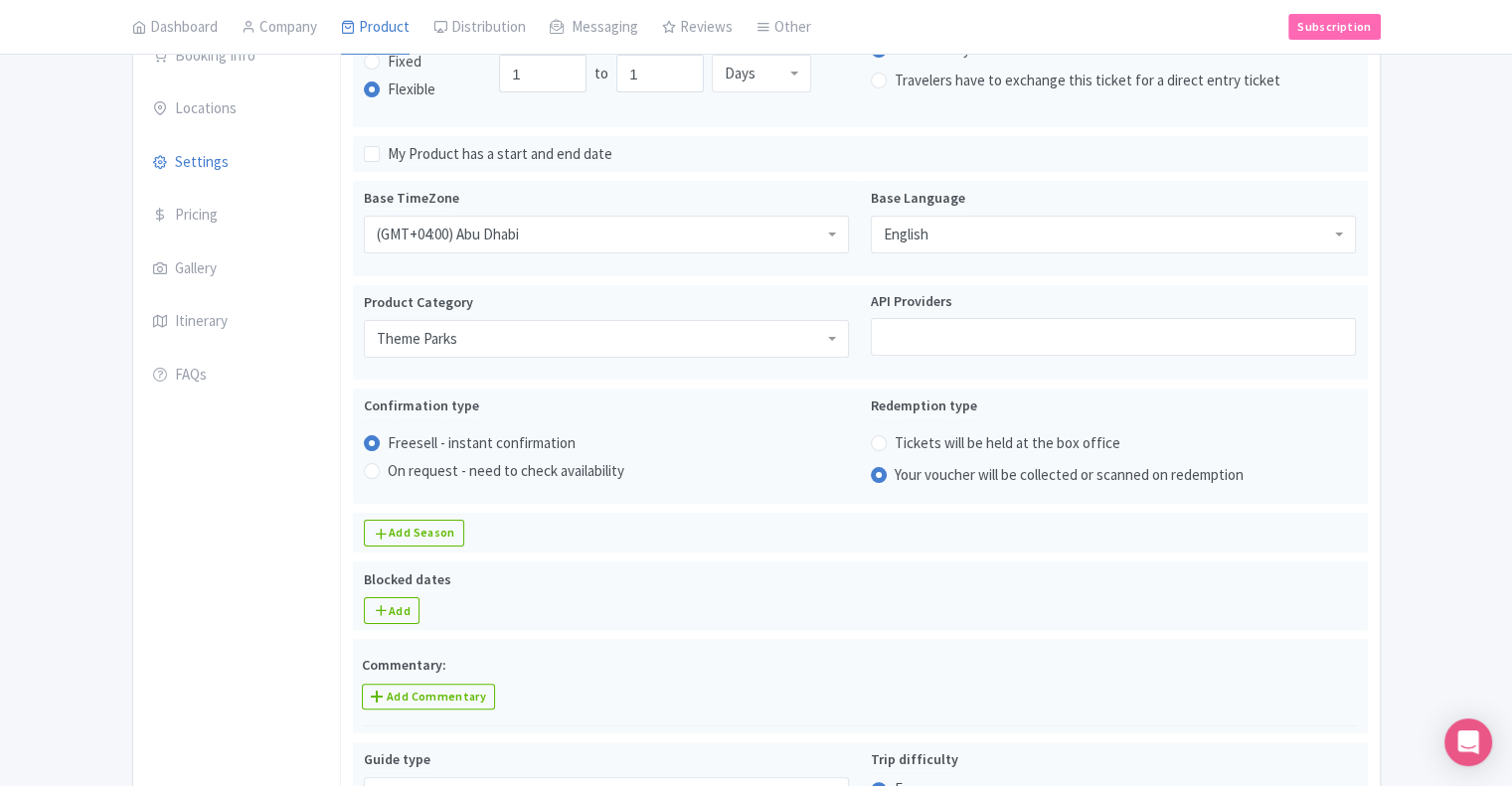 scroll, scrollTop: 311, scrollLeft: 0, axis: vertical 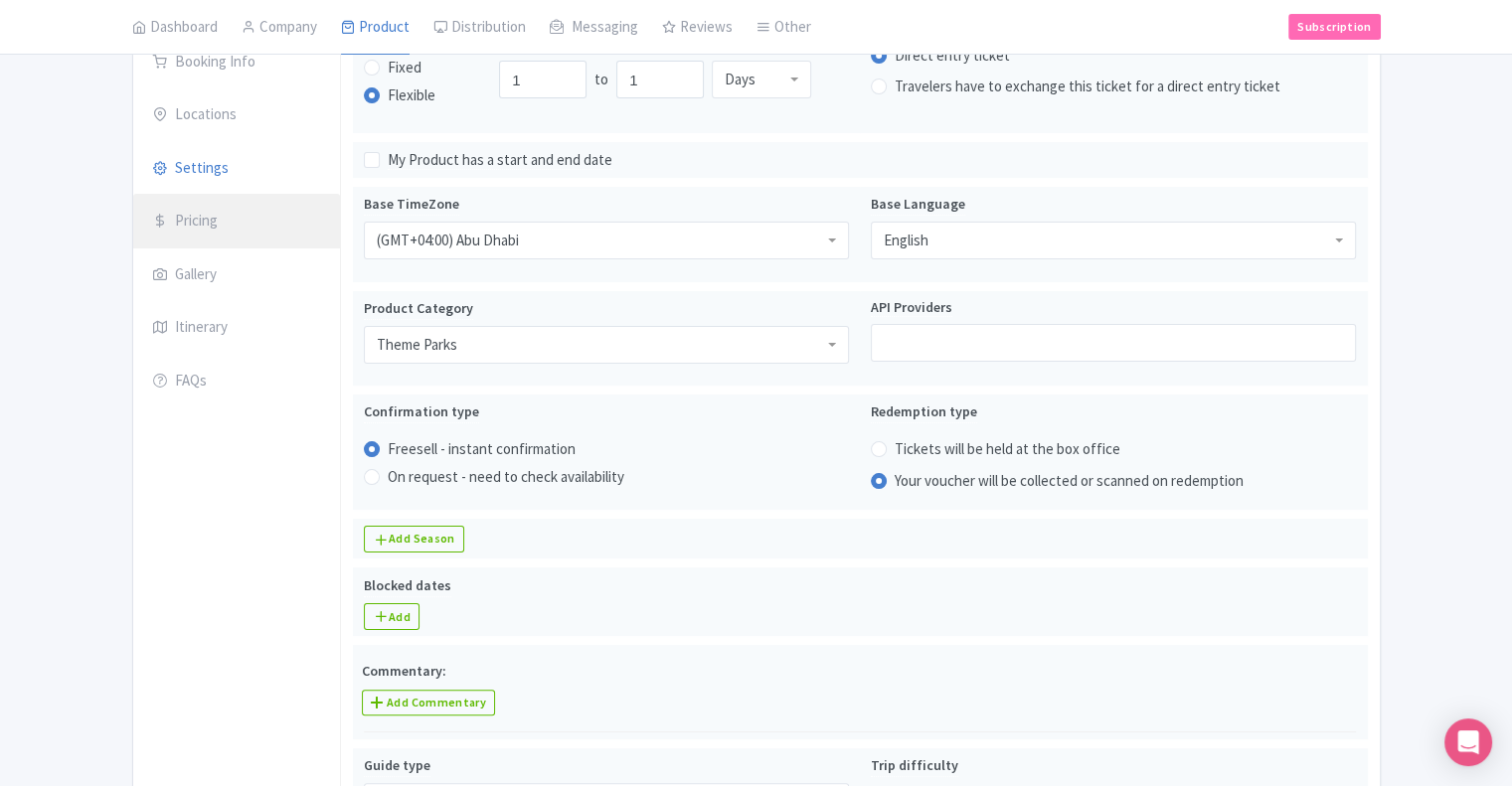 click on "Pricing" at bounding box center (237, 222) 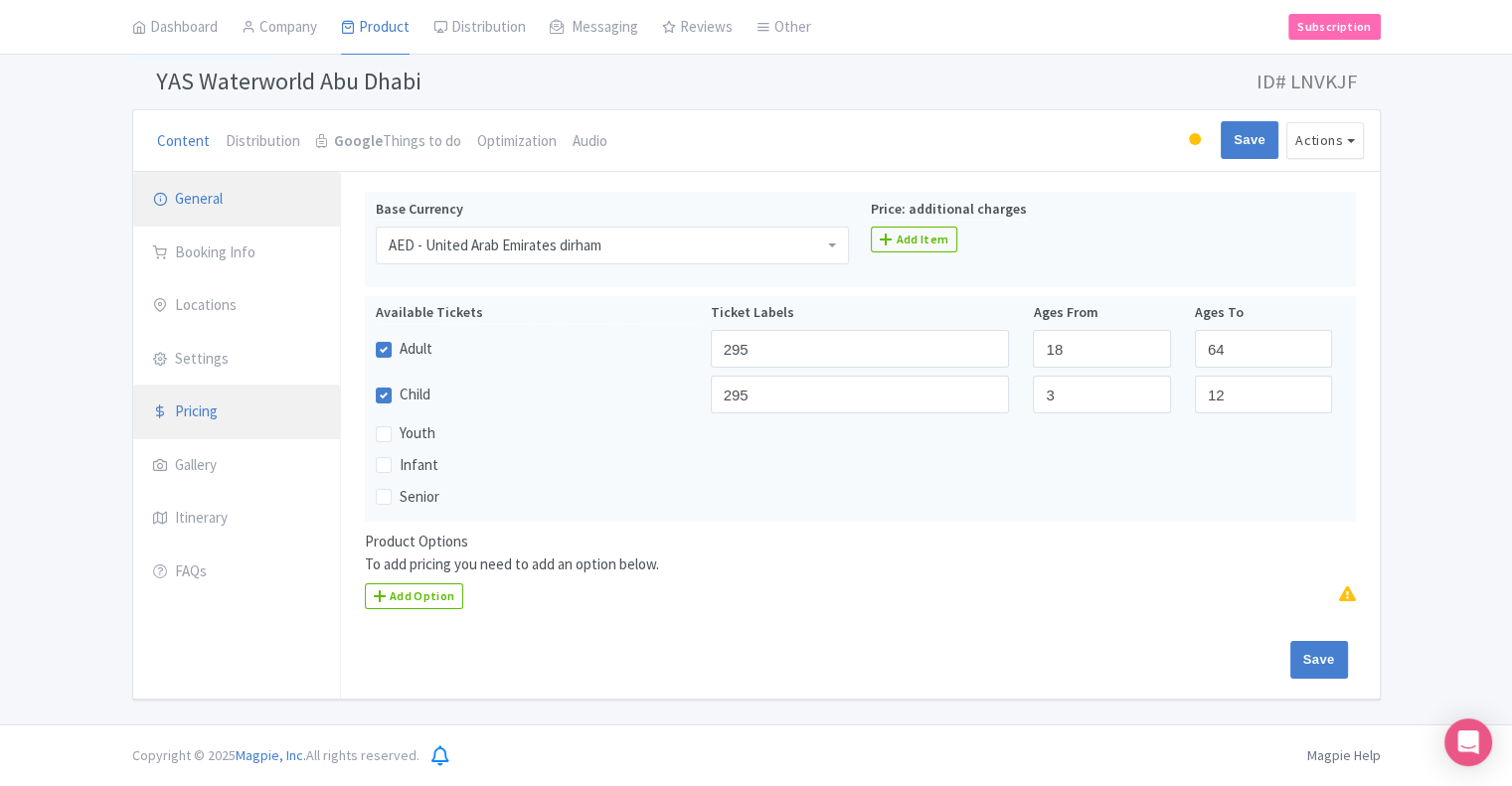 scroll, scrollTop: 116, scrollLeft: 0, axis: vertical 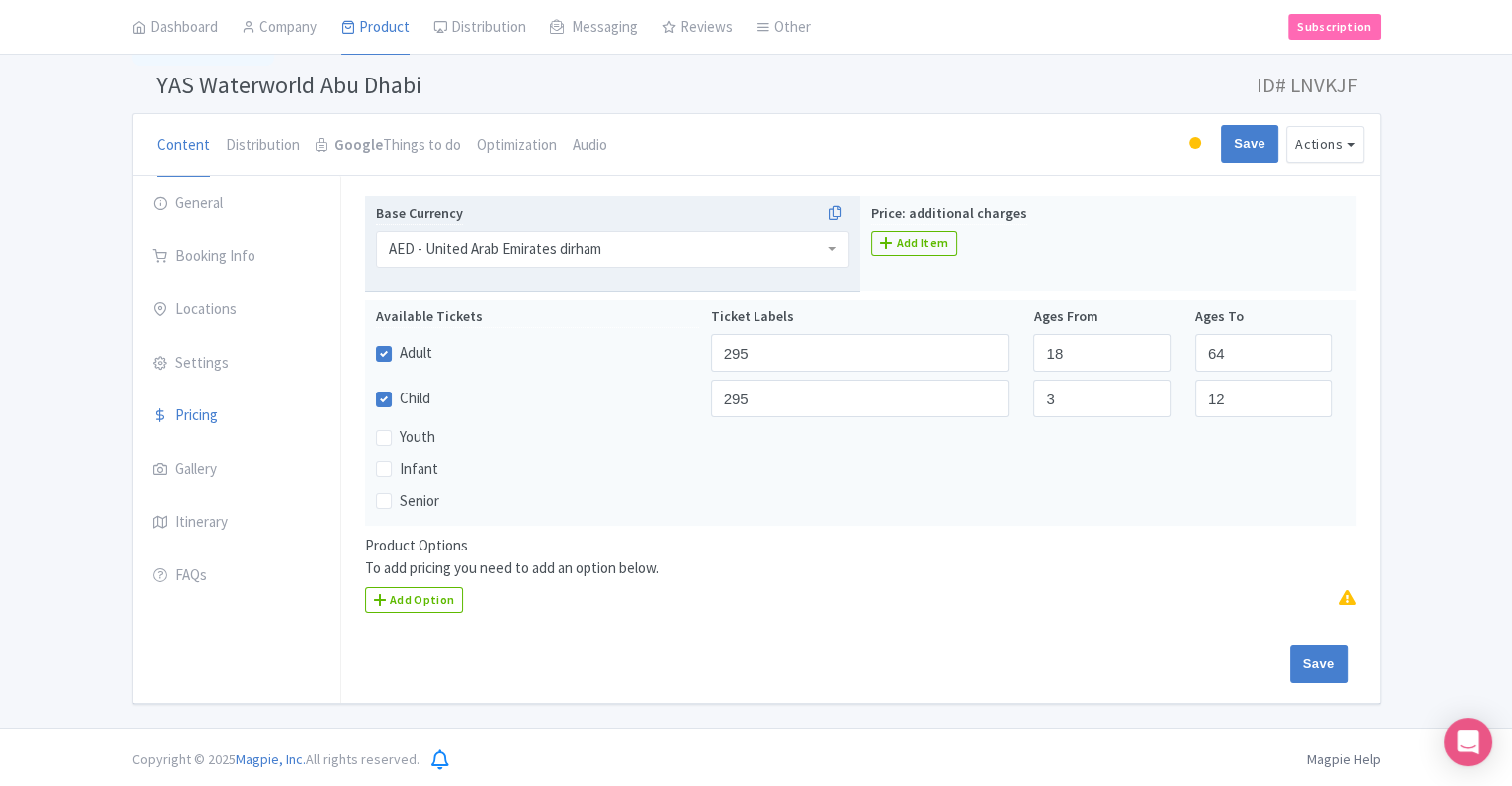 click on "AED - United Arab Emirates dirham" at bounding box center [495, 249] 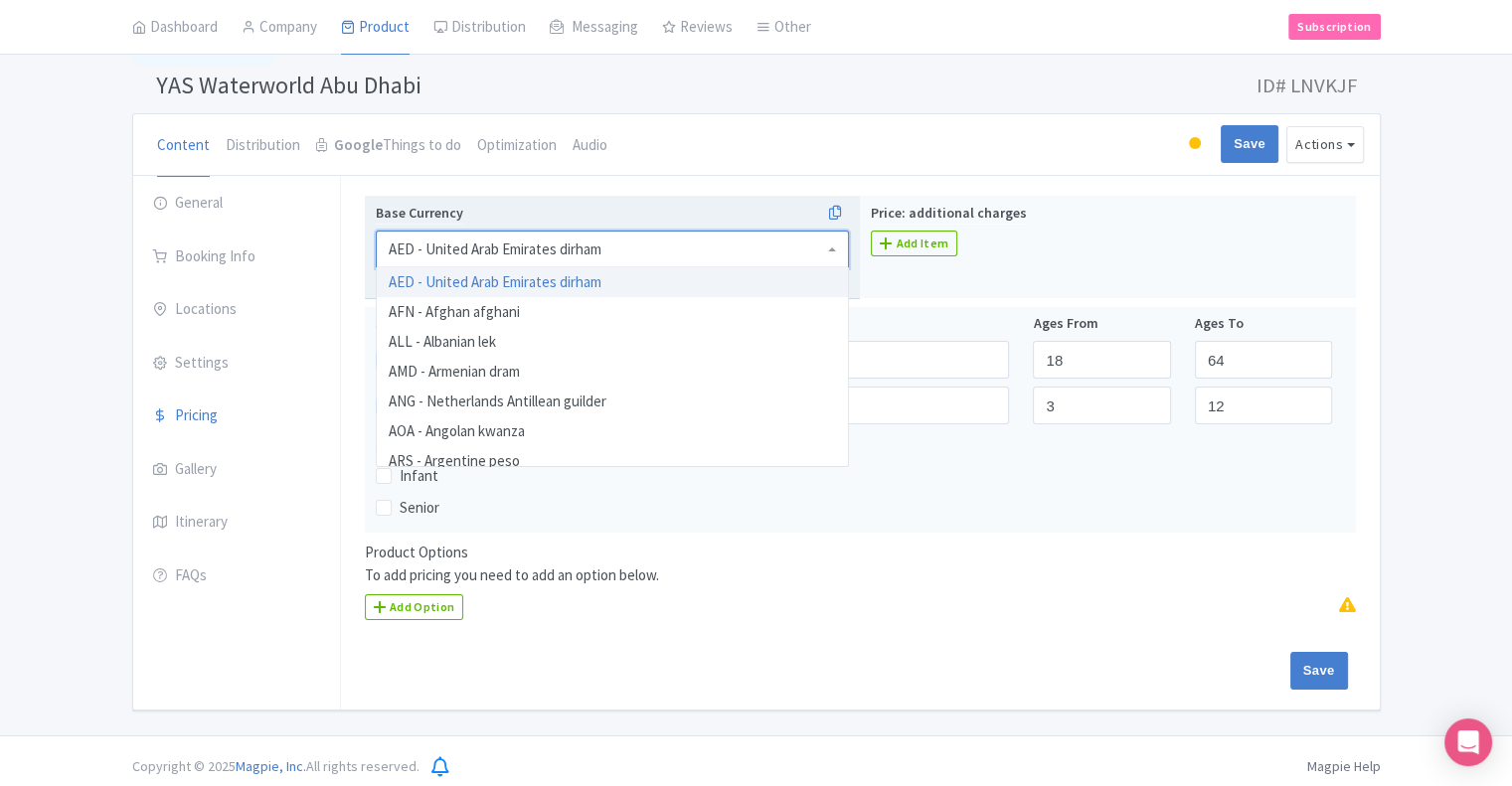 click on "Base Currency AED - United Arab Emirates dirham AED - United Arab Emirates dirham AED - United Arab Emirates dirham AFN - Afghan afghani ALL - Albanian lek AMD - Armenian dram ANG - Netherlands Antillean guilder AOA - Angolan kwanza ARS - Argentine peso AUD - Australian dollar AWG - Aruban florin AZN - Azerbaijani manat BAM - Bosnia and Herzegovina convertible mark BBD - Barbados dollar BDT - Bangladeshi taka BGN - Bulgarian lev BHD - Bahraini dinar BIF - Burundian franc BMD - Bermudian dollar BND - Brunei dollar BOB - Boliviano BRL - Brazilian real BSD - Bahamian dollar BTN - Bhutanese ngultrum BWP - Botswana pula BYN - New Belarusian ruble BYR - Belarusian ruble BZD - Belize dollar CAD - Canadian dollar CDF - Congolese franc CHF - Swiss franc CLF - Unidad de Fomento CLP - Chilean peso CNY - Renminbi|Chinese yuan COP - Colombian peso CRC - Costa Rican colon CUC - Cuban convertible peso CUP - Cuban peso CVE - Cape Verde escudo CZK - Czech koruna DJF - Djiboutian franc DKK - Danish krone DOP - Dominican peso" at bounding box center (612, 247) 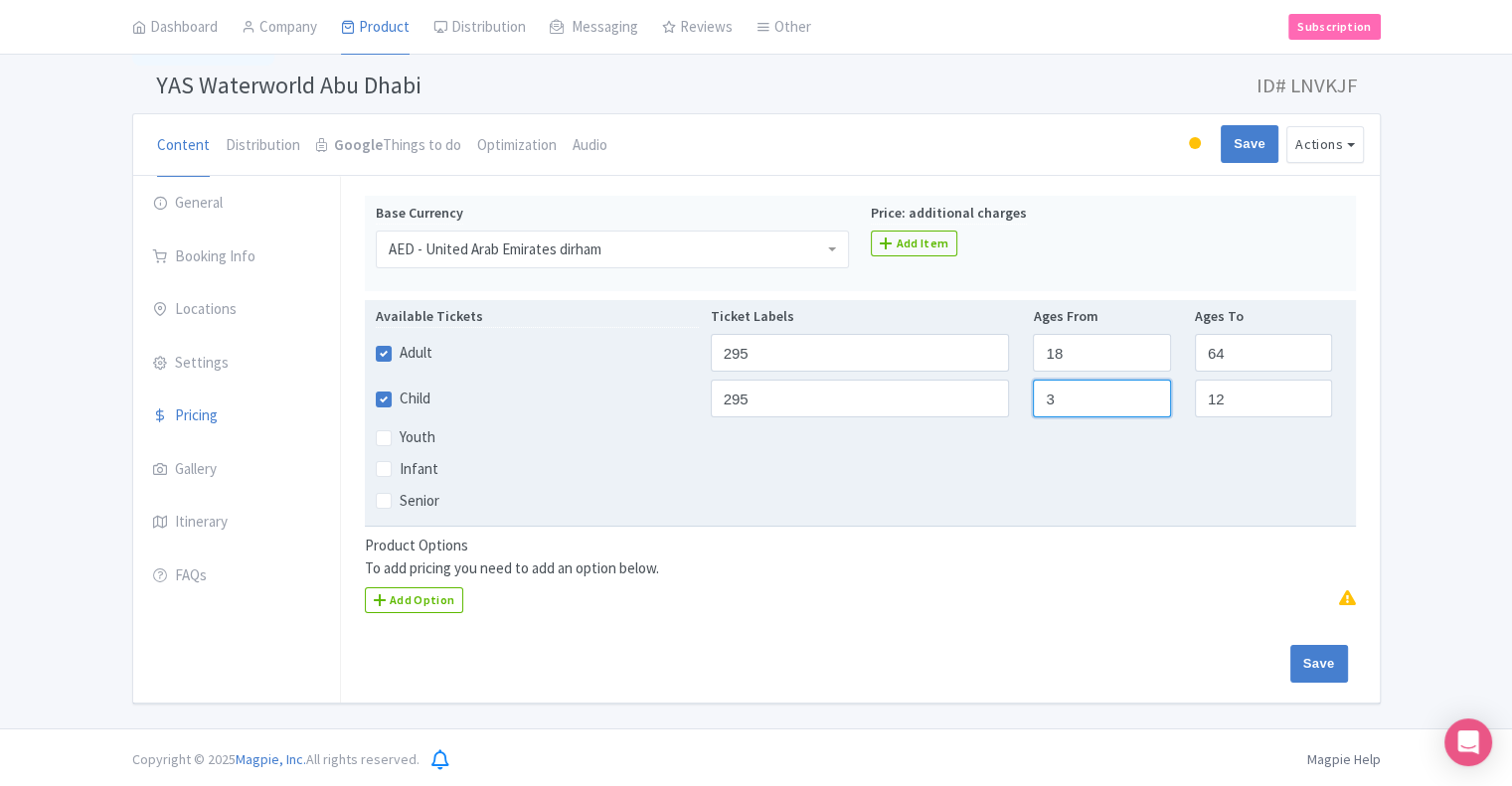 click on "3" at bounding box center (1101, 398) 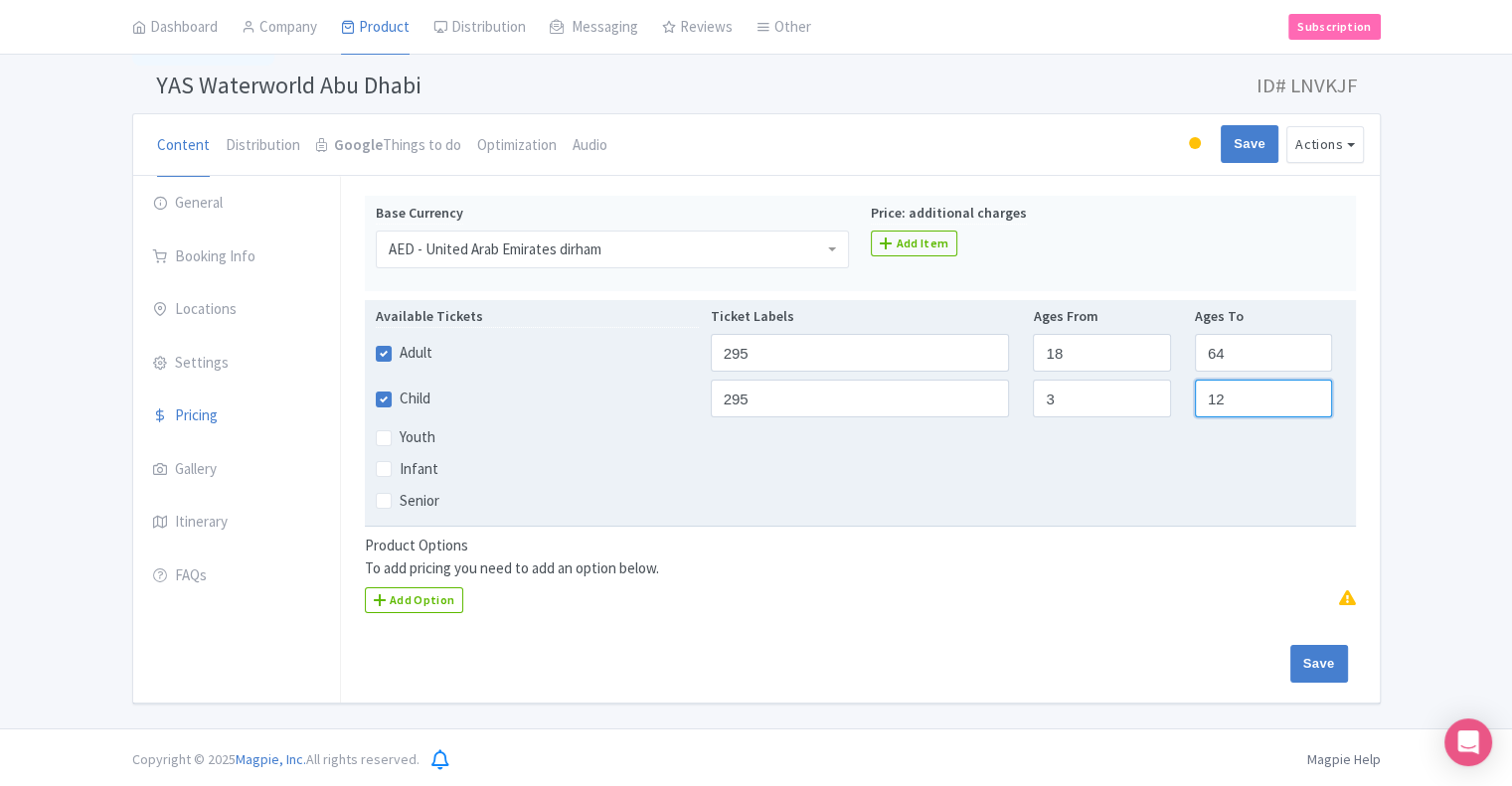 click on "12" at bounding box center [1263, 398] 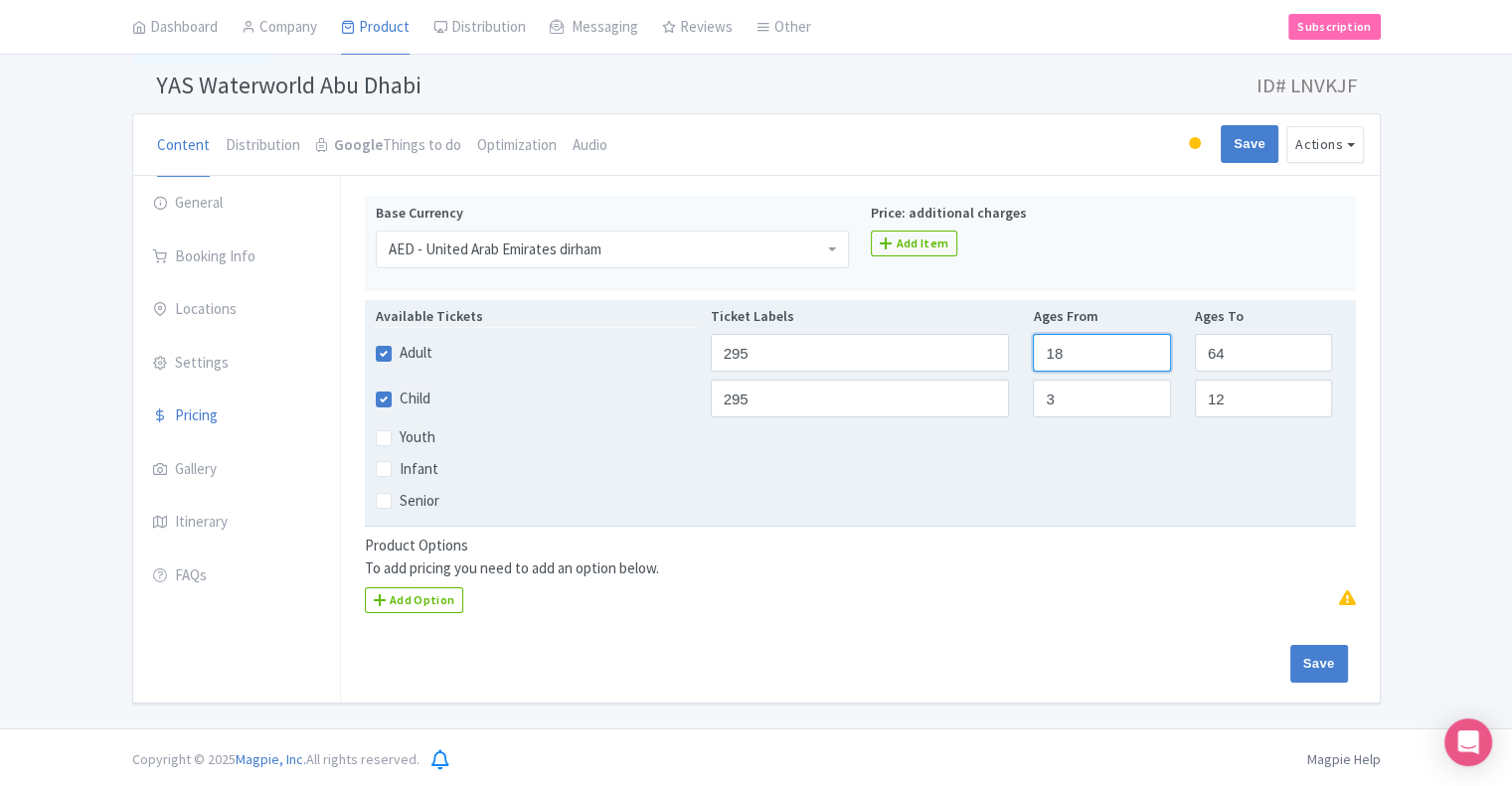 click on "18" at bounding box center (1101, 353) 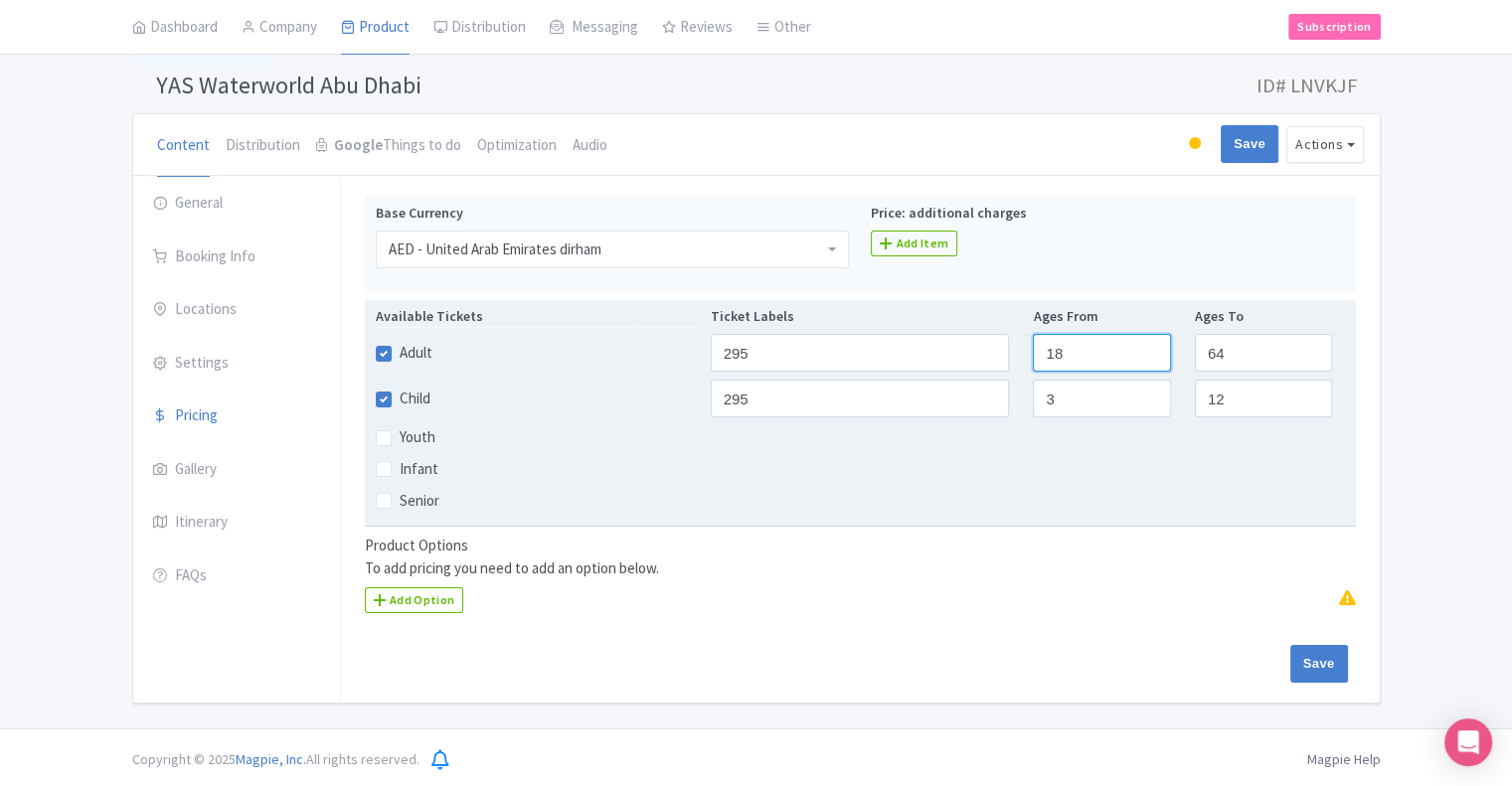 type on "1" 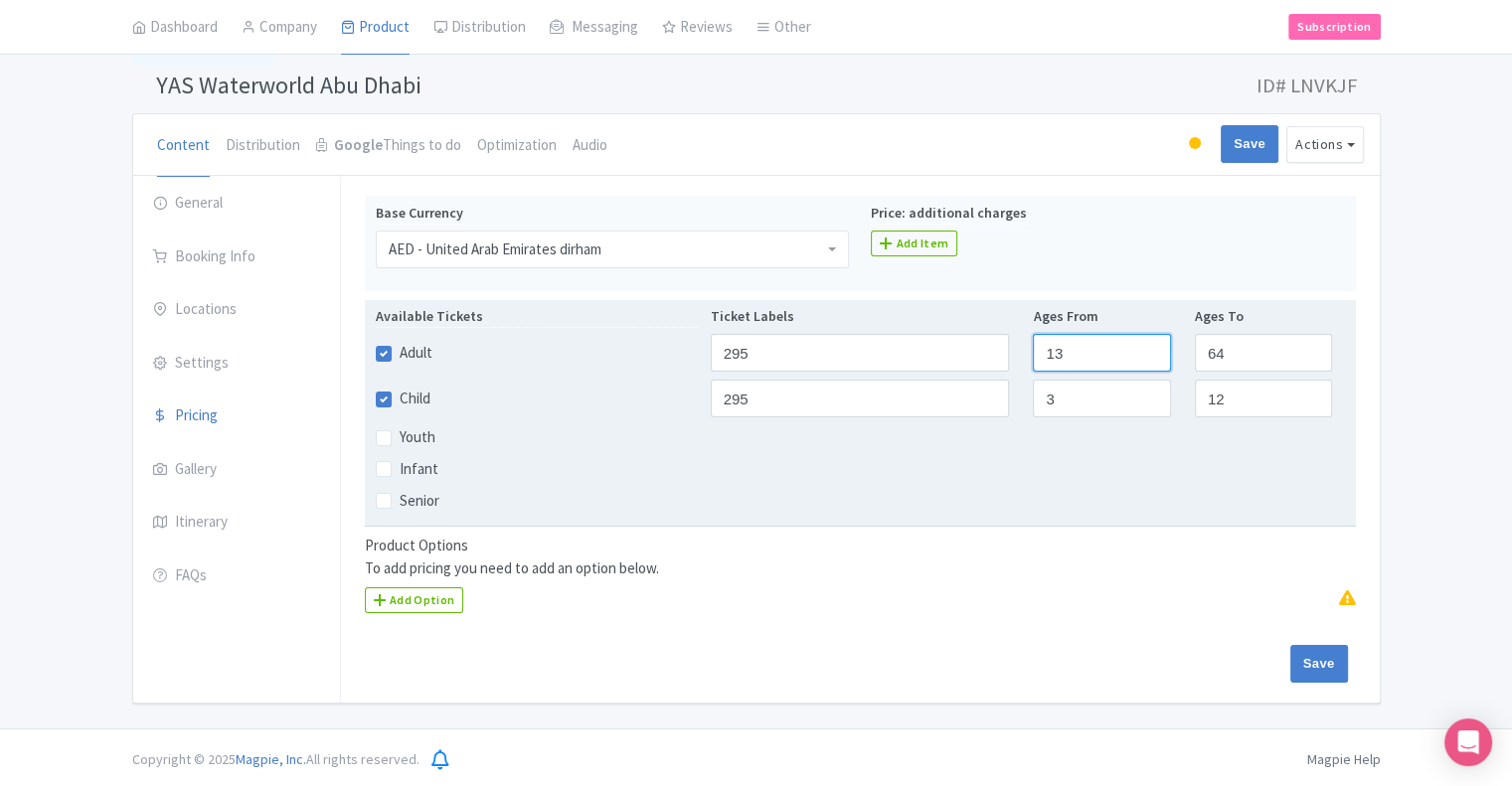 type on "13" 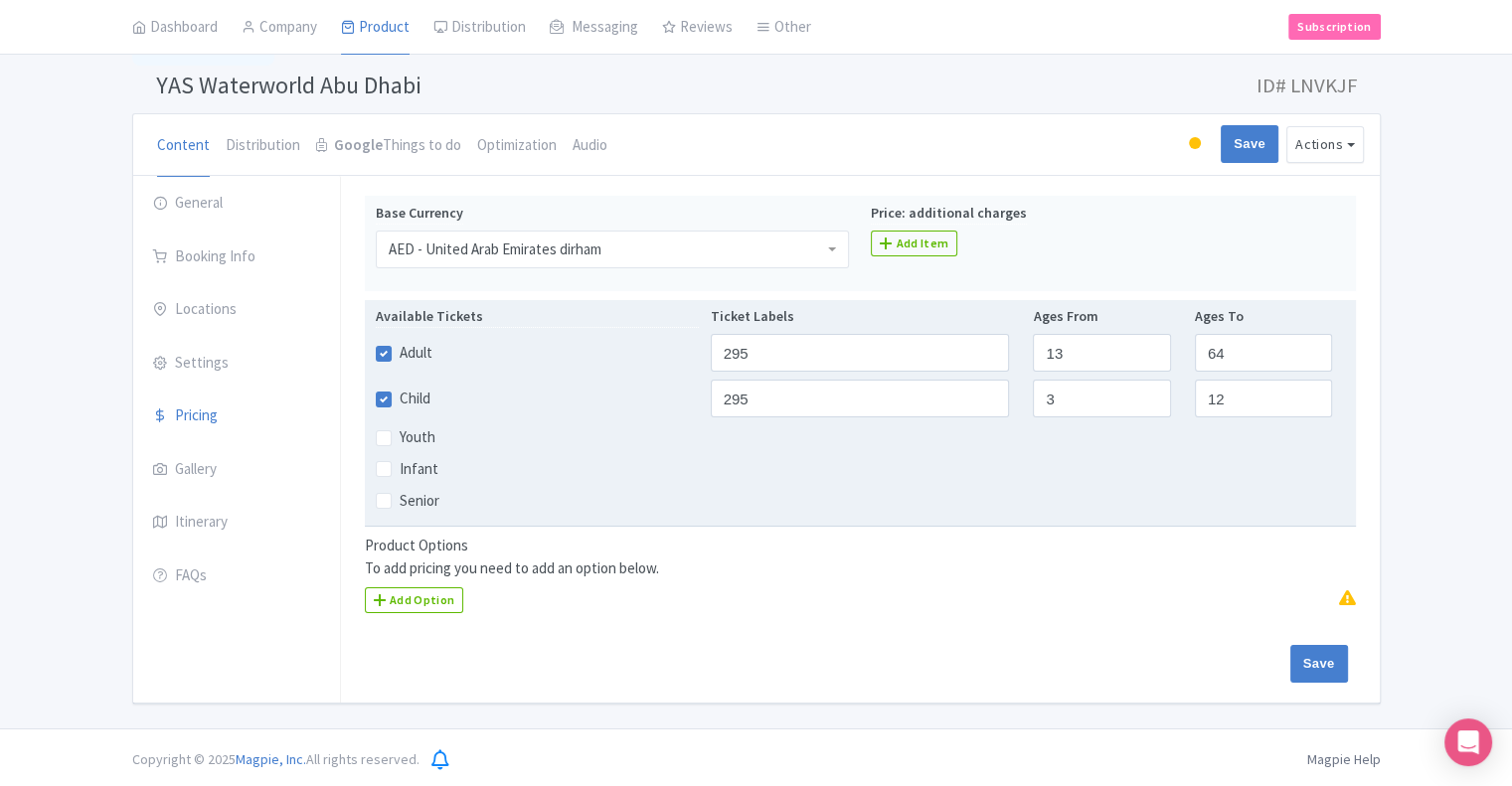 click on "Youth" at bounding box center (860, 437) 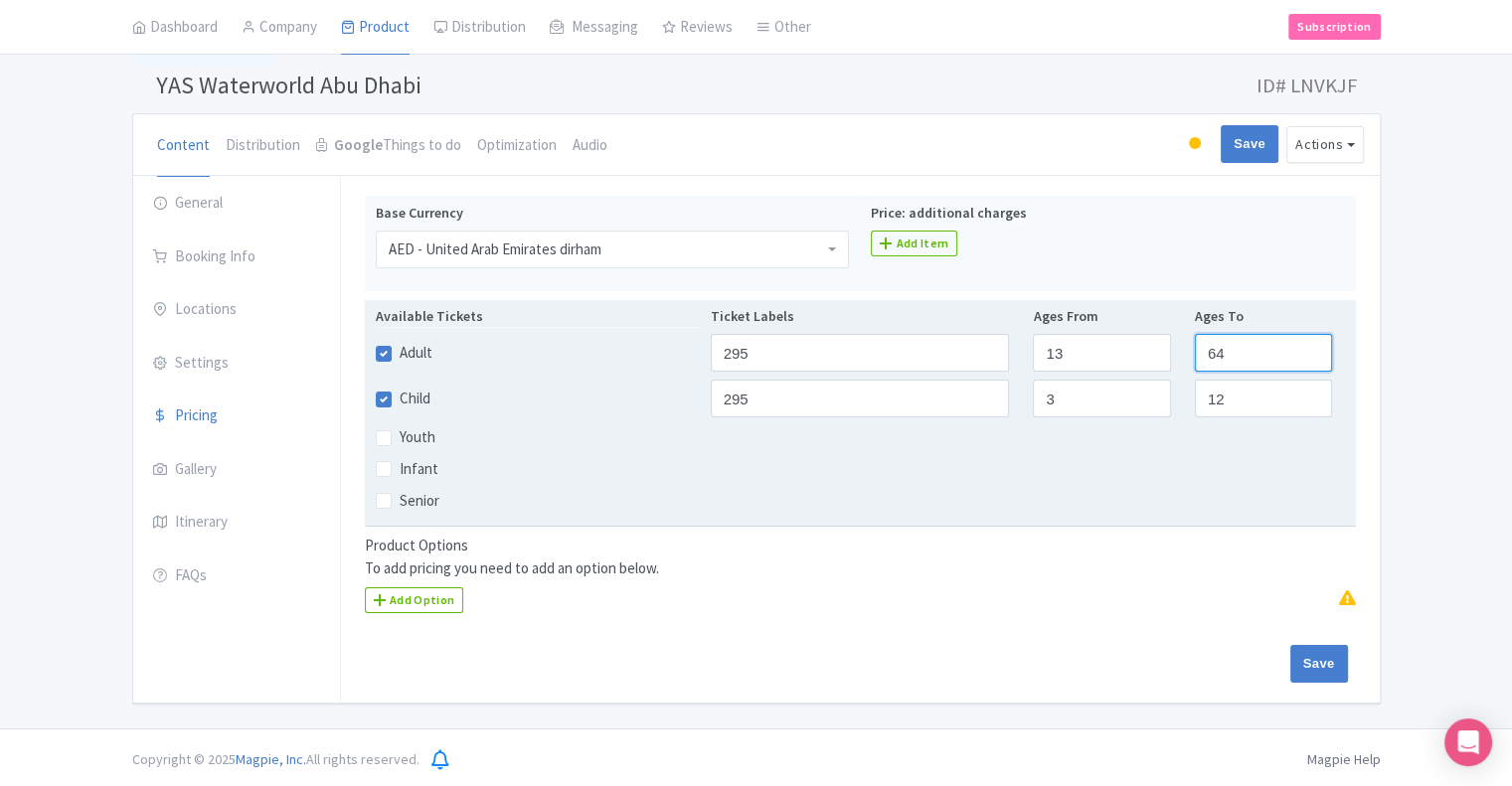 click on "64" at bounding box center (1263, 353) 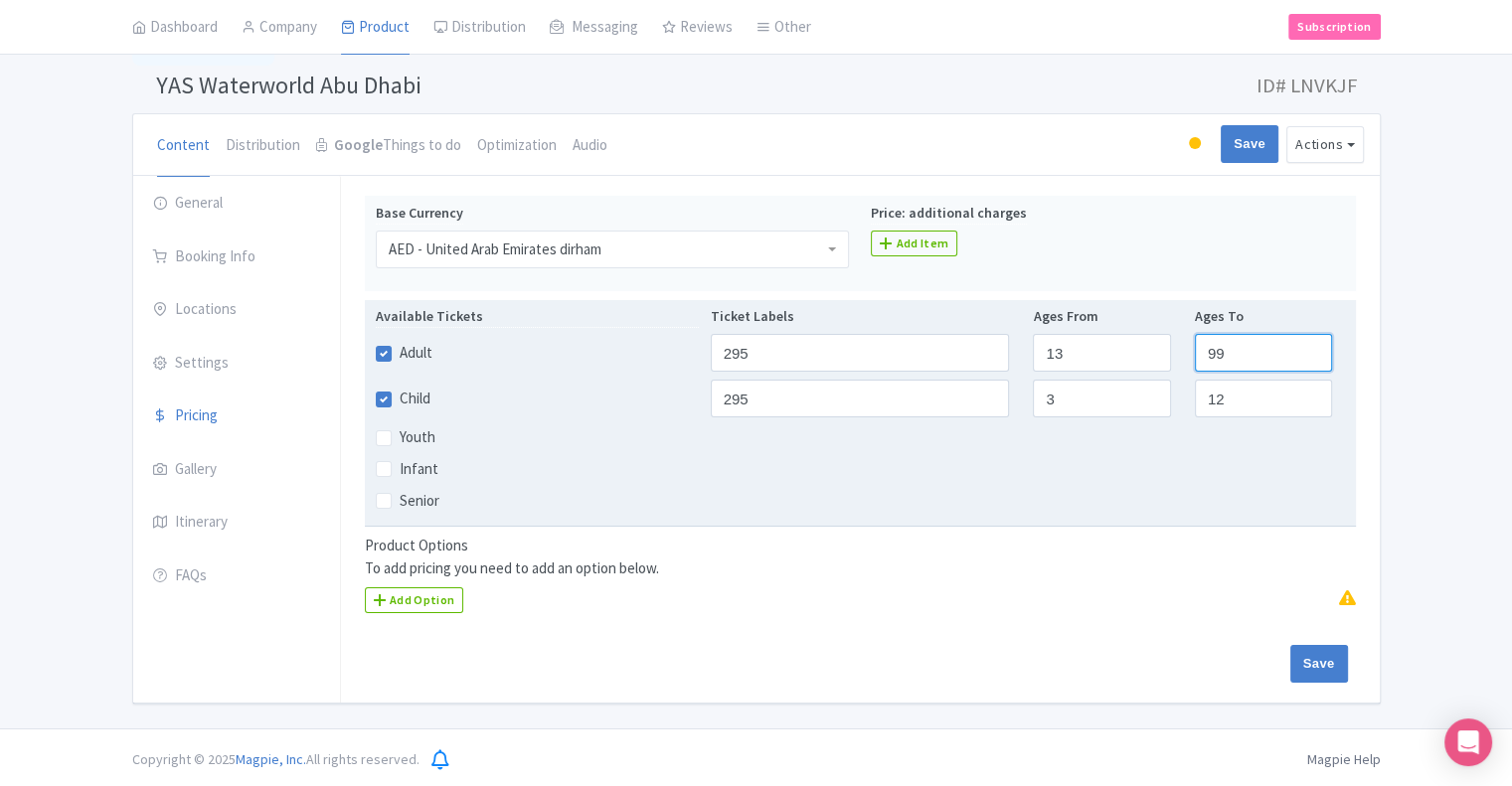 type on "99" 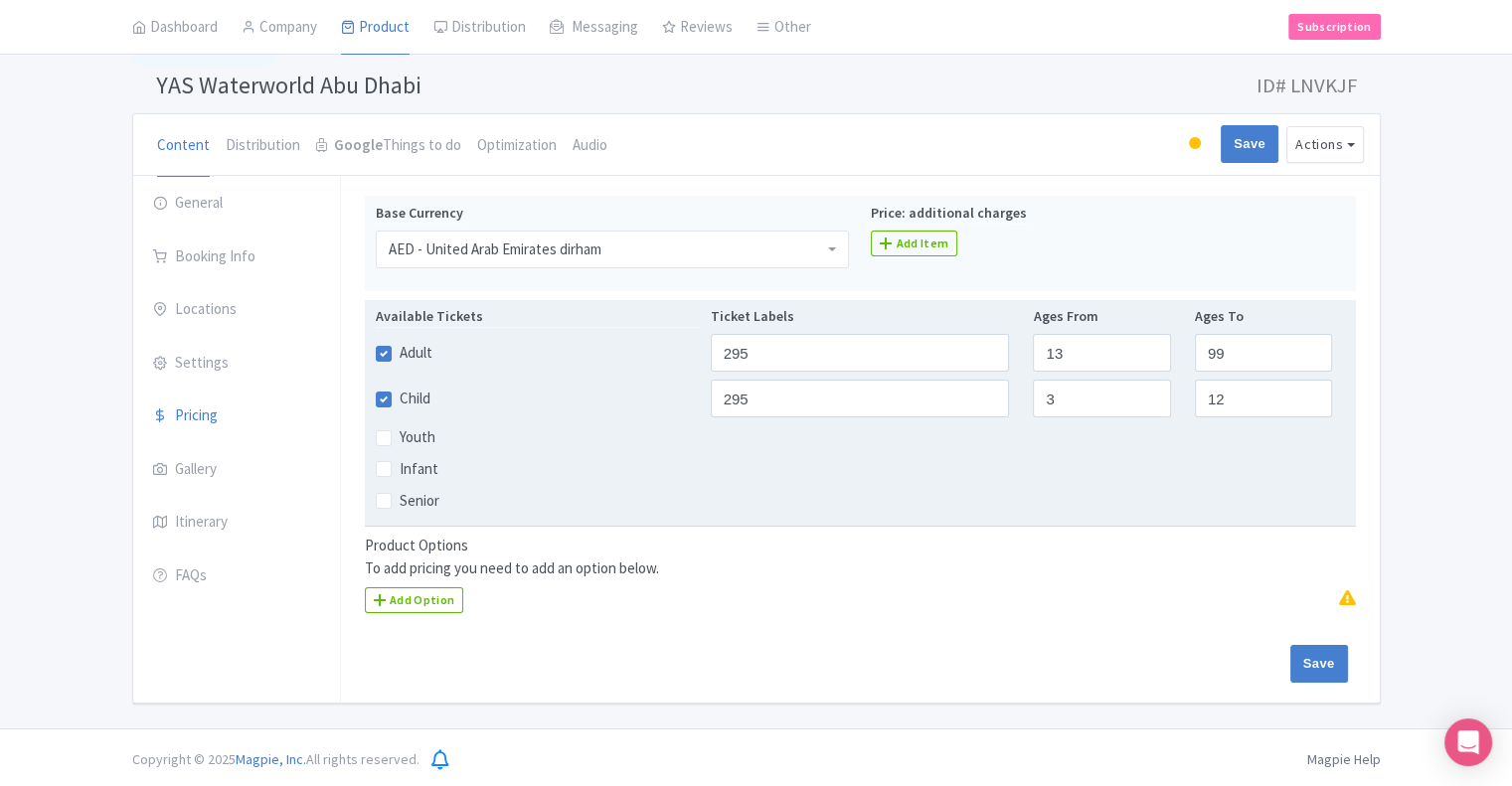 click on "Available Tickets
Ticket Labels
Ages From
Ages To
Adult
295
13
99
Child
295
3
12
Youth
Infant
Senior" at bounding box center [860, 413] 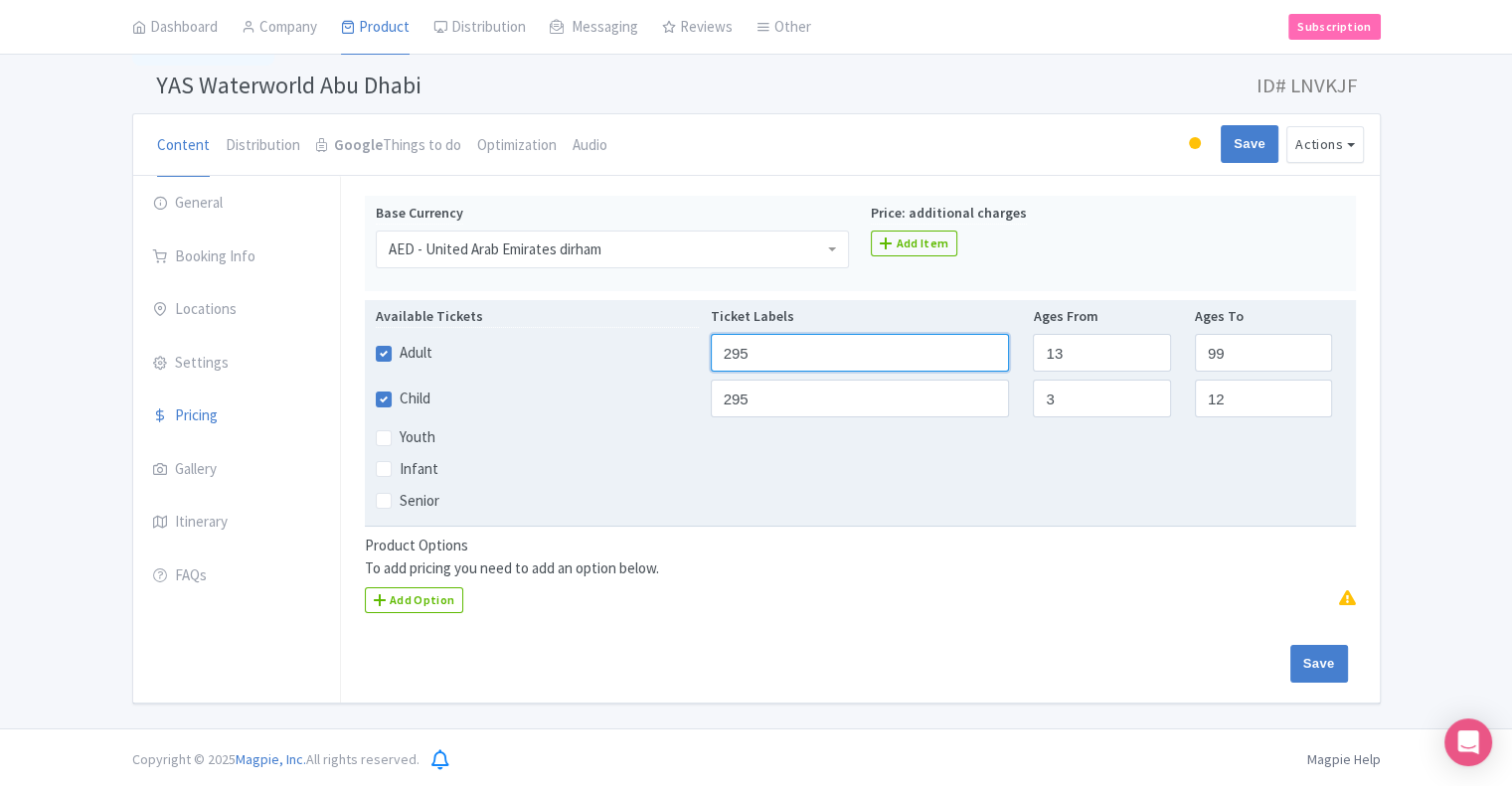 click on "295" at bounding box center [860, 353] 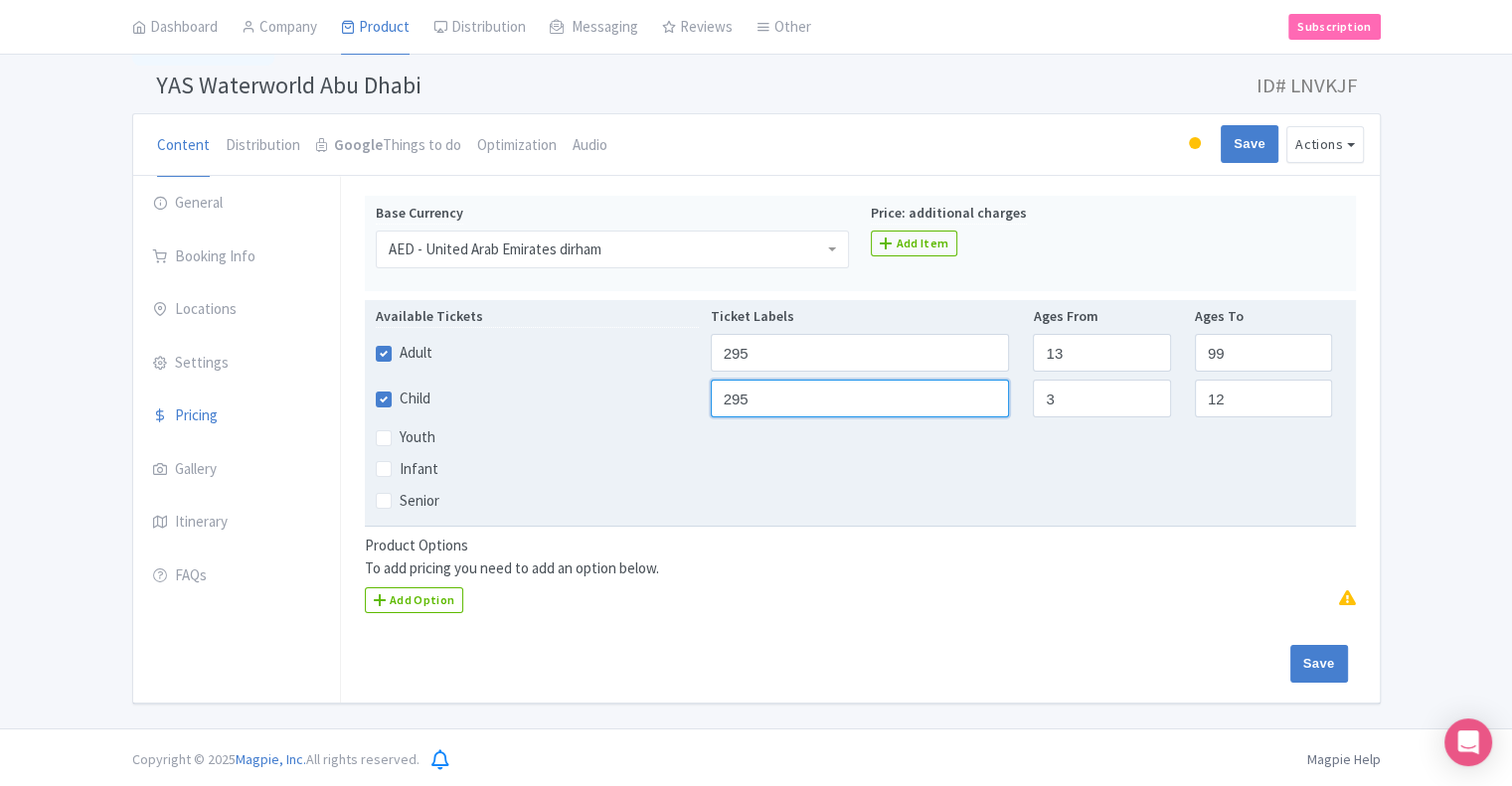 click on "295" at bounding box center (860, 398) 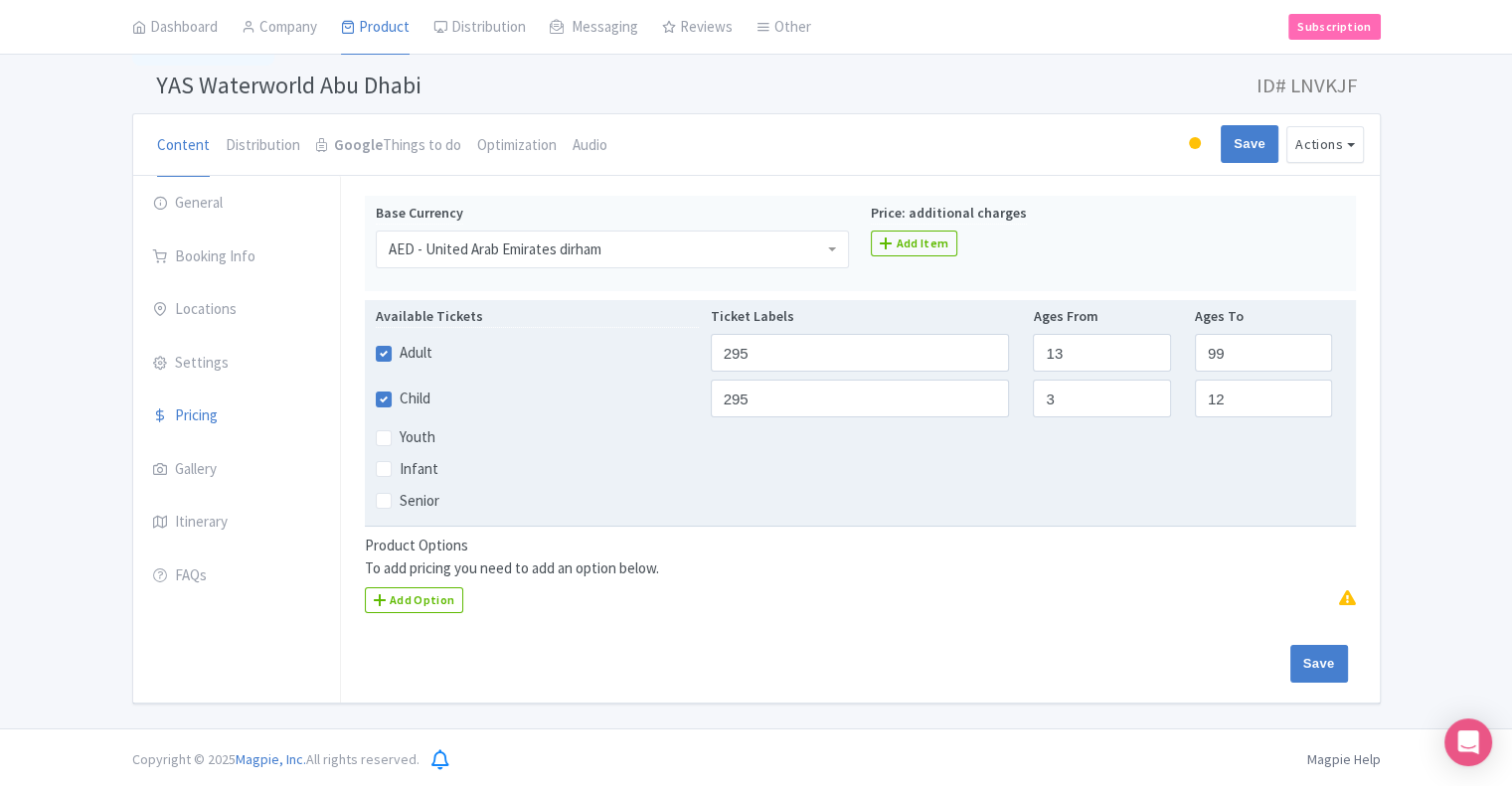 click on "Available Tickets
Ticket Labels
Ages From
Ages To
Adult
295
13
99
Child
295
3
12
Youth
Infant
Senior" at bounding box center (860, 413) 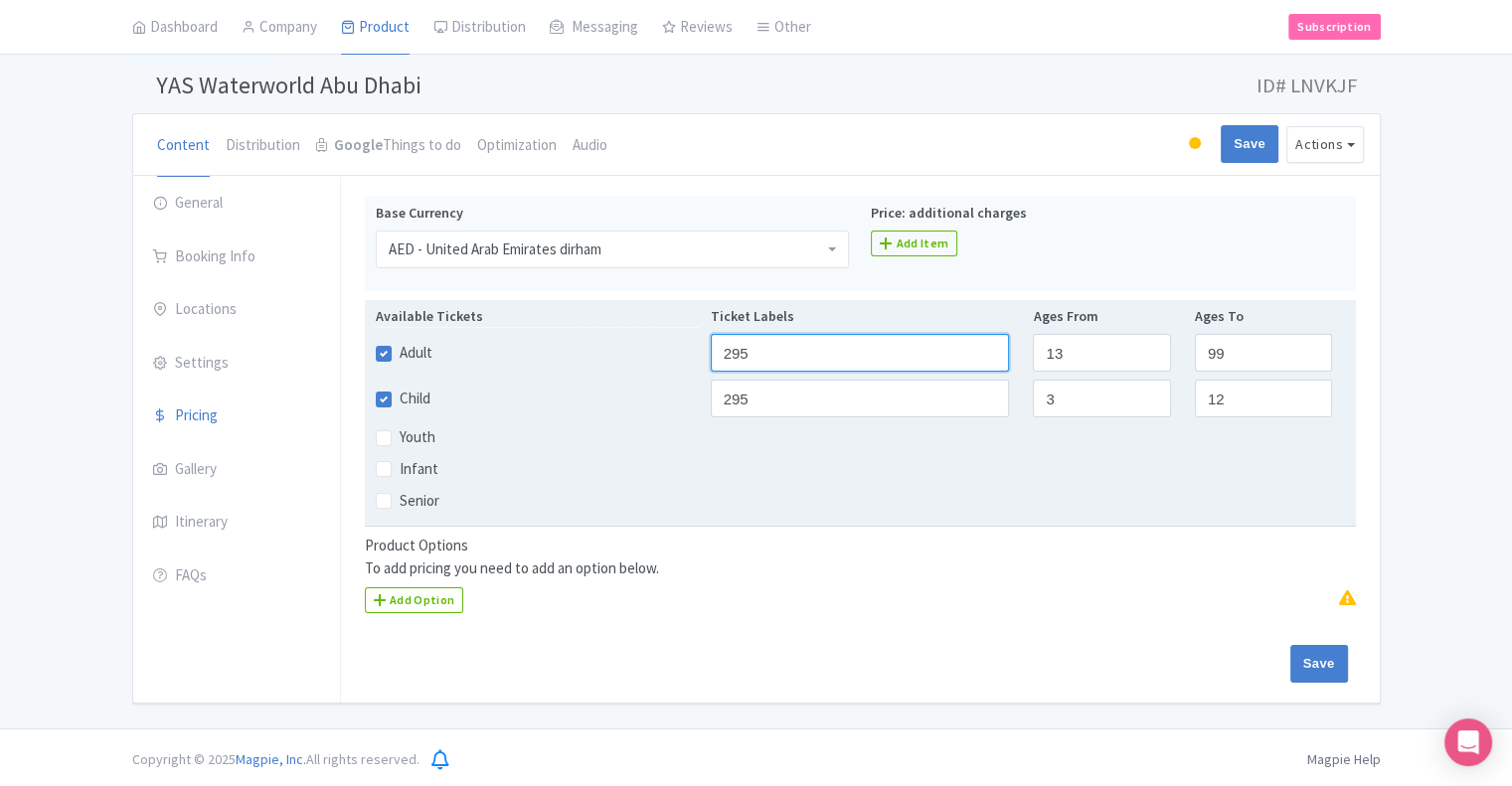 click on "295" at bounding box center (860, 353) 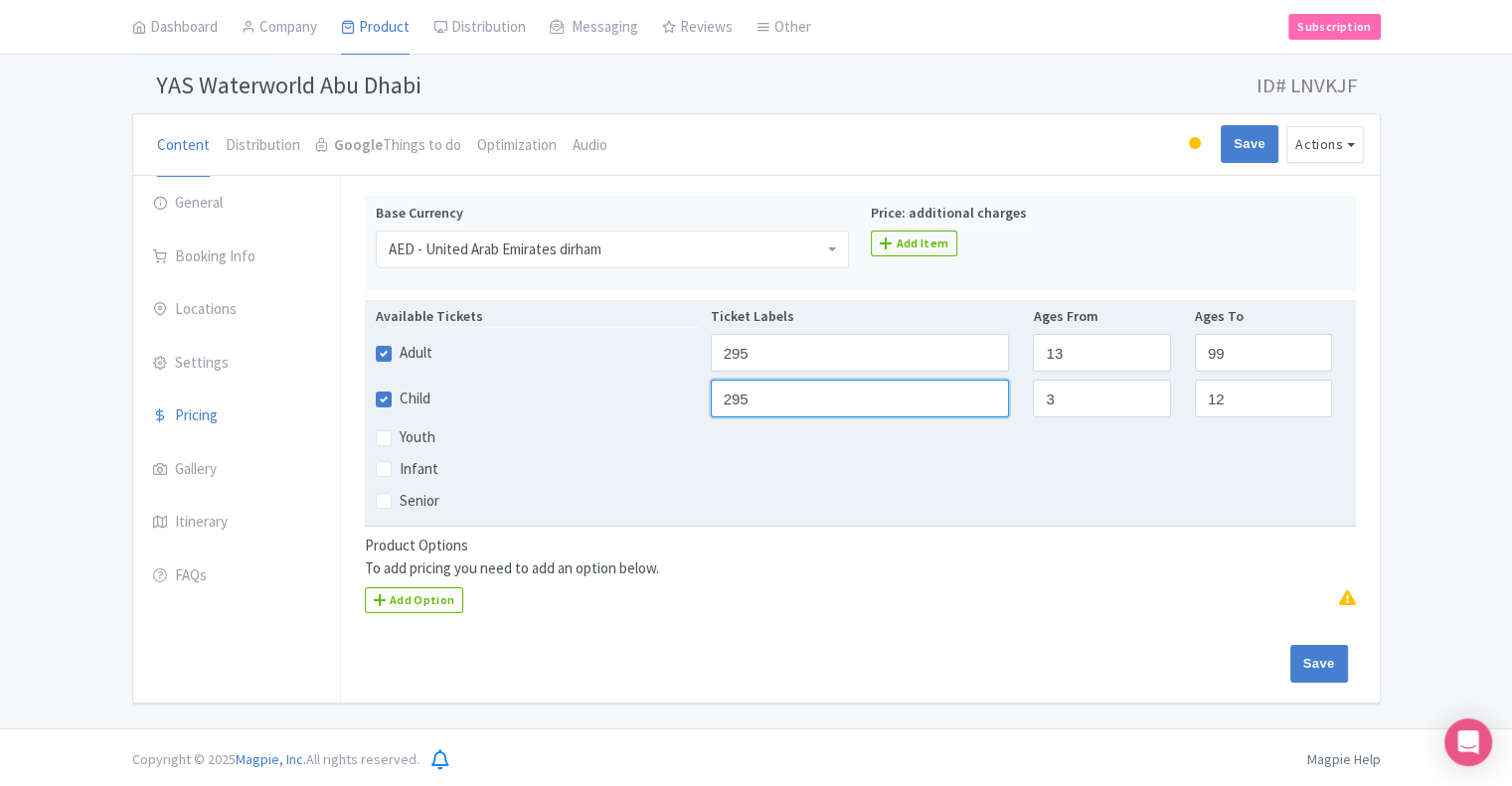 click on "295" at bounding box center [860, 398] 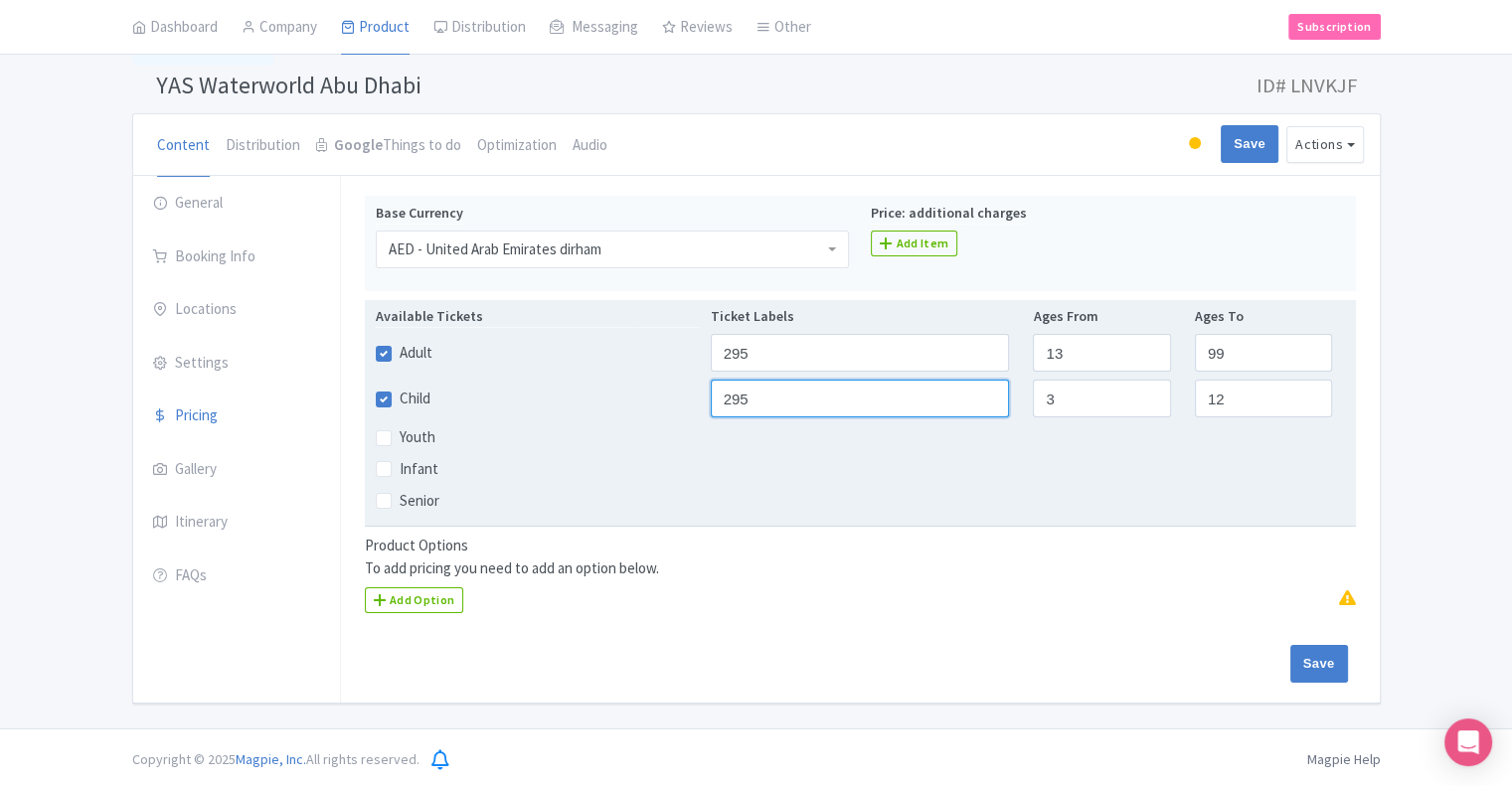 click on "295" at bounding box center (860, 398) 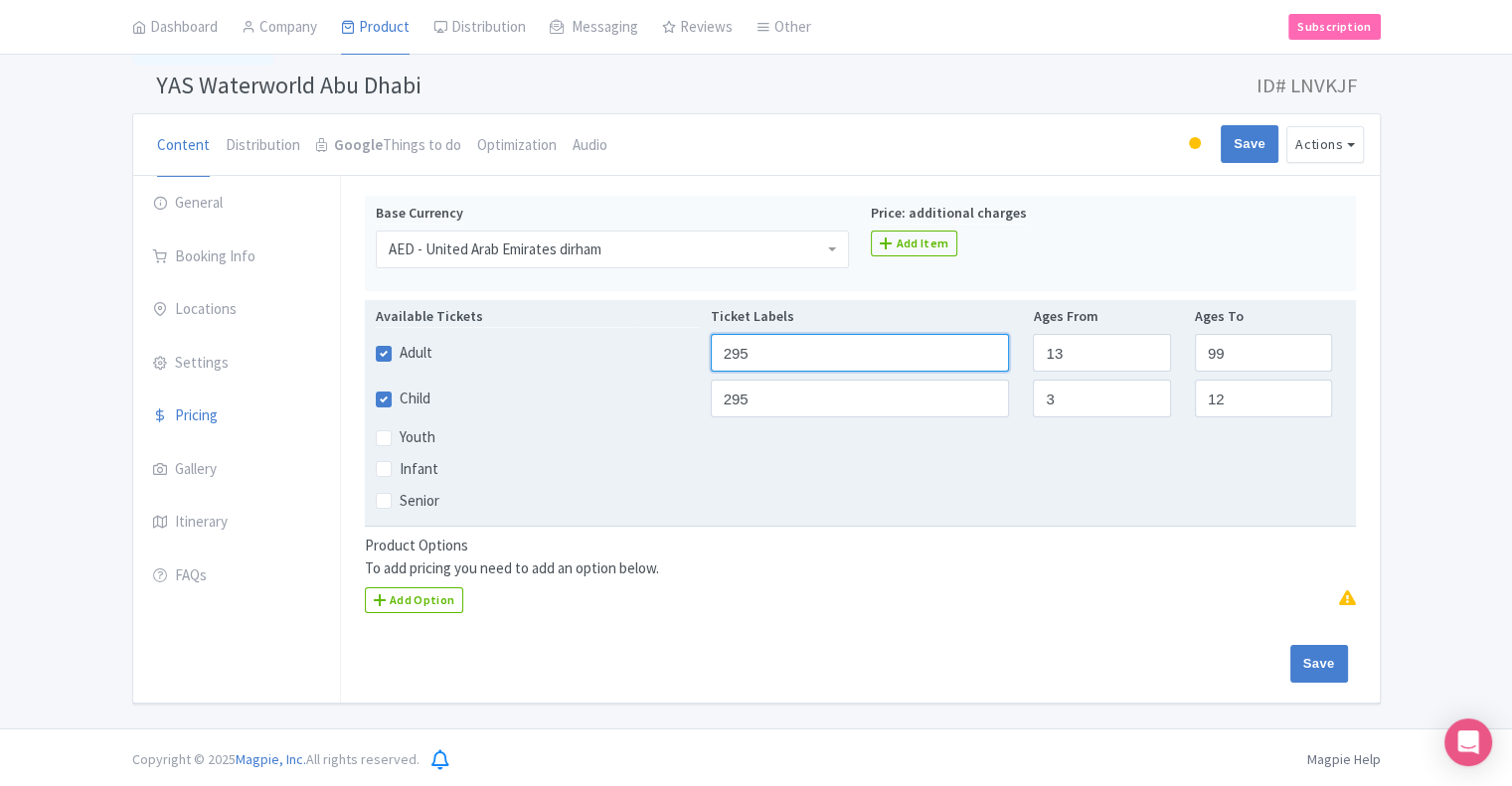 click on "295" at bounding box center (860, 353) 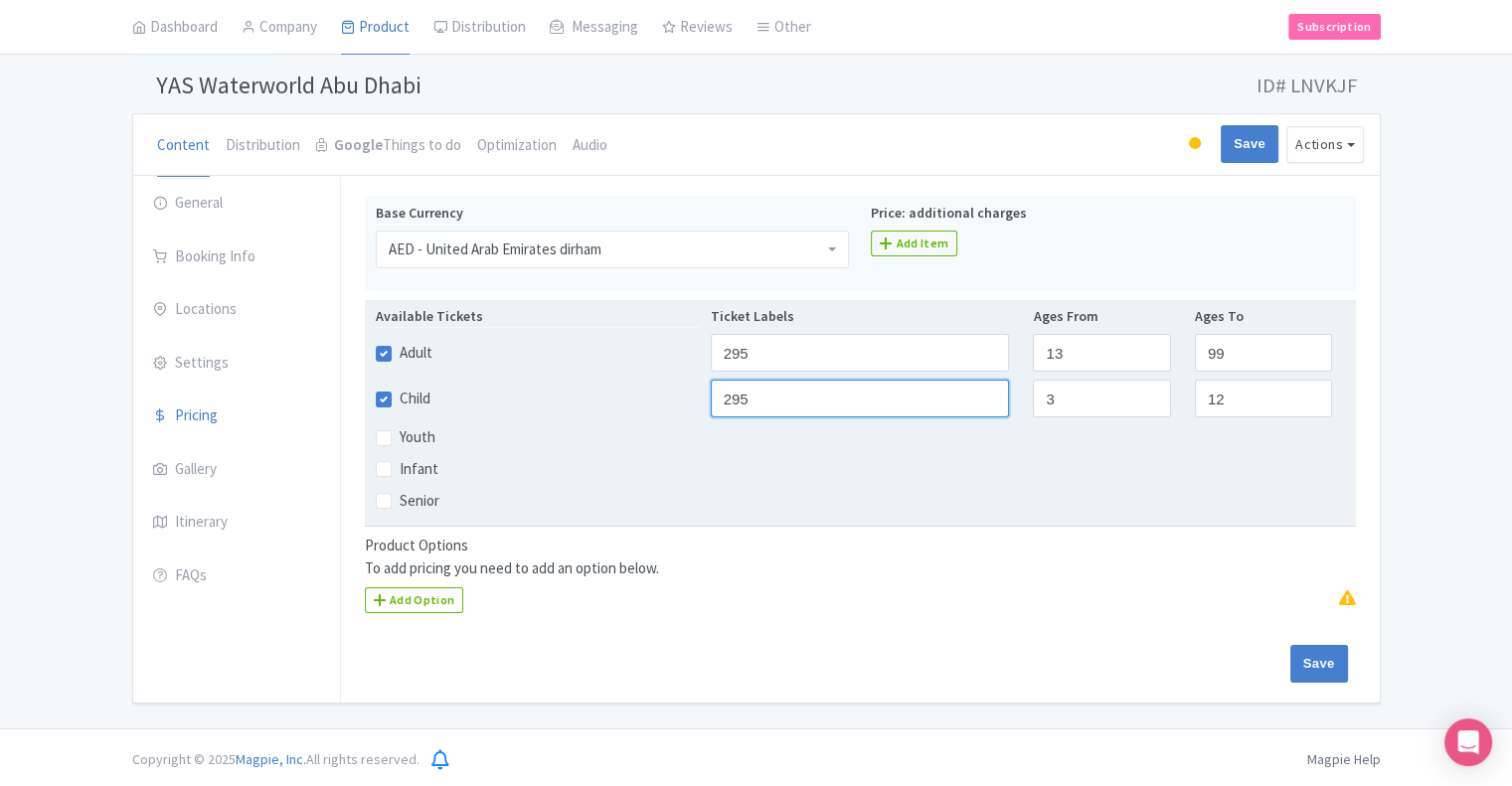 click on "295" at bounding box center (860, 398) 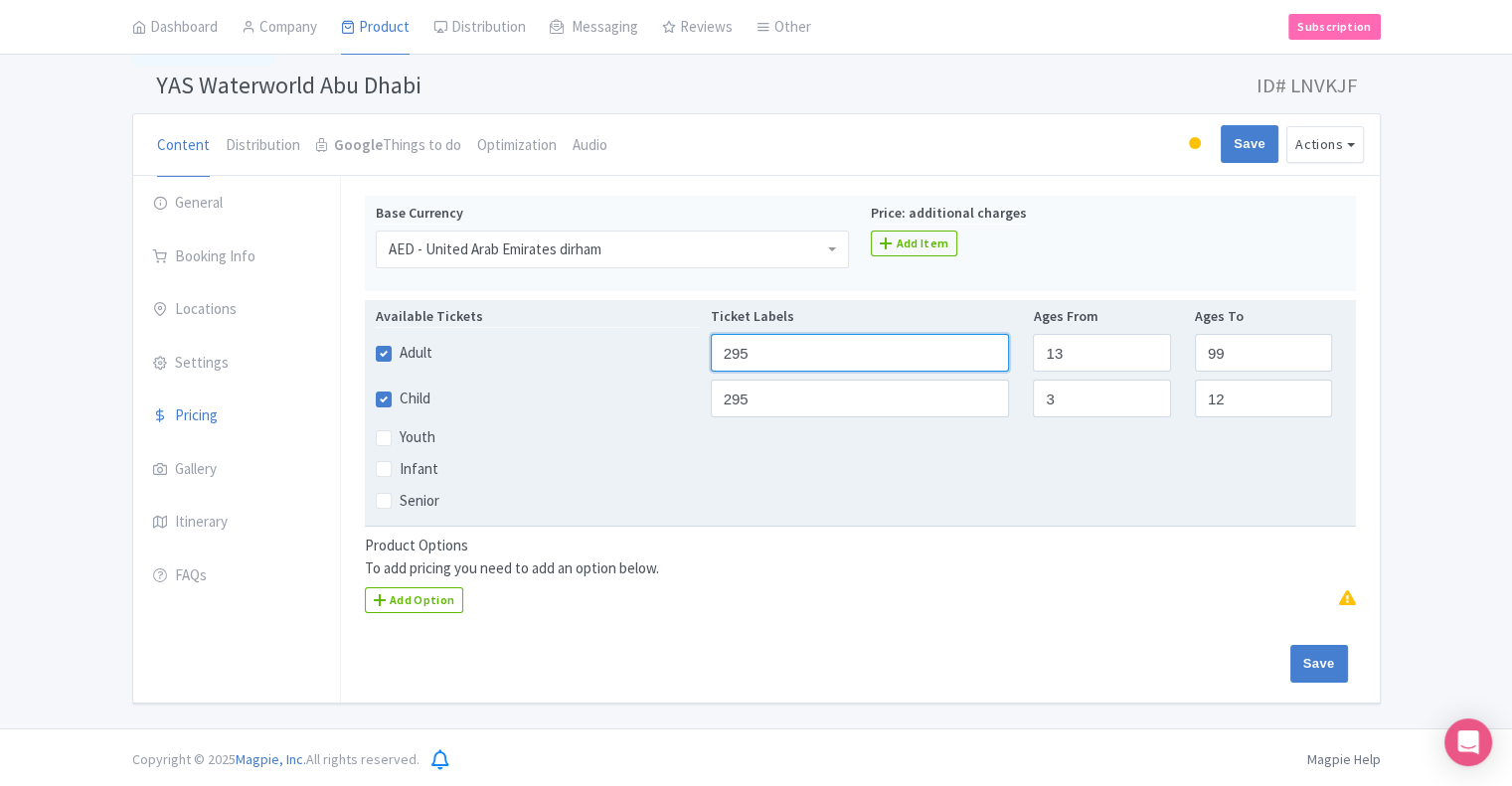 click on "295" at bounding box center [860, 353] 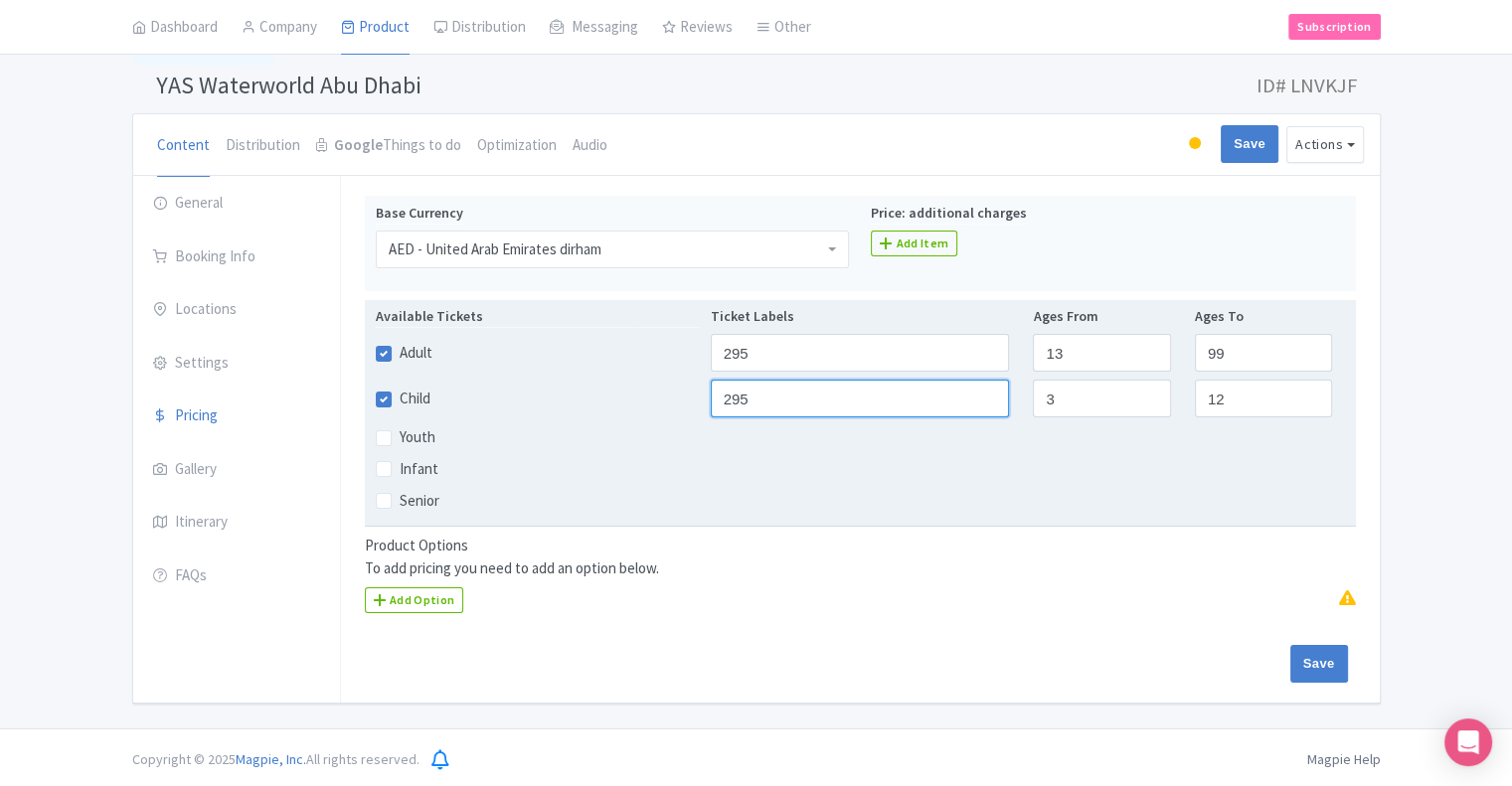 click on "295" at bounding box center (860, 398) 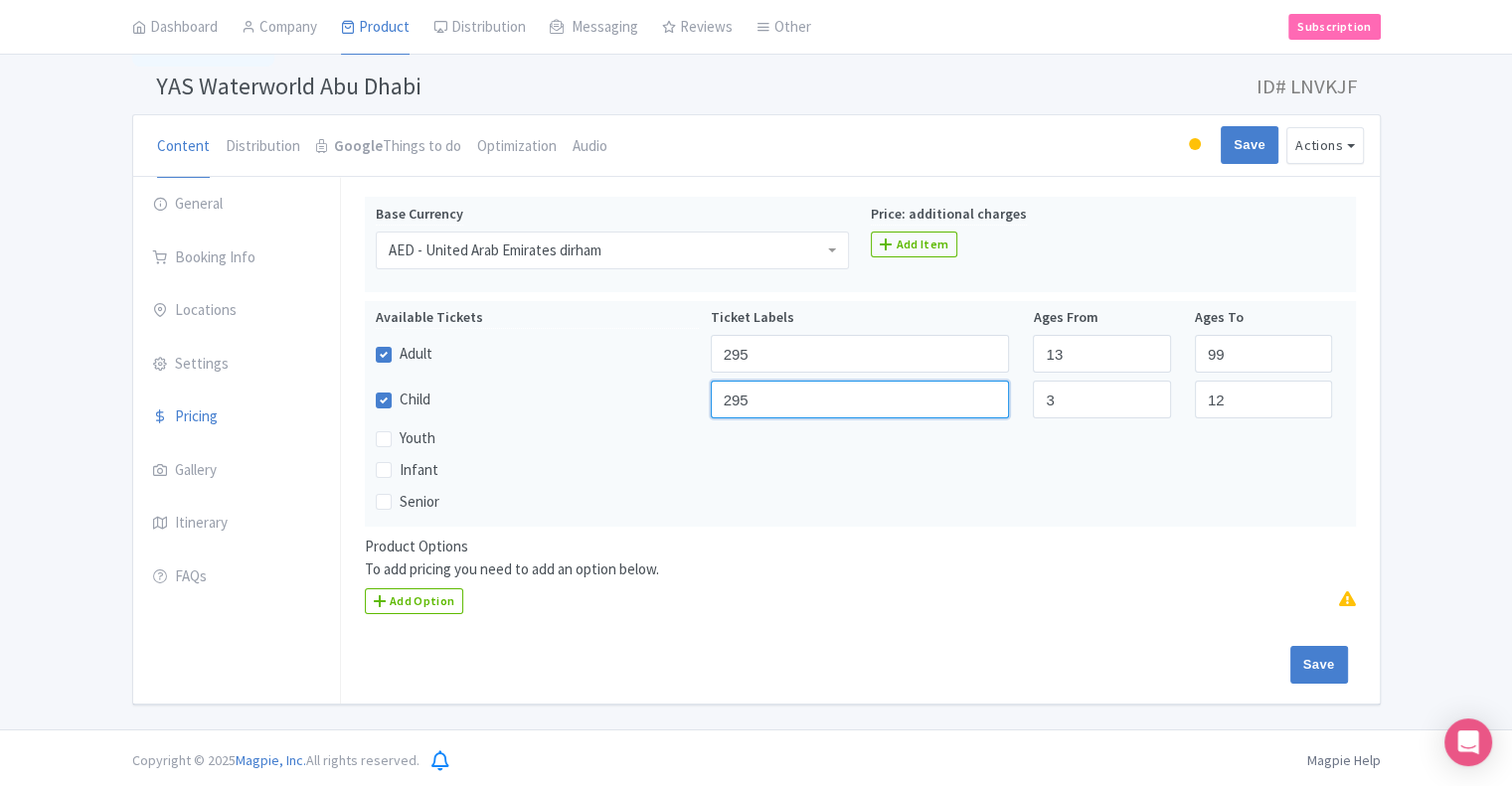 scroll, scrollTop: 116, scrollLeft: 0, axis: vertical 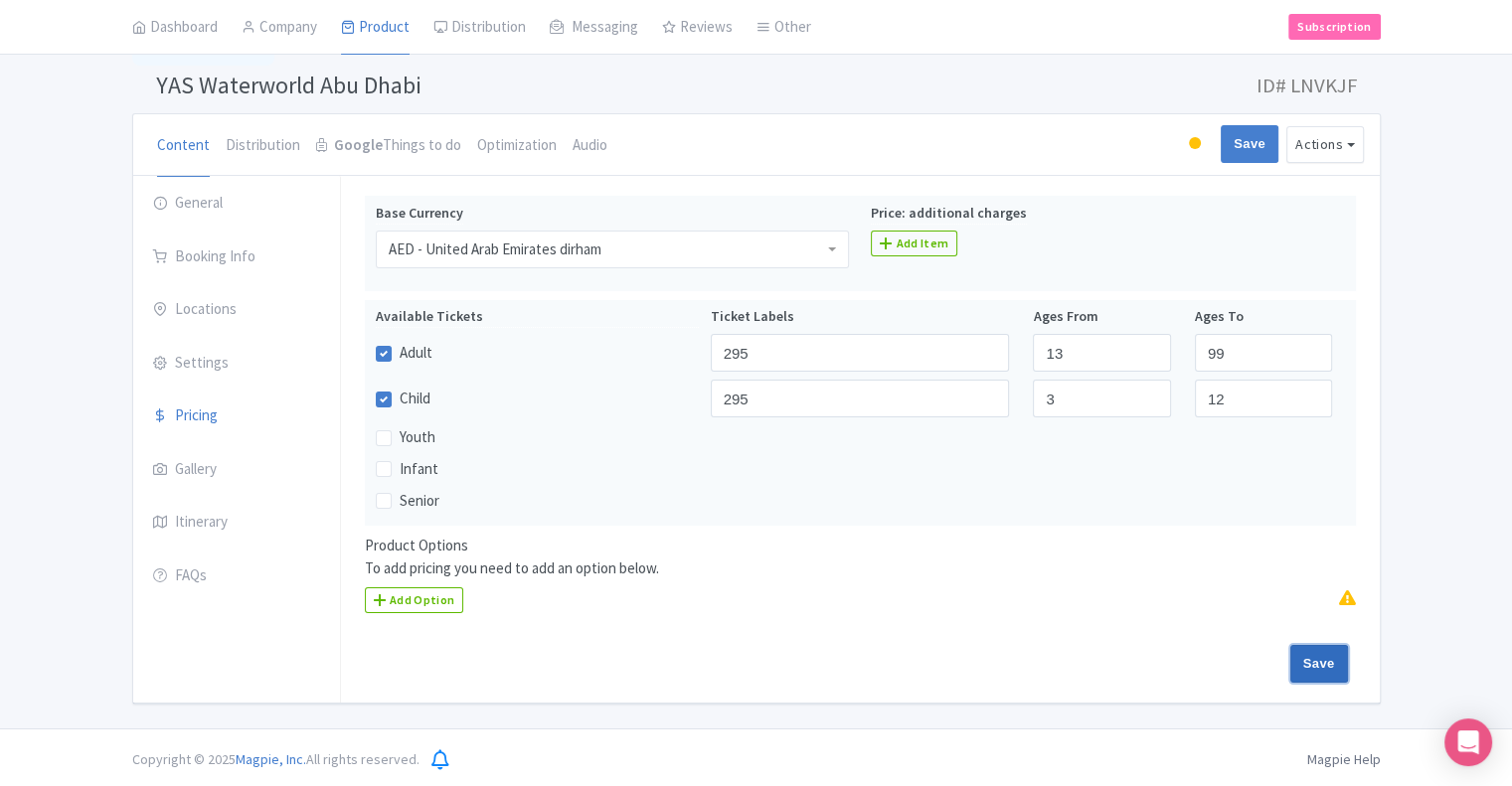 click on "Save" at bounding box center [1319, 664] 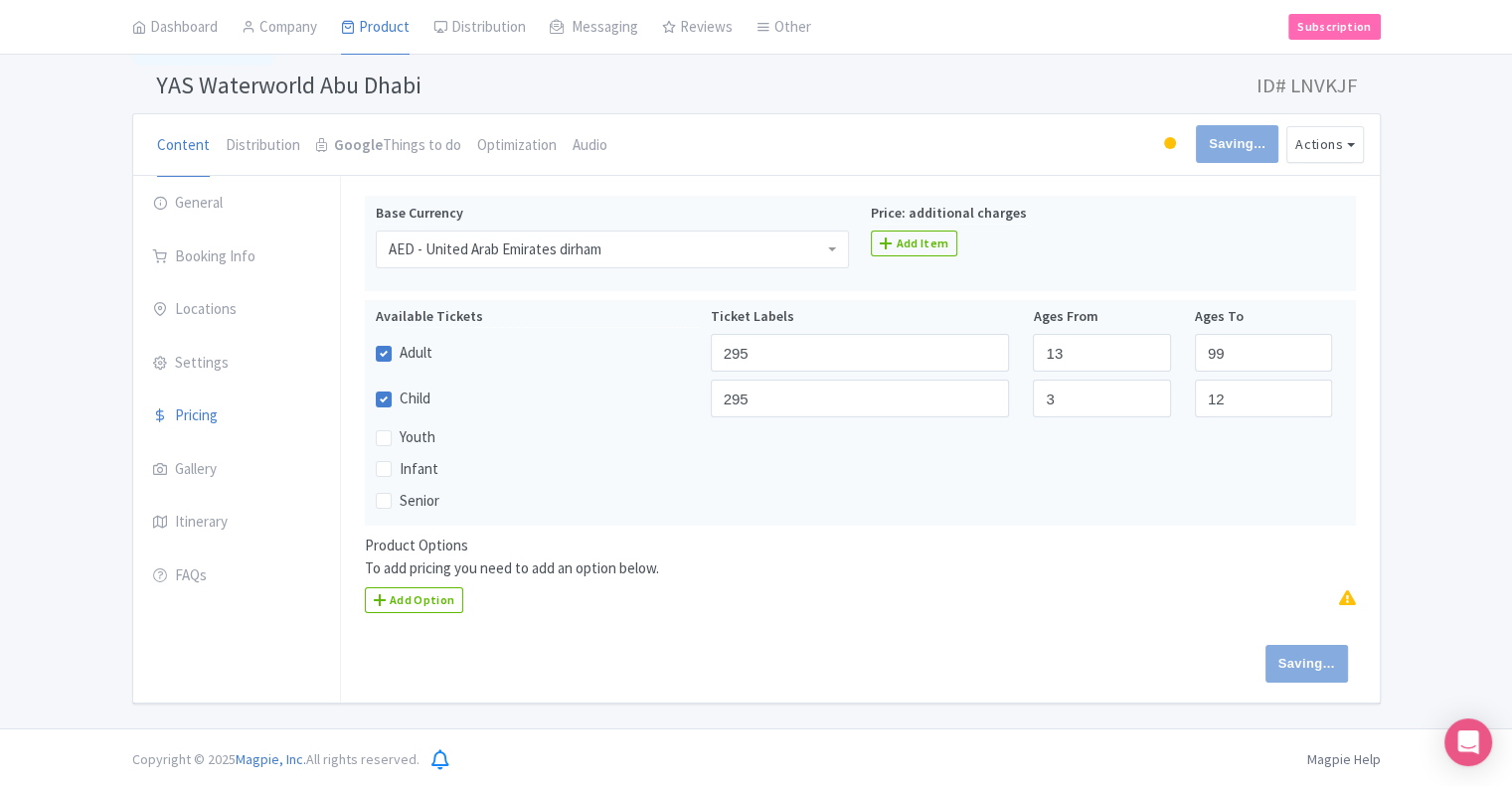 type on "Saving..." 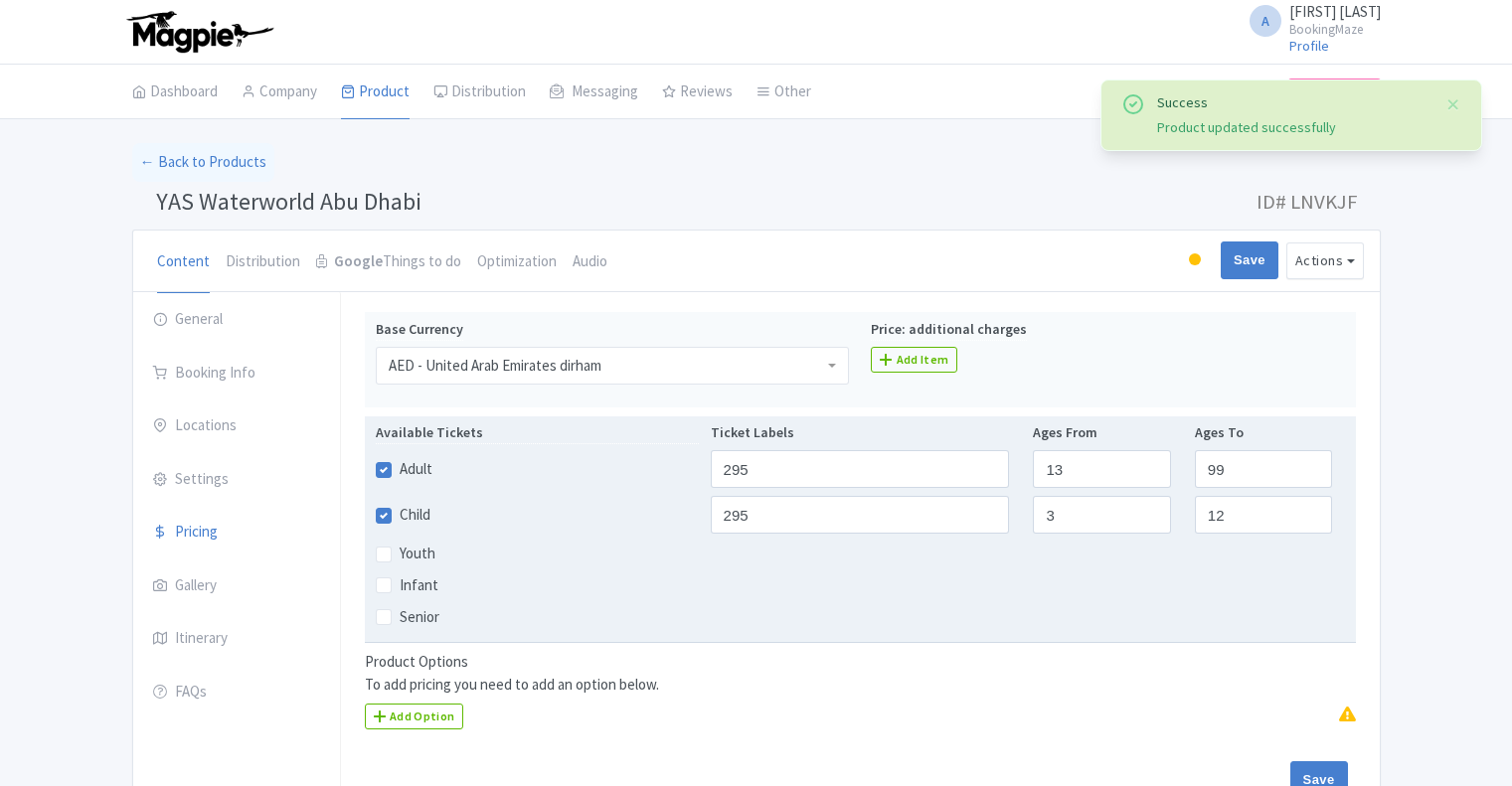 scroll, scrollTop: 116, scrollLeft: 0, axis: vertical 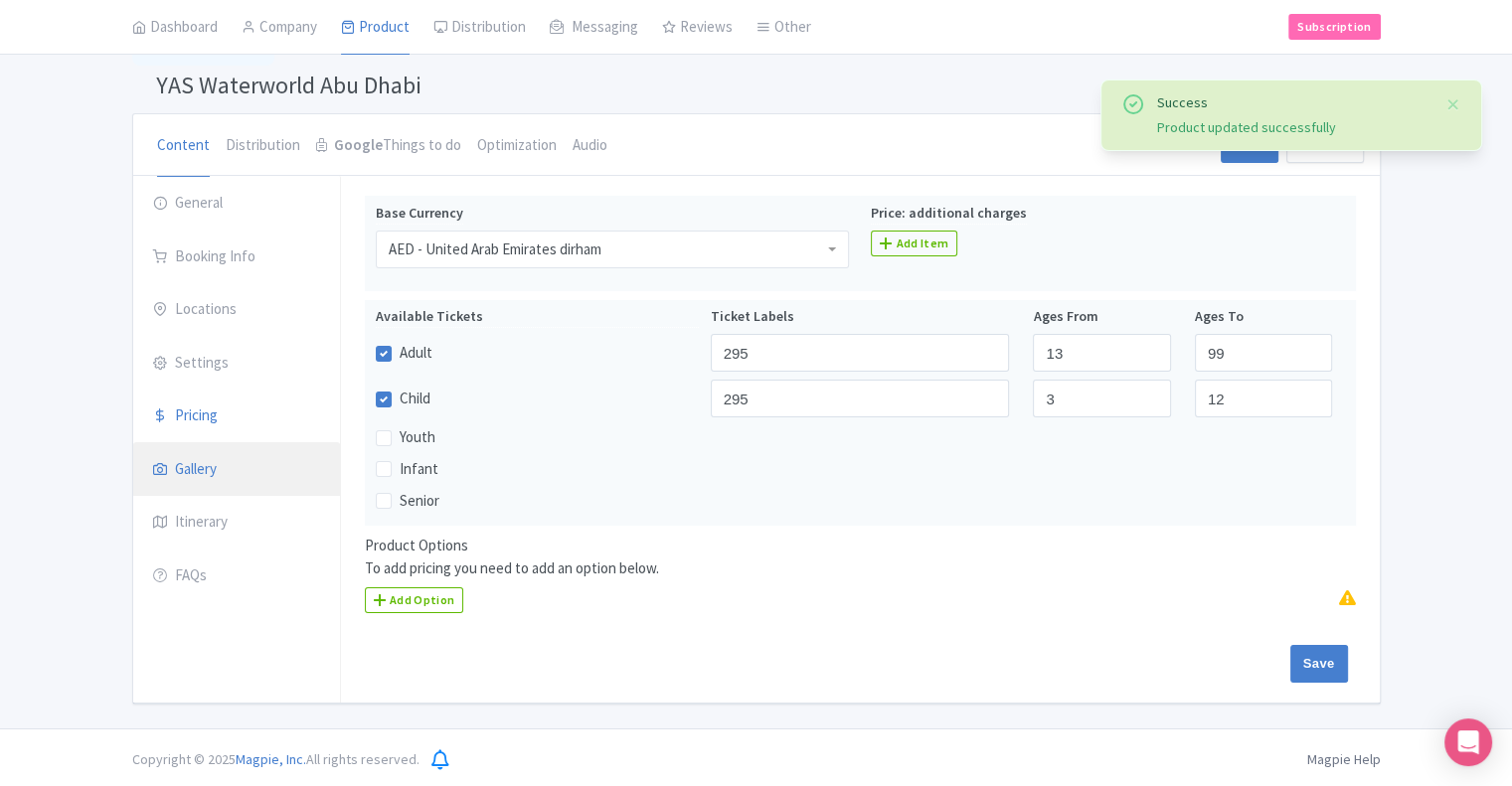 click on "Gallery" at bounding box center (237, 470) 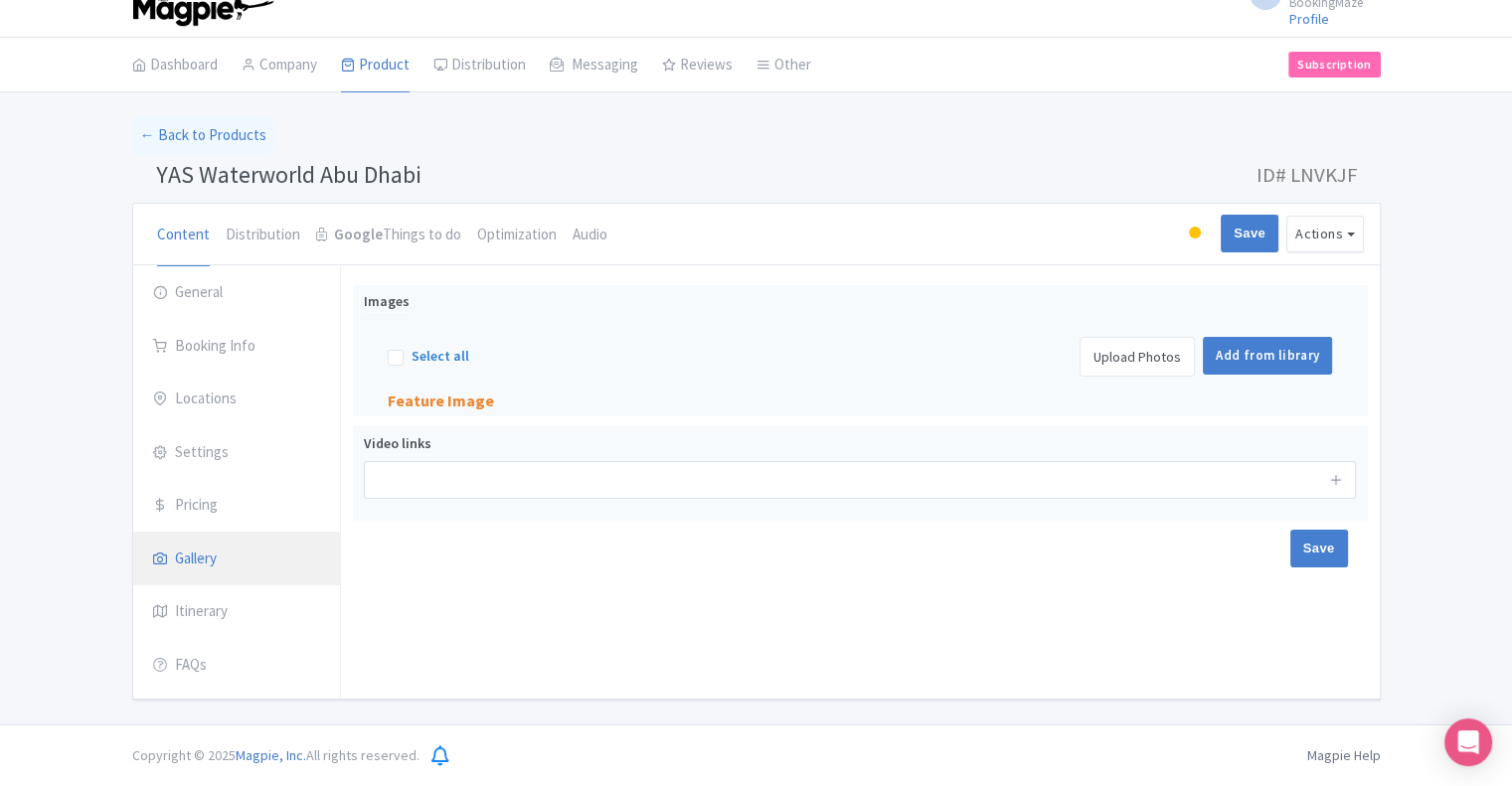 scroll, scrollTop: 23, scrollLeft: 0, axis: vertical 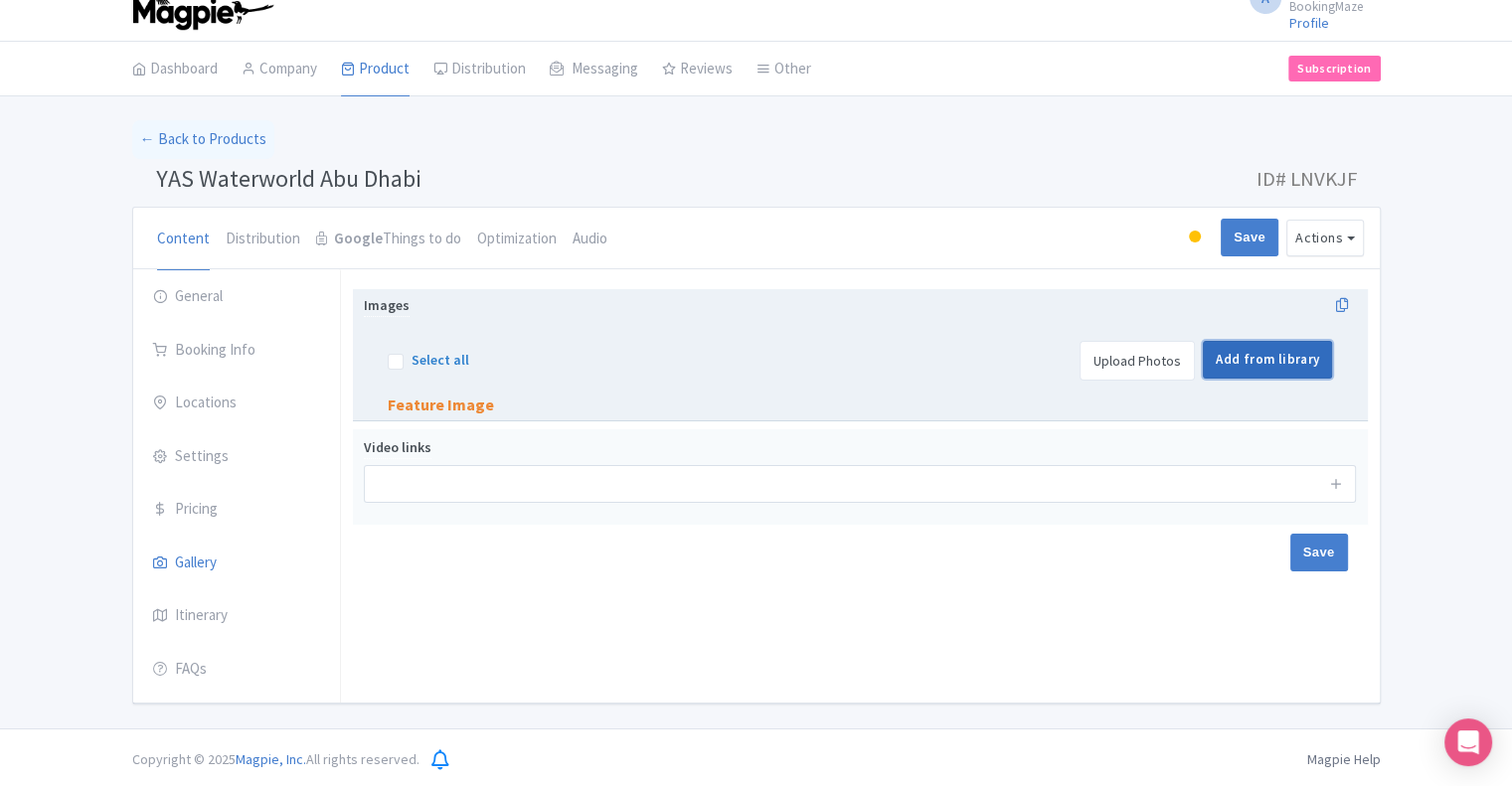 click on "Add from library" at bounding box center (1267, 360) 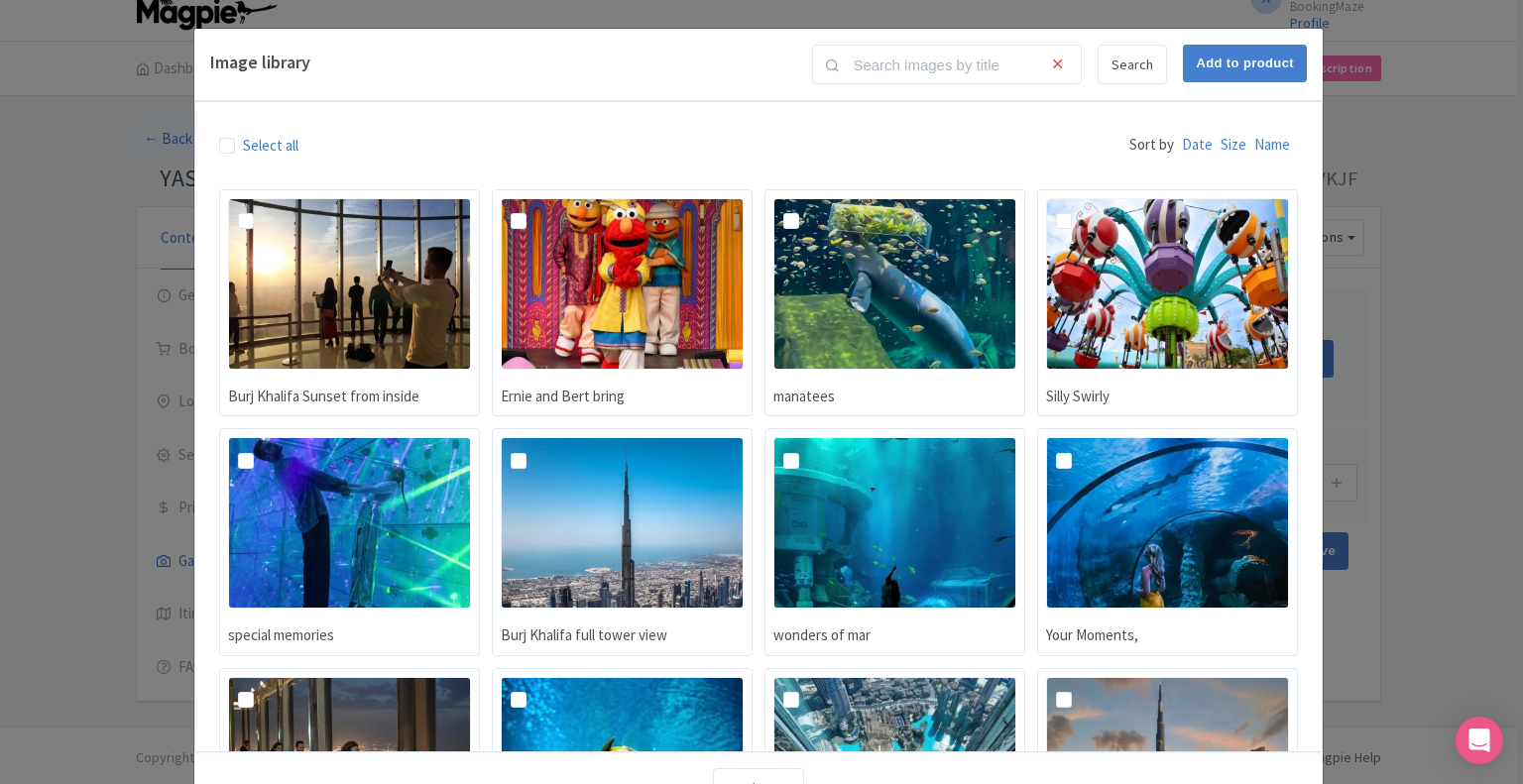 scroll, scrollTop: 174, scrollLeft: 0, axis: vertical 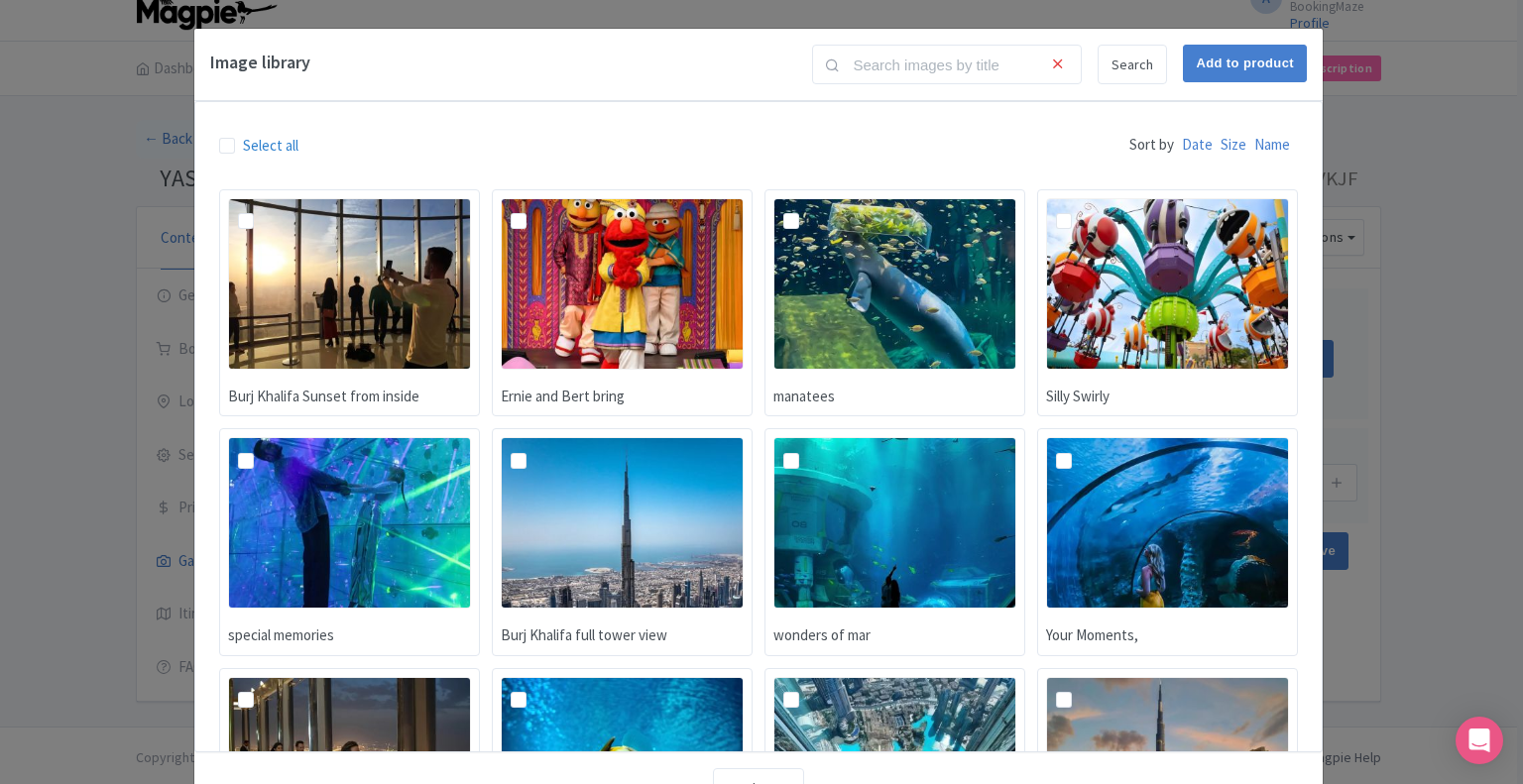 click on "Image library
Search
Add to product
Select all
Sort by
Date
Size
Name
Burj Khalifa Sunset from inside
Ernie and Bert bring
manatees
Silly Swirly
special memories
Burj Khalifa full tower view
wonders of mar
Your Moments,
Burj Khalifa Observatory Night
adventures
Burj Khalifa view from inside copy
Burj Khalifa full view
Loading...
Load more" at bounding box center [762, 392] 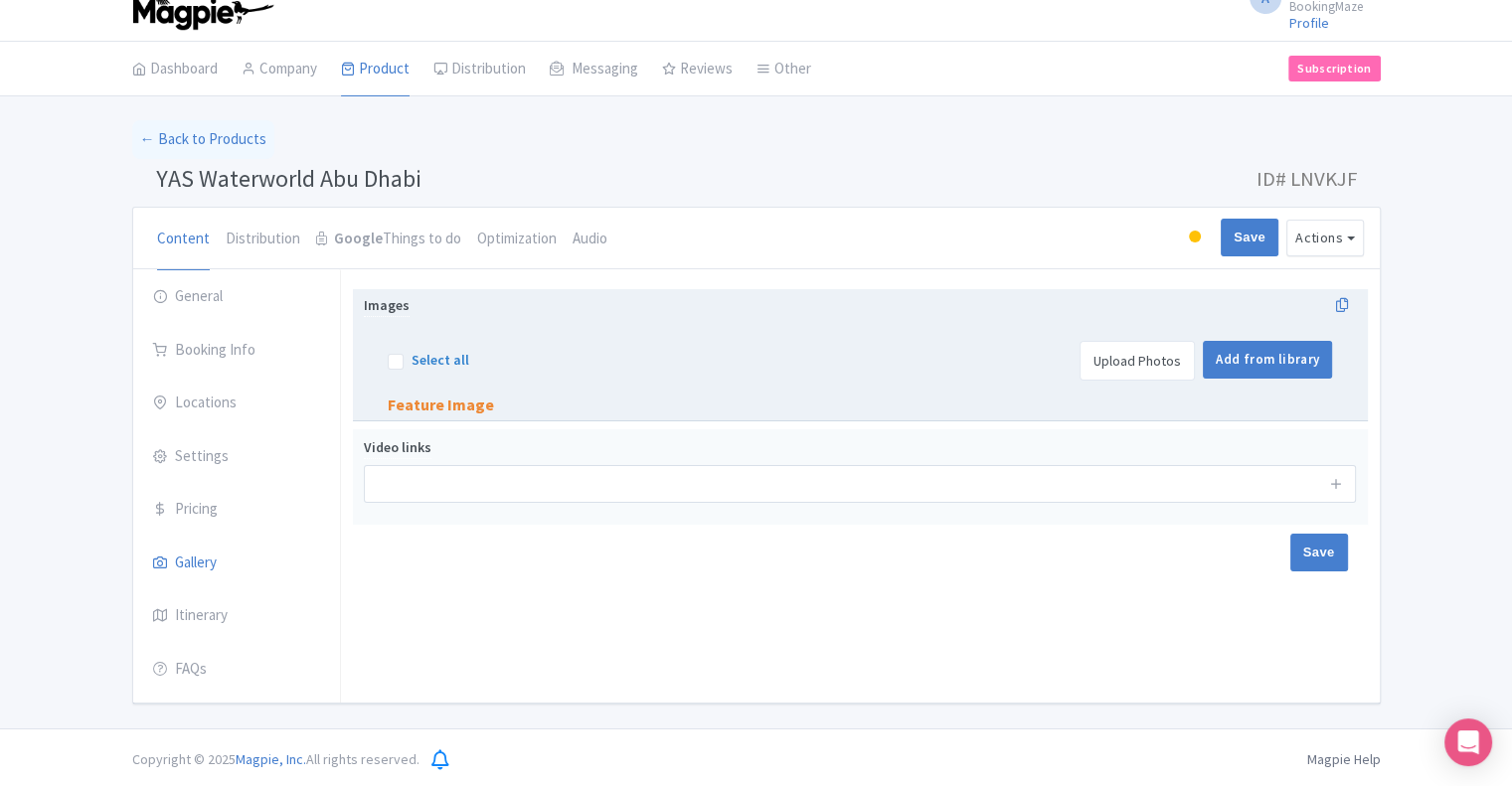 click on "Upload Photos" at bounding box center [1137, 361] 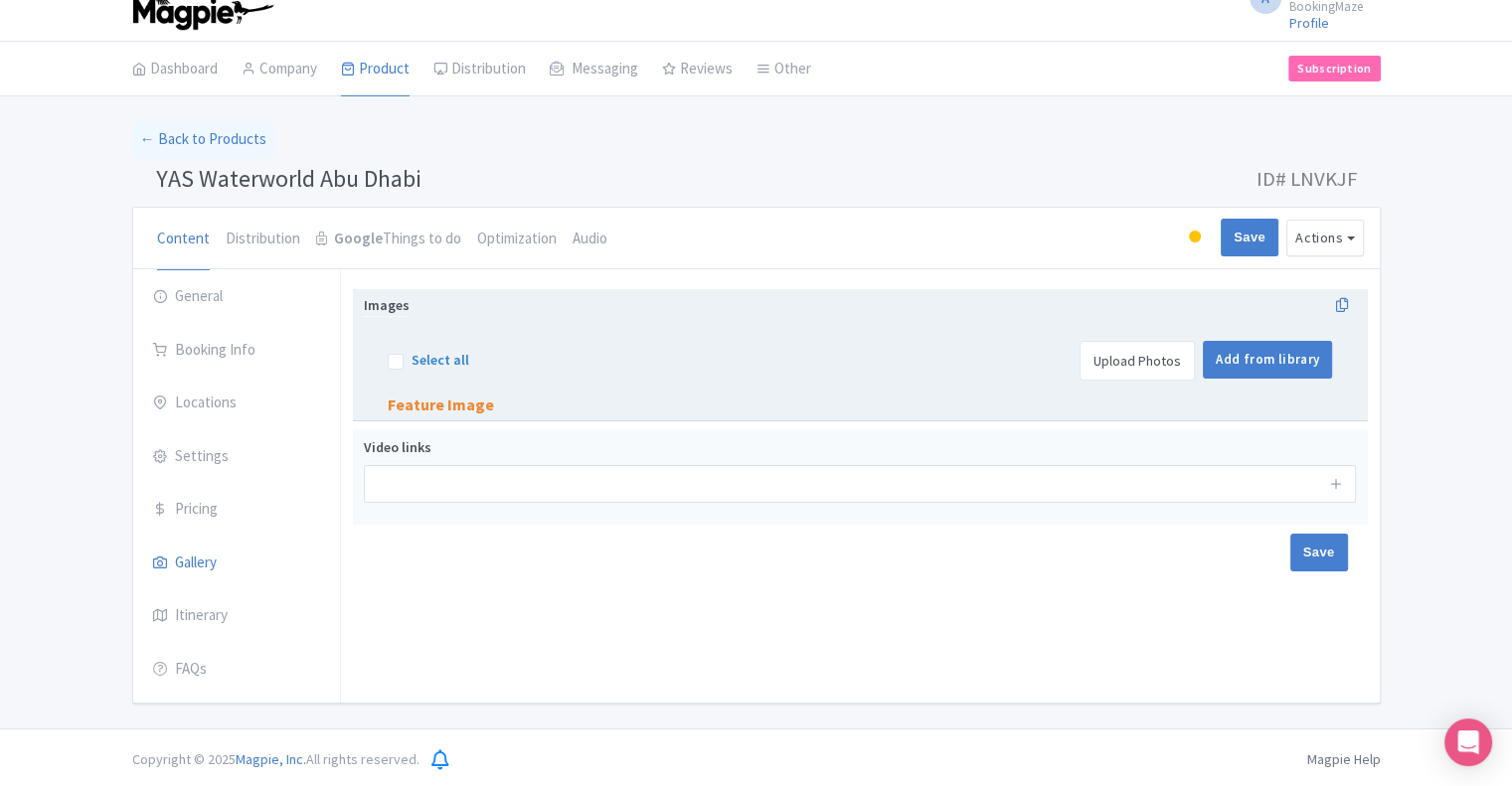 click on "Upload Photos" at bounding box center [1137, 361] 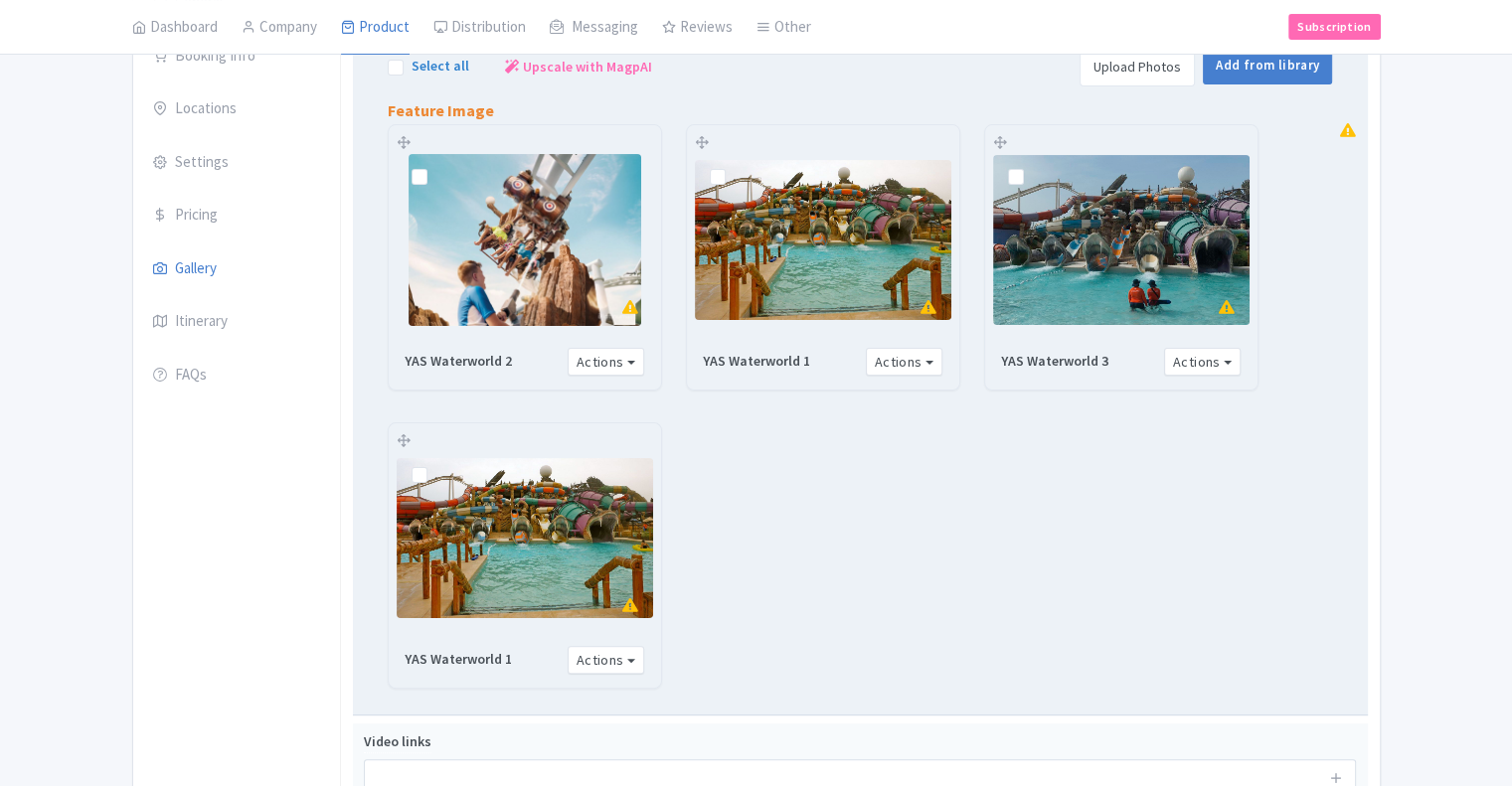 scroll, scrollTop: 321, scrollLeft: 0, axis: vertical 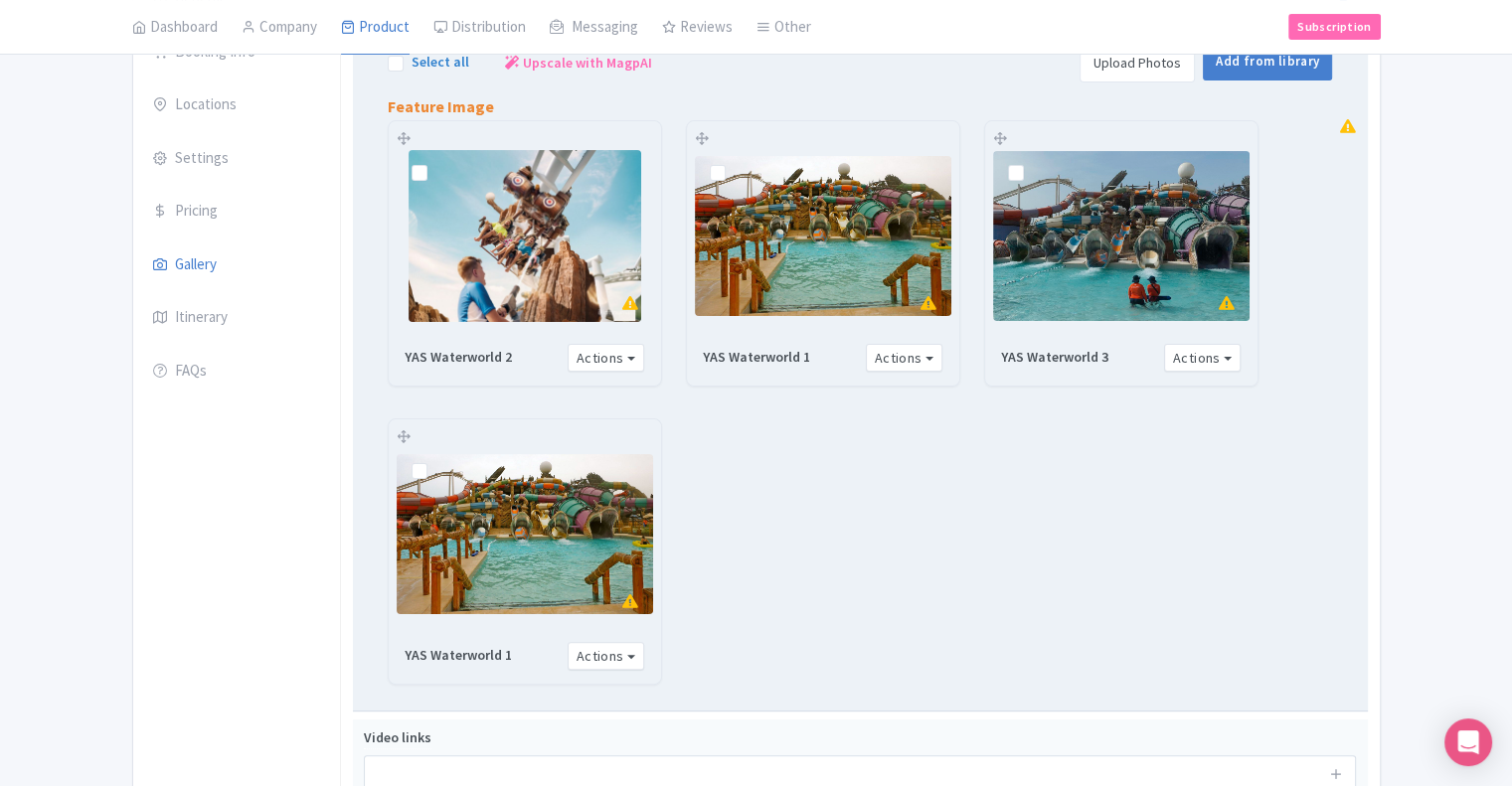 click at bounding box center (734, 162) 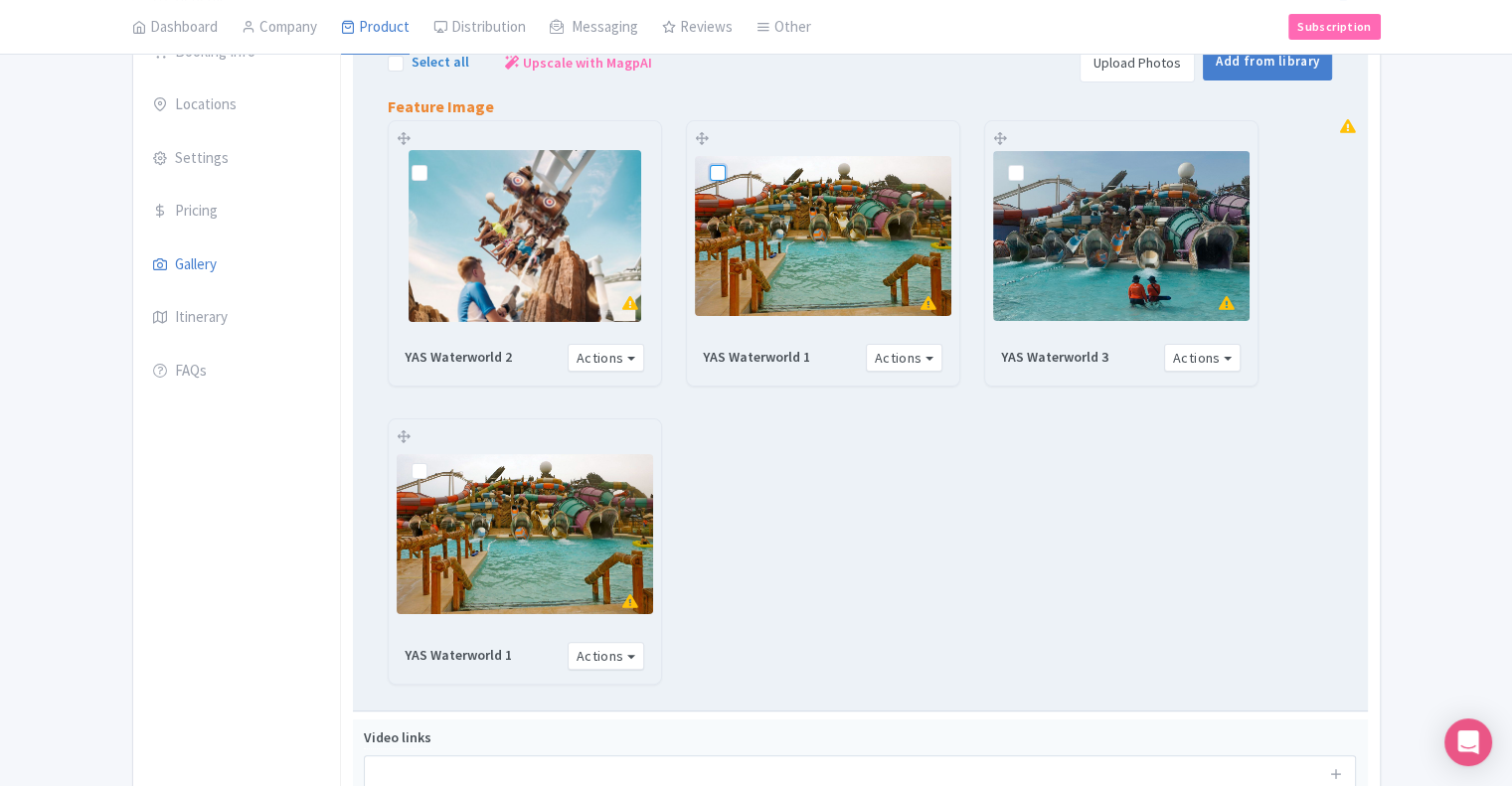 click at bounding box center (740, 156) 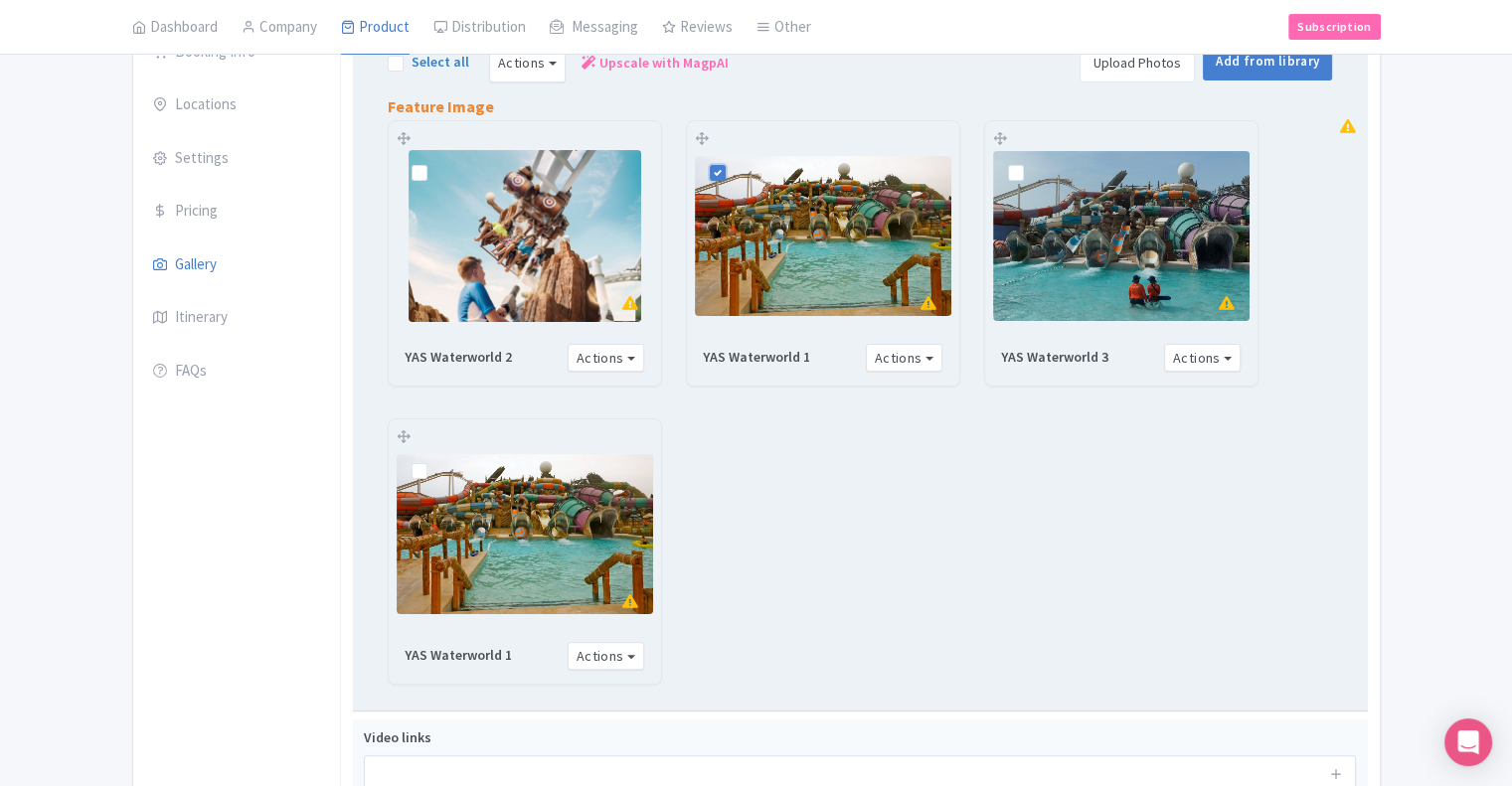 click at bounding box center [734, 162] 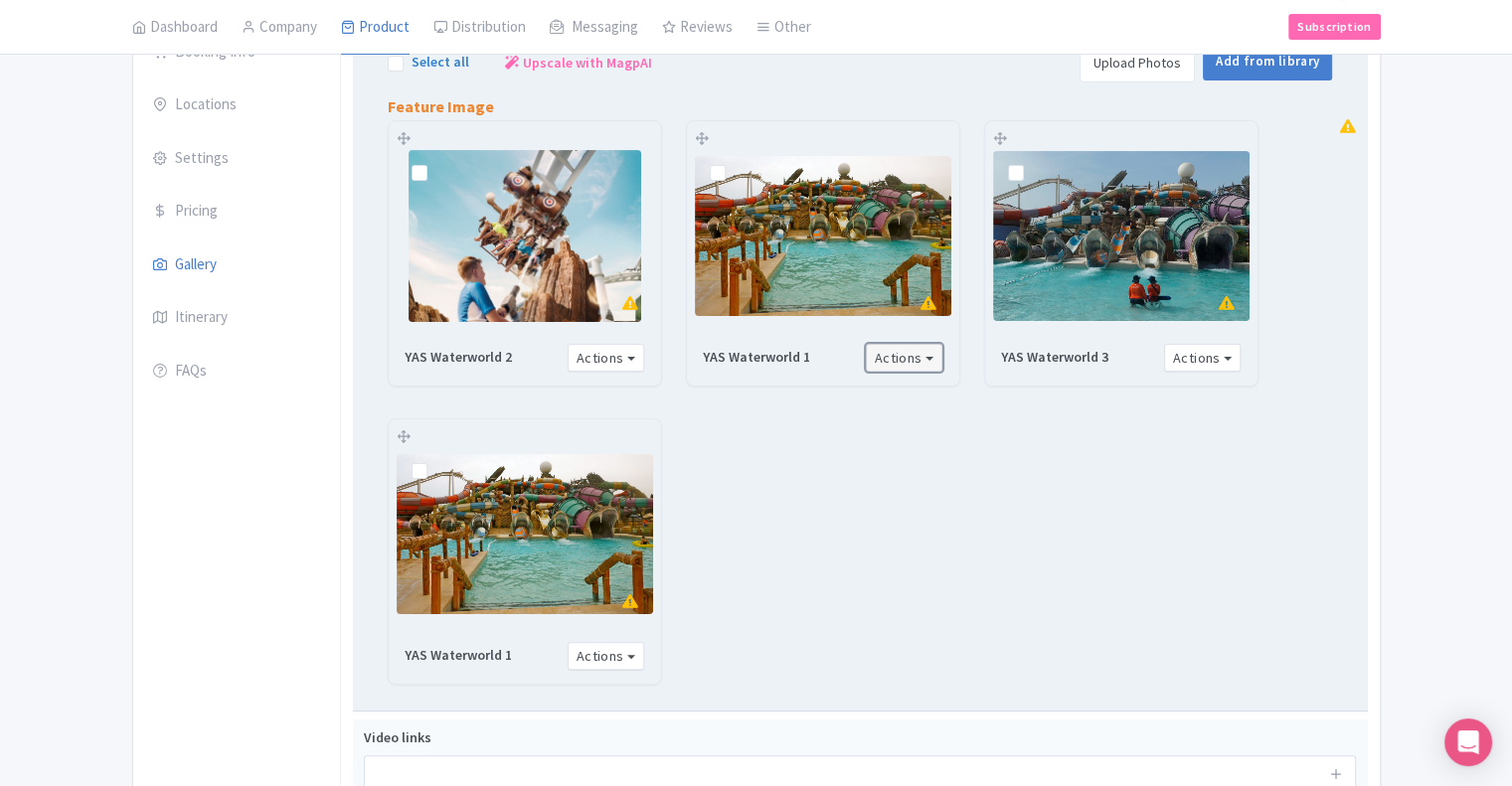click on "Actions" at bounding box center [905, 358] 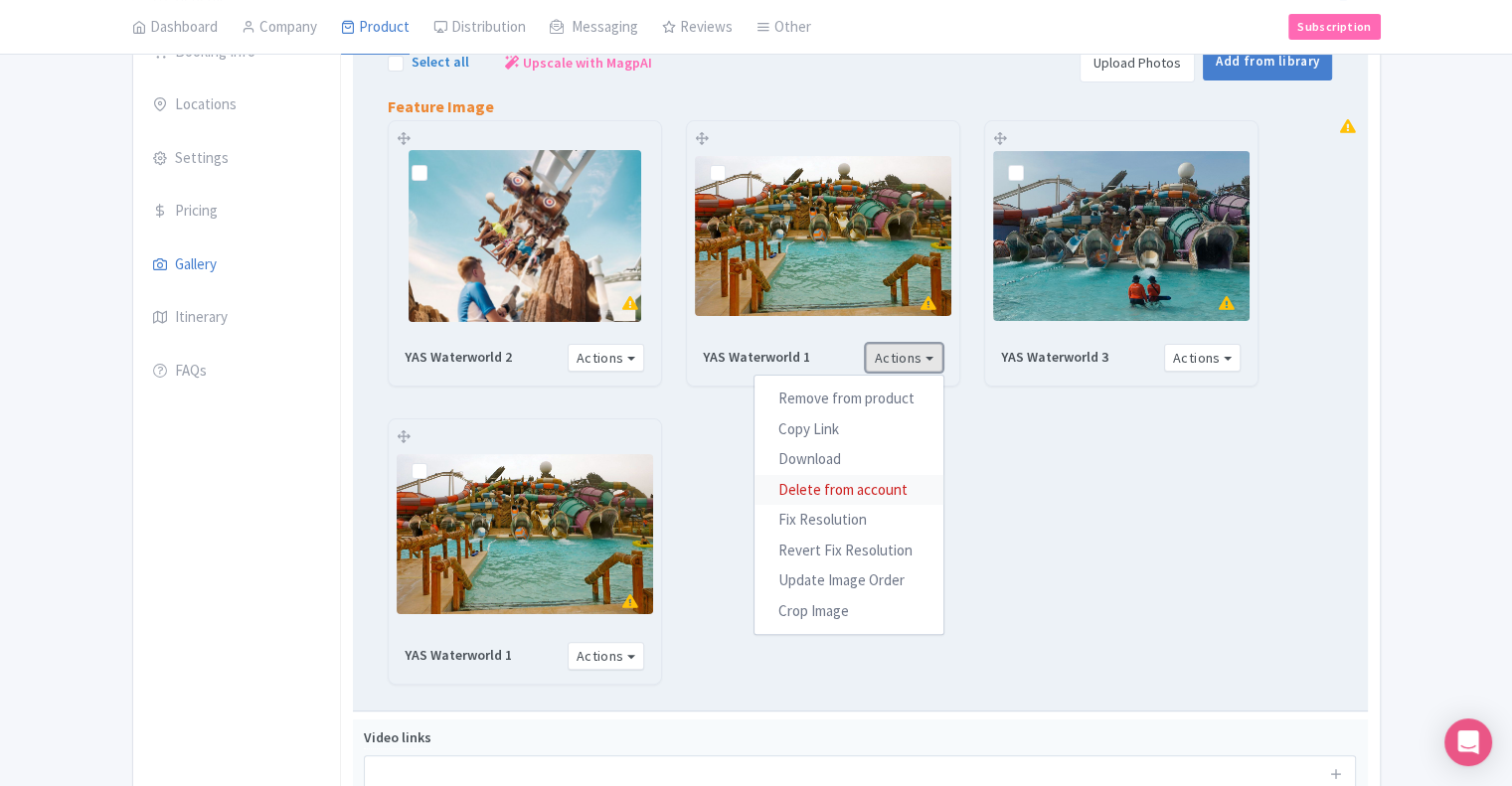 click on "Delete from account" at bounding box center (849, 489) 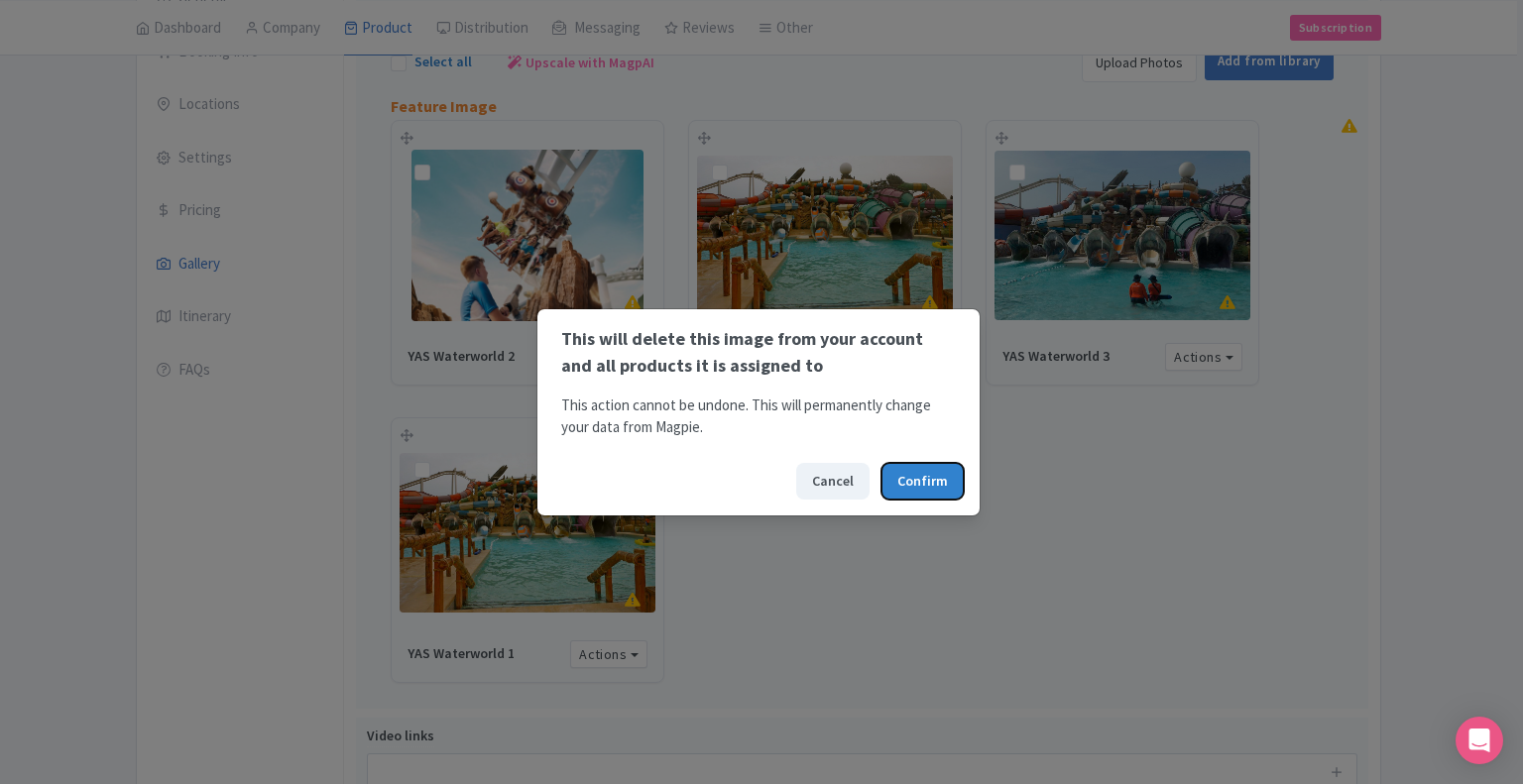 click on "Confirm" at bounding box center [922, 481] 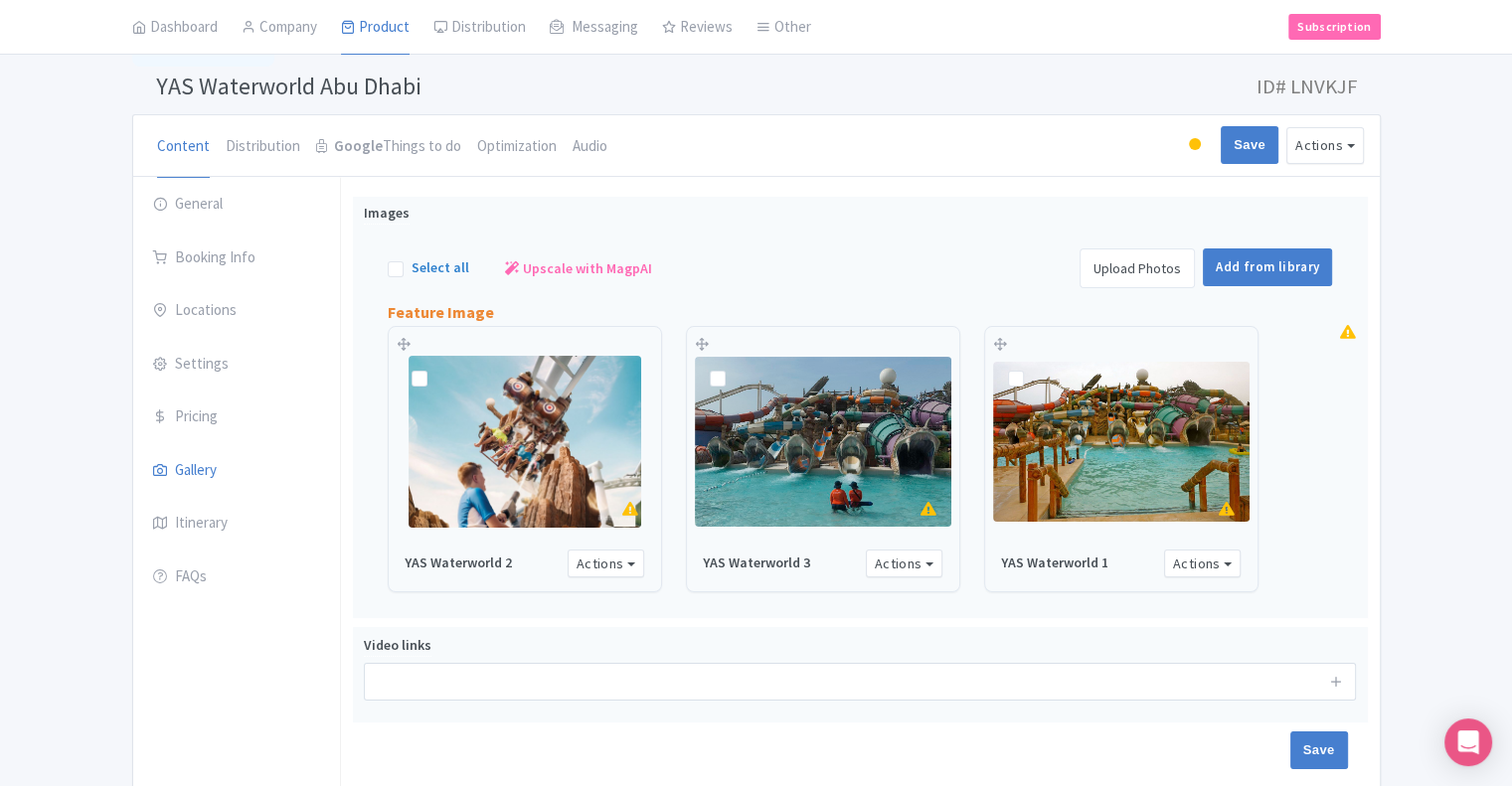 scroll, scrollTop: 201, scrollLeft: 0, axis: vertical 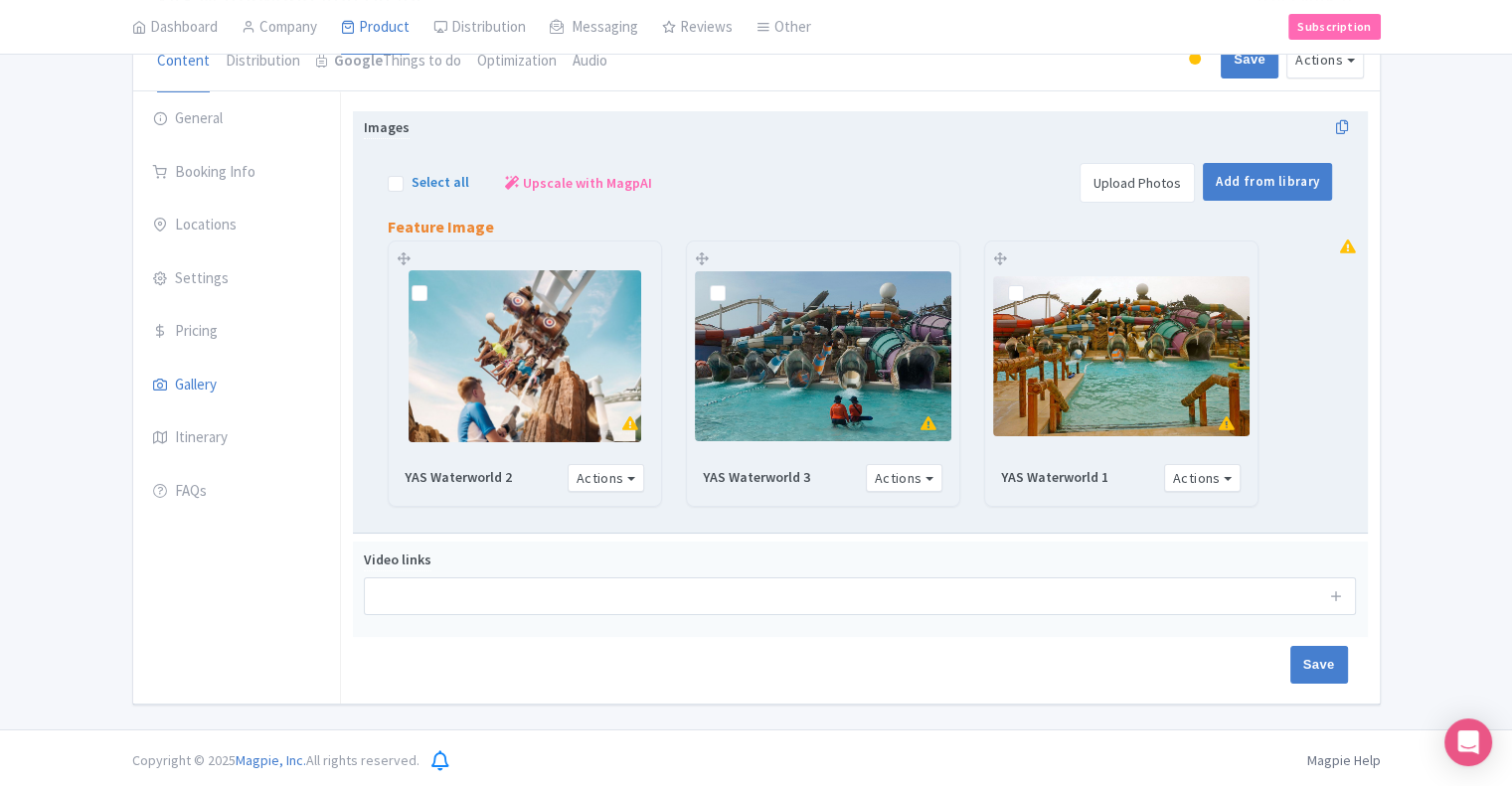 click at bounding box center [435, 282] 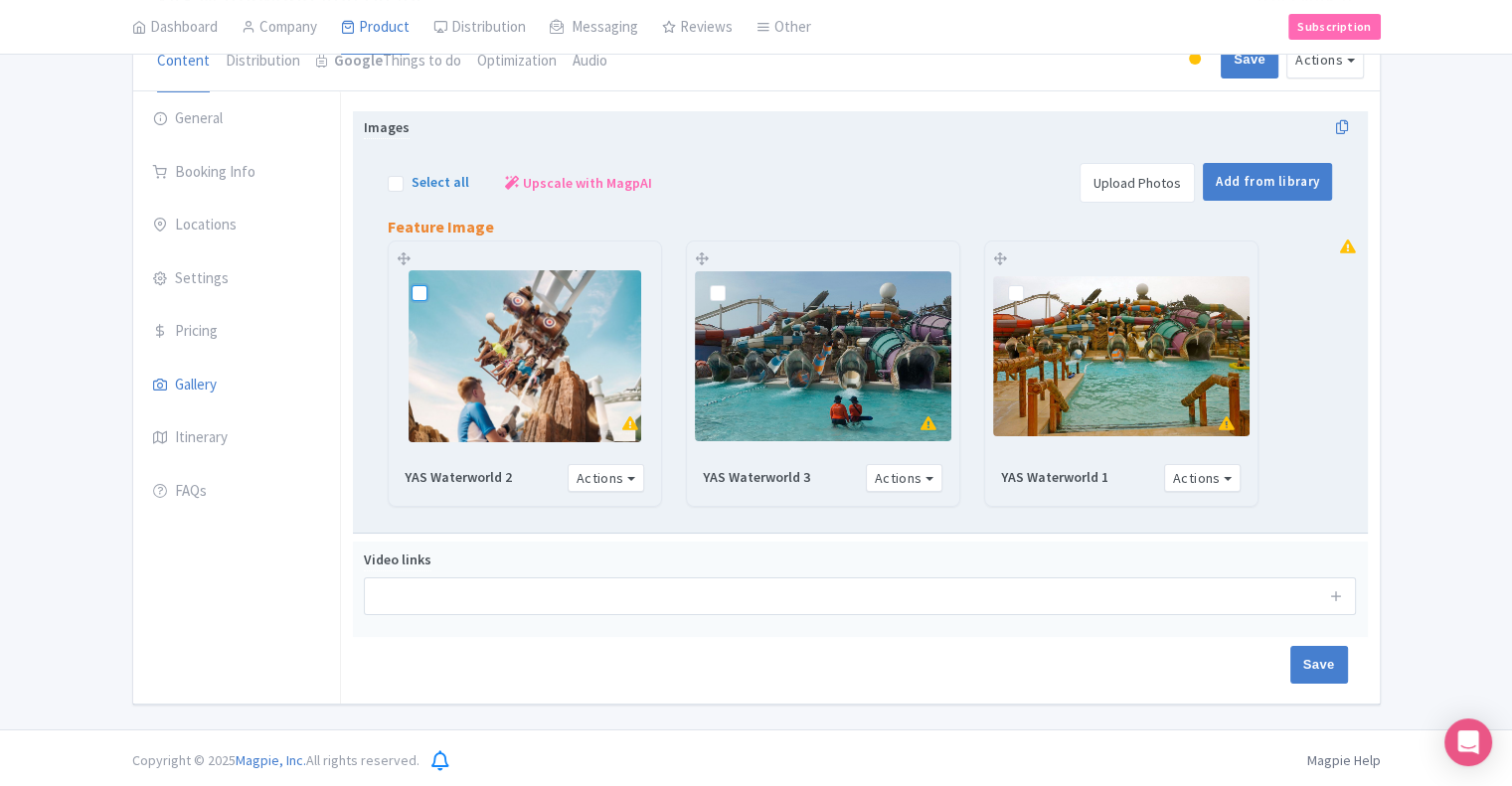 click at bounding box center (441, 276) 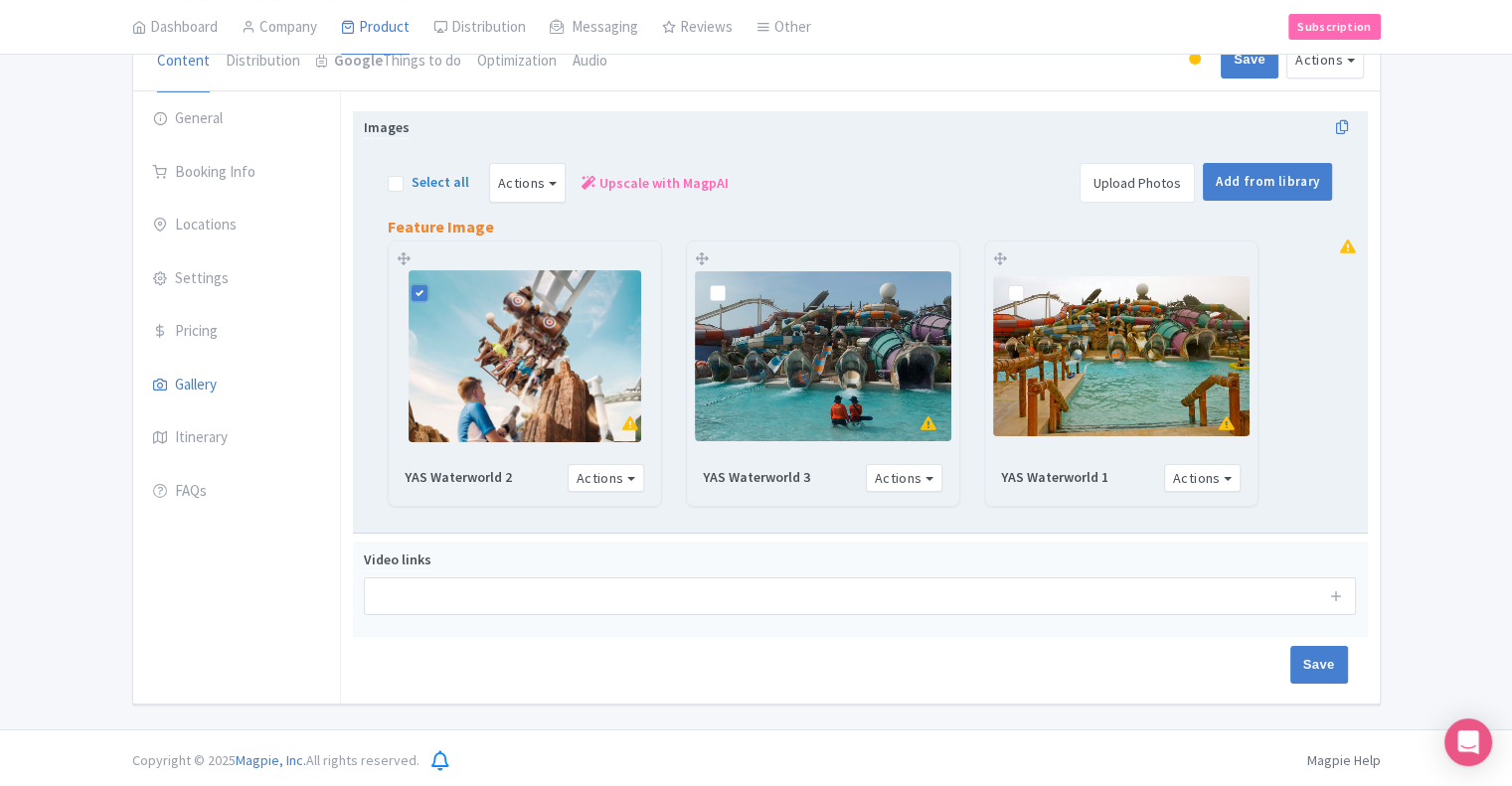click at bounding box center (734, 282) 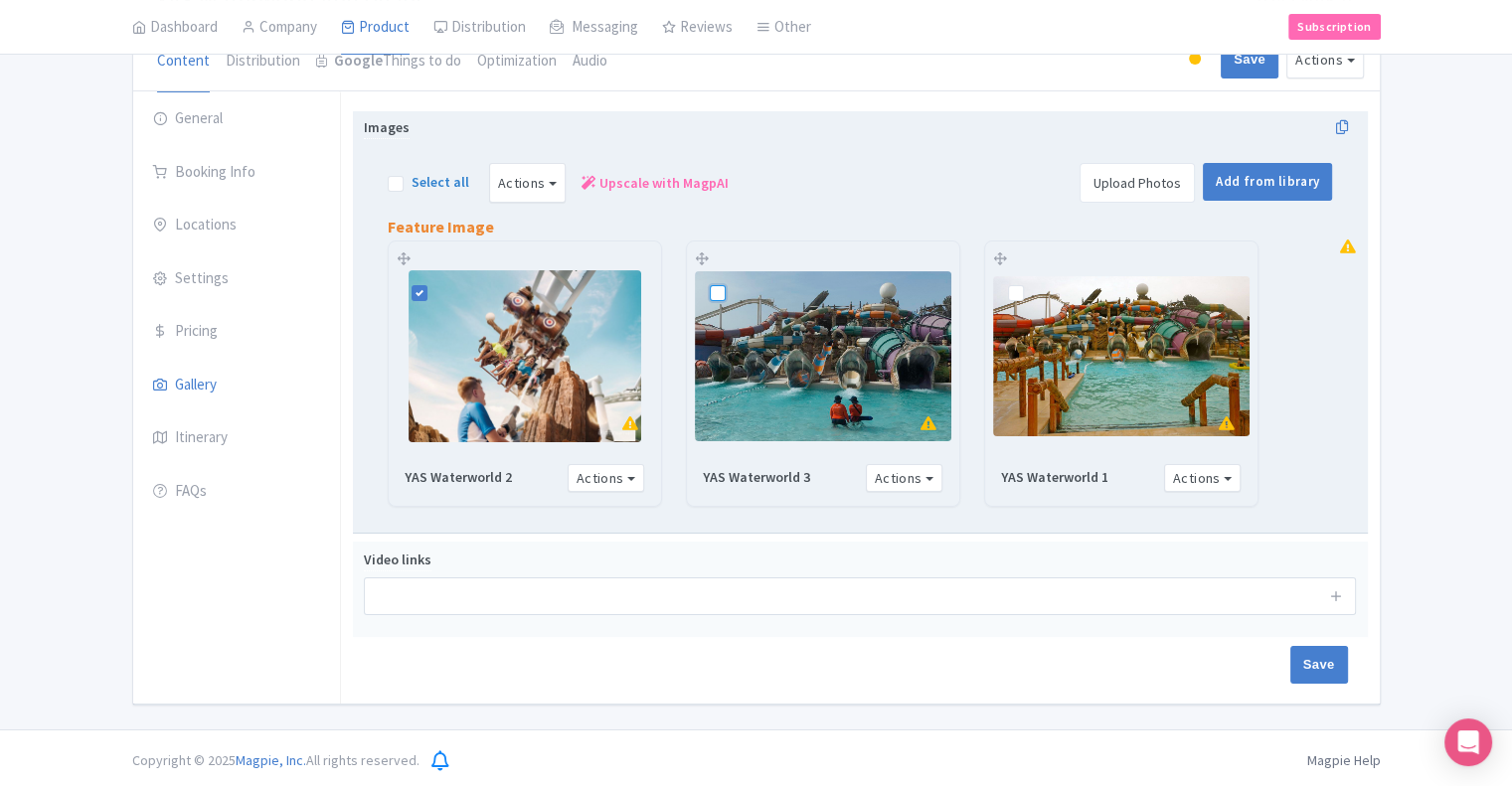 click at bounding box center (740, 276) 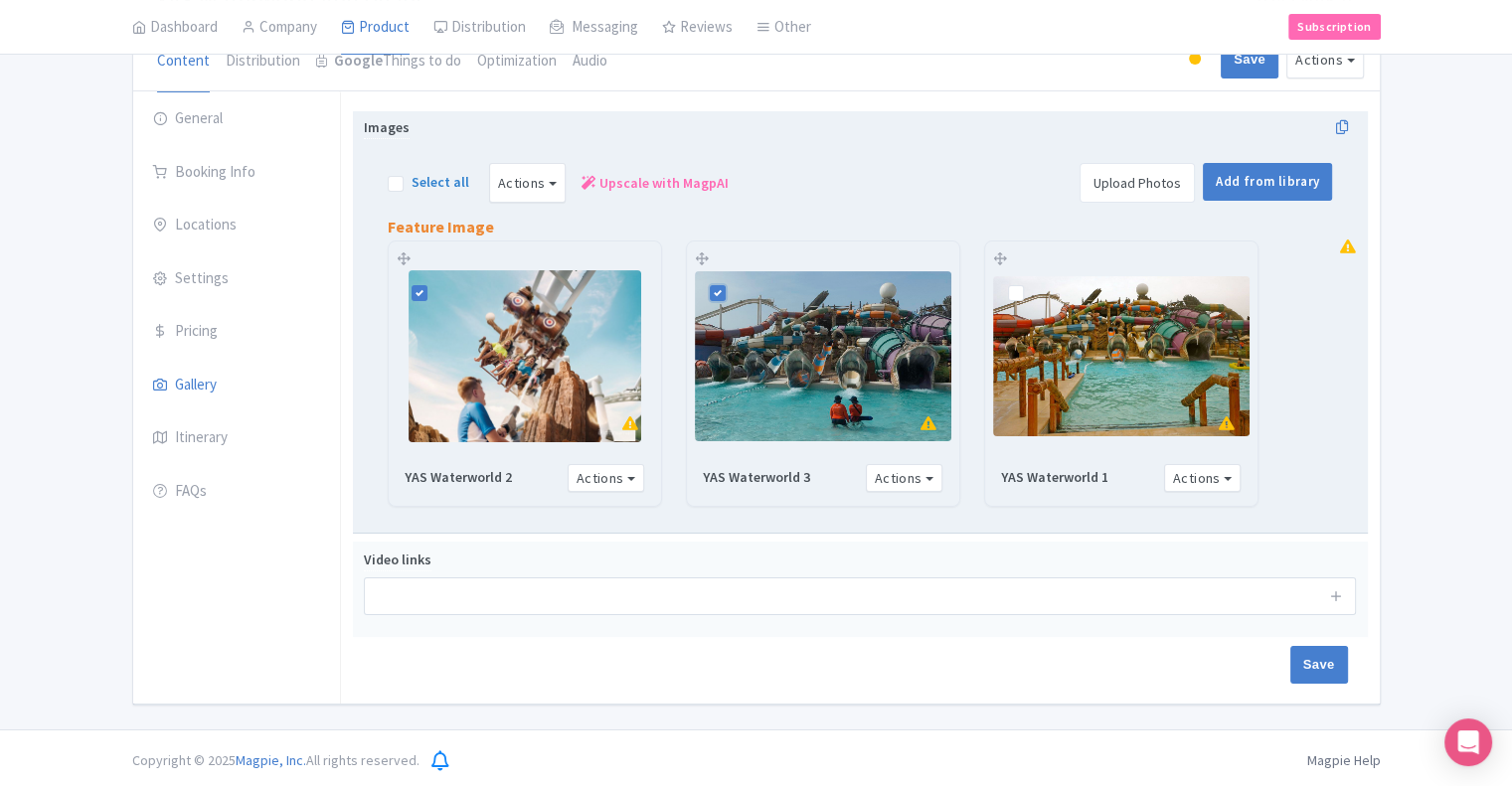 click at bounding box center (1032, 282) 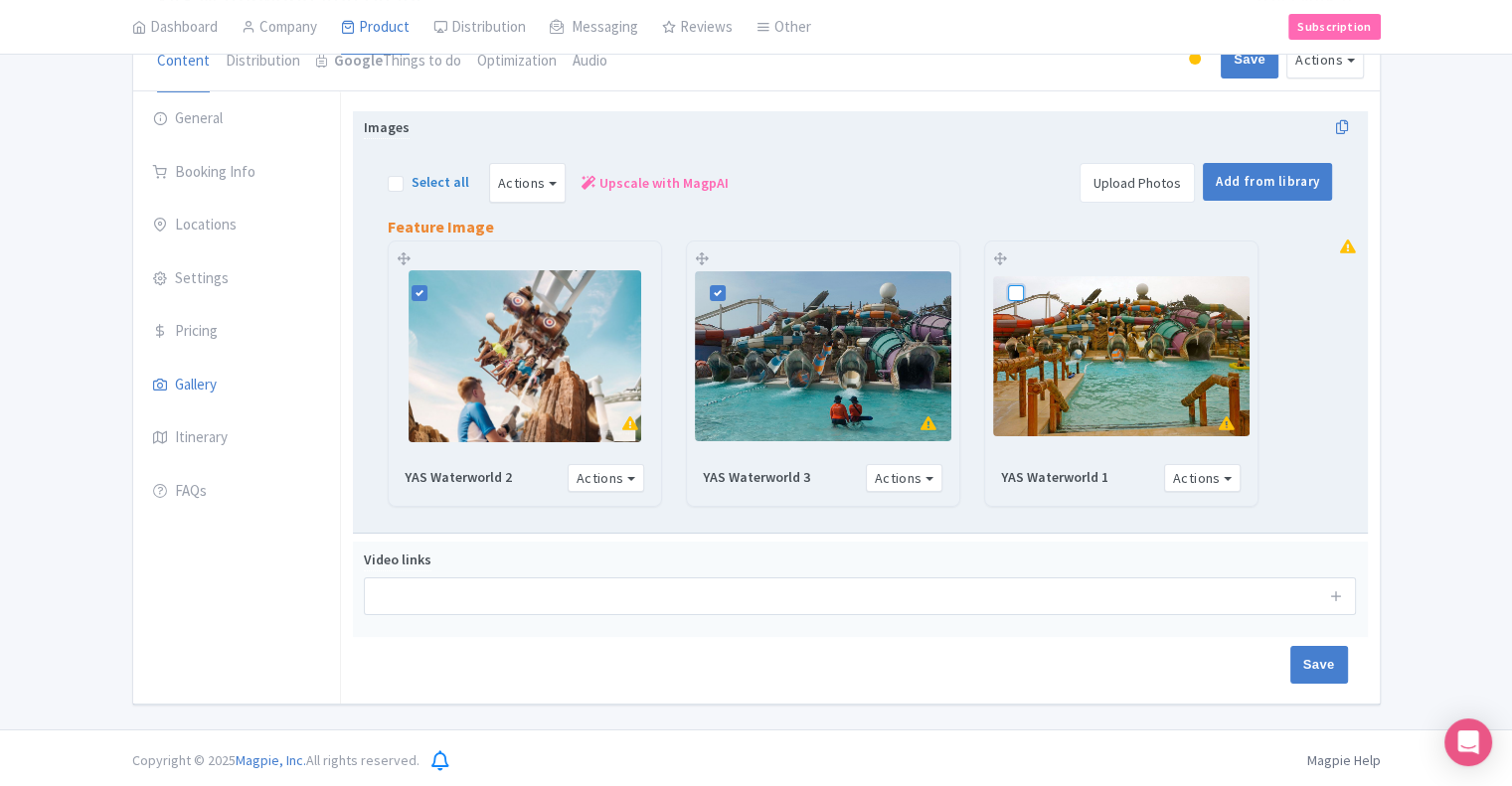 click at bounding box center (1038, 276) 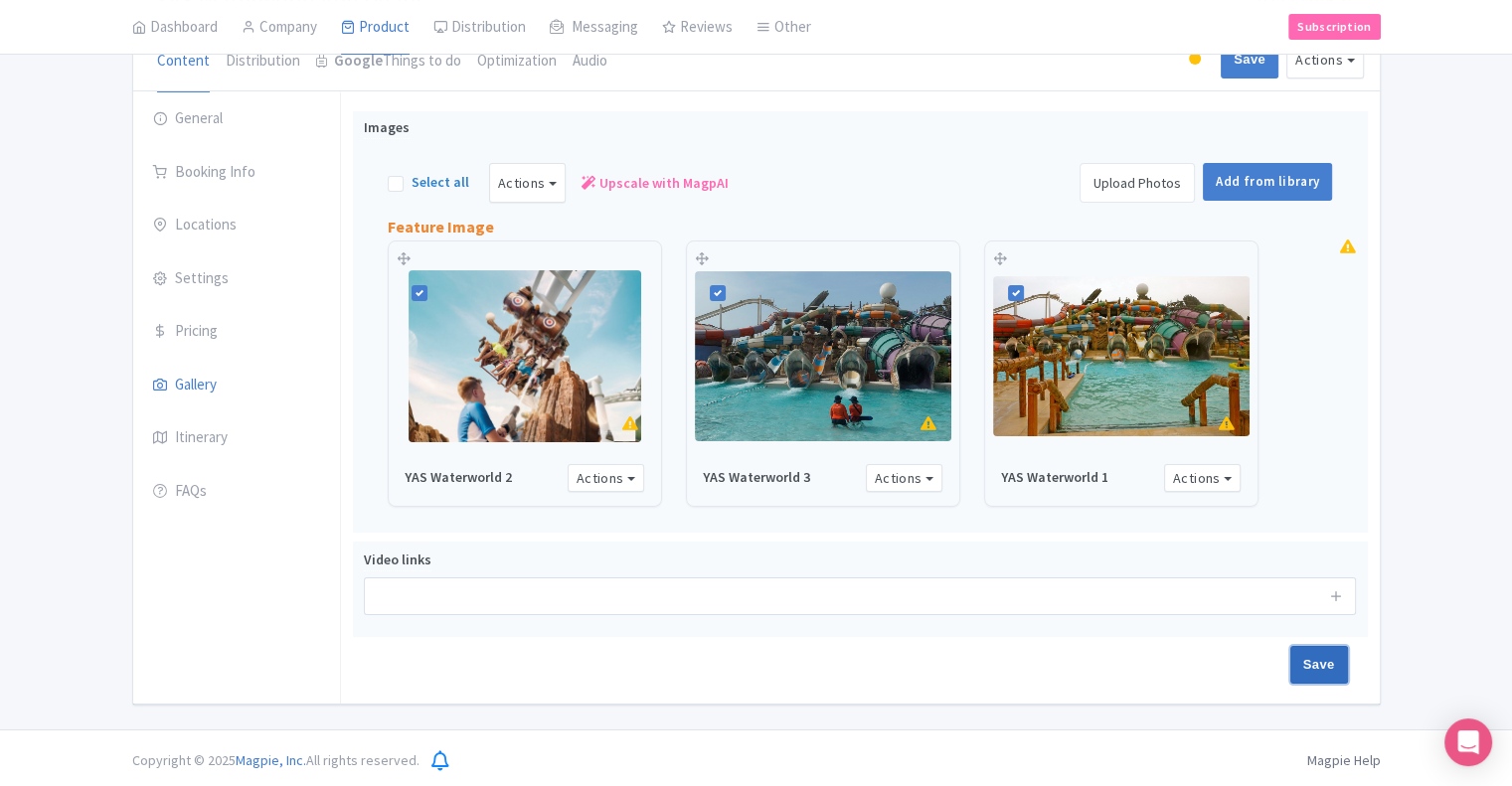 click on "Save" at bounding box center [1319, 665] 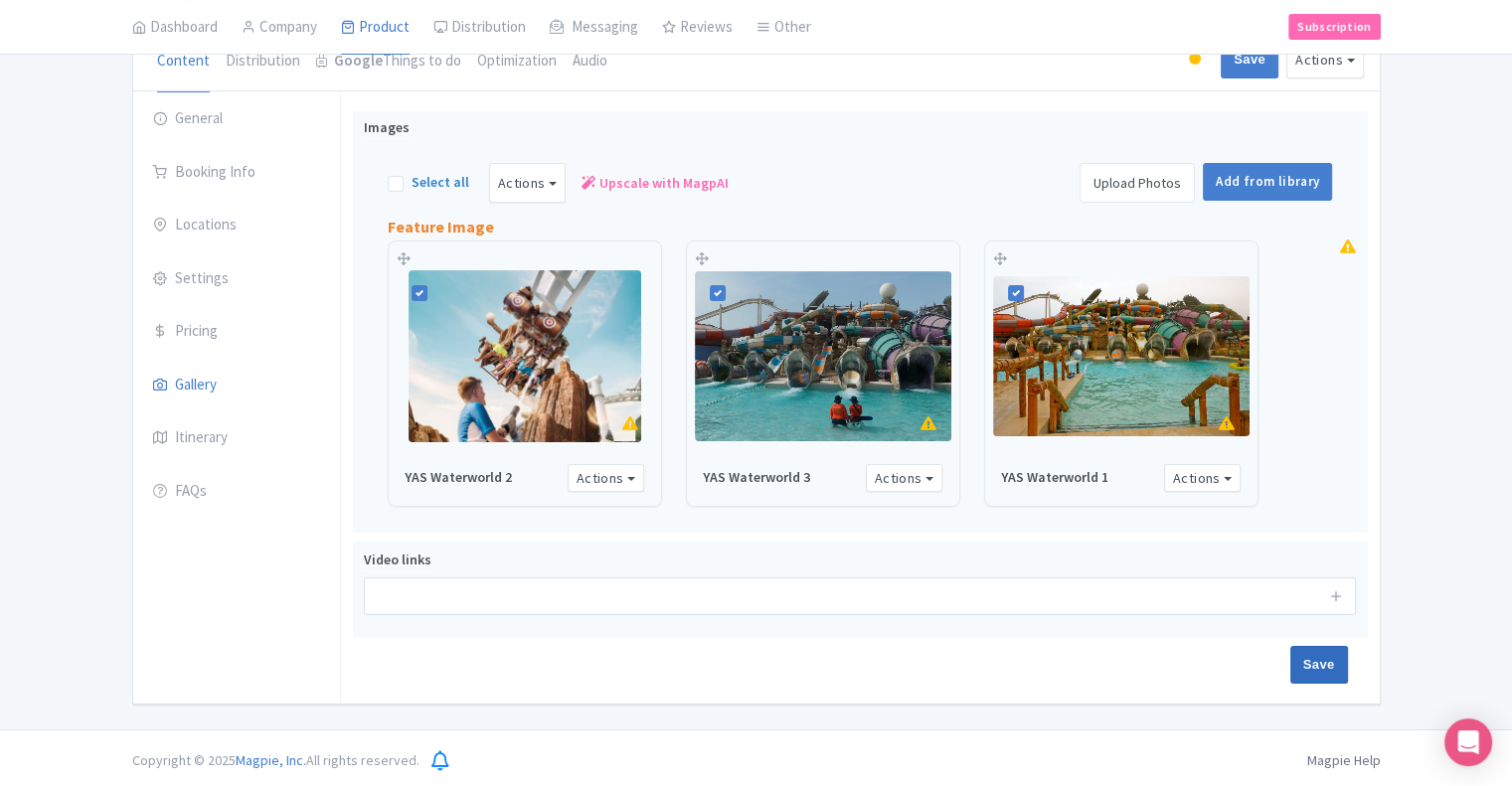 type on "Saving..." 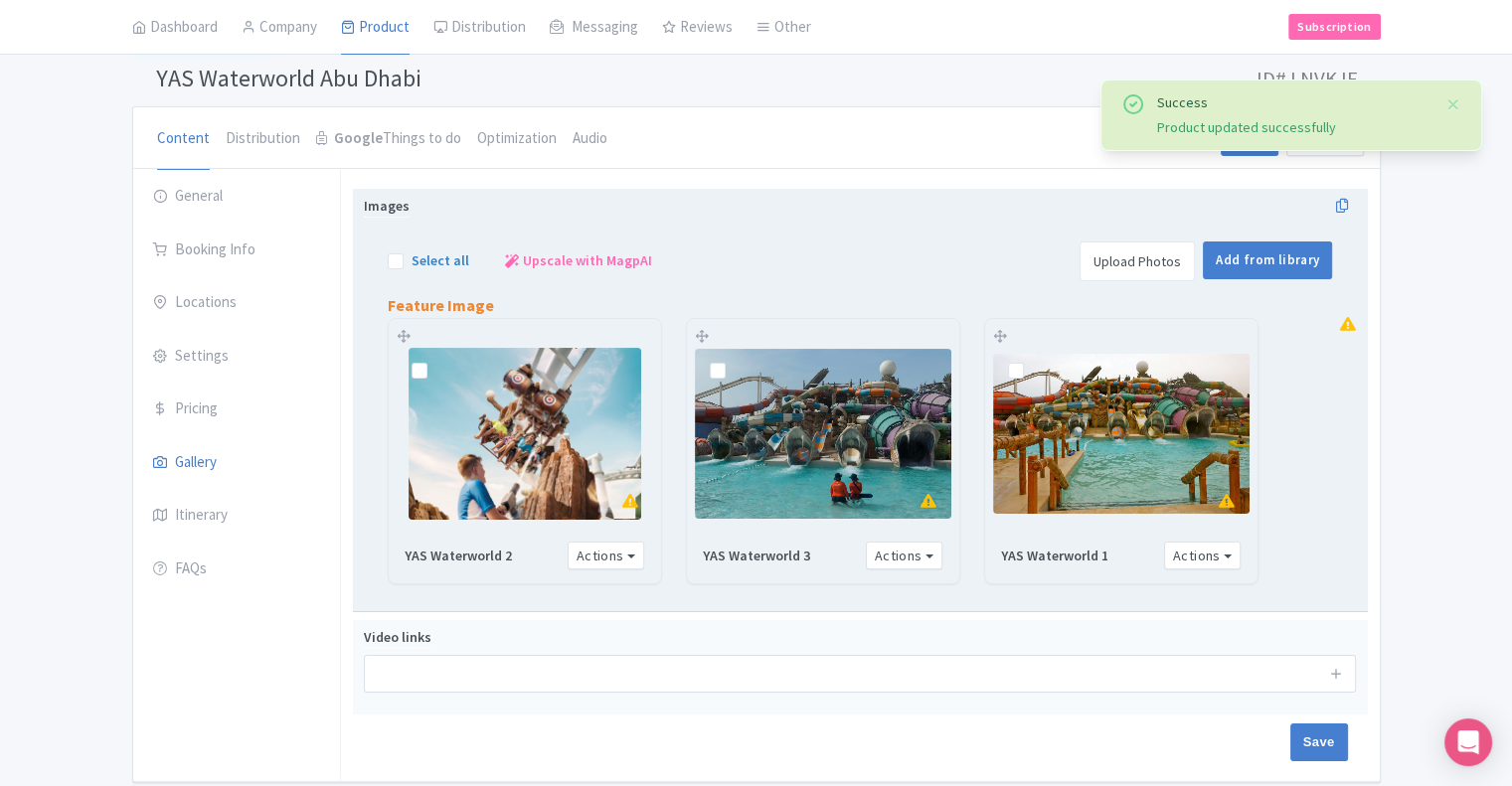 scroll, scrollTop: 201, scrollLeft: 0, axis: vertical 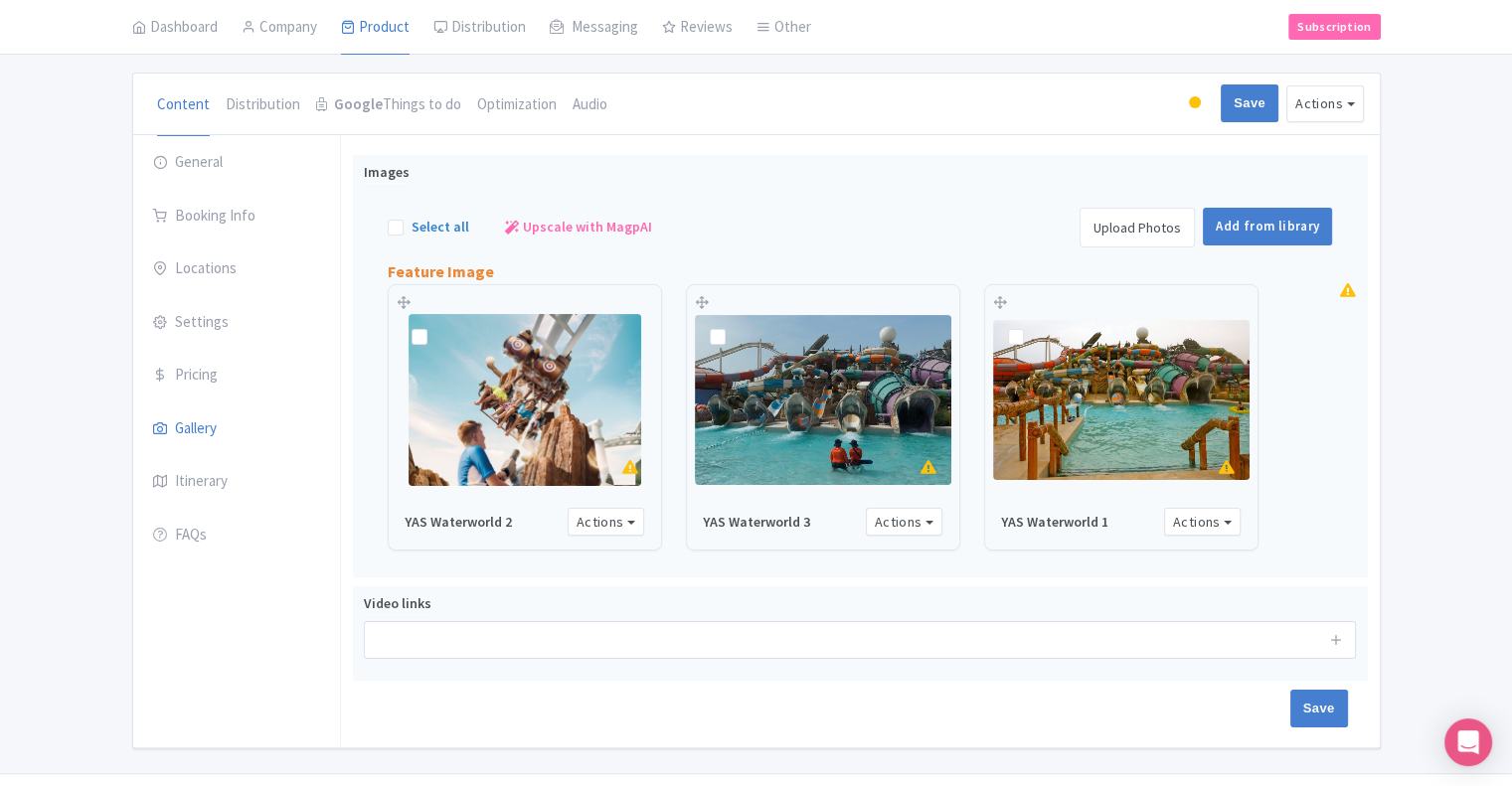 click on "Images
Select all
Actions
Remove from product
Delete
Download
Export
Upscale with MagpAI
Upload Photos
Add from library
Feature Image
Your images are being upscaled. This process may take a few minutes
Feel free to come back later.
YAS Waterworld 2
Actions
Remove from product
Copy Link
https://res.cloudinary.com/hfyvkoyi1/image/upload/v1754392345/YAS_Waterworld_2_nh93td.jpg
Download
Delete from account
Fix Resolution
Revert Fix Resolution
Update Image Order
Crop Image
Your images are being upscaled
YAS Waterworld 3
Actions
Remove from product
Copy Link
https://res.cloudinary.com/hfyvkoyi1/image/upload/v1754392344/YAS_Waterworld_3_zenfsm.jpg
Download
Delete from account
Fix Resolution
Revert Fix Resolution
Update Image Order
Crop Image" at bounding box center (860, 418) 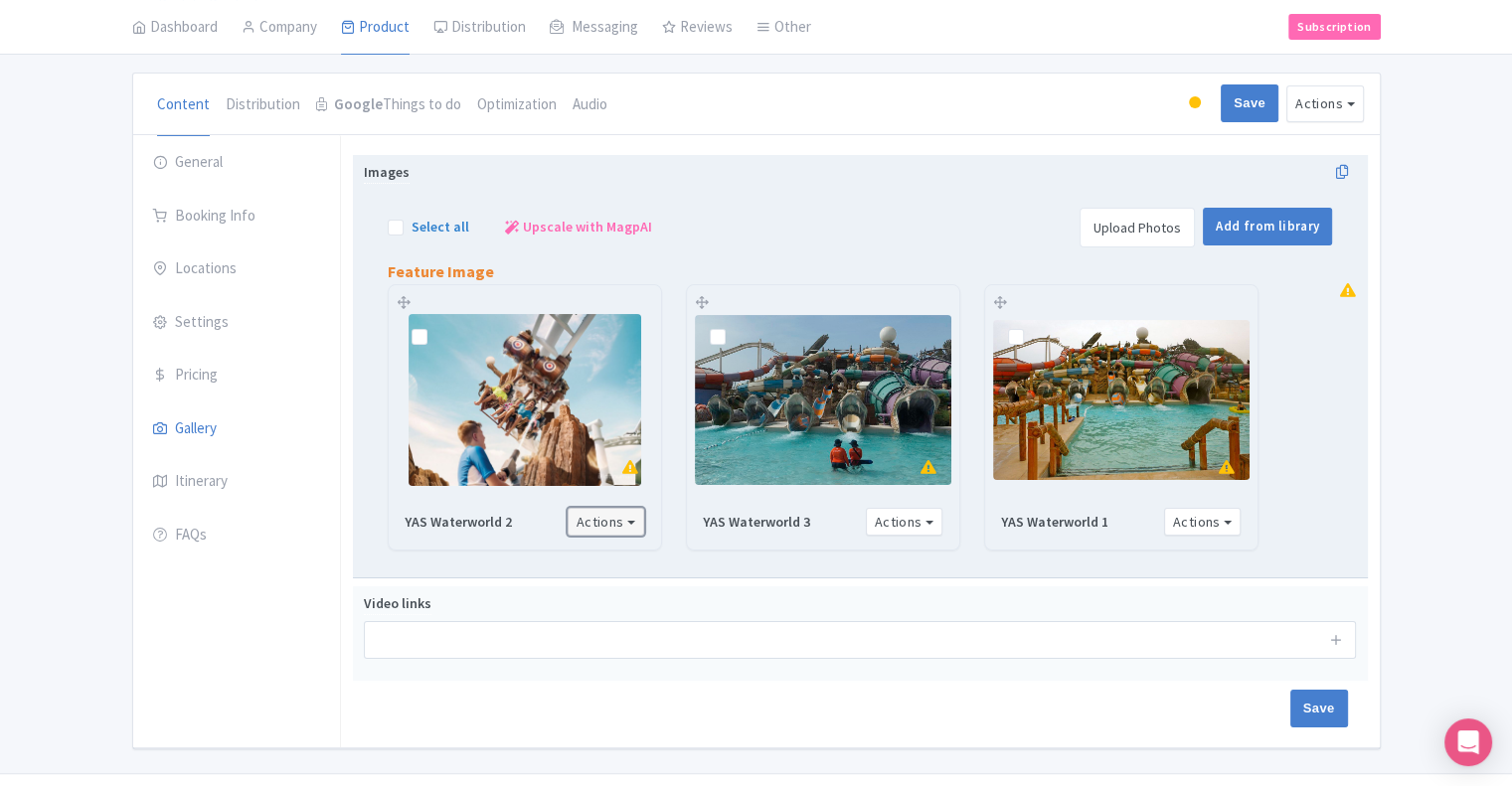 click on "Actions" at bounding box center [606, 522] 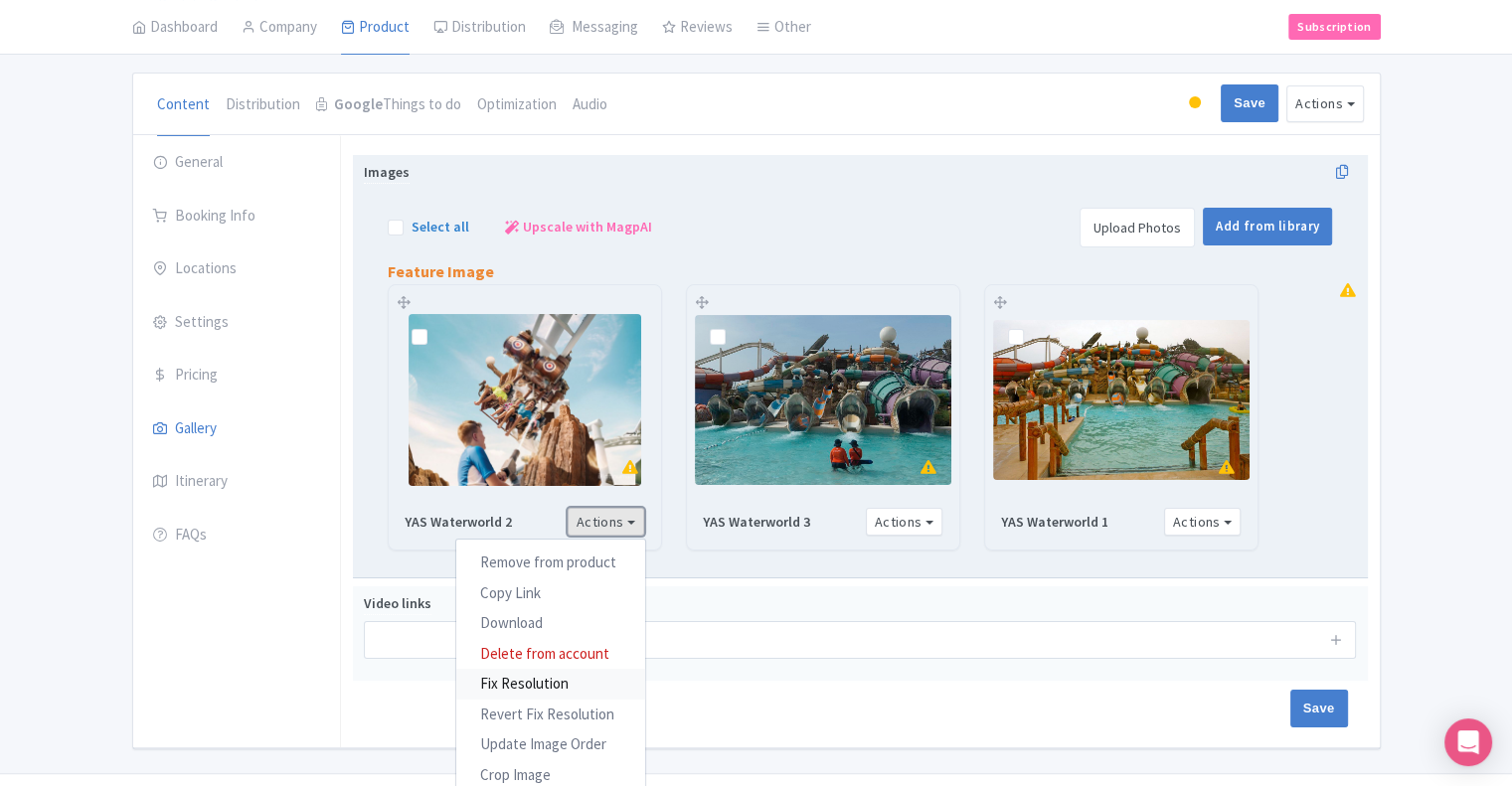 click on "Fix Resolution" at bounding box center [551, 684] 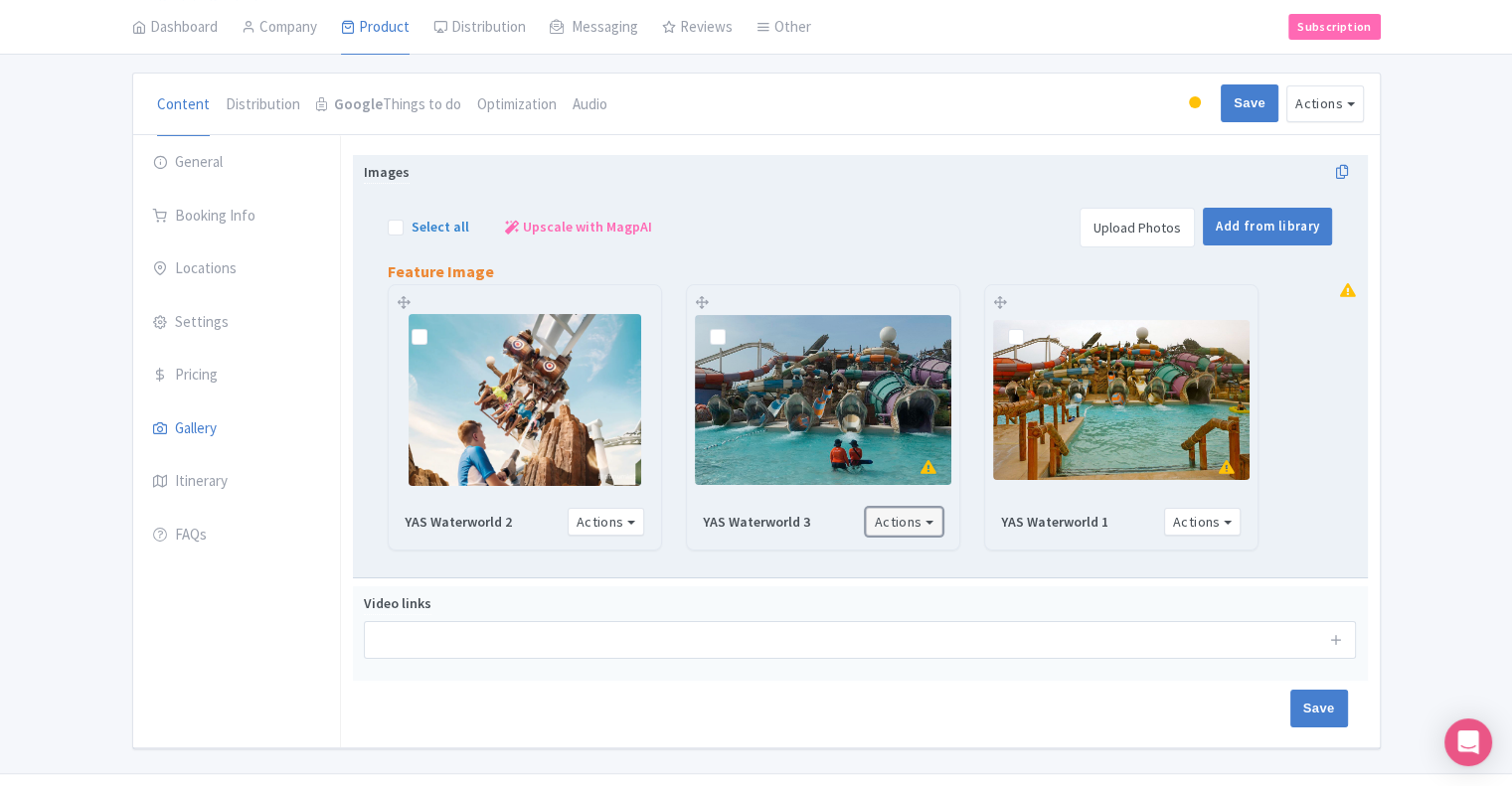 click on "Actions" at bounding box center [905, 522] 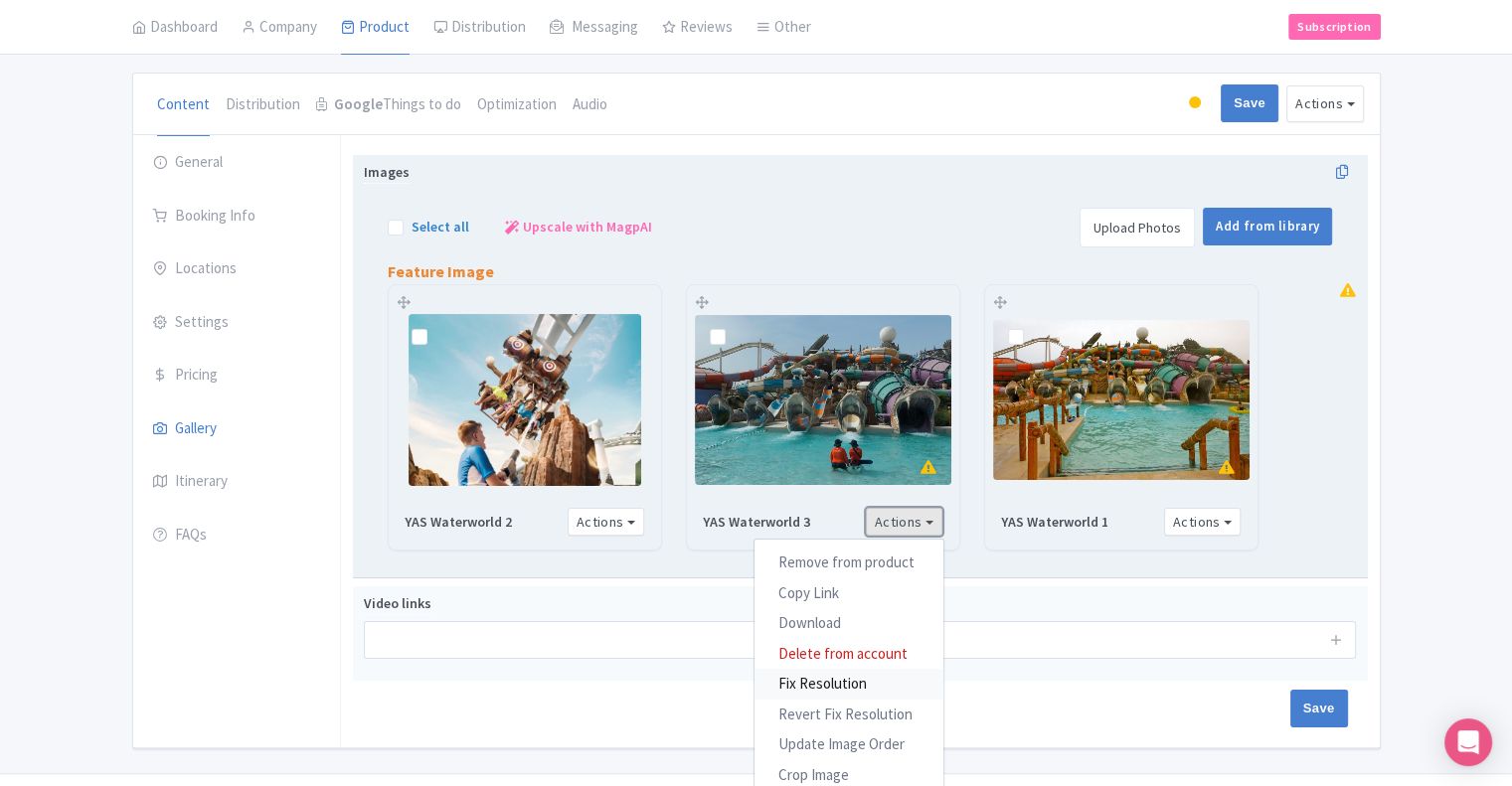 click on "Fix Resolution" at bounding box center (849, 684) 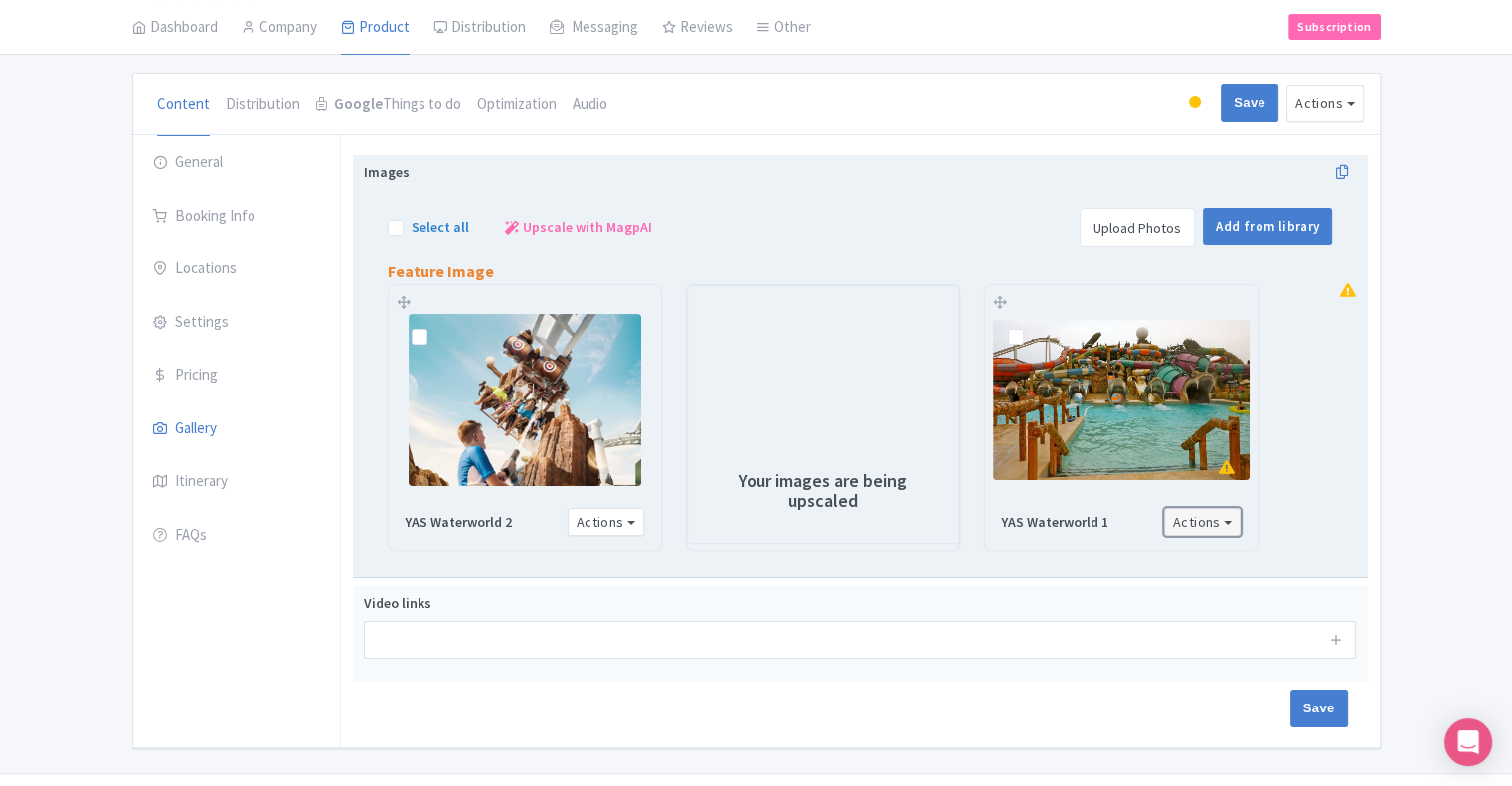 click on "Actions" at bounding box center (1203, 522) 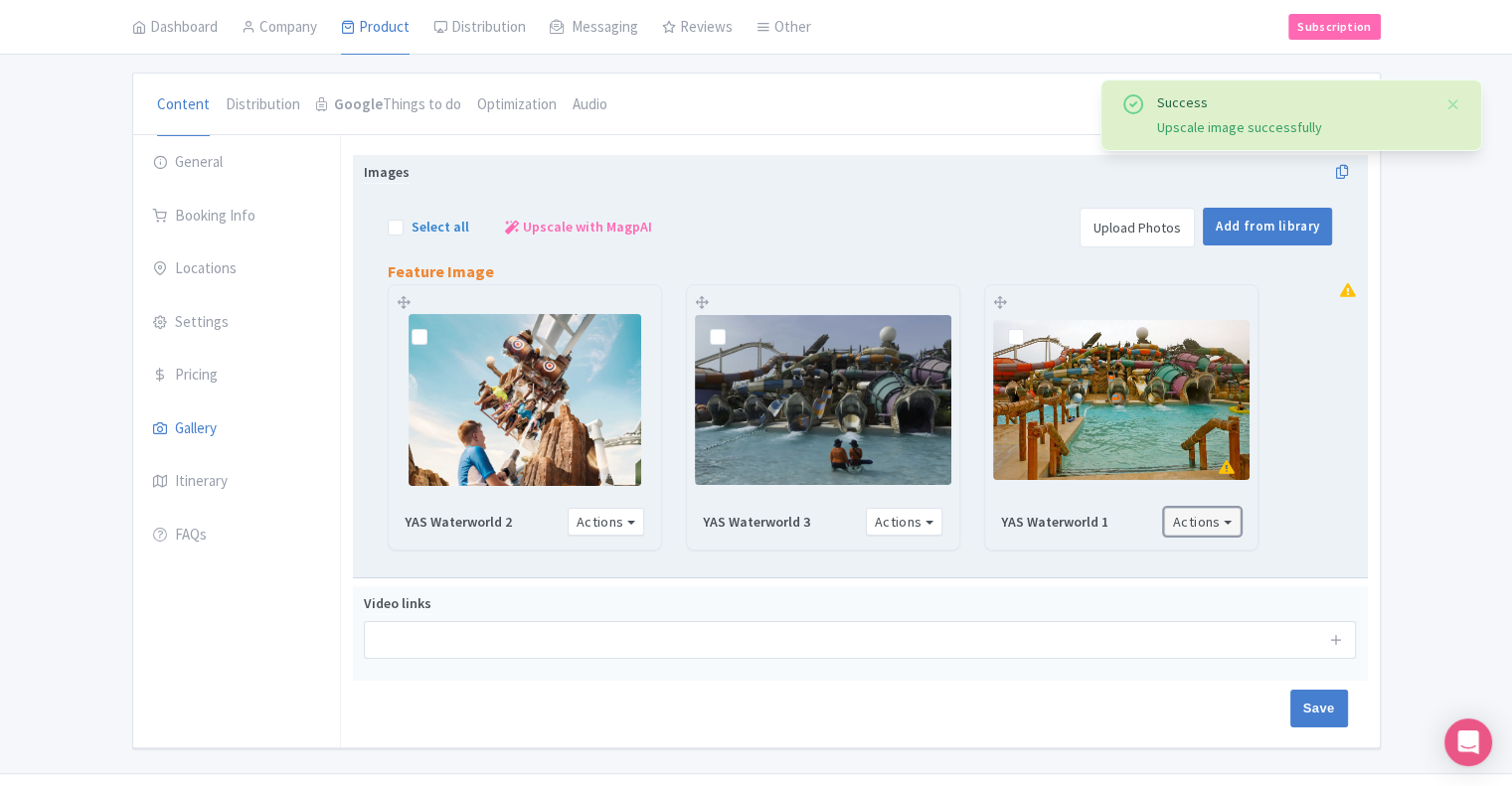 click on "Actions" at bounding box center [1203, 522] 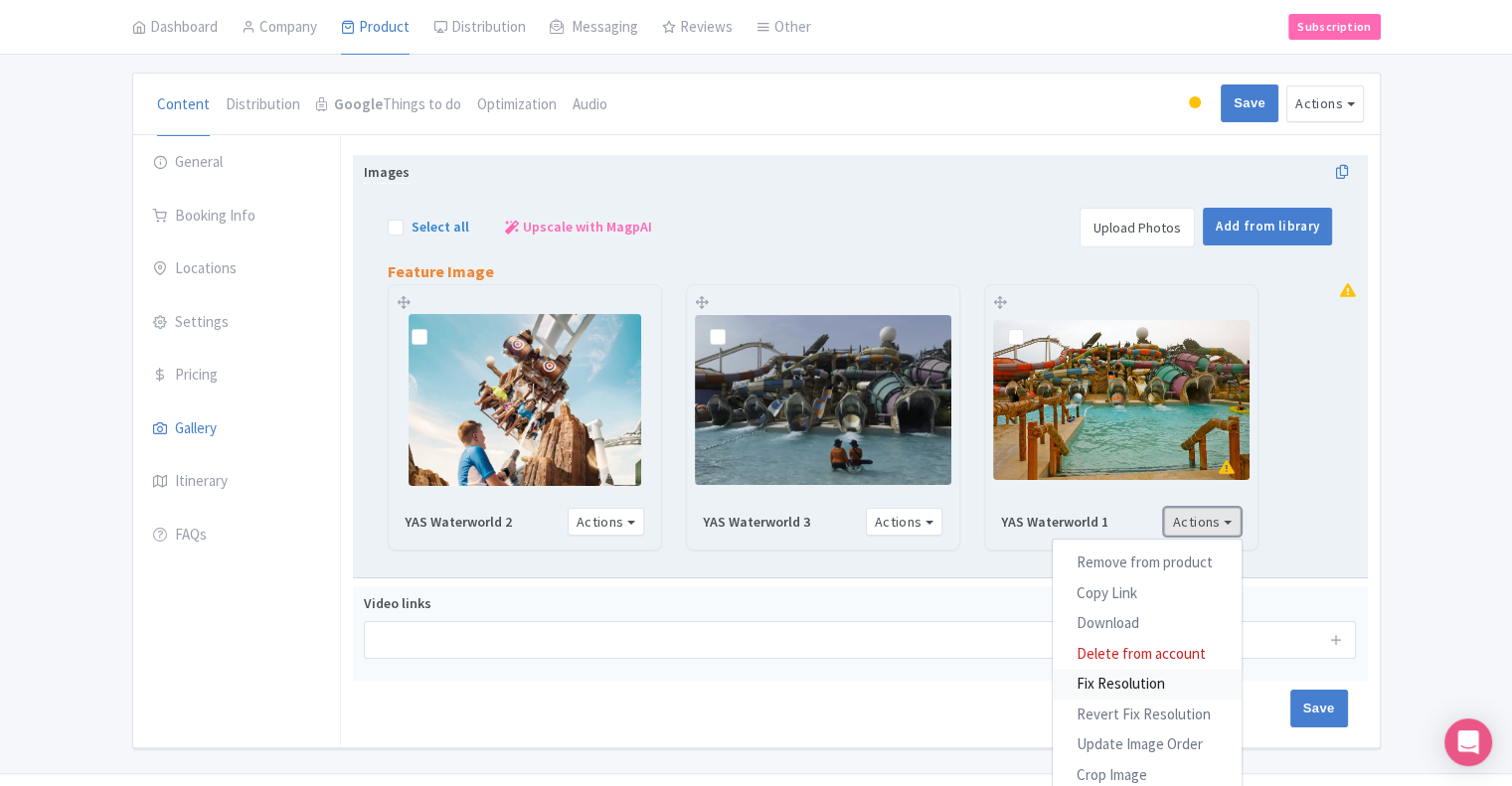 click on "Fix Resolution" at bounding box center [1147, 684] 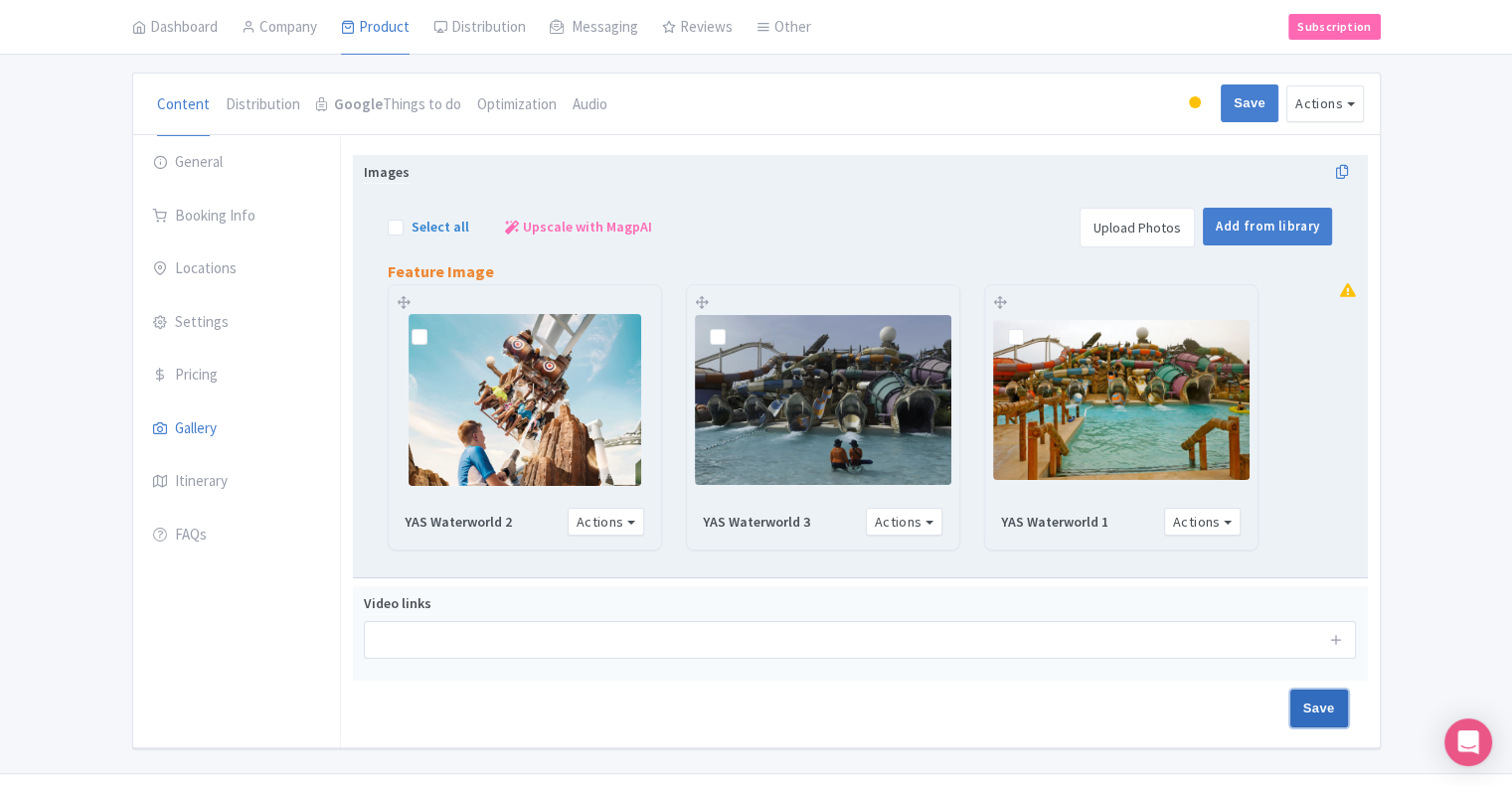 click on "Save" at bounding box center [1319, 708] 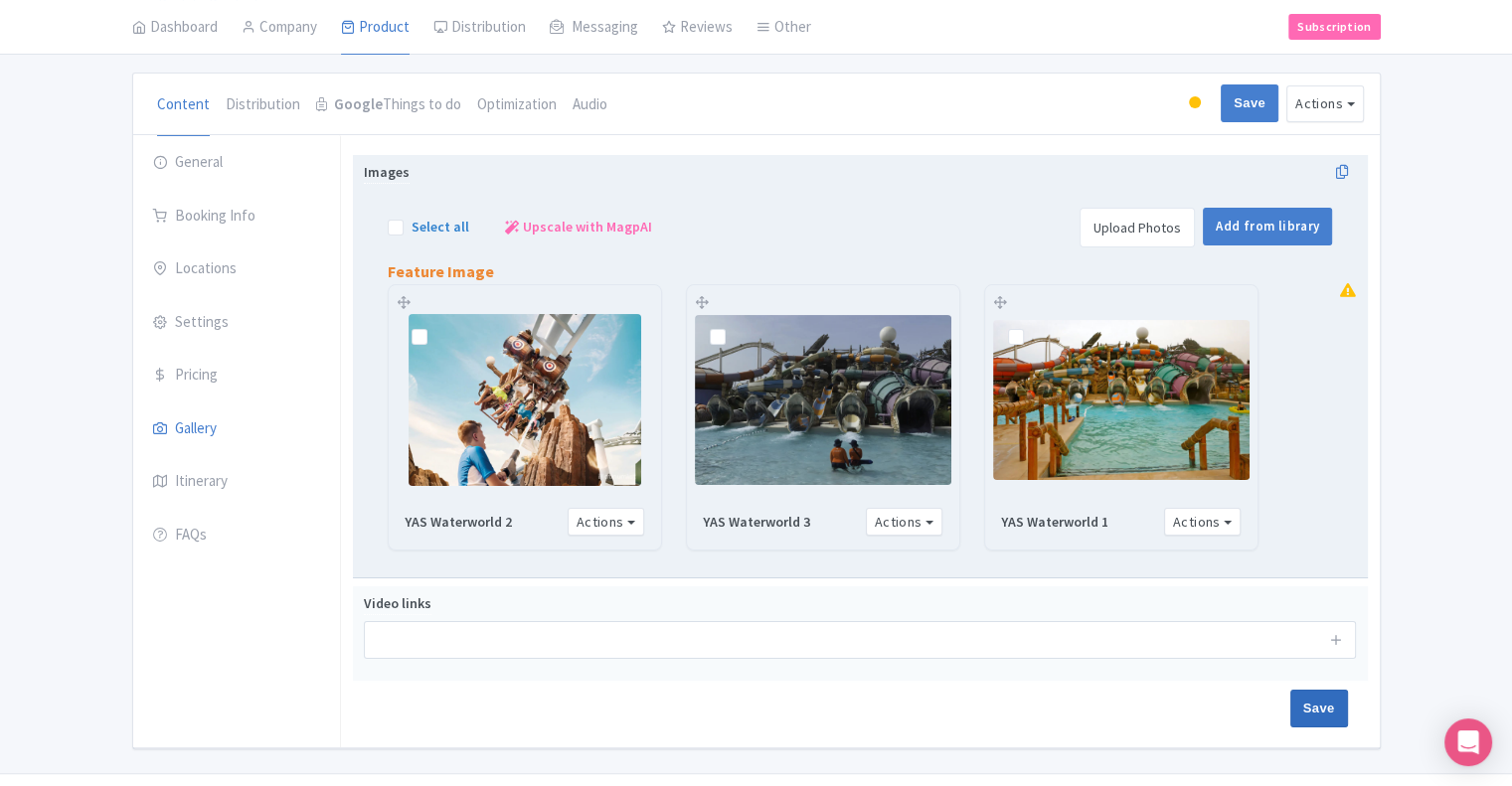 type on "Saving..." 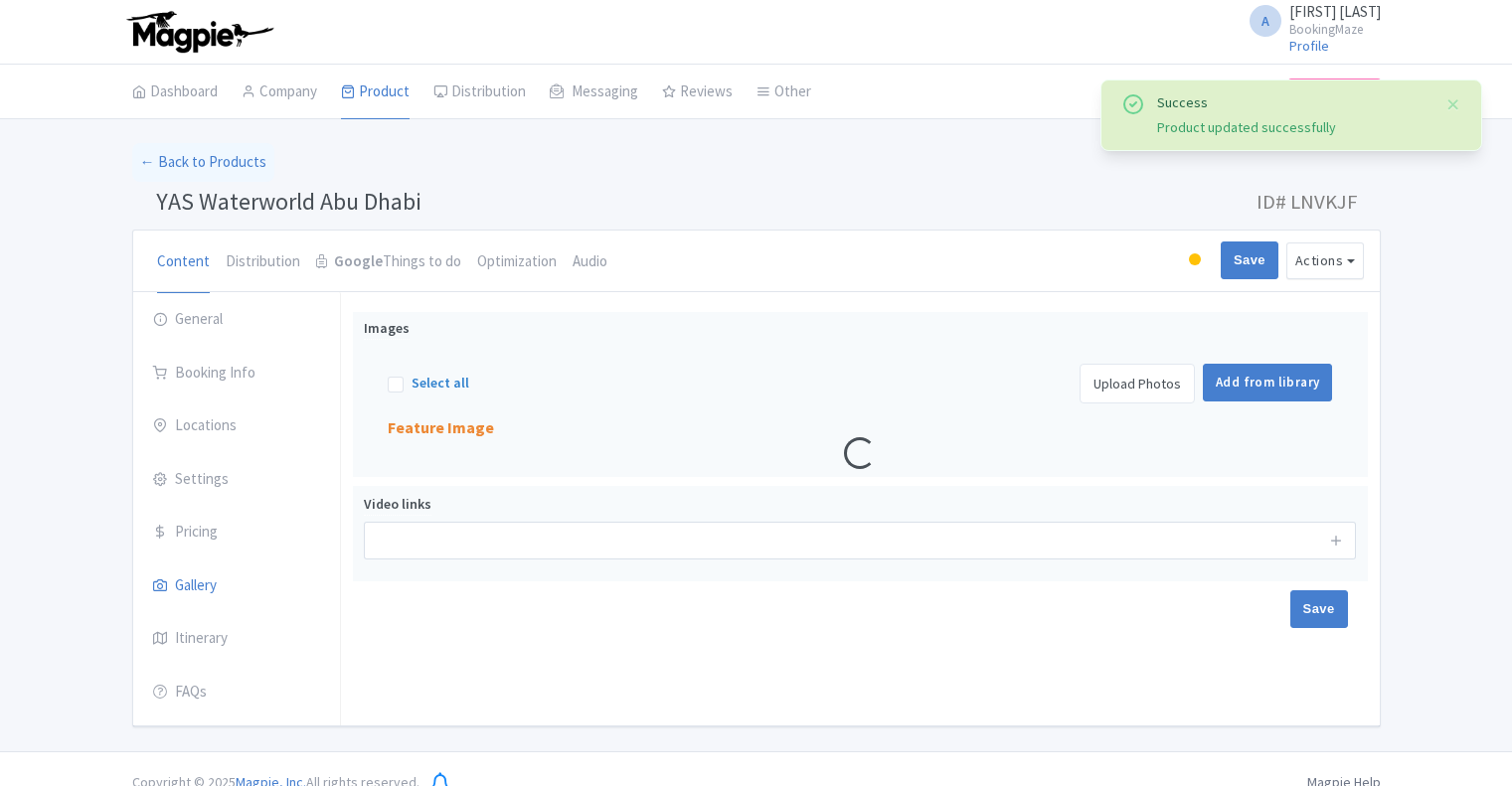 scroll, scrollTop: 0, scrollLeft: 0, axis: both 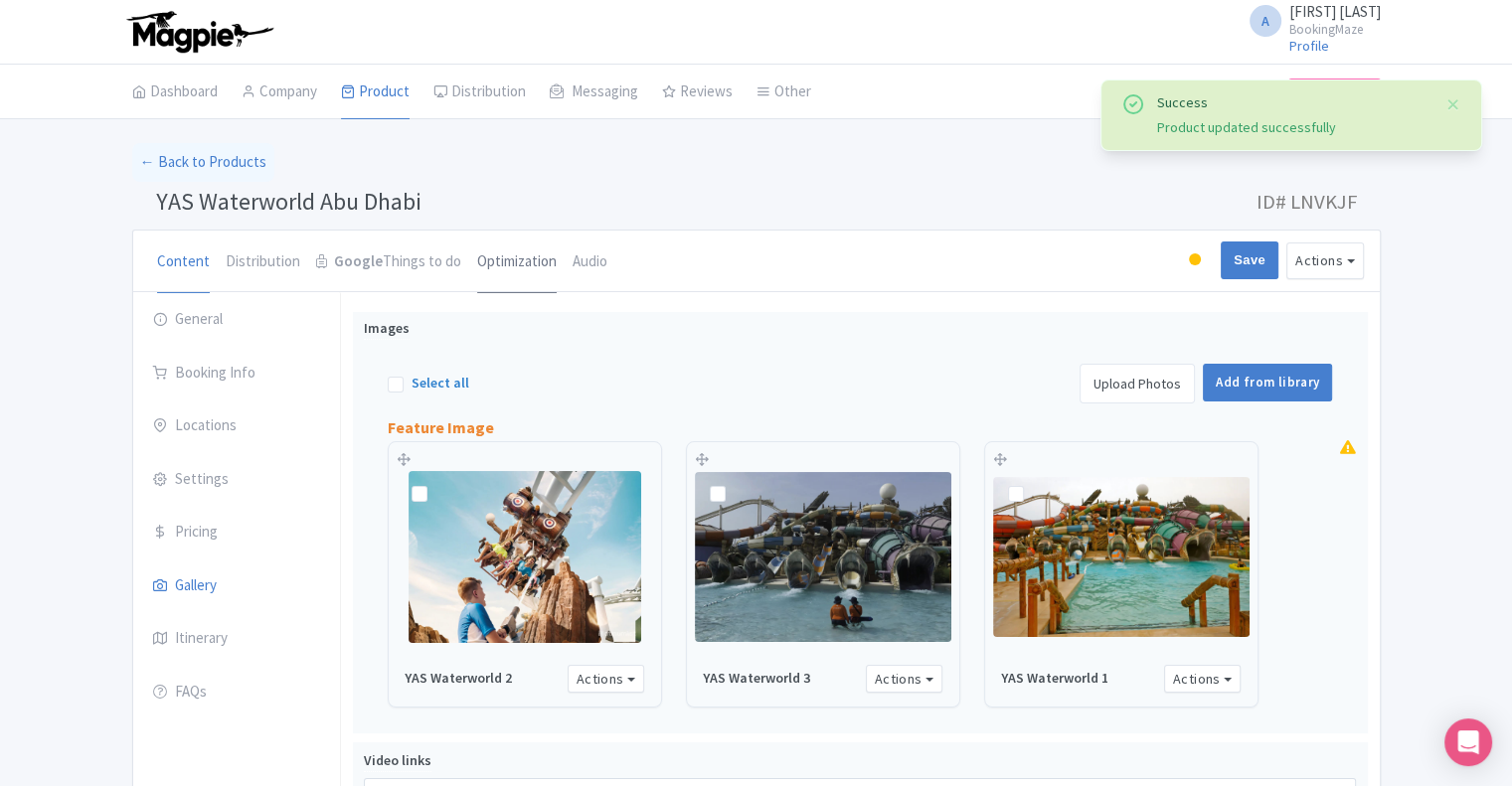click on "Optimization" at bounding box center (517, 262) 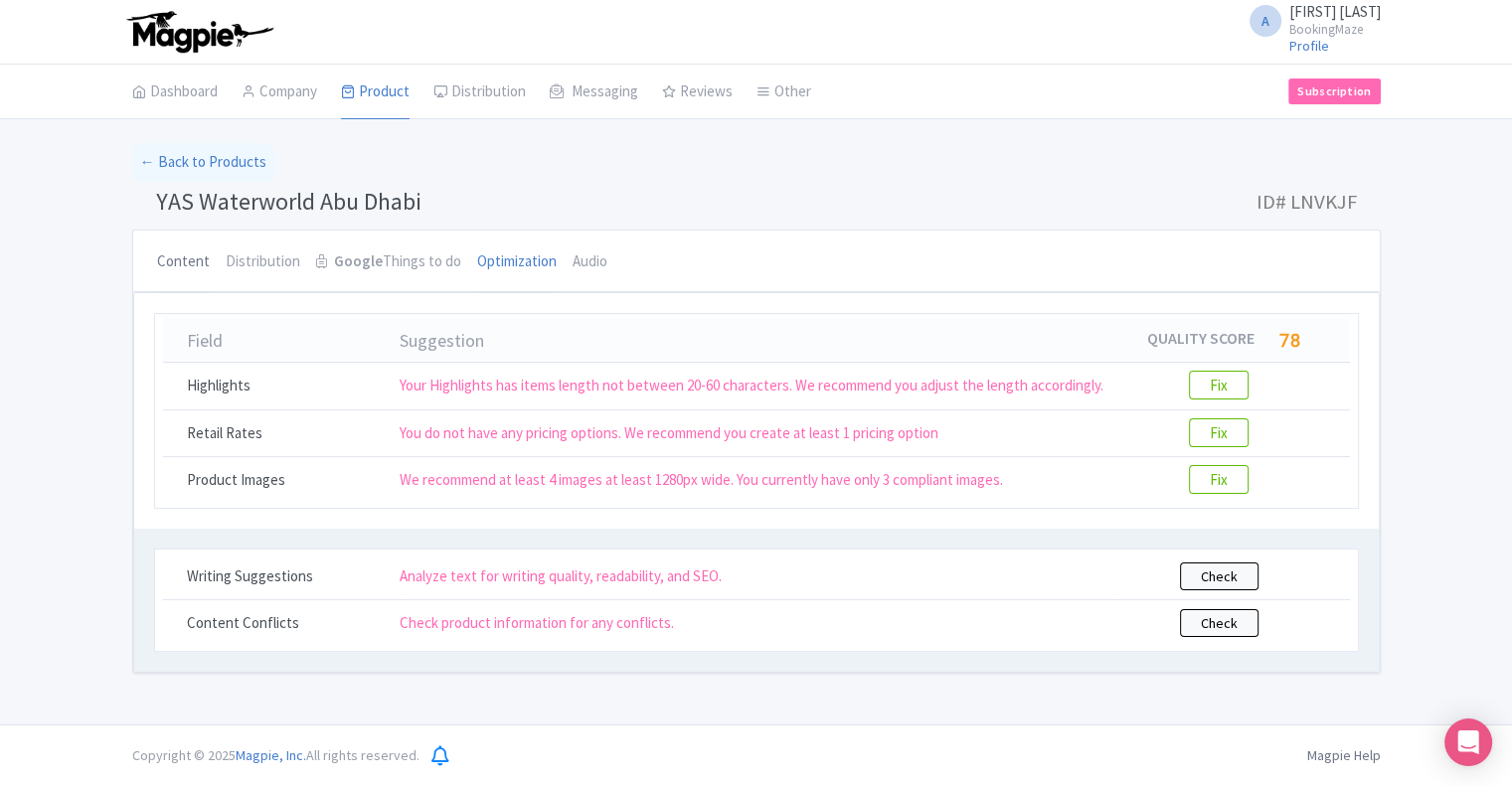 click on "Content" at bounding box center [183, 262] 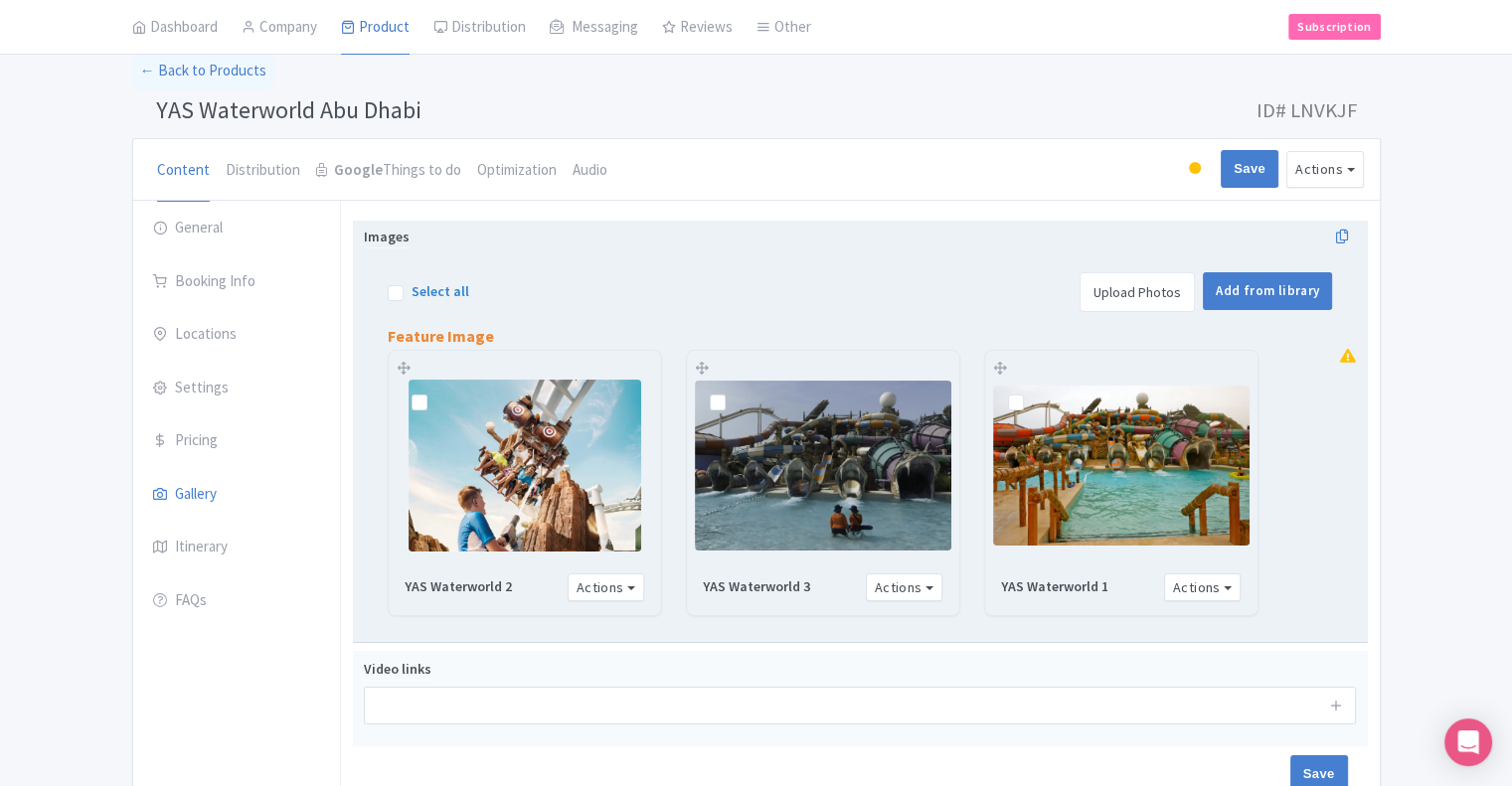 scroll, scrollTop: 201, scrollLeft: 0, axis: vertical 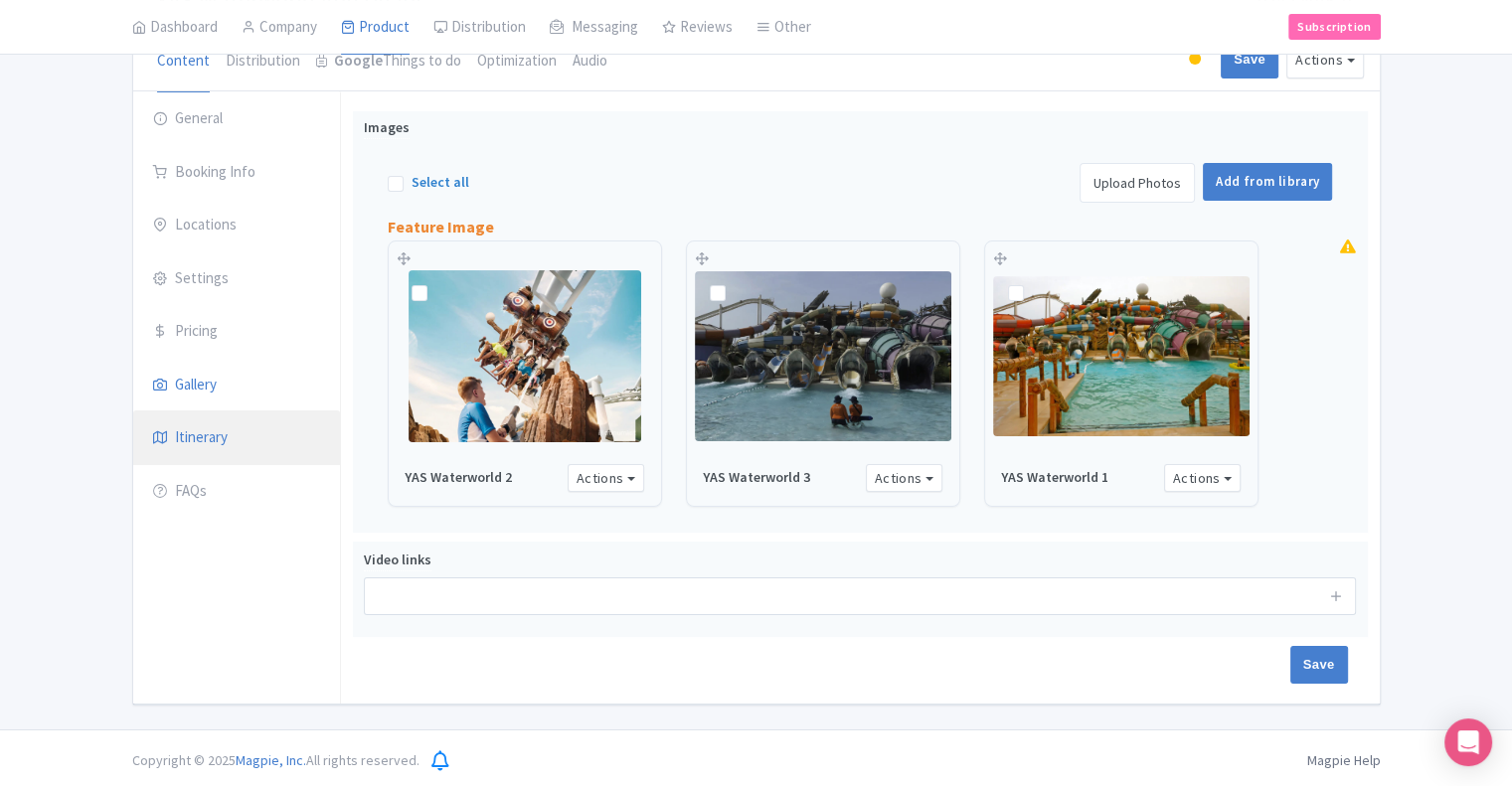 click on "Itinerary" at bounding box center (237, 438) 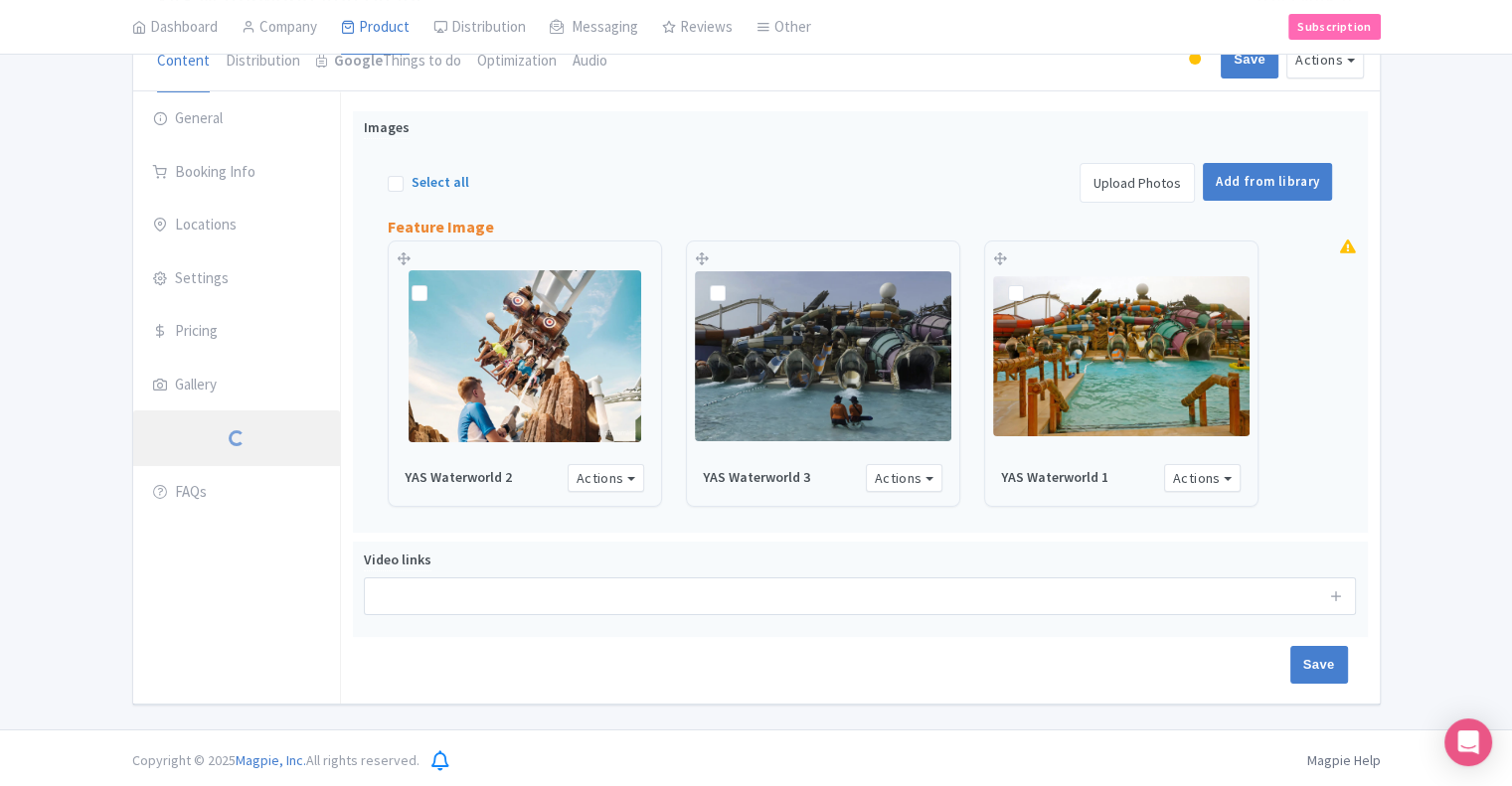 scroll, scrollTop: 23, scrollLeft: 0, axis: vertical 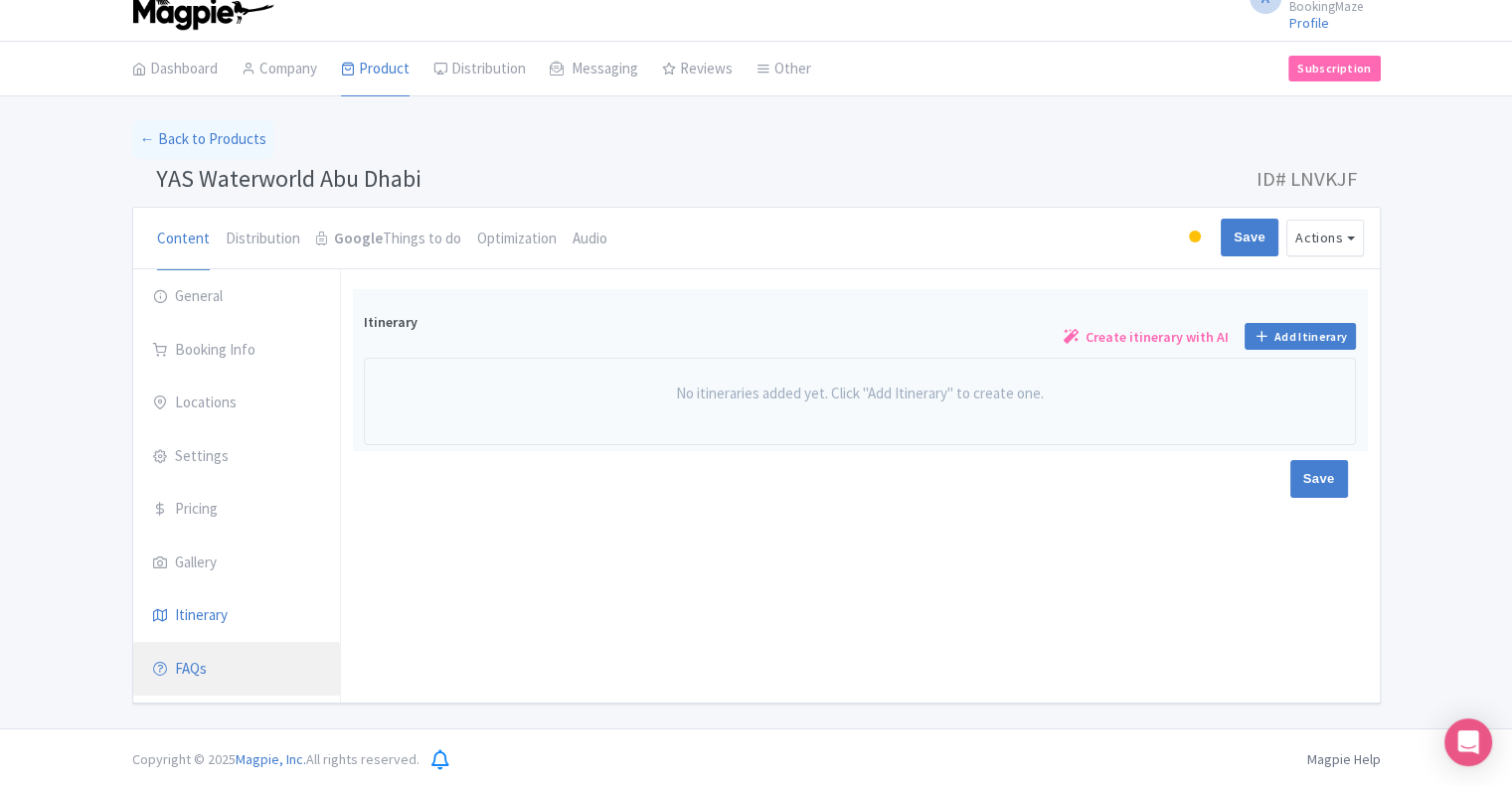 click on "FAQs" at bounding box center (237, 670) 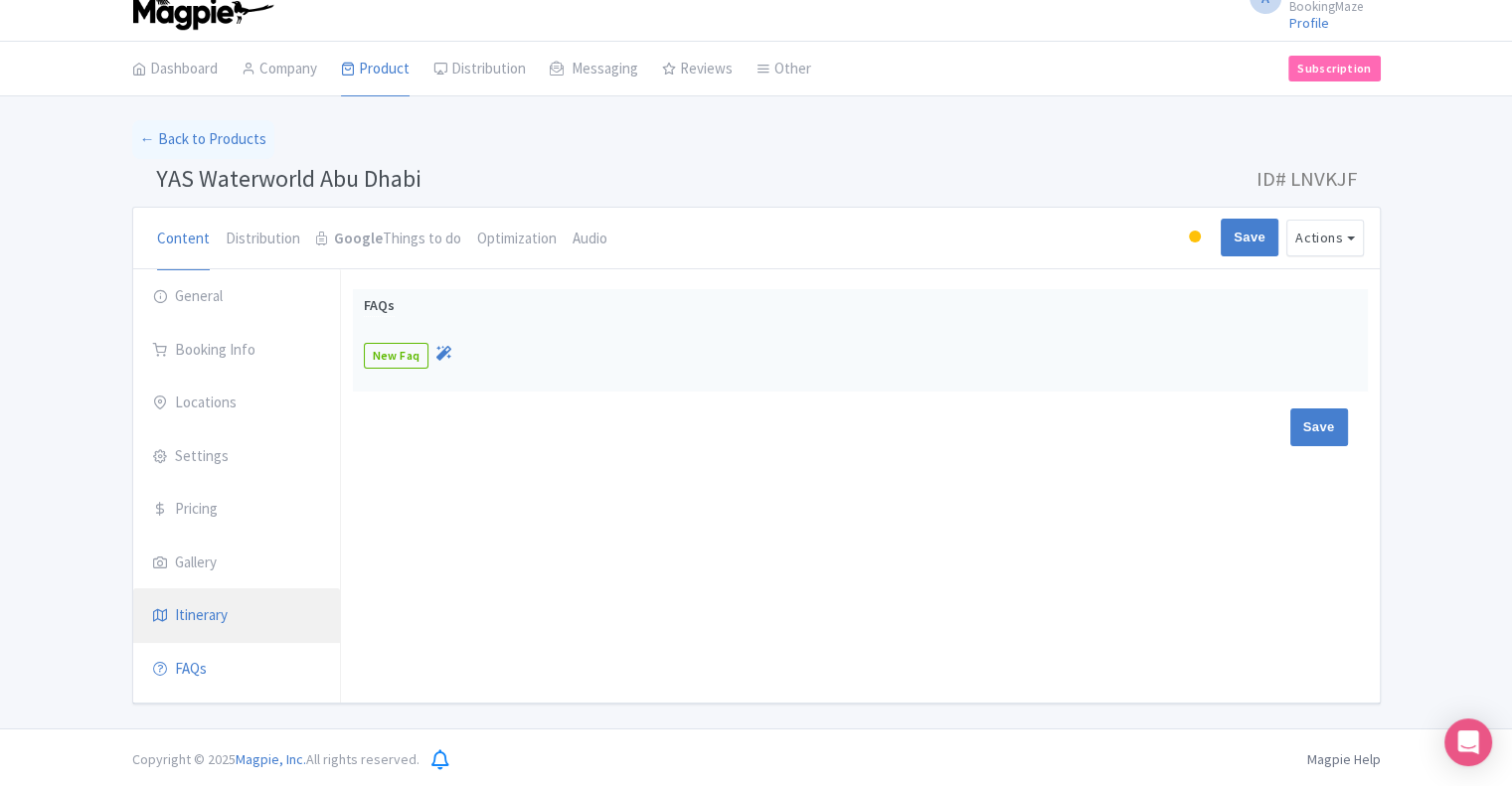 click on "Itinerary" at bounding box center [237, 616] 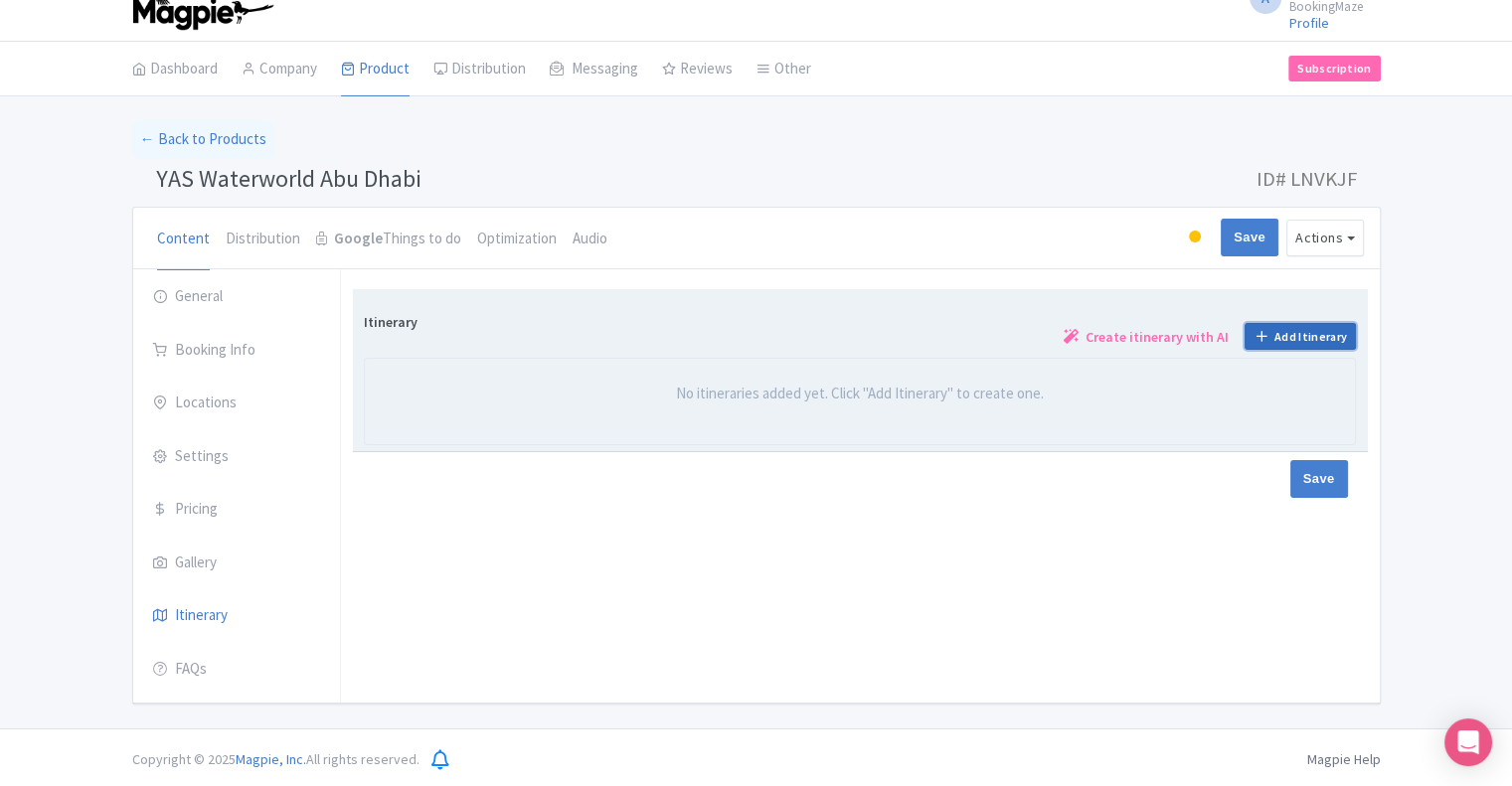 click on "Add Itinerary" at bounding box center [1300, 336] 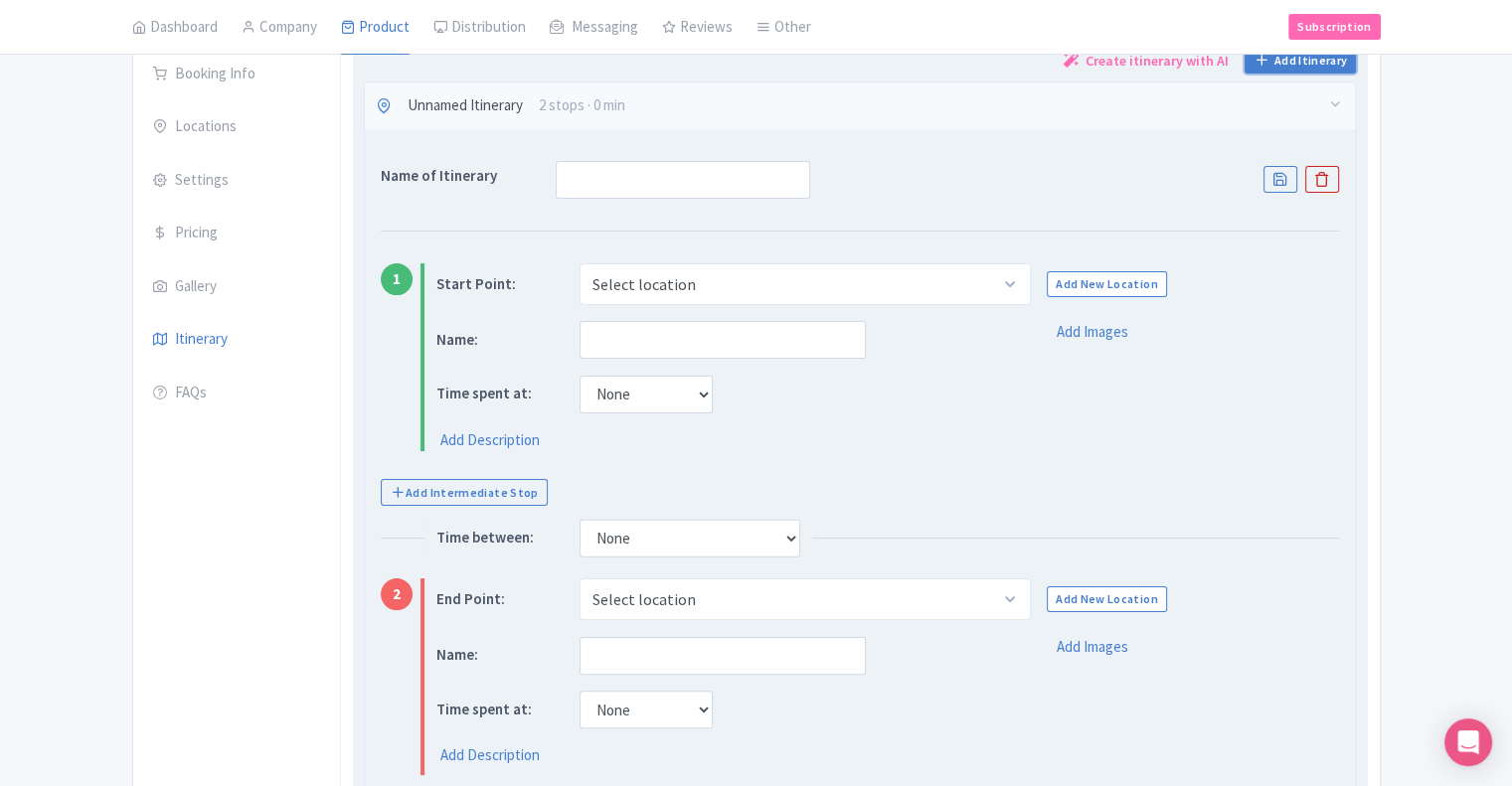 scroll, scrollTop: 321, scrollLeft: 0, axis: vertical 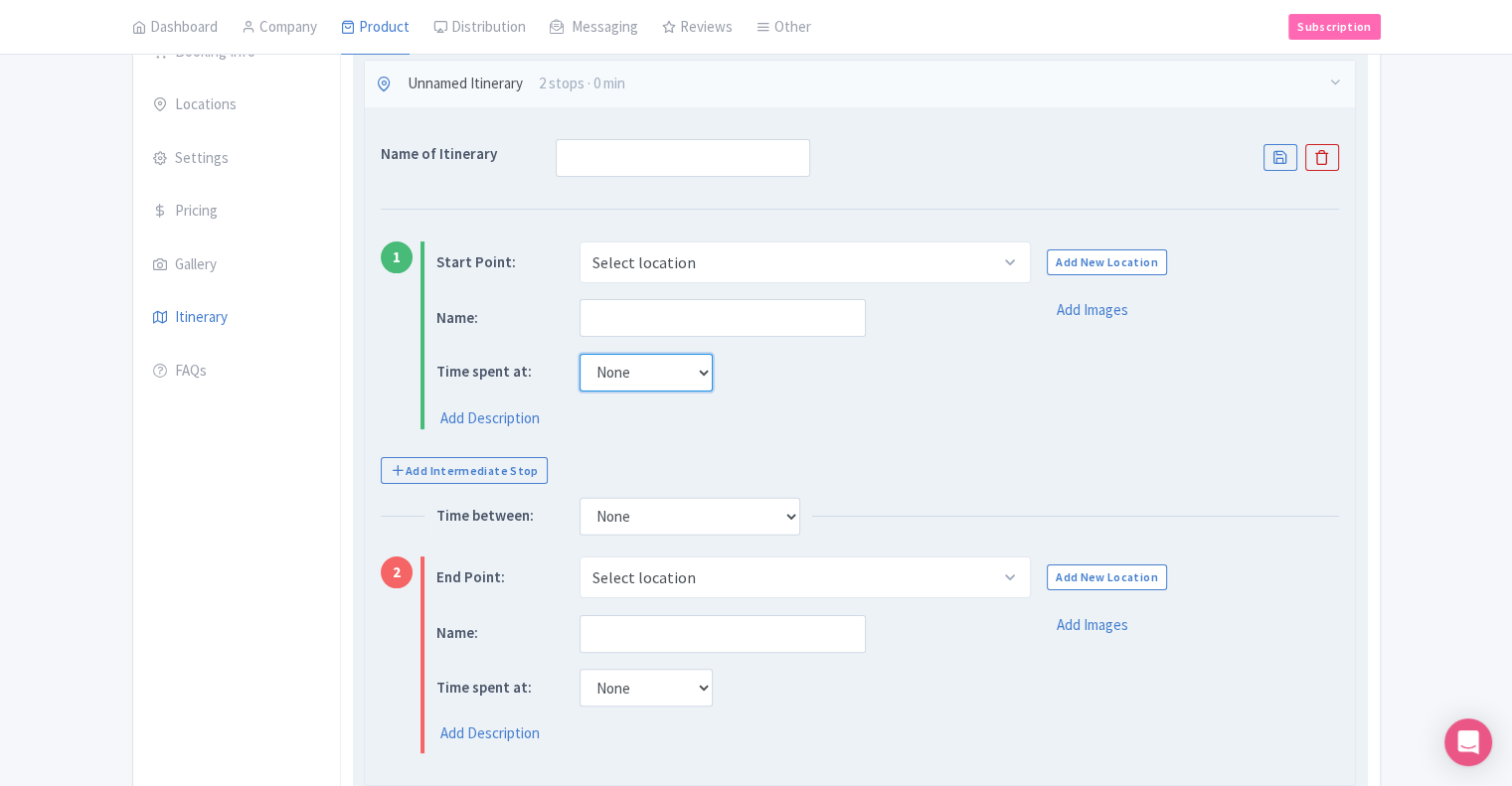 click on "None
15 mins
30 mins
45 mins
1 hour
1 hour 15 mins
1 hour 30 mins
1 hour 45 mins
2 hours" at bounding box center [646, 373] 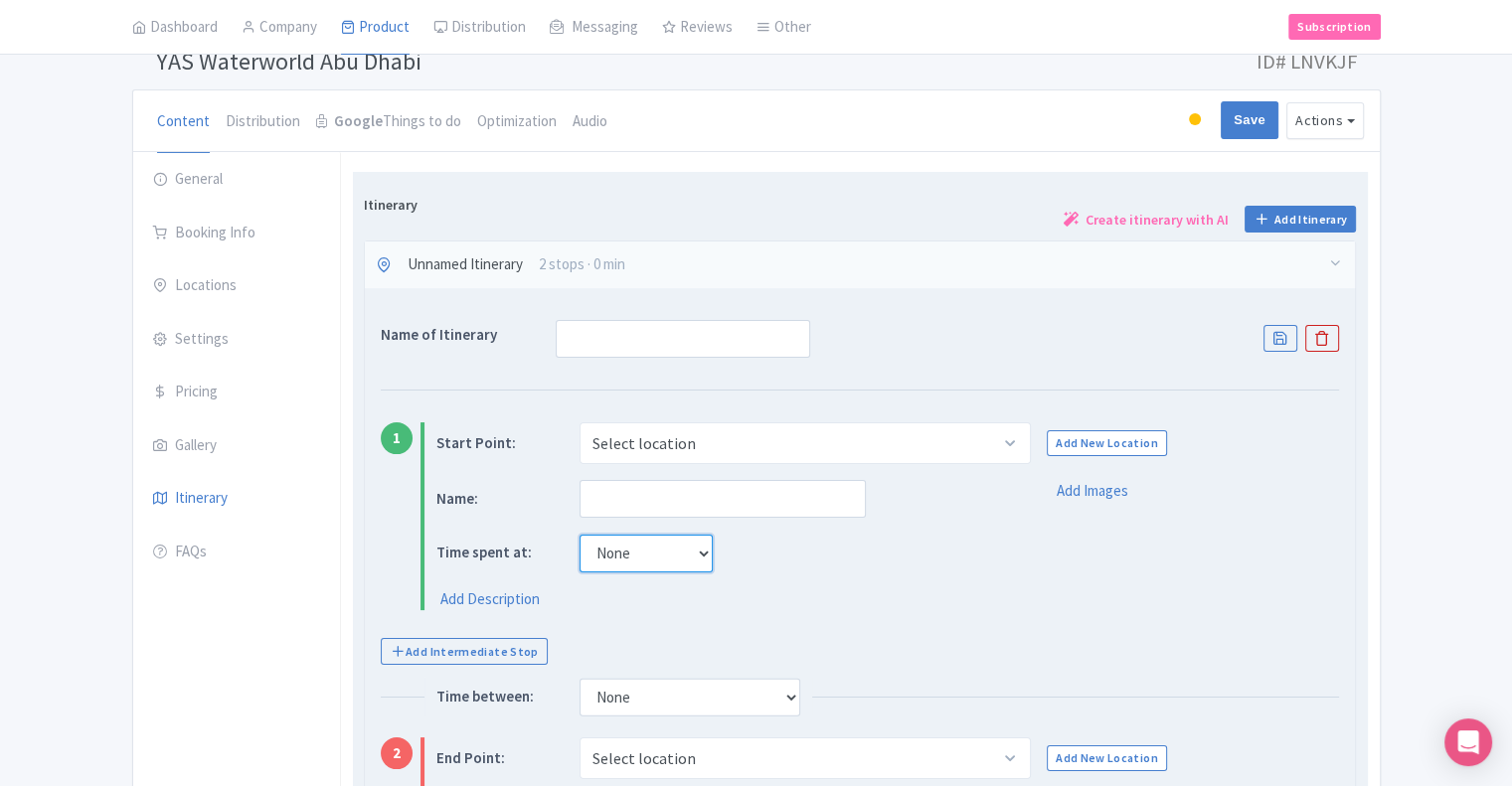 scroll, scrollTop: 95, scrollLeft: 0, axis: vertical 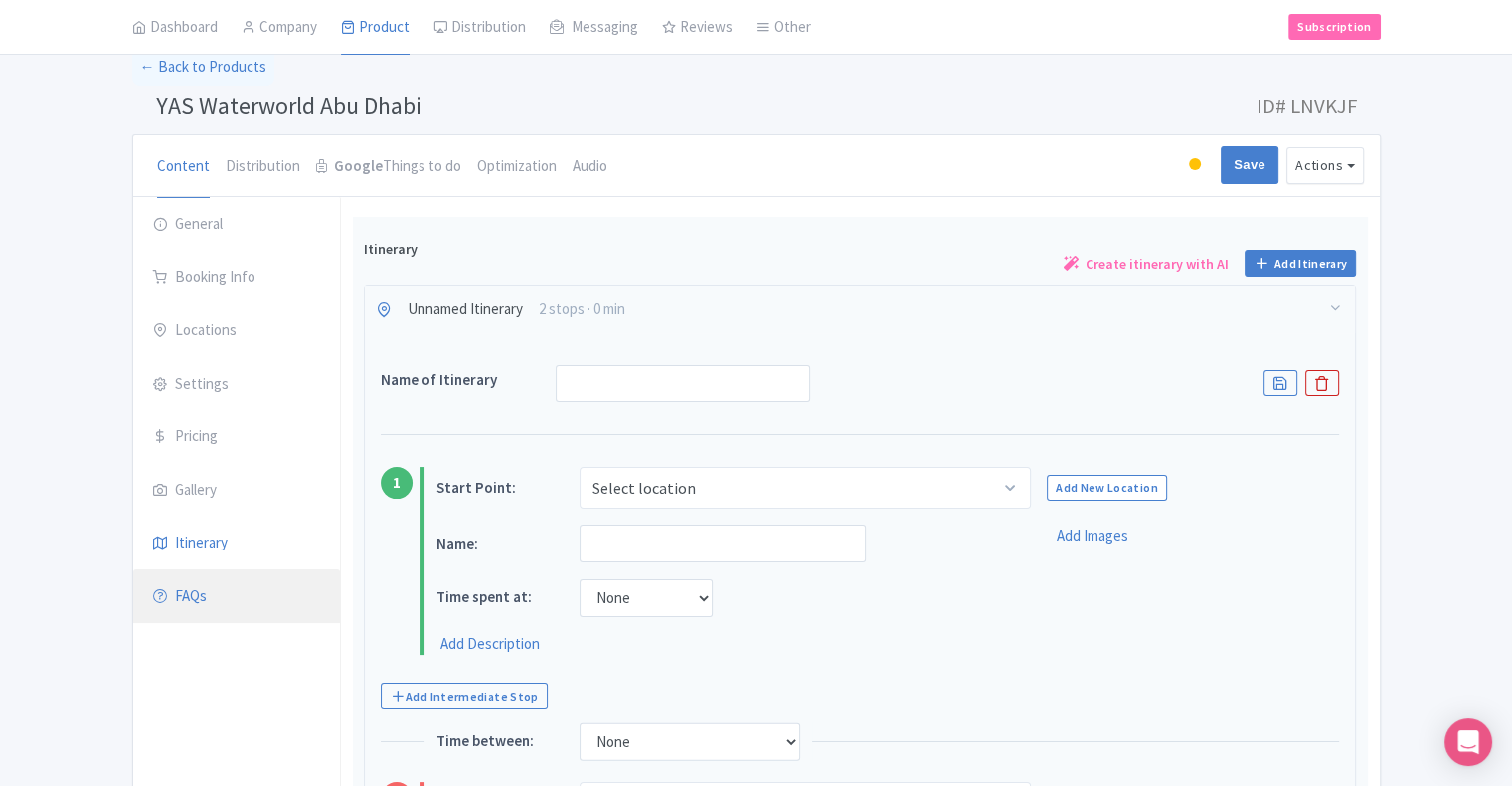 click on "FAQs" at bounding box center (237, 597) 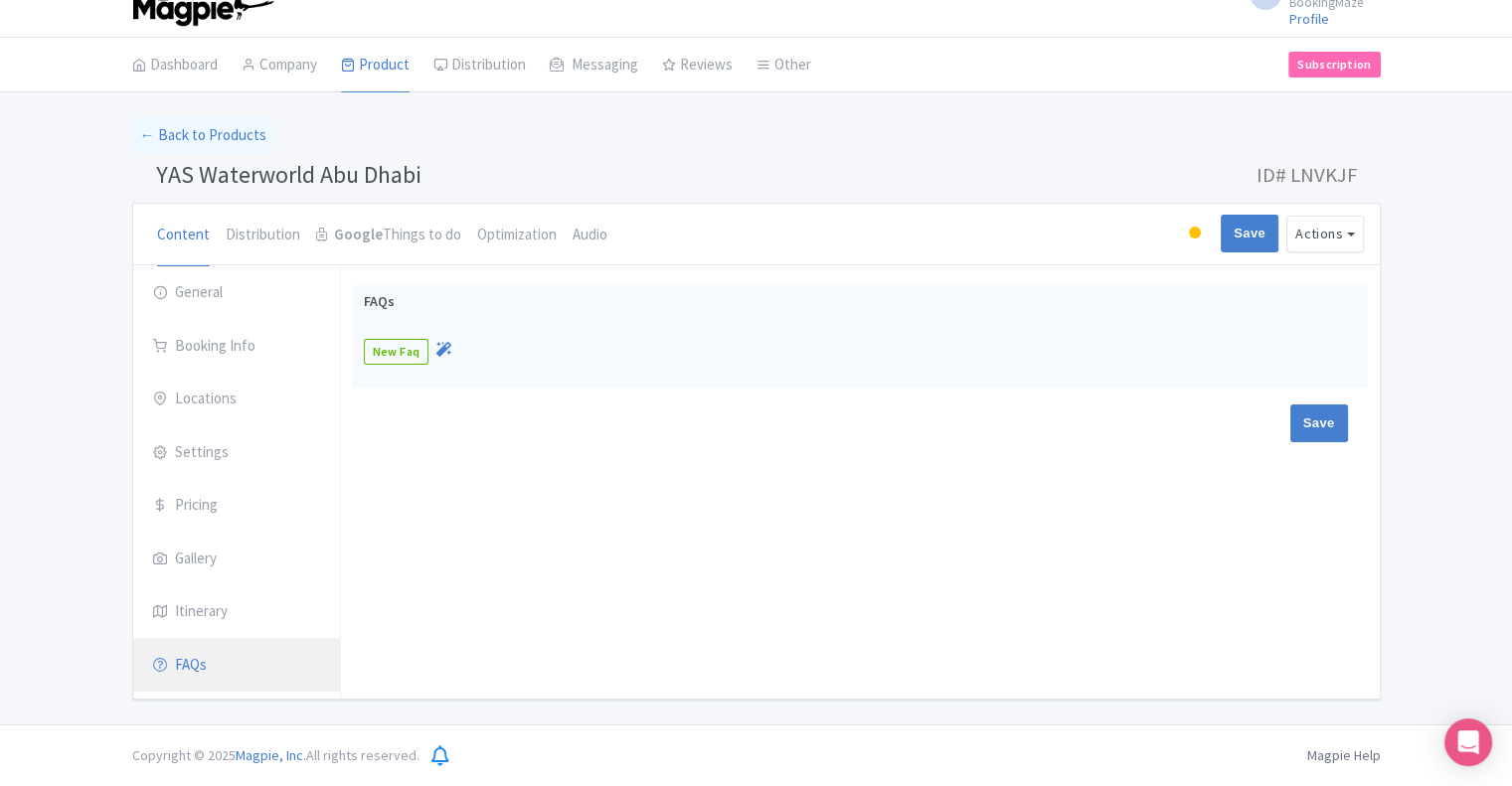 scroll, scrollTop: 23, scrollLeft: 0, axis: vertical 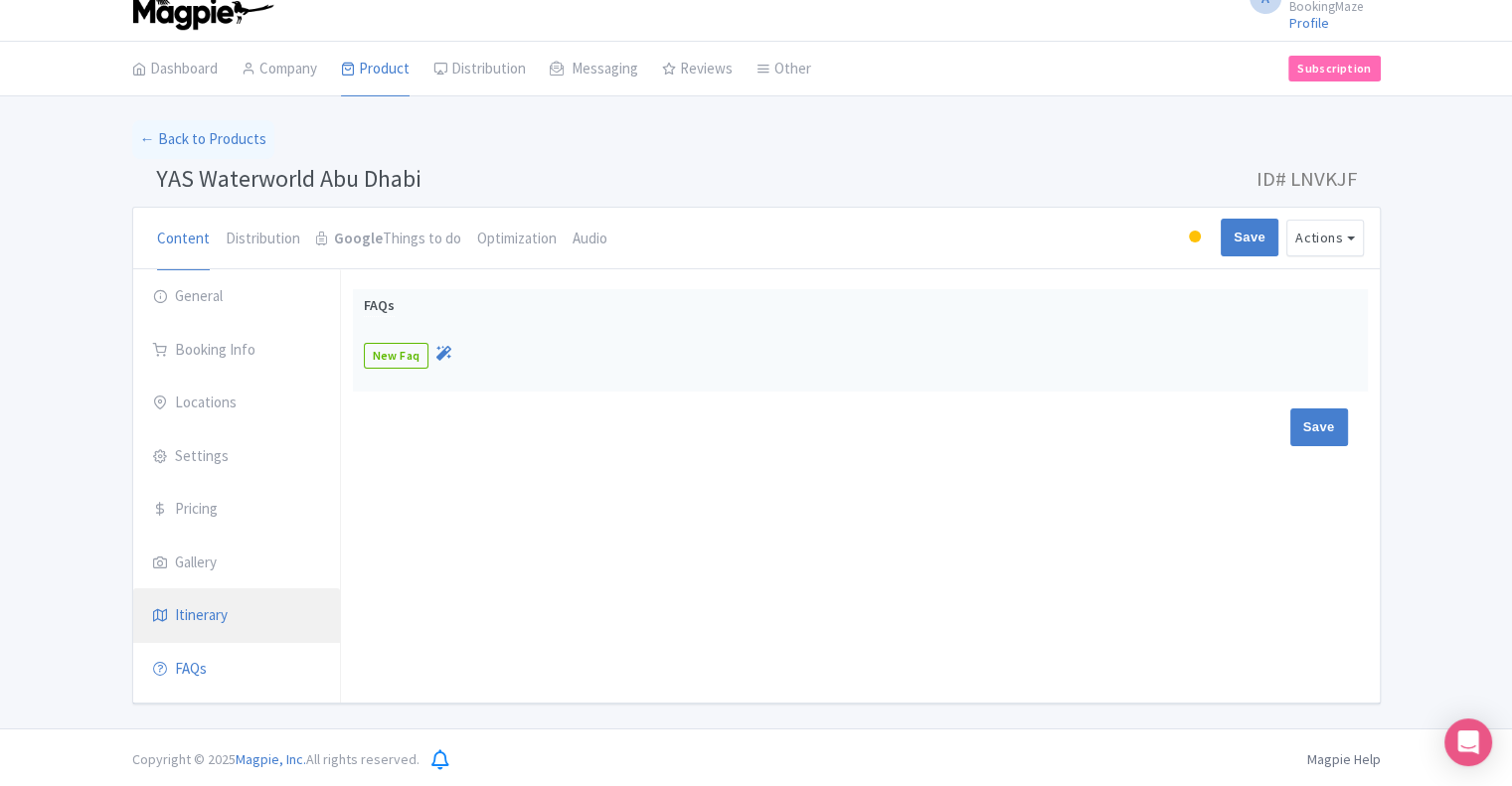 click on "Itinerary" at bounding box center (237, 616) 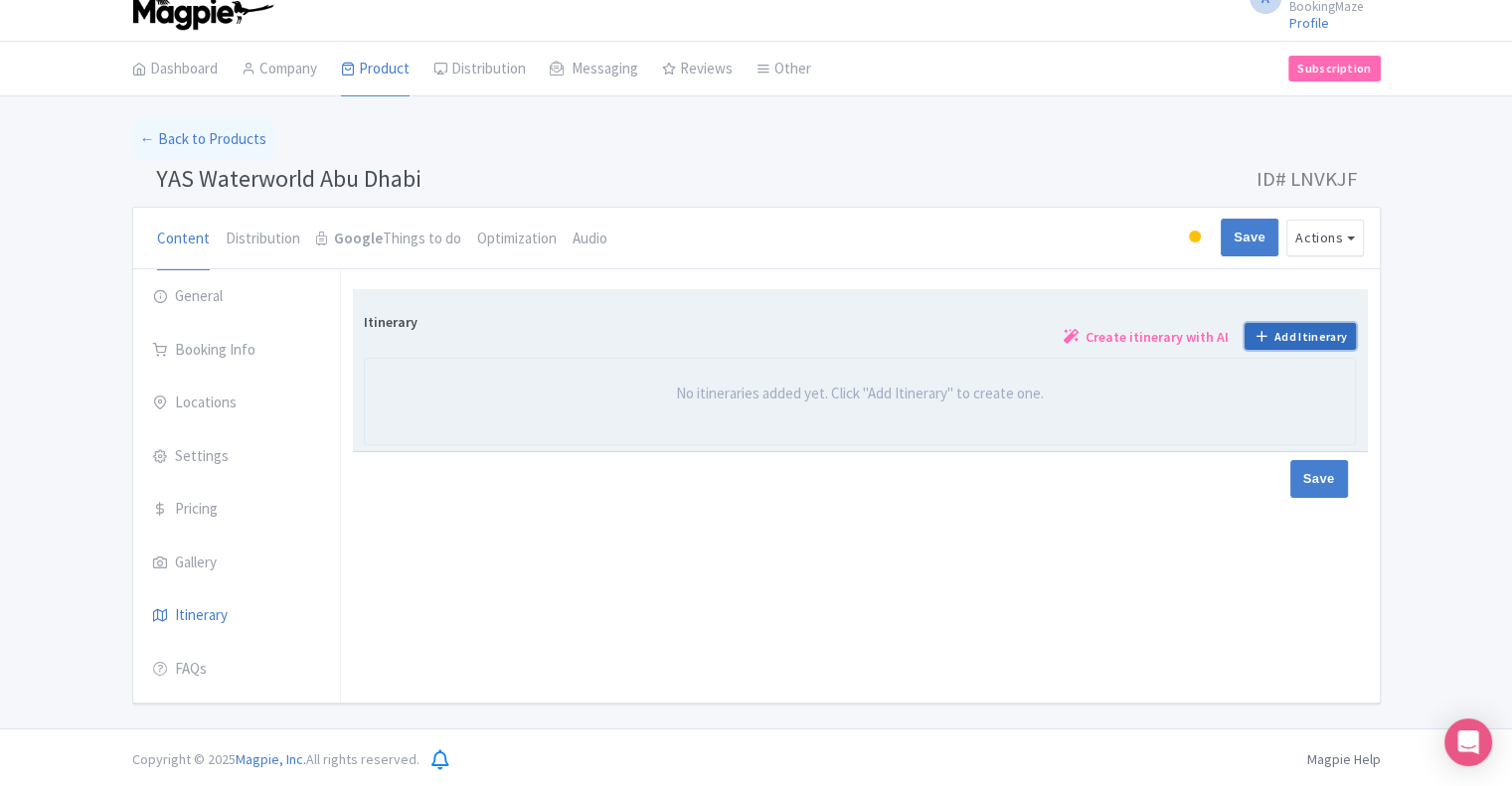 click on "Add Itinerary" at bounding box center (1300, 336) 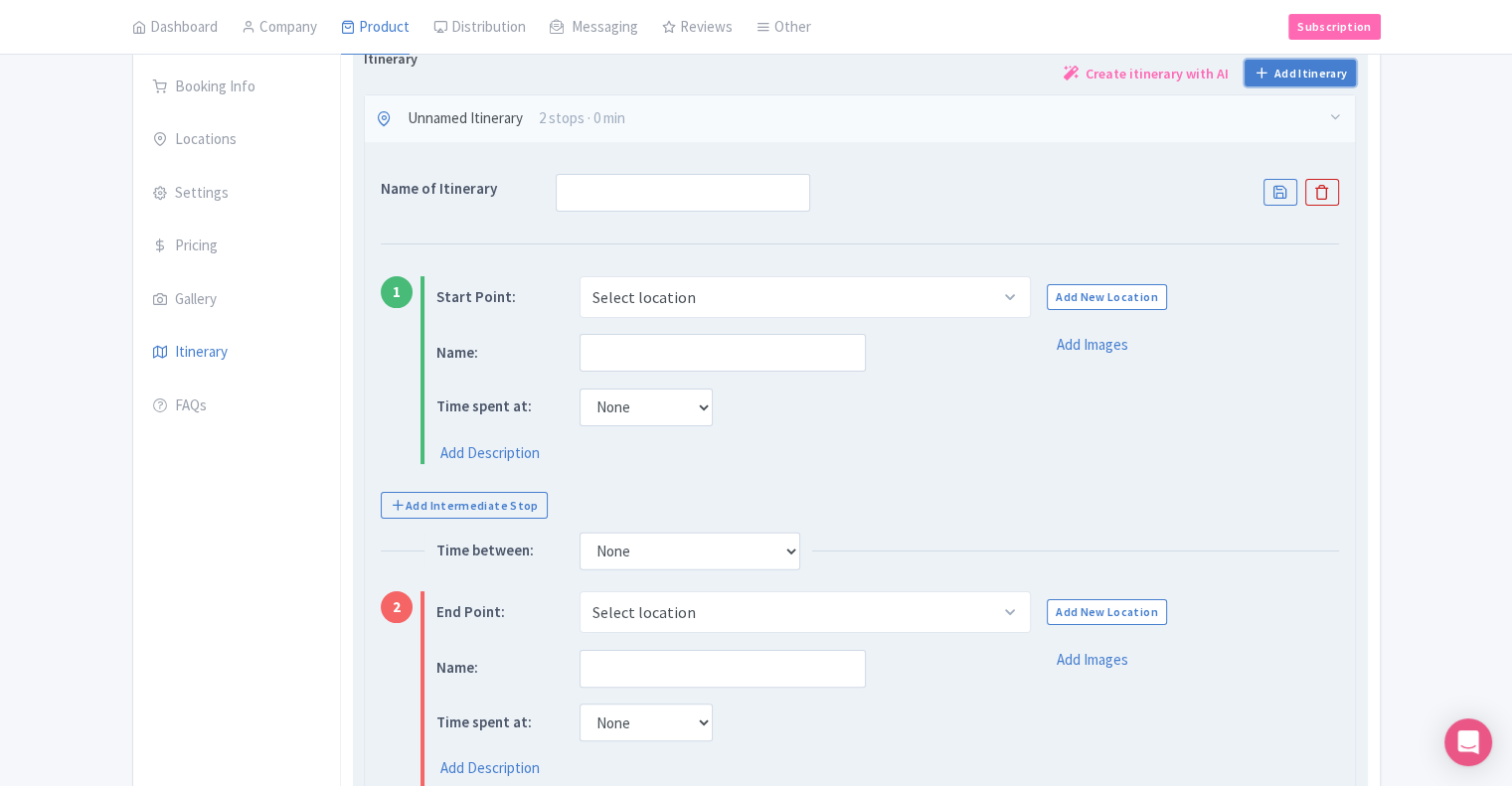 scroll, scrollTop: 321, scrollLeft: 0, axis: vertical 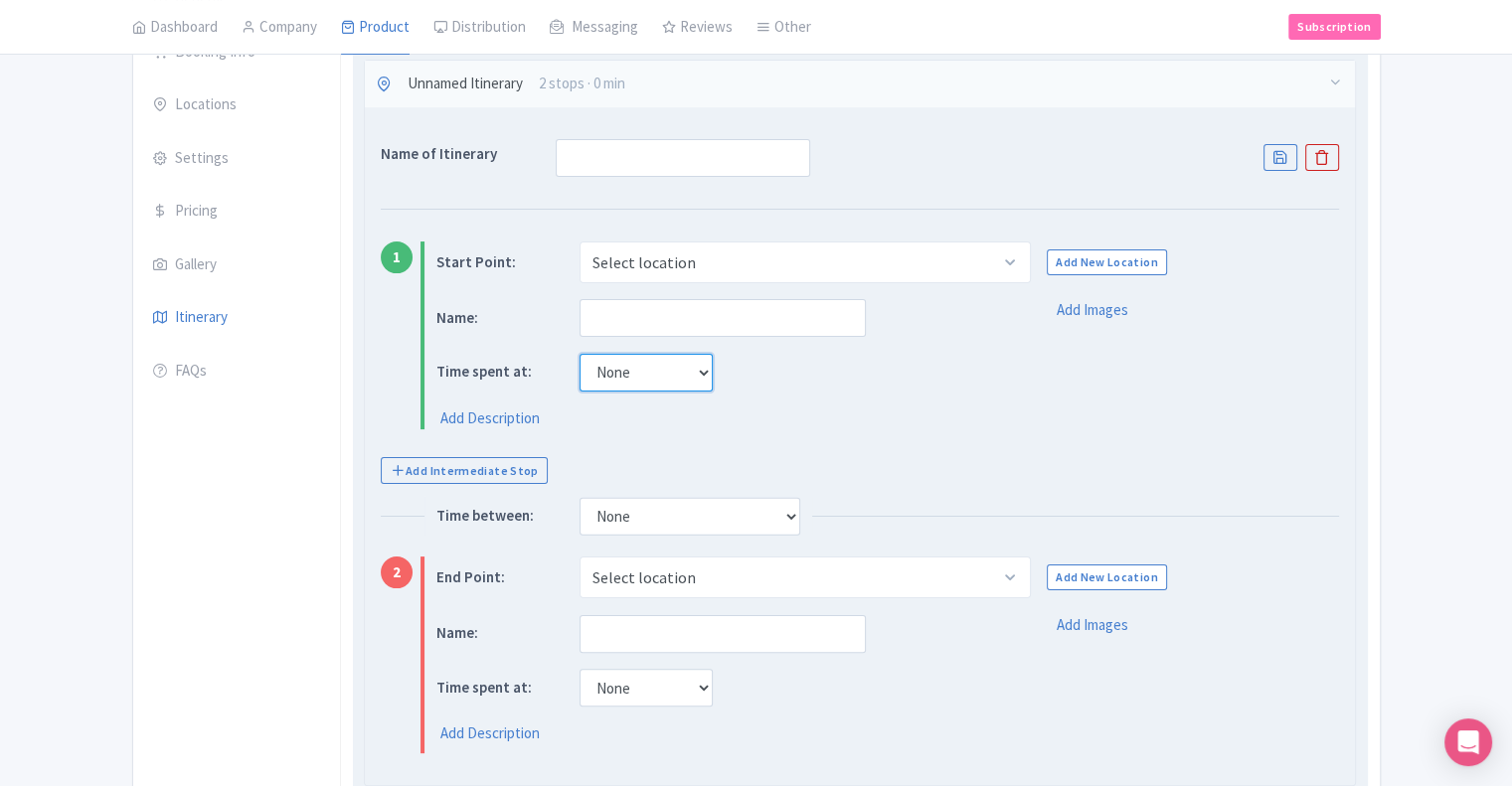 click on "None
15 mins
30 mins
45 mins
1 hour
1 hour 15 mins
1 hour 30 mins
1 hour 45 mins
2 hours" at bounding box center (646, 373) 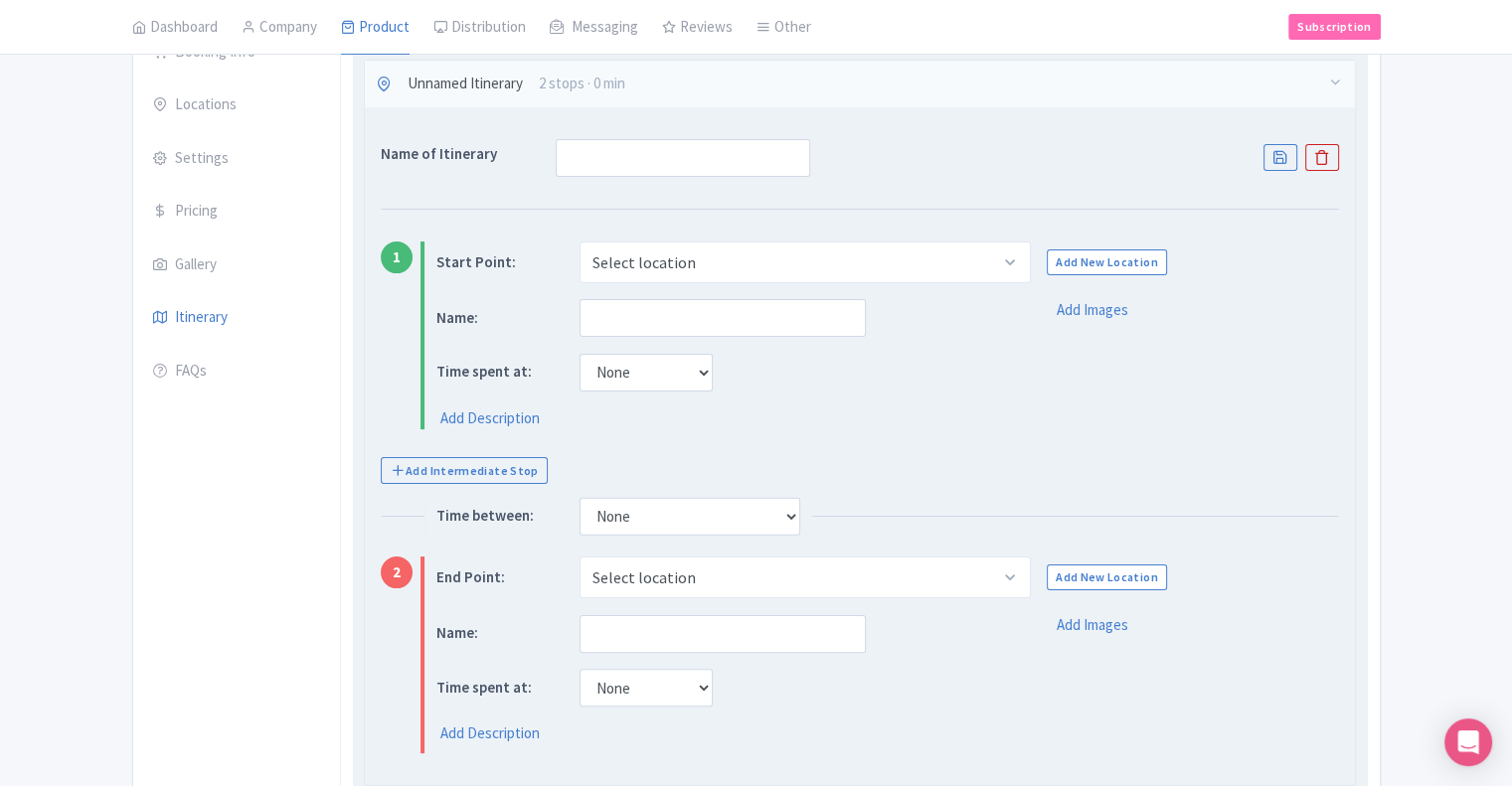 click on "Add Description" at bounding box center (719, 418) 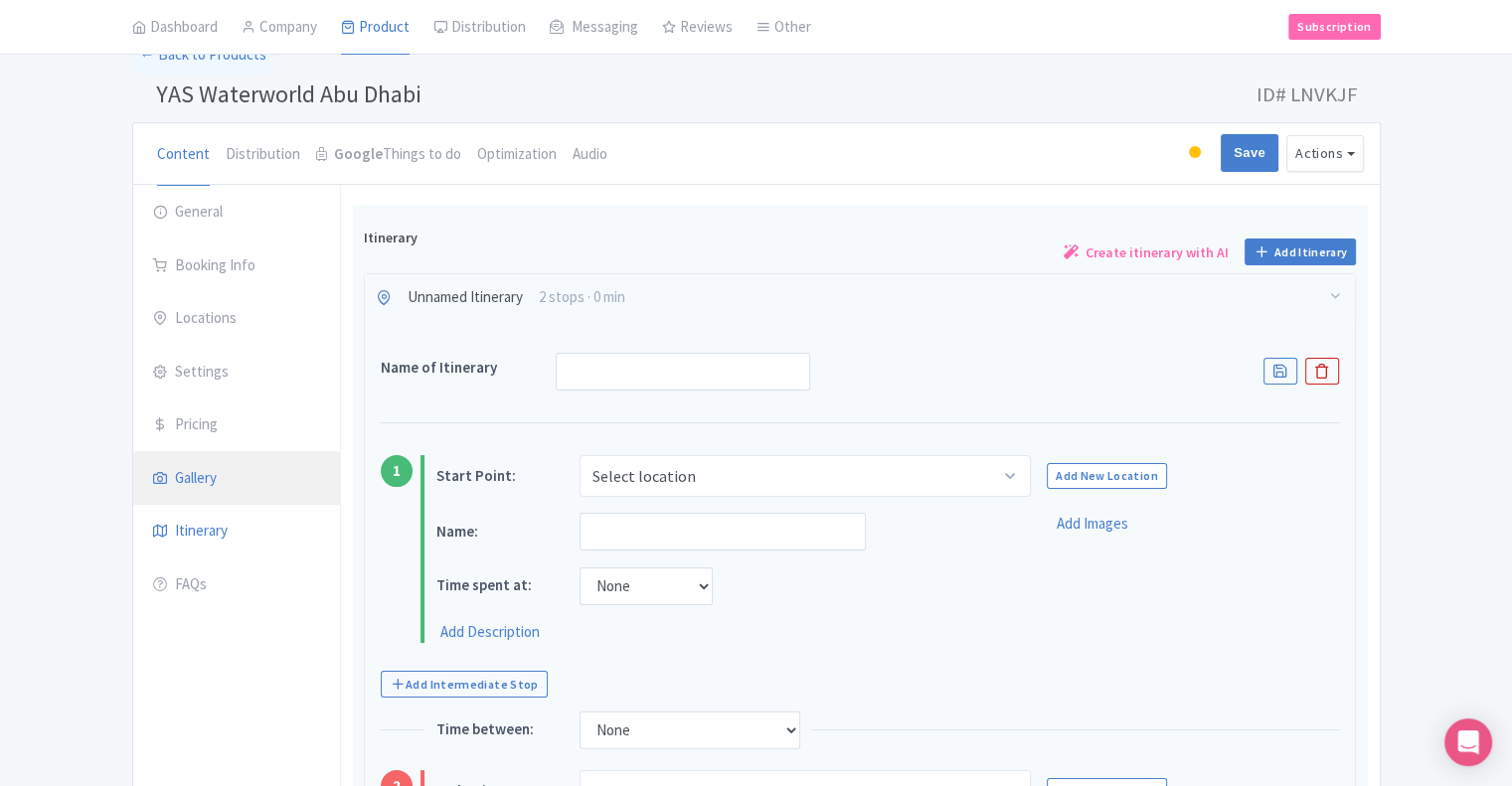 scroll, scrollTop: 199, scrollLeft: 0, axis: vertical 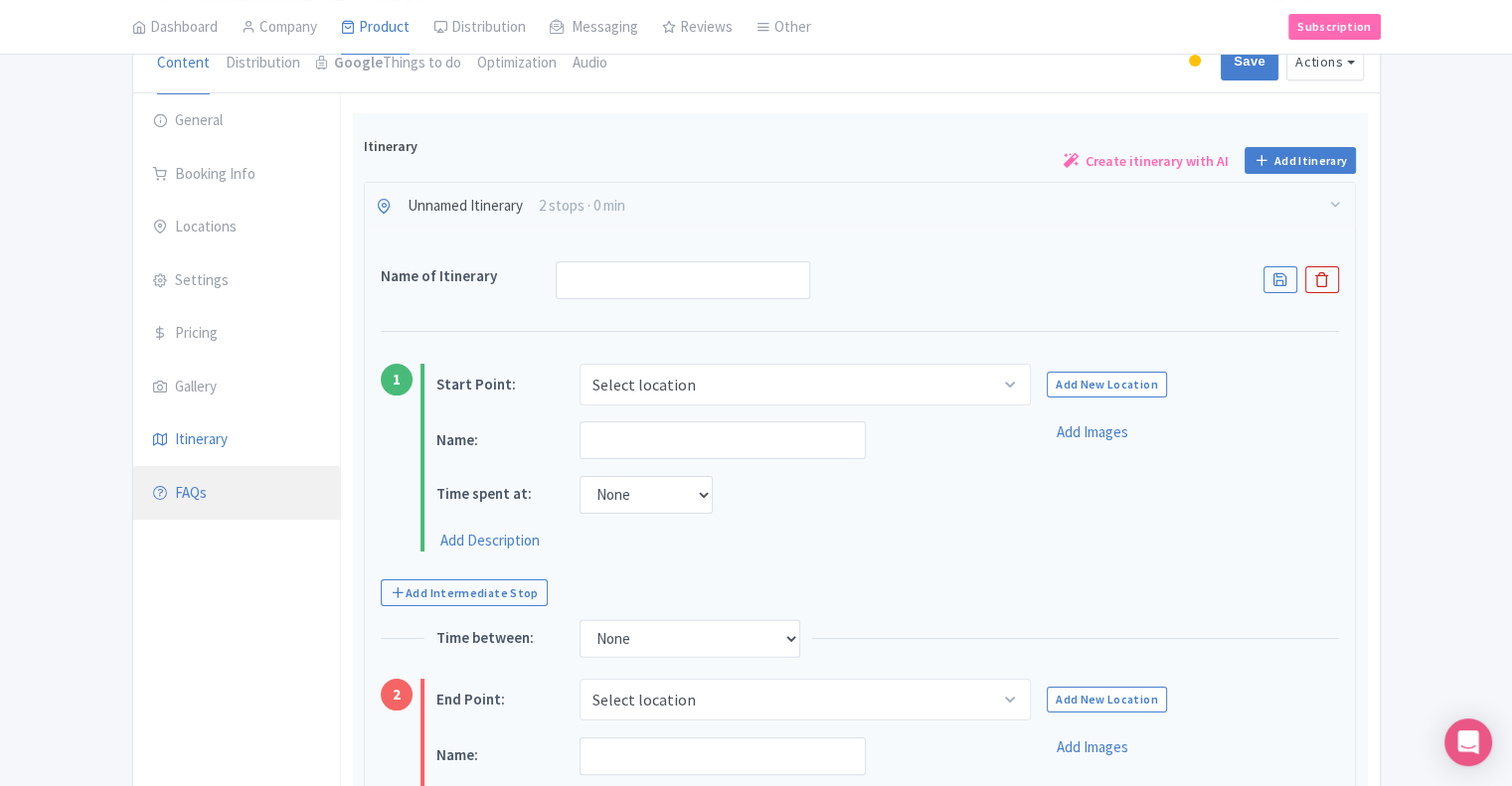 click on "FAQs" at bounding box center (237, 494) 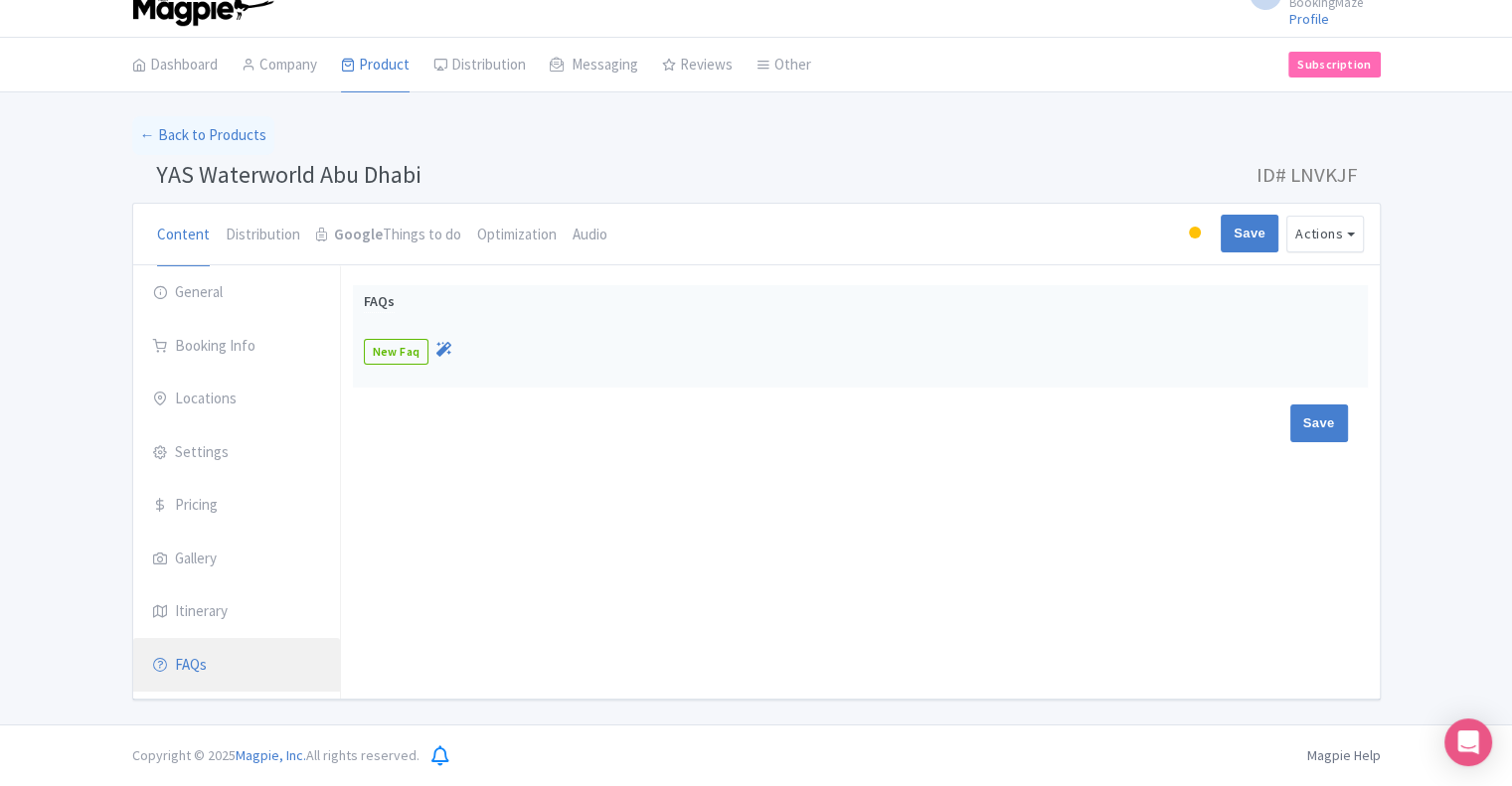 scroll, scrollTop: 23, scrollLeft: 0, axis: vertical 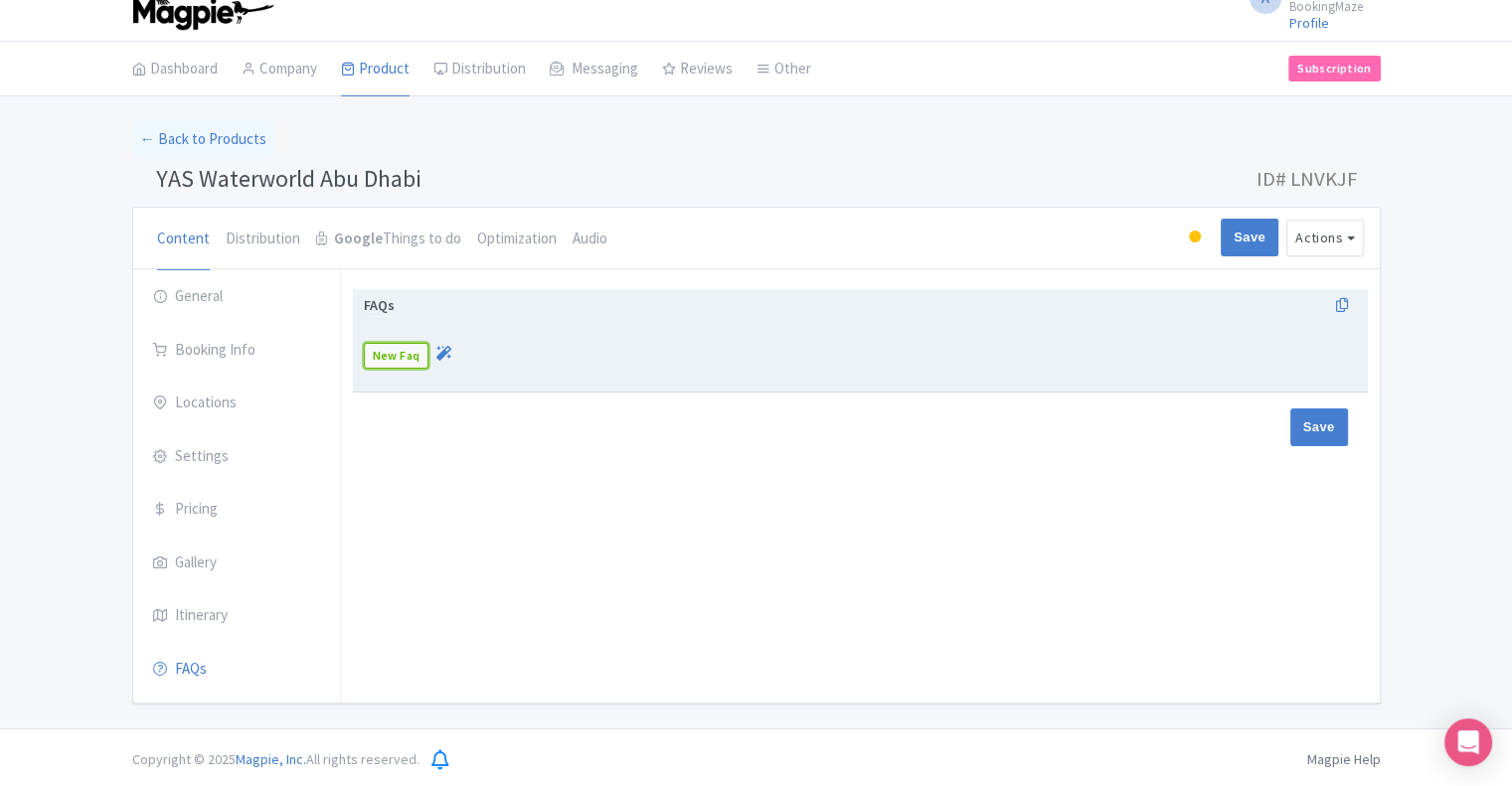 click on "New Faq" at bounding box center (397, 356) 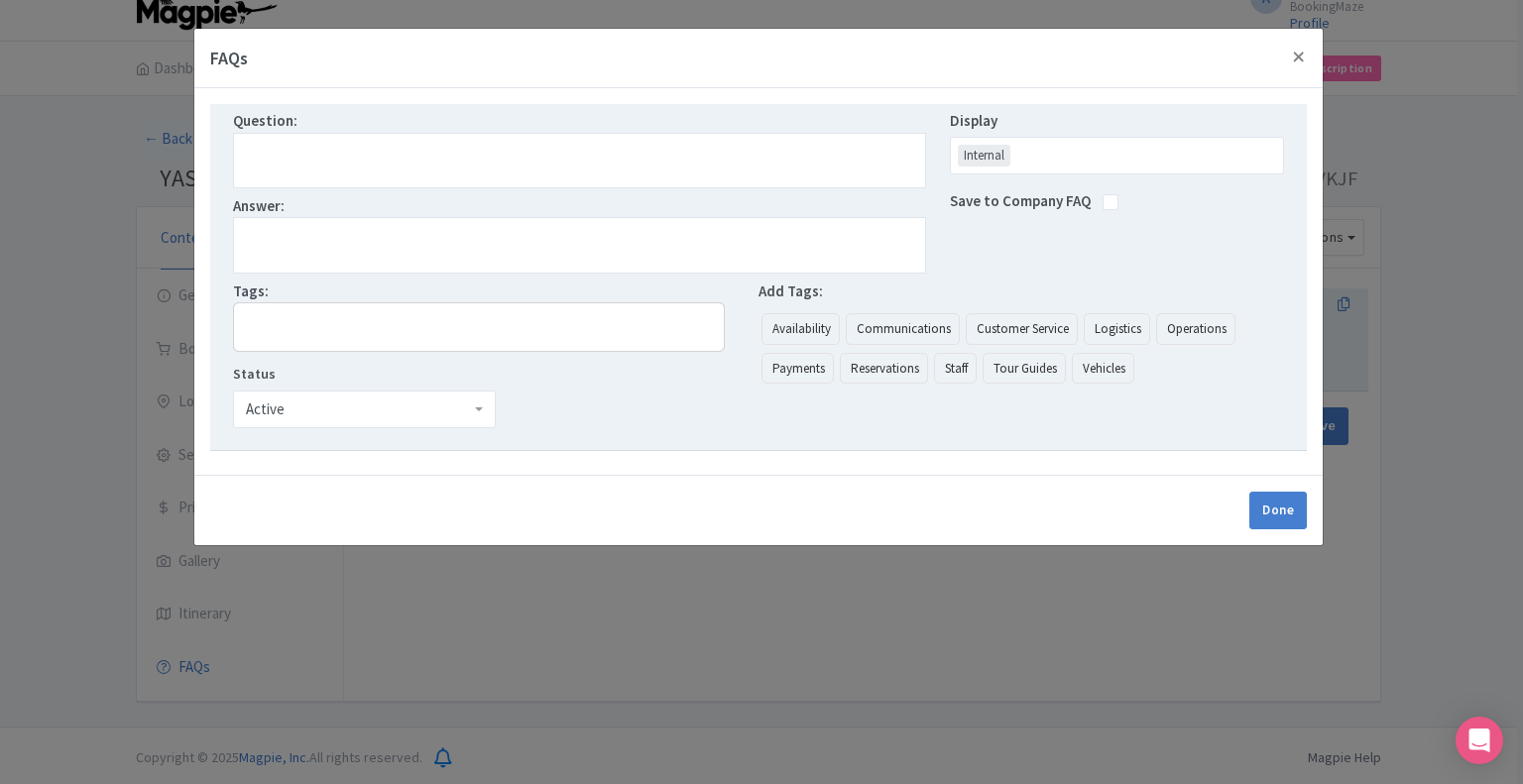 click at bounding box center [579, 161] 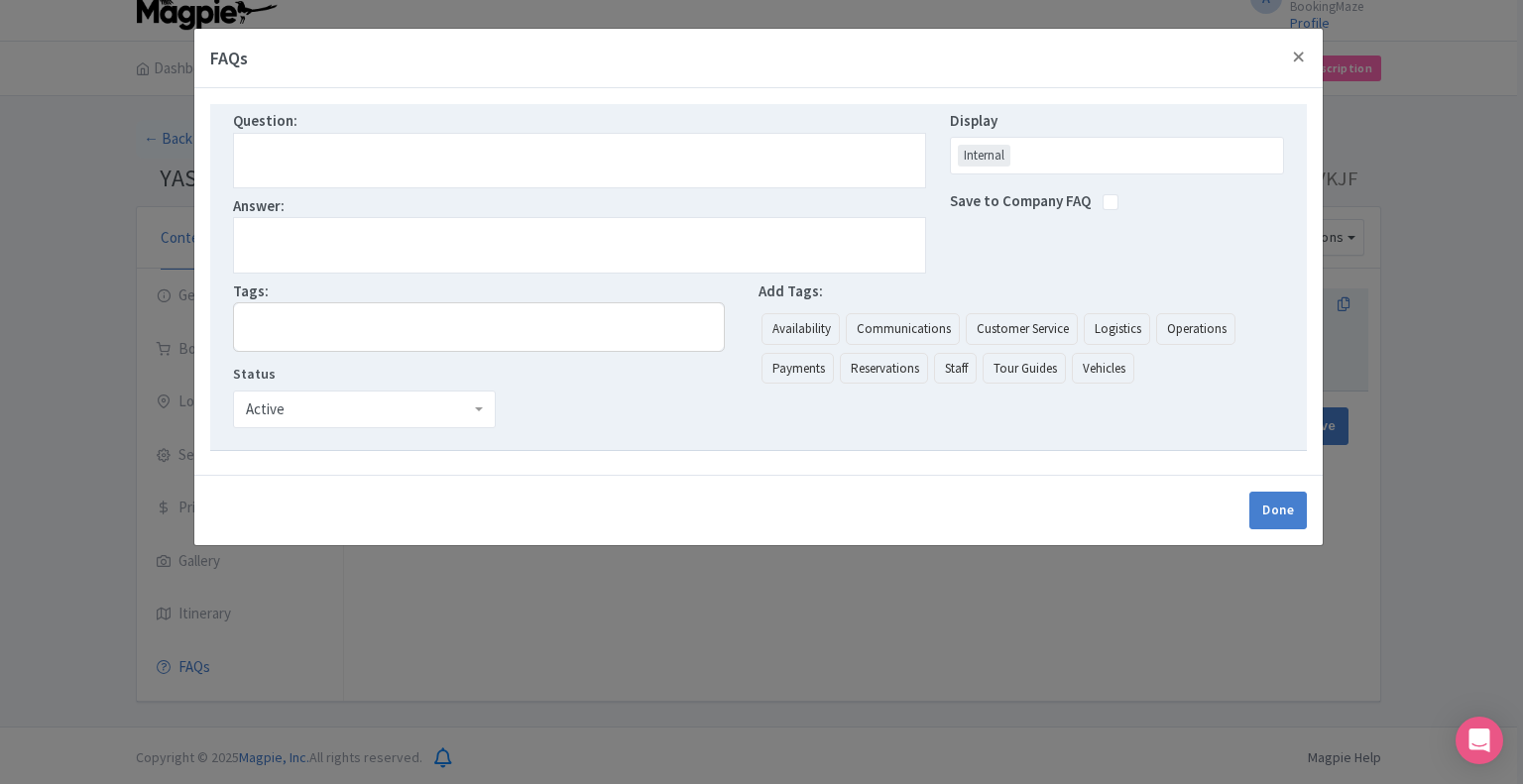 click at bounding box center (579, 161) 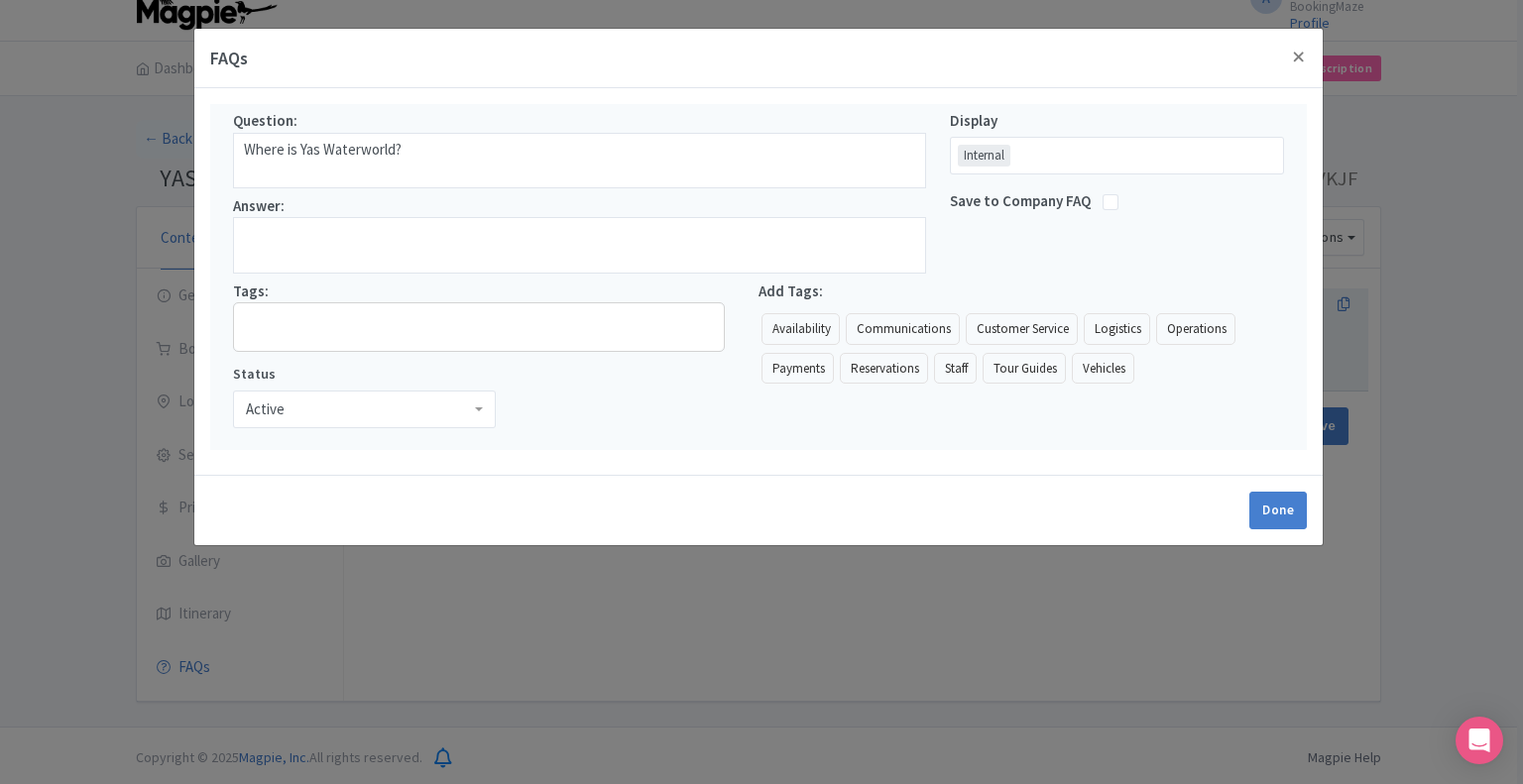 type on "Where is Yas Waterworld?" 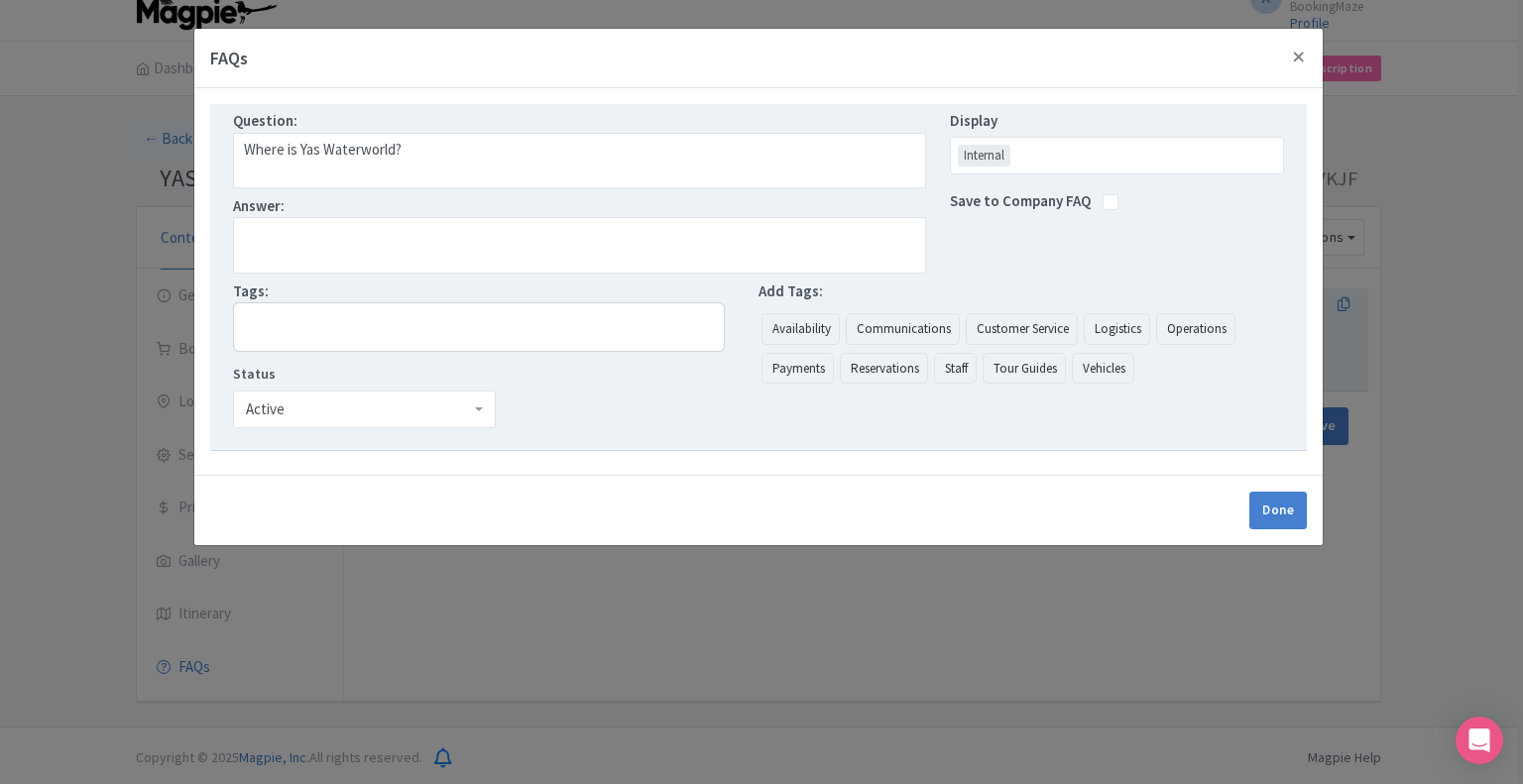 click at bounding box center [579, 245] 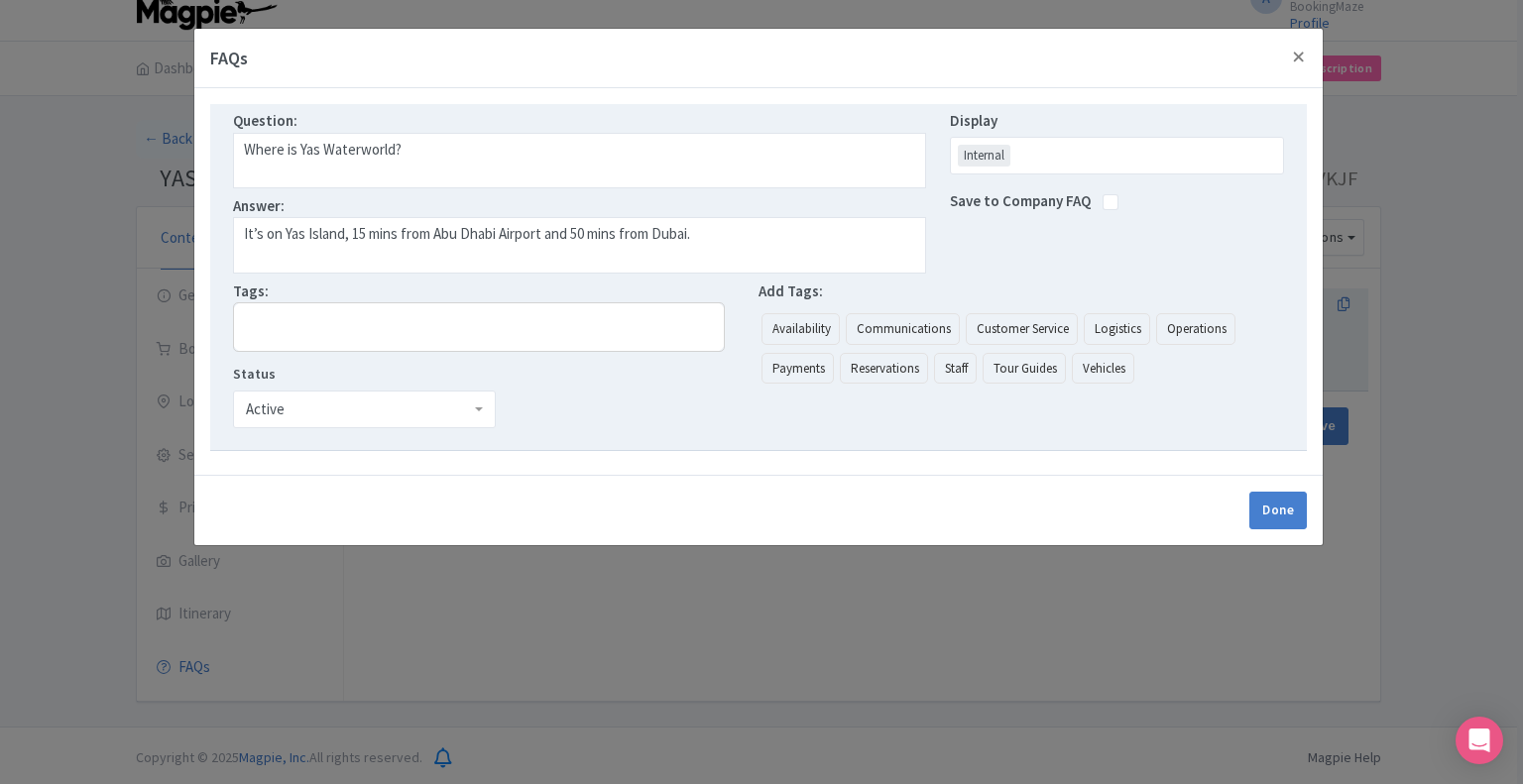 type on "It’s on Yas Island, 15 mins from Abu Dhabi Airport and 50 mins from Dubai." 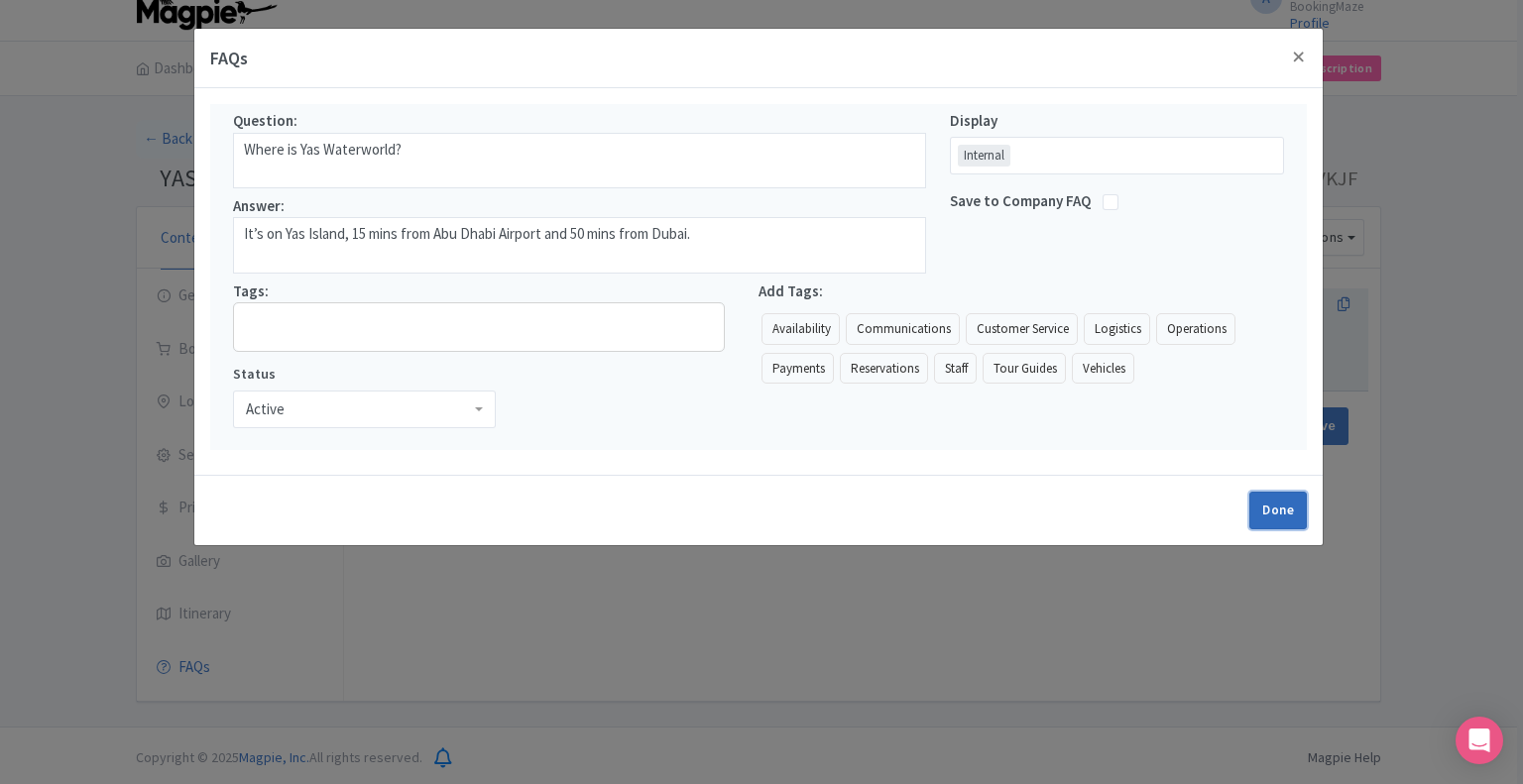 click on "Done" at bounding box center [1278, 510] 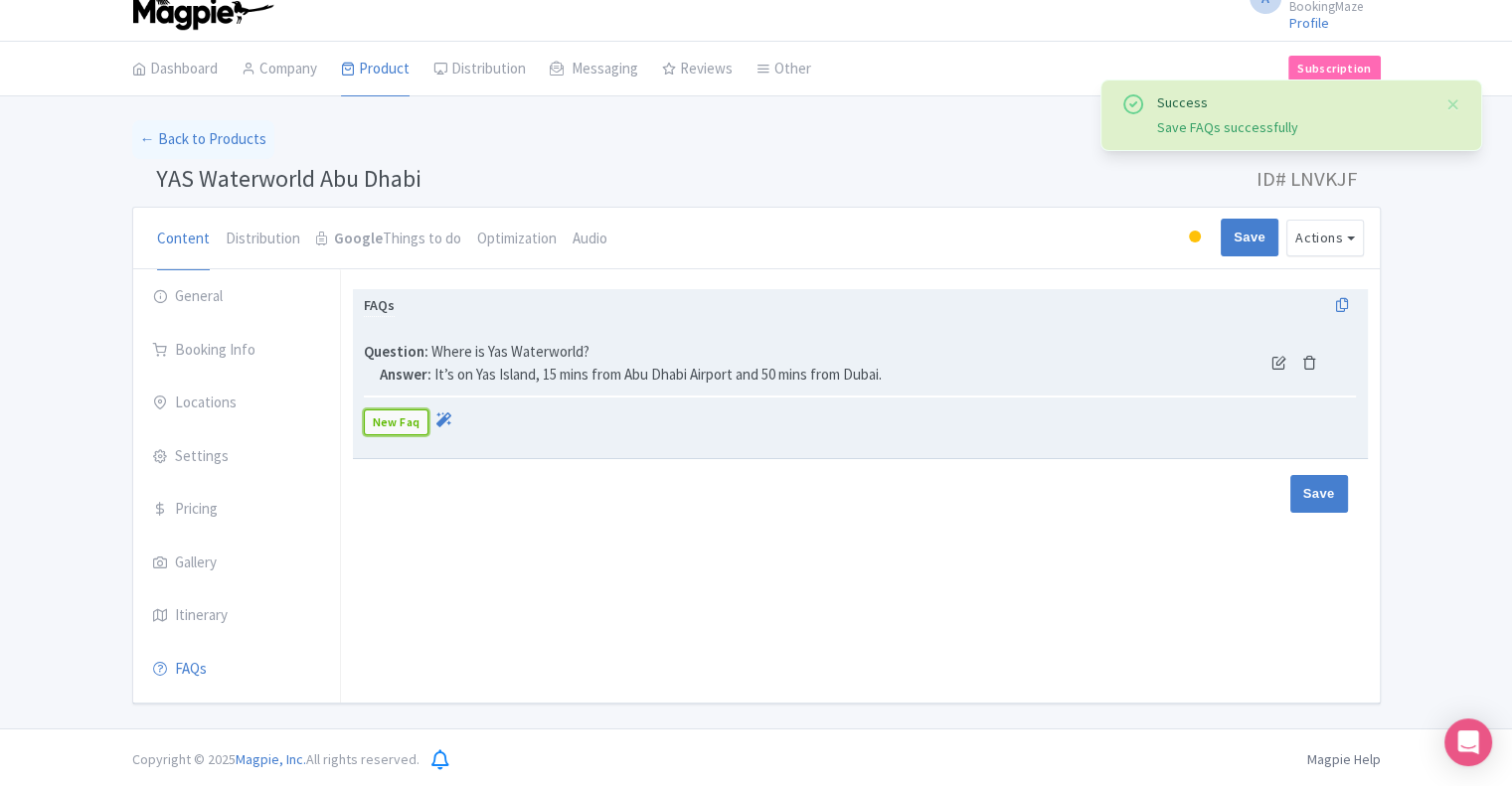 click on "New Faq" at bounding box center (397, 422) 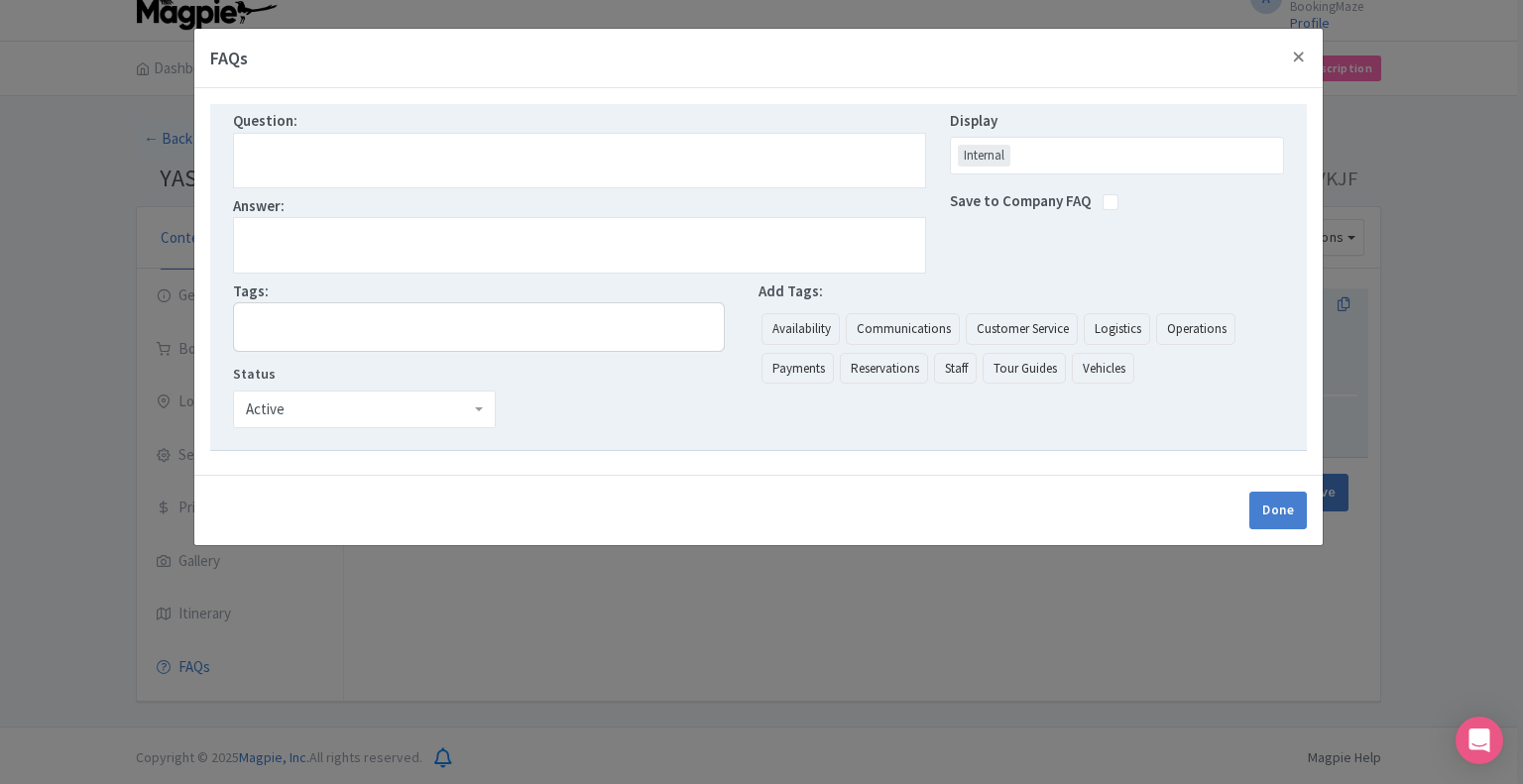click at bounding box center [579, 161] 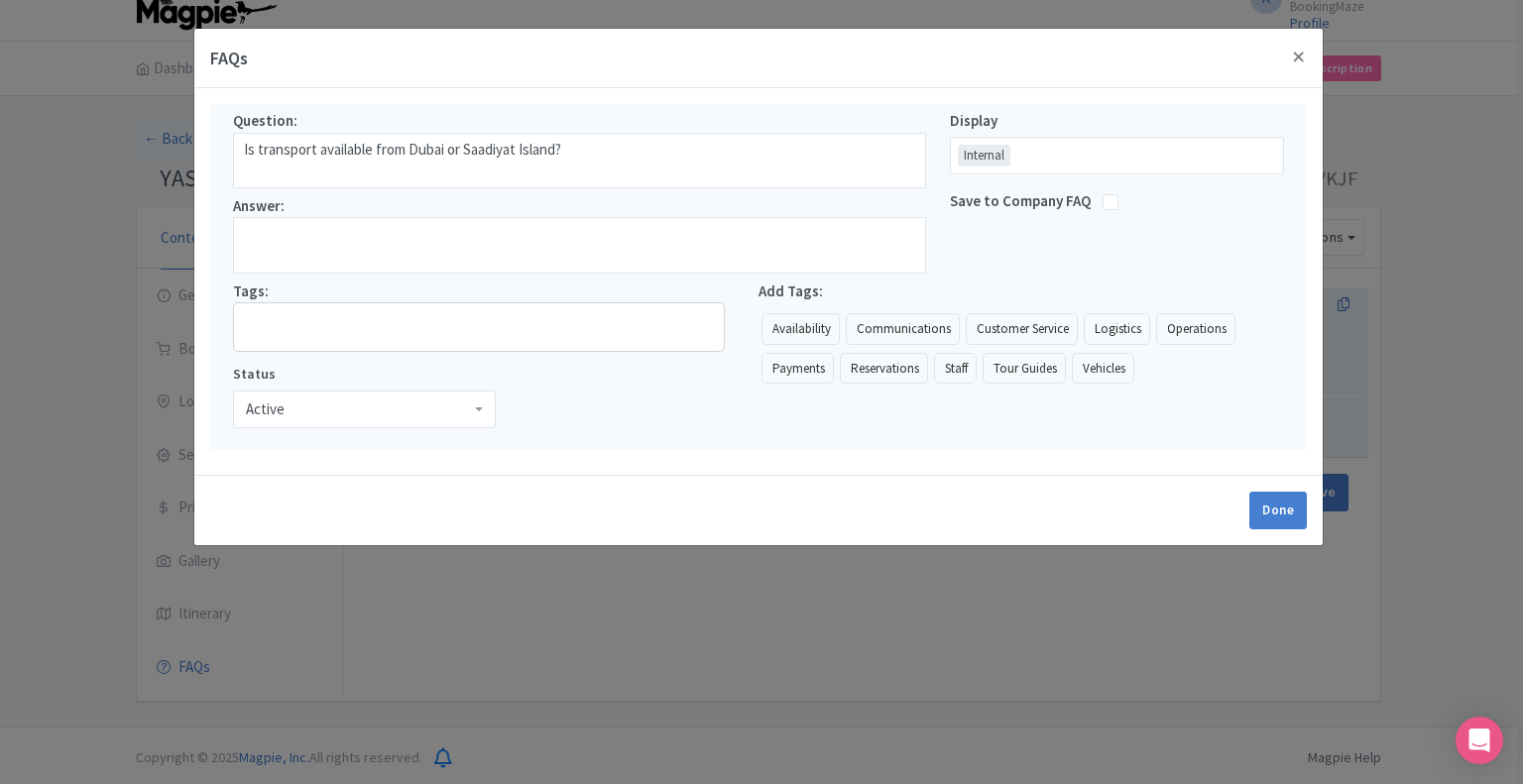 type on "Is transport available from Dubai or Saadiyat Island?" 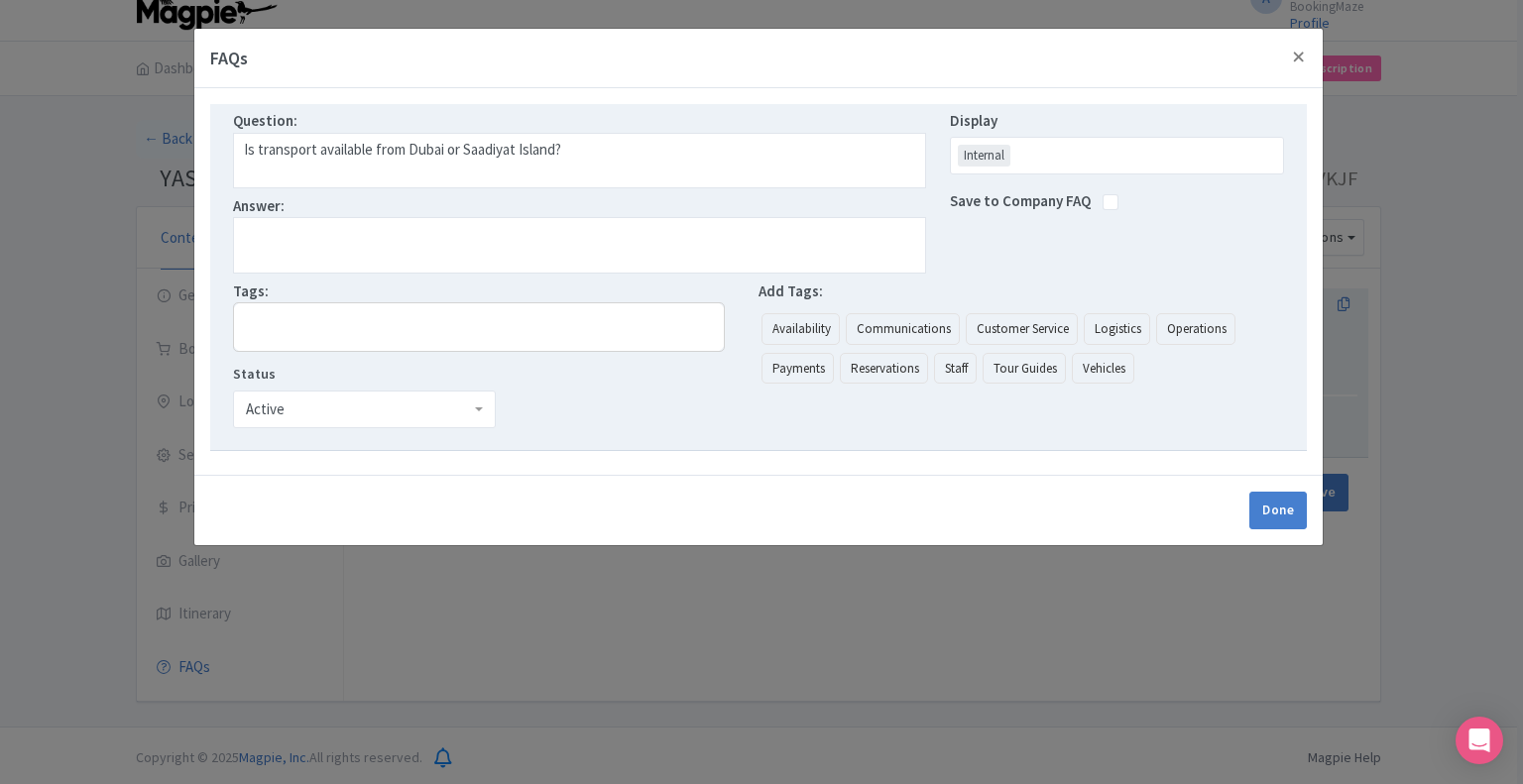 click at bounding box center (579, 245) 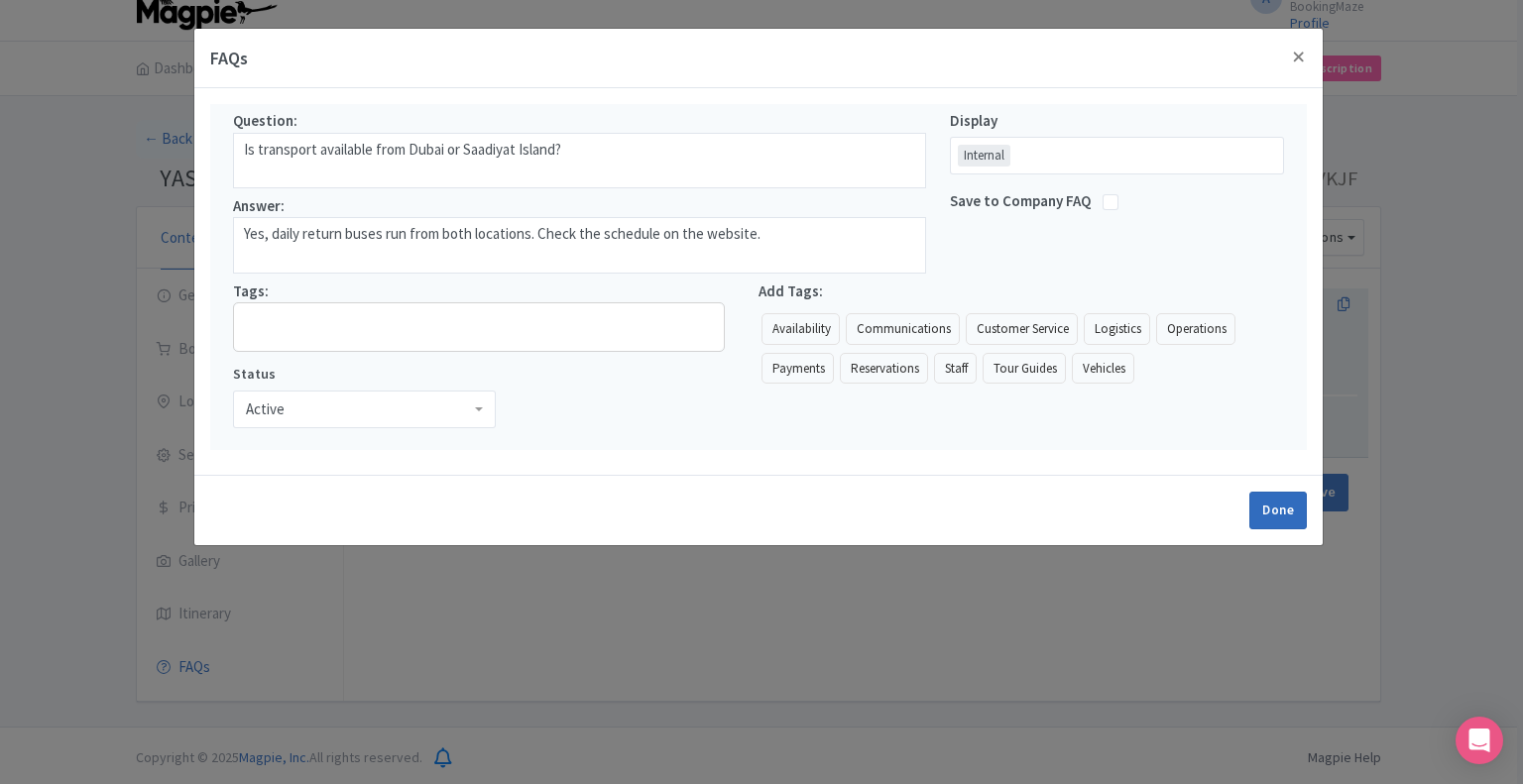 type on "Yes, daily return buses run from both locations. Check the schedule on the website." 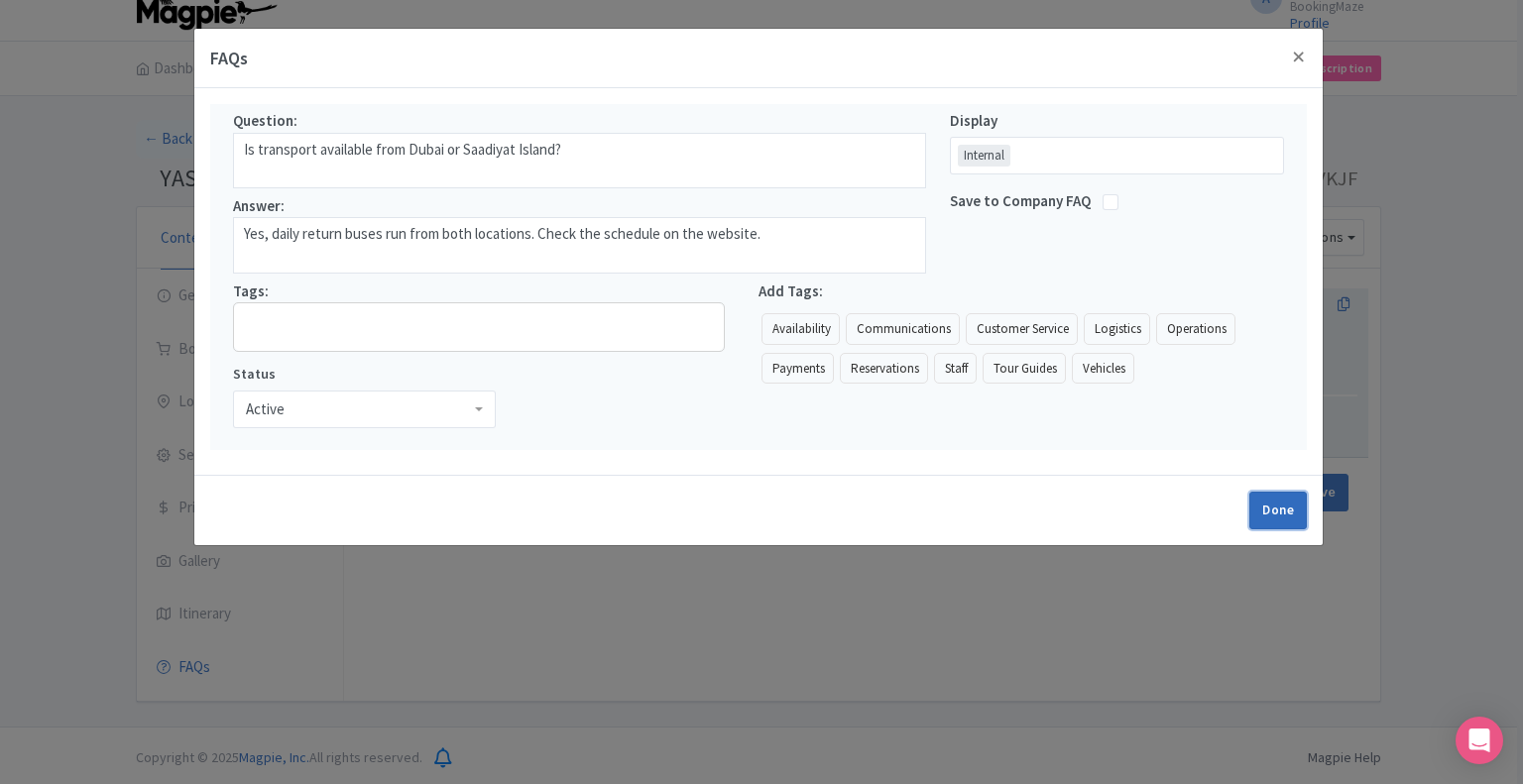 click on "Done" at bounding box center (1278, 510) 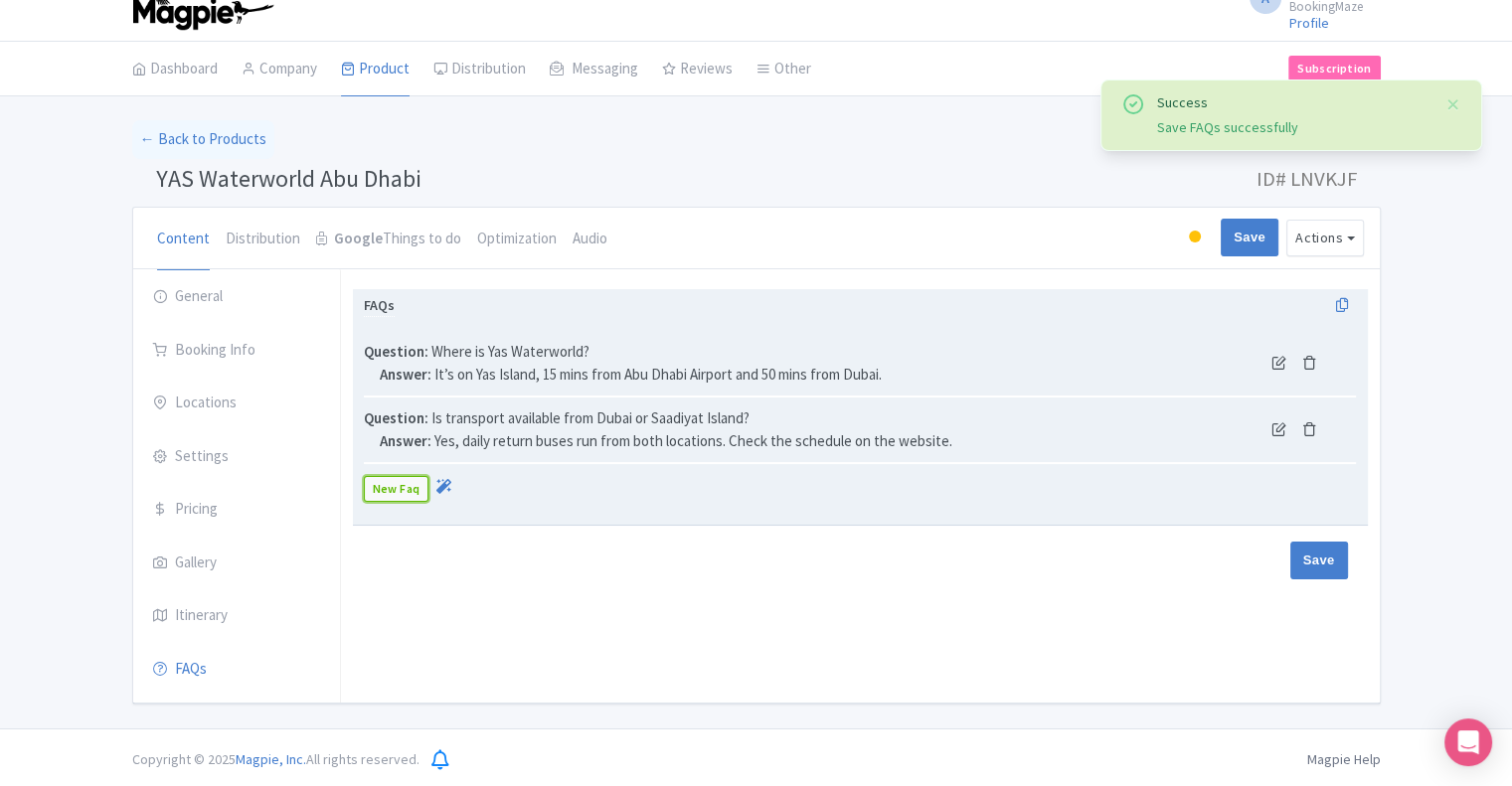 click on "New Faq" at bounding box center (397, 489) 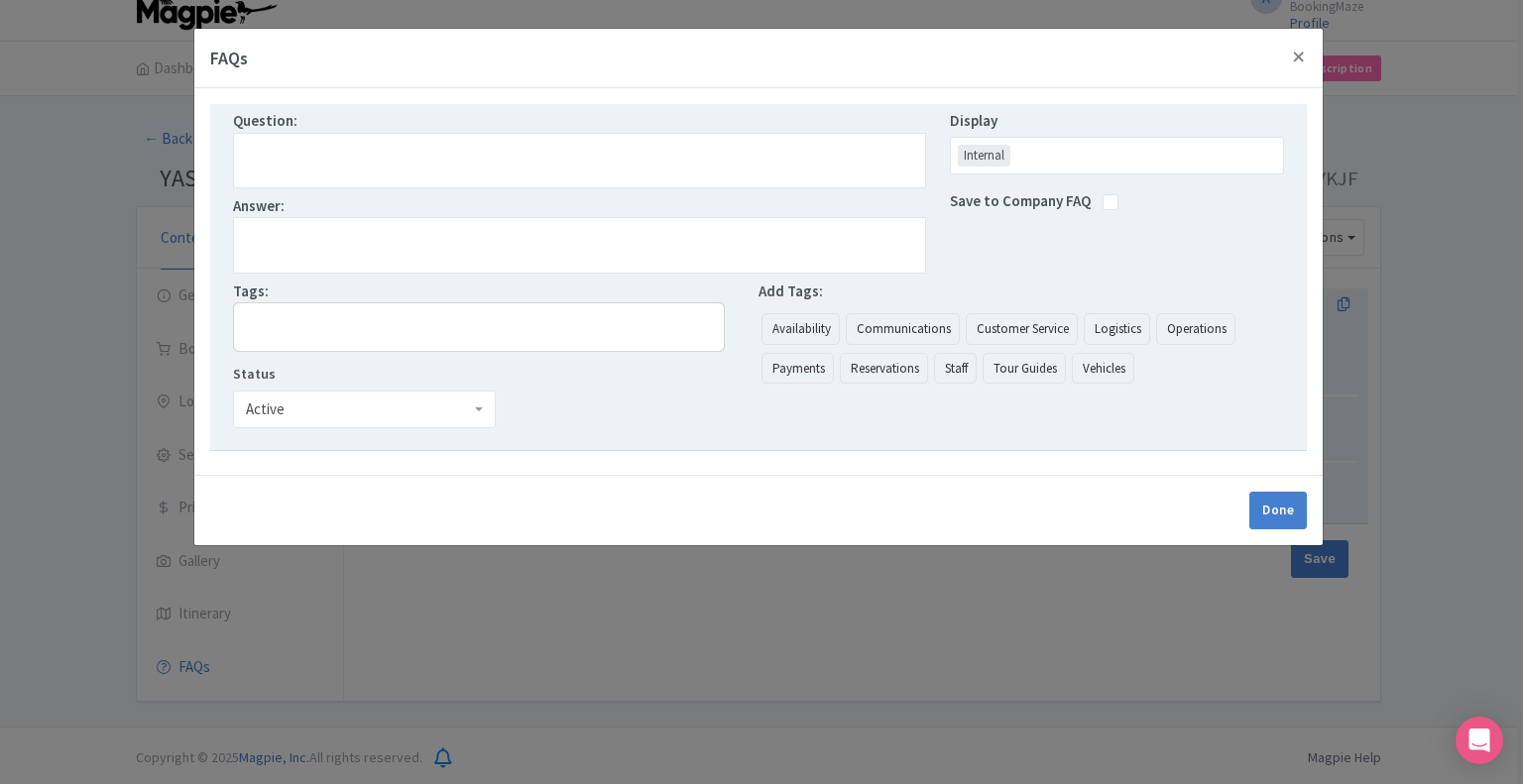 click at bounding box center [579, 161] 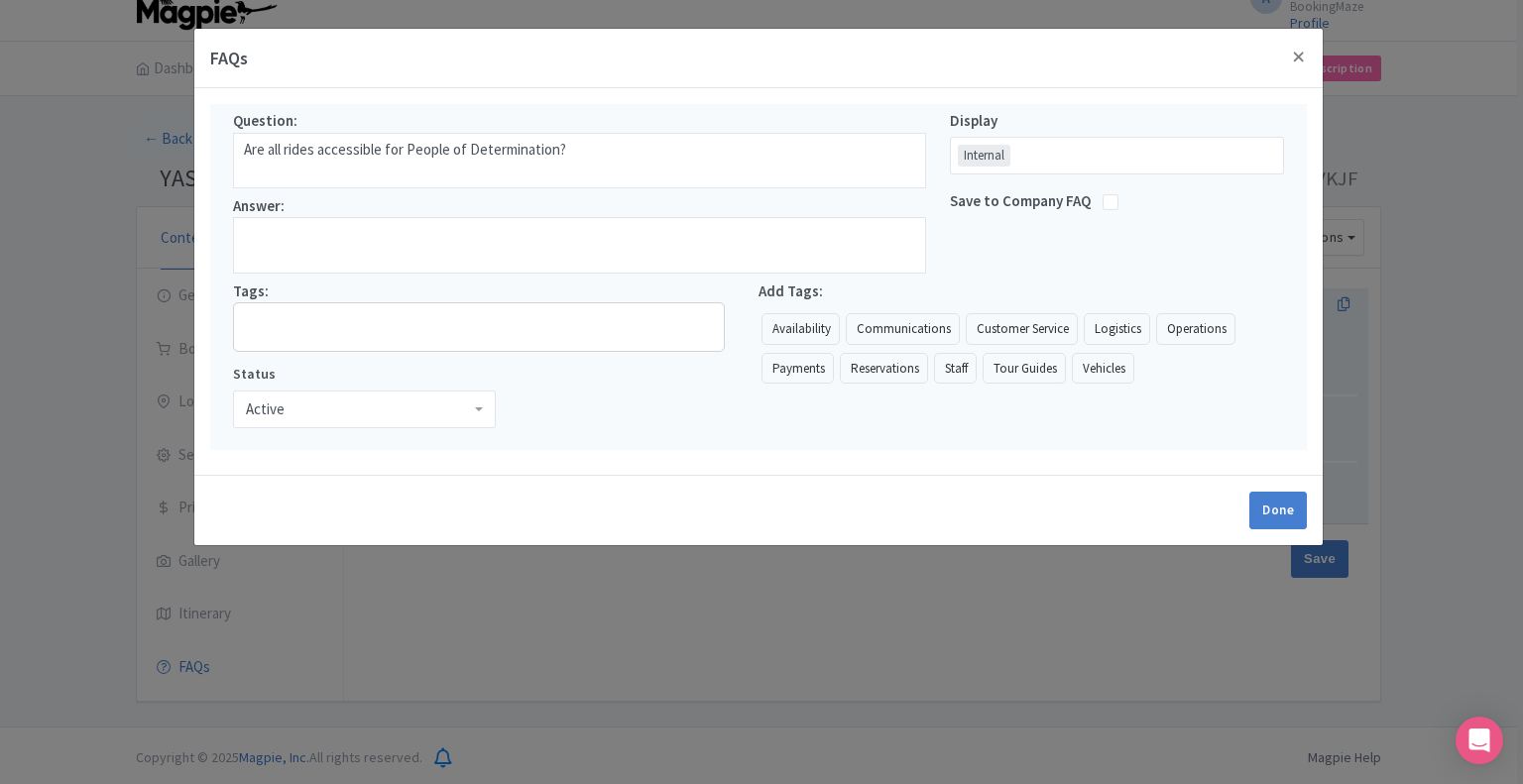 type on "Are all rides accessible for People of Determination?" 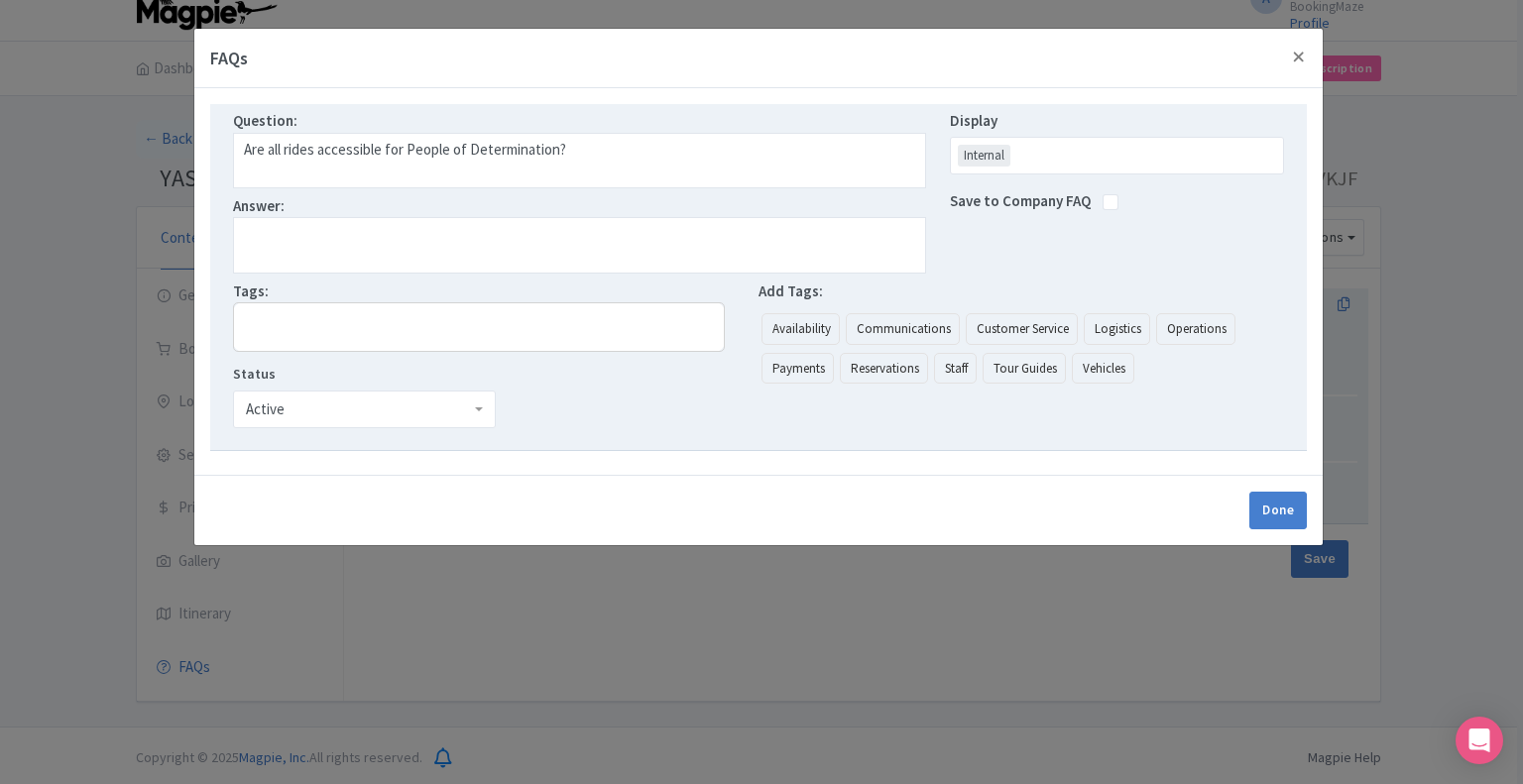 click at bounding box center (579, 245) 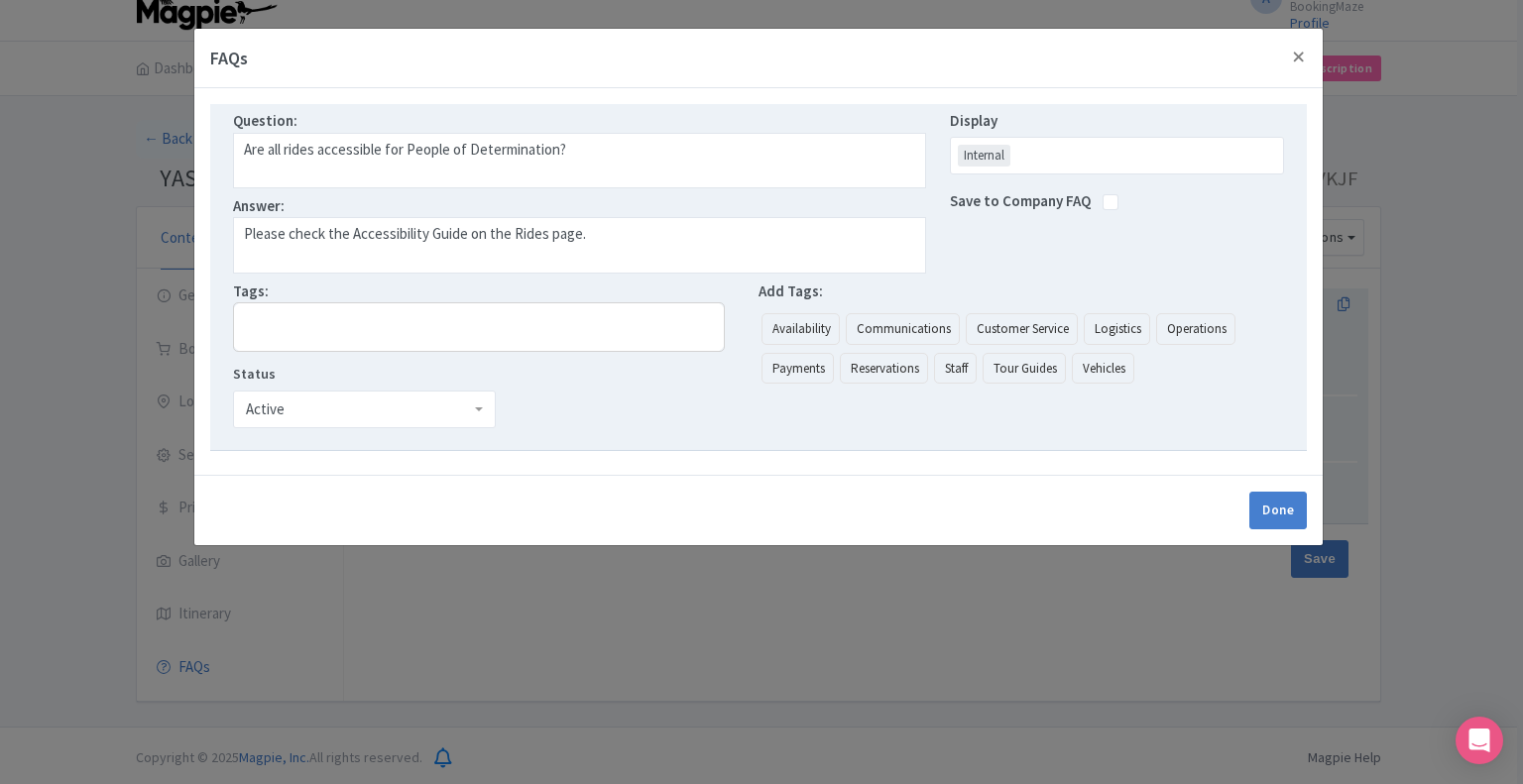 type on "Please check the Accessibility Guide on the Rides page." 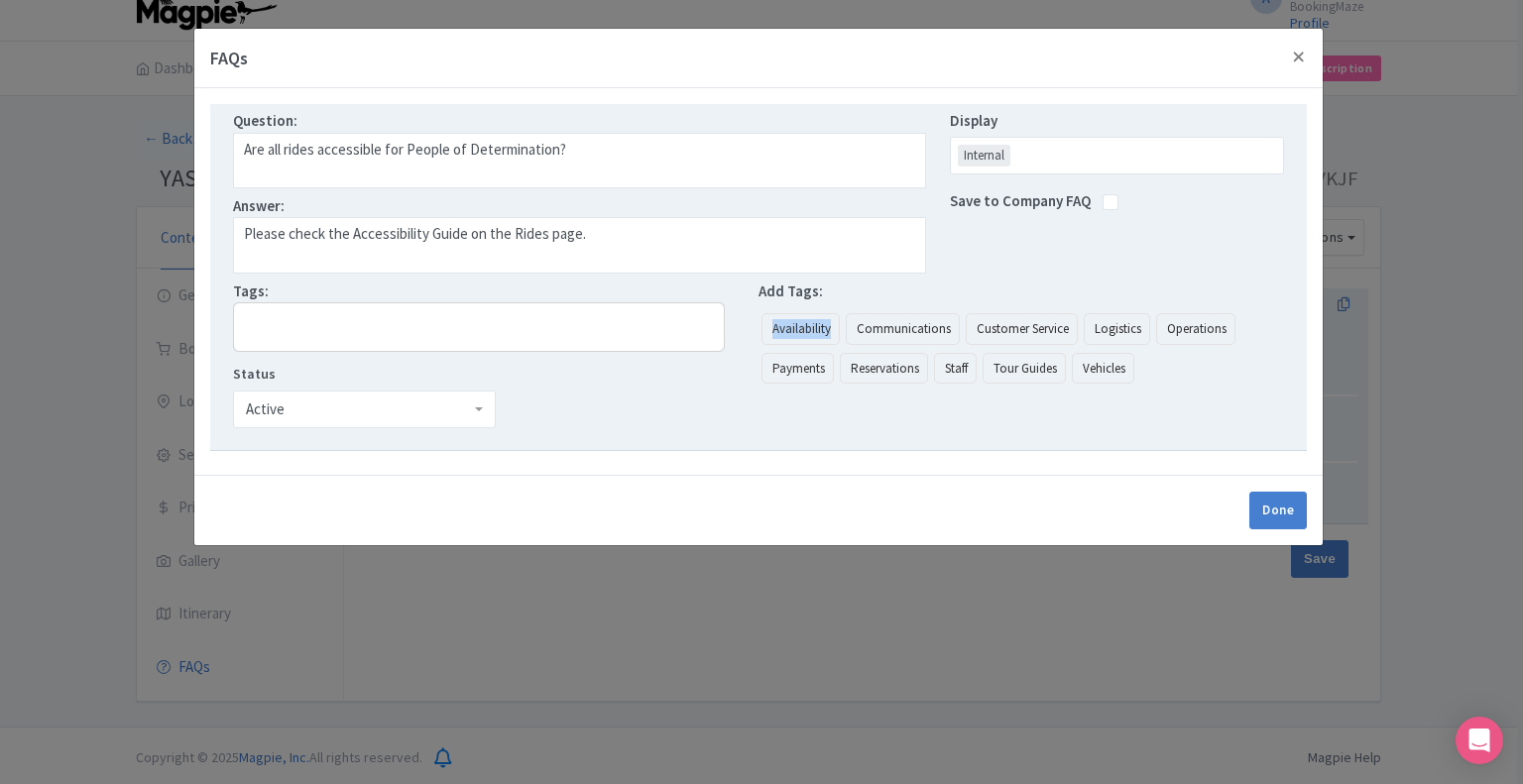 click on "Availability" at bounding box center (800, 329) 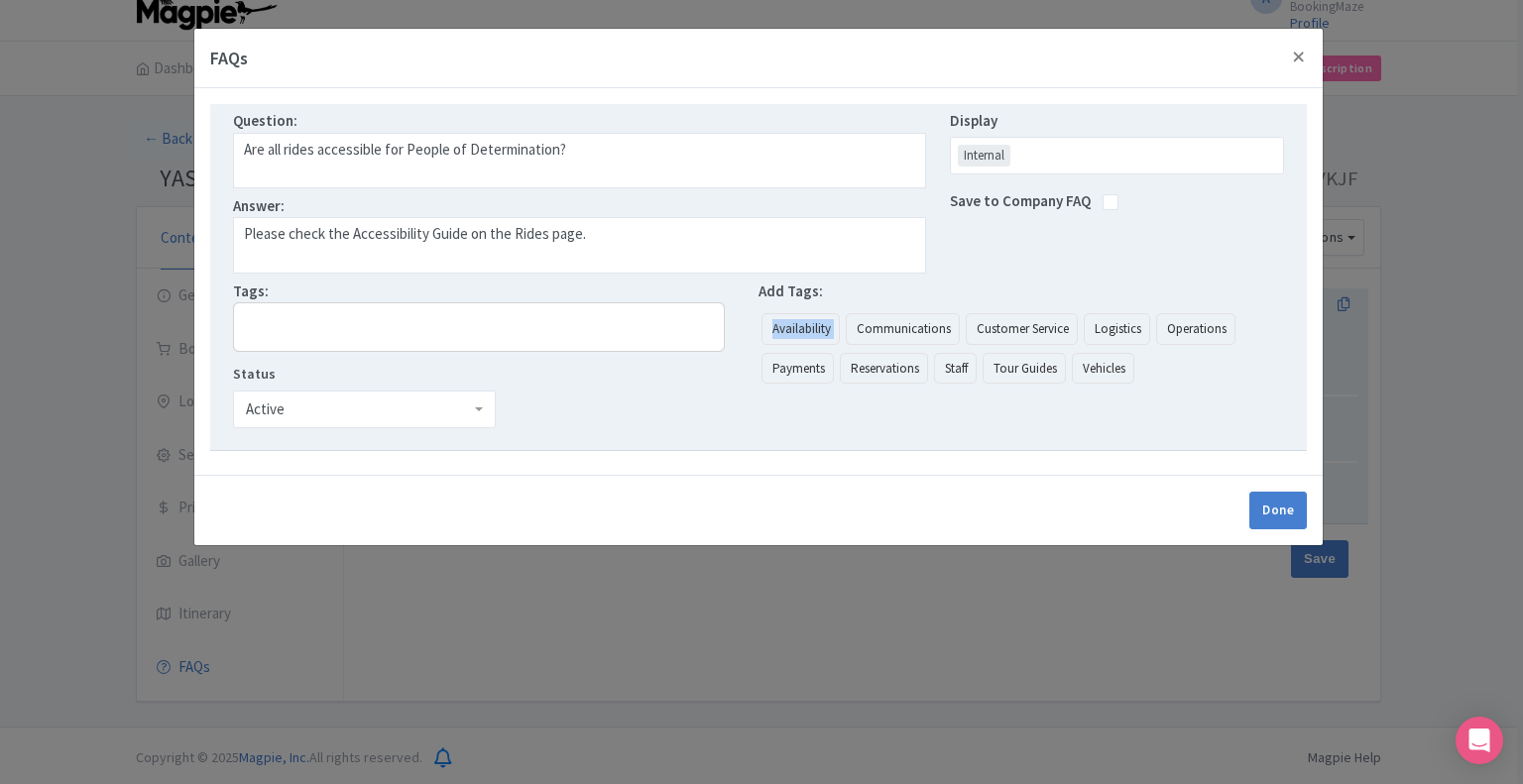 click on "Availability" at bounding box center (800, 329) 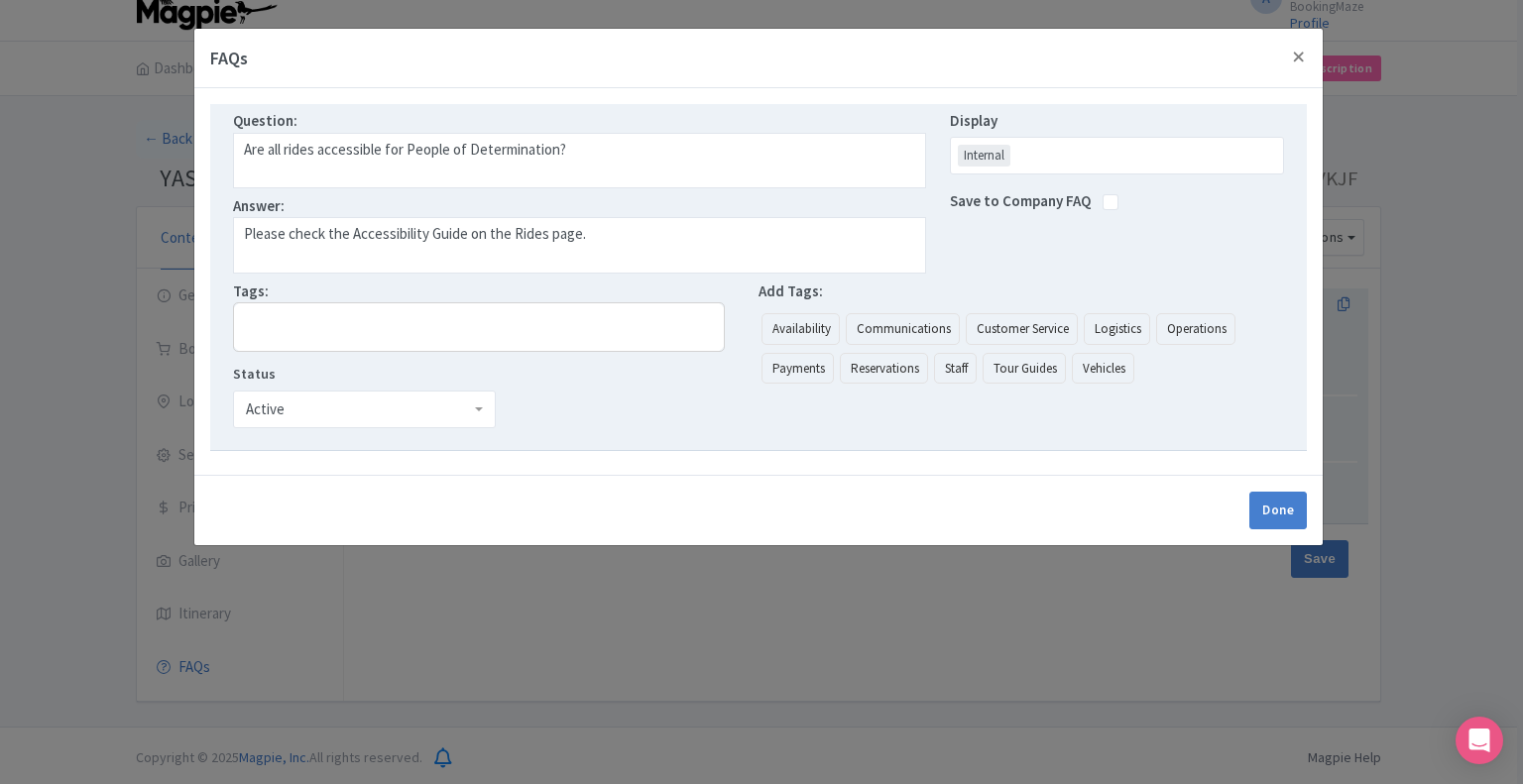 click at bounding box center (479, 327) 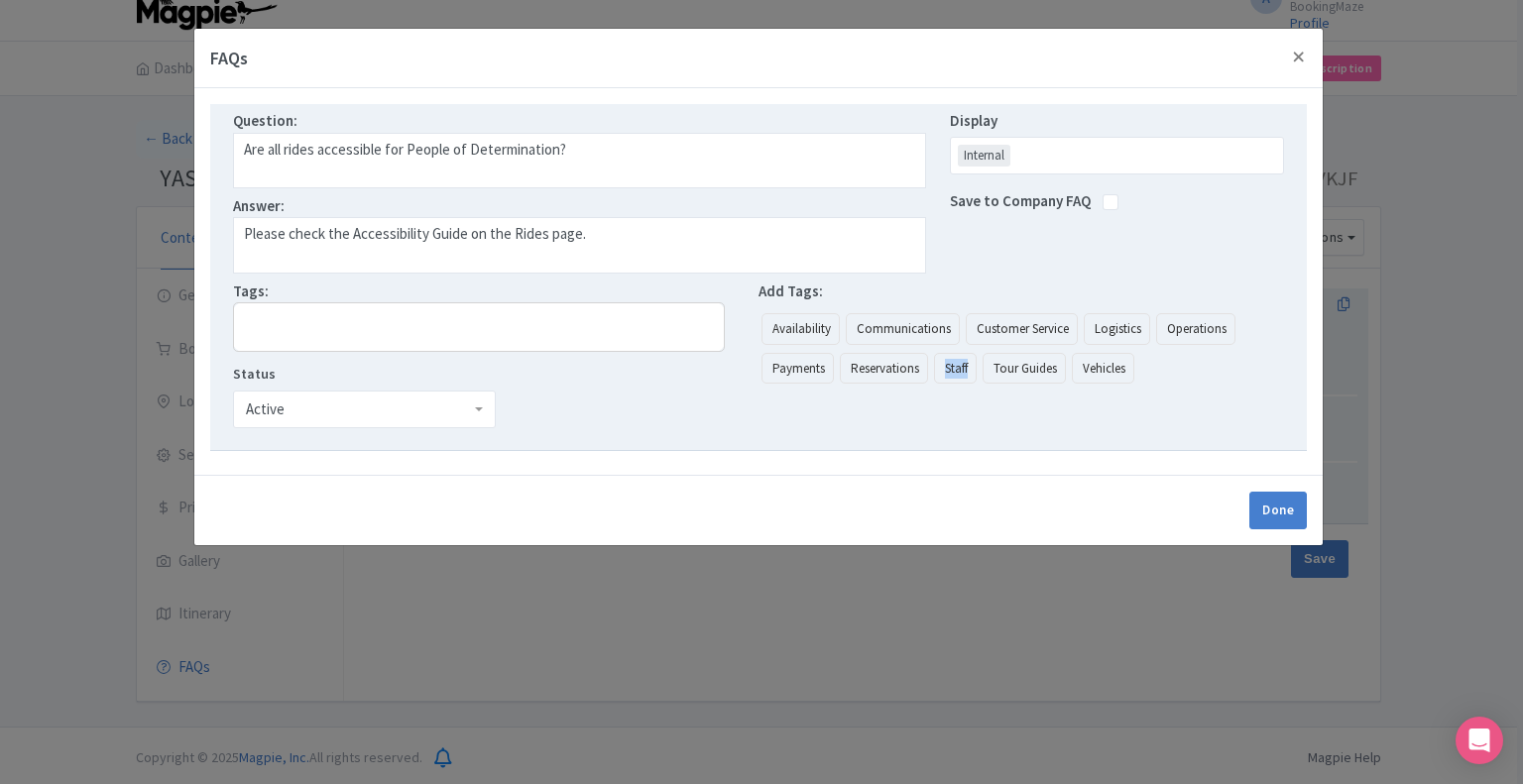 click on "Staff" at bounding box center [955, 369] 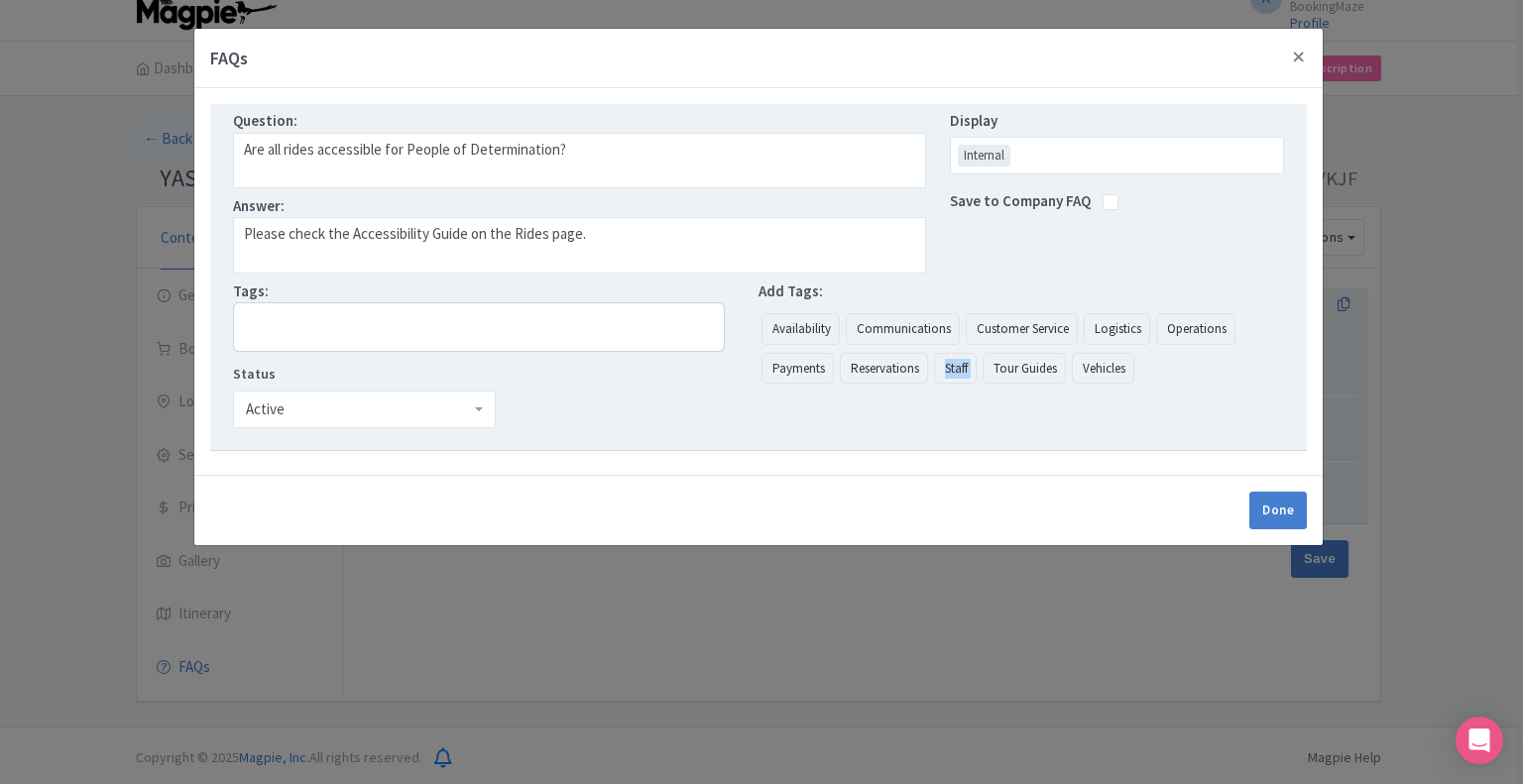 click on "Staff" at bounding box center [955, 369] 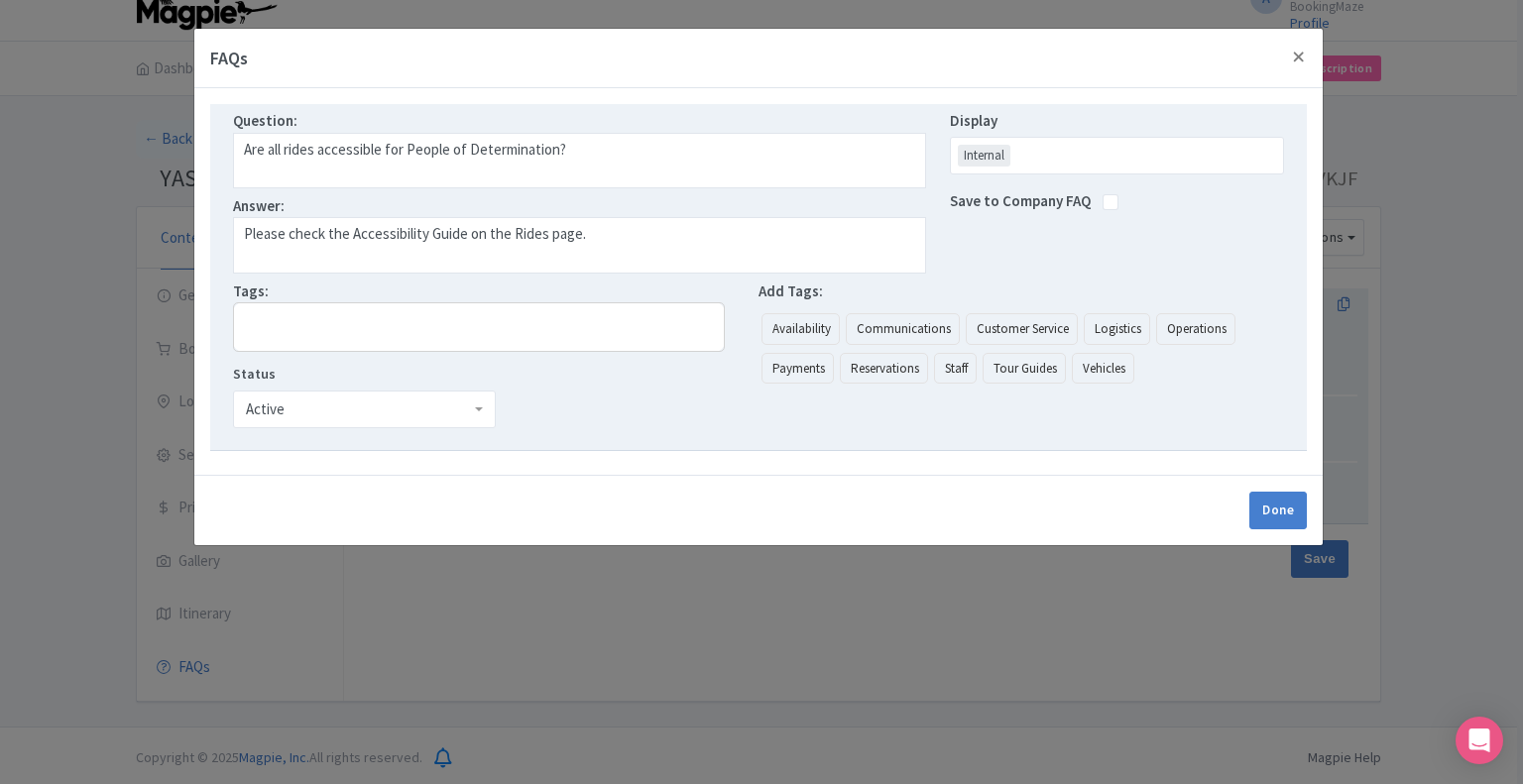 click on "Tour Guides" at bounding box center (1024, 369) 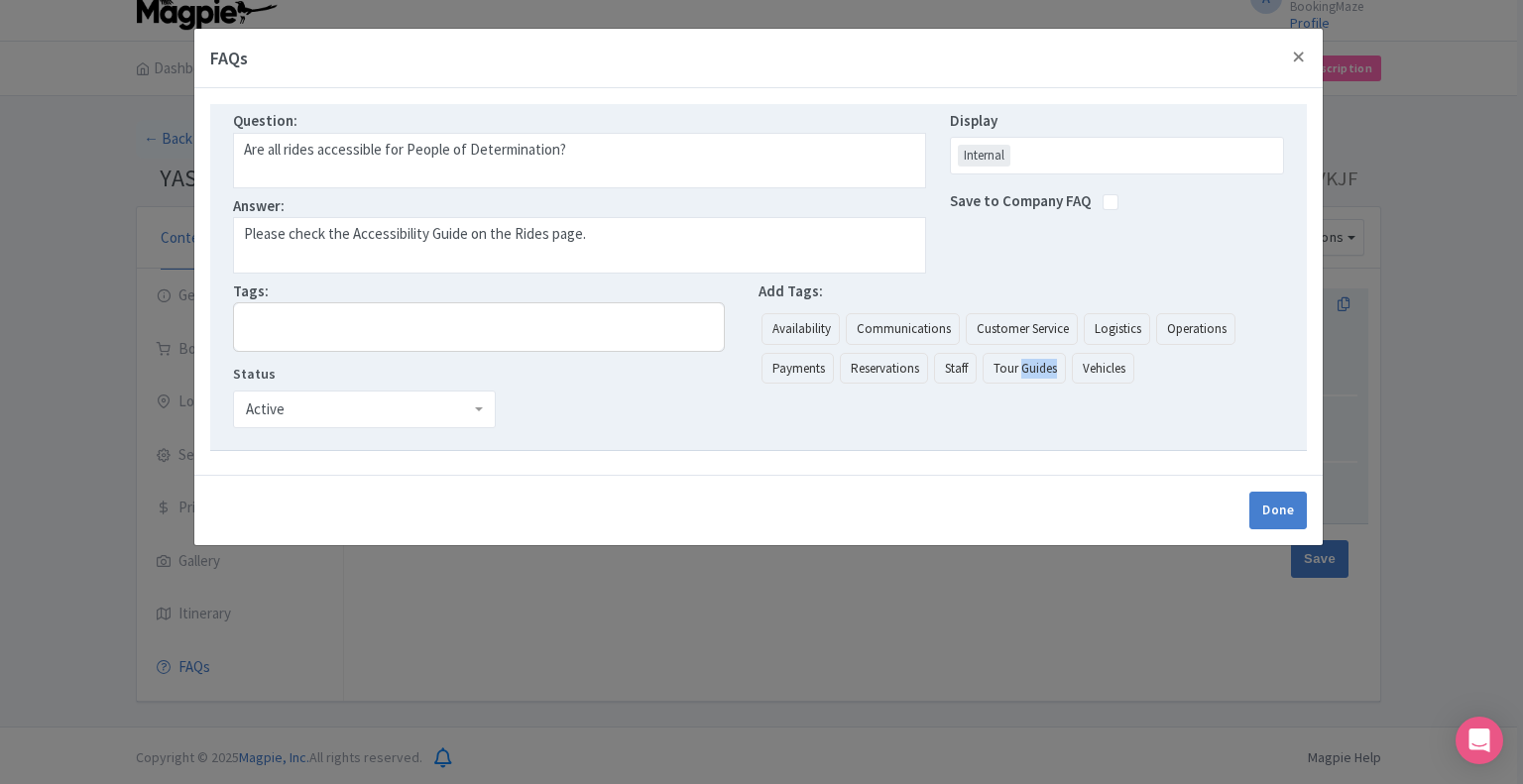 click on "Tour Guides" at bounding box center (1024, 369) 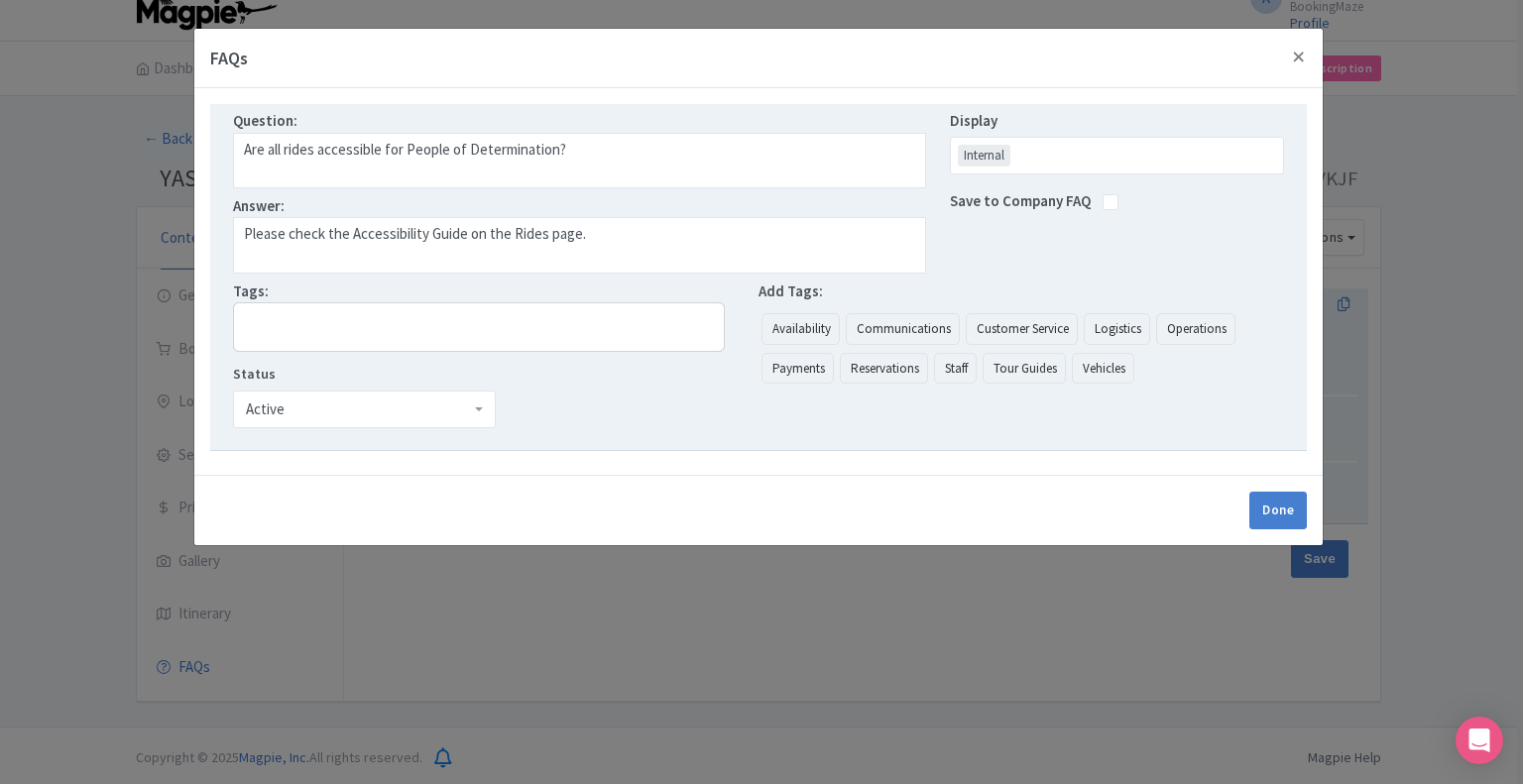 click on "Vehicles" at bounding box center (1103, 369) 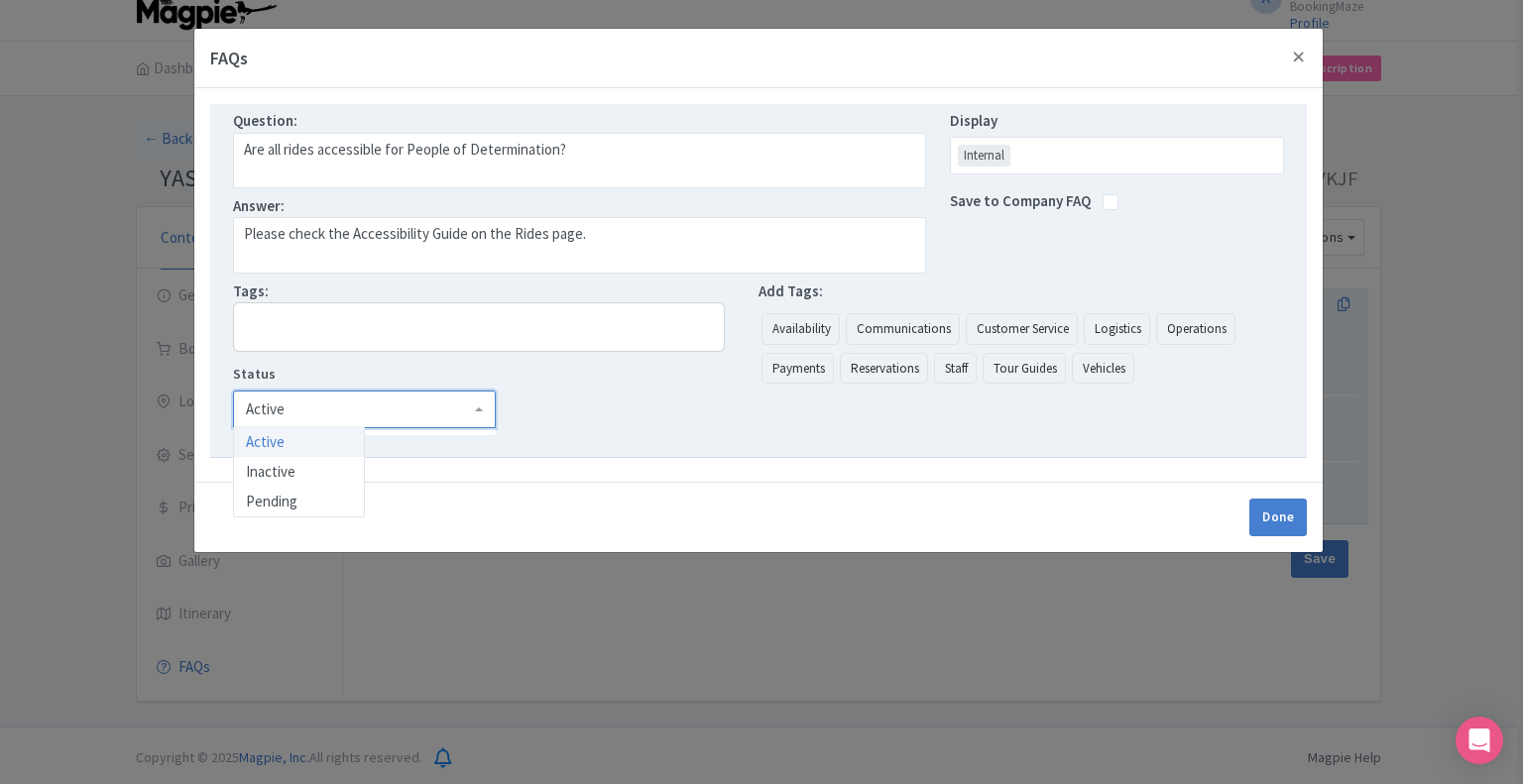 click on "Active" at bounding box center (364, 409) 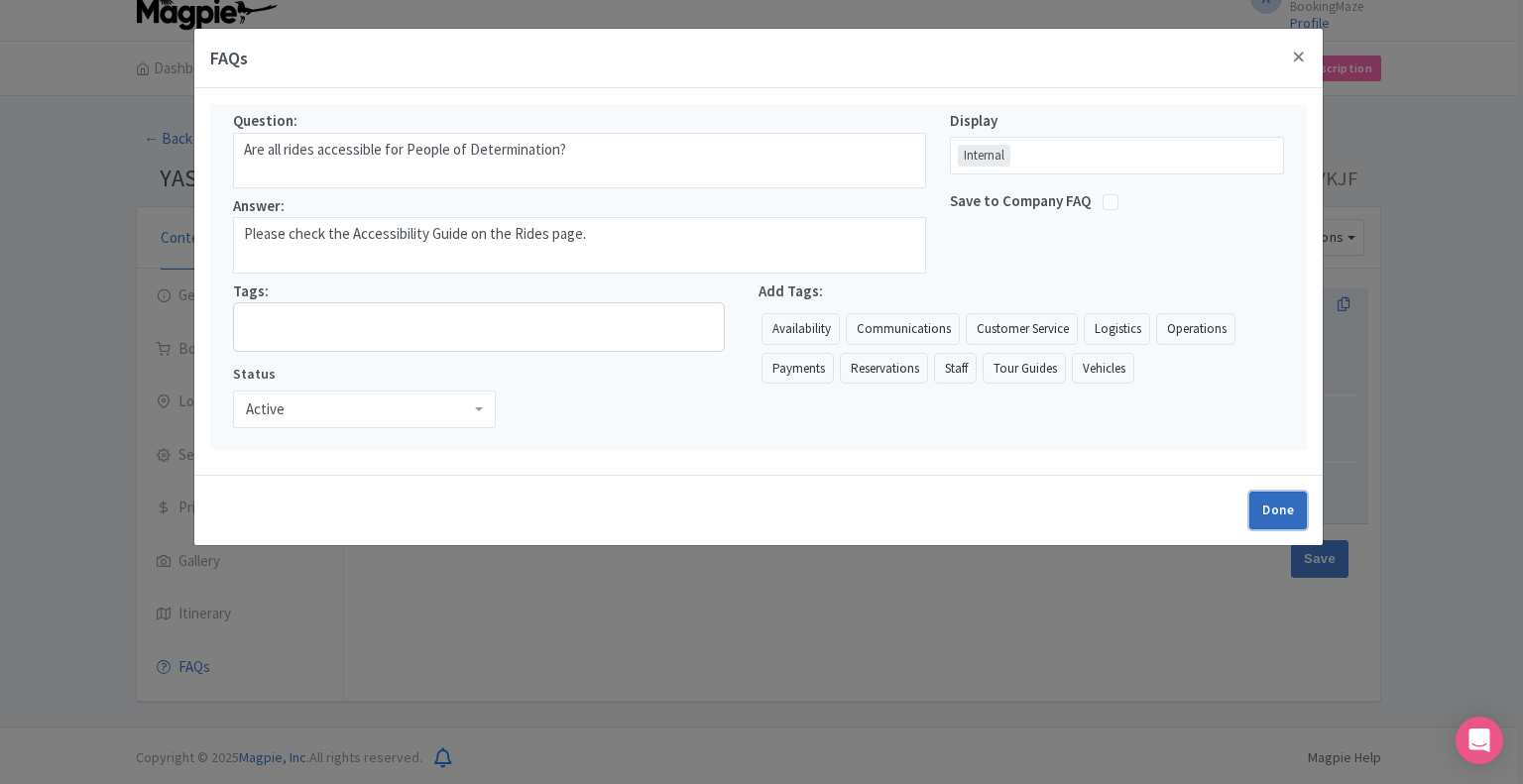 click on "Done" at bounding box center [1278, 510] 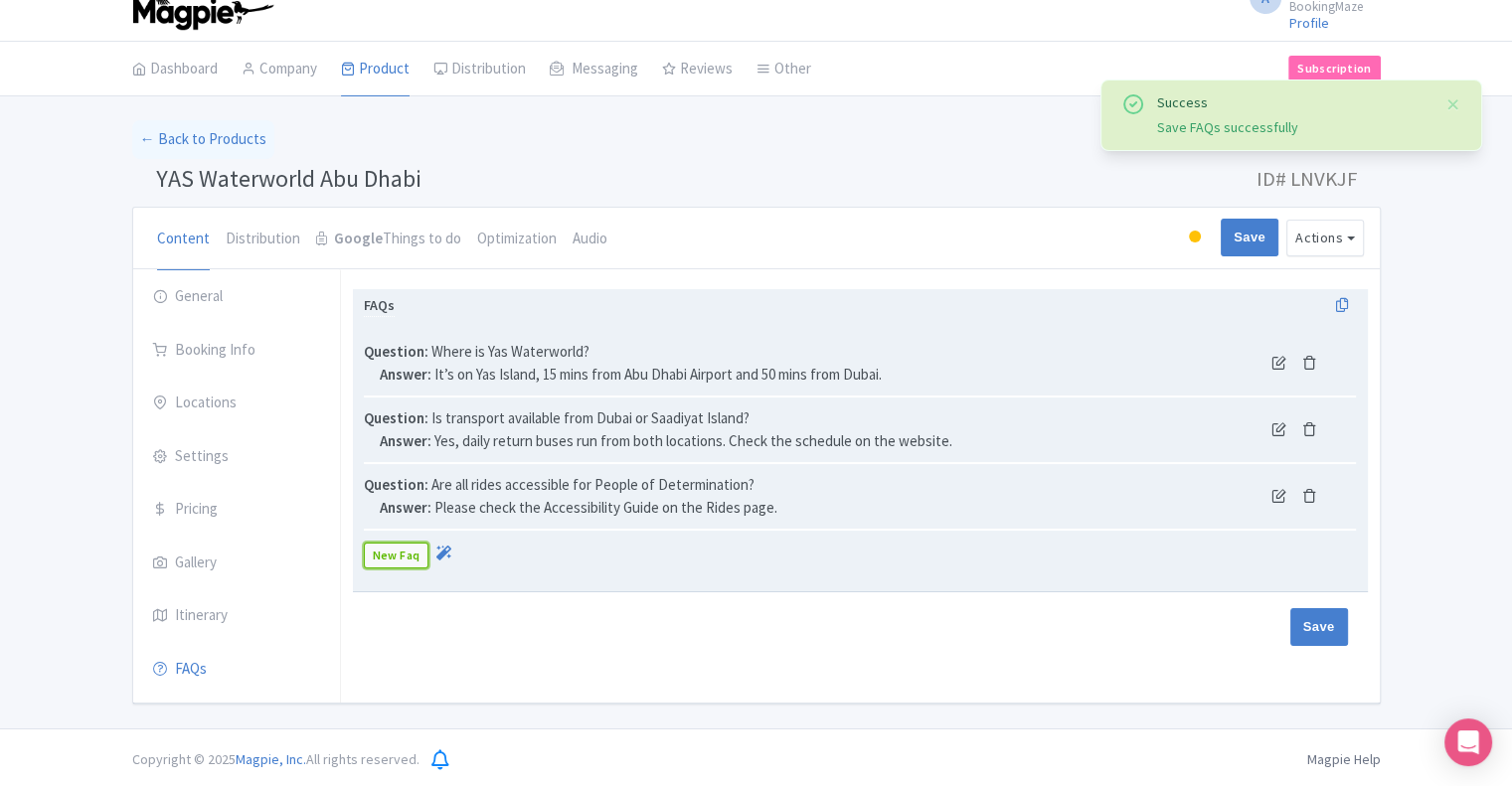 click on "New Faq" at bounding box center [397, 555] 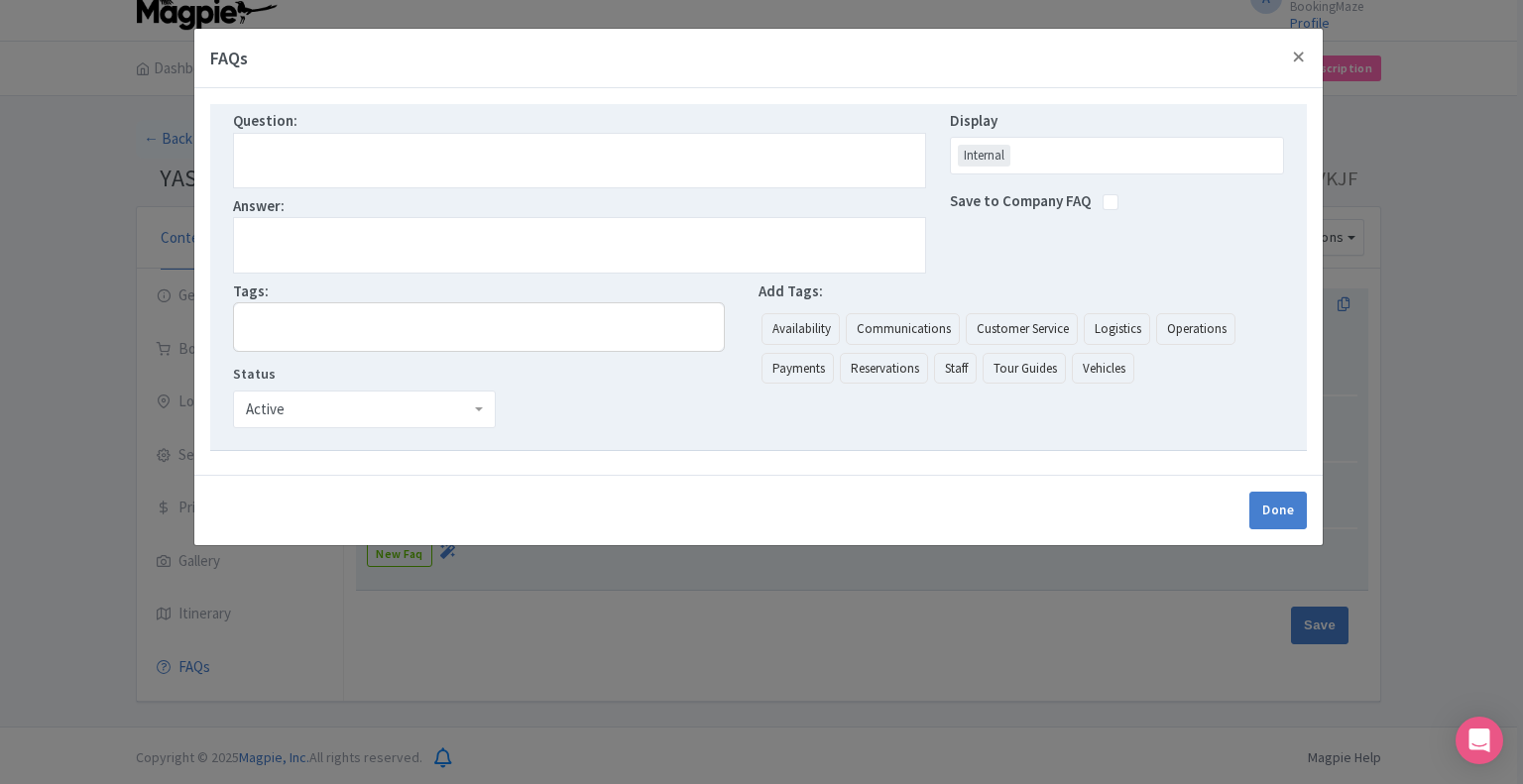 click at bounding box center (579, 161) 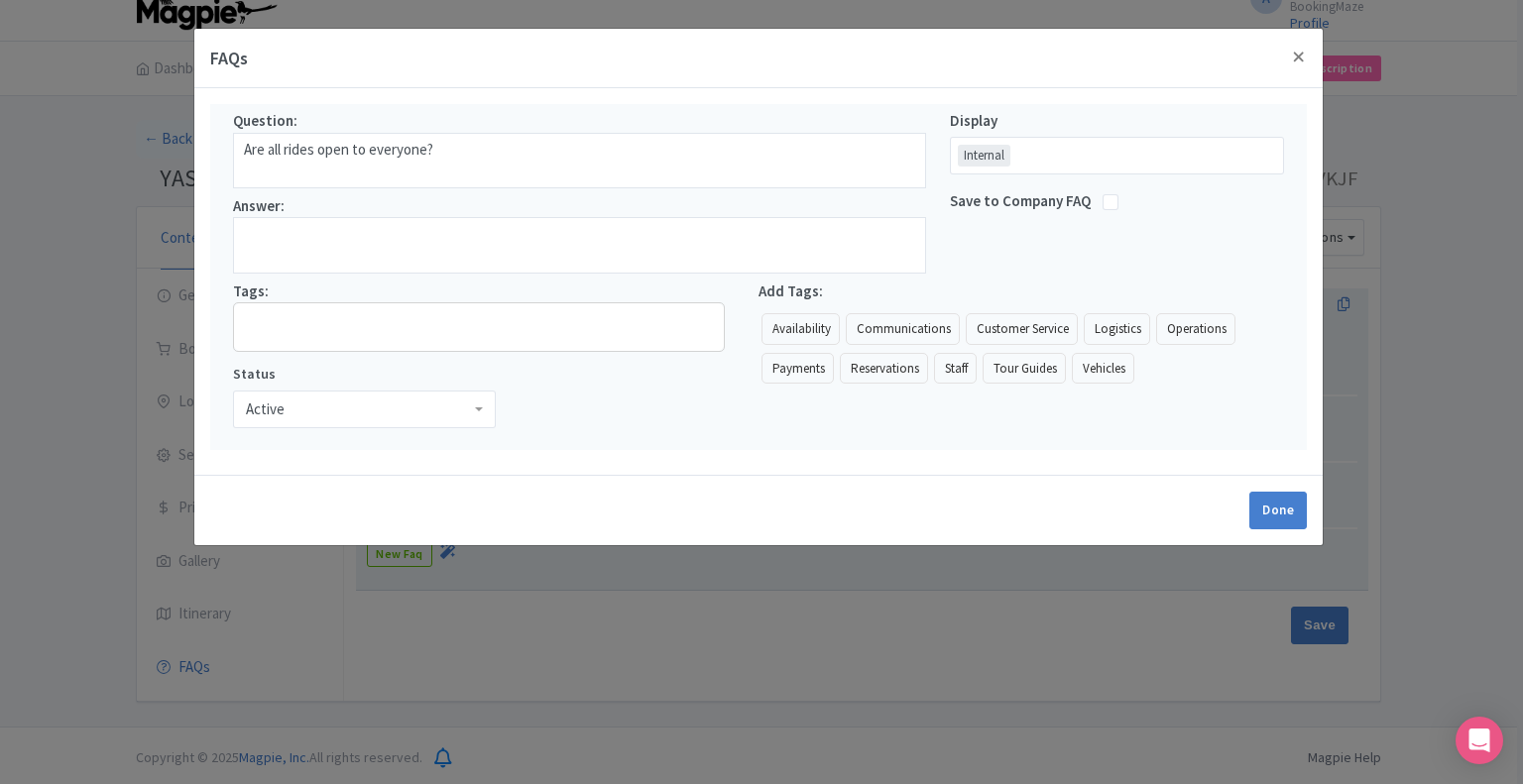 type on "Are all rides open to everyone?" 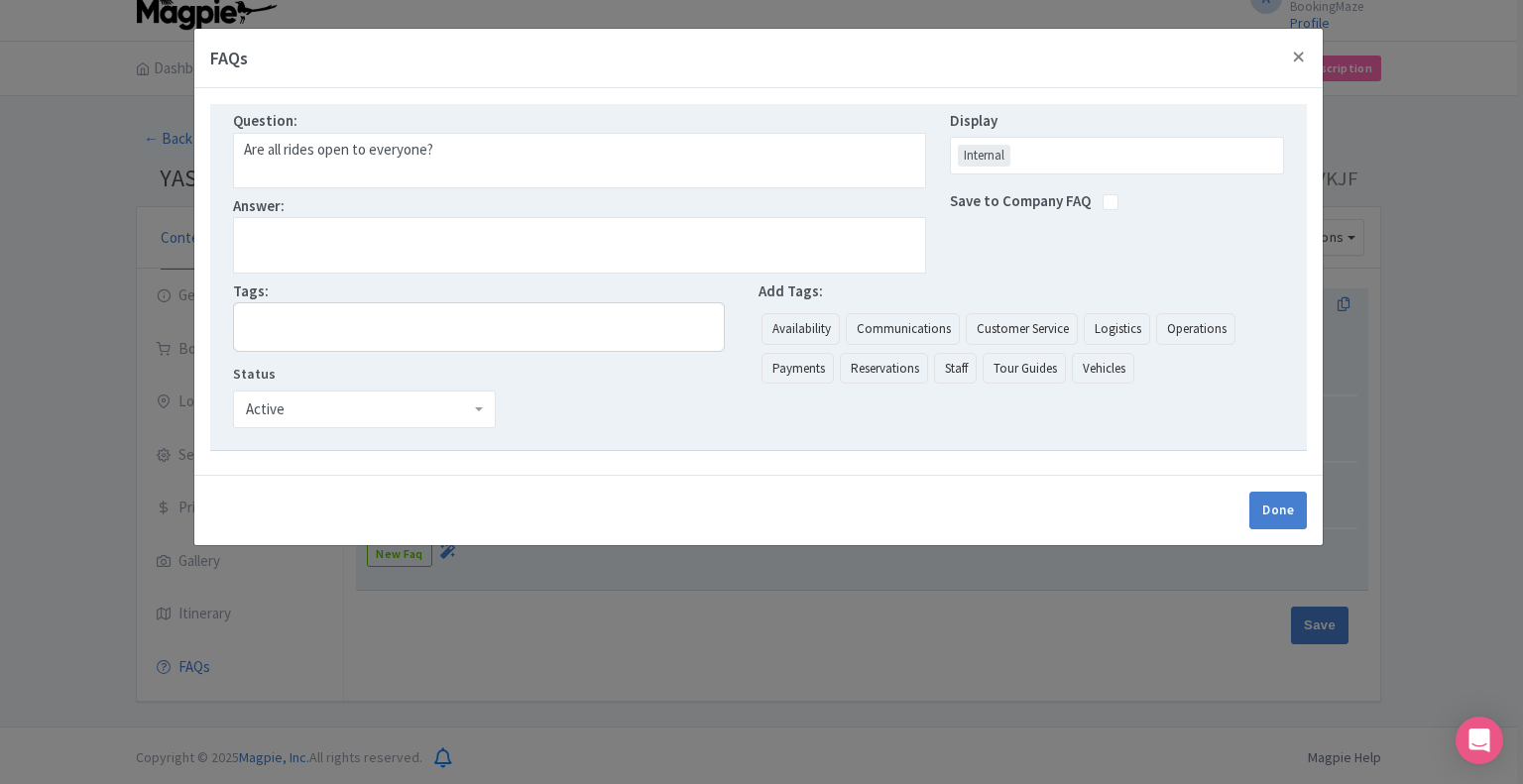 click at bounding box center (579, 245) 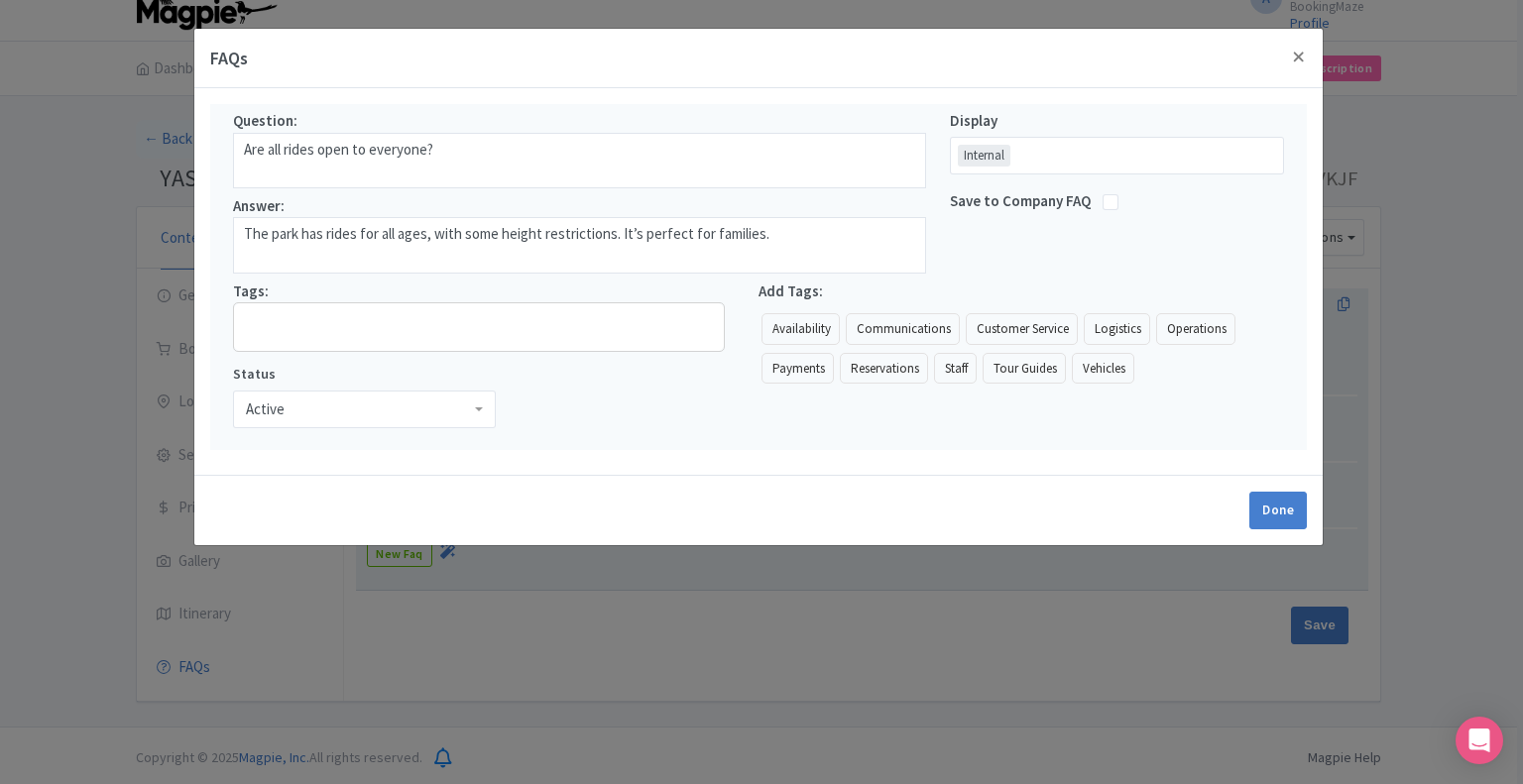 type on "The park has rides for all ages, with some height restrictions. It’s perfect for families." 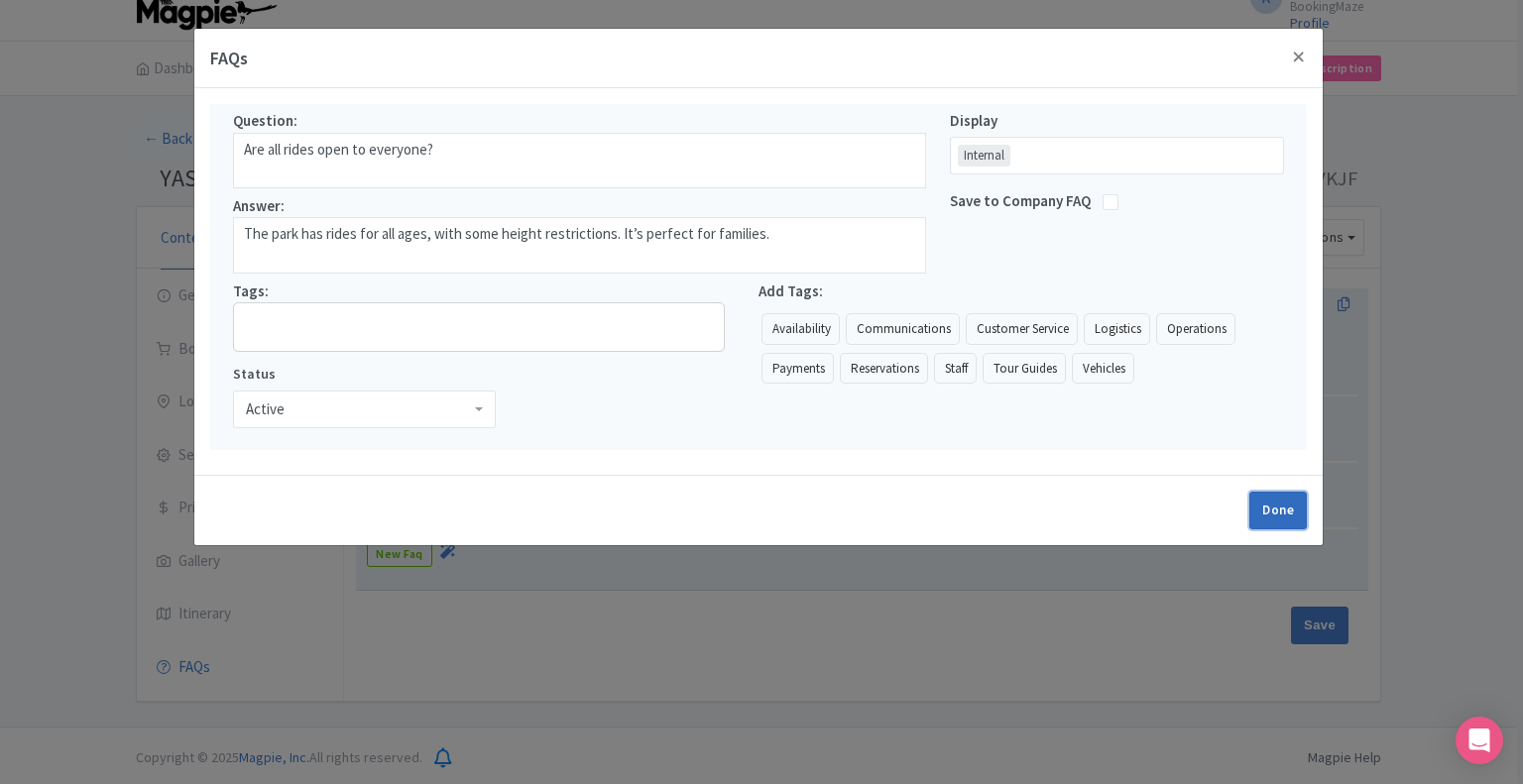 click on "Done" at bounding box center [1278, 510] 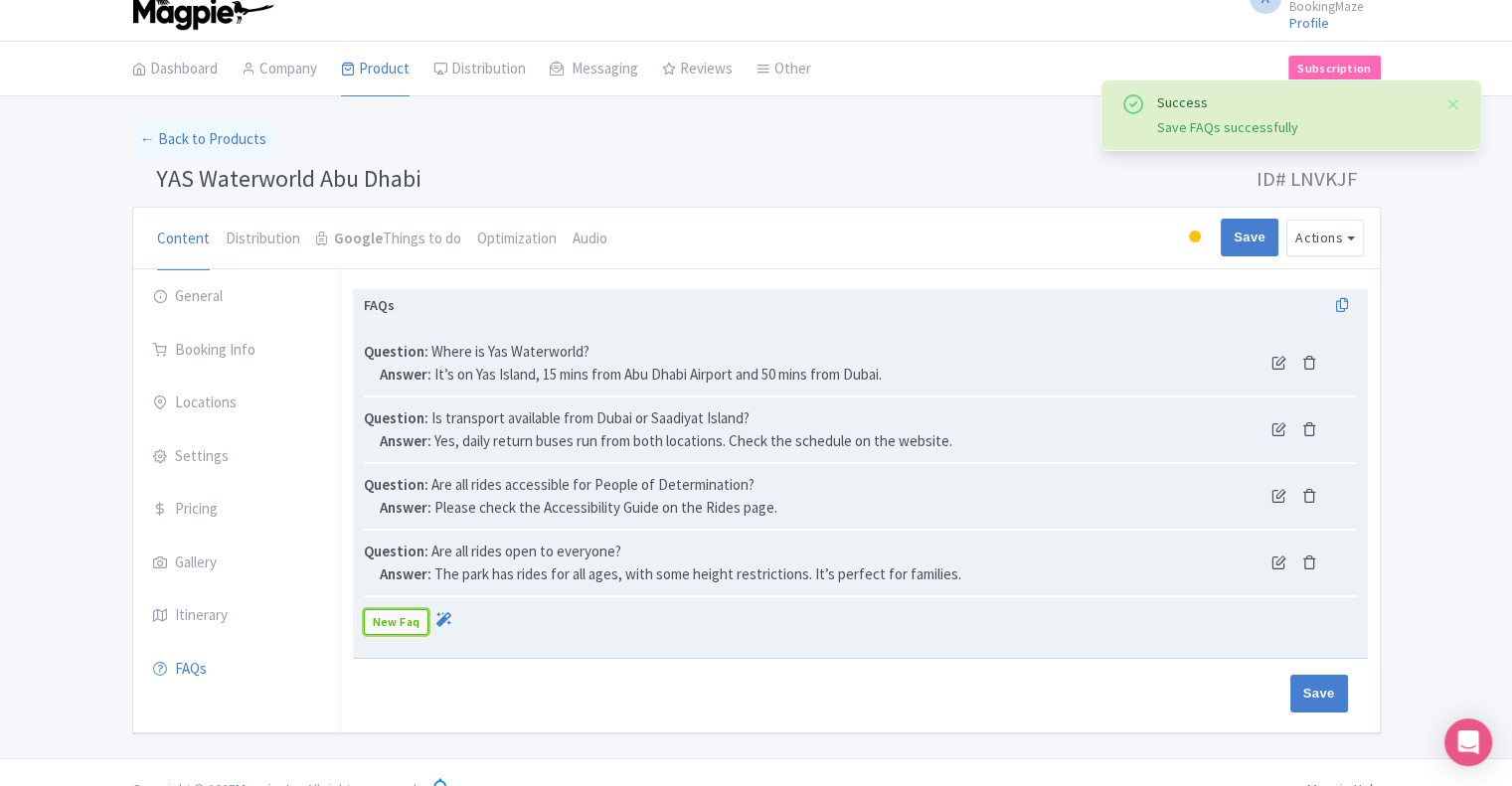 click on "New Faq" at bounding box center (397, 622) 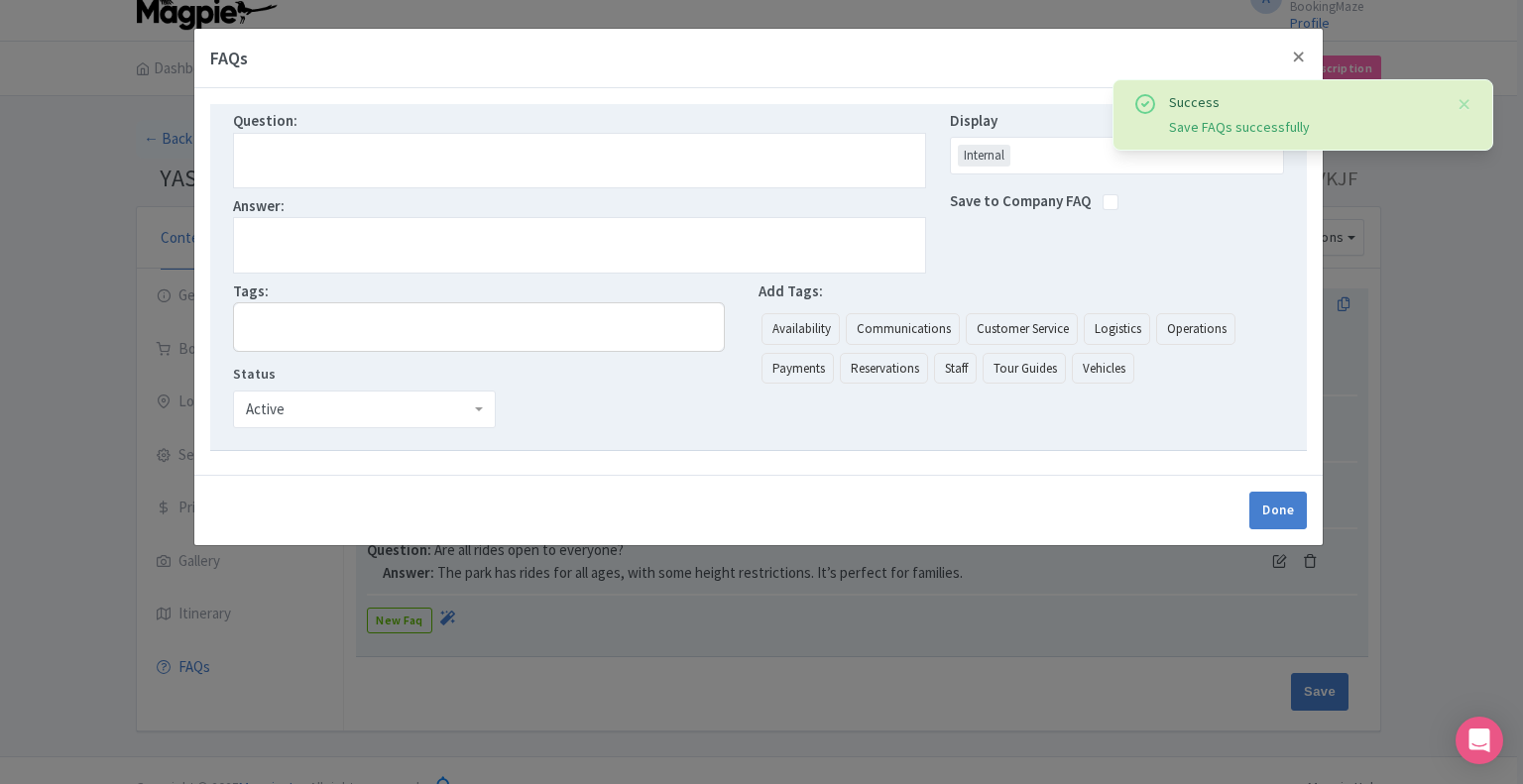 click at bounding box center (579, 161) 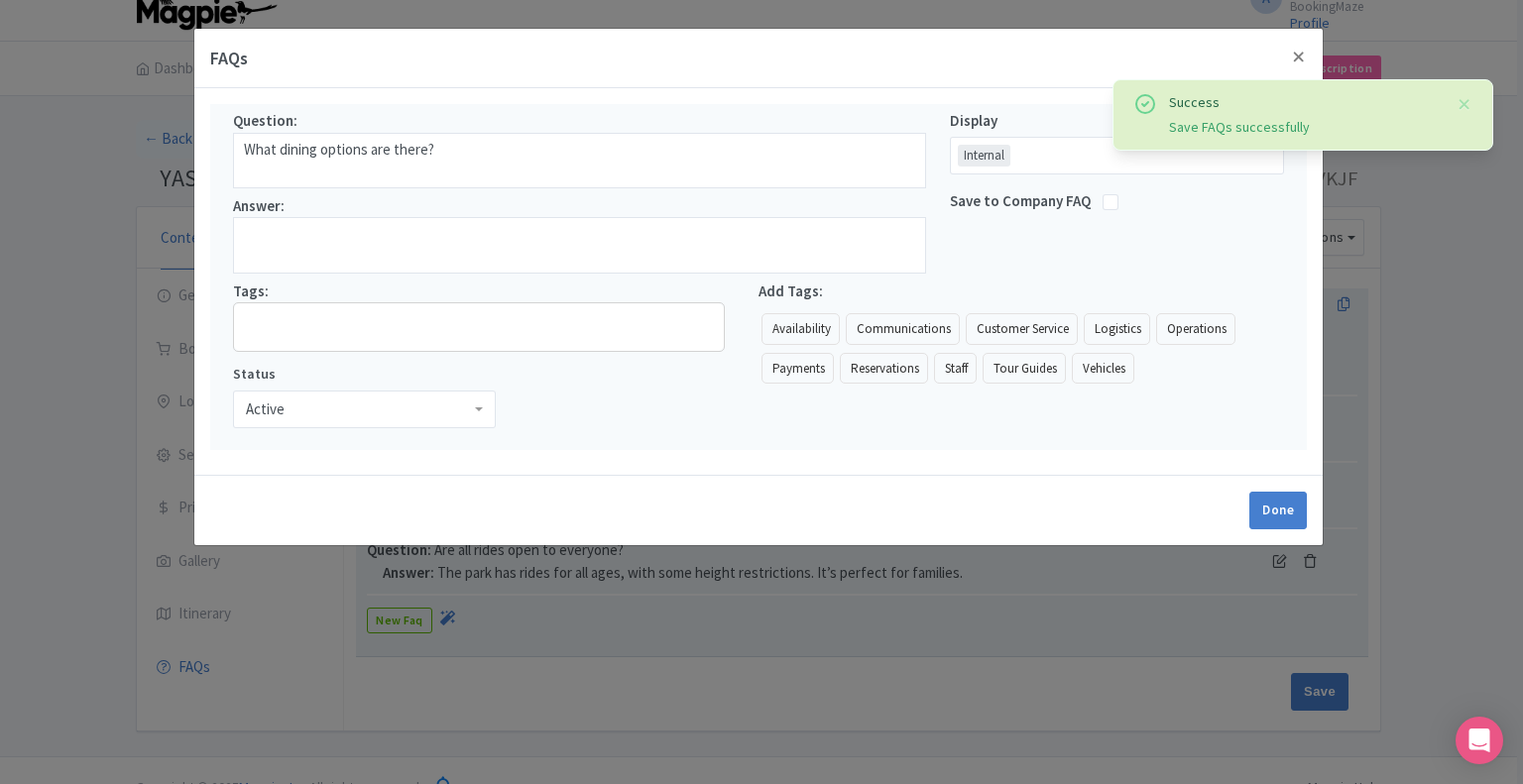 type on "What dining options are there?" 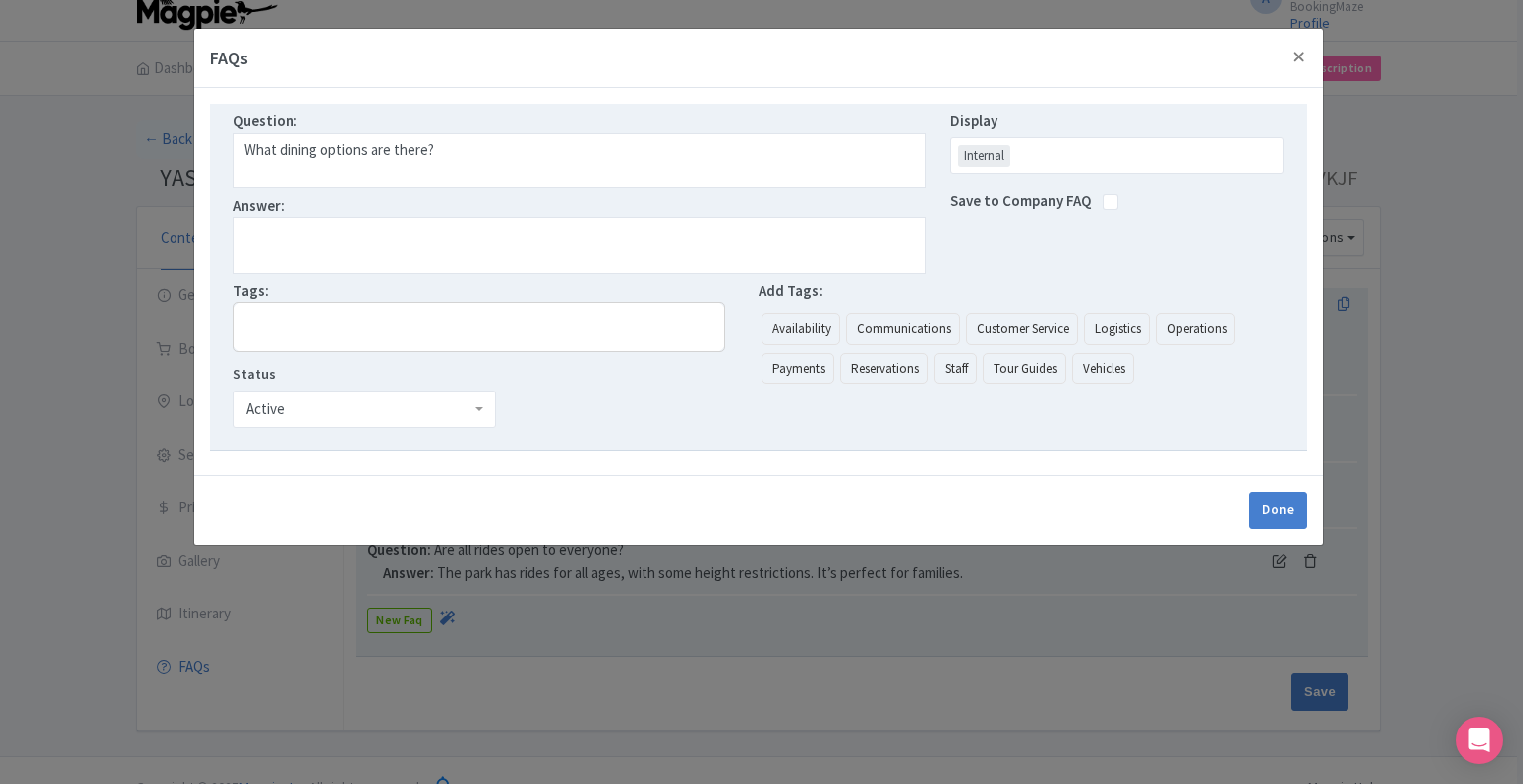 click at bounding box center [579, 245] 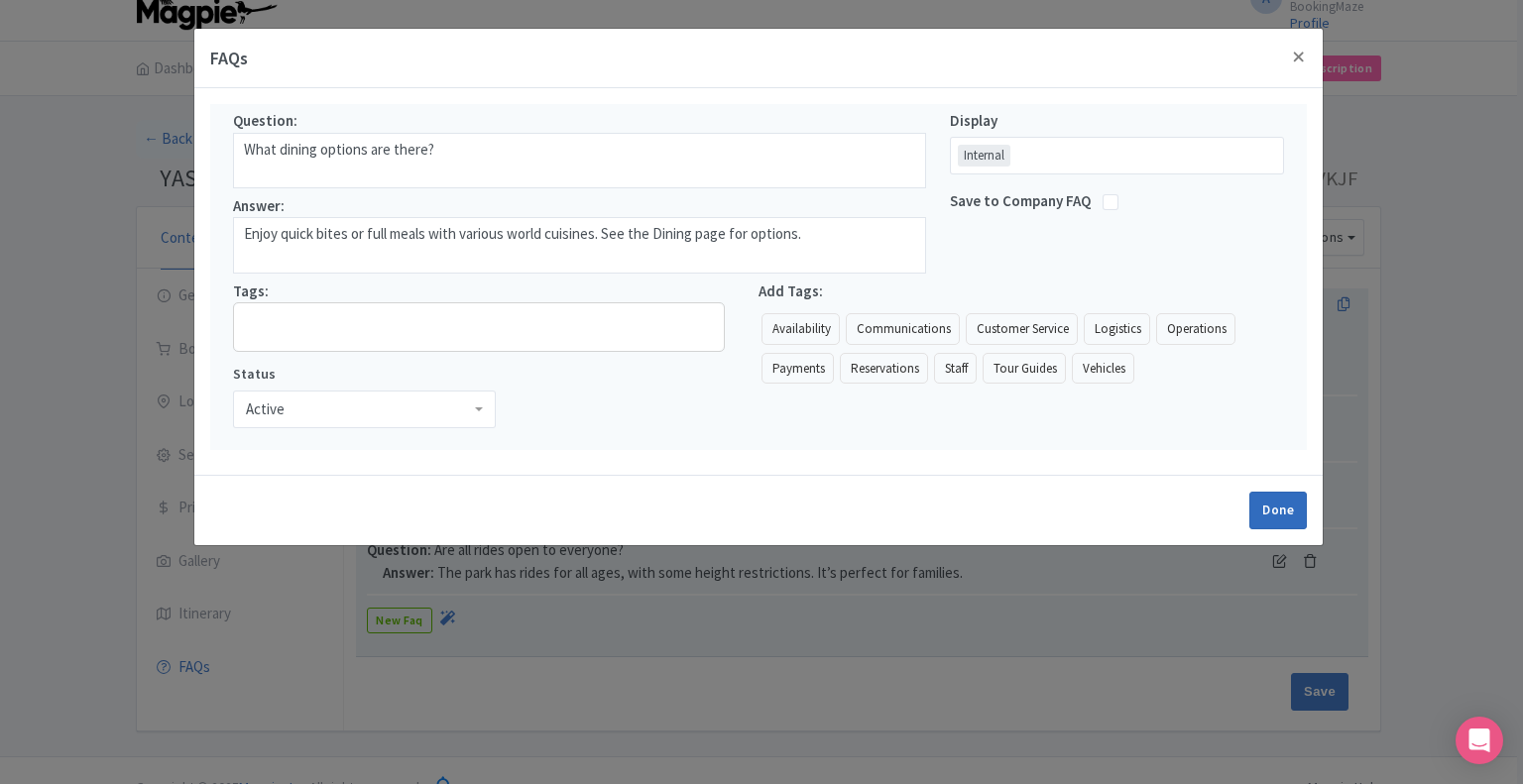 type on "Enjoy quick bites or full meals with various world cuisines. See the Dining page for options." 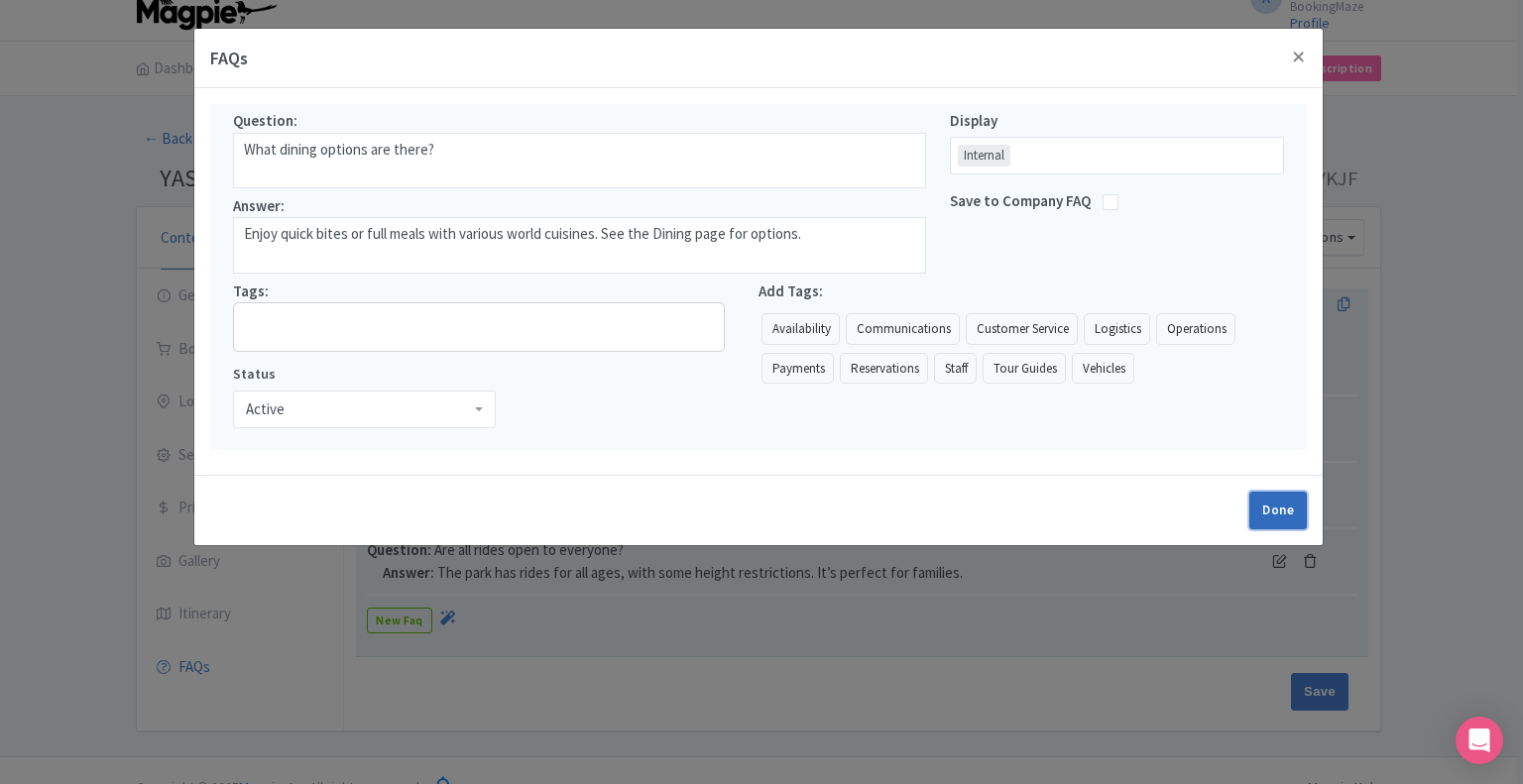 click on "Done" at bounding box center (1278, 510) 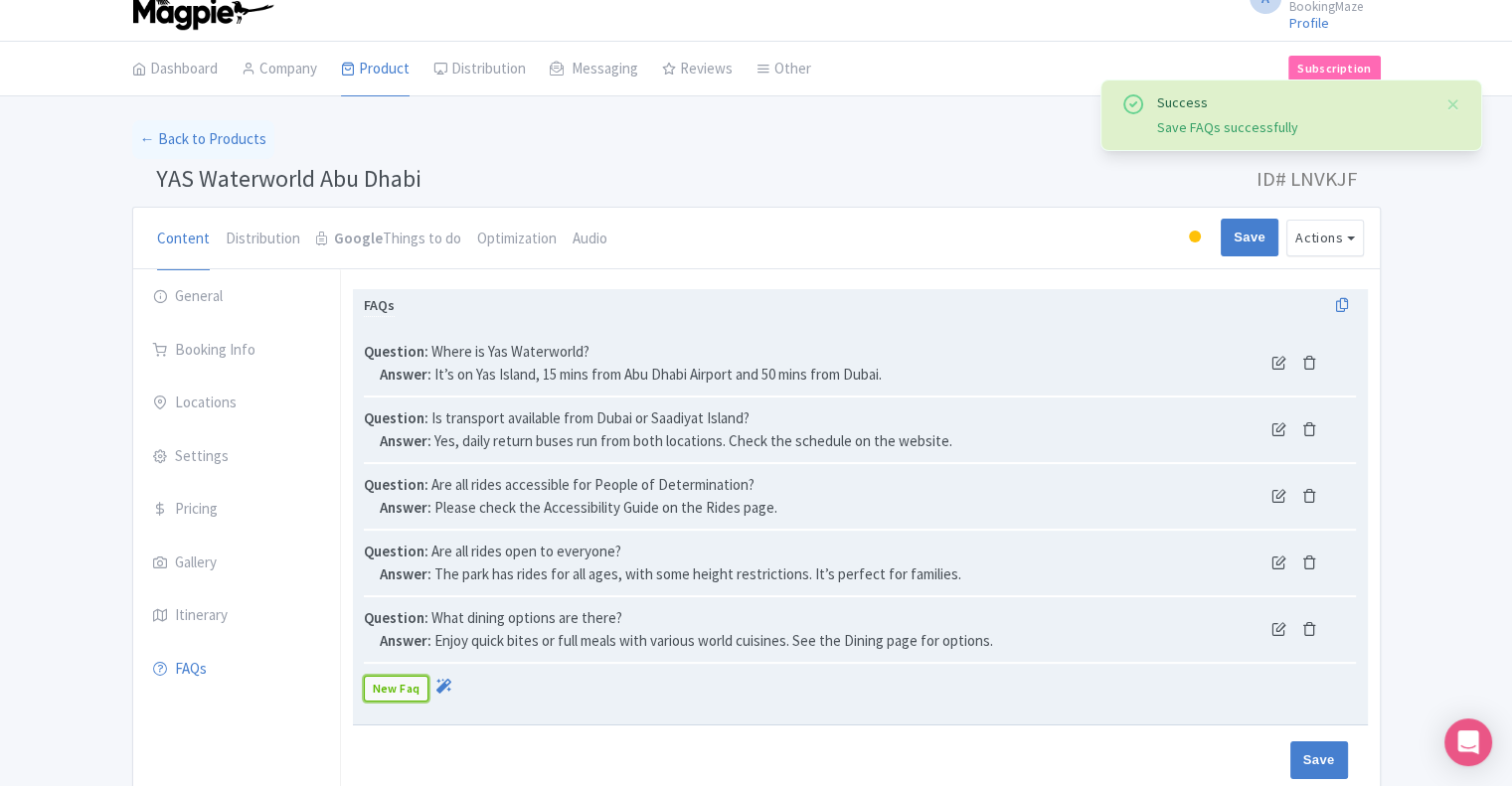 click on "New Faq" at bounding box center [397, 689] 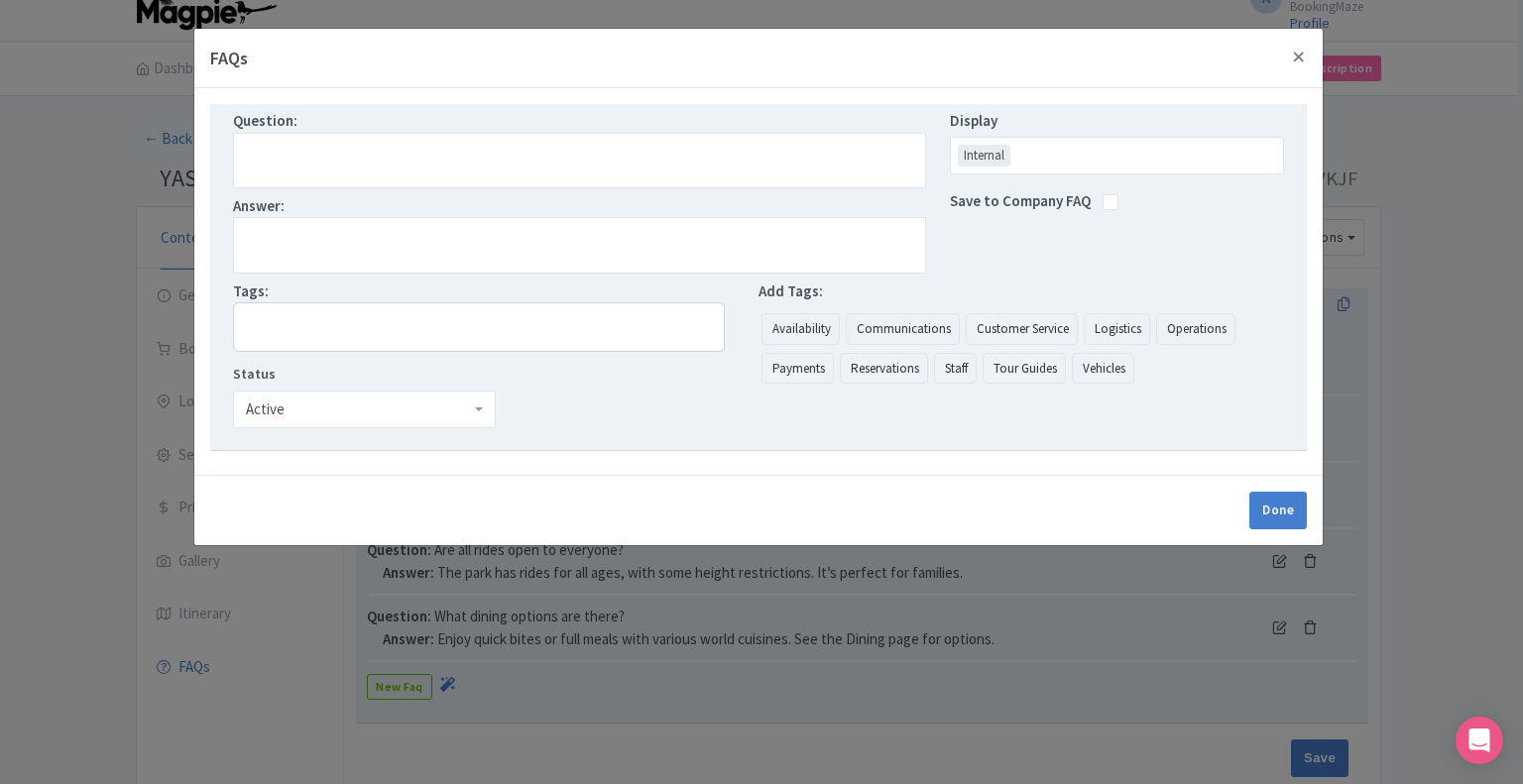 click at bounding box center [579, 161] 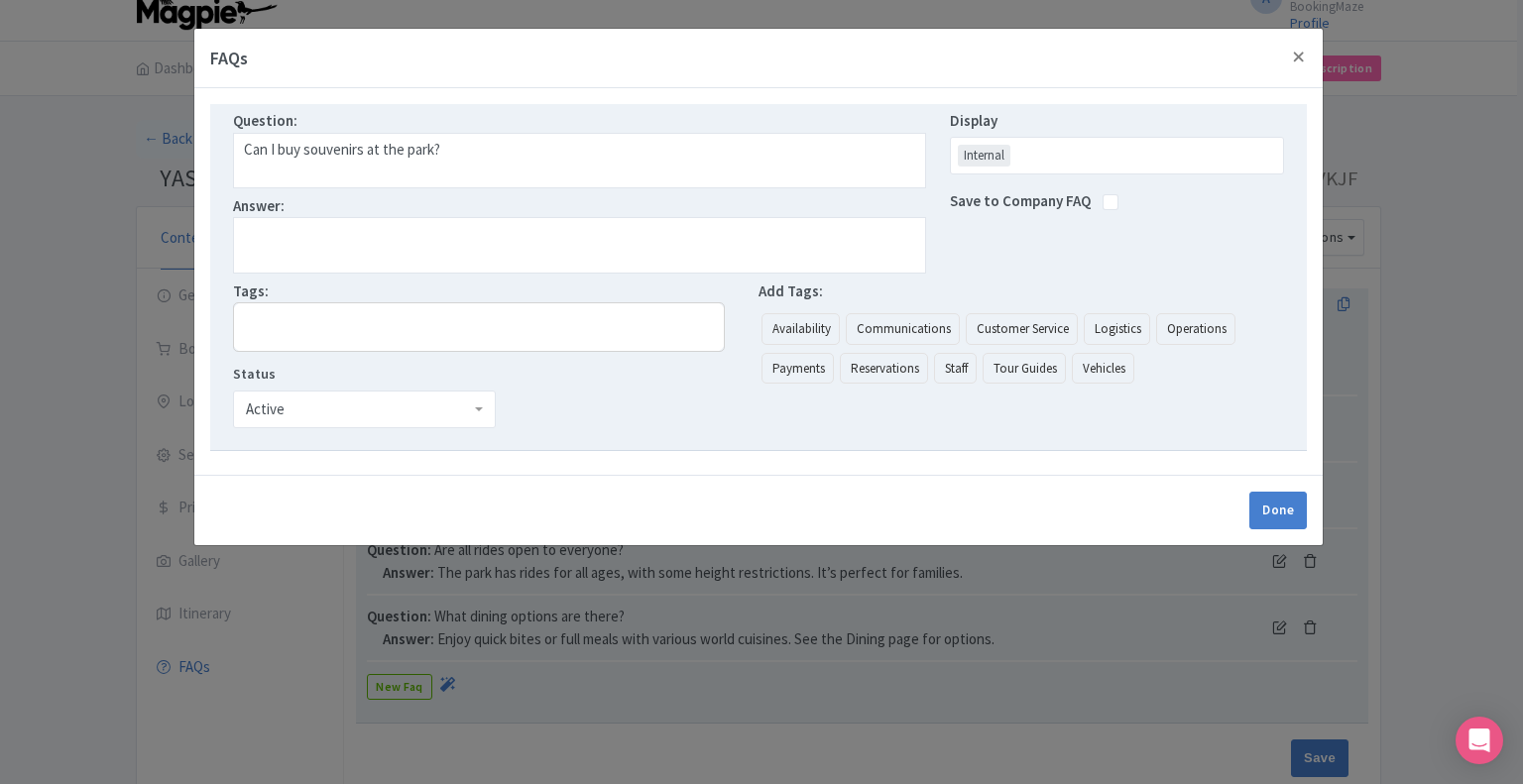 type on "Can I buy souvenirs at the park?" 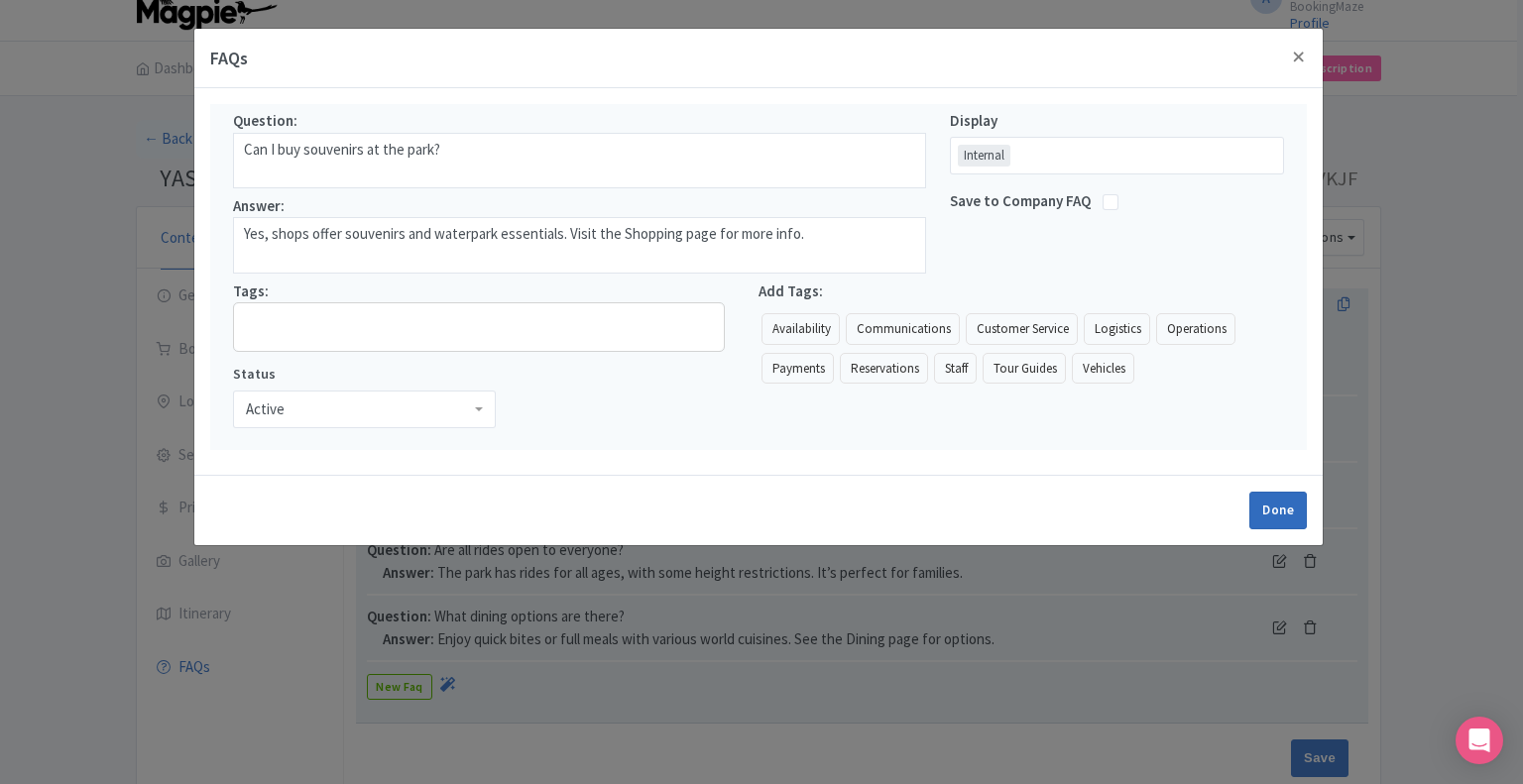 type on "Yes, shops offer souvenirs and waterpark essentials. Visit the Shopping page for more info." 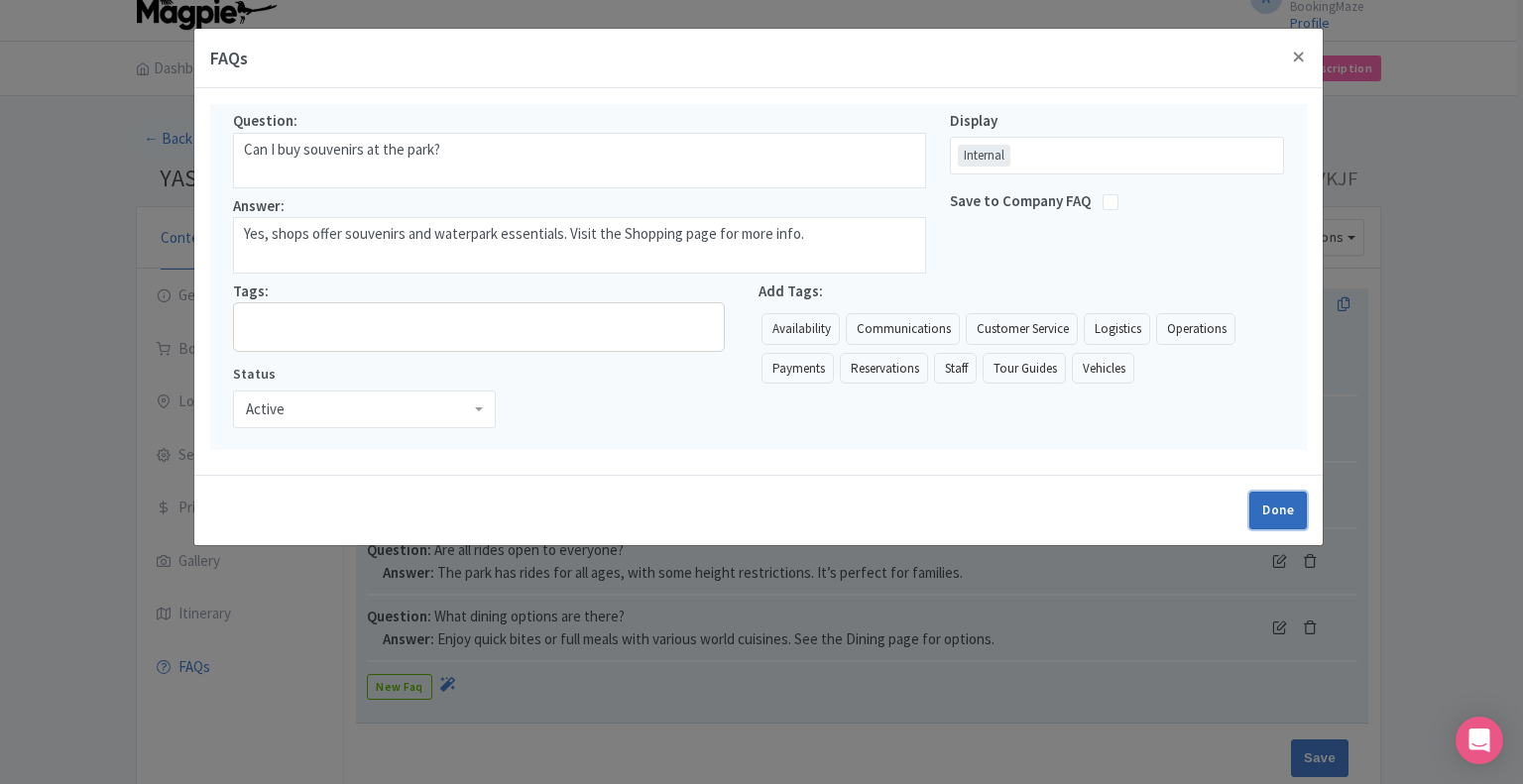click on "Done" at bounding box center [1278, 510] 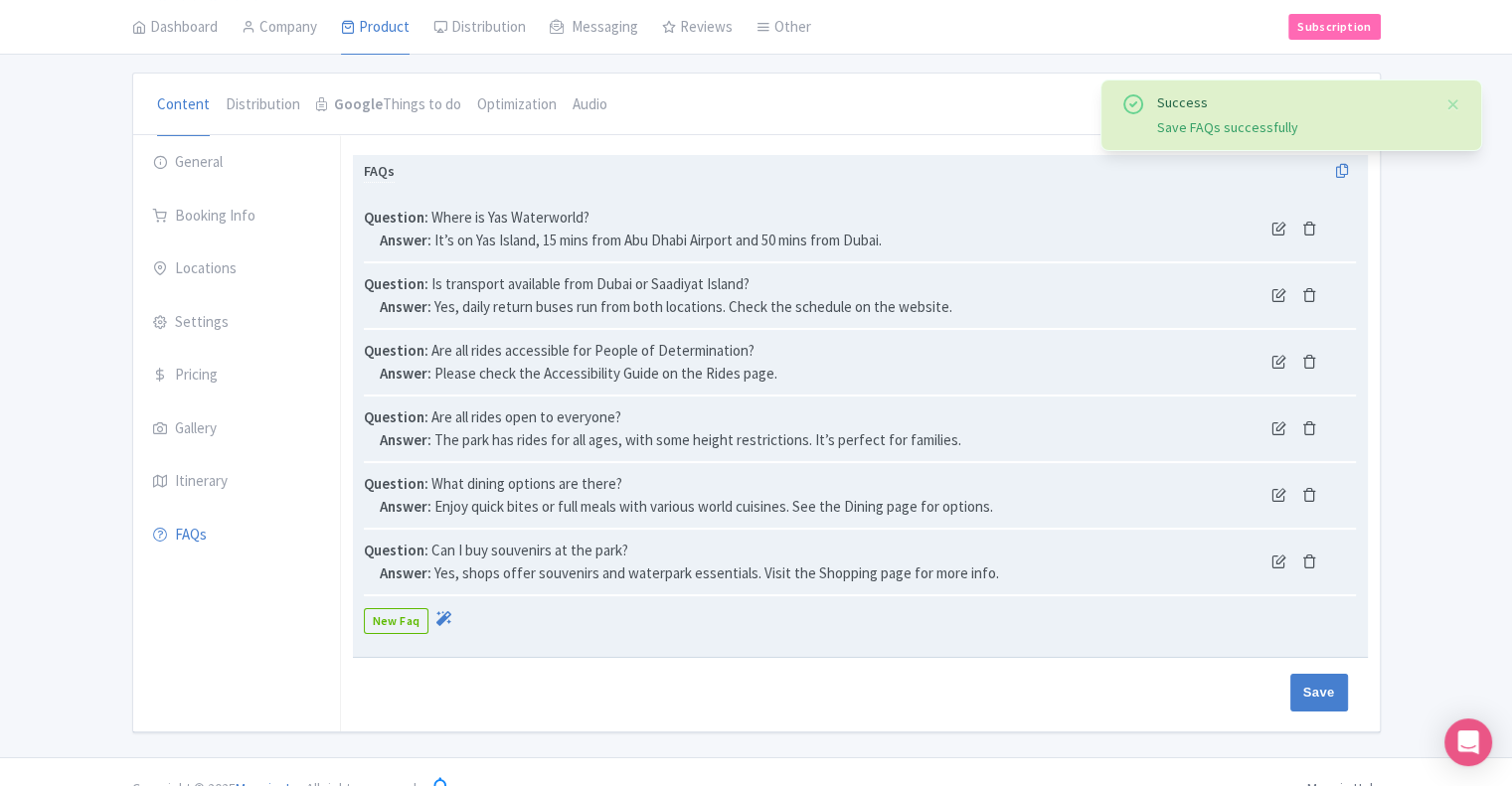 scroll, scrollTop: 183, scrollLeft: 0, axis: vertical 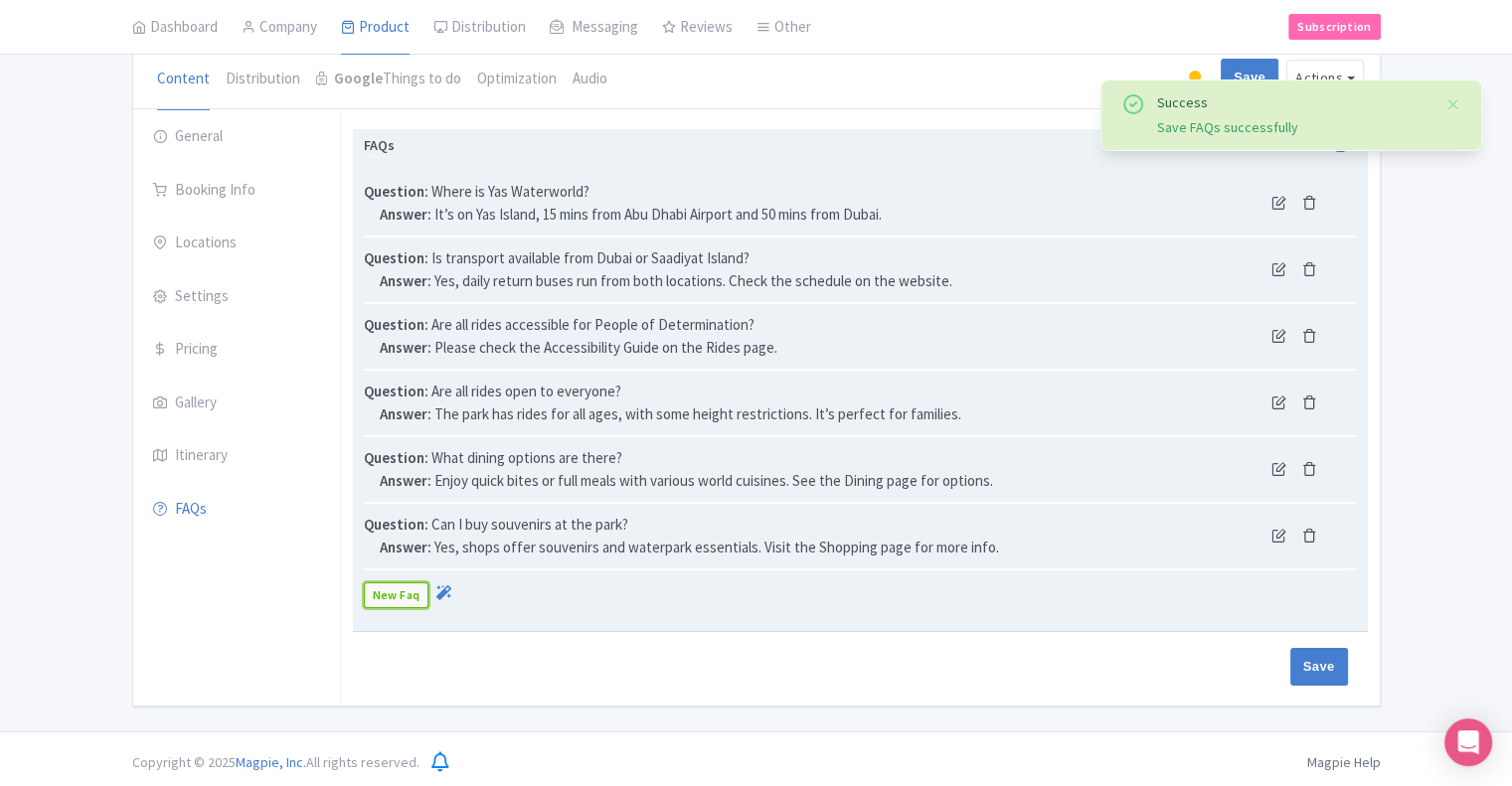 click on "New Faq" at bounding box center [397, 595] 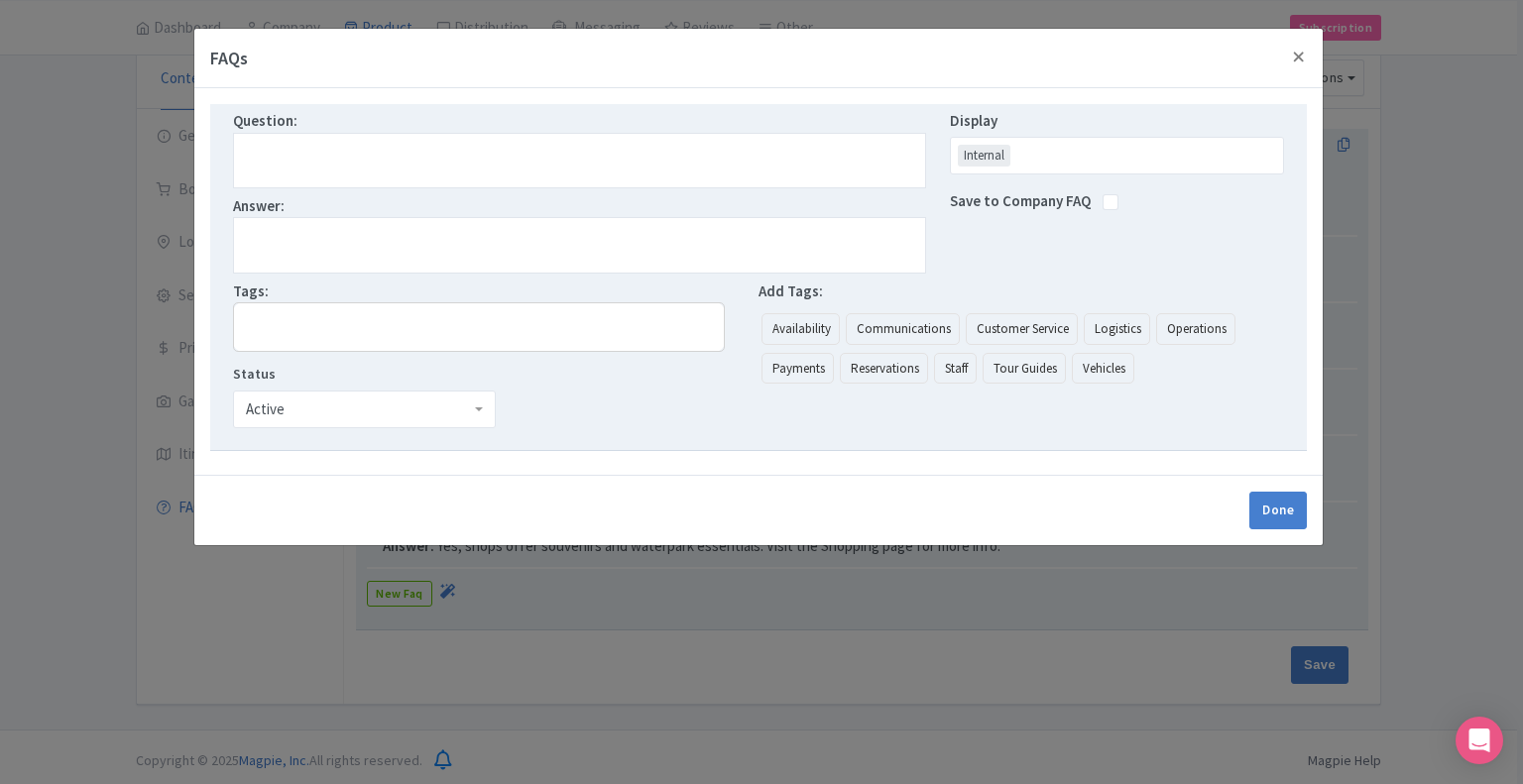 click at bounding box center [579, 161] 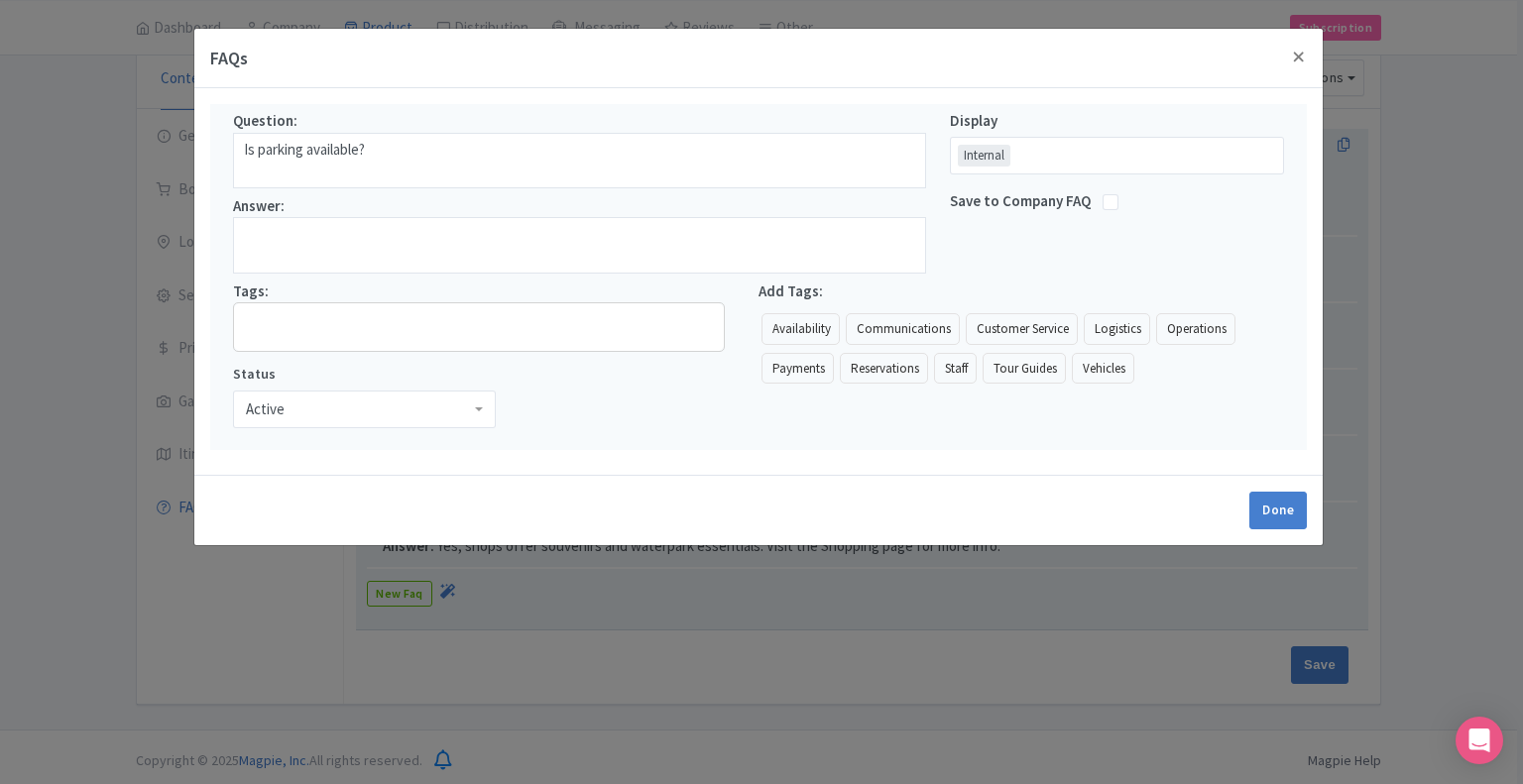 type on "Is parking available?" 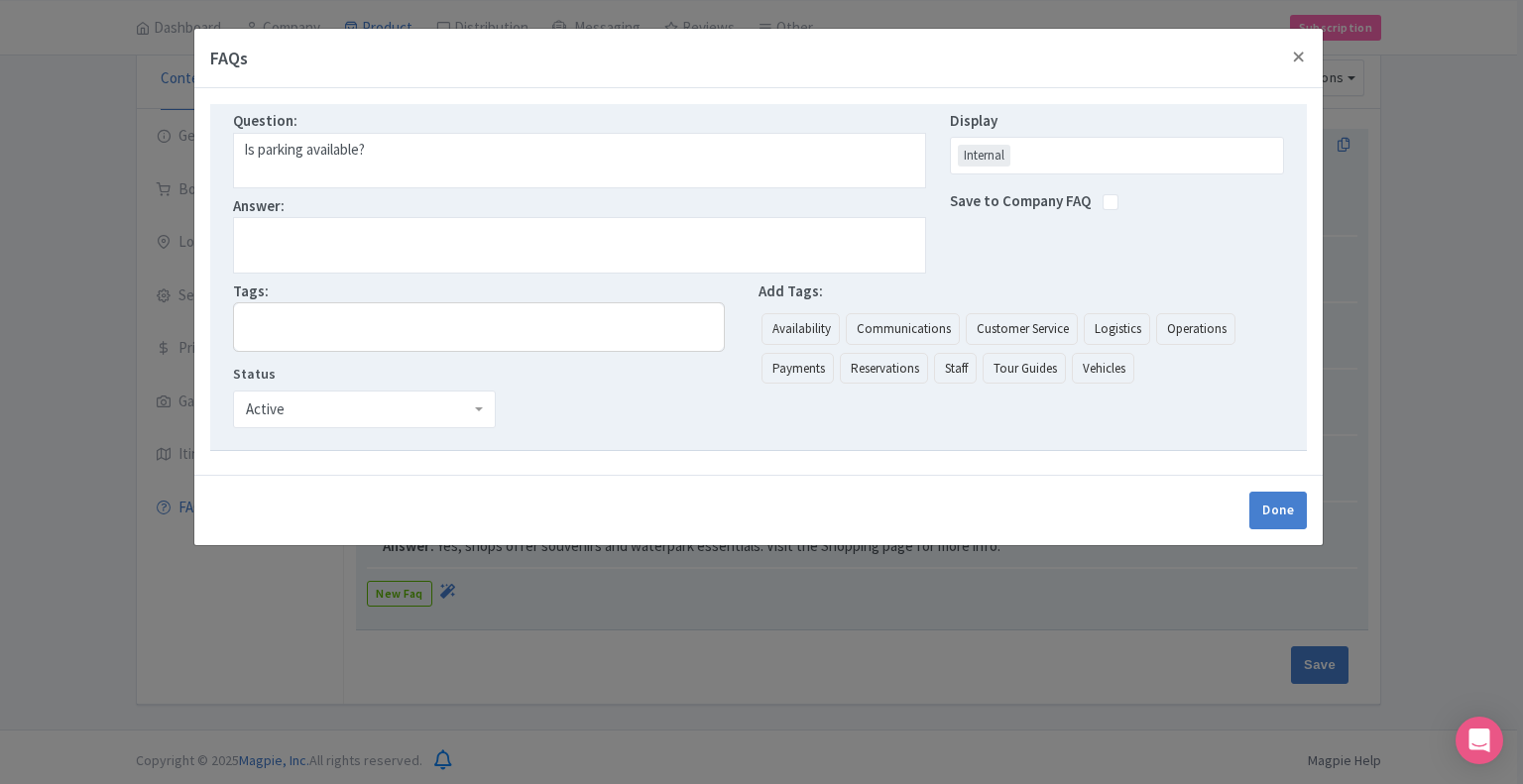 click at bounding box center [579, 245] 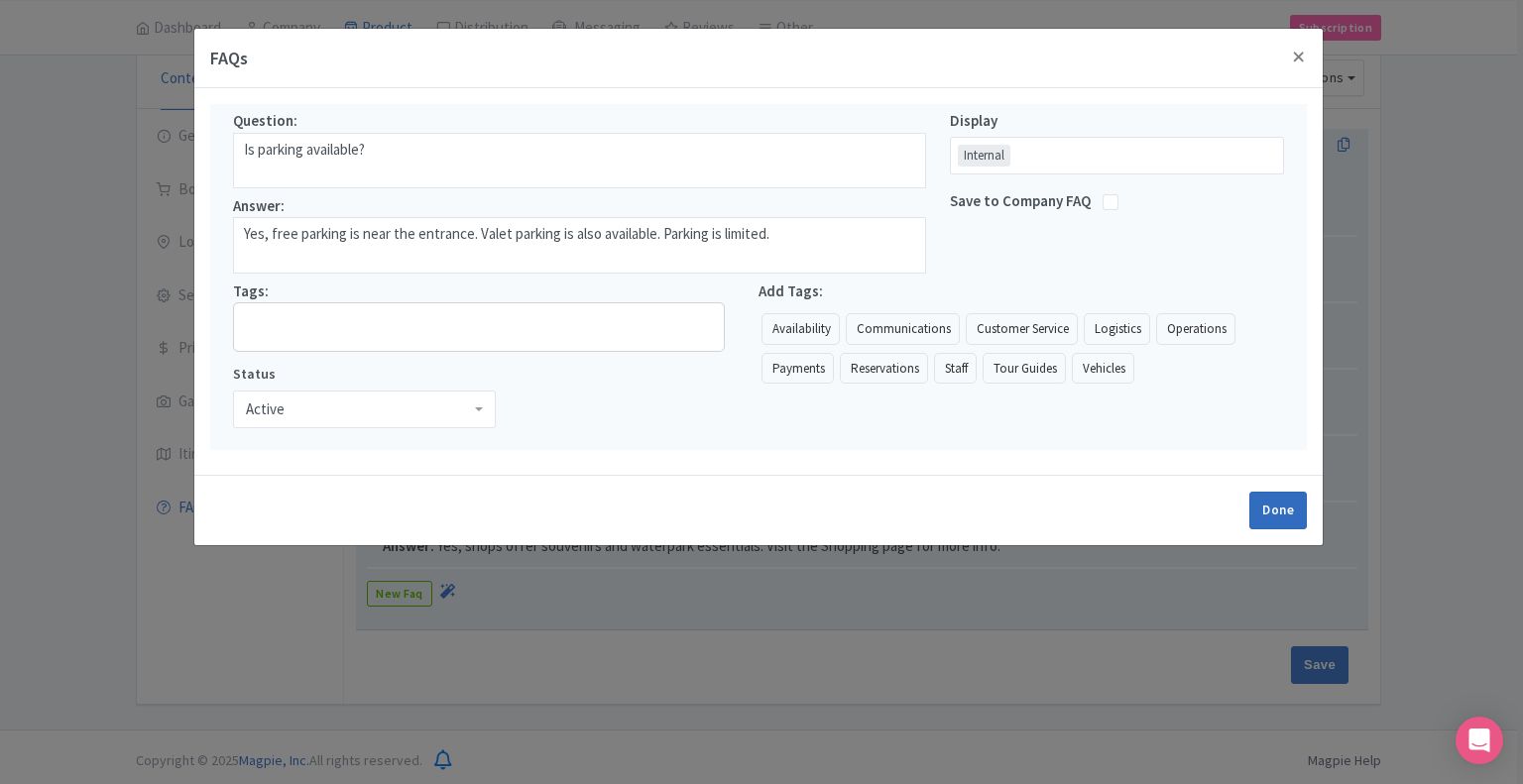 type on "Yes, free parking is near the entrance. Valet parking is also available. Parking is limited." 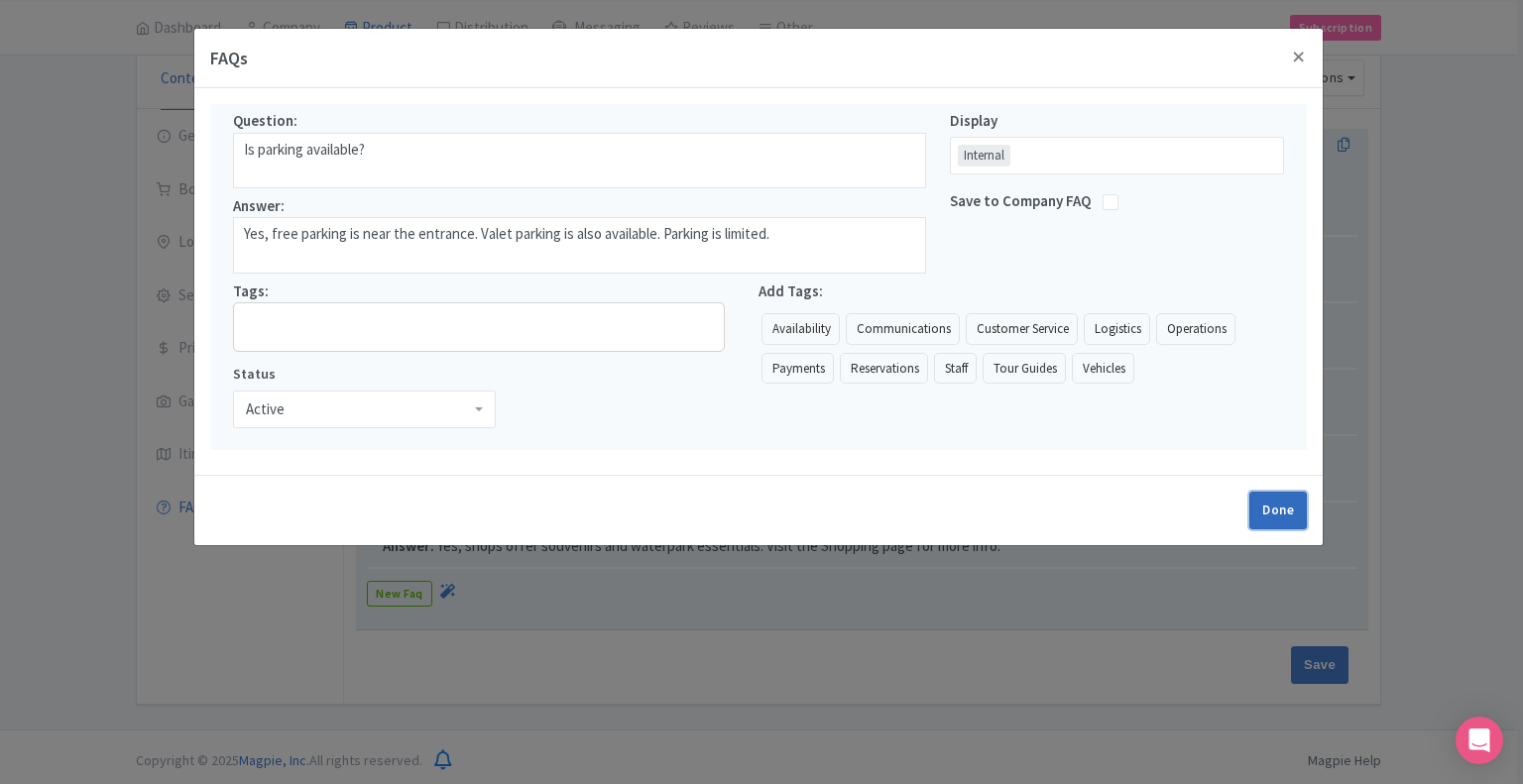 click on "Done" at bounding box center (1278, 510) 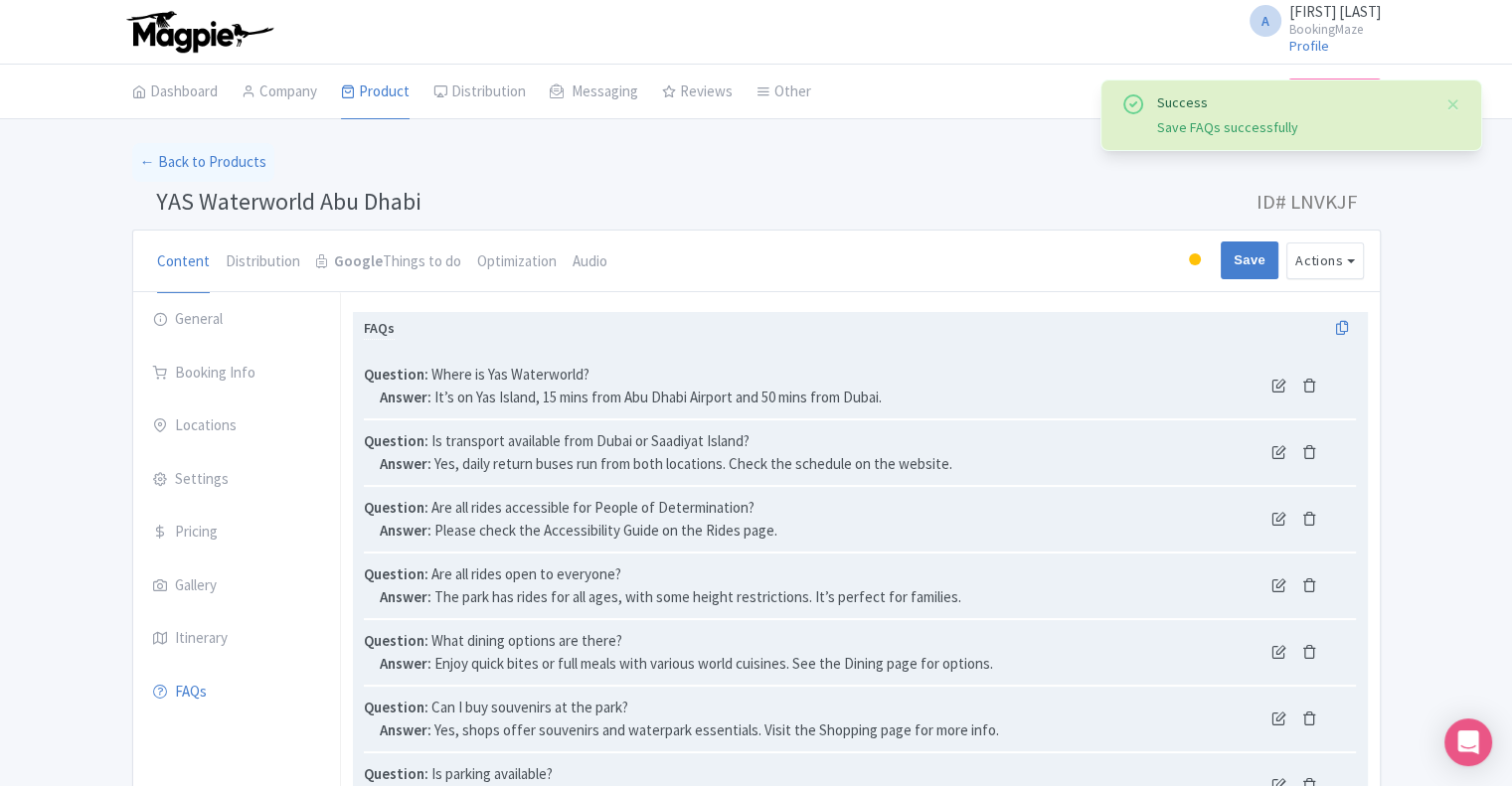scroll, scrollTop: 199, scrollLeft: 0, axis: vertical 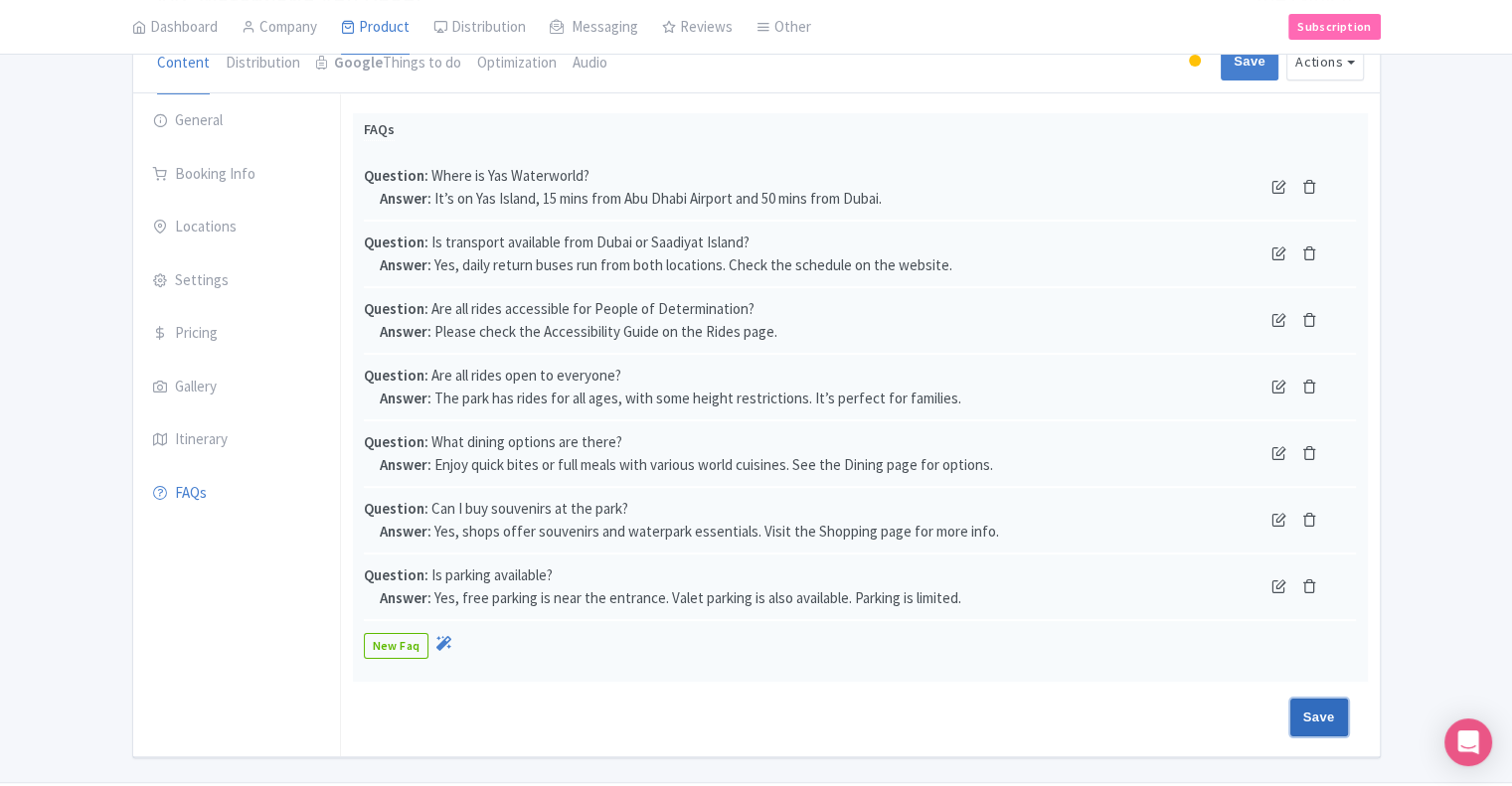 click on "Save" at bounding box center [1319, 717] 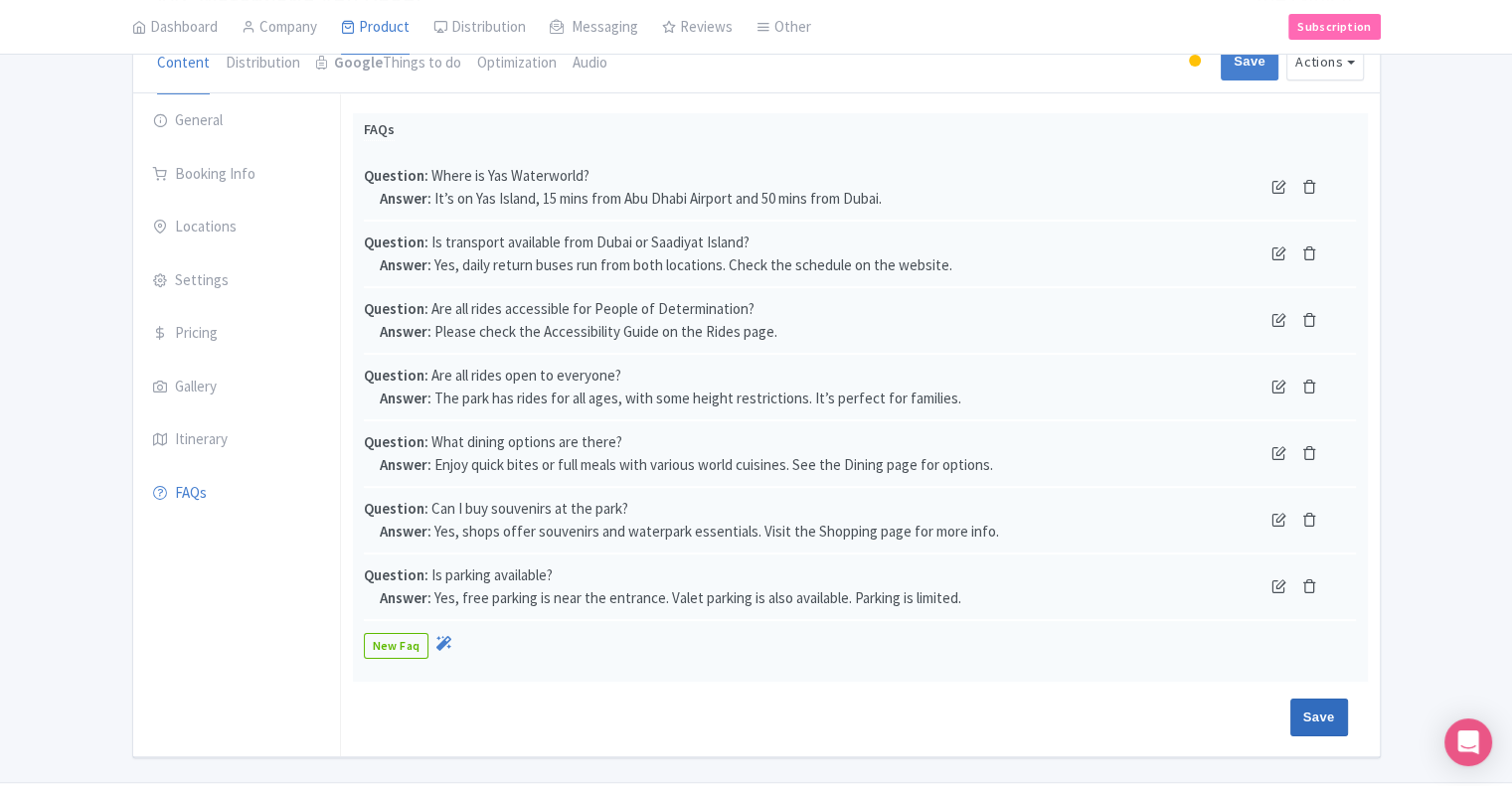type on "Saving..." 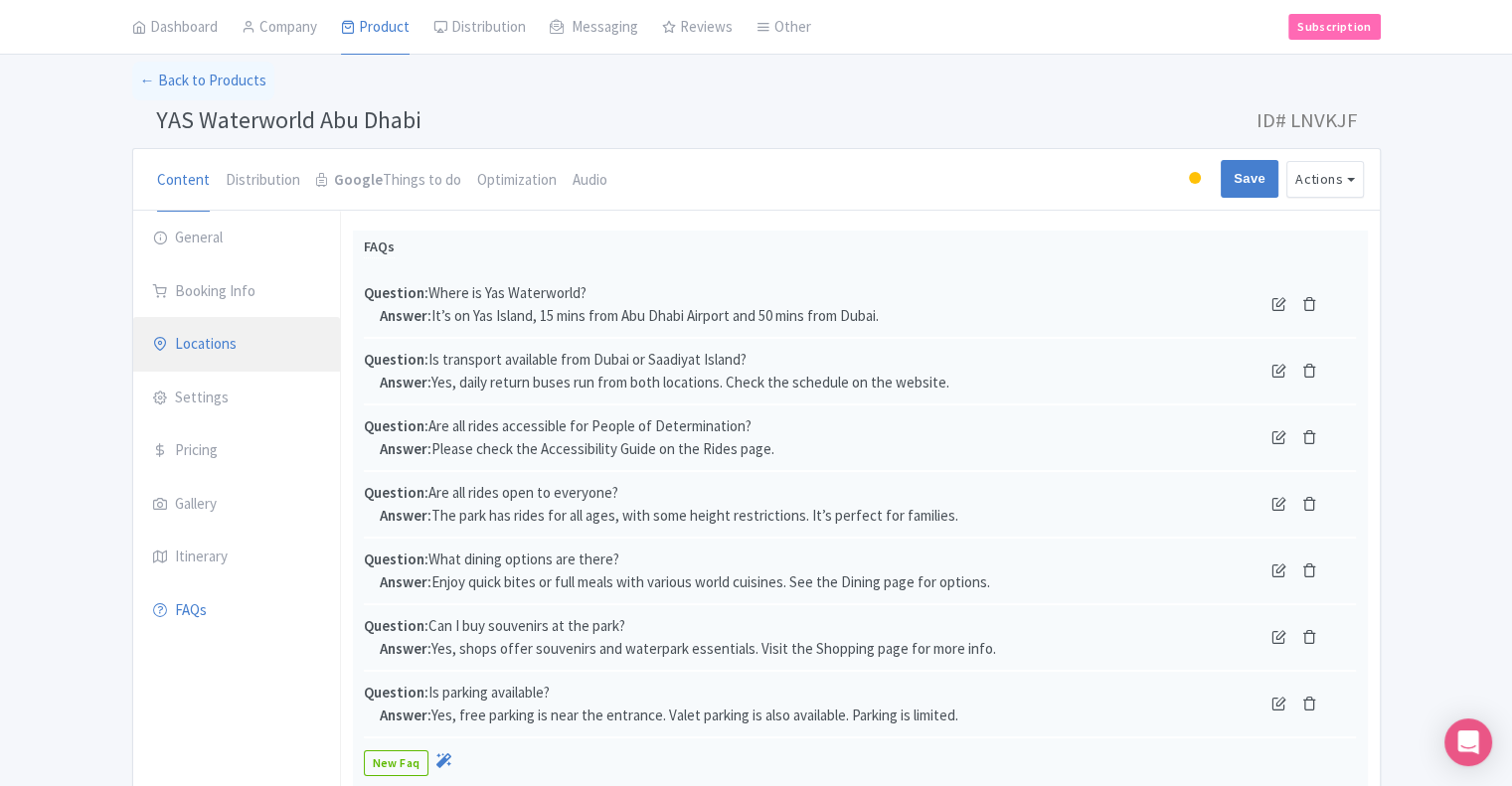 scroll, scrollTop: 52, scrollLeft: 0, axis: vertical 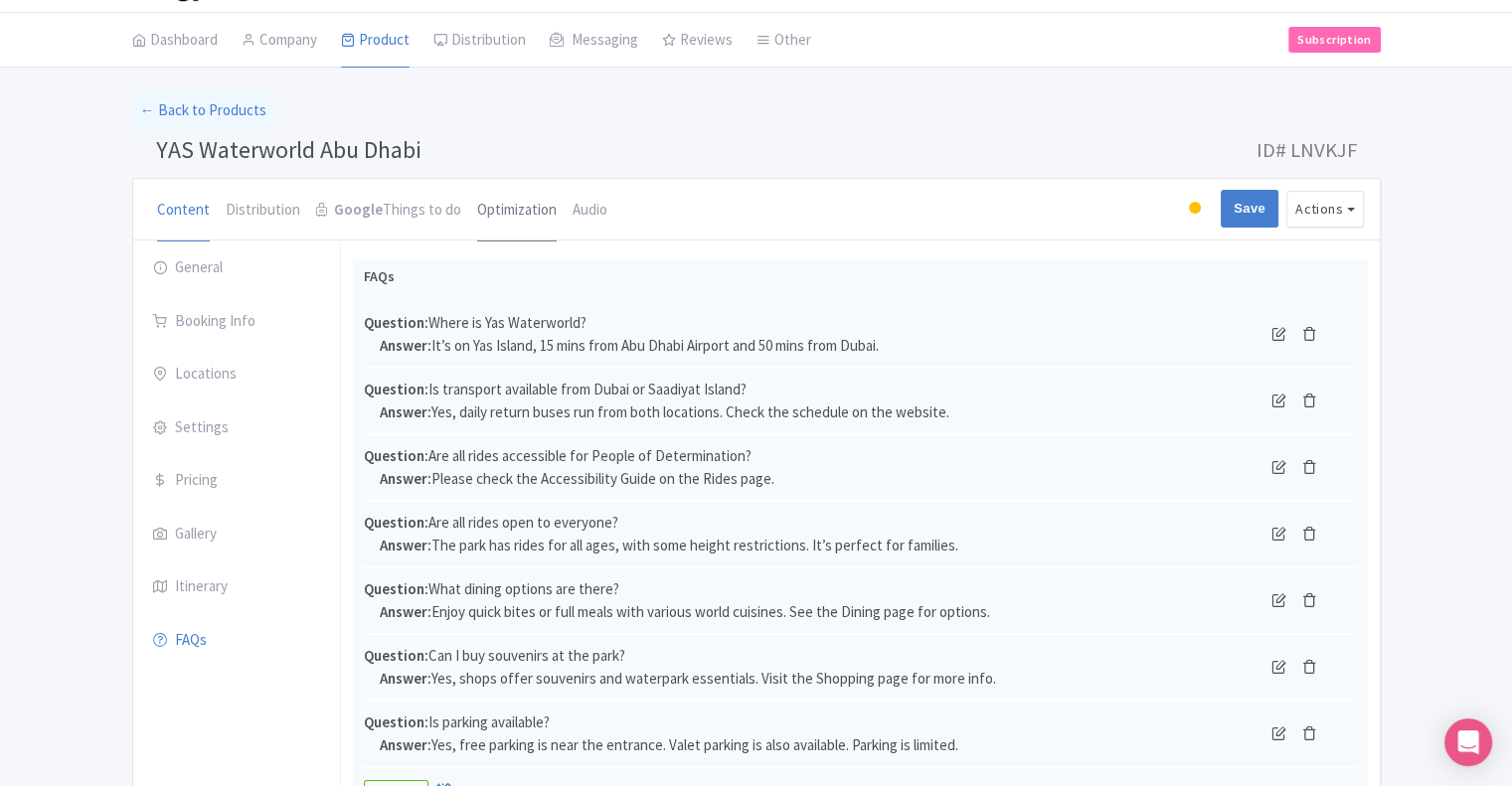 click on "Optimization" at bounding box center (517, 211) 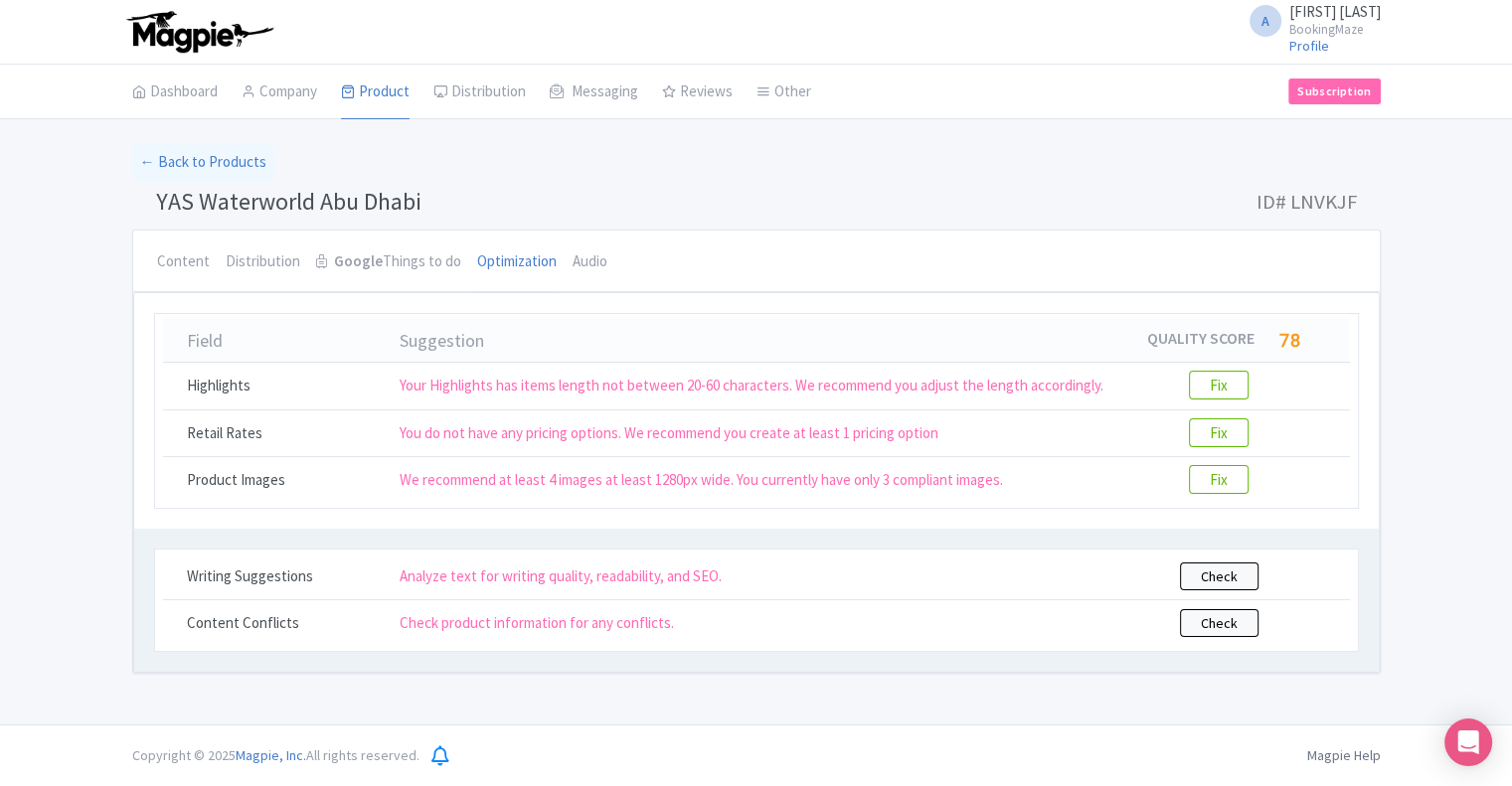 click on "Content" at bounding box center (183, 261) 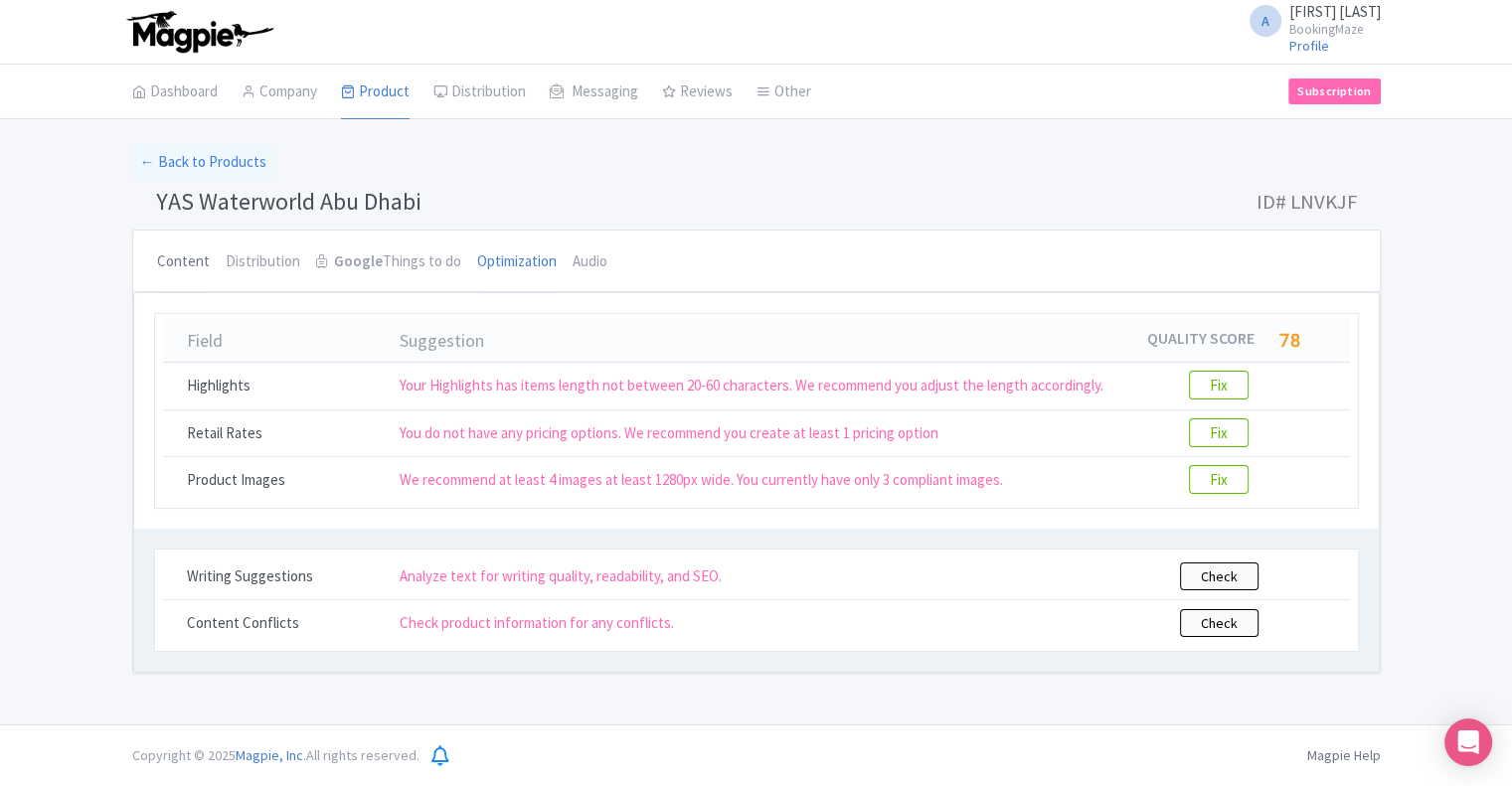 click on "Content" at bounding box center [183, 262] 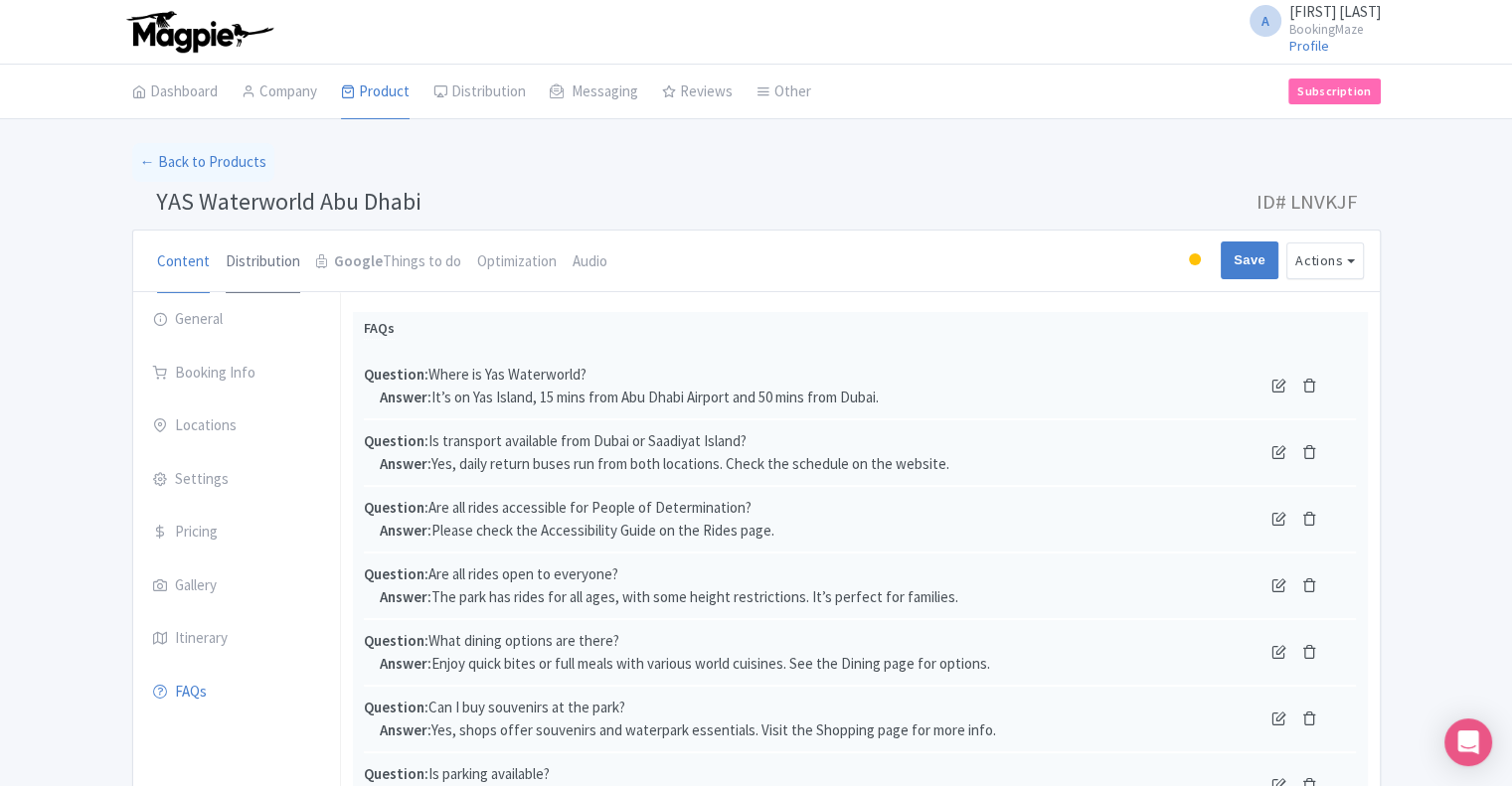 click on "Distribution" at bounding box center [262, 262] 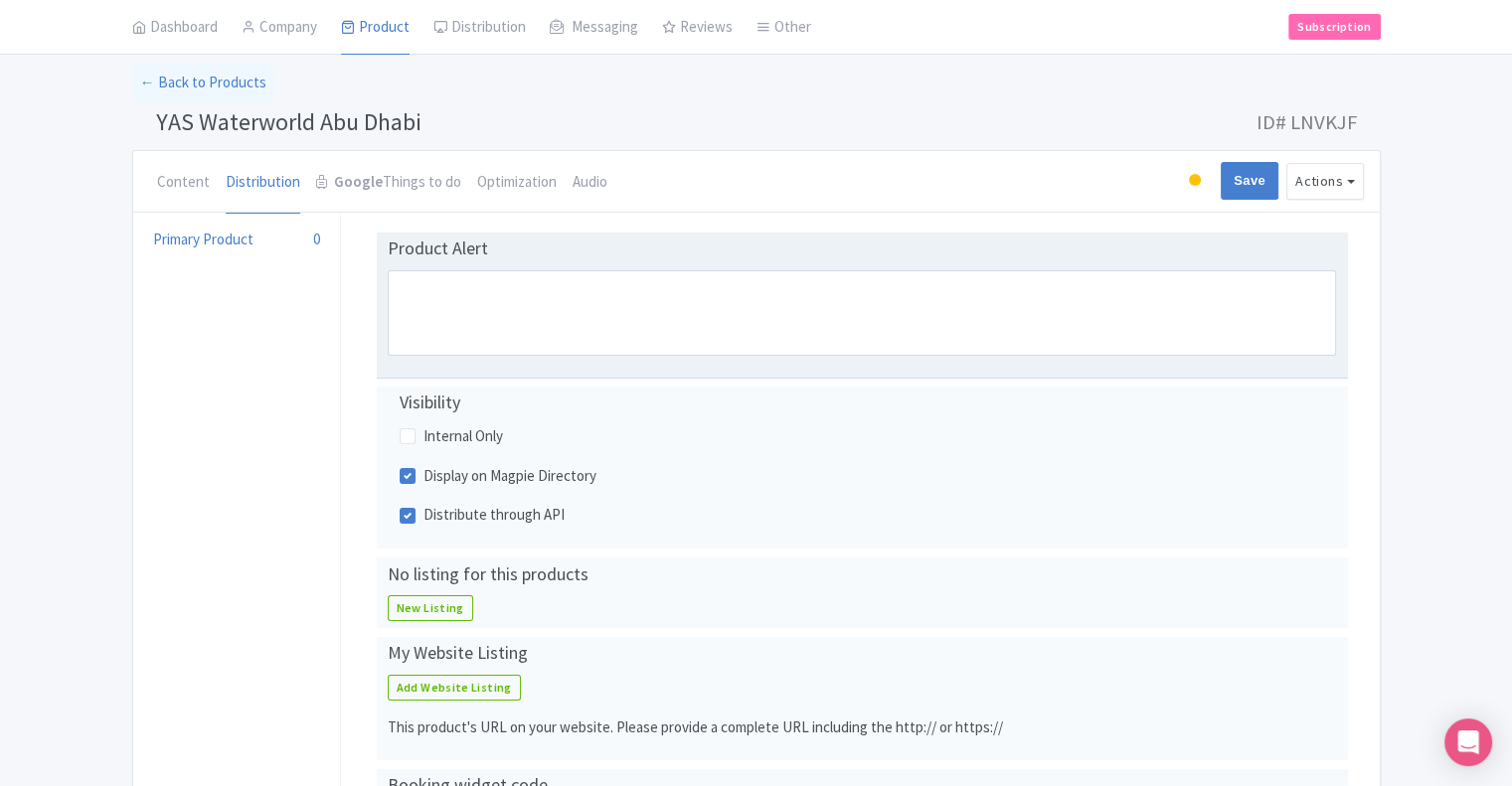 scroll, scrollTop: 99, scrollLeft: 0, axis: vertical 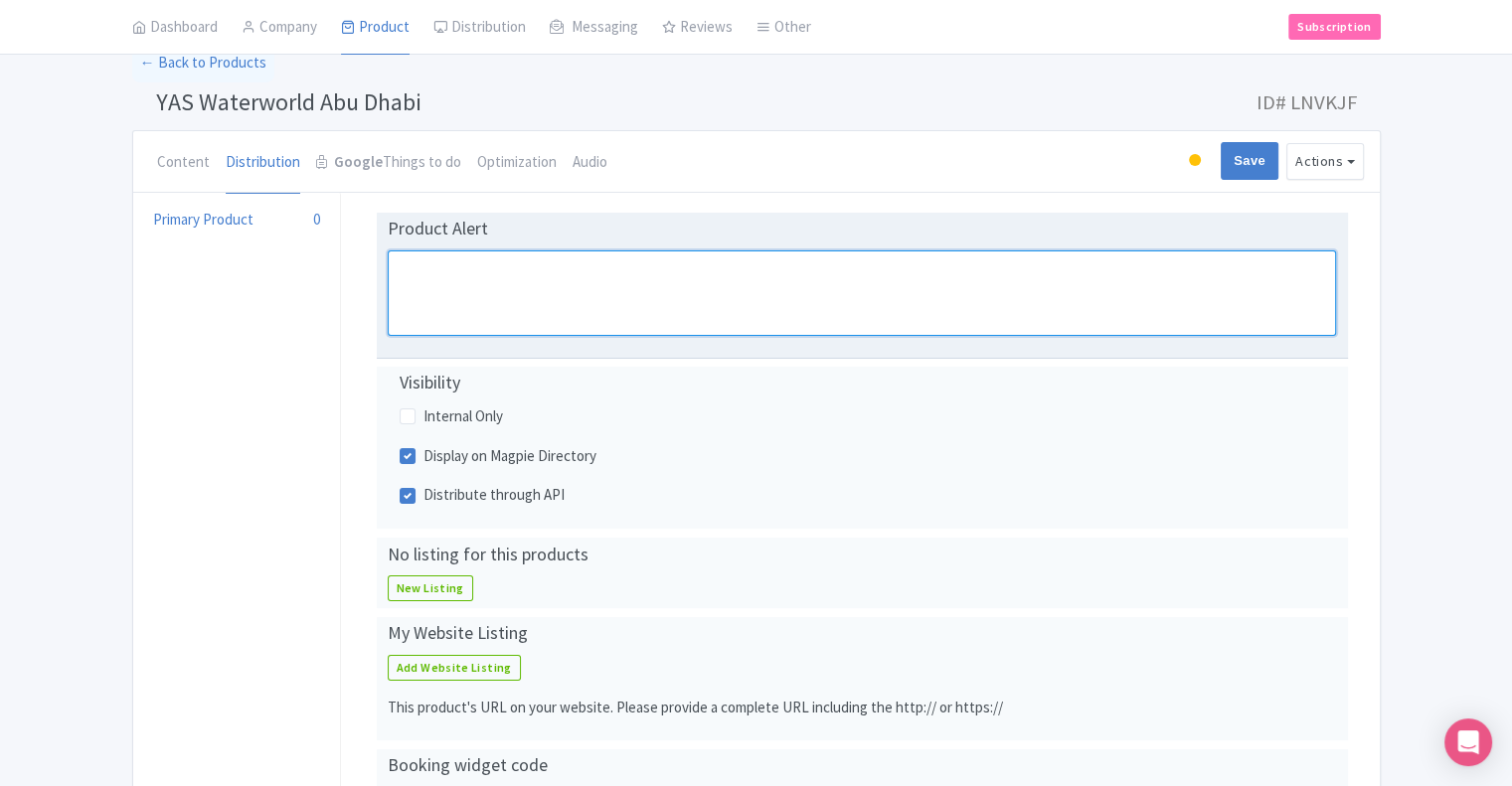 click on "Alert" at bounding box center (862, 293) 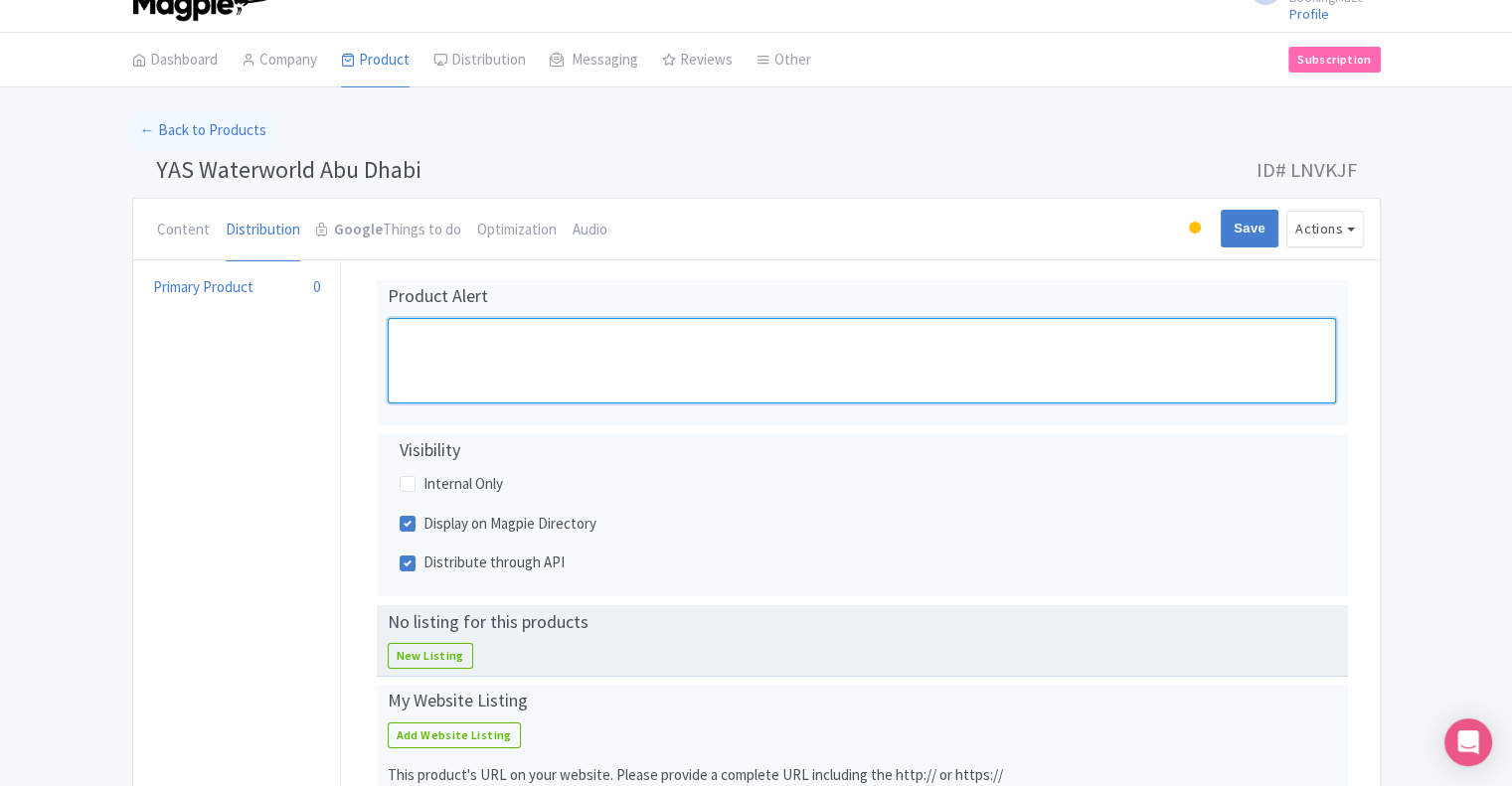scroll, scrollTop: 0, scrollLeft: 0, axis: both 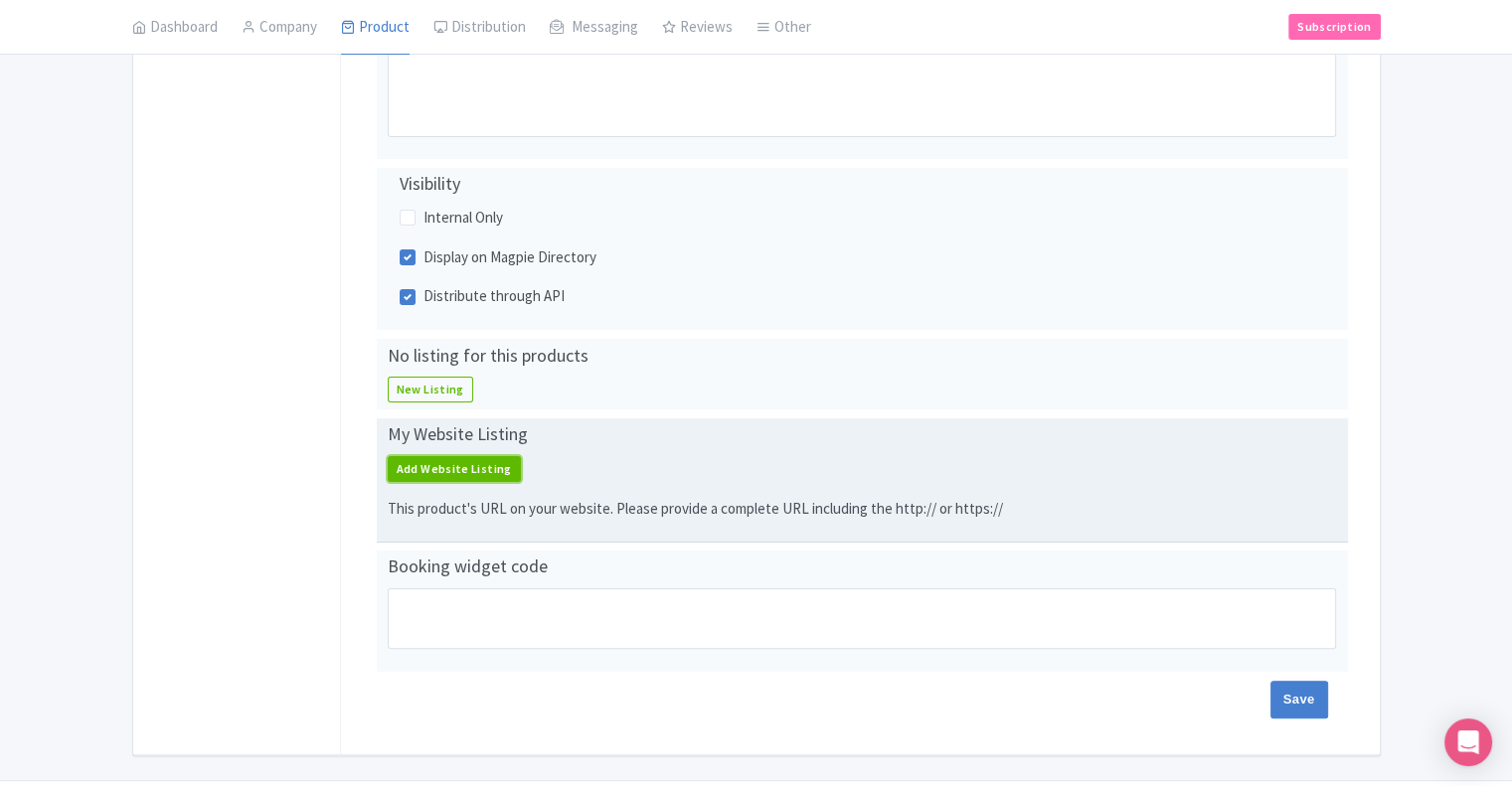 click on "Add Website Listing" at bounding box center (454, 469) 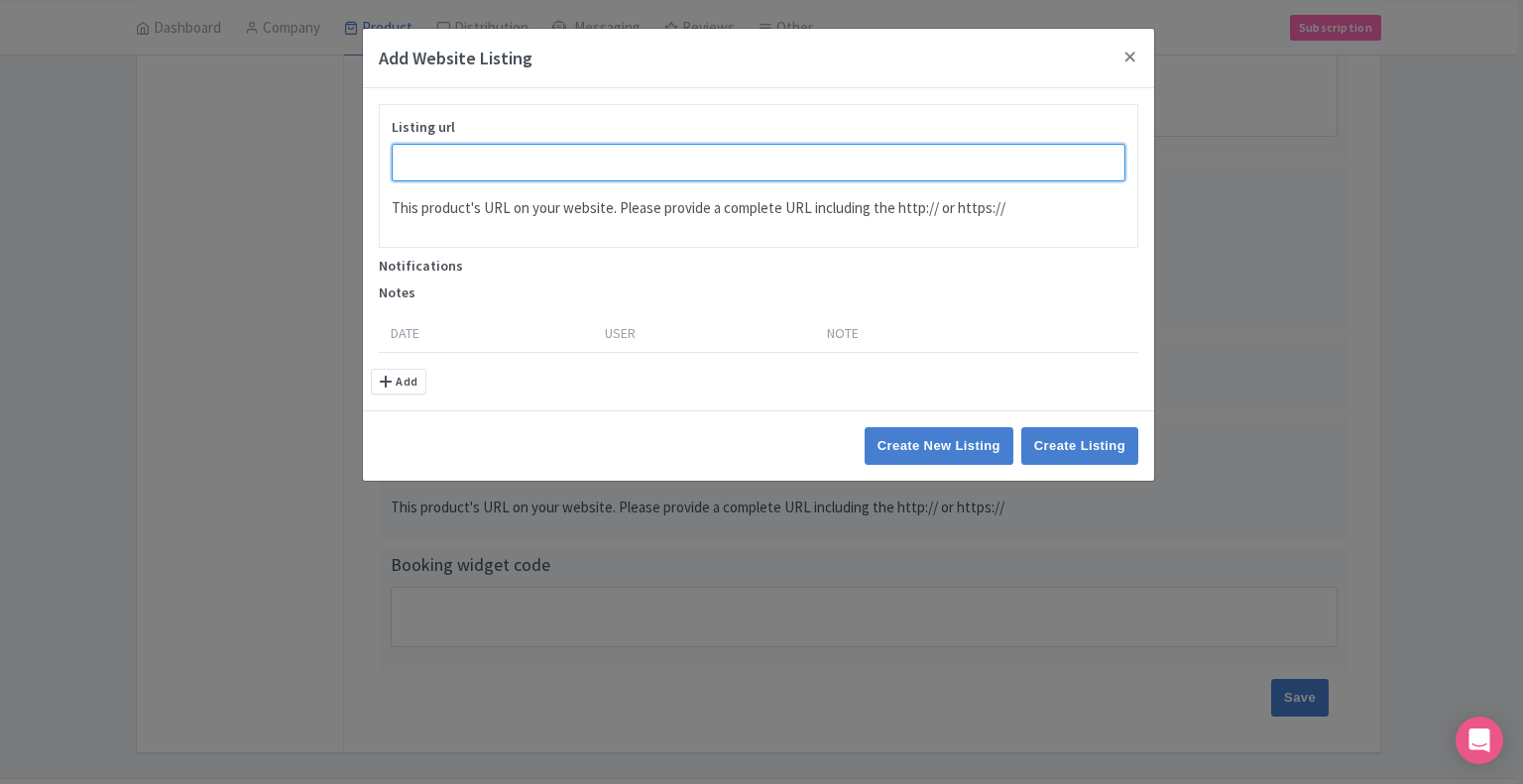 click on "Listing url" at bounding box center (759, 163) 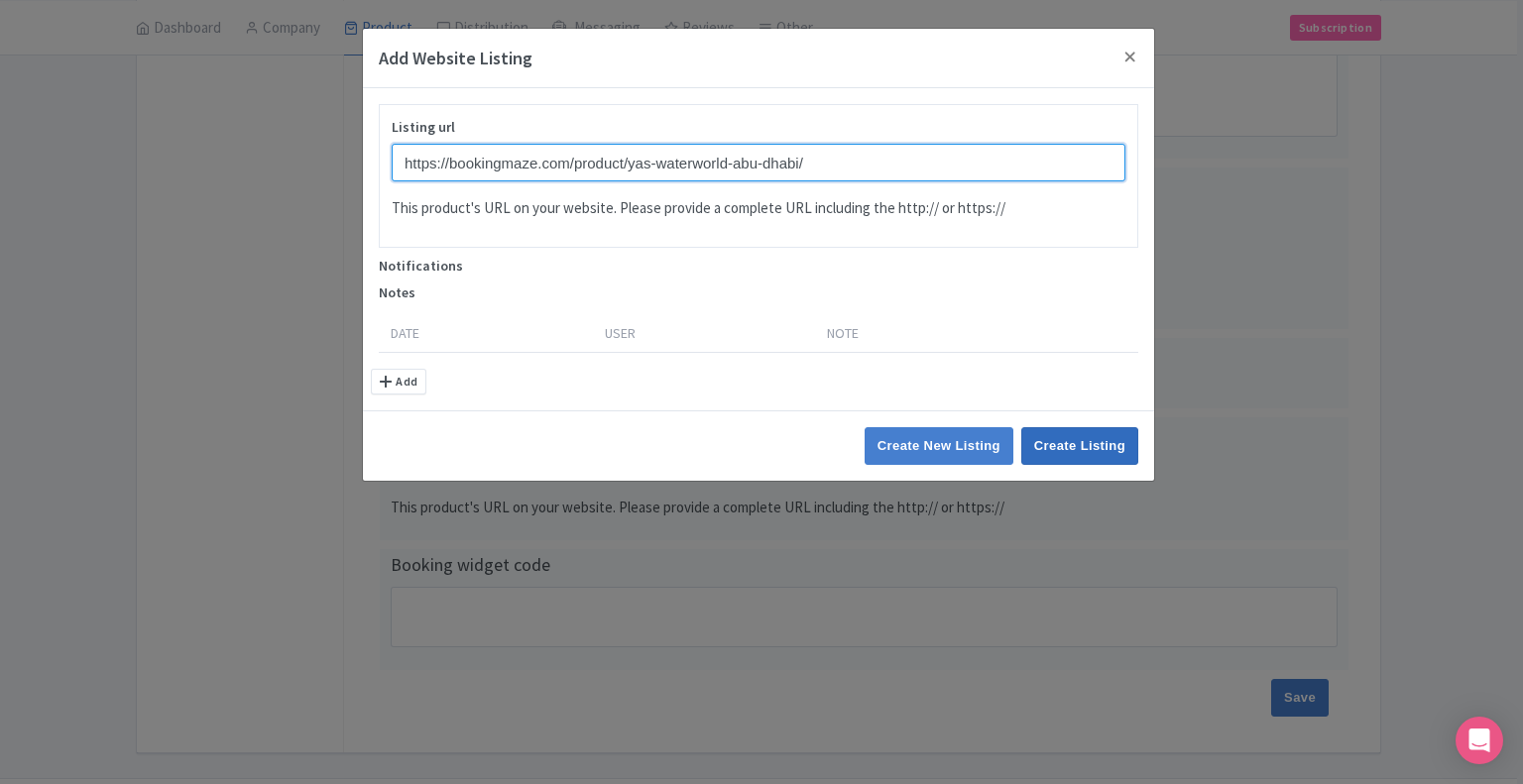 type on "https://bookingmaze.com/product/yas-waterworld-abu-dhabi/" 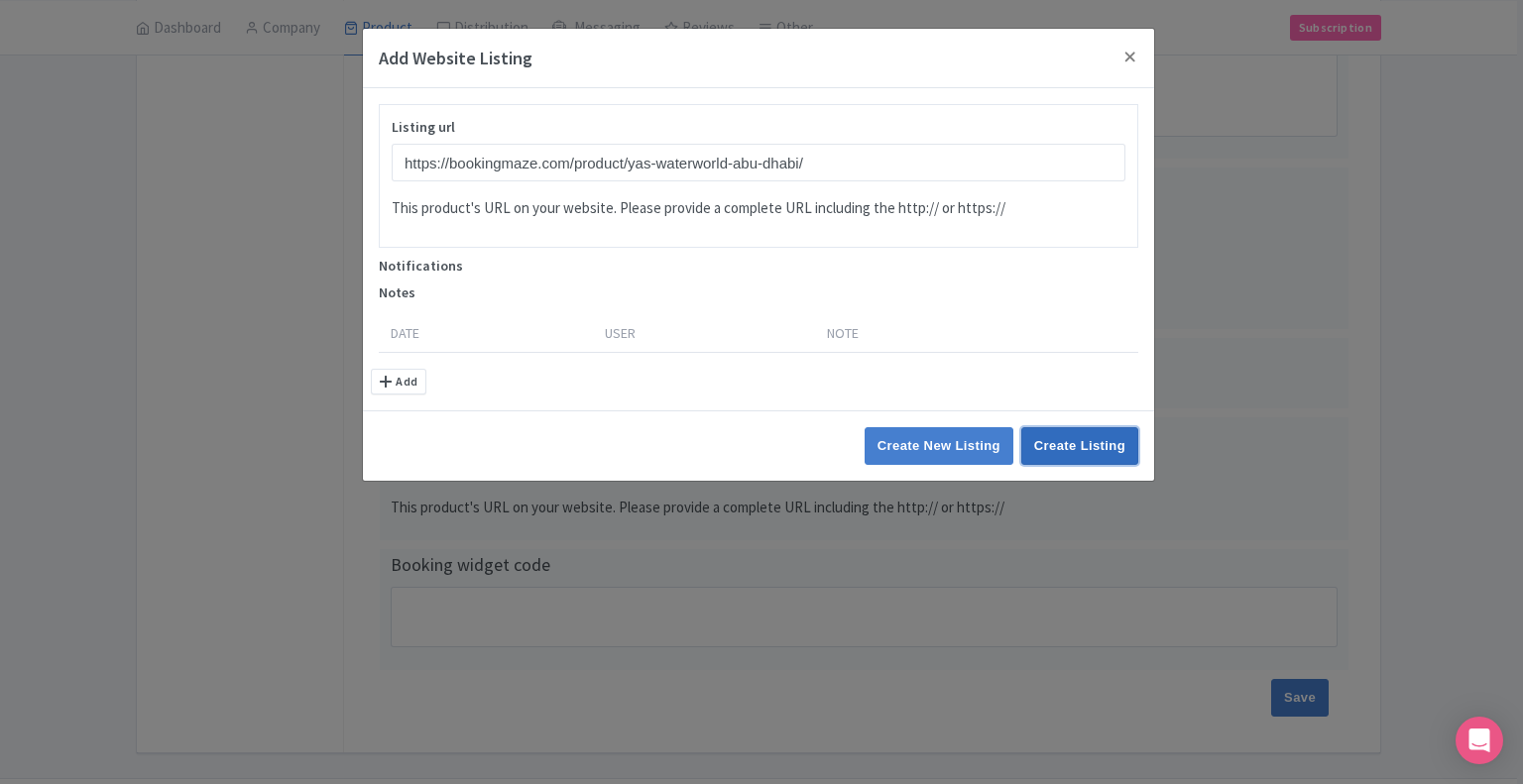 click on "Create Listing" at bounding box center (1080, 446) 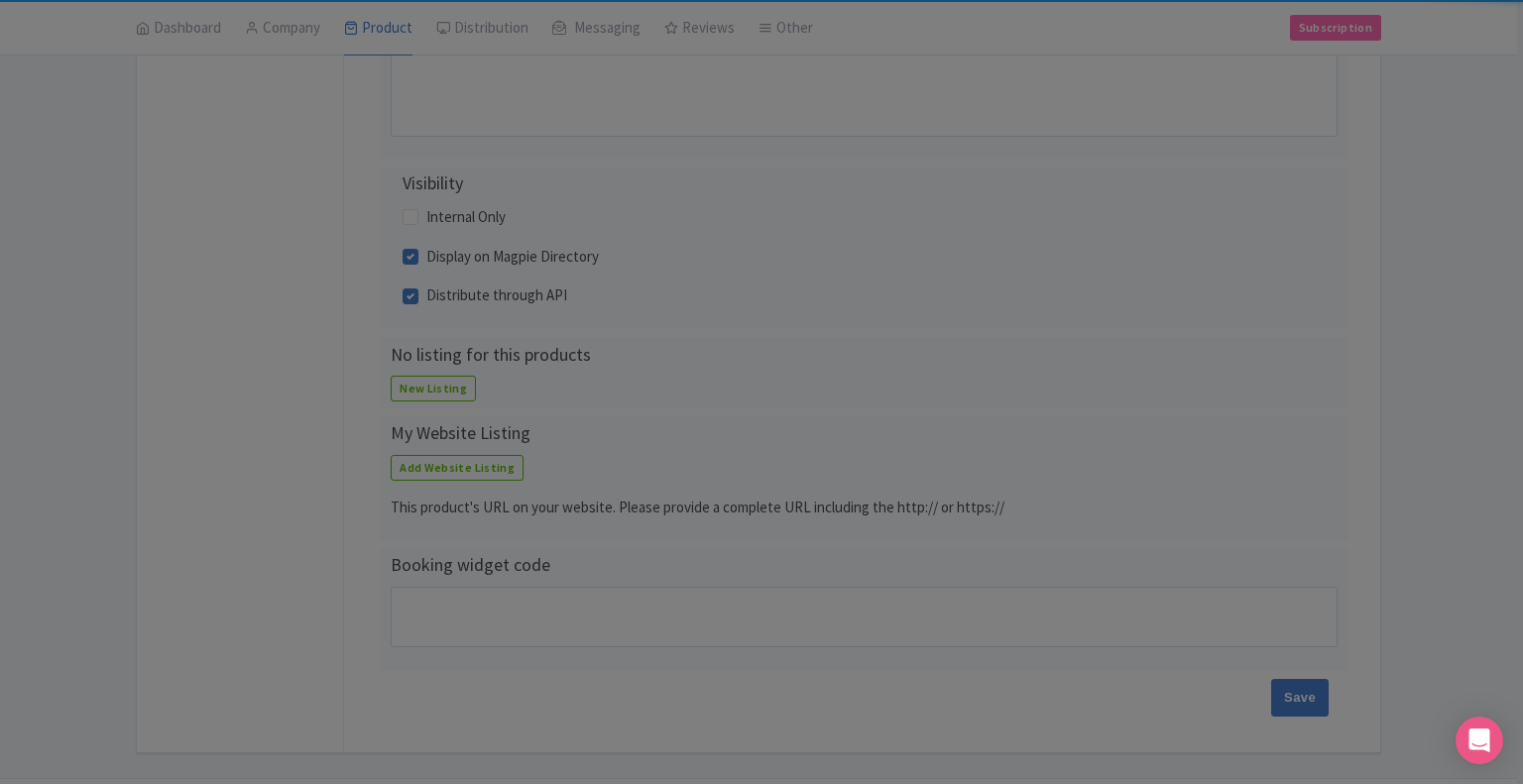 type on "Create New Listing" 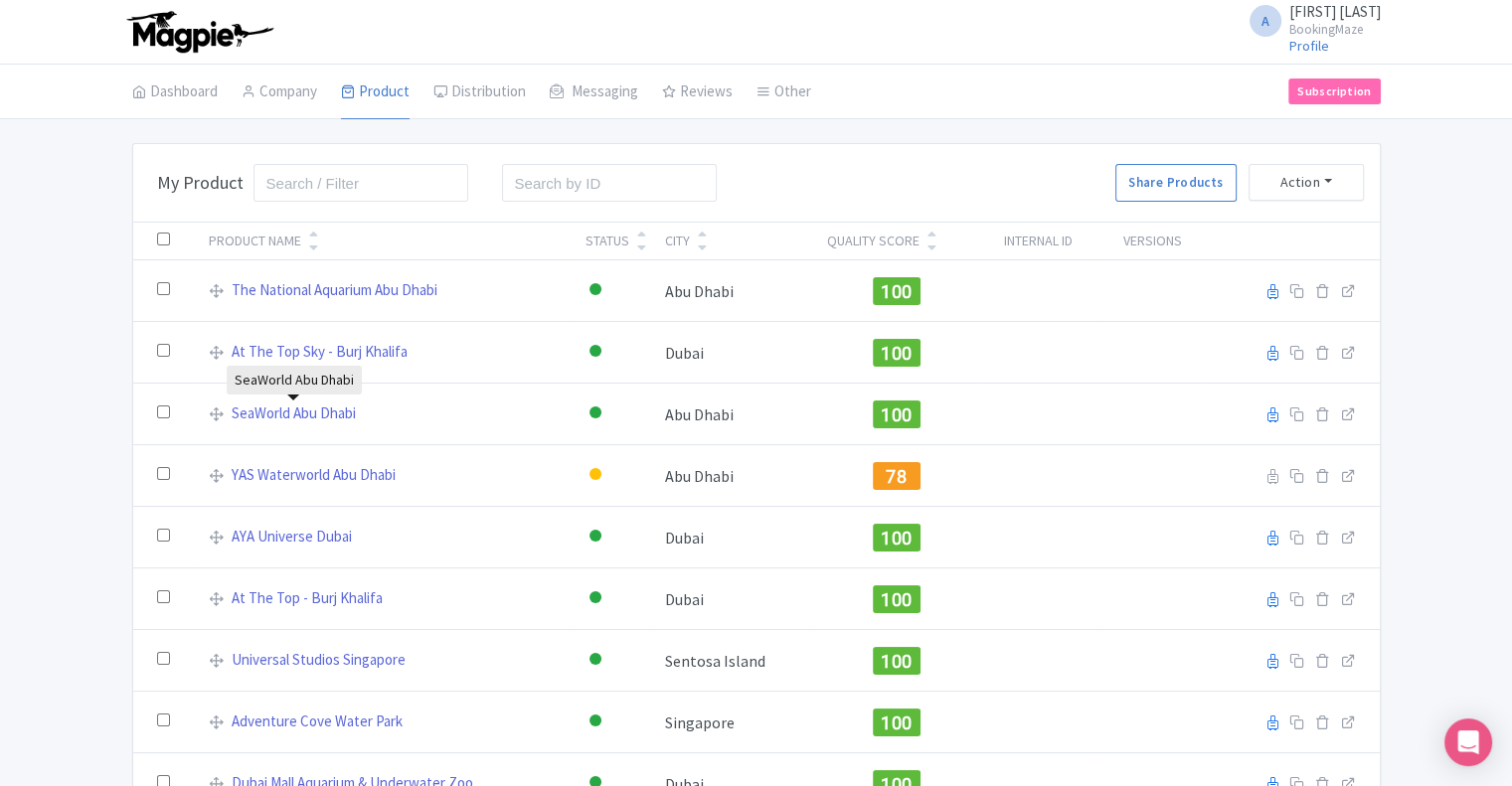scroll, scrollTop: 111, scrollLeft: 0, axis: vertical 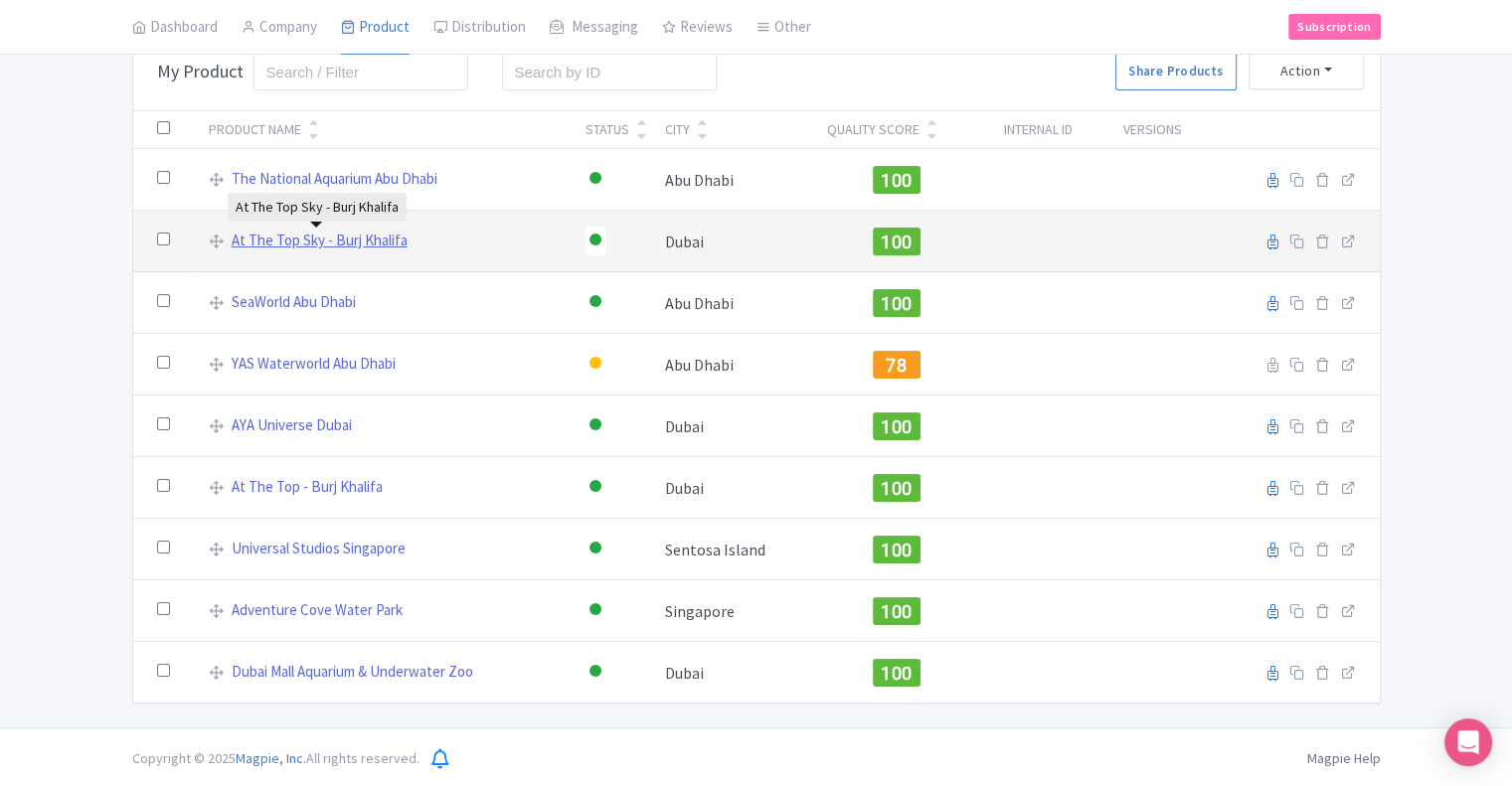 click on "At The Top Sky - Burj Khalifa" at bounding box center (319, 240) 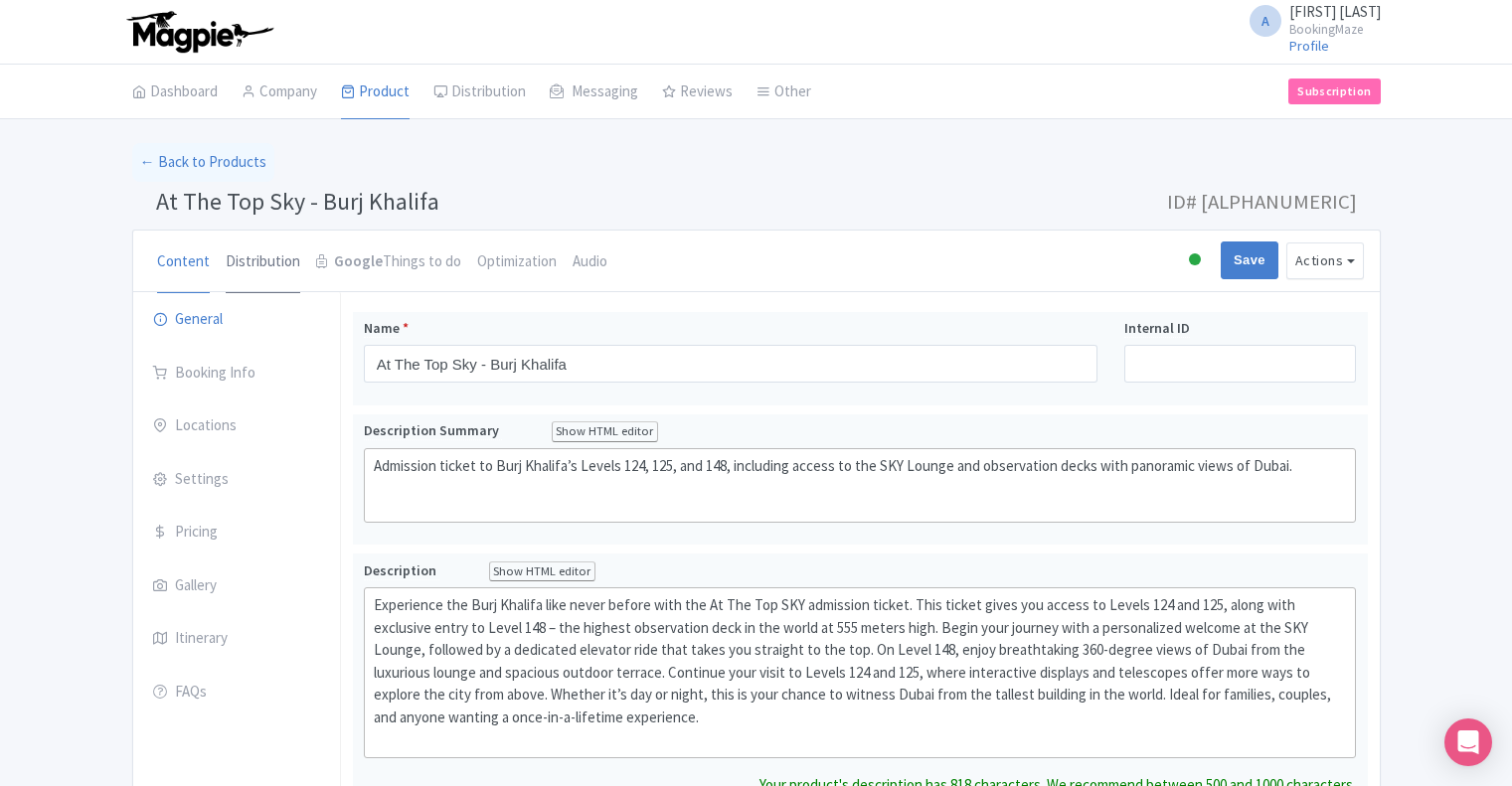 scroll, scrollTop: 0, scrollLeft: 0, axis: both 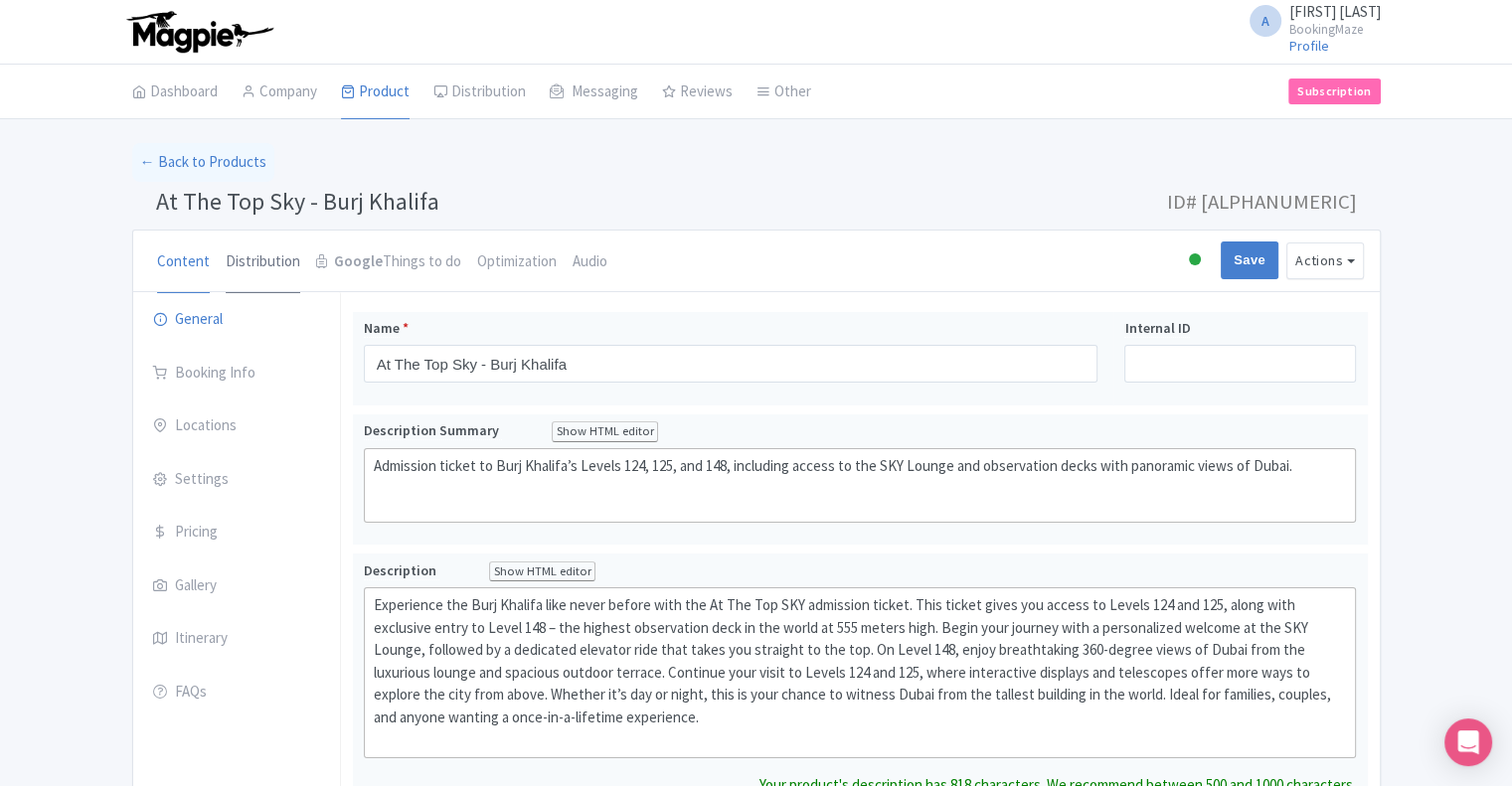 click on "Distribution" at bounding box center (262, 262) 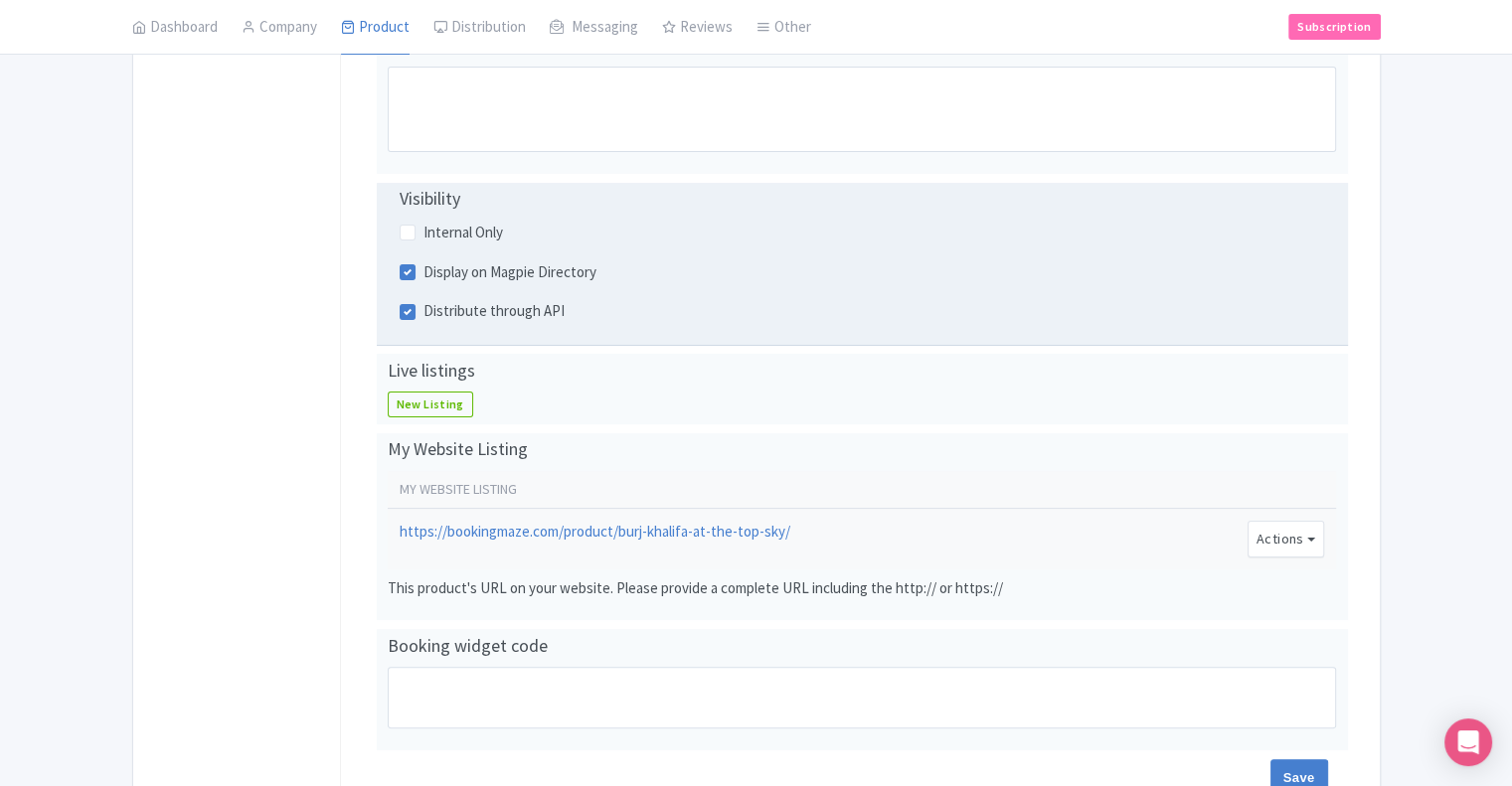 scroll, scrollTop: 397, scrollLeft: 0, axis: vertical 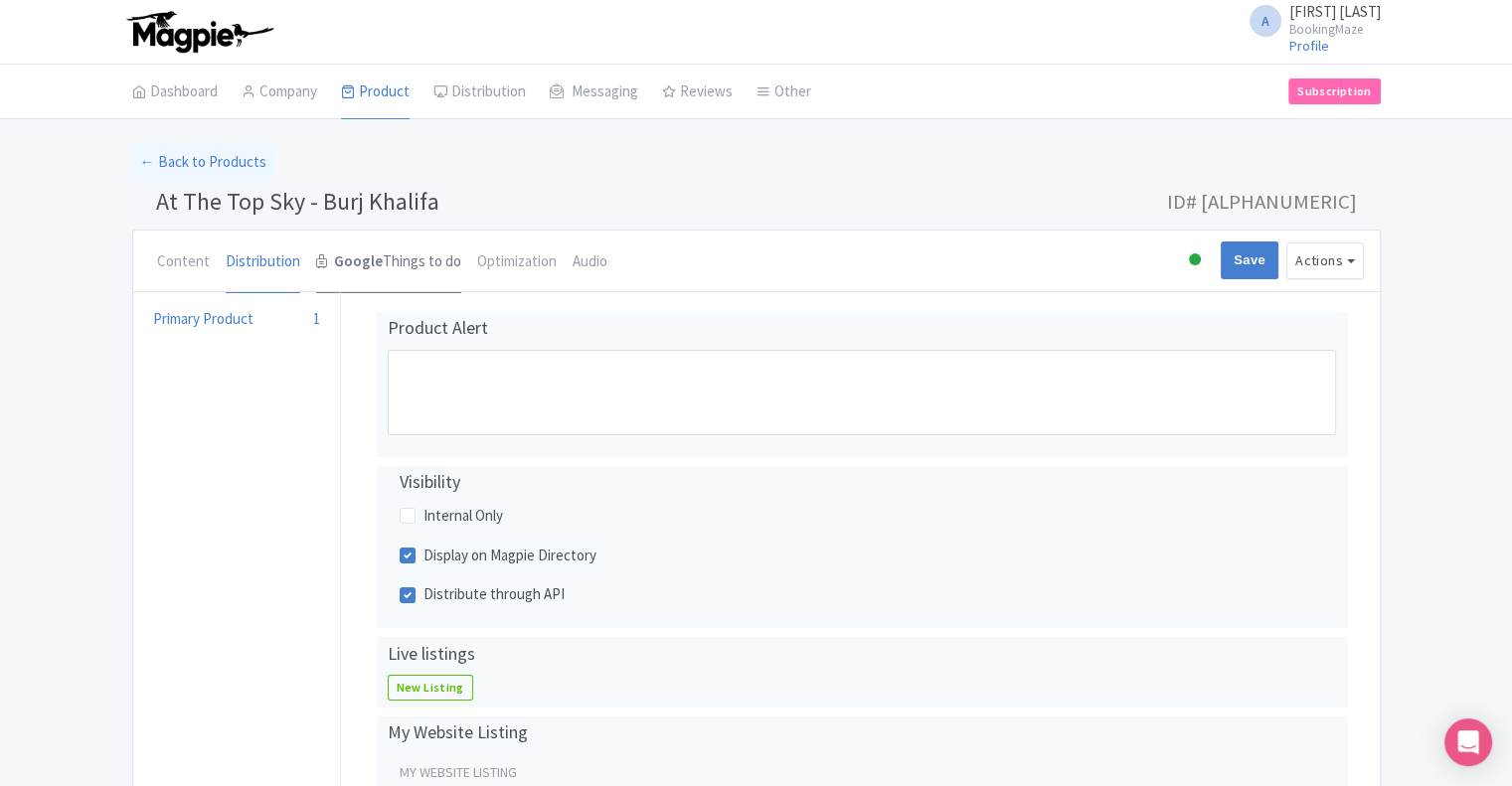 click on "Google  Things to do" at bounding box center [389, 262] 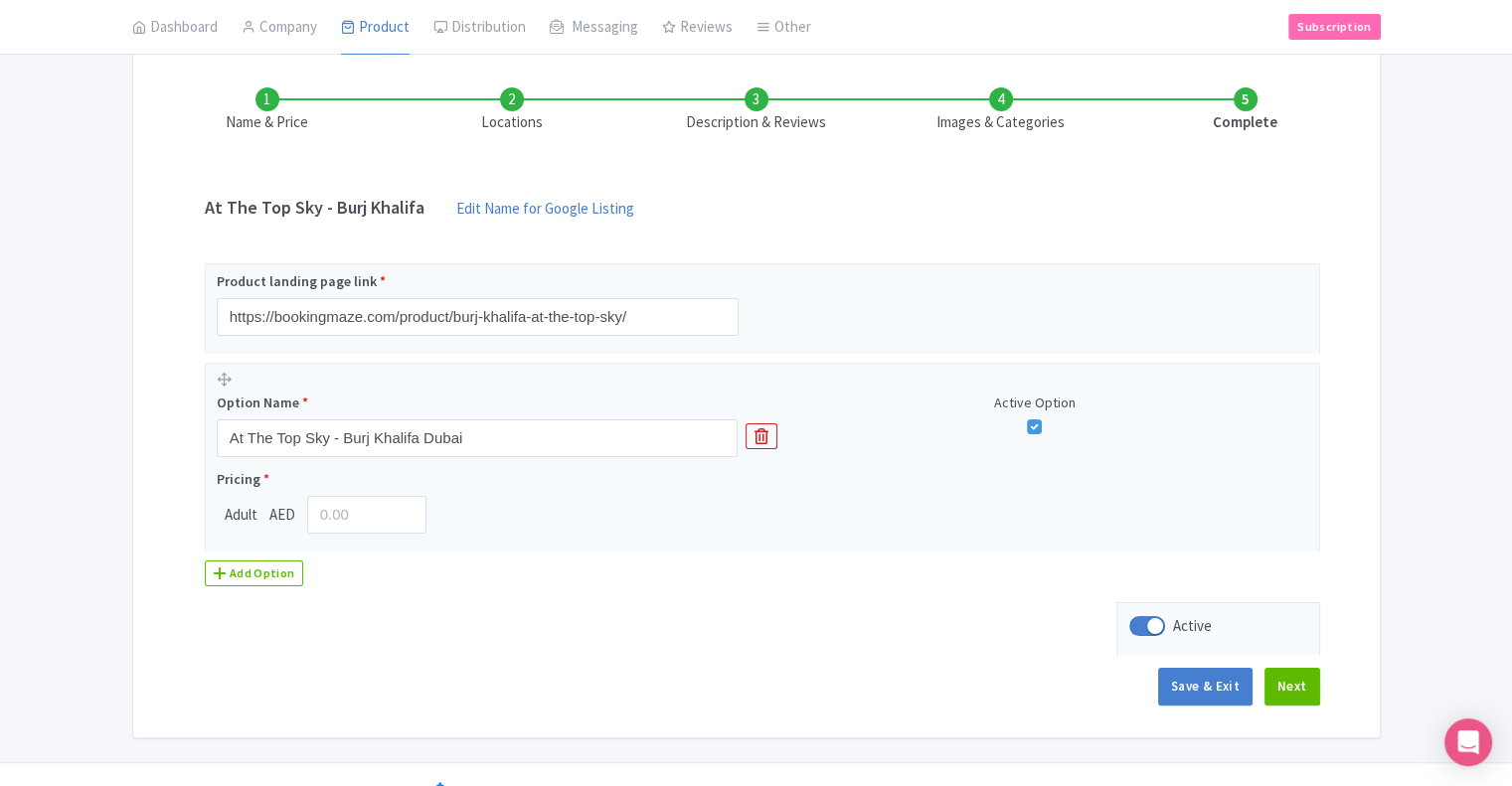 scroll, scrollTop: 302, scrollLeft: 0, axis: vertical 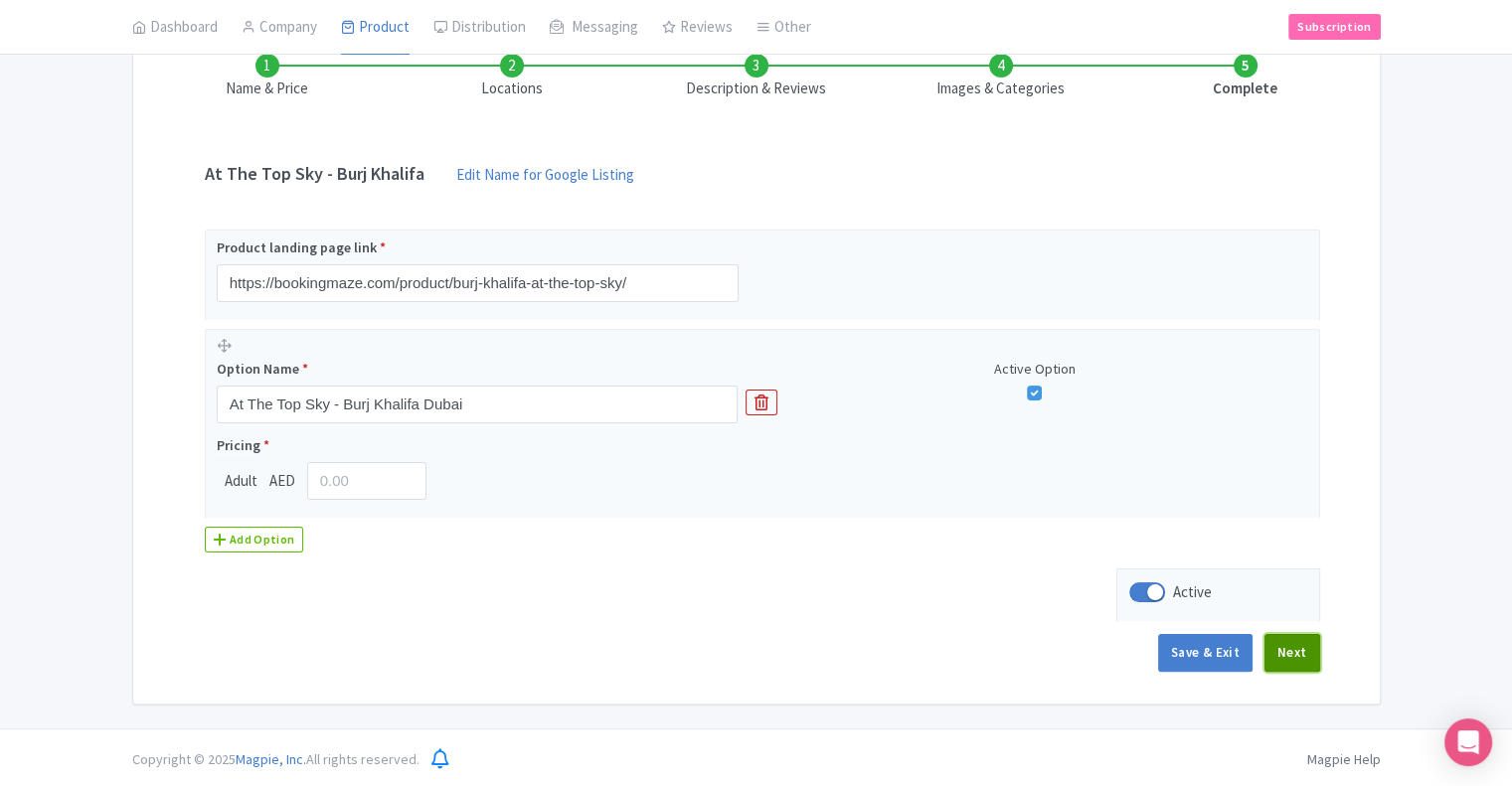 click on "Next" at bounding box center [1292, 653] 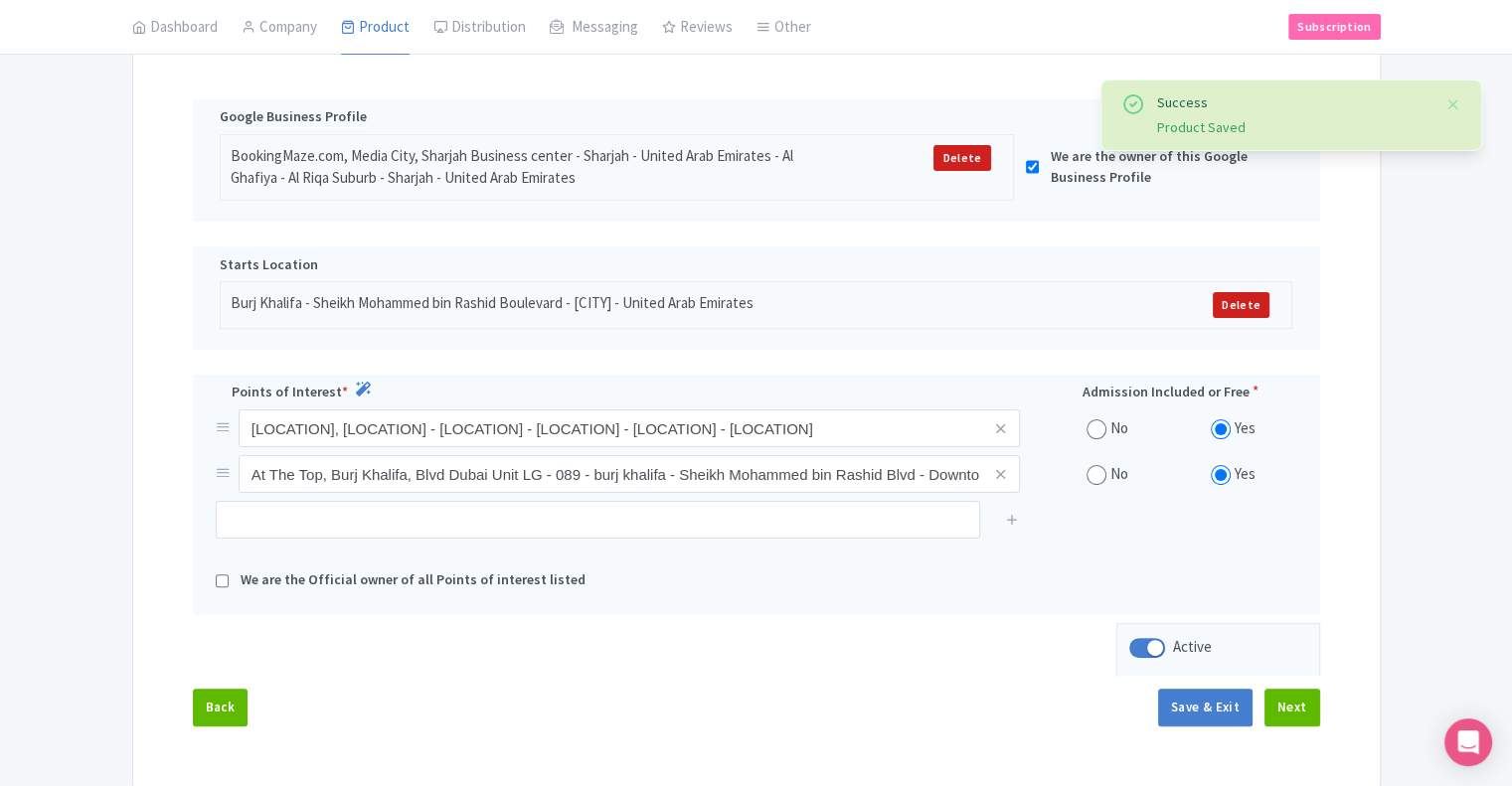scroll, scrollTop: 482, scrollLeft: 0, axis: vertical 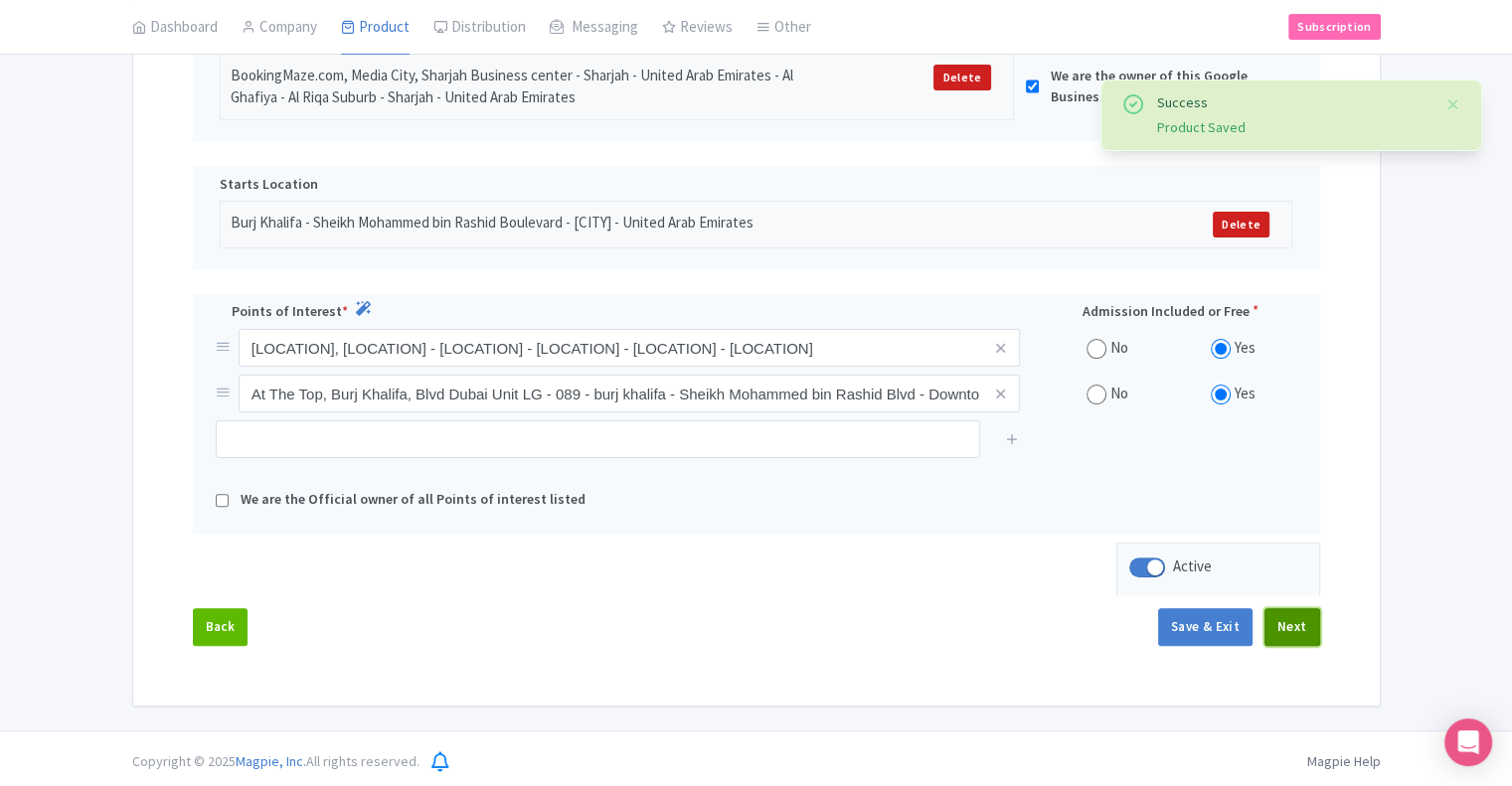 click on "Next" at bounding box center (1292, 627) 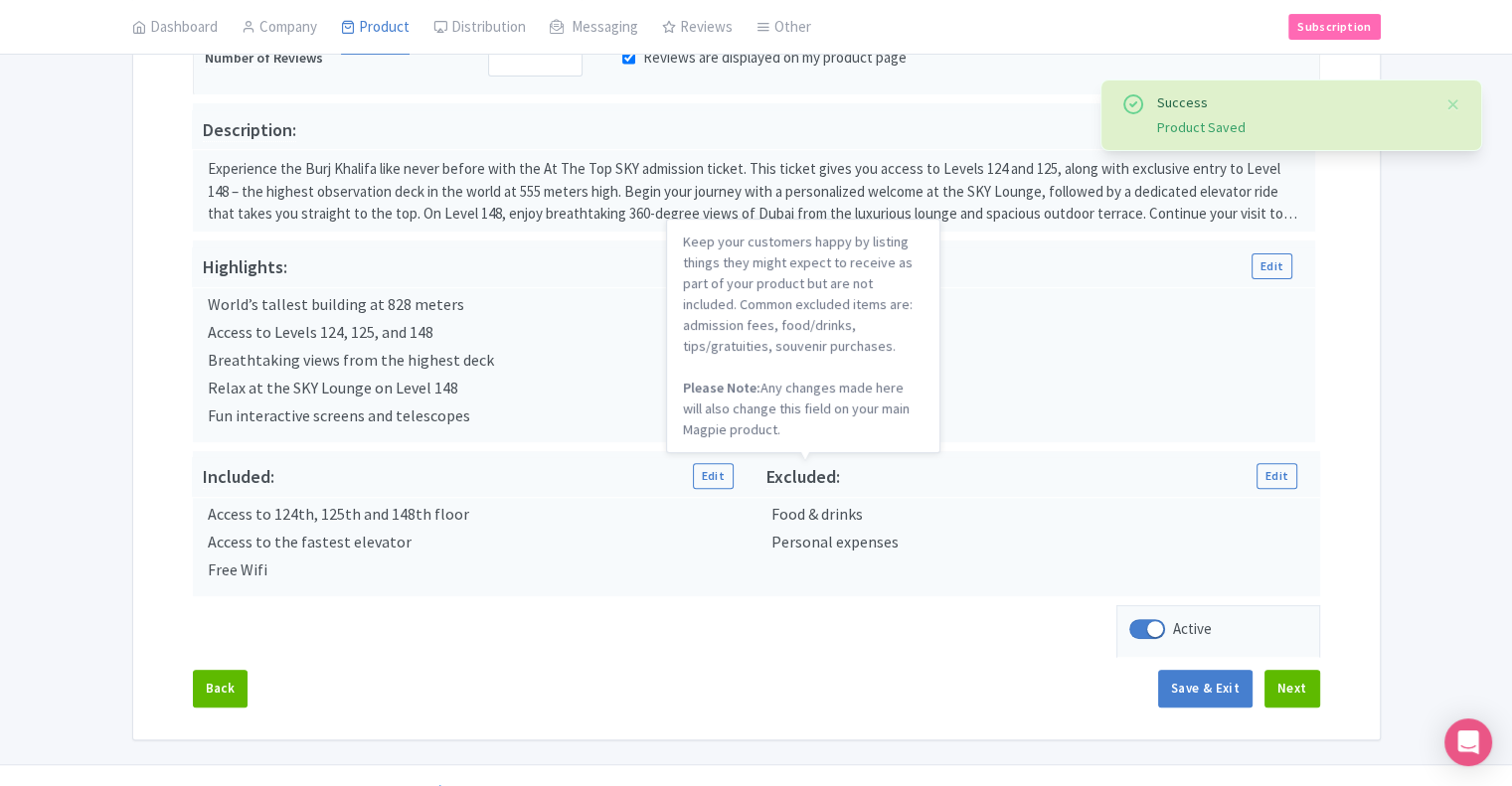 scroll, scrollTop: 587, scrollLeft: 0, axis: vertical 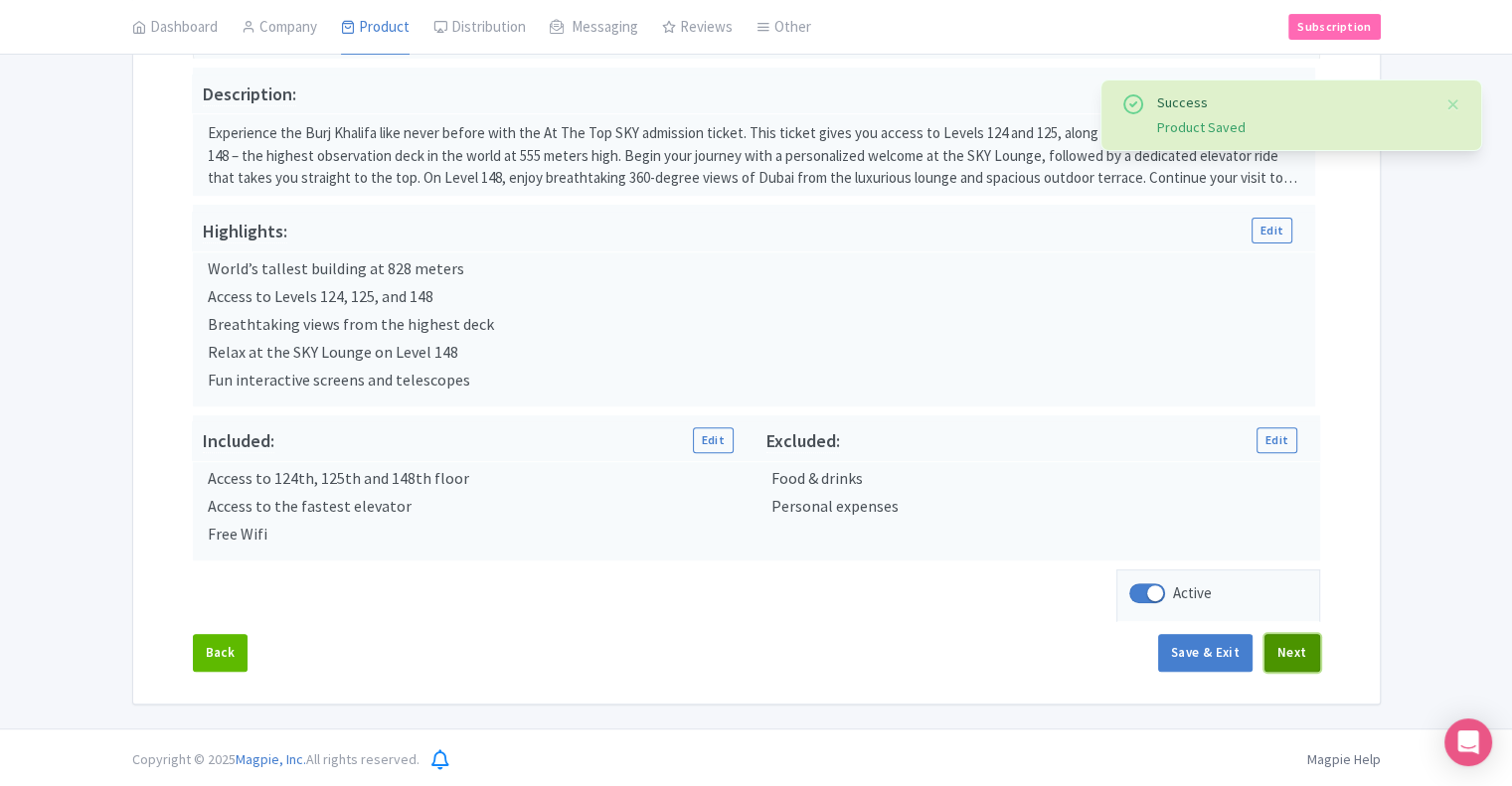 click on "Next" at bounding box center [1292, 653] 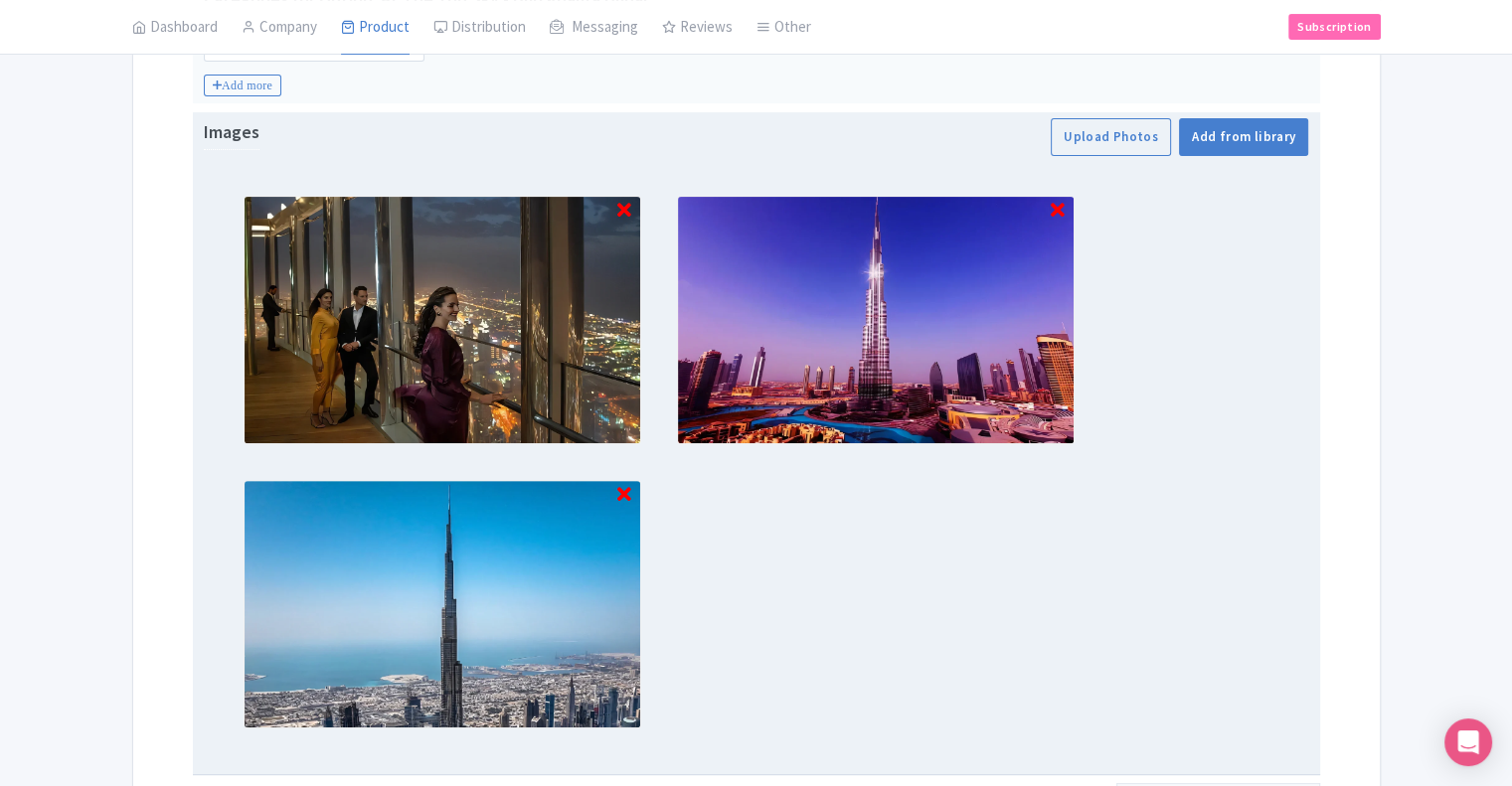 scroll, scrollTop: 488, scrollLeft: 0, axis: vertical 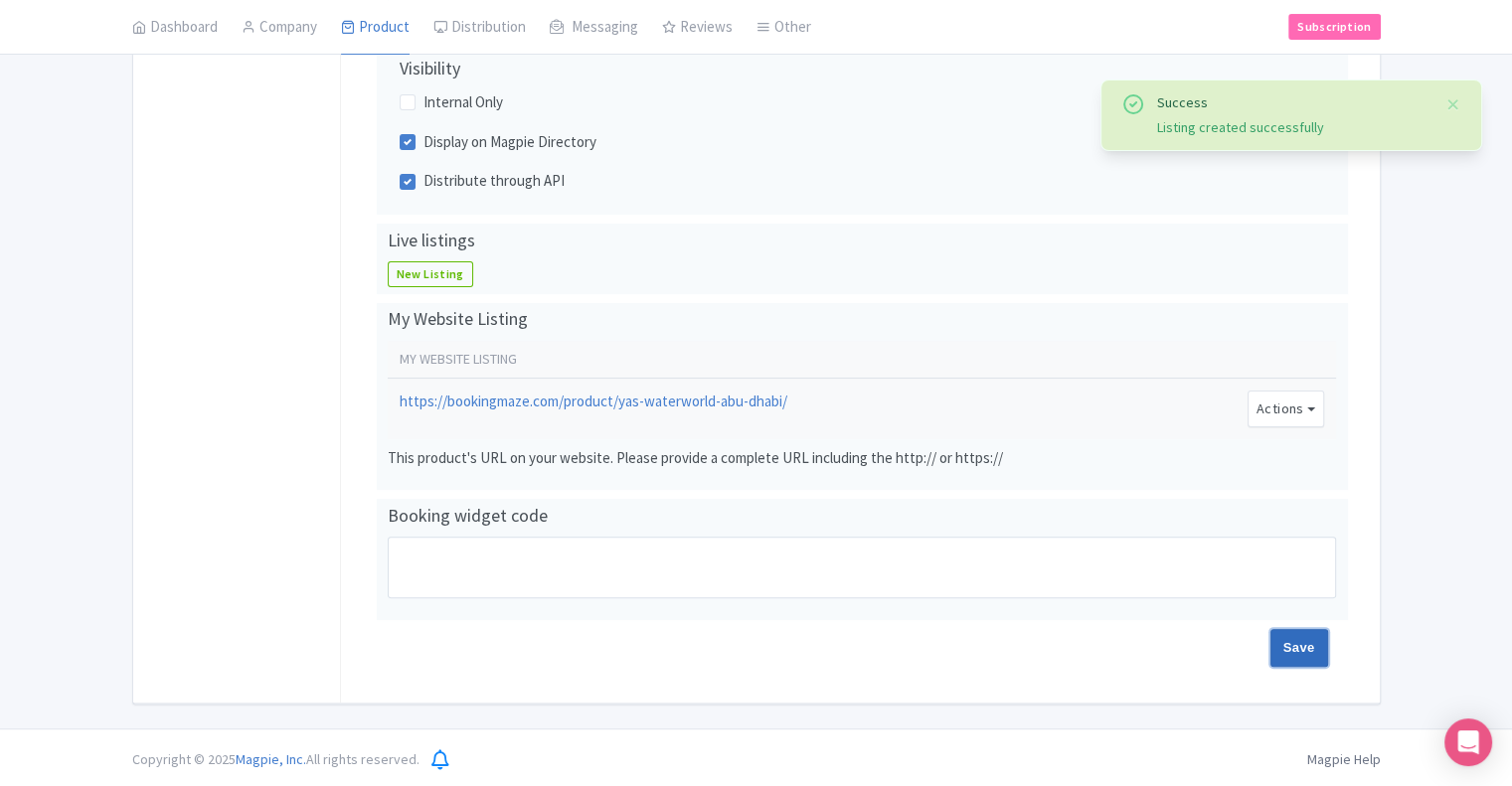 click on "Save" at bounding box center (1299, 648) 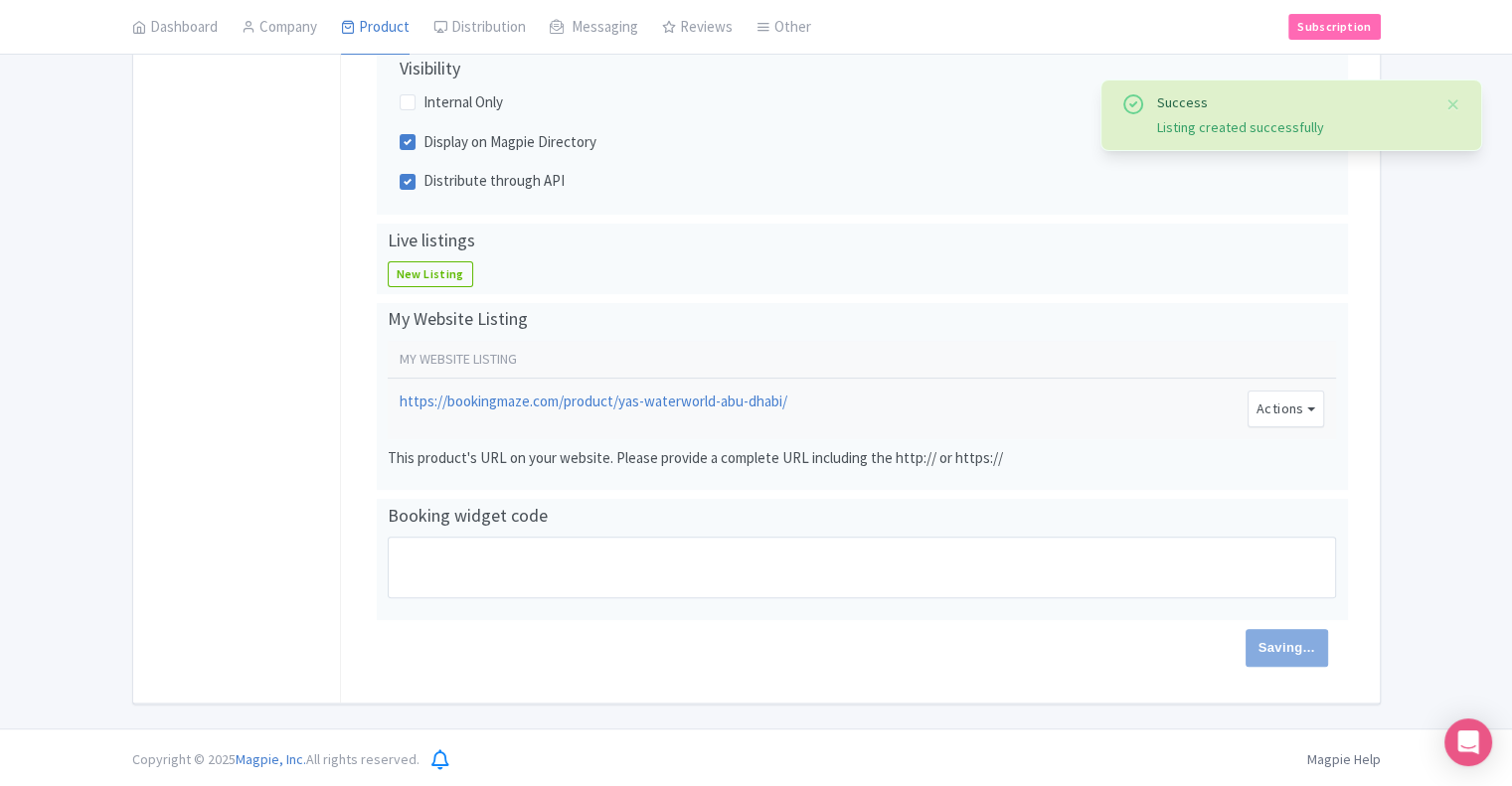 type on "Saving..." 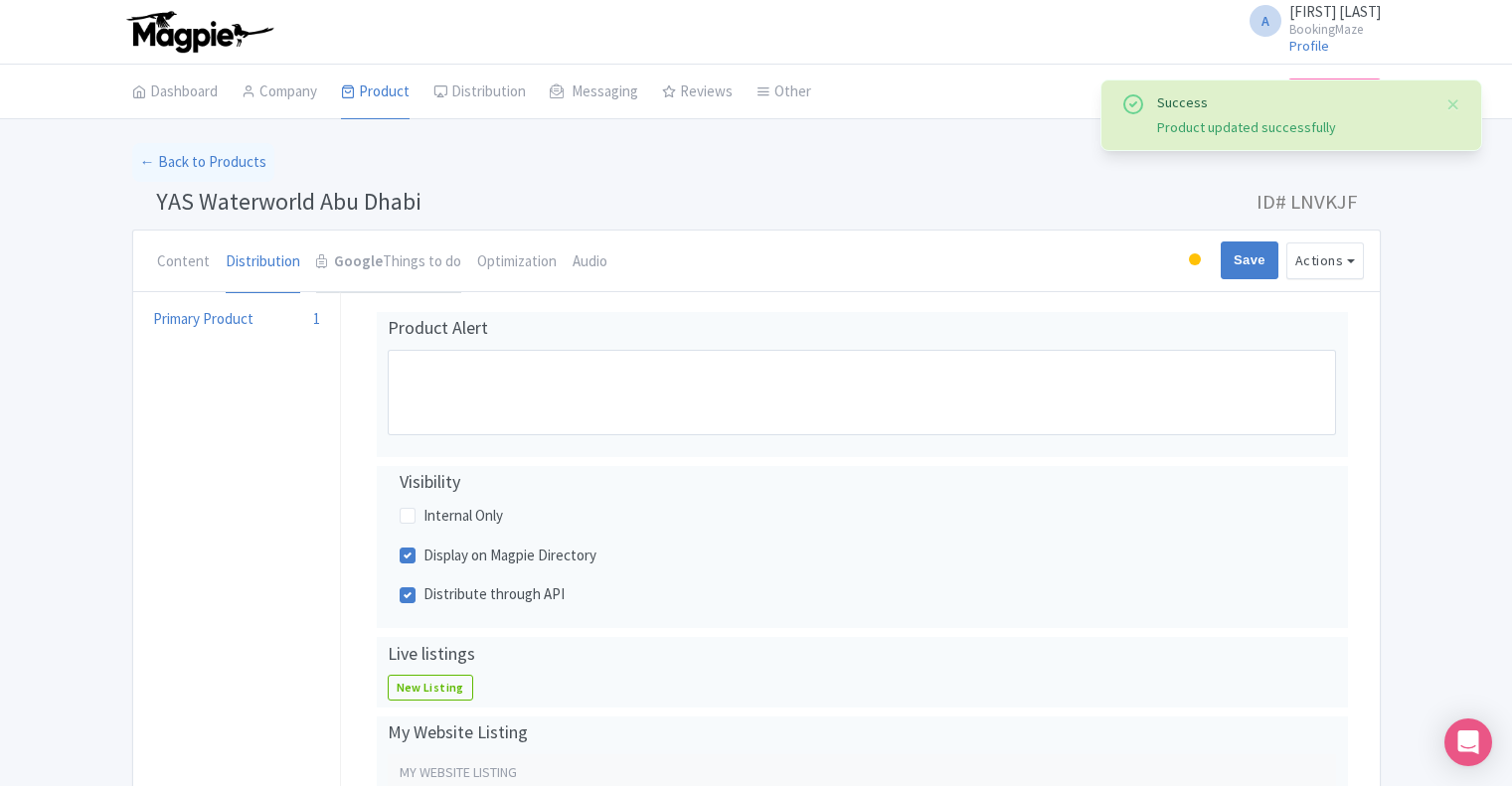 click on "Google  Things to do" at bounding box center [389, 262] 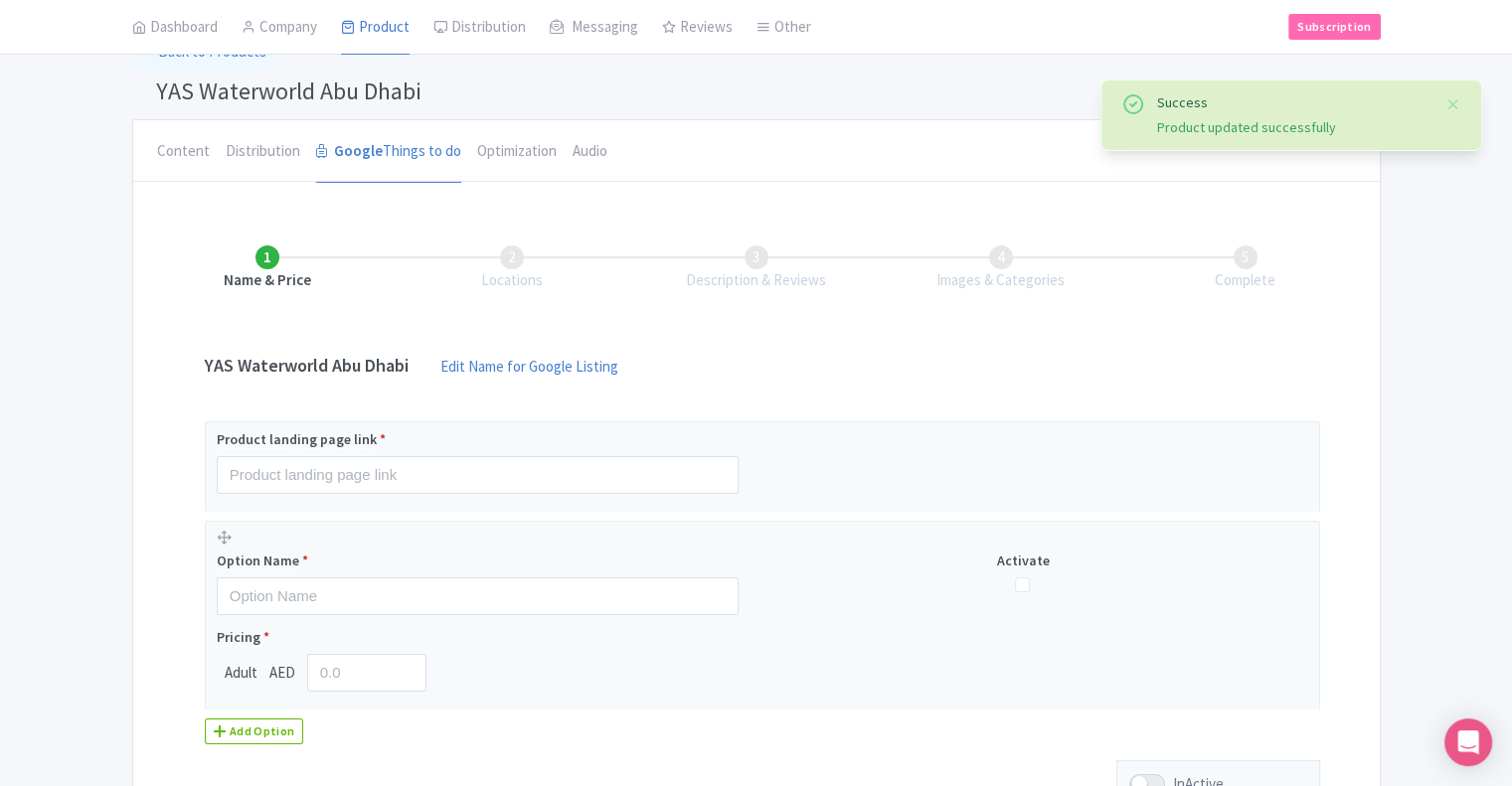 scroll, scrollTop: 199, scrollLeft: 0, axis: vertical 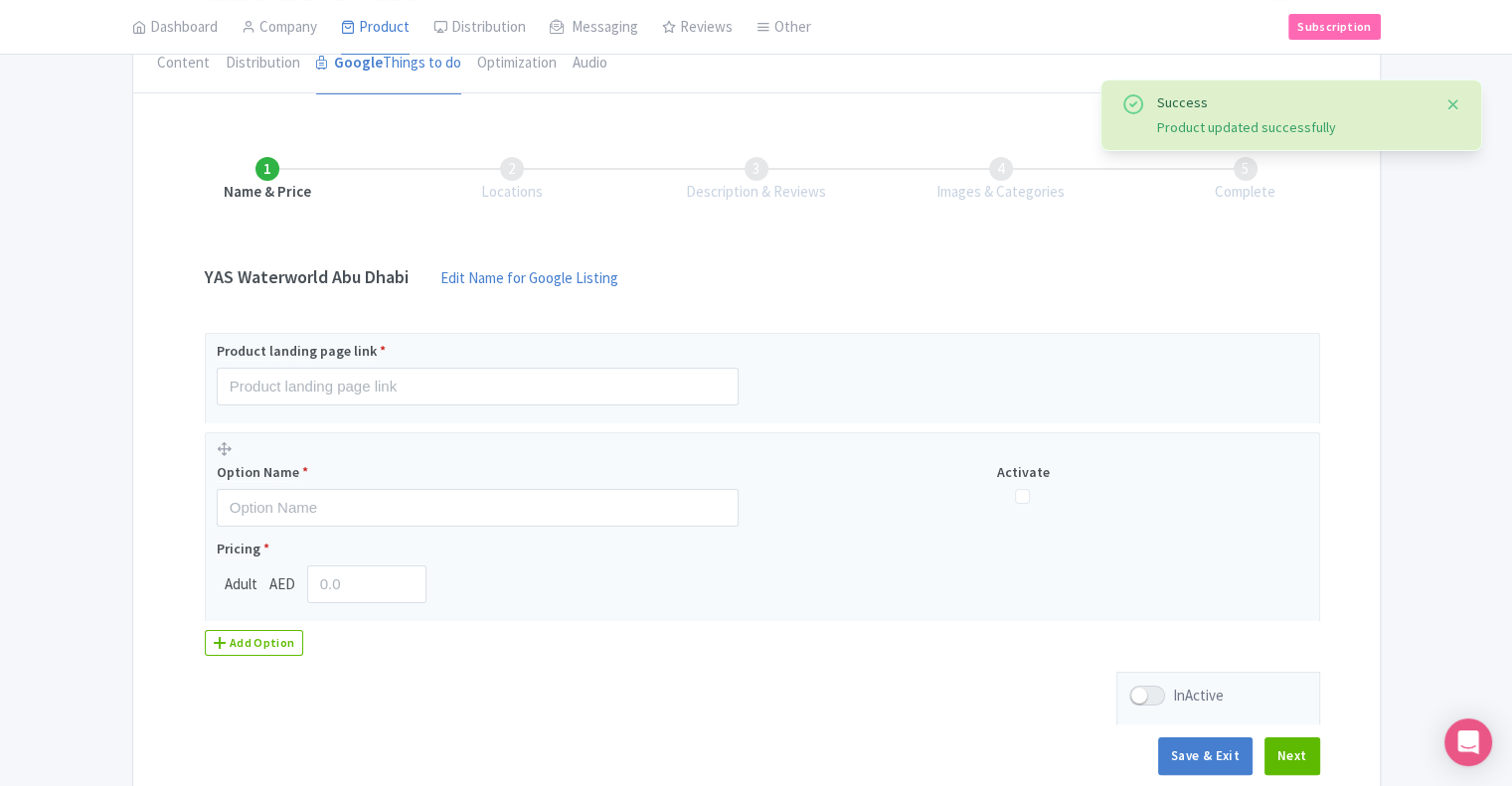 click at bounding box center (1453, 104) 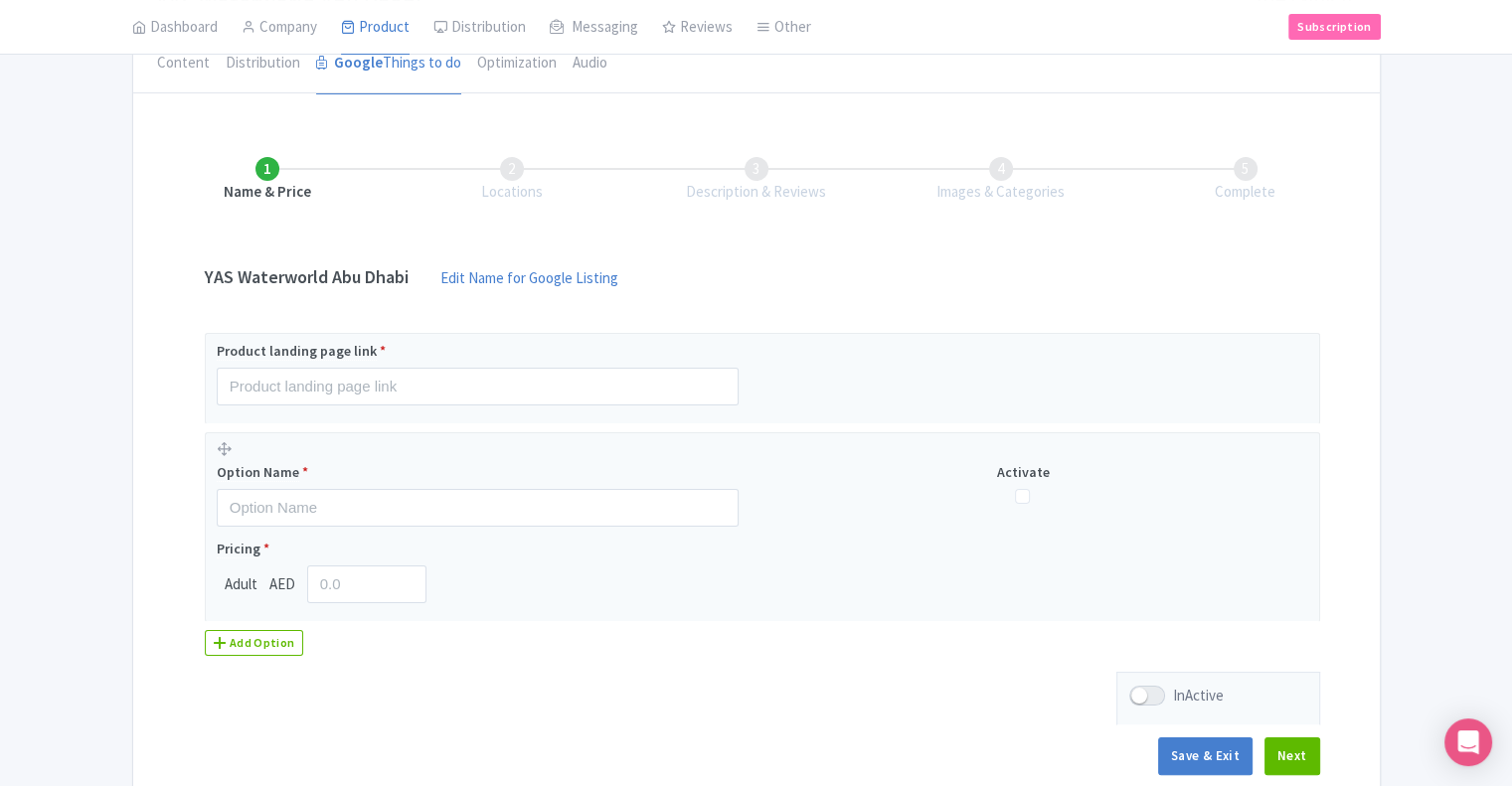 scroll, scrollTop: 298, scrollLeft: 0, axis: vertical 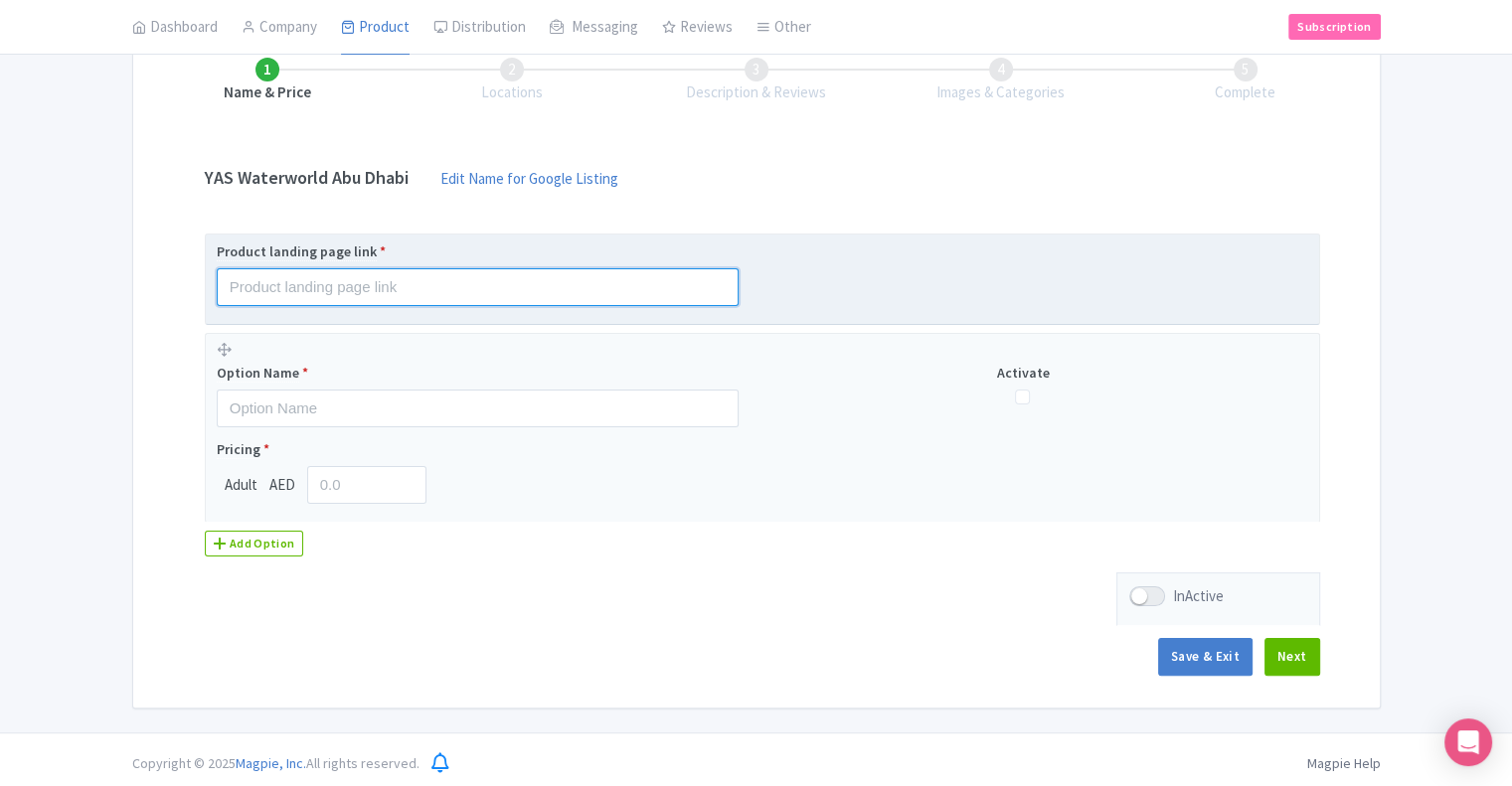 click at bounding box center (477, 287) 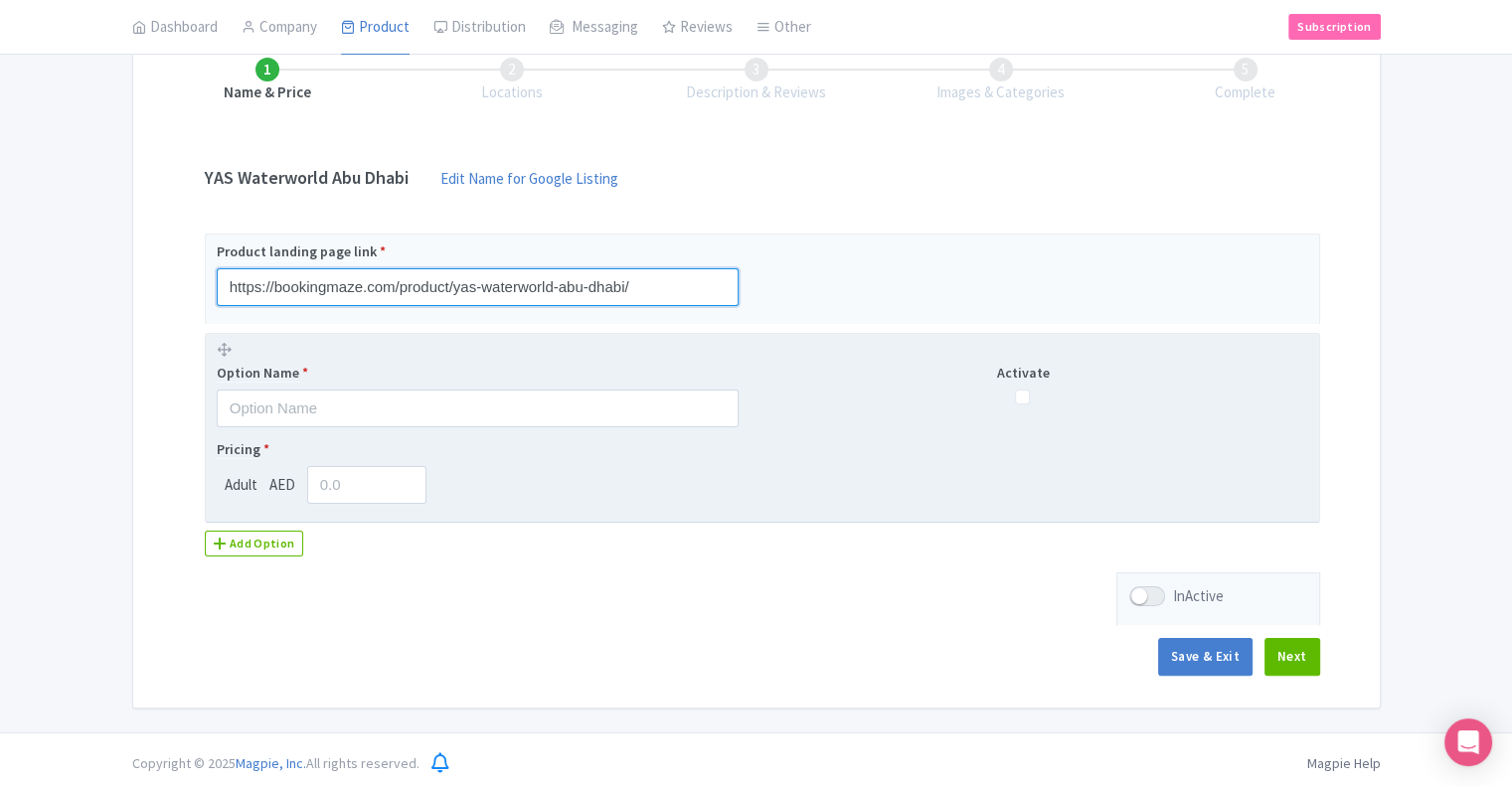 type on "https://bookingmaze.com/product/yas-waterworld-abu-dhabi/" 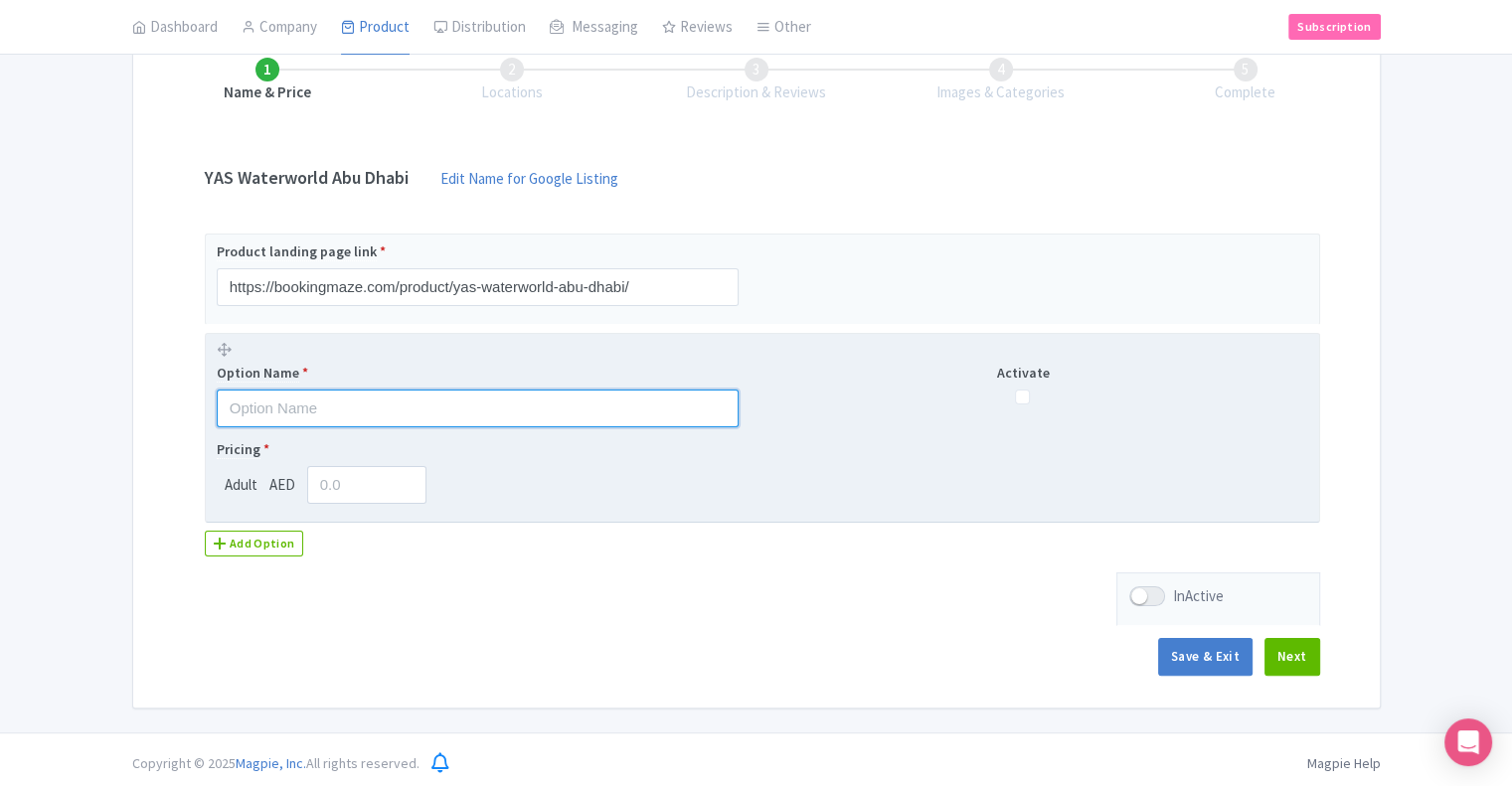 click at bounding box center [477, 408] 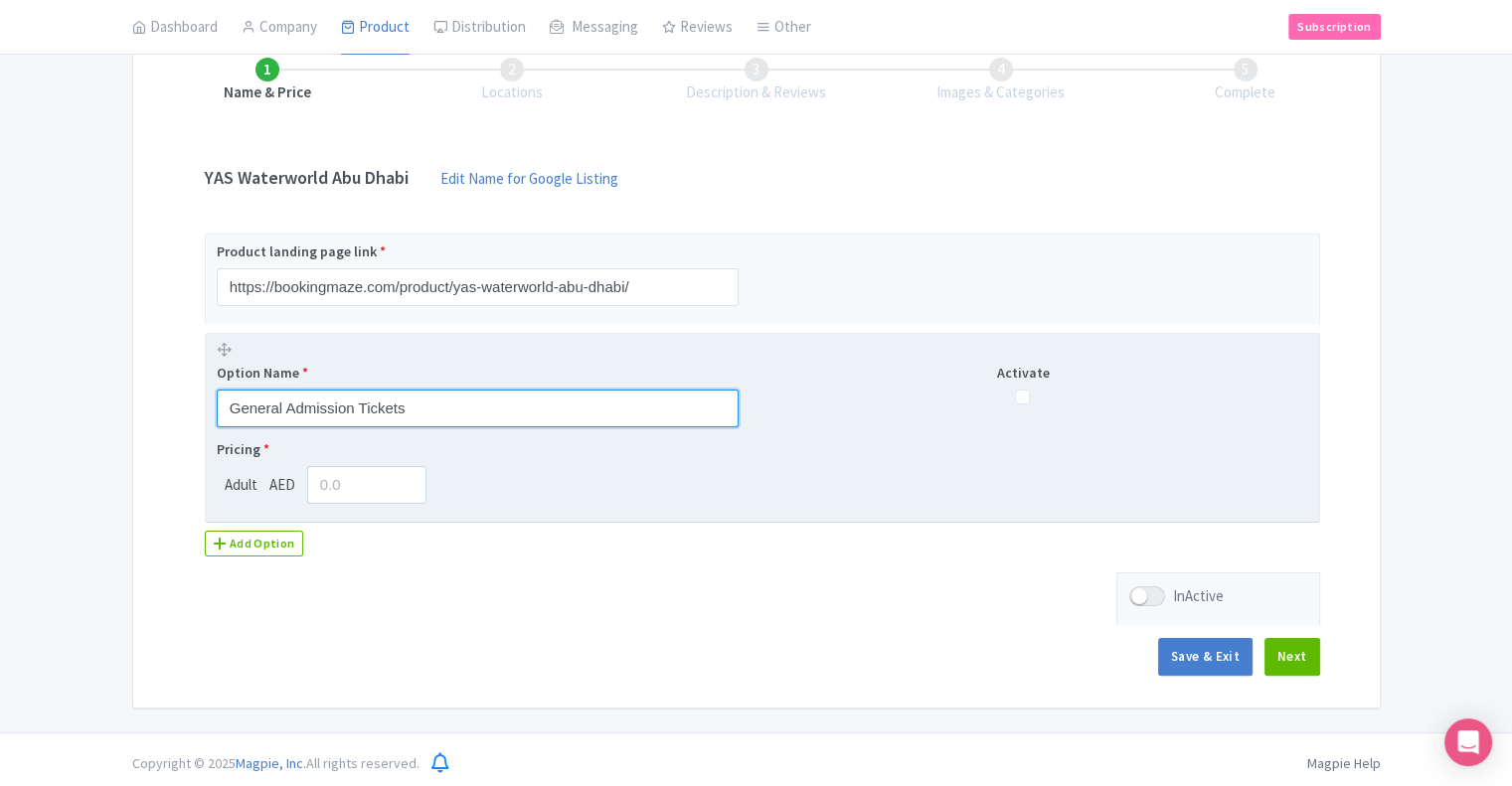 type on "General Admission Tickets" 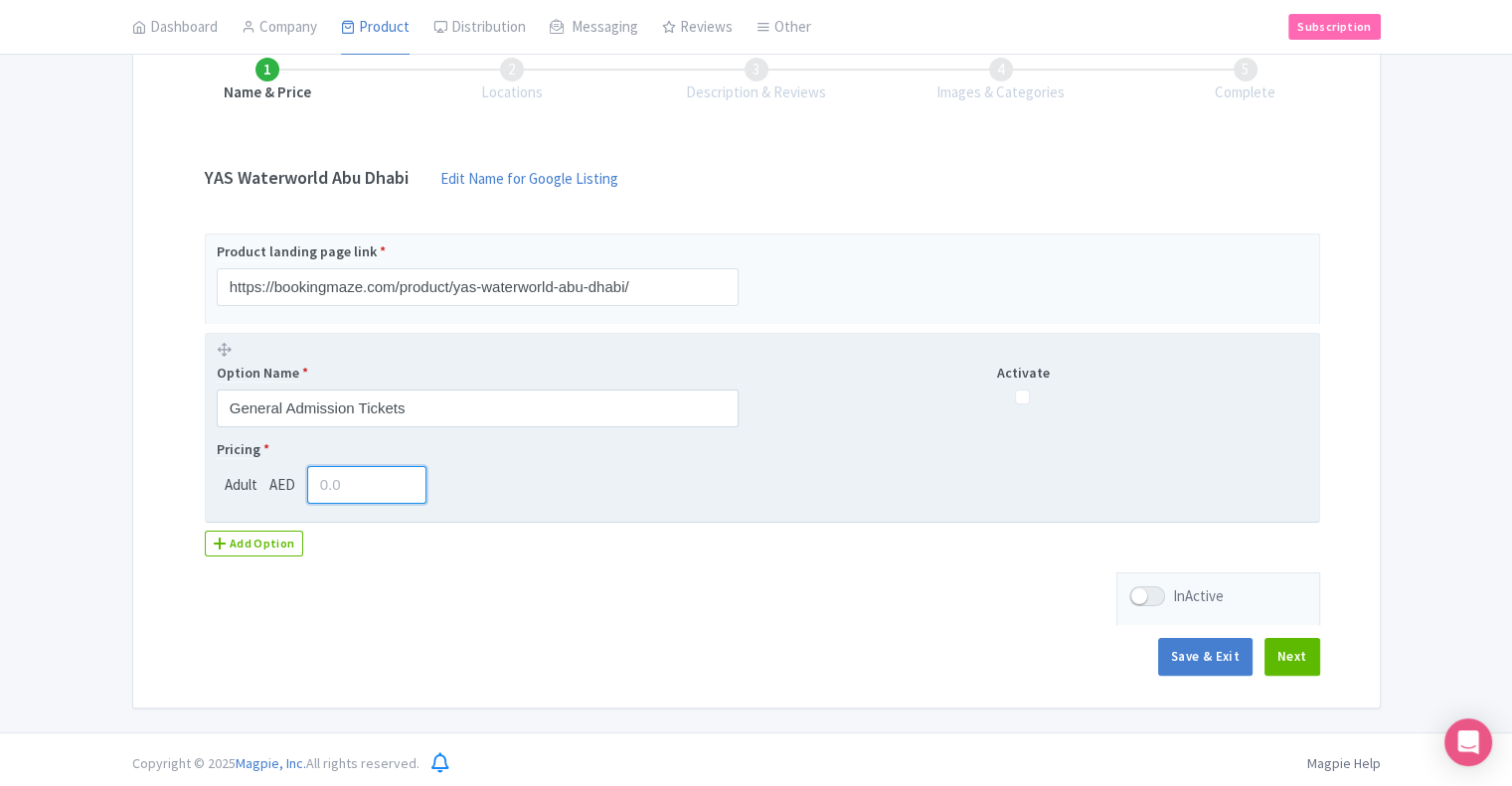 click at bounding box center [367, 485] 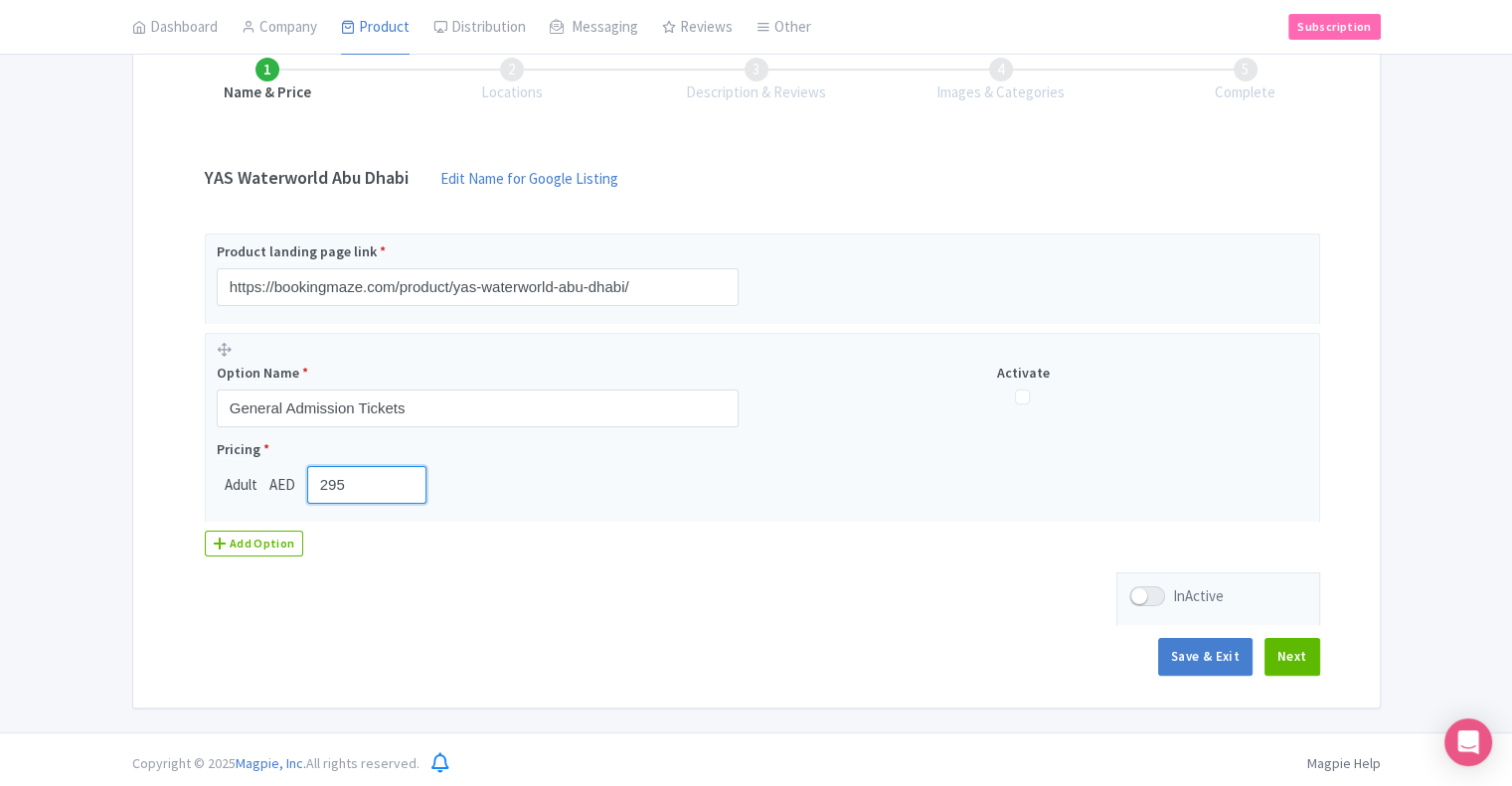 type on "295" 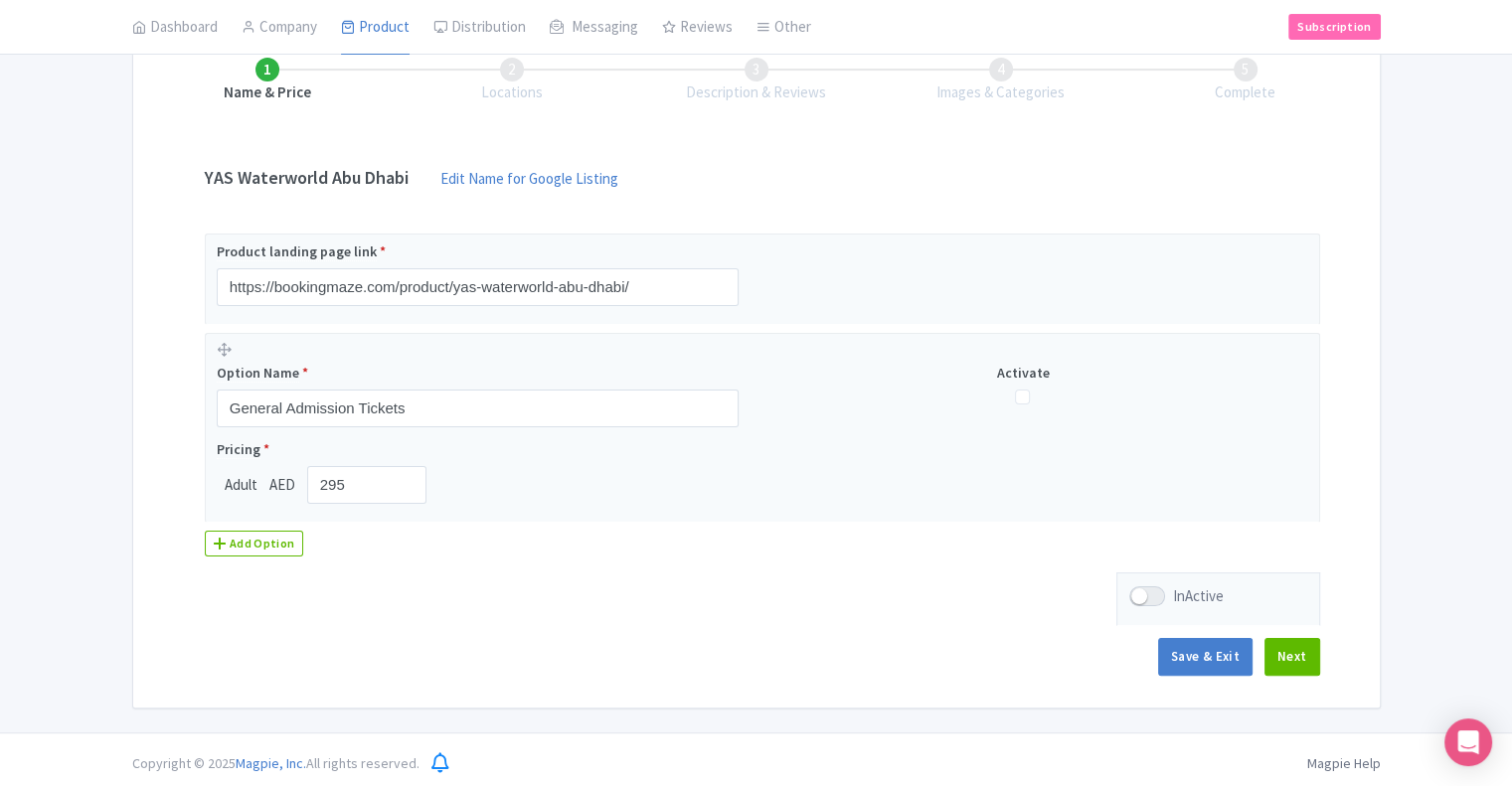 click on "Name & Price
Locations
Description & Reviews
Images & Categories
Complete
YAS Waterworld Abu Dhabi
Edit Name for Google Listing
Edit Name for Google Listing
Regular Product Name:
YAS Waterworld Abu Dhabi
Save
Product landing page link
*
https://bookingmaze.com/product/yas-waterworld-abu-dhabi/
Option Name
*
General Admission Tickets
Activate
Pricing
*
Adult
AED
295
Add Option
InActive
Save & Exit
Next" at bounding box center [756, 357] 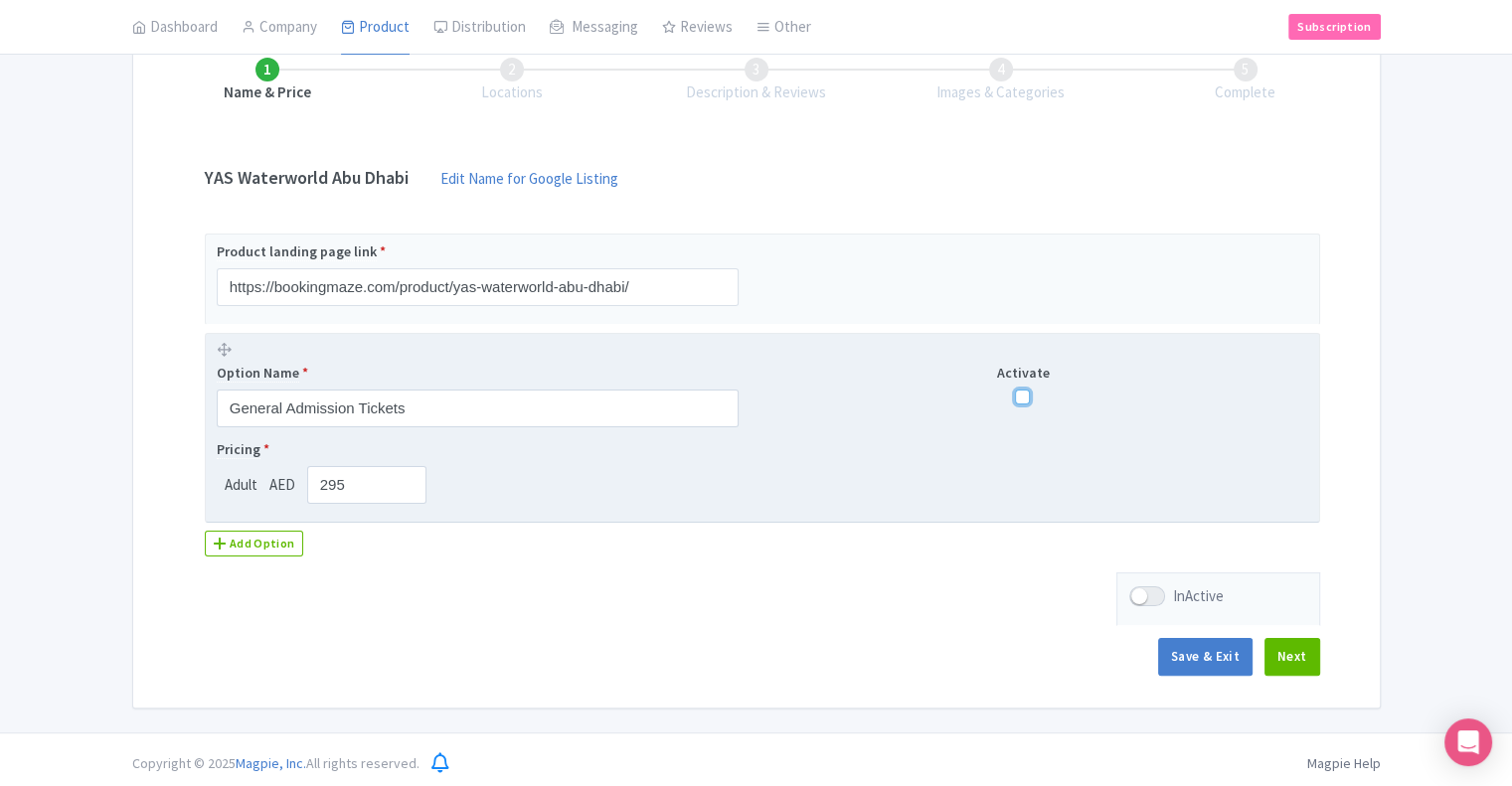 click at bounding box center (1022, 396) 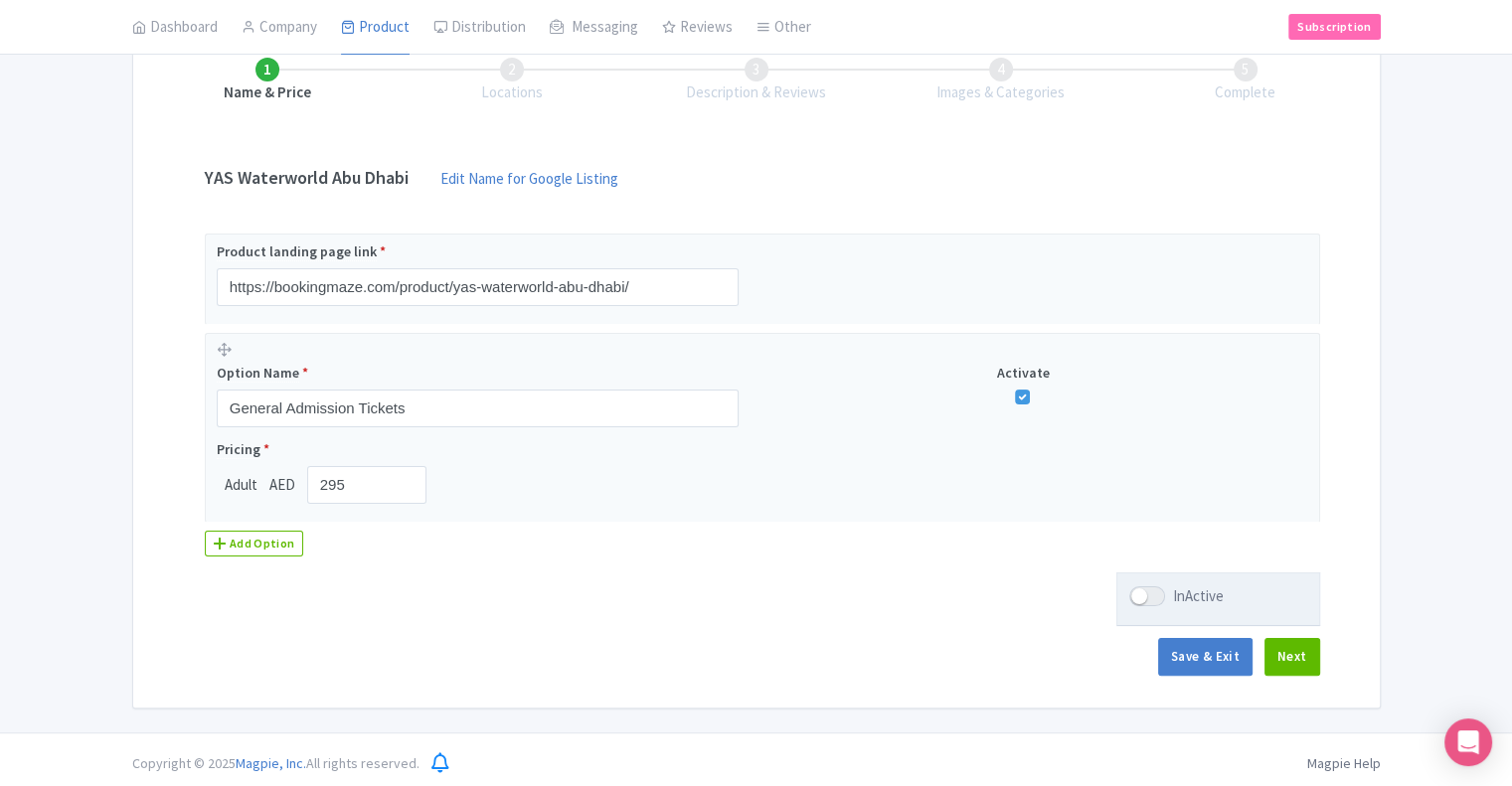 click at bounding box center (1147, 596) 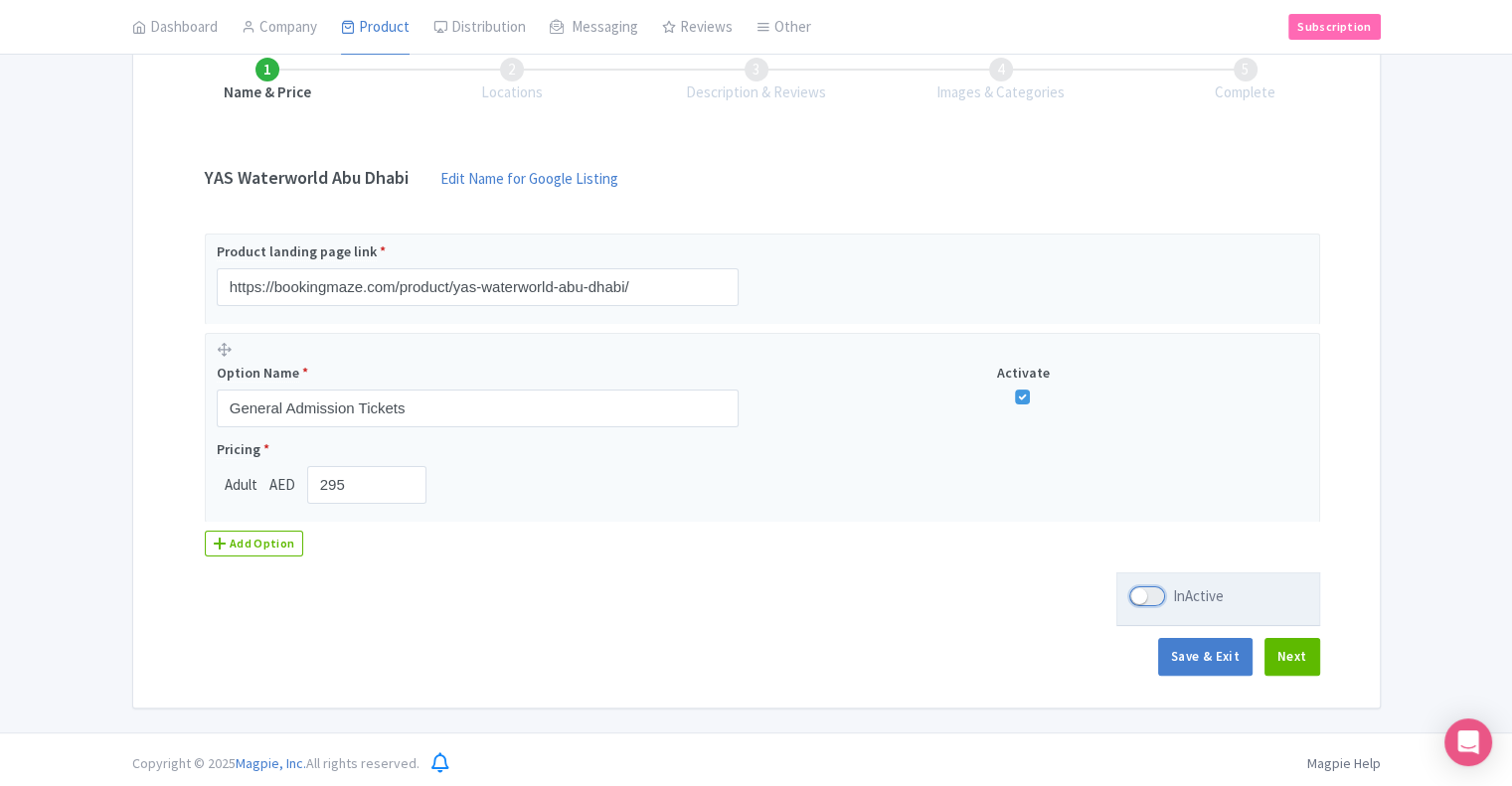 click on "InActive" at bounding box center [1135, 596] 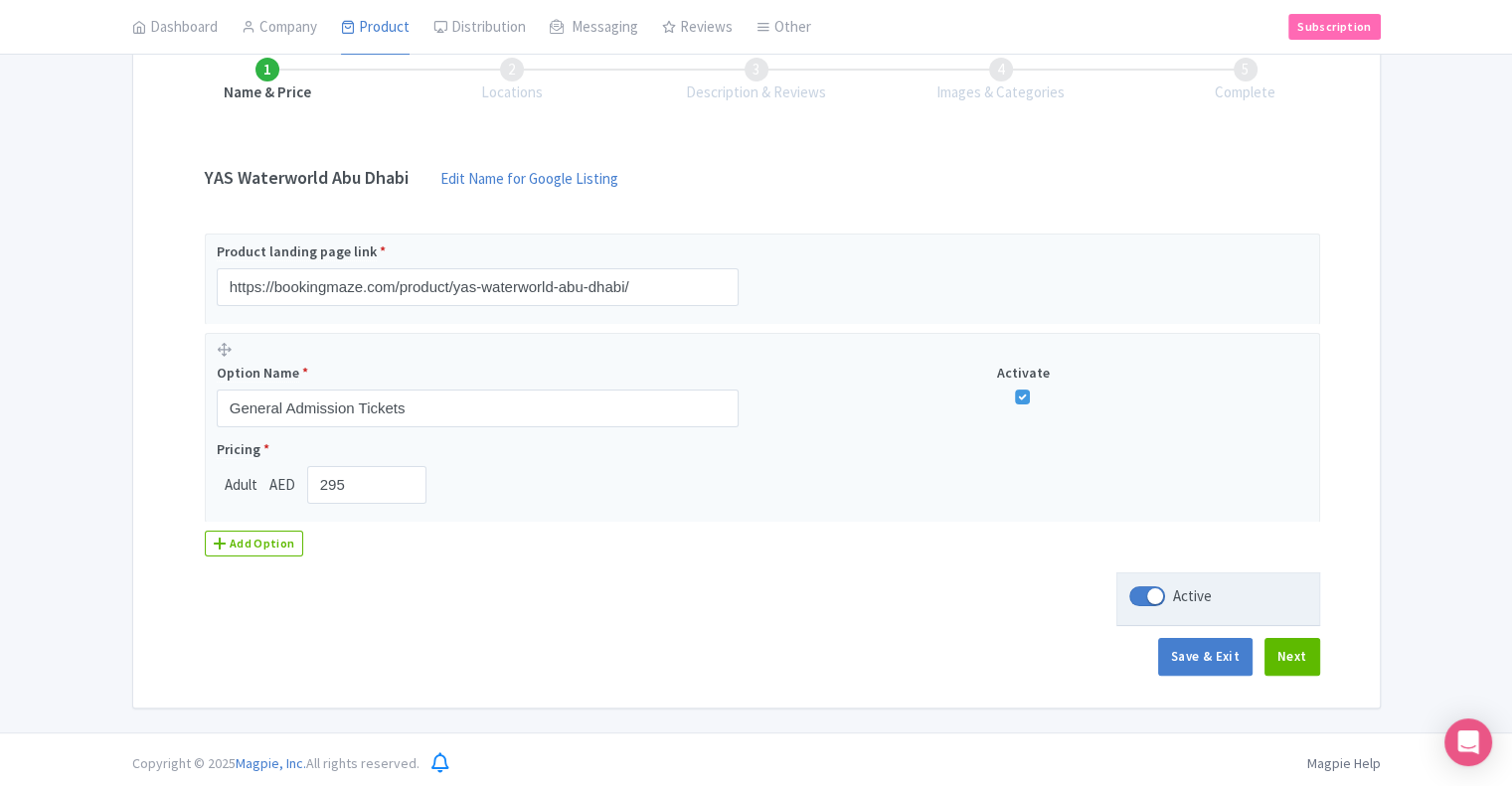 click at bounding box center (1147, 596) 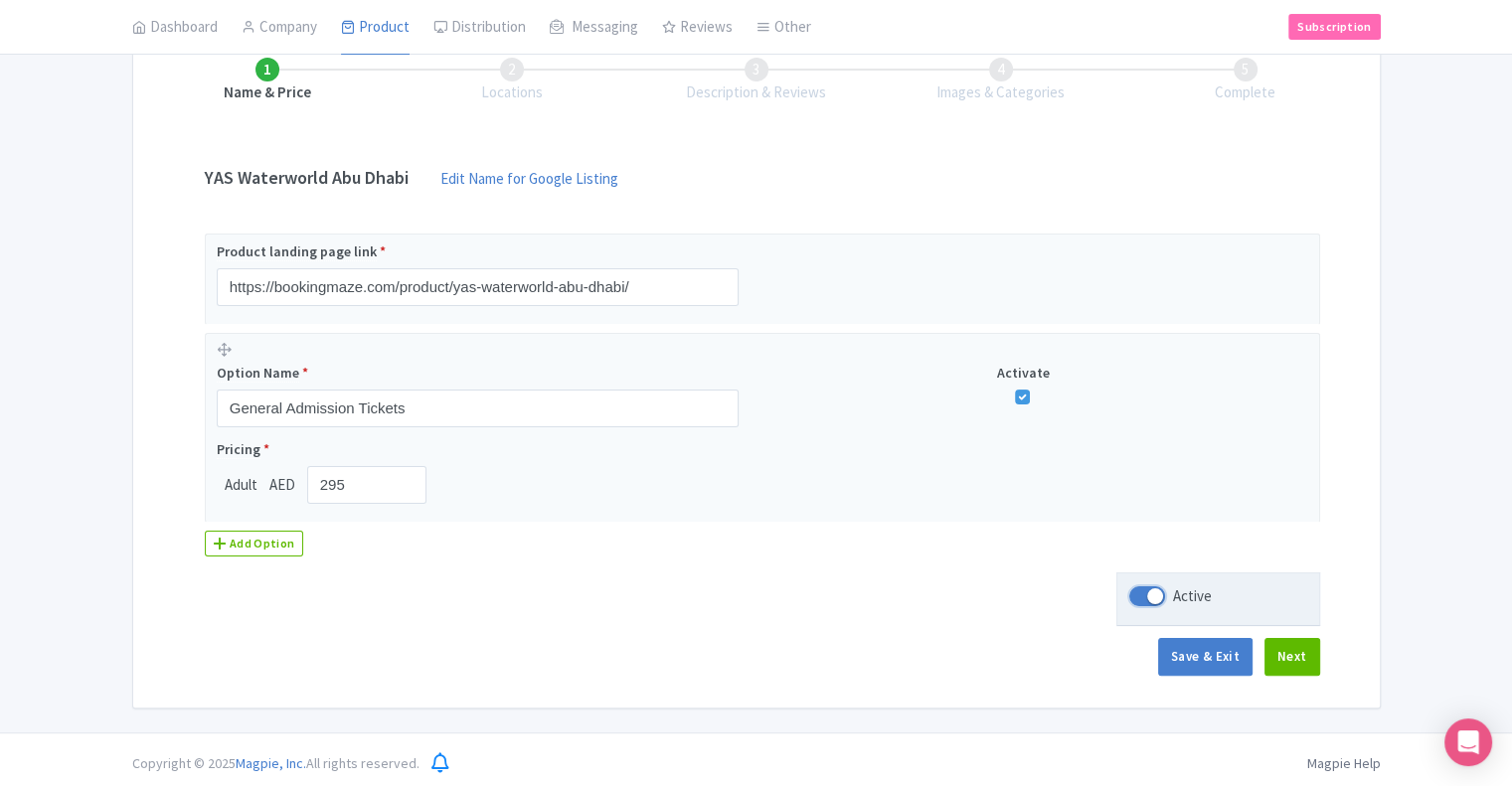 click on "Active" at bounding box center [1135, 596] 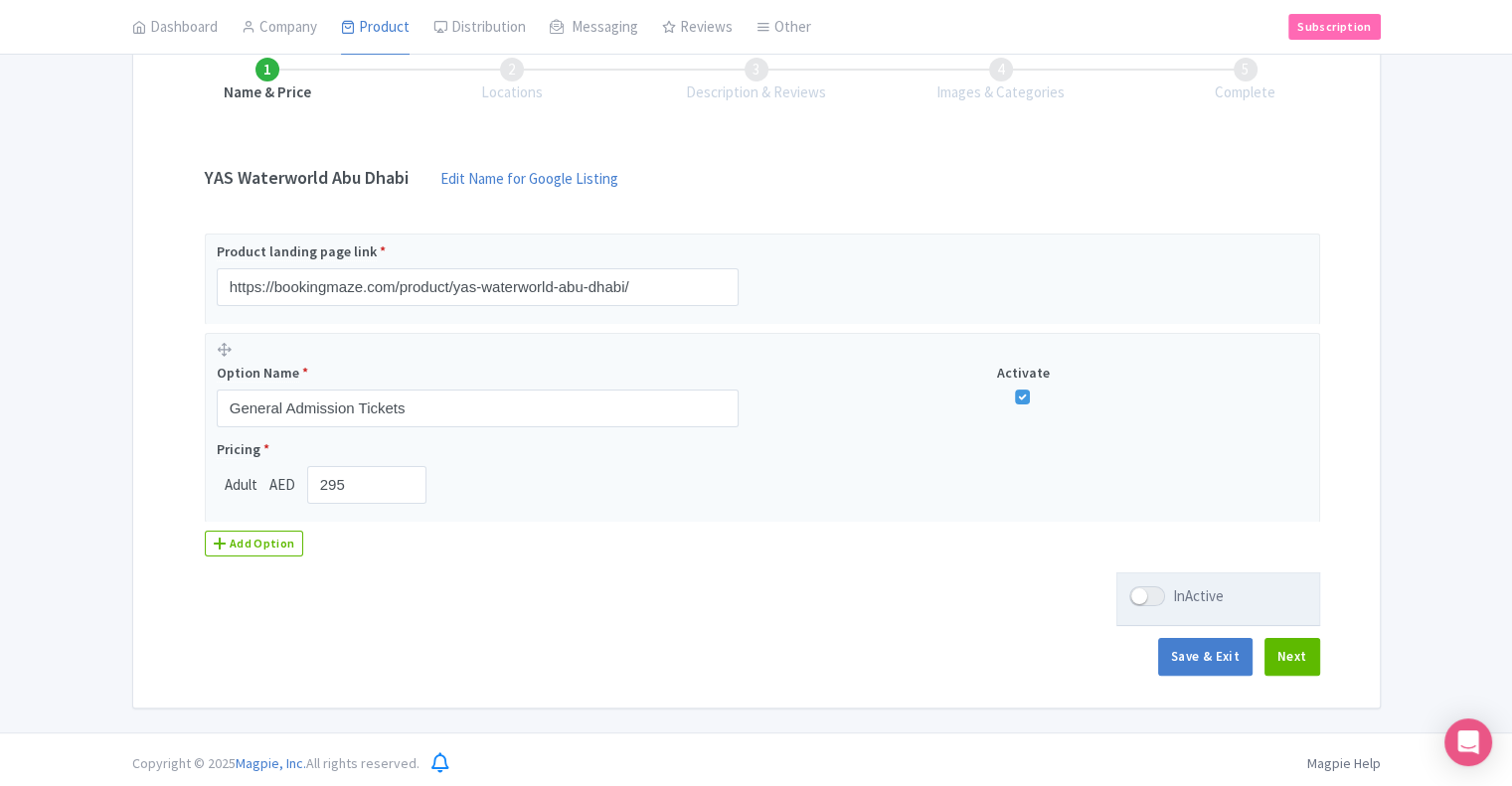 click at bounding box center [1147, 596] 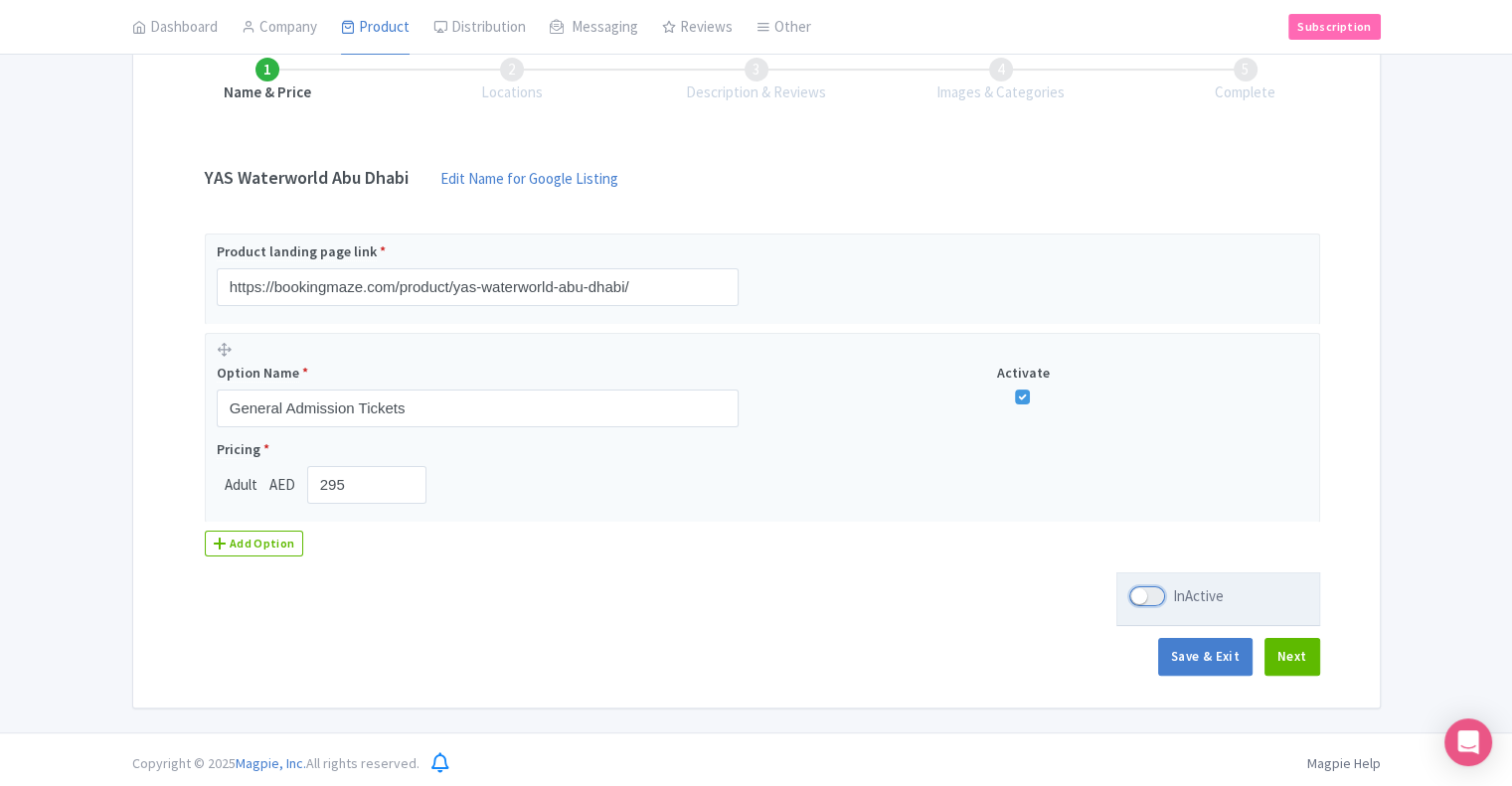 checkbox on "true" 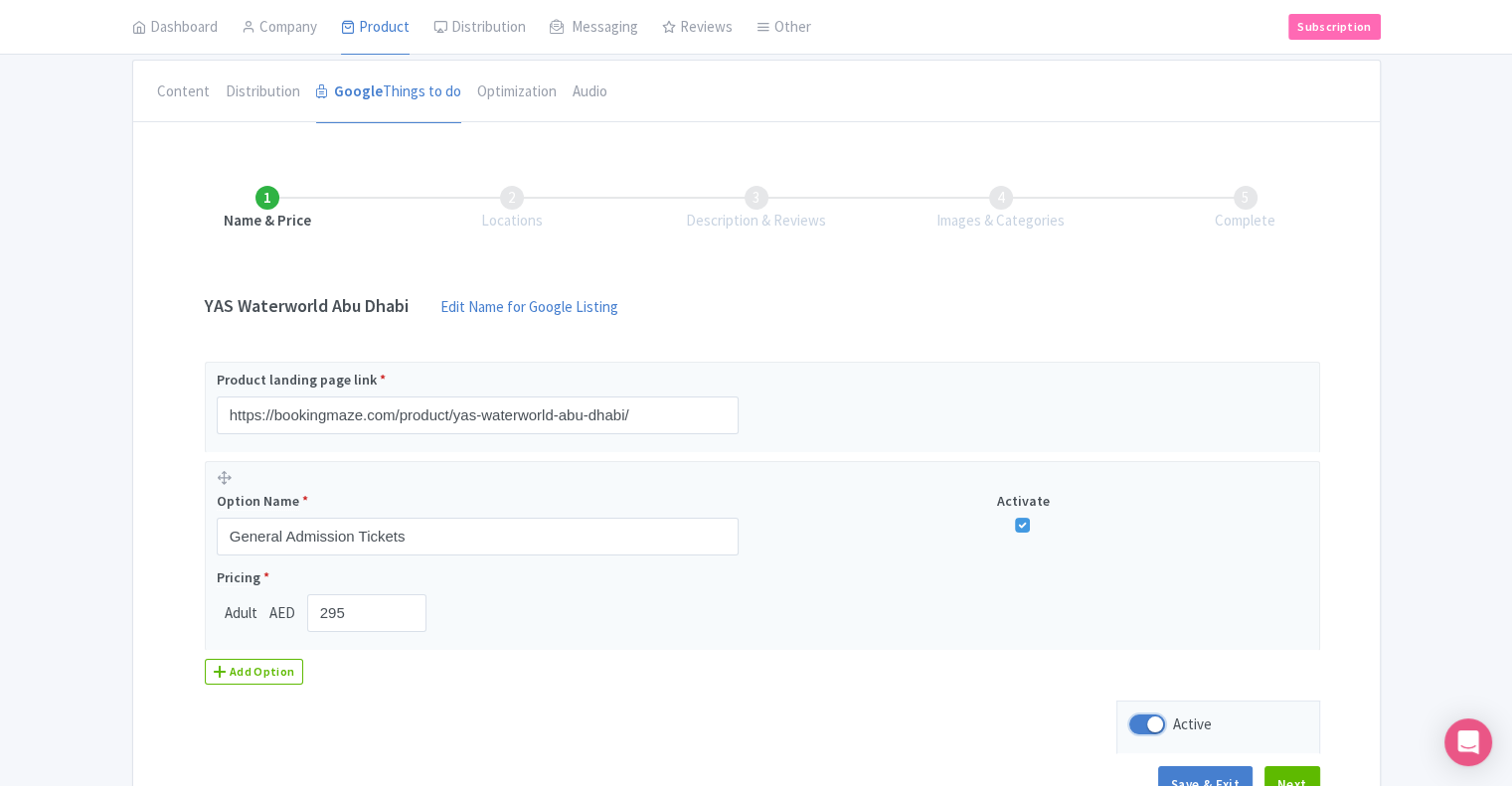 scroll, scrollTop: 298, scrollLeft: 0, axis: vertical 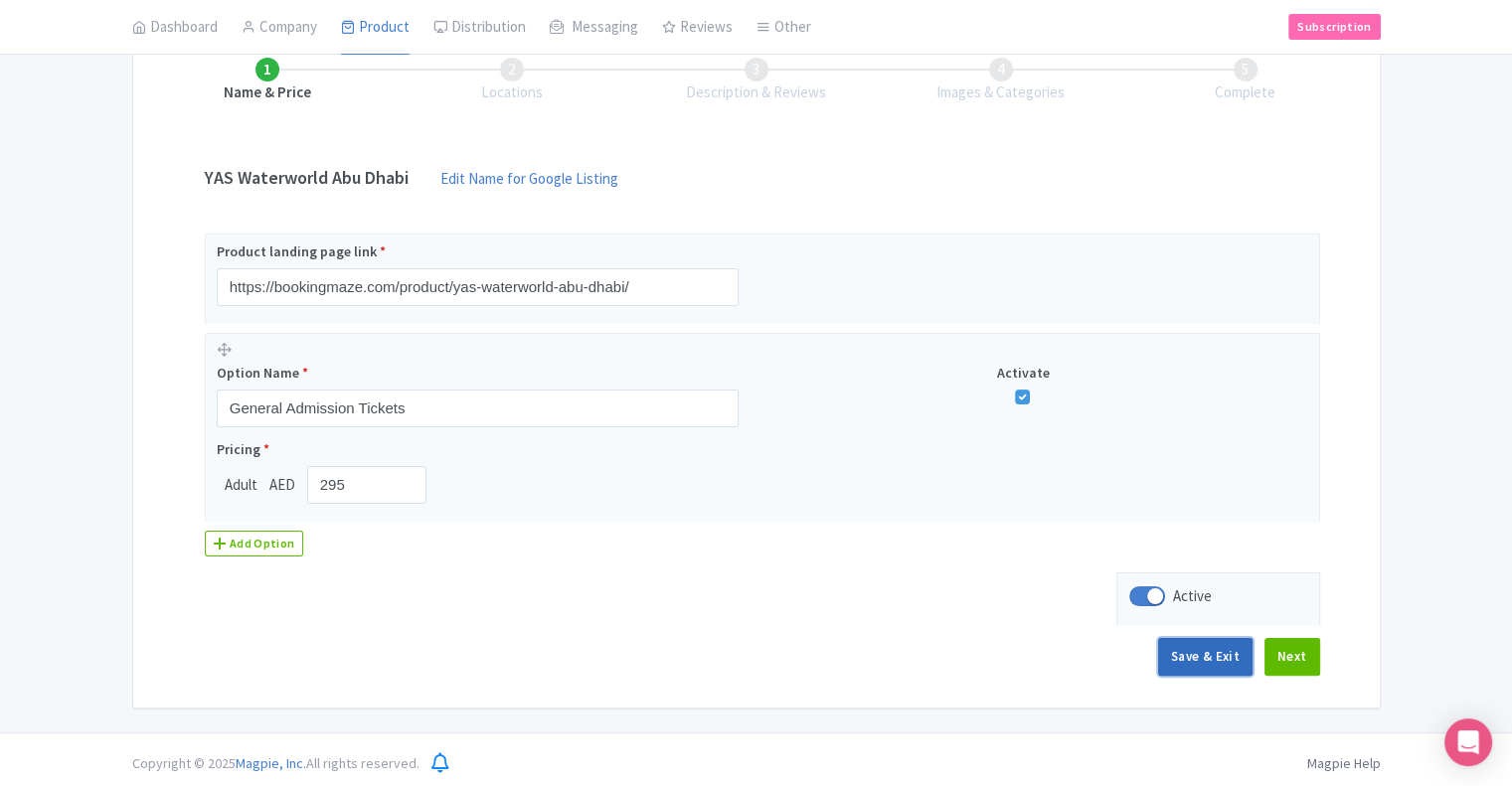 click on "Save & Exit" at bounding box center [1205, 657] 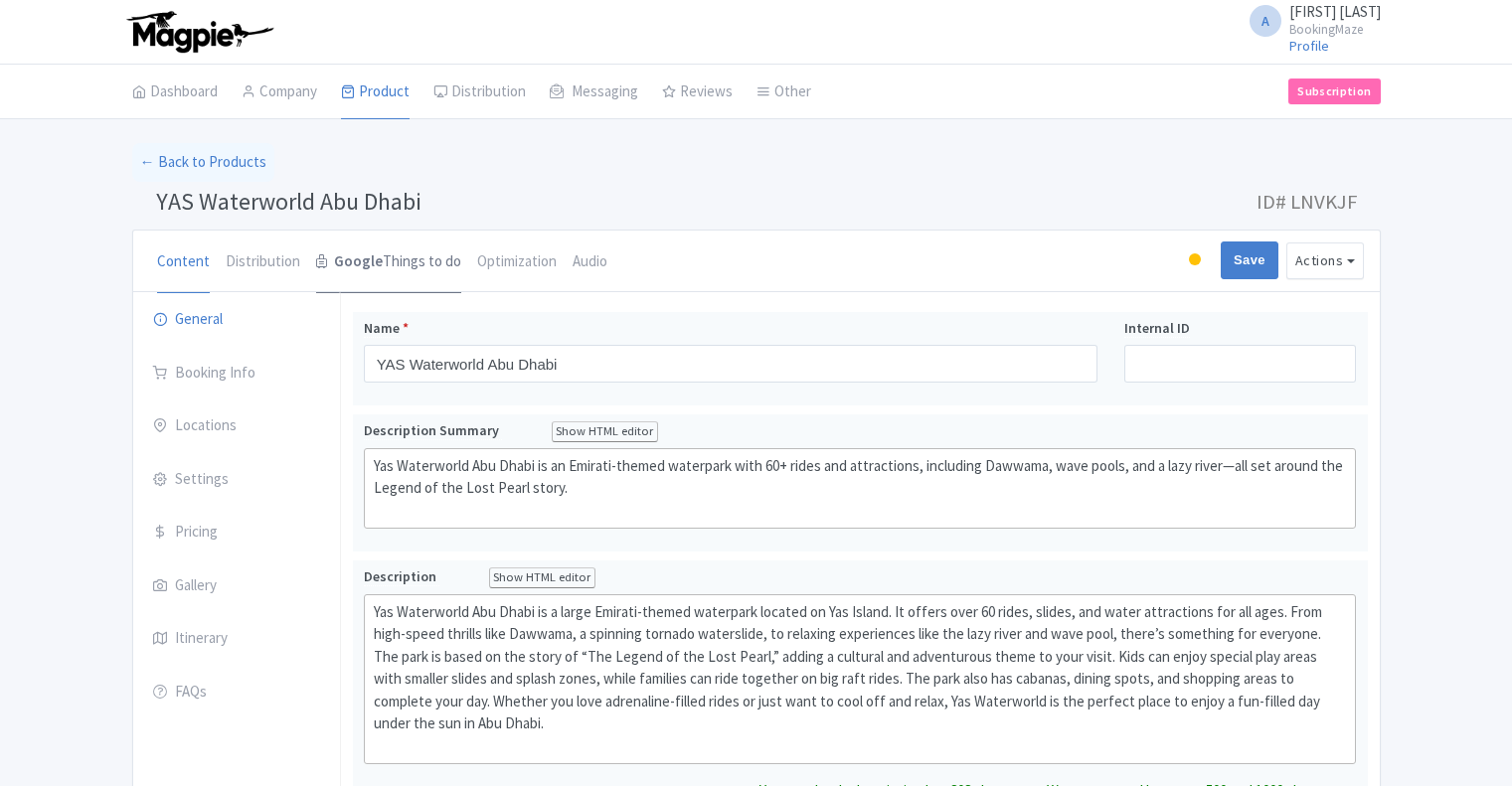 scroll, scrollTop: 0, scrollLeft: 0, axis: both 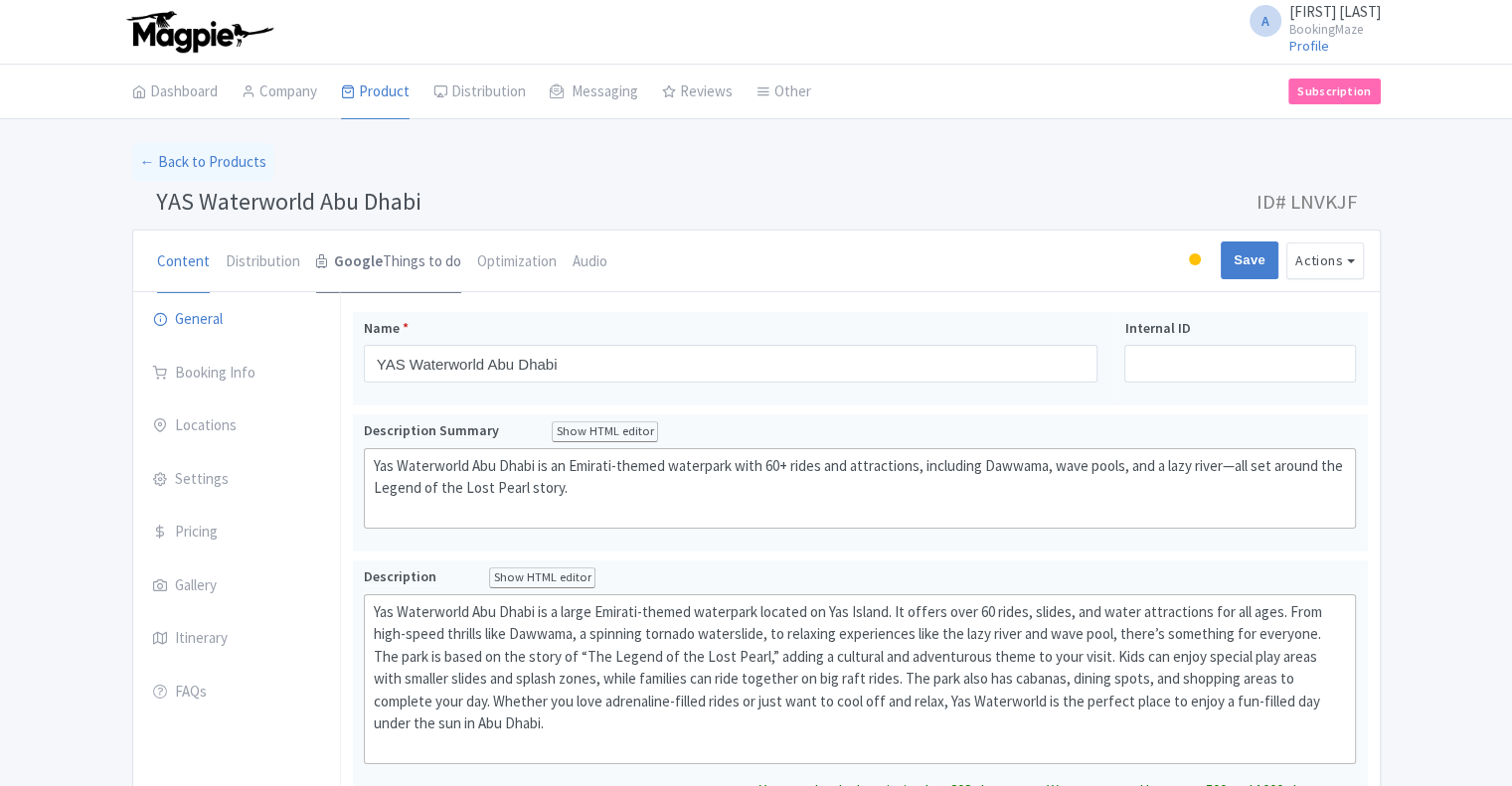 click on "Google  Things to do" at bounding box center (389, 262) 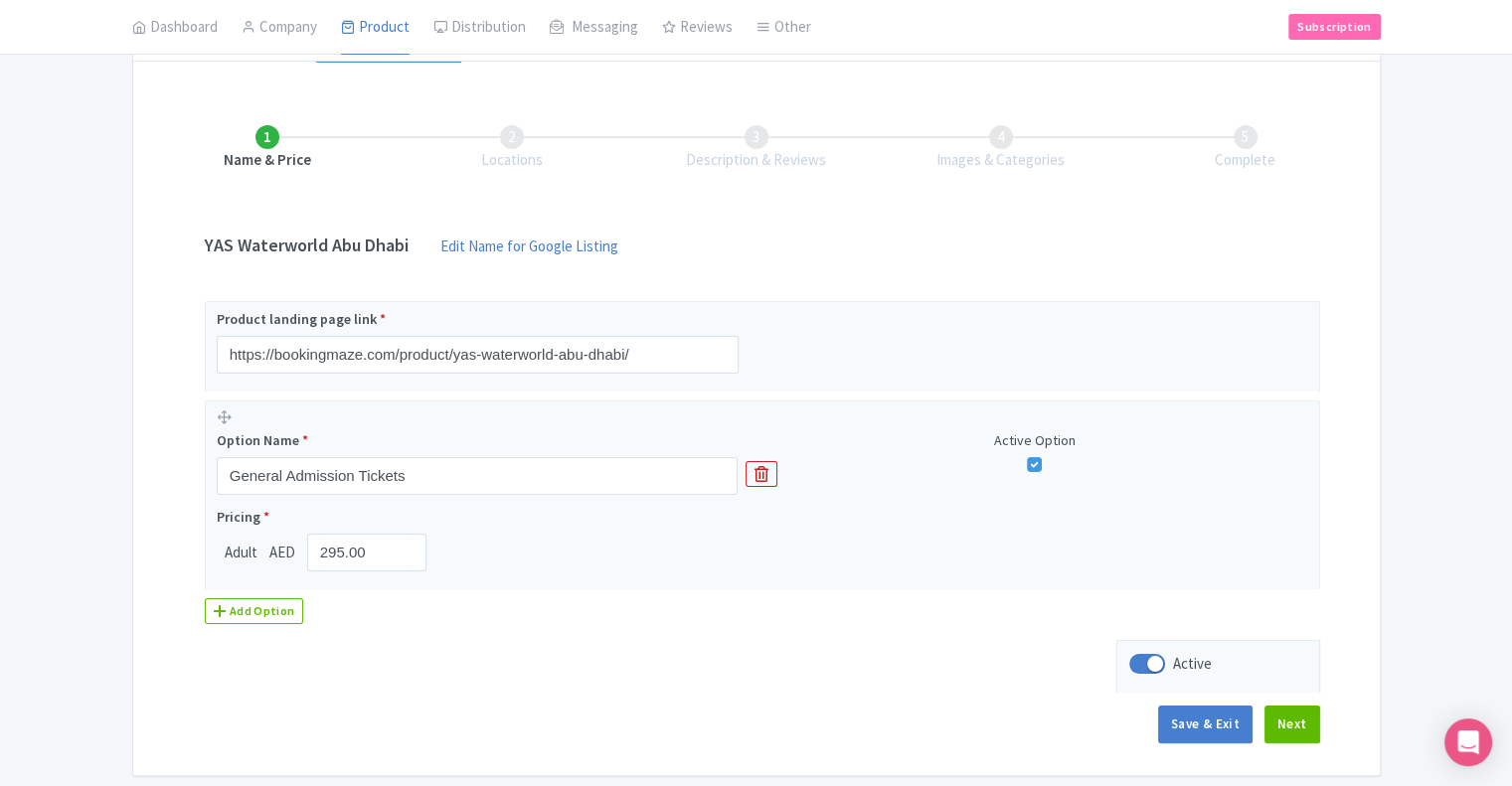 scroll, scrollTop: 302, scrollLeft: 0, axis: vertical 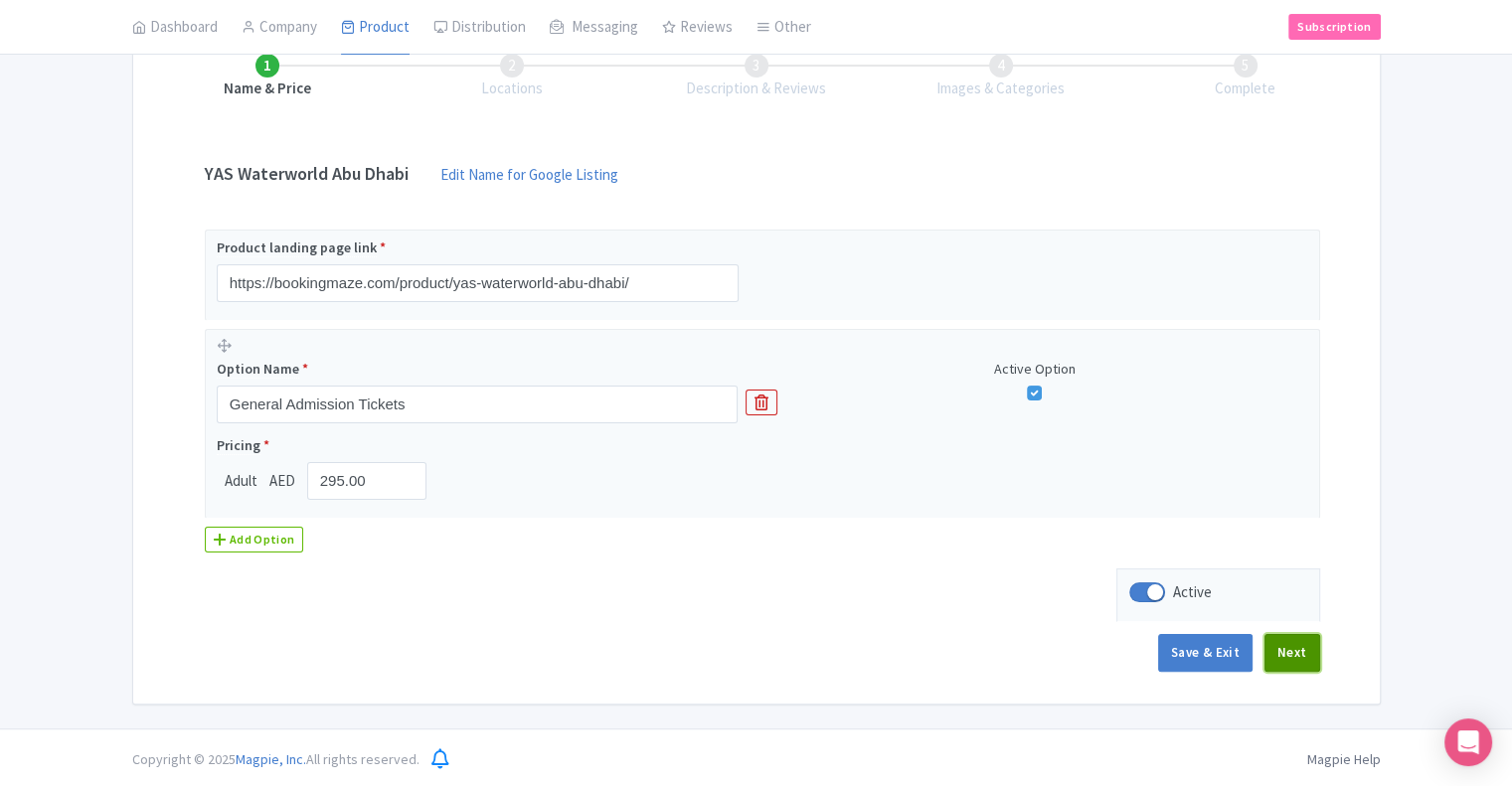 click on "Next" at bounding box center [1292, 653] 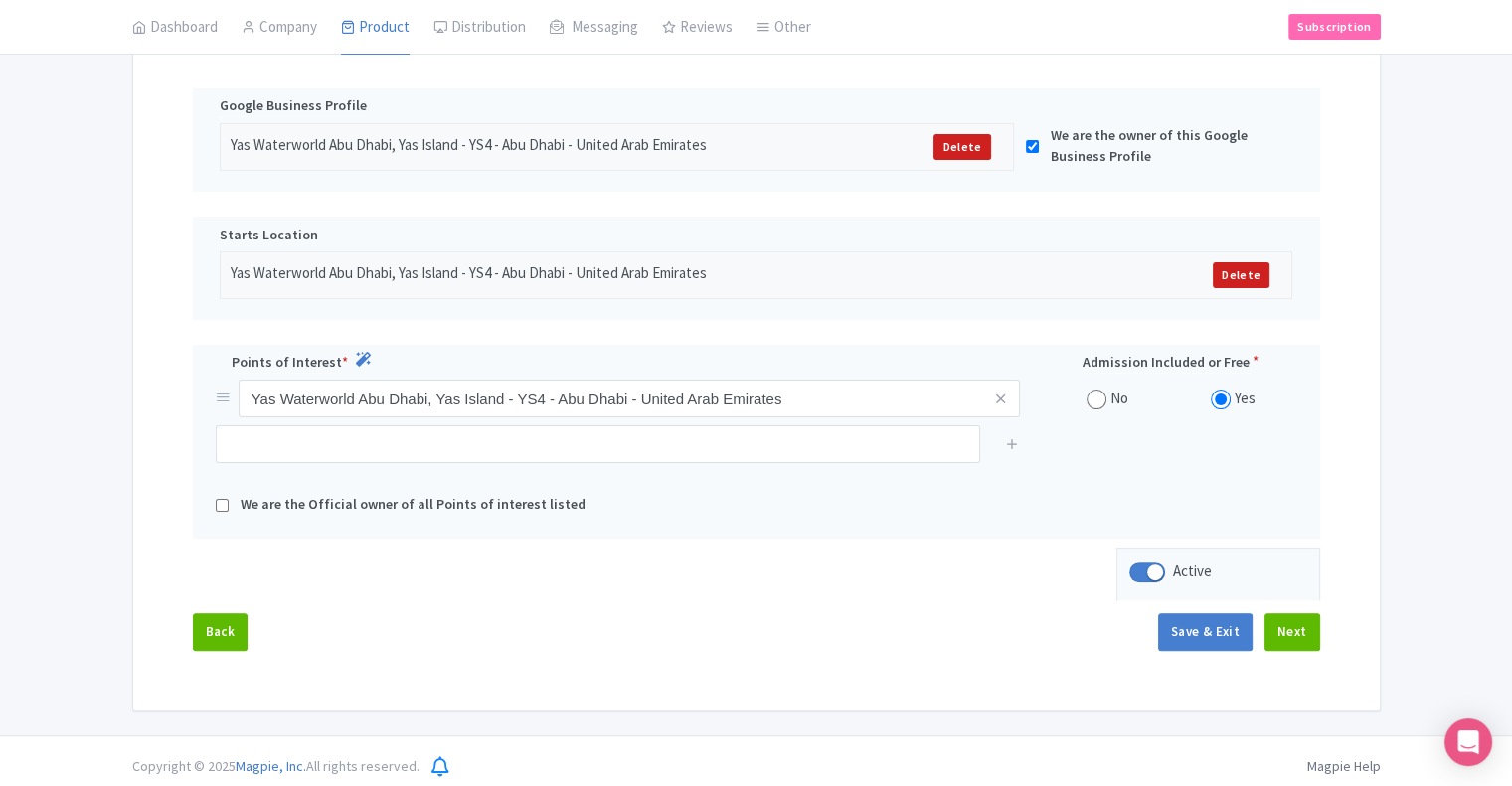 scroll, scrollTop: 417, scrollLeft: 0, axis: vertical 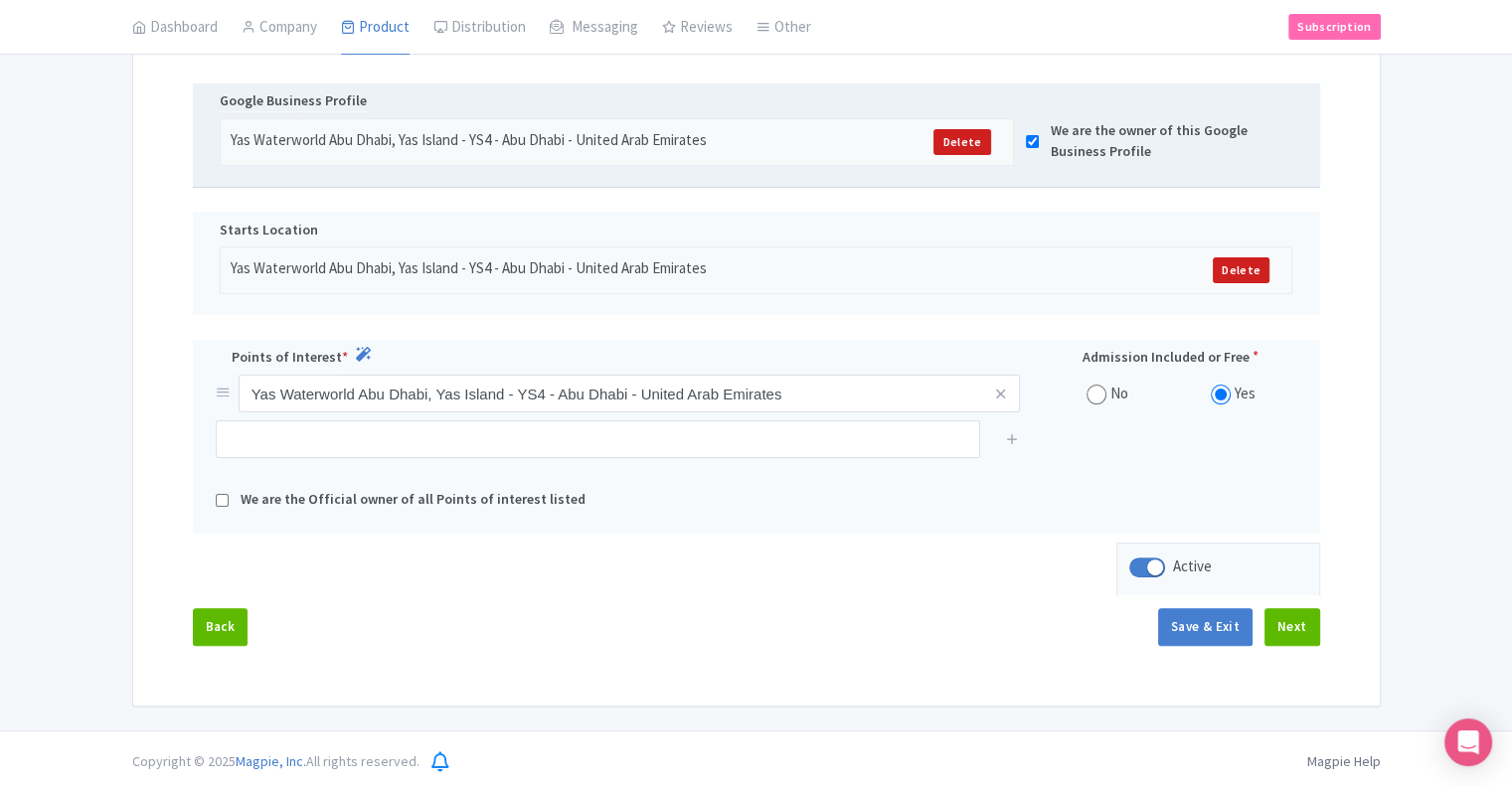 click at bounding box center (1032, 141) 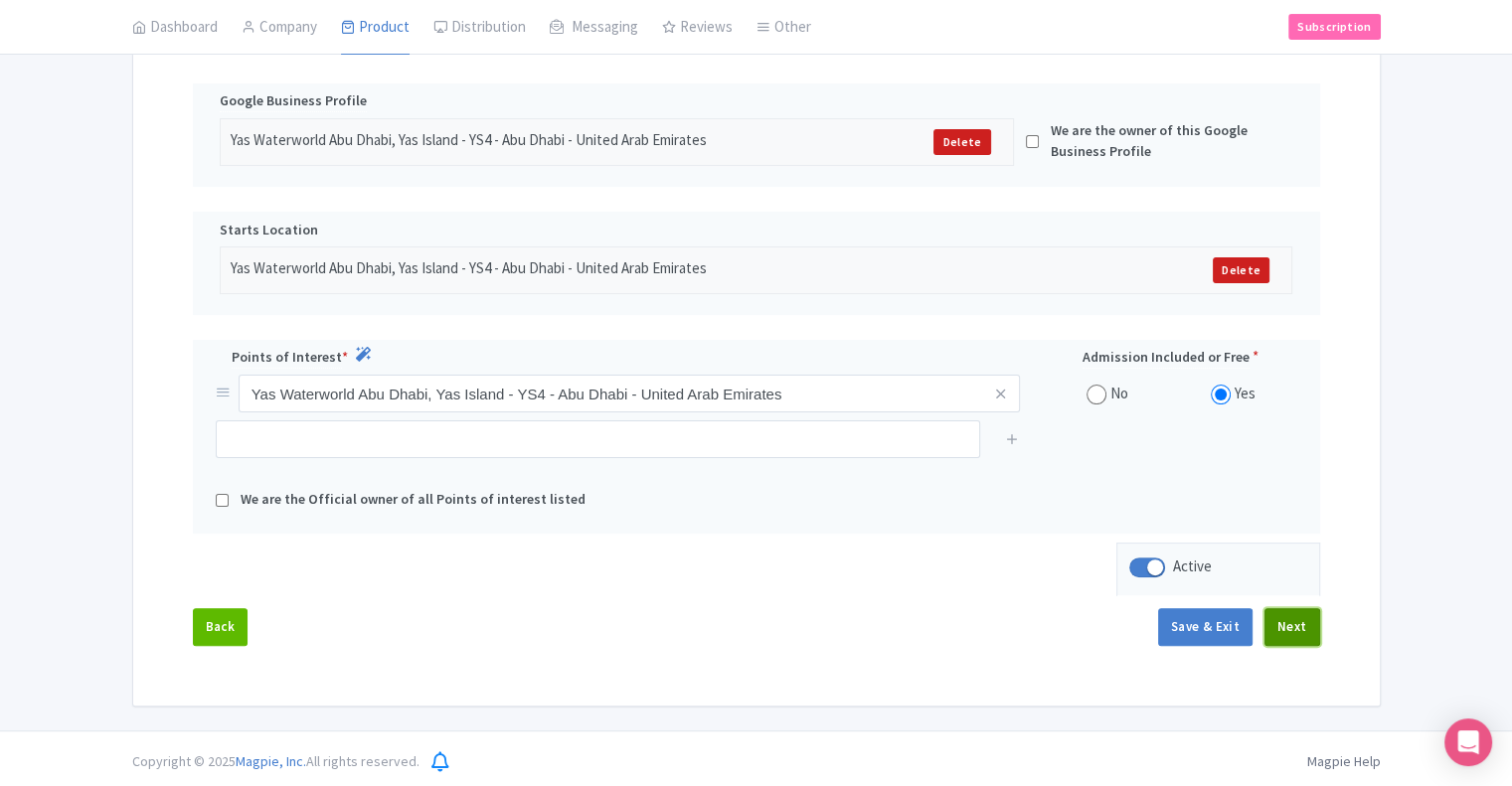 click on "Next" at bounding box center [1292, 627] 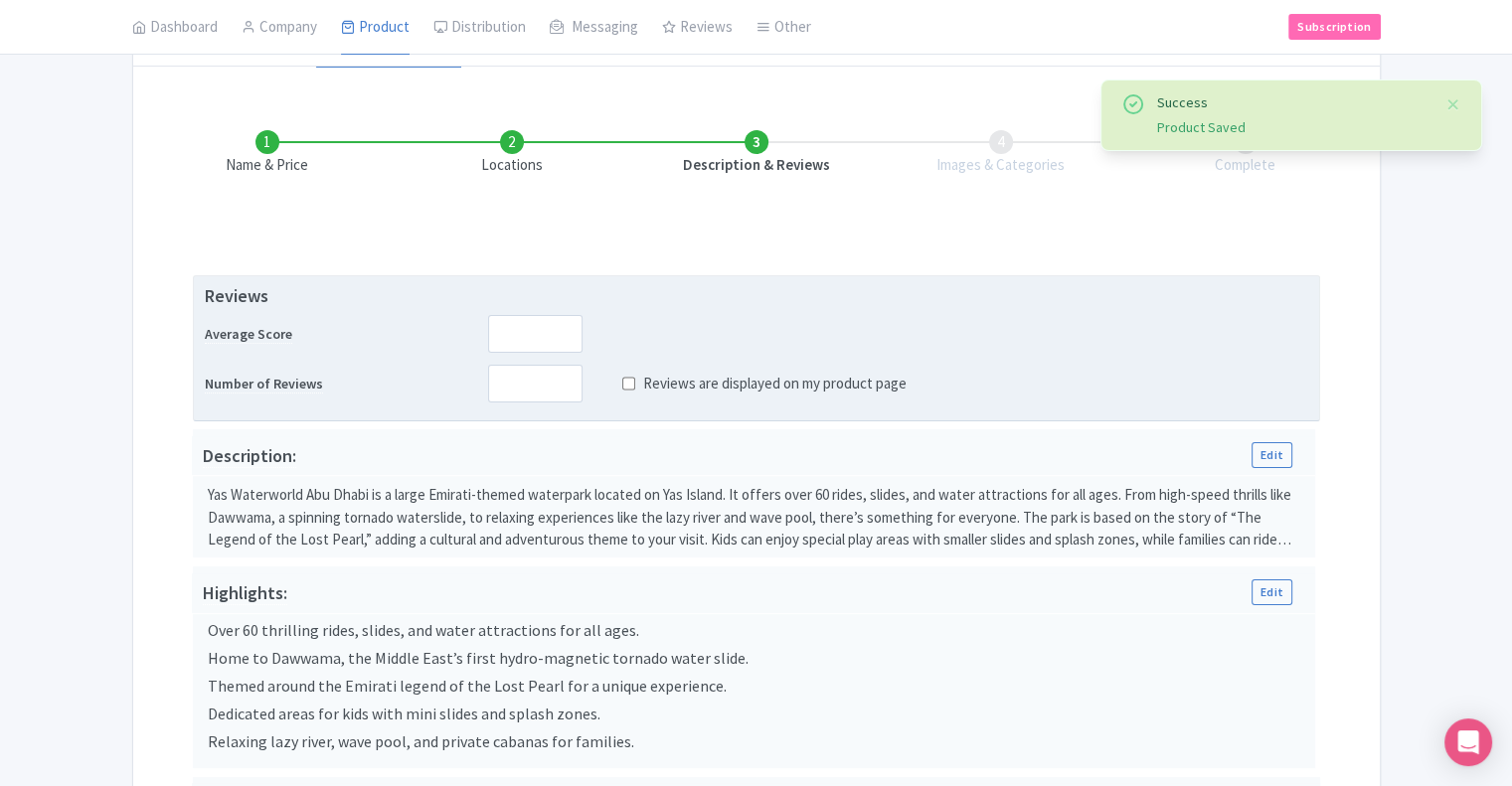 scroll, scrollTop: 318, scrollLeft: 0, axis: vertical 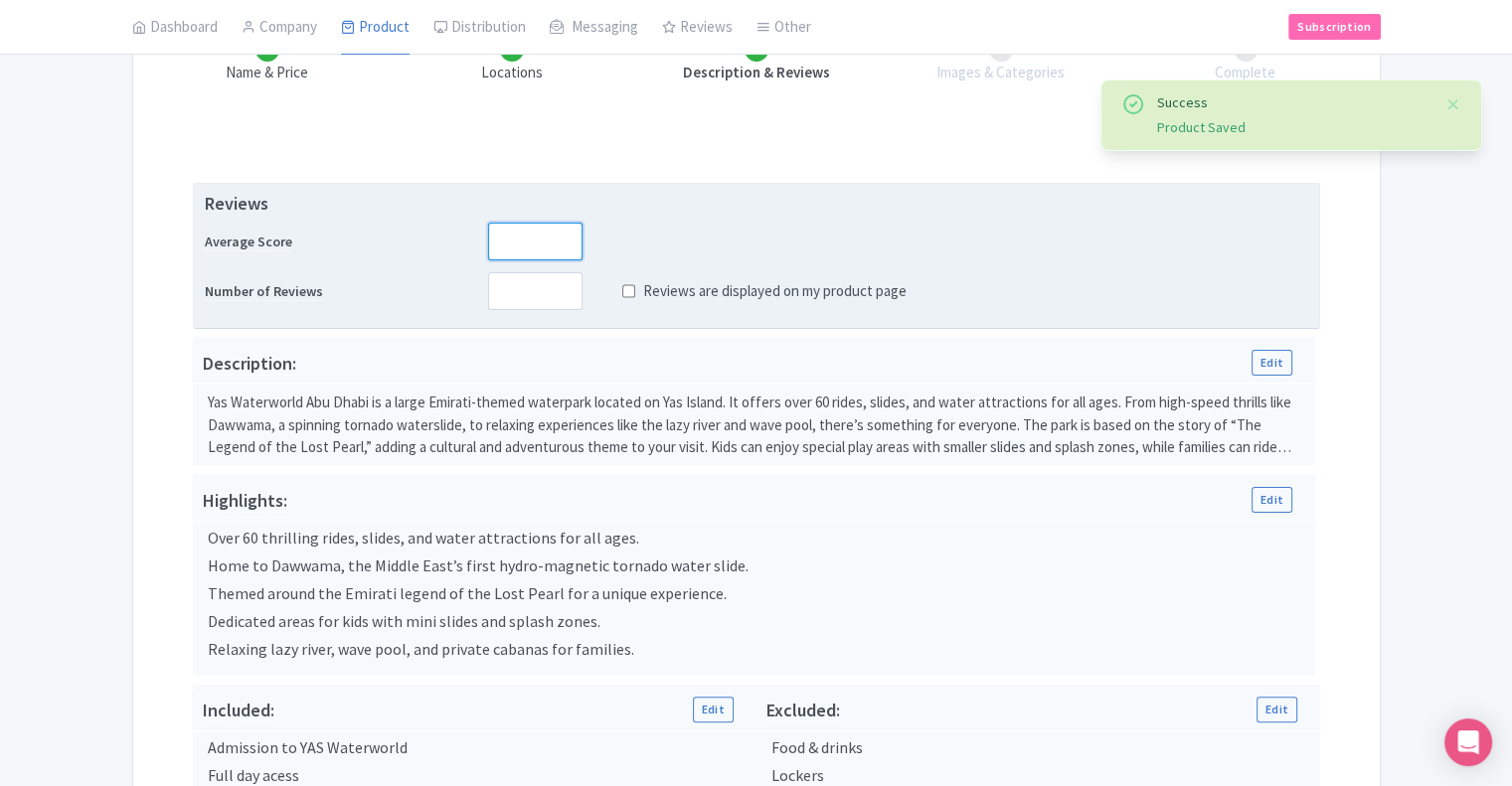 click at bounding box center [535, 241] 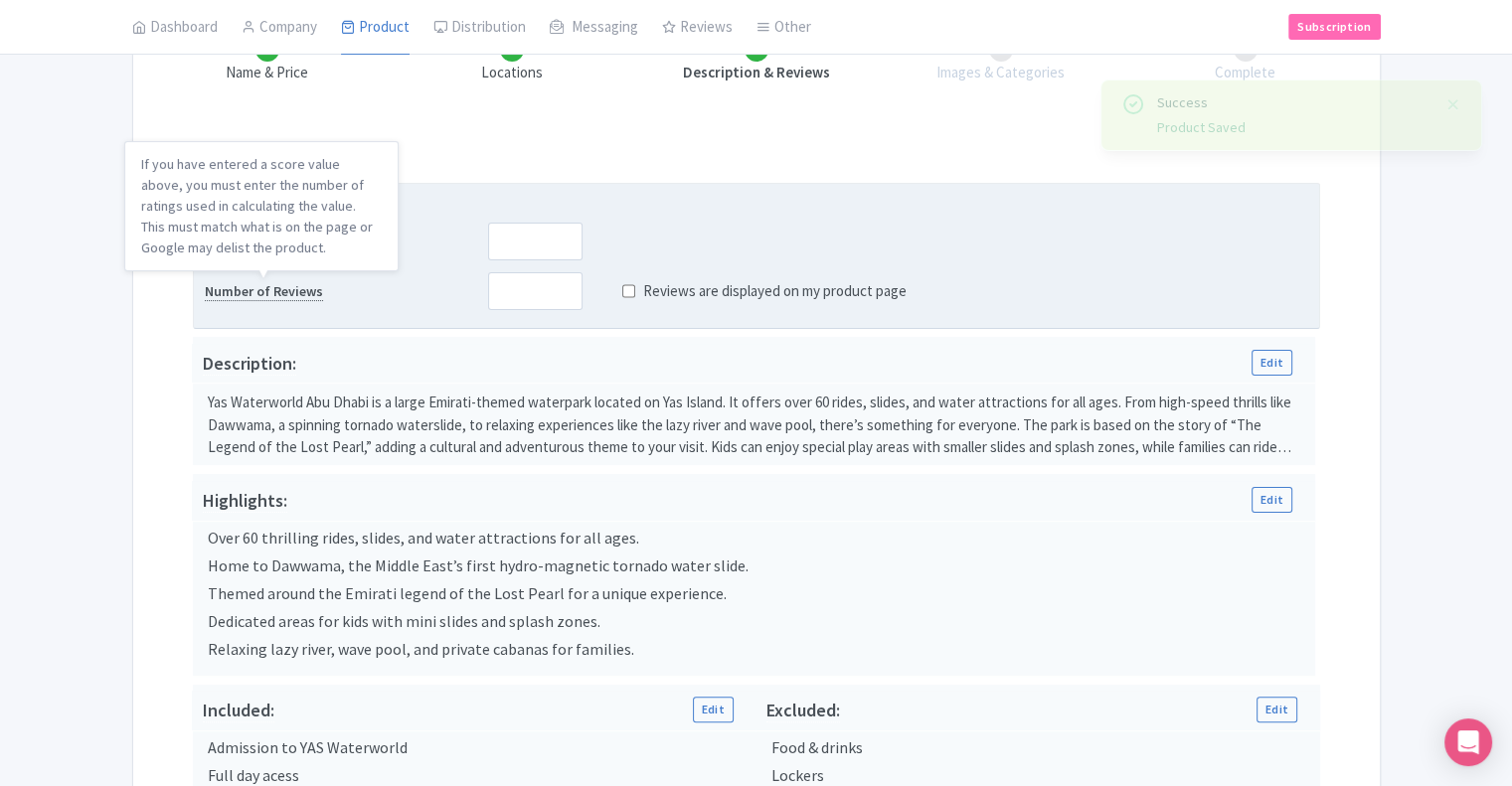 click on "Number of Reviews" at bounding box center (263, 291) 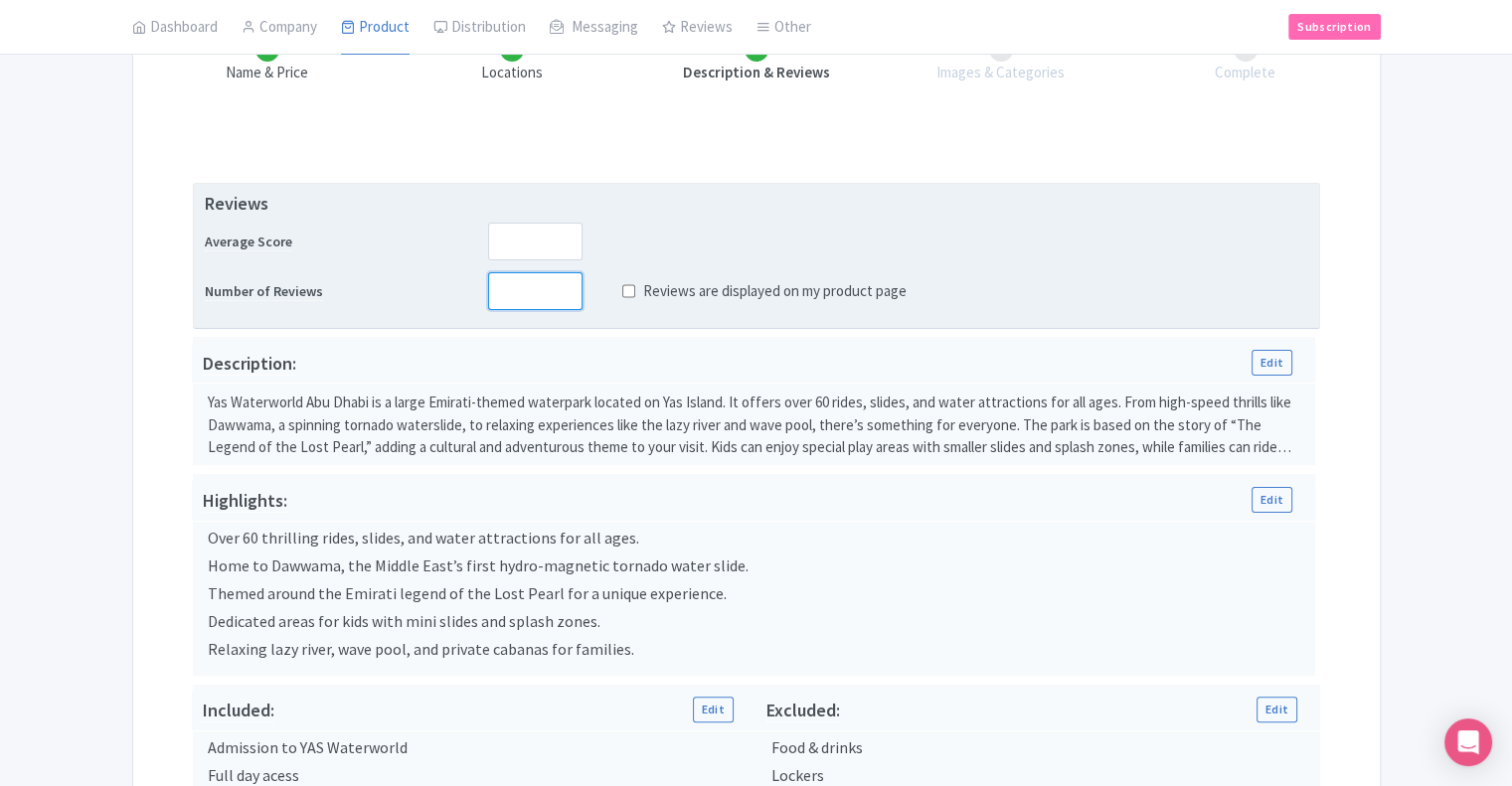 click at bounding box center [535, 291] 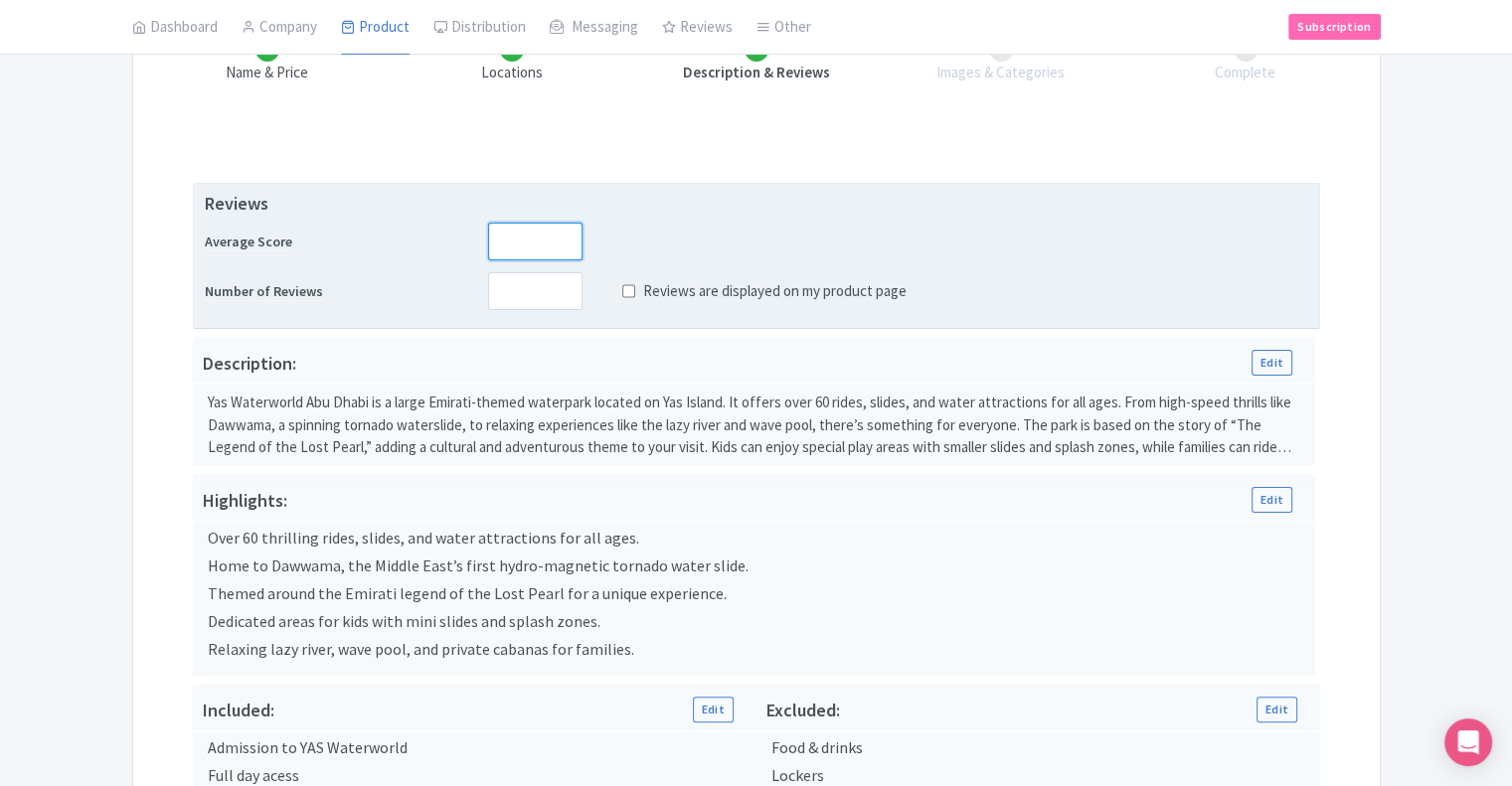 click at bounding box center [535, 241] 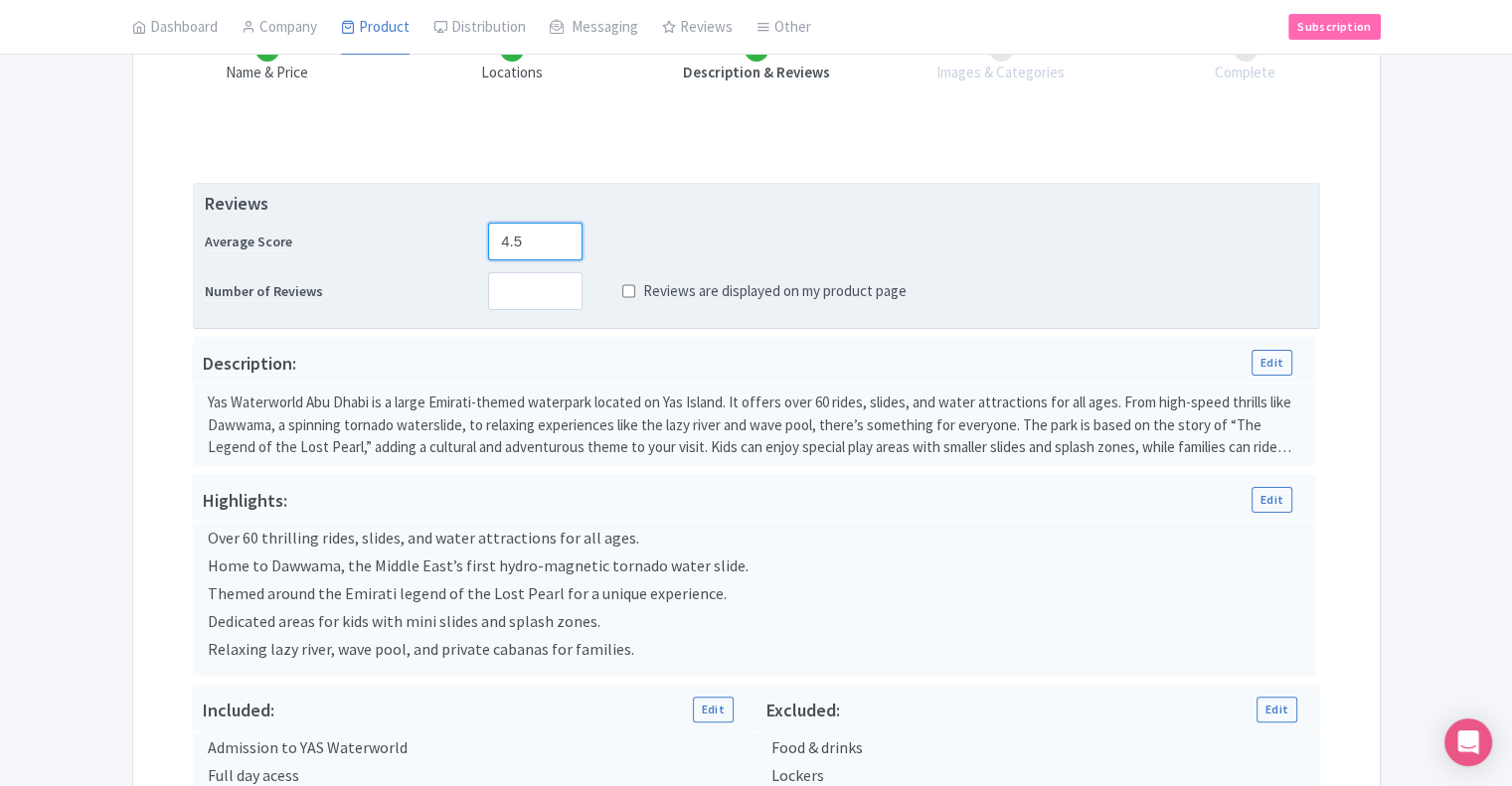 type on "4.5" 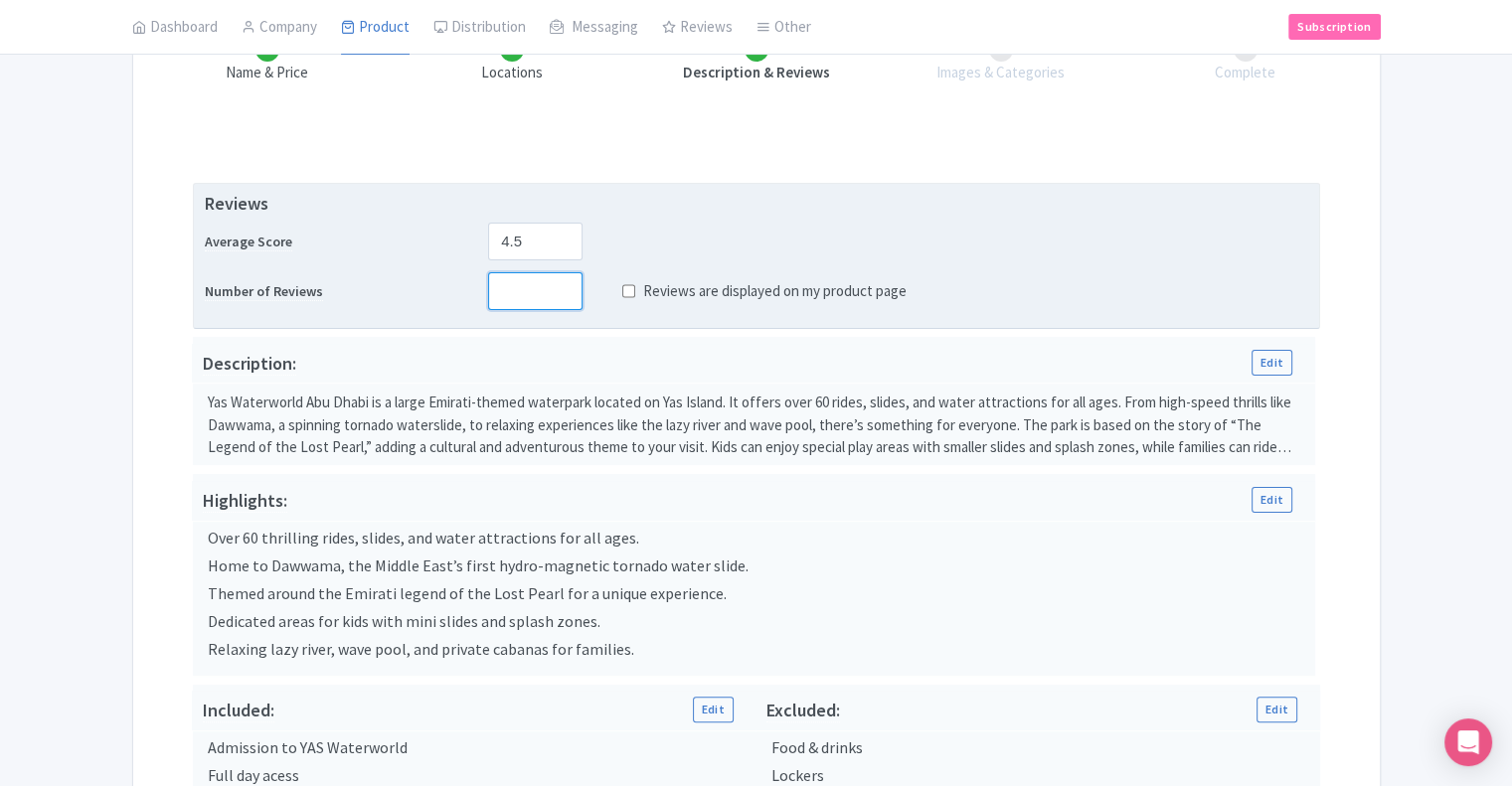 click at bounding box center [535, 291] 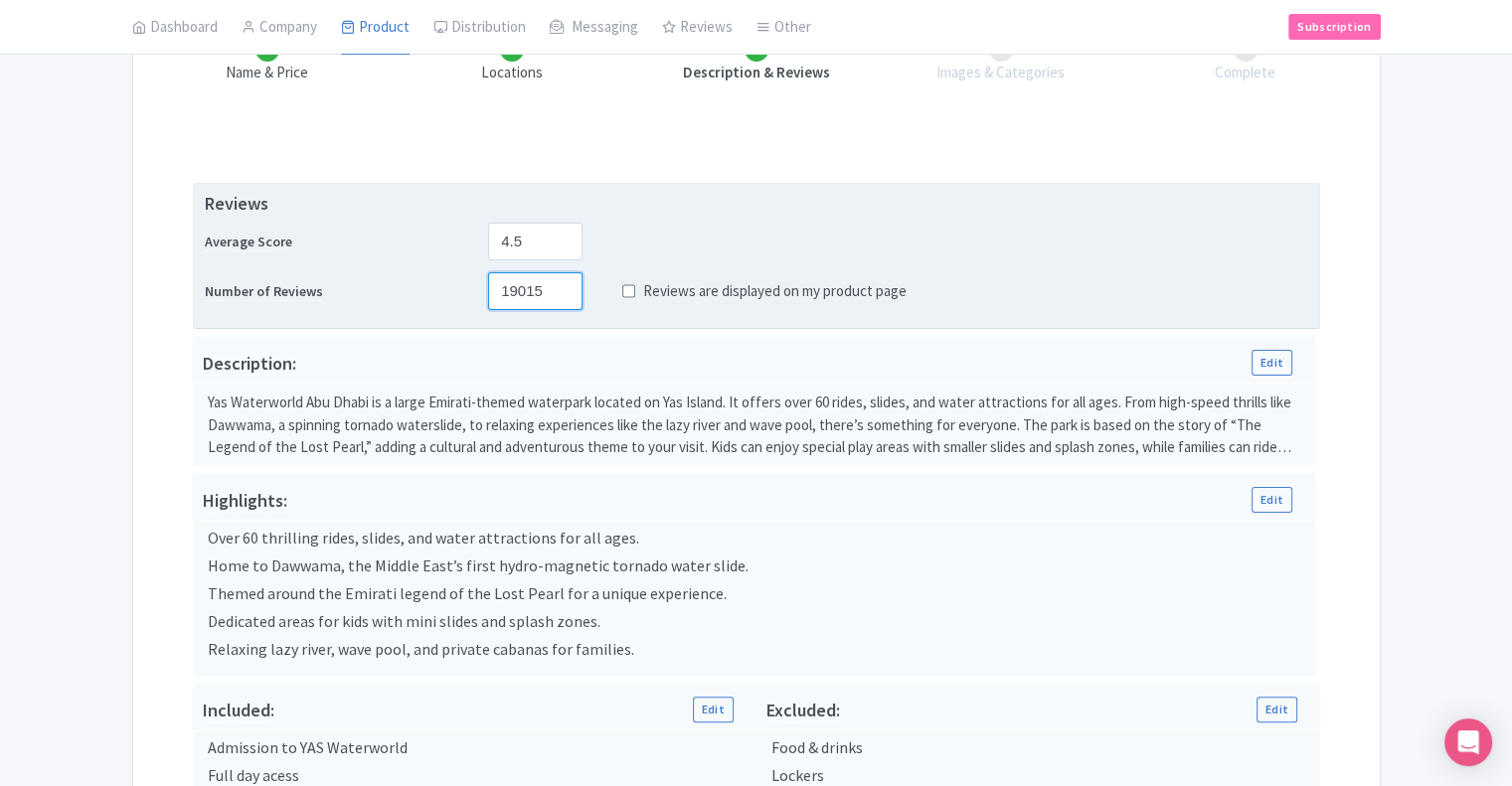 type on "19015" 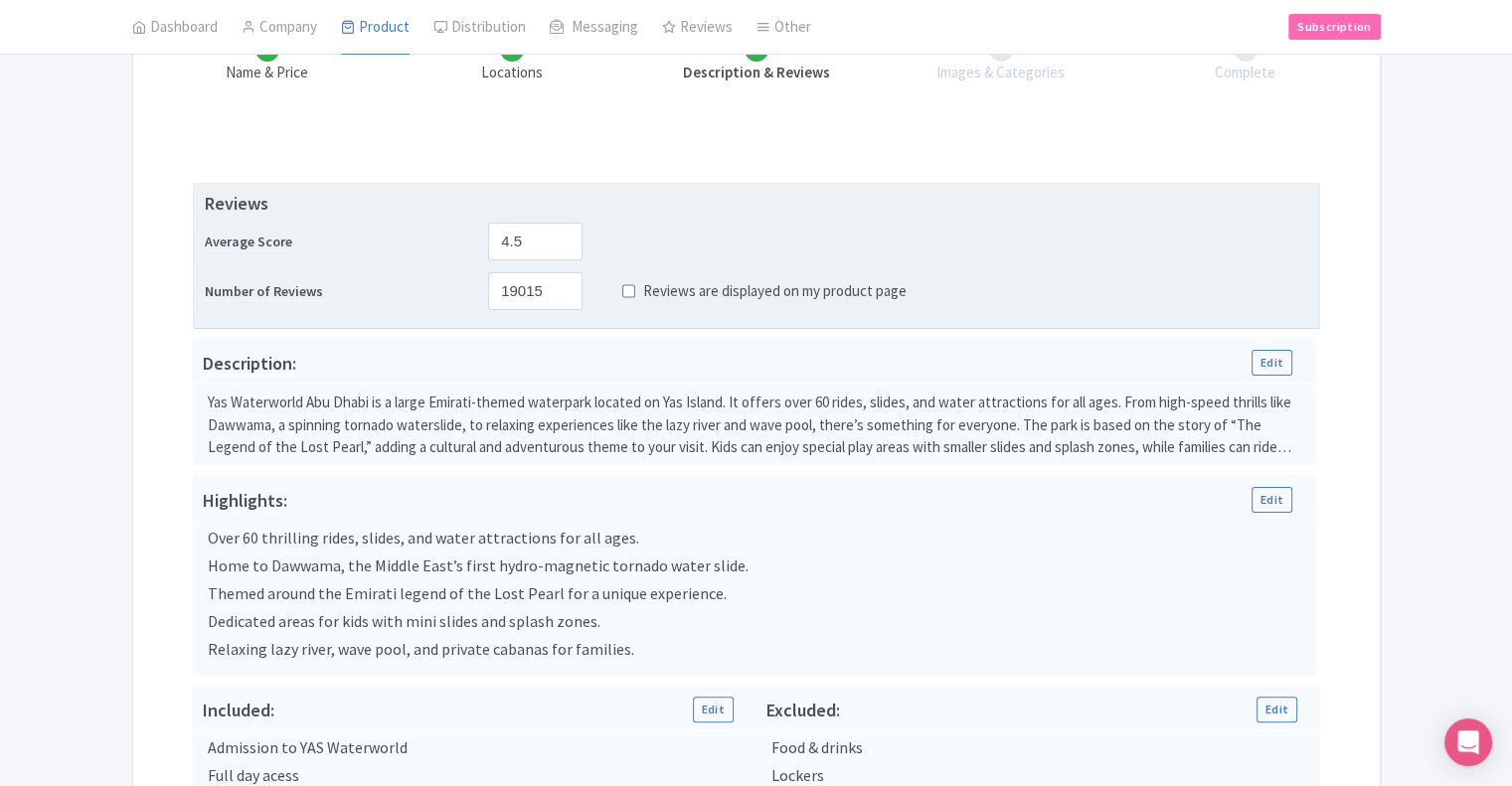 click on "Reviews
Average Score
4.5
Number of Reviews
19015
Reviews are displayed on my product page" at bounding box center [756, 256] 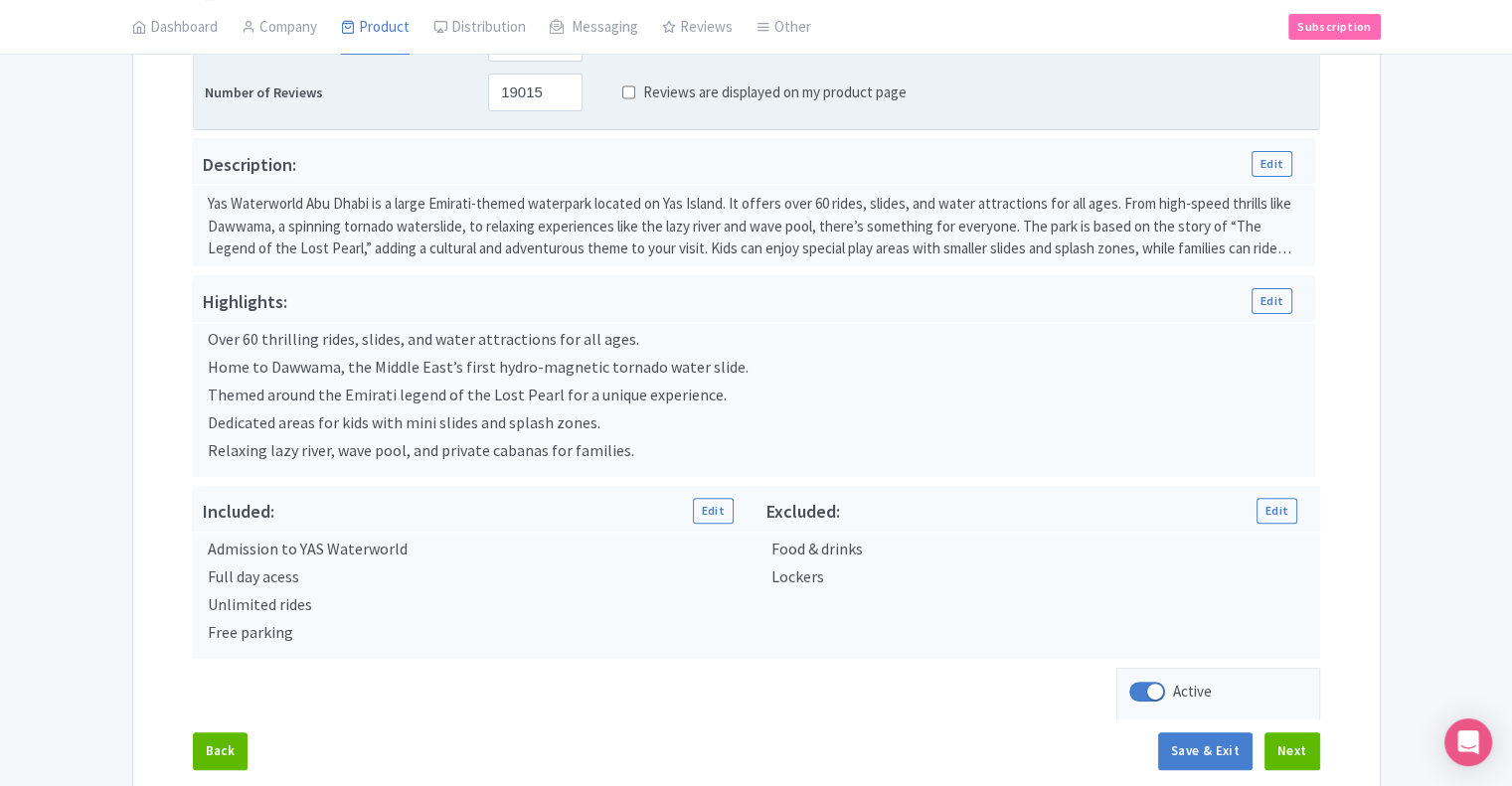scroll, scrollTop: 417, scrollLeft: 0, axis: vertical 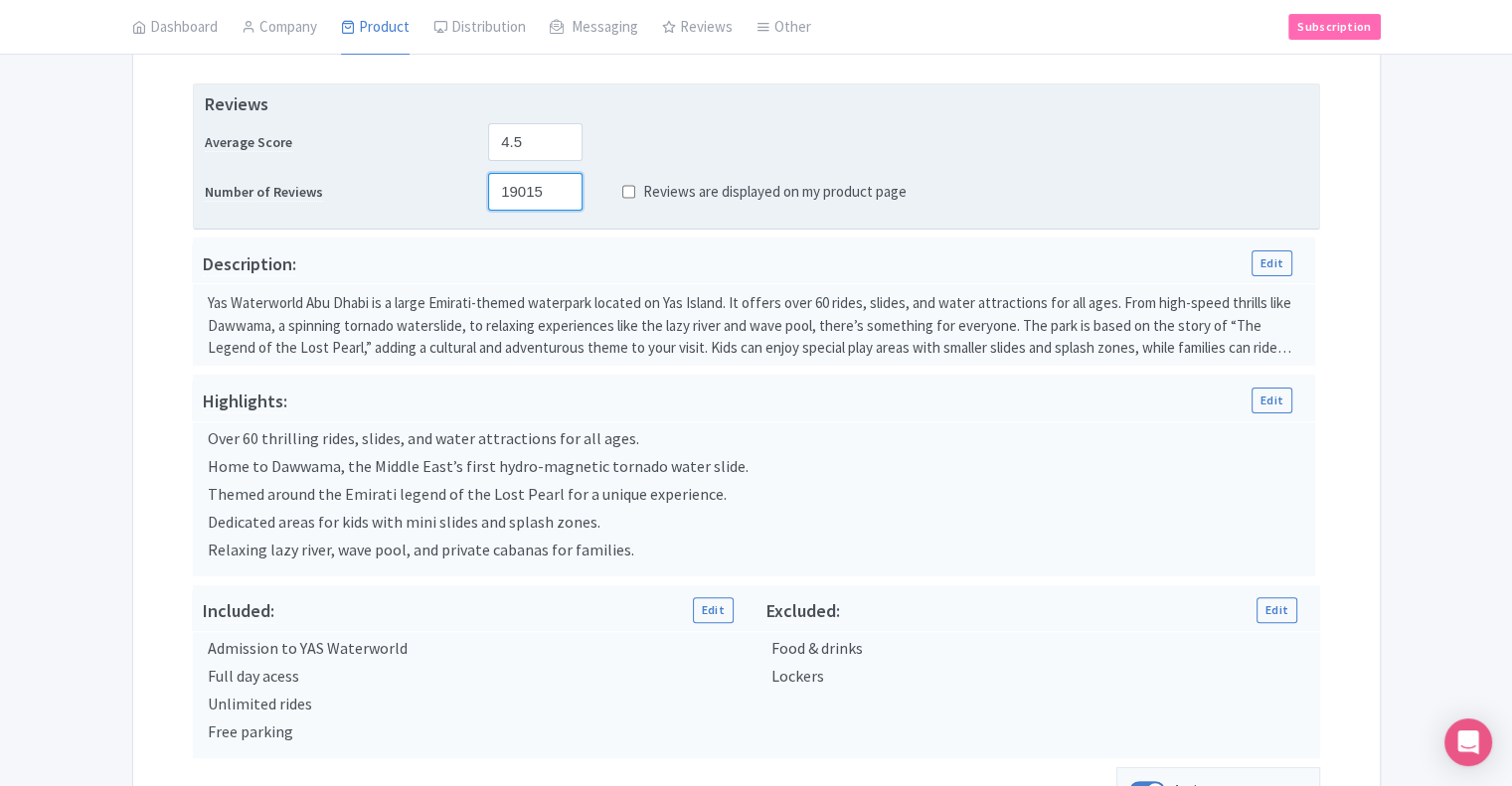 click on "19015" at bounding box center (535, 192) 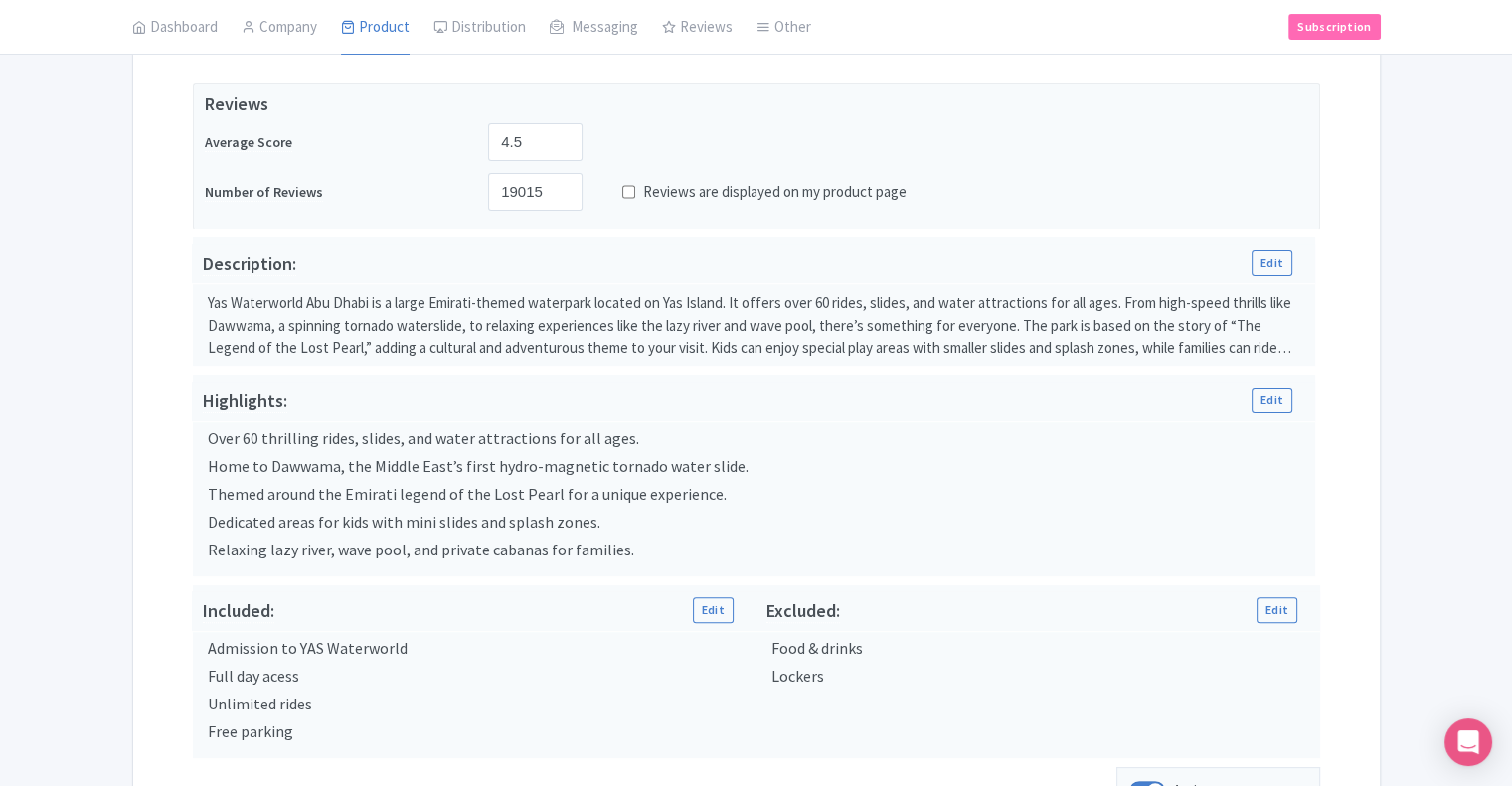 click on "Name & Price
Locations
Description & Reviews
Images & Categories
Complete
Edit Name for Google Listing
Regular Product Name:
YAS Waterworld Abu Dhabi
Save
Fulfillment Type
Tickets will be held at the box office
Your voucher will be collected or scanned on redemption
Reviews
Average Score
4.5
Number of Reviews
19015
Reviews are displayed on my product page
Description:
Edit
Description
Bold
Italic
Strikethrough
Link
Heading
Quote
Code
Bullets
Numbers
Decrease Level
Increase Level
Attach Files
Undo
Redo
Link
Unlink
Close
Save changes
Highlights:
Edit
Highlights" at bounding box center [756, 393] 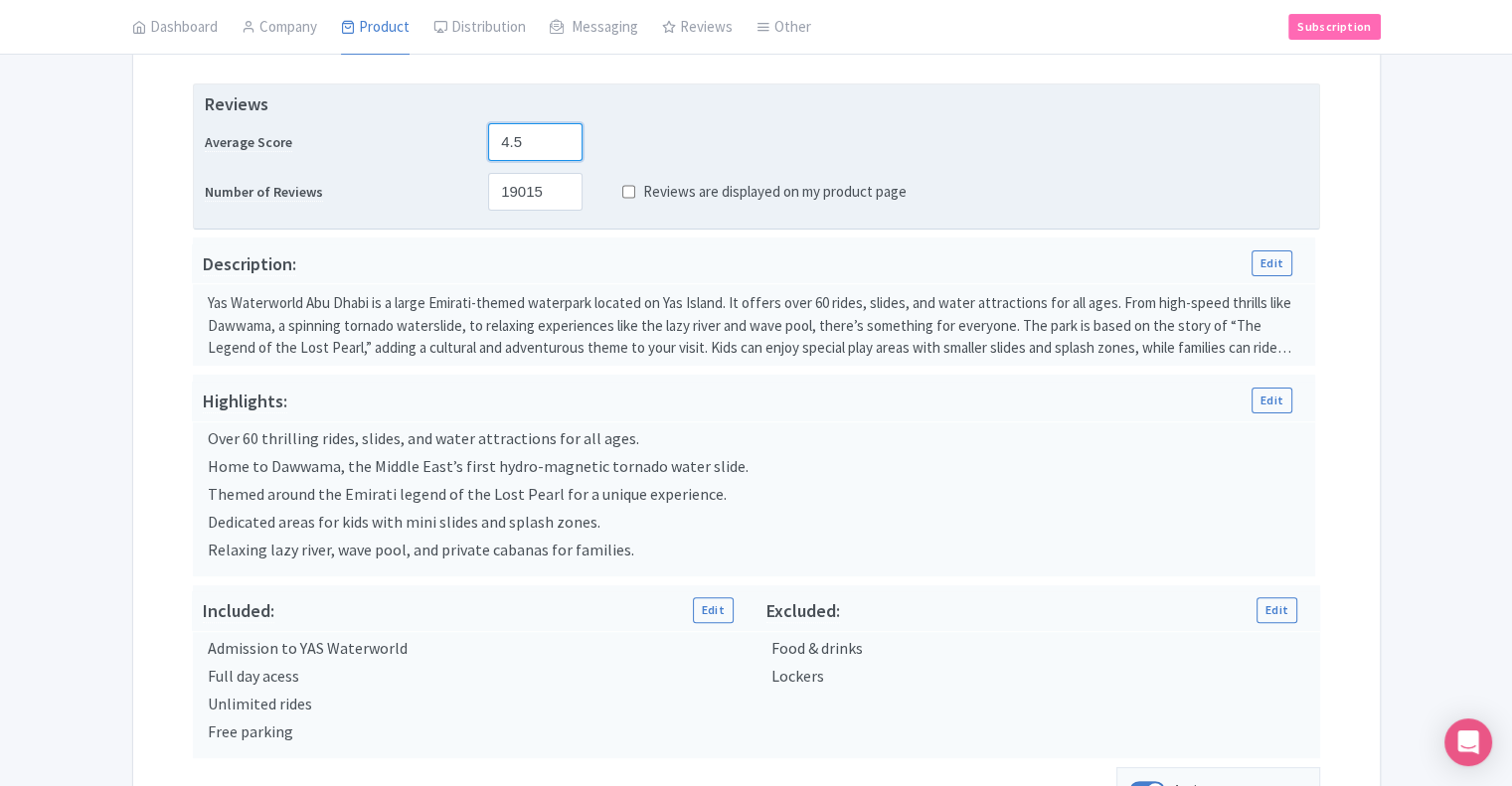 click on "4.5" at bounding box center (535, 142) 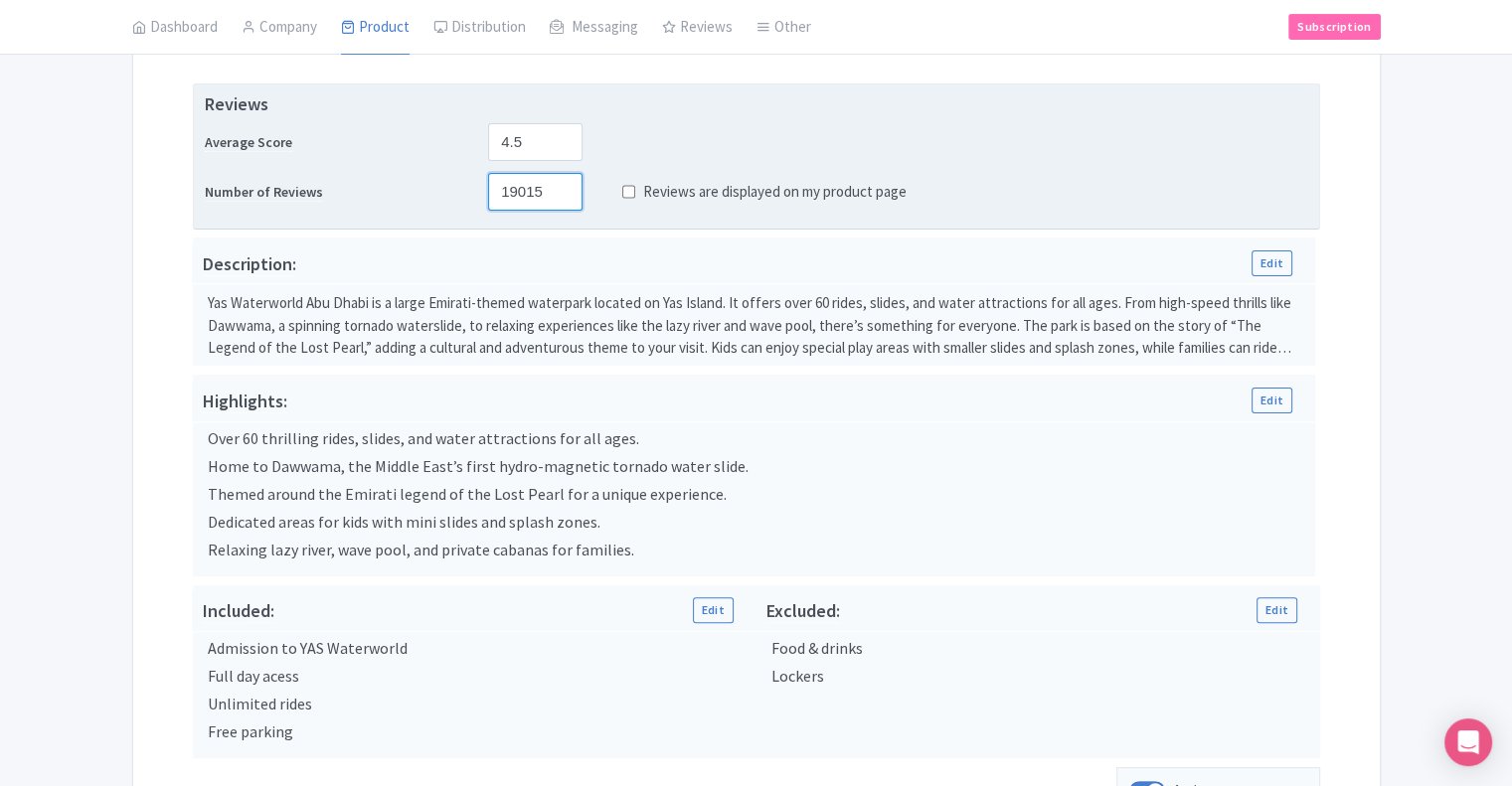 click on "19015" at bounding box center (535, 192) 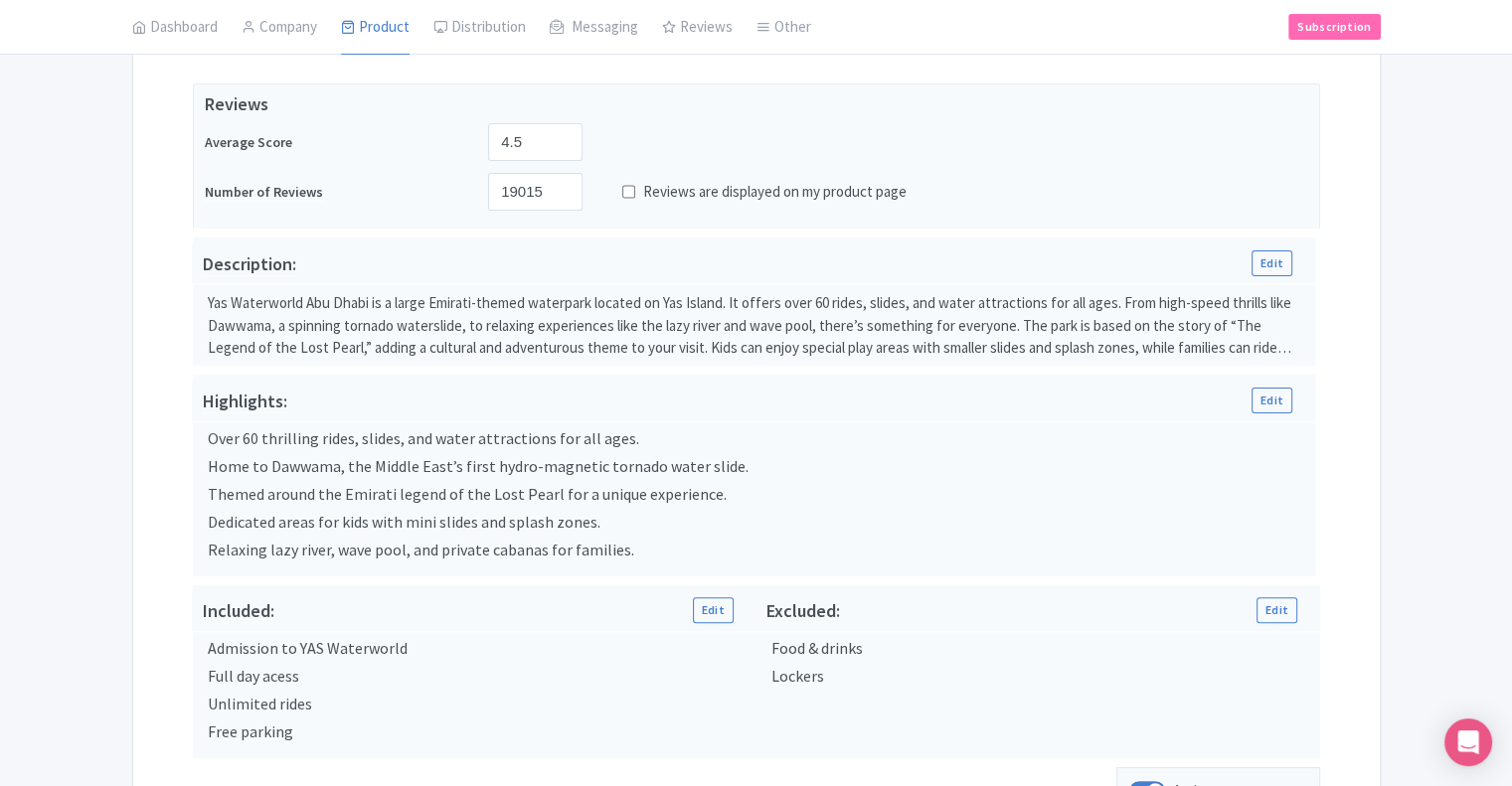 click on "Name & Price
Locations
Description & Reviews
Images & Categories
Complete
Edit Name for Google Listing
Regular Product Name:
YAS Waterworld Abu Dhabi
Save
Fulfillment Type
Tickets will be held at the box office
Your voucher will be collected or scanned on redemption
Reviews
Average Score
4.5
Number of Reviews
19015
Reviews are displayed on my product page
Description:
Edit
Description
Bold
Italic
Strikethrough
Link
Heading
Quote
Code
Bullets
Numbers
Decrease Level
Increase Level
Attach Files
Undo
Redo
Link
Unlink
Close
Save changes
Highlights:
Edit
Highlights" at bounding box center [756, 393] 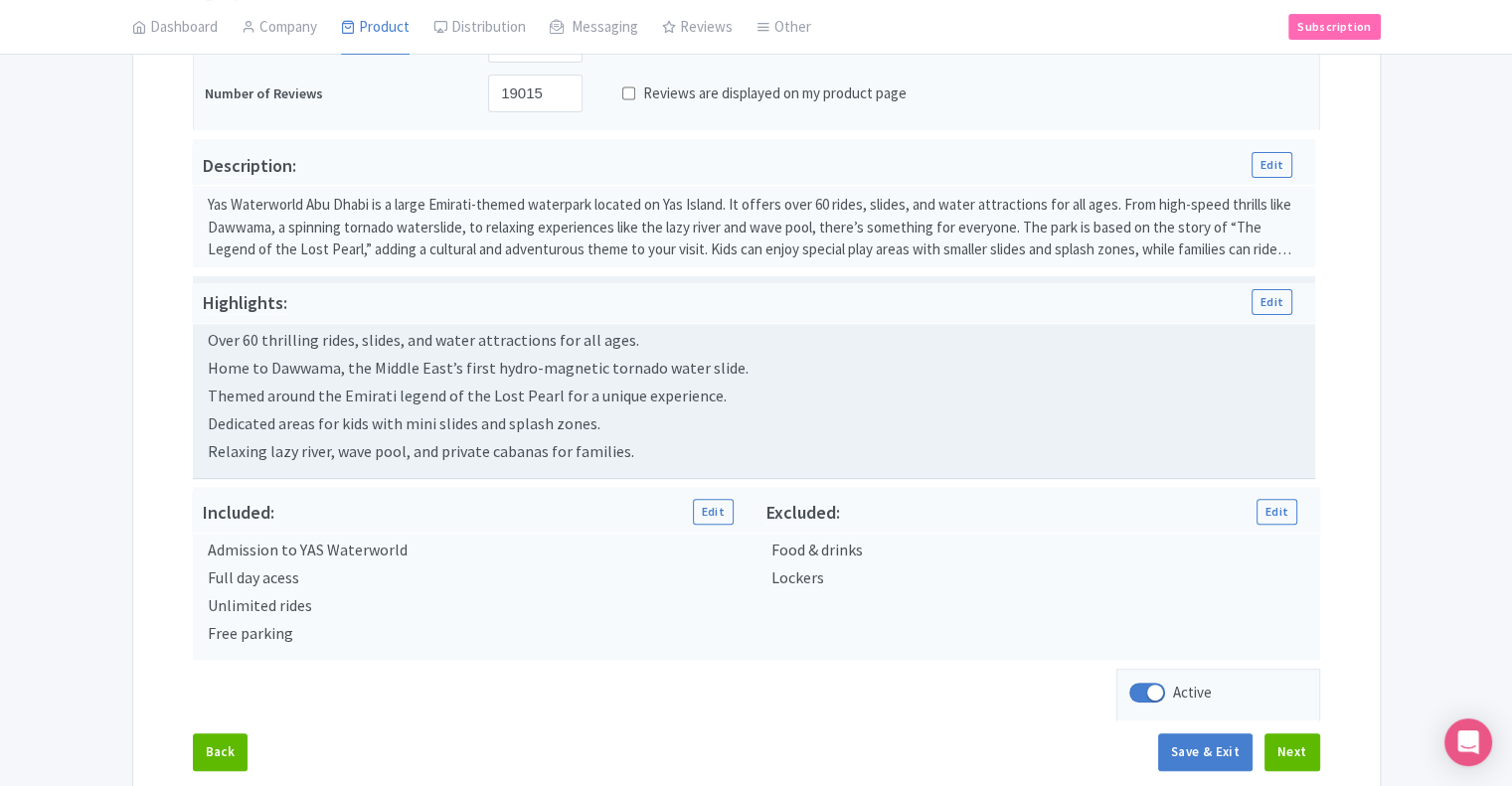 scroll, scrollTop: 615, scrollLeft: 0, axis: vertical 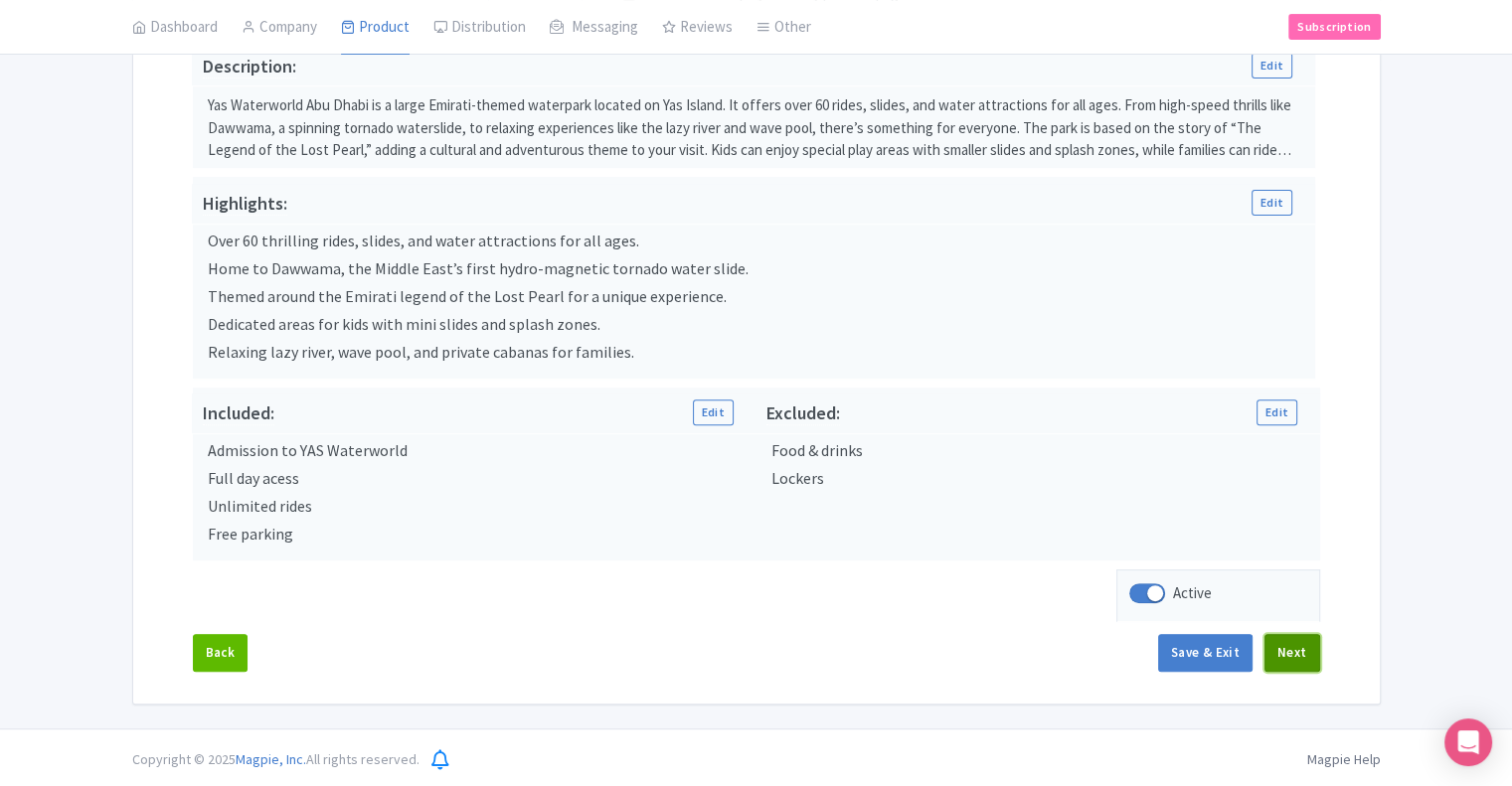 click on "Next" at bounding box center [1292, 653] 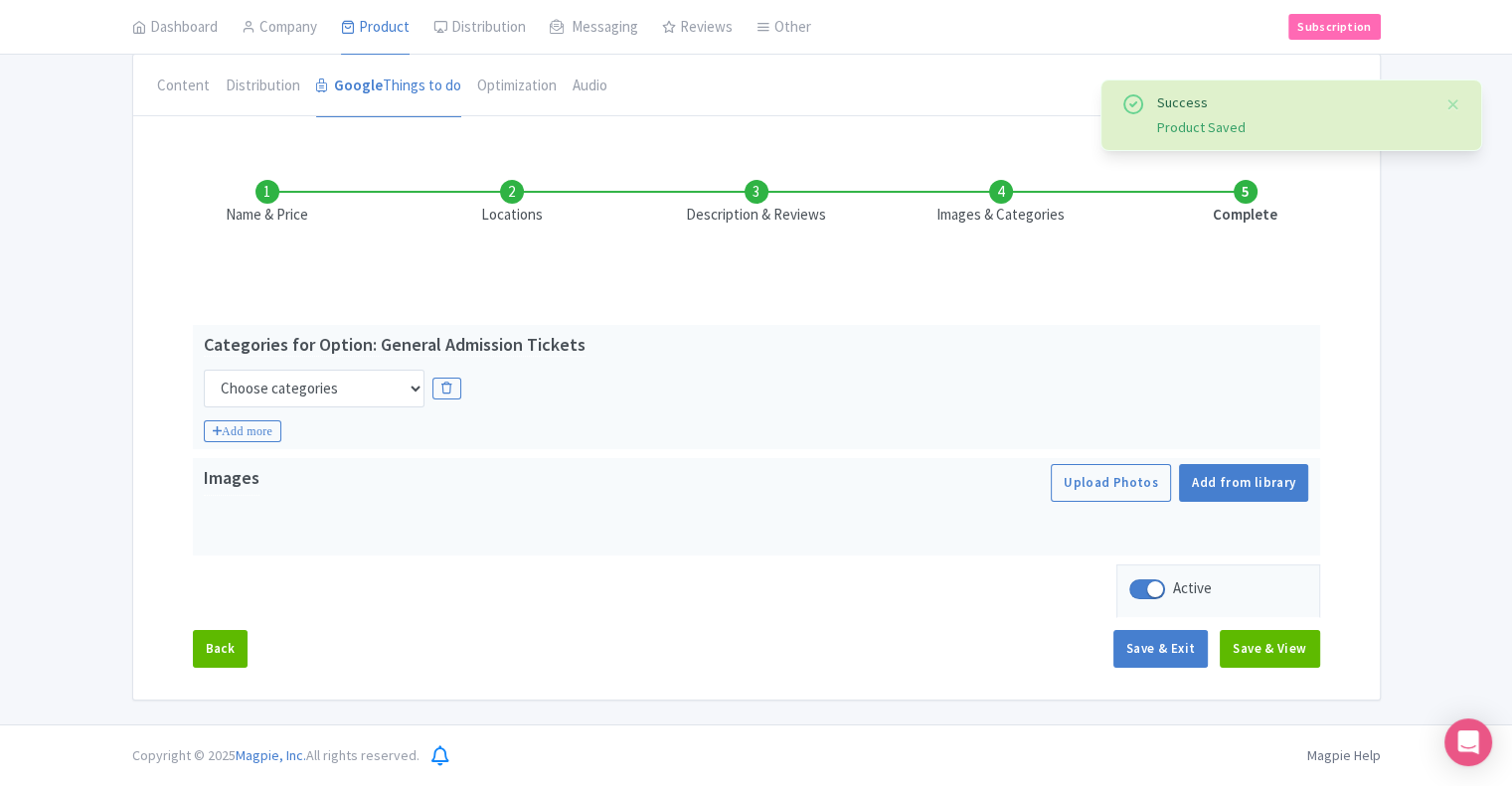 scroll, scrollTop: 172, scrollLeft: 0, axis: vertical 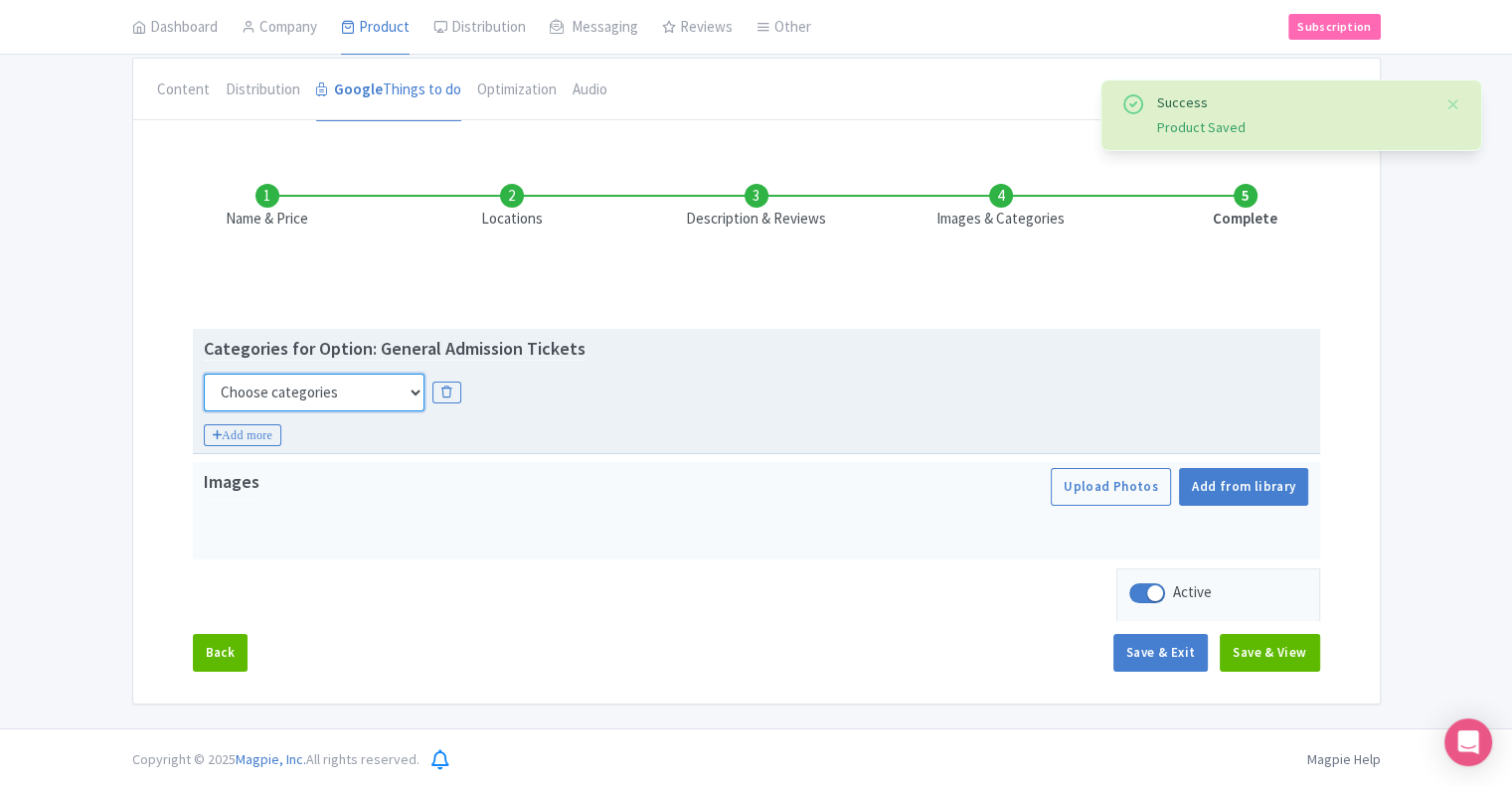 click on "Choose categories Adults Only
Animals
Audio Guide
Beaches
Bike Tours
Boat Tours
City Cards
Classes
Day Trips
Family Friendly
Fast Track
Food
Guided Tours
History
Hop On Hop Off
Literature
Live Music
Museums
Nightlife
Outdoors
Private Tours
Romantic
Self Guided
Small Group Tours
Sports
Theme Parks
Walking Tours
Wheelchair Accessible
Recurring Events" at bounding box center (314, 393) 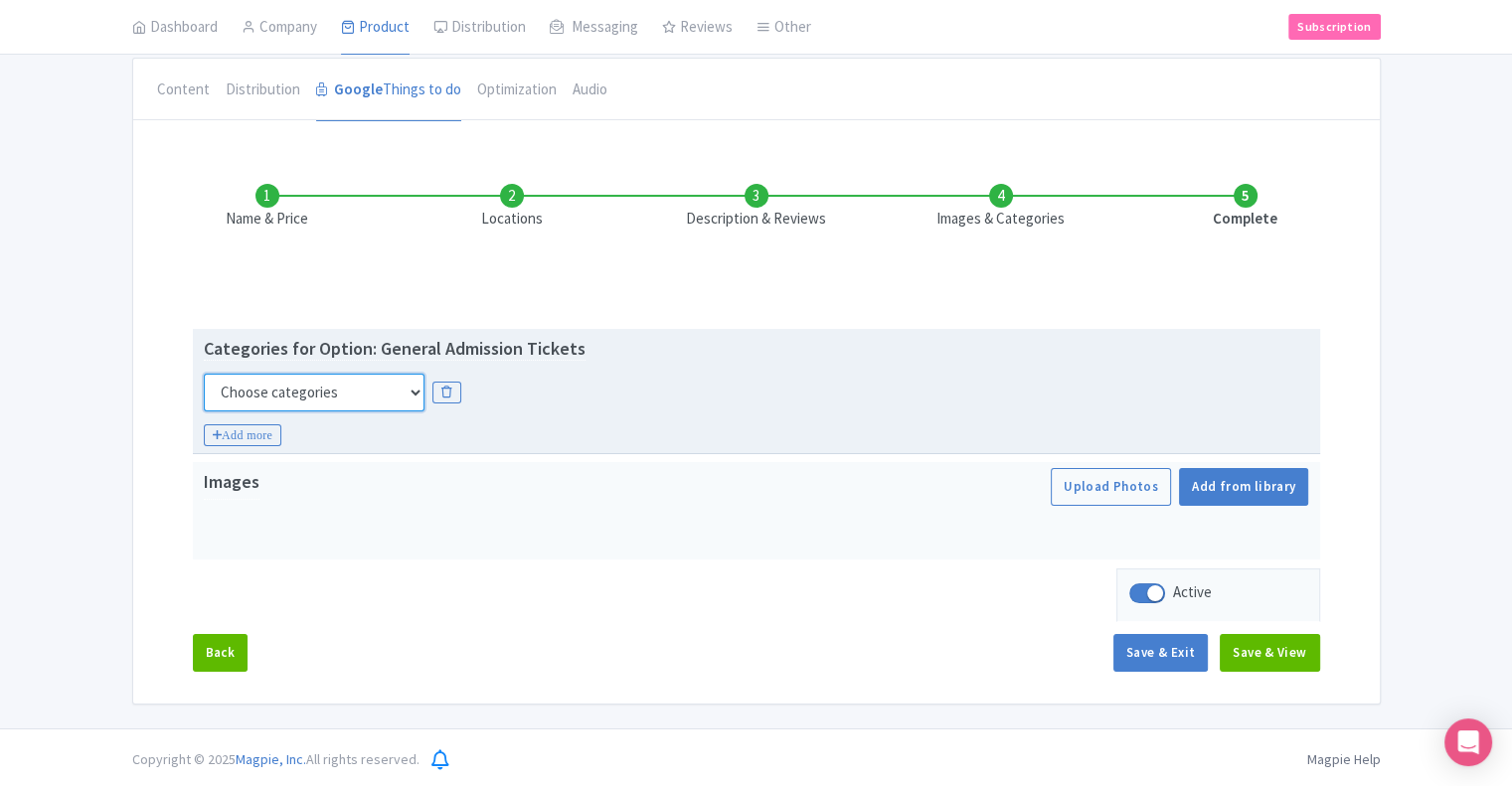 select on "theme-parks" 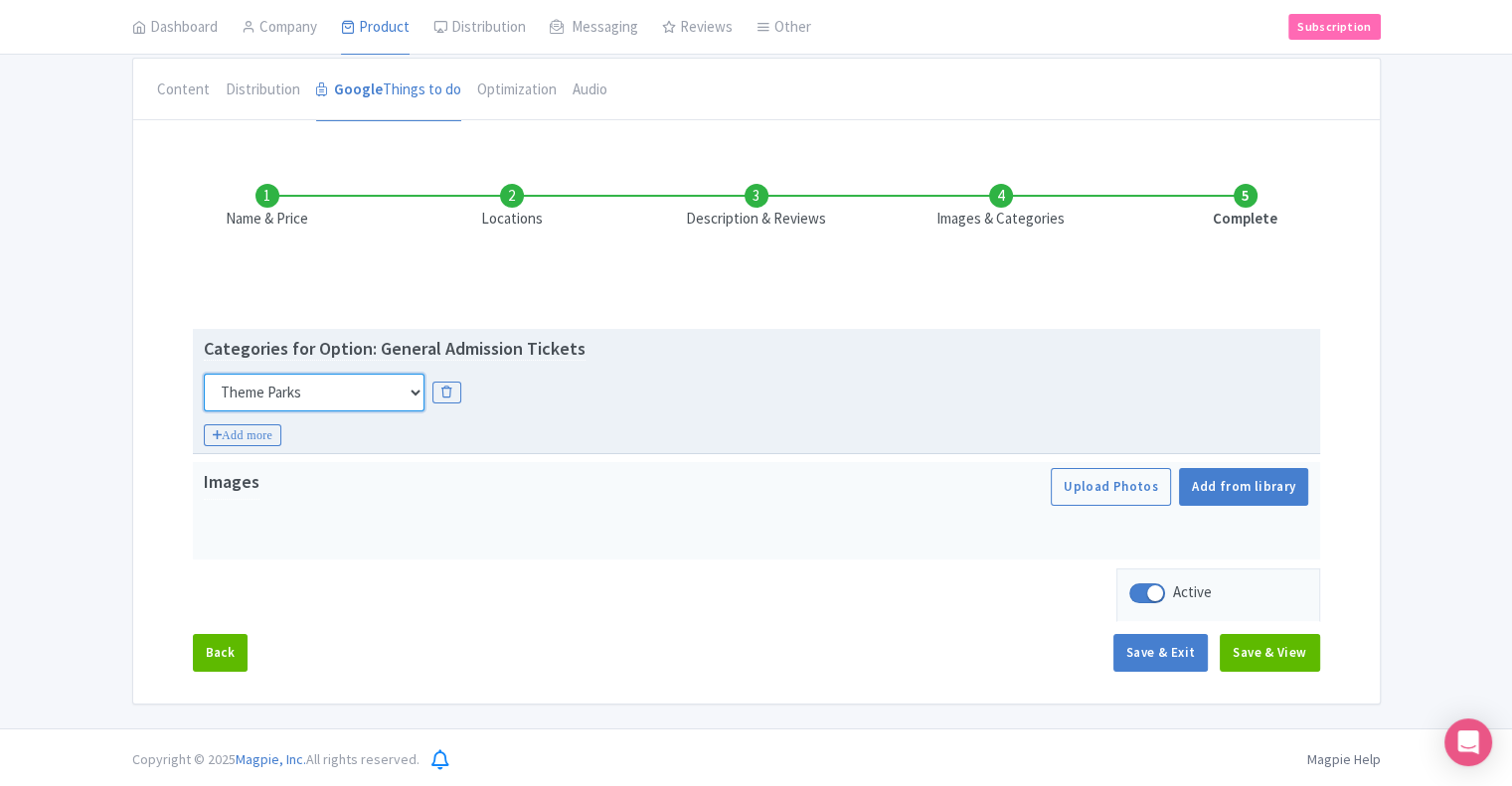 click on "Choose categories Adults Only
Animals
Audio Guide
Beaches
Bike Tours
Boat Tours
City Cards
Classes
Day Trips
Family Friendly
Fast Track
Food
Guided Tours
History
Hop On Hop Off
Literature
Live Music
Museums
Nightlife
Outdoors
Private Tours
Romantic
Self Guided
Small Group Tours
Sports
Theme Parks
Walking Tours
Wheelchair Accessible
Recurring Events" at bounding box center (314, 393) 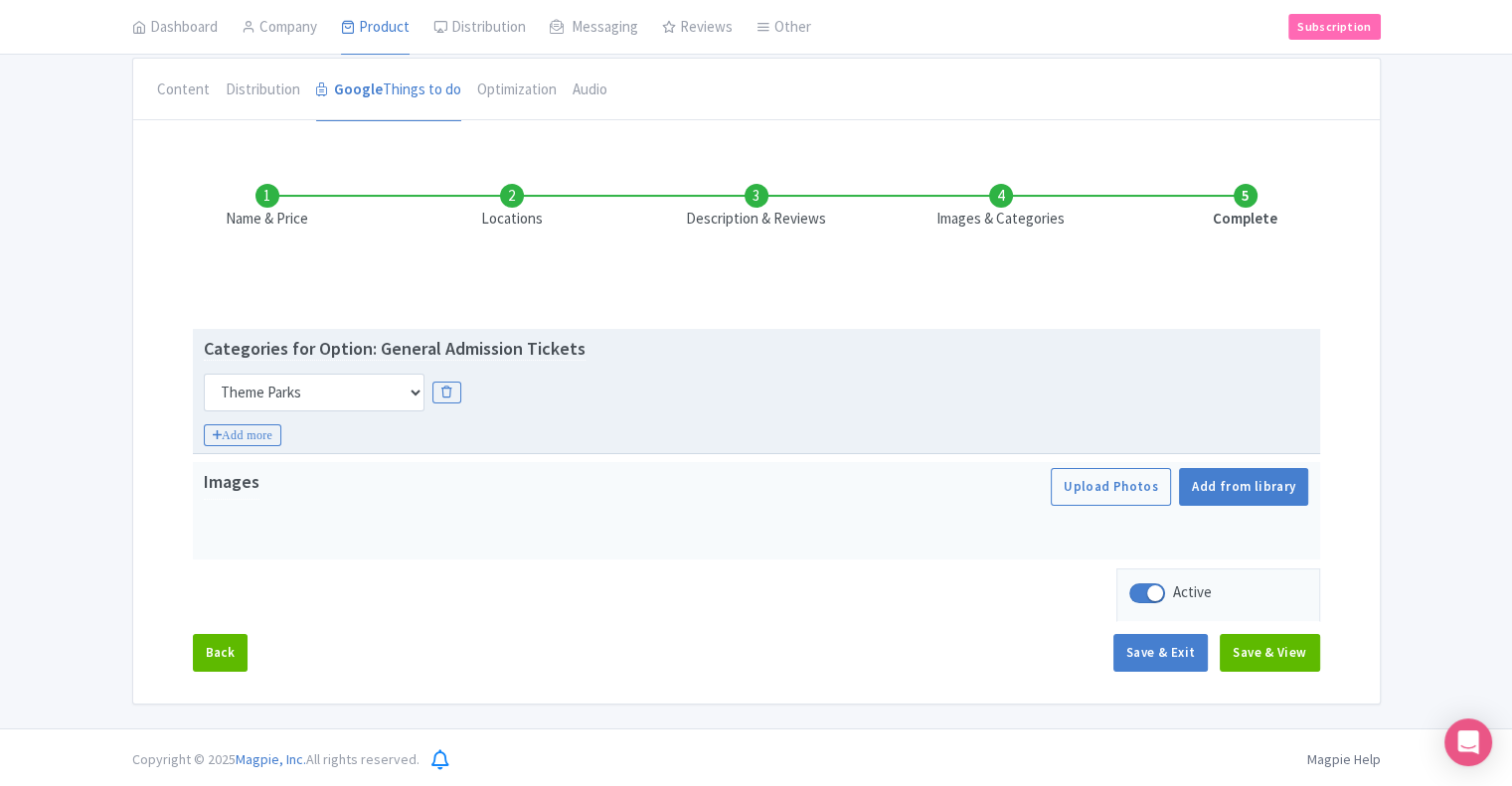 click on "Categories for Option: General Admission Tickets
Choose categories Adults Only
Animals
Audio Guide
Beaches
Bike Tours
Boat Tours
City Cards
Classes
Day Trips
Family Friendly
Fast Track
Food
Guided Tours
History
Hop On Hop Off
Literature
Live Music
Museums
Nightlife
Outdoors
Private Tours
Romantic
Self Guided
Small Group Tours
Sports
Theme Parks
Walking Tours
Wheelchair Accessible
Recurring Events
Choose categories Adults Only
Animals
Audio Guide
Beaches
Bike Tours
Boat Tours
City Cards
Classes
Day Trips
Family Friendly
Fast Track
Food
Guided Tours
History
Hop On Hop Off
Literature
Live Music
Museums
Nightlife
Outdoors
Private Tours
Romantic
Self Guided
Small Group Tours
Sports
Theme Parks
Walking Tours
Wheelchair Accessible
Recurring Events
Add more" at bounding box center [756, 392] 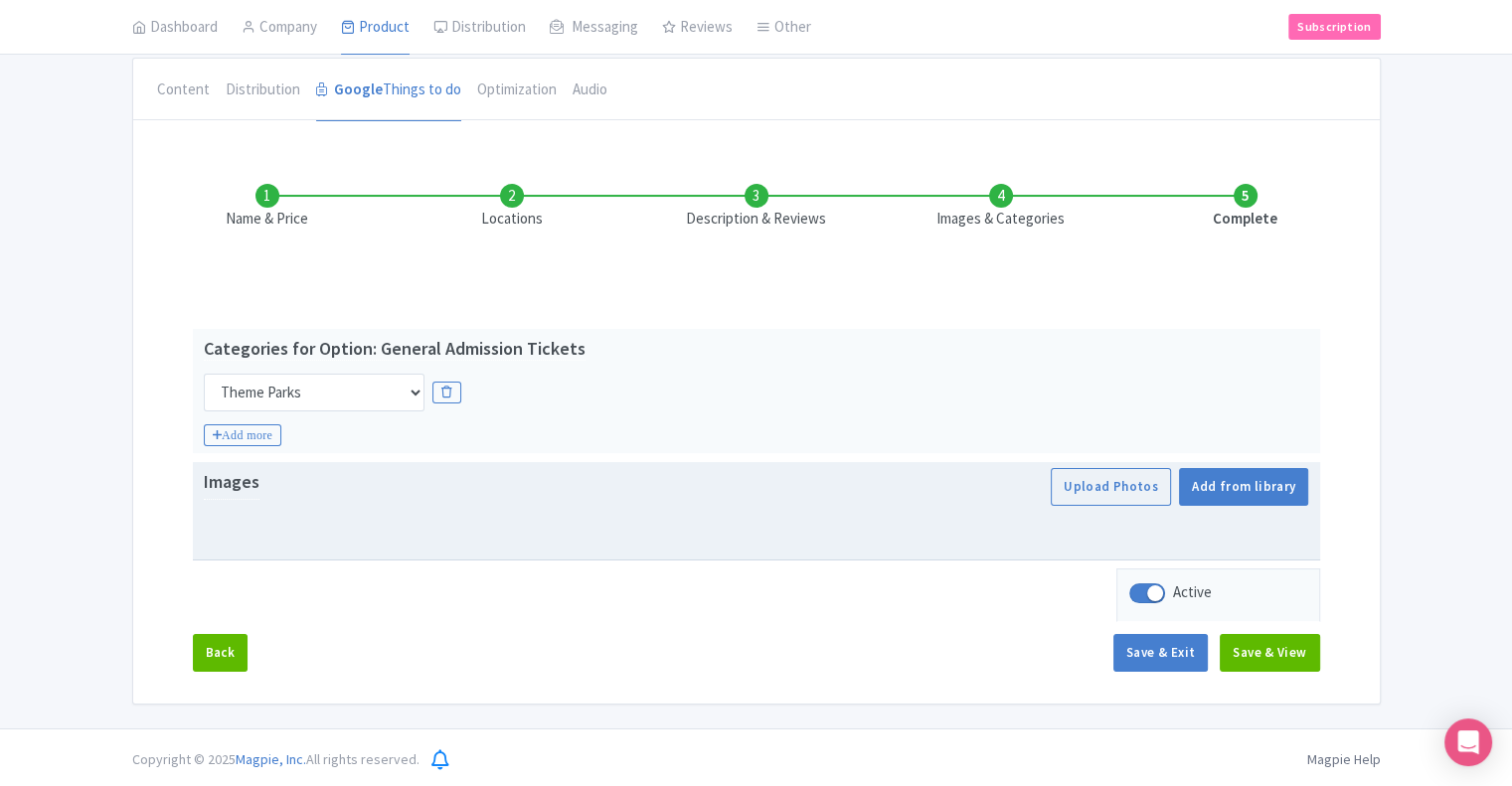 click on "Images
Upload Photos
Save image to library?
Yes
No
Images in library can be reused later by other products
Add from library" at bounding box center (756, 487) 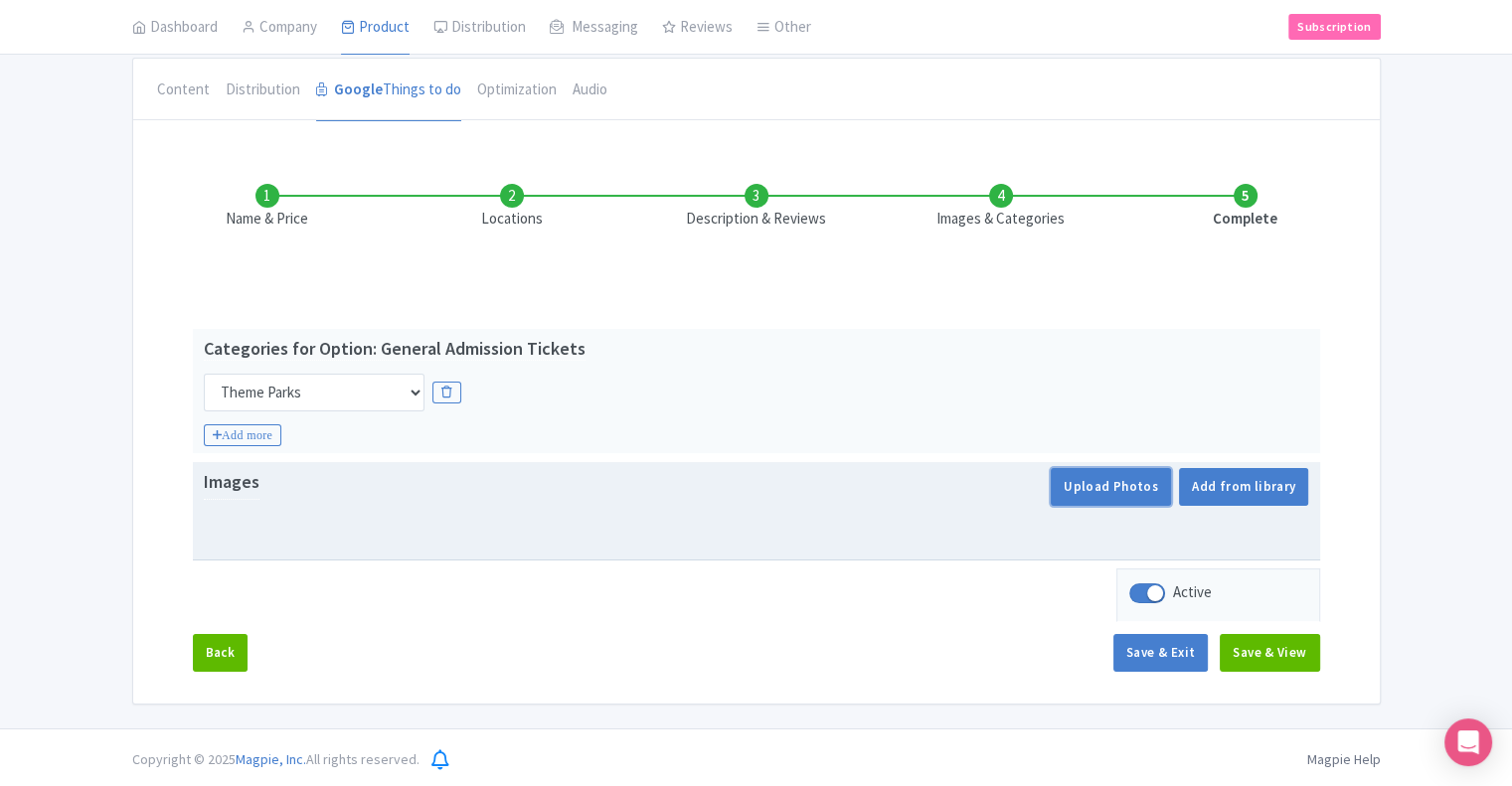 click on "Upload Photos" at bounding box center [1110, 487] 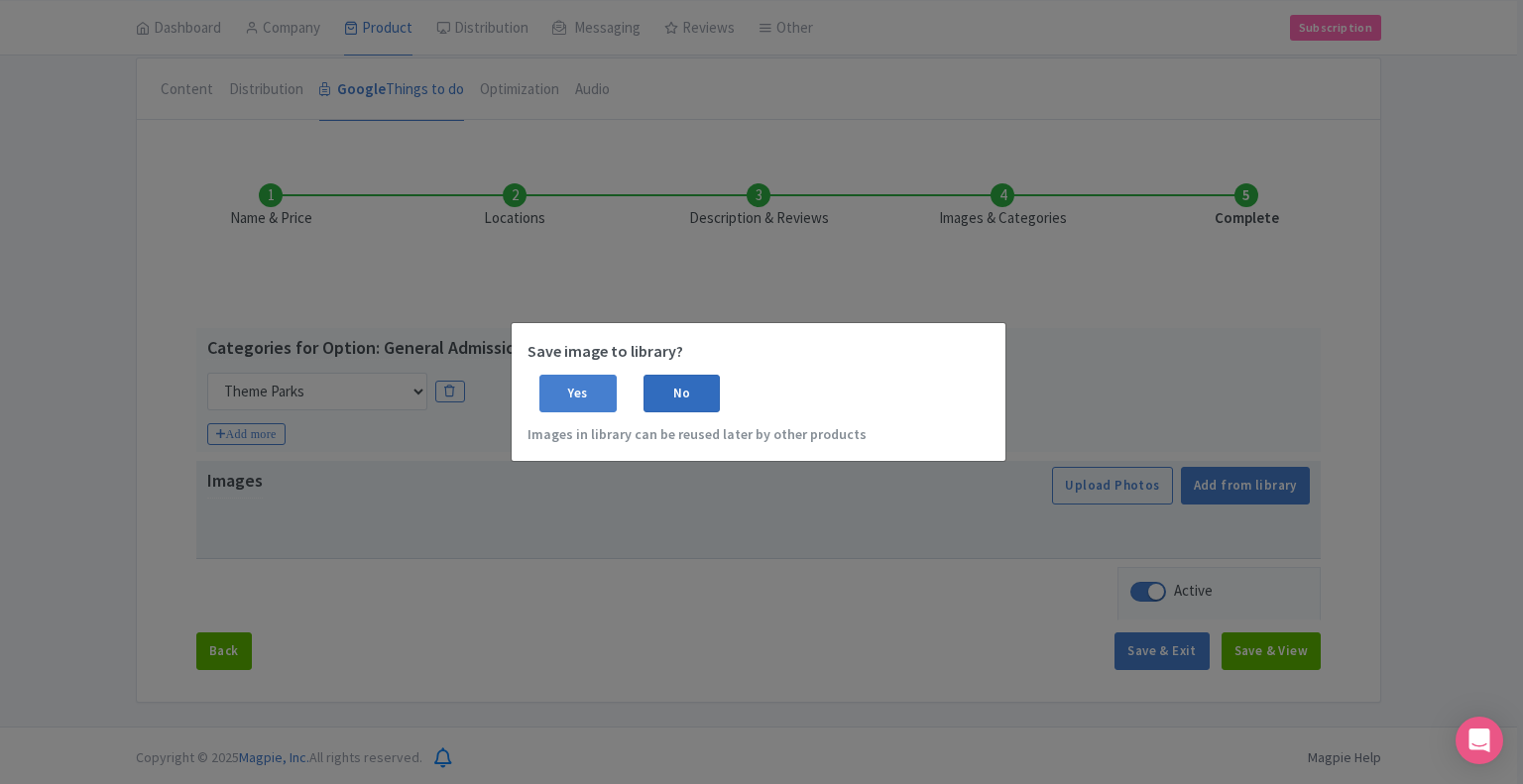 click on "No" at bounding box center (682, 393) 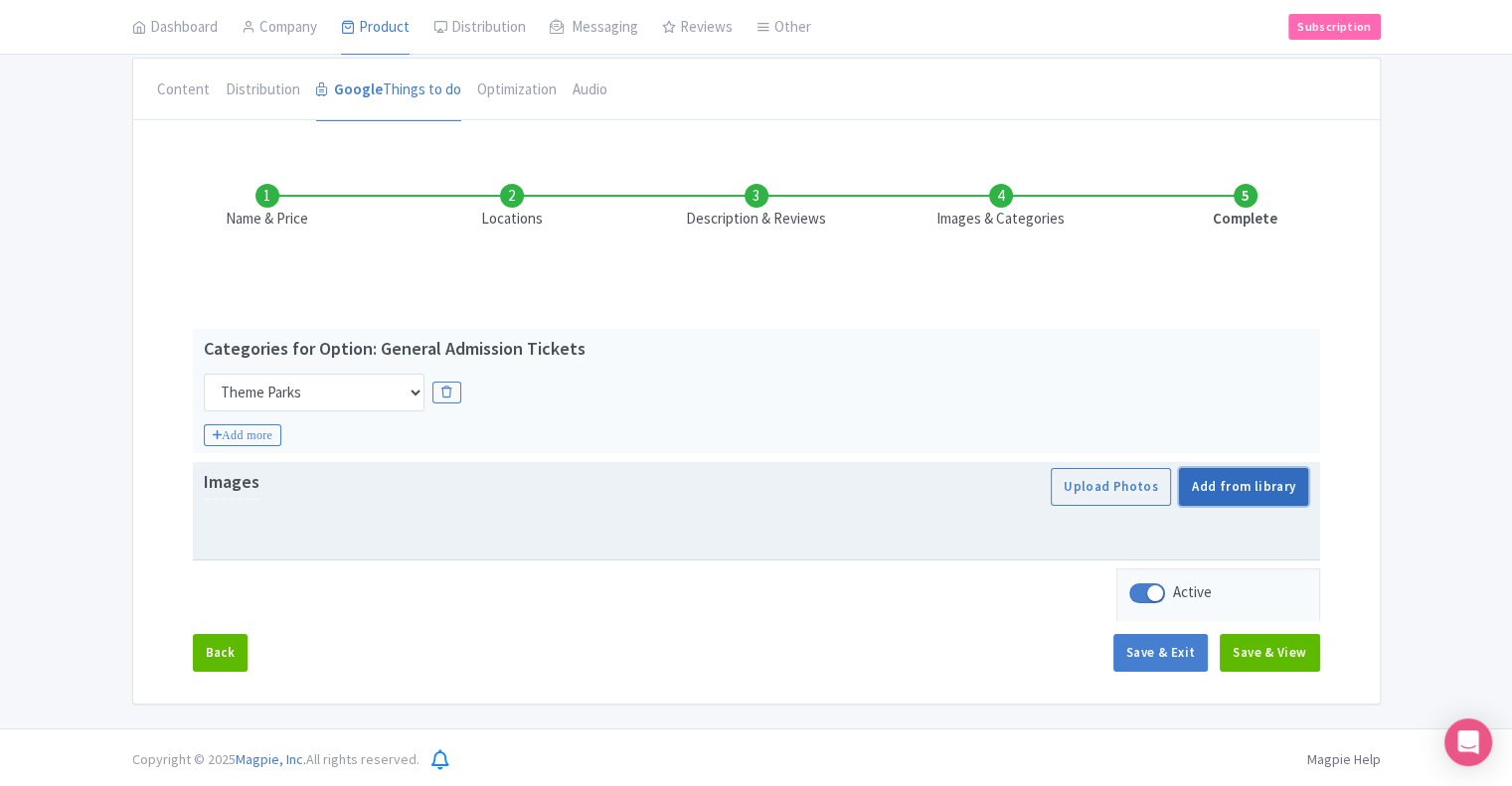 click on "Add from library" at bounding box center (1244, 487) 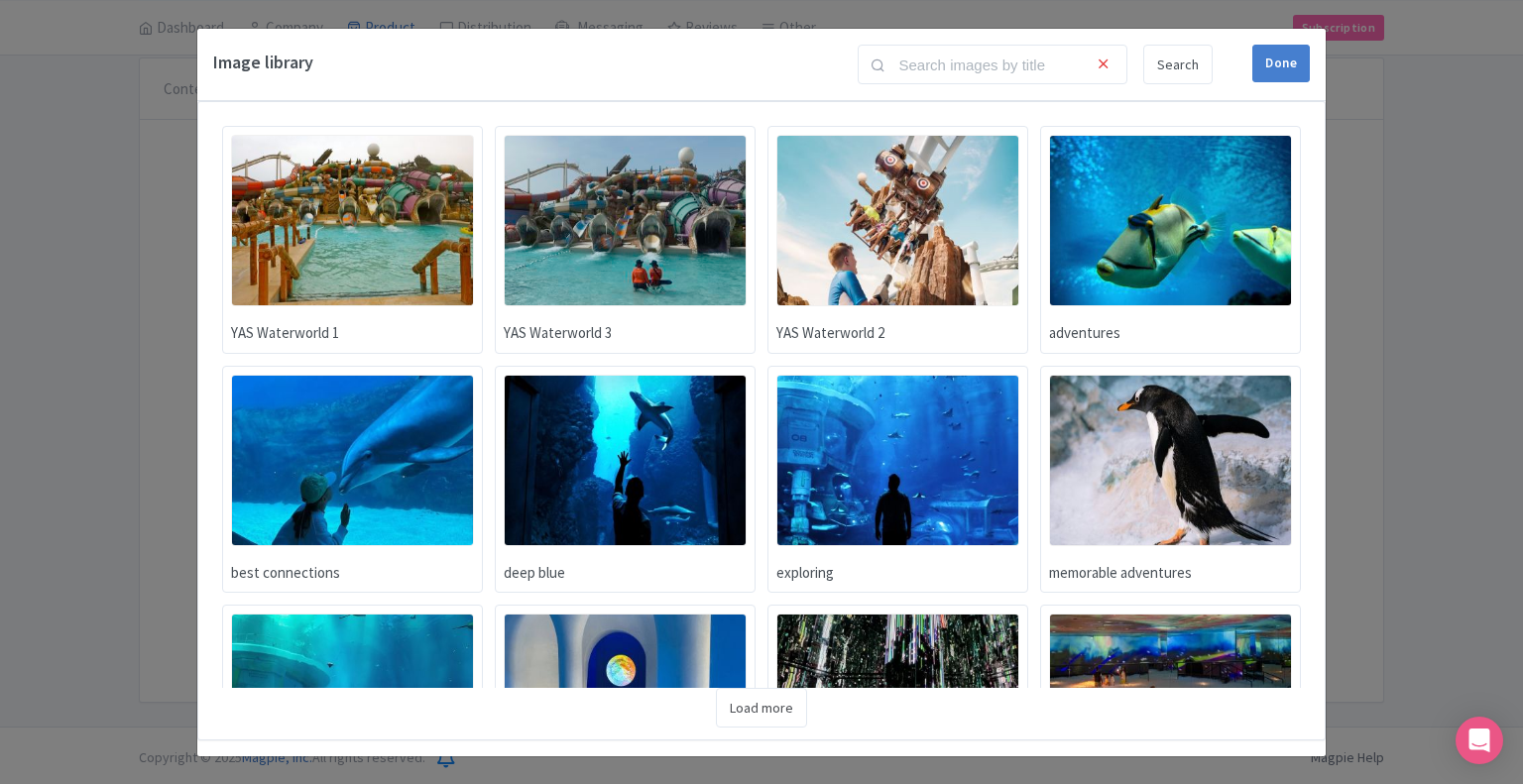 click at bounding box center [352, 220] 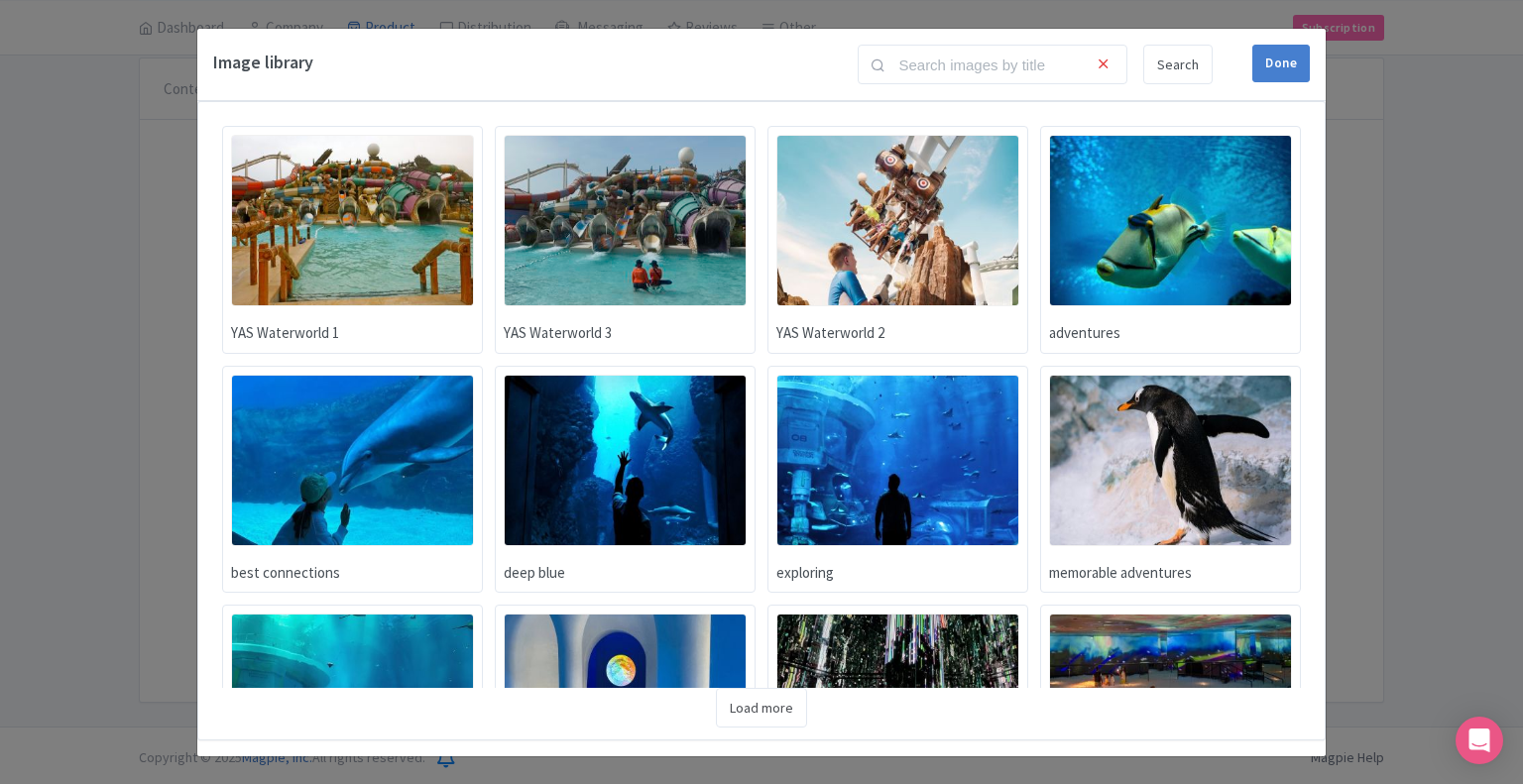 click at bounding box center [352, 220] 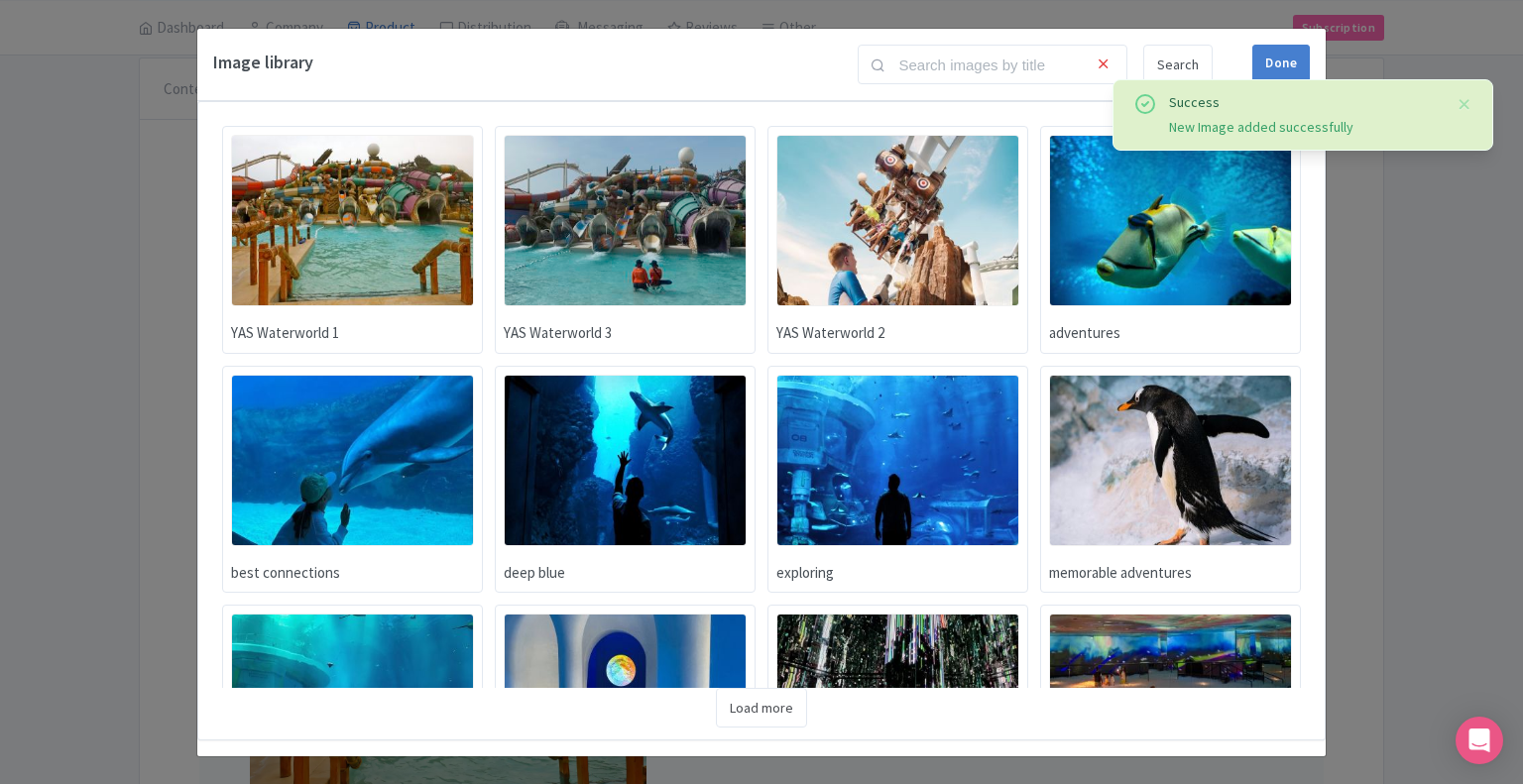 click at bounding box center (625, 220) 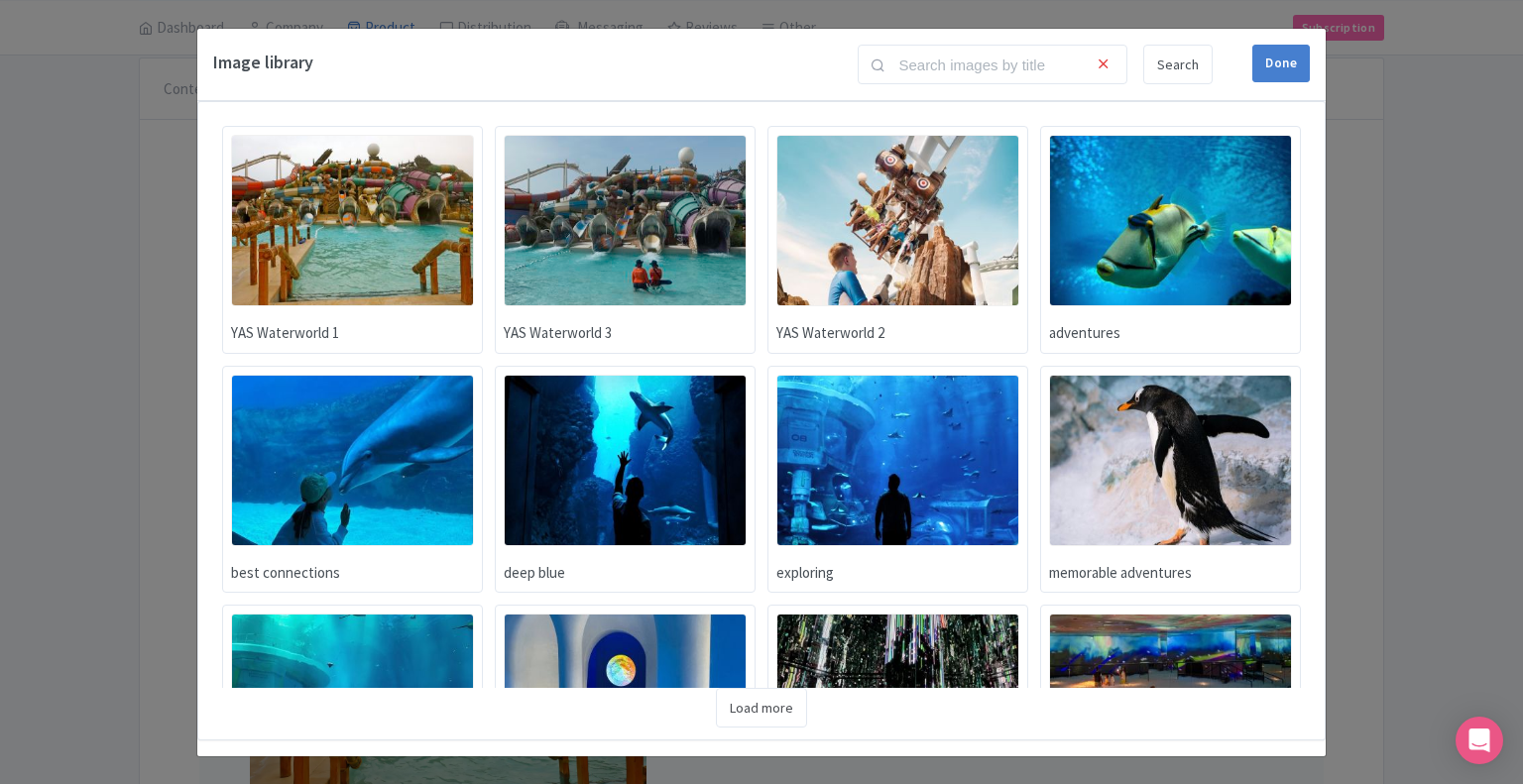 click at bounding box center (897, 220) 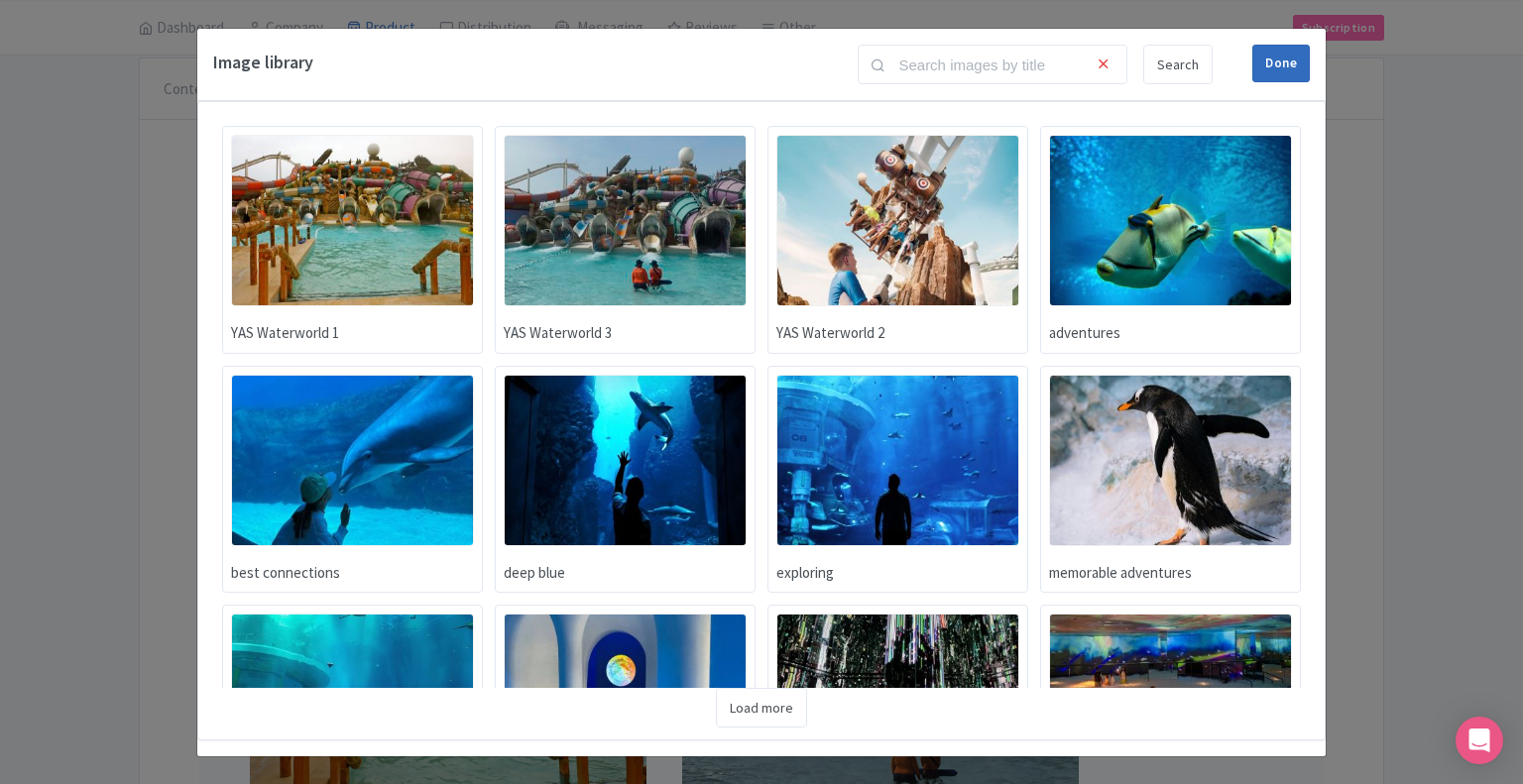 click on "Done" at bounding box center [1281, 63] 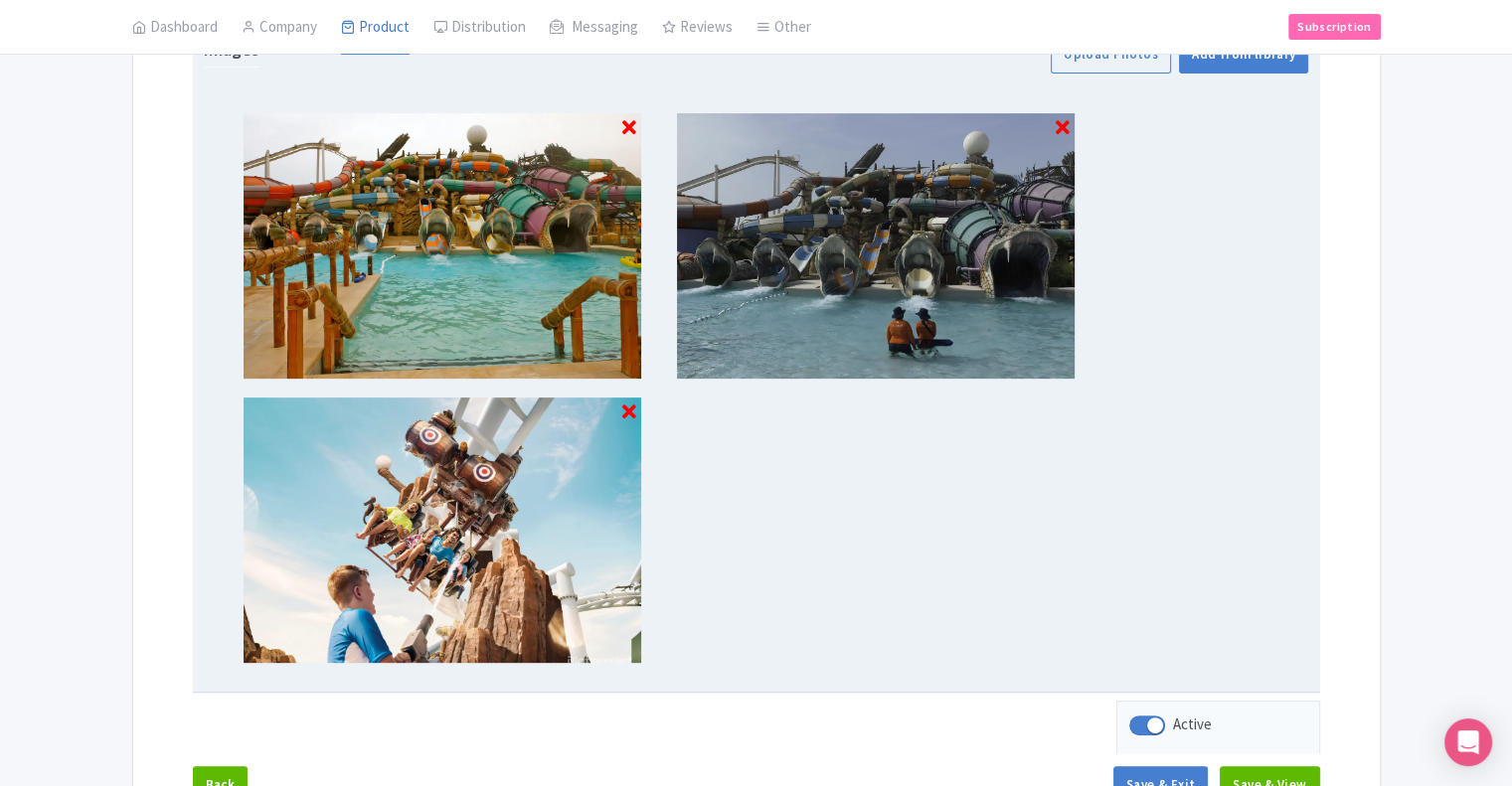 scroll, scrollTop: 736, scrollLeft: 0, axis: vertical 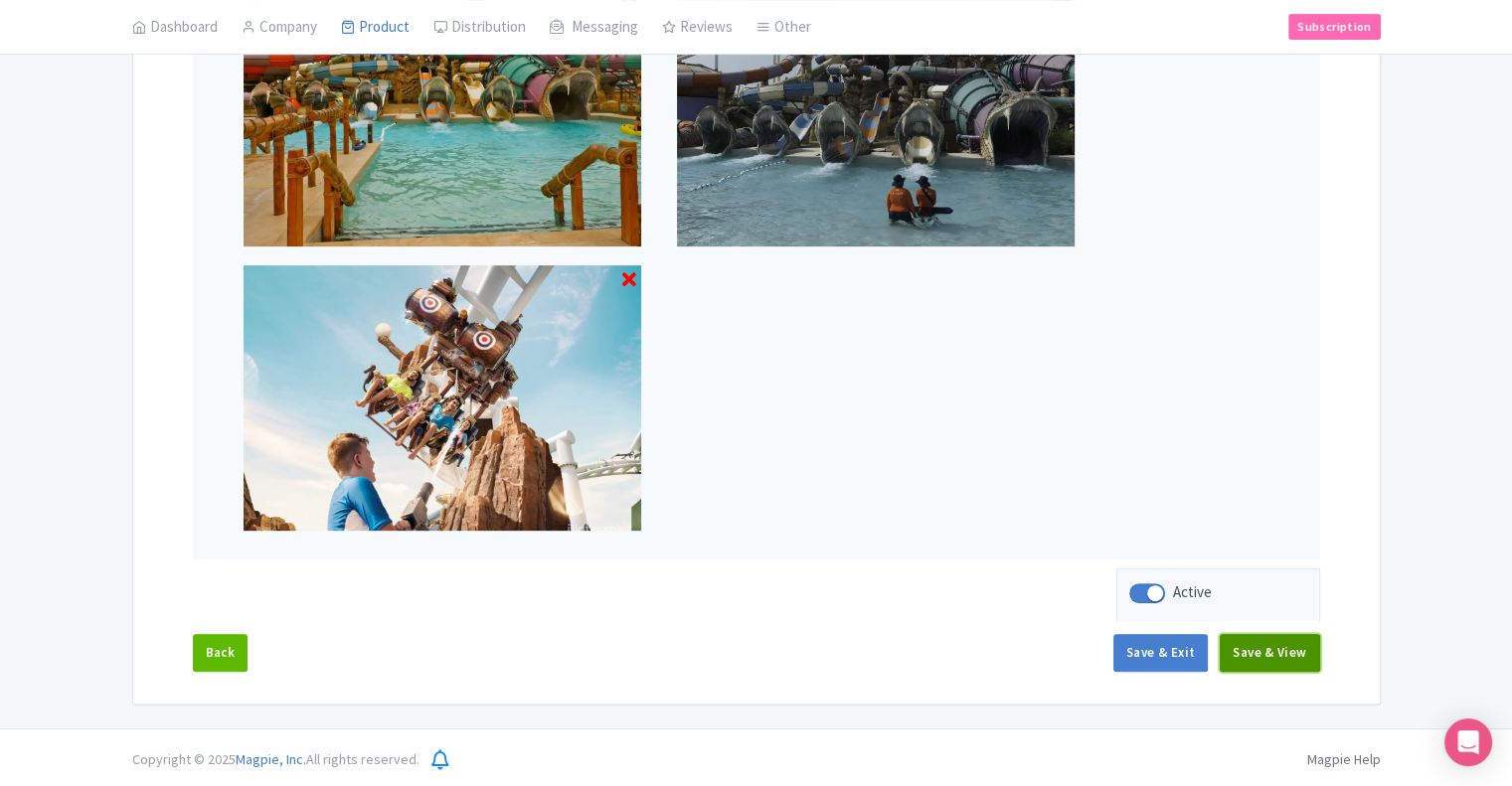 click on "Save & View" at bounding box center [1269, 653] 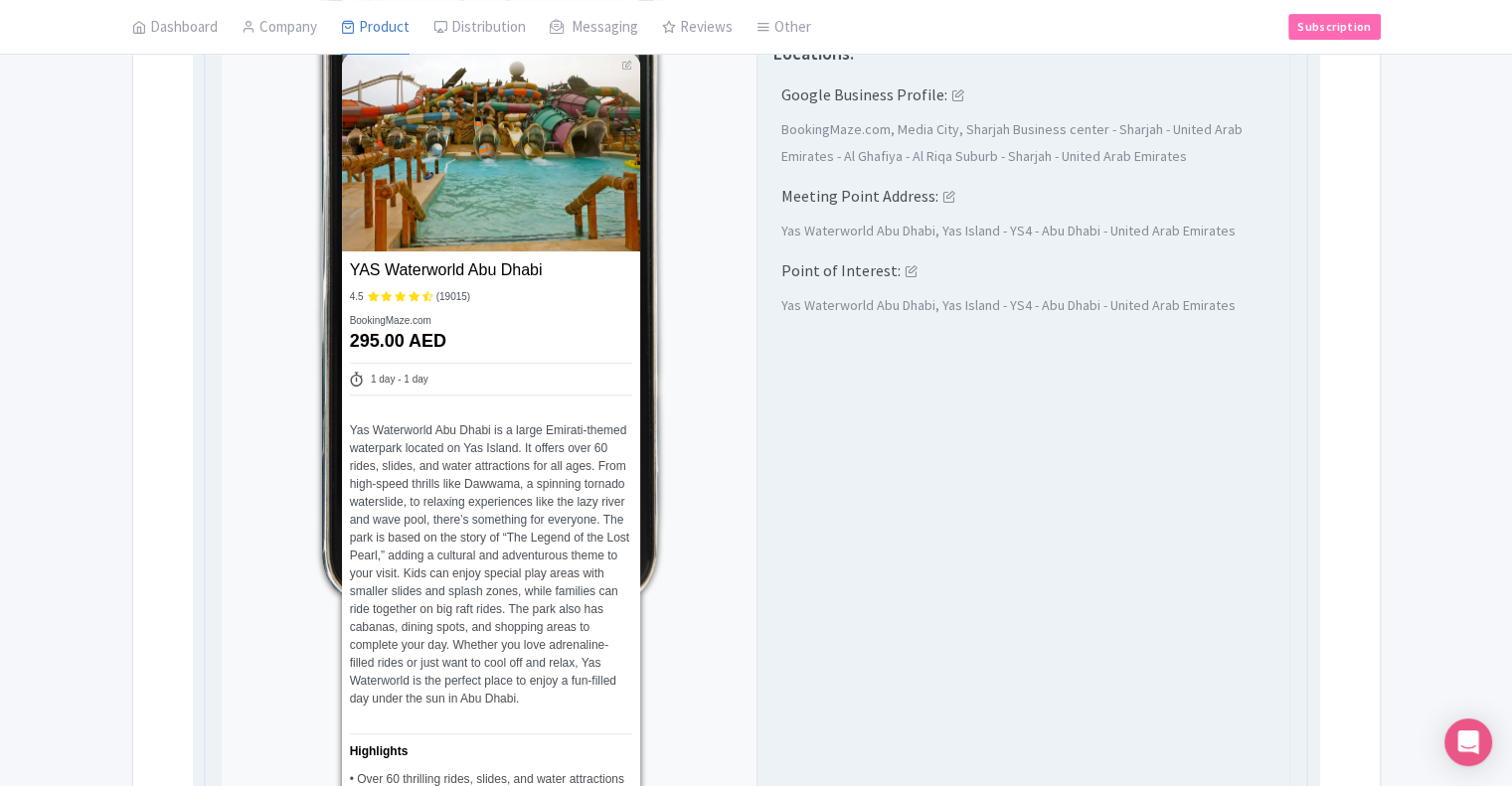 scroll, scrollTop: 894, scrollLeft: 0, axis: vertical 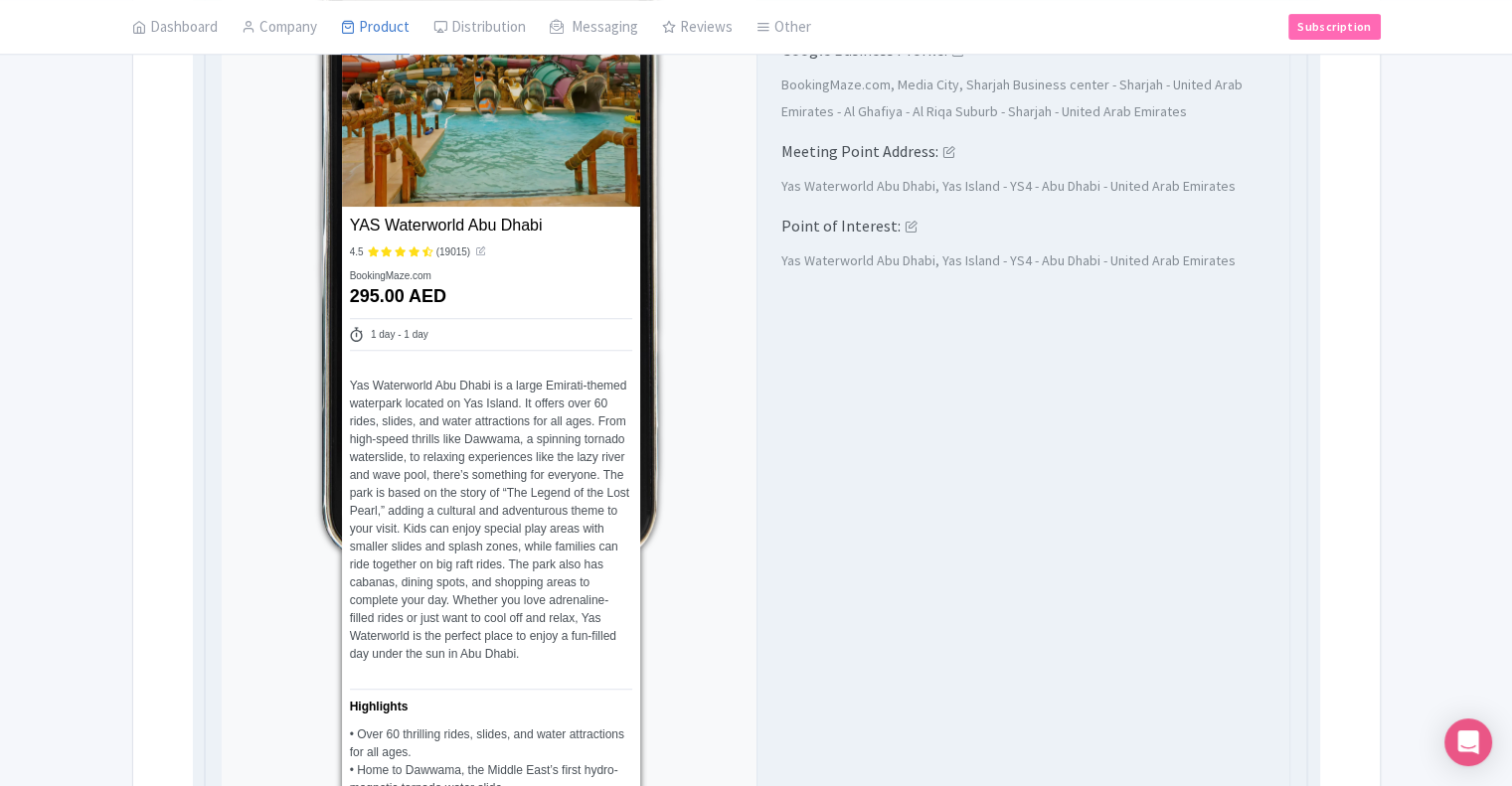 click on "(19015)" at bounding box center (453, 252) 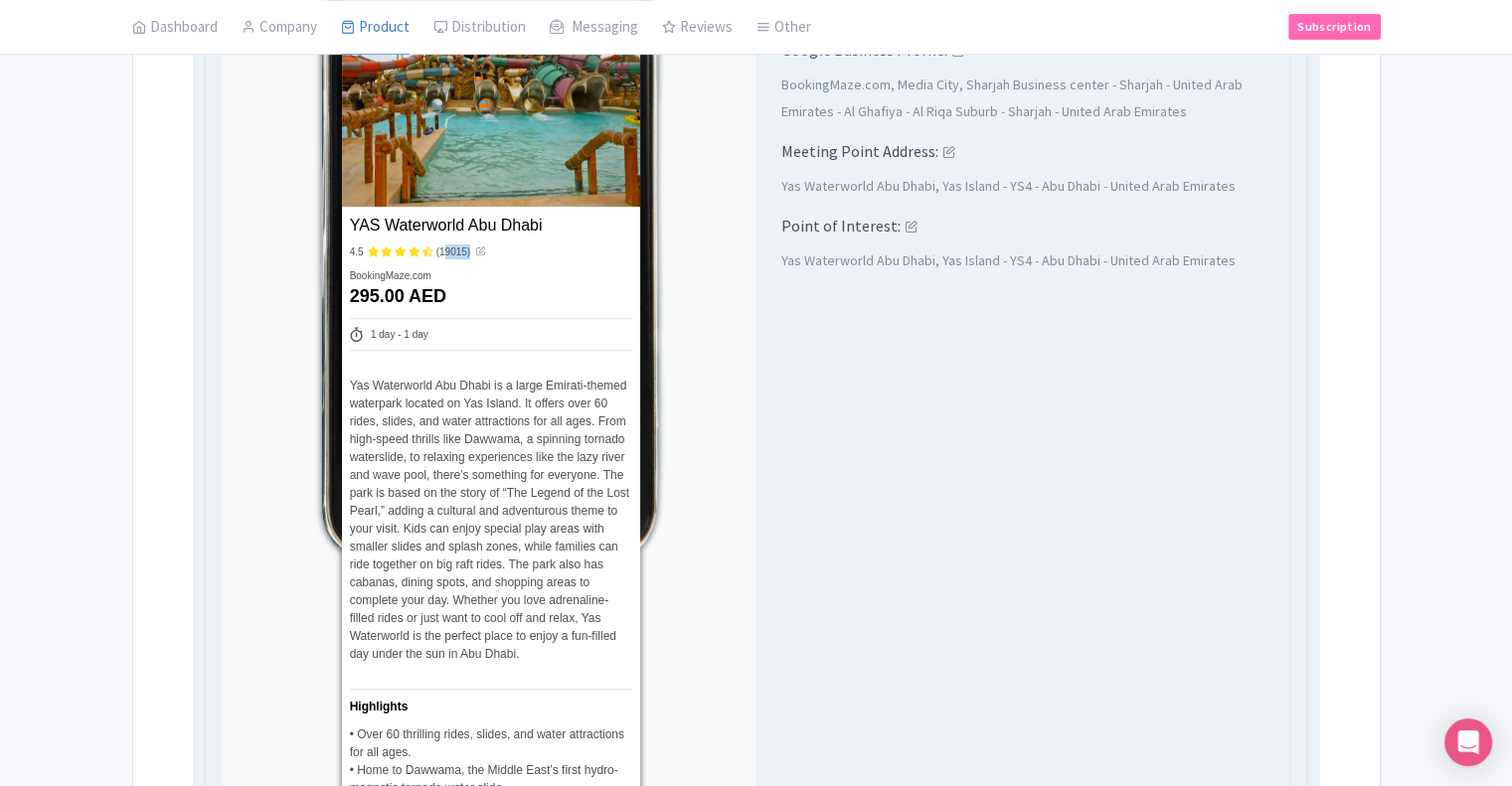click on "(19015)" at bounding box center (453, 252) 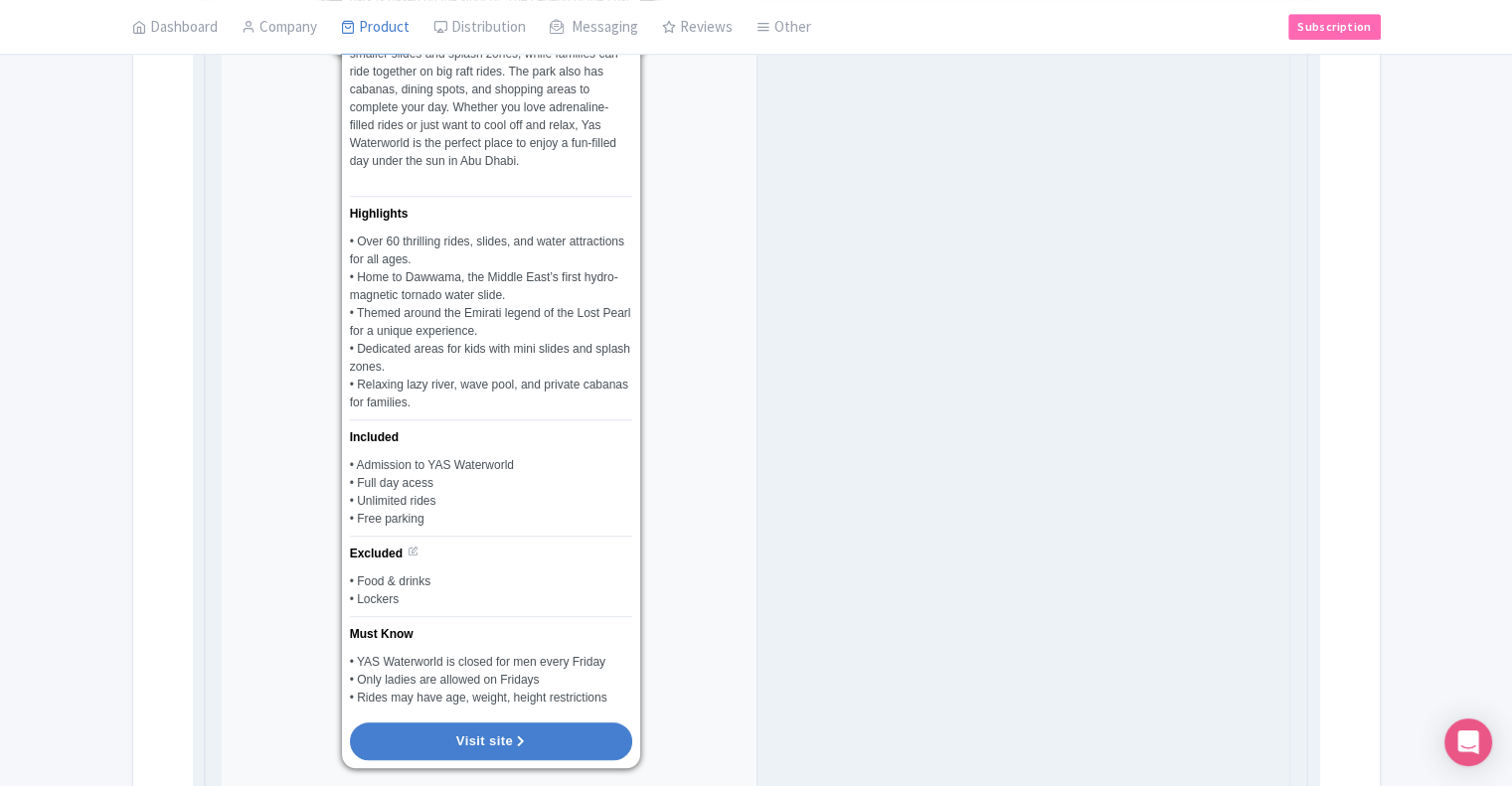 scroll, scrollTop: 1491, scrollLeft: 0, axis: vertical 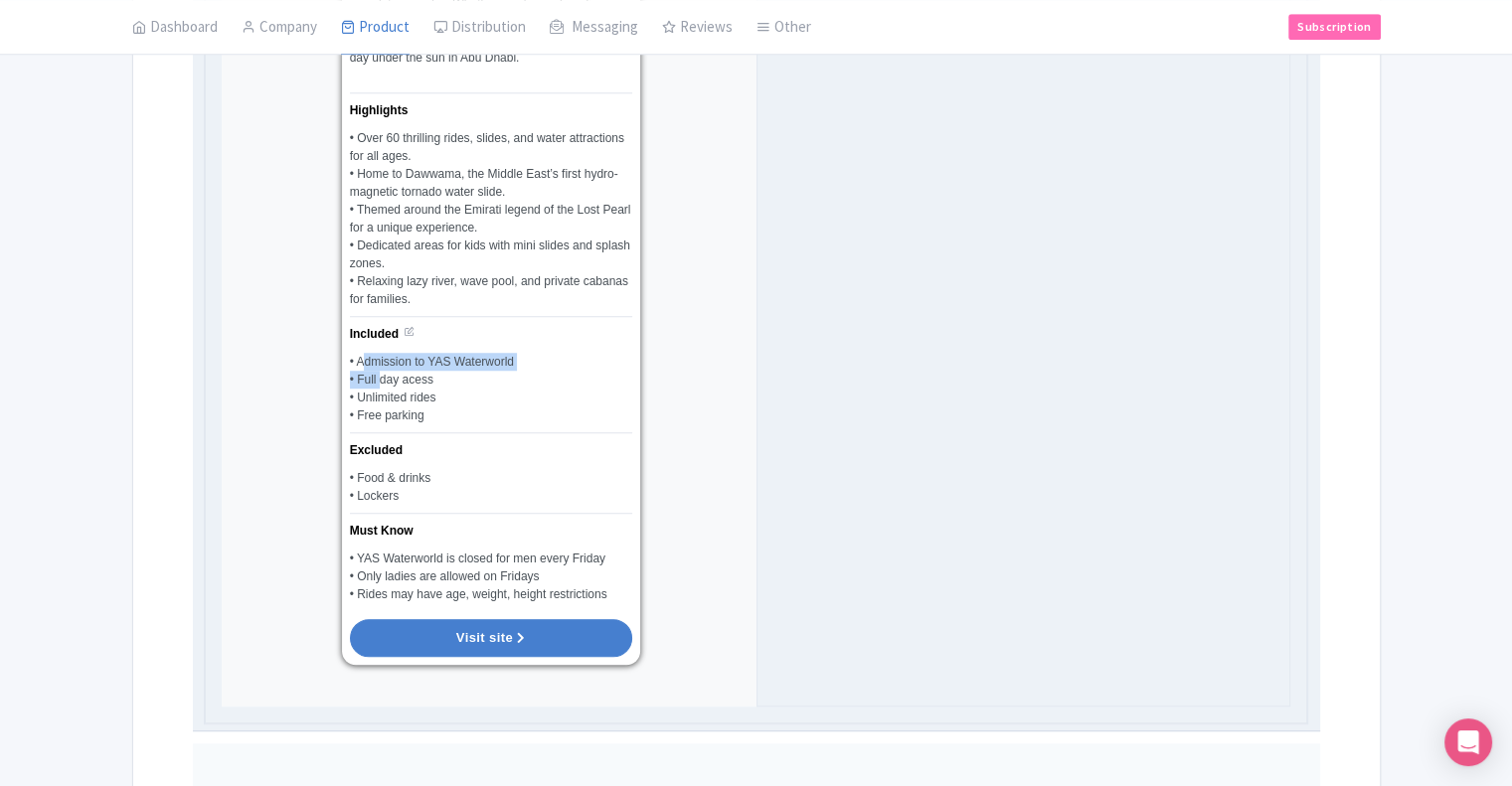 drag, startPoint x: 359, startPoint y: 358, endPoint x: 376, endPoint y: 382, distance: 29.410882 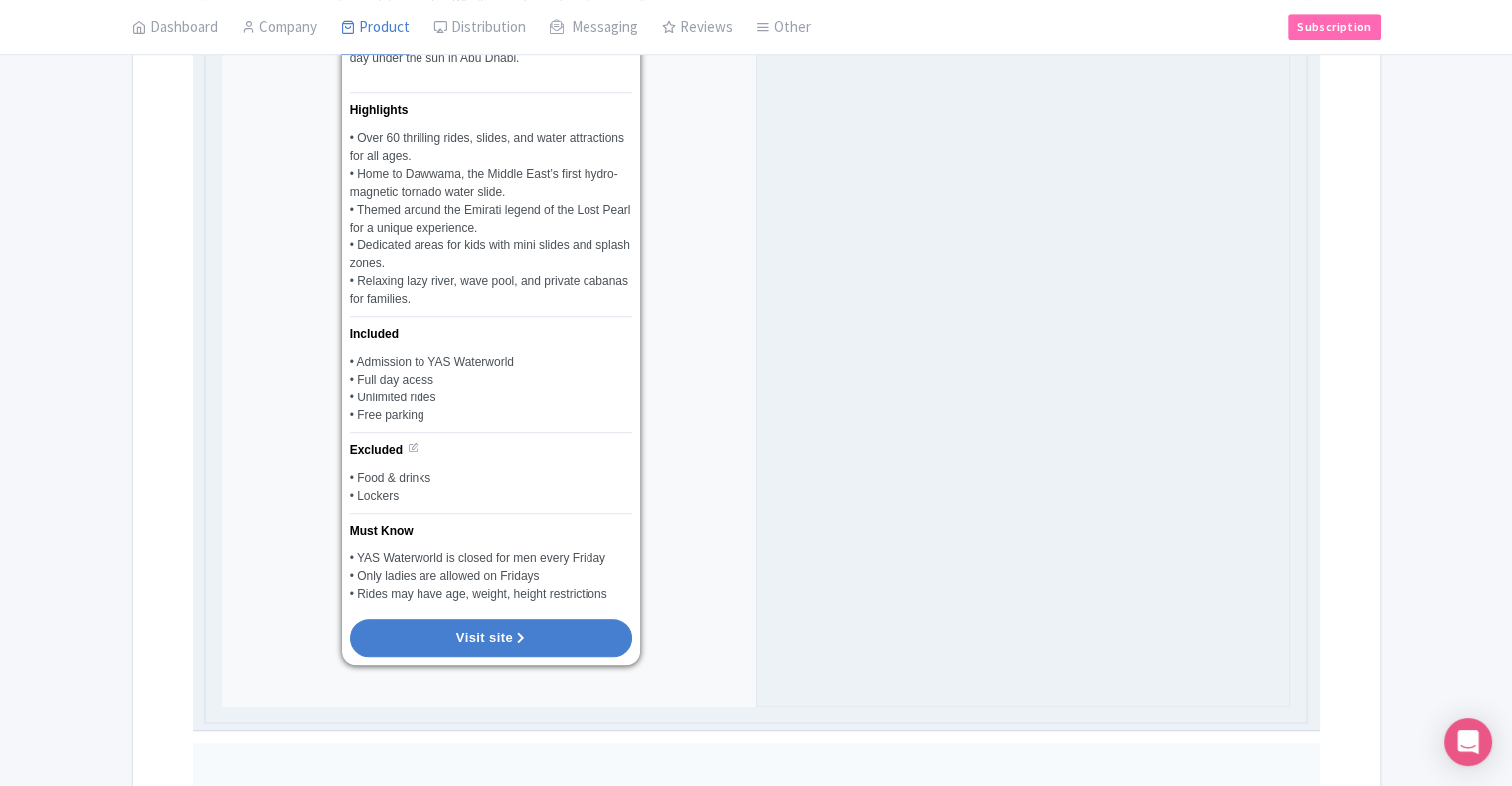 click on "• Food & drinks" at bounding box center [491, 478] 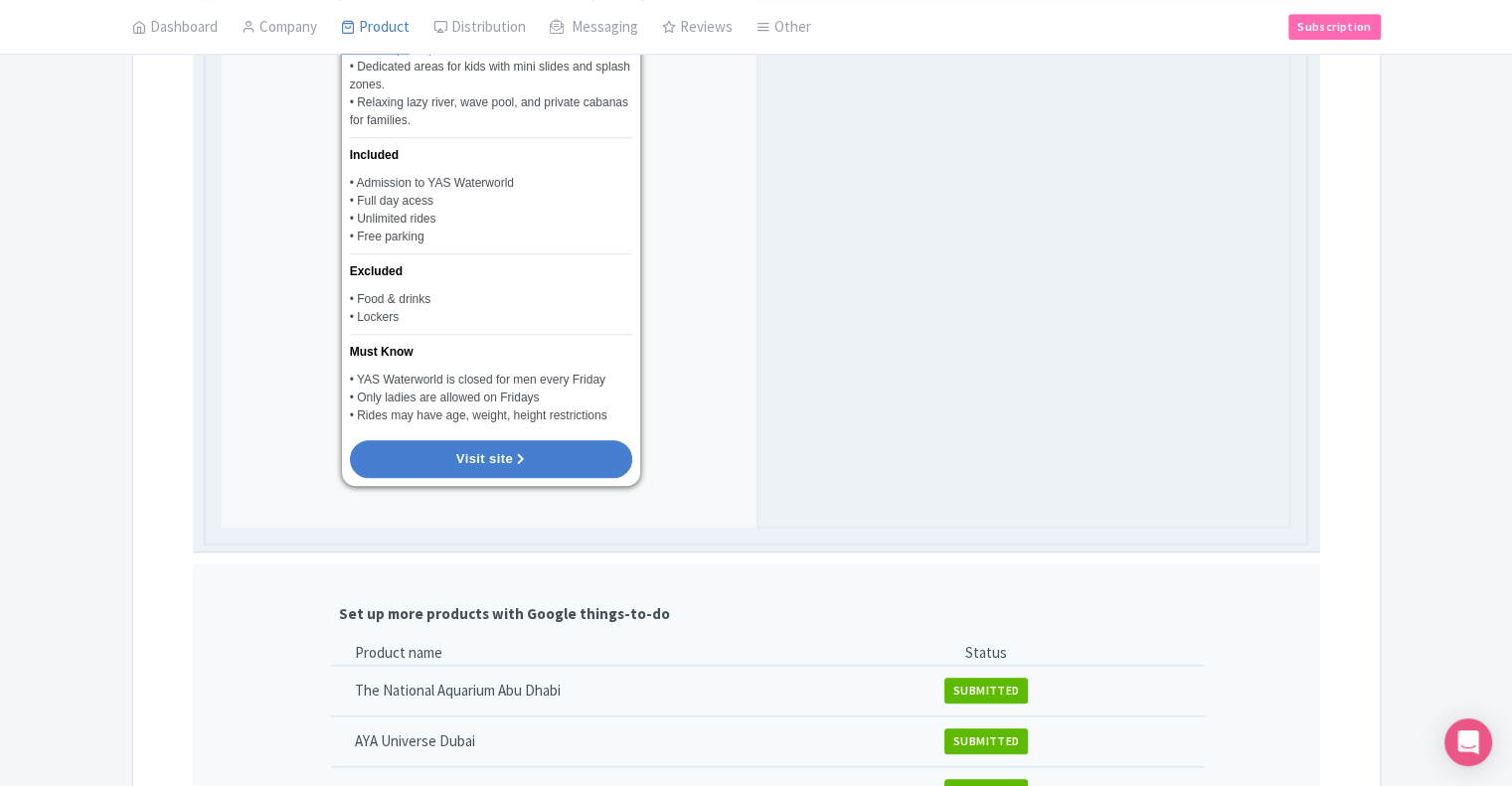 scroll, scrollTop: 1689, scrollLeft: 0, axis: vertical 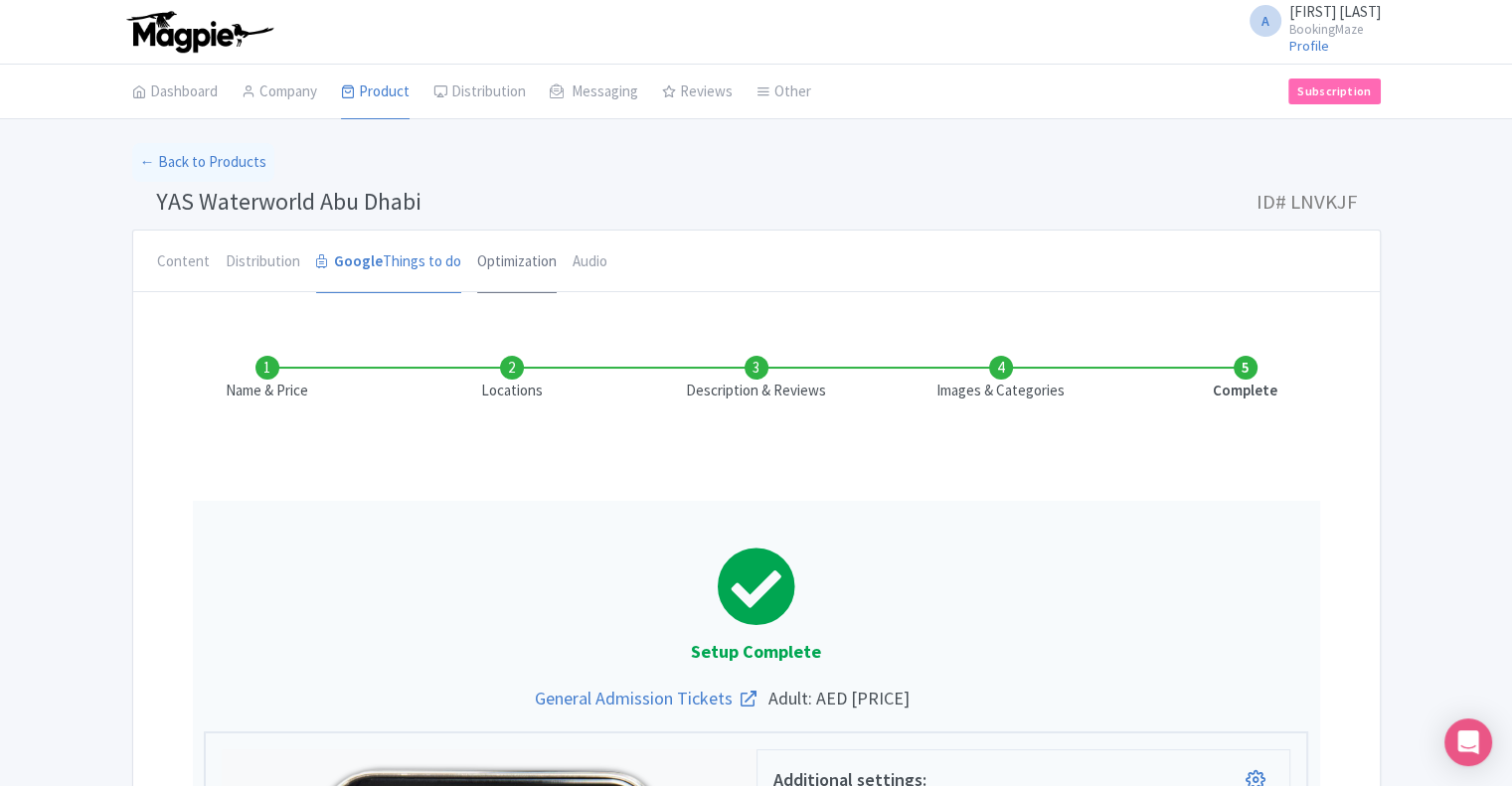 click on "Optimization" at bounding box center [517, 262] 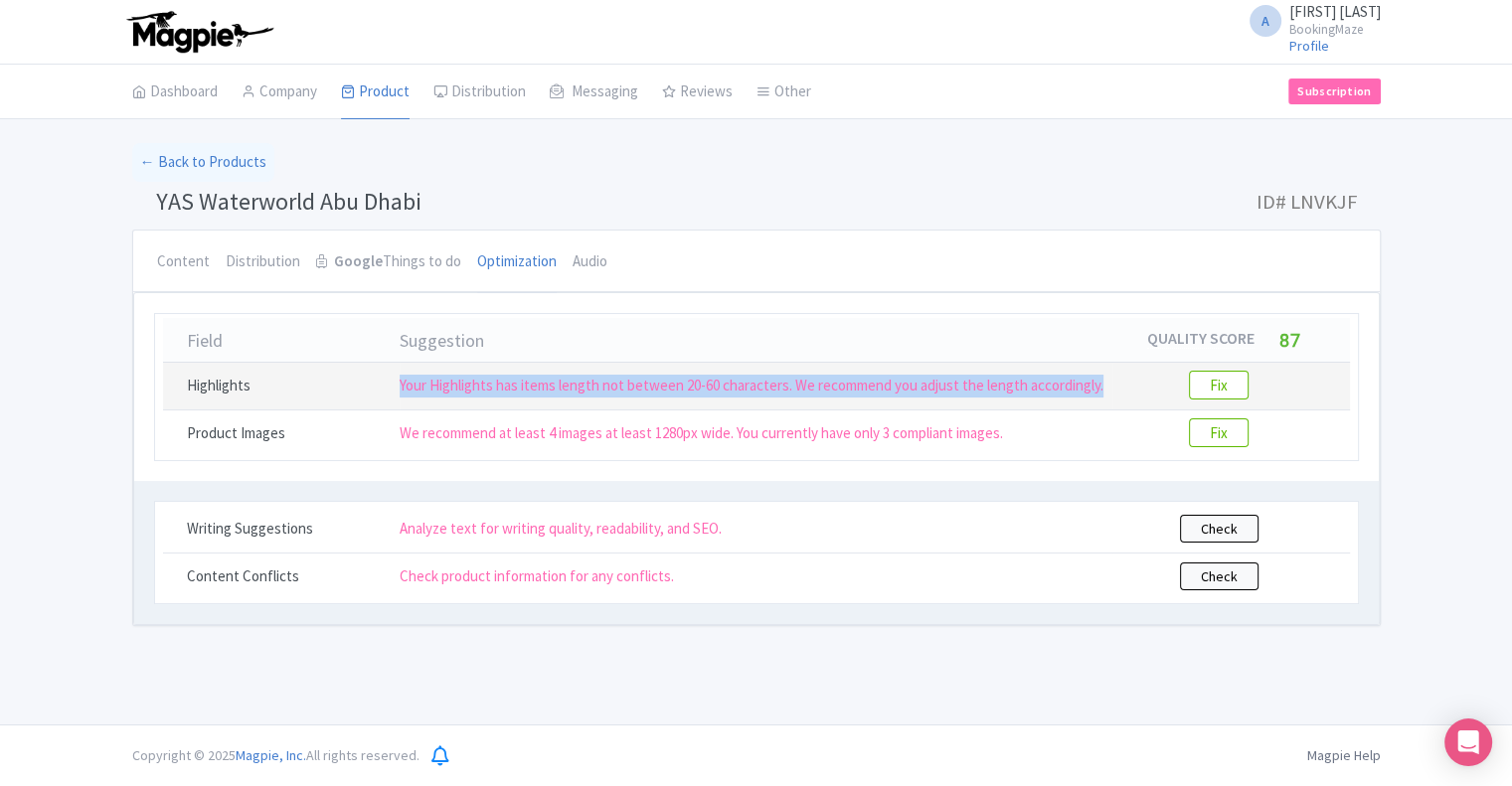 drag, startPoint x: 402, startPoint y: 385, endPoint x: 1151, endPoint y: 385, distance: 749 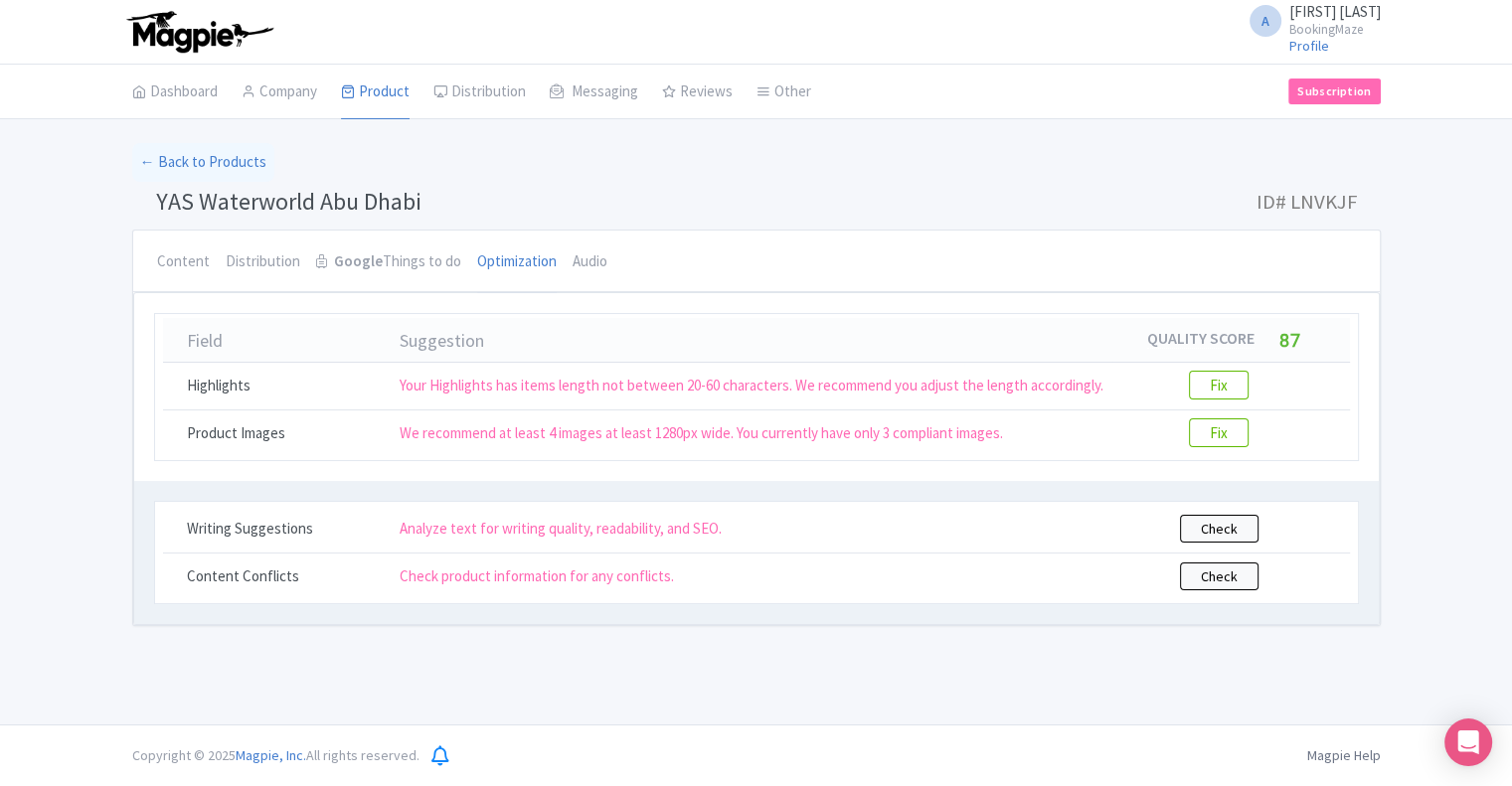 click on "Writing Suggestions
Analyze text for writing quality, readability, and SEO.
Check
Content Conflicts
Check product information for any conflicts.
Check" at bounding box center [756, 552] 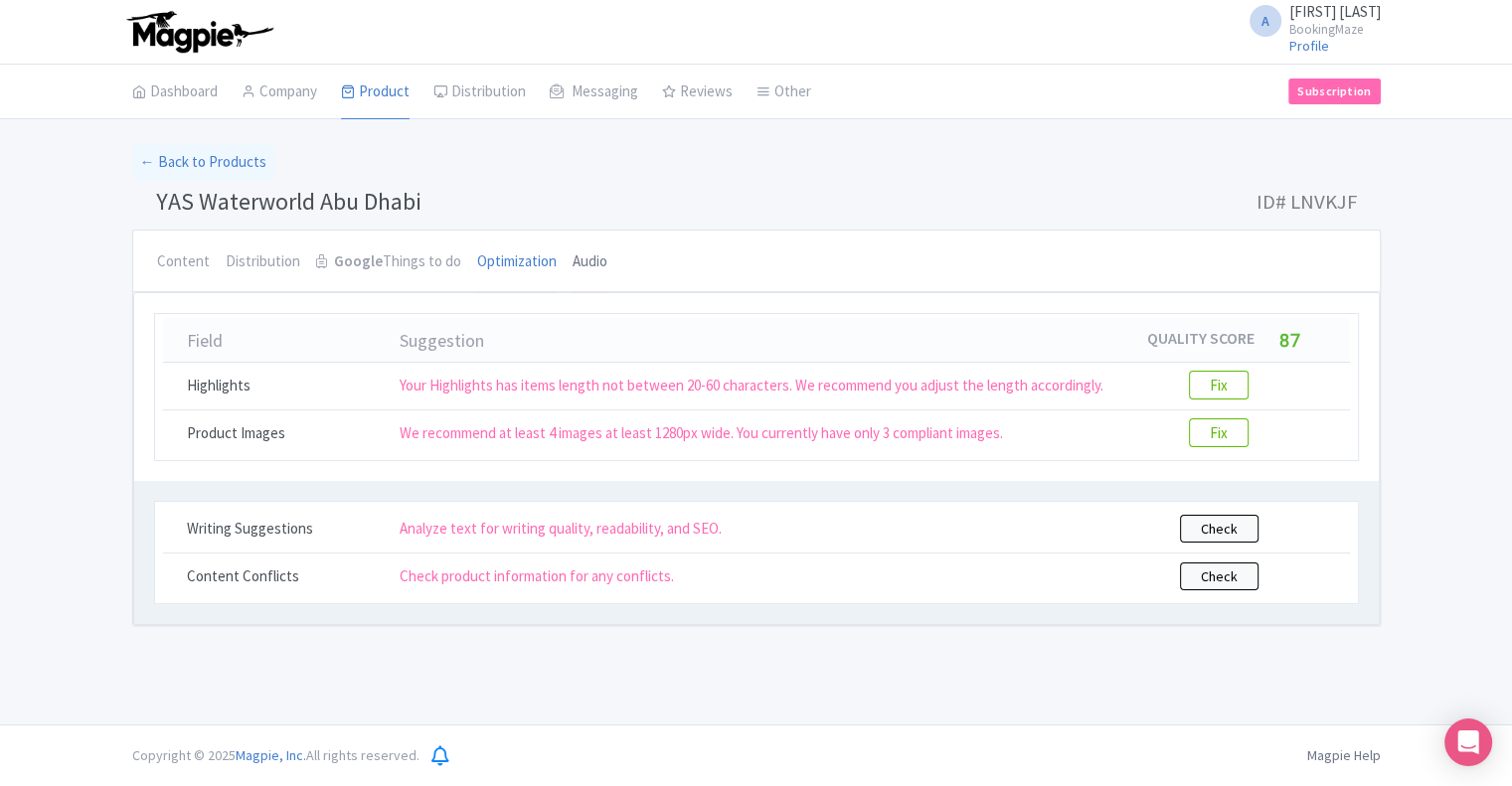 click on "Audio" at bounding box center [589, 262] 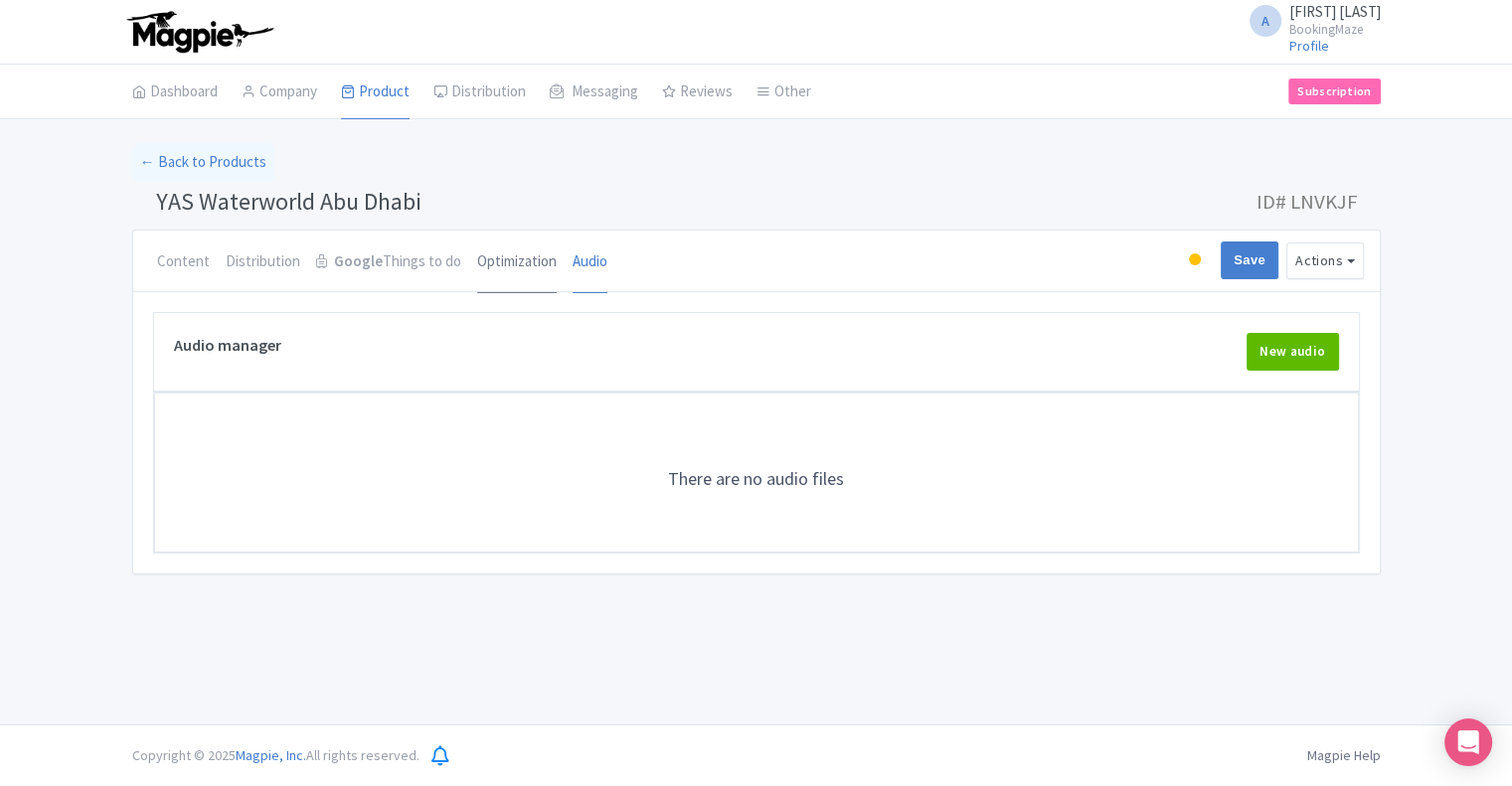click on "Optimization" at bounding box center [517, 262] 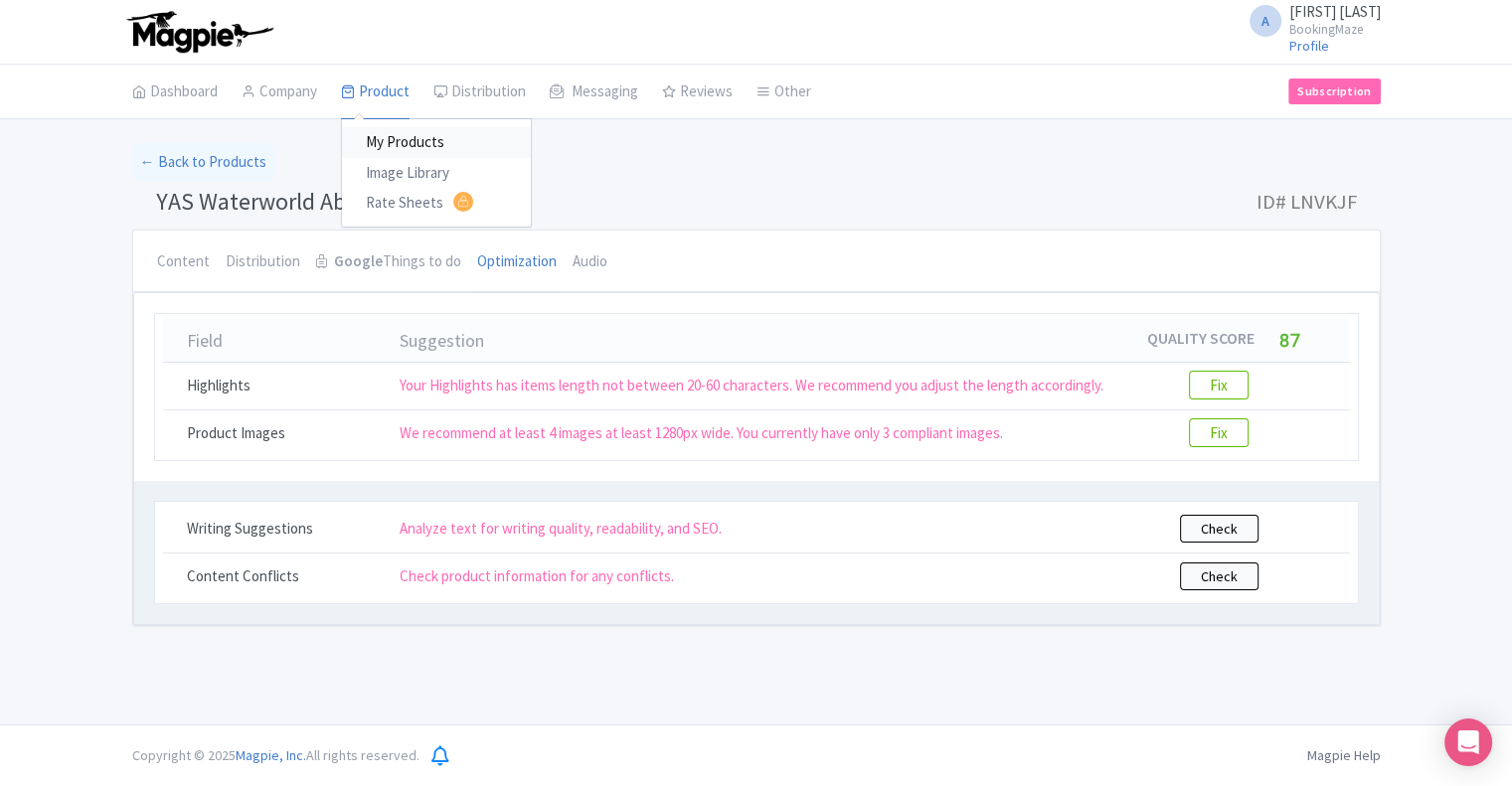 click on "My Products" at bounding box center [436, 142] 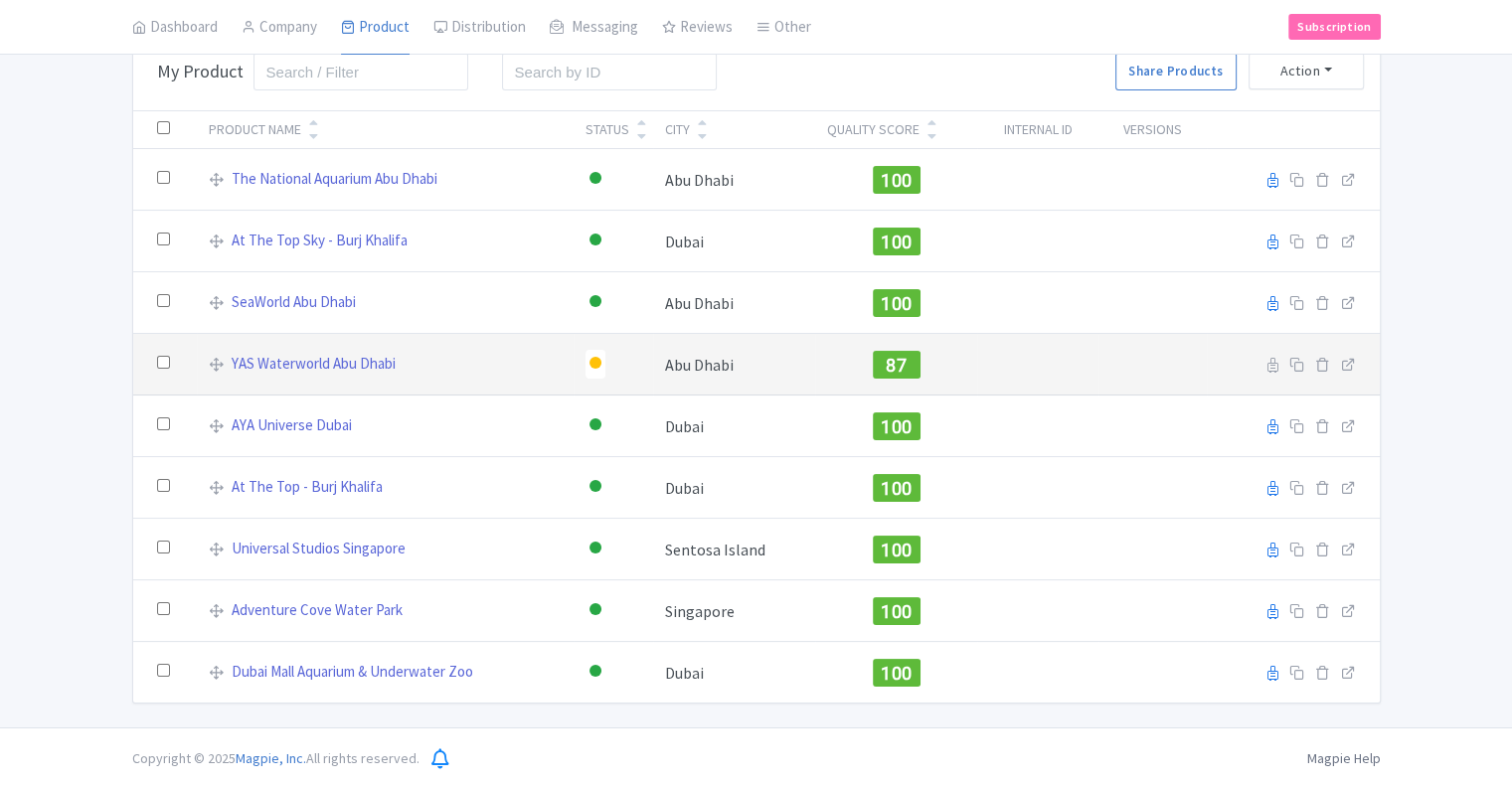scroll, scrollTop: 111, scrollLeft: 0, axis: vertical 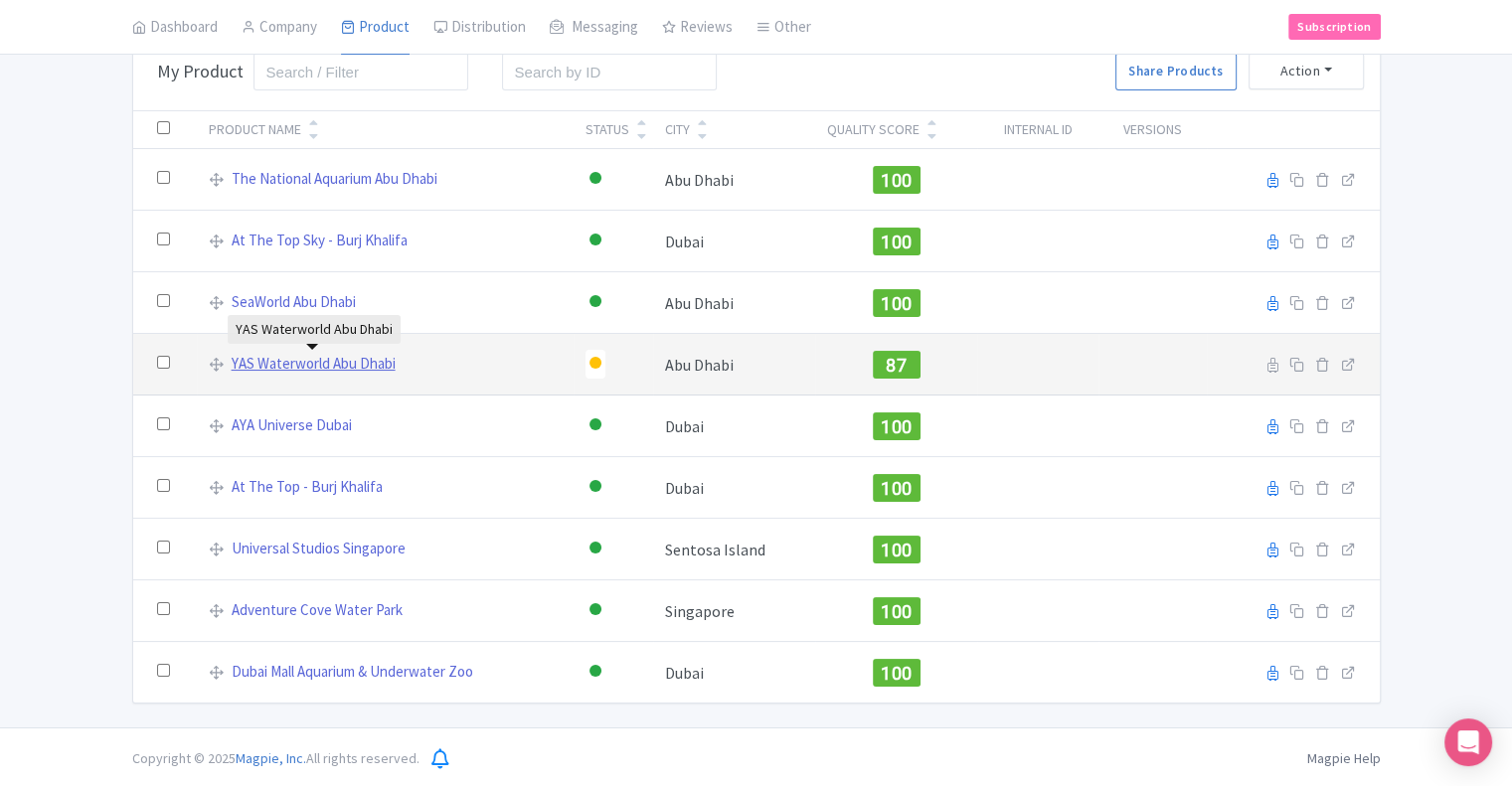 click on "YAS Waterworld Abu Dhabi" at bounding box center [313, 364] 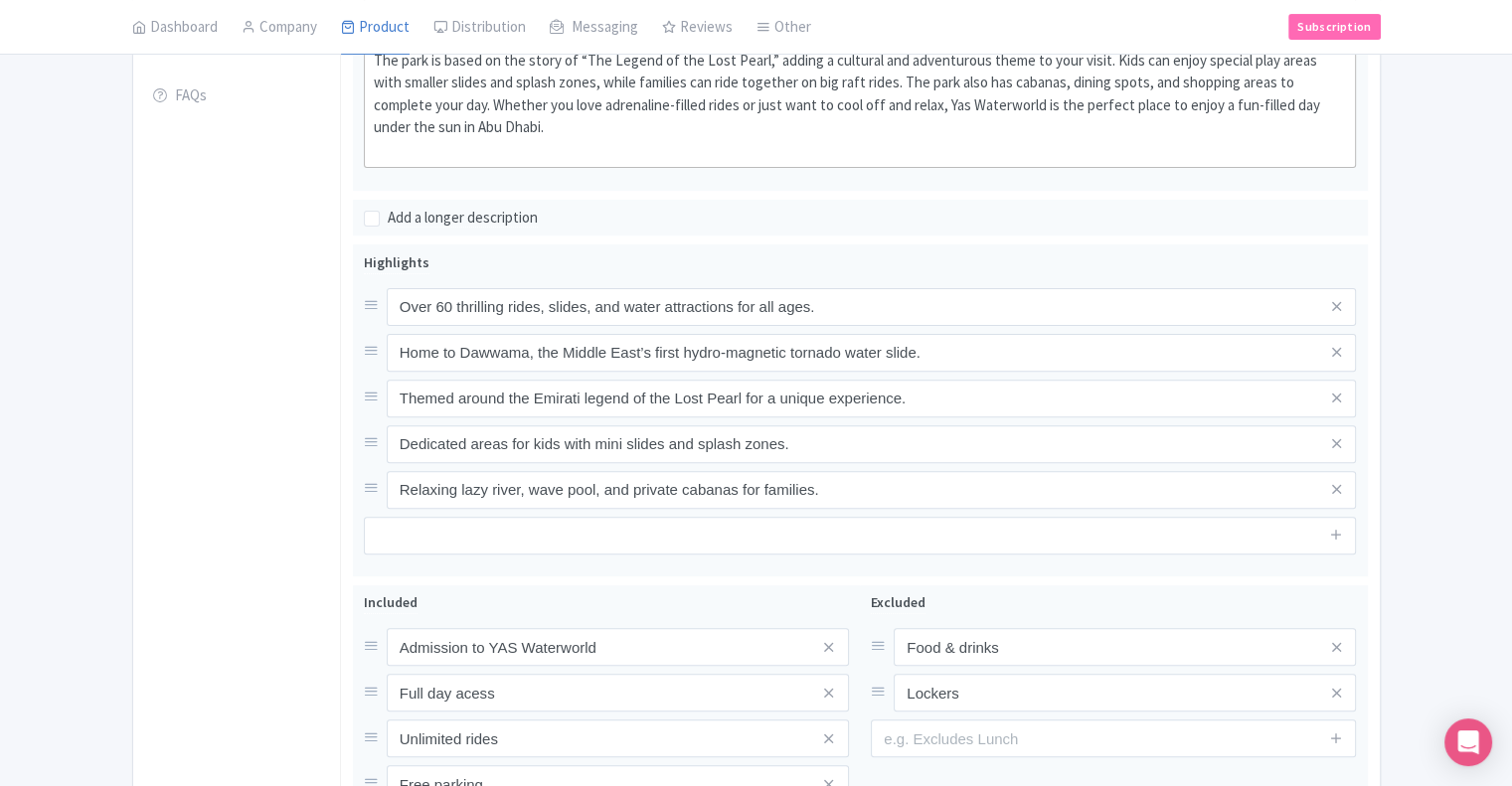 scroll, scrollTop: 696, scrollLeft: 0, axis: vertical 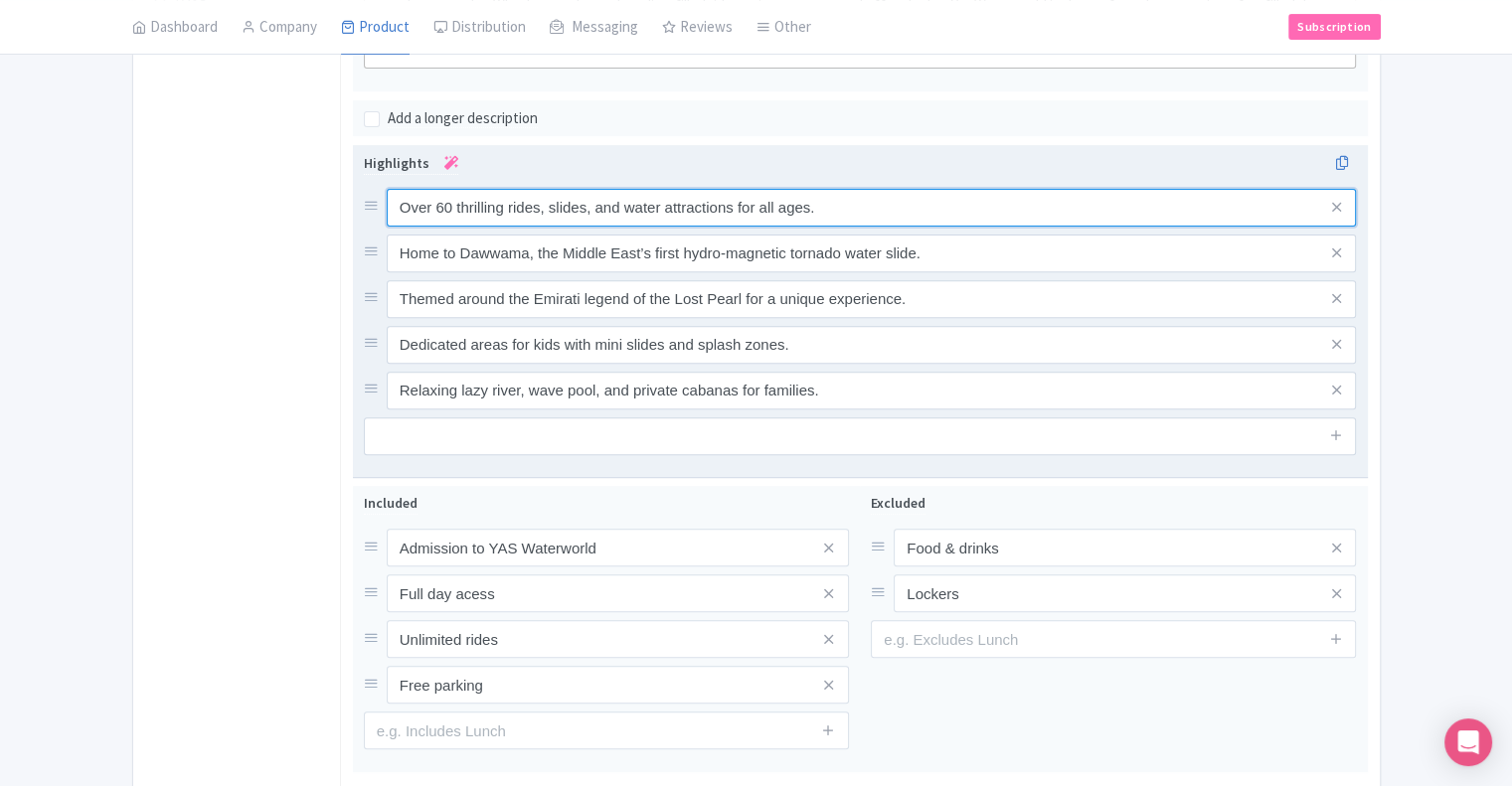 drag, startPoint x: 400, startPoint y: 202, endPoint x: 859, endPoint y: 254, distance: 461.93614 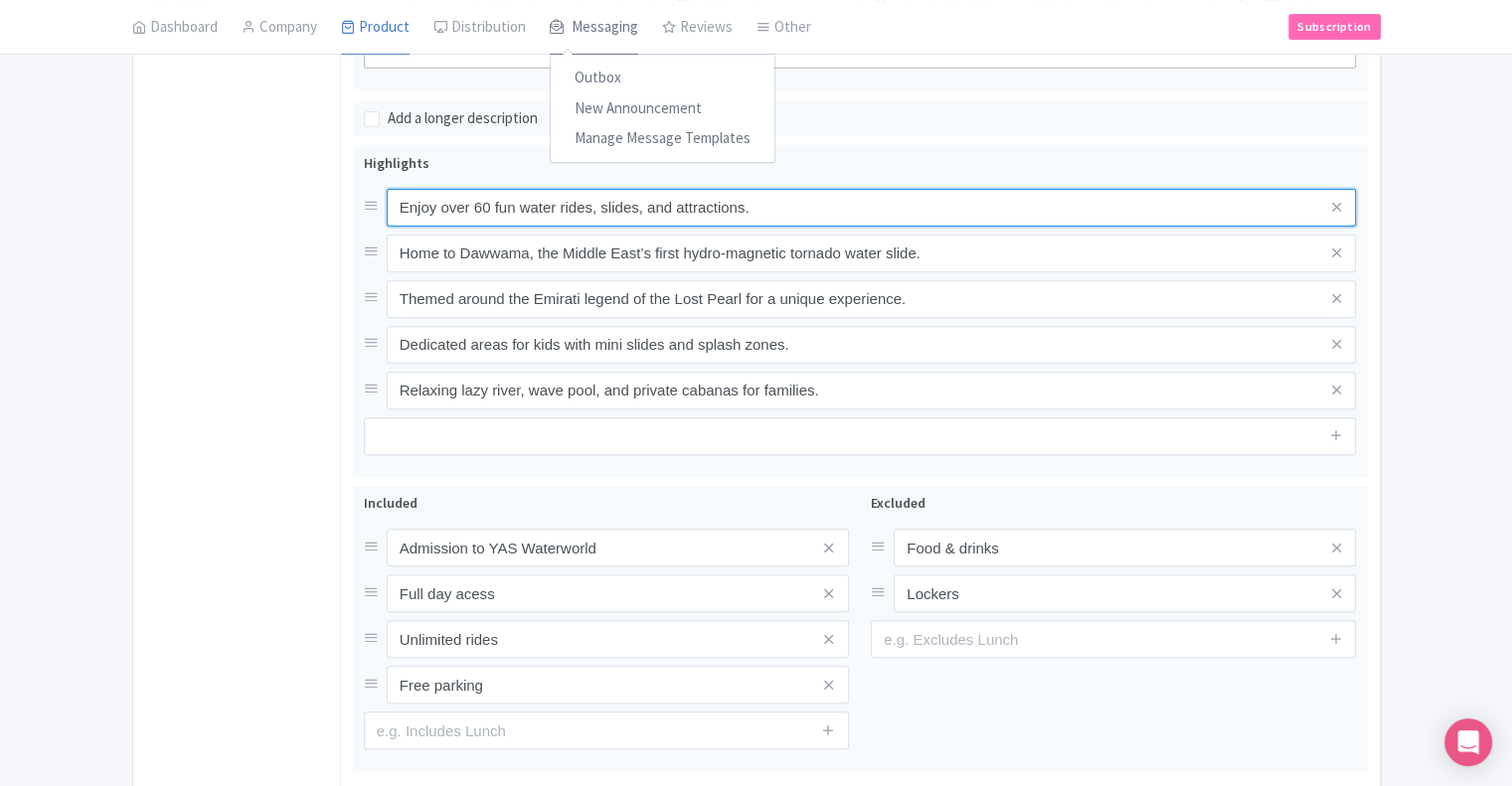 type on "Enjoy over 60 fun water rides, slides, and attractions." 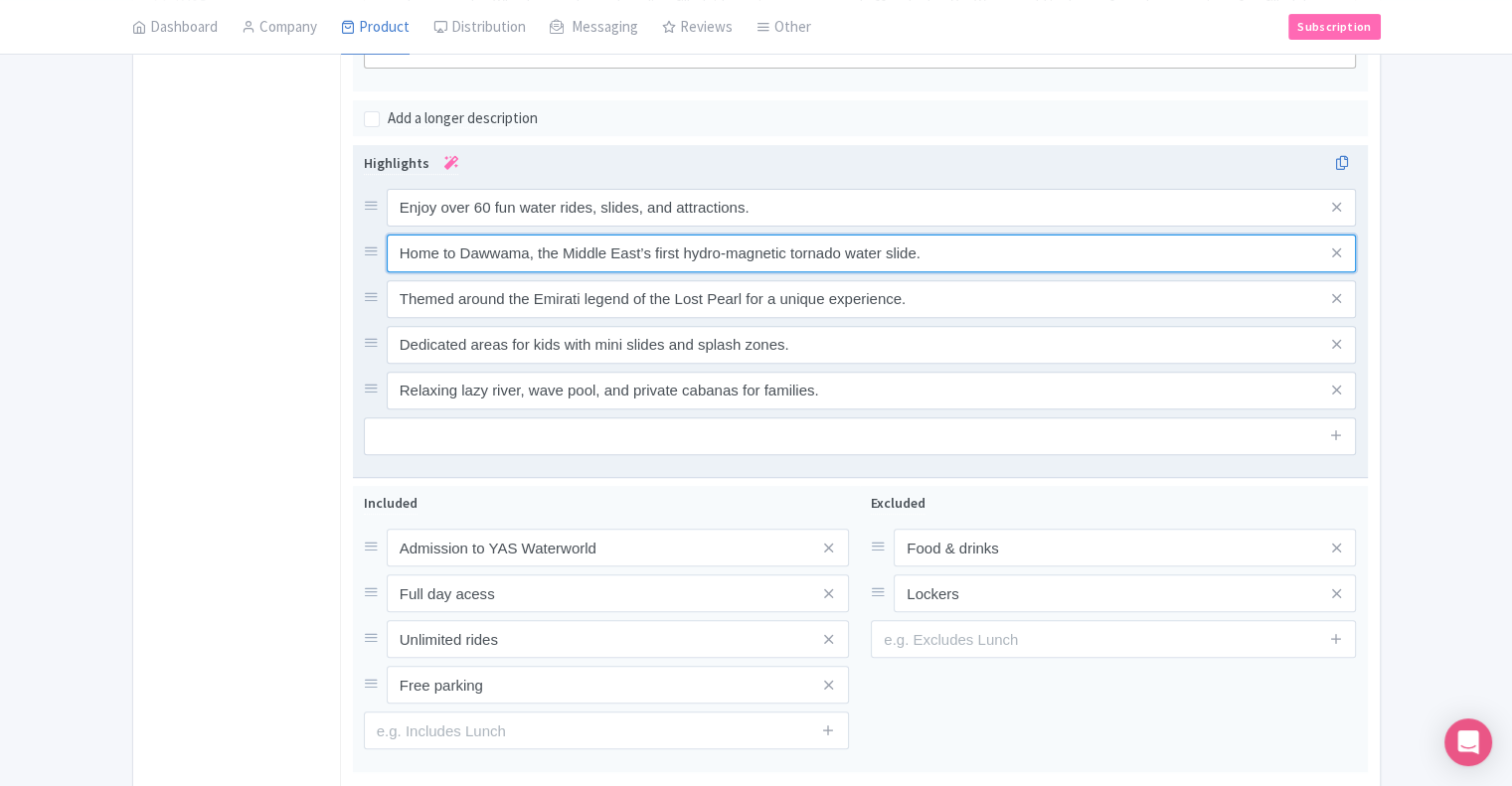 click on "Home to Dawwama, the Middle East’s first hydro-magnetic tornado water slide." at bounding box center (872, 208) 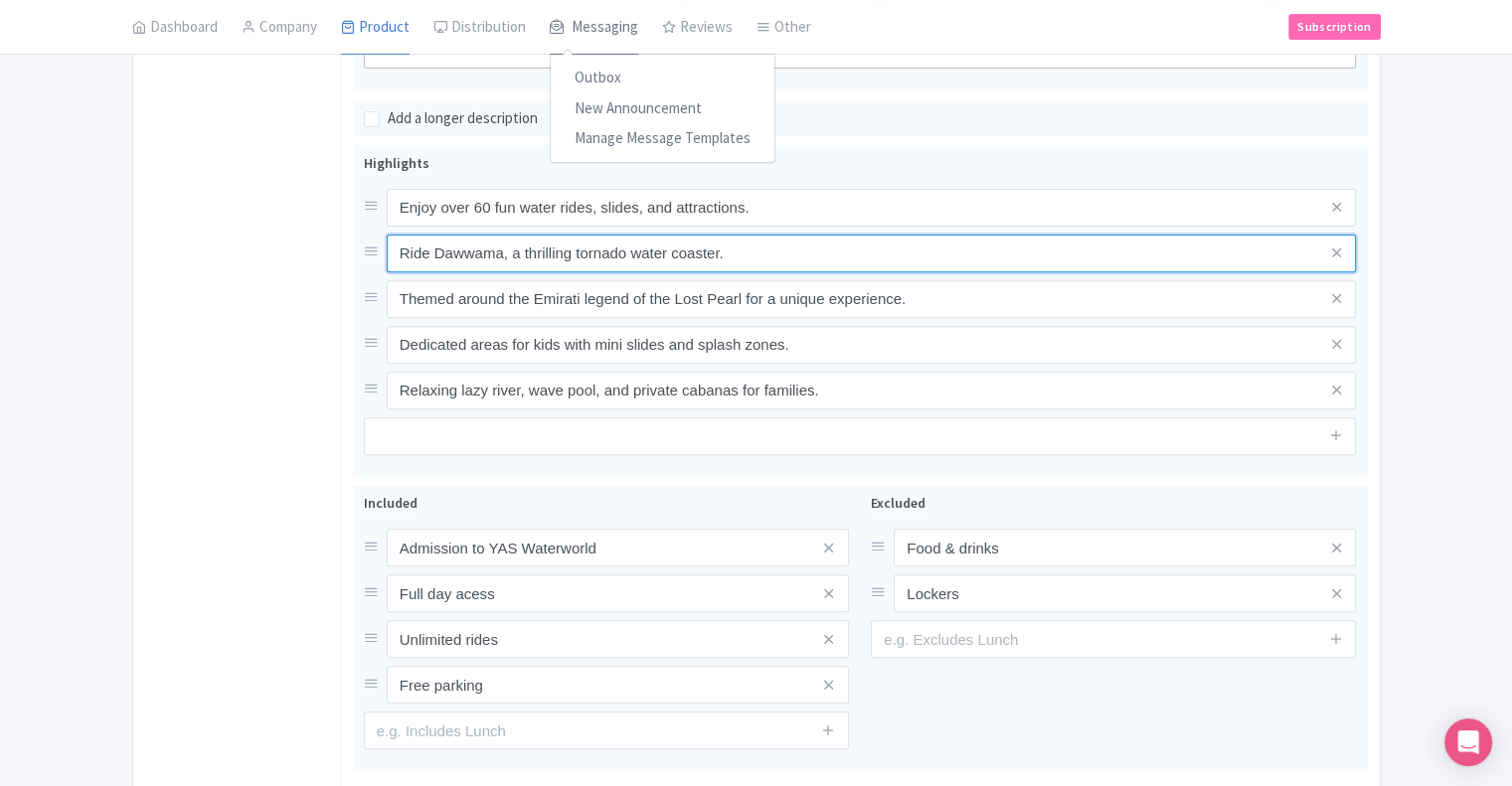 type on "Ride Dawwama, a thrilling tornado water coaster." 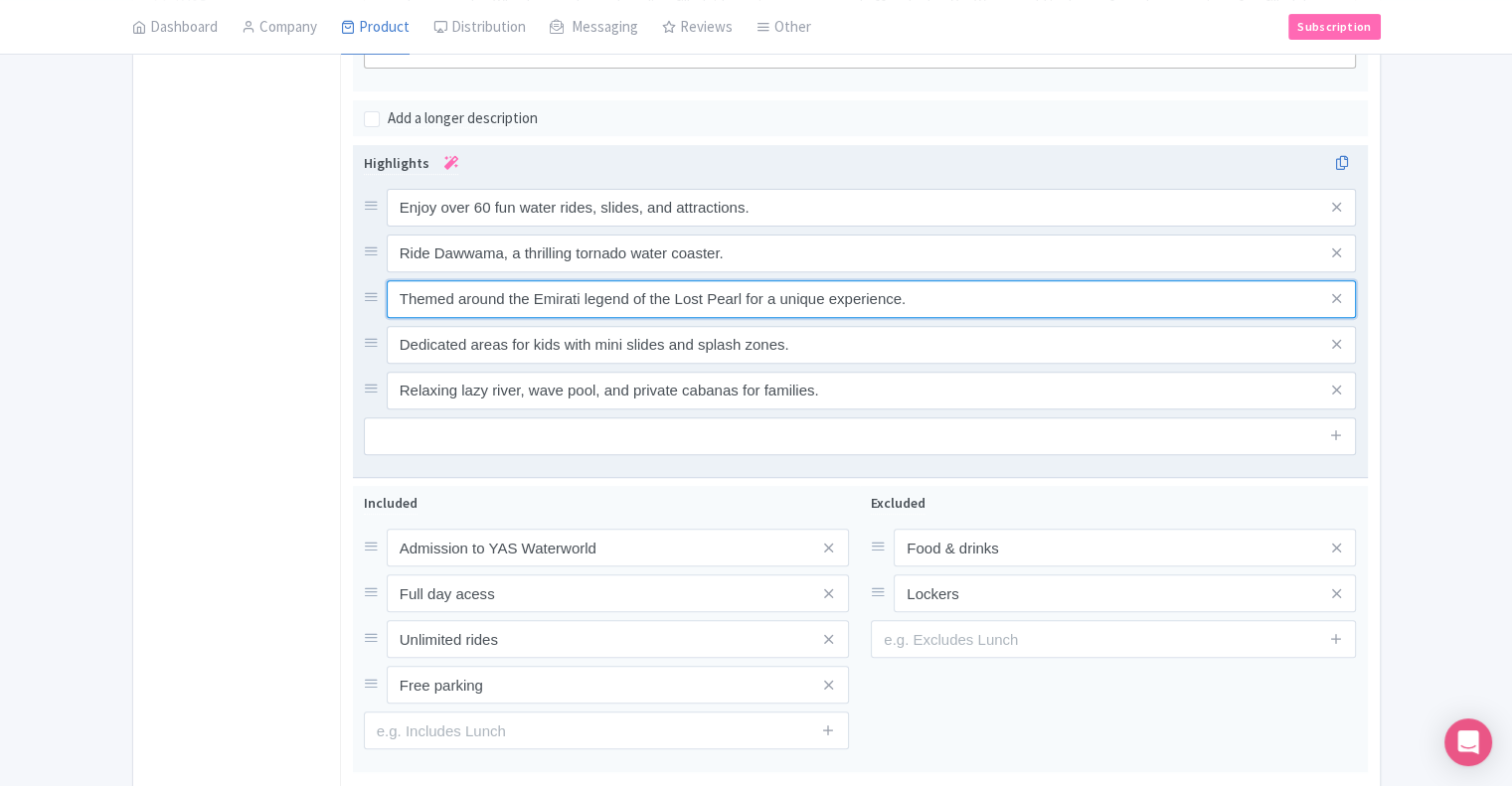 click on "Themed around the Emirati legend of the Lost Pearl for a unique experience." at bounding box center (872, 208) 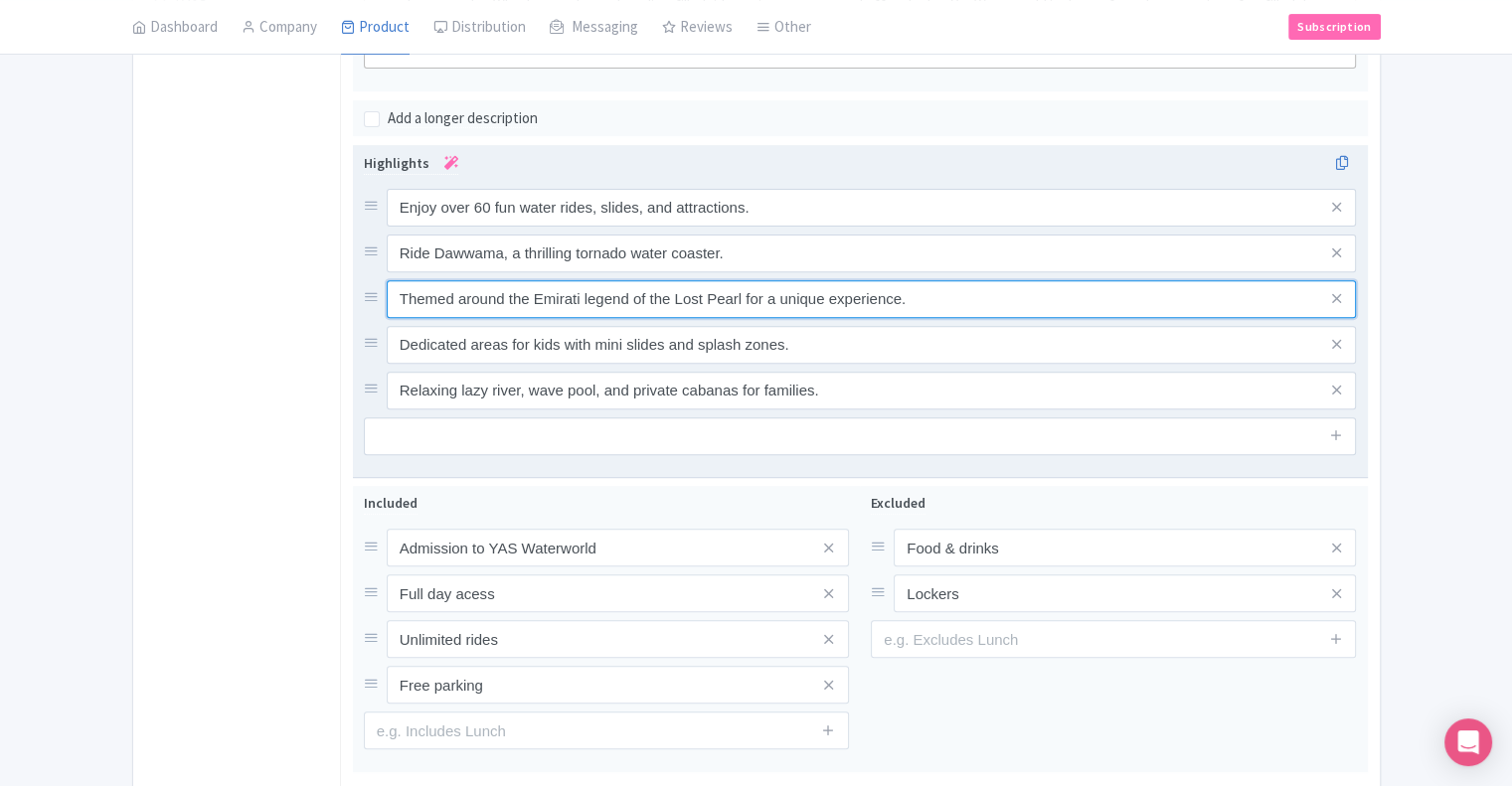 paste on "Relax on the lazy river or splash in wave pools" 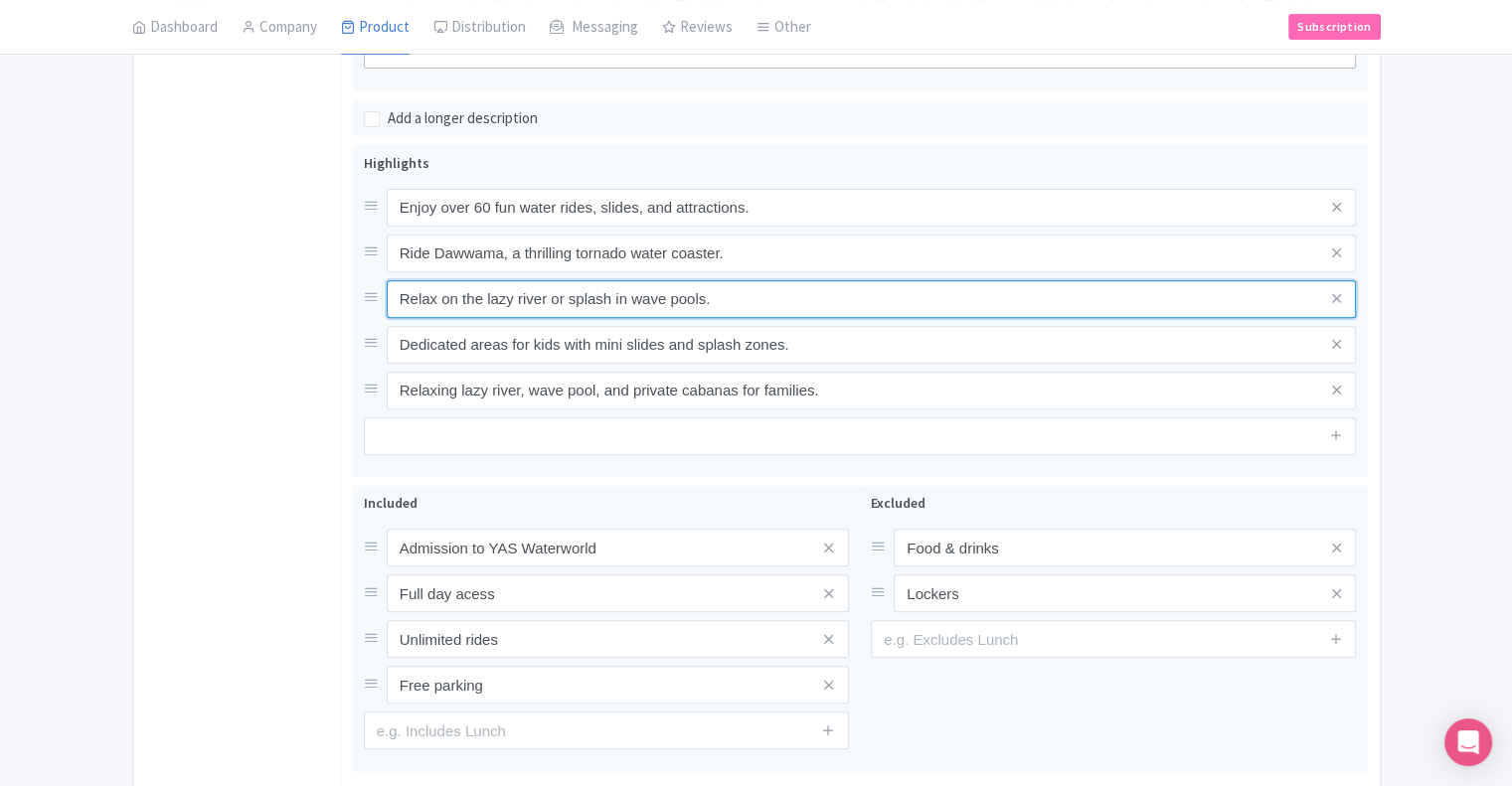 type on "Relax on the lazy river or splash in wave pools." 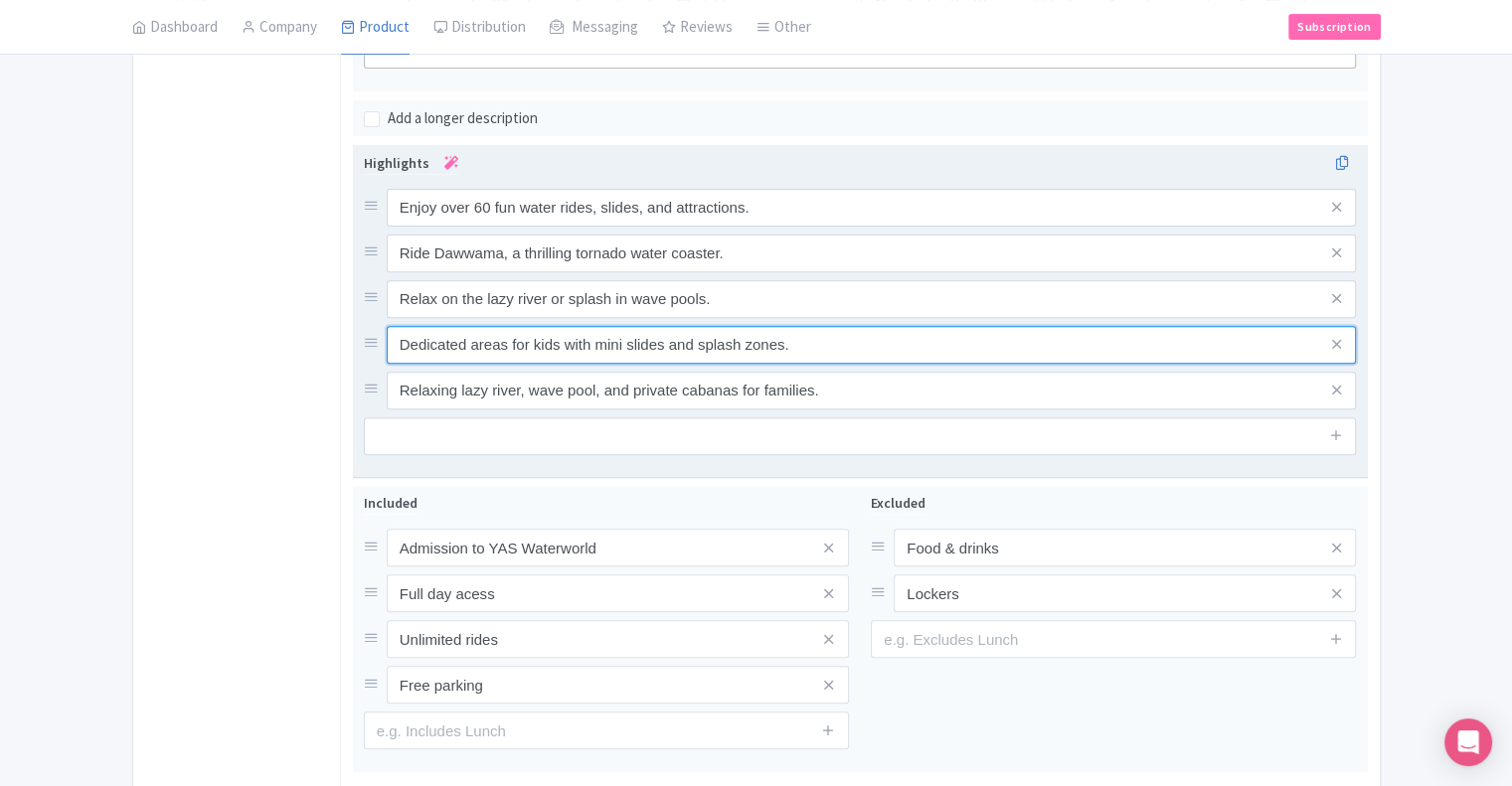 click on "Dedicated areas for kids with mini slides and splash zones." at bounding box center [872, 208] 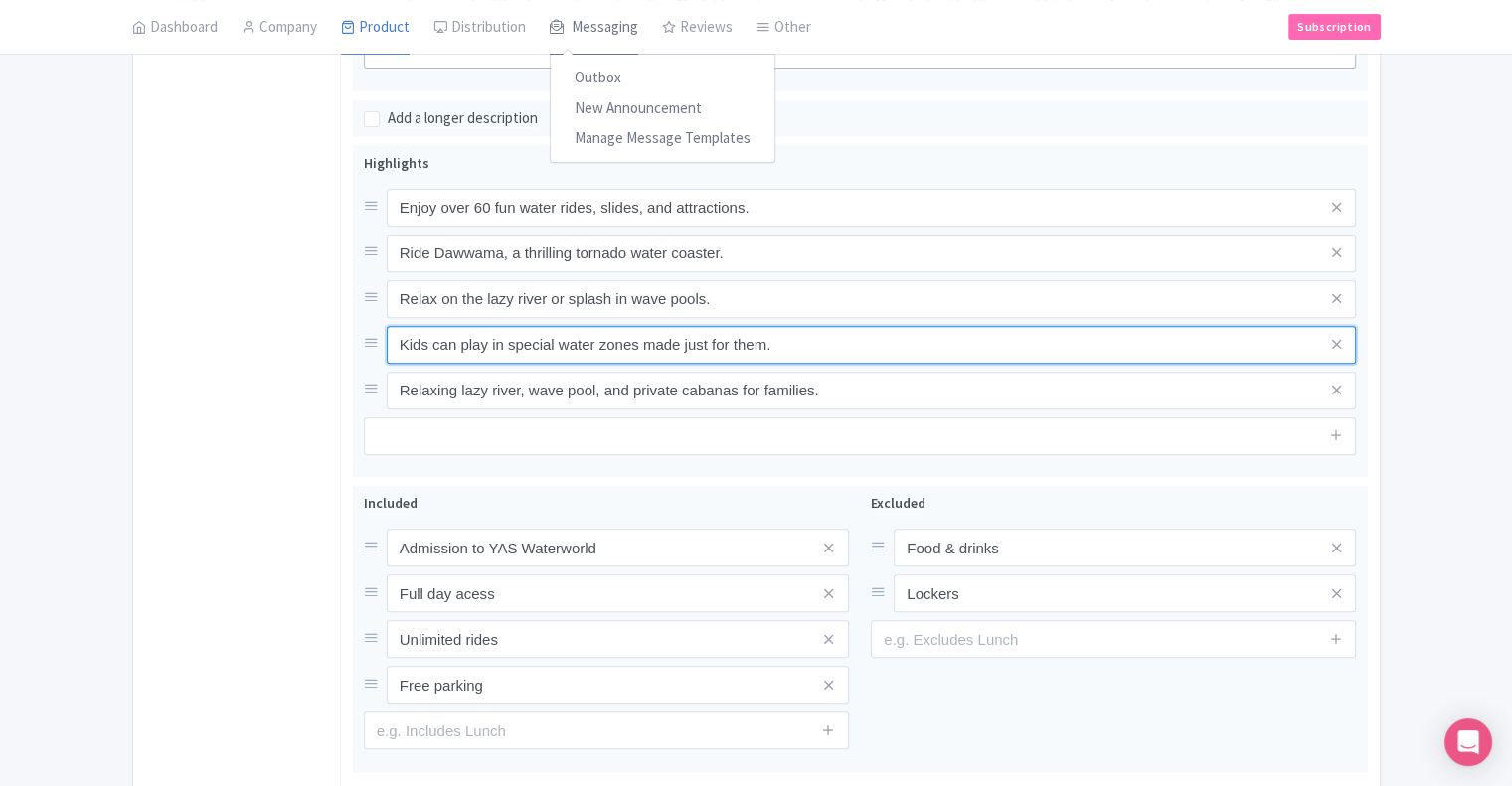type on "Kids can play in special water zones made just for them." 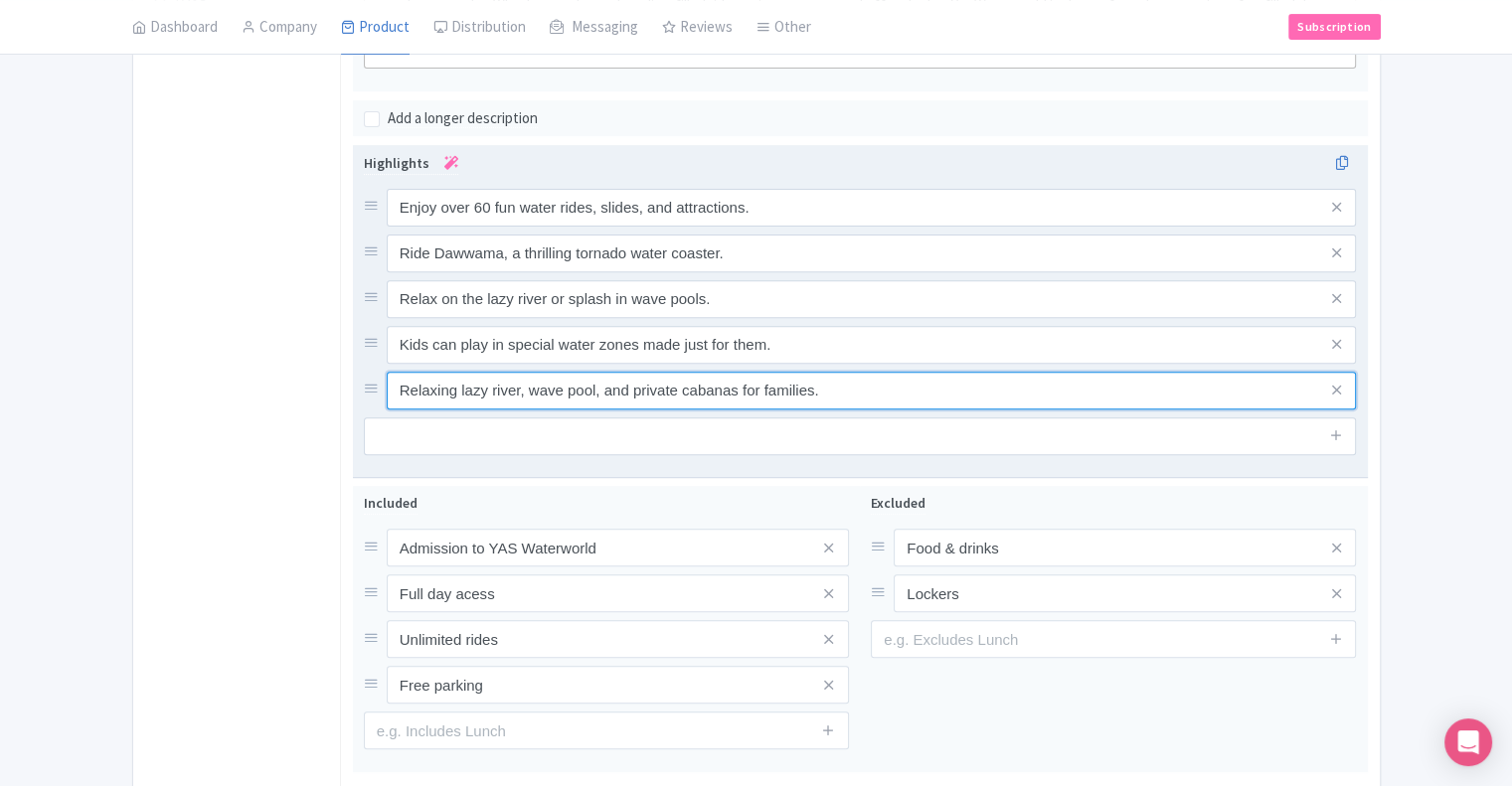 click on "Relaxing lazy river, wave pool, and private cabanas for families." at bounding box center [872, 208] 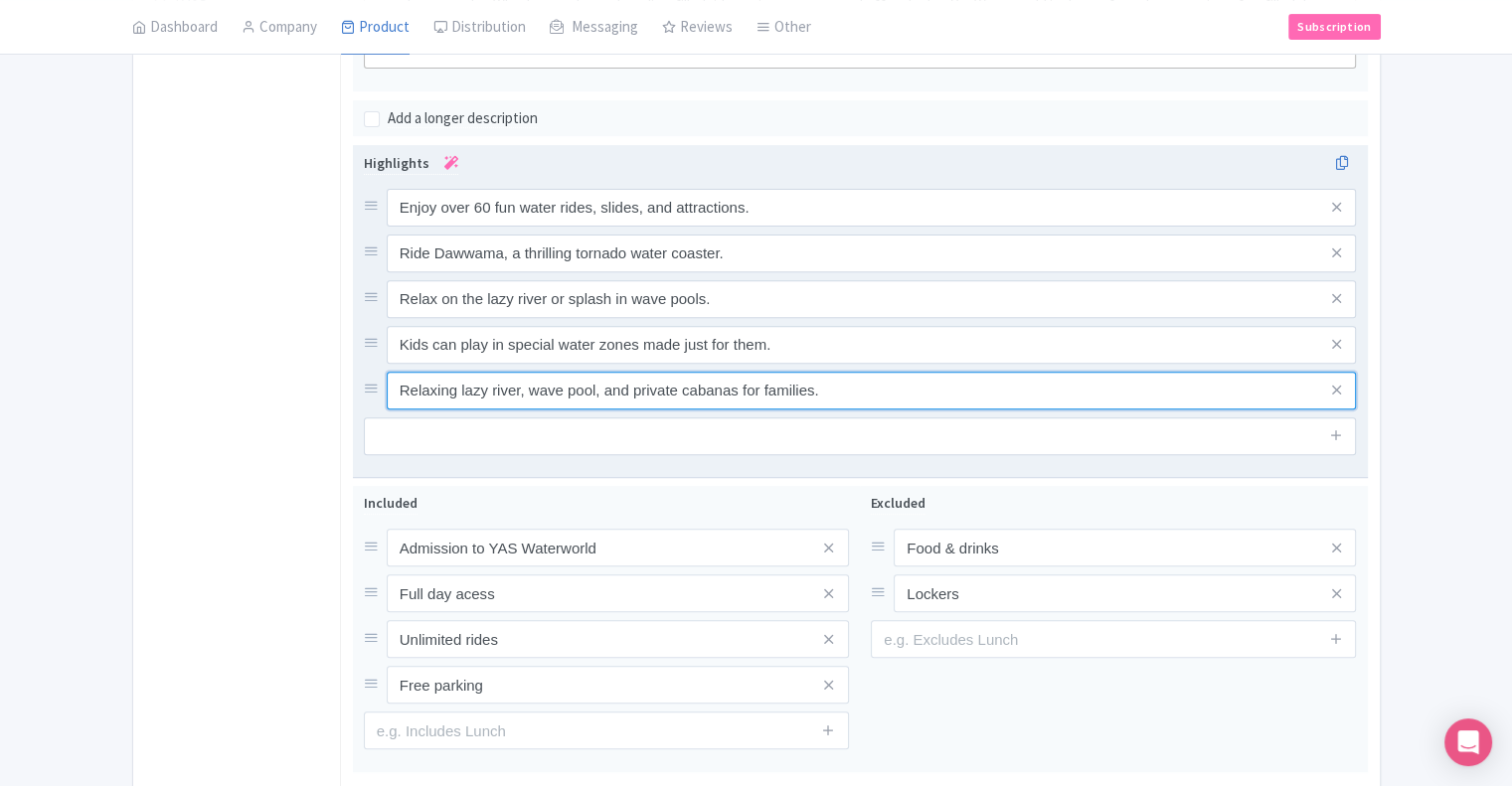 paste on "The park is based on an exciting pearl diving adventure story" 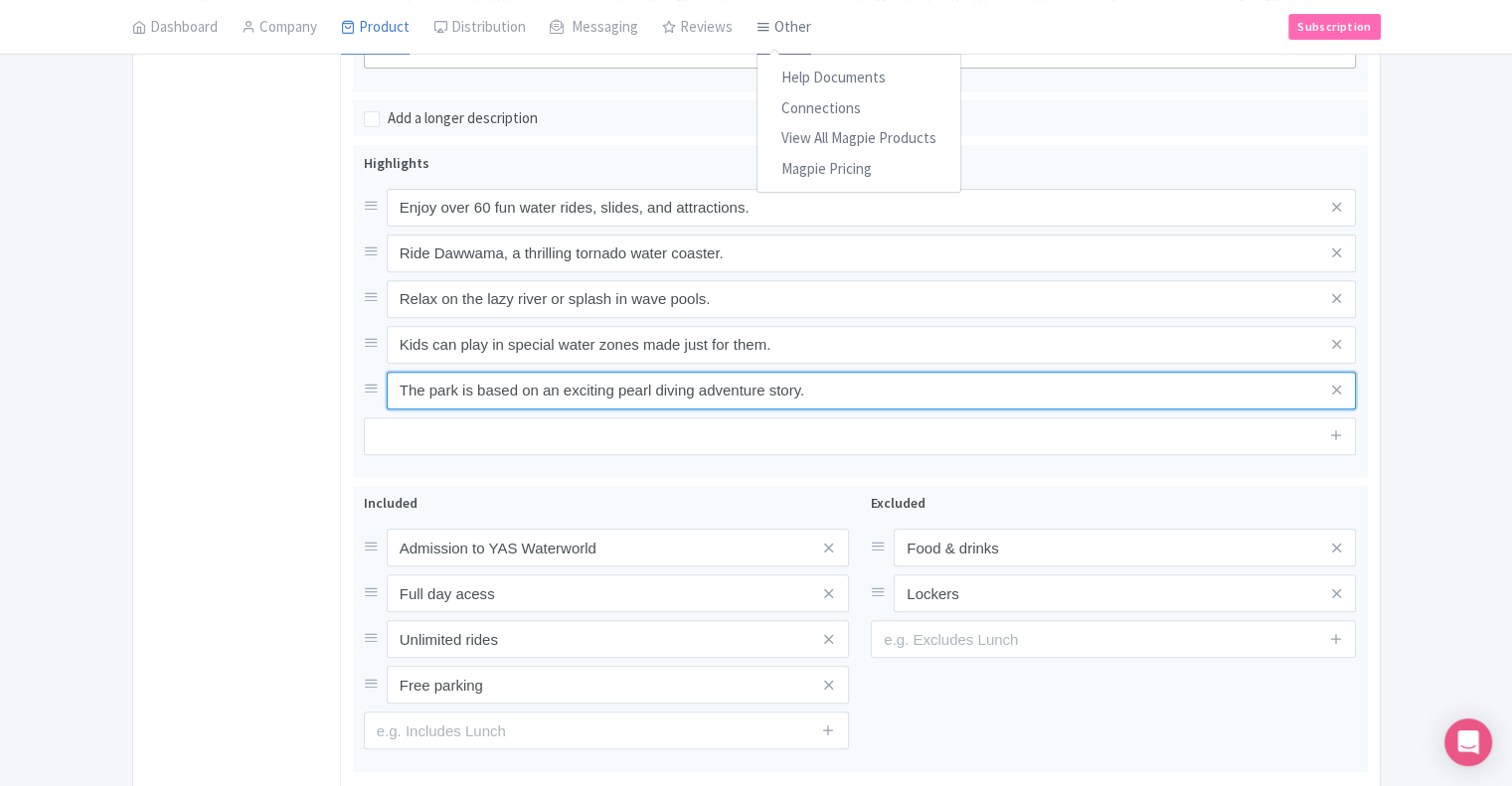 type on "The park is based on an exciting pearl diving adventure story." 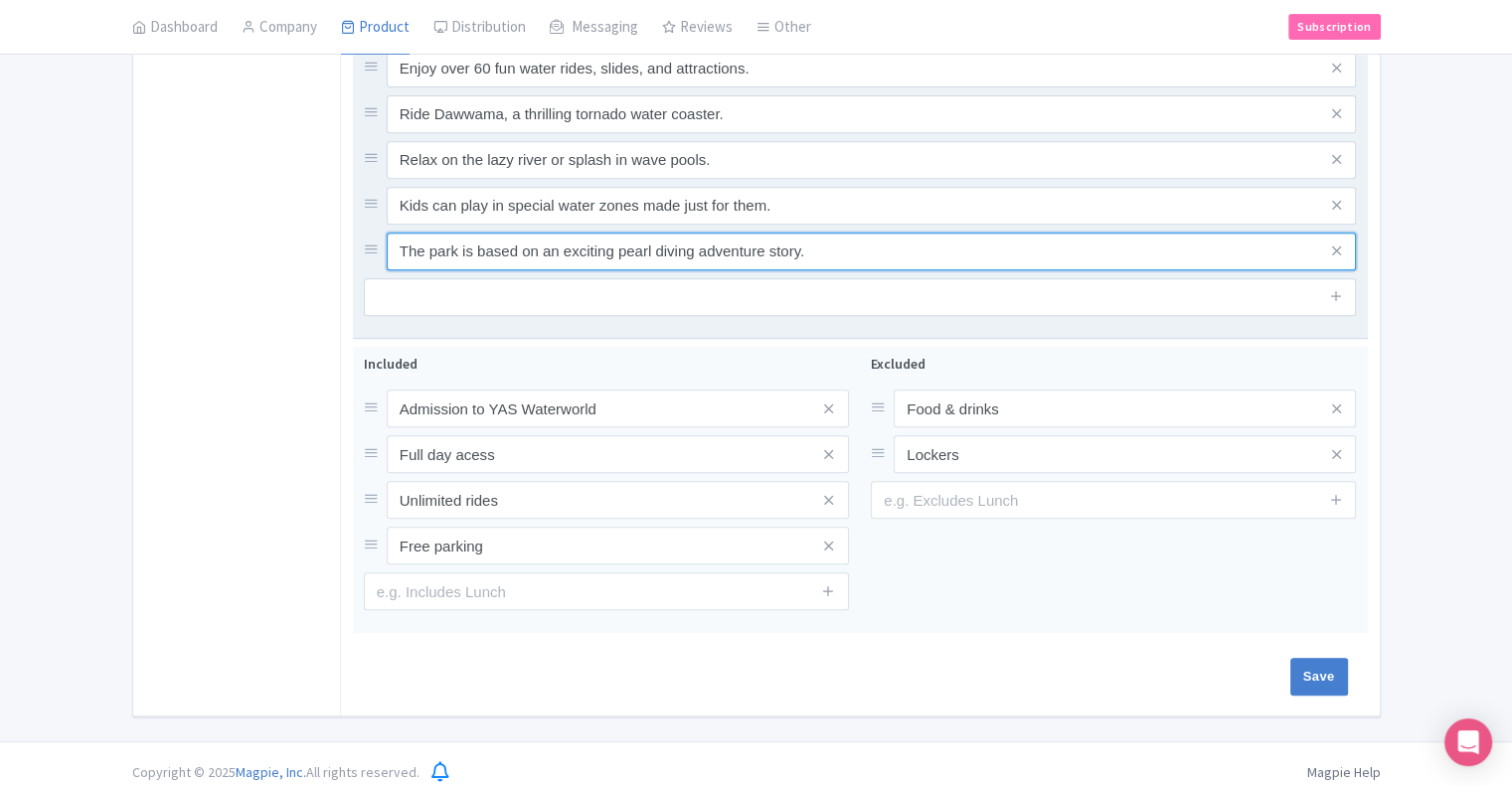 scroll, scrollTop: 845, scrollLeft: 0, axis: vertical 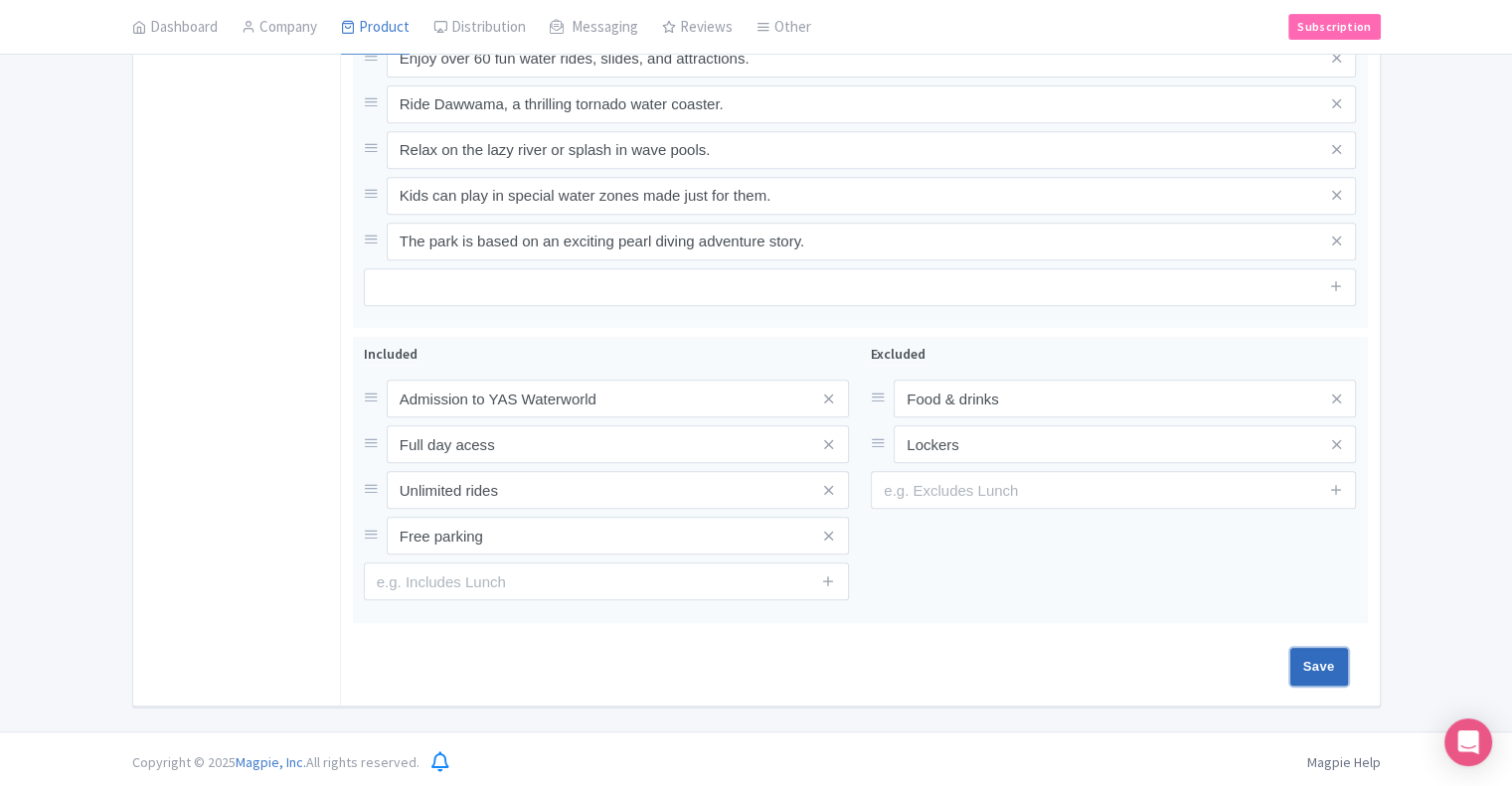 click on "Save" at bounding box center [1319, 667] 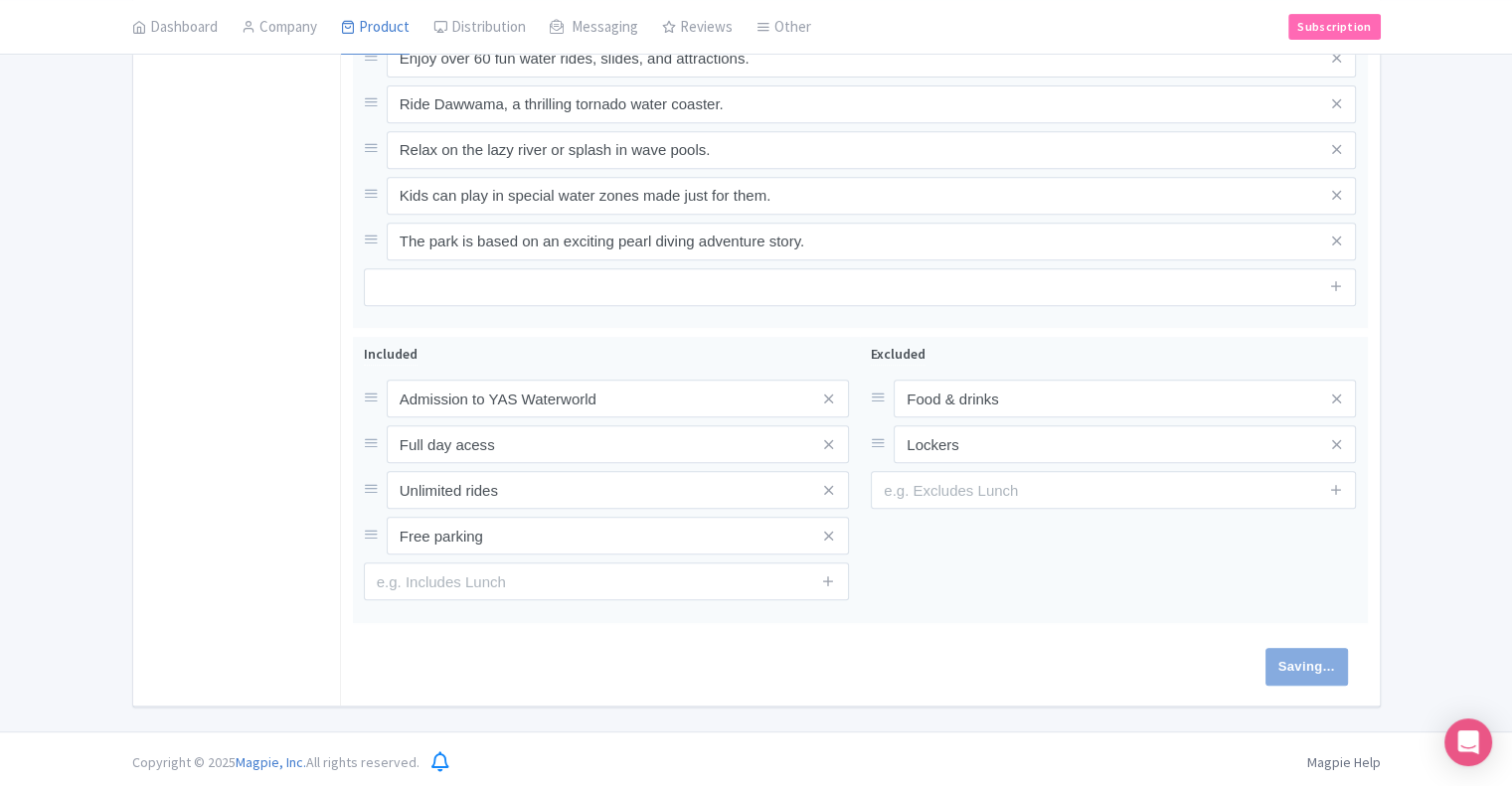 type on "Saving..." 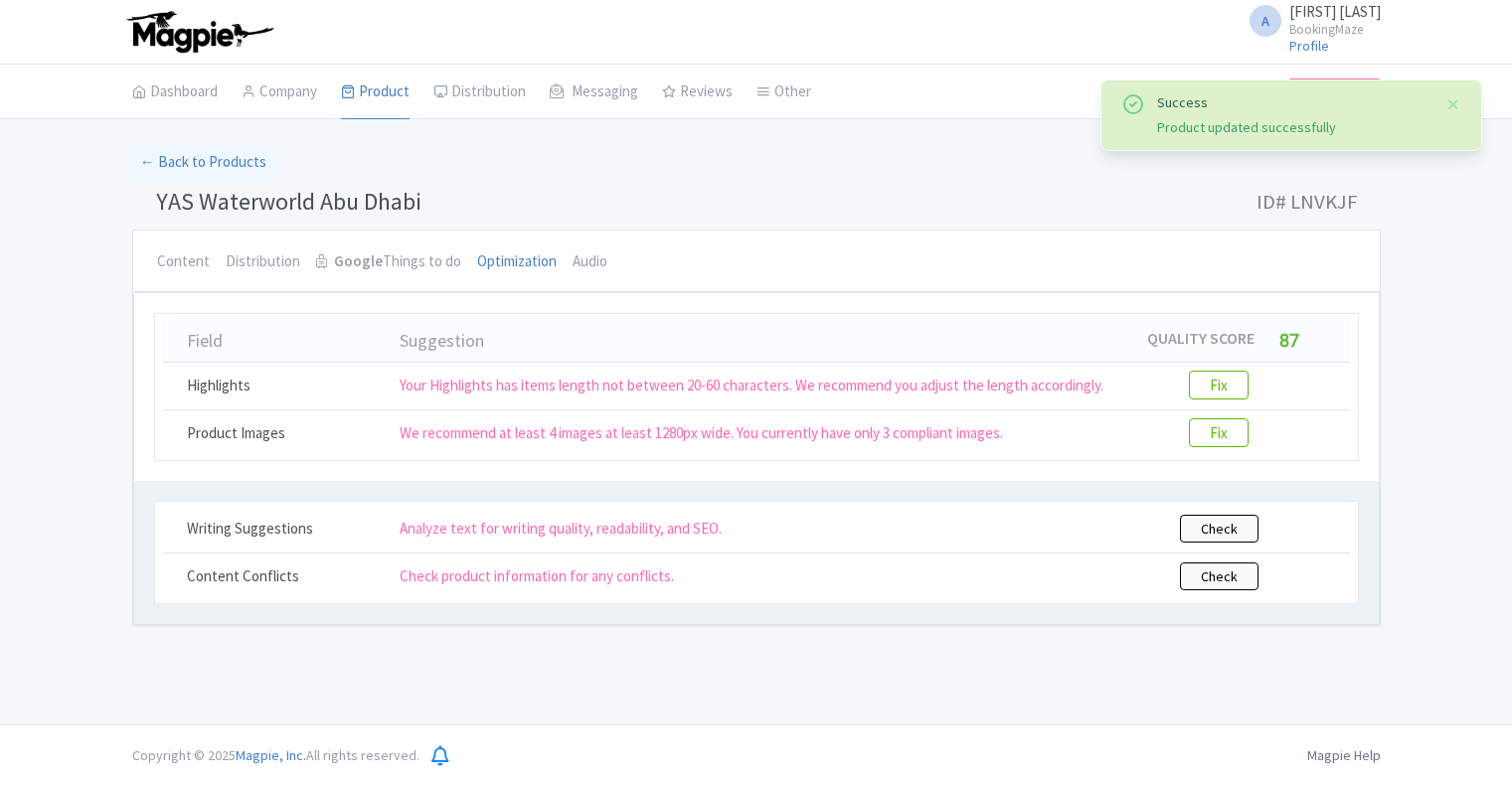 scroll, scrollTop: 0, scrollLeft: 0, axis: both 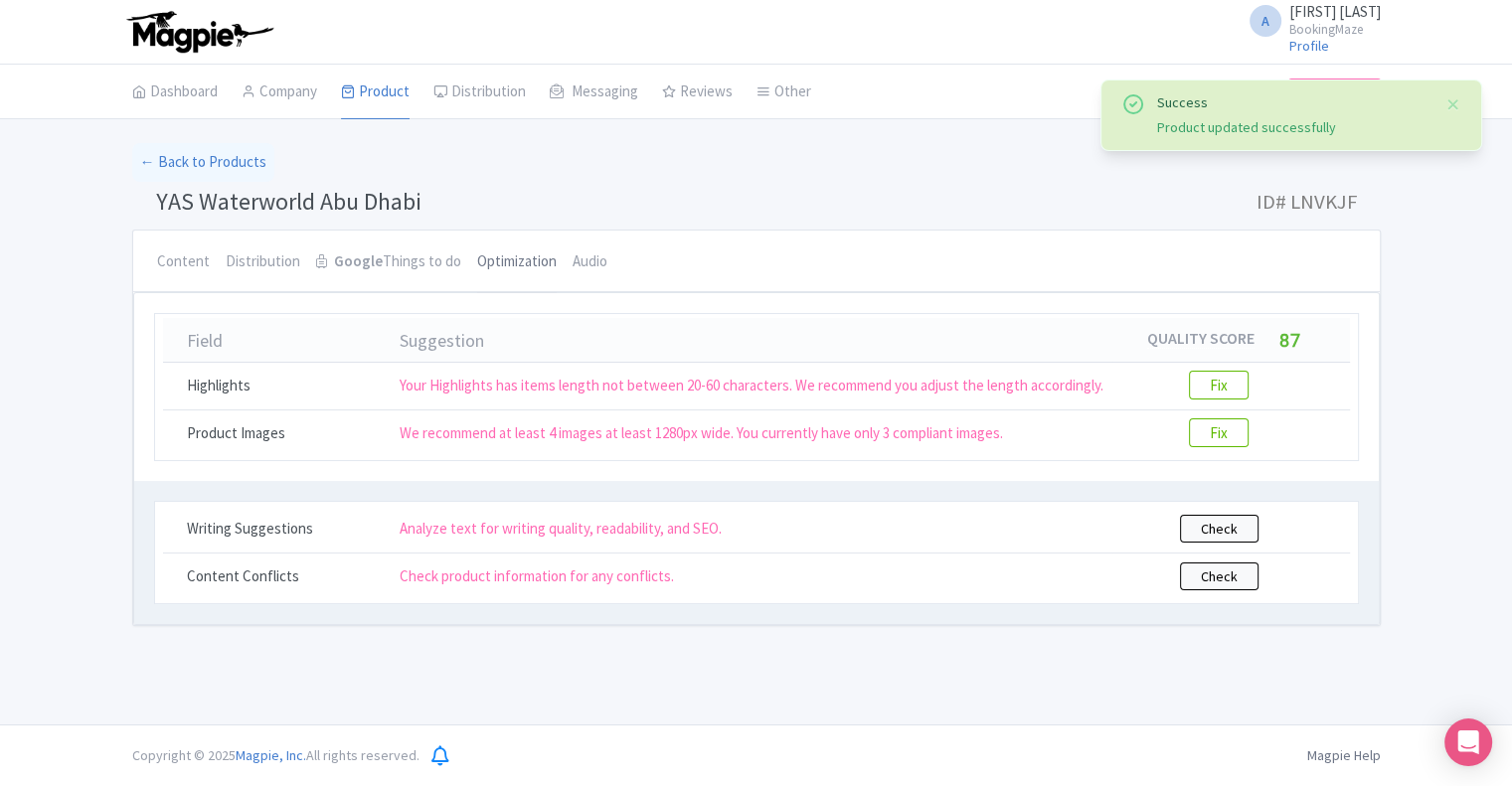 click on "Optimization" at bounding box center (517, 262) 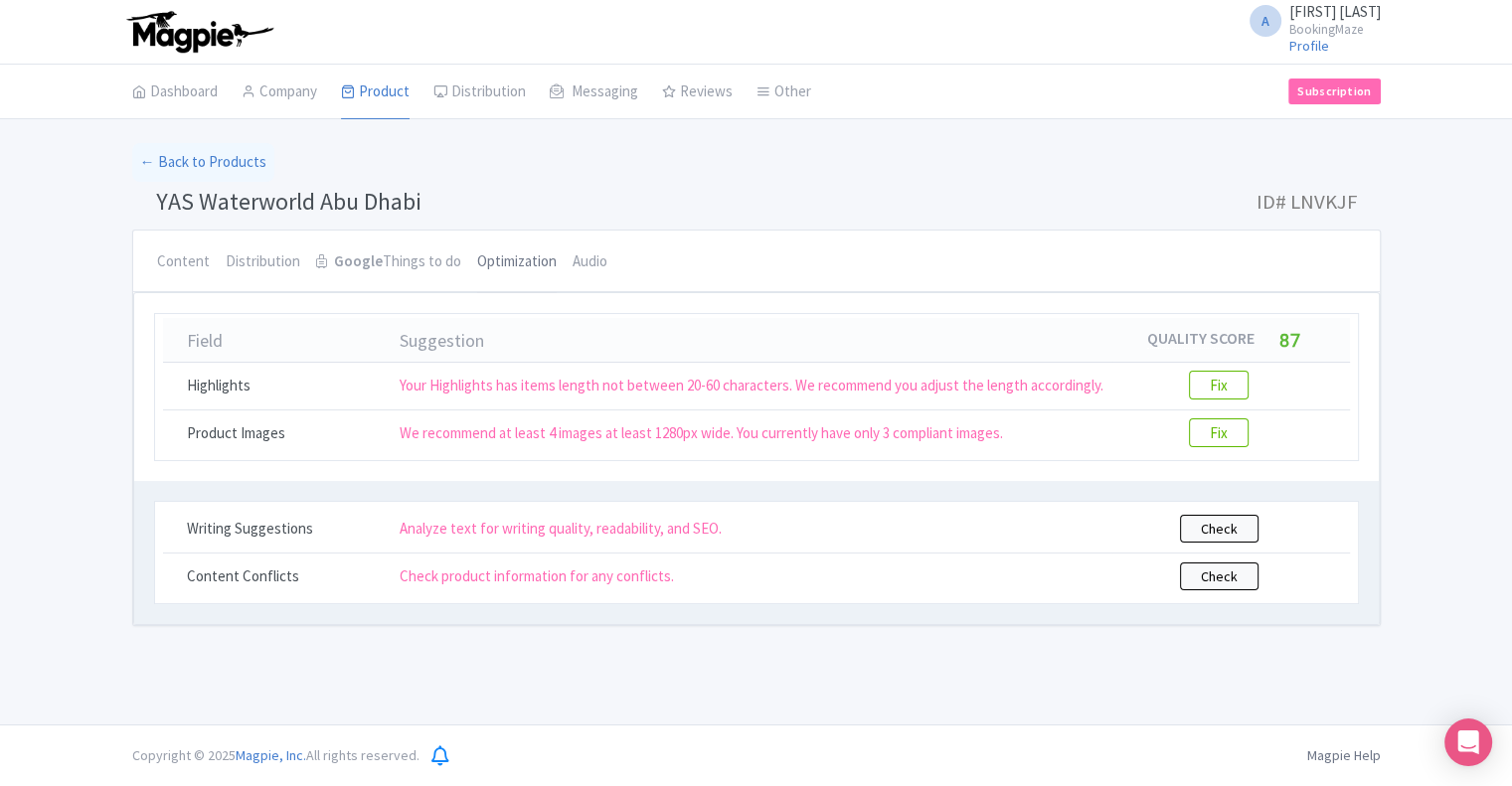 click on "Optimization" at bounding box center [517, 262] 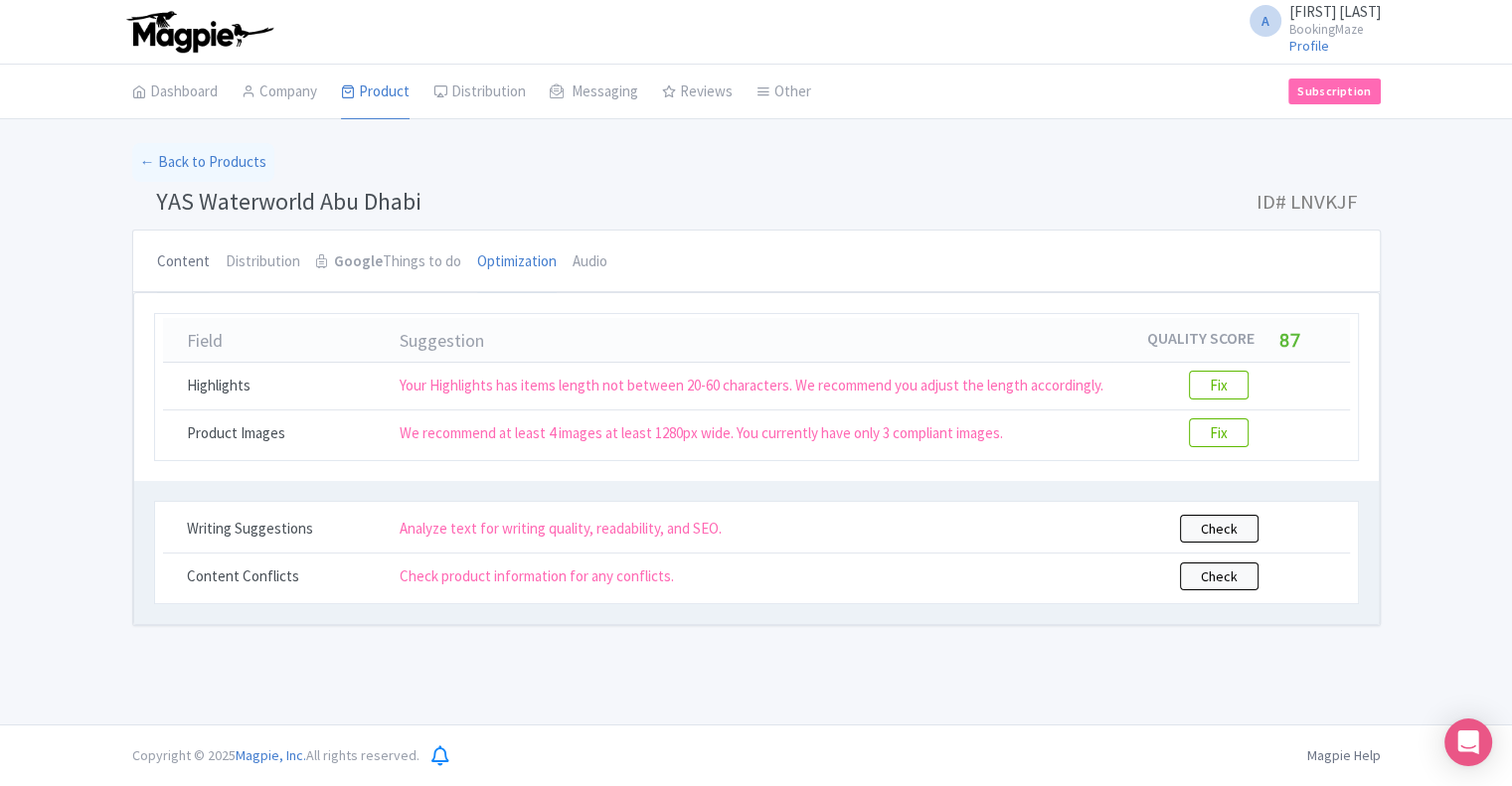 click on "Content" at bounding box center (183, 262) 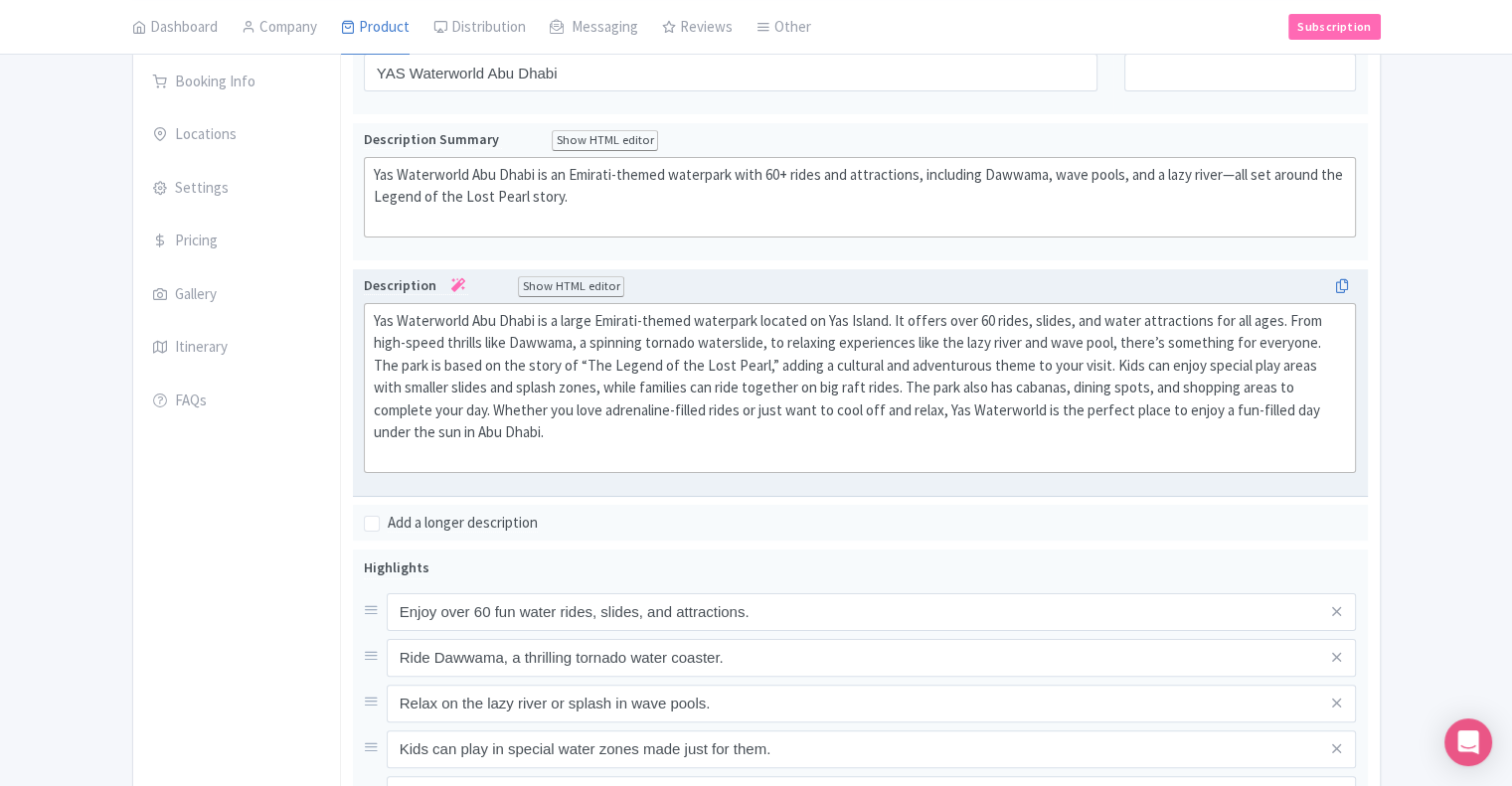 scroll, scrollTop: 397, scrollLeft: 0, axis: vertical 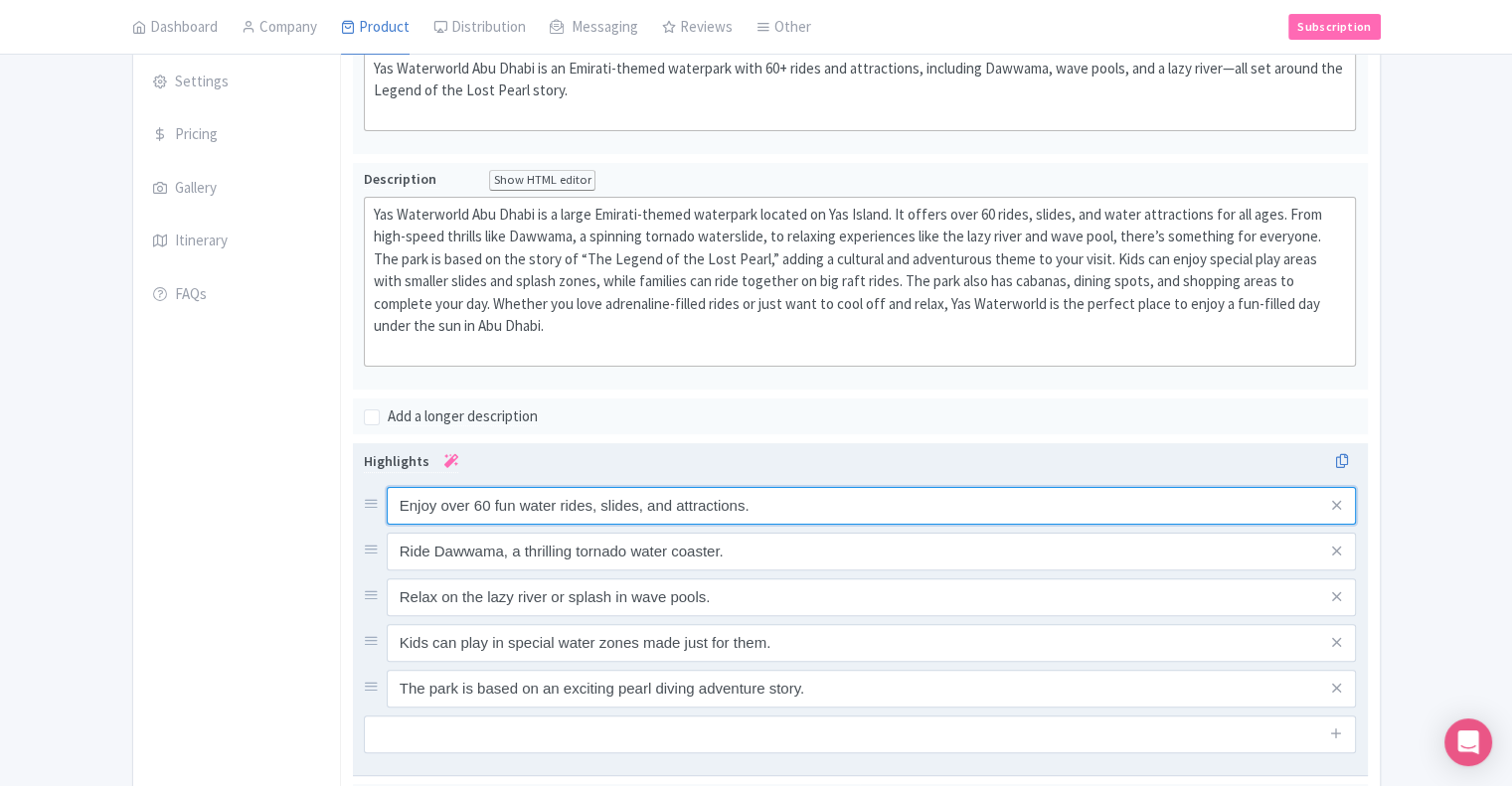 click on "Enjoy over 60 fun water rides, slides, and attractions." at bounding box center [872, 506] 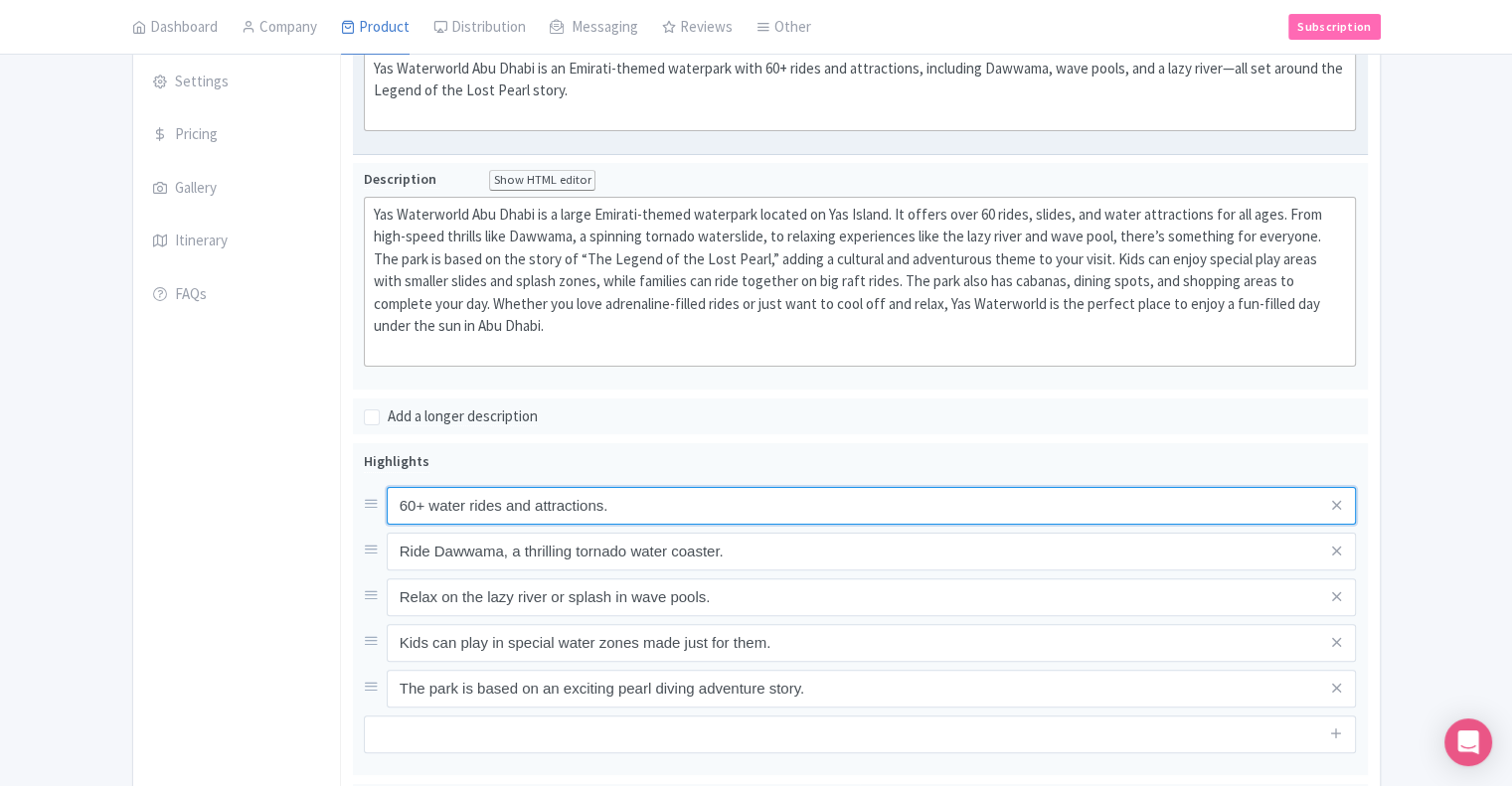 type on "60+ water rides and attractions." 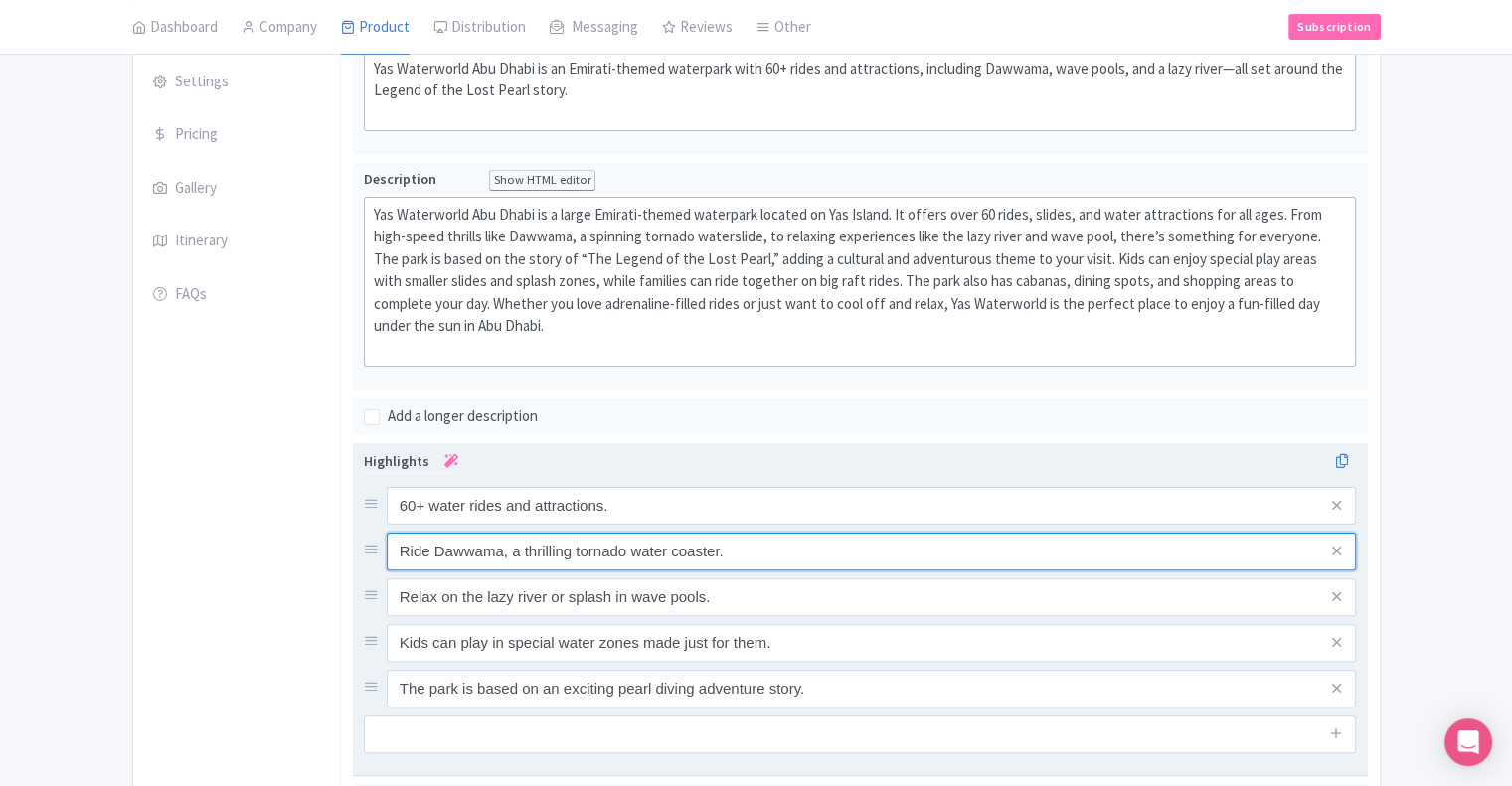 click on "Ride Dawwama, a thrilling tornado water coaster." at bounding box center (872, 506) 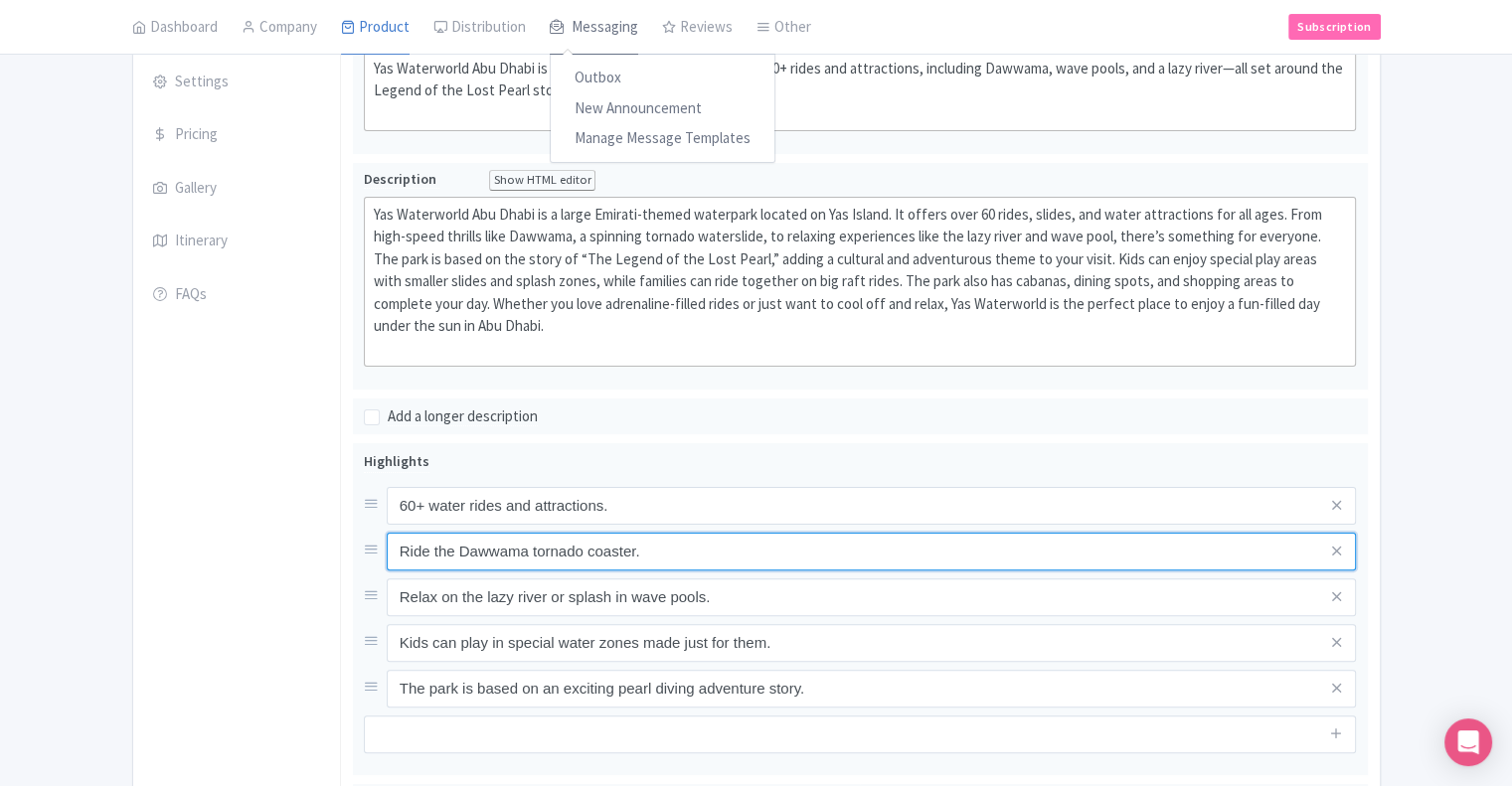 type on "Ride the Dawwama tornado coaster." 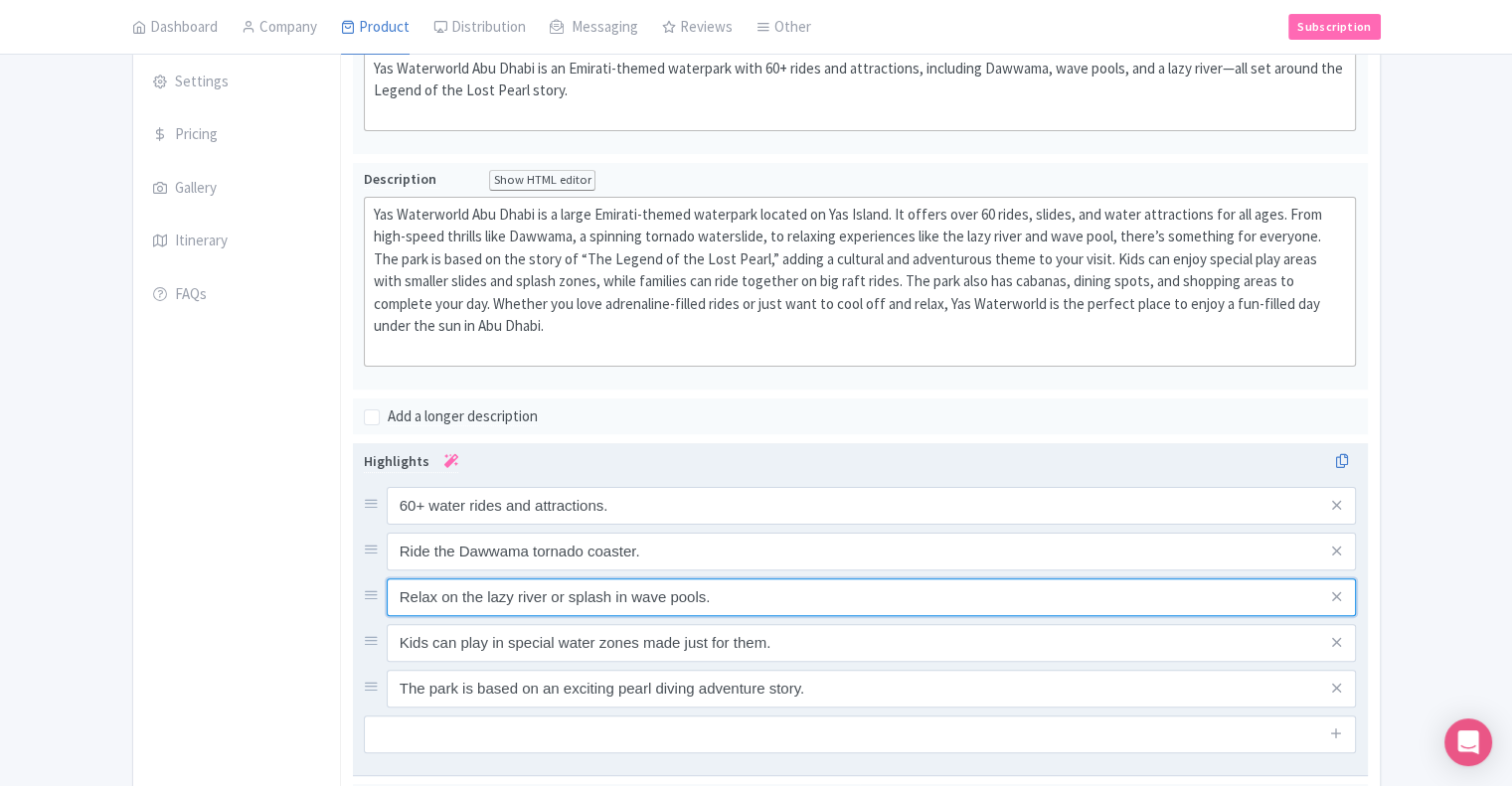 click on "Relax on the lazy river or splash in wave pools." at bounding box center (872, 506) 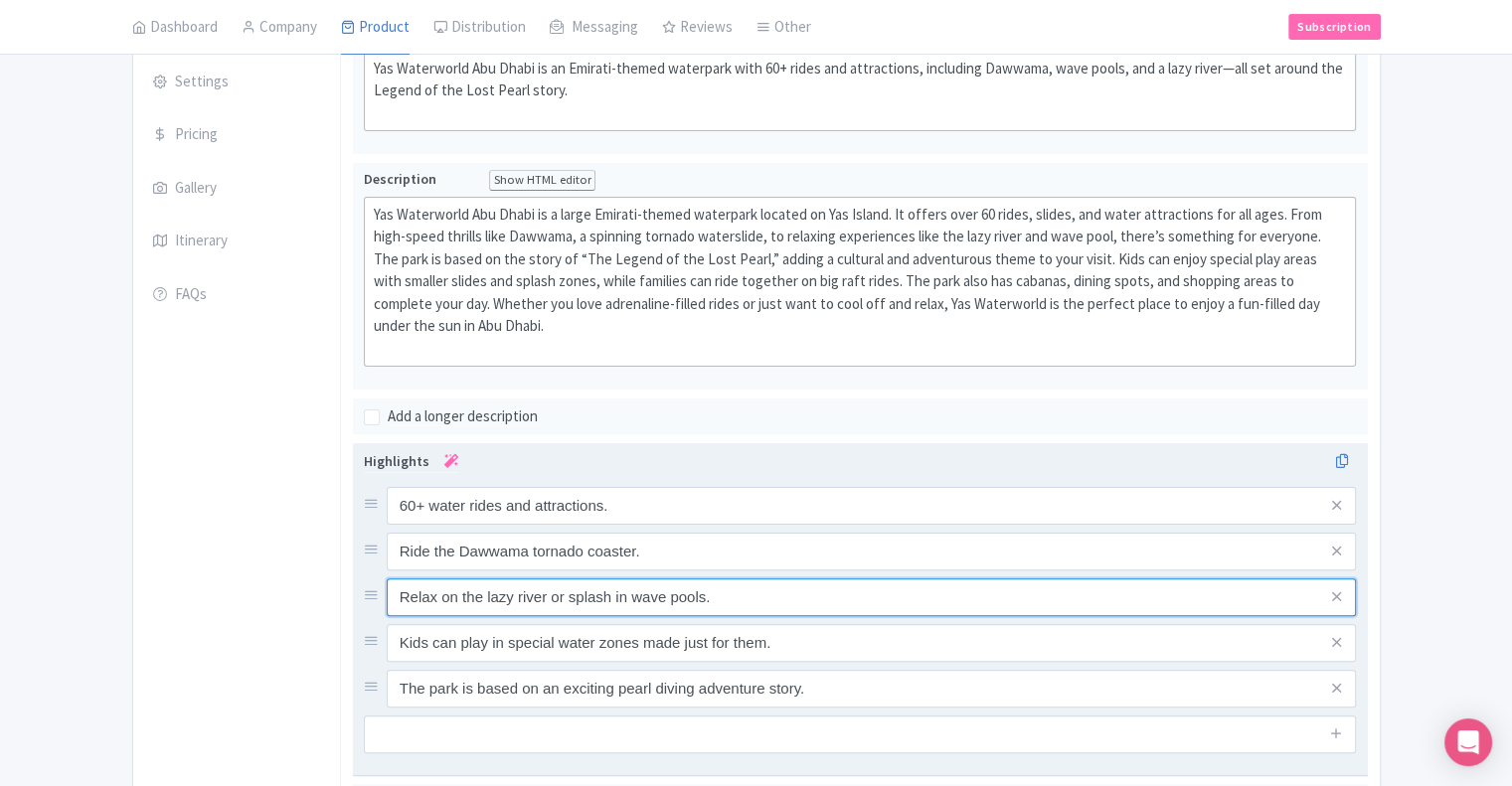 paste on "Lazy river and" 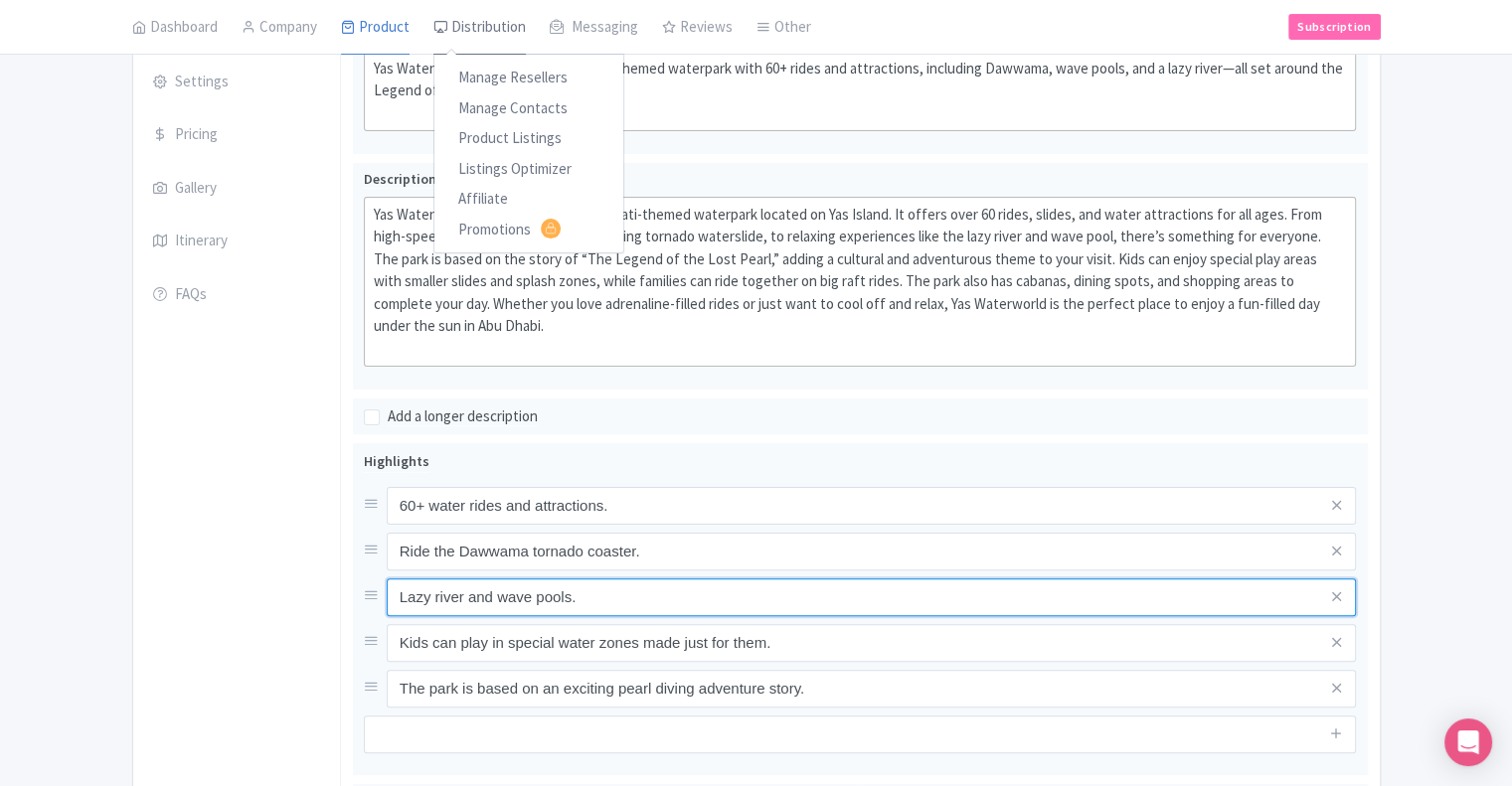 type on "Lazy river and wave pools." 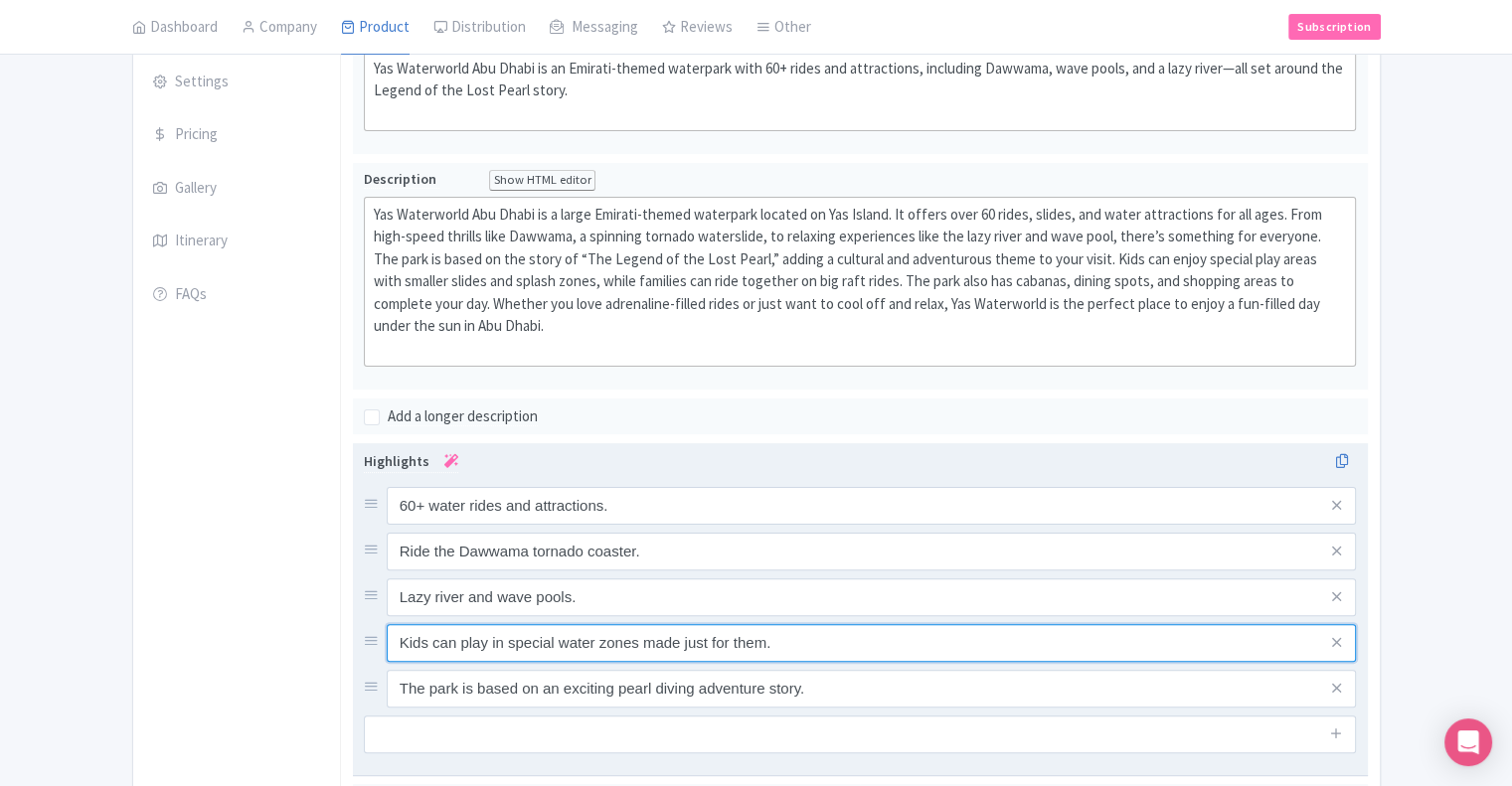 click on "Kids can play in special water zones made just for them." at bounding box center [872, 506] 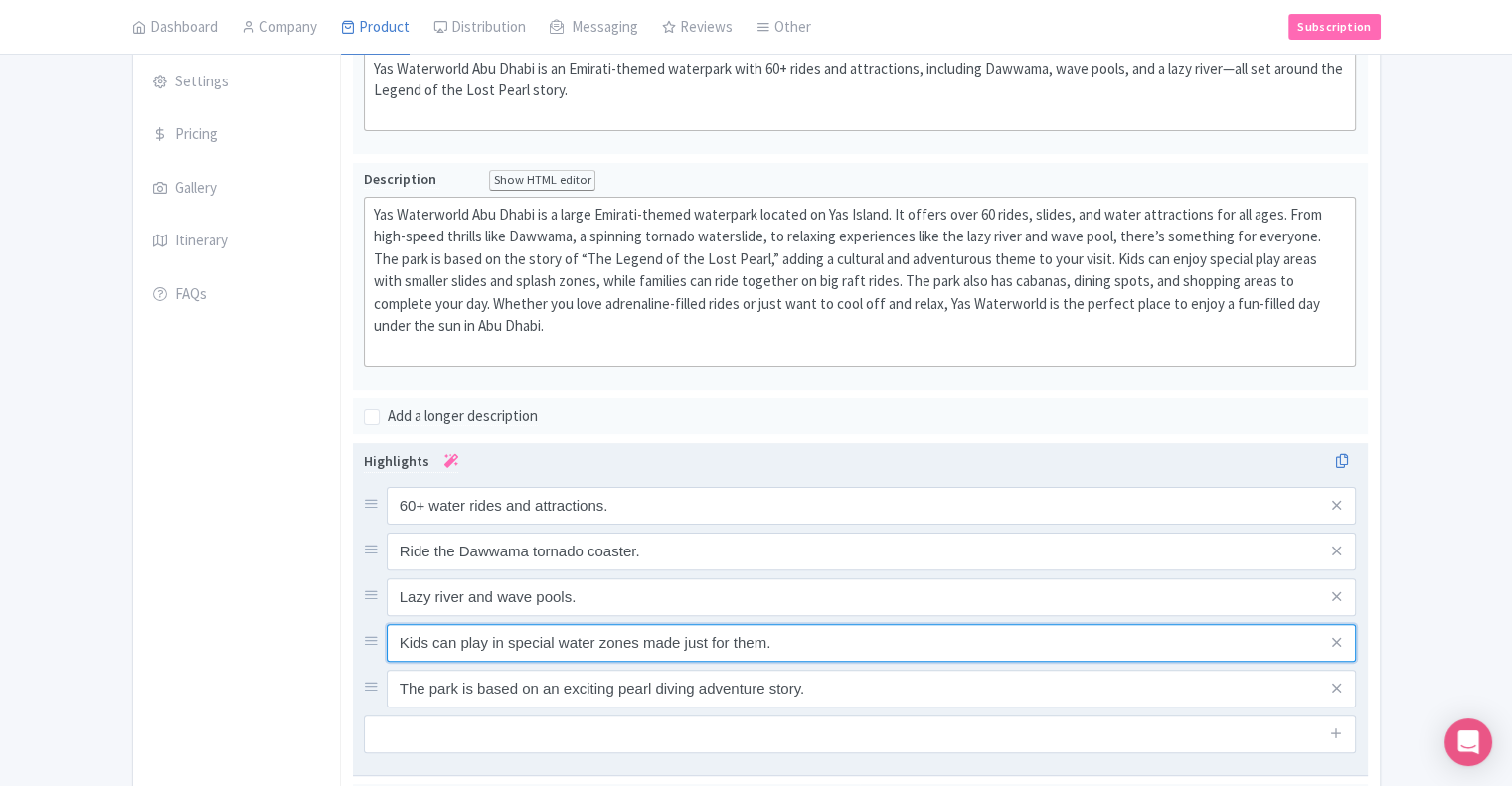 paste on "’ splash zones" 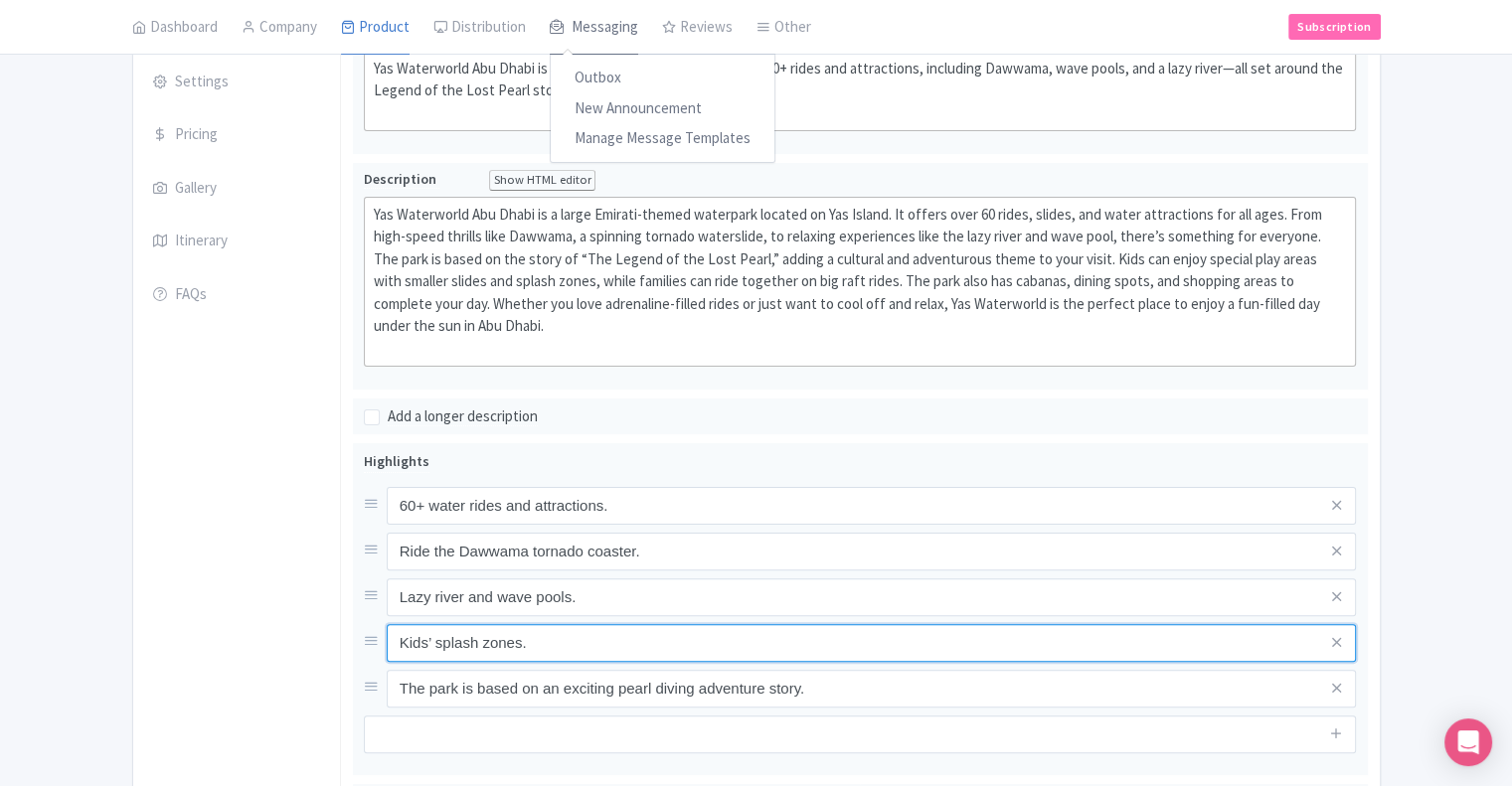 type on "Kids’ splash zones." 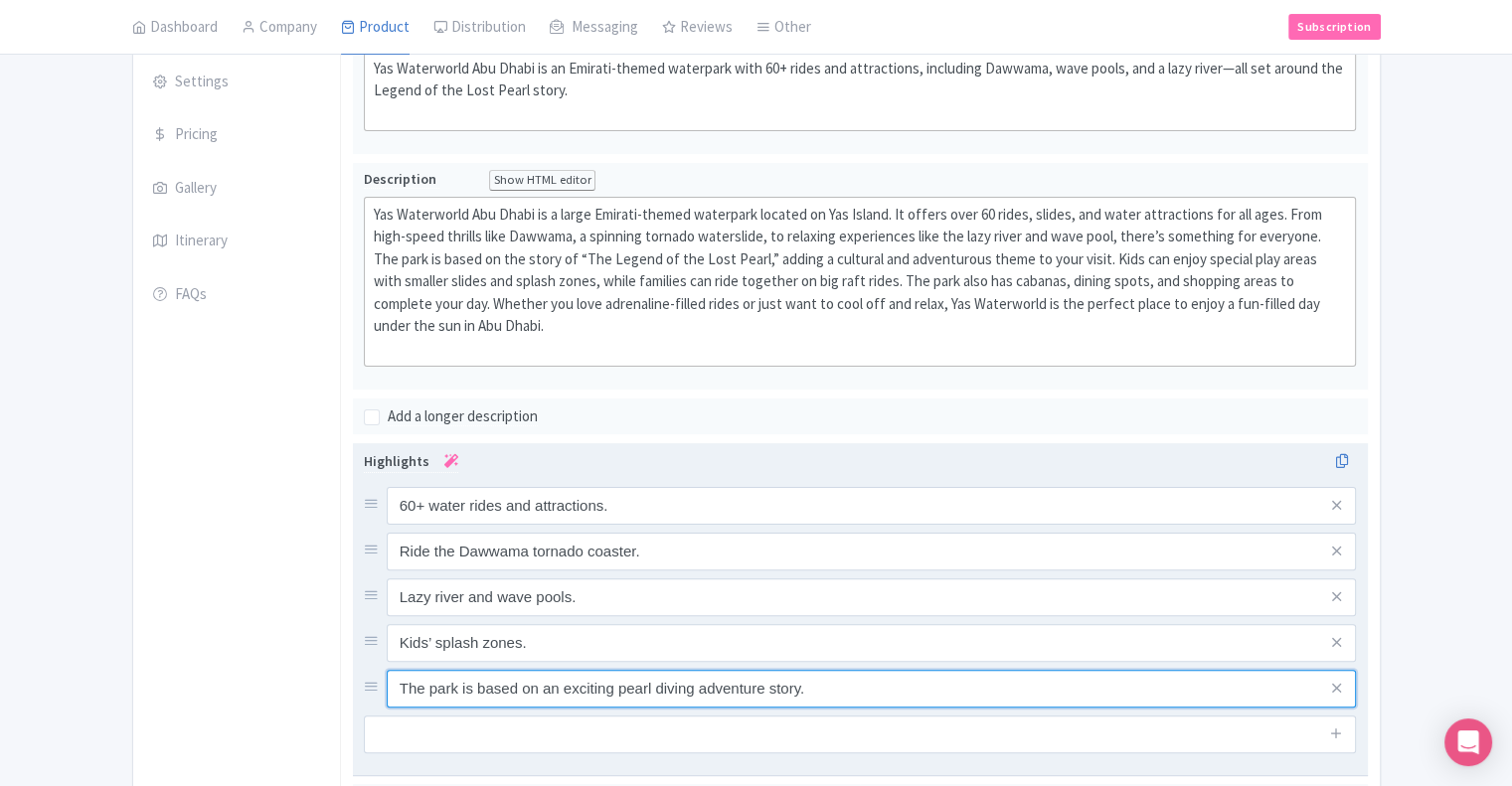 click on "The park is based on an exciting pearl diving adventure story." at bounding box center (872, 506) 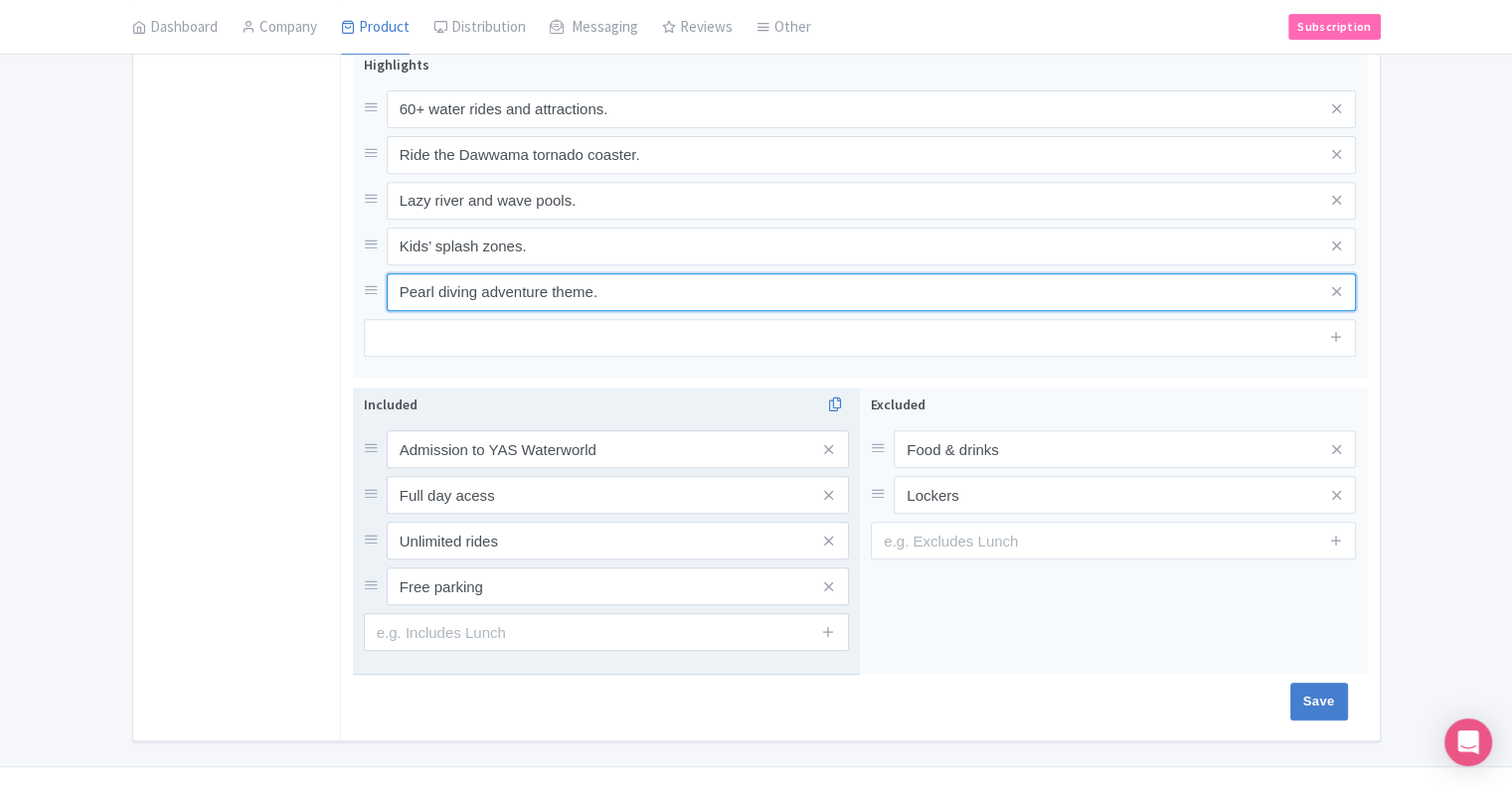 scroll, scrollTop: 795, scrollLeft: 0, axis: vertical 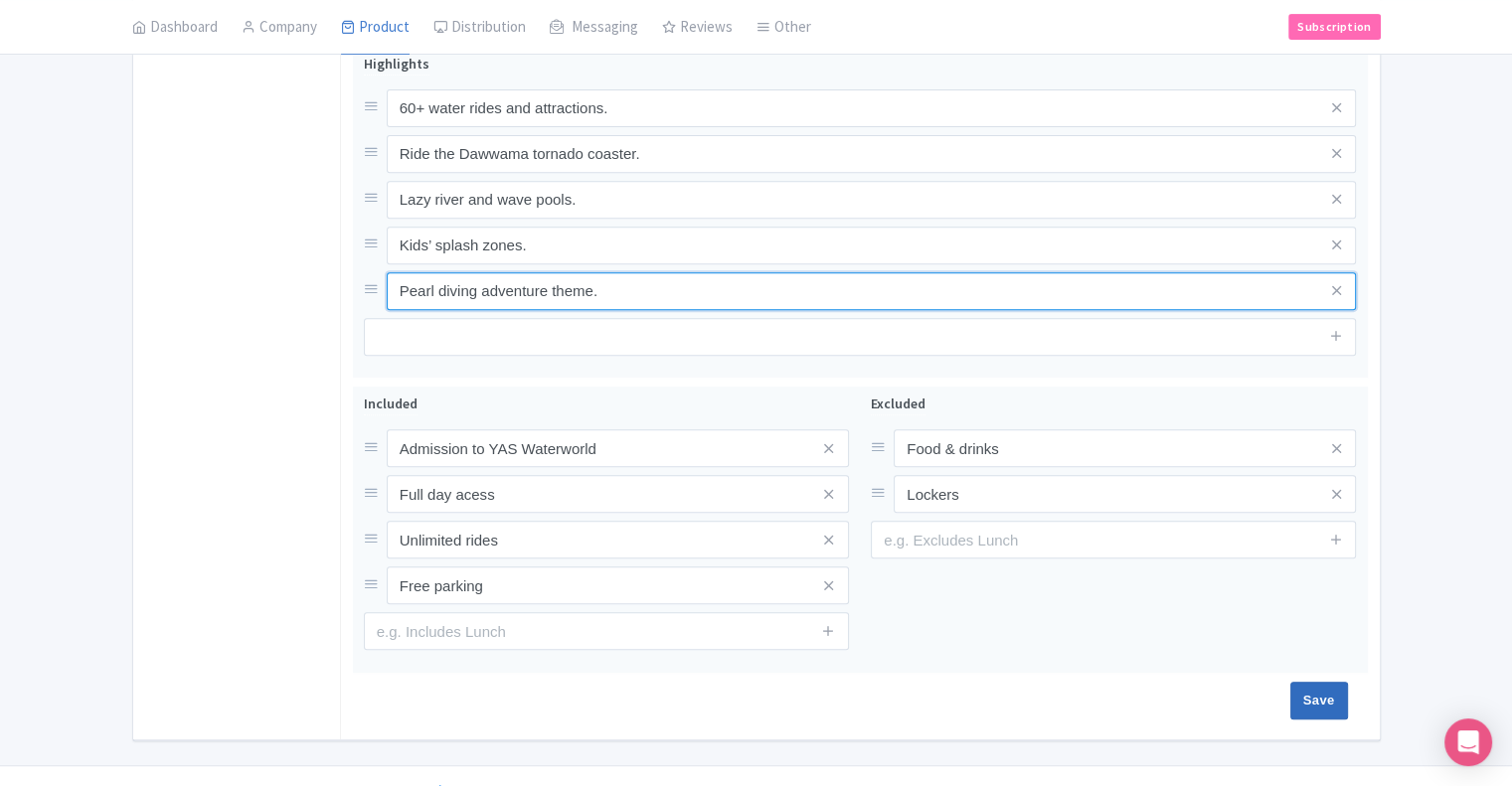 type on "Pearl diving adventure theme." 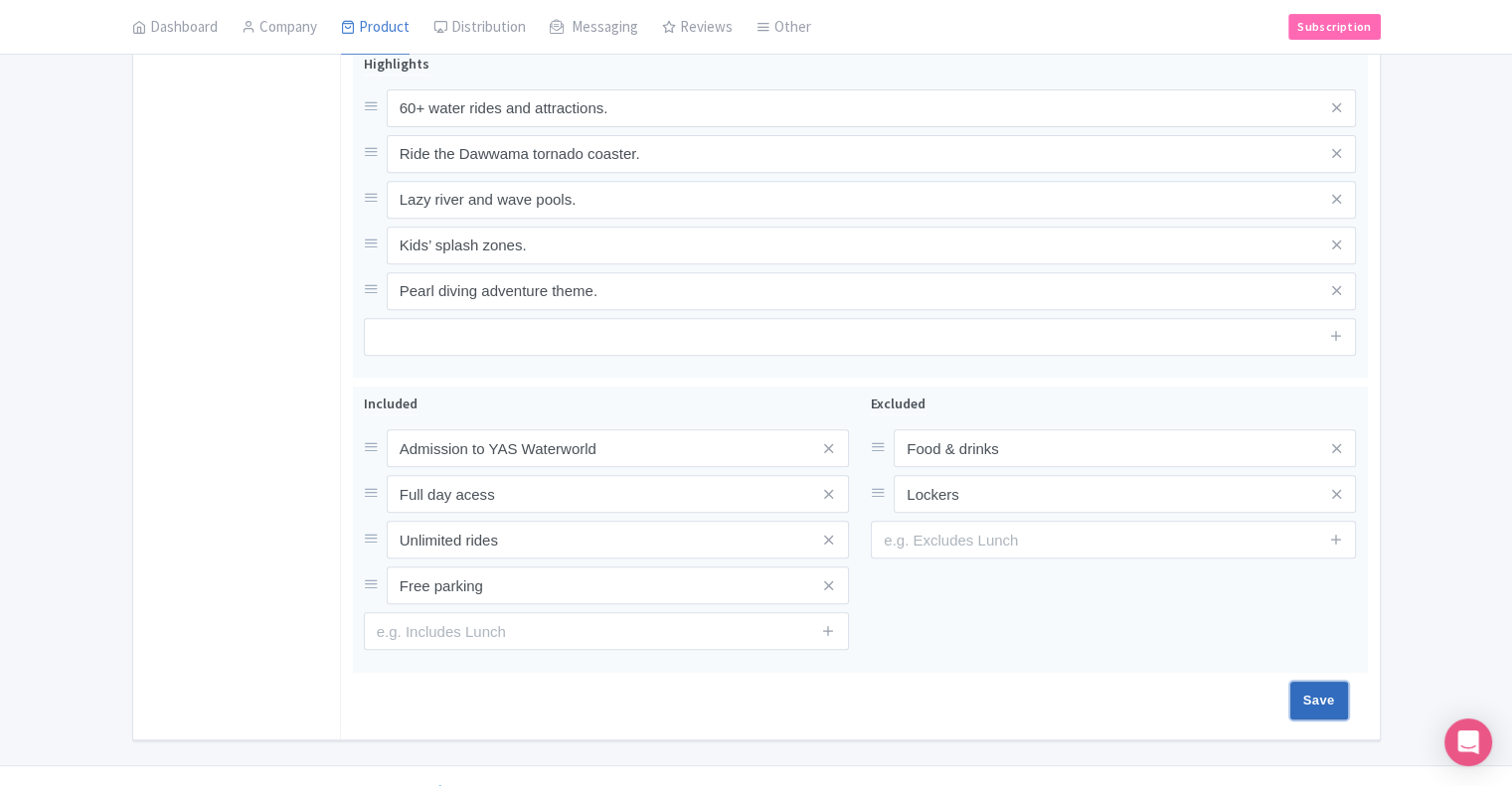 click on "Save" at bounding box center [1319, 701] 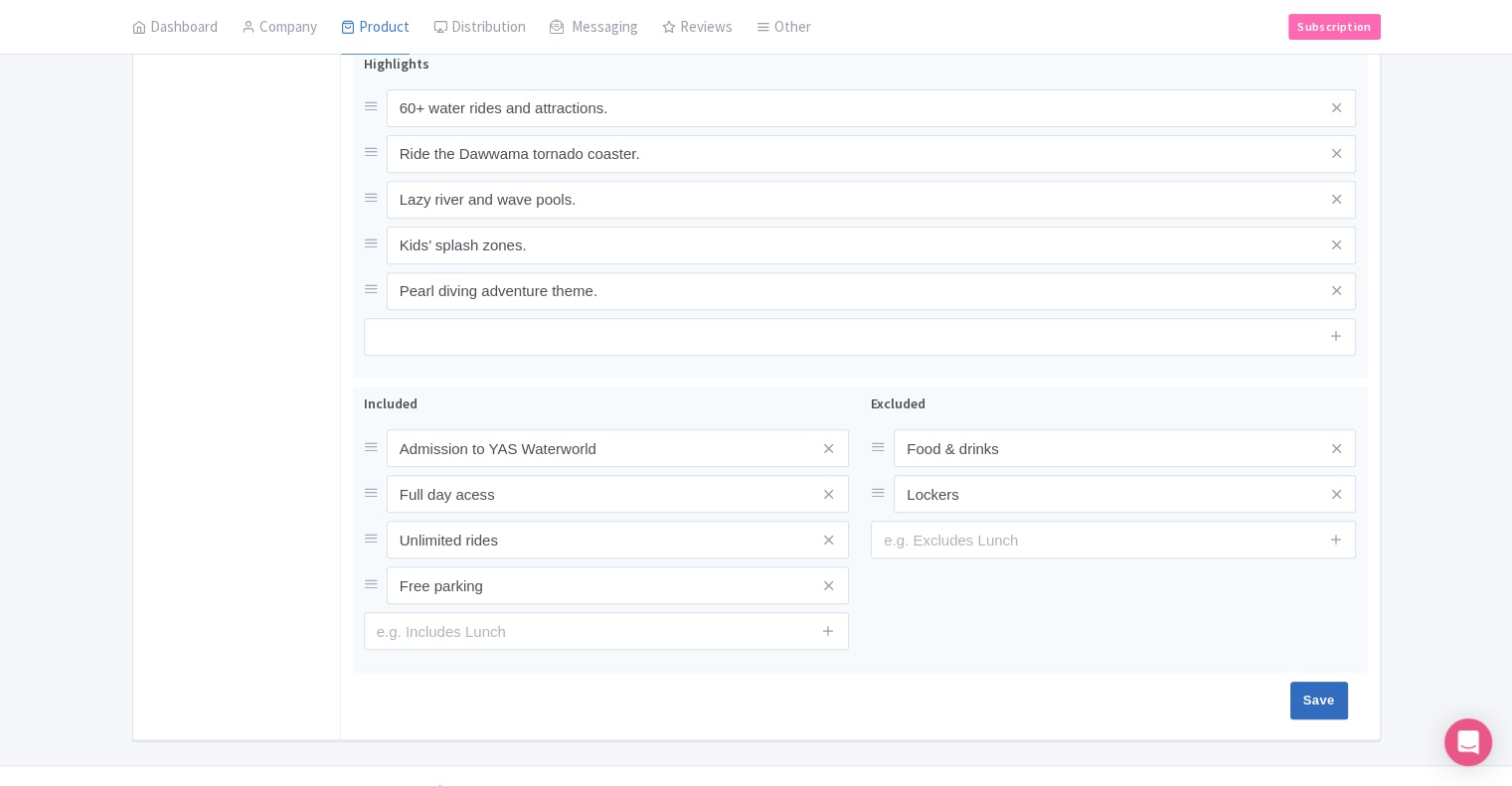 type on "Saving..." 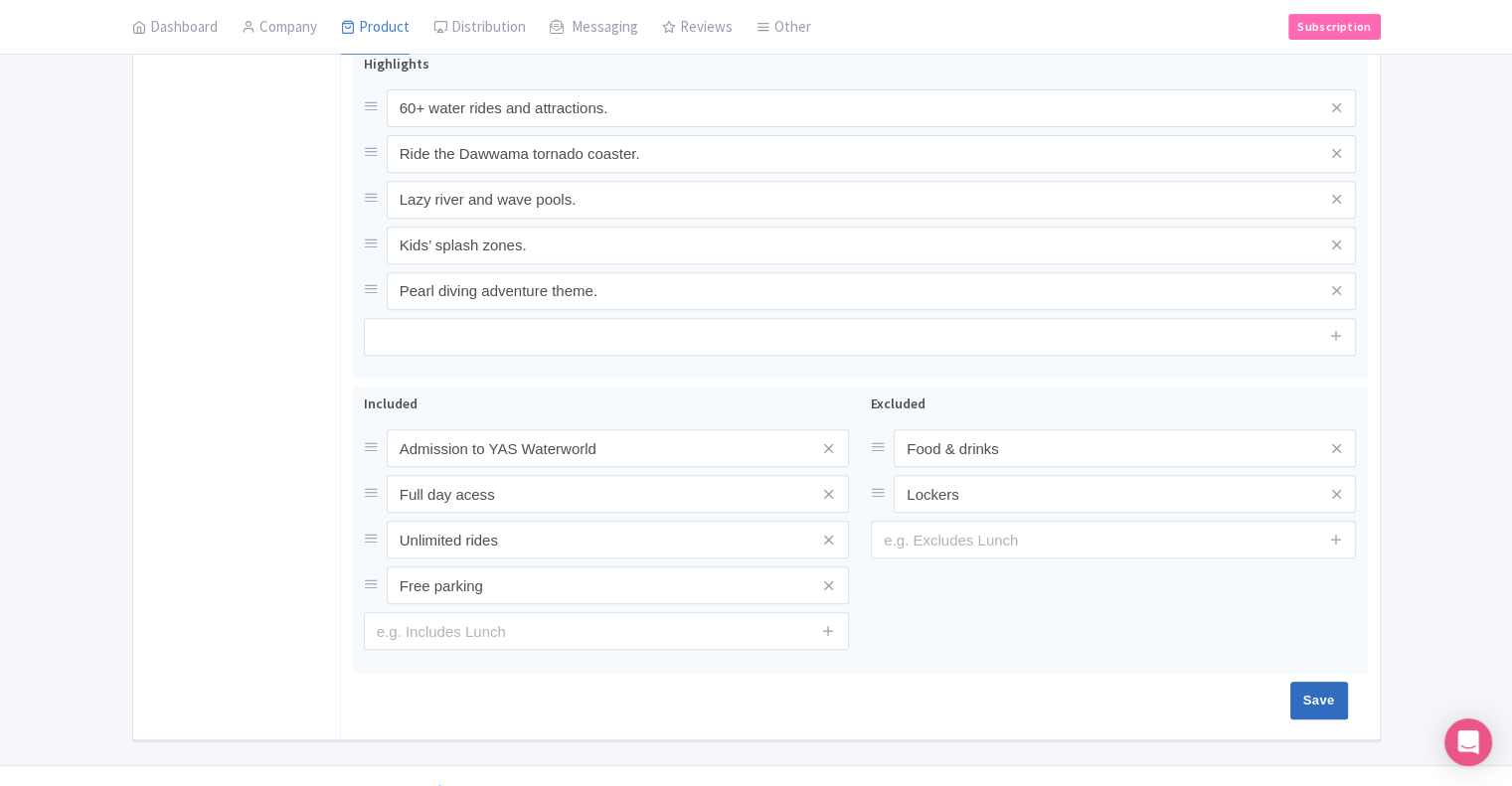 type on "Saving..." 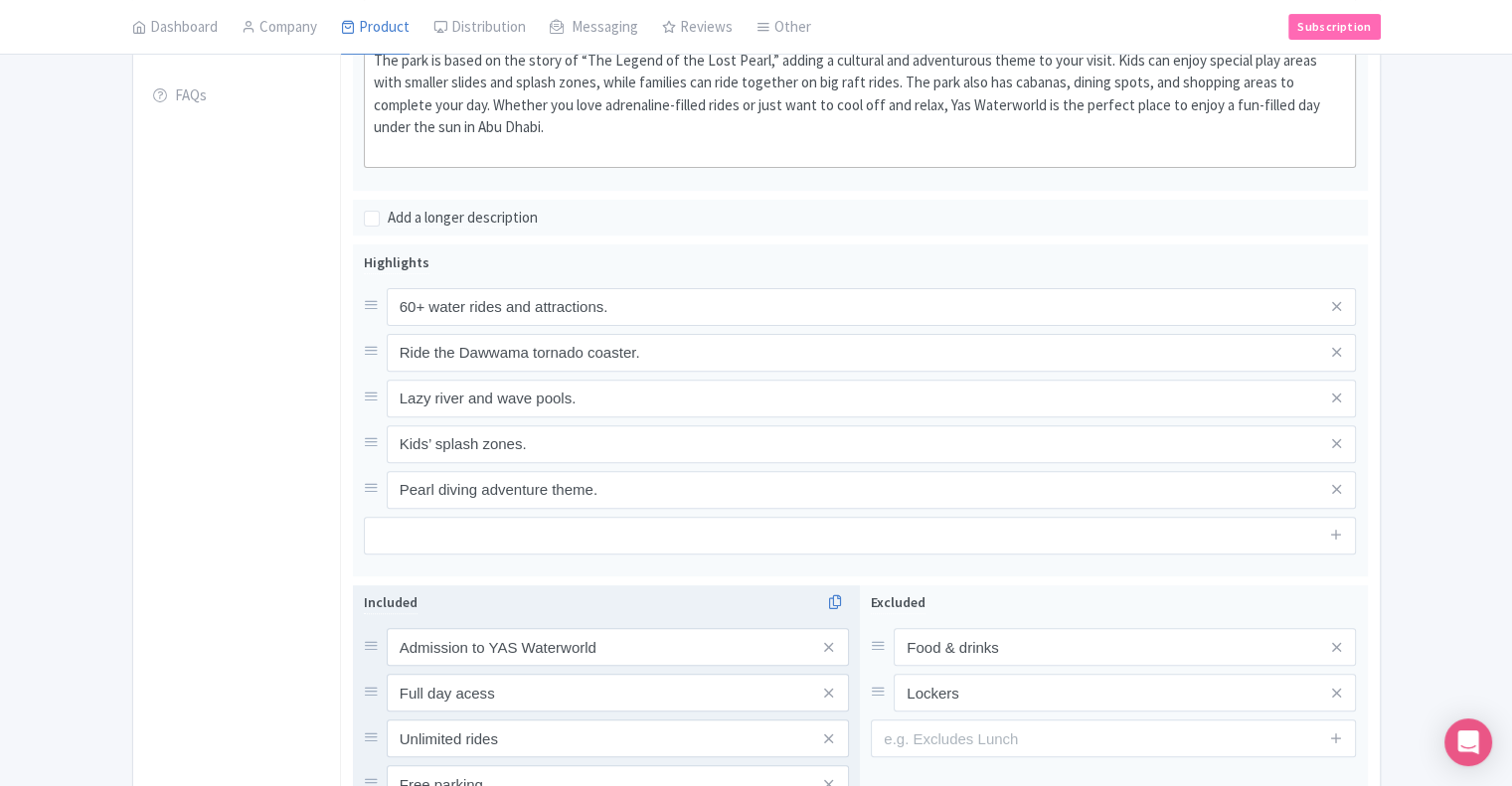 scroll, scrollTop: 519, scrollLeft: 0, axis: vertical 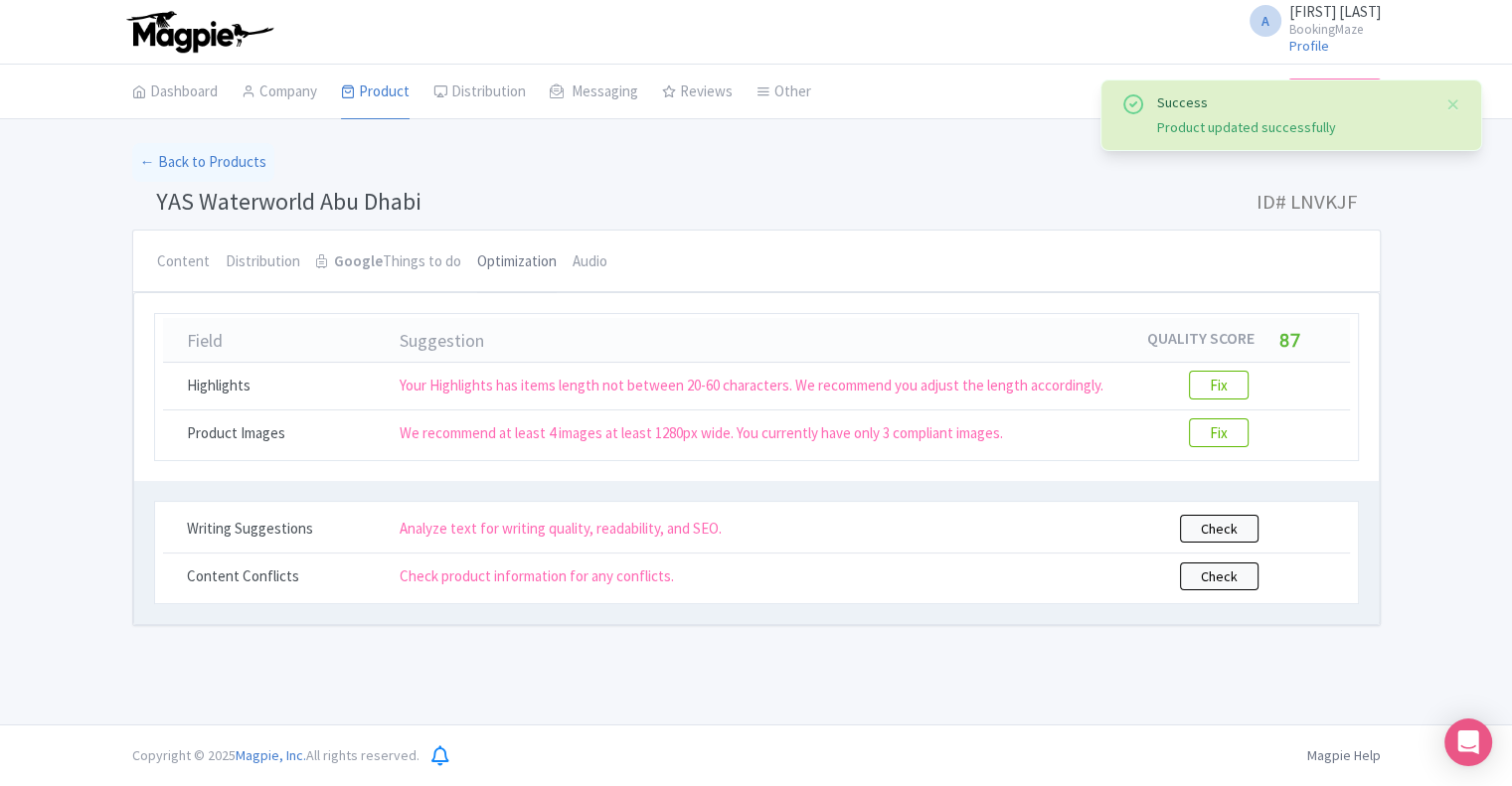click on "Optimization" at bounding box center [517, 262] 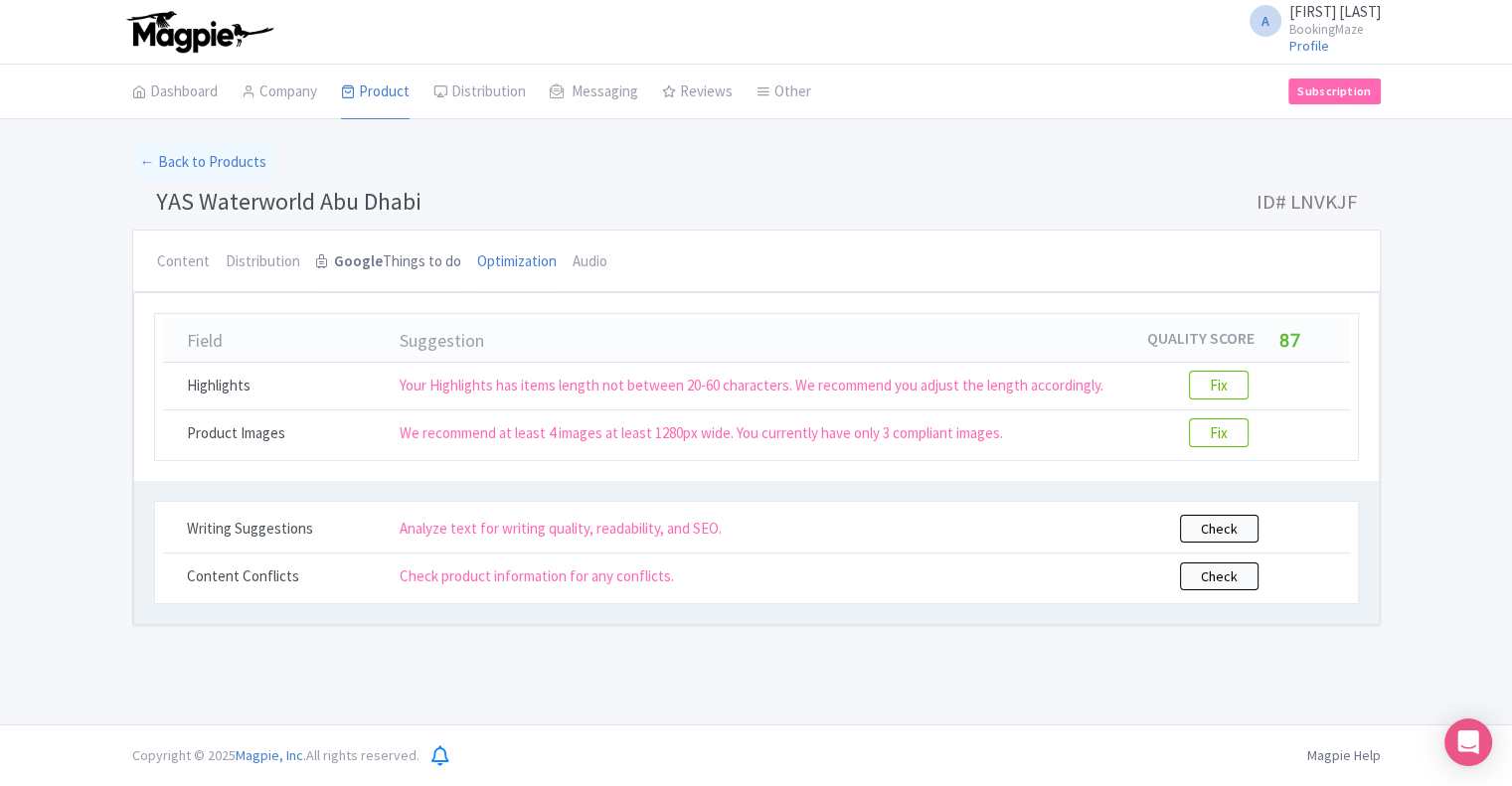 click on "Google" at bounding box center [358, 261] 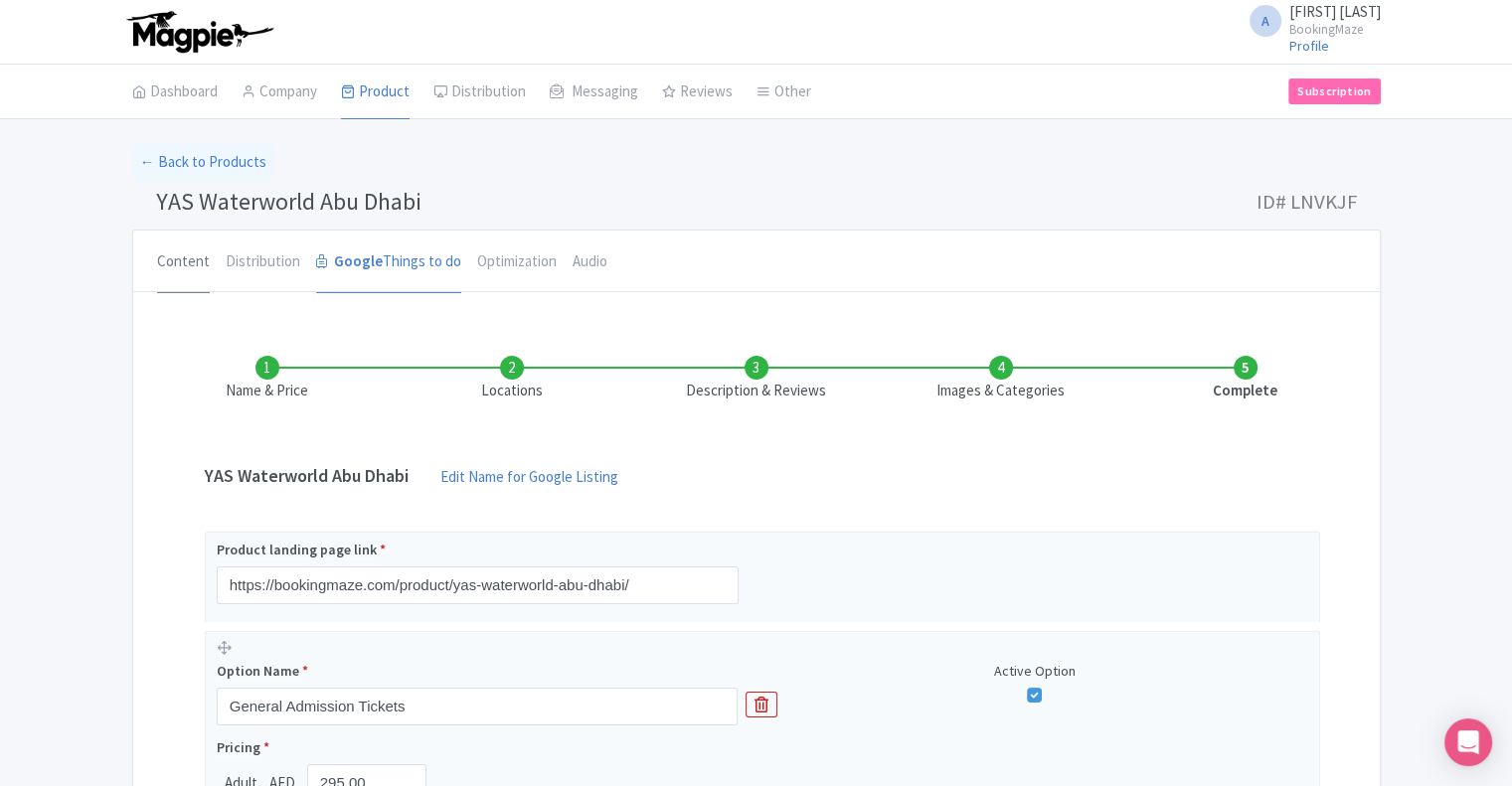 click on "Content" at bounding box center [183, 262] 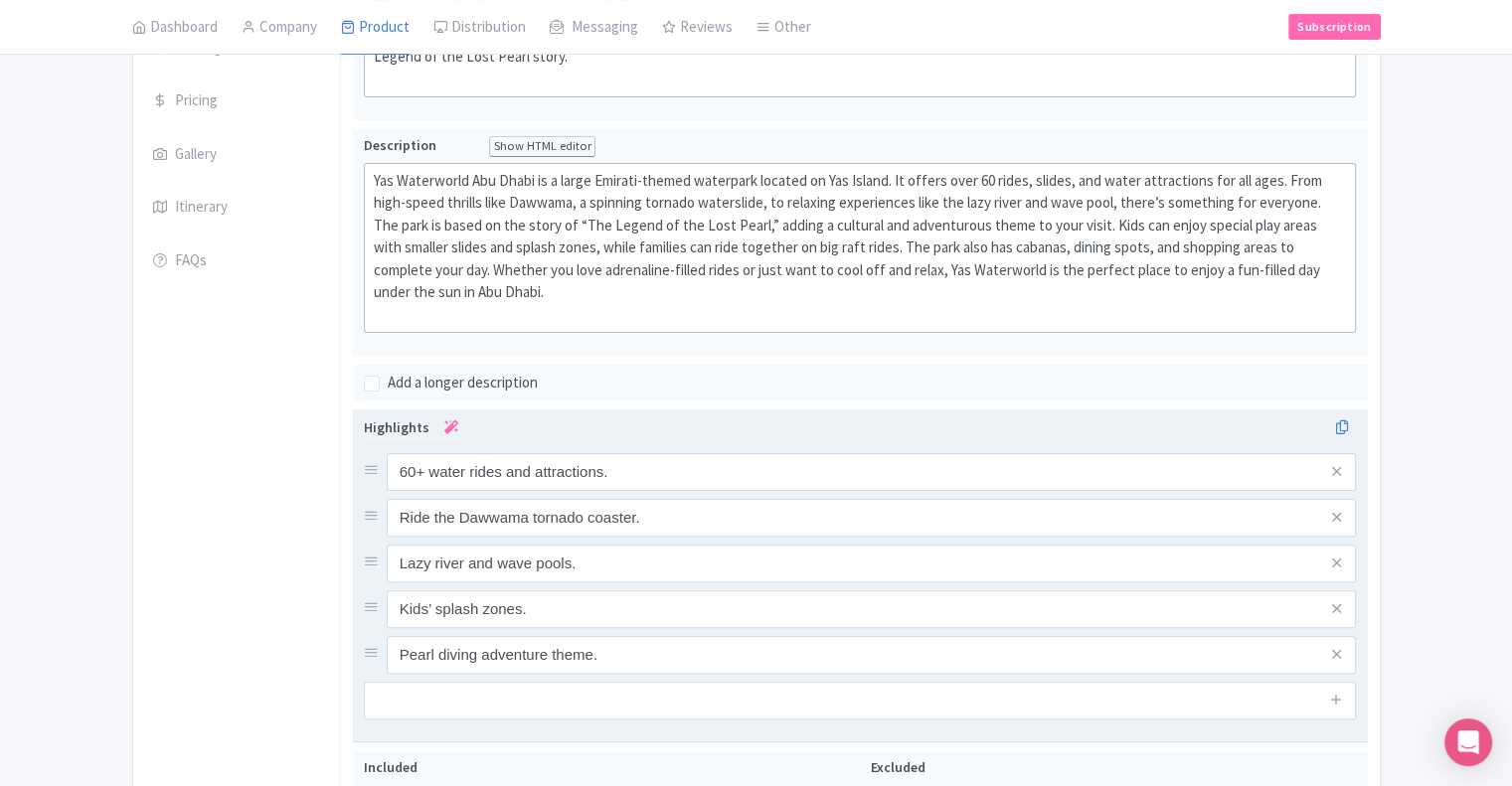 scroll, scrollTop: 397, scrollLeft: 0, axis: vertical 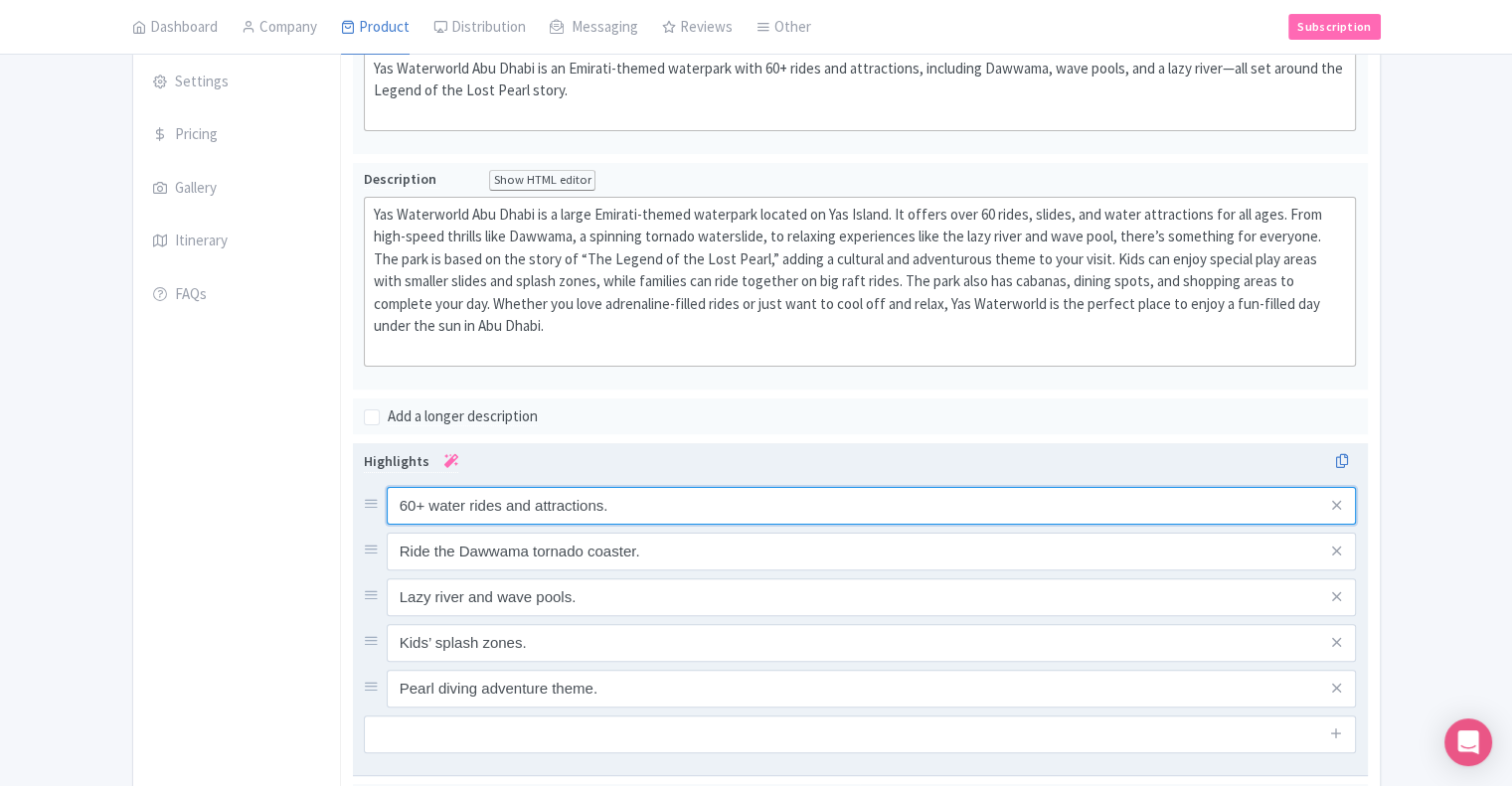 click on "60+ water rides and attractions." at bounding box center [872, 506] 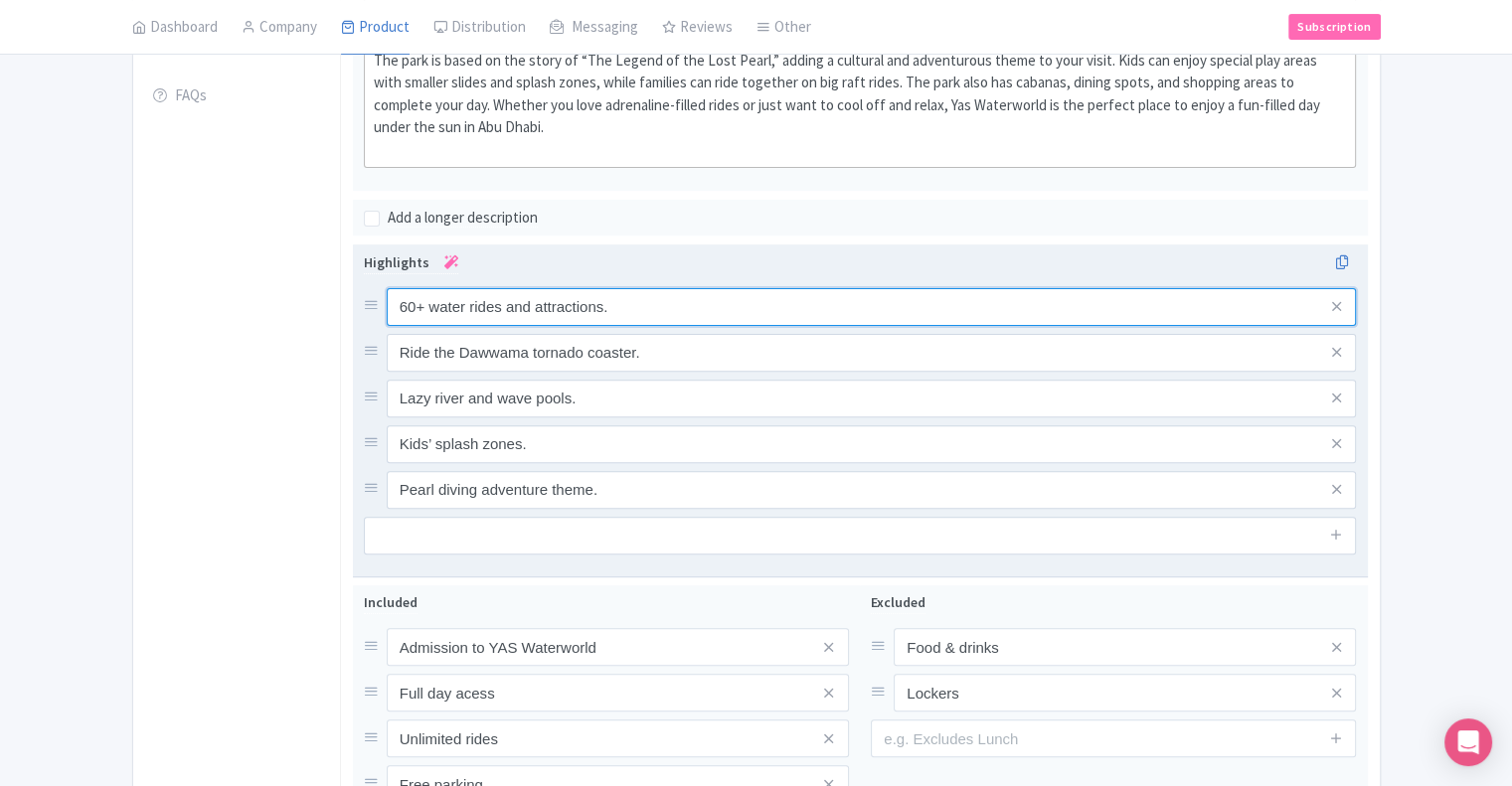 scroll, scrollTop: 497, scrollLeft: 0, axis: vertical 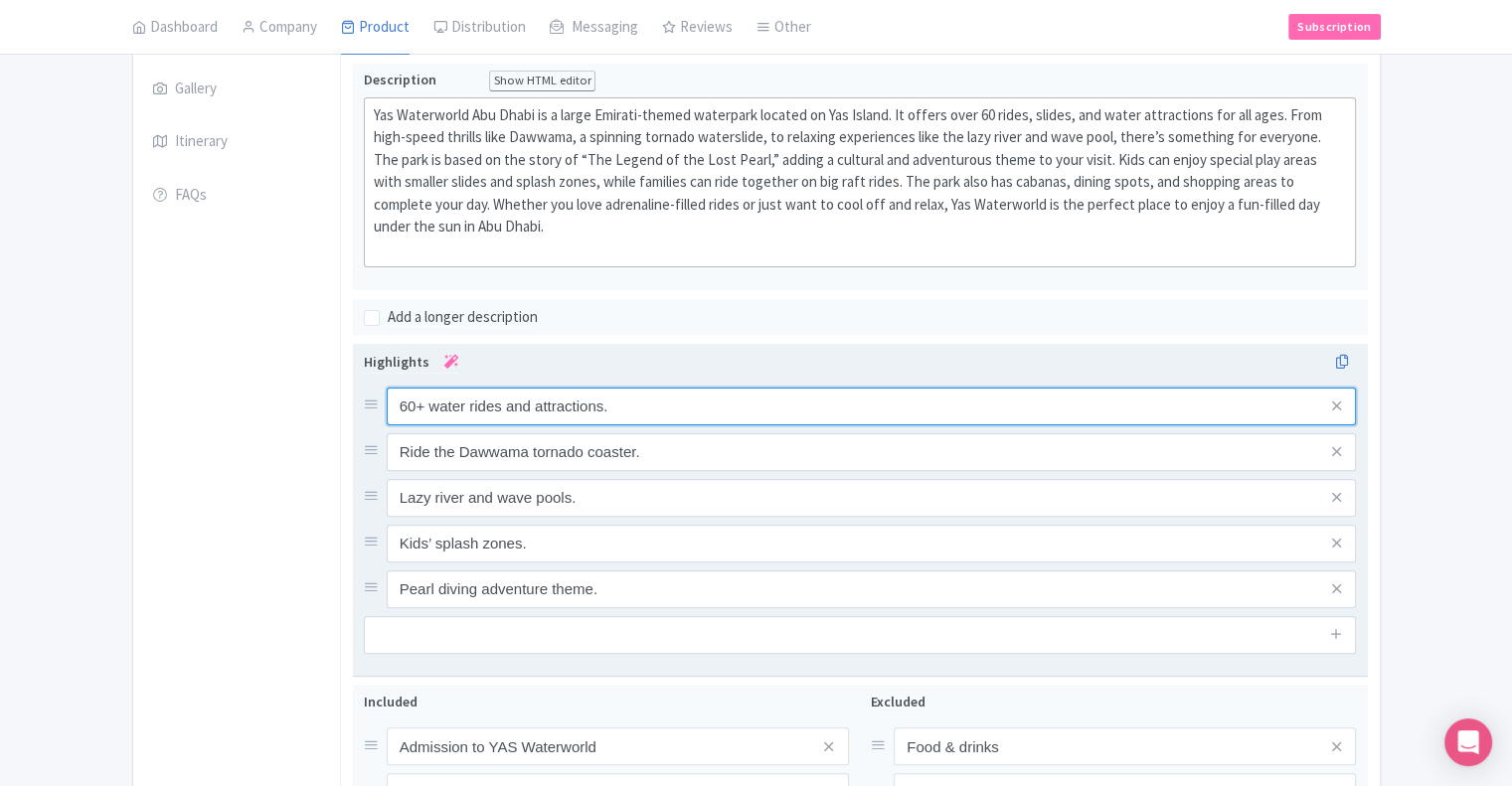 click on "60+ water rides and attractions." at bounding box center (872, 406) 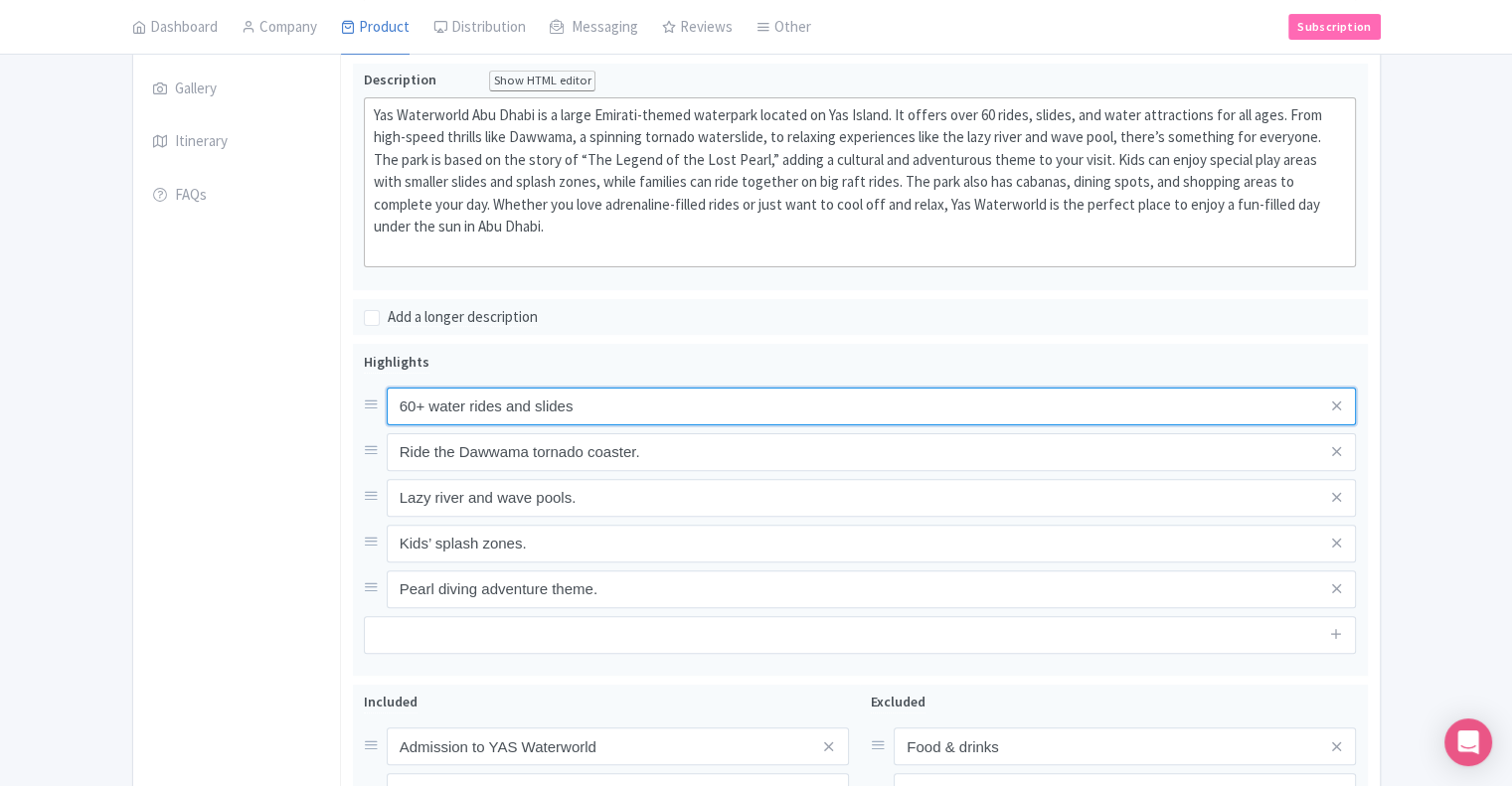 type on "60+ water rides and slides" 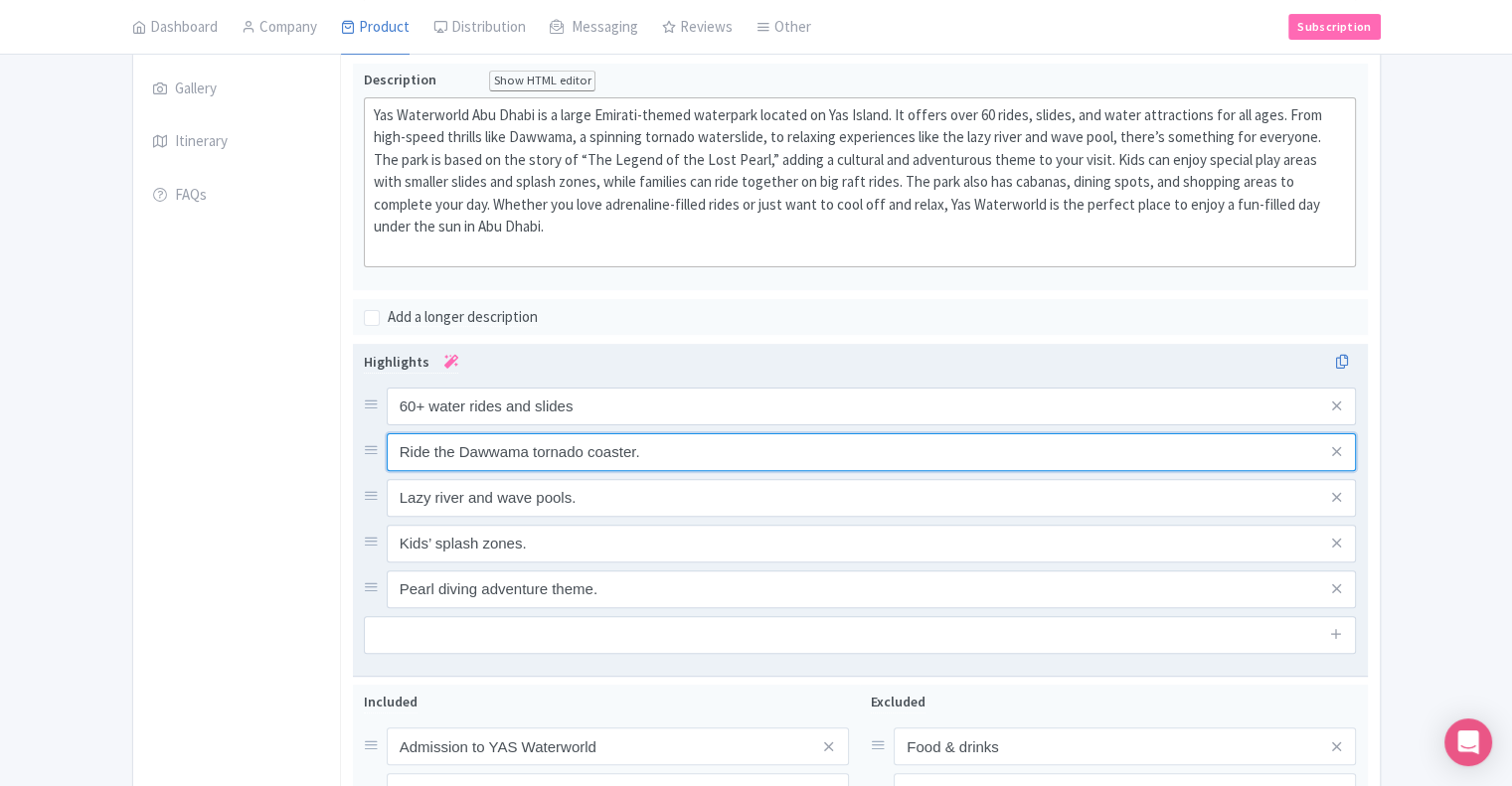 click on "Ride the Dawwama tornado coaster." at bounding box center [872, 406] 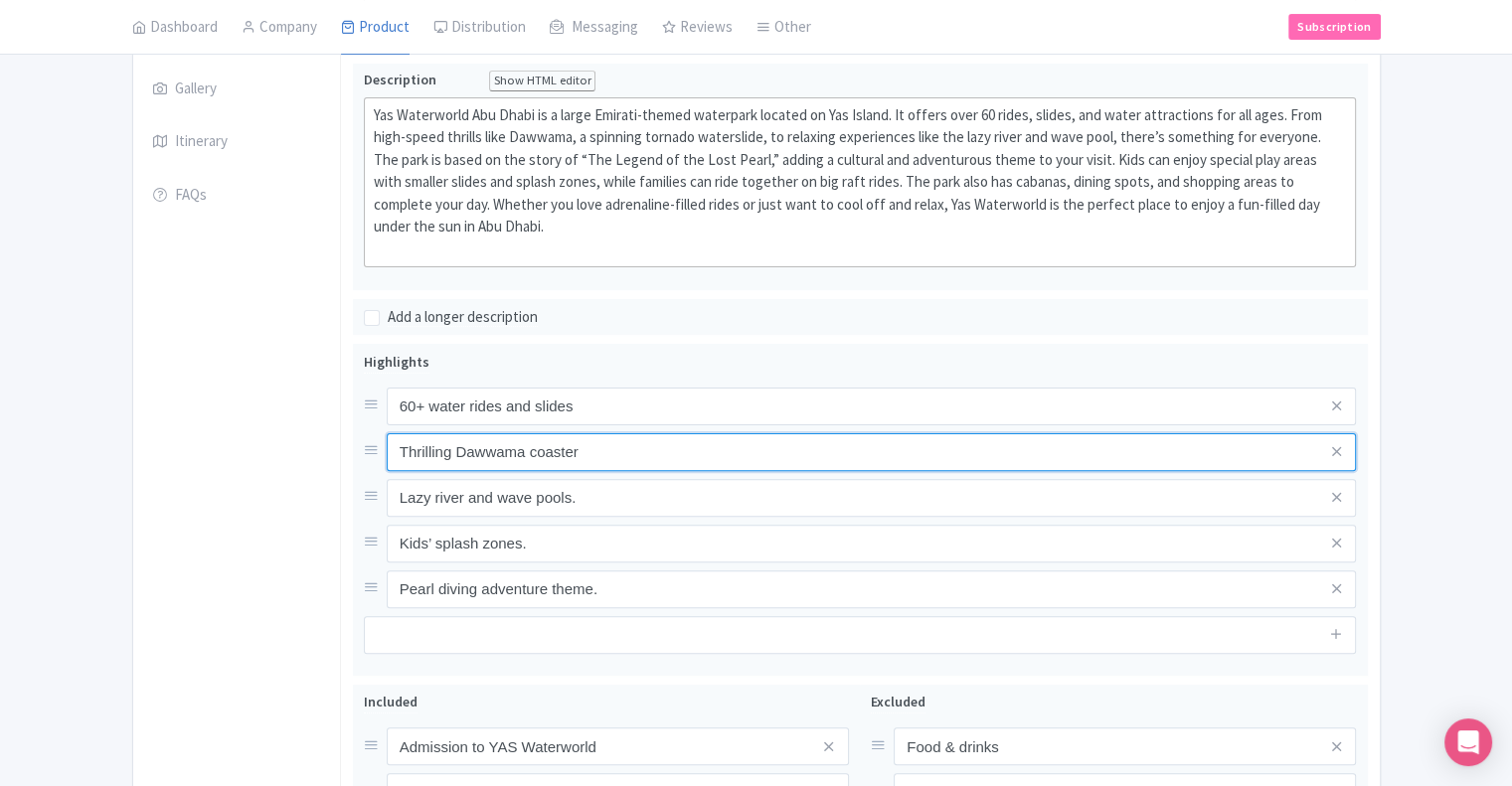type on "Thrilling Dawwama coaster" 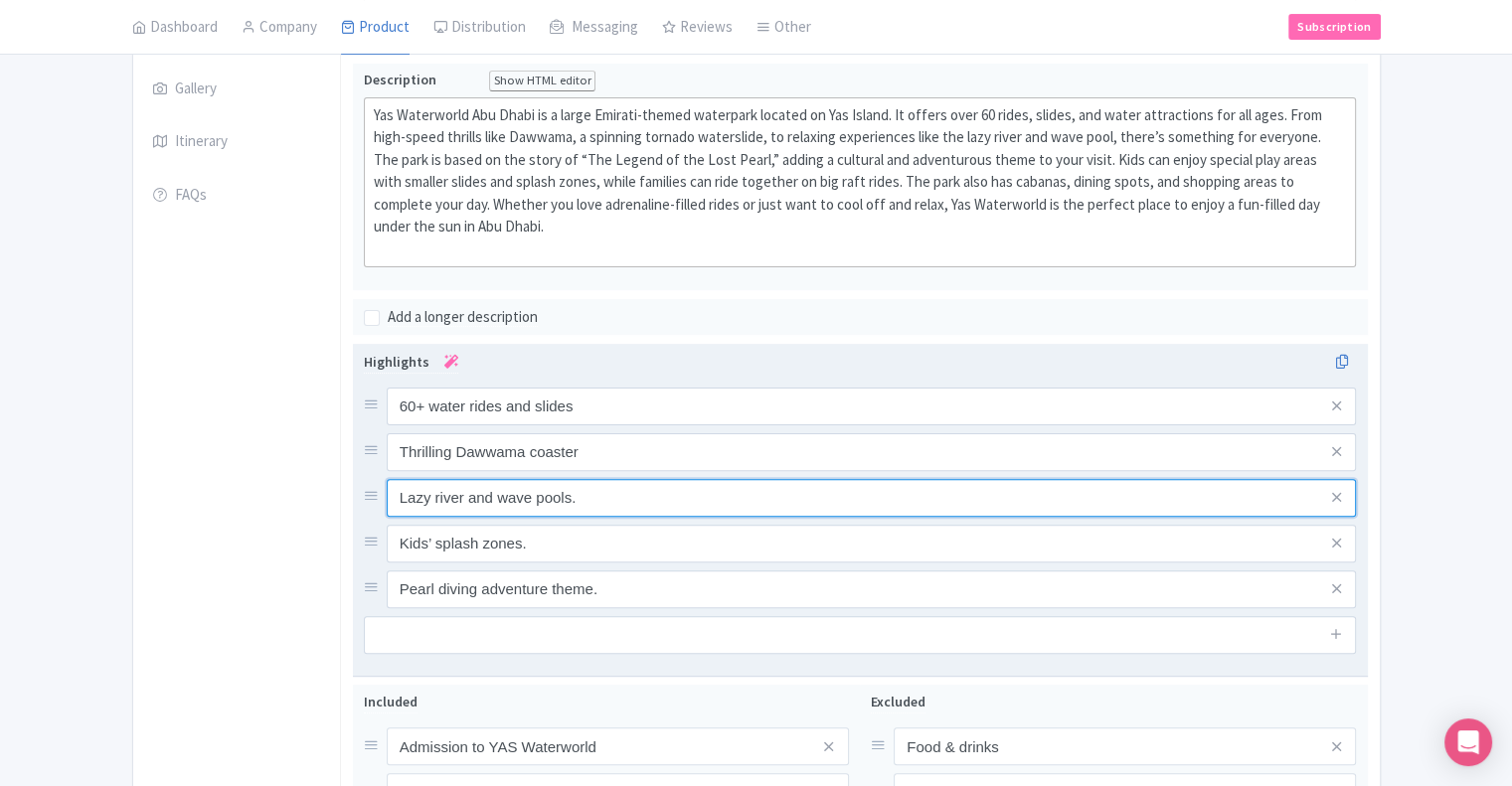 click on "Lazy river and wave pools." at bounding box center (872, 406) 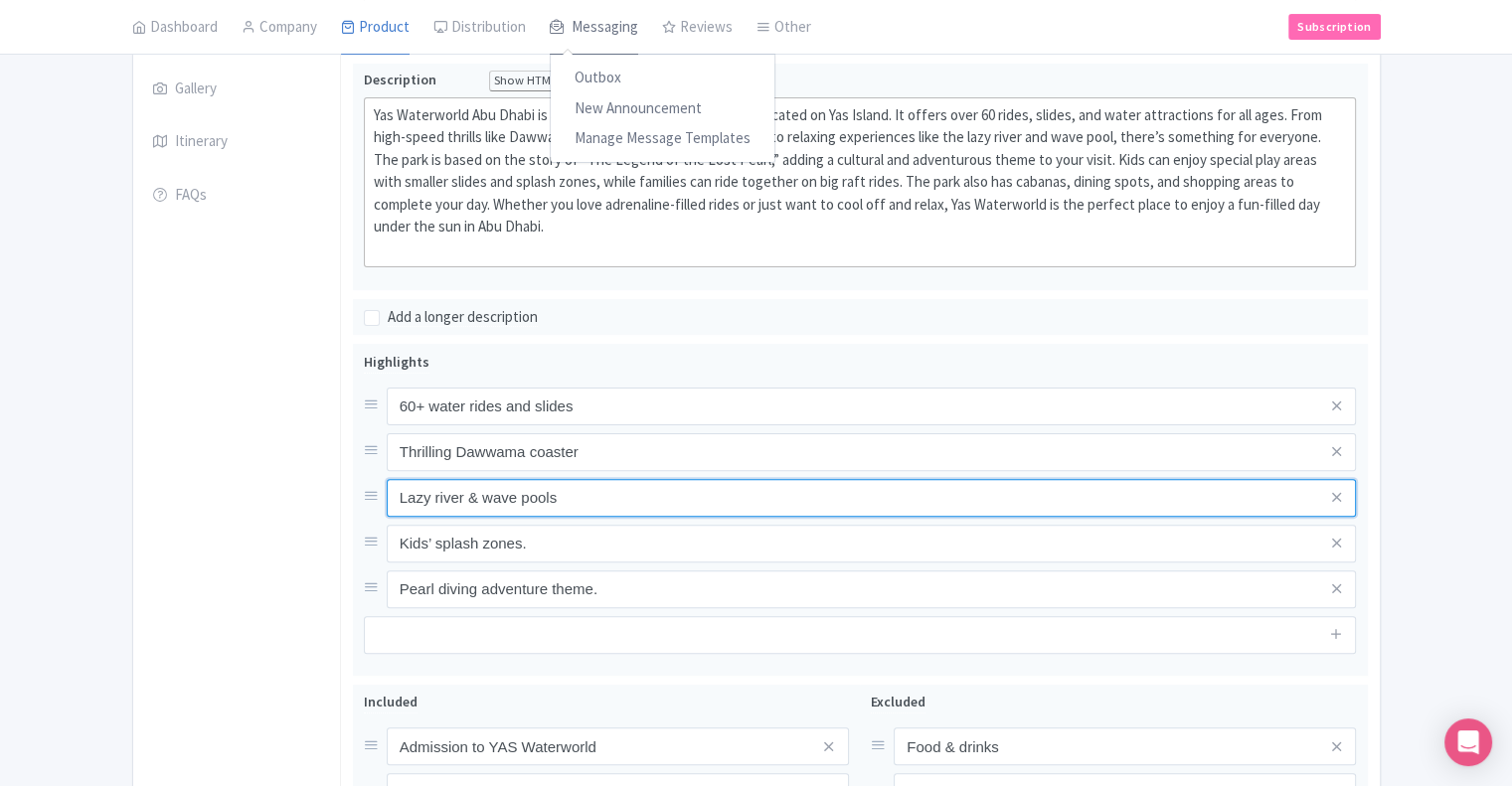 type on "Lazy river & wave pools" 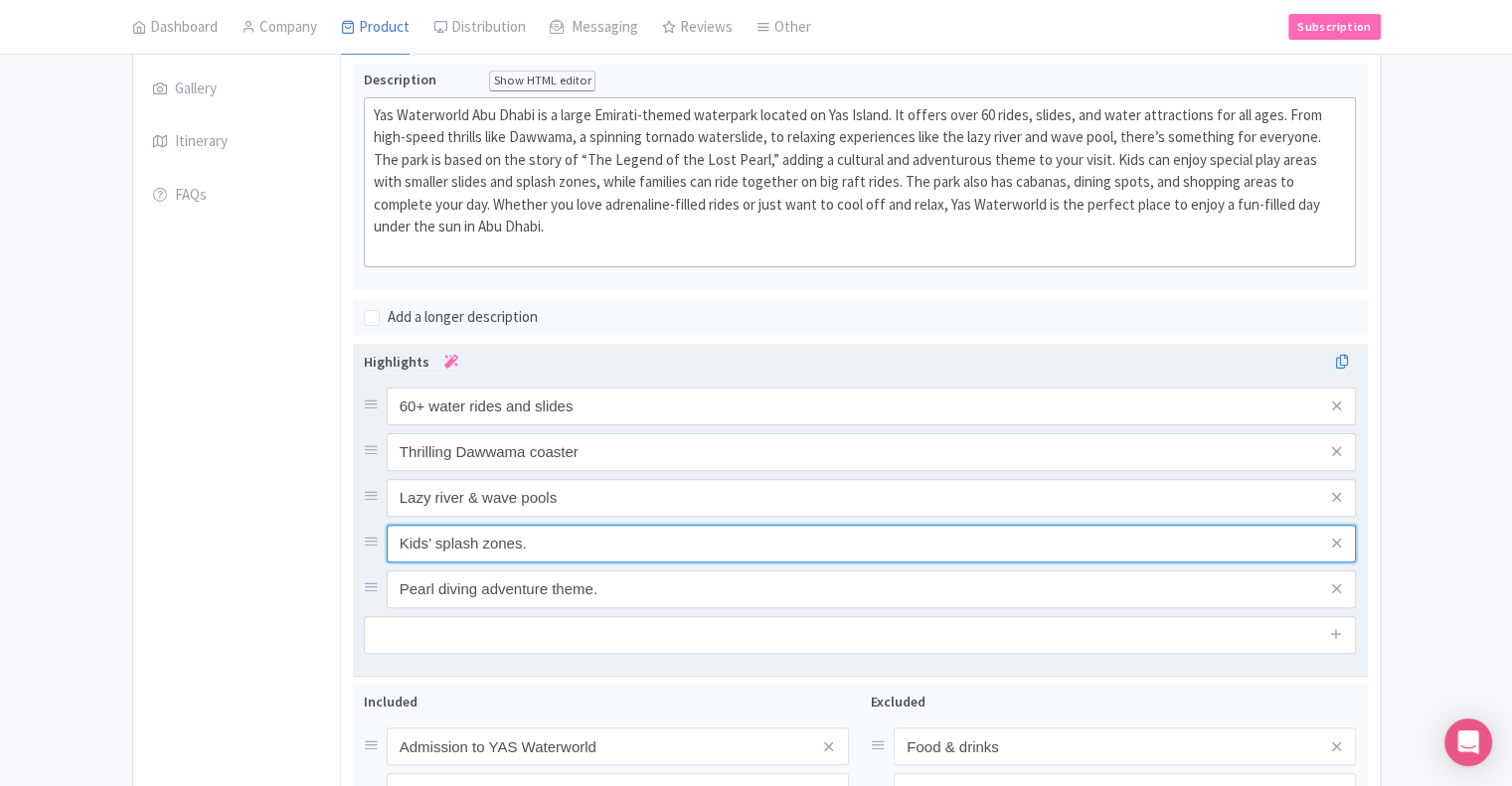 click on "Kids’ splash zones." at bounding box center (872, 406) 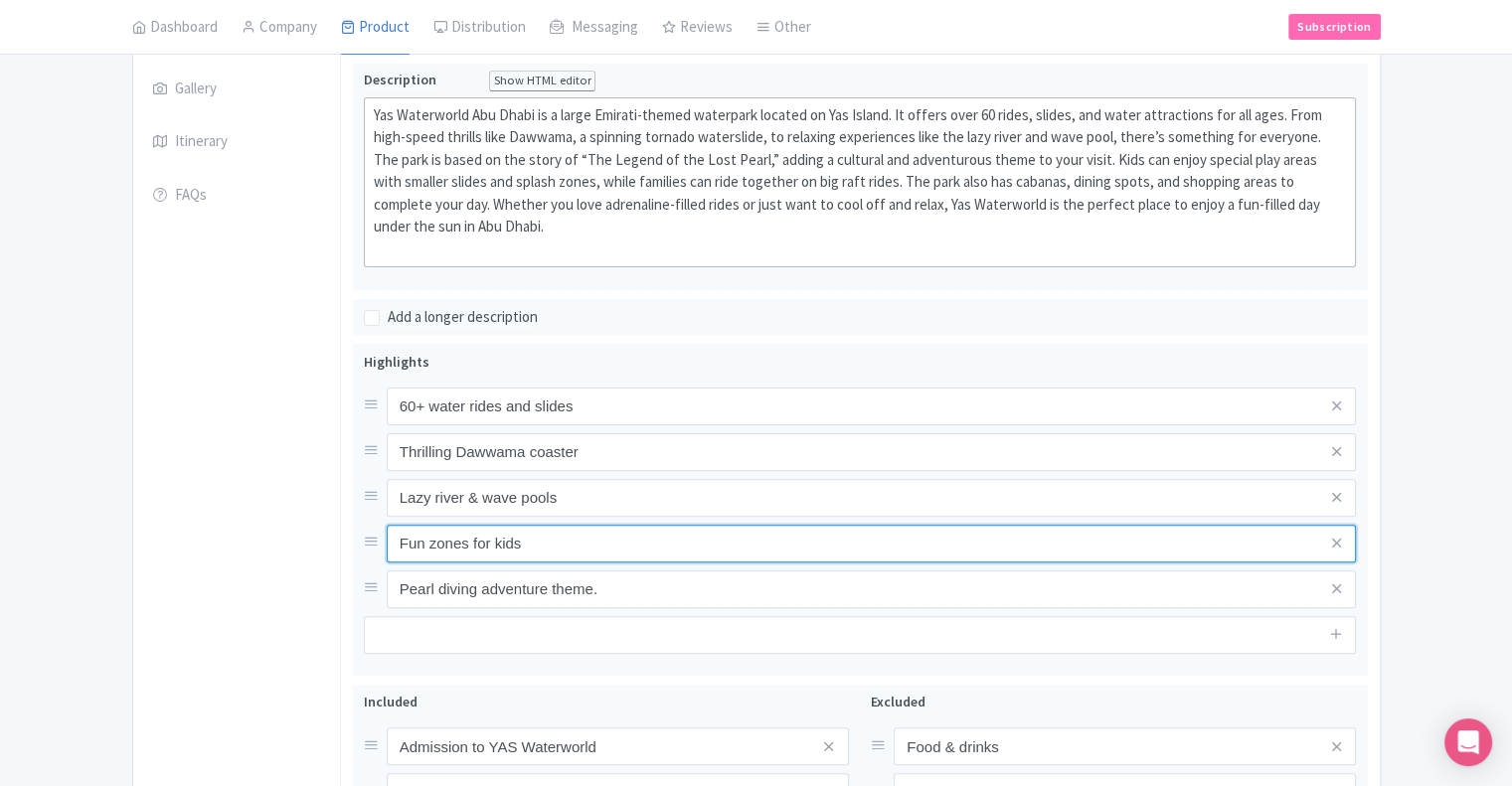 type on "Fun zones for kids" 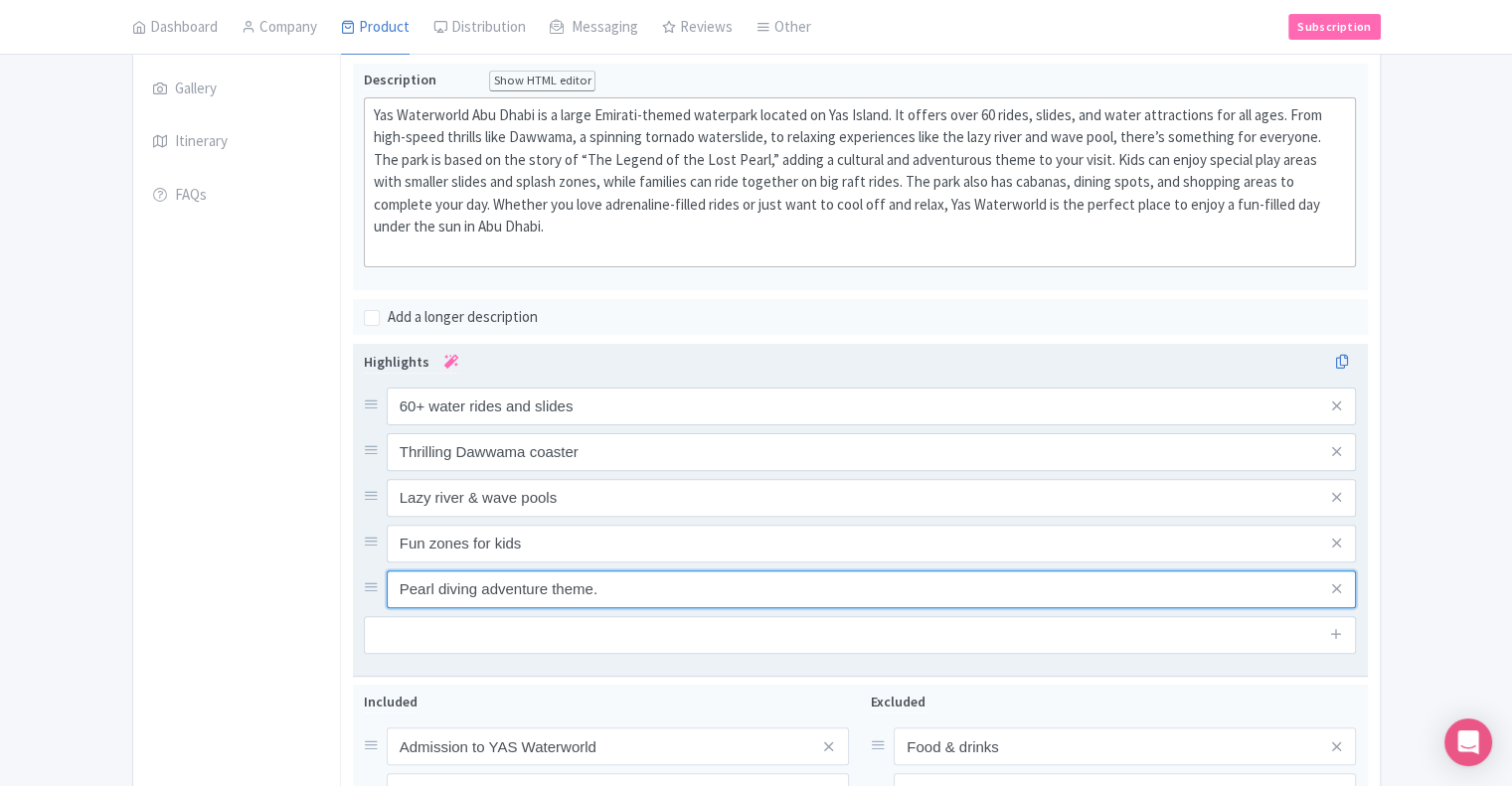 click on "Pearl diving adventure theme." at bounding box center (872, 406) 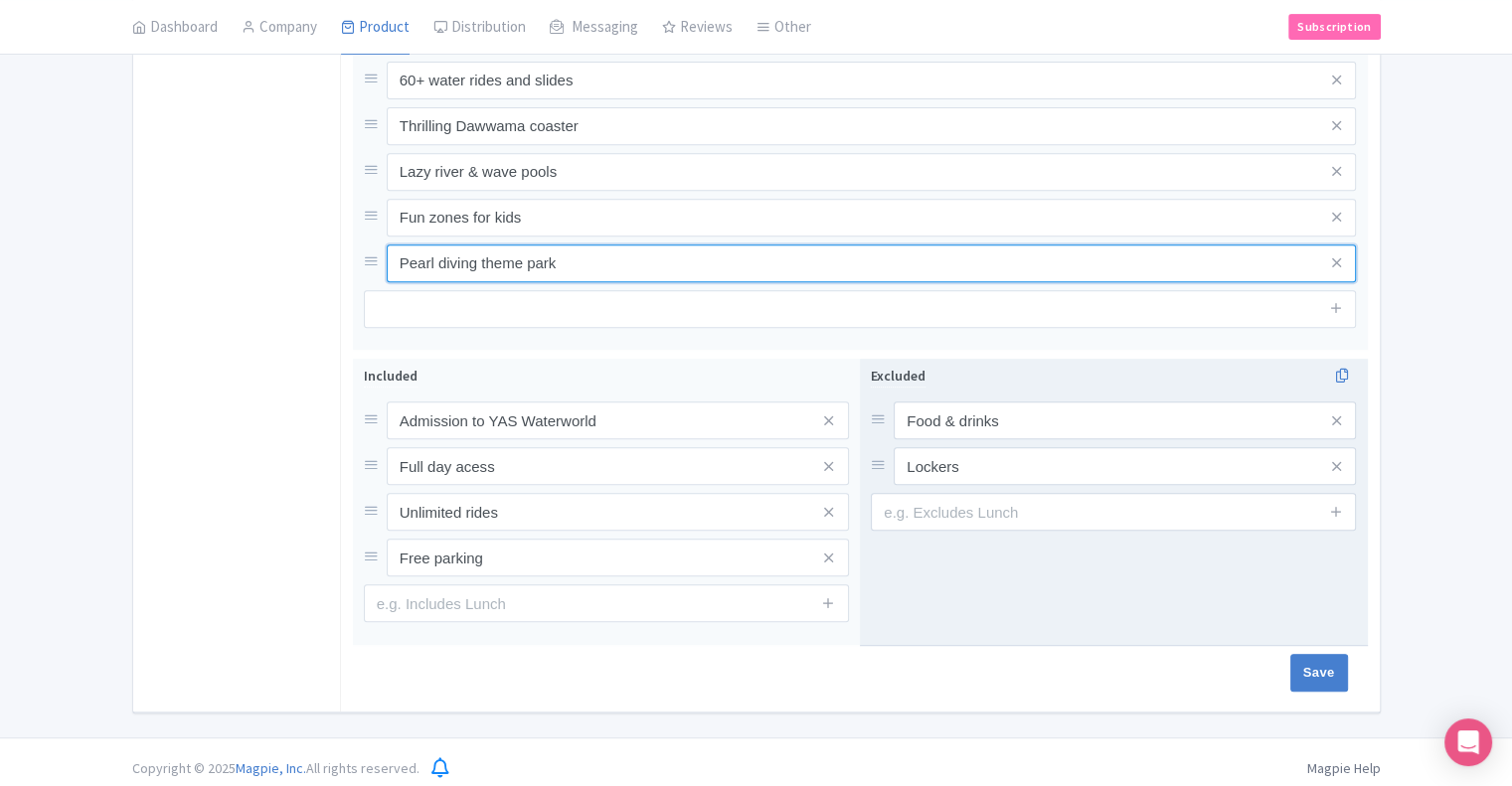 scroll, scrollTop: 829, scrollLeft: 0, axis: vertical 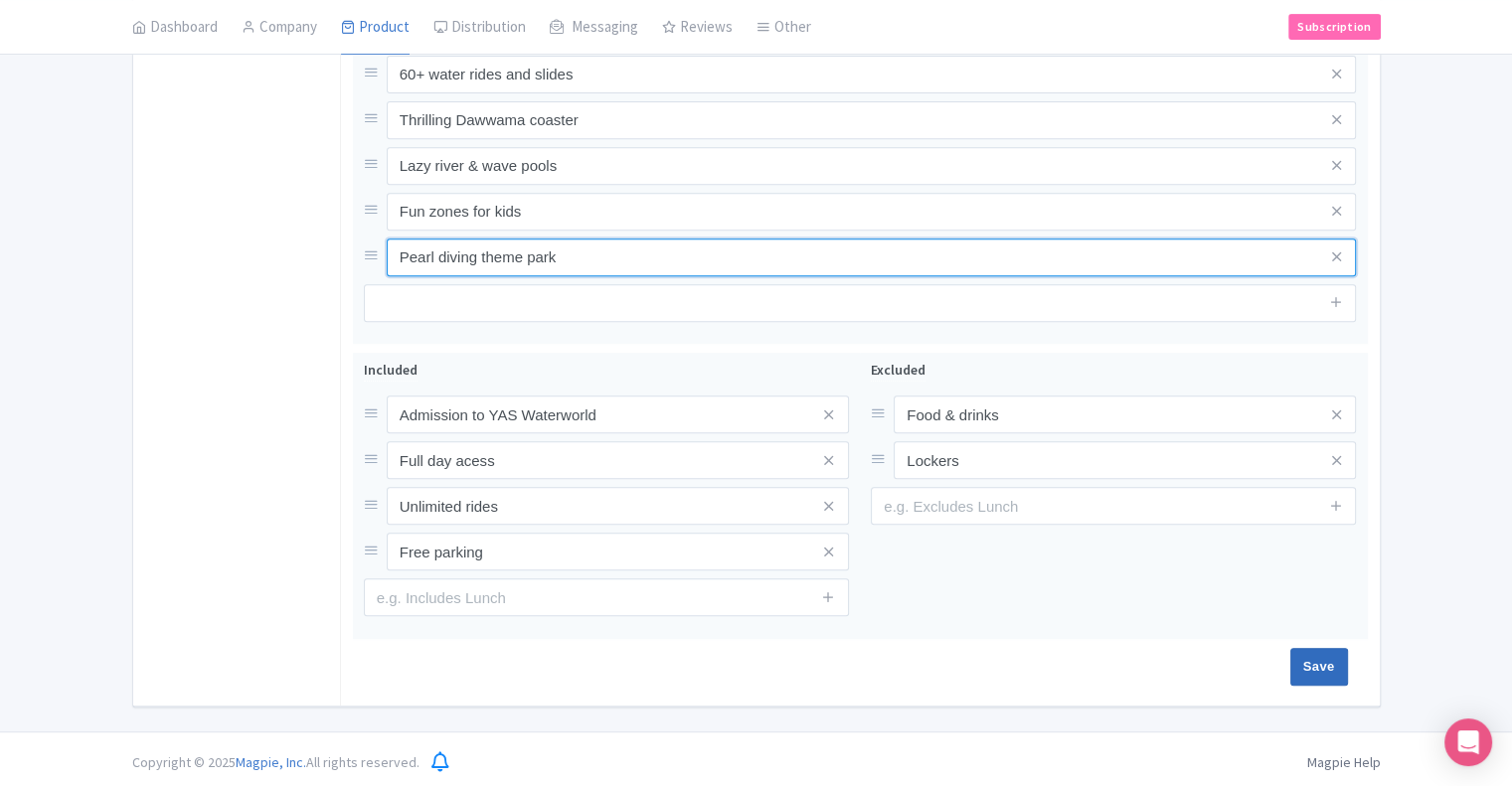 type on "Pearl diving theme park" 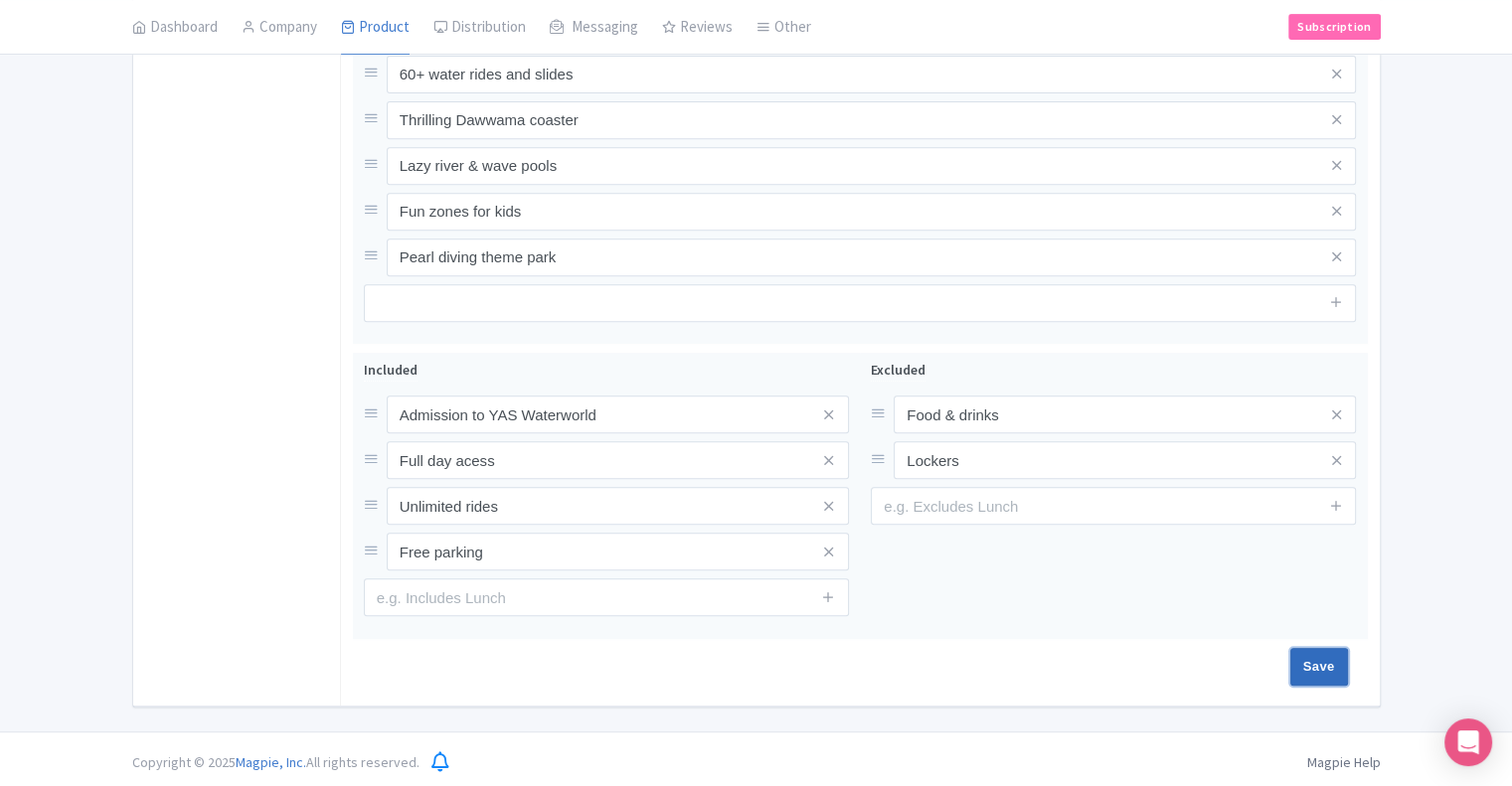 click on "Save" at bounding box center [1319, 667] 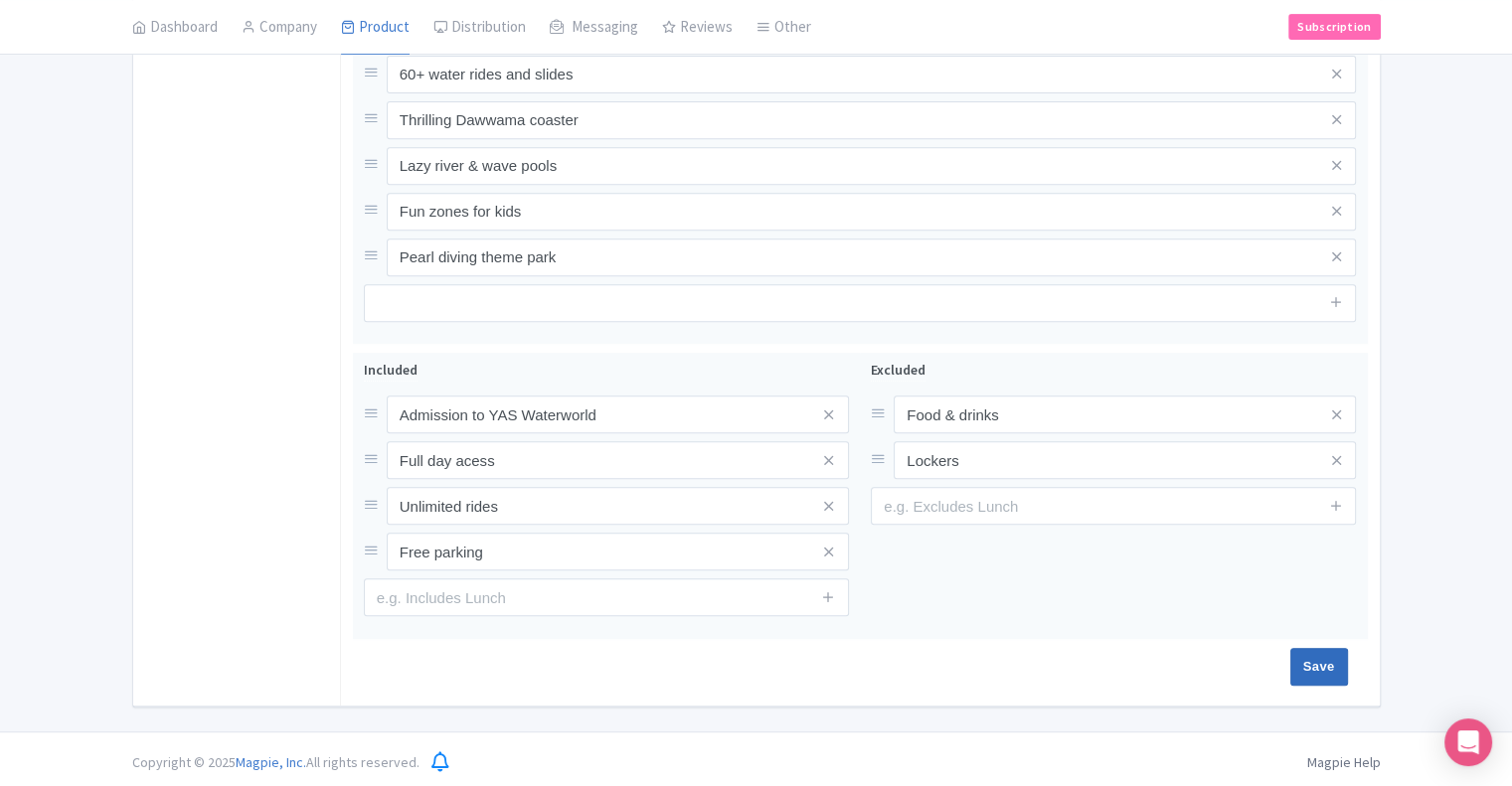 type on "Saving..." 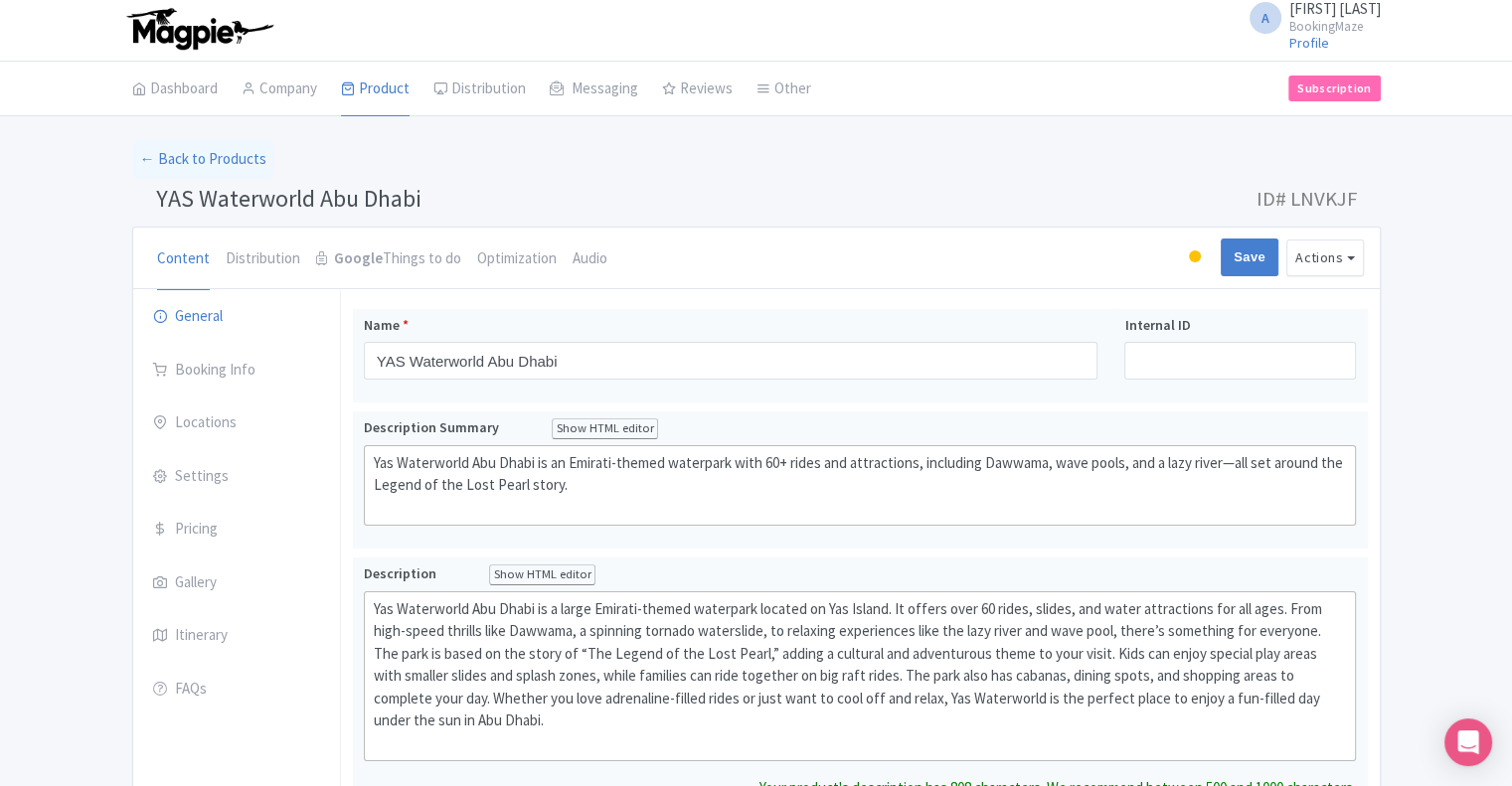 scroll, scrollTop: 0, scrollLeft: 0, axis: both 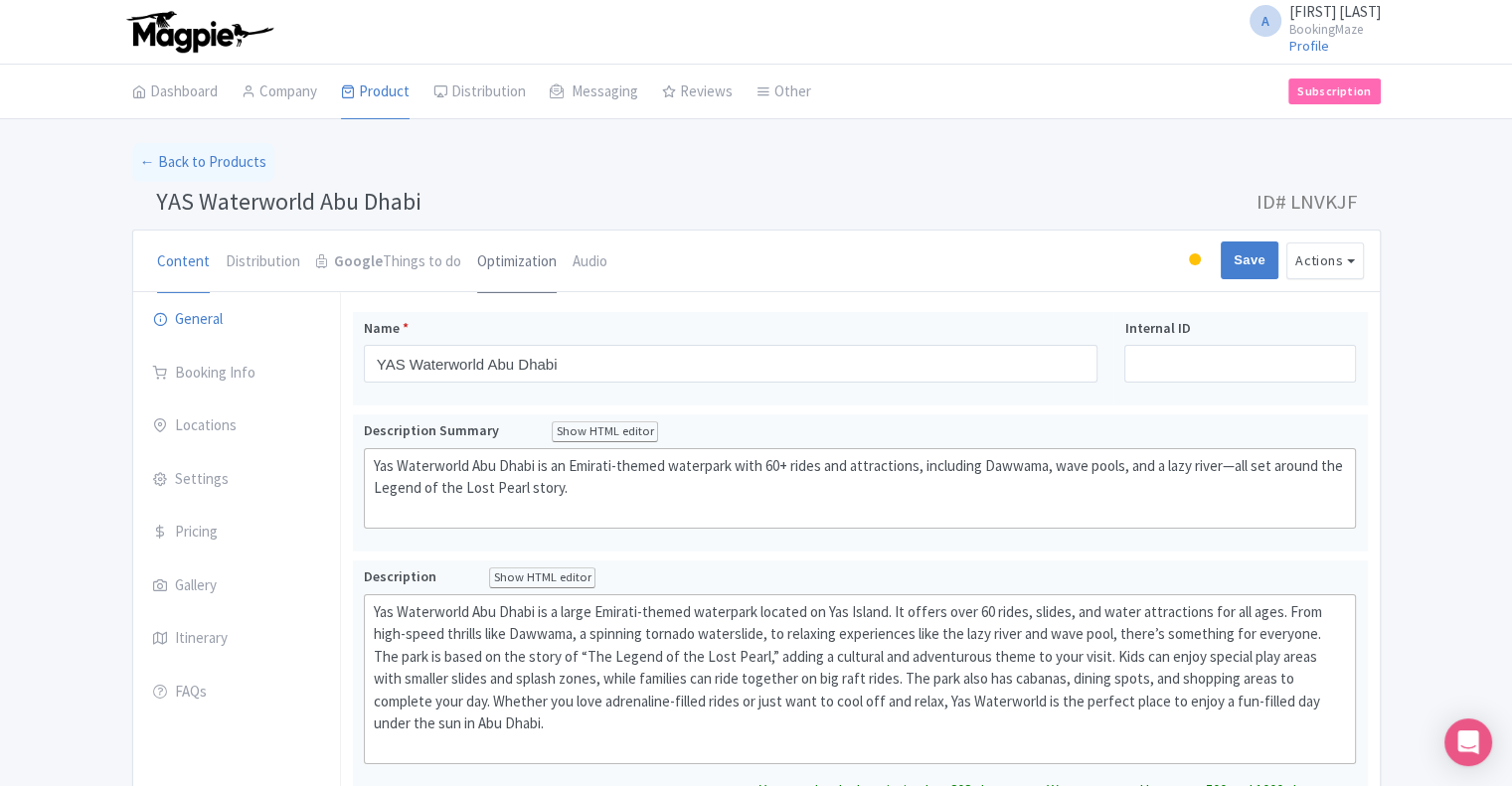 click on "Optimization" at bounding box center (517, 262) 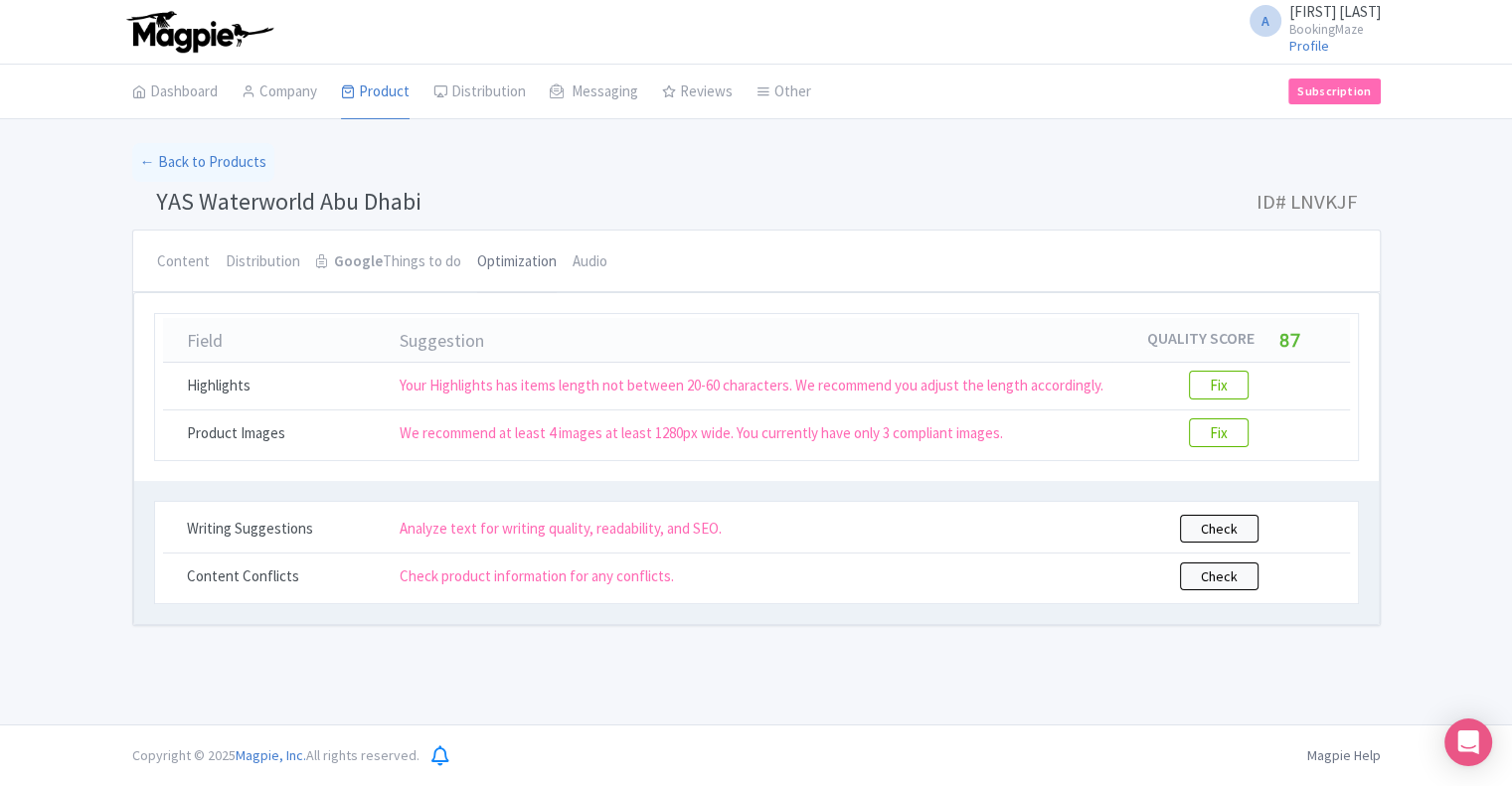 click on "Optimization" at bounding box center [517, 262] 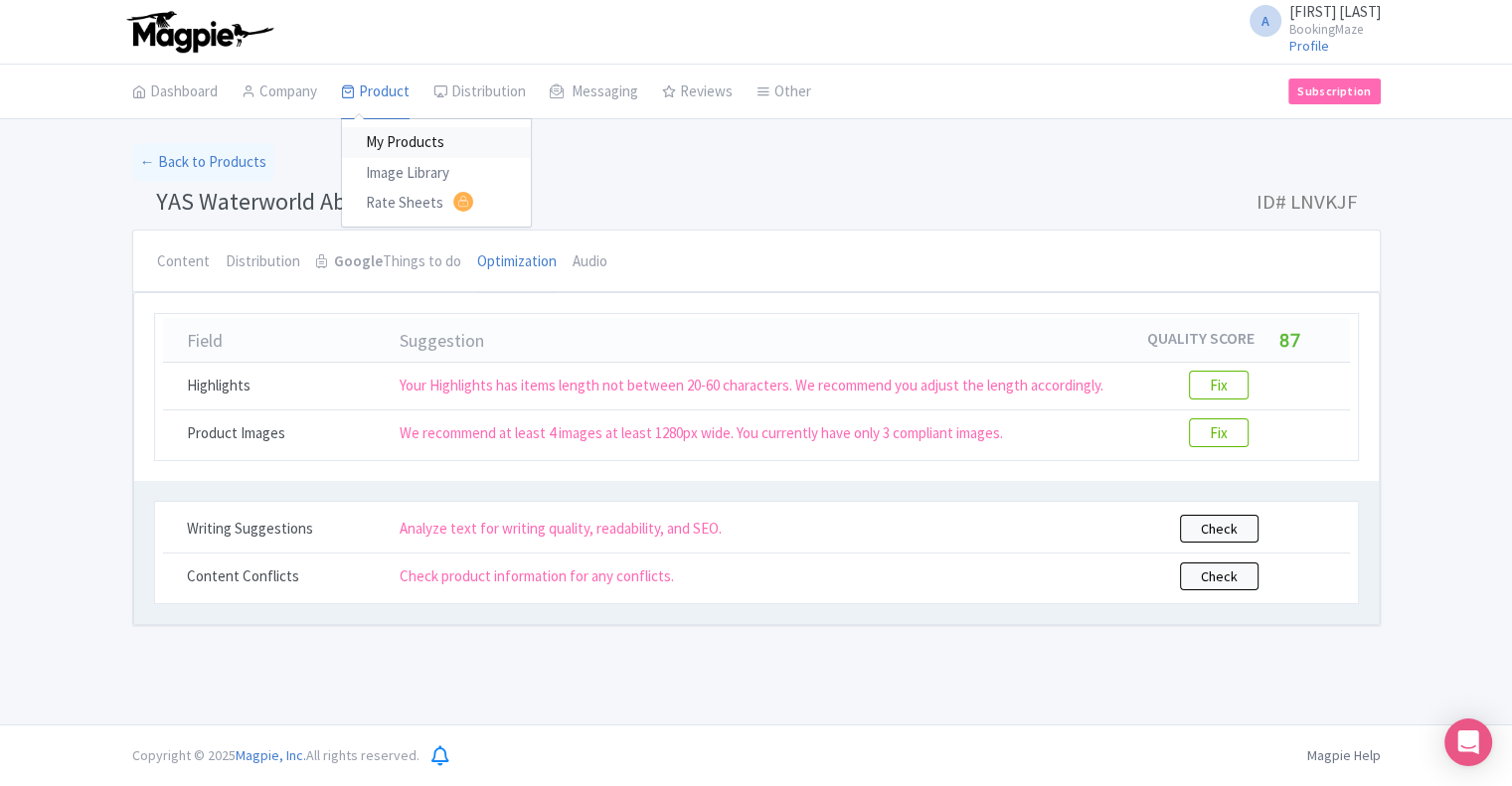 click on "My Products" at bounding box center [436, 142] 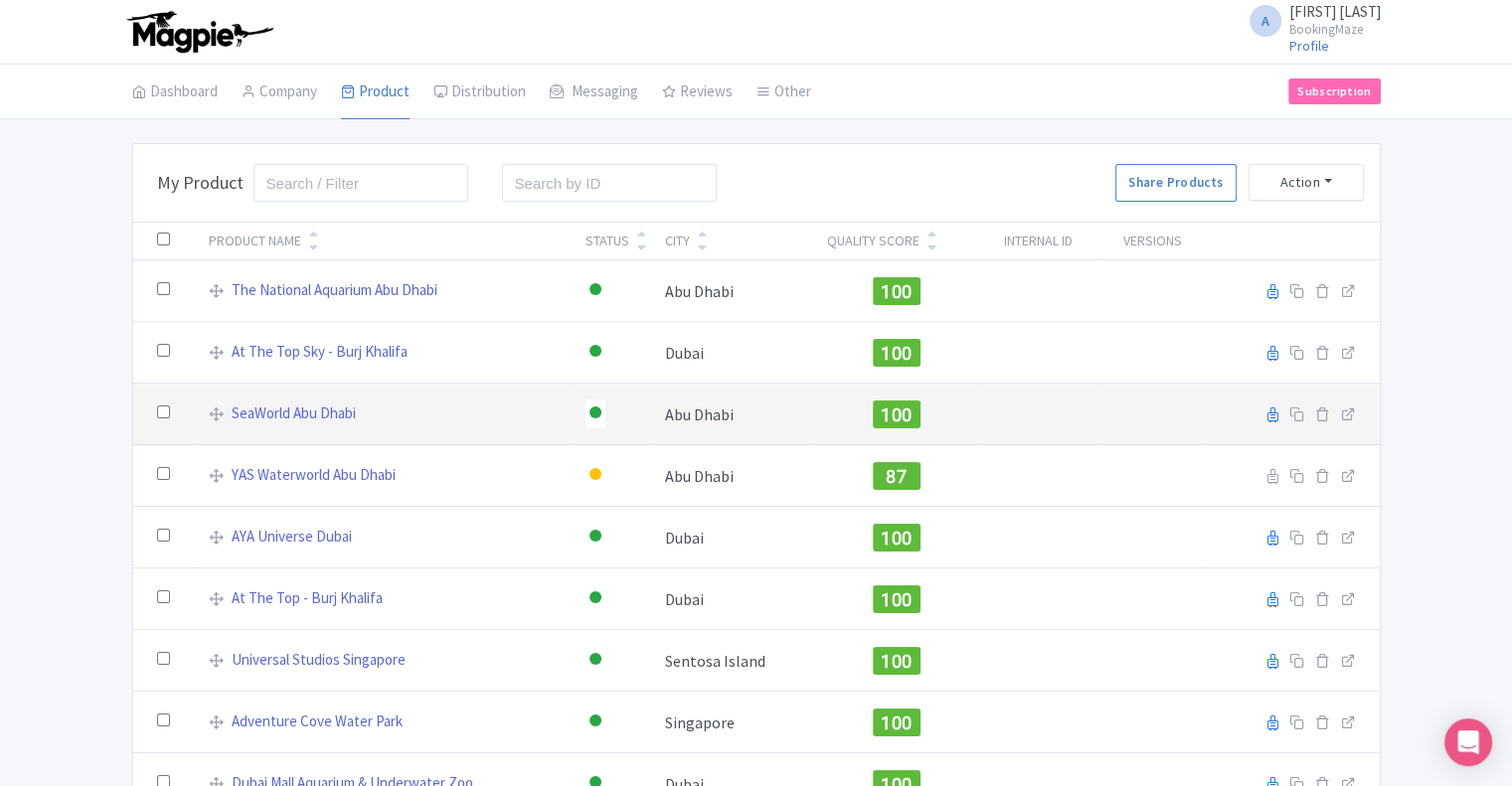 scroll, scrollTop: 99, scrollLeft: 0, axis: vertical 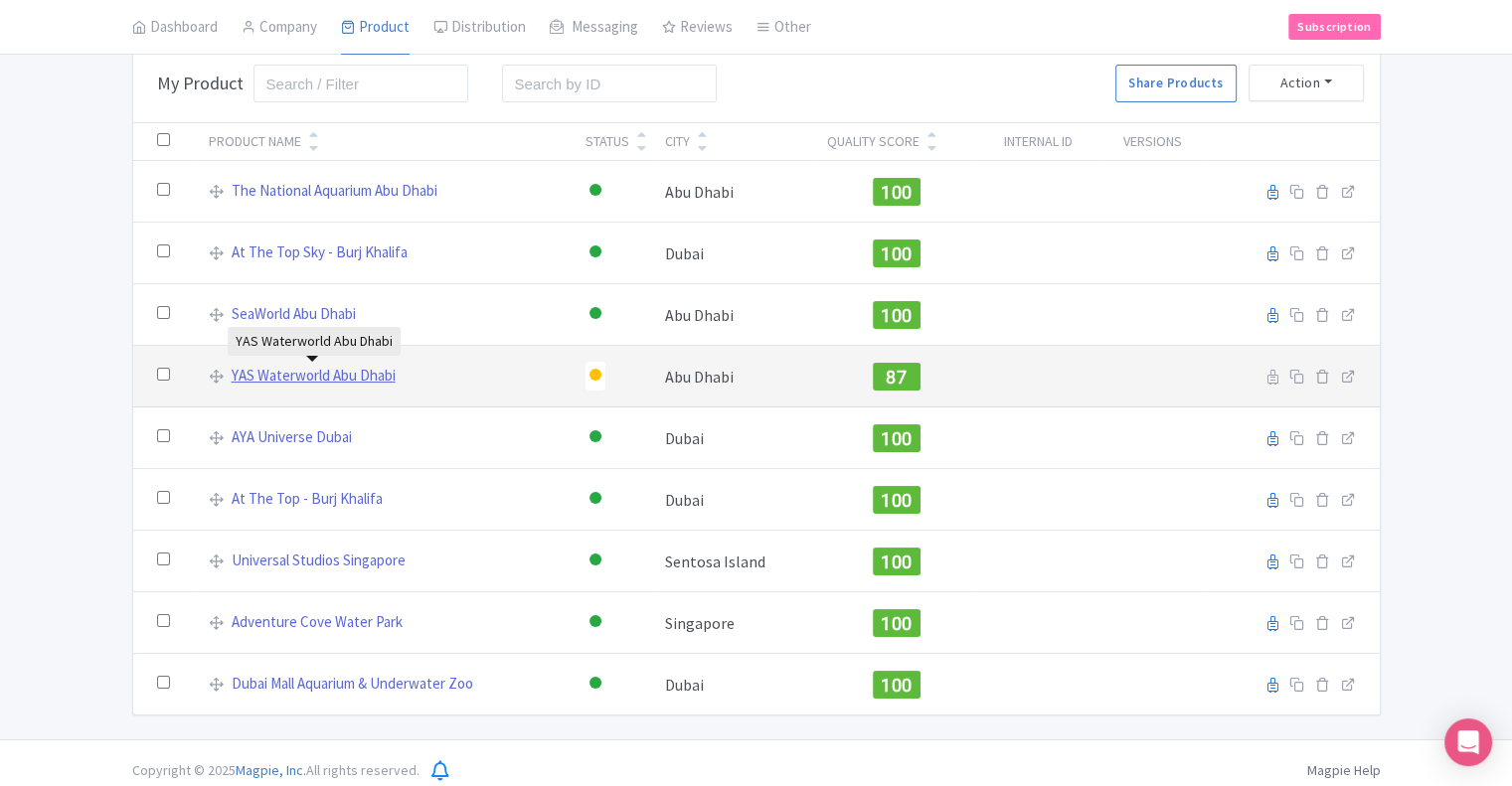 click on "YAS Waterworld Abu Dhabi" at bounding box center (313, 376) 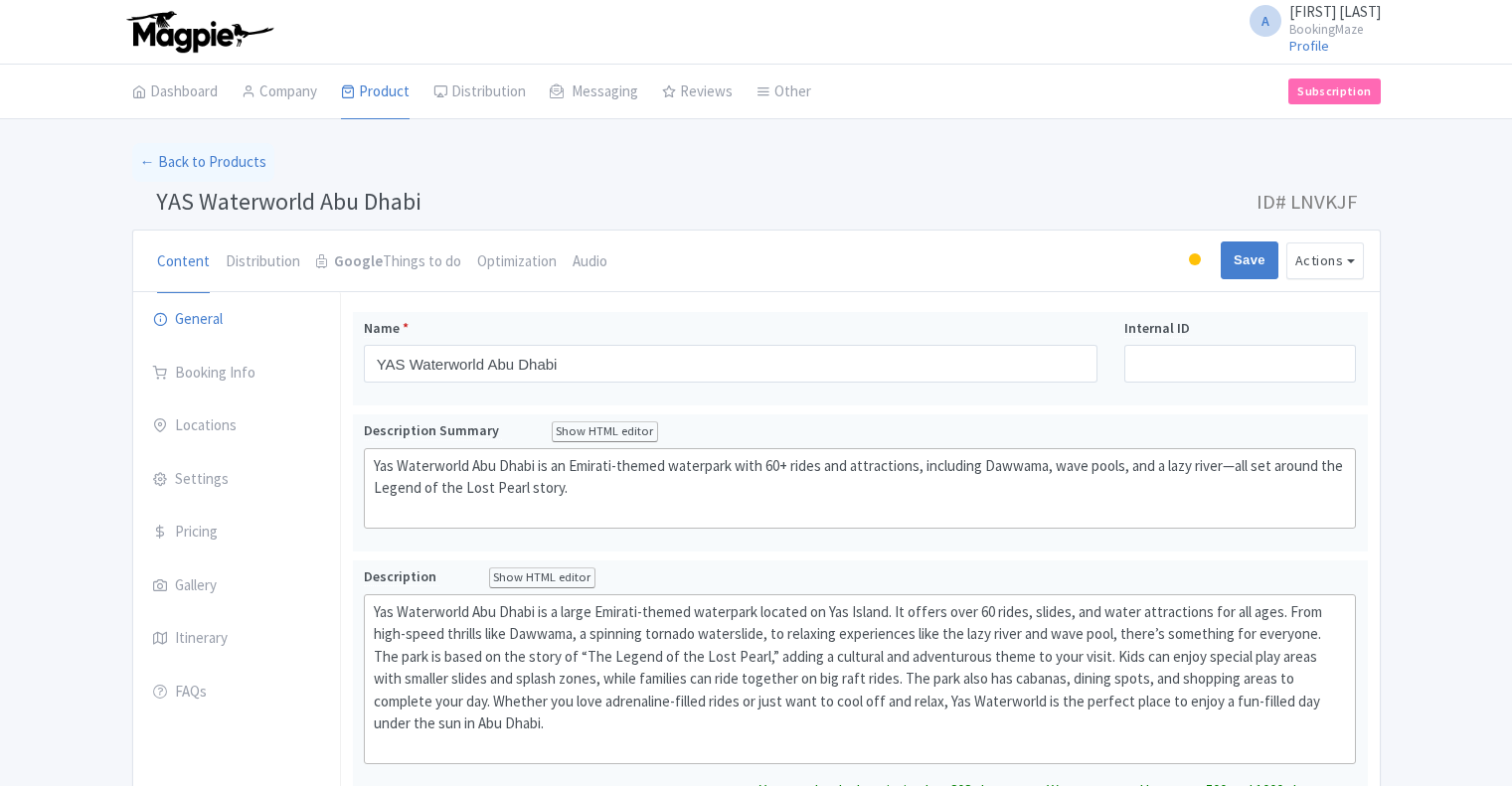 scroll, scrollTop: 0, scrollLeft: 0, axis: both 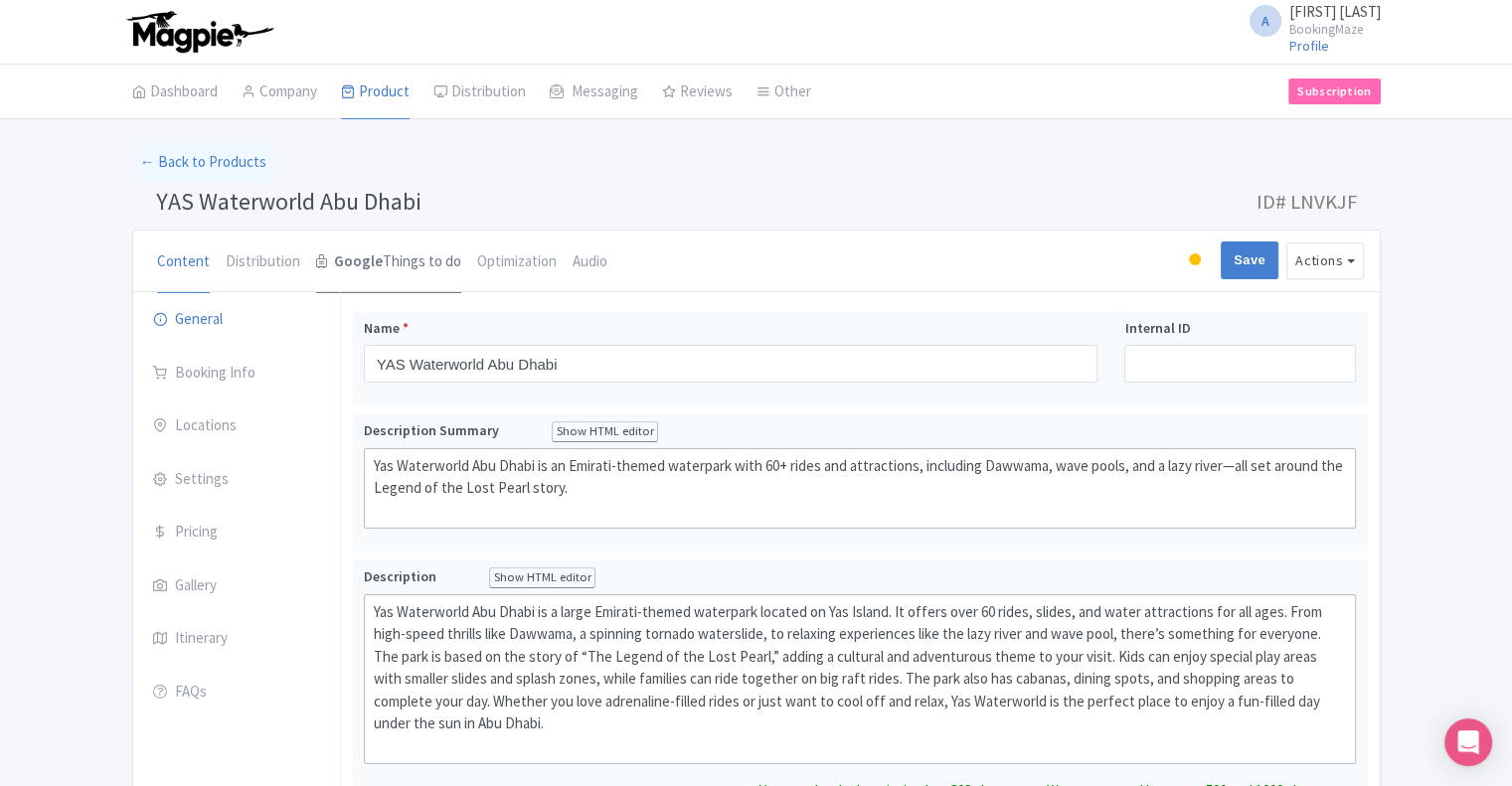 click on "Google  Things to do" at bounding box center [389, 262] 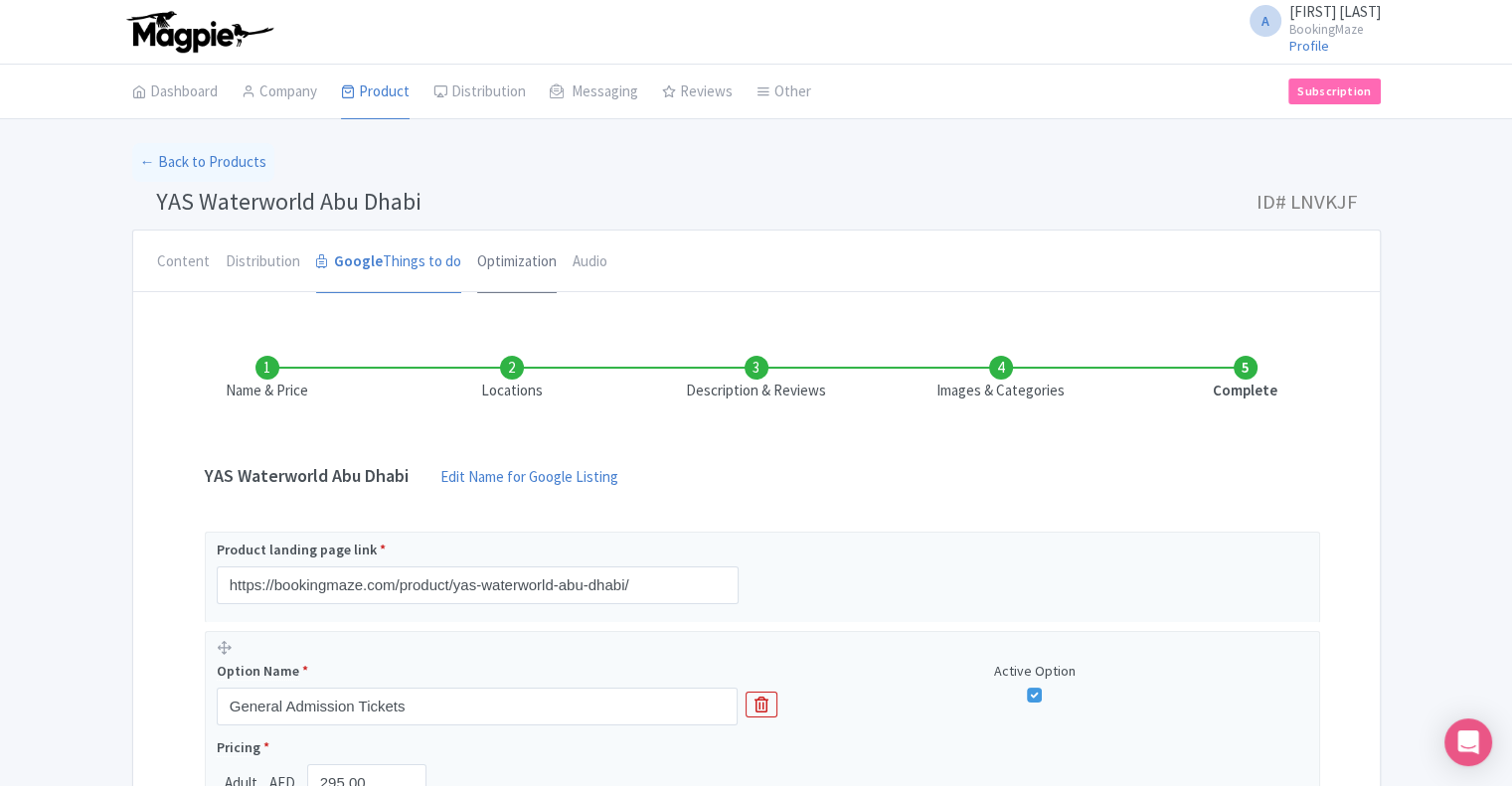 click on "Optimization" at bounding box center (517, 262) 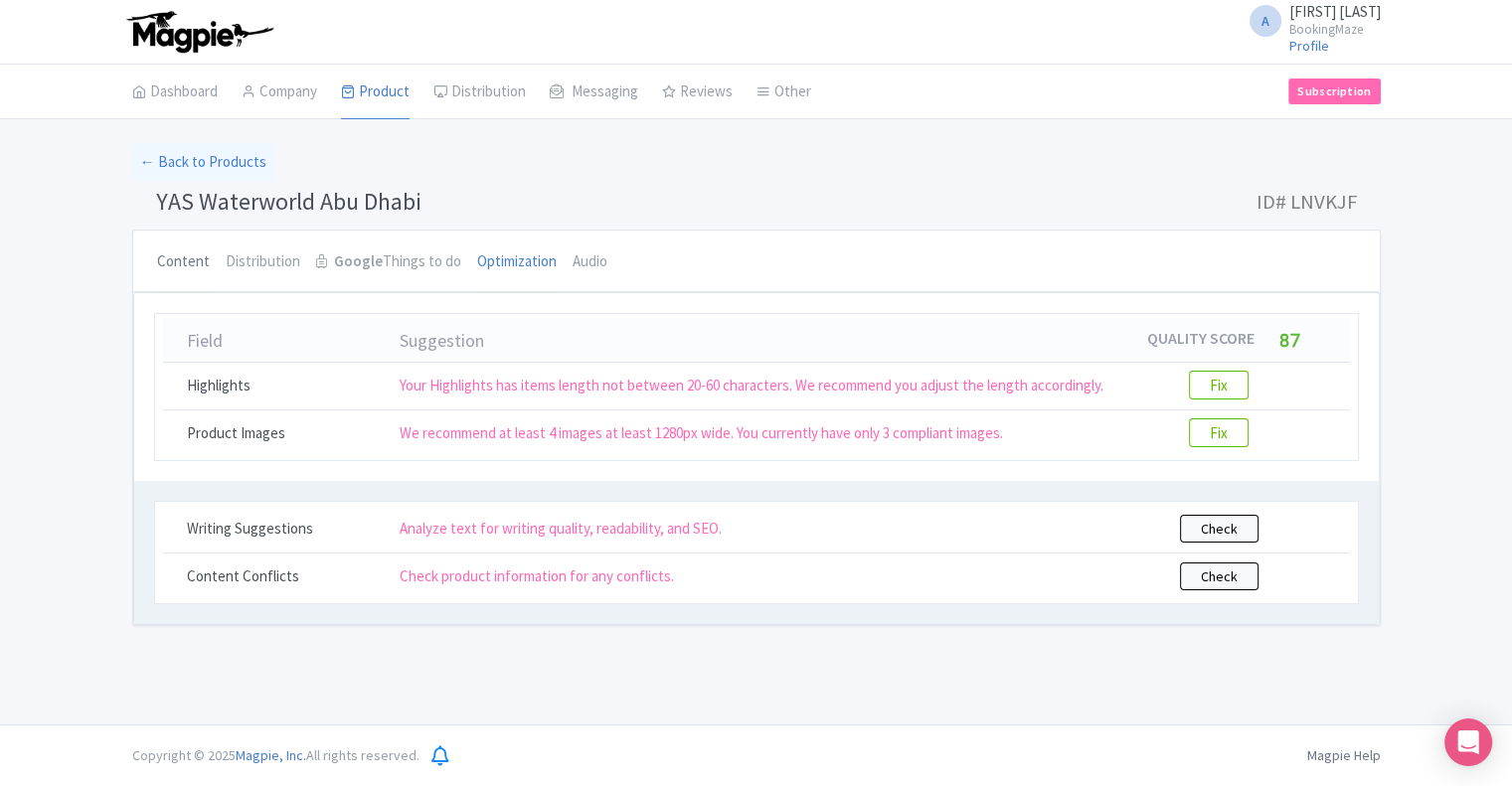 click on "Content" at bounding box center [183, 262] 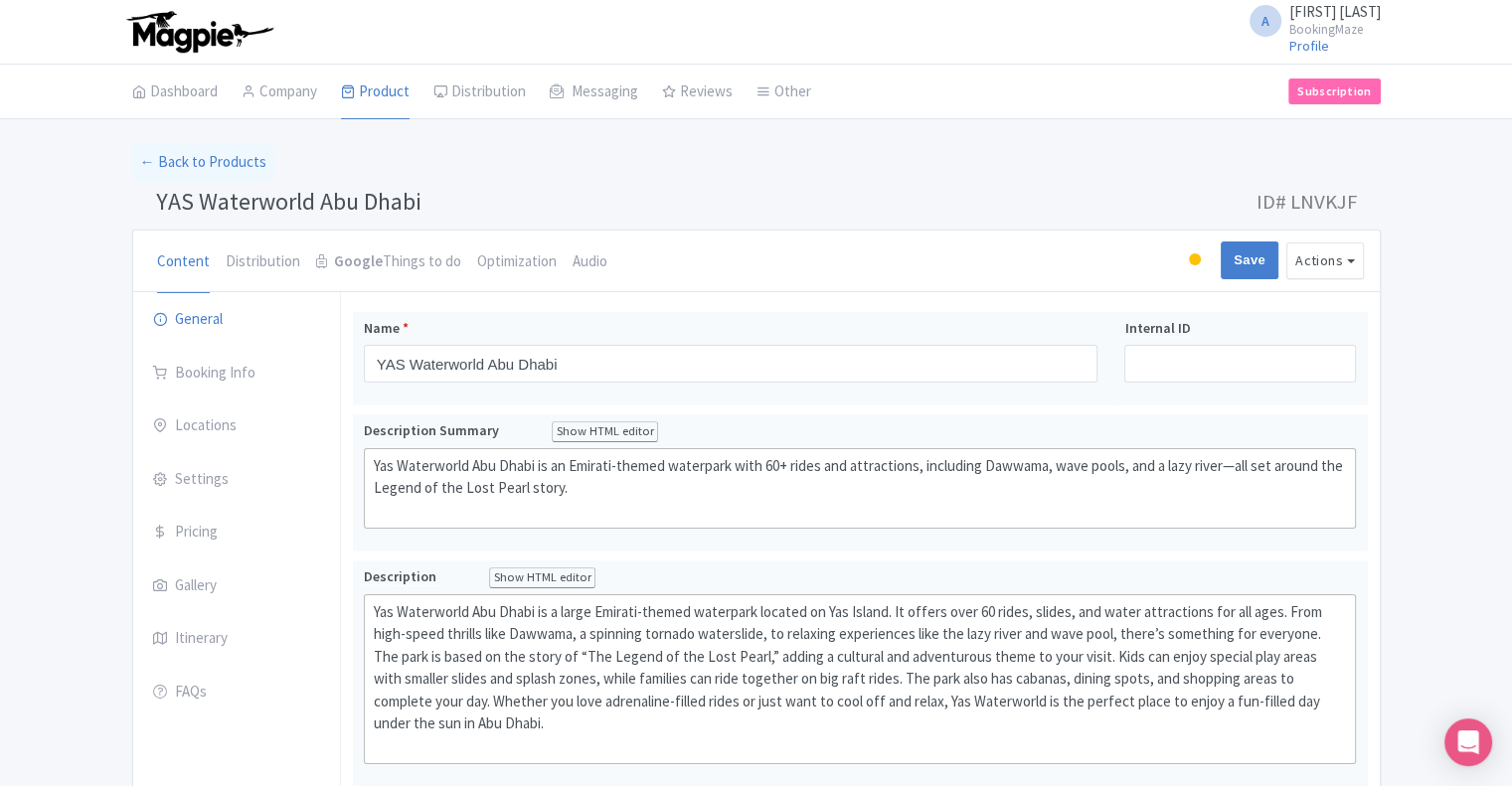 scroll, scrollTop: 397, scrollLeft: 0, axis: vertical 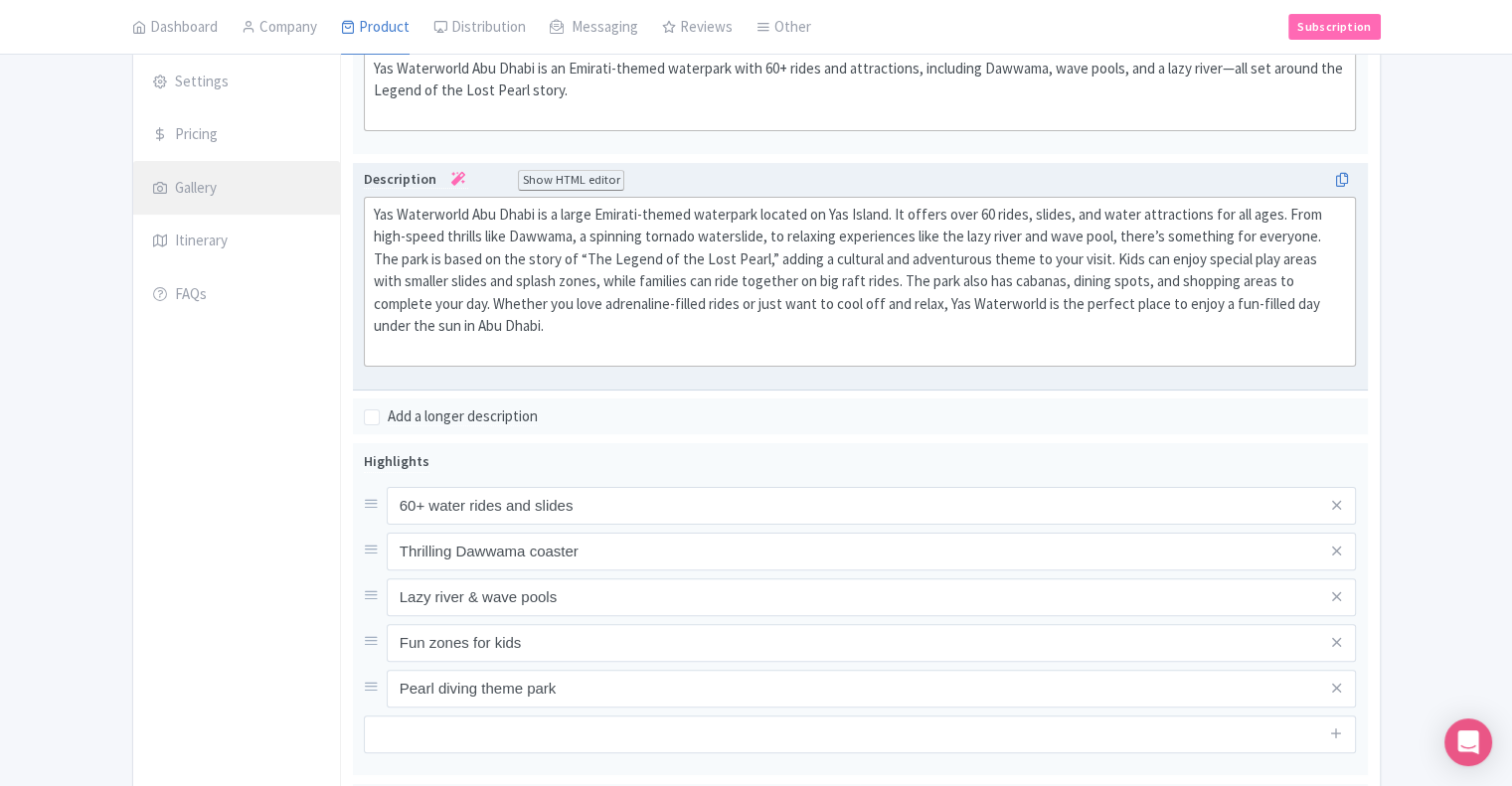 drag, startPoint x: 191, startPoint y: 181, endPoint x: 747, endPoint y: 305, distance: 569.65955 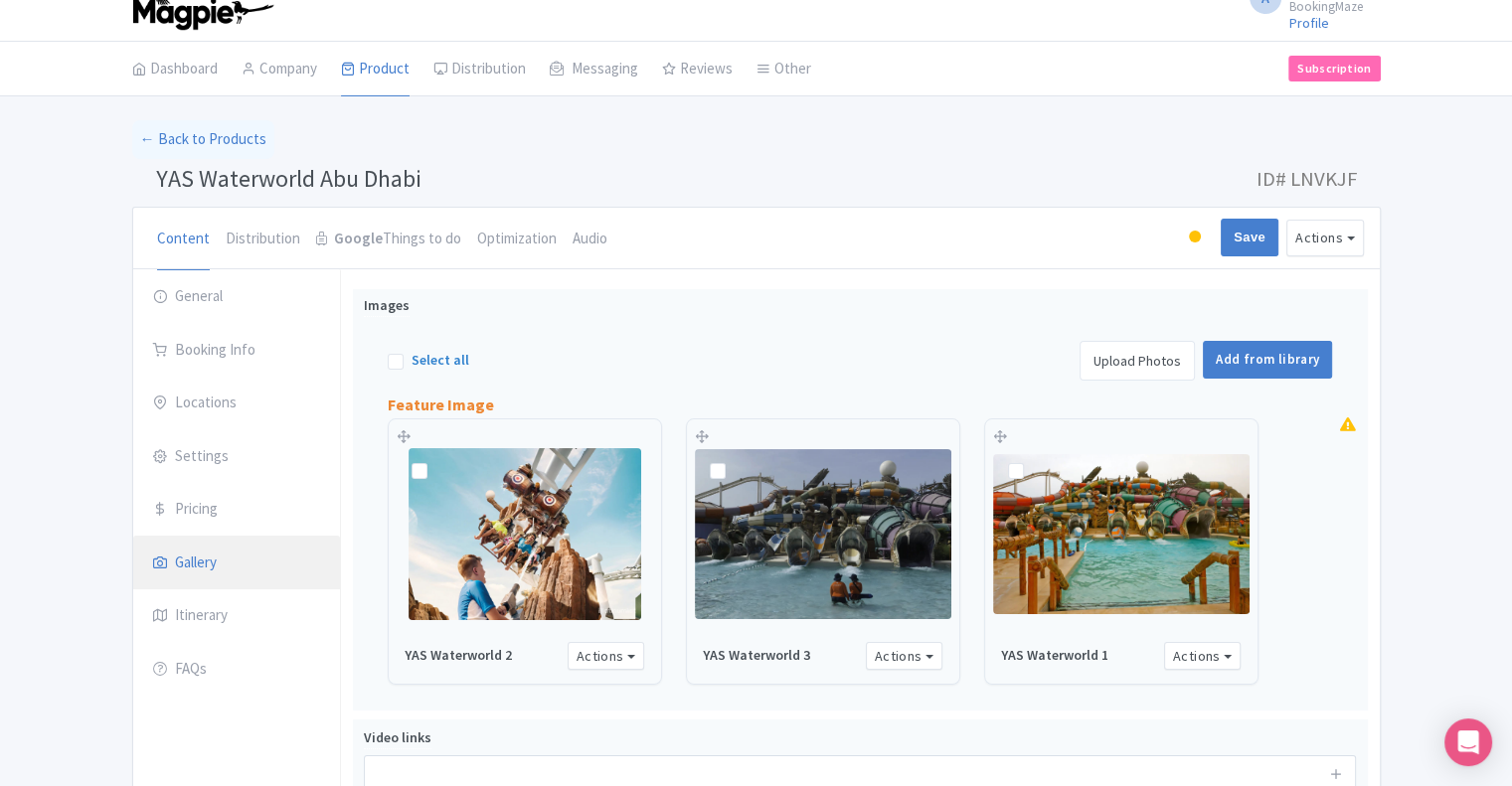 scroll, scrollTop: 201, scrollLeft: 0, axis: vertical 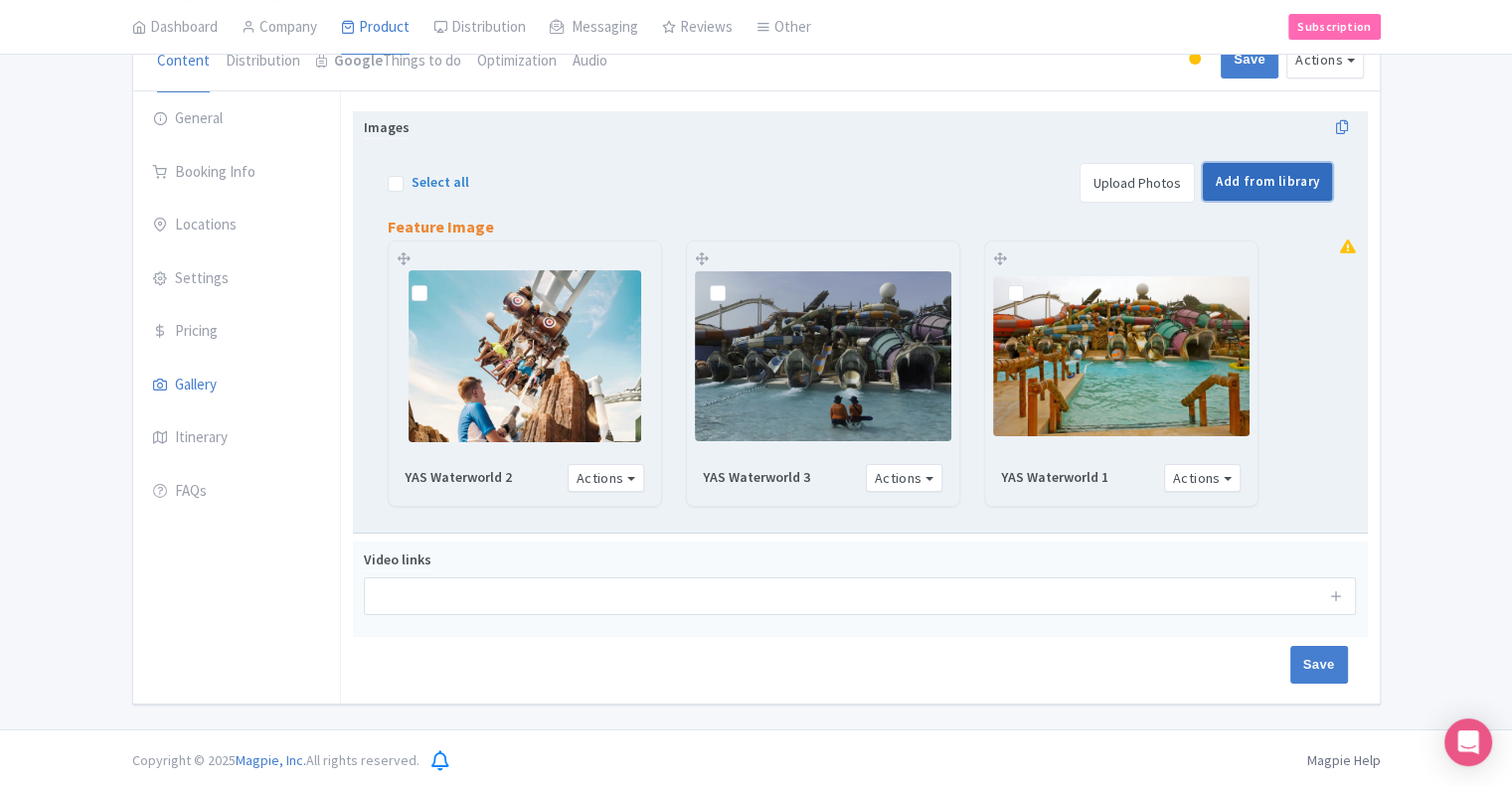 click on "Add from library" at bounding box center (1267, 182) 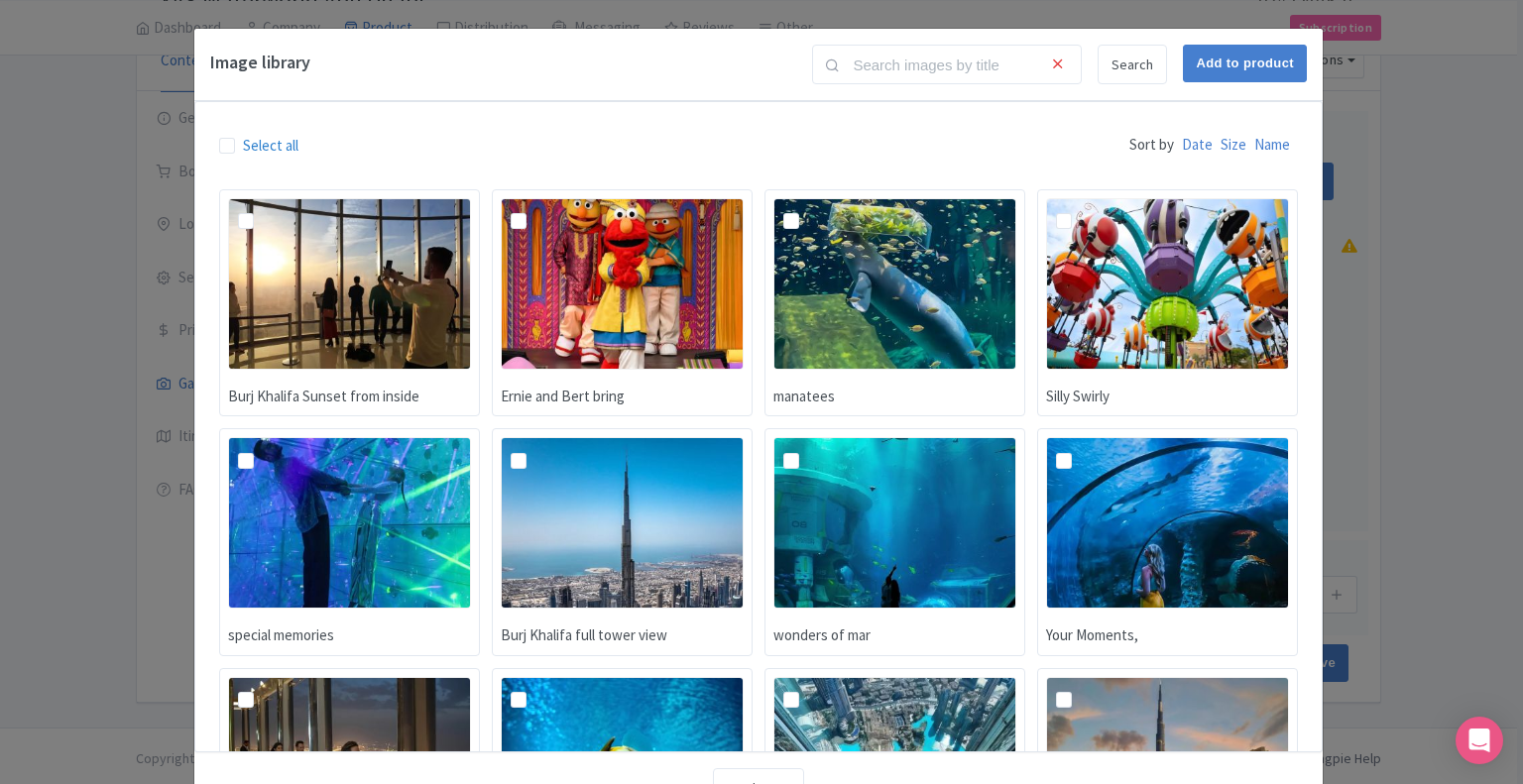 click on "Image library
Search
Add to product
Select all
Sort by
Date
Size
Name
Burj Khalifa Sunset from inside
Ernie and Bert bring
manatees
Silly Swirly
special memories
Burj Khalifa full tower view
wonders of mar
Your Moments,
Burj Khalifa Observatory Night
adventures
Burj Khalifa view from inside copy
Burj Khalifa full view
Loading...
Load more" at bounding box center [762, 392] 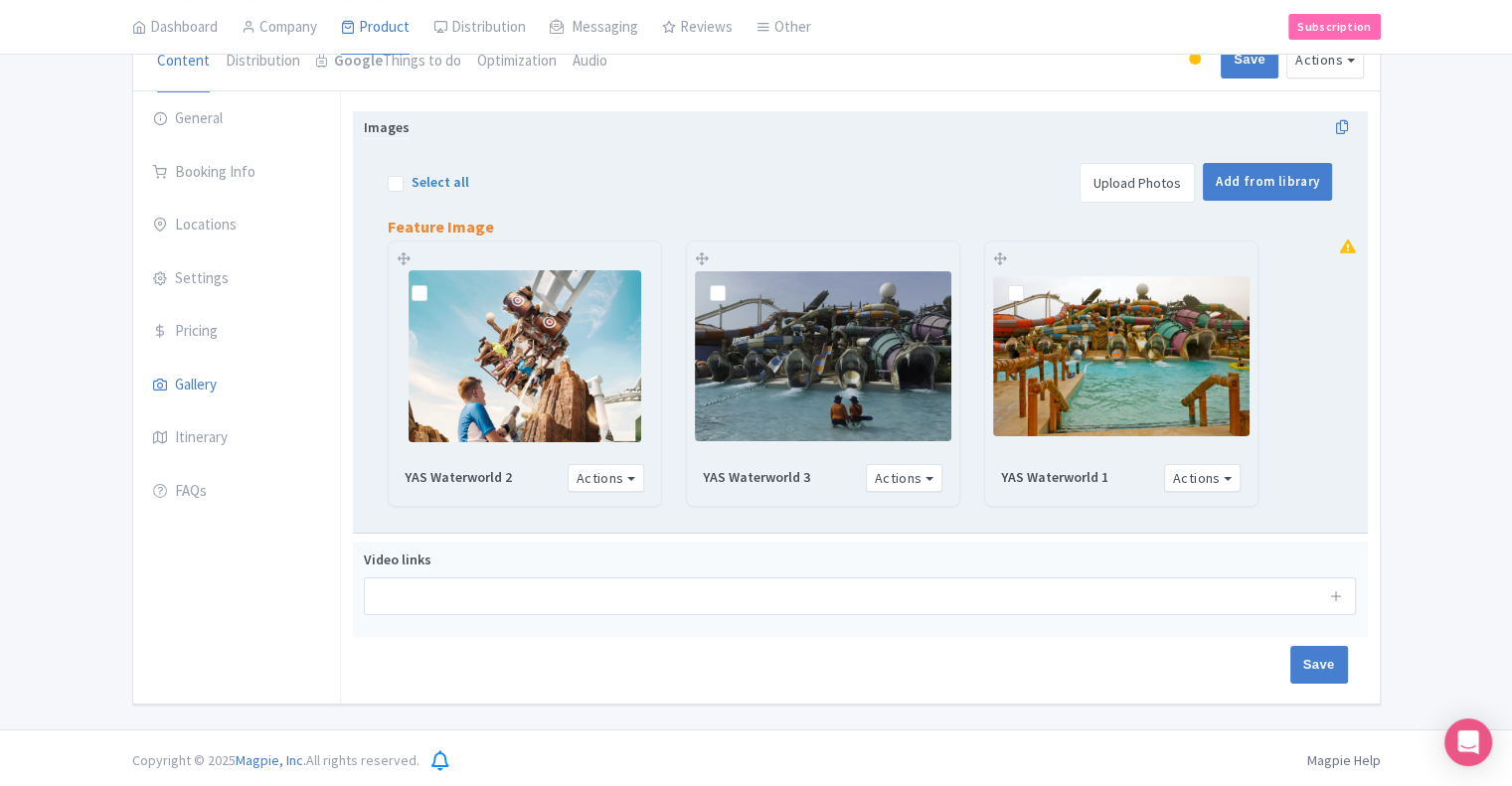 click on "Upload Photos" at bounding box center [1137, 183] 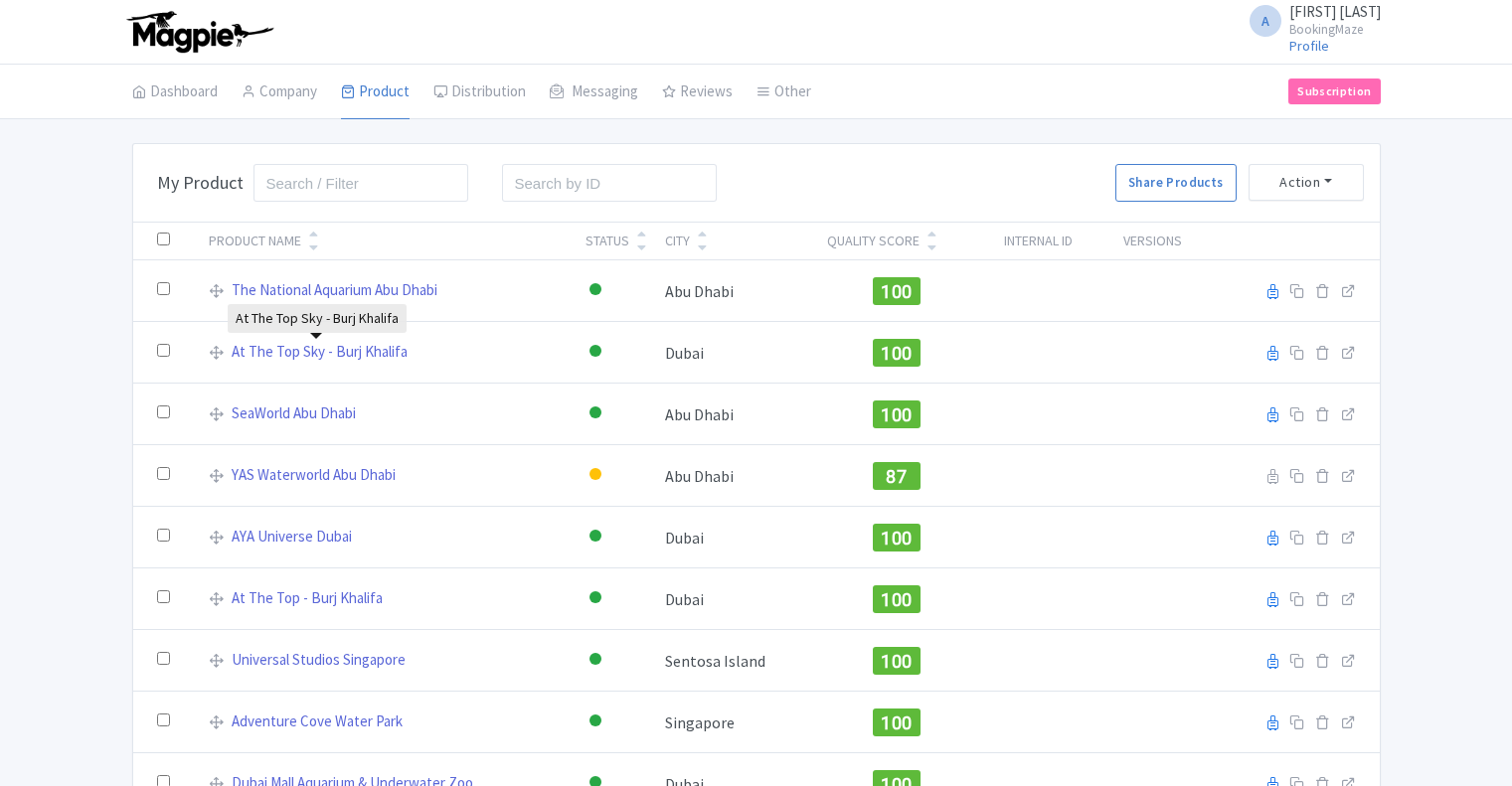 scroll, scrollTop: 0, scrollLeft: 0, axis: both 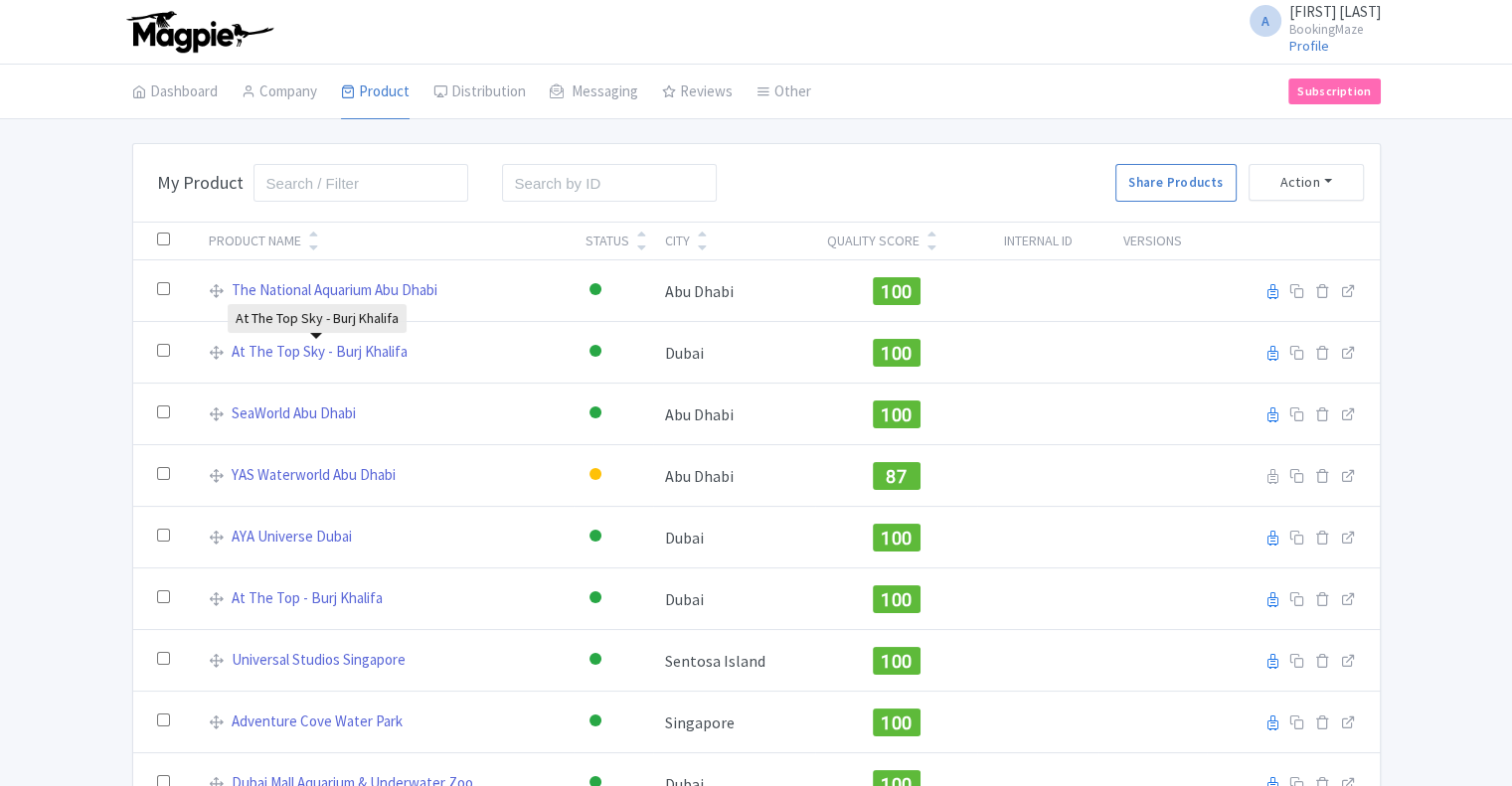 click on "At The Top Sky - Burj Khalifa" at bounding box center [319, 352] 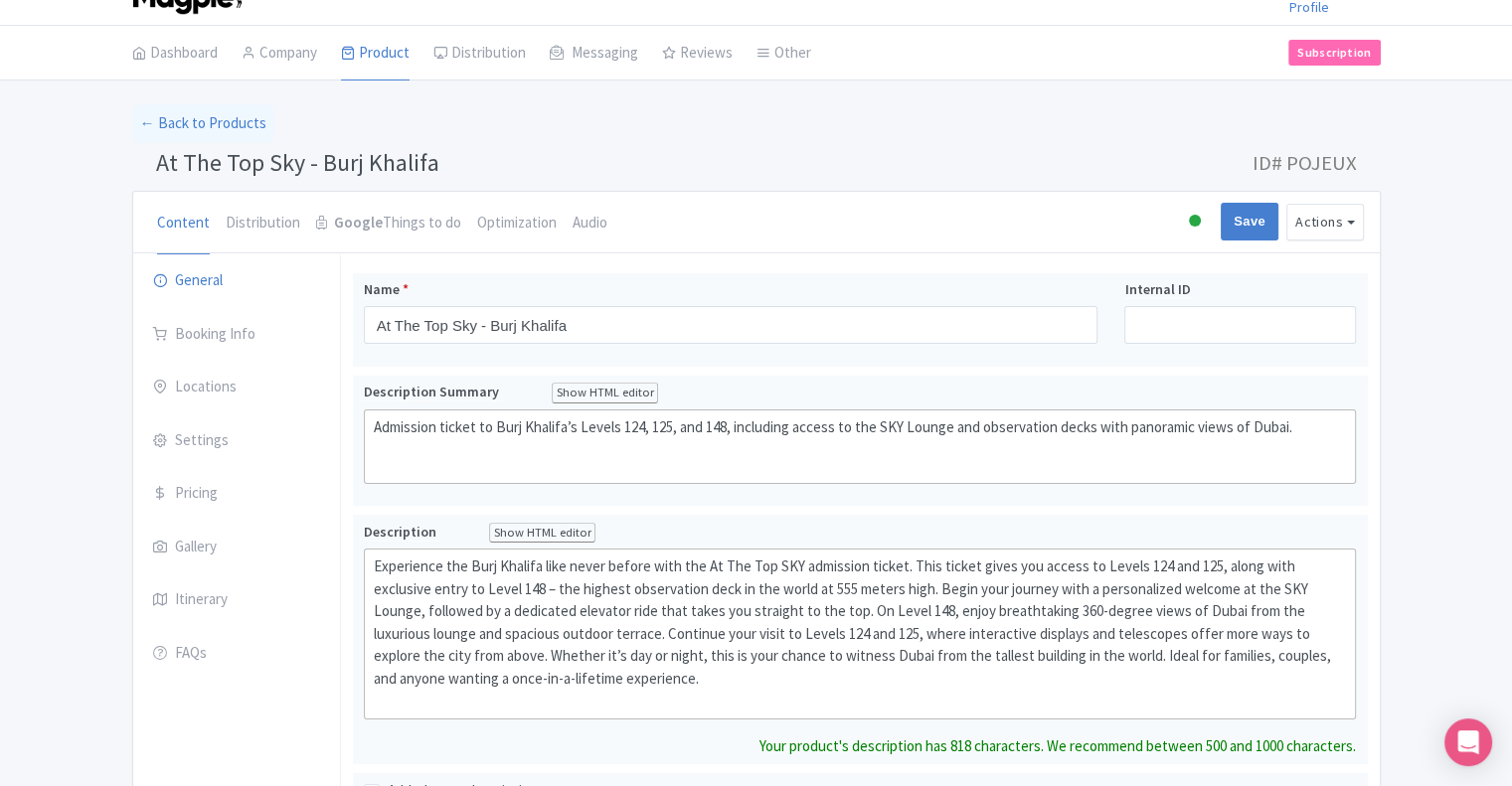 scroll, scrollTop: 0, scrollLeft: 0, axis: both 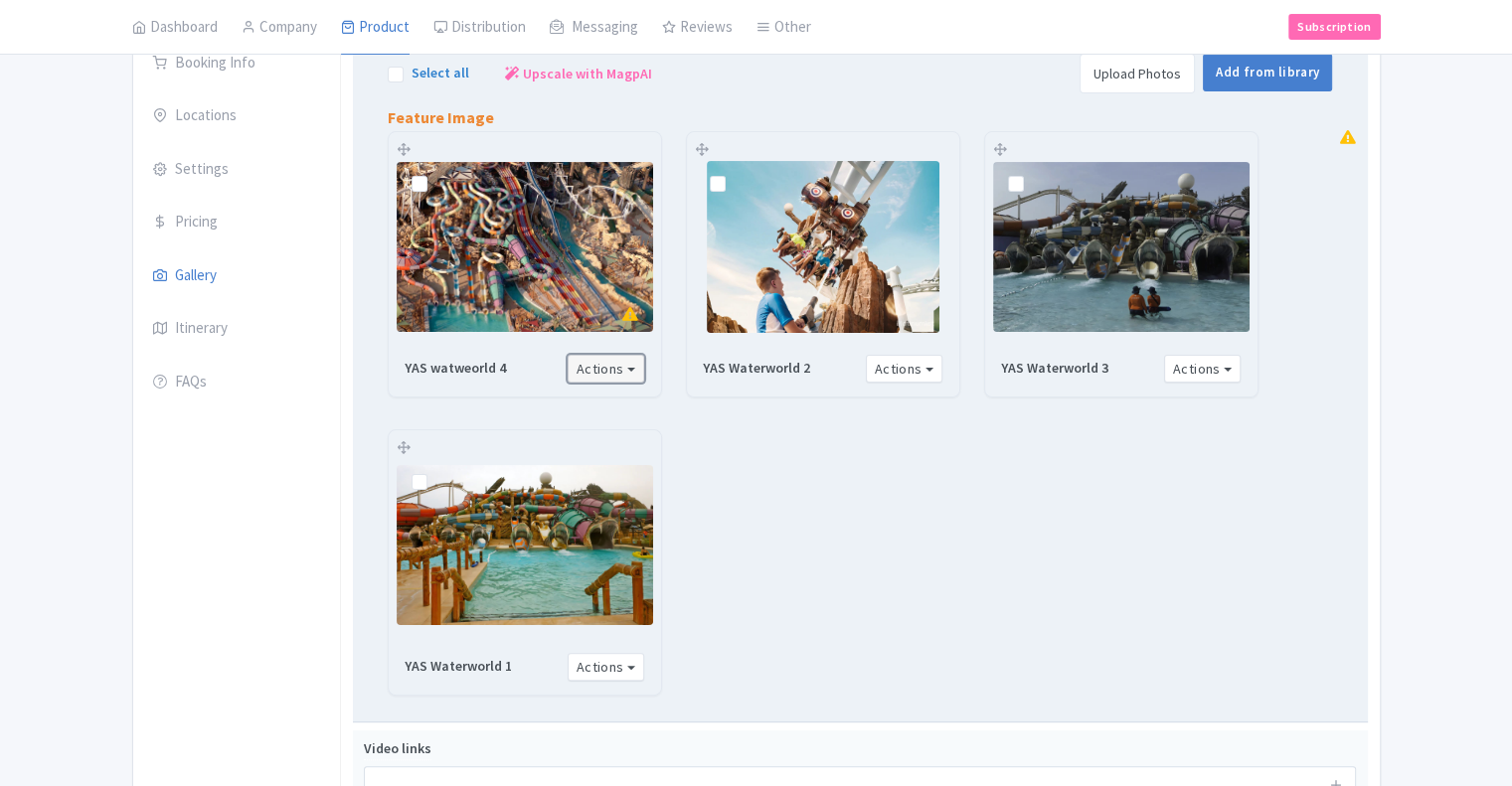 click on "Actions" at bounding box center (606, 369) 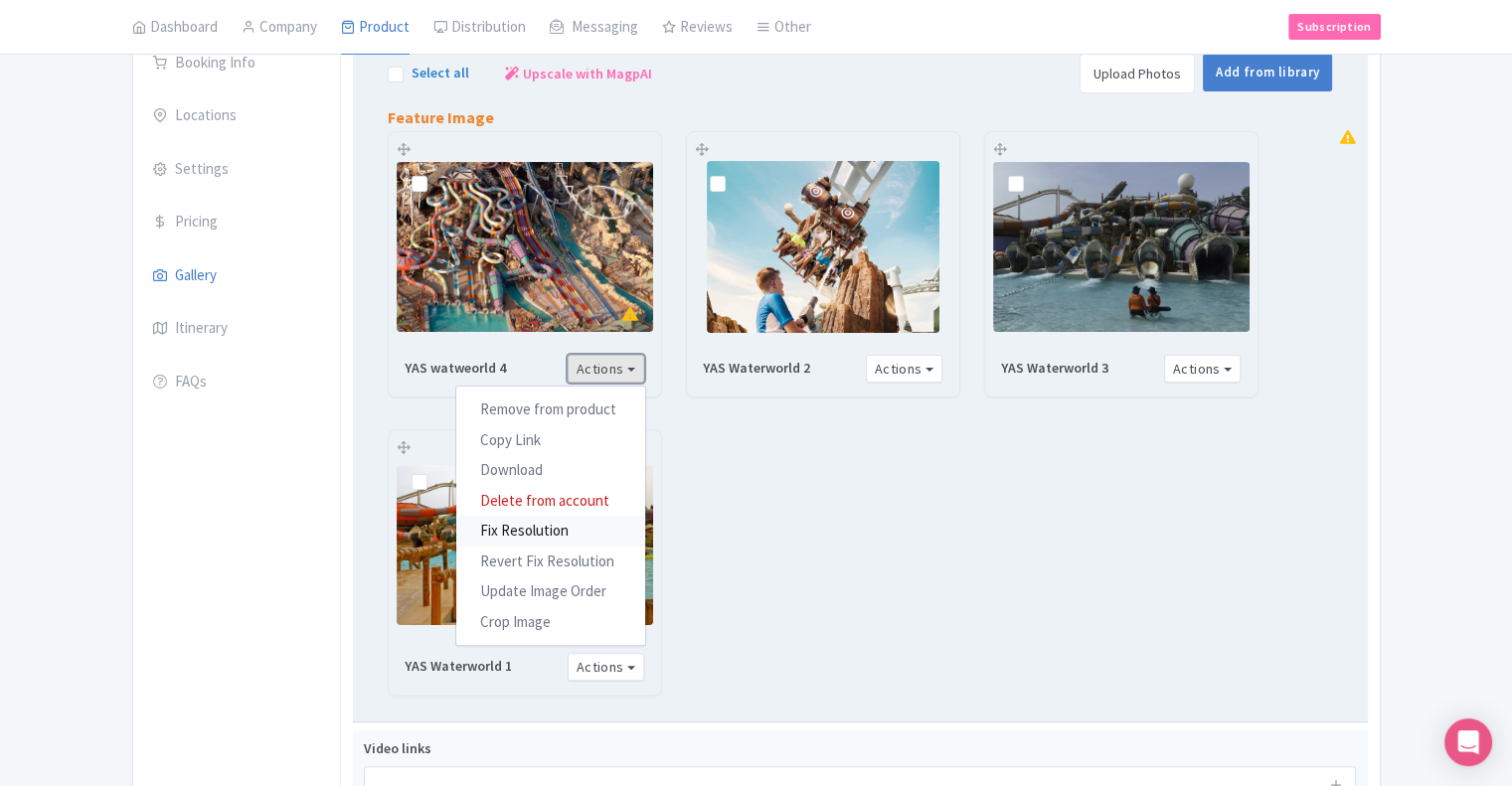 click on "Fix Resolution" at bounding box center (551, 531) 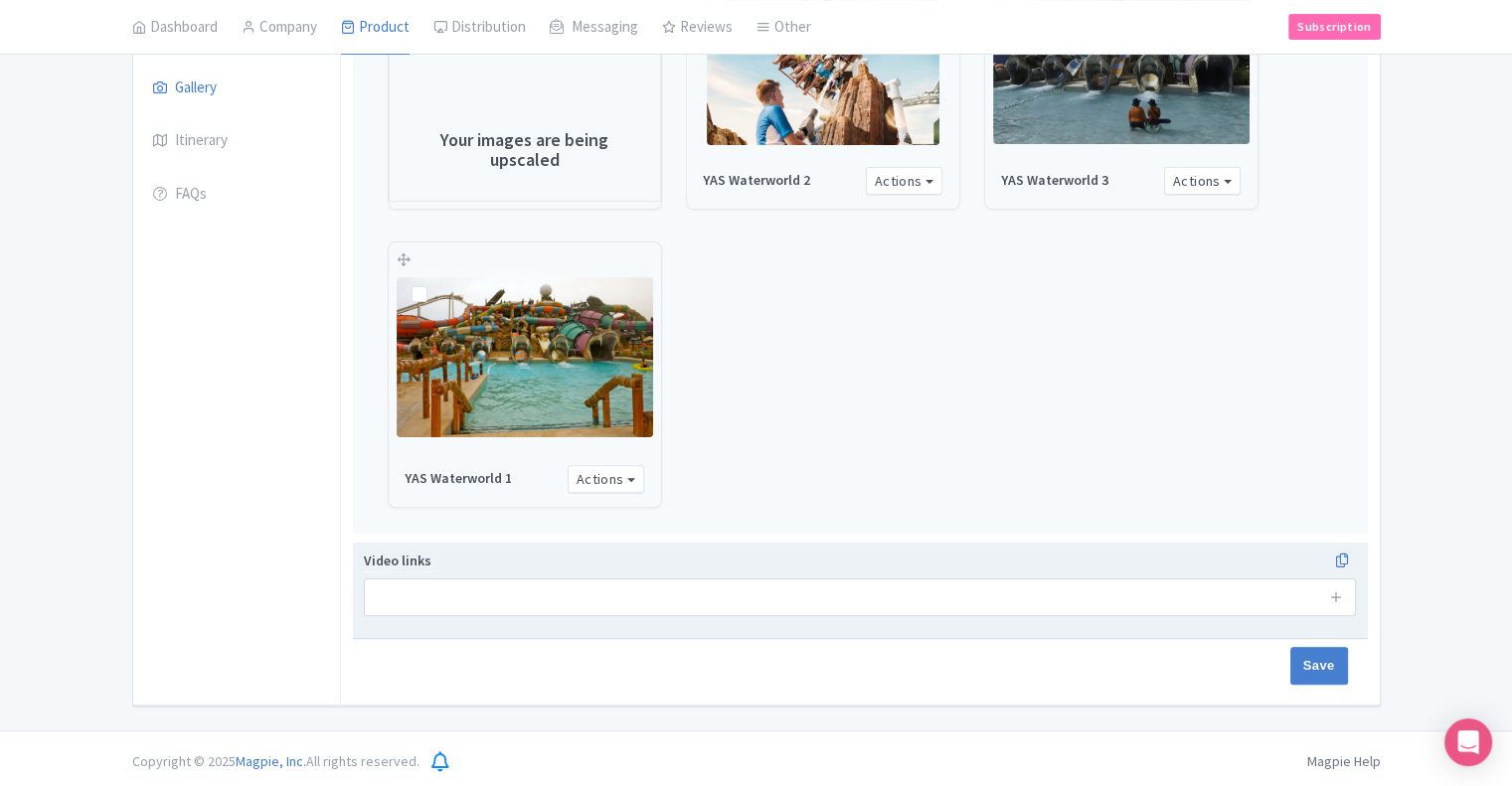 scroll, scrollTop: 499, scrollLeft: 0, axis: vertical 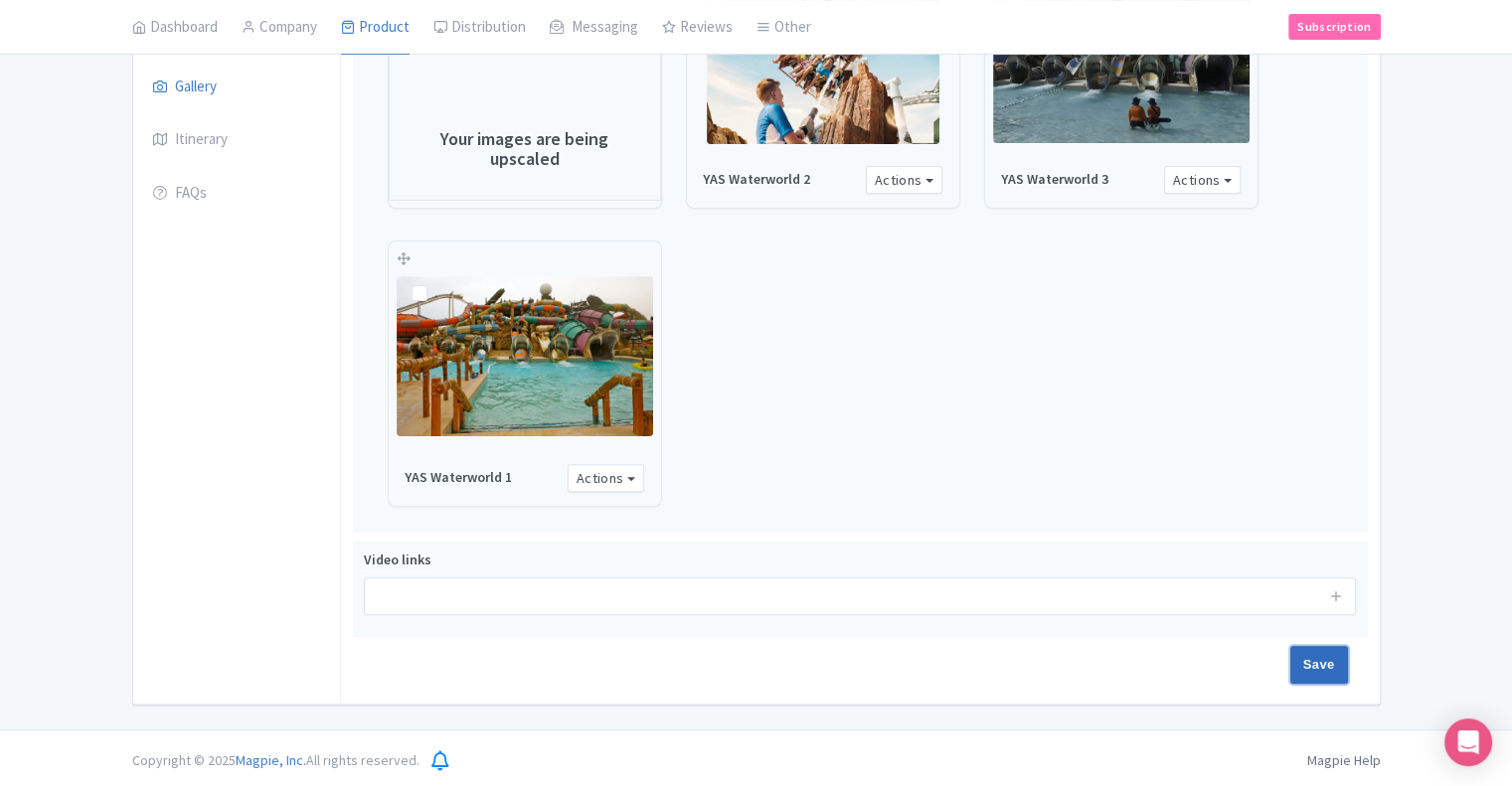 click on "Save" at bounding box center (1319, 665) 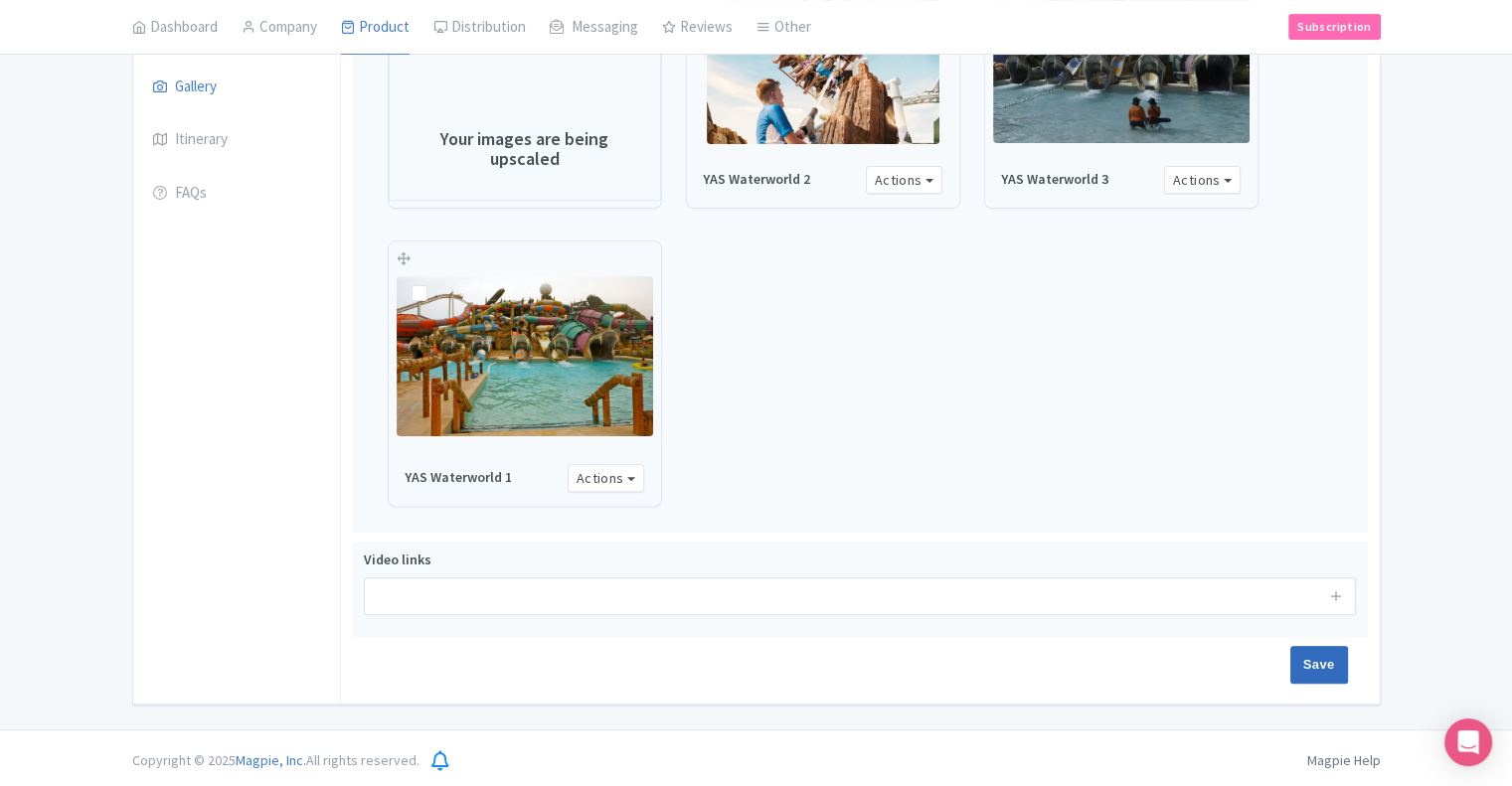 type on "Saving..." 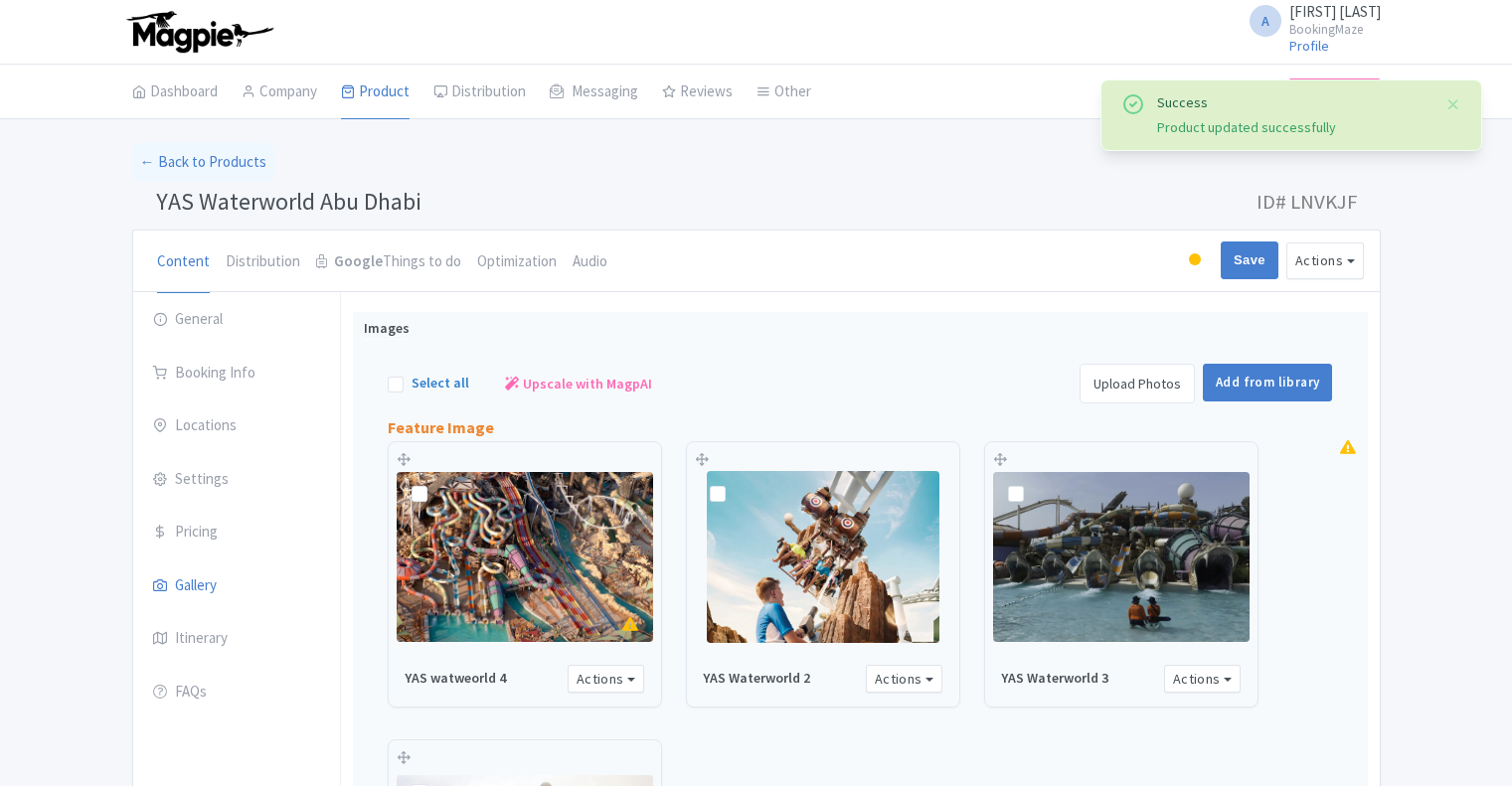 scroll, scrollTop: 322, scrollLeft: 0, axis: vertical 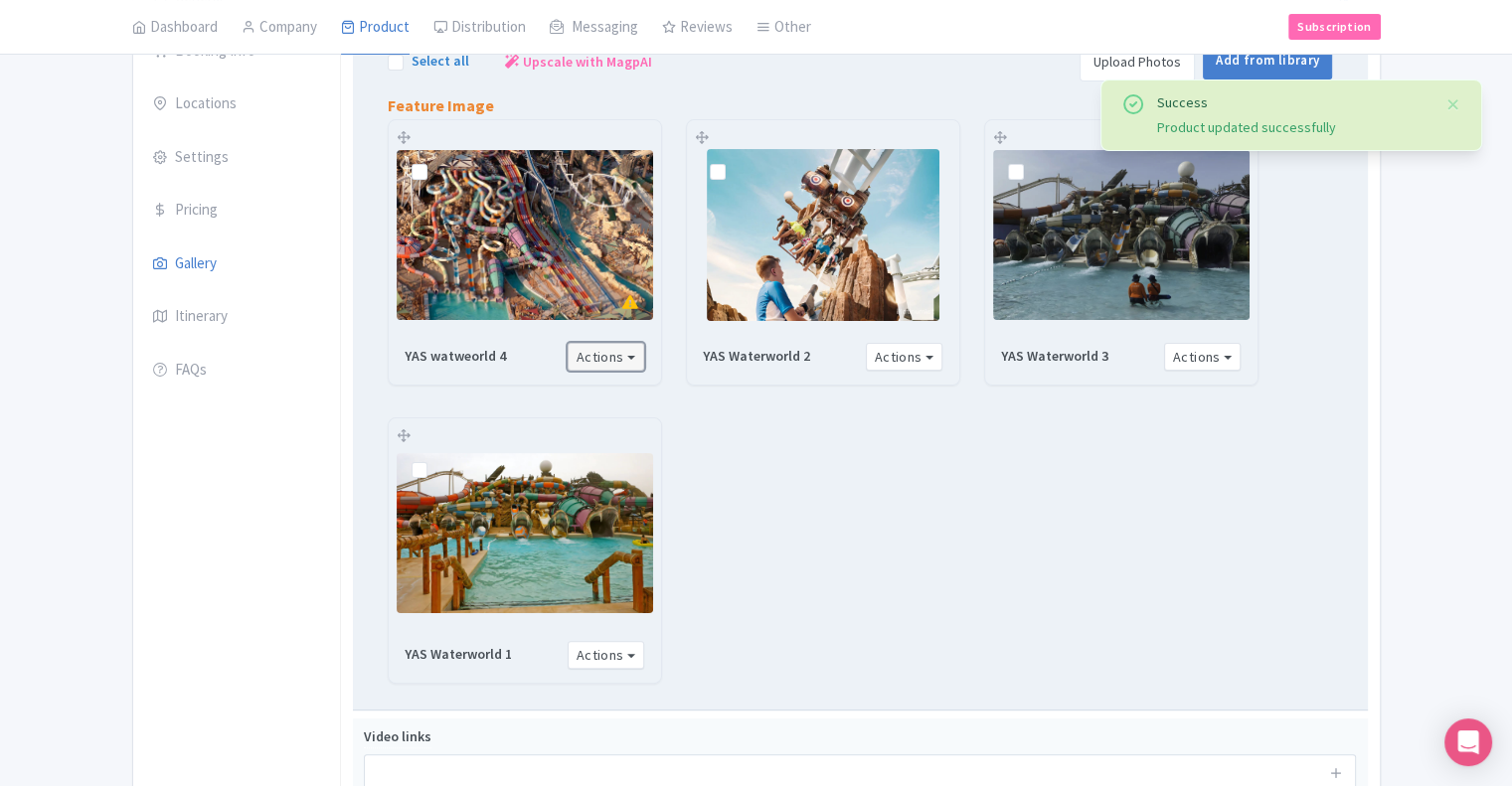 click on "Actions" at bounding box center (606, 357) 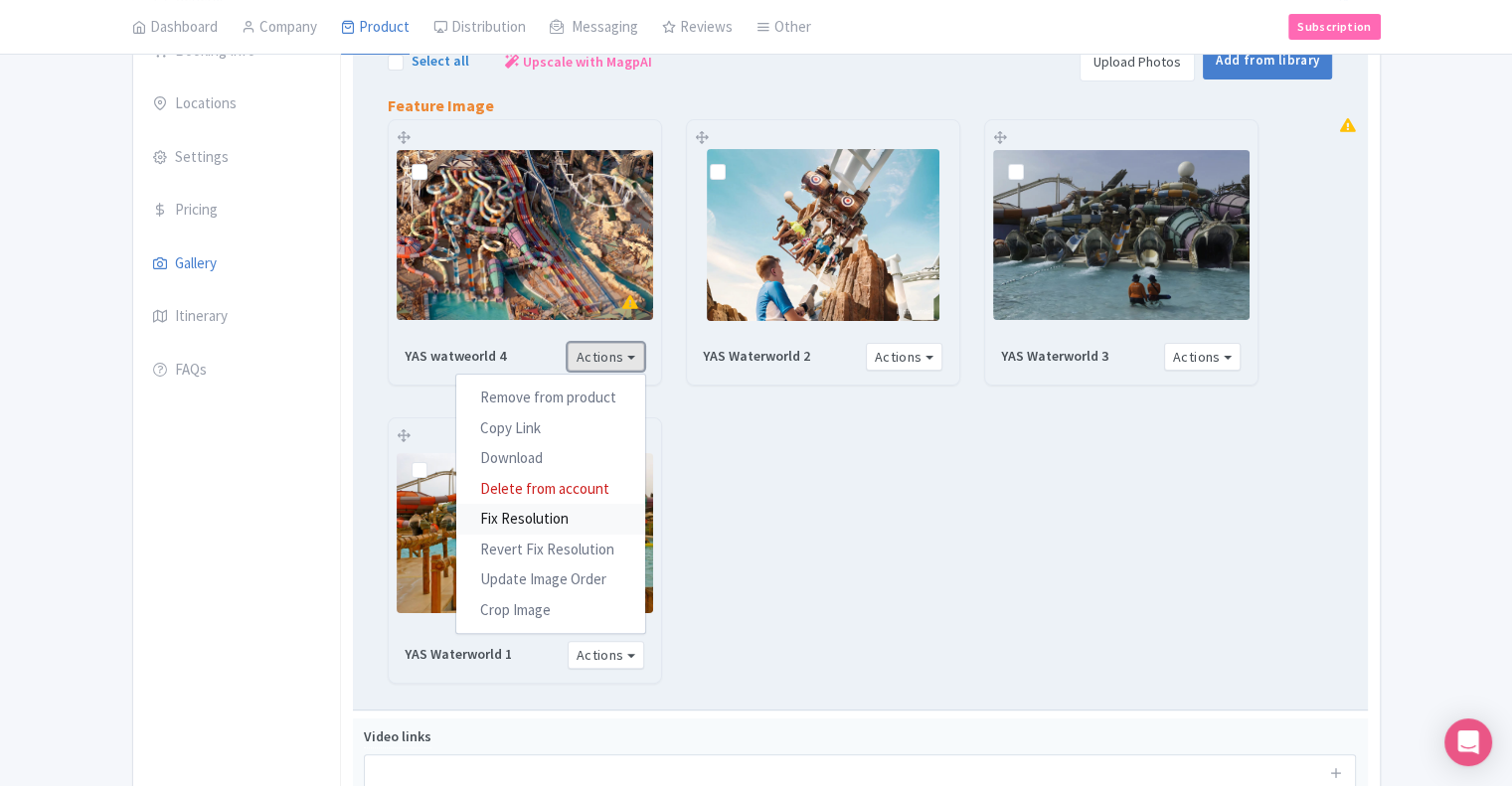 click on "Fix Resolution" at bounding box center (551, 519) 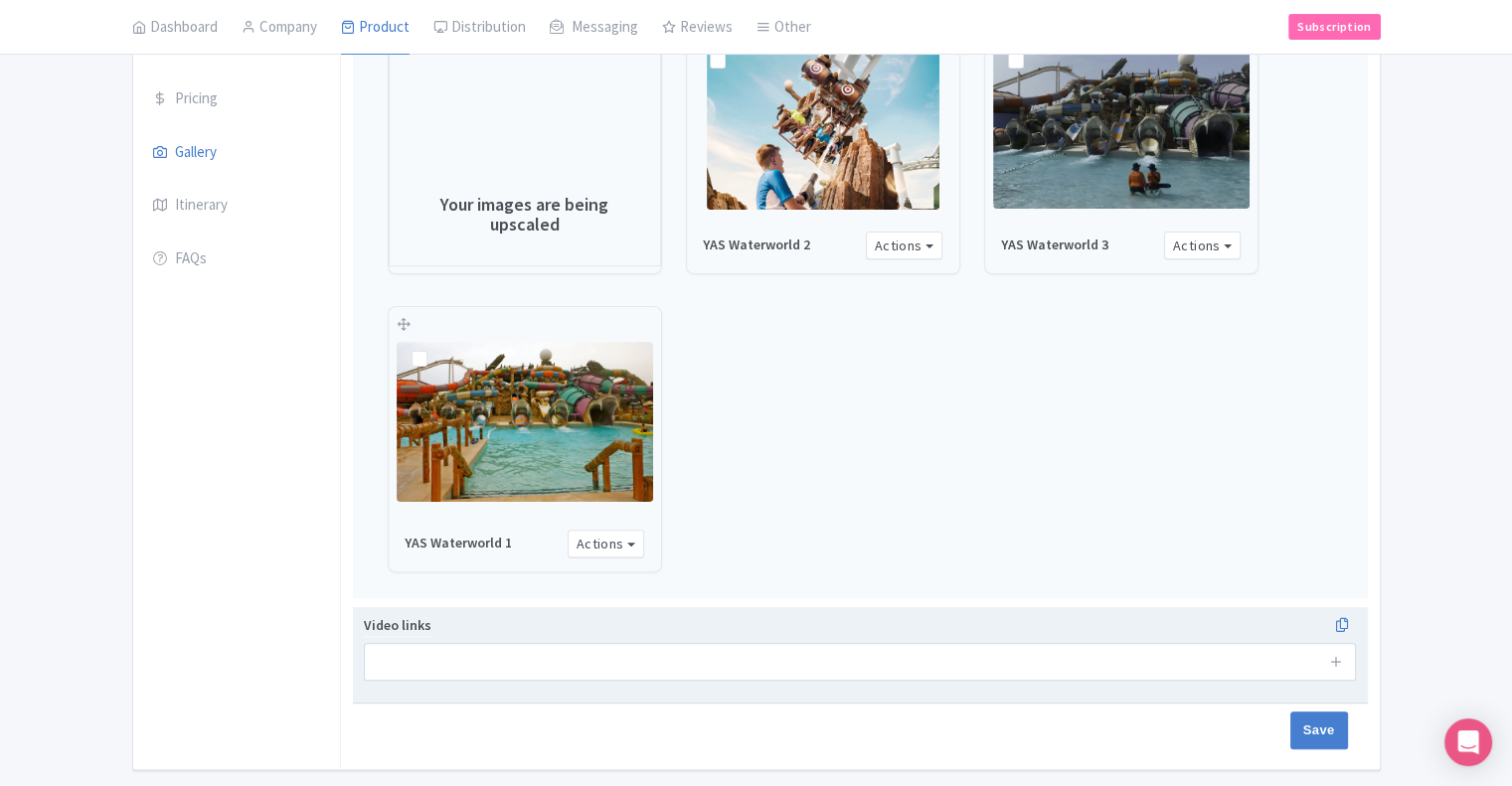 scroll, scrollTop: 499, scrollLeft: 0, axis: vertical 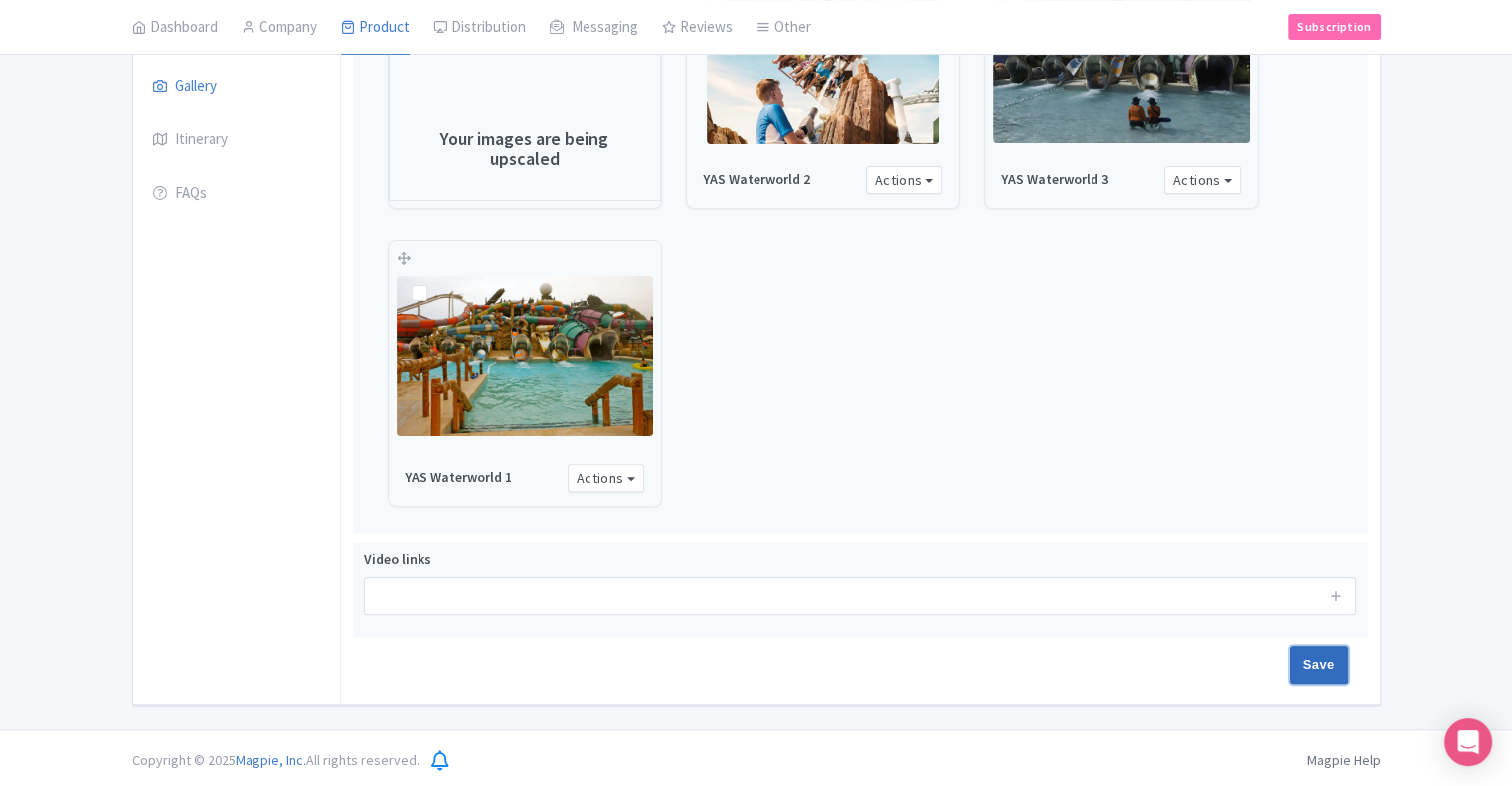 click on "Save" at bounding box center [1319, 665] 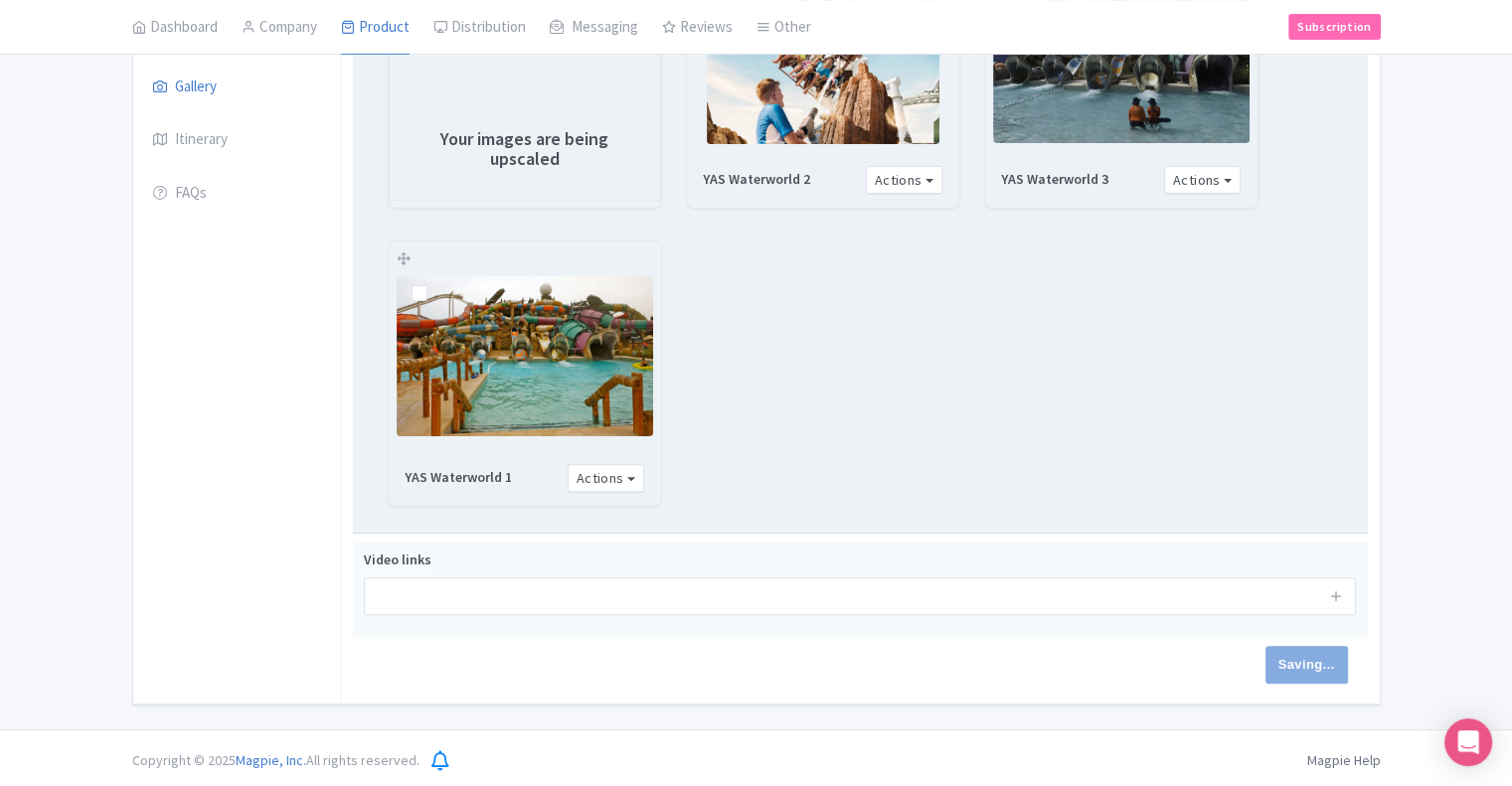 type on "Saving..." 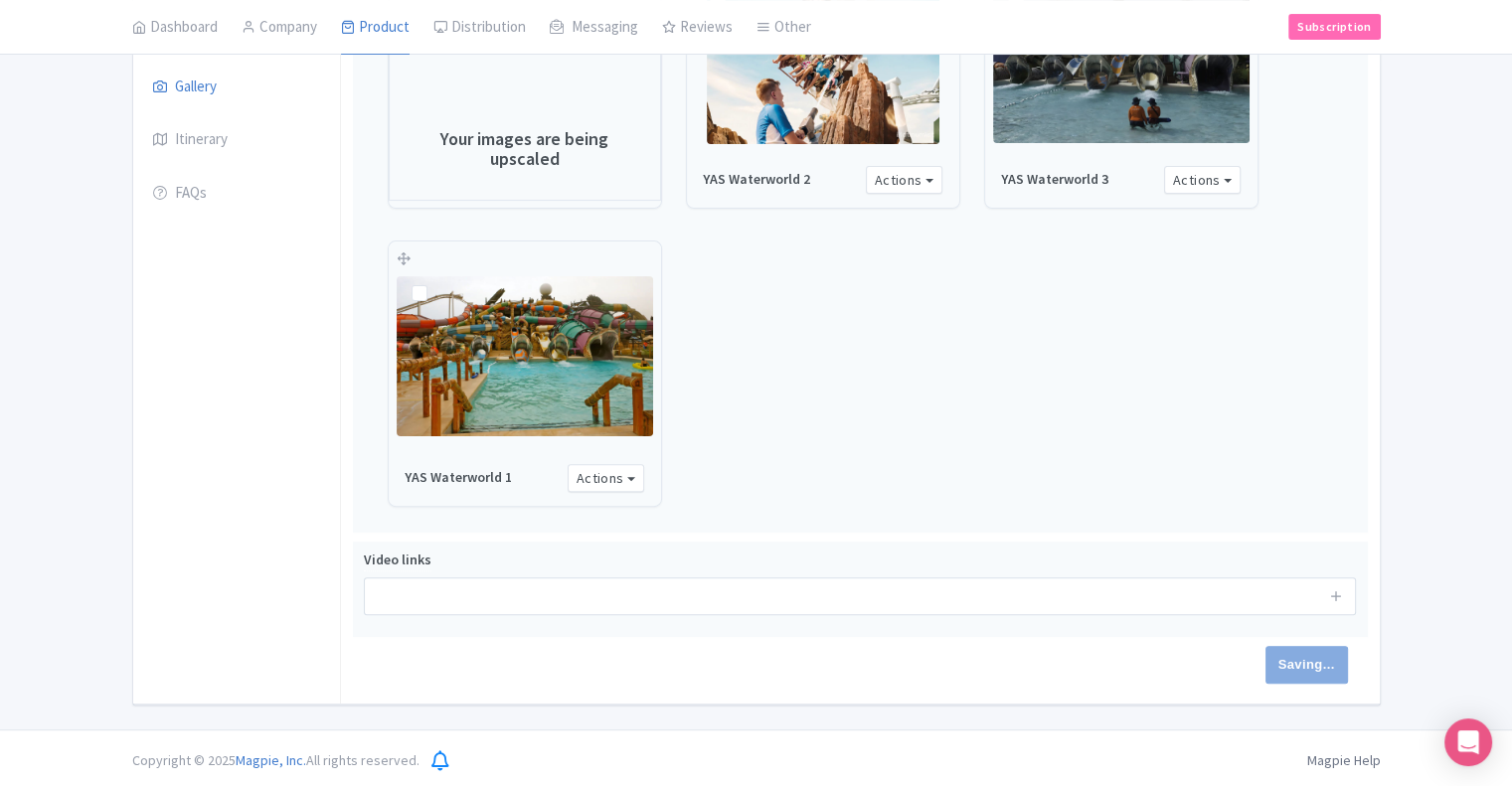 scroll, scrollTop: 300, scrollLeft: 0, axis: vertical 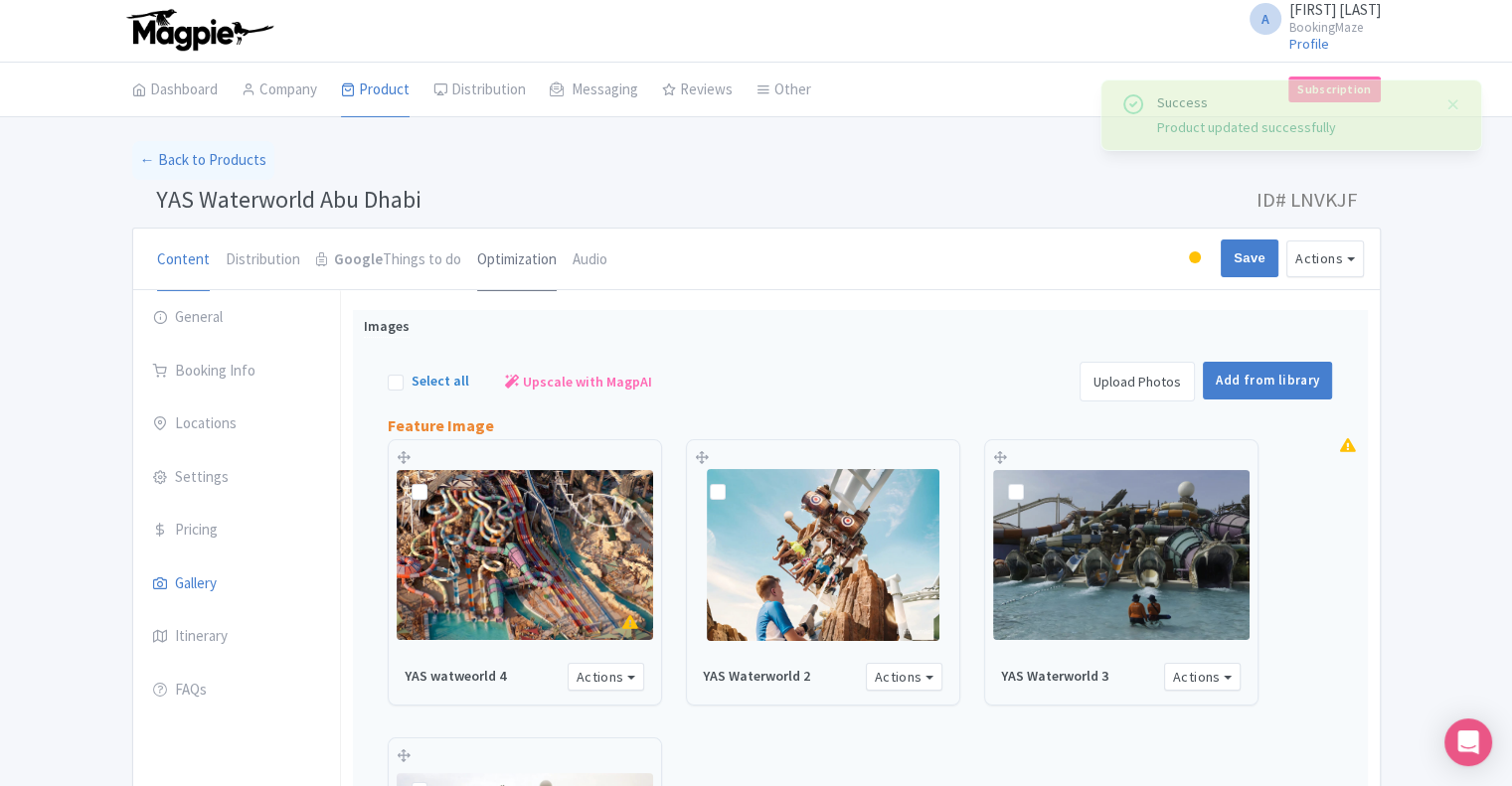 click on "Optimization" at bounding box center (517, 260) 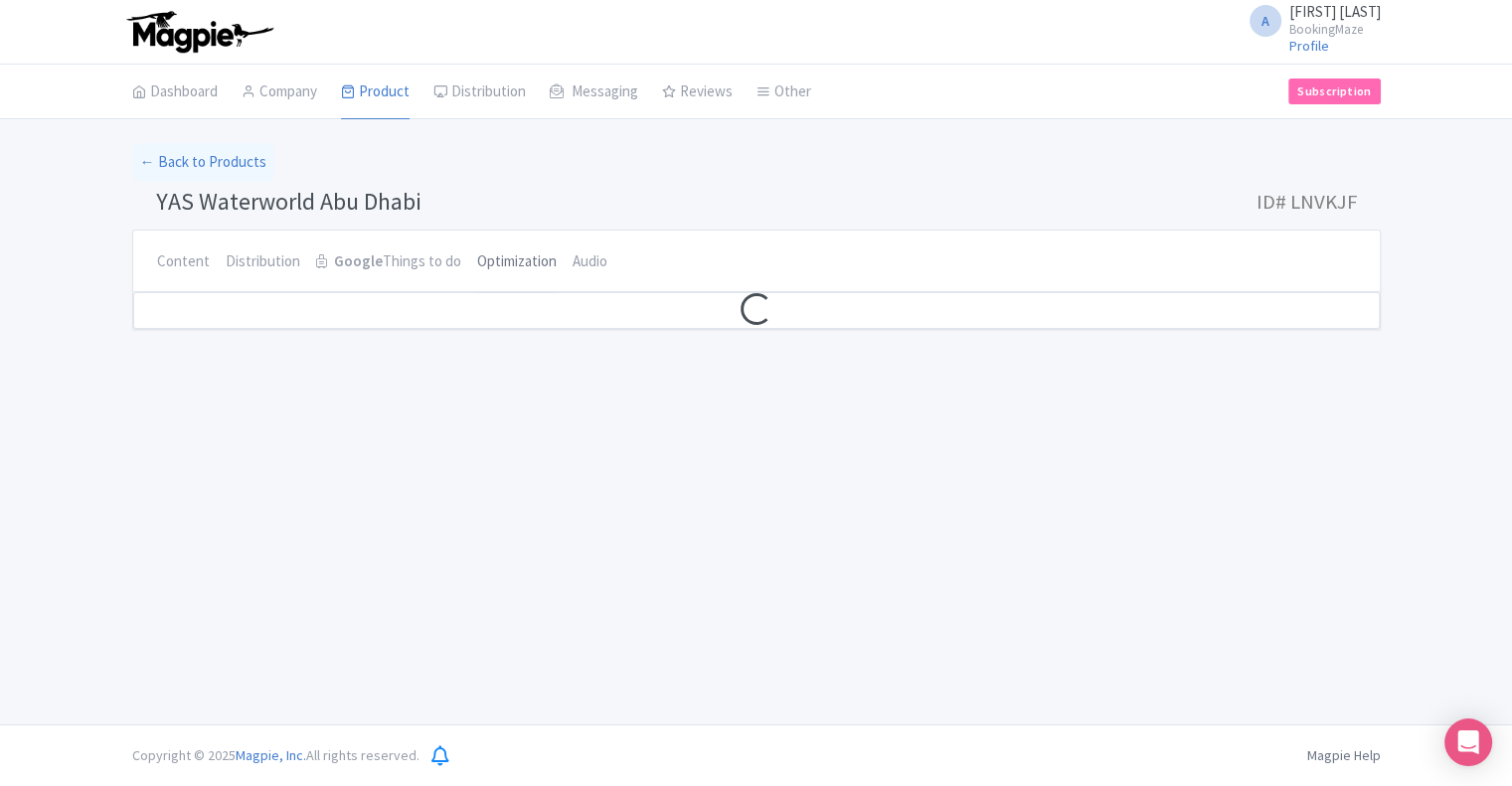 scroll, scrollTop: 0, scrollLeft: 0, axis: both 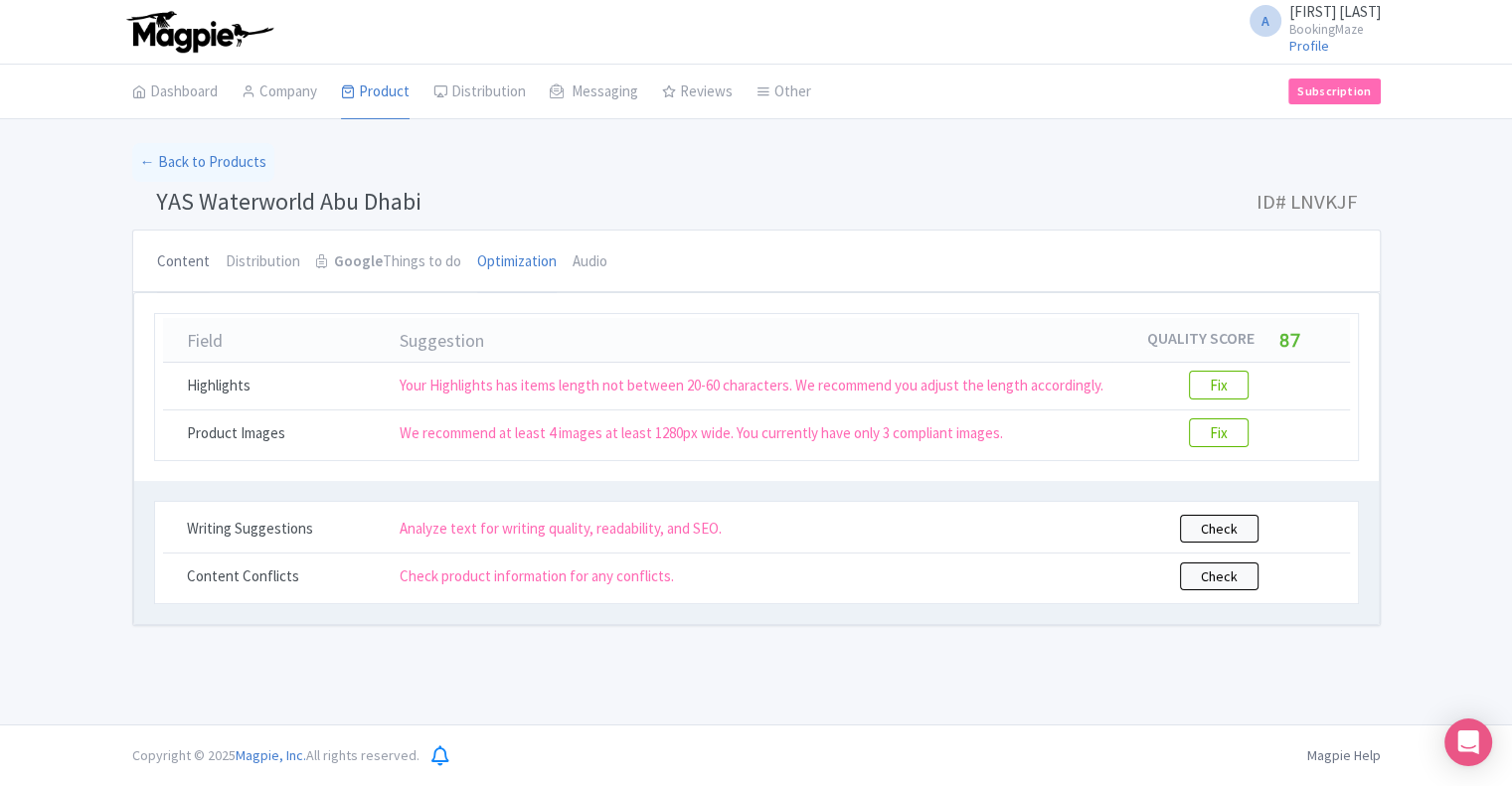 click on "Content" at bounding box center (183, 262) 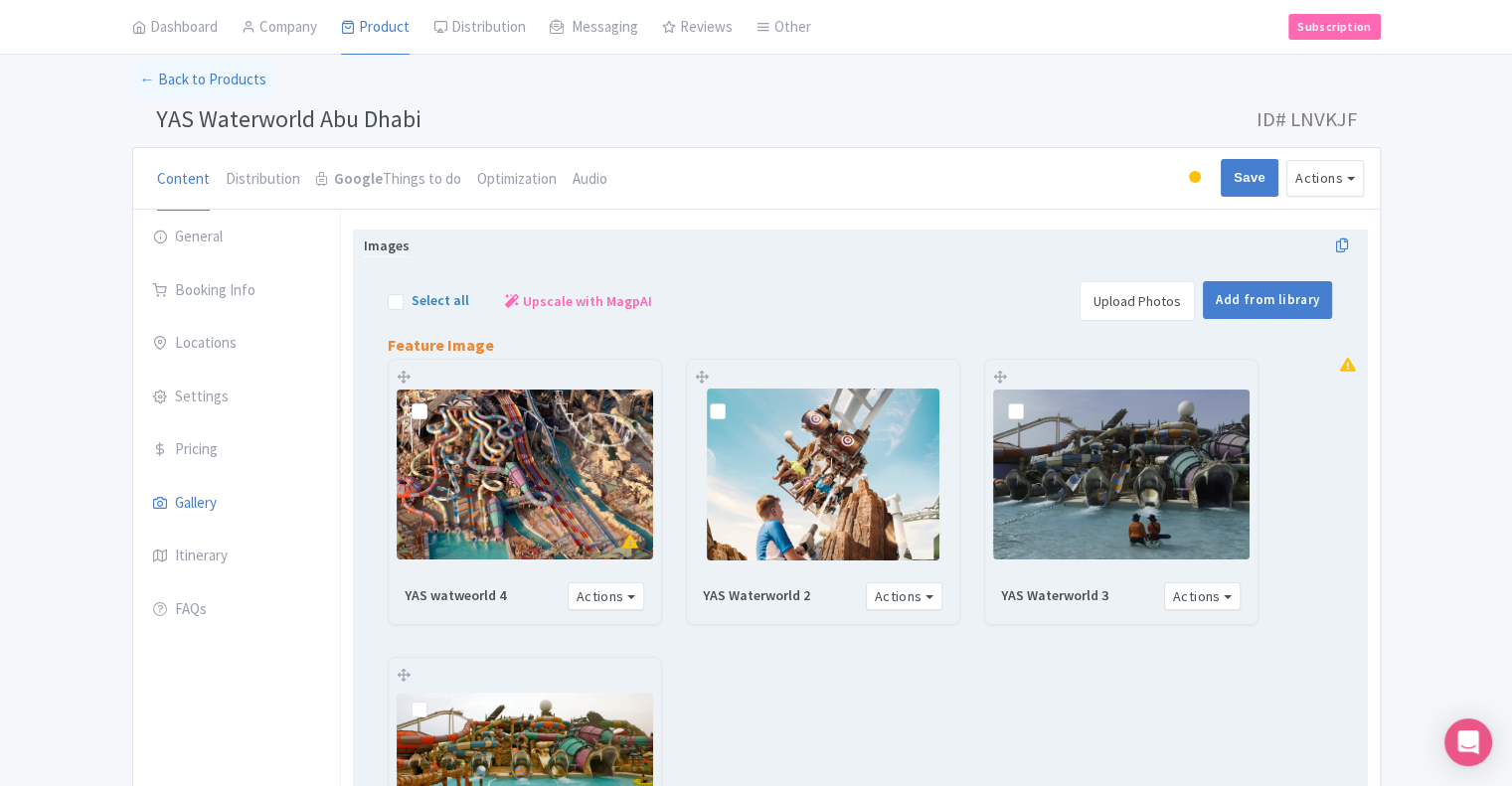 scroll, scrollTop: 99, scrollLeft: 0, axis: vertical 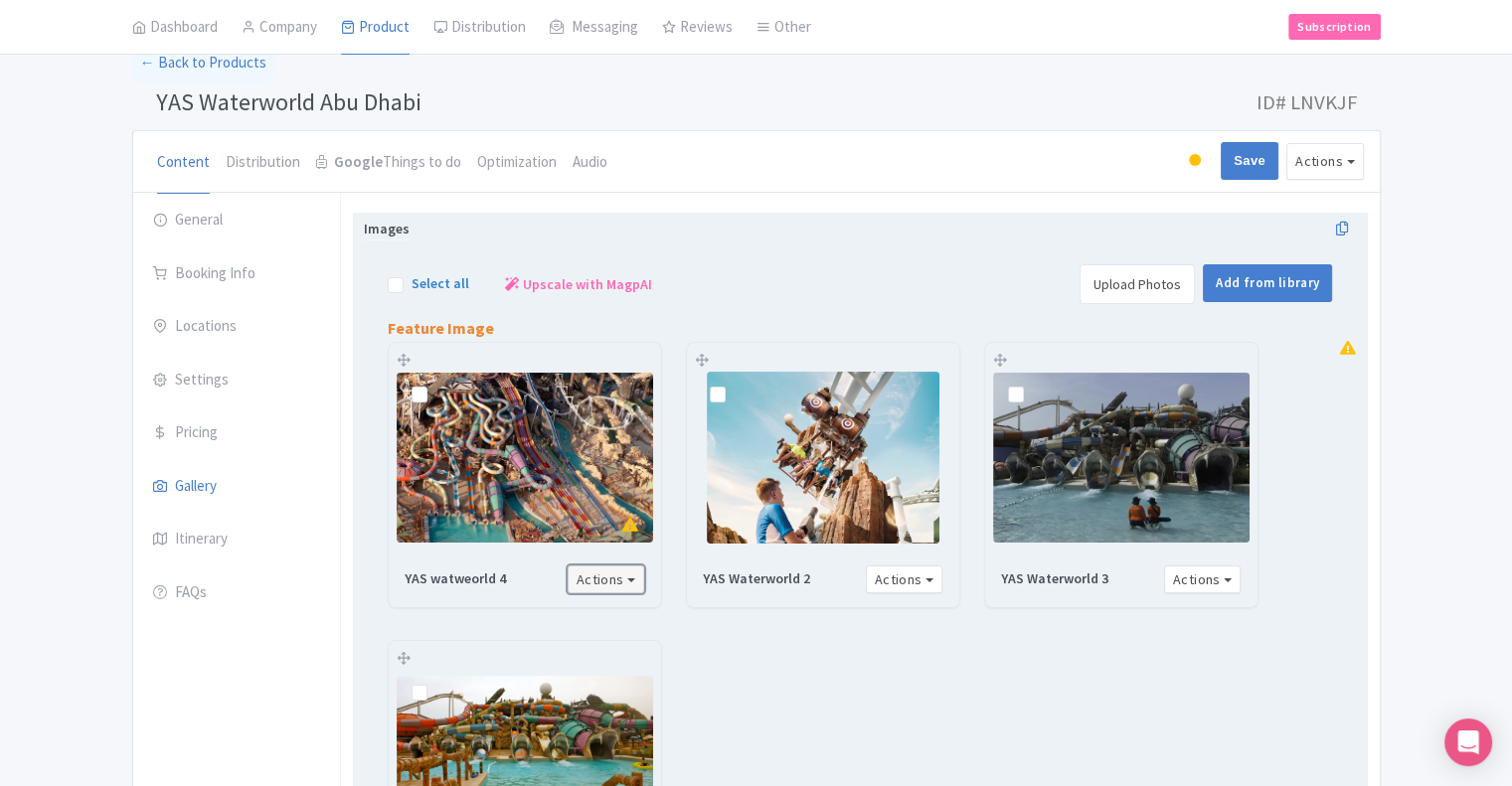click on "Actions" at bounding box center [606, 579] 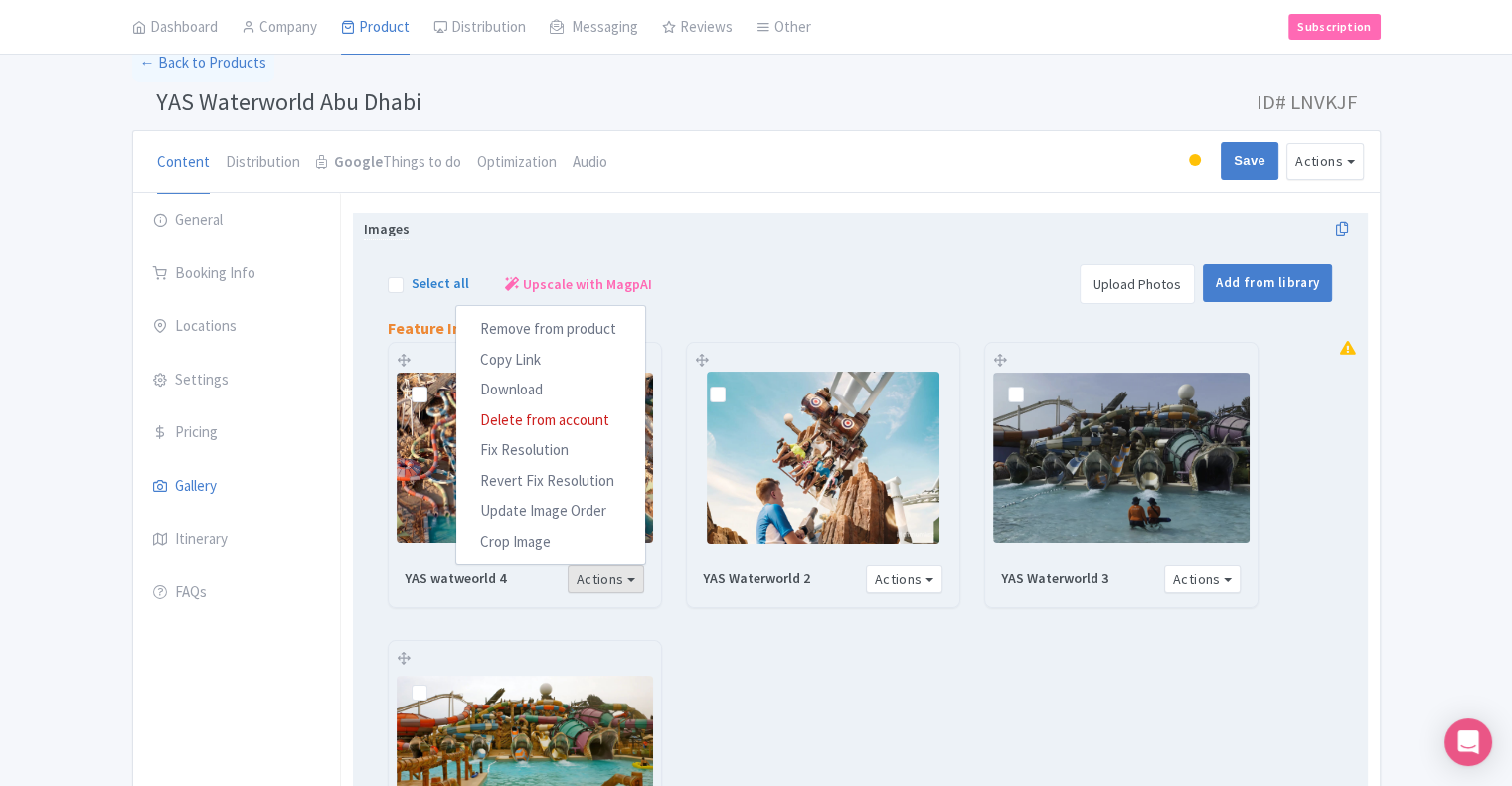 click on "YAS watweorld 4
Actions
Remove from product
Copy Link
https://res.cloudinary.com/hfyvkoyi1/image/upload/v1754395082/YAS_watweorld_4_xebr61.jpg
Download
Delete from account
Fix Resolution
Revert Fix Resolution
Update Image Order
Crop Image
Your images are being upscaled
YAS Waterworld 2
Actions
Remove from product
Copy Link
https://res.cloudinary.com/hfyvkoyi1/image/upload/v1754392345/YAS_Waterworld_2_nh93td.jpg
Download
Delete from account
Fix Resolution
Revert Fix Resolution
Update Image Order
Crop Image
Your images are being upscaled
YAS Waterworld 3
Actions
Remove from product
Copy Link
https://res.cloudinary.com/hfyvkoyi1/image/upload/v1754392344/YAS_Waterworld_3_zenfsm.jpg
Download
Delete from account
Fix Resolution
Revert Fix Resolution
Update Image Order" at bounding box center (842, 626) 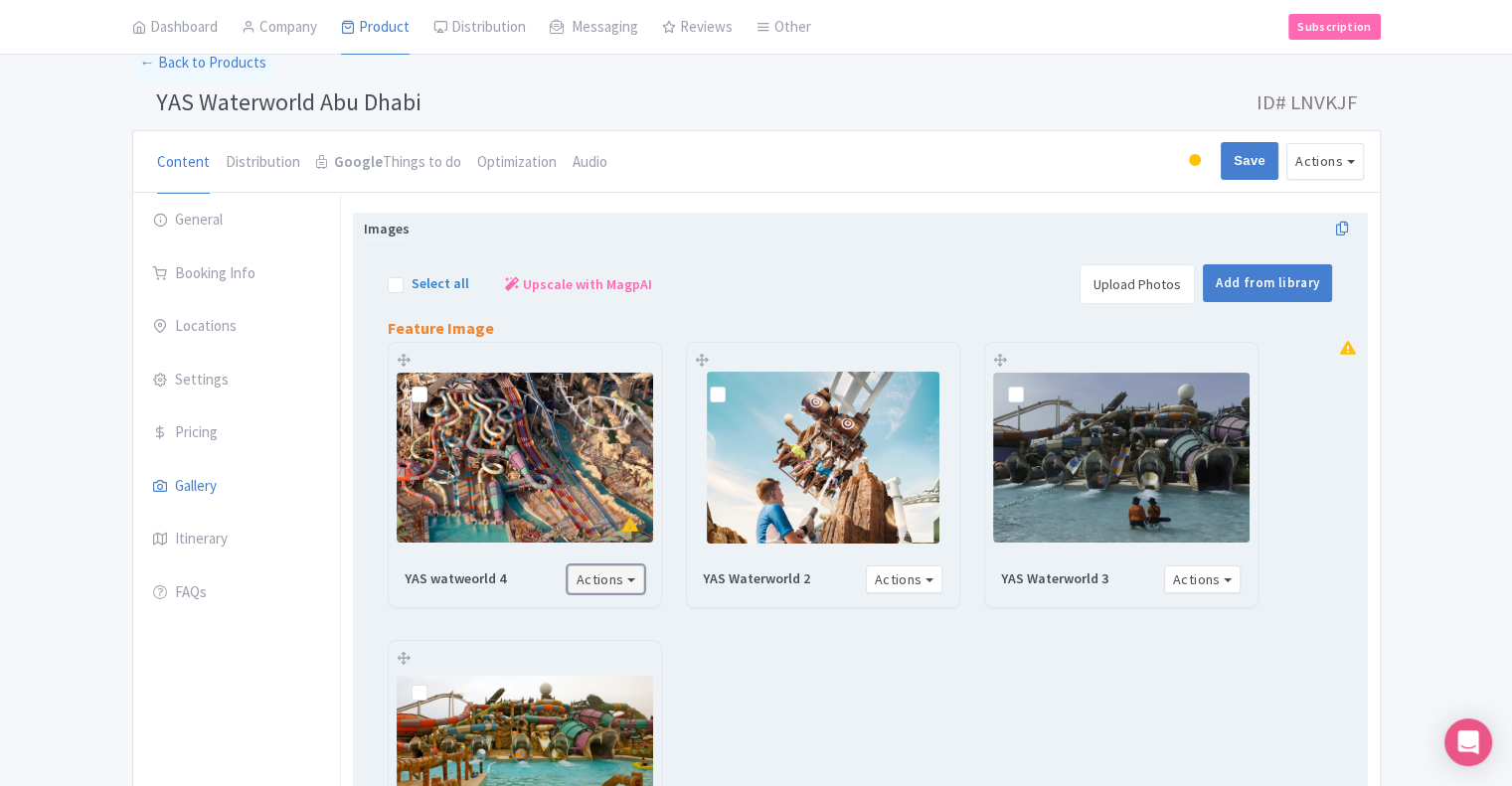 click on "Actions" at bounding box center [606, 579] 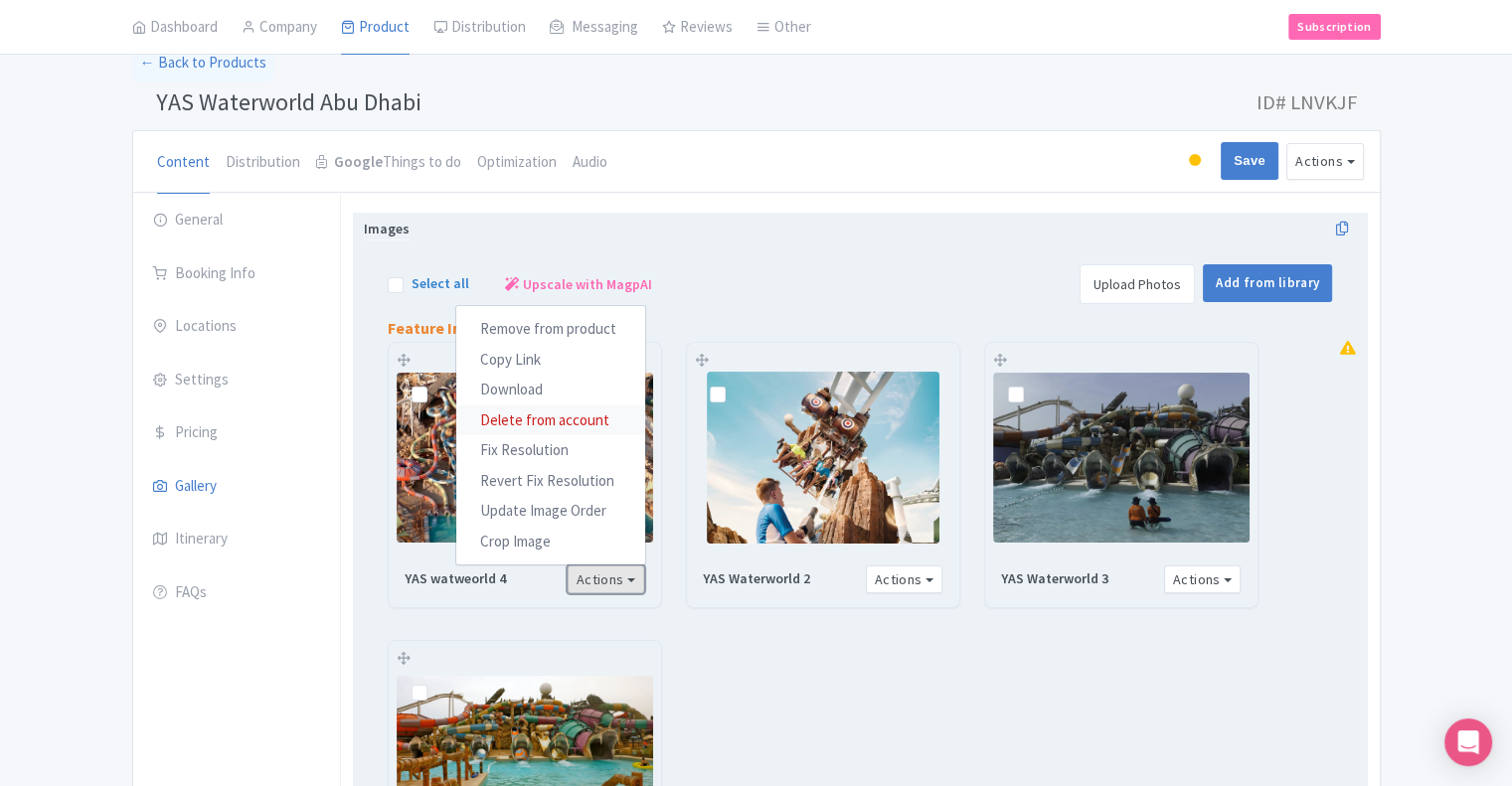 click on "Delete from account" at bounding box center [551, 419] 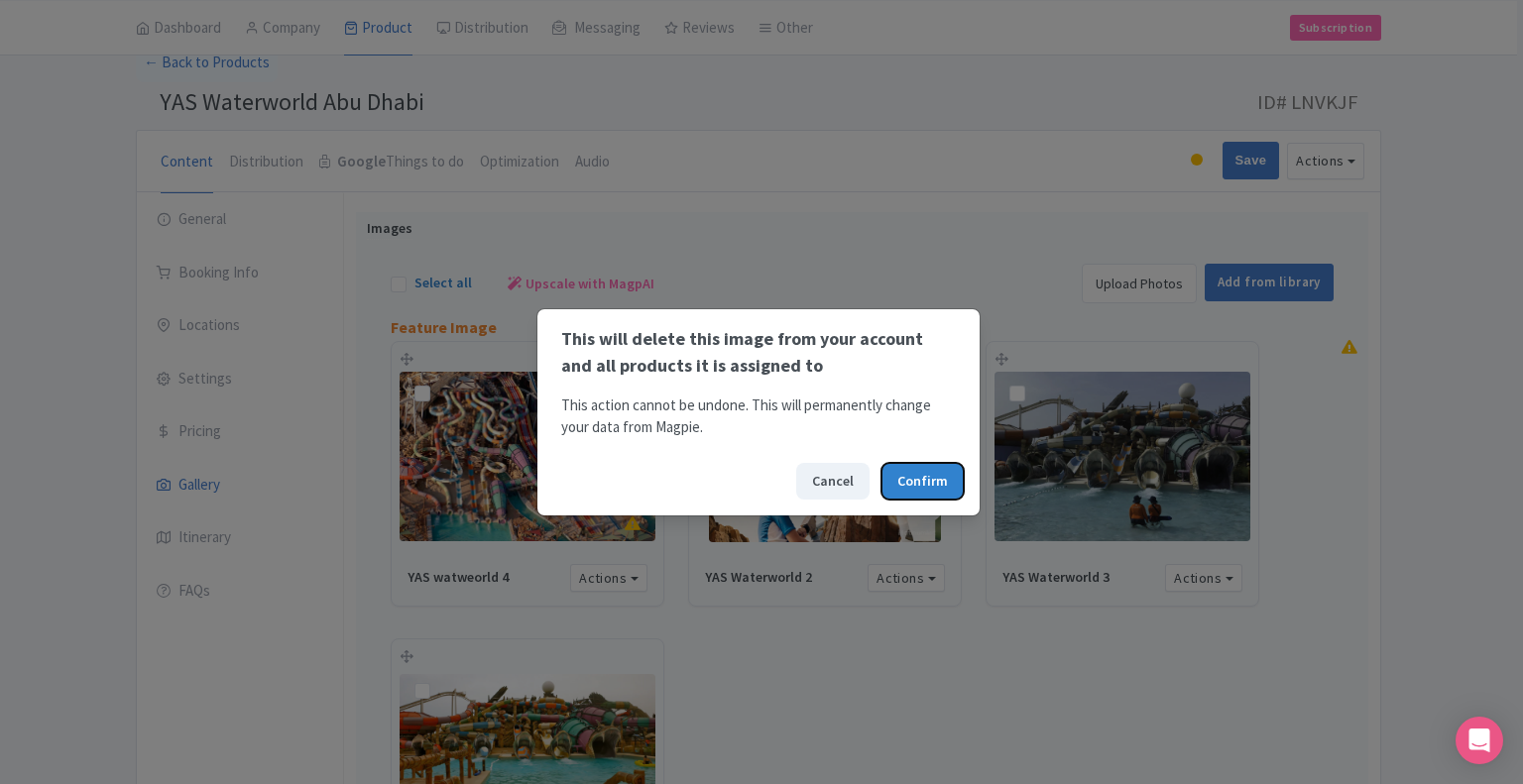 click on "Confirm" at bounding box center [922, 481] 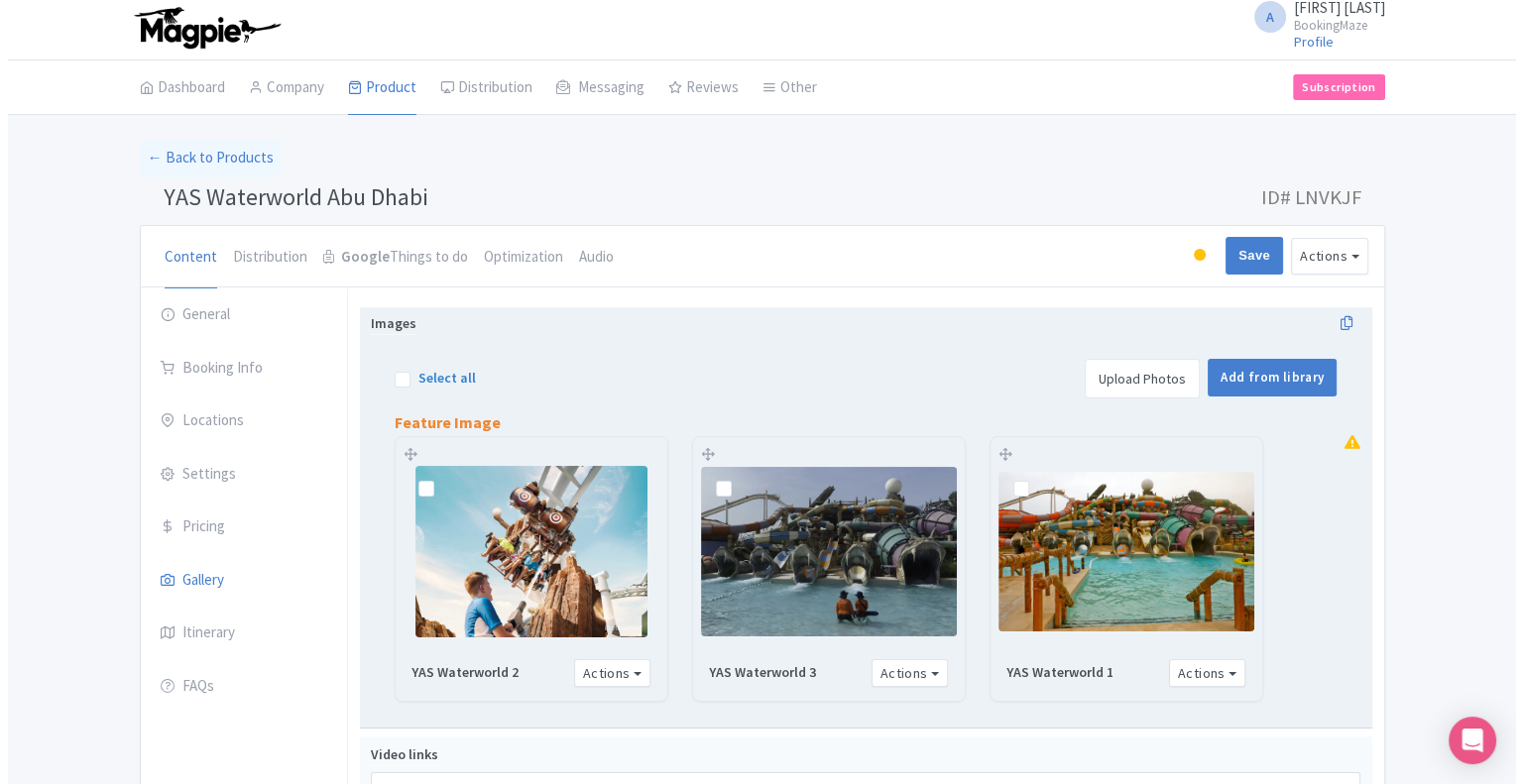 scroll, scrollTop: 0, scrollLeft: 0, axis: both 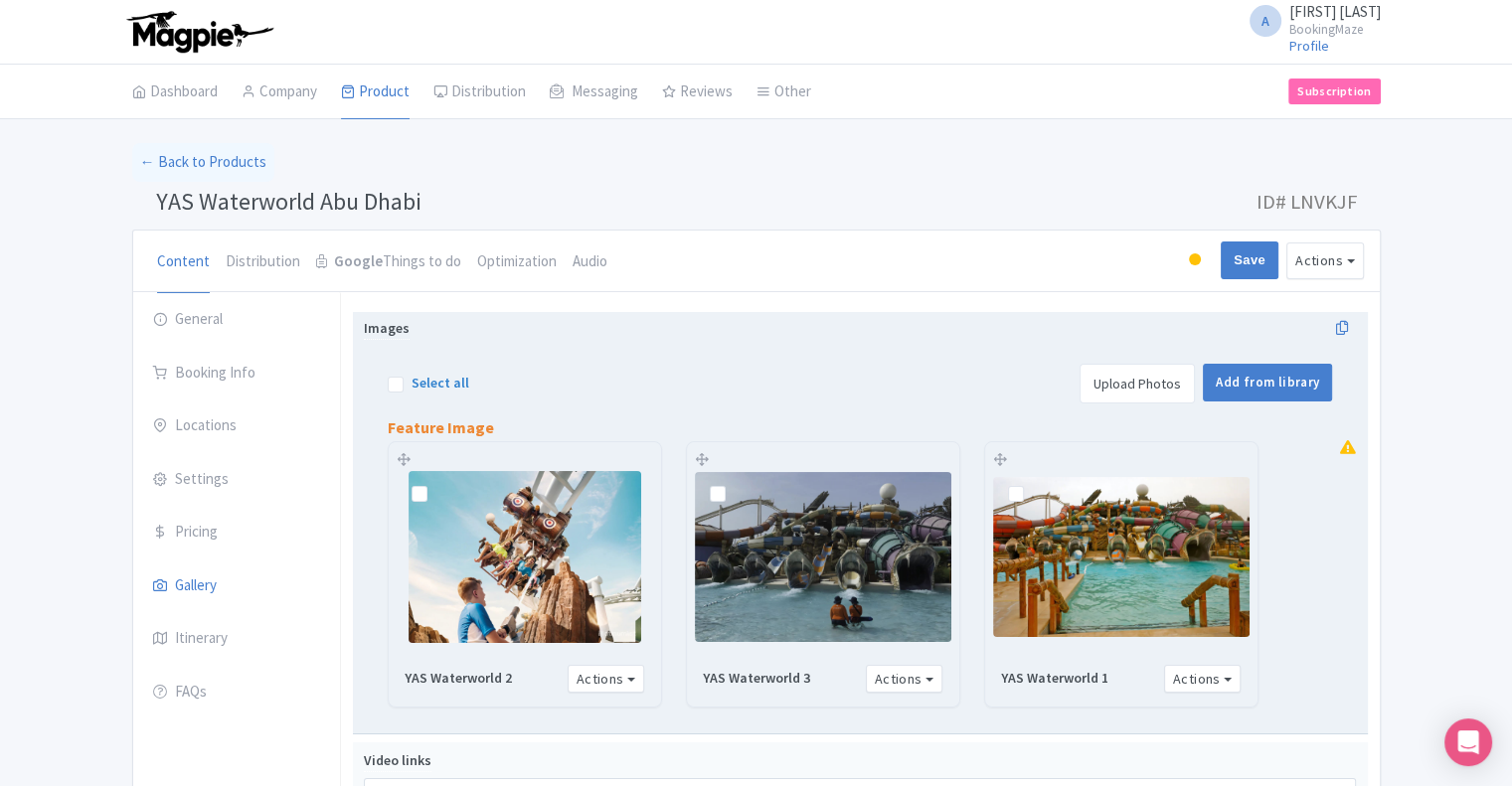 click on "Upload Photos" at bounding box center [1137, 384] 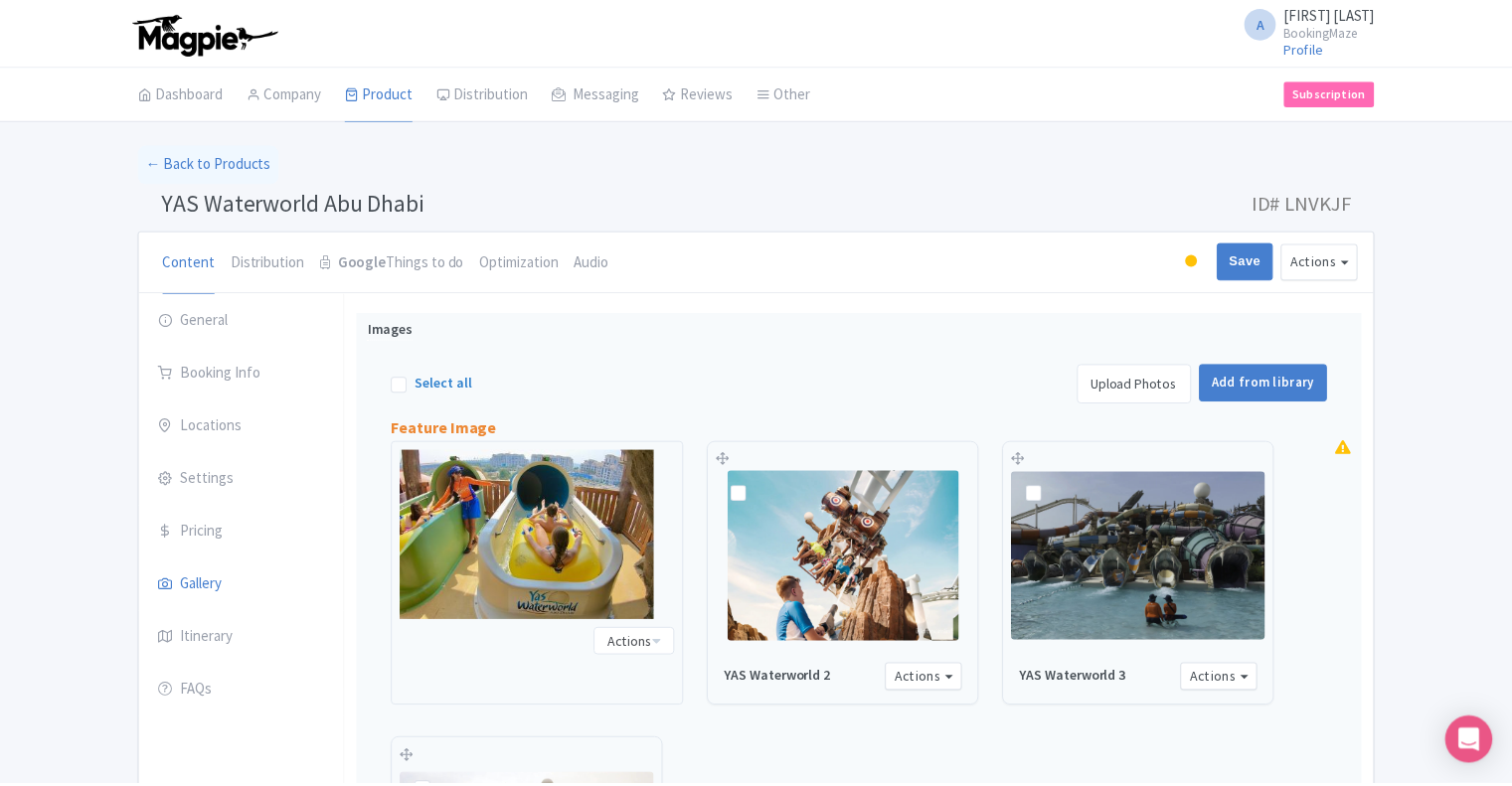 scroll, scrollTop: 310, scrollLeft: 0, axis: vertical 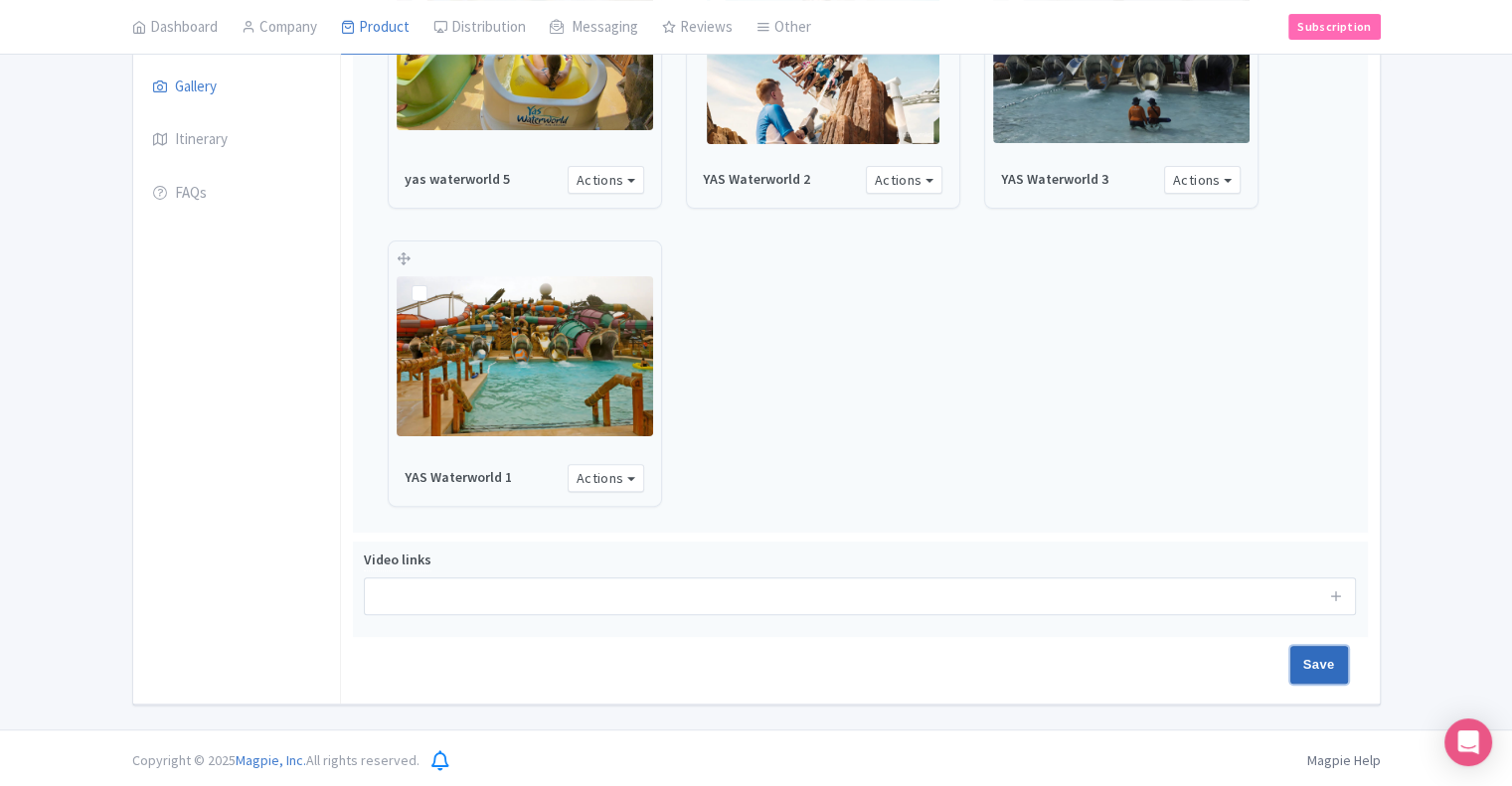 click on "Save" at bounding box center [1319, 665] 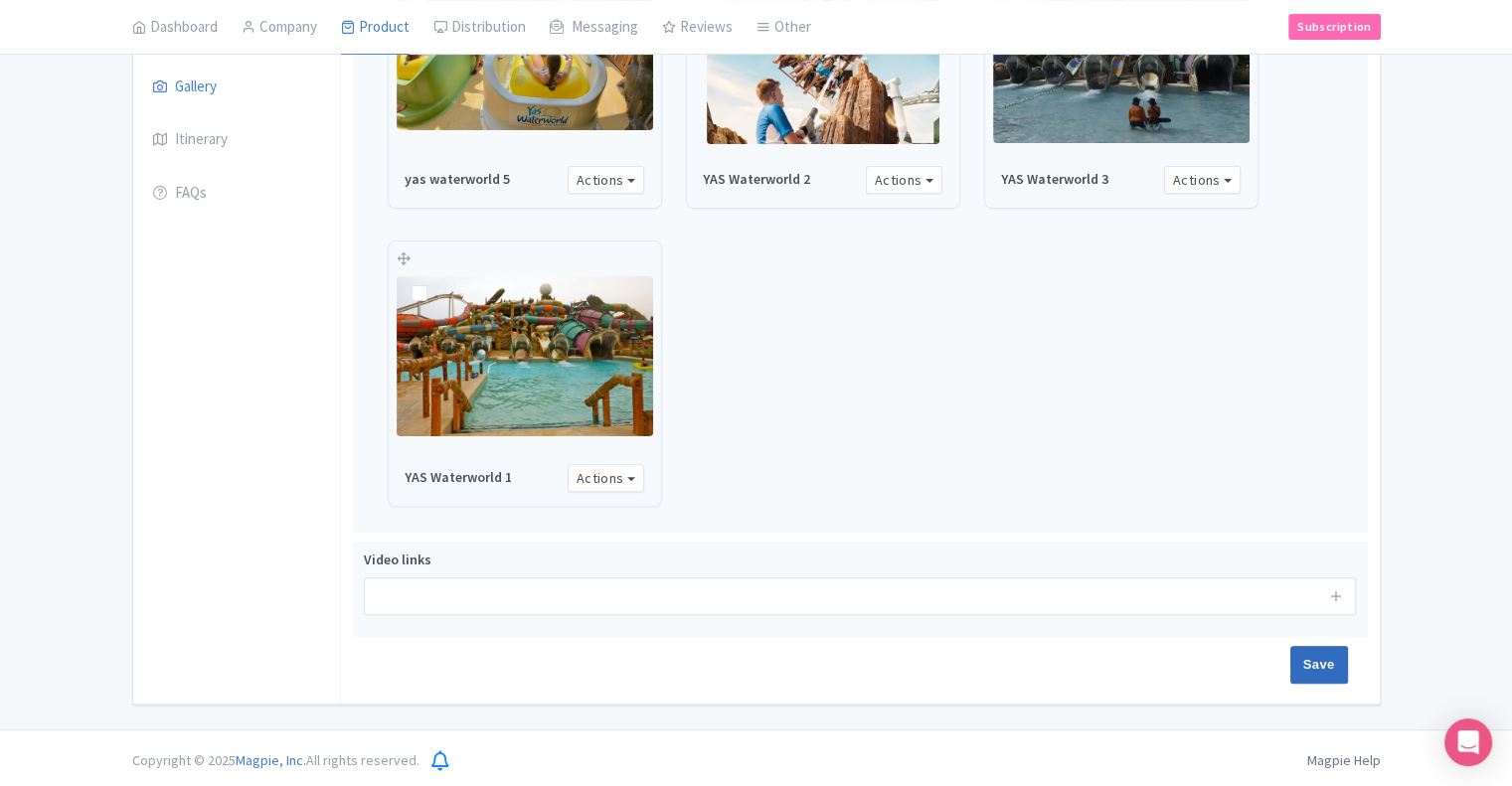 type on "Saving..." 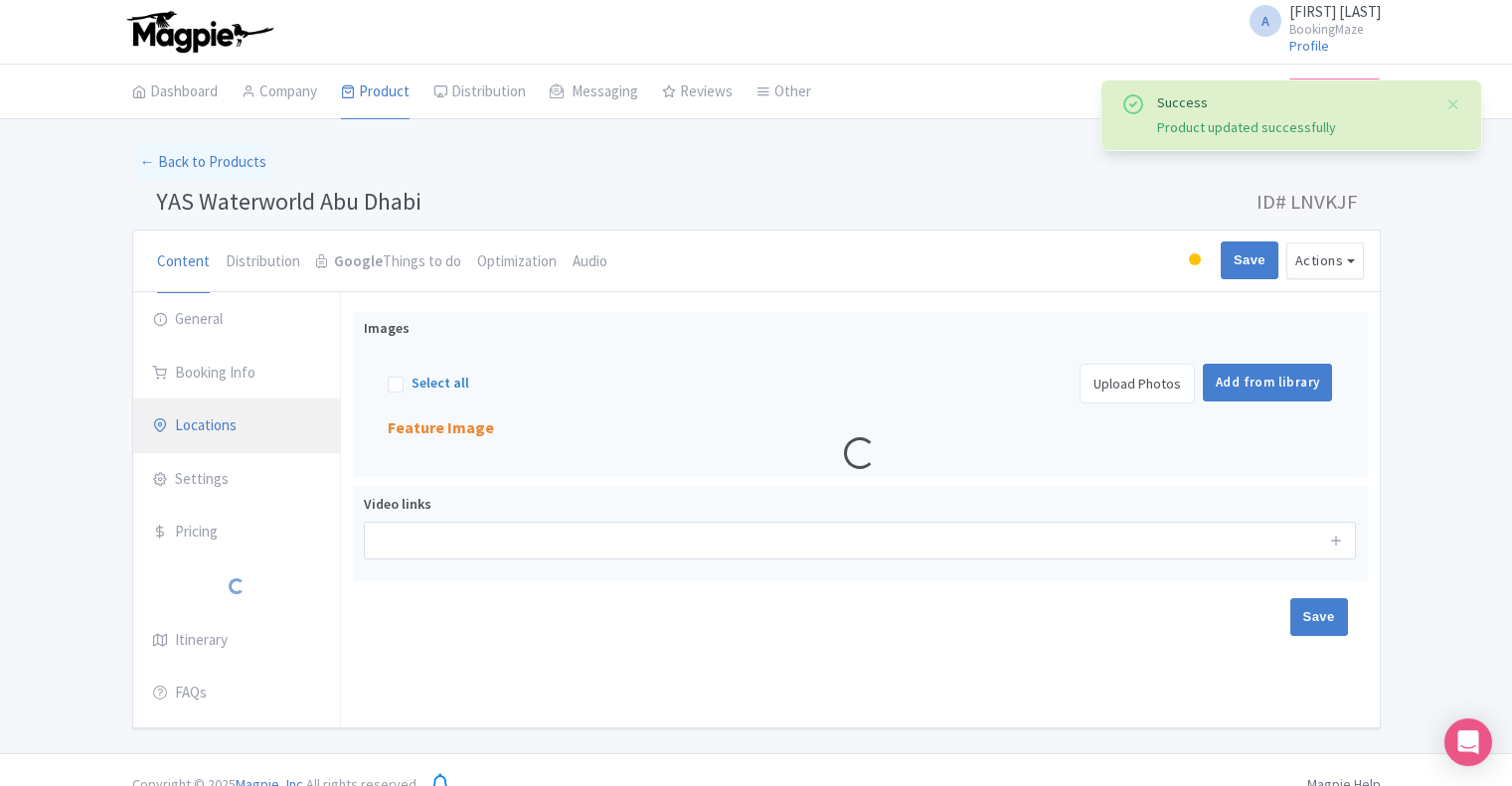 scroll, scrollTop: 23, scrollLeft: 0, axis: vertical 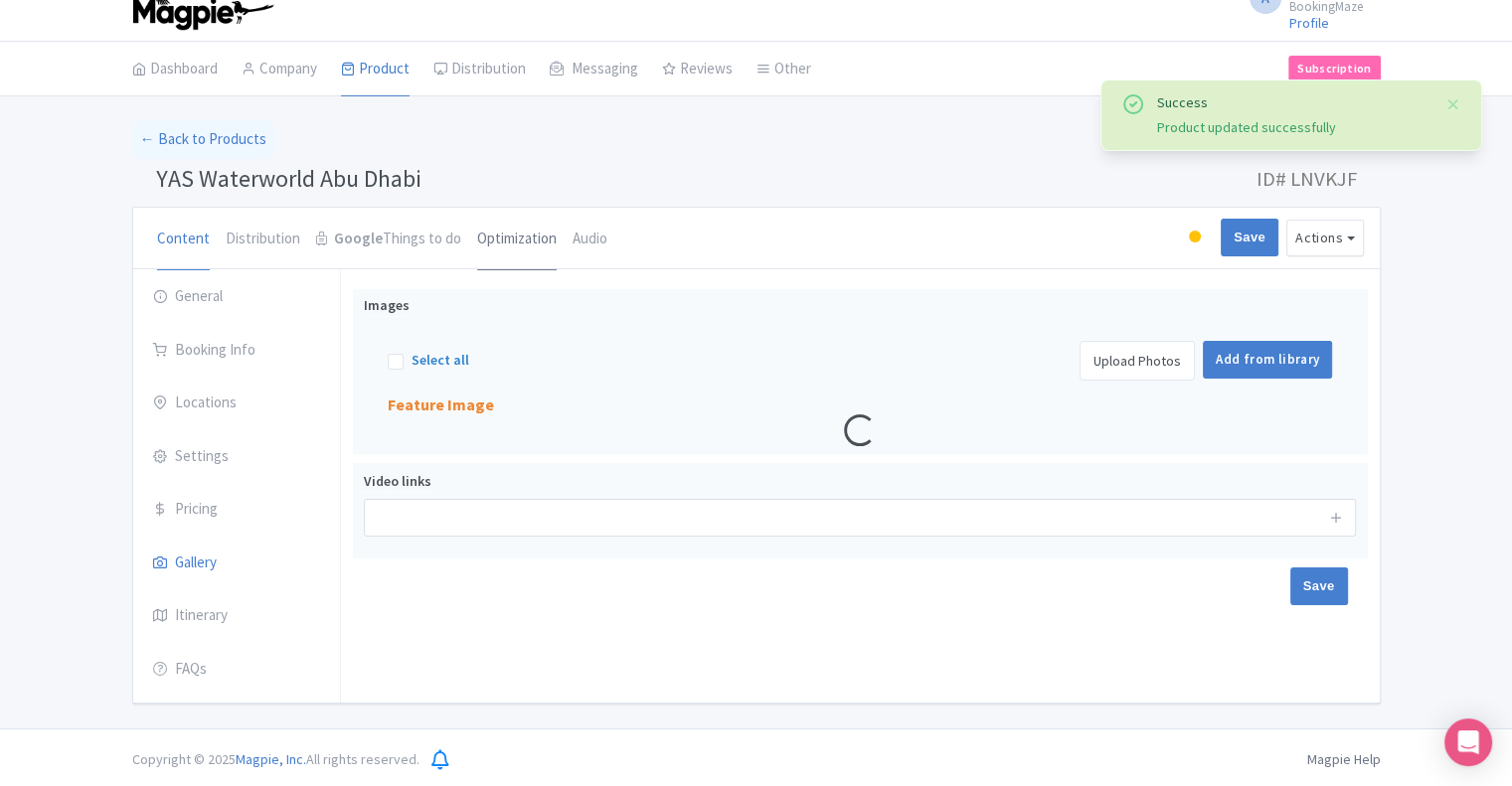 click on "Optimization" at bounding box center (517, 239) 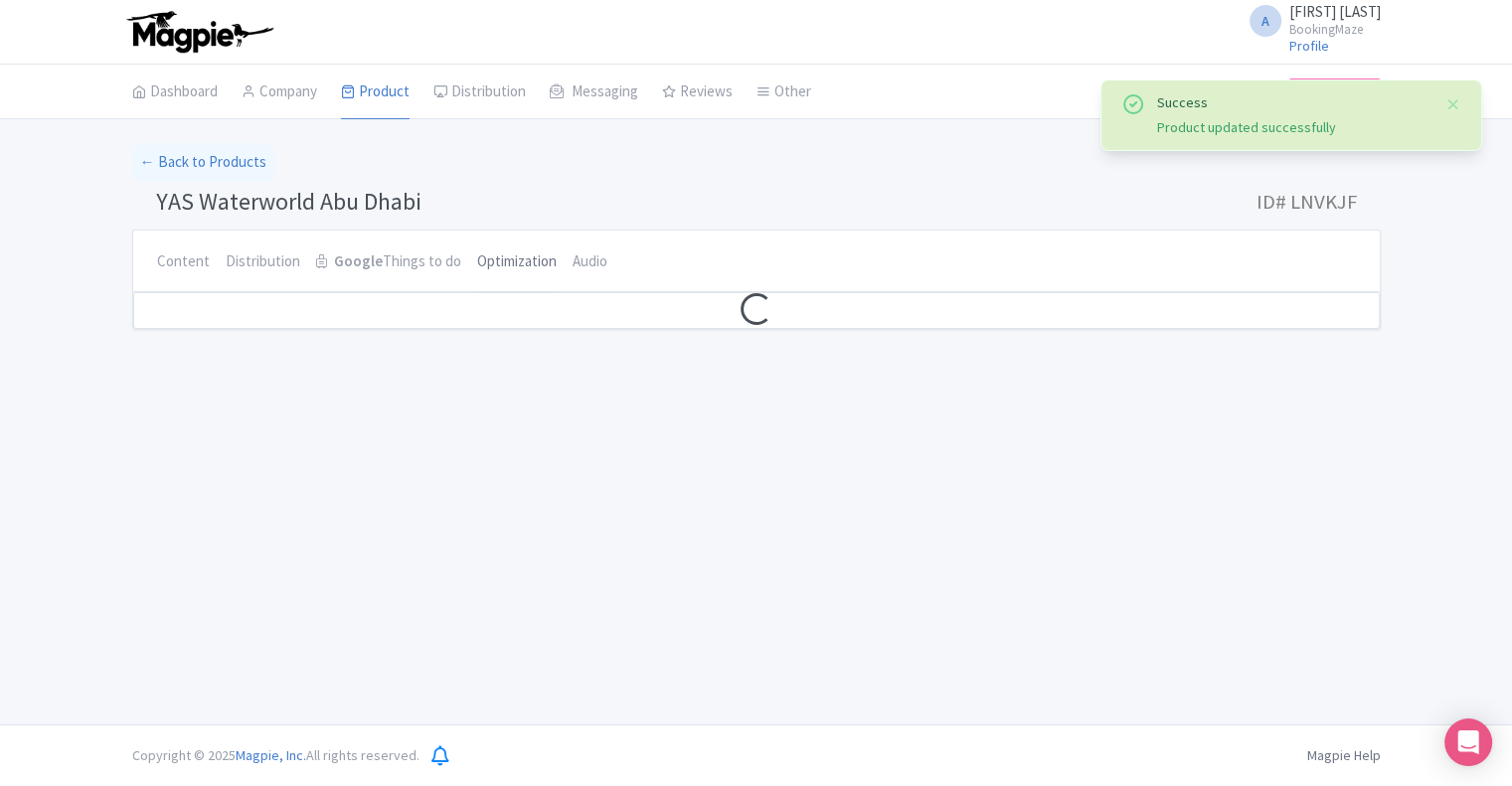 scroll, scrollTop: 0, scrollLeft: 0, axis: both 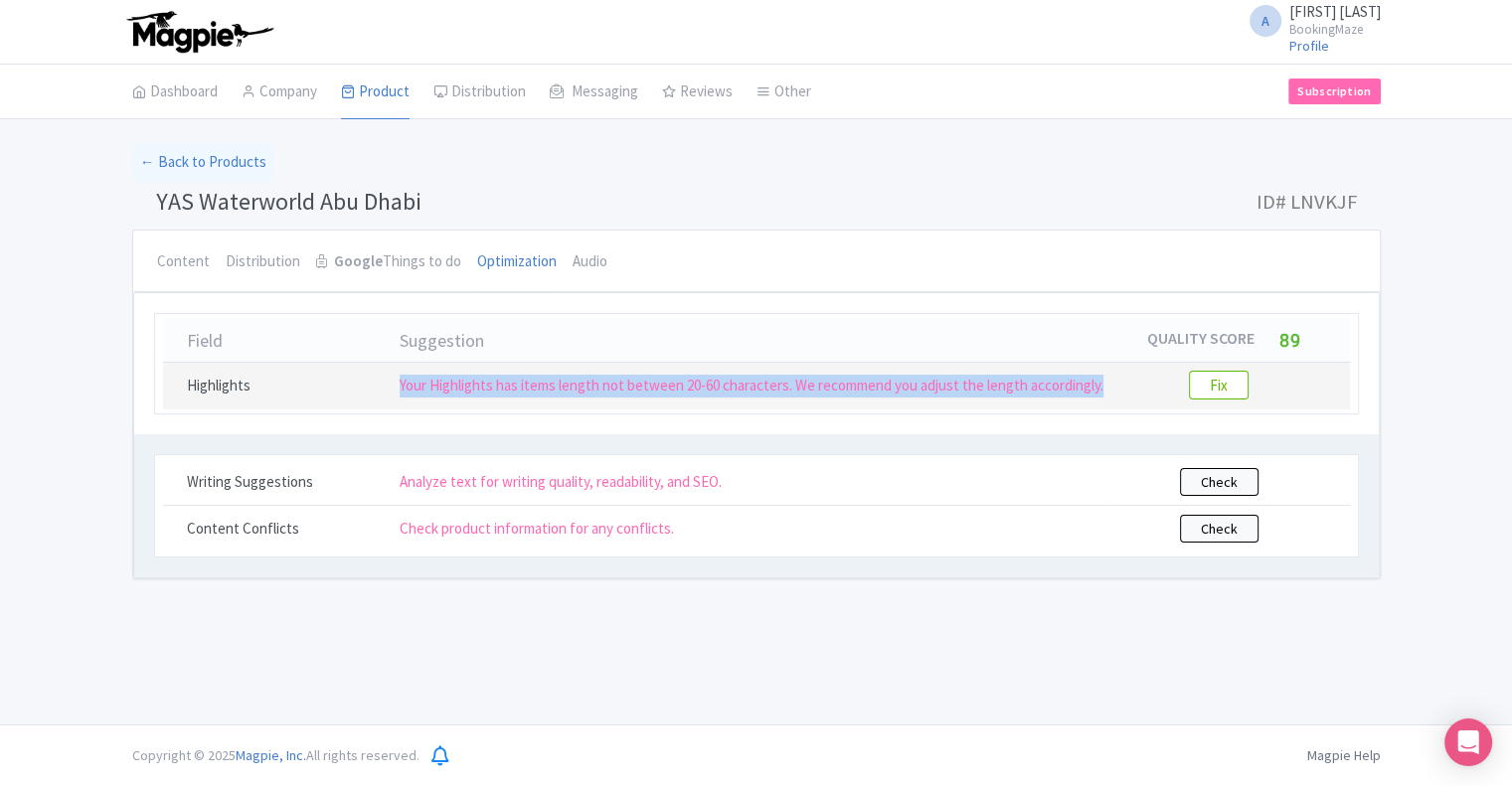 copy on "Your Highlights has items length not between 20-60 characters. We recommend you adjust the length accordingly." 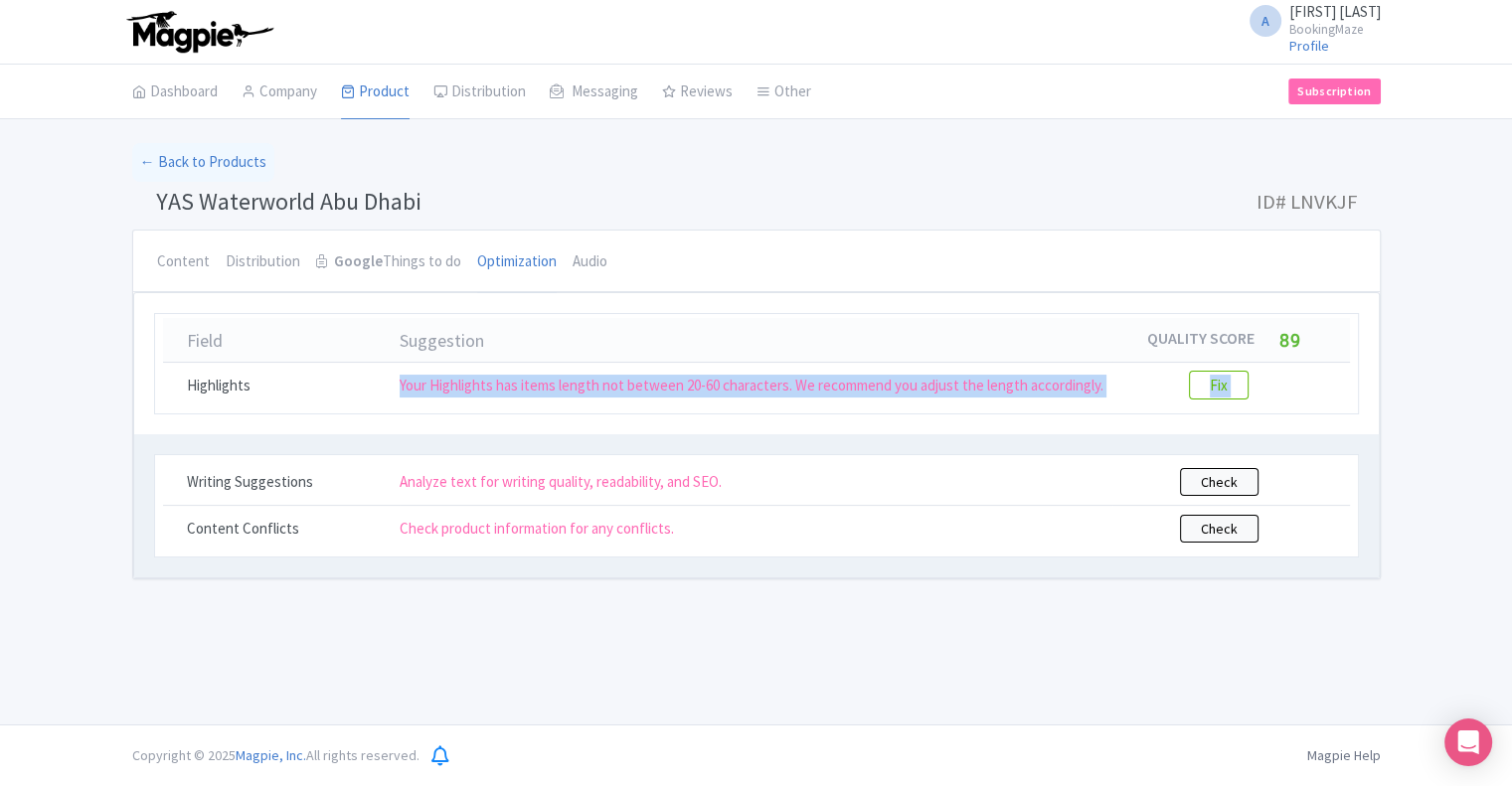 drag, startPoint x: 382, startPoint y: 379, endPoint x: 1109, endPoint y: 440, distance: 729.555 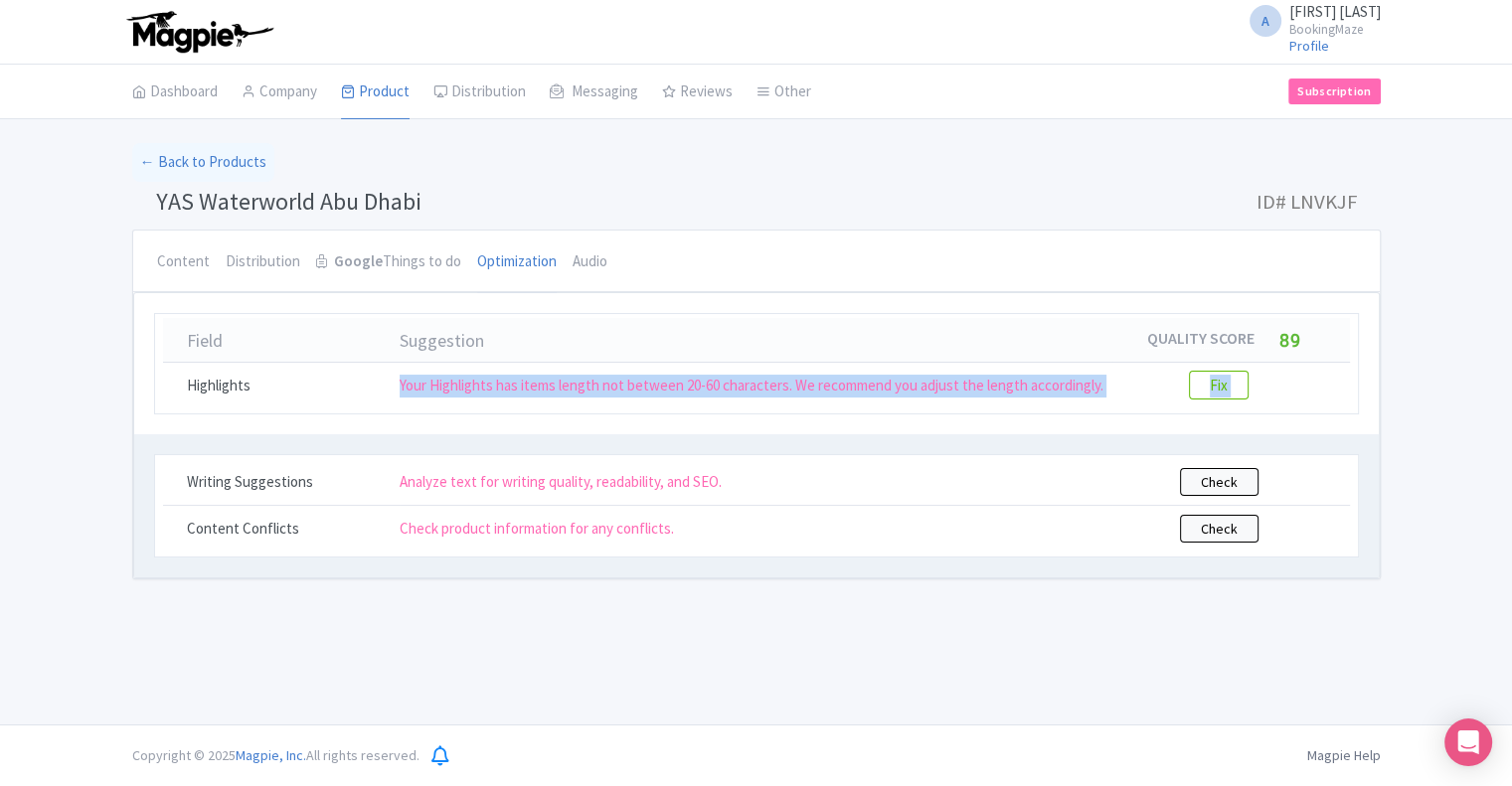 click on "[FIRST] [LAST] BookingMaze Profile Users Settings Sign out Dashboard Company Product My Products Image Library Rate Sheets Distribution Manage Resellers Manage Contacts Product Listings Listings Optimizer Affiliate Promotions Messaging Outbox New Announcement Manage Message Templates Reviews Review Dashboard Manage Analytics Tools Other Help Documents Connections View All Magpie Products Magpie Pricing Subscription Enterprise Information Email Contact Support Upgrade Premium Up to 10 Products $69 Premium Plus Up to 50 Products $119 Enterprise Request a quote Success Product updated successfully ← Back to Products YAS Waterworld [CITY], [STATE] ID# LNVKJF" at bounding box center (756, 362) 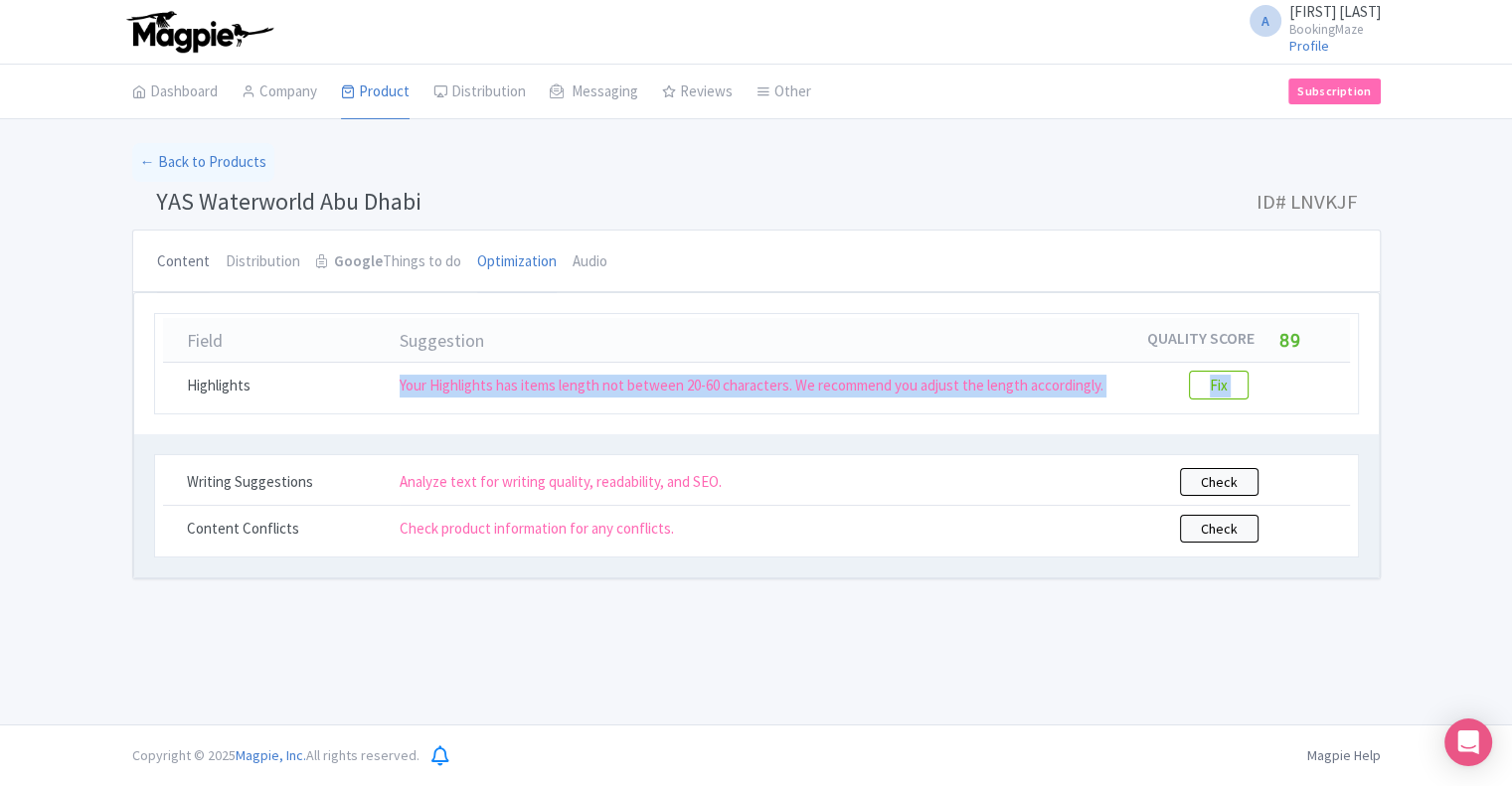 click on "Content" at bounding box center (183, 262) 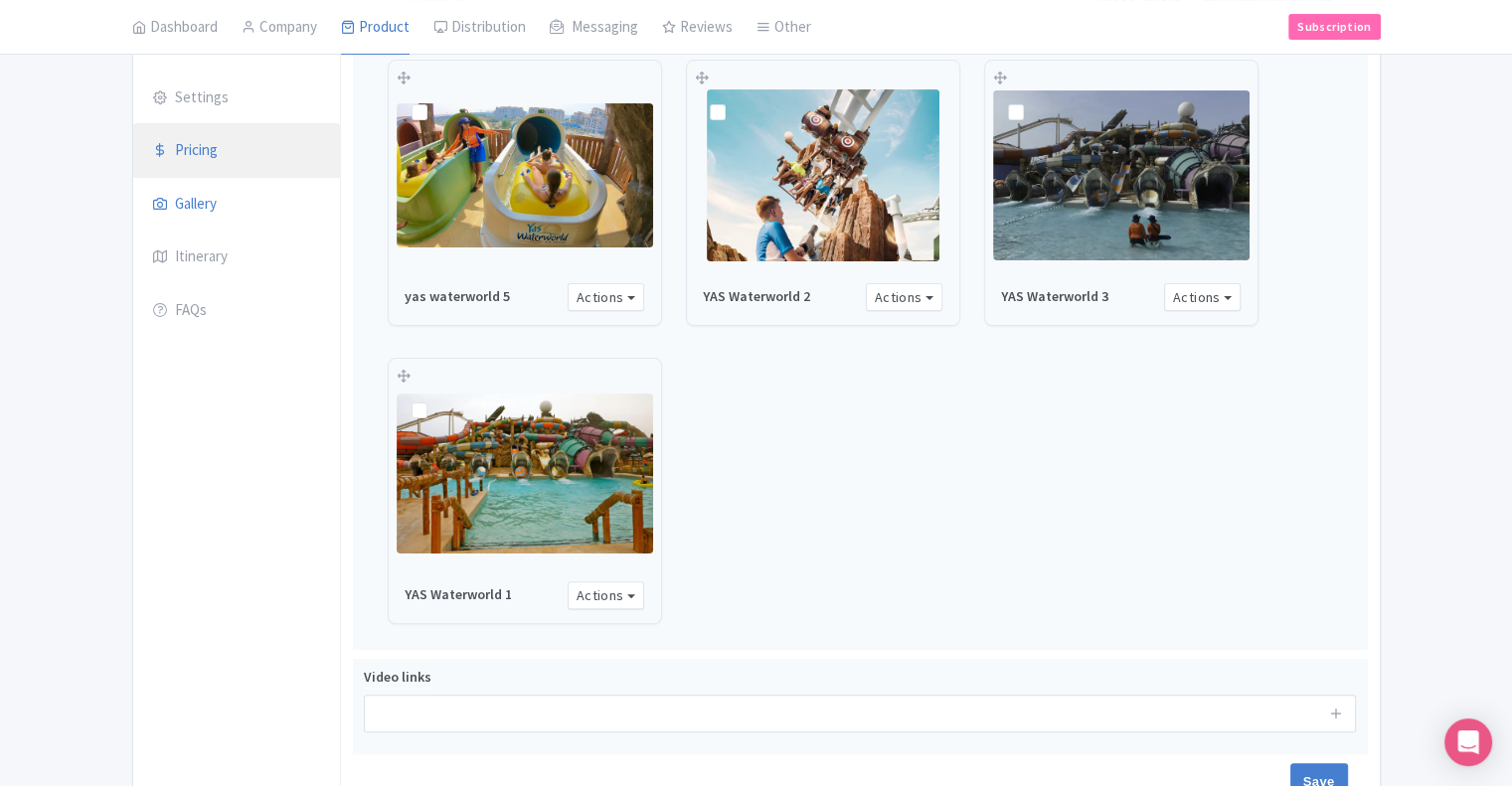 scroll, scrollTop: 199, scrollLeft: 0, axis: vertical 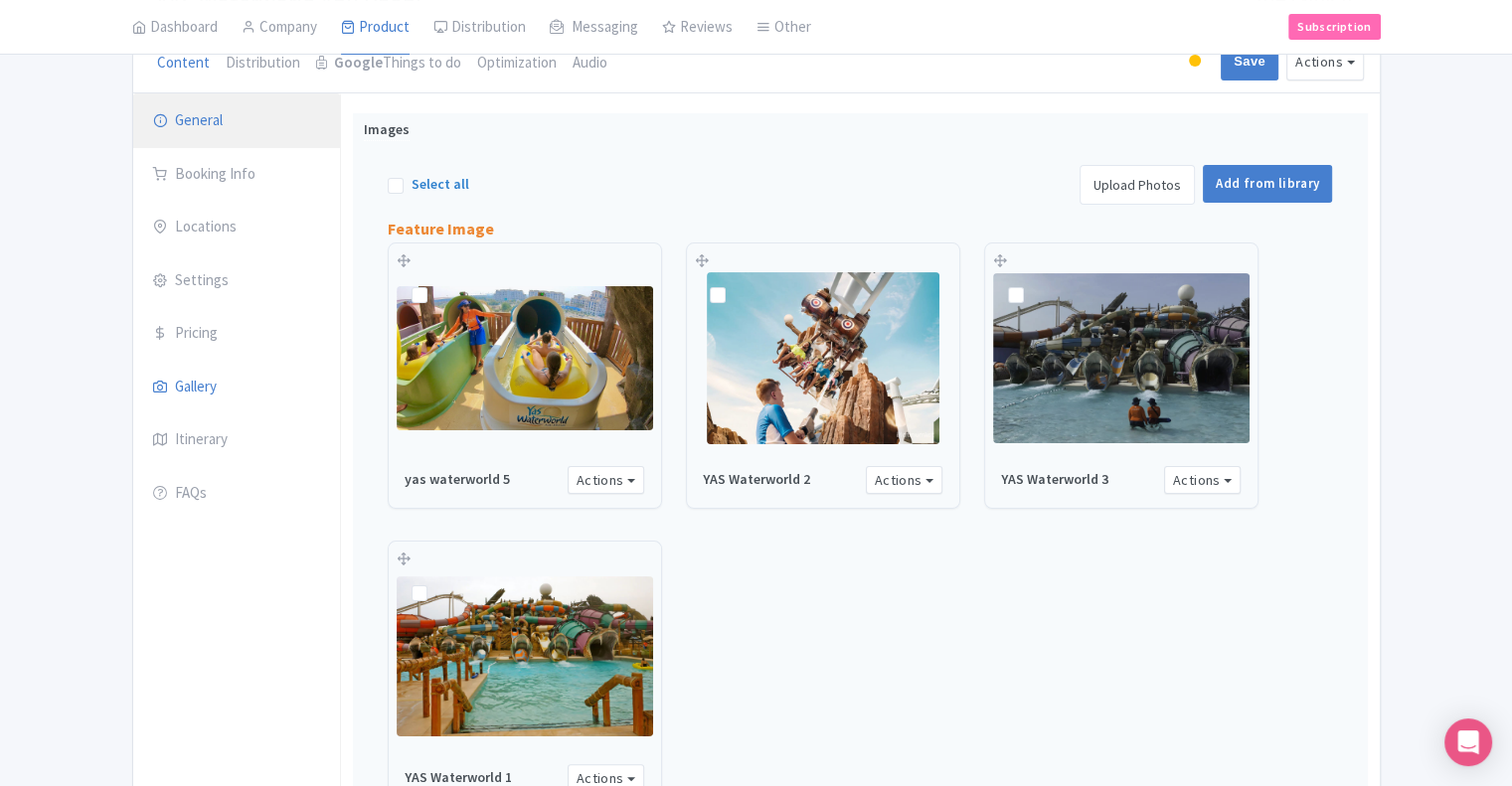 click on "General" at bounding box center (237, 121) 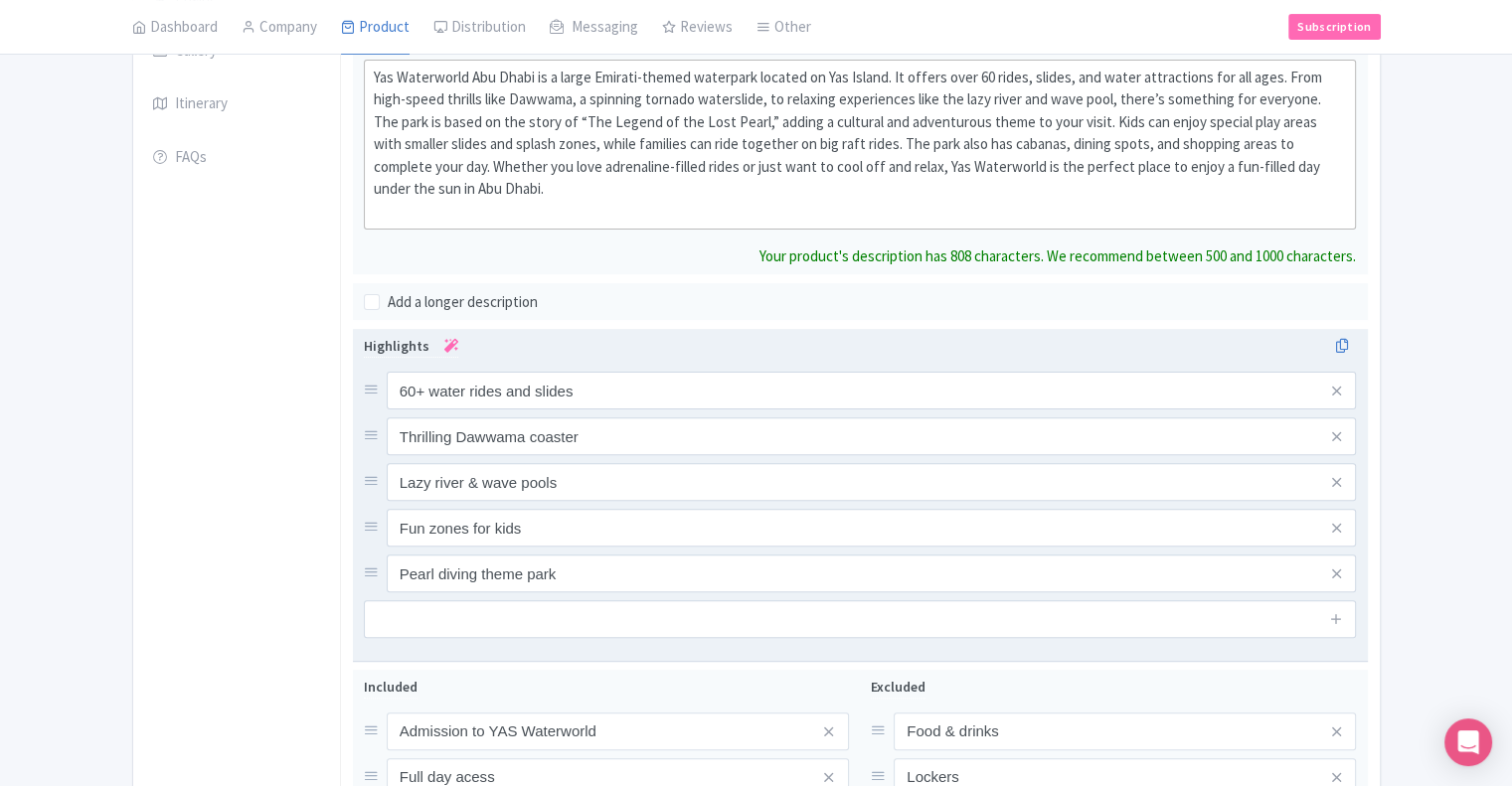 scroll, scrollTop: 594, scrollLeft: 0, axis: vertical 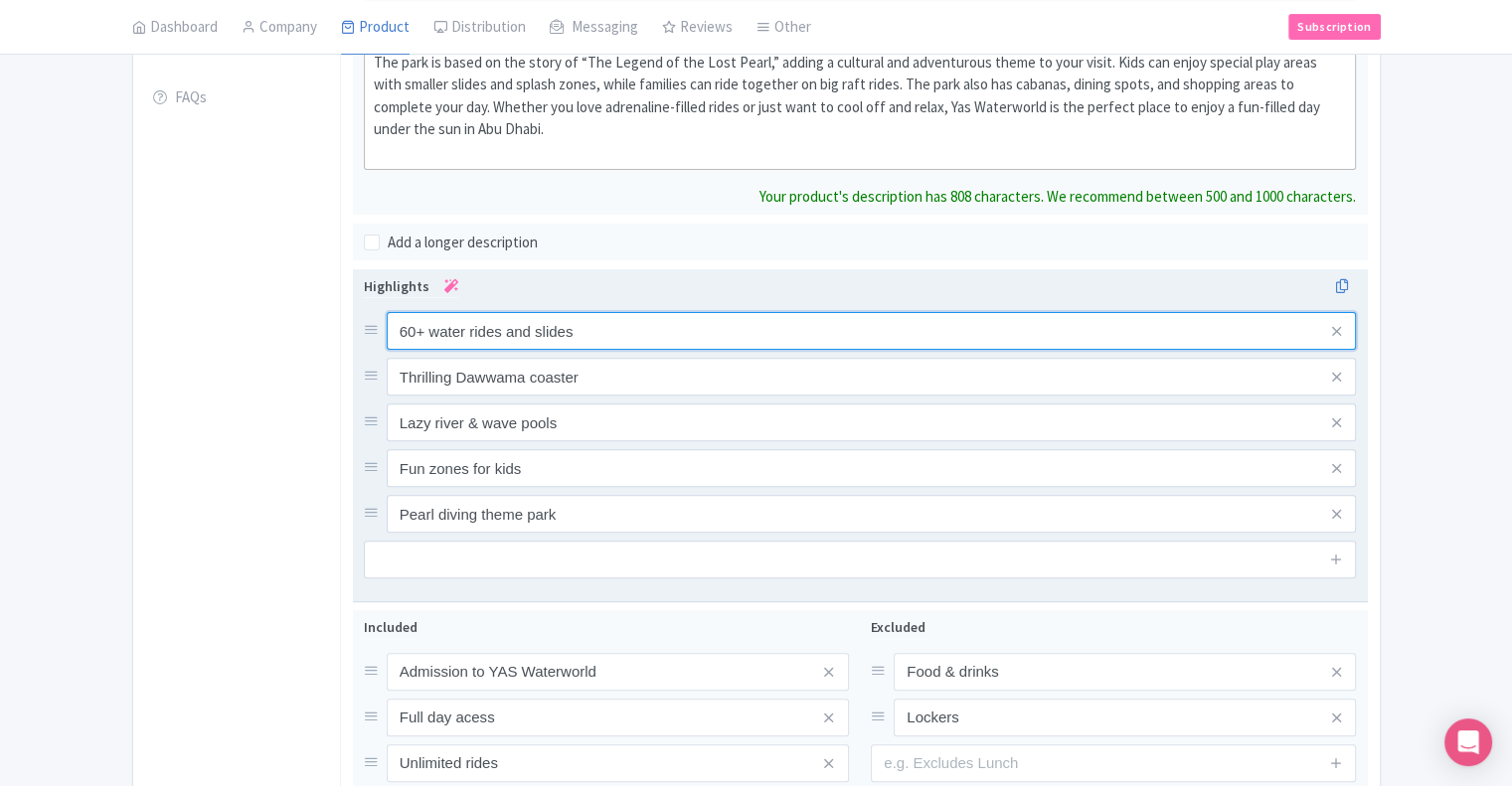 click on "60+ water rides and slides Thrilling Dawwama coaster Lazy river & wave pools Fun zones for kids Pearl diving theme park" at bounding box center (860, 422) 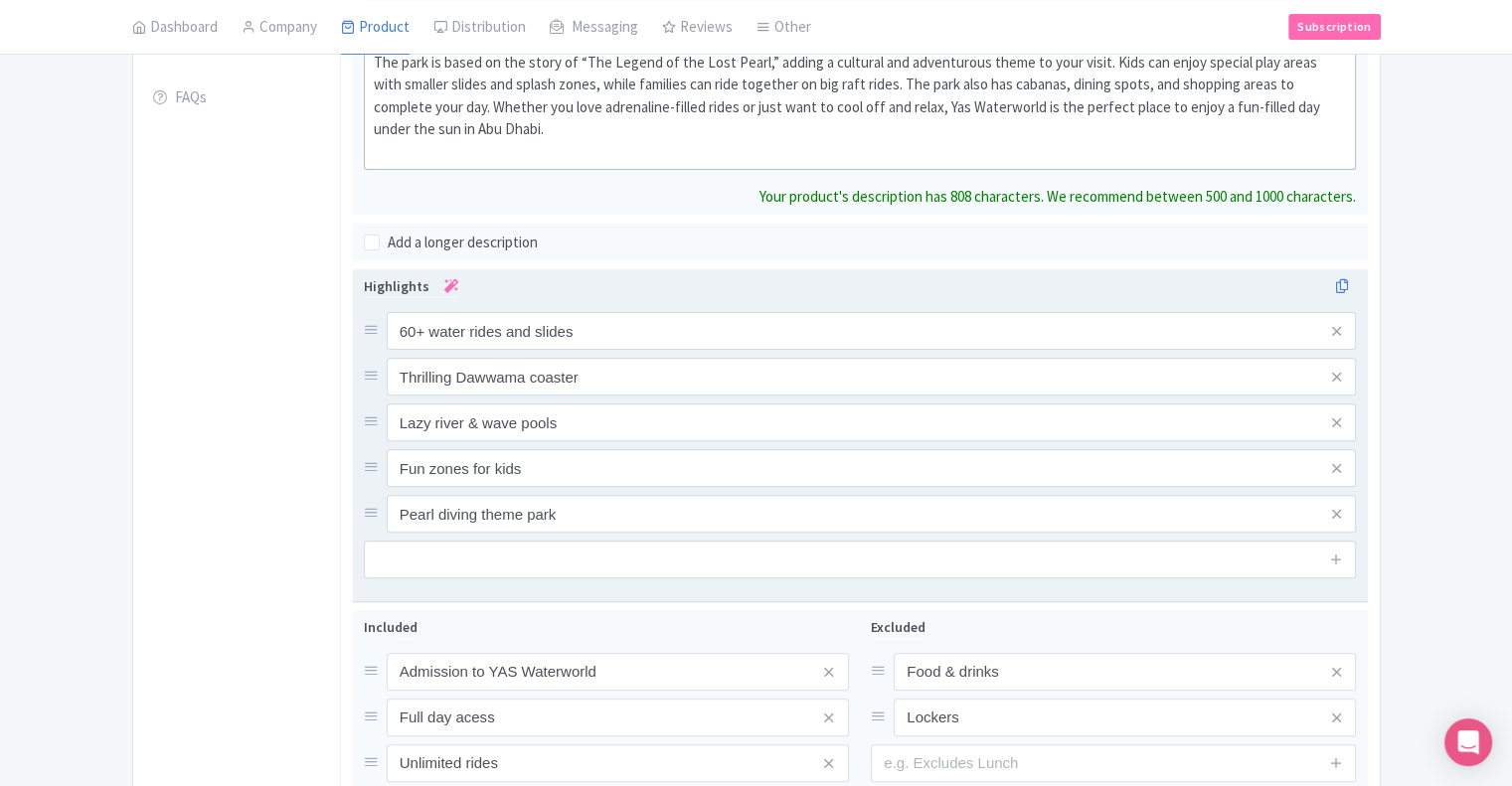 click on "60+ water rides and slides Thrilling Dawwama coaster Lazy river & wave pools Fun zones for kids Pearl diving theme park" at bounding box center [860, 422] 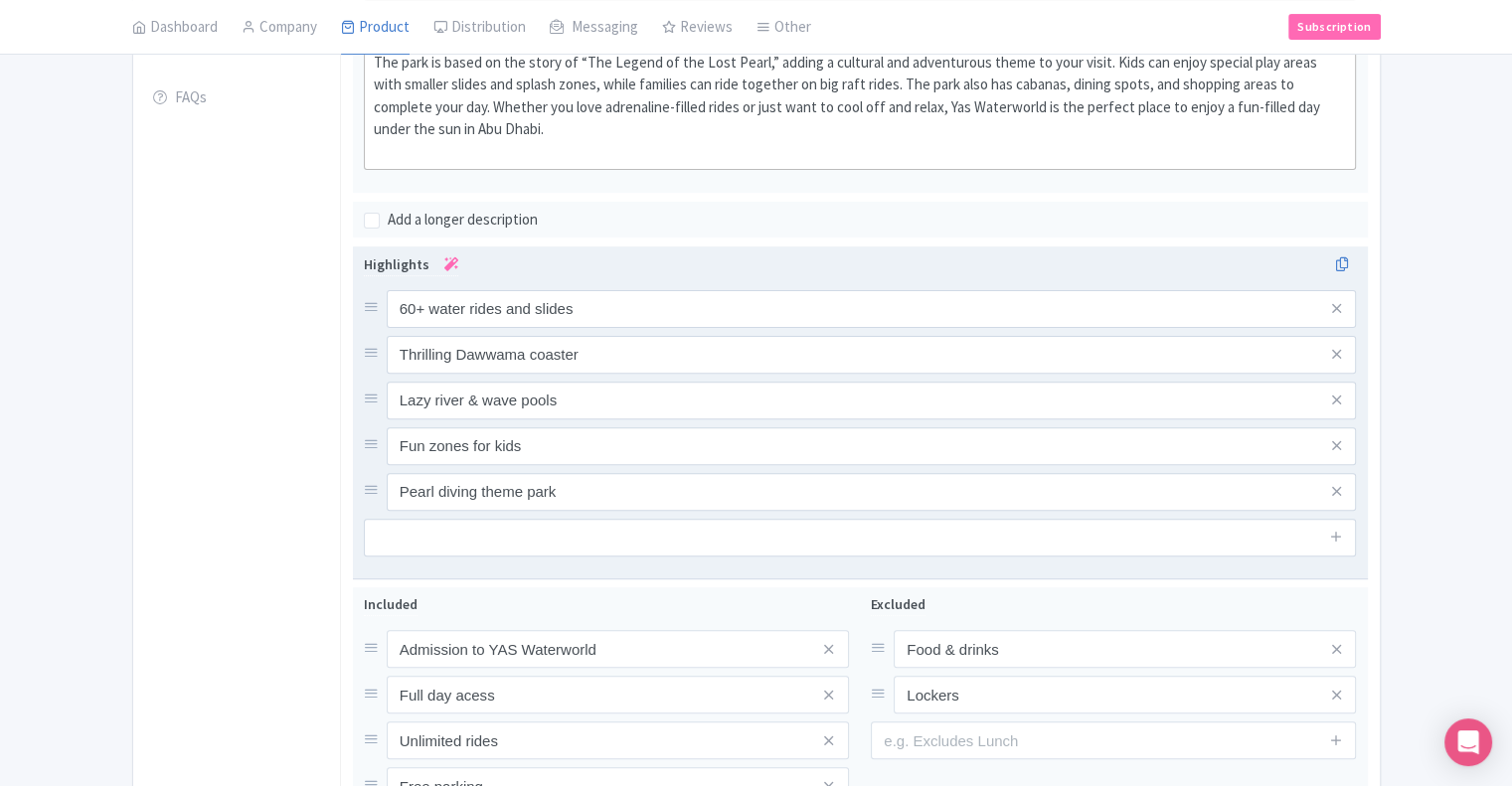 click on "60+ water rides and slides Thrilling Dawwama coaster Lazy river & wave pools Fun zones for kids Pearl diving theme park" at bounding box center [860, 400] 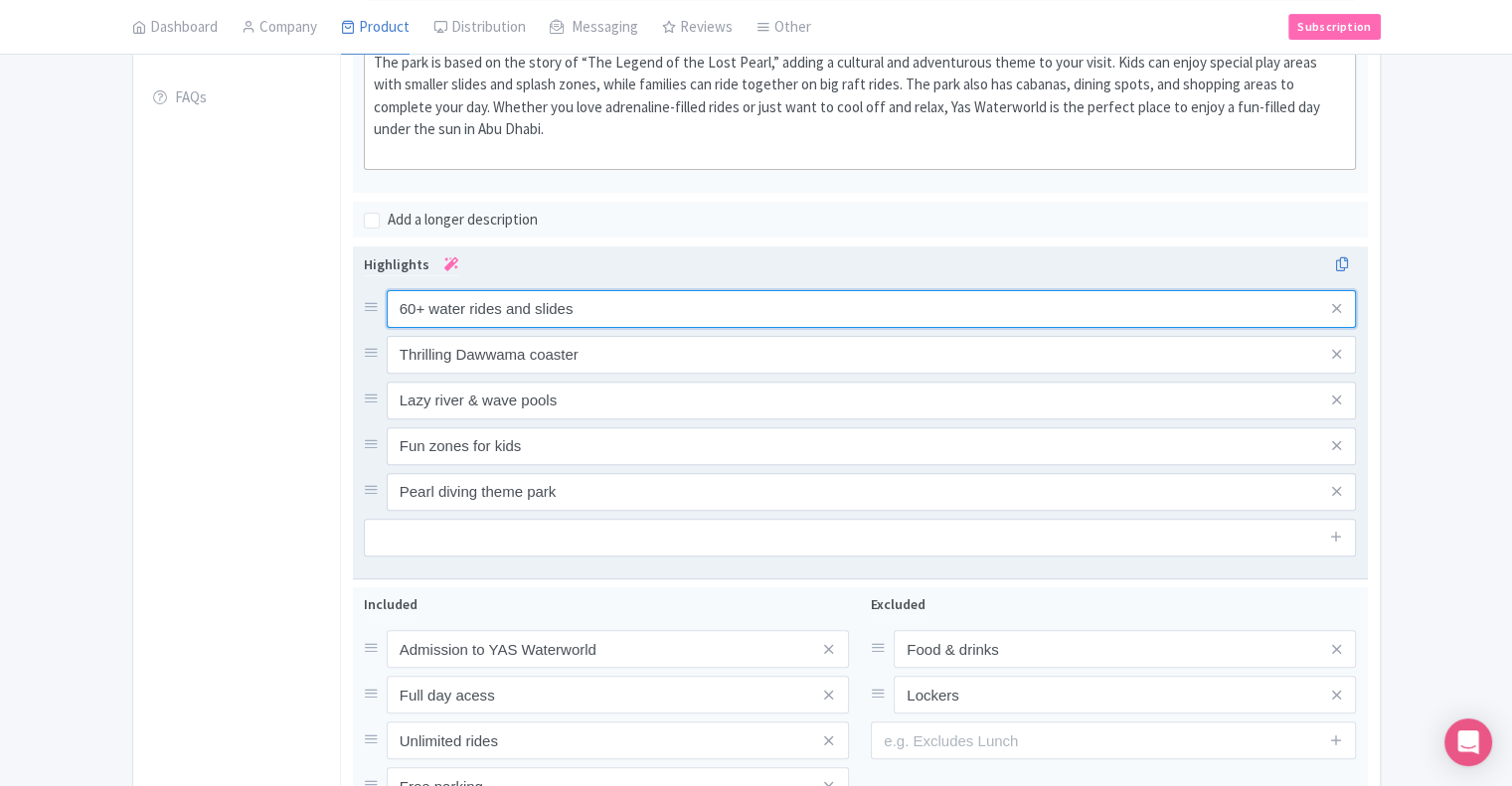 click on "60+ water rides and slides" at bounding box center (872, 309) 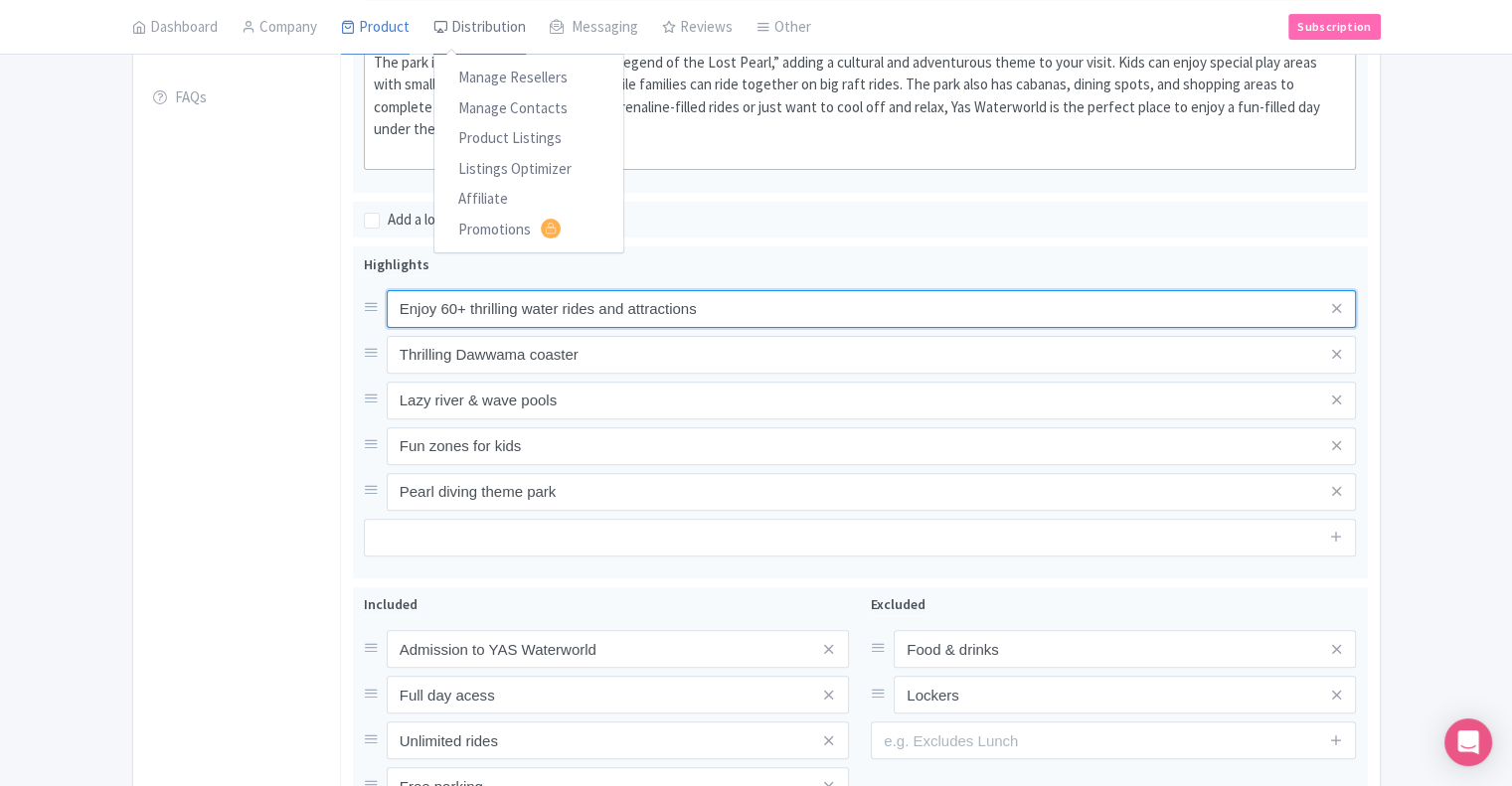 type on "Enjoy 60+ thrilling water rides and attractions" 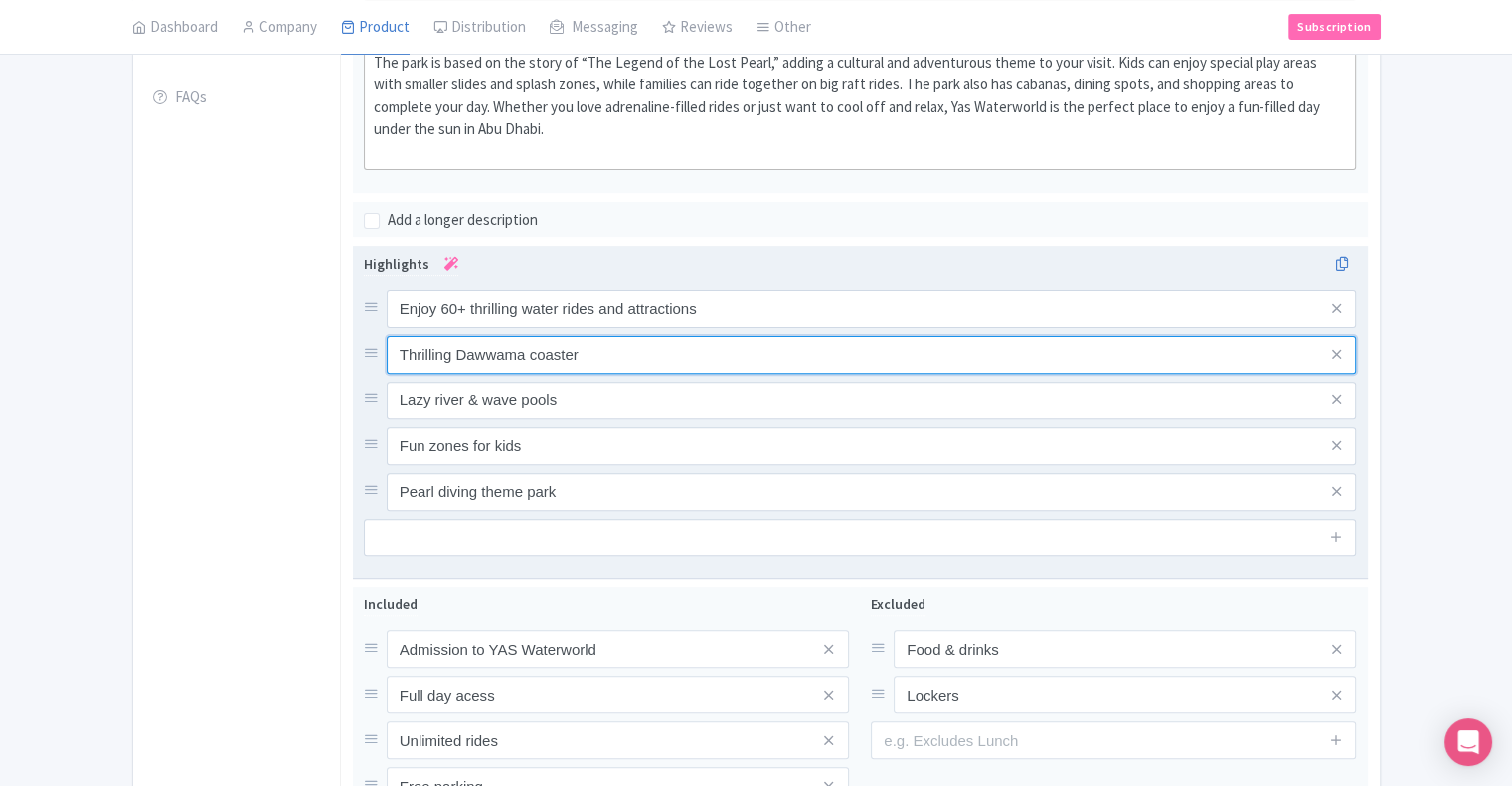 click on "Thrilling Dawwama coaster" at bounding box center [872, 309] 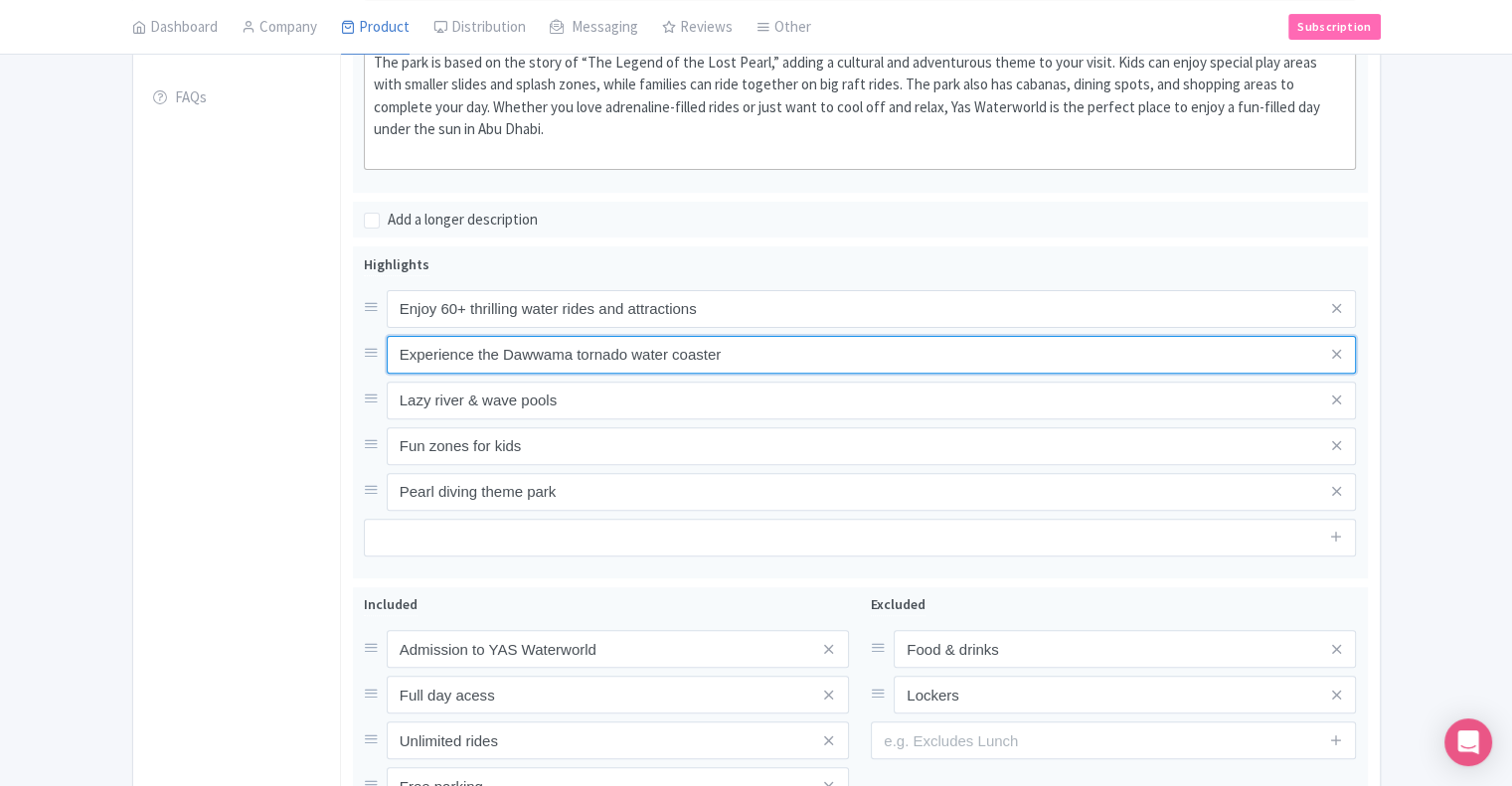 type on "Experience the Dawwama tornado water coaster" 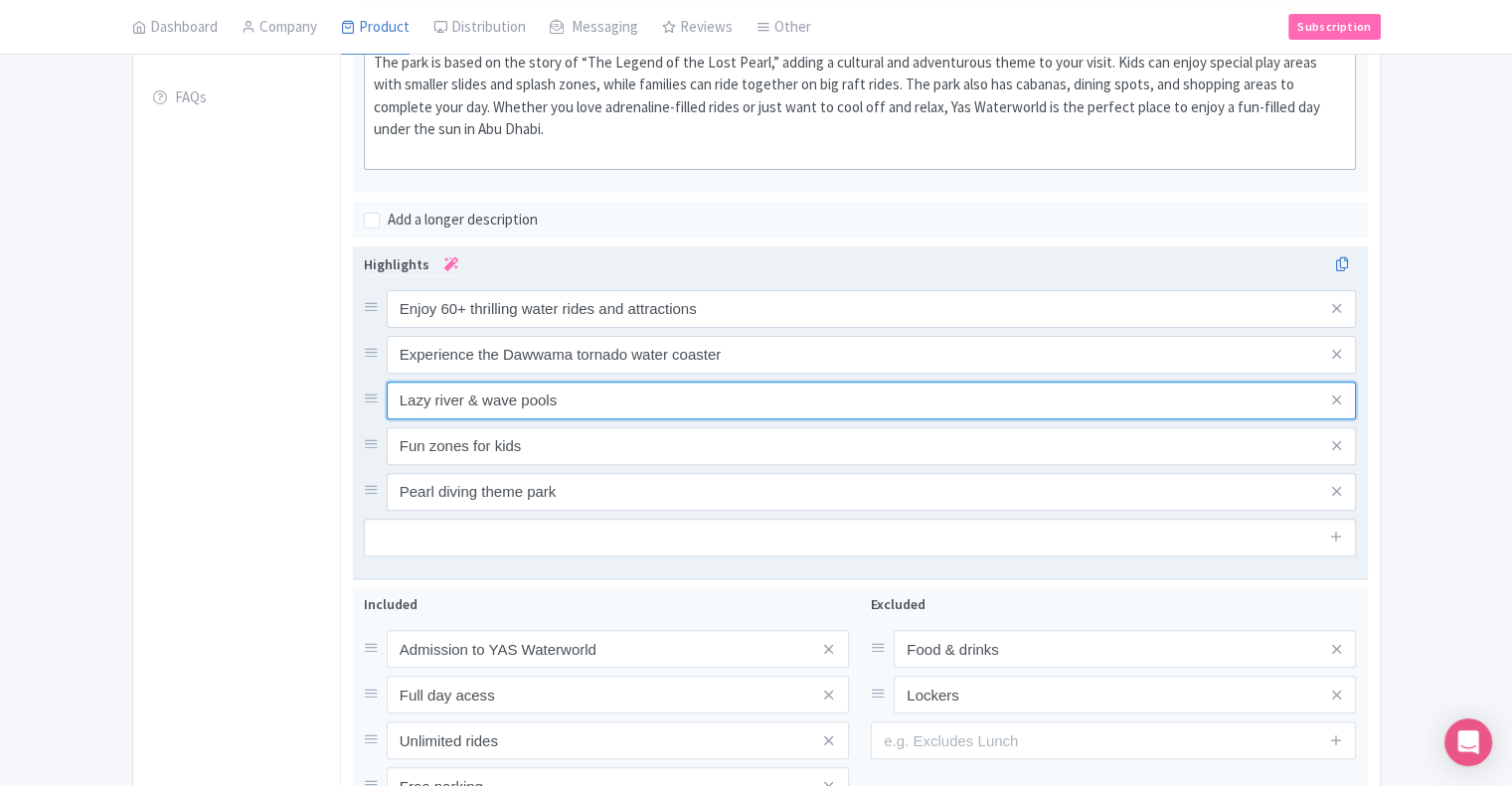click on "Lazy river & wave pools" at bounding box center [872, 309] 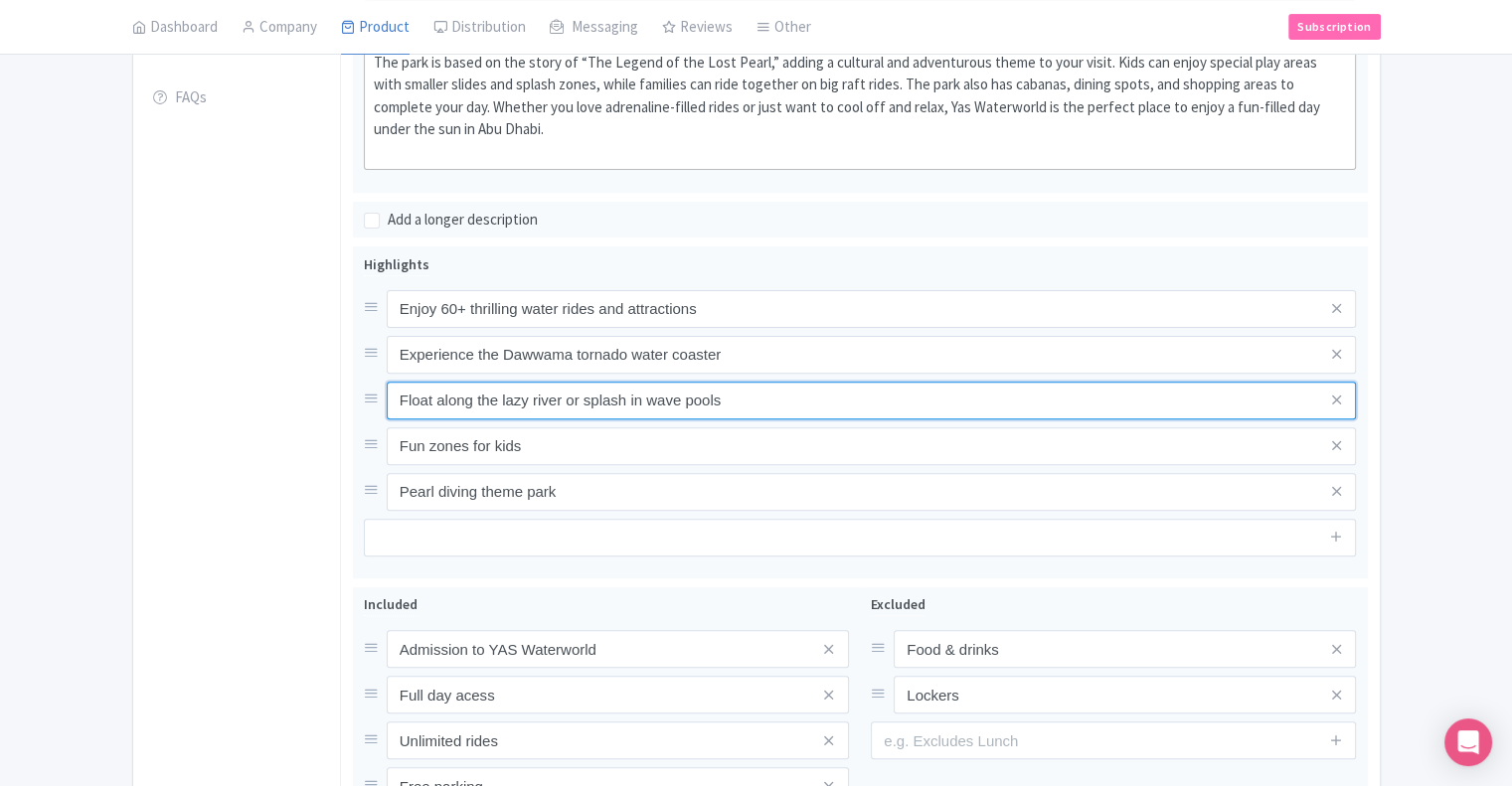 type on "Float along the lazy river or splash in wave pools" 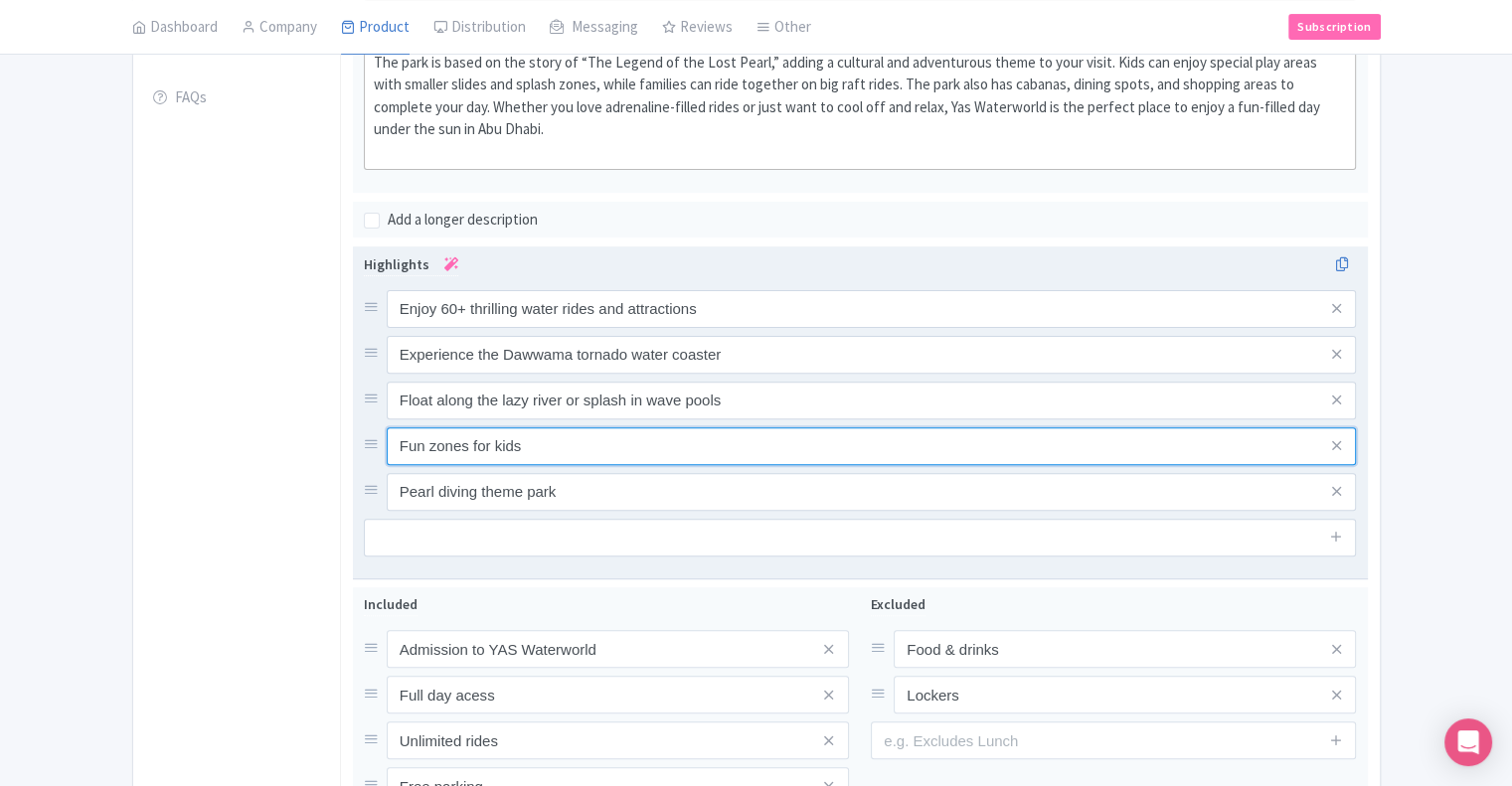 click on "Fun zones for kids" at bounding box center [872, 309] 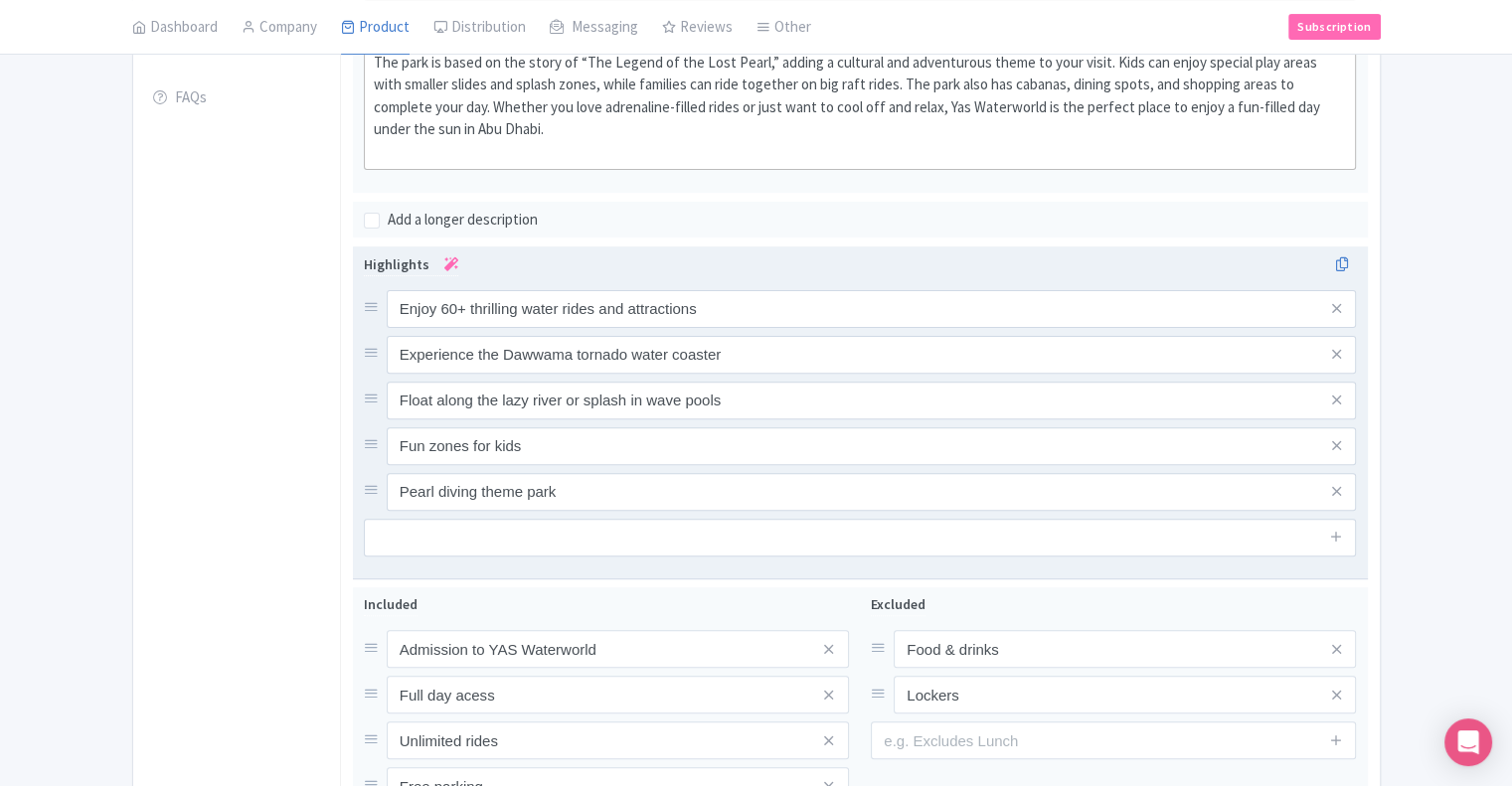 click on "Enjoy 60+ thrilling water rides and attractions Experience the Dawwama tornado water coaster Float along the lazy river or splash in wave pools Fun zones for kids Pearl diving theme park" at bounding box center (860, 400) 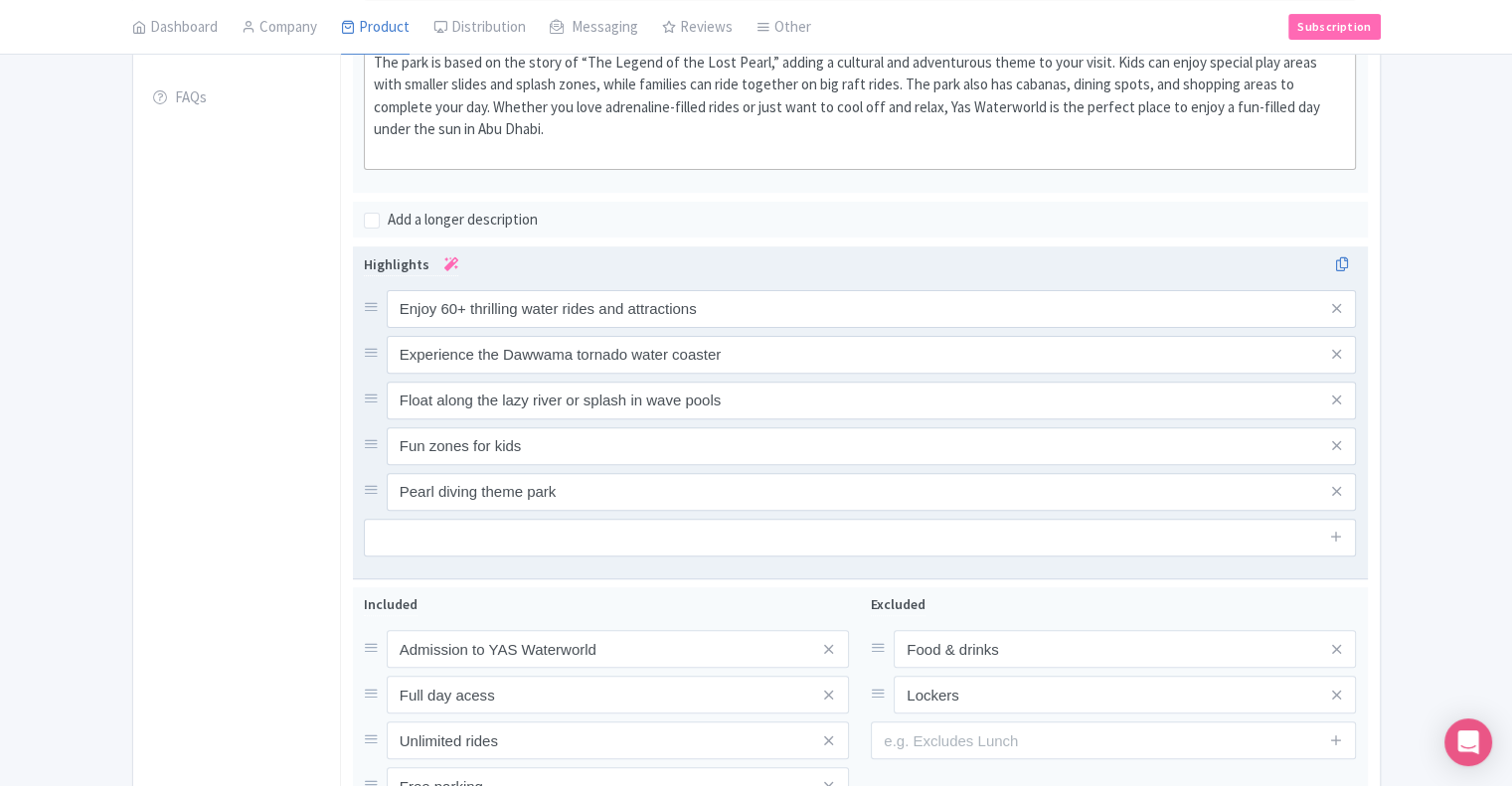click on "Enjoy 60+ thrilling water rides and attractions Experience the Dawwama tornado water coaster Float along the lazy river or splash in wave pools Fun zones for kids Pearl diving theme park" at bounding box center (860, 400) 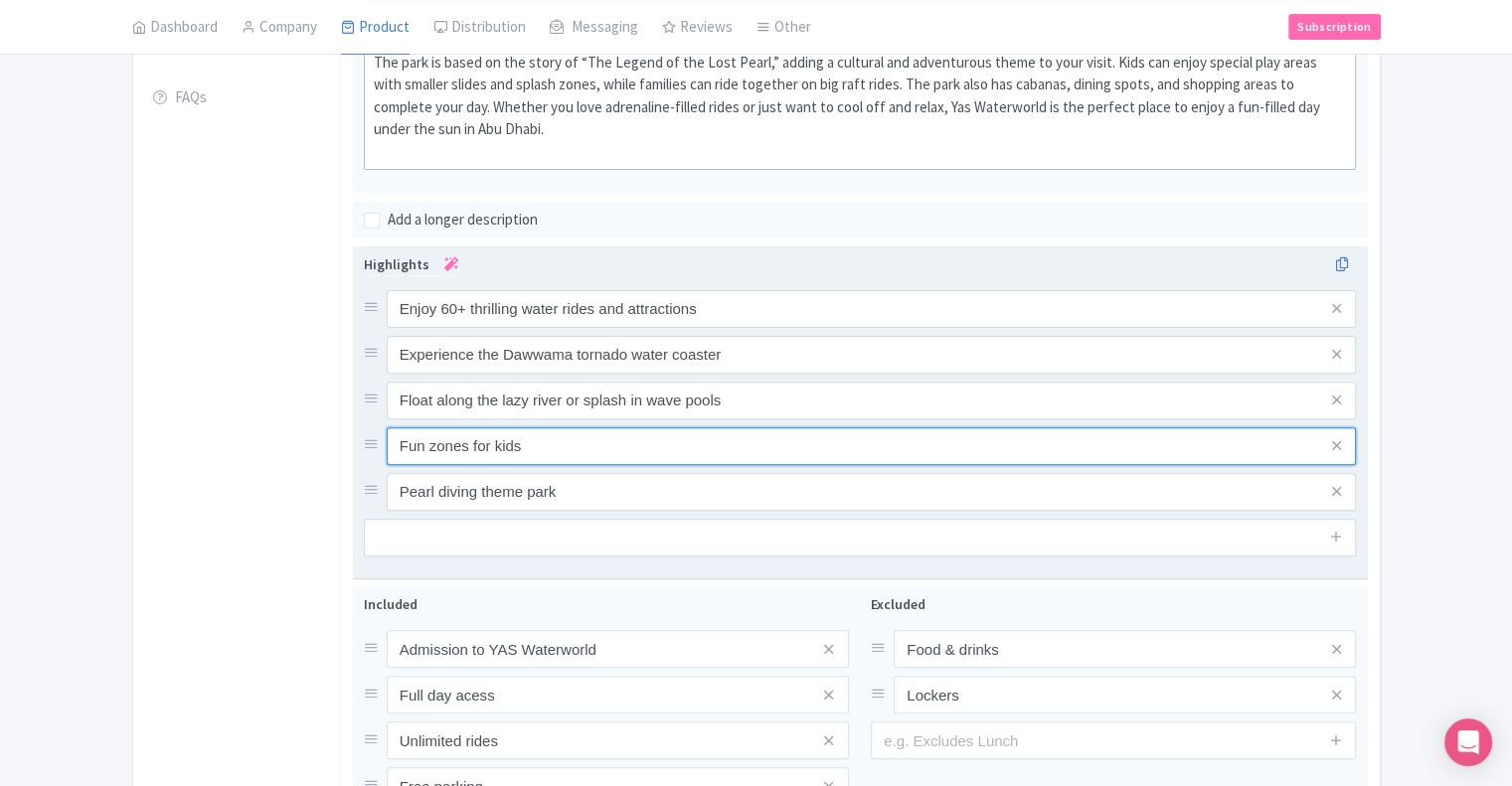 click on "Fun zones for kids" at bounding box center (872, 309) 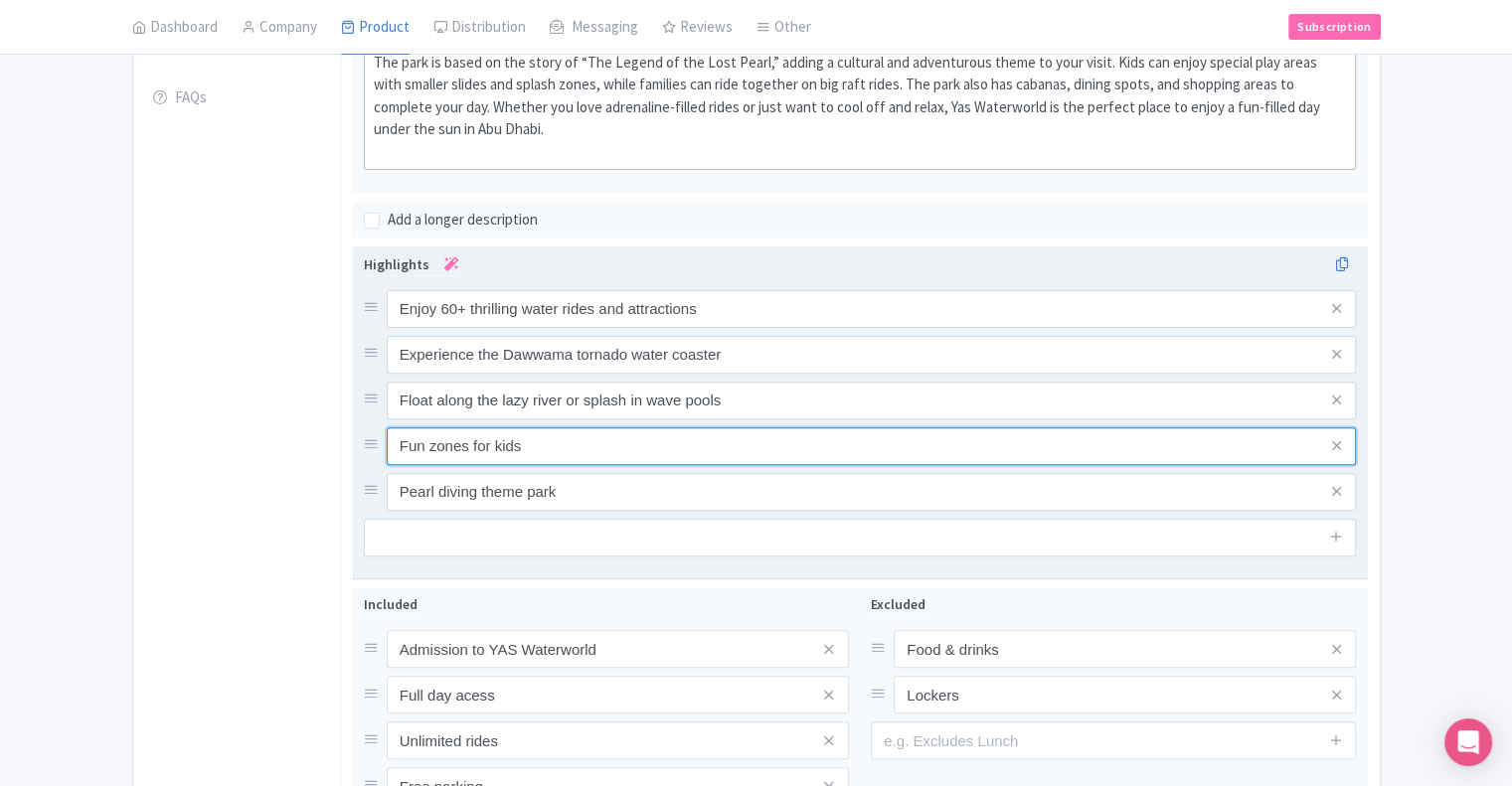 click on "Fun zones for kids" at bounding box center (872, 309) 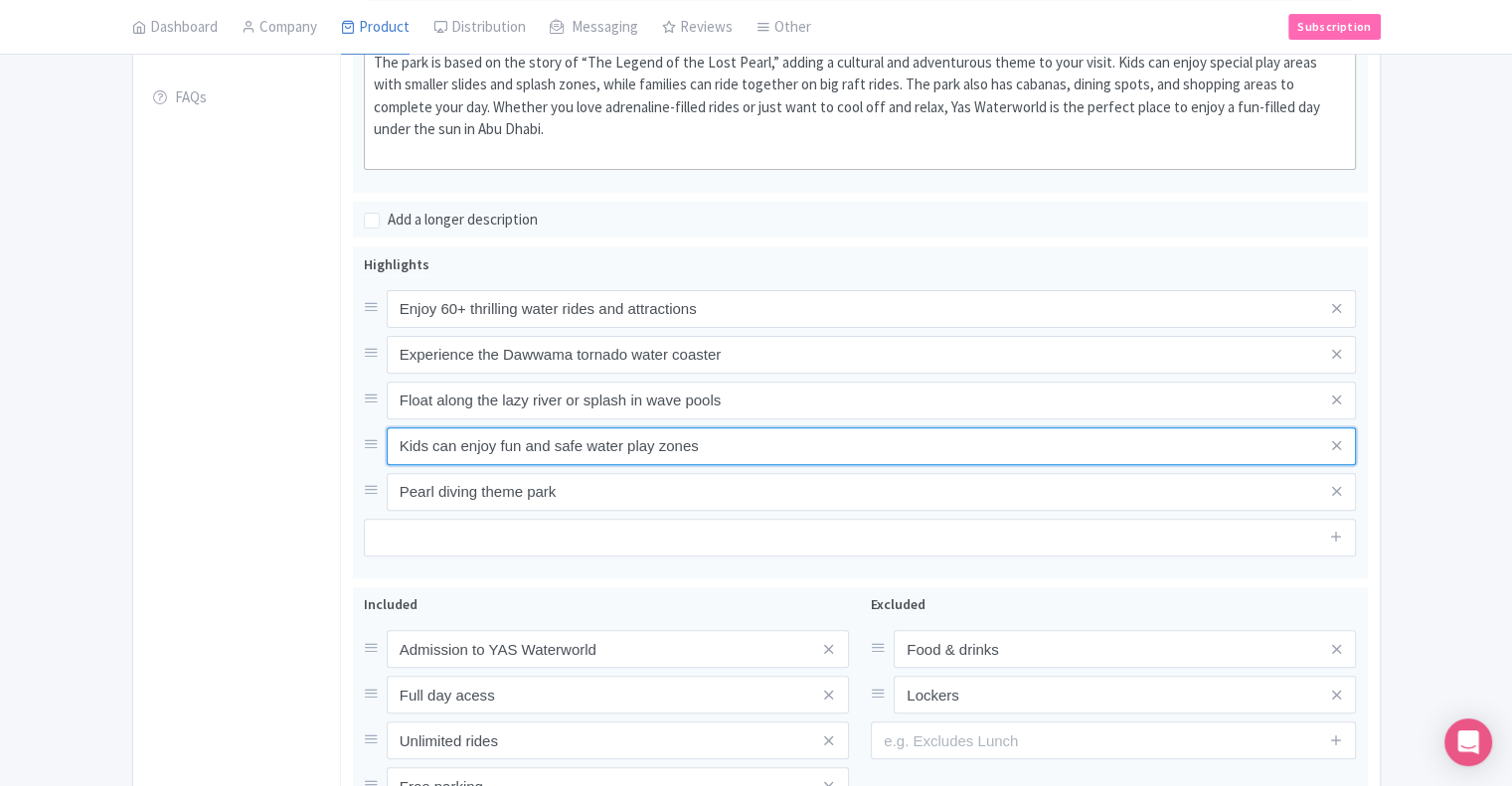 type on "Kids can enjoy fun and safe water play zones" 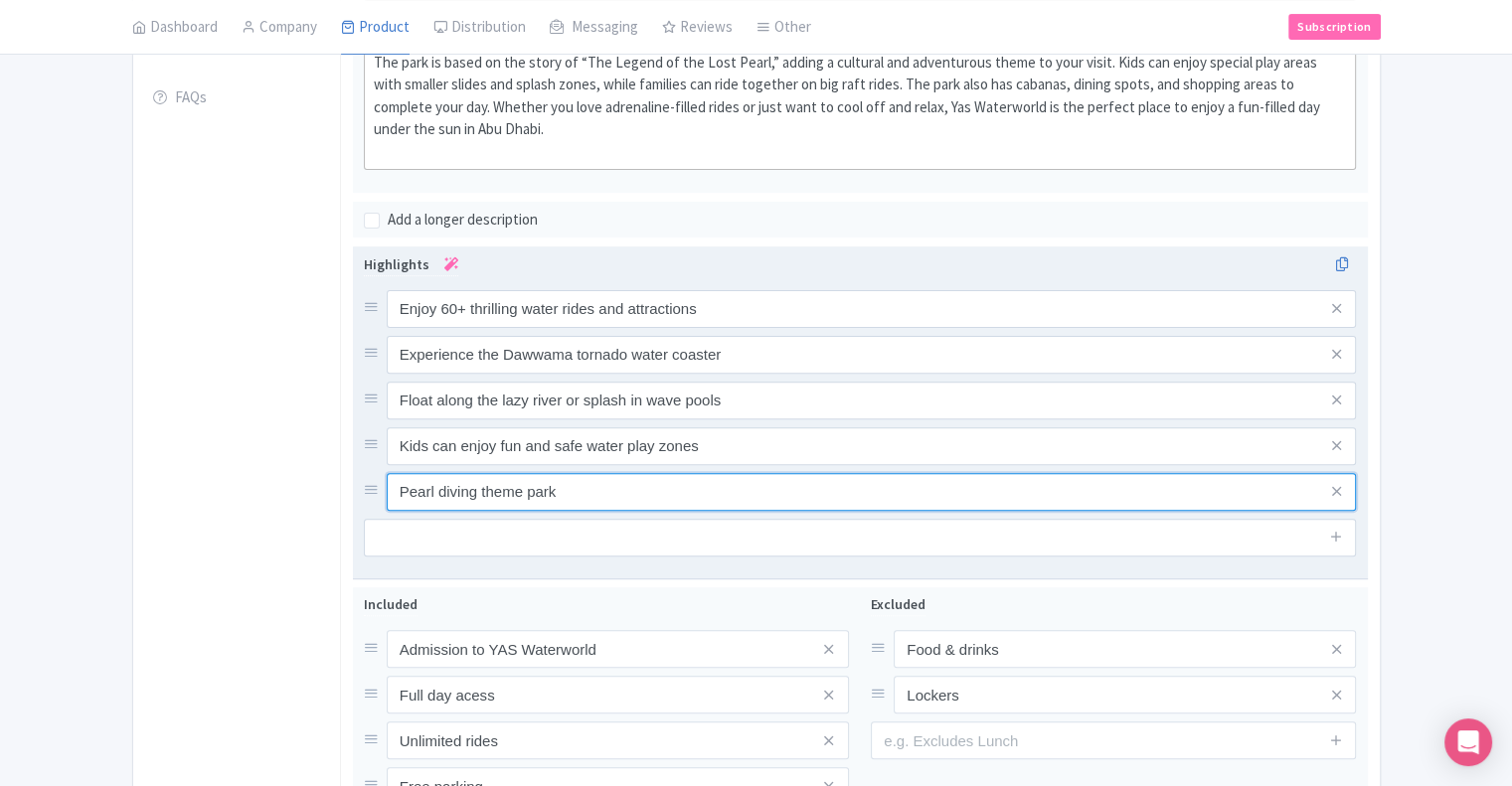 click on "Pearl diving theme park" at bounding box center [872, 309] 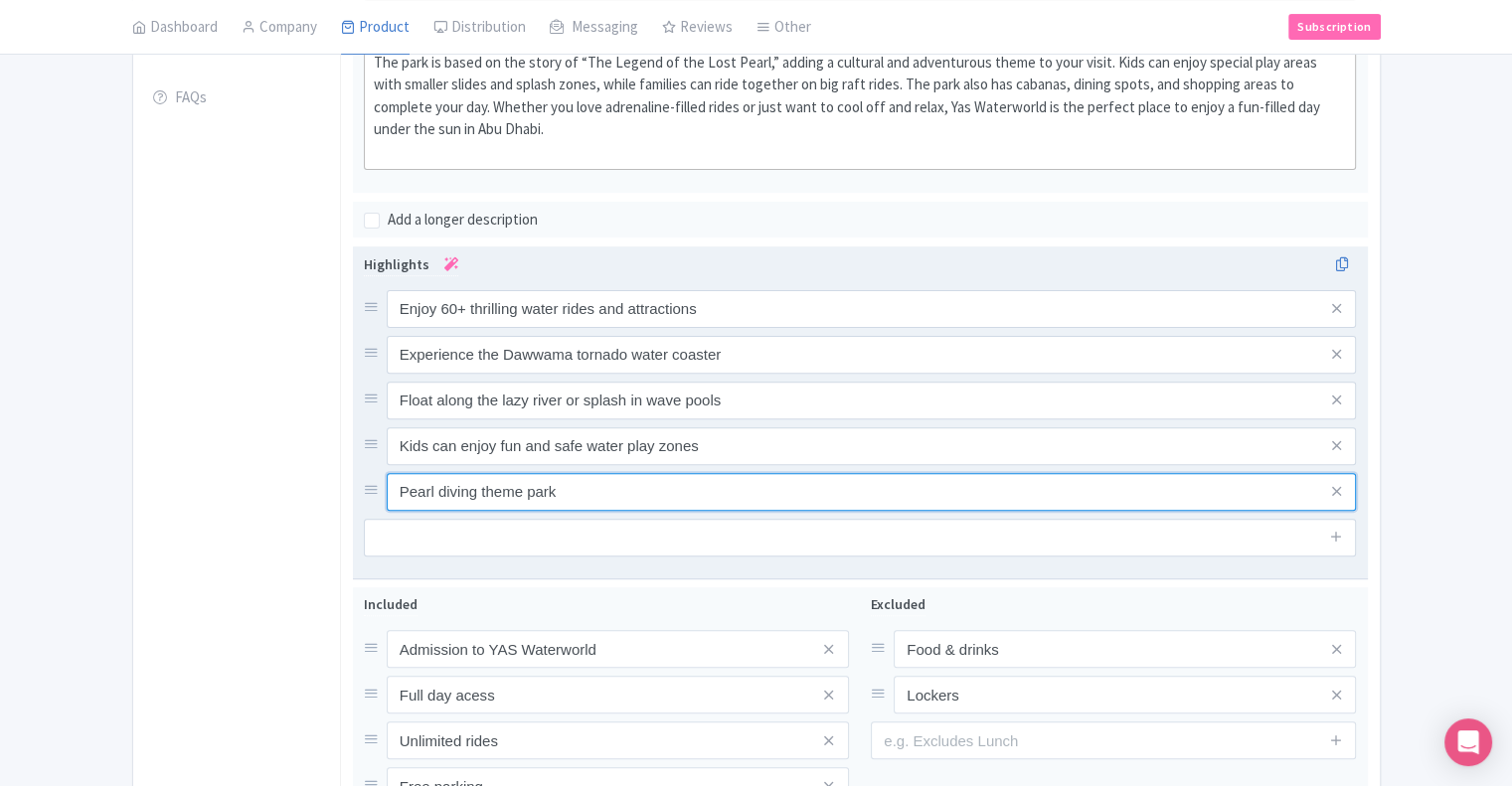 click on "Pearl diving theme park" at bounding box center (872, 309) 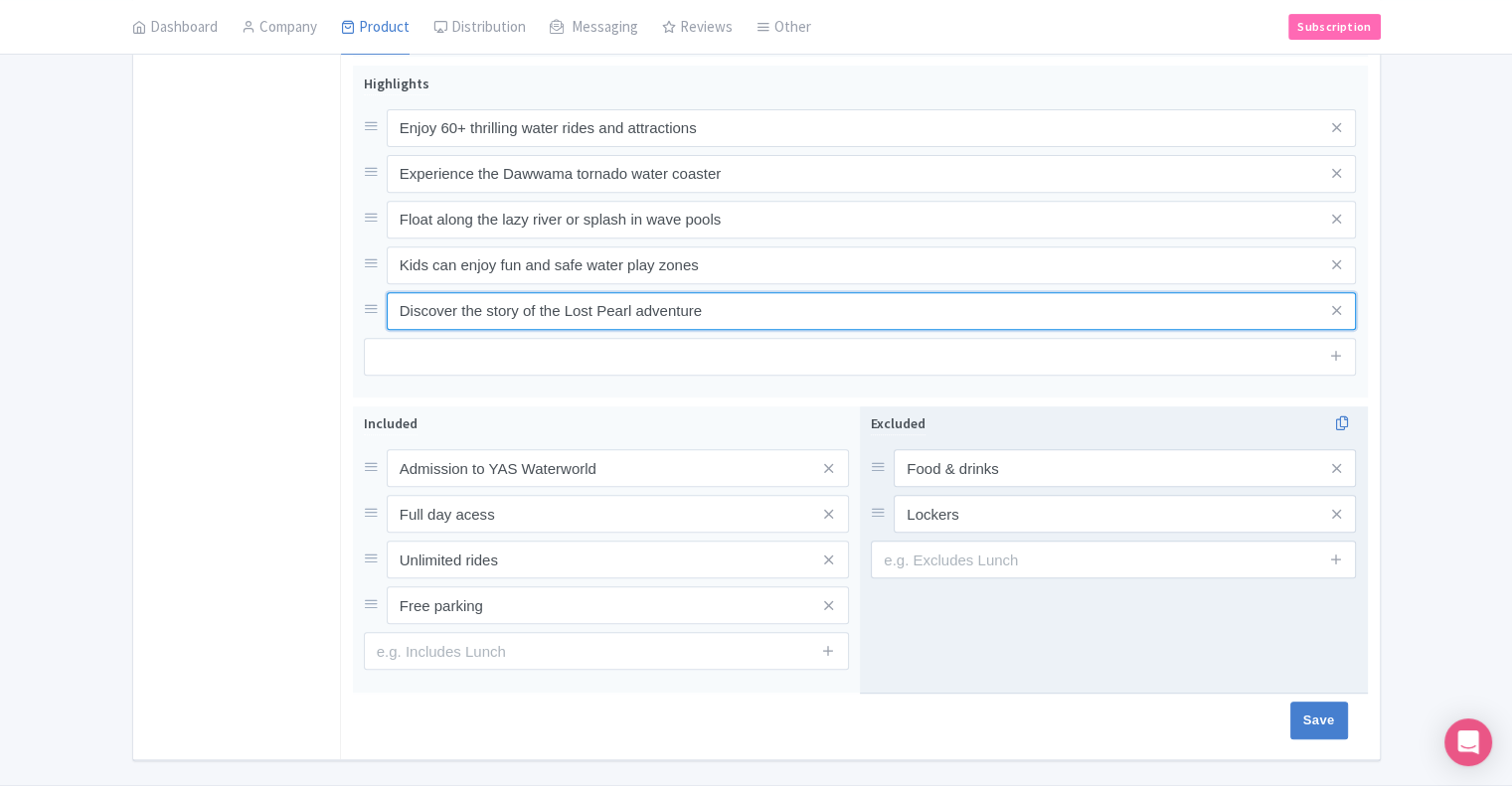 scroll, scrollTop: 793, scrollLeft: 0, axis: vertical 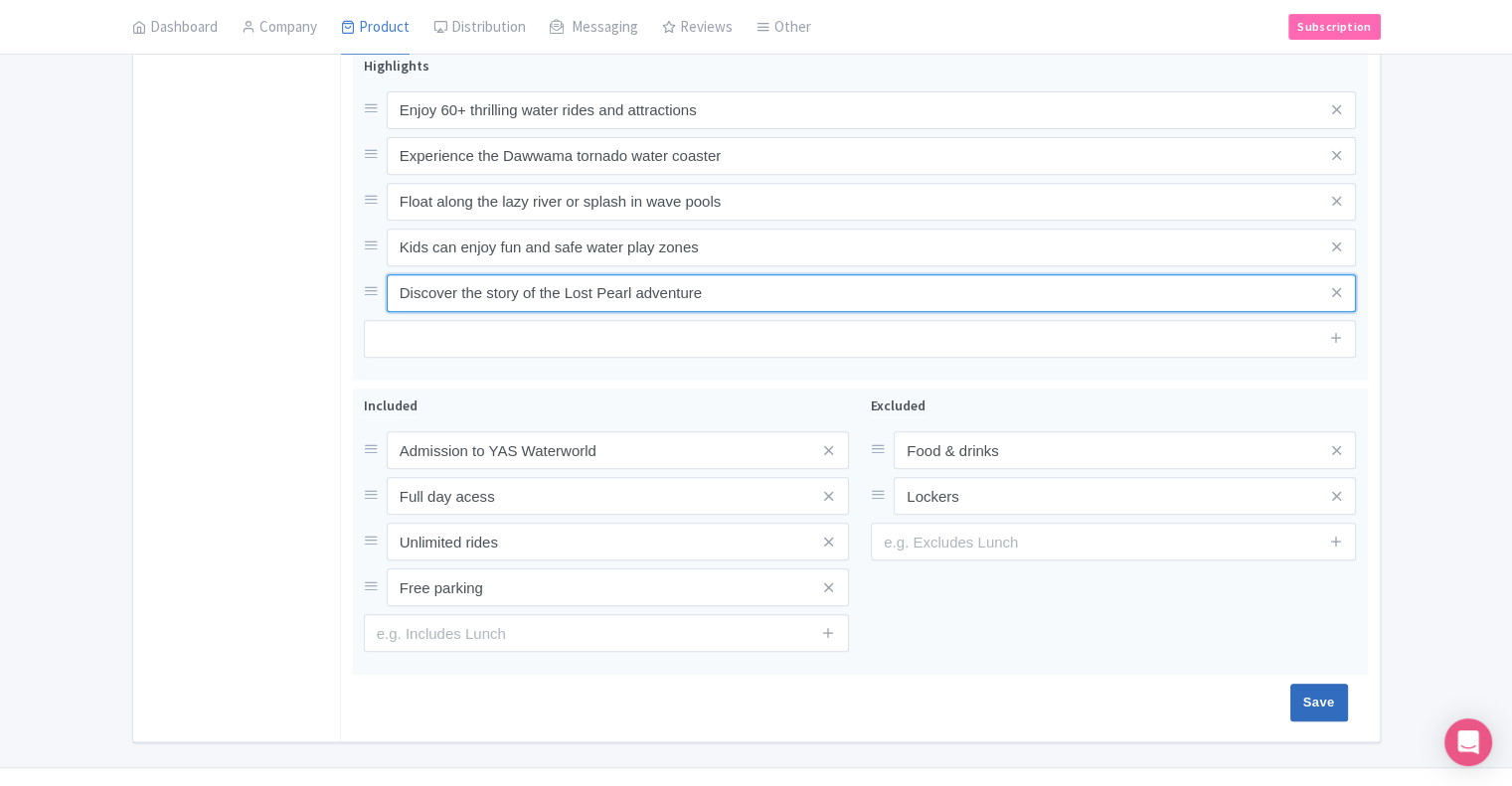 type on "Discover the story of the Lost Pearl adventure" 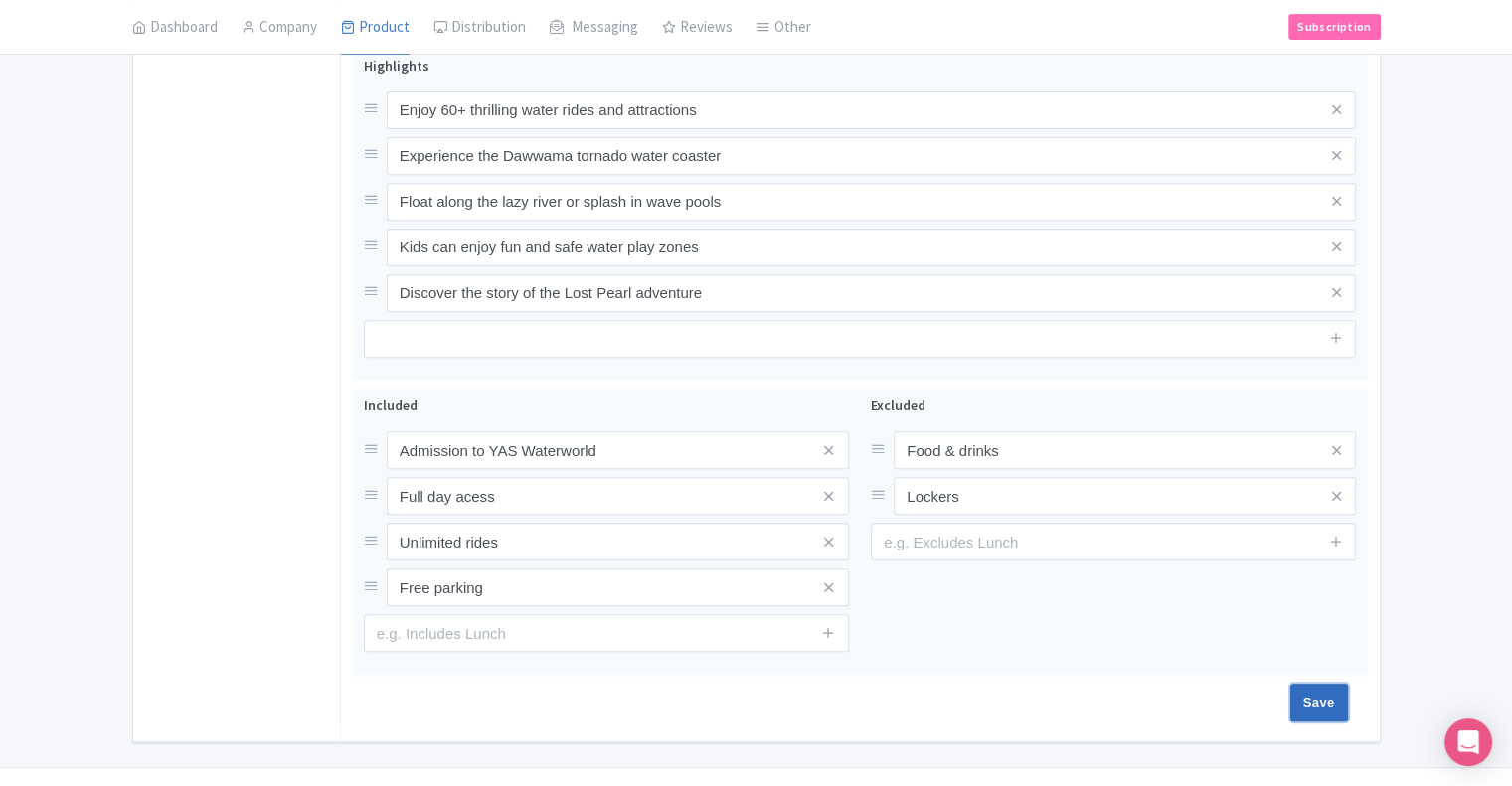 click on "Save" at bounding box center [1319, 703] 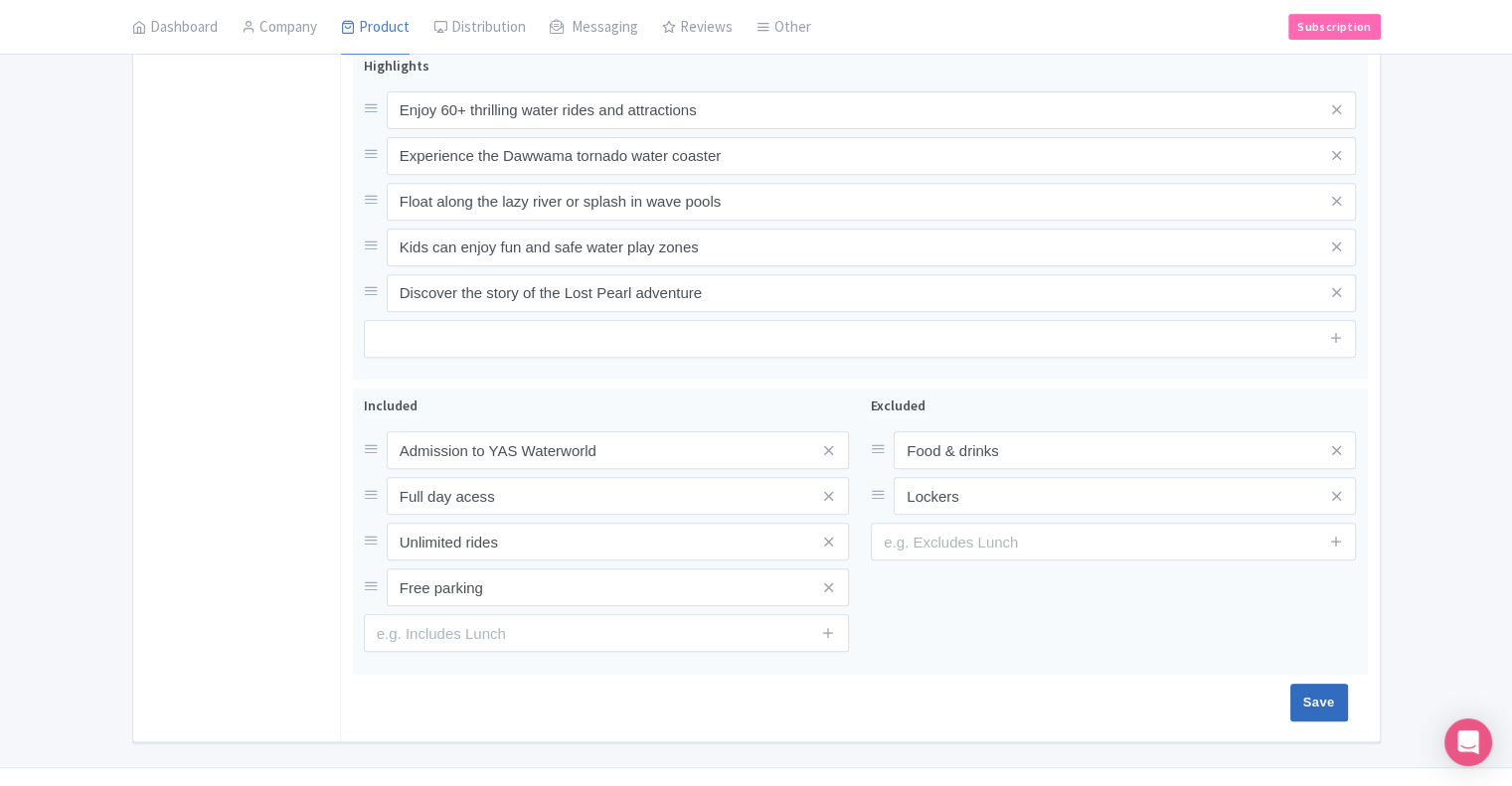 type on "Saving..." 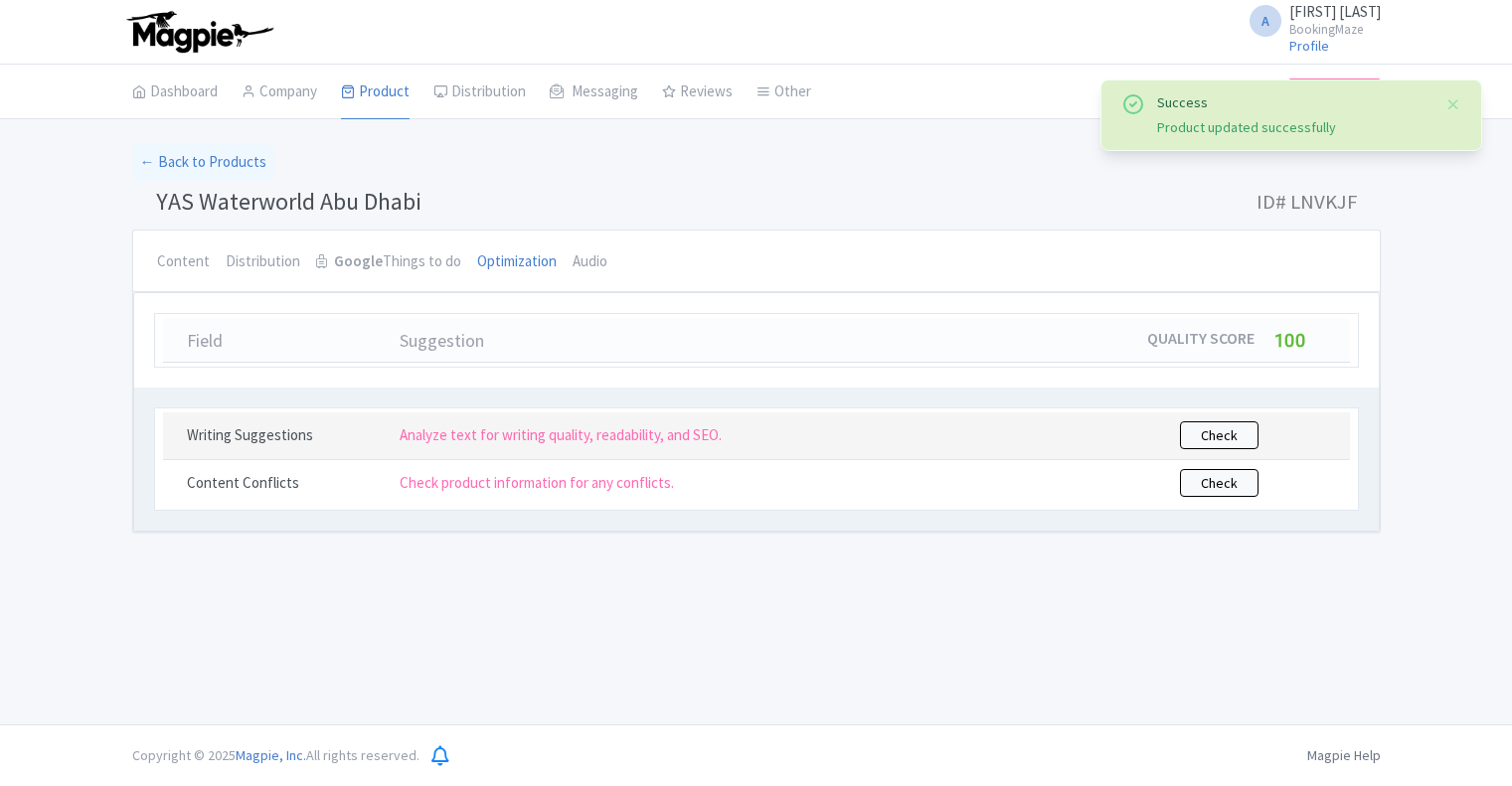 scroll, scrollTop: 0, scrollLeft: 0, axis: both 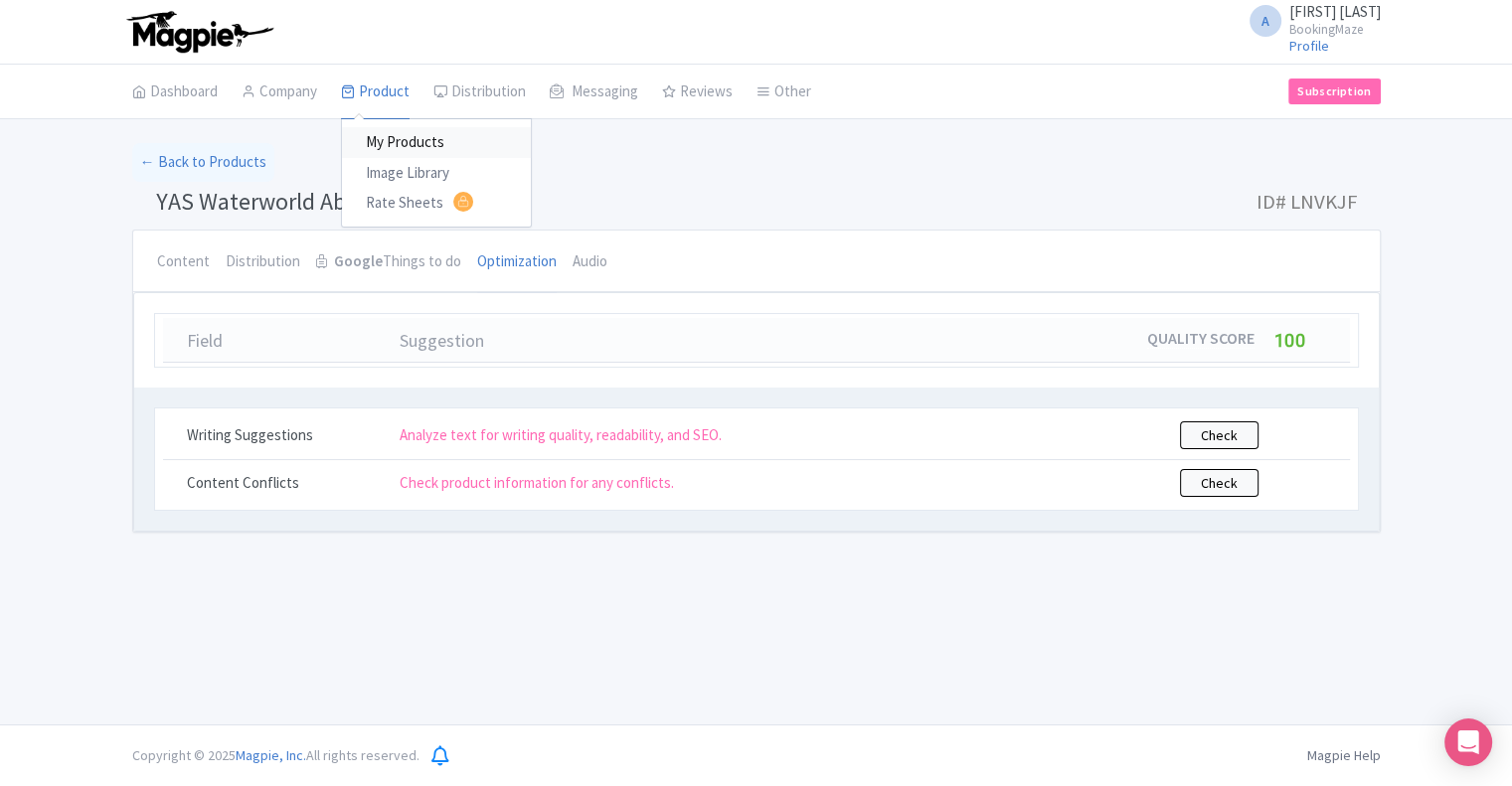 click on "My Products" at bounding box center [436, 142] 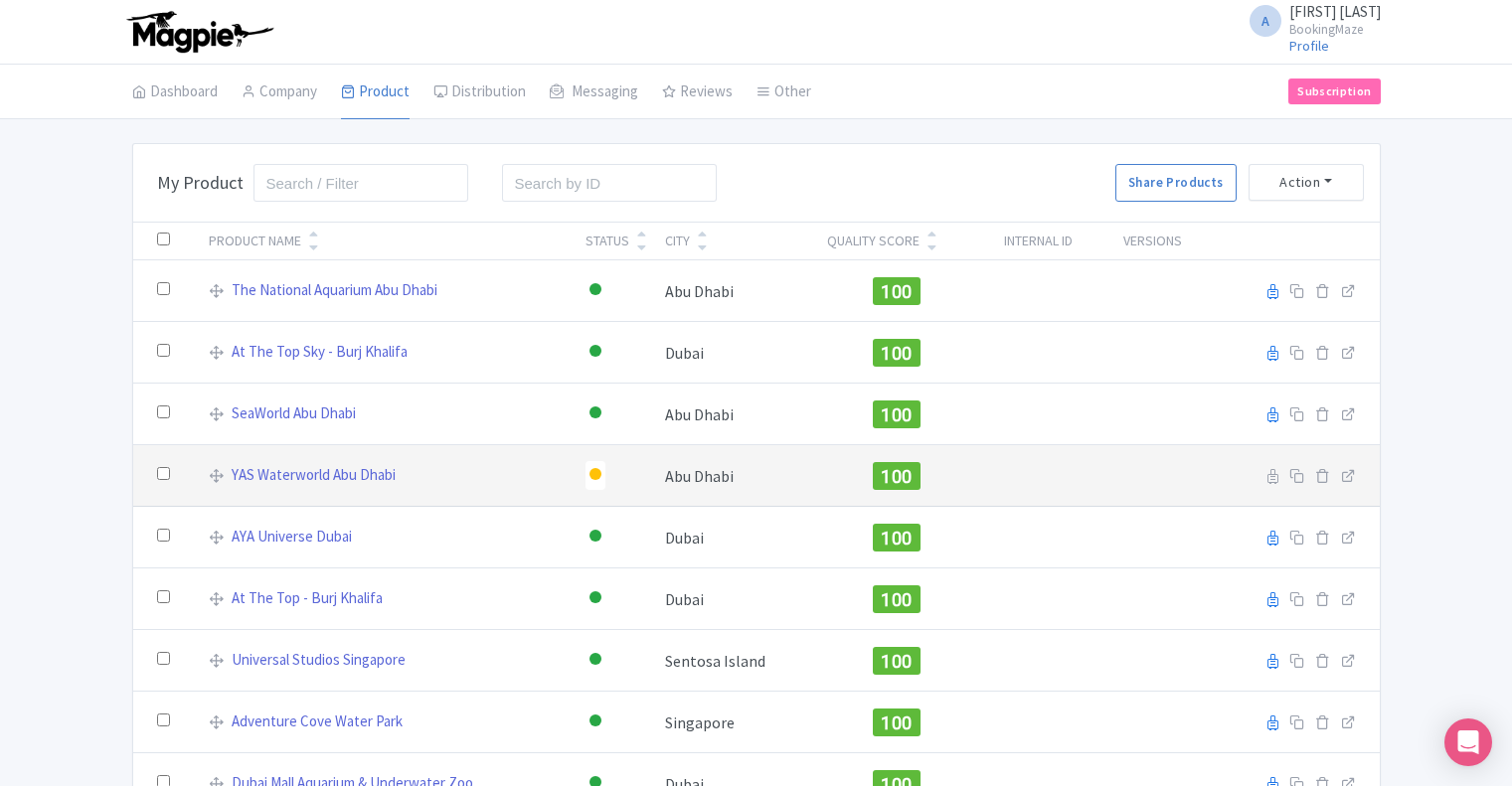 scroll, scrollTop: 0, scrollLeft: 0, axis: both 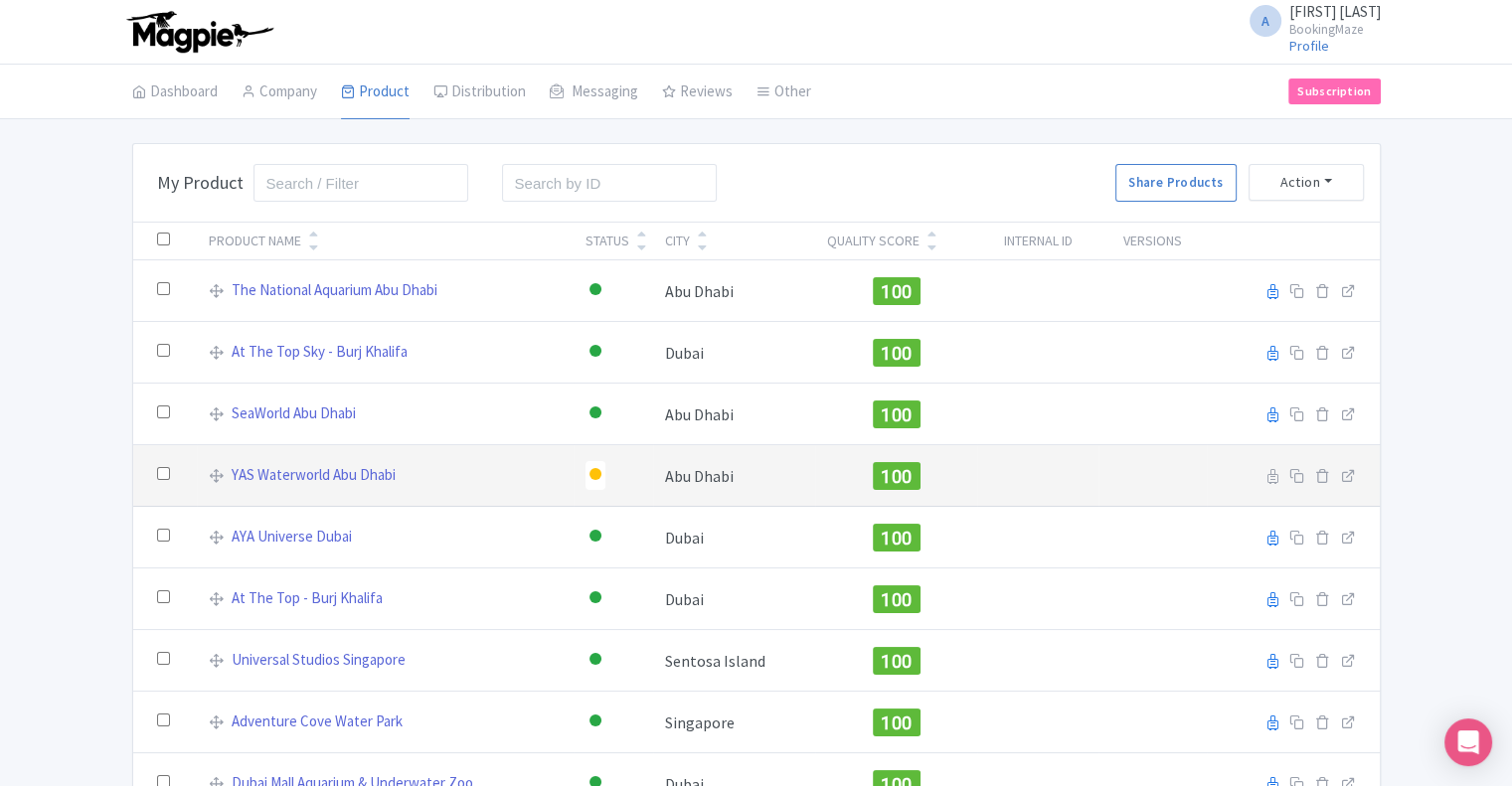 click at bounding box center (163, 473) 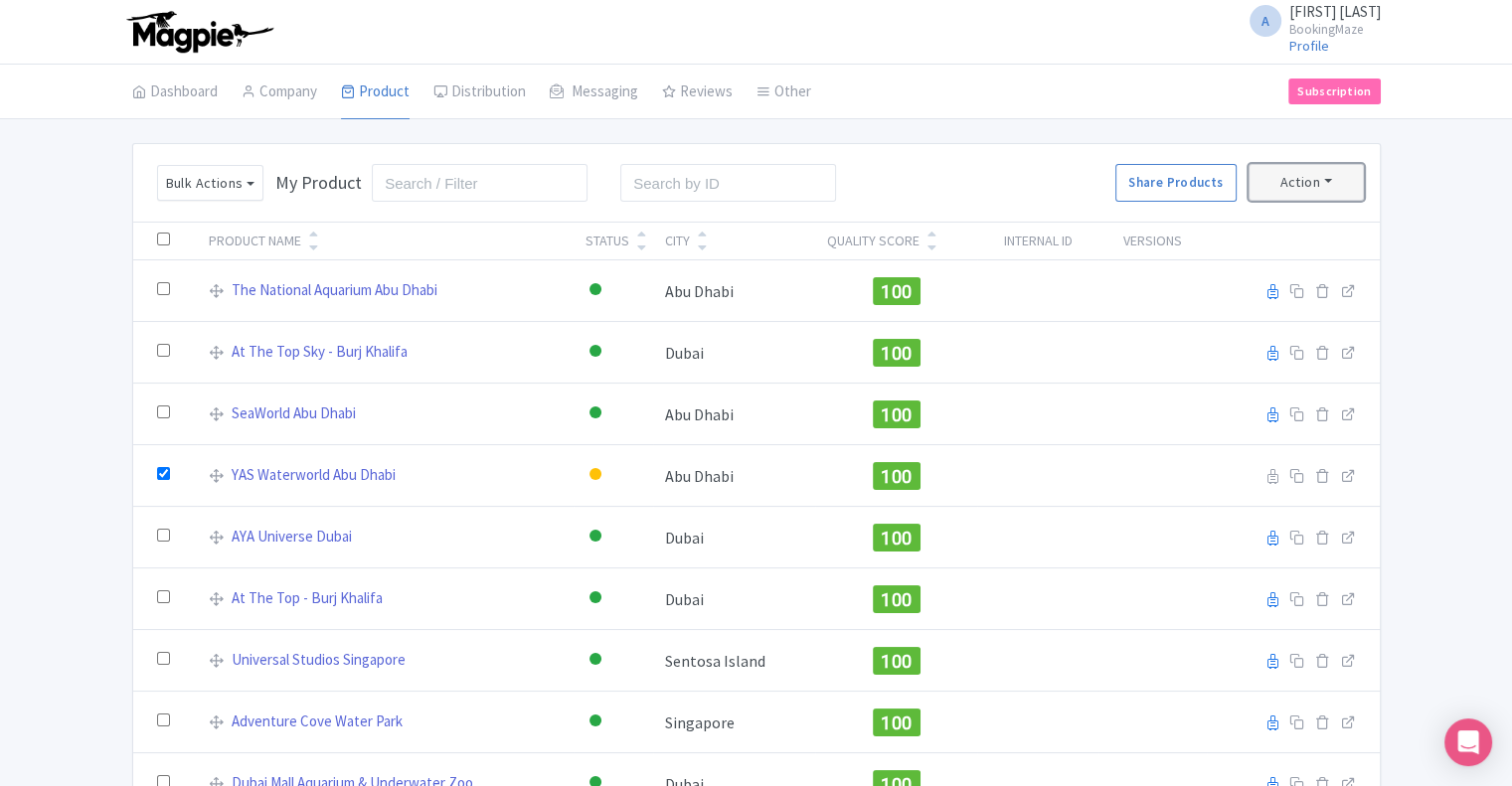 click on "Action" at bounding box center (1306, 182) 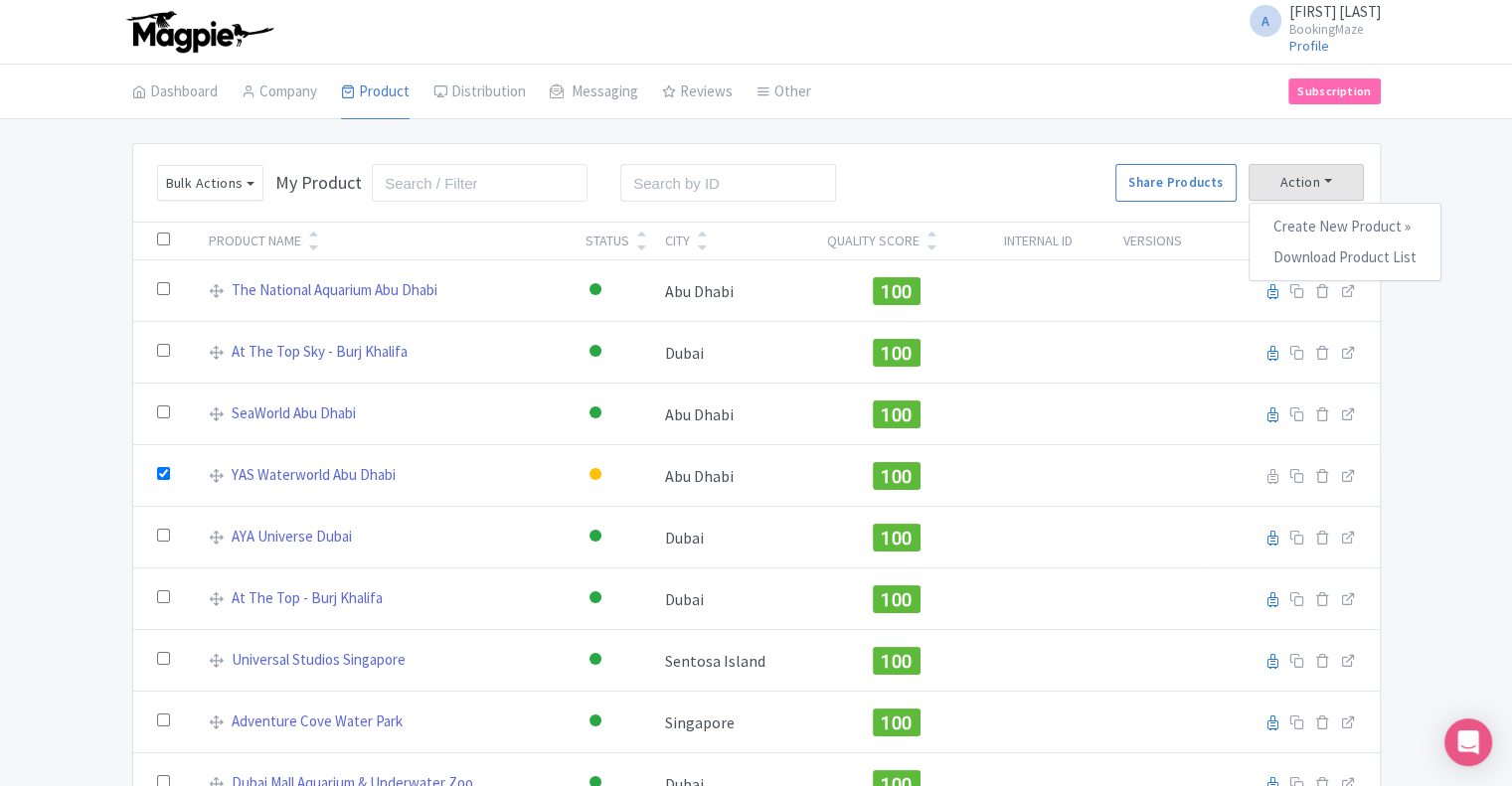 click on "Bulk Actions
Delete
Add to Collection
Share Products
Add to Collection
Collections   *
Add
Cancel
My Product
Search
Search
Share Products
Action
Create New Product  »
Start with blank product
Start with my Default template
Download Product List
Product Name
Status
City
Quality Score
Internal ID
Versions
The National Aquarium Abu Dhabi
Active
Inactive
Building
Archived
Abu Dhabi
100
Reseller
Product name on reseller
Extranet
Listing
Edit listing
Stage
At The Top Sky - Burj Khalifa
Active
Inactive
Building
Archived
Dubai
100
Reseller
Extranet" at bounding box center (756, 479) 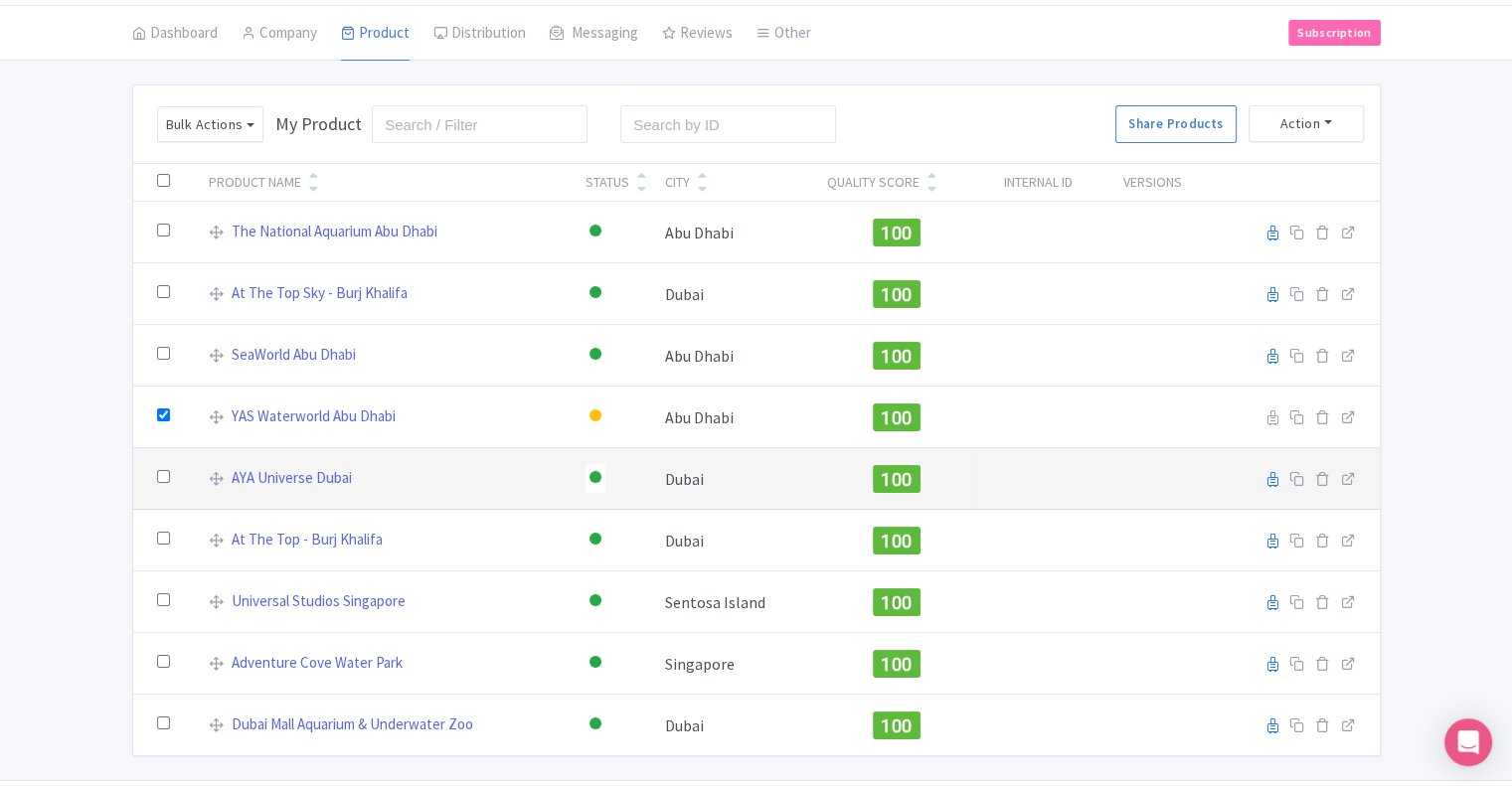 scroll, scrollTop: 111, scrollLeft: 0, axis: vertical 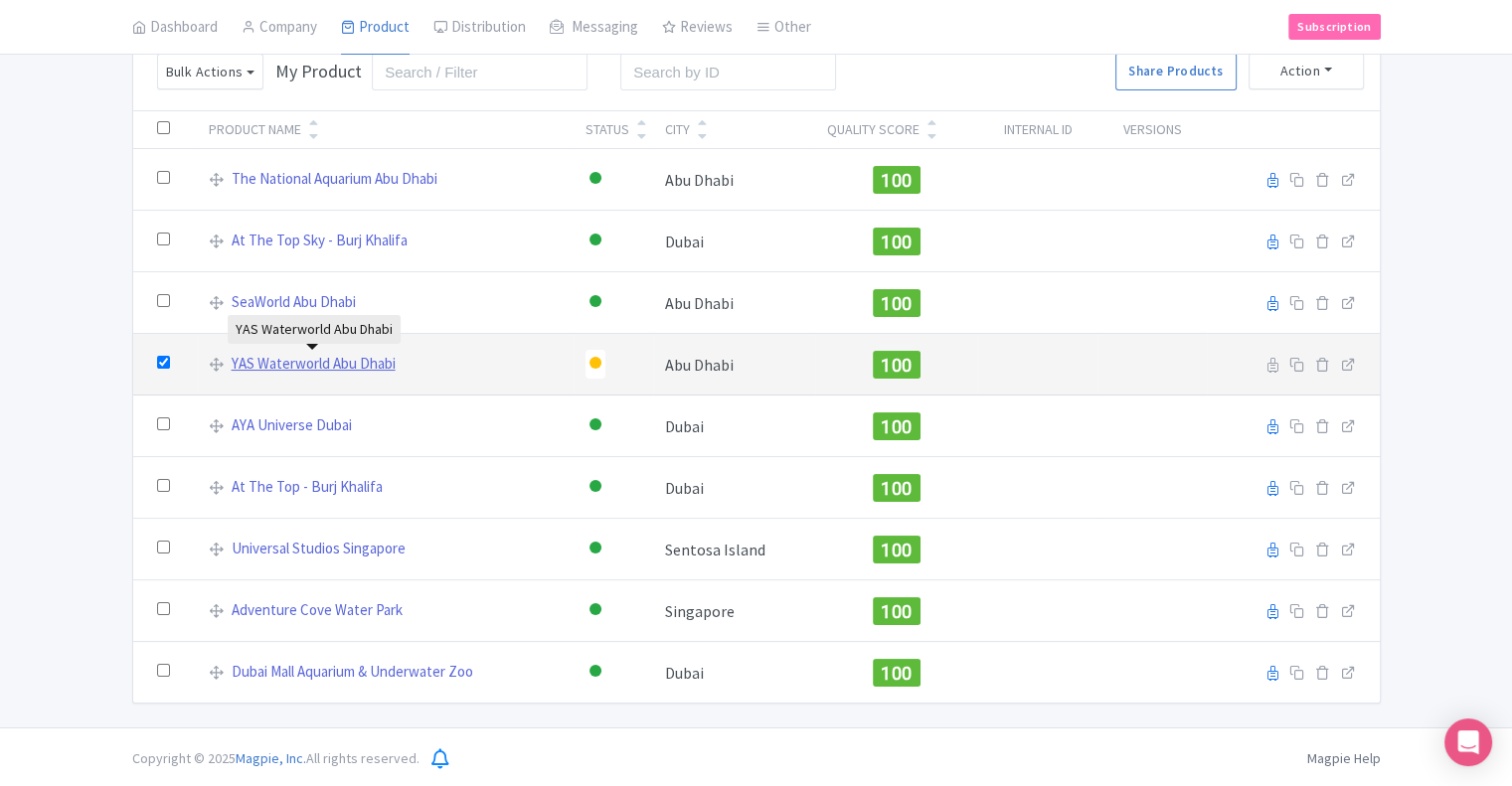 click on "YAS Waterworld Abu Dhabi" at bounding box center [313, 364] 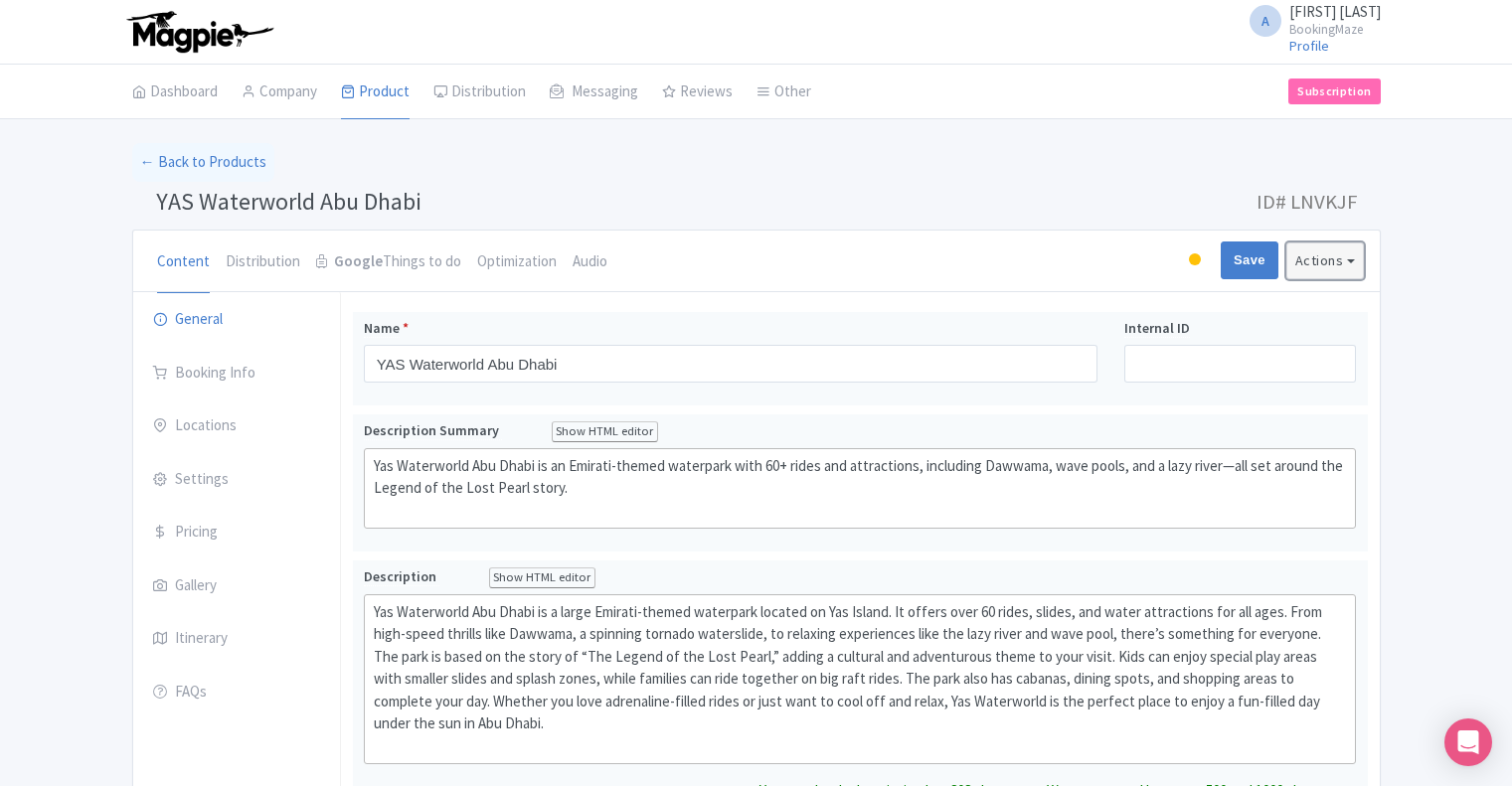 click on "Actions" at bounding box center [1325, 260] 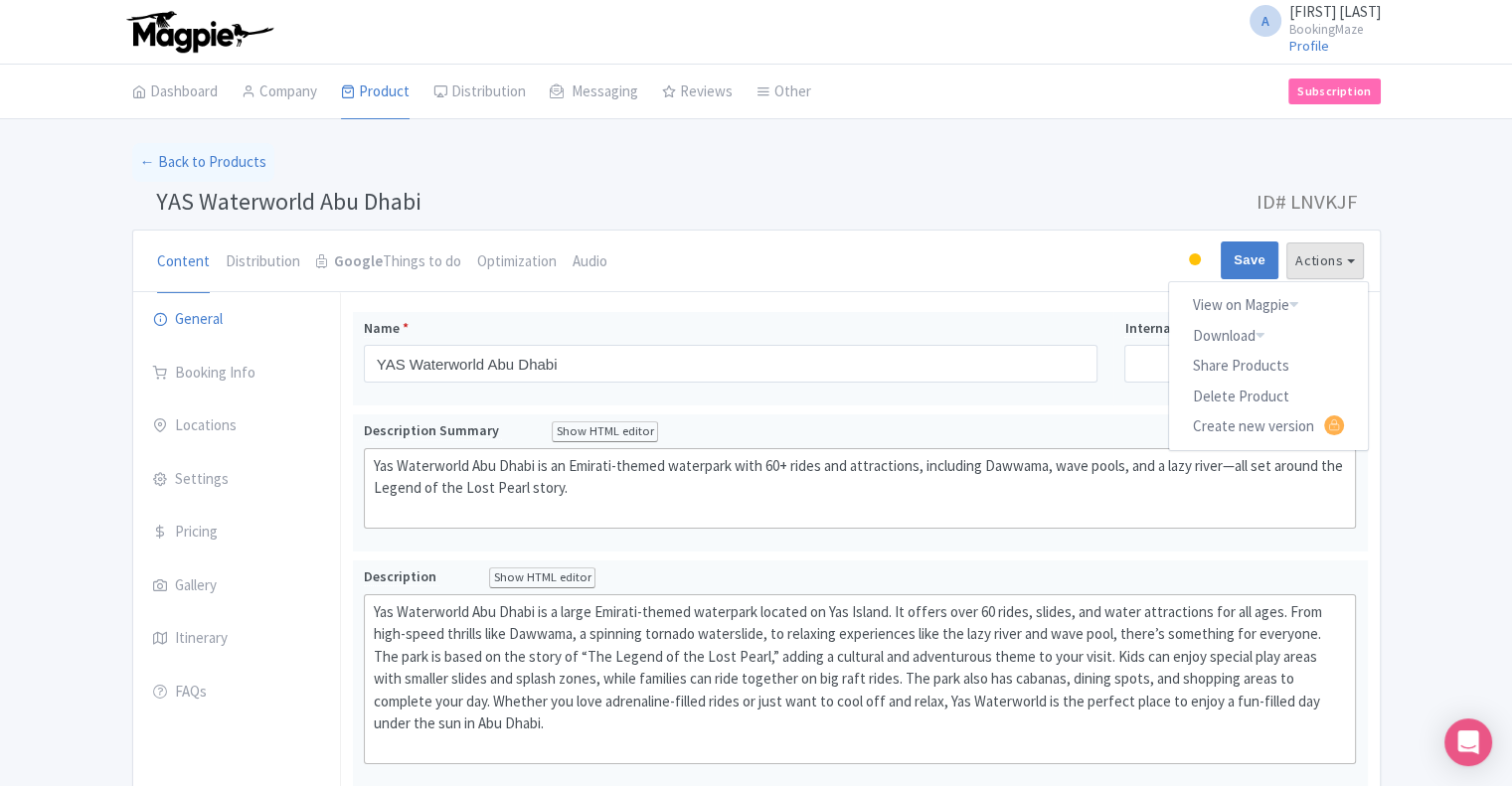 click on "Content
Distribution
Google  Things to do
Optimization
Audio" at bounding box center (563, 261) 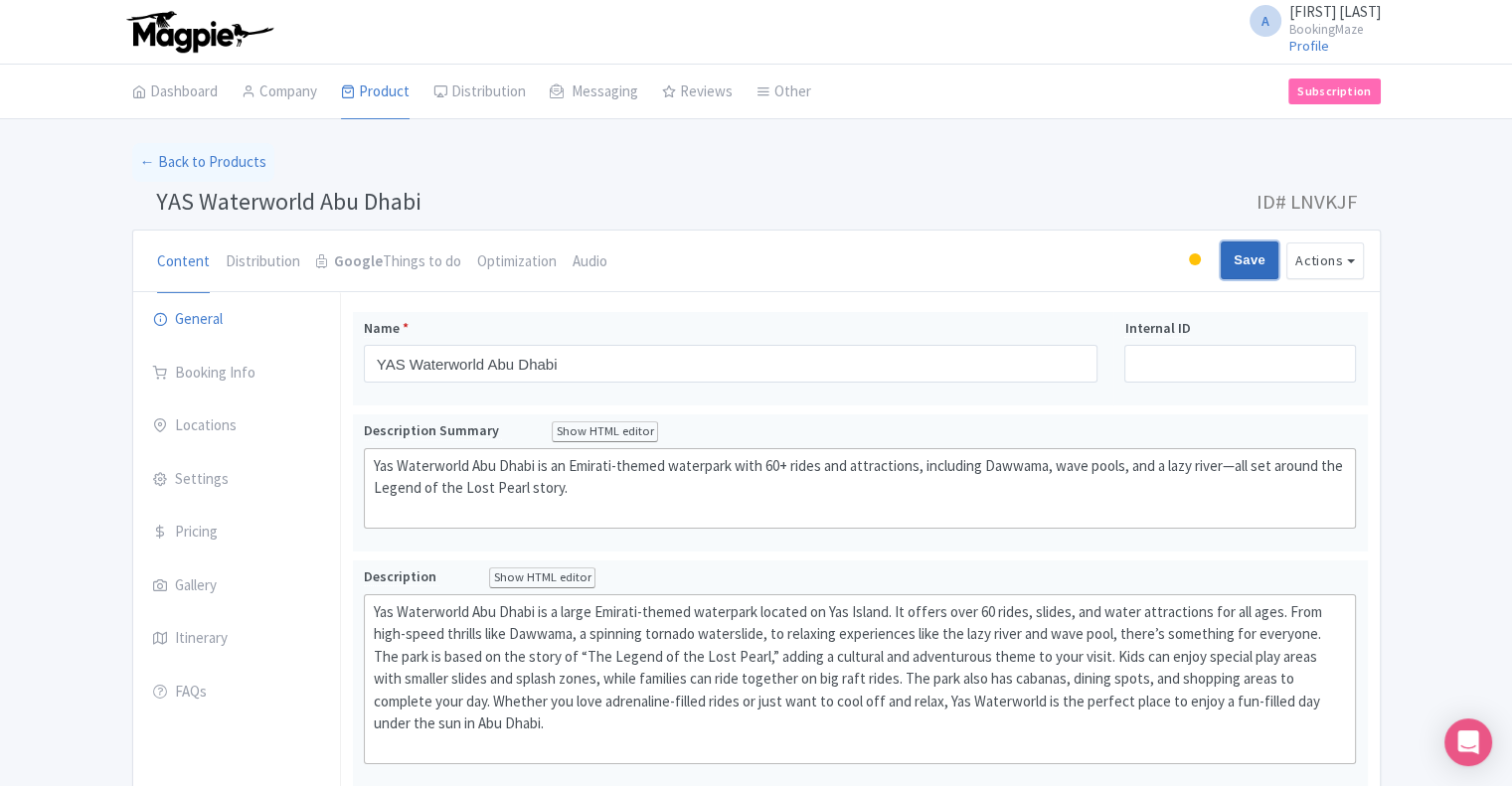 click on "Save" at bounding box center [1250, 260] 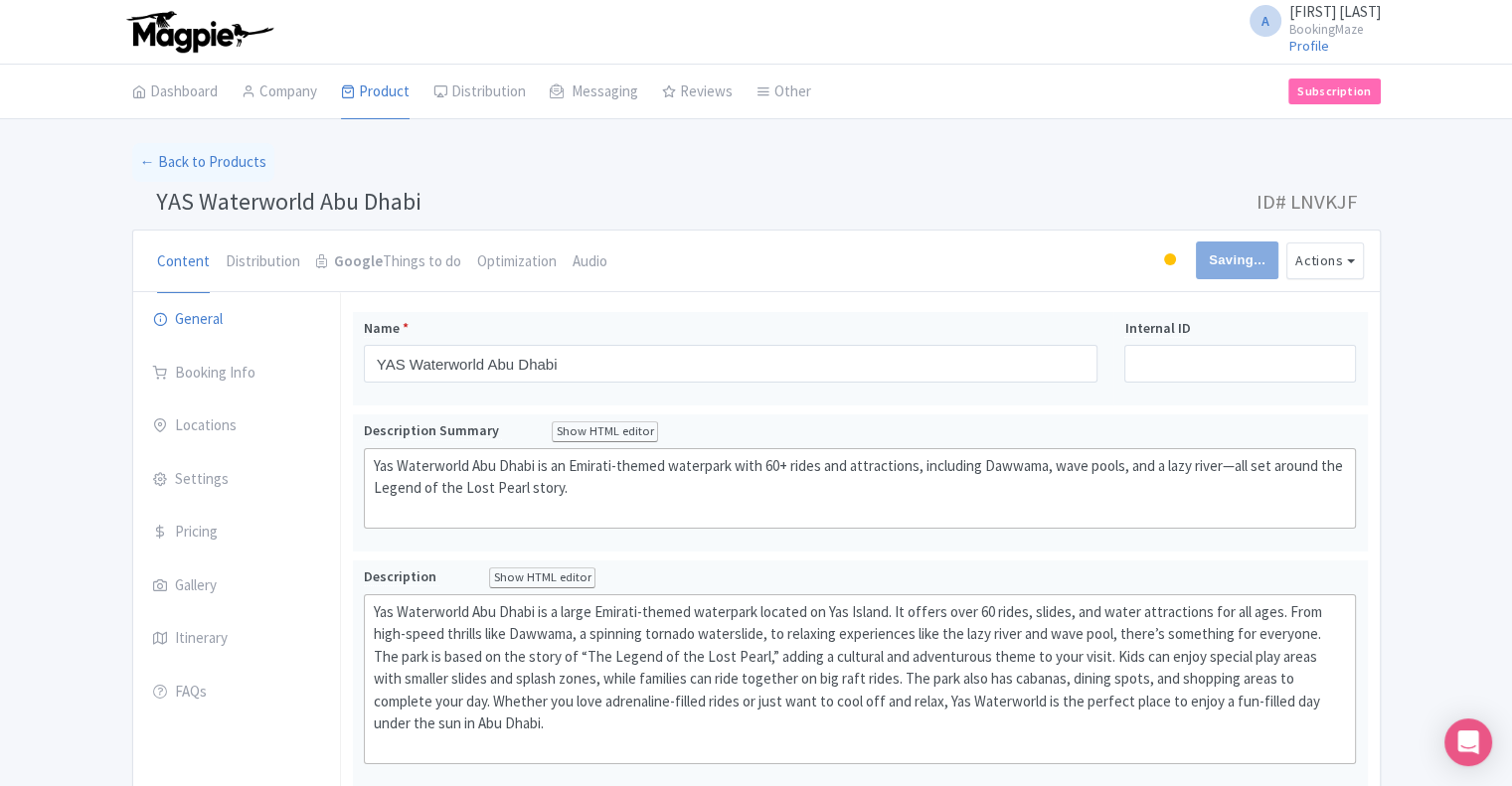 type on "Saving..." 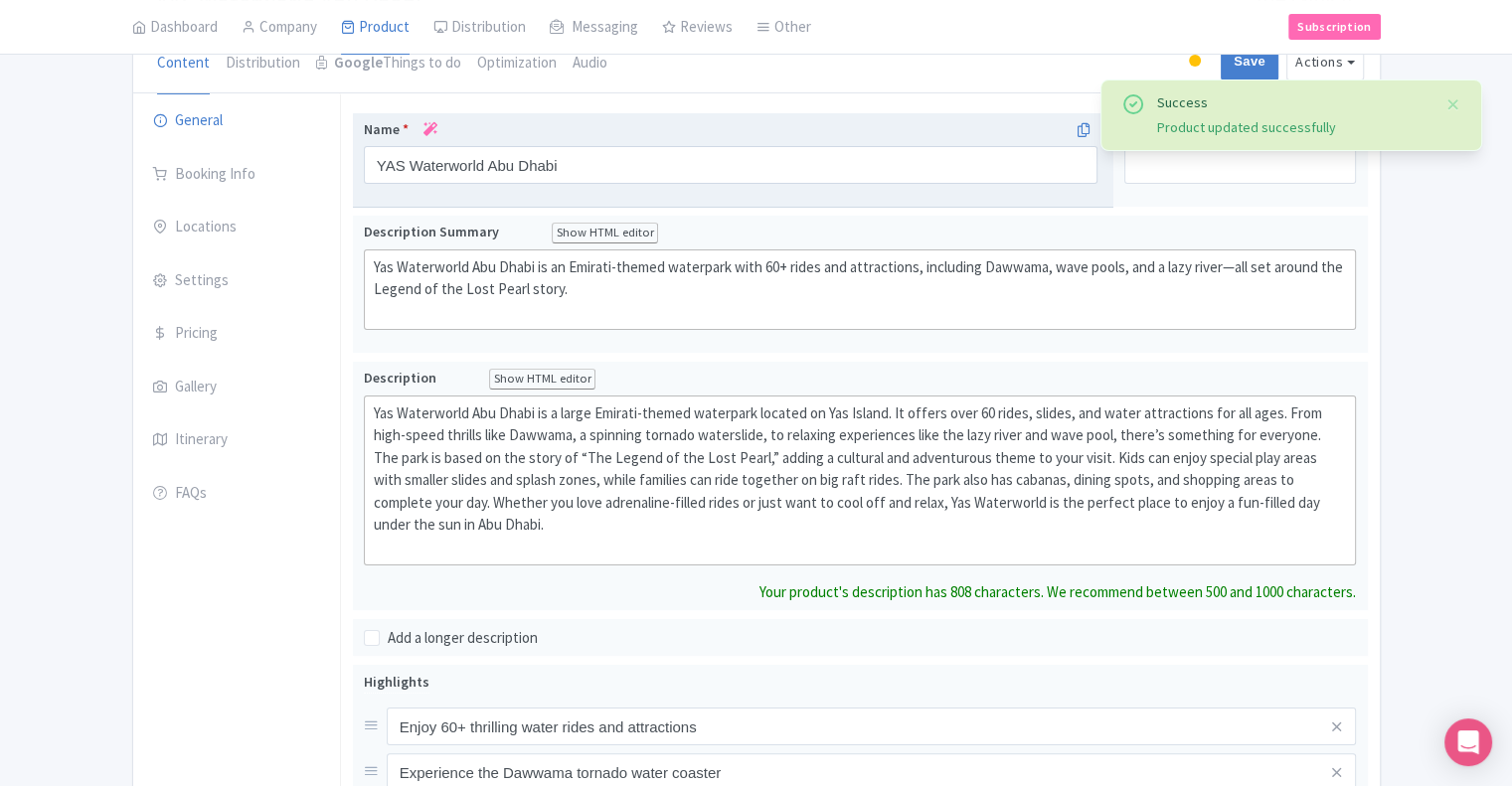 scroll, scrollTop: 99, scrollLeft: 0, axis: vertical 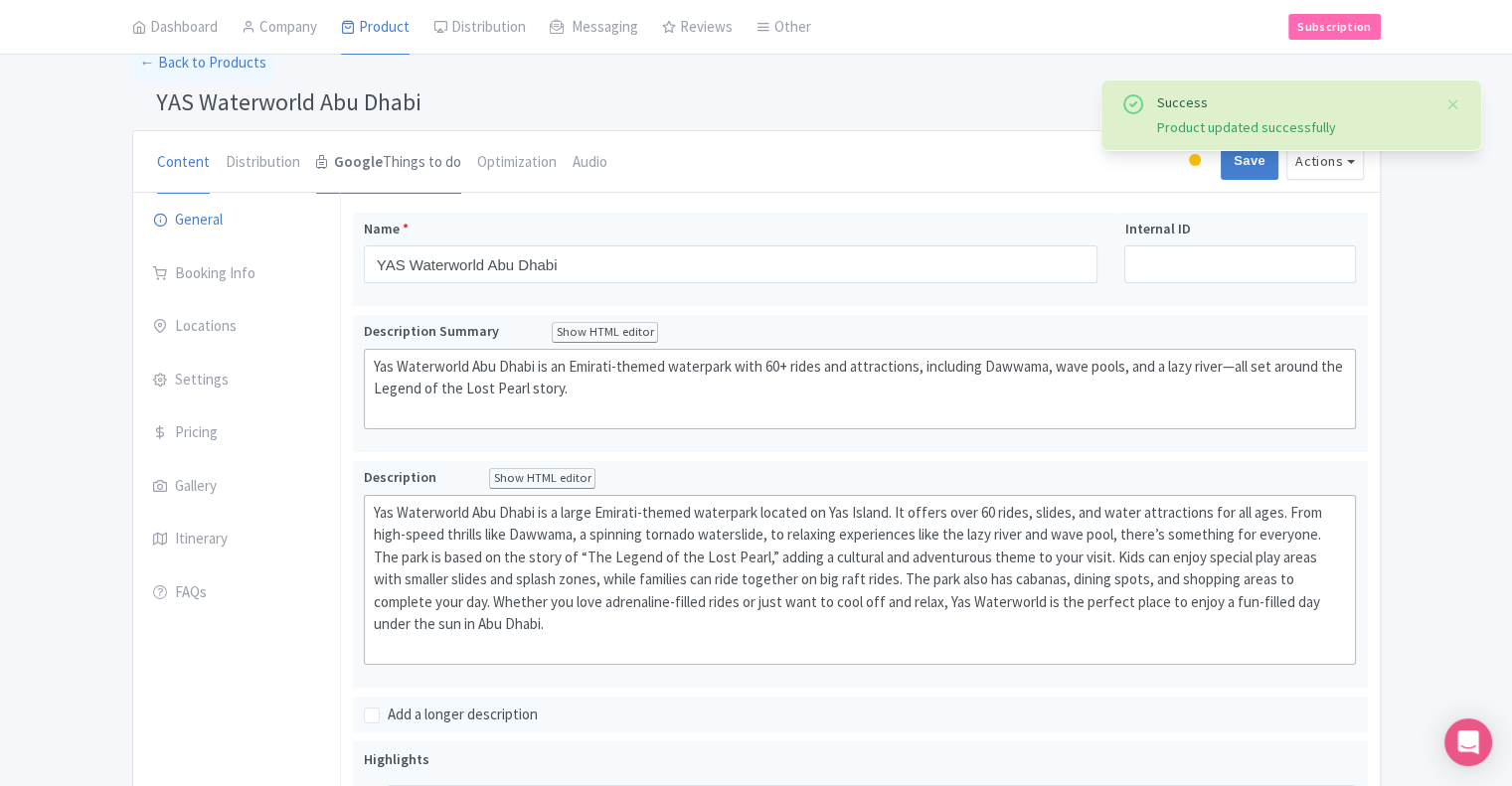 click on "Google  Things to do" at bounding box center (389, 163) 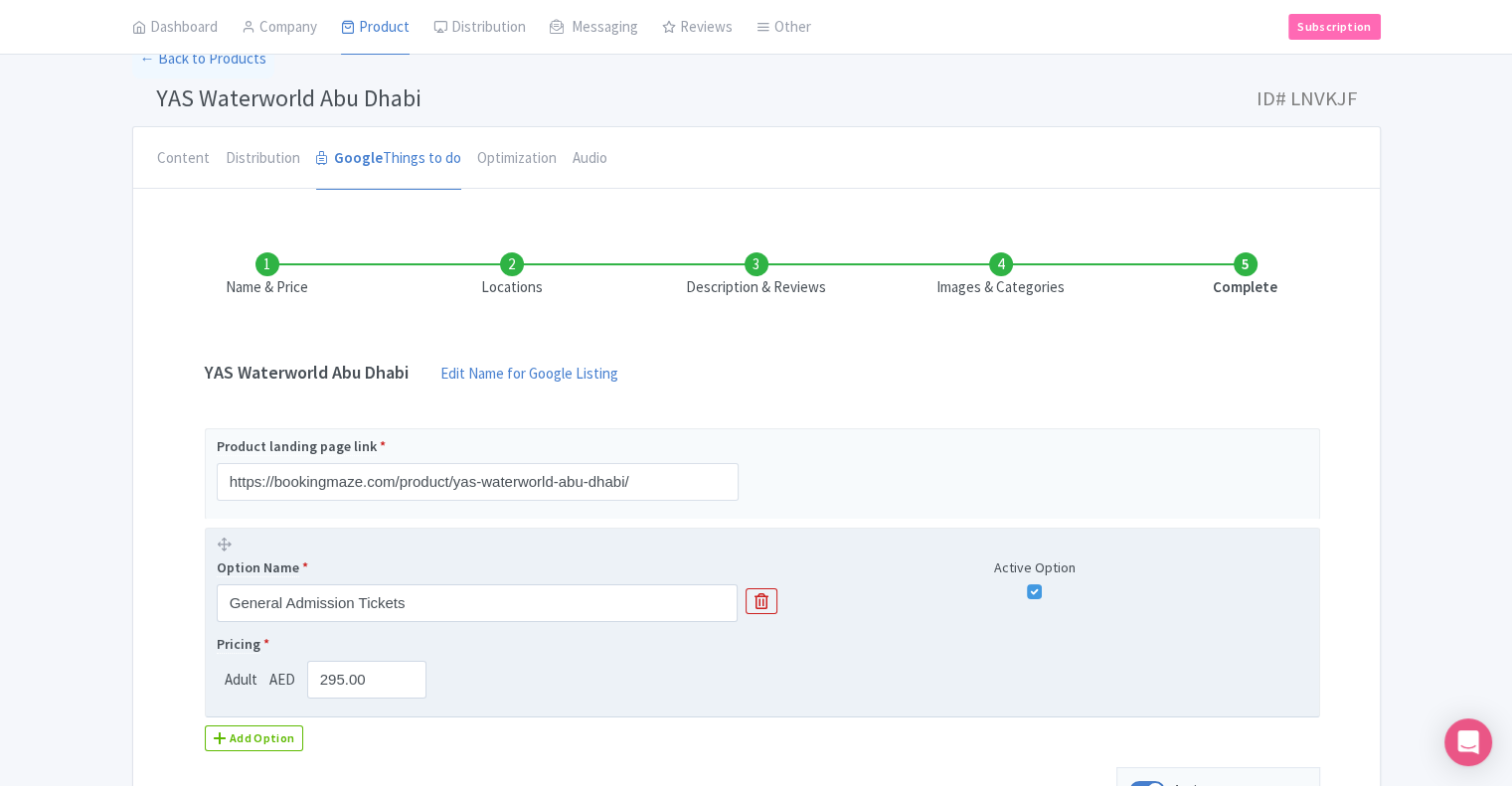 scroll, scrollTop: 302, scrollLeft: 0, axis: vertical 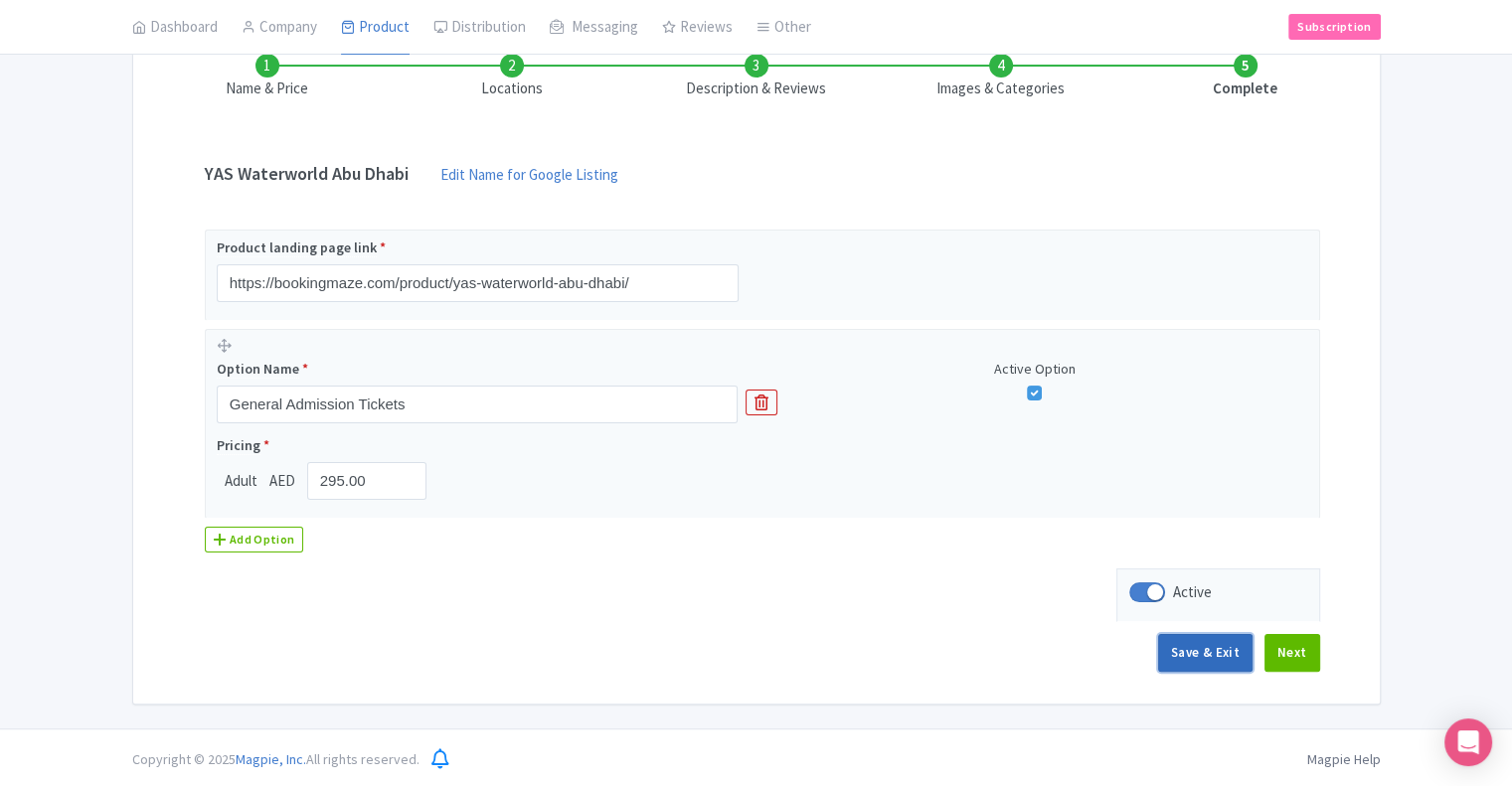 click on "Save & Exit" at bounding box center (1205, 653) 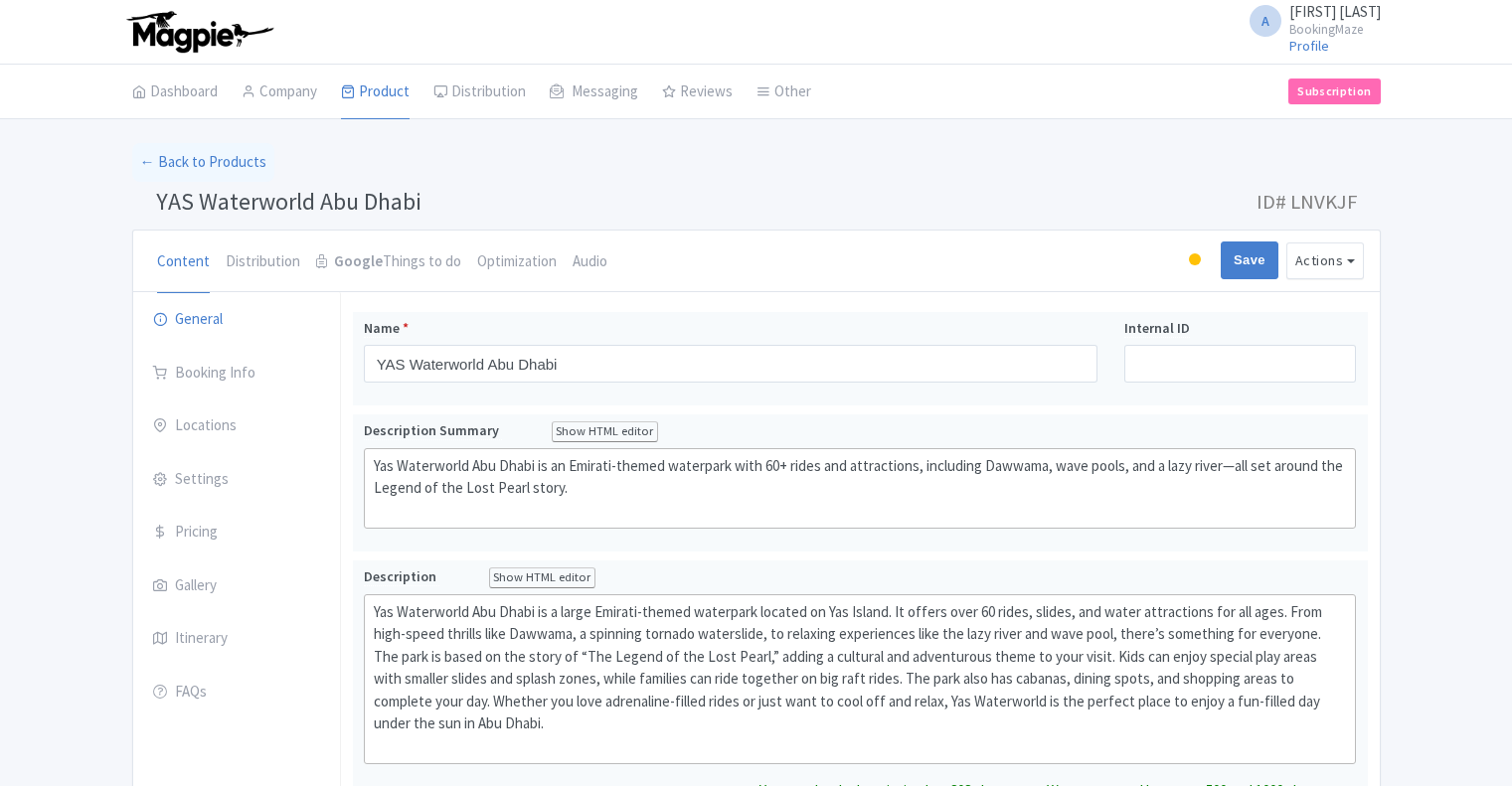 scroll, scrollTop: 0, scrollLeft: 0, axis: both 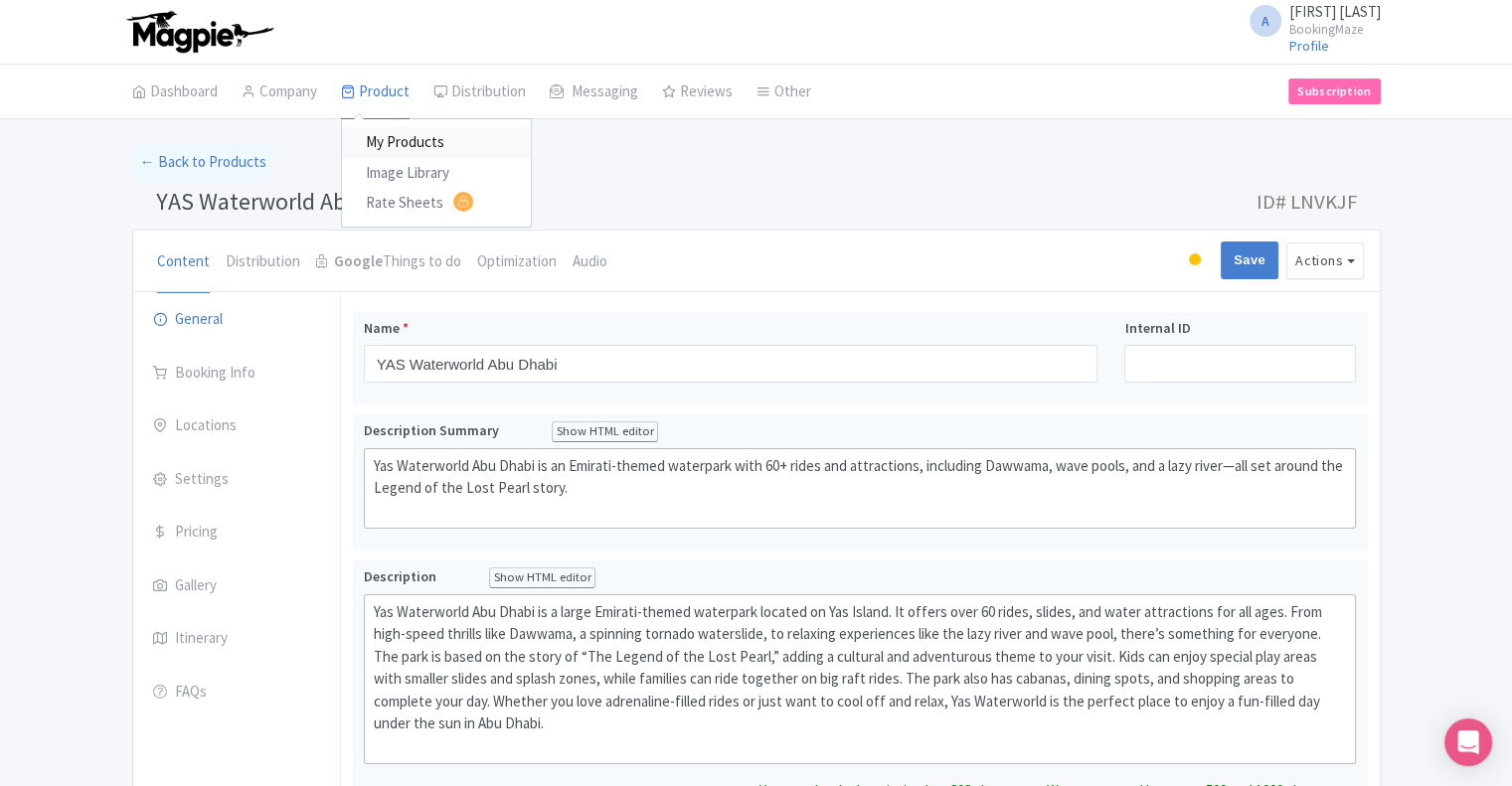 click on "My Products" at bounding box center [436, 142] 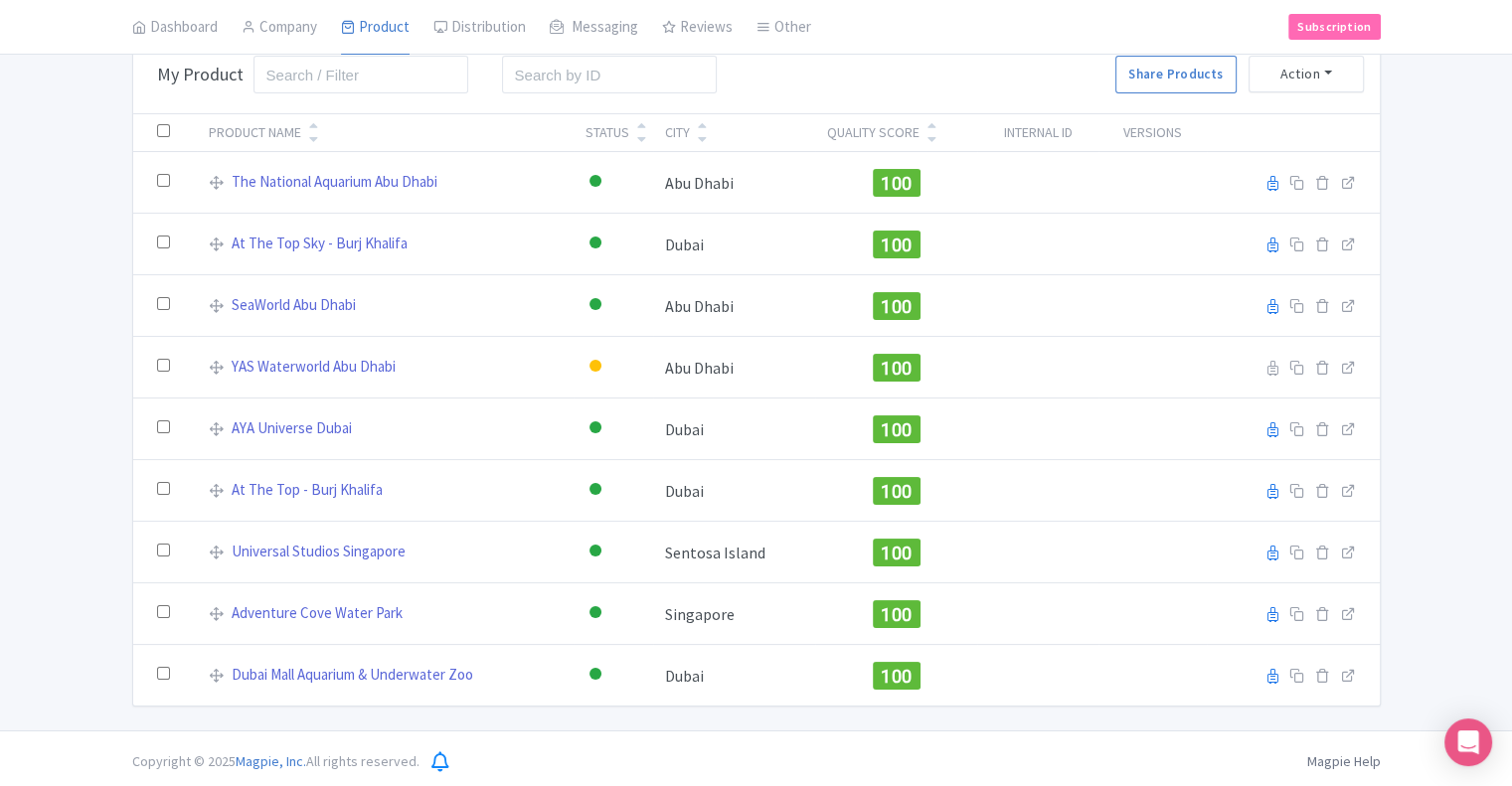 scroll, scrollTop: 111, scrollLeft: 0, axis: vertical 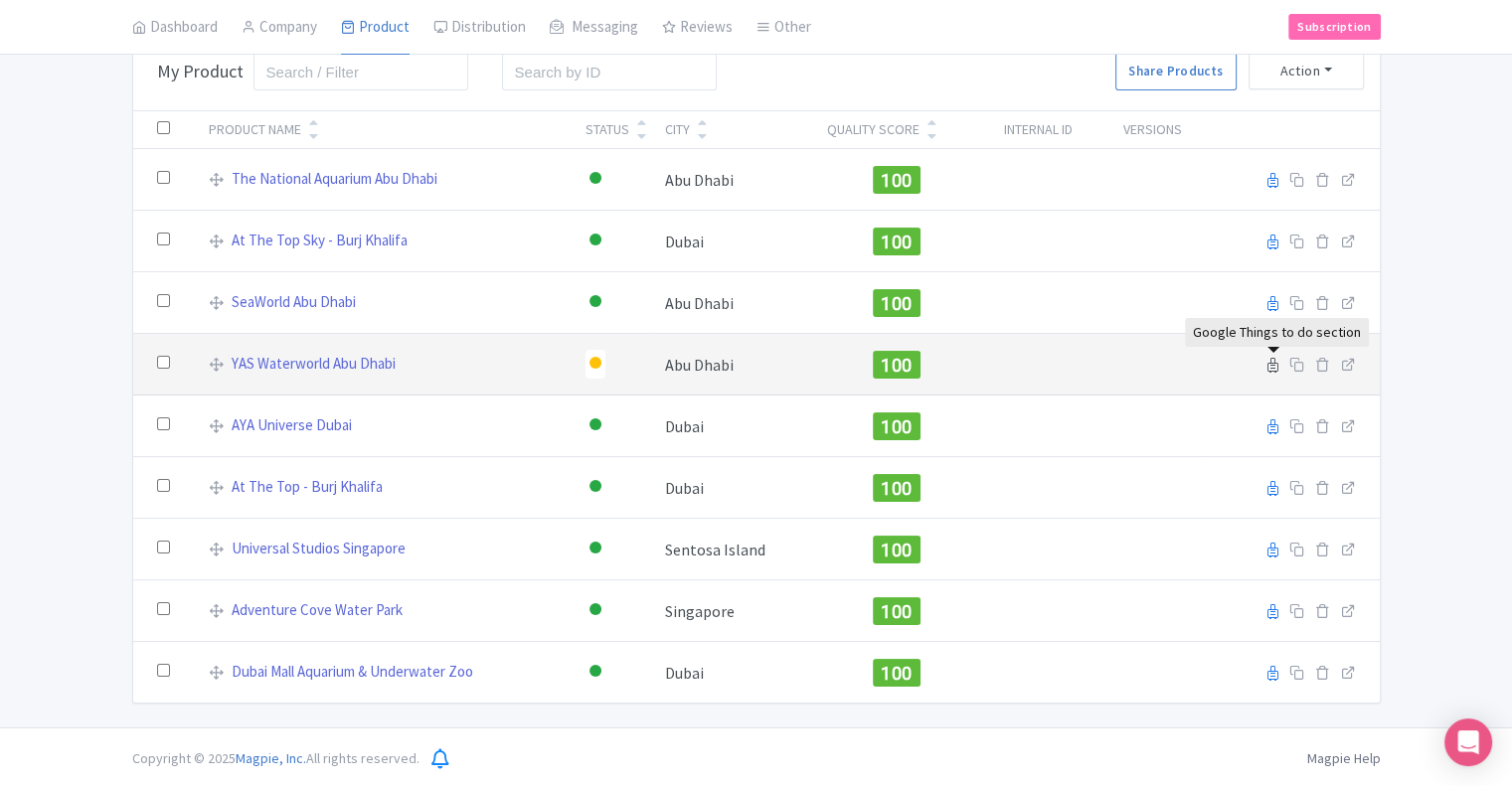 click at bounding box center (1272, 365) 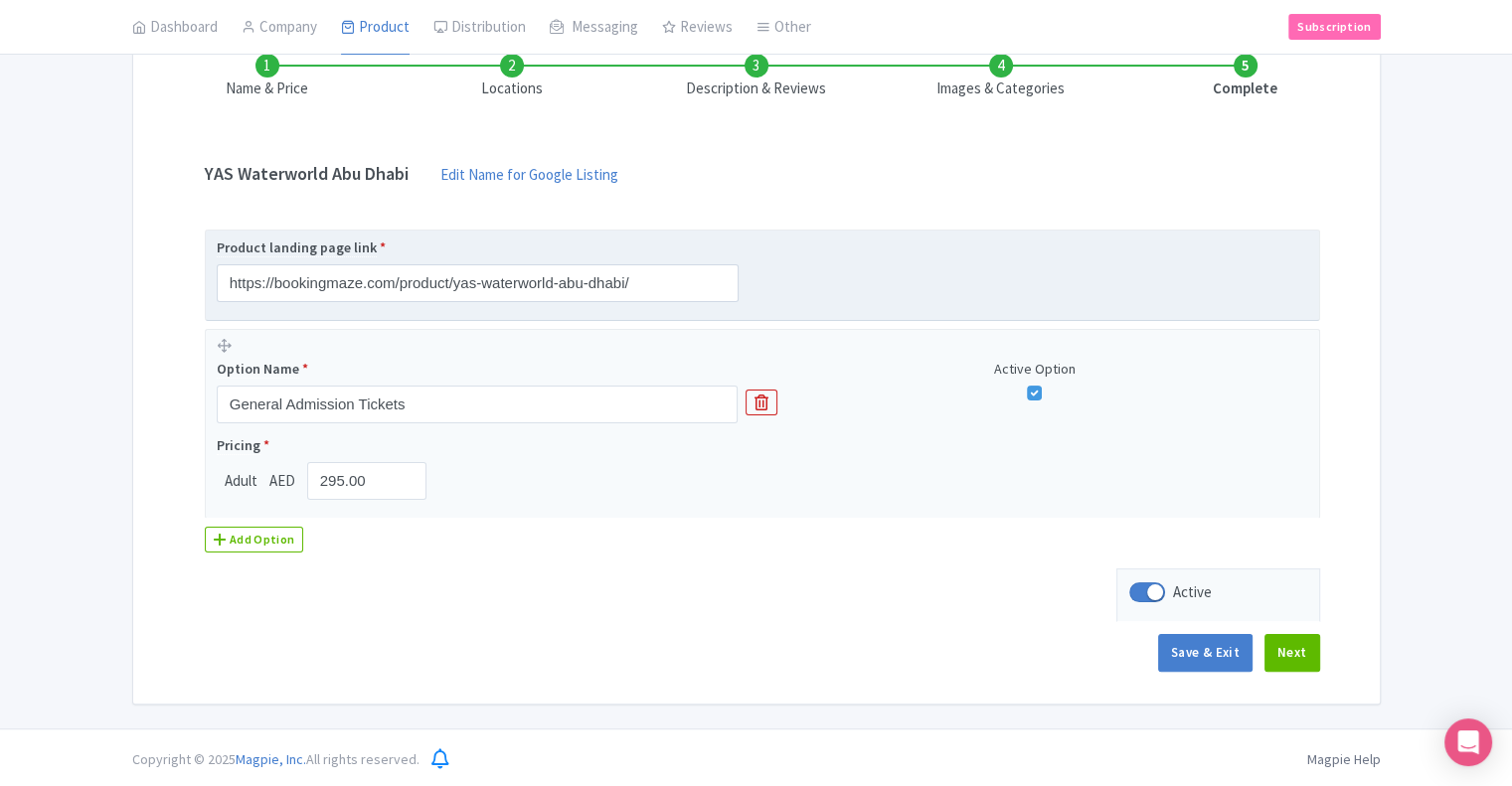 scroll, scrollTop: 103, scrollLeft: 0, axis: vertical 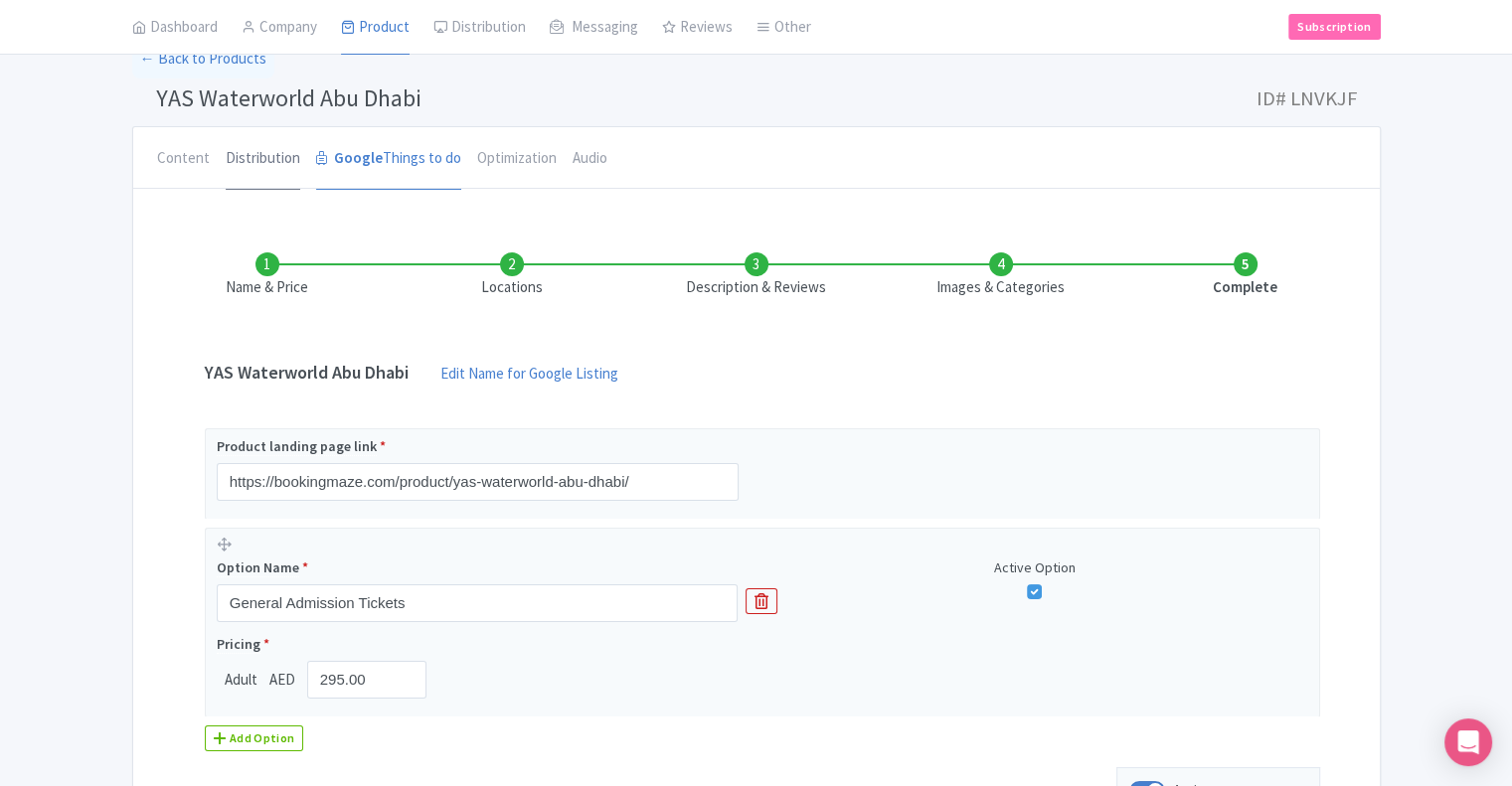 click on "Distribution" at bounding box center (262, 159) 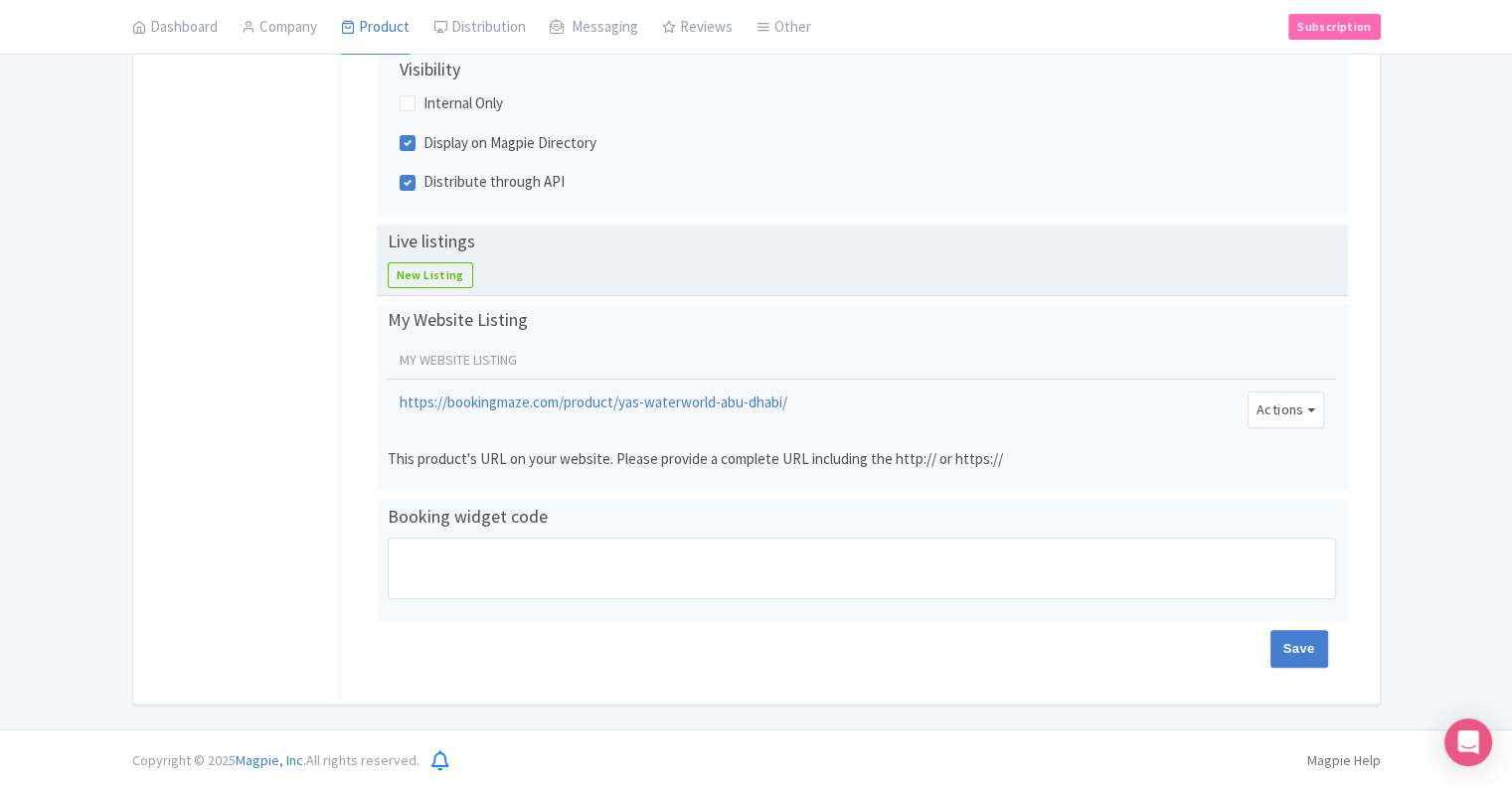 scroll, scrollTop: 413, scrollLeft: 0, axis: vertical 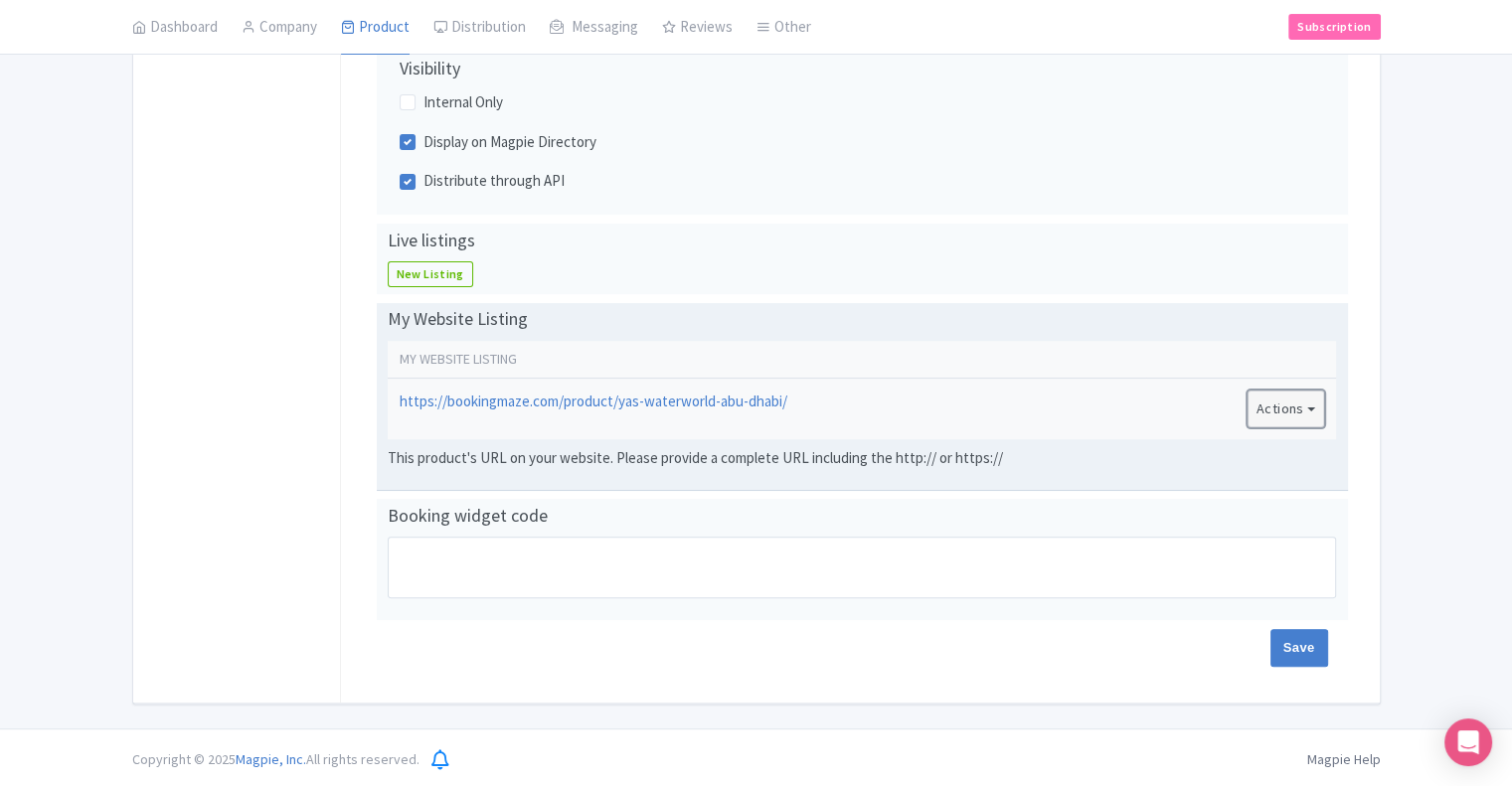 click on "Actions" at bounding box center (1286, 408) 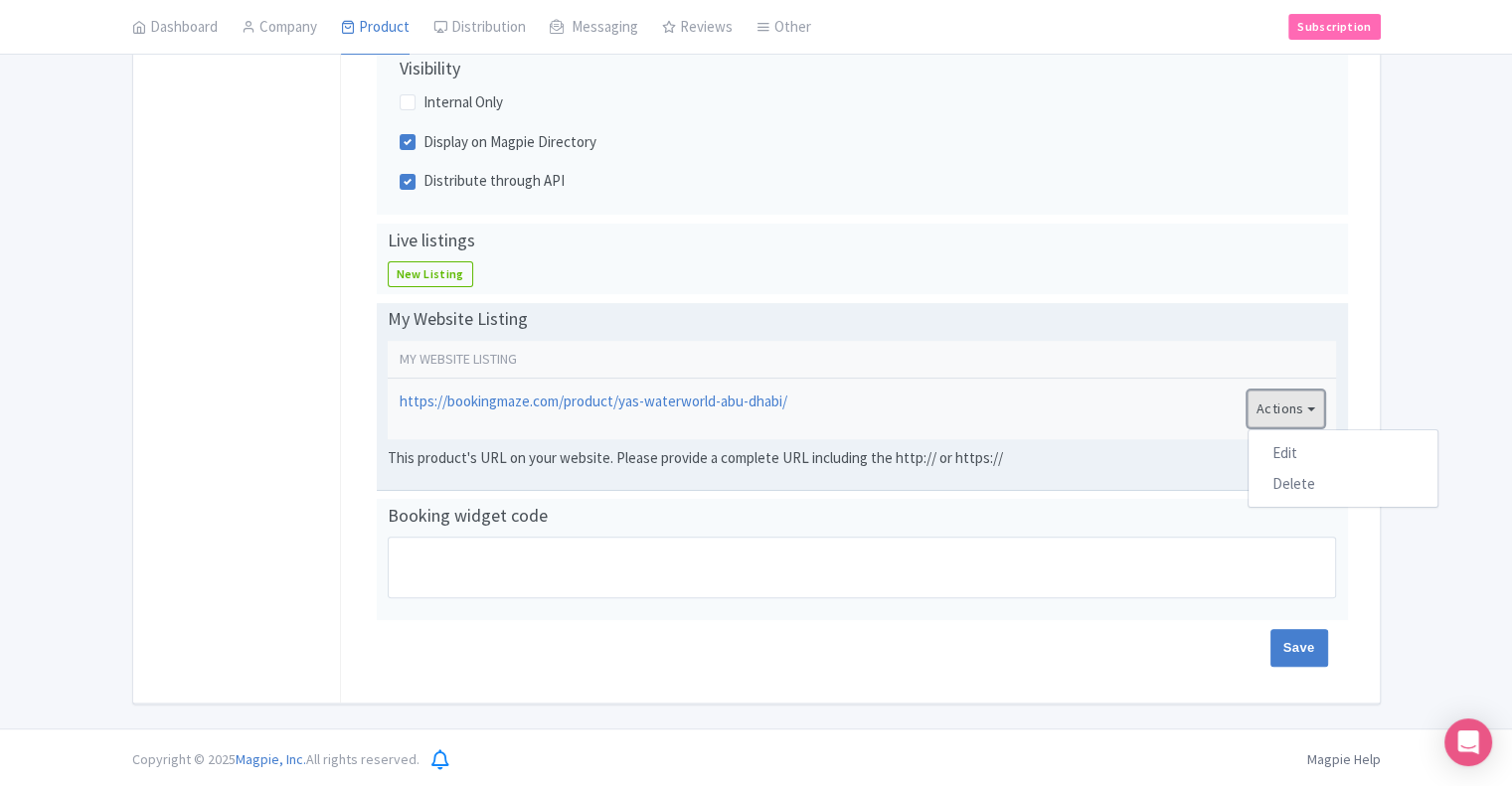 click on "Actions" at bounding box center [1286, 408] 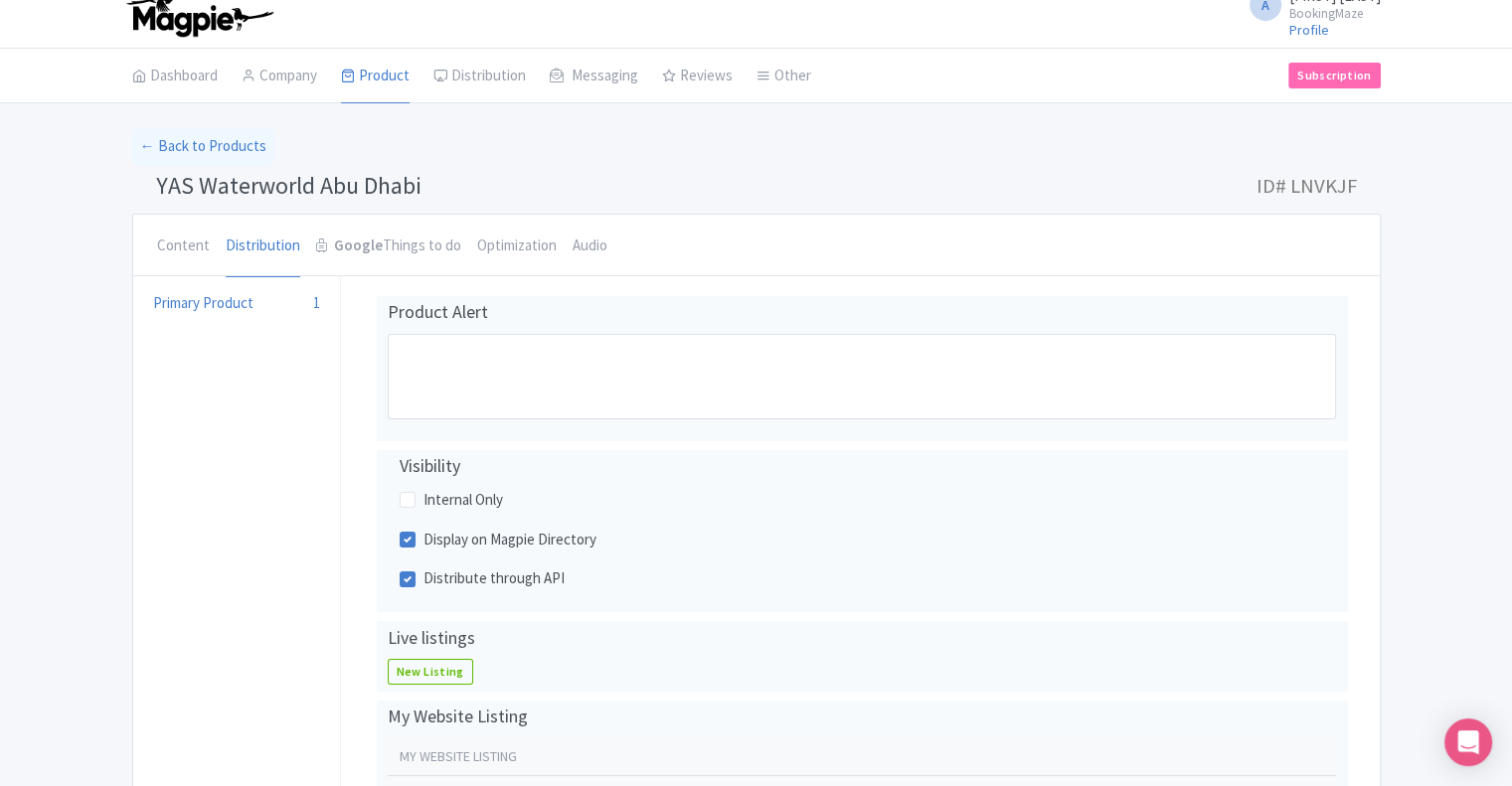 scroll, scrollTop: 0, scrollLeft: 0, axis: both 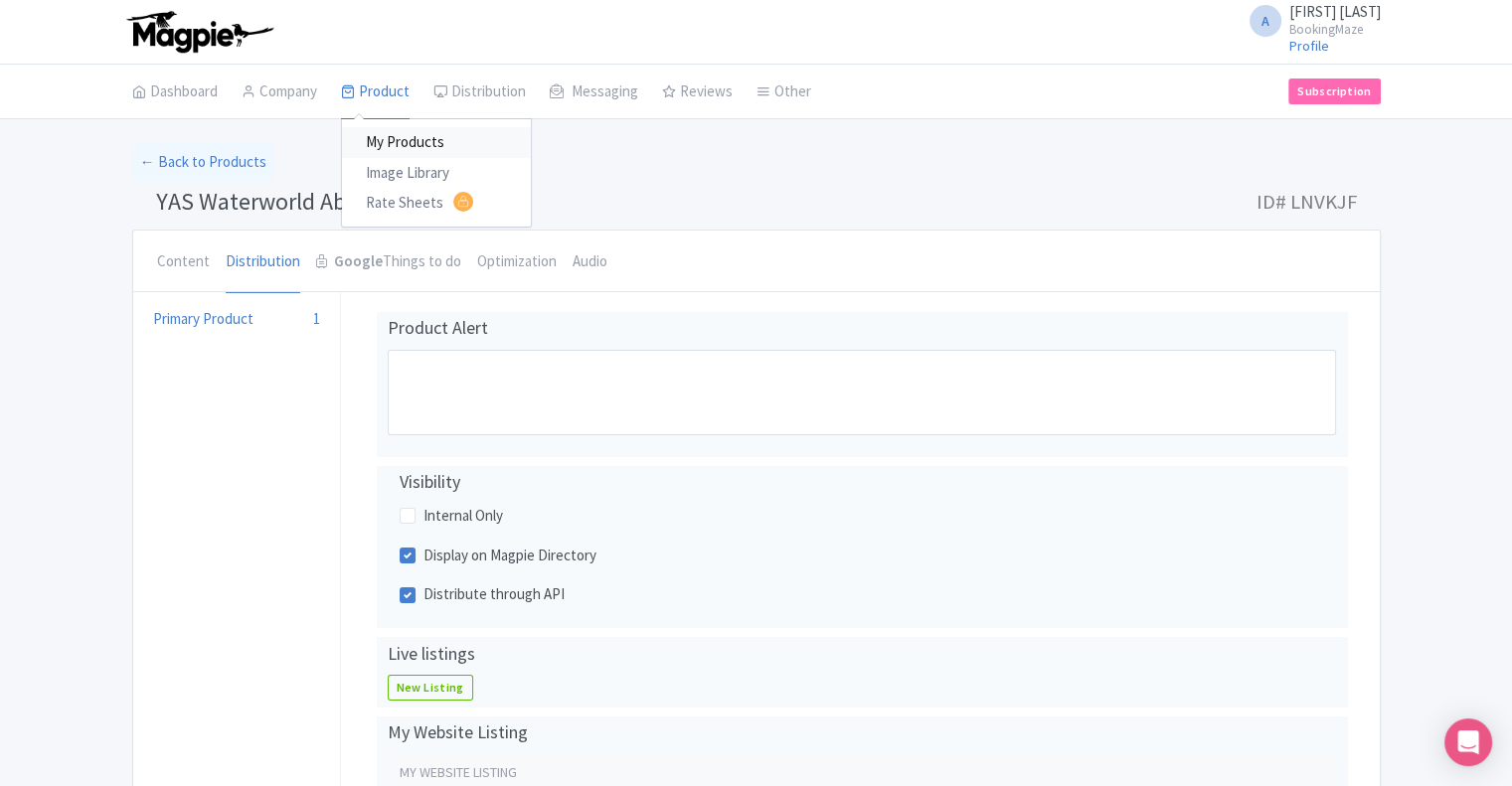 click on "My Products" at bounding box center [436, 142] 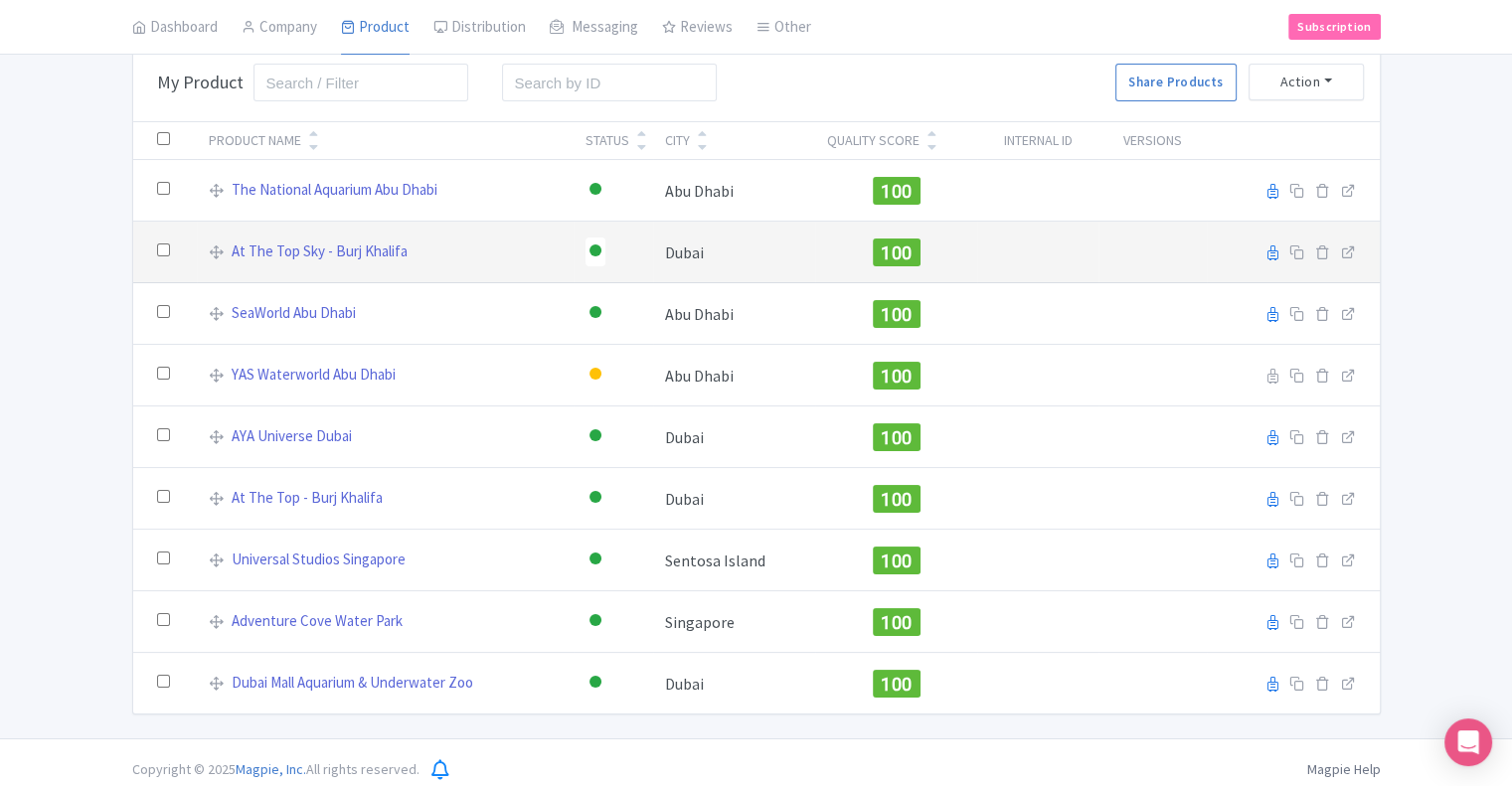 scroll, scrollTop: 111, scrollLeft: 0, axis: vertical 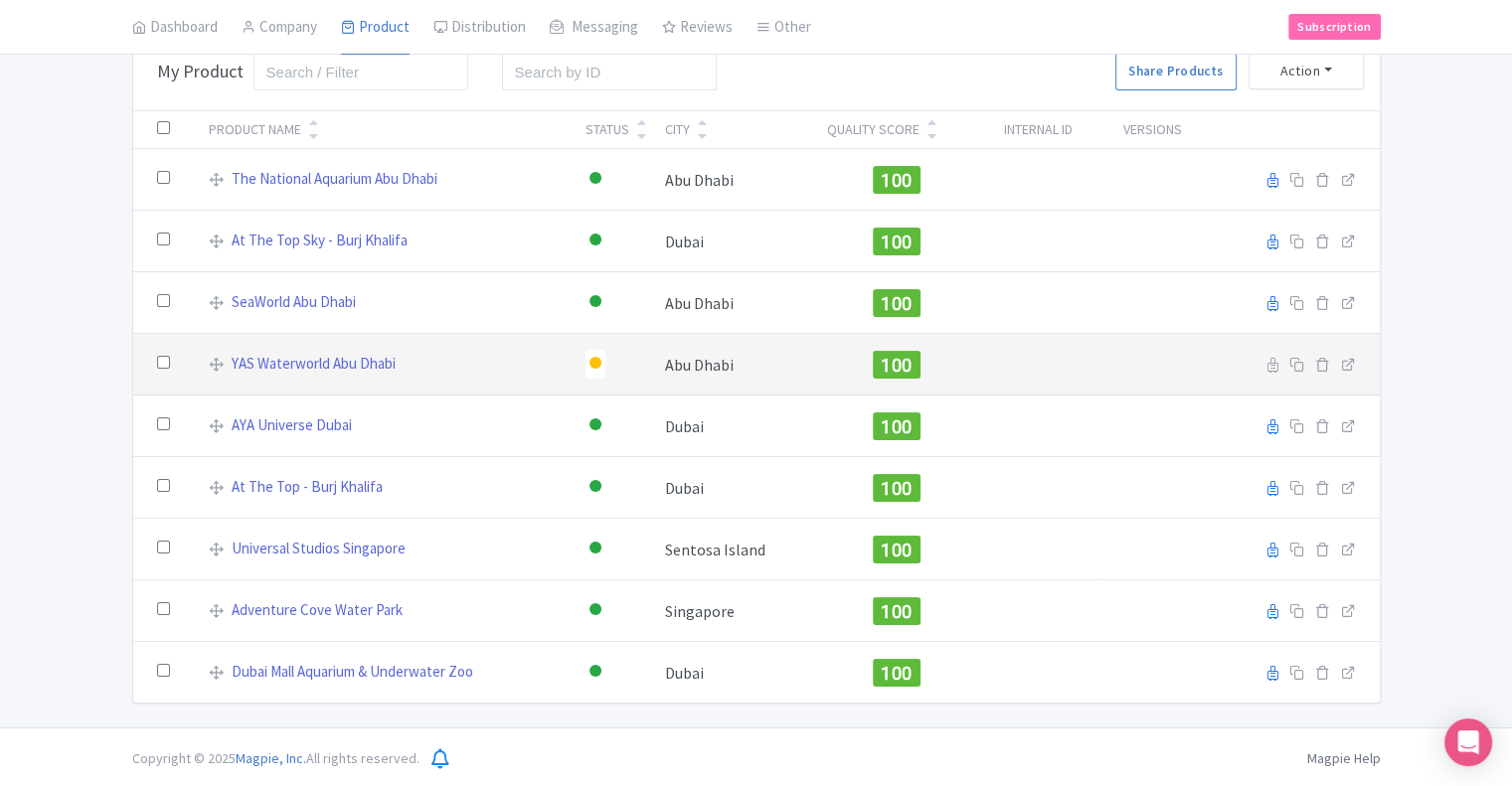 click at bounding box center (163, 362) 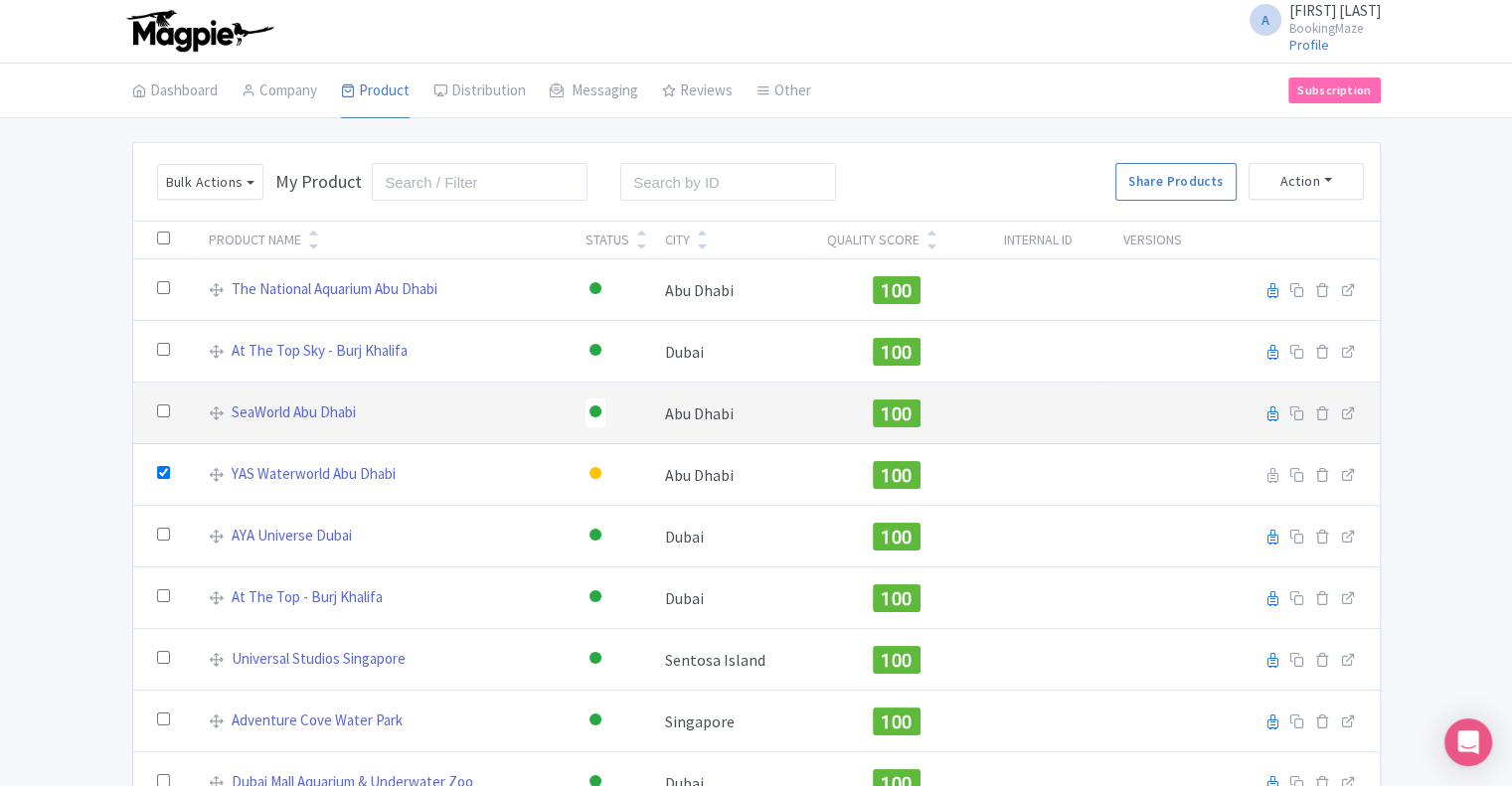 scroll, scrollTop: 0, scrollLeft: 0, axis: both 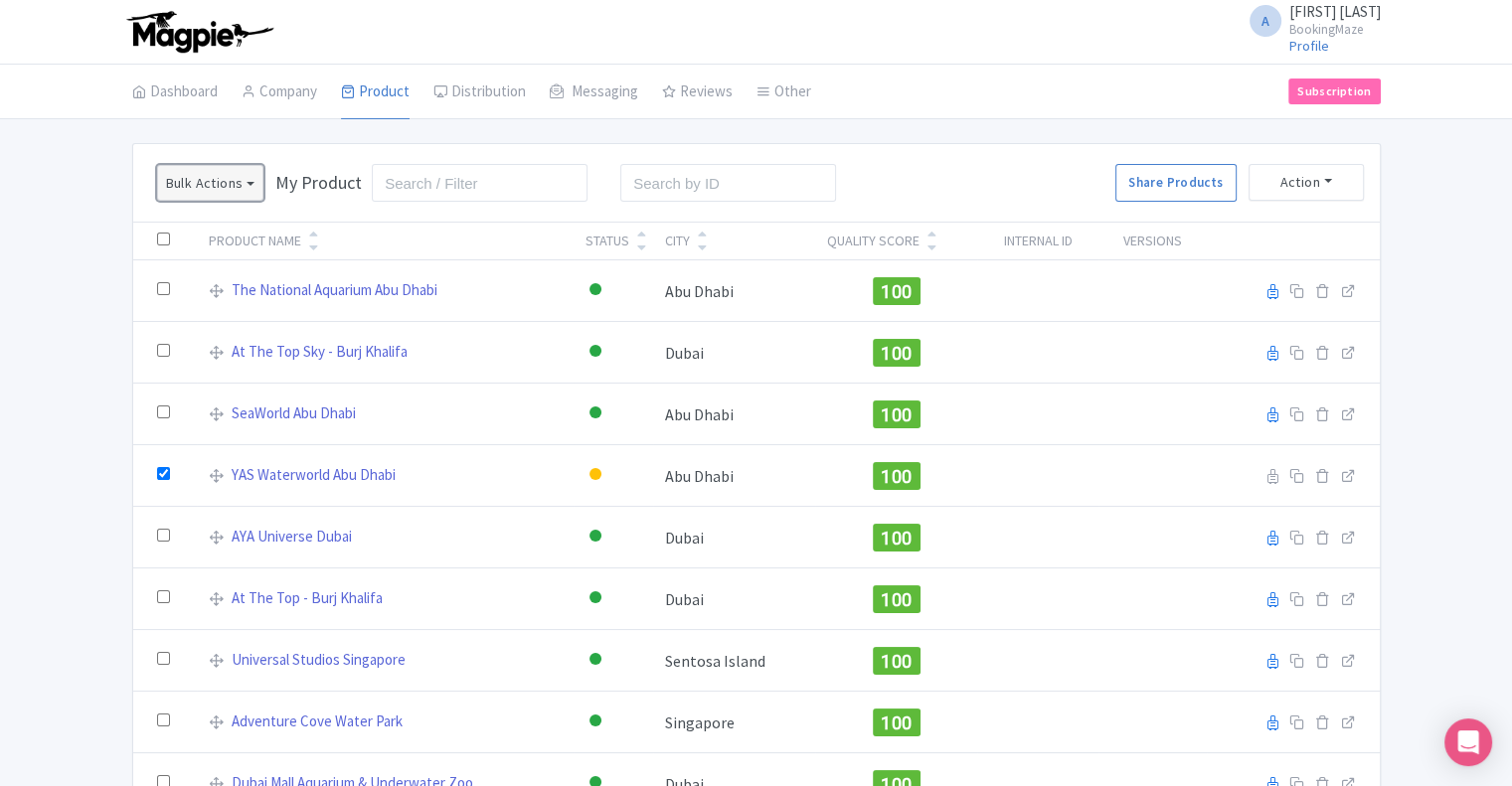 click on "Bulk Actions" at bounding box center [211, 183] 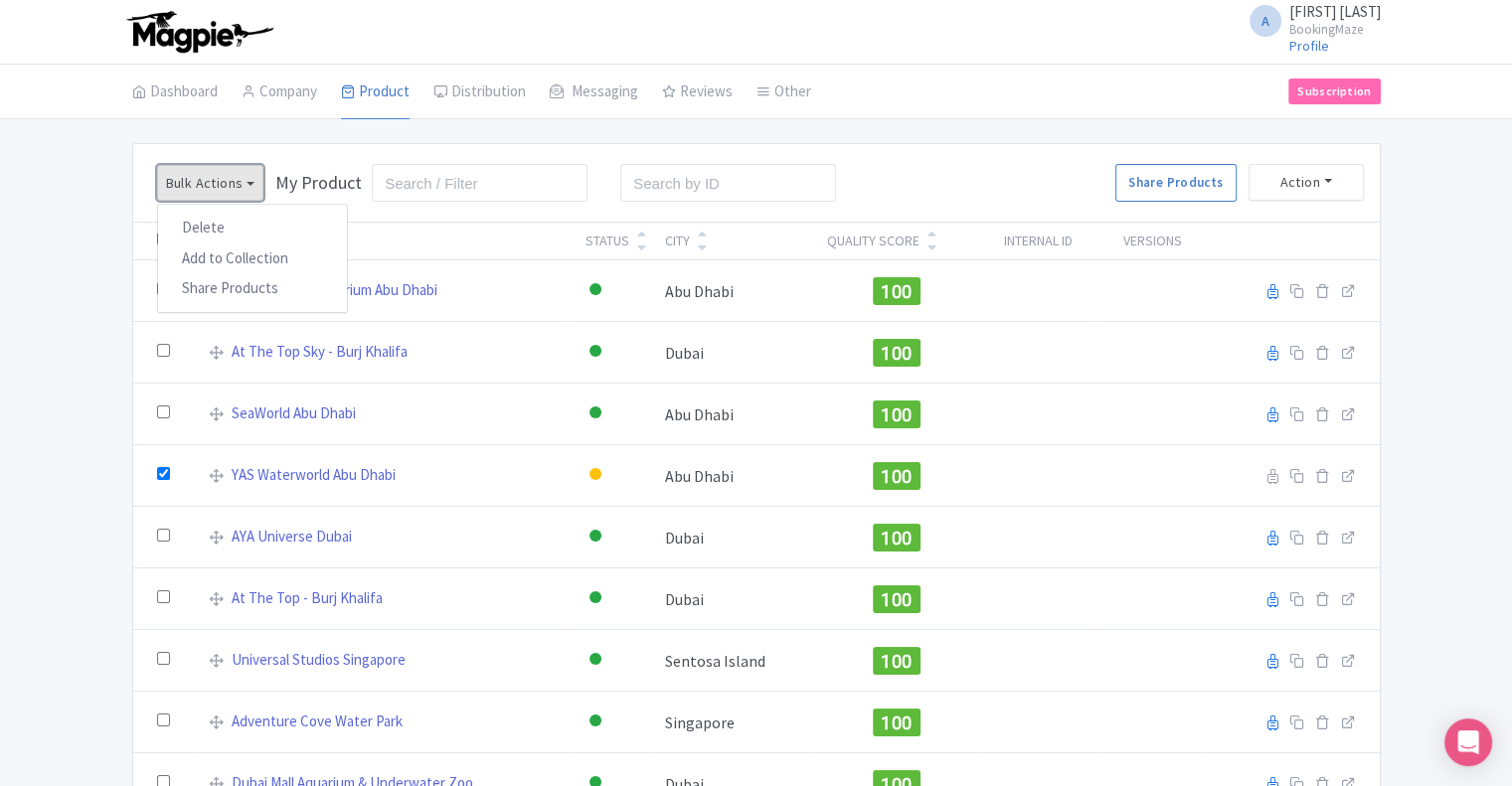 click on "Bulk Actions" at bounding box center (211, 183) 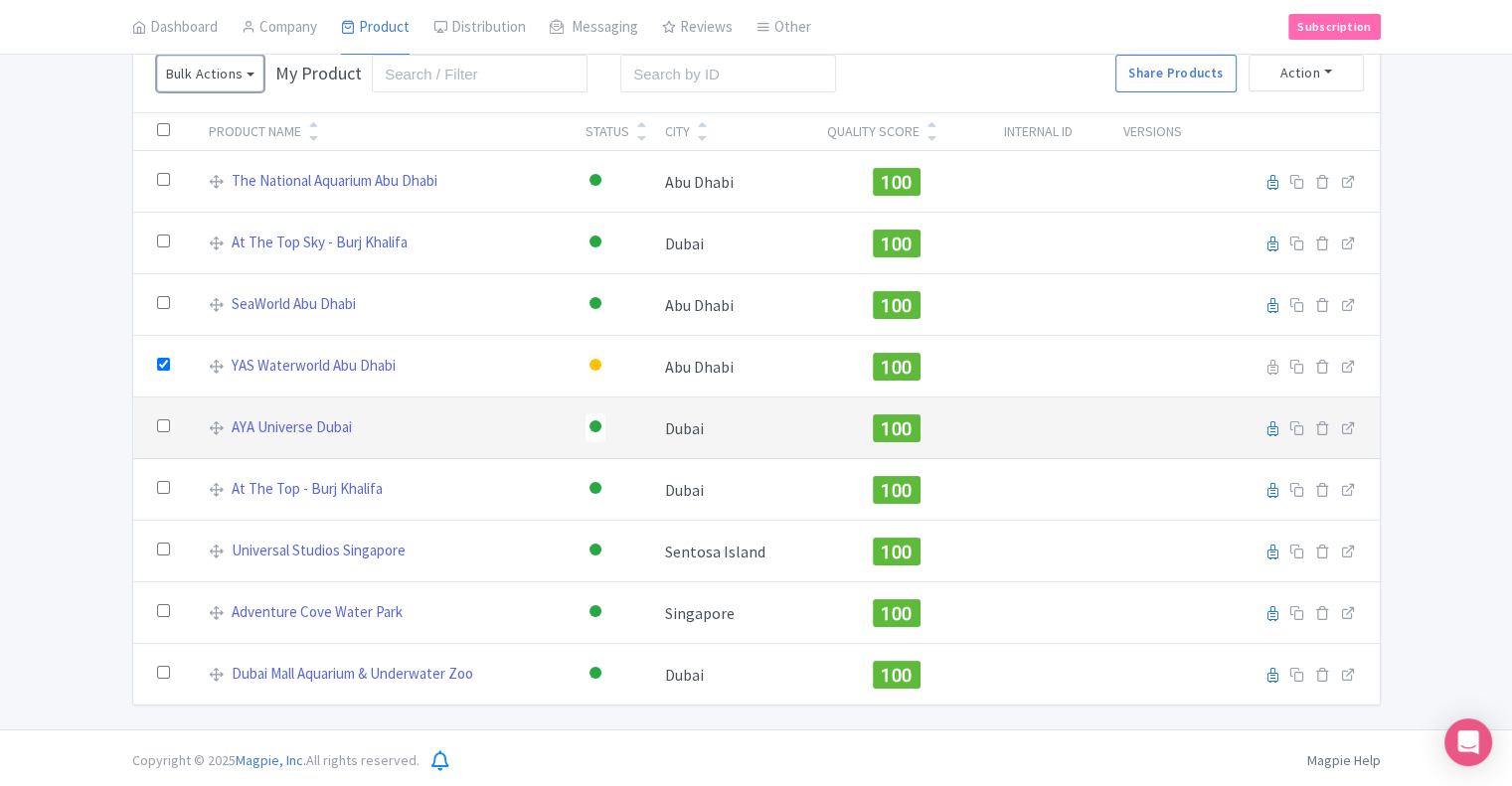 scroll, scrollTop: 111, scrollLeft: 0, axis: vertical 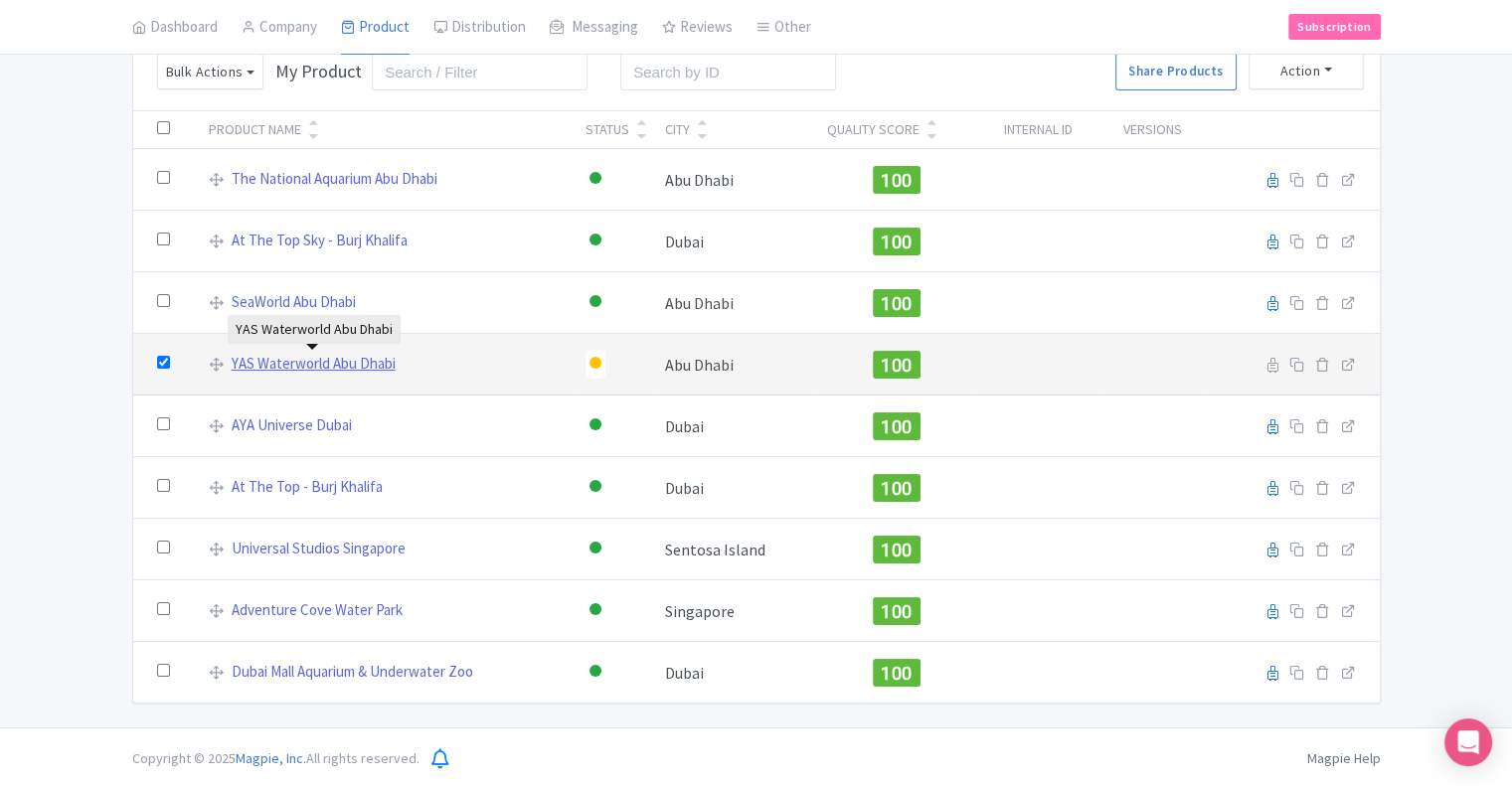 click on "YAS Waterworld Abu Dhabi" at bounding box center [313, 364] 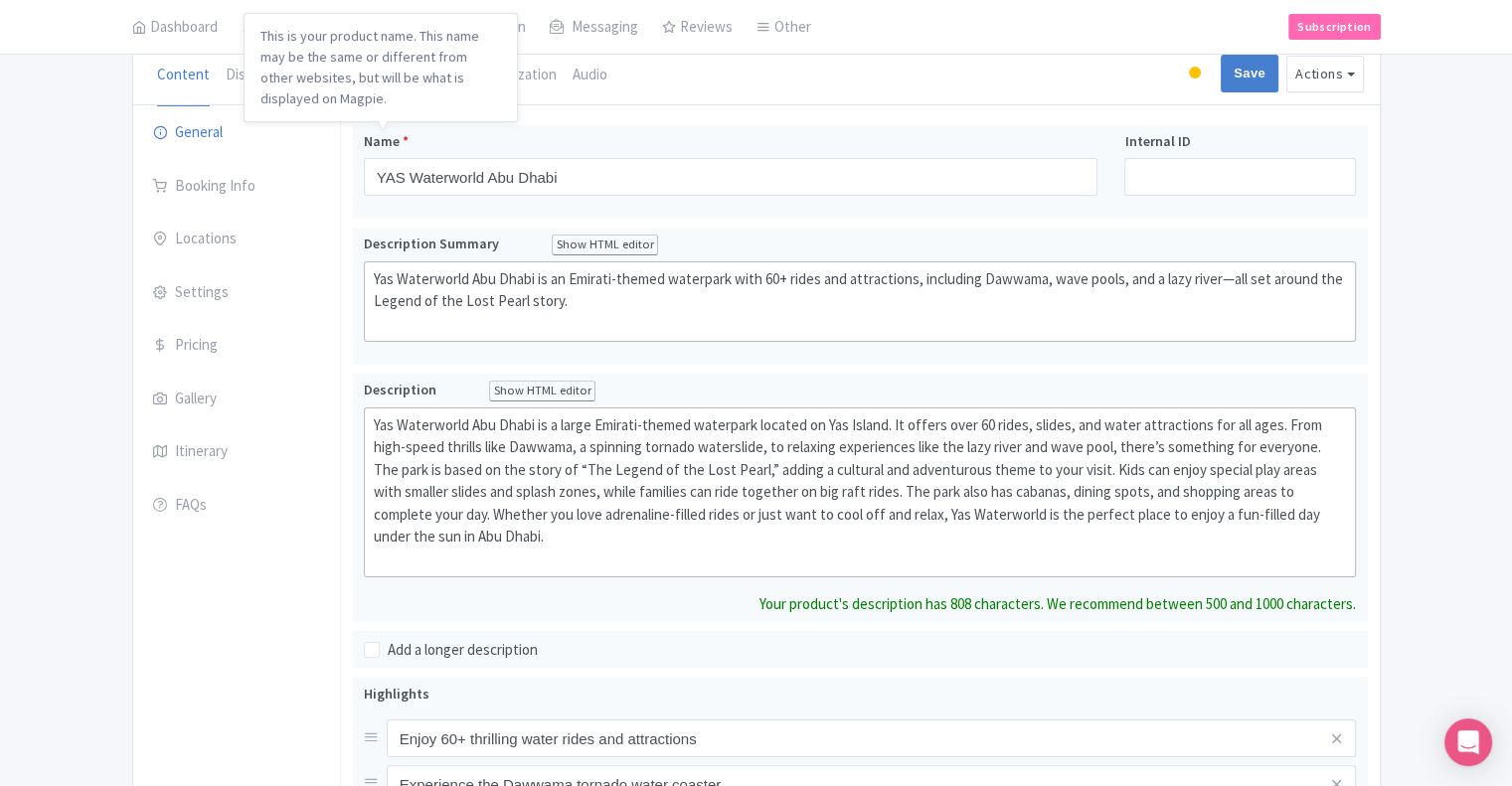 scroll, scrollTop: 0, scrollLeft: 0, axis: both 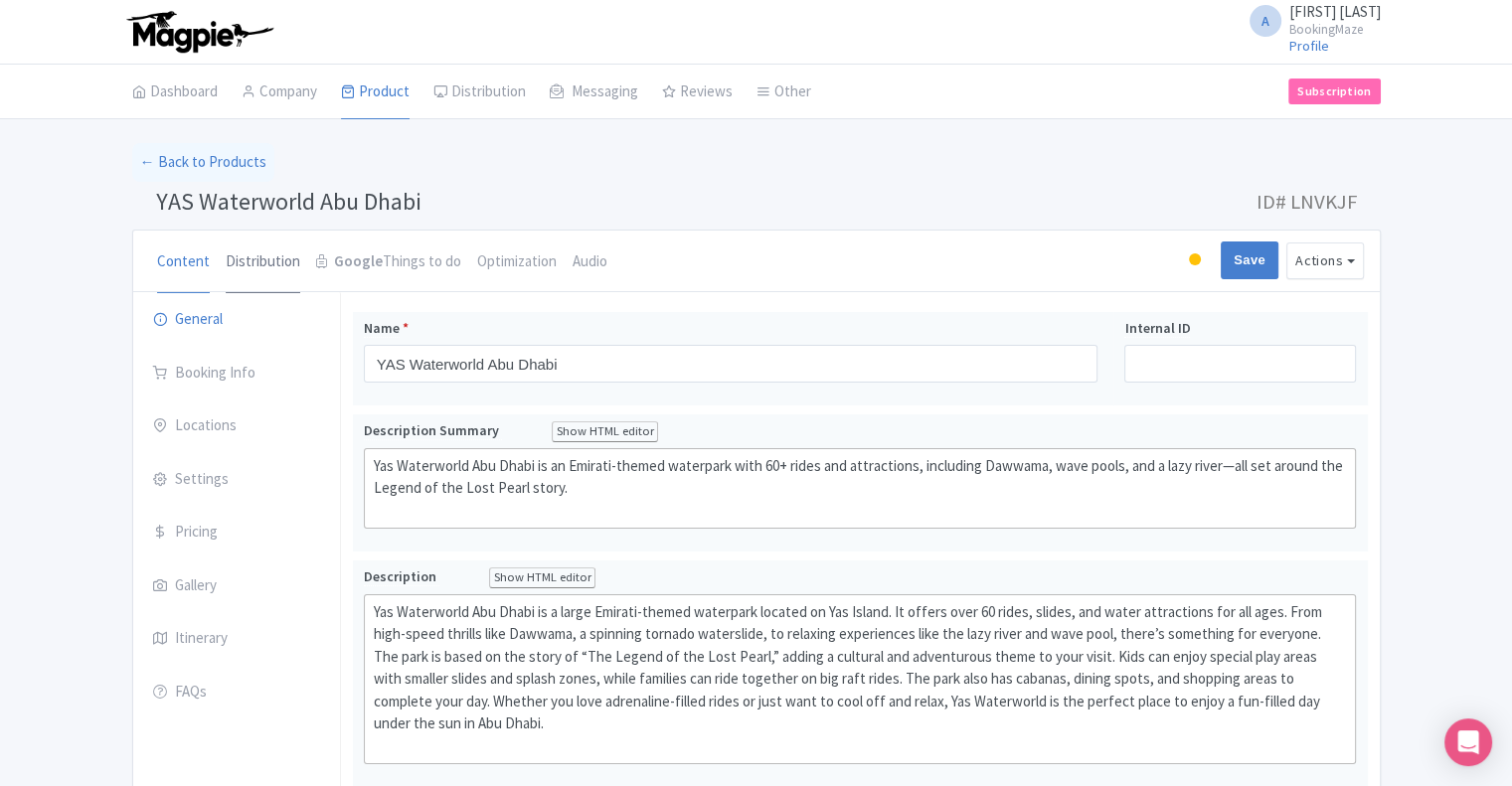 click on "Distribution" at bounding box center [262, 262] 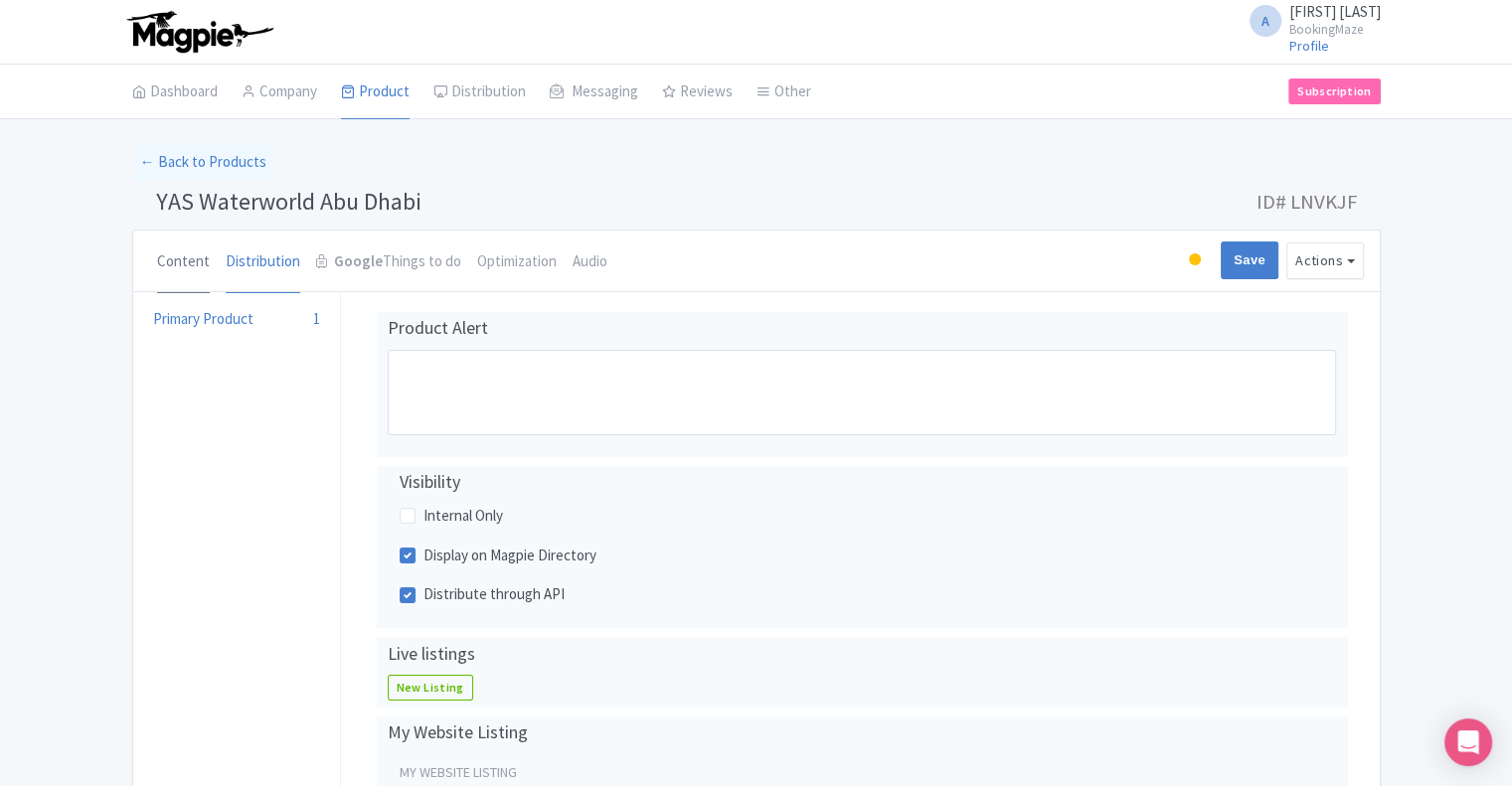 click on "Content" at bounding box center [183, 262] 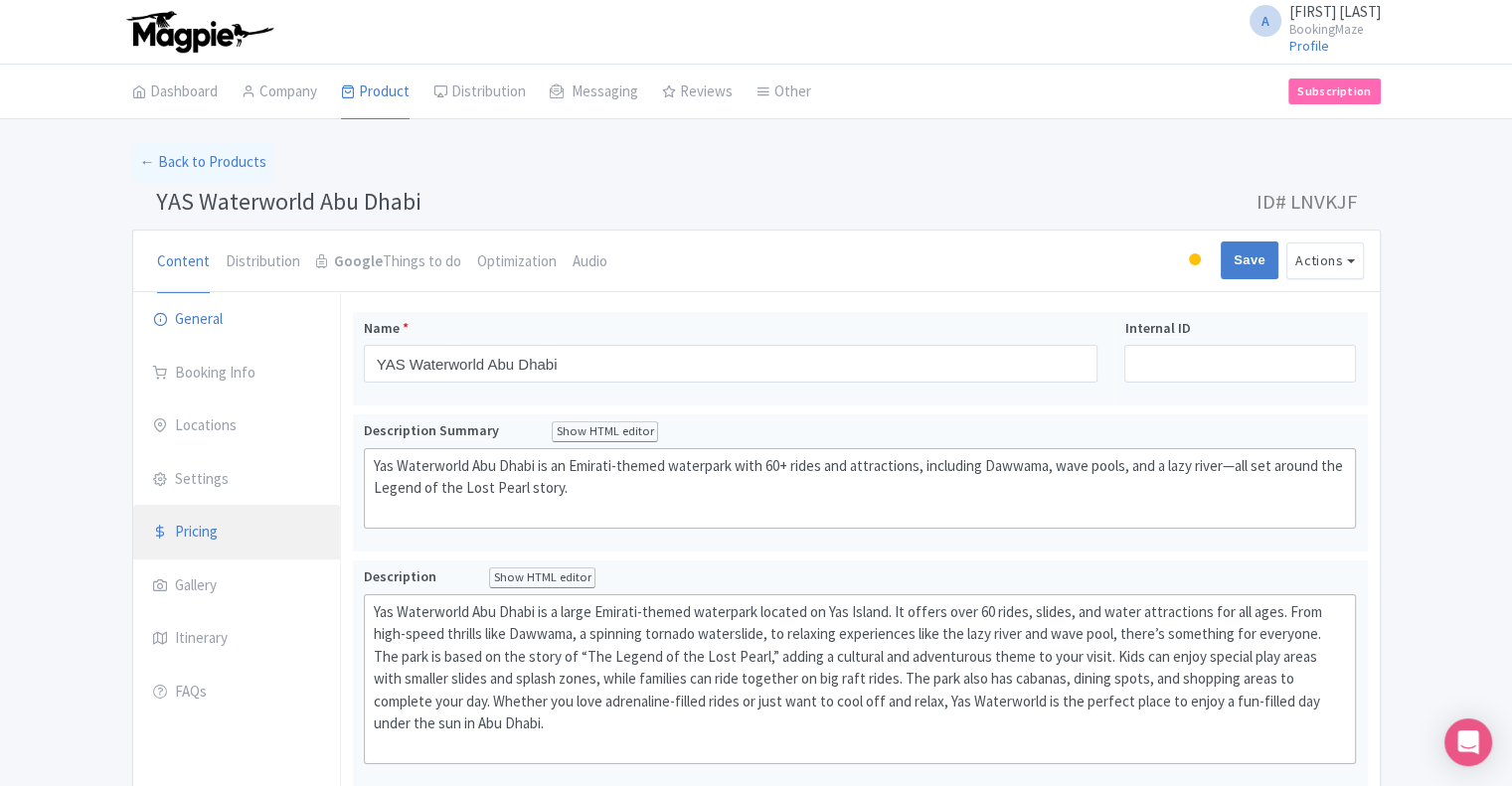 scroll, scrollTop: 199, scrollLeft: 0, axis: vertical 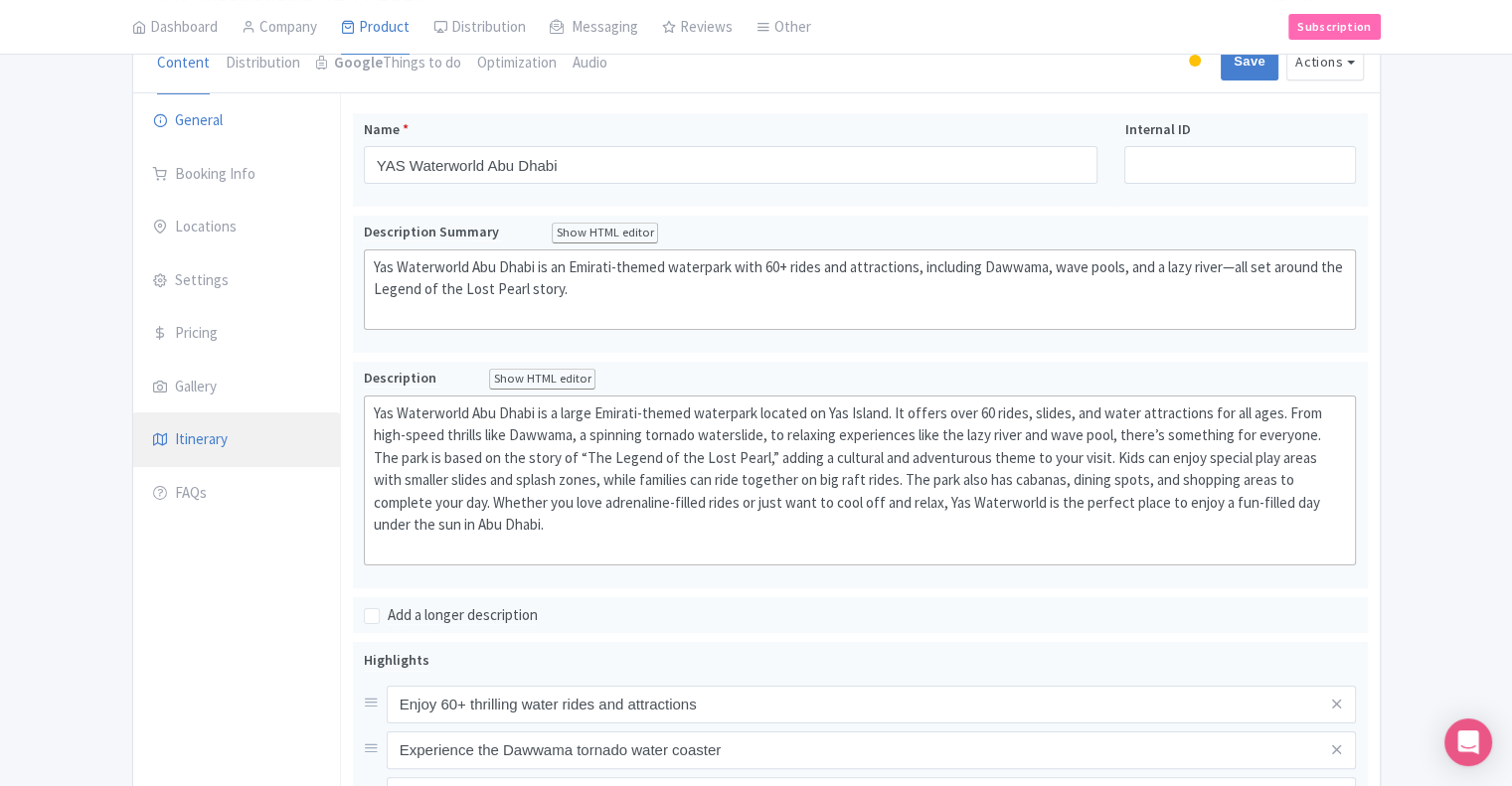 click on "Itinerary" at bounding box center [237, 440] 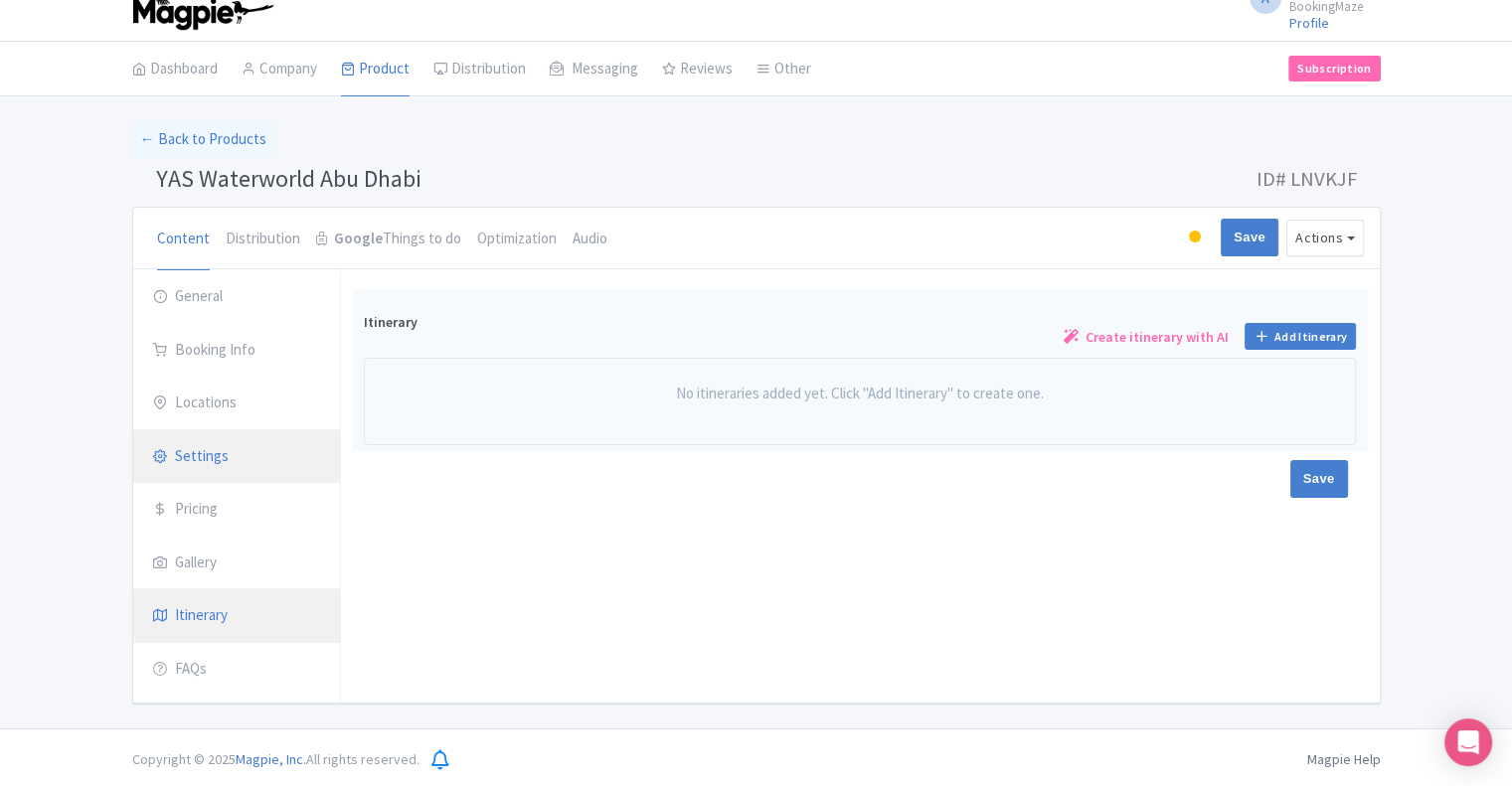 scroll, scrollTop: 0, scrollLeft: 0, axis: both 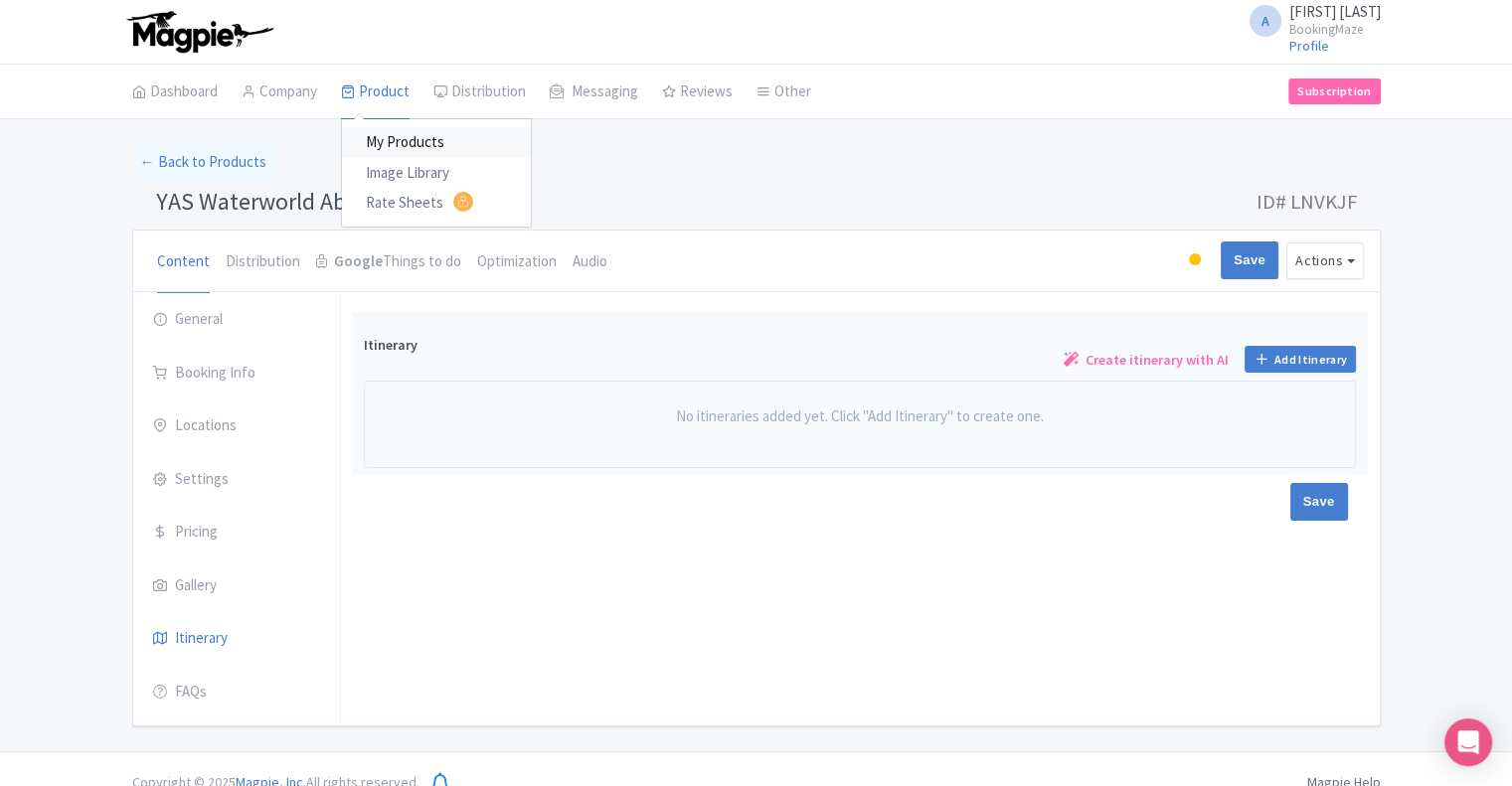 click on "My Products" at bounding box center [436, 142] 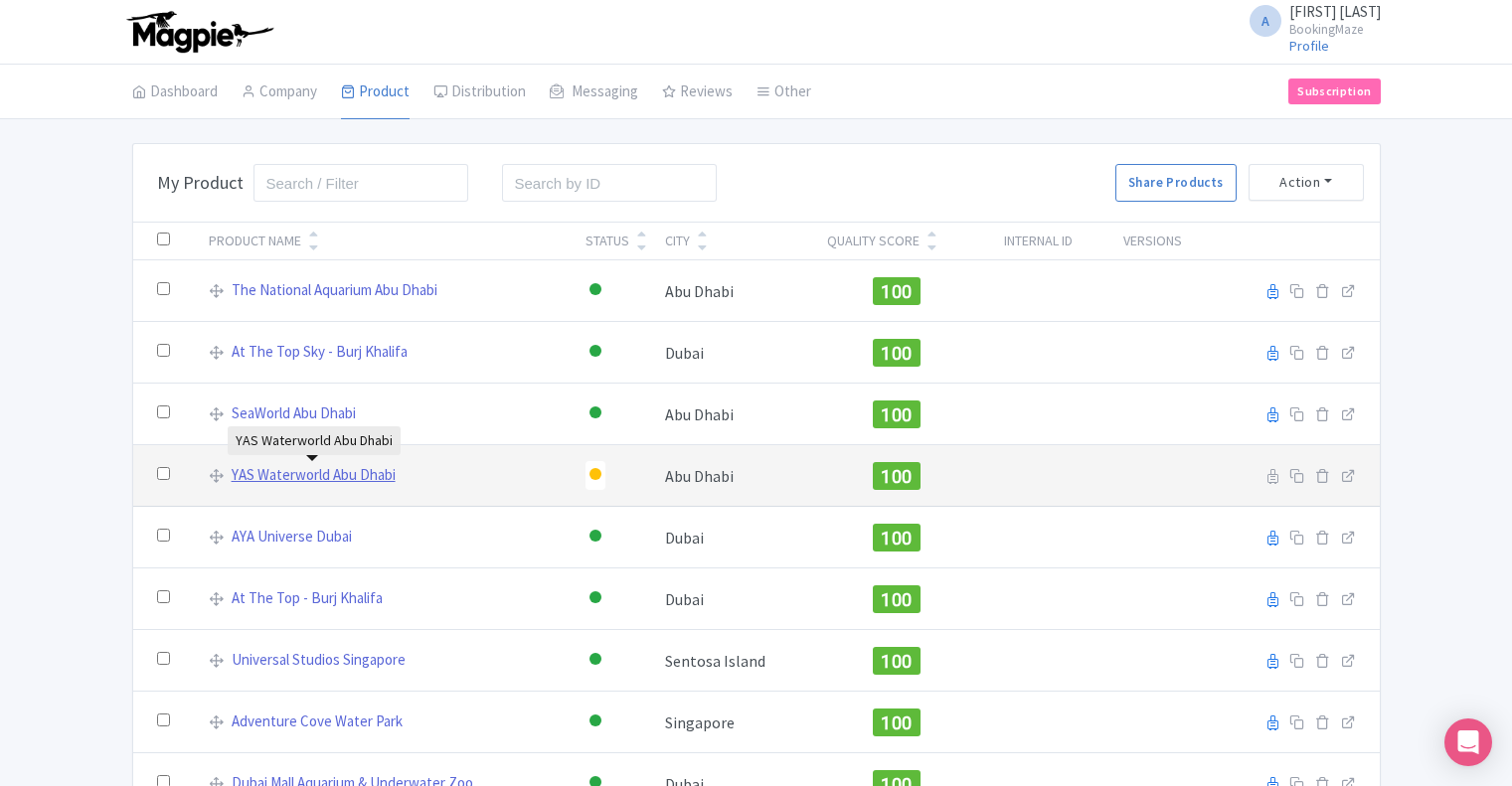 scroll, scrollTop: 111, scrollLeft: 0, axis: vertical 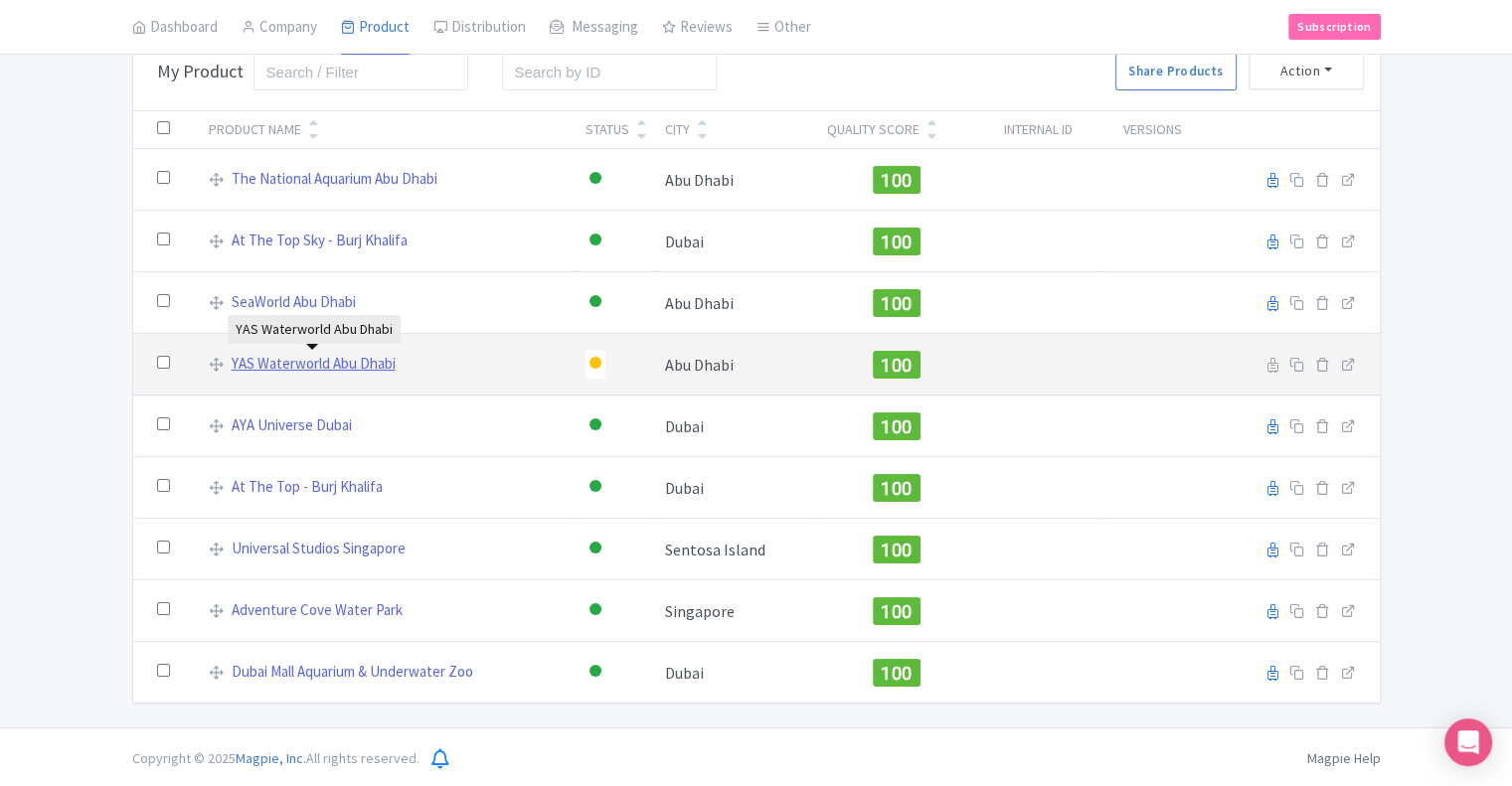 click on "YAS Waterworld Abu Dhabi" at bounding box center [313, 364] 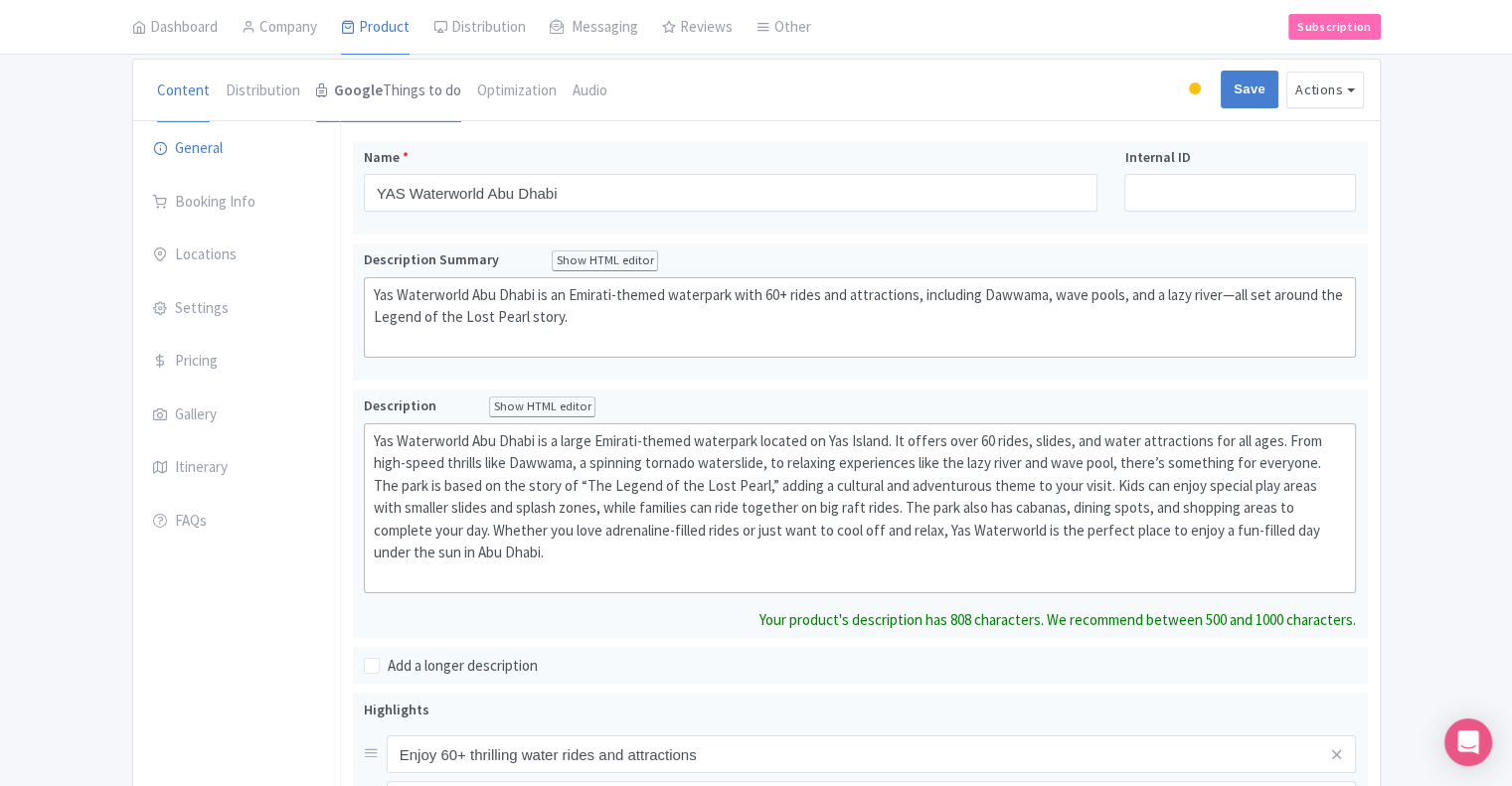 scroll, scrollTop: 171, scrollLeft: 0, axis: vertical 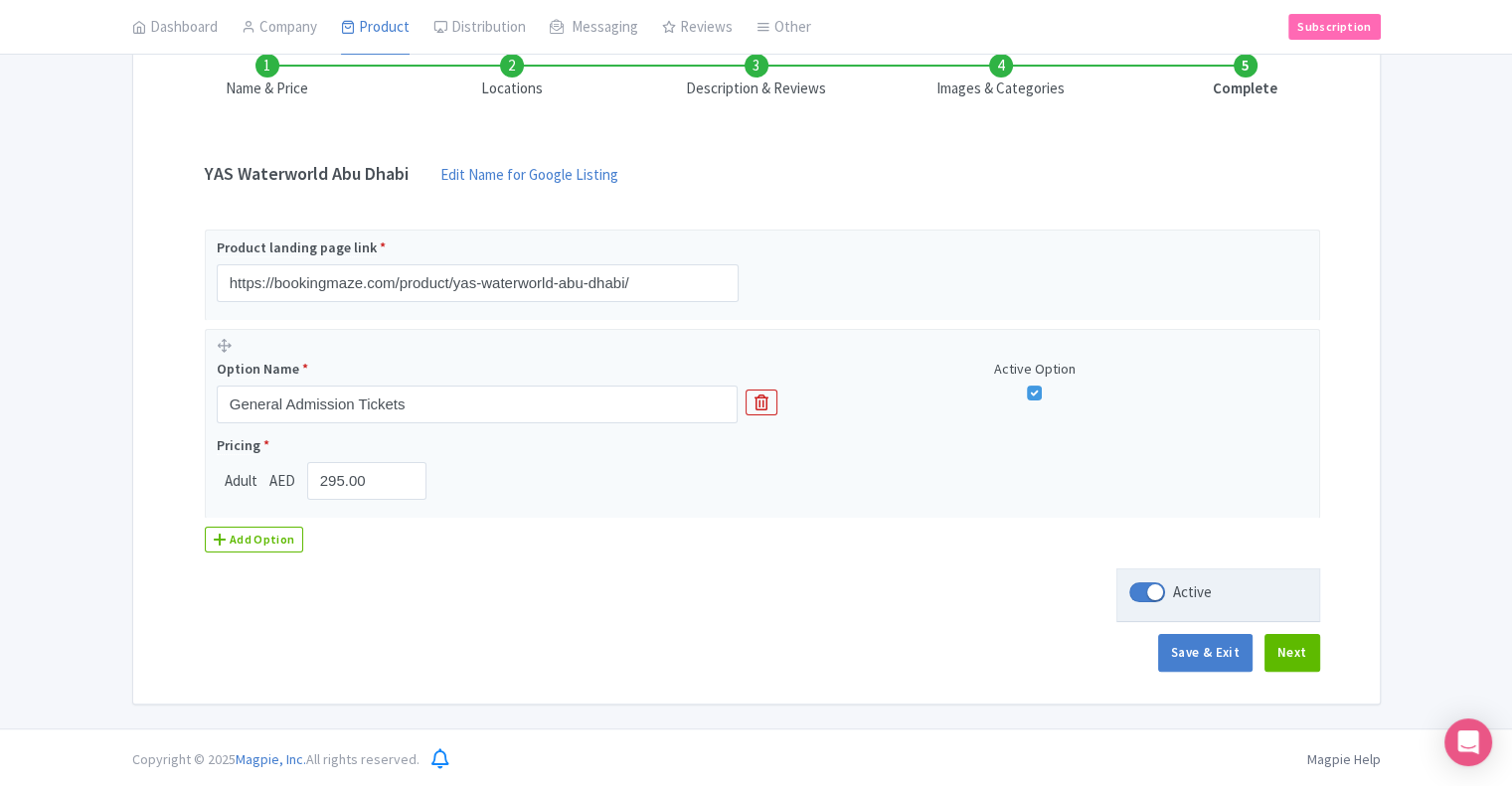 click at bounding box center (1147, 592) 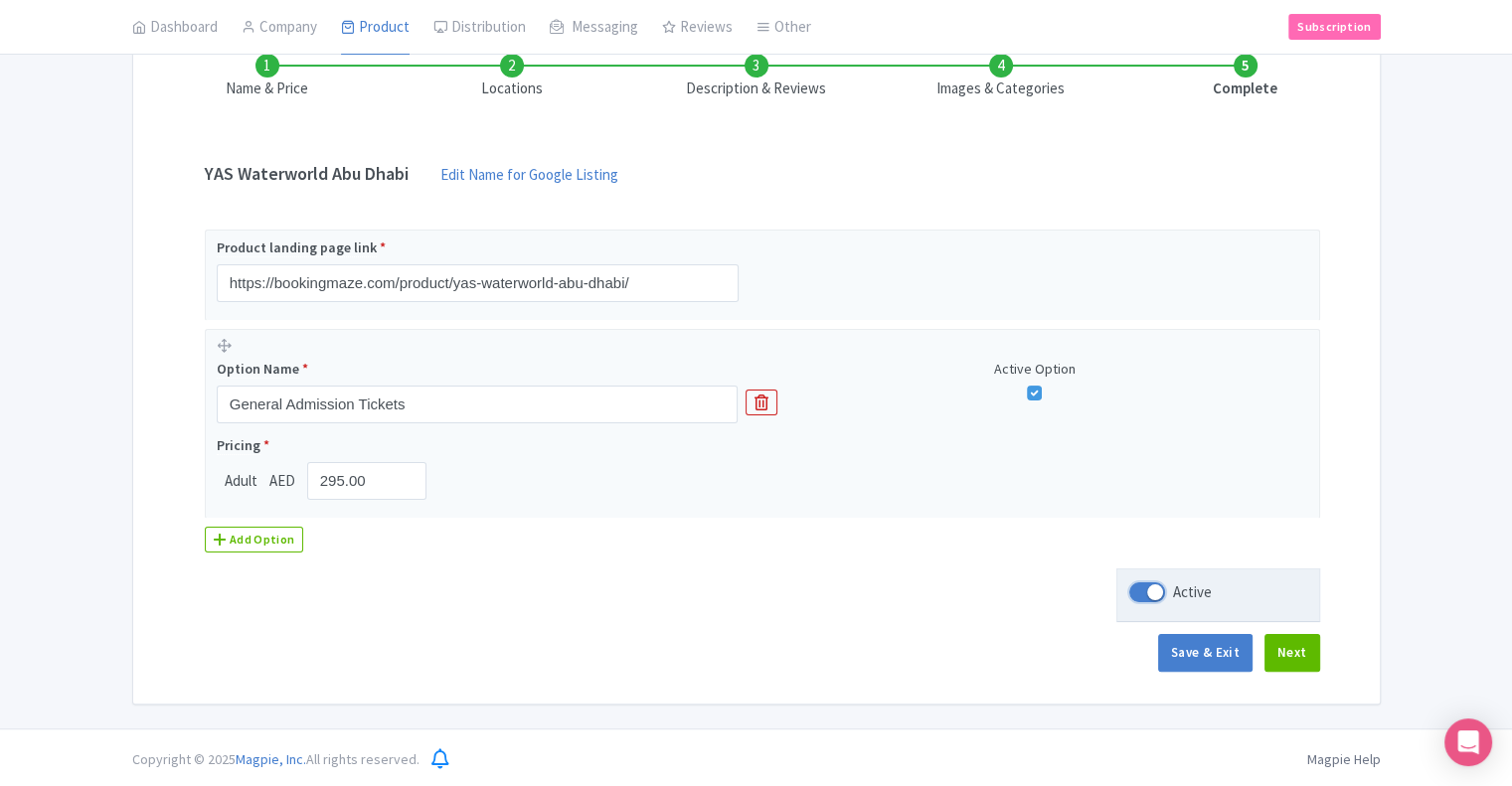 click on "Active" at bounding box center [1135, 592] 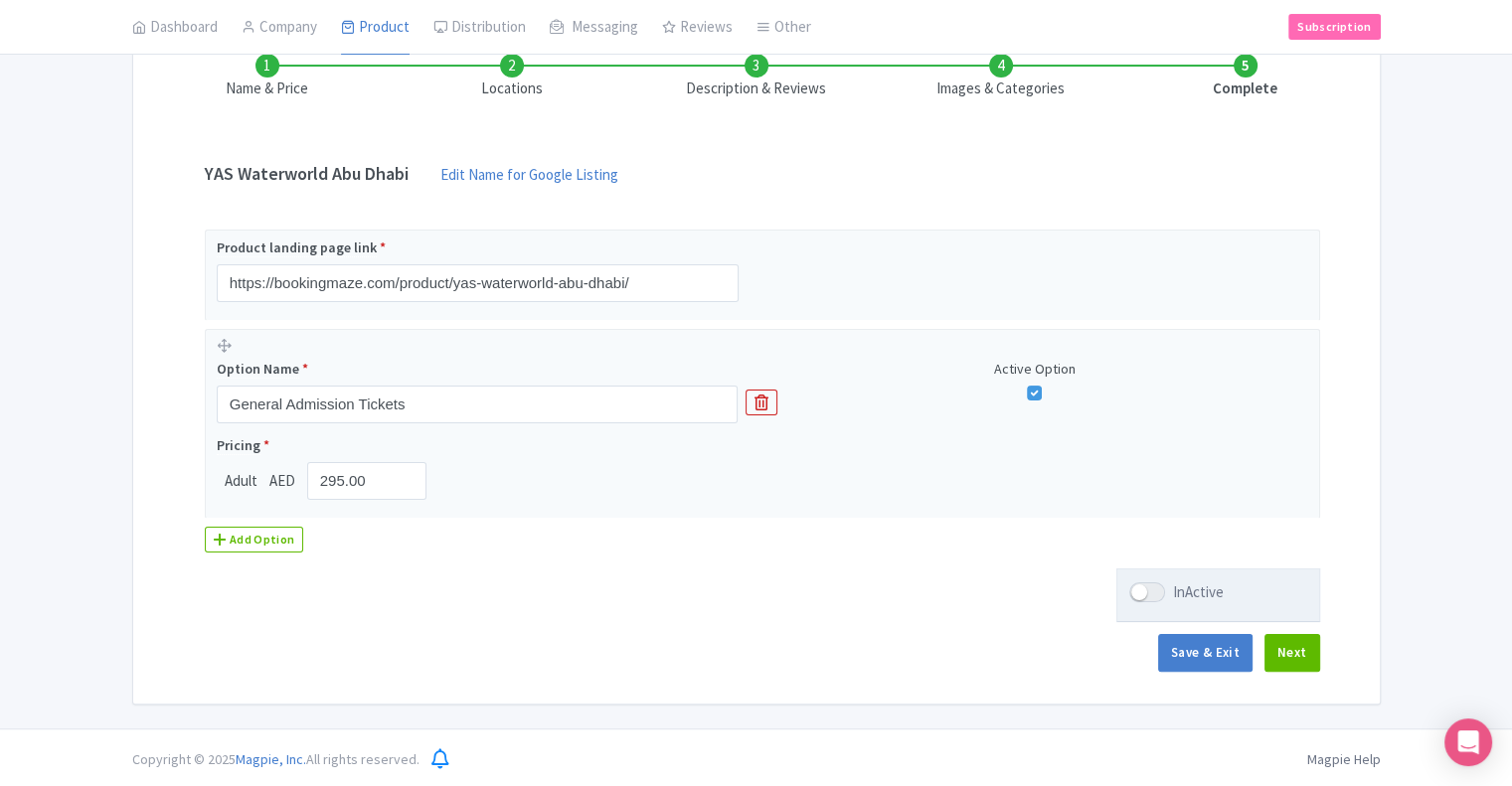 click at bounding box center [1147, 592] 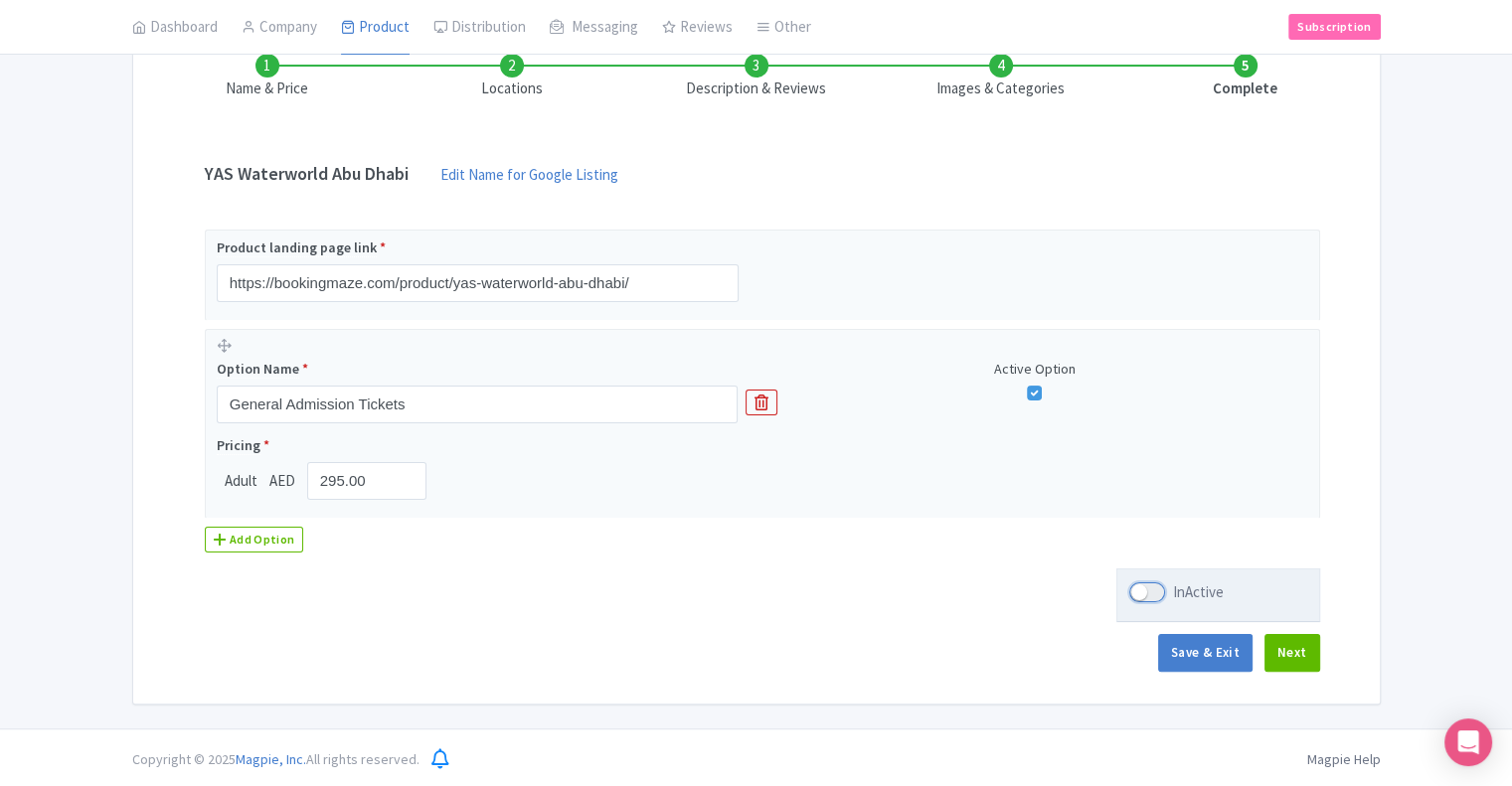 click on "InActive" at bounding box center [1135, 592] 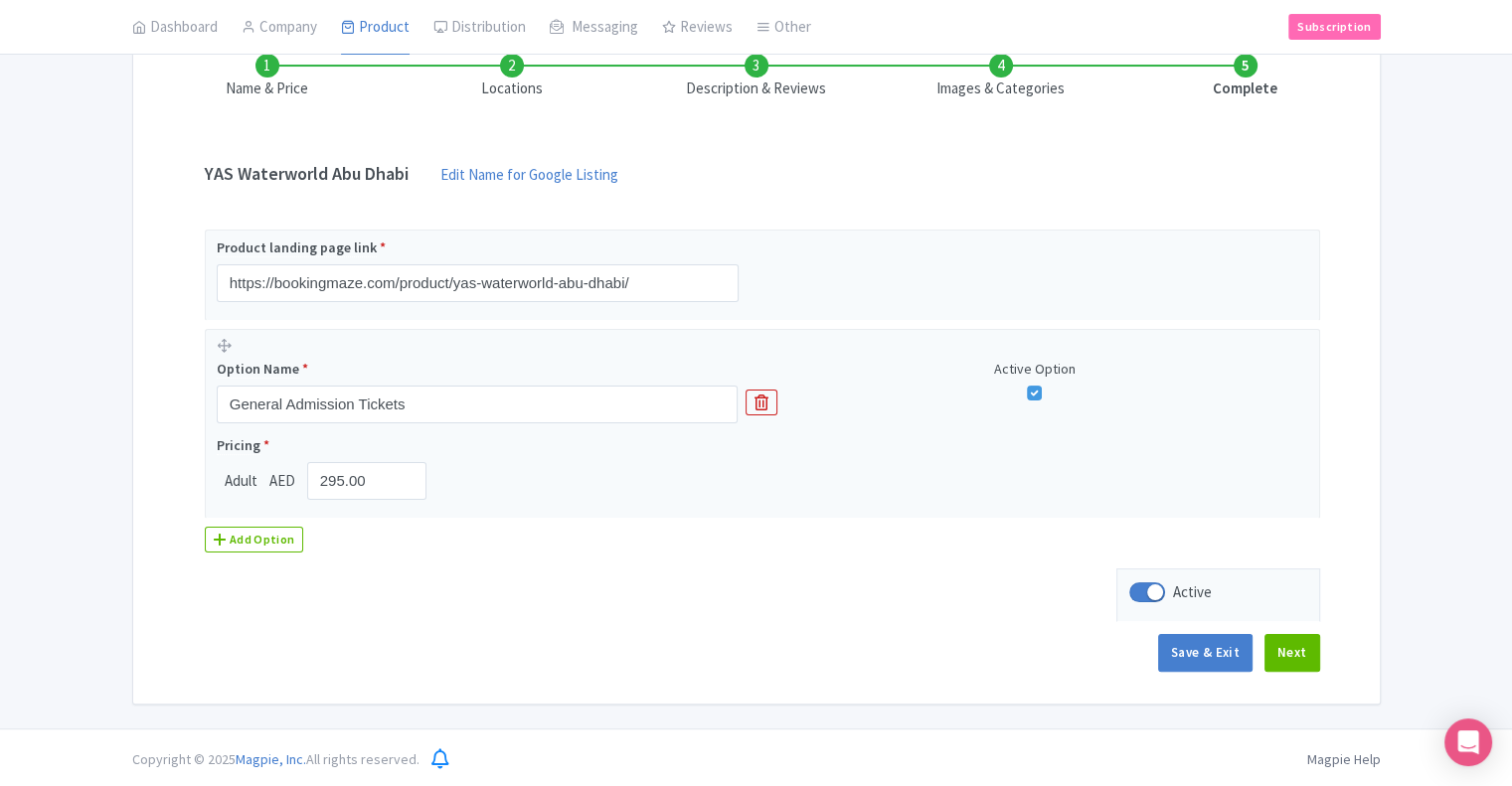 click on "Images & Categories" at bounding box center (1001, 77) 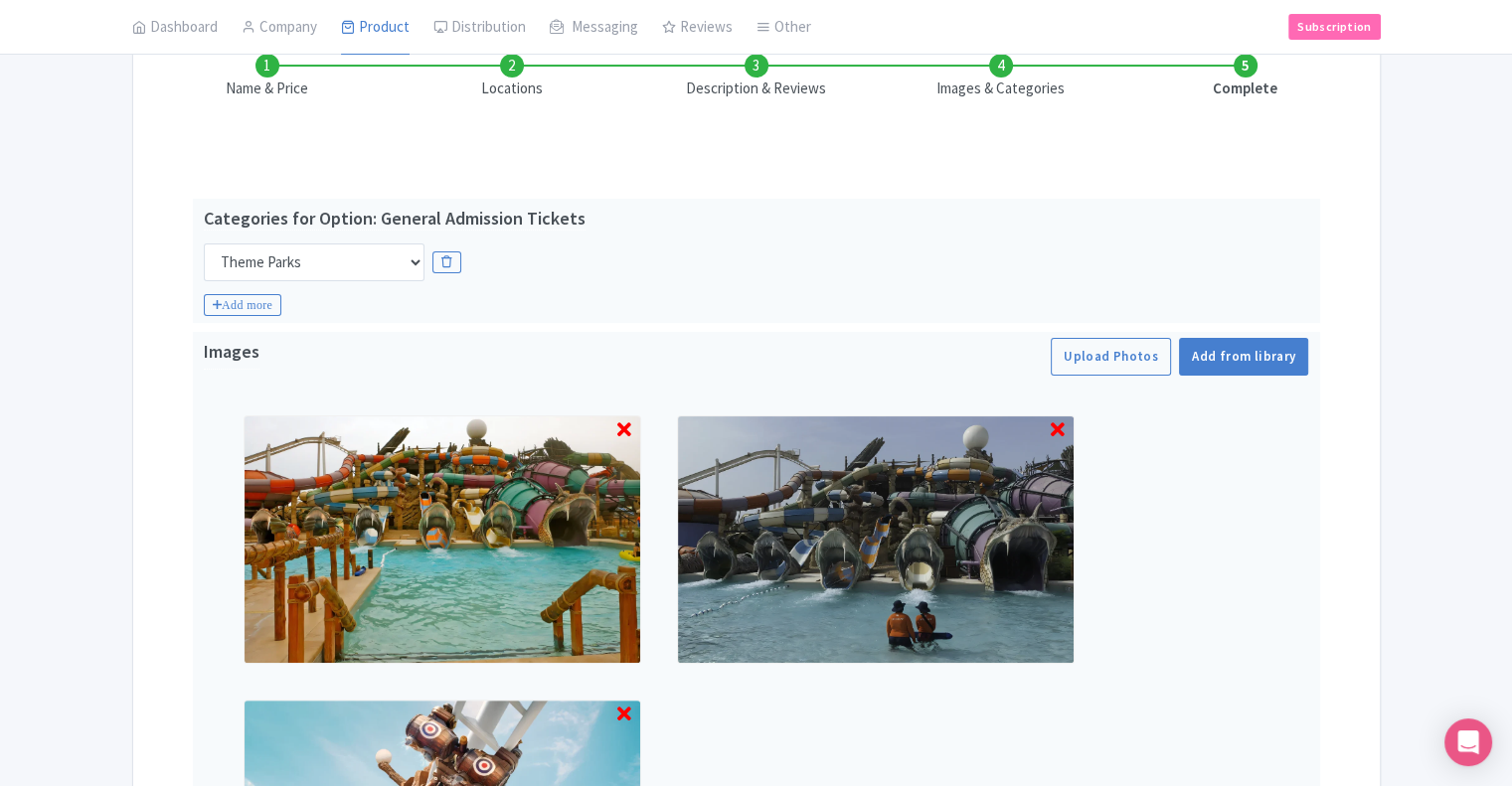click on "Images & Categories" at bounding box center [1001, 77] 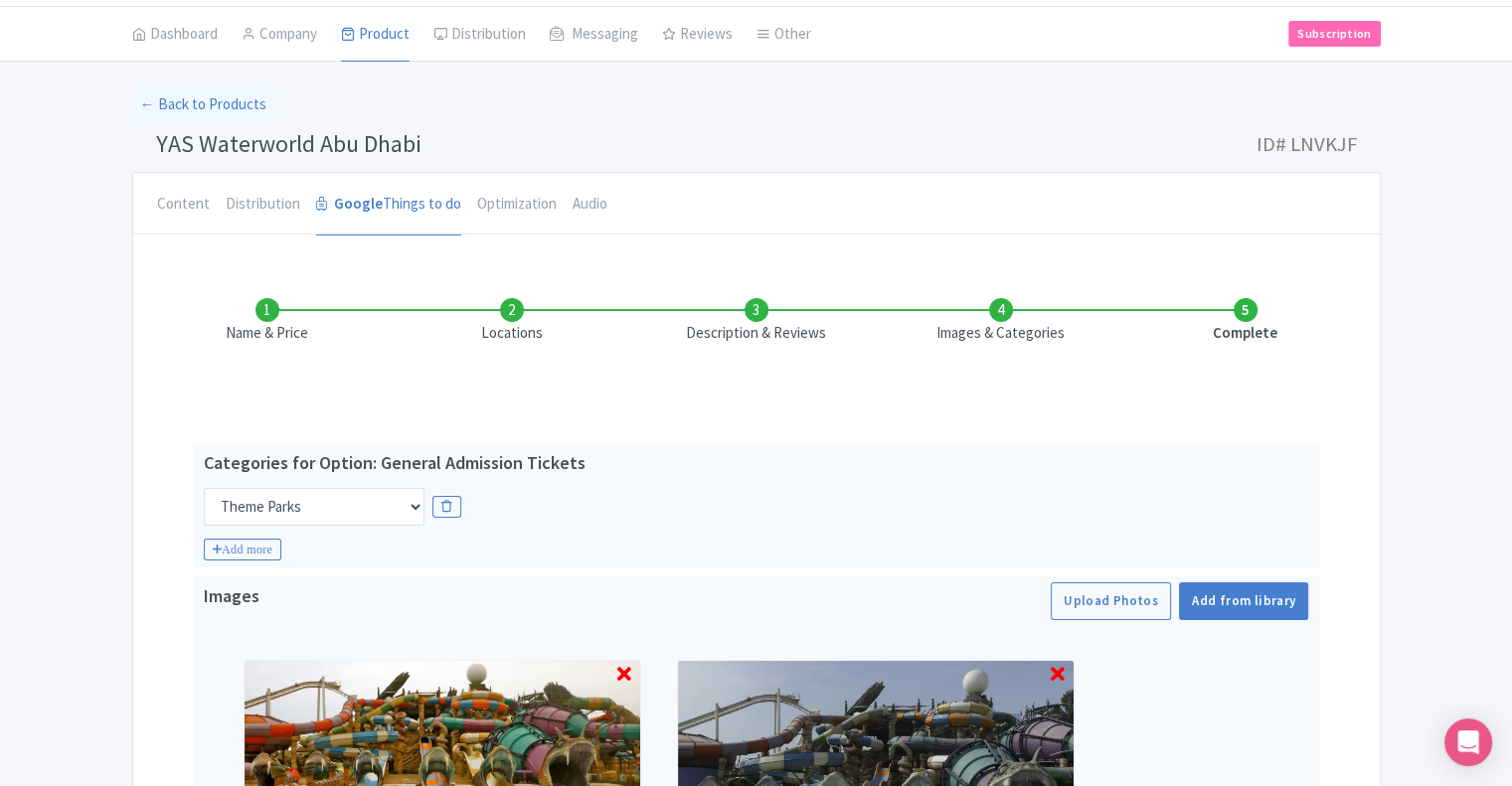 scroll, scrollTop: 0, scrollLeft: 0, axis: both 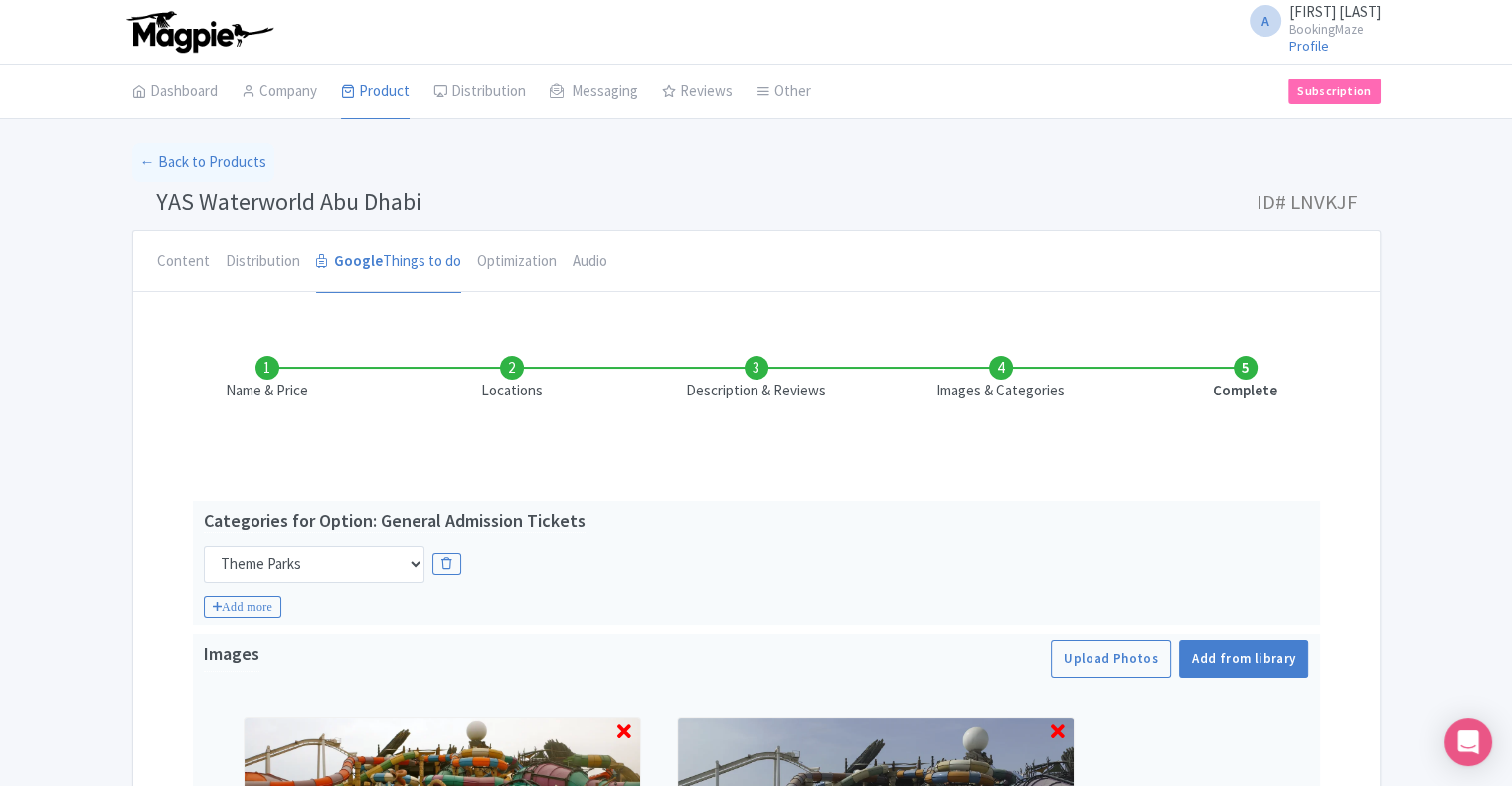 click on "Description & Reviews" at bounding box center (756, 379) 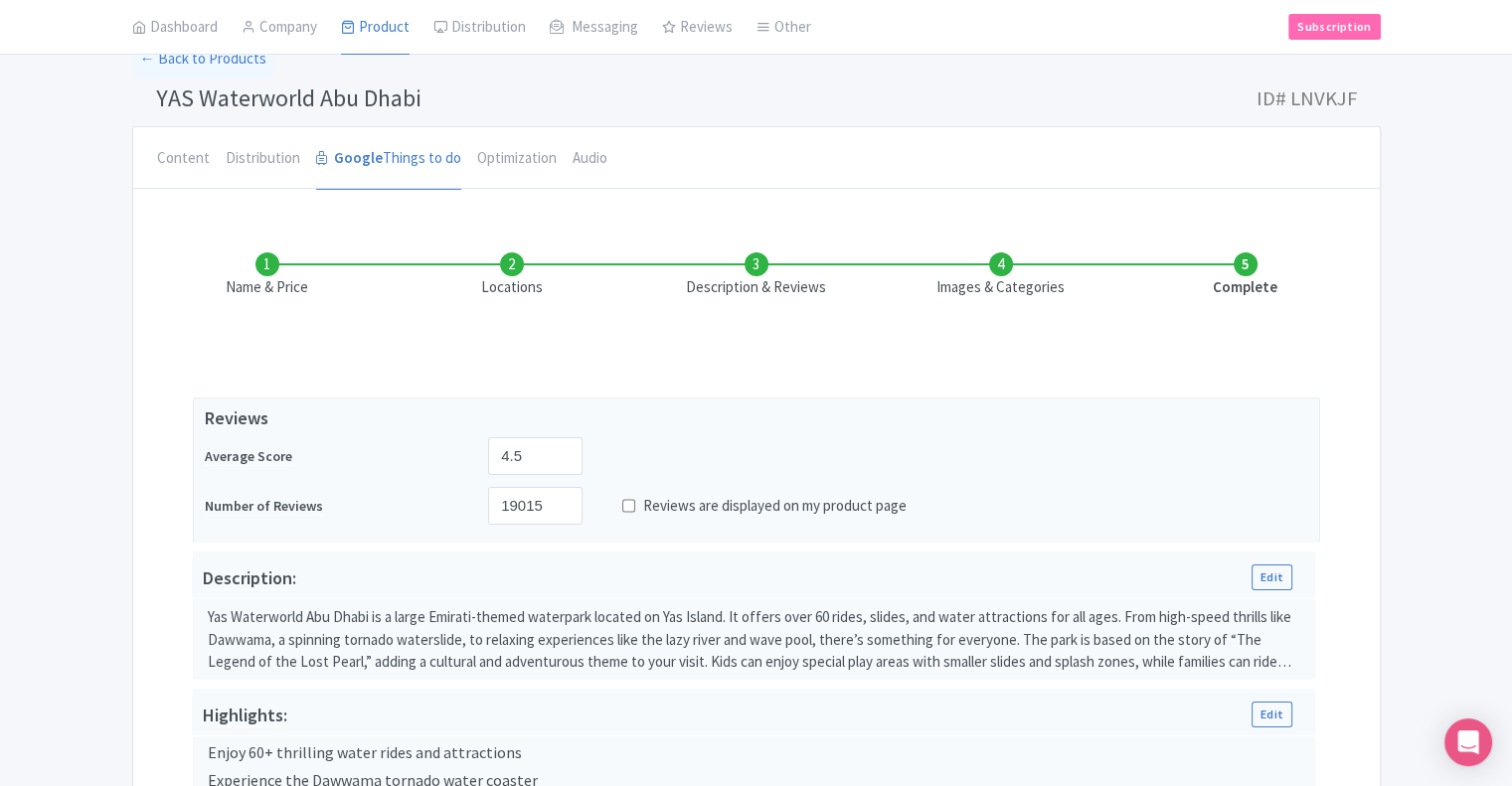 scroll, scrollTop: 19, scrollLeft: 0, axis: vertical 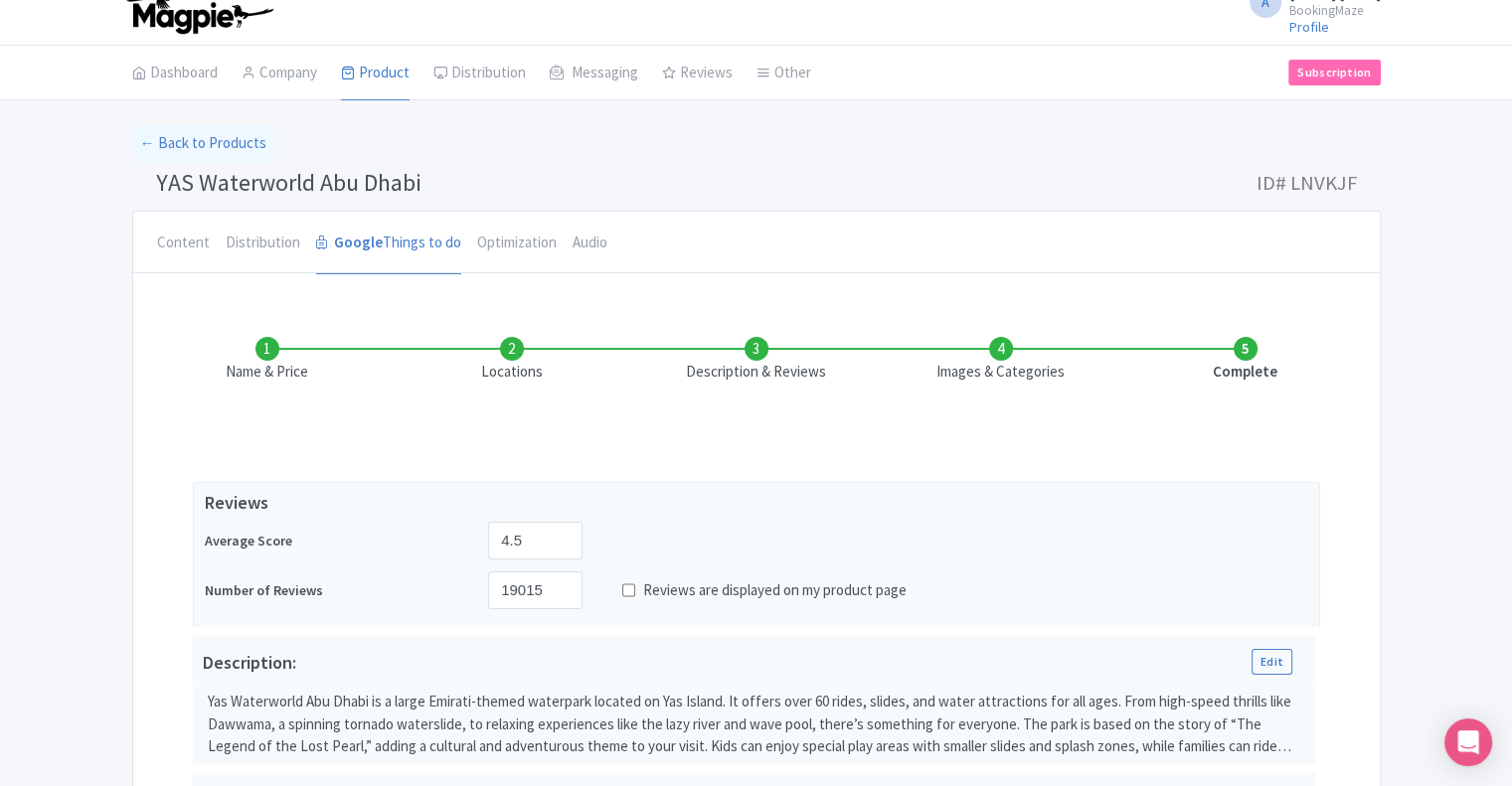 click on "Locations" at bounding box center (512, 360) 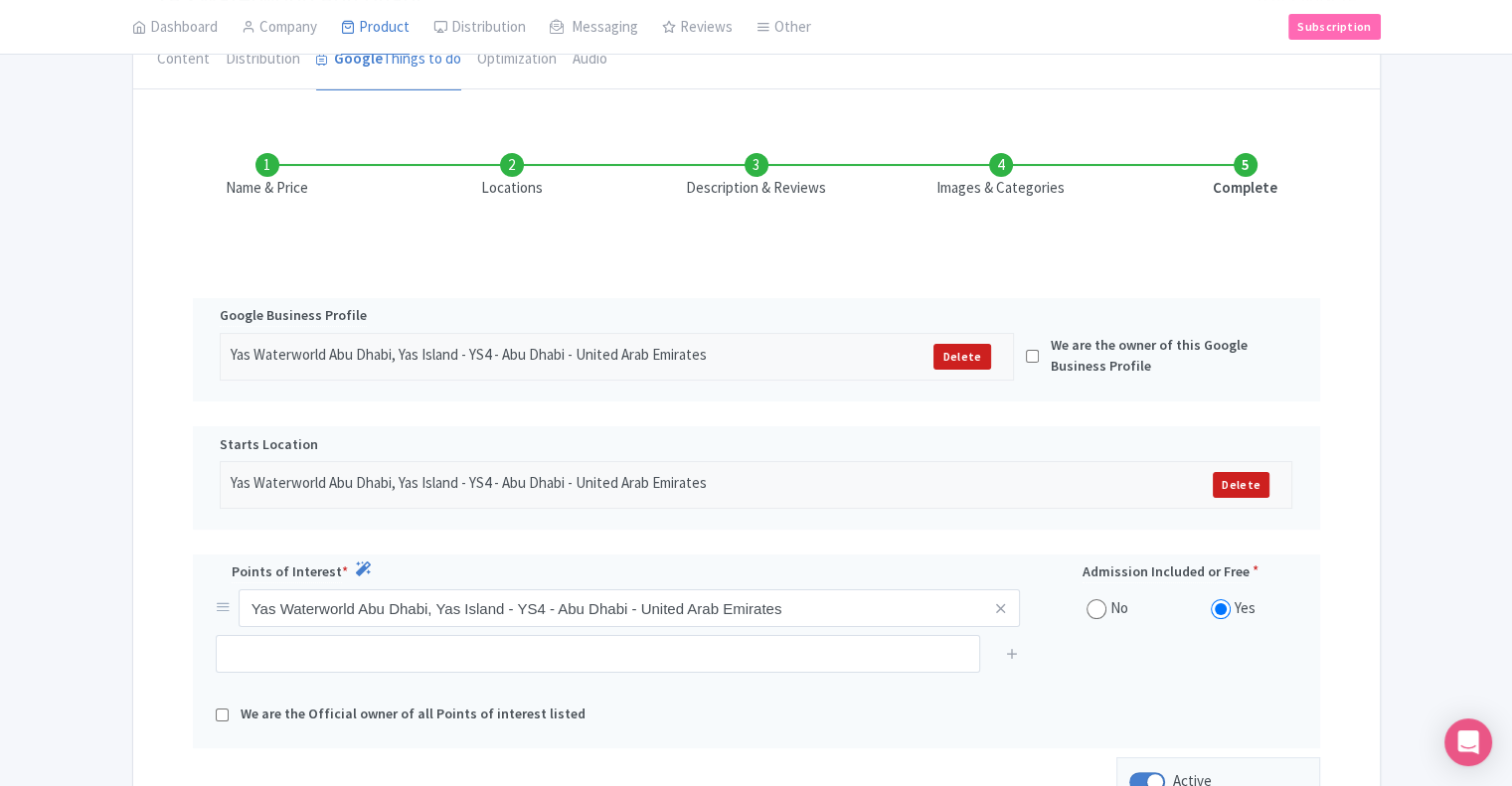 scroll, scrollTop: 119, scrollLeft: 0, axis: vertical 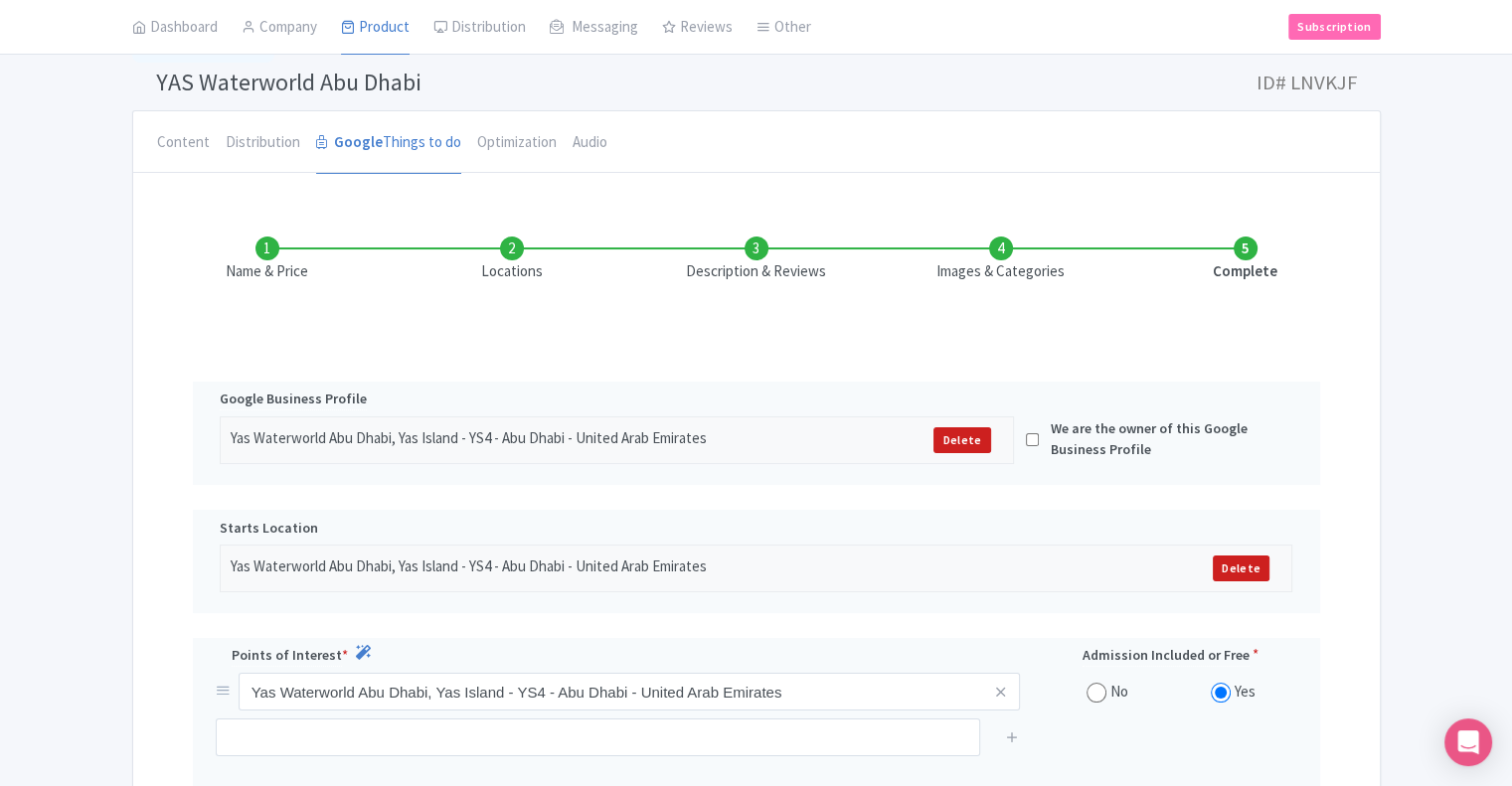 click on "Complete" at bounding box center (1246, 259) 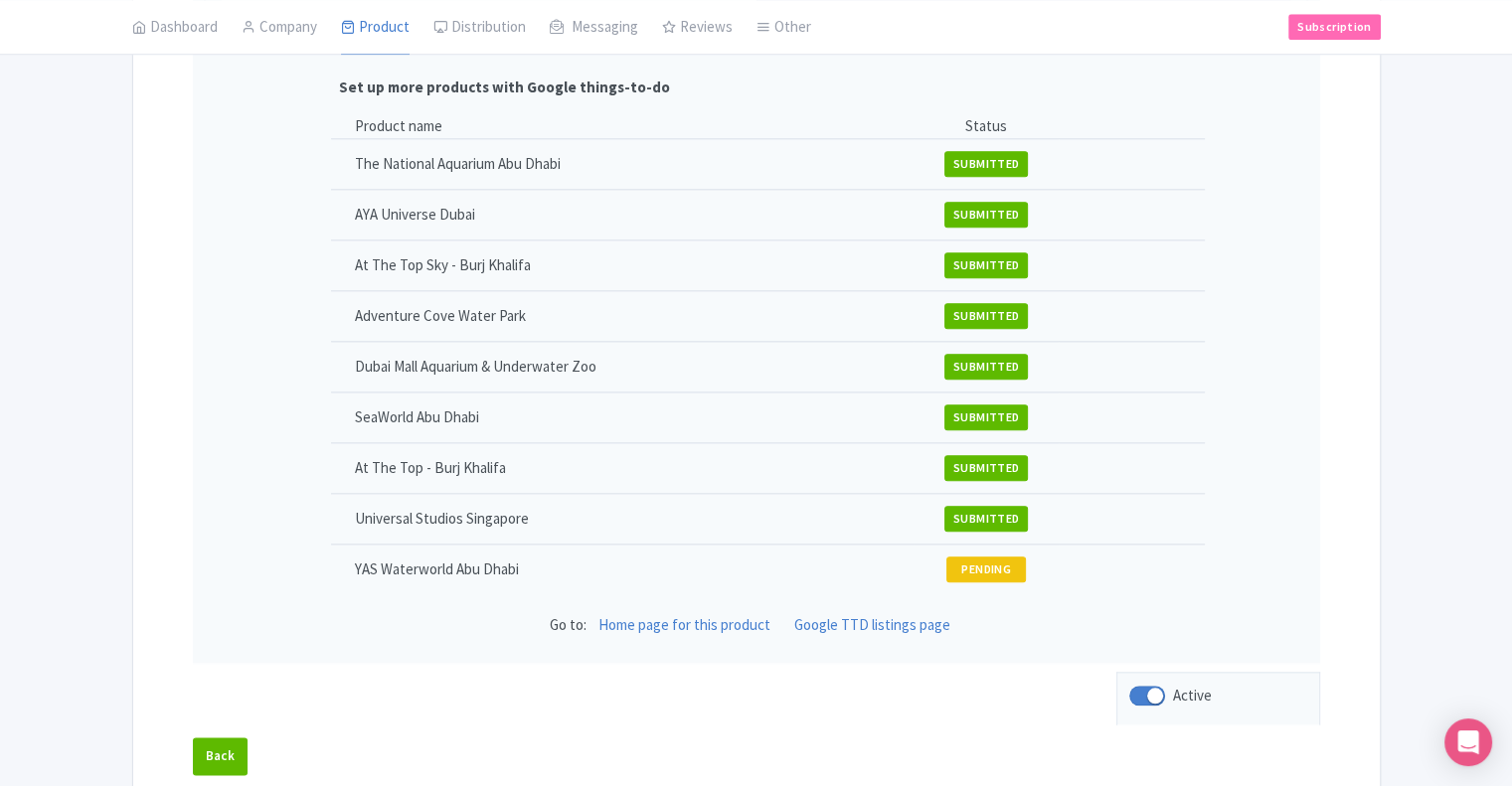 scroll, scrollTop: 2202, scrollLeft: 0, axis: vertical 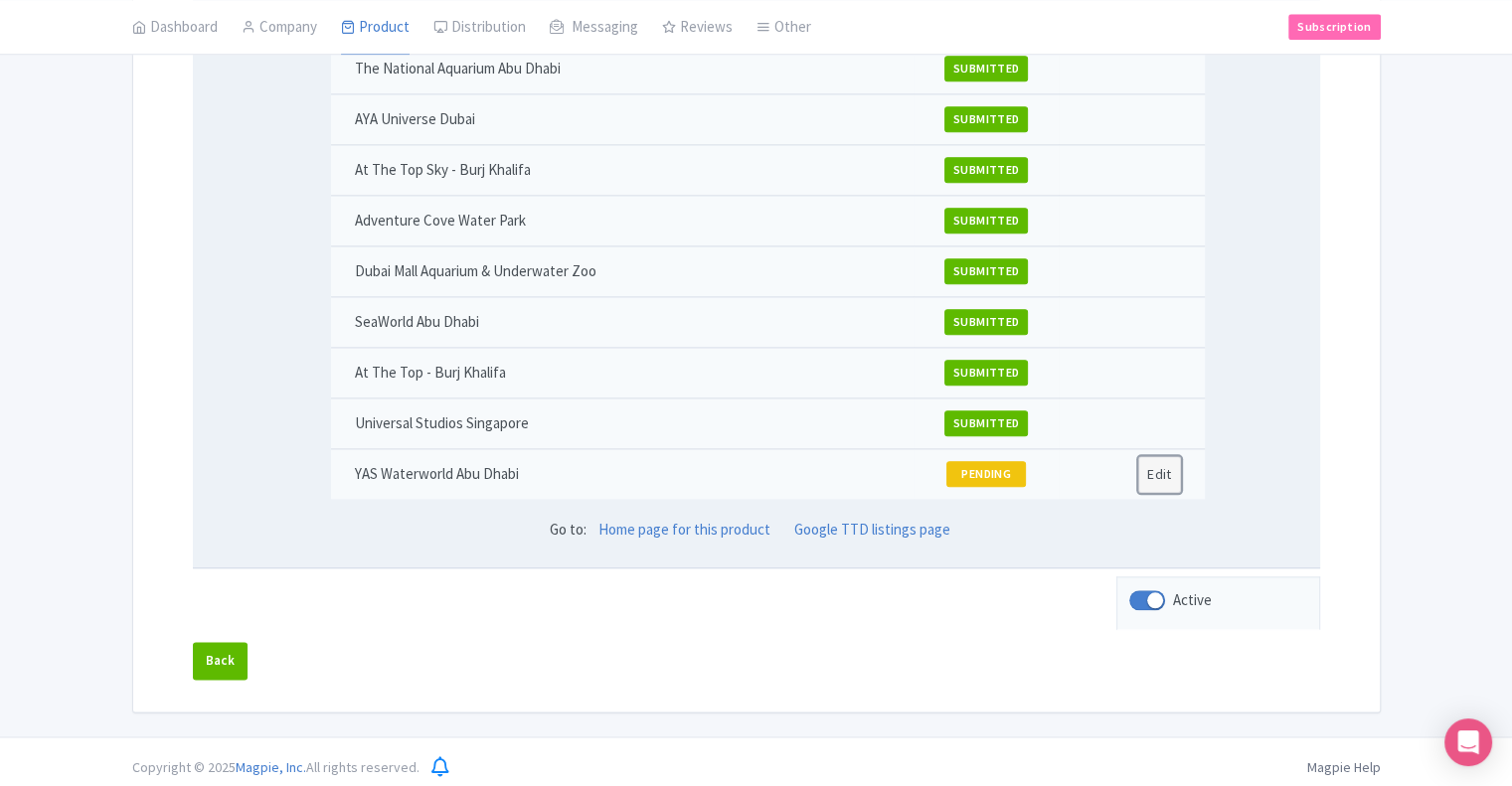 click on "Edit" at bounding box center (1159, 474) 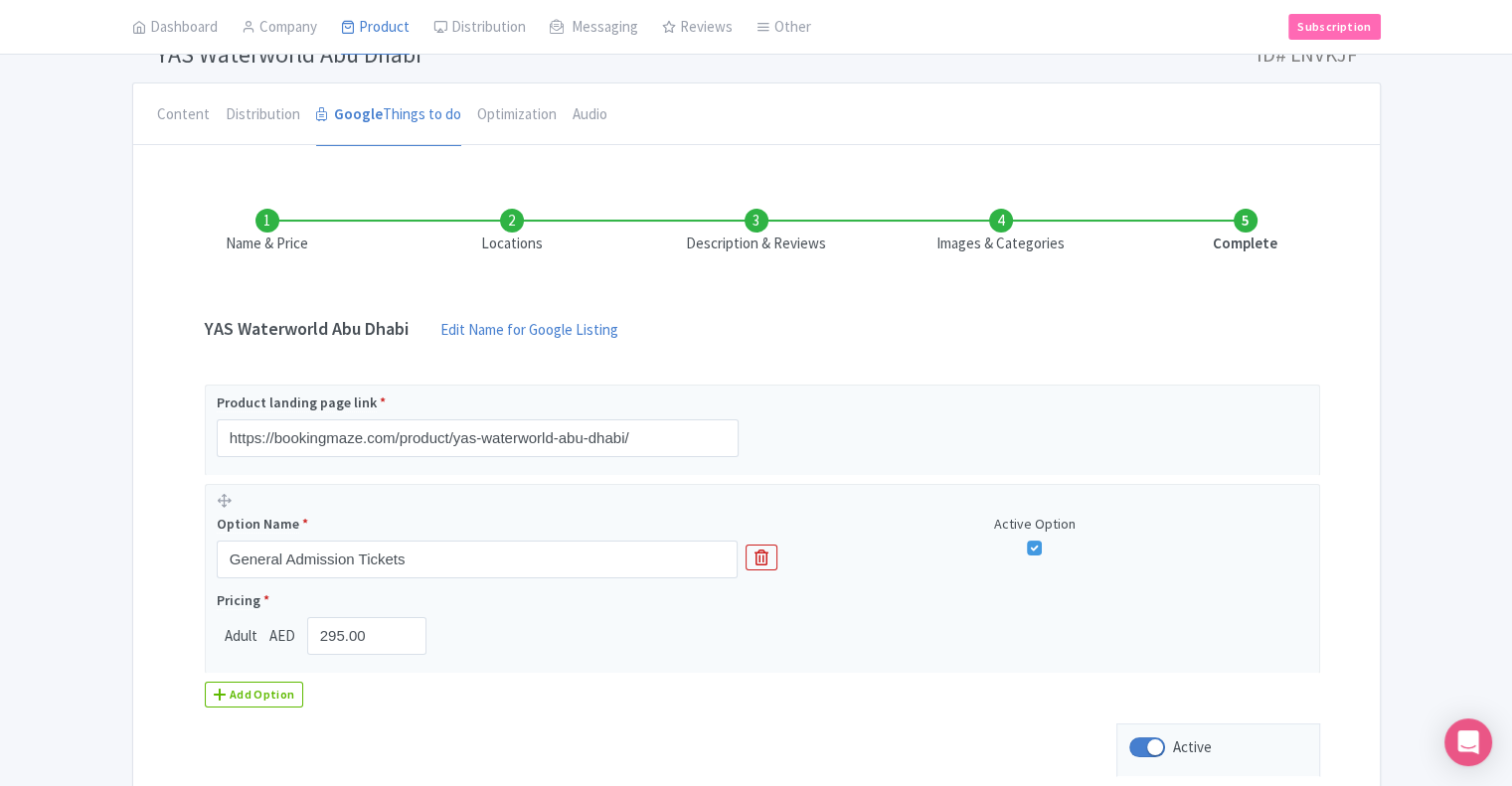 scroll, scrollTop: 0, scrollLeft: 0, axis: both 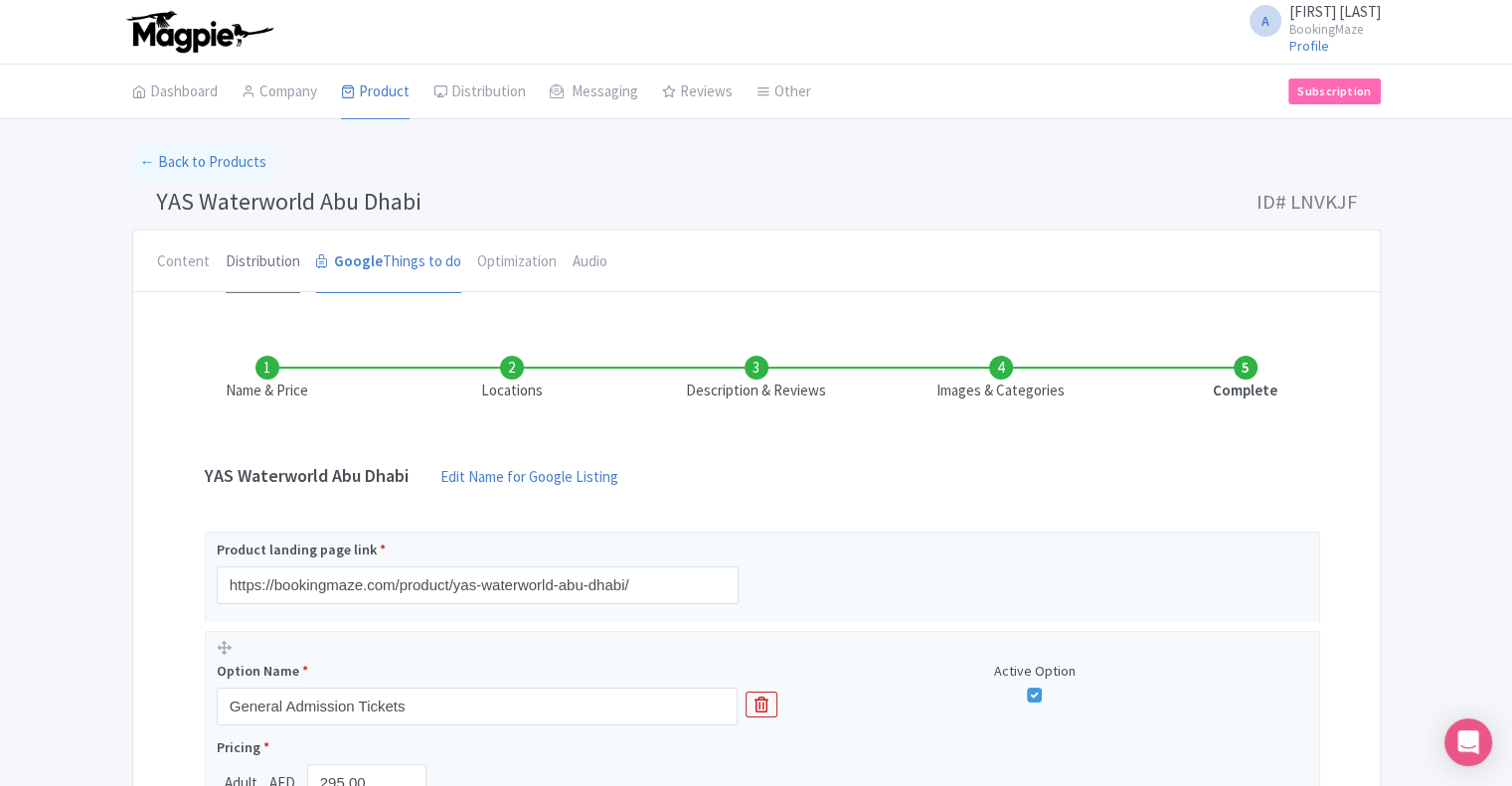 click on "Distribution" at bounding box center (262, 262) 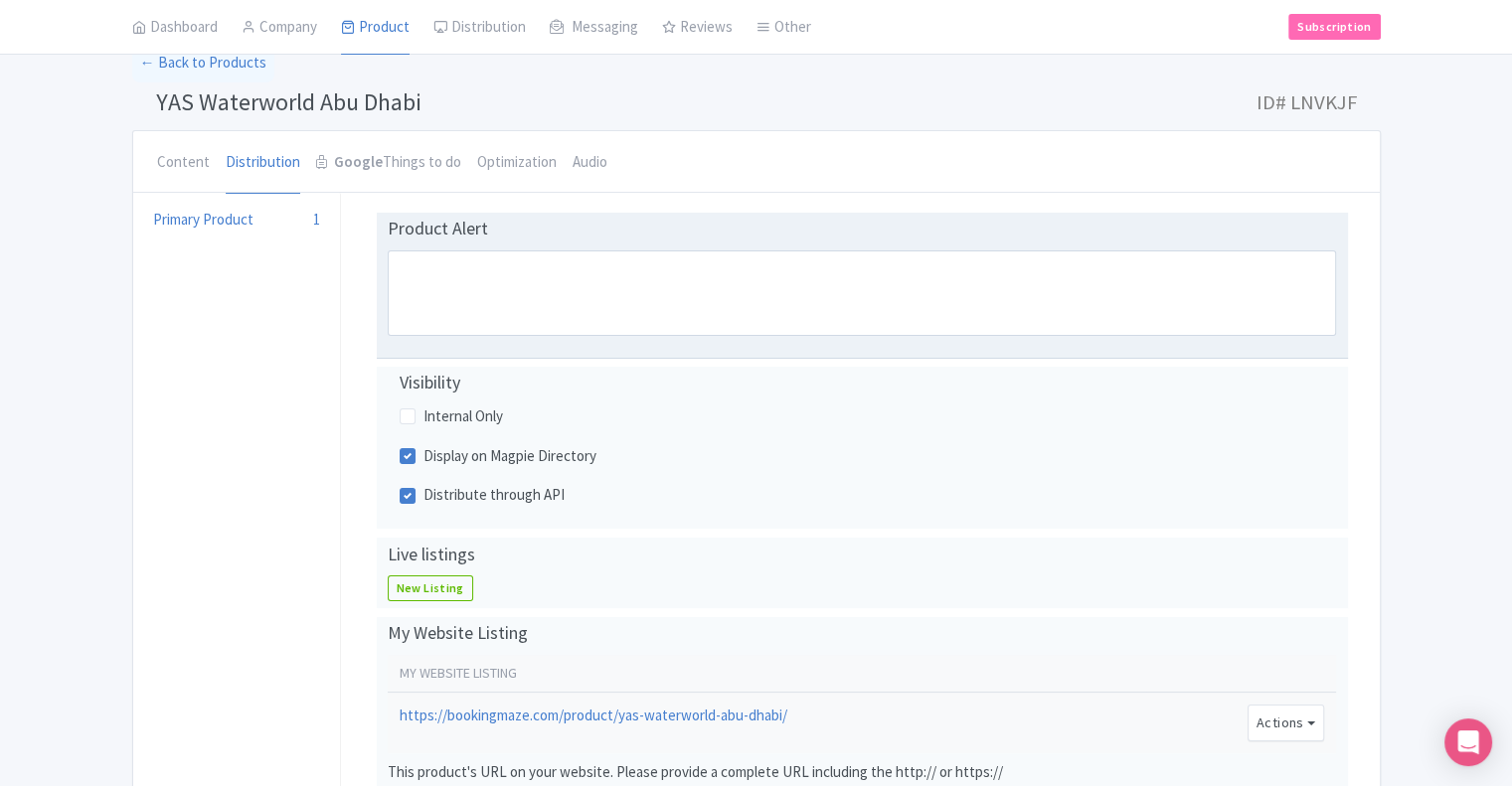 scroll, scrollTop: 0, scrollLeft: 0, axis: both 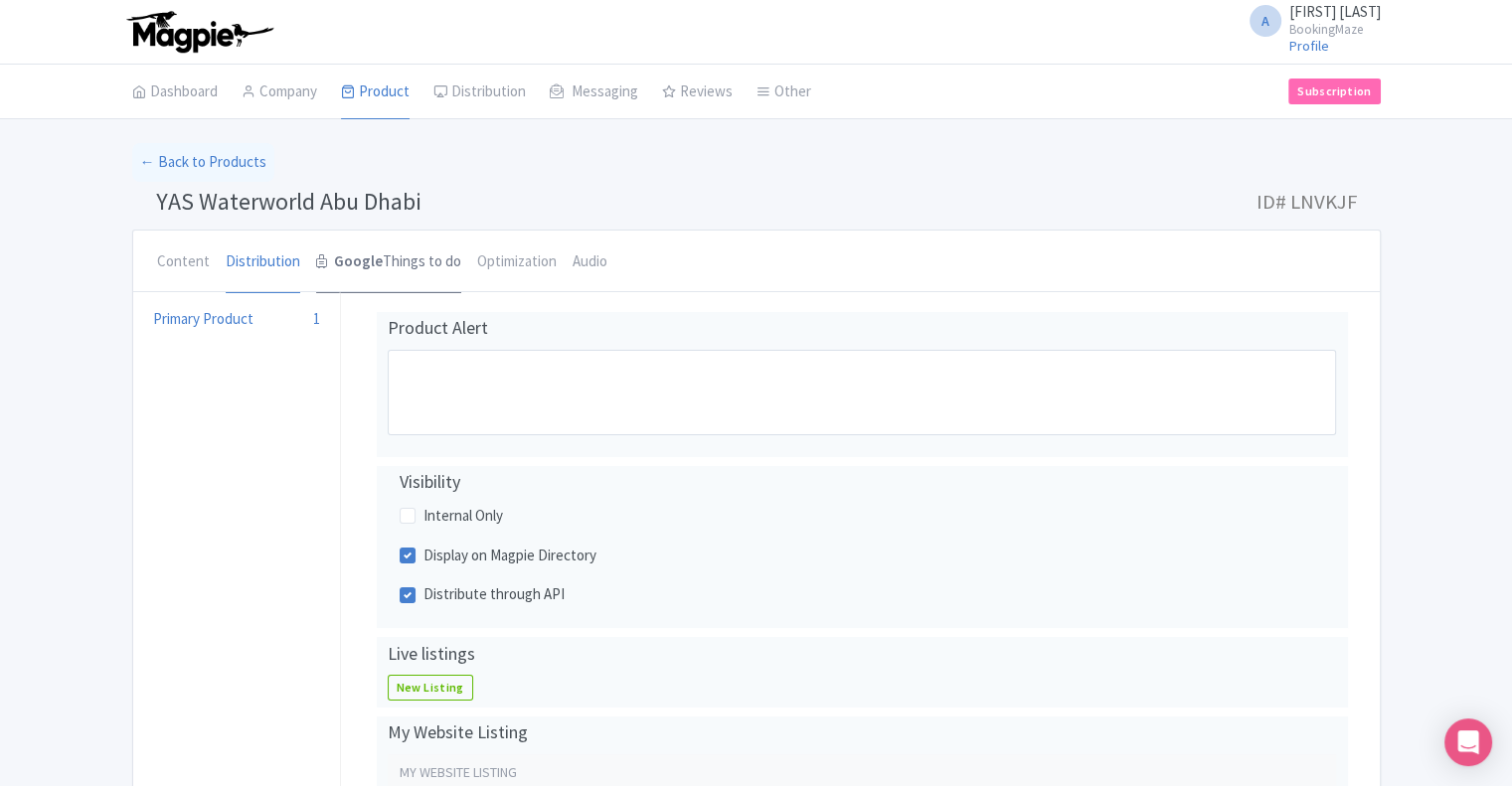 click on "Google" at bounding box center [358, 261] 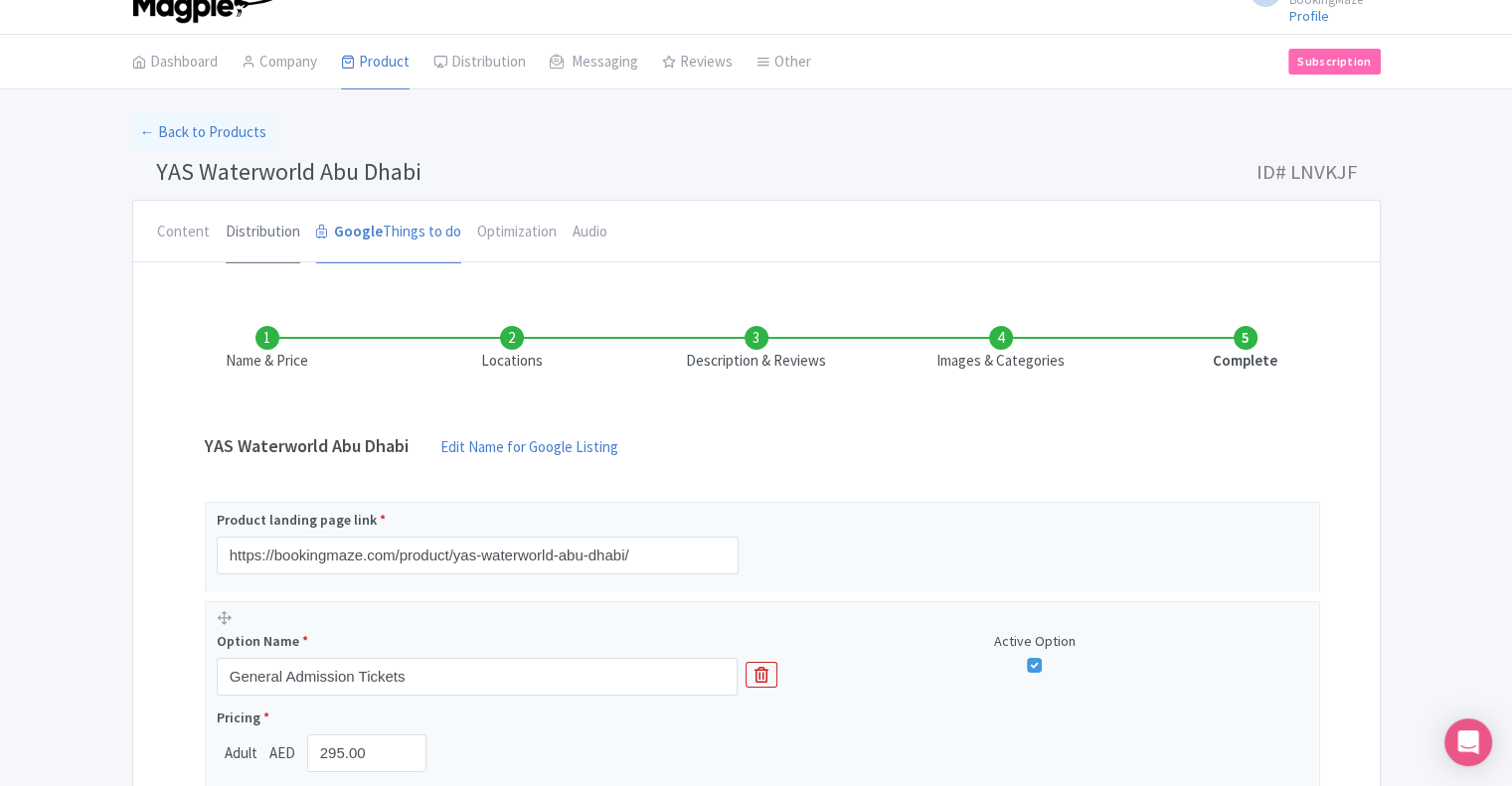 scroll, scrollTop: 4, scrollLeft: 0, axis: vertical 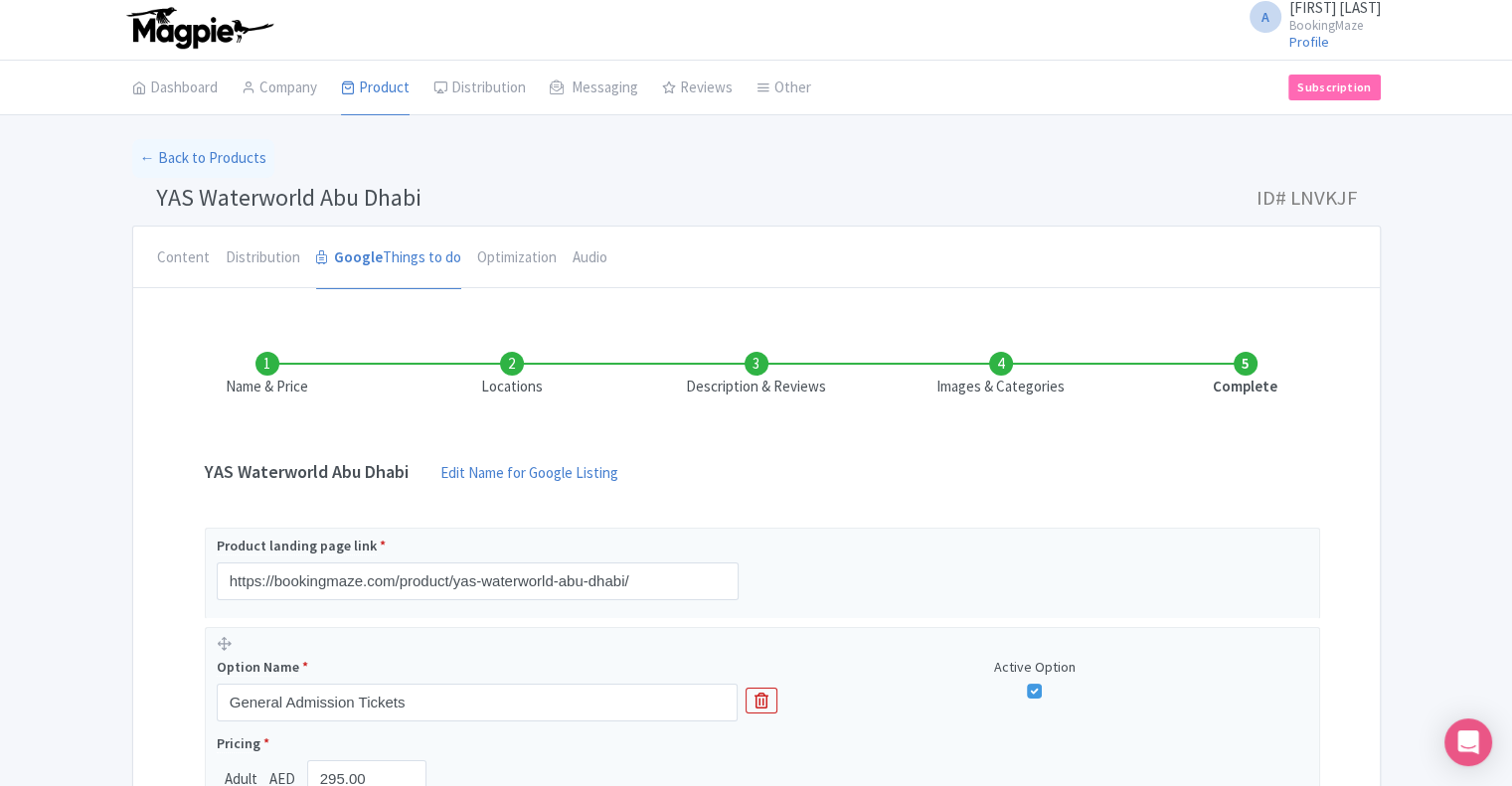click on "Name & Price" at bounding box center [267, 375] 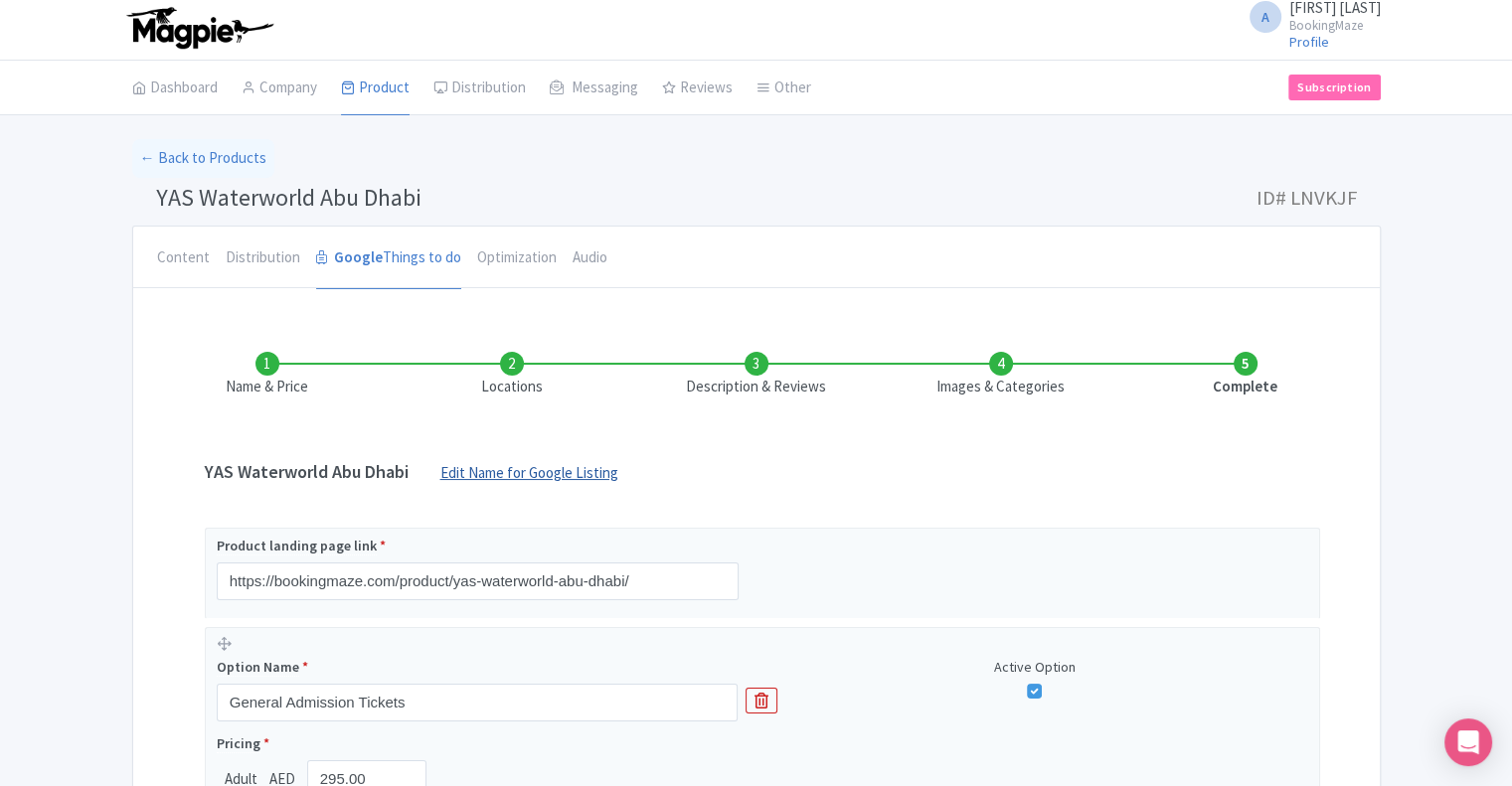 scroll, scrollTop: 103, scrollLeft: 0, axis: vertical 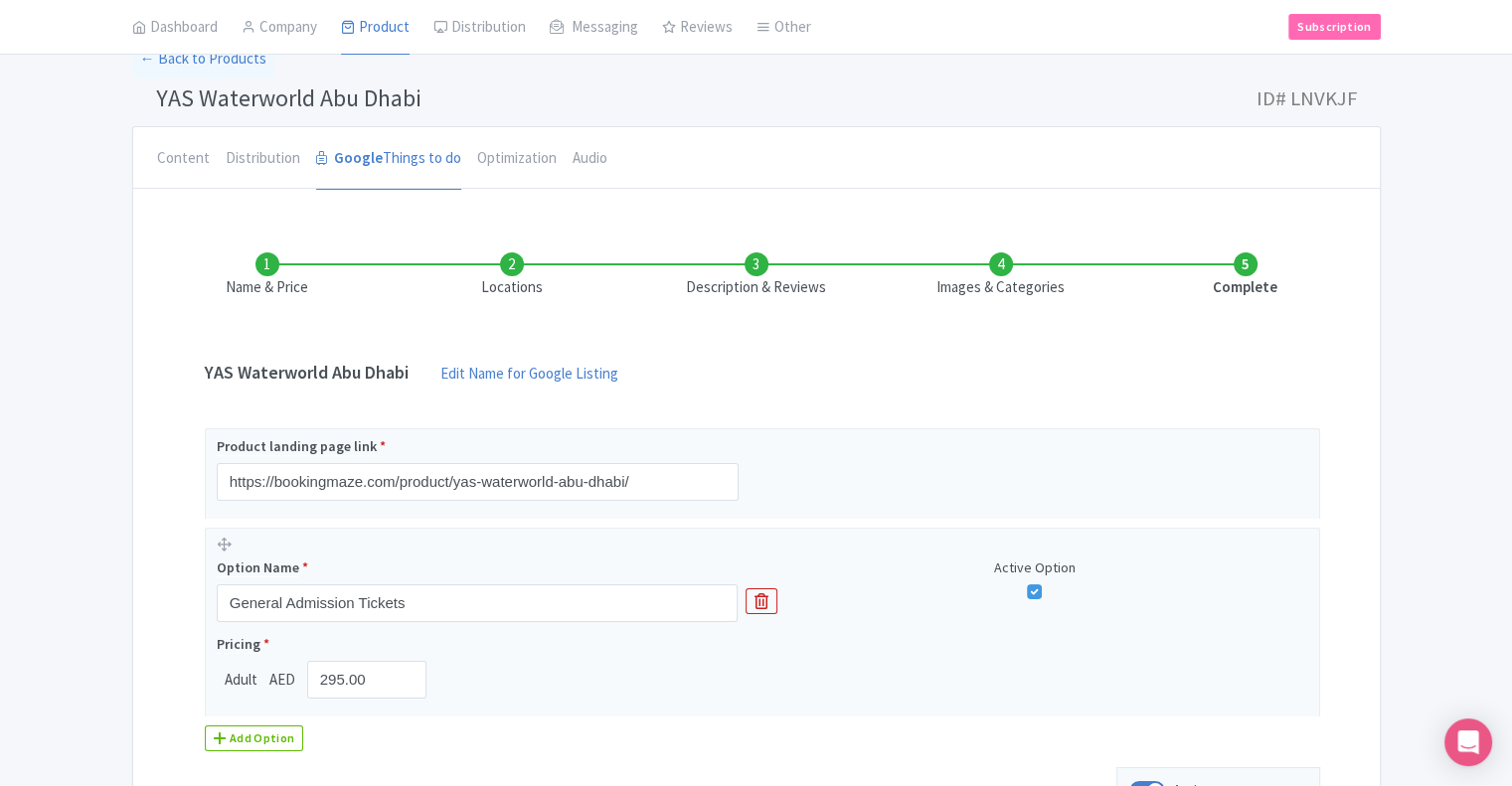 click on "YAS Waterworld Abu Dhabi" at bounding box center (306, 373) 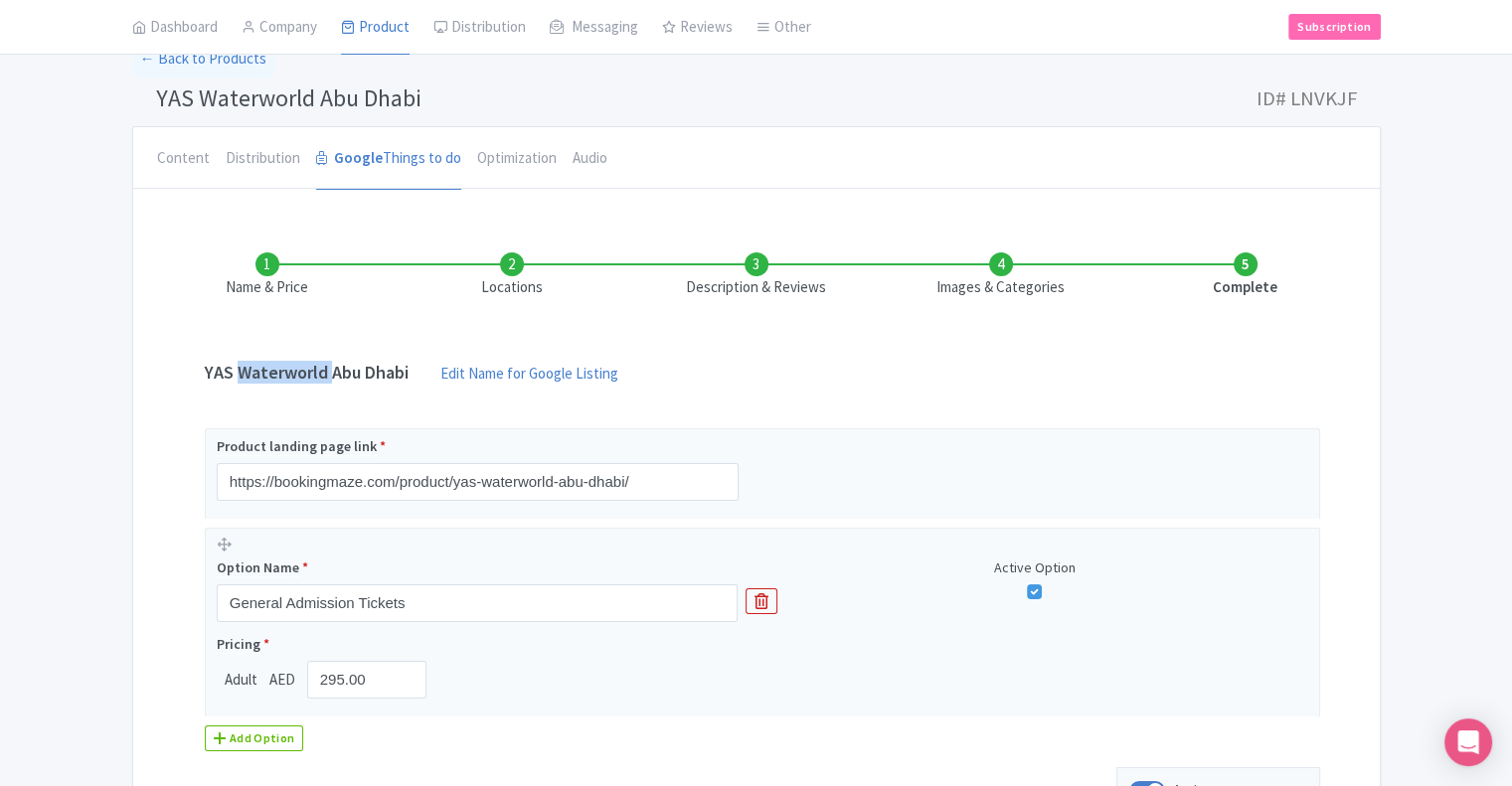 click on "YAS Waterworld Abu Dhabi" at bounding box center [306, 373] 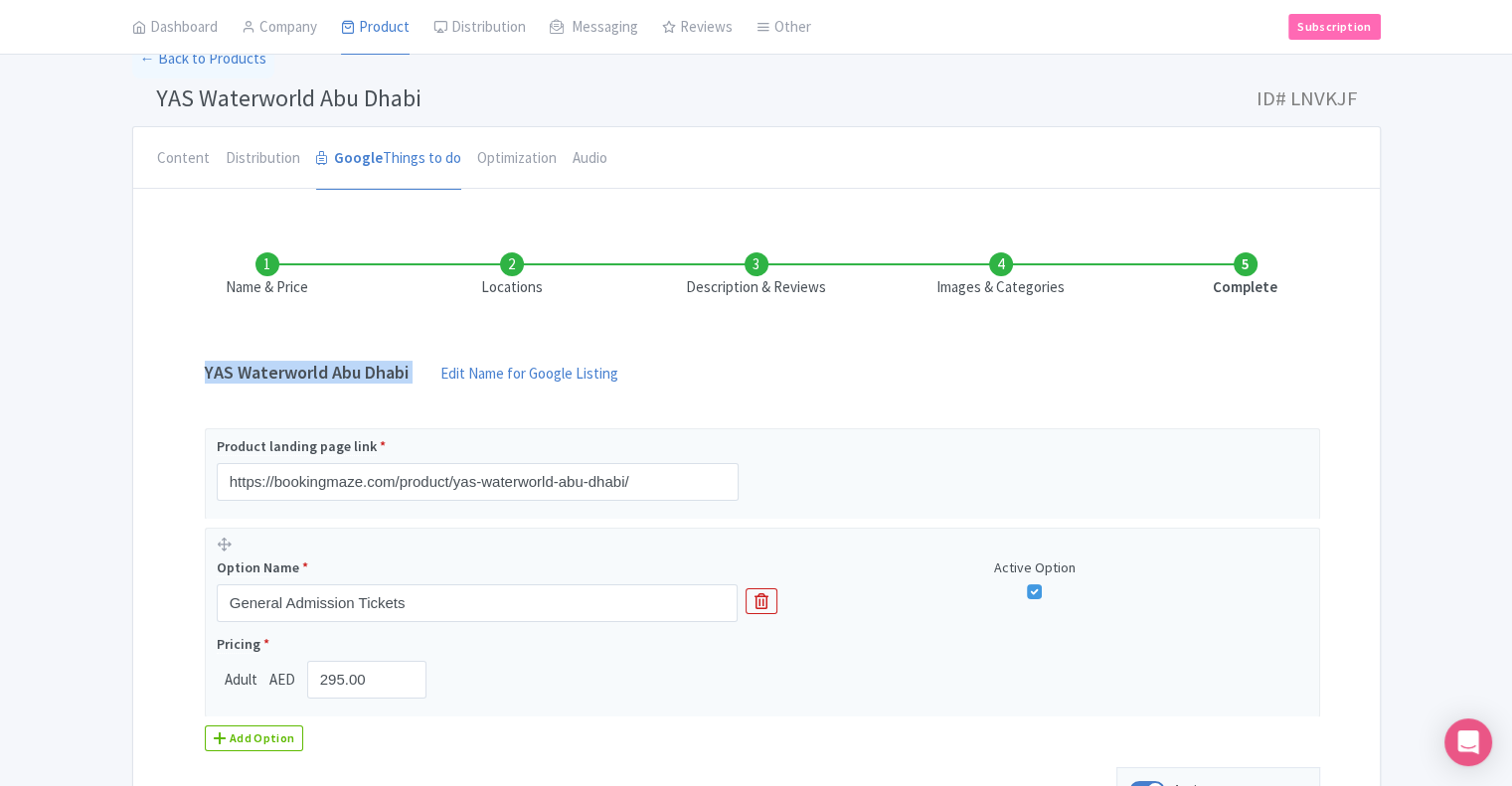 click on "YAS Waterworld Abu Dhabi" at bounding box center (306, 373) 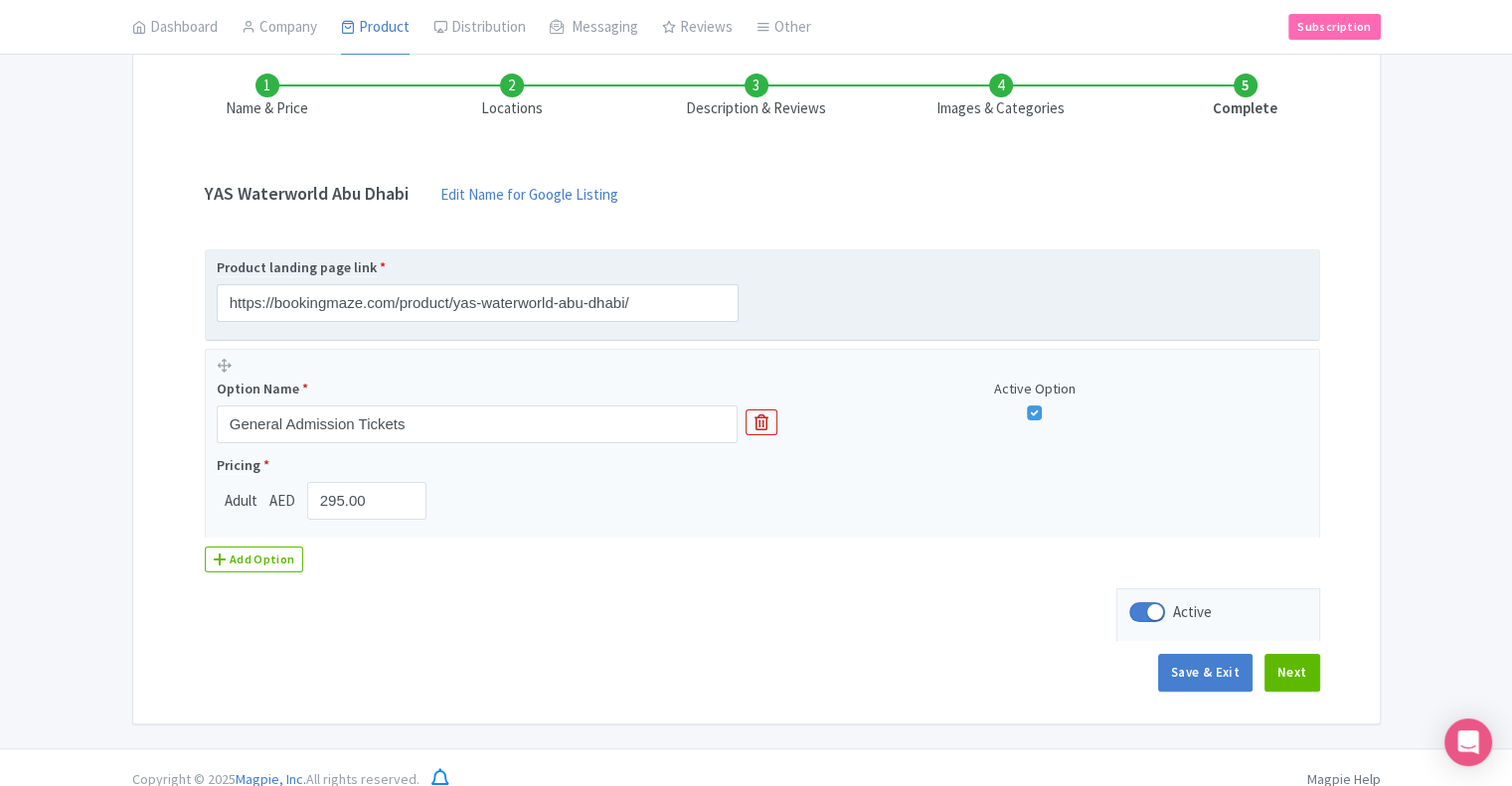 scroll, scrollTop: 302, scrollLeft: 0, axis: vertical 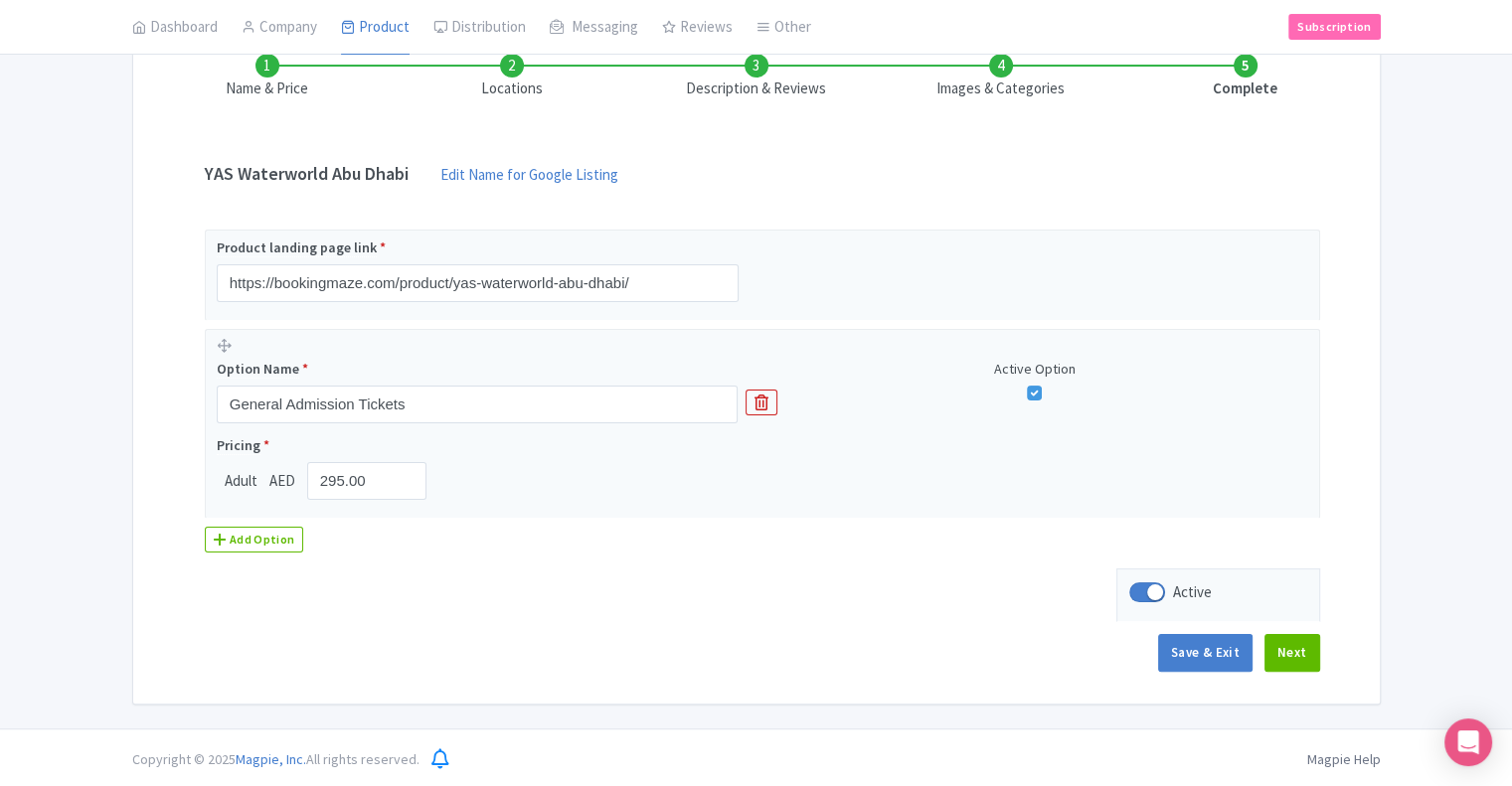 click on "Complete" at bounding box center [1246, 77] 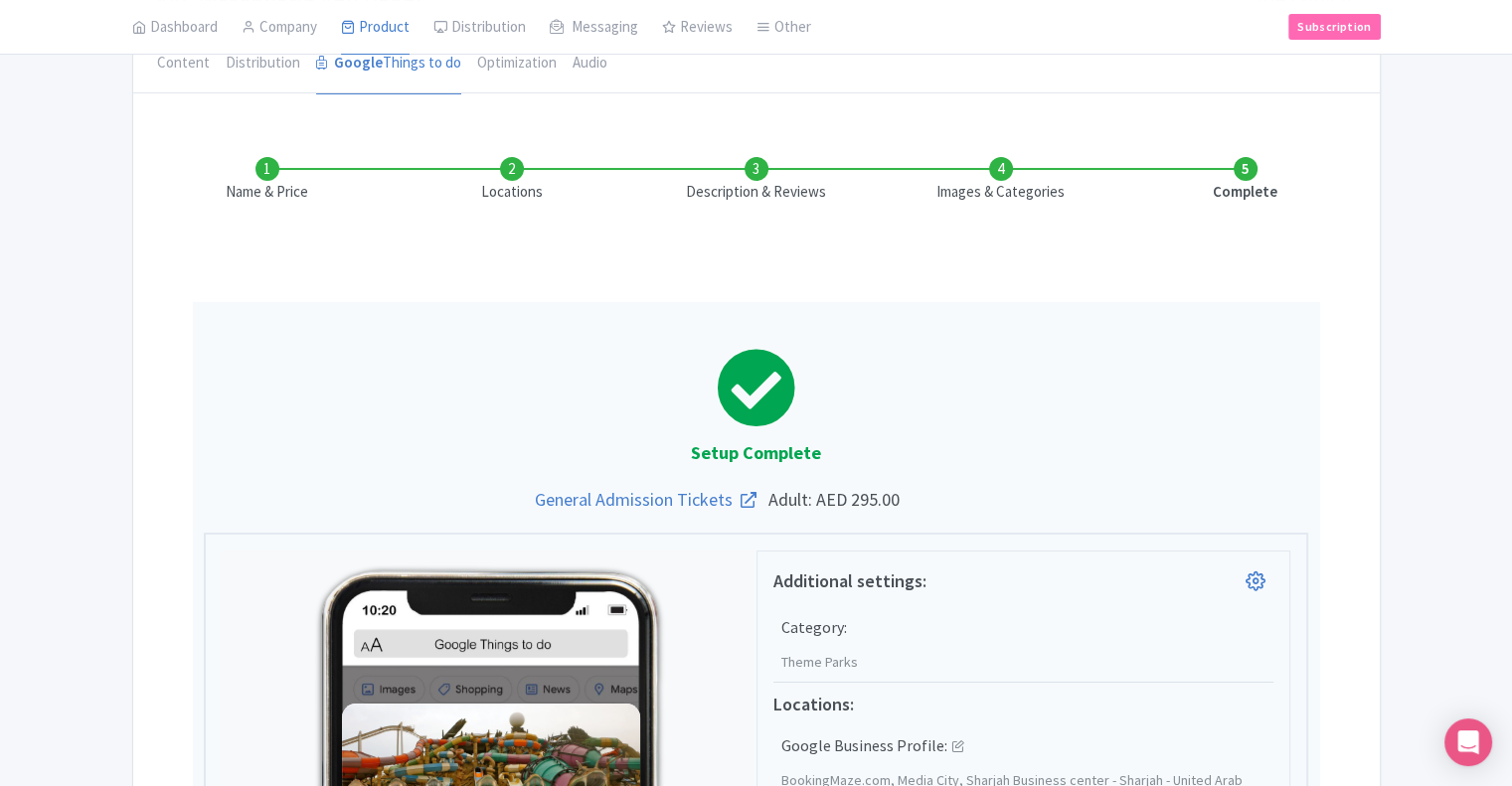 scroll, scrollTop: 199, scrollLeft: 0, axis: vertical 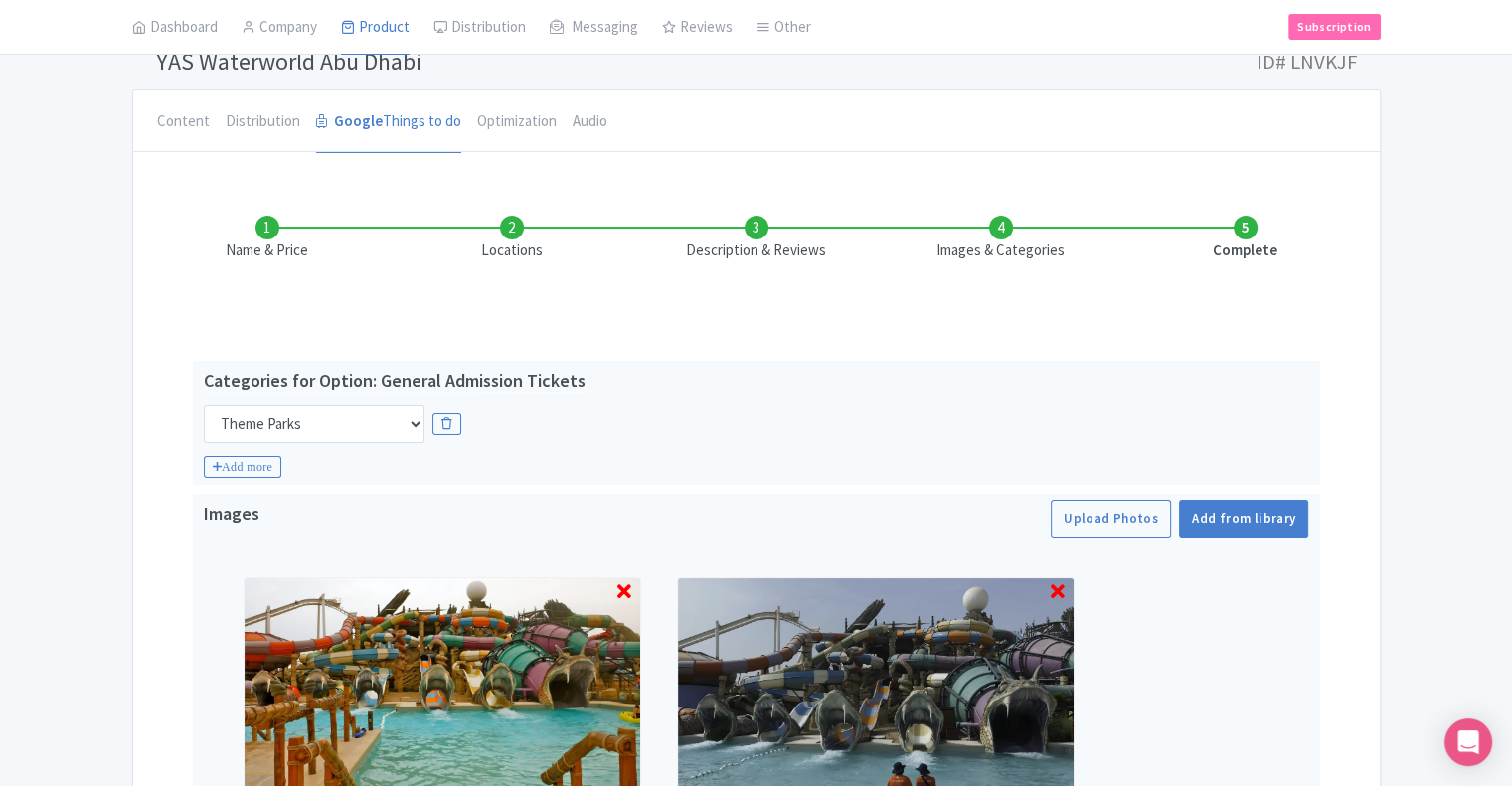 click on "Name & Price" at bounding box center [267, 238] 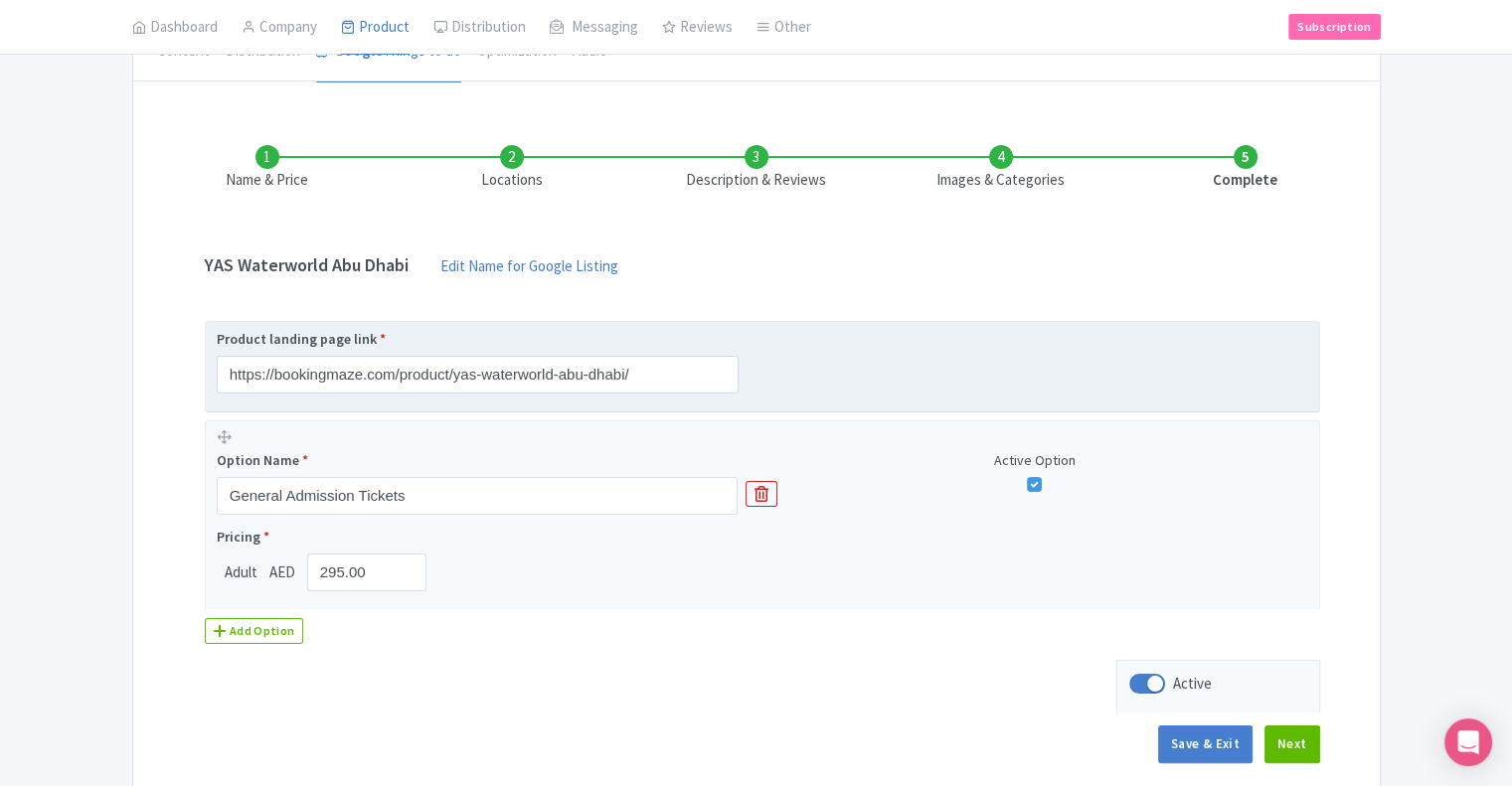 scroll, scrollTop: 302, scrollLeft: 0, axis: vertical 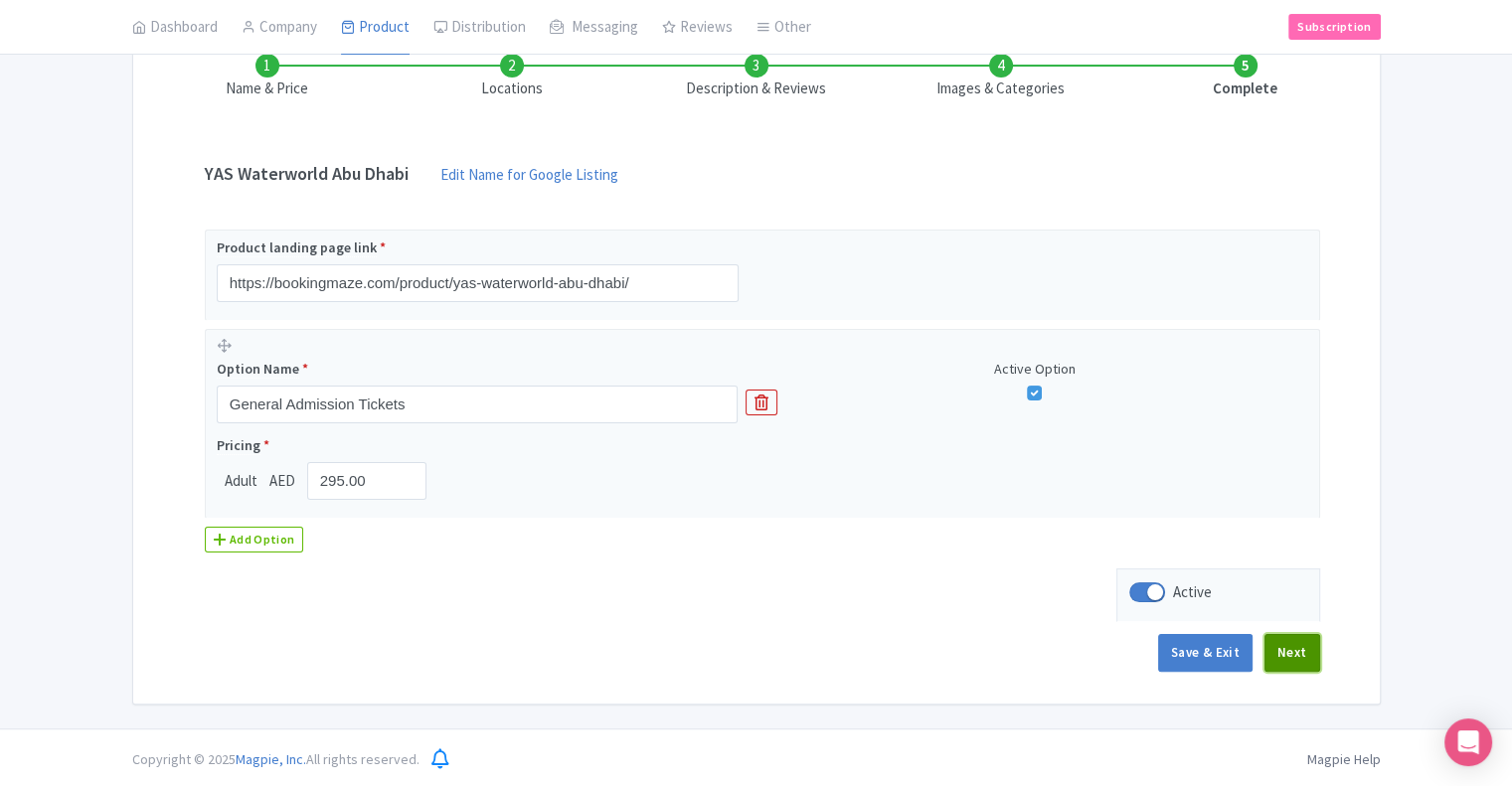 click on "Next" at bounding box center (1292, 653) 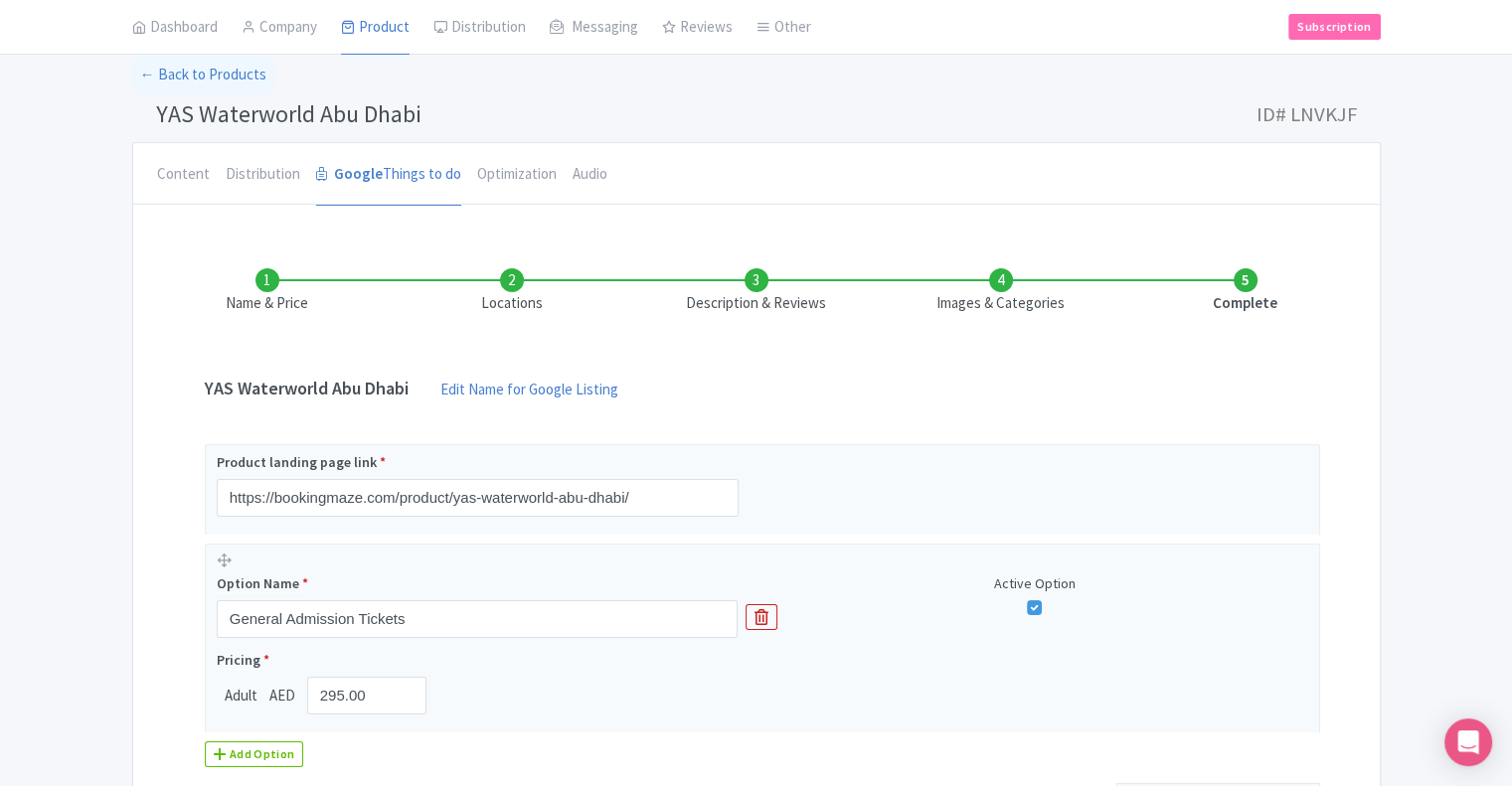 scroll, scrollTop: 0, scrollLeft: 0, axis: both 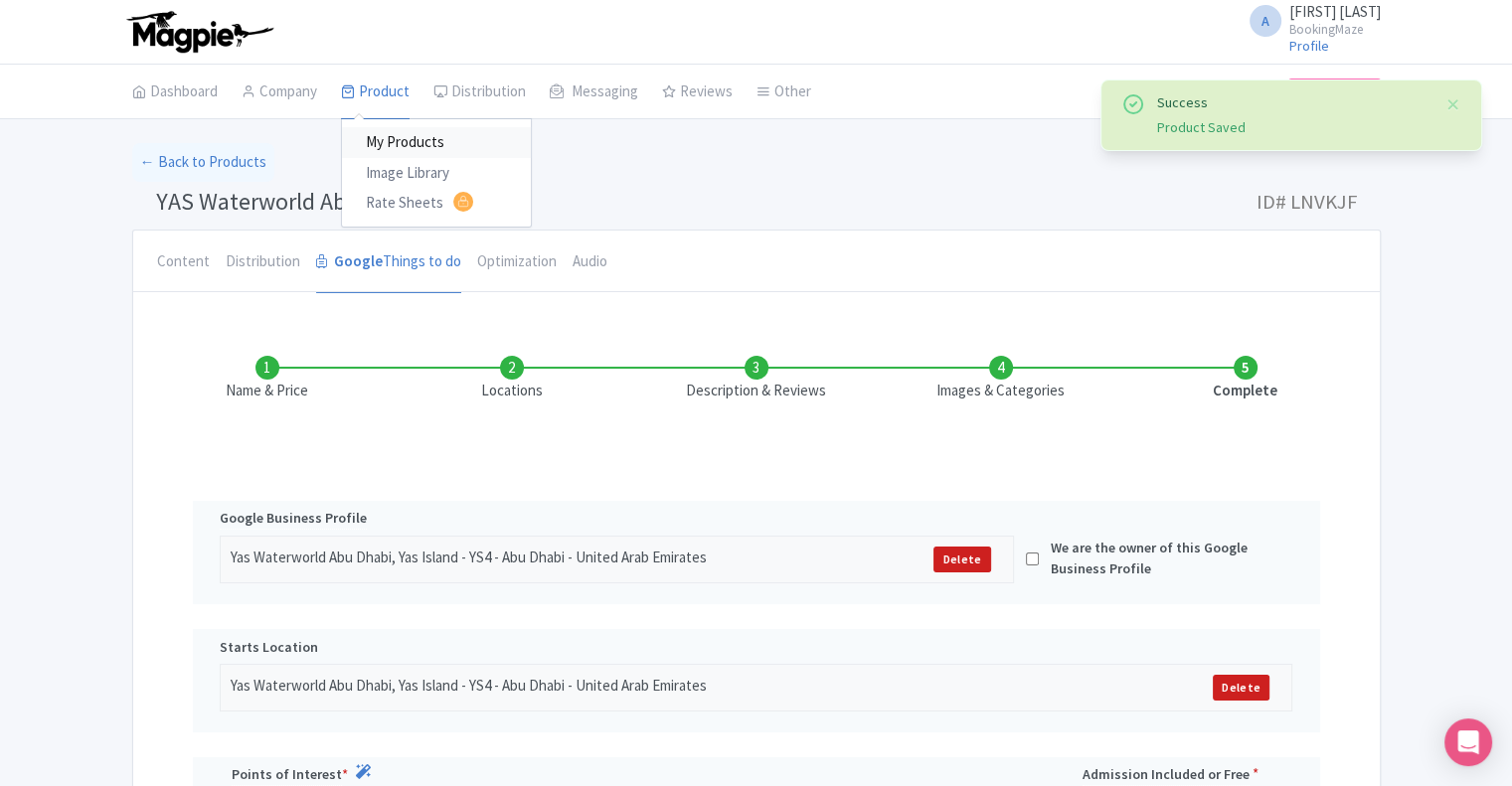 click on "My Products" at bounding box center [436, 142] 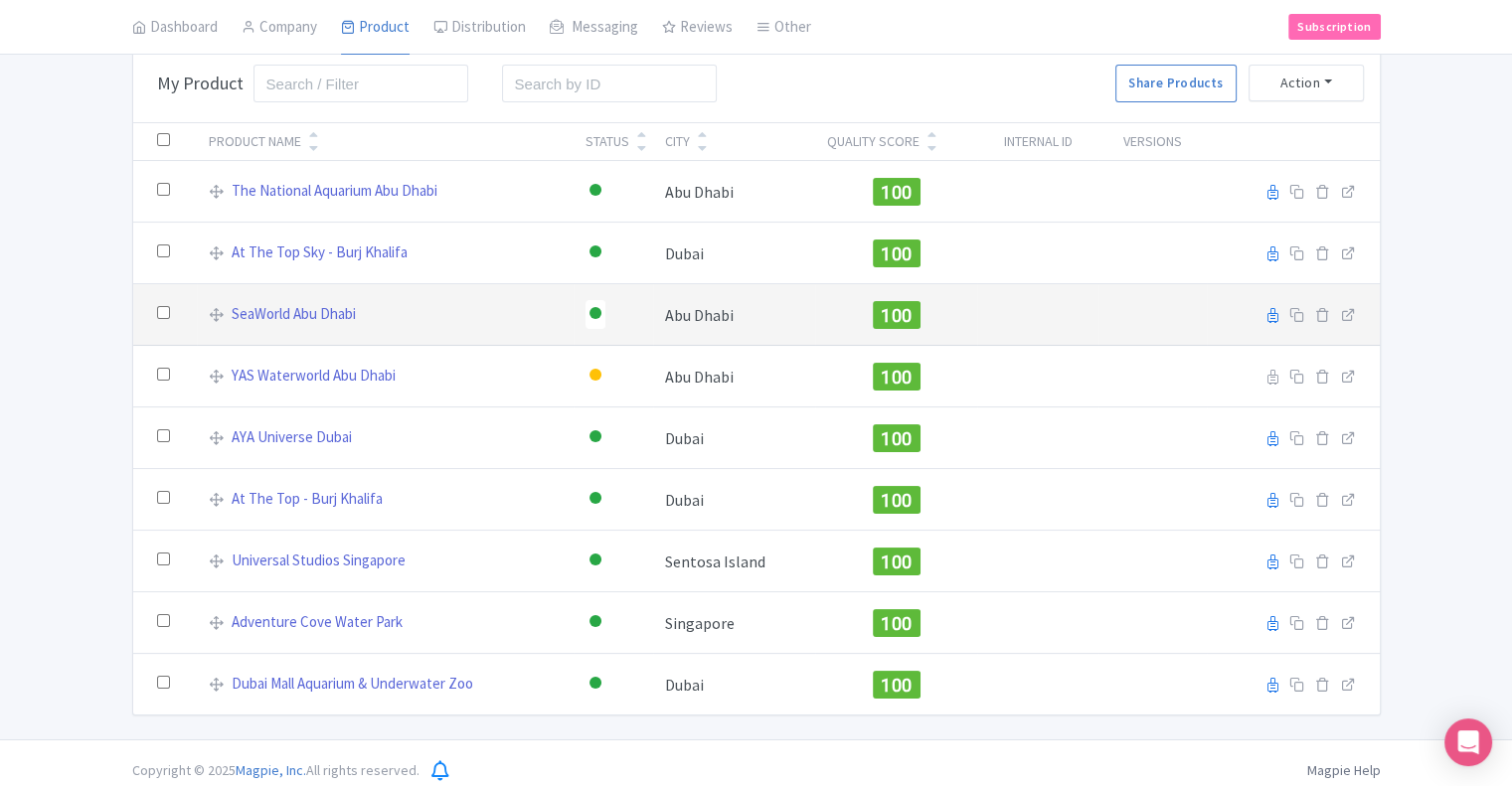 scroll, scrollTop: 111, scrollLeft: 0, axis: vertical 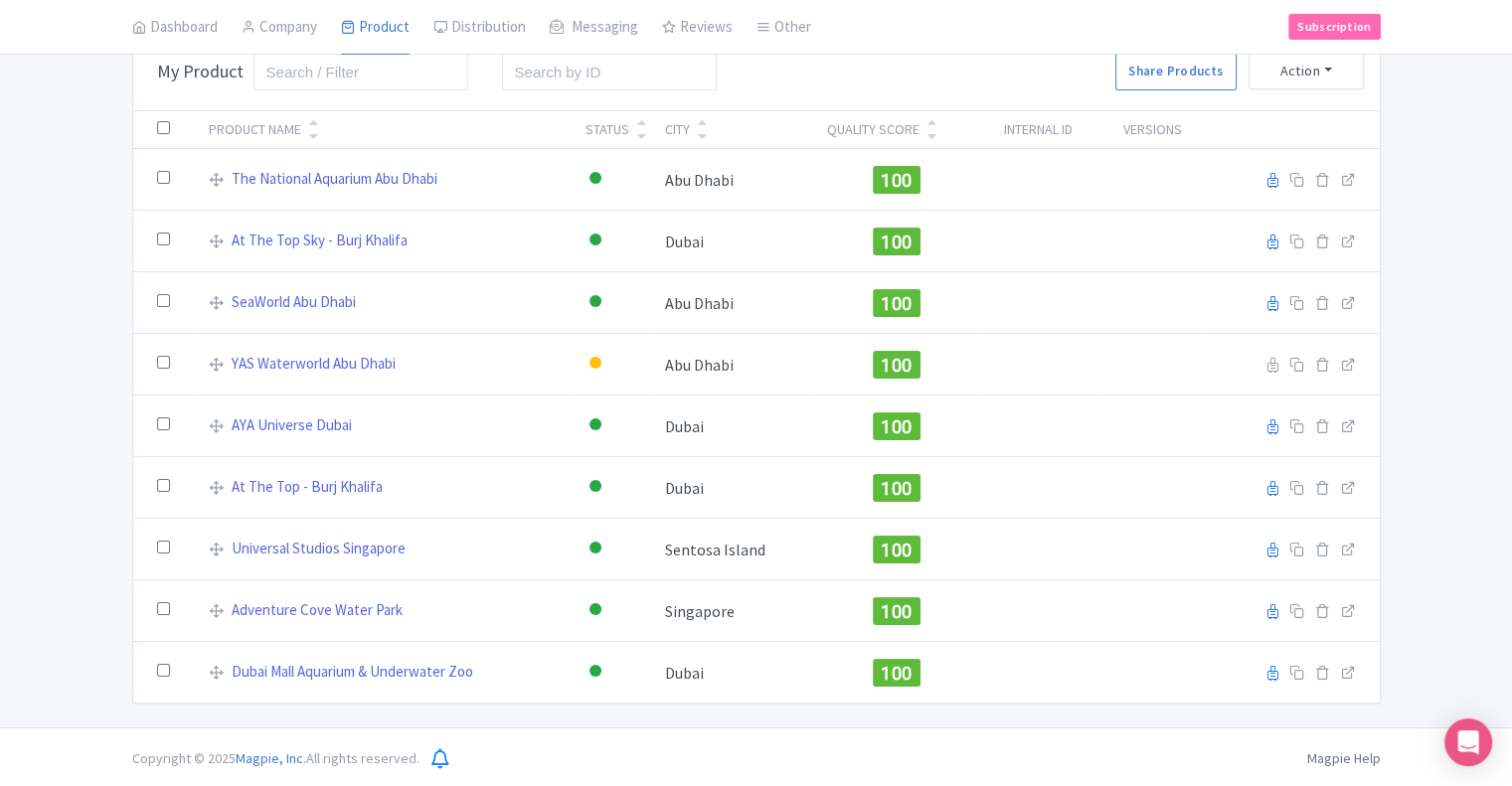 click at bounding box center (163, 127) 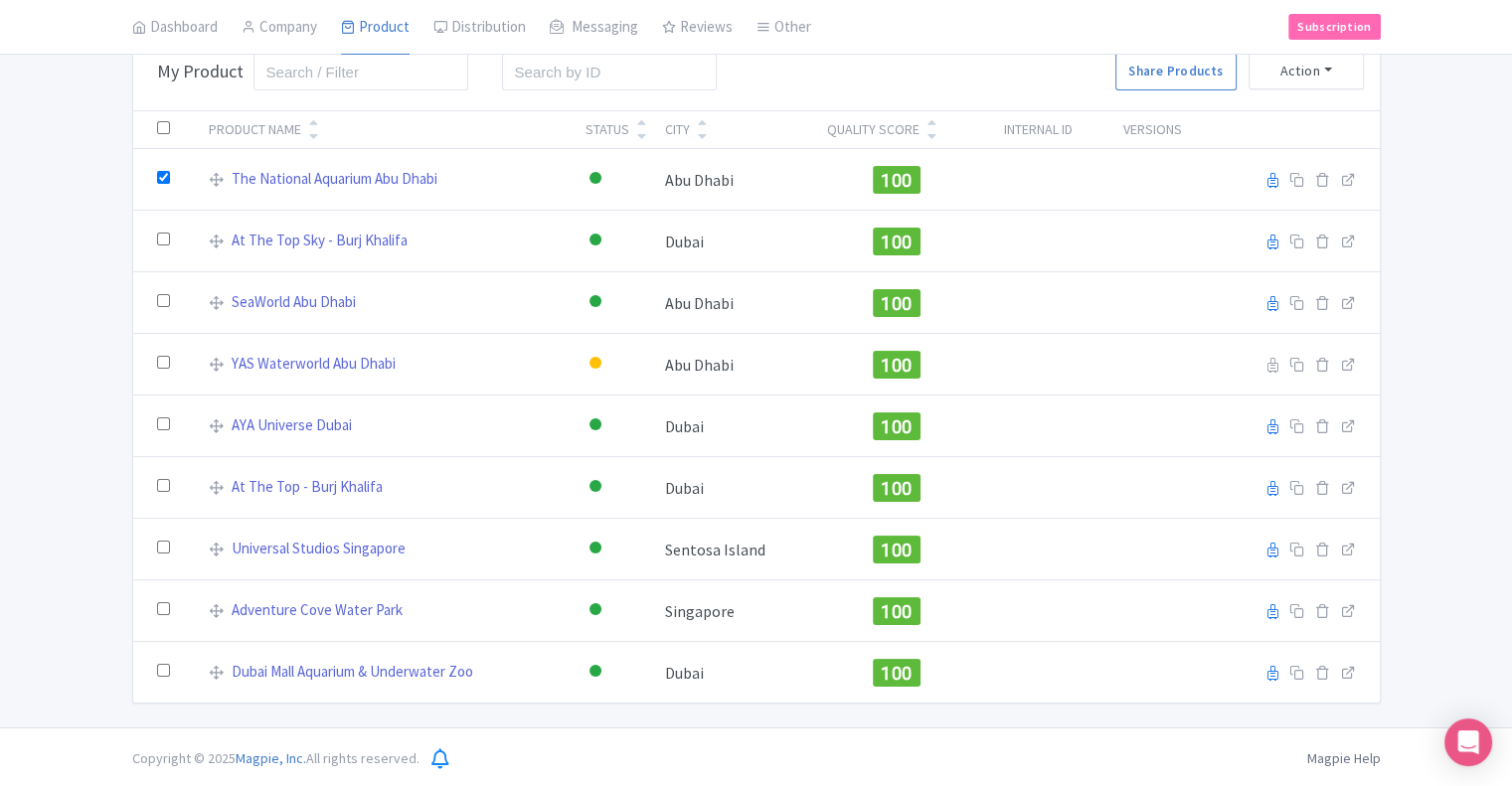 checkbox on "true" 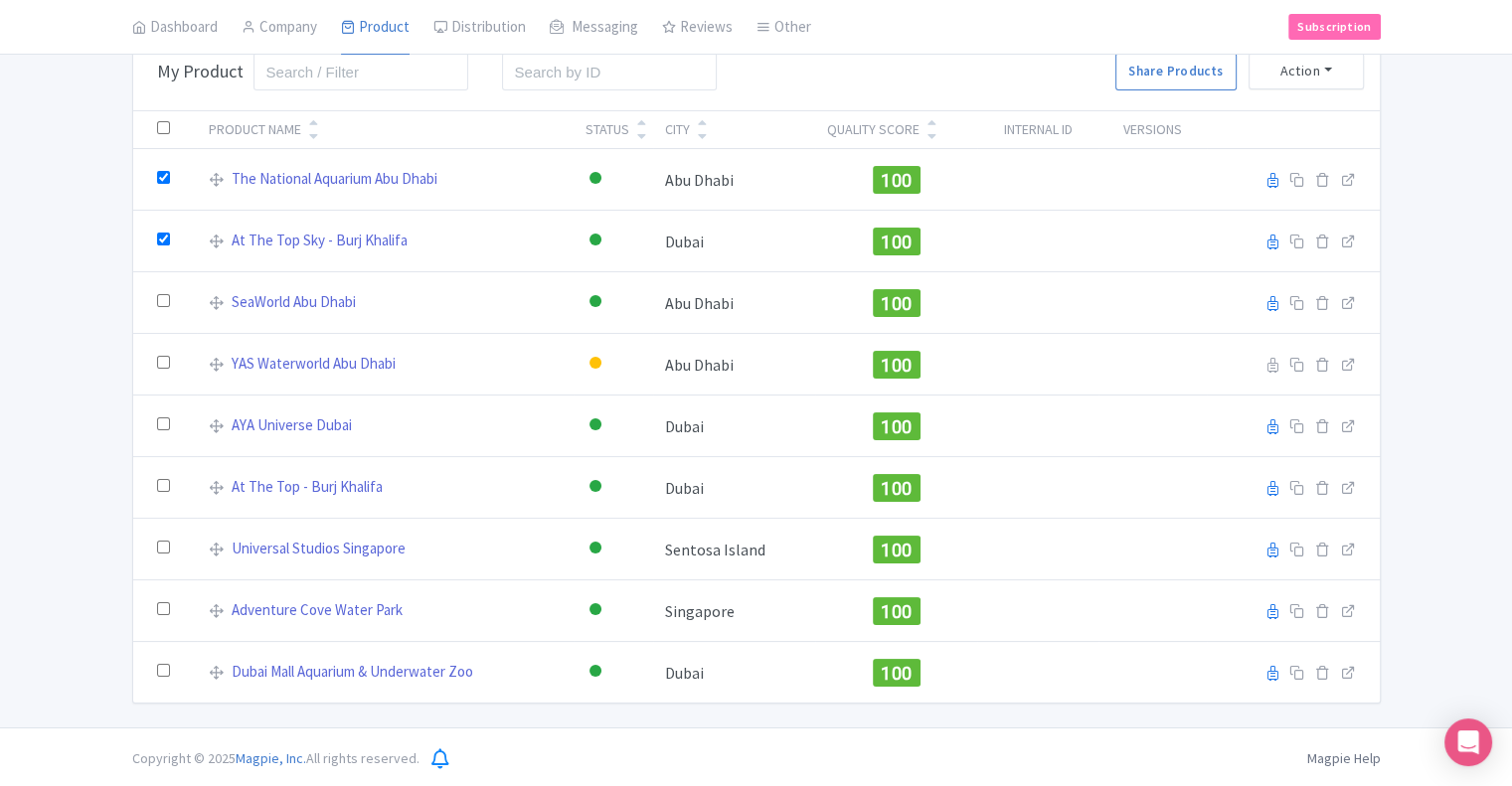 checkbox on "true" 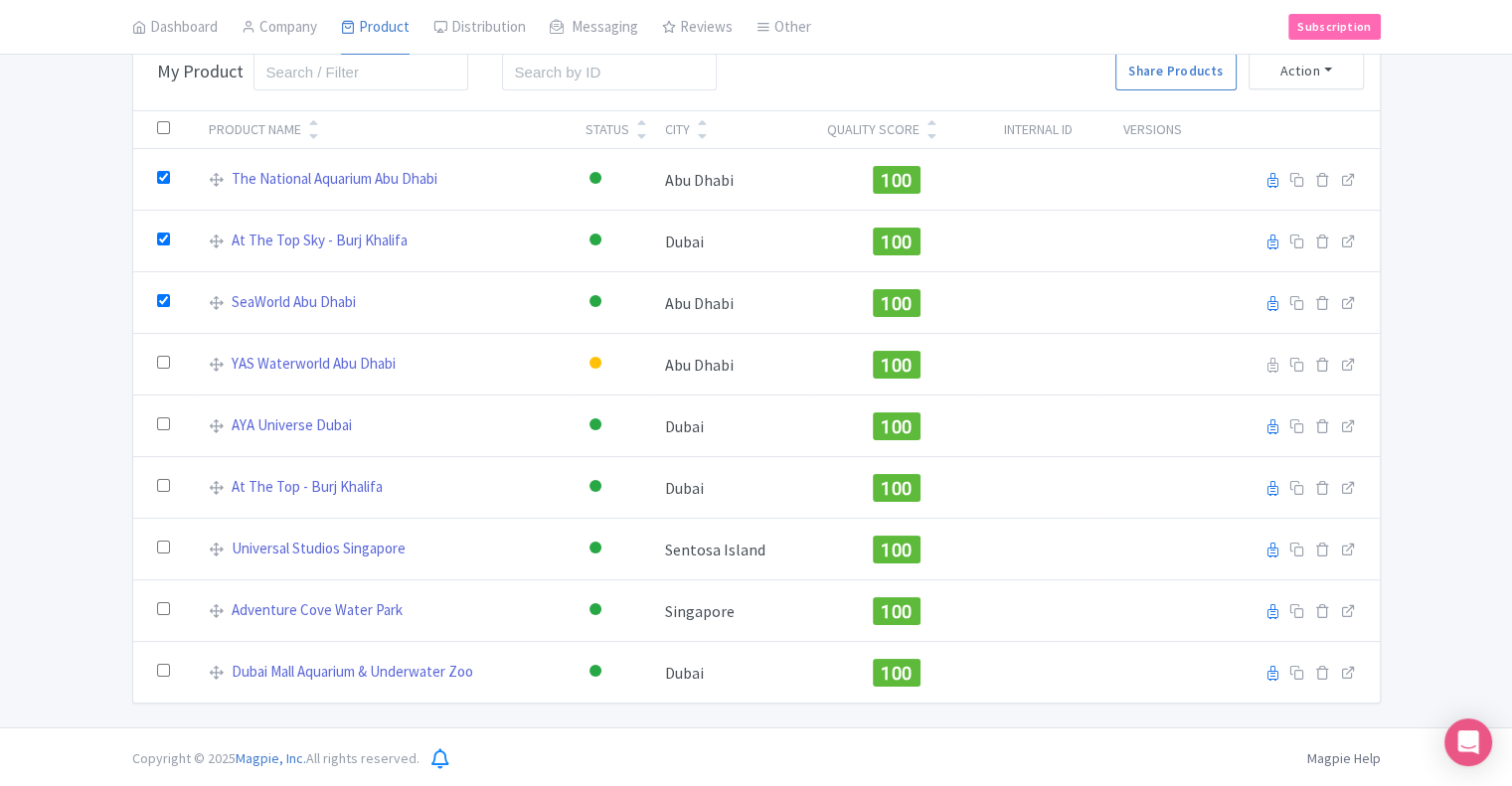 checkbox on "true" 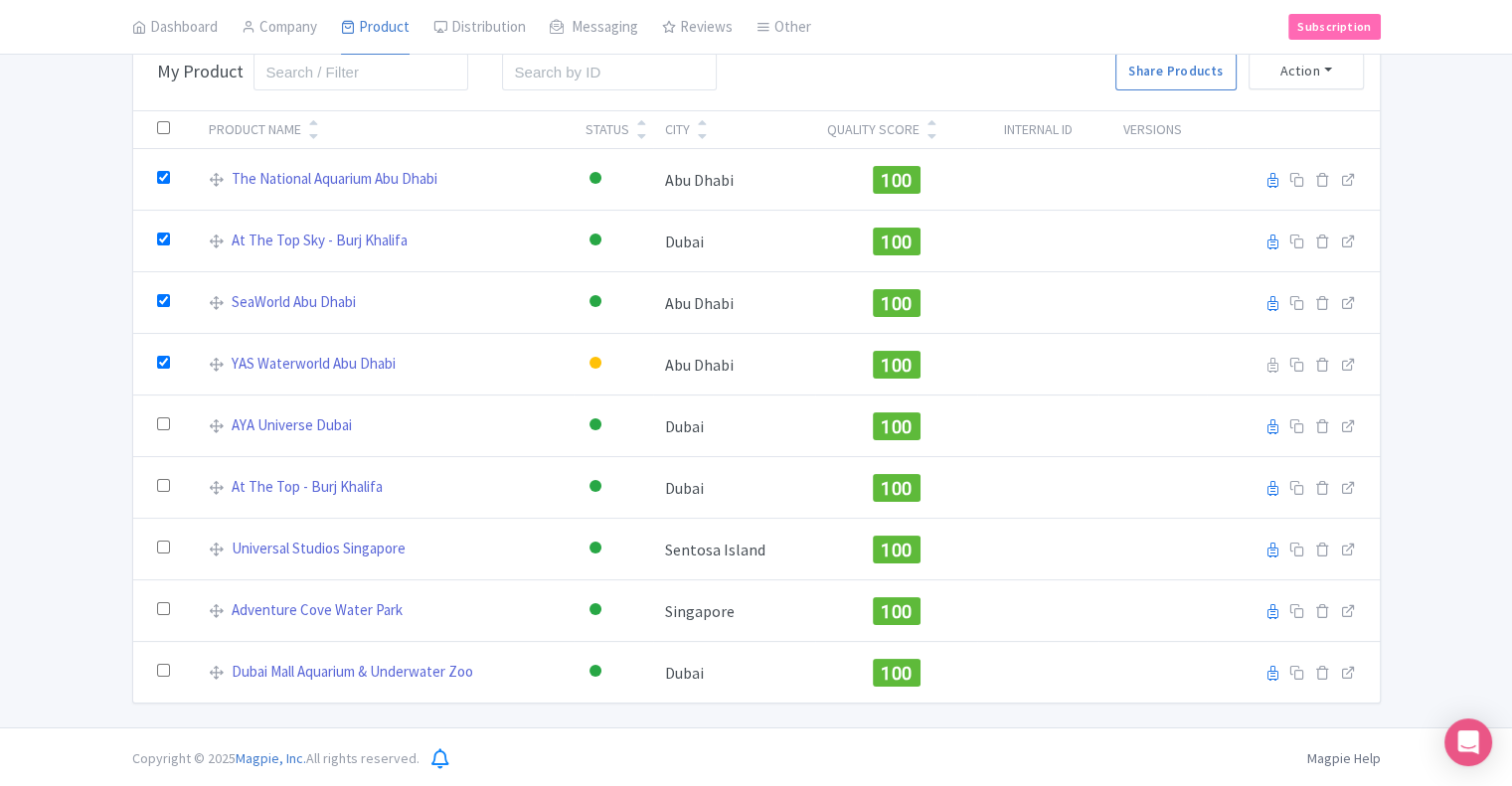 checkbox on "true" 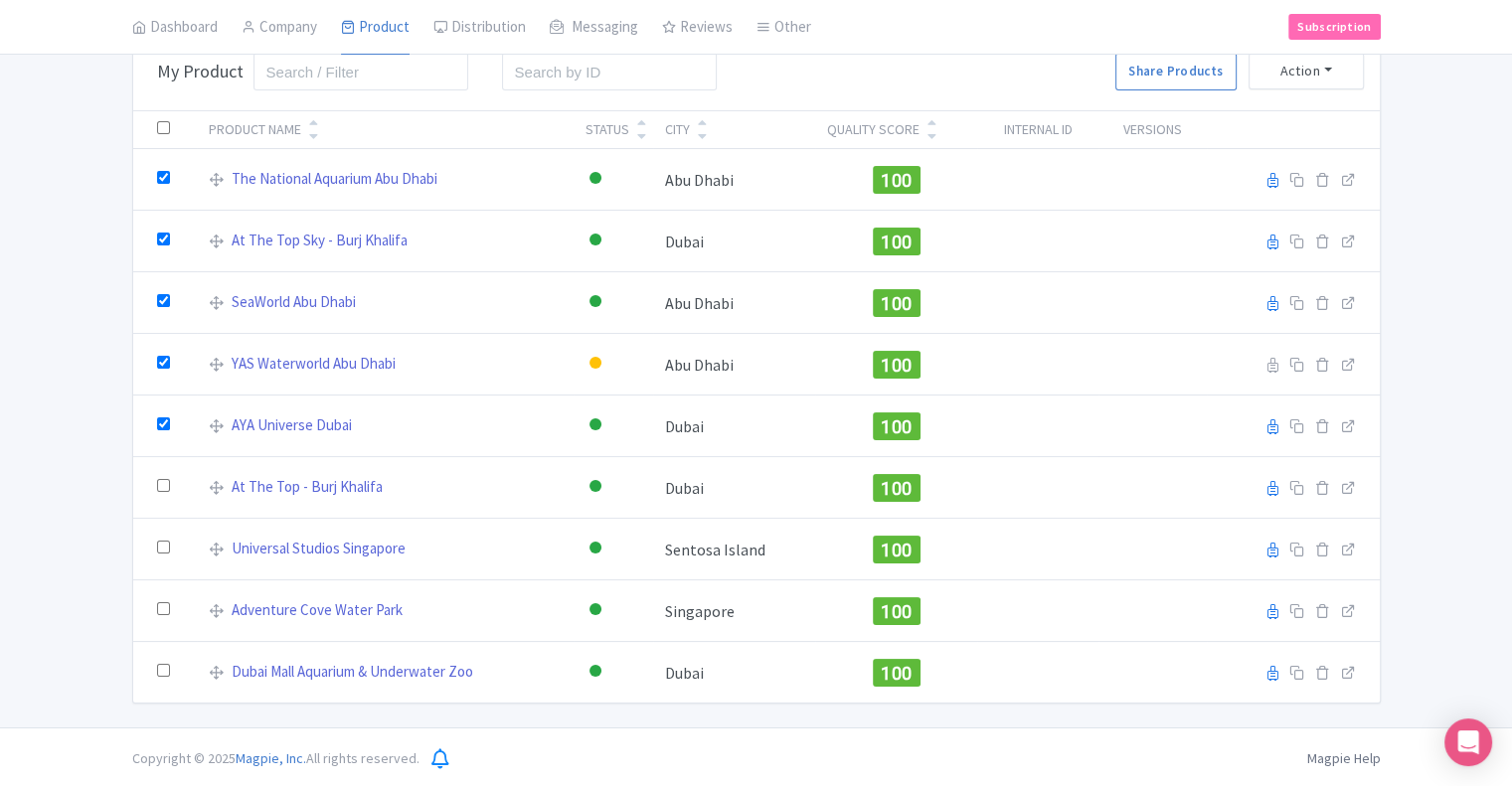 checkbox on "true" 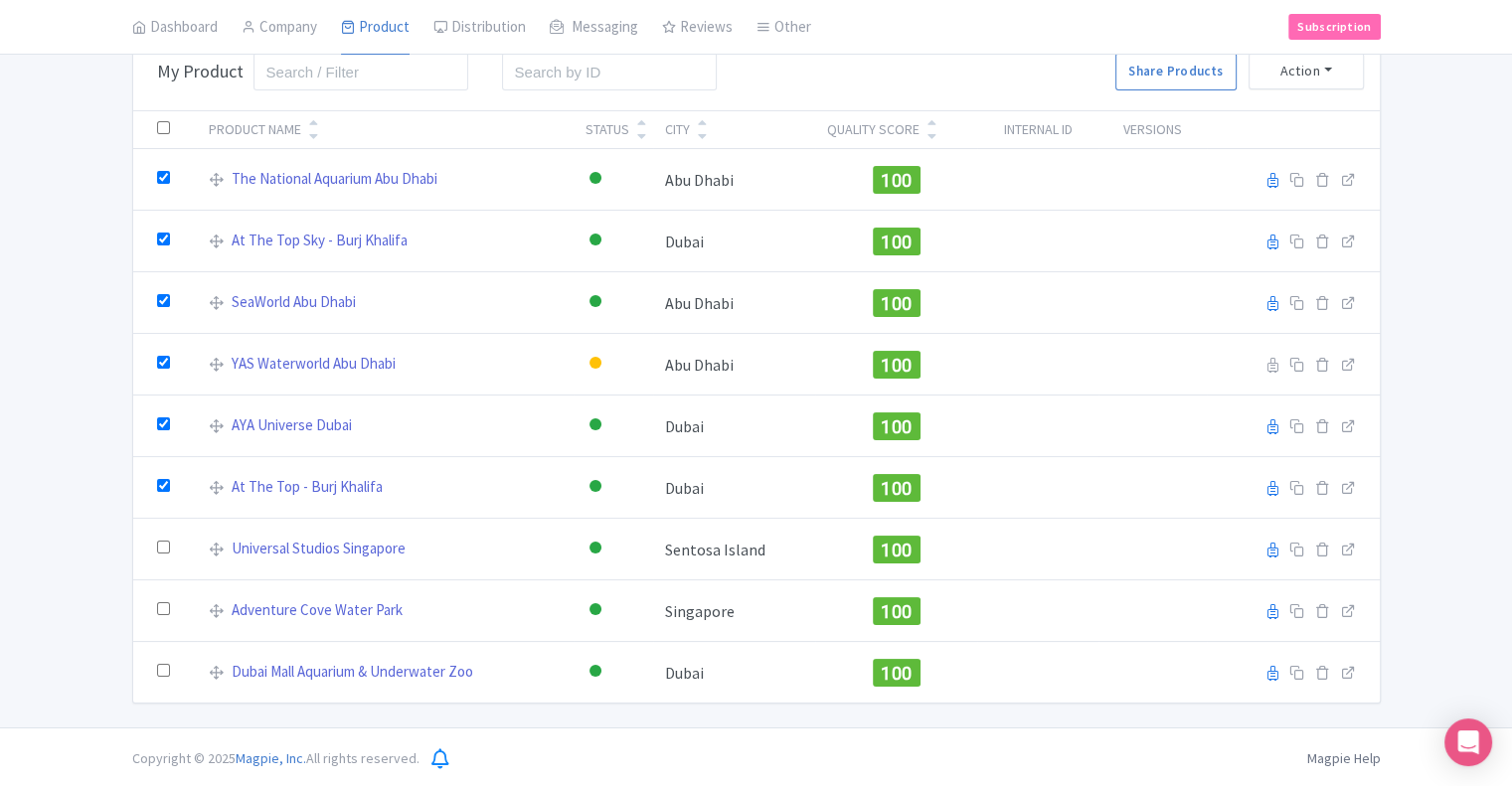 checkbox on "true" 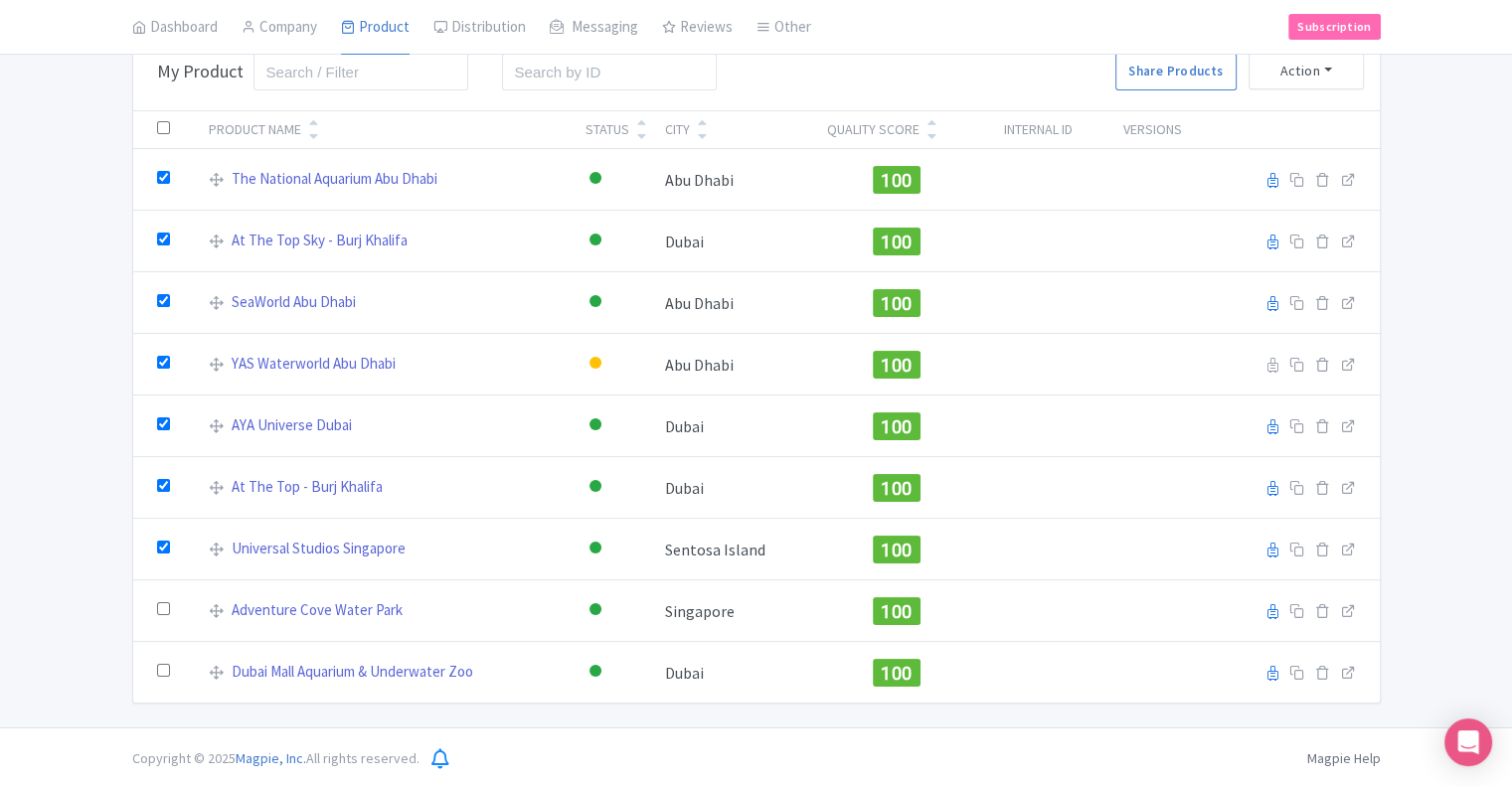 checkbox on "true" 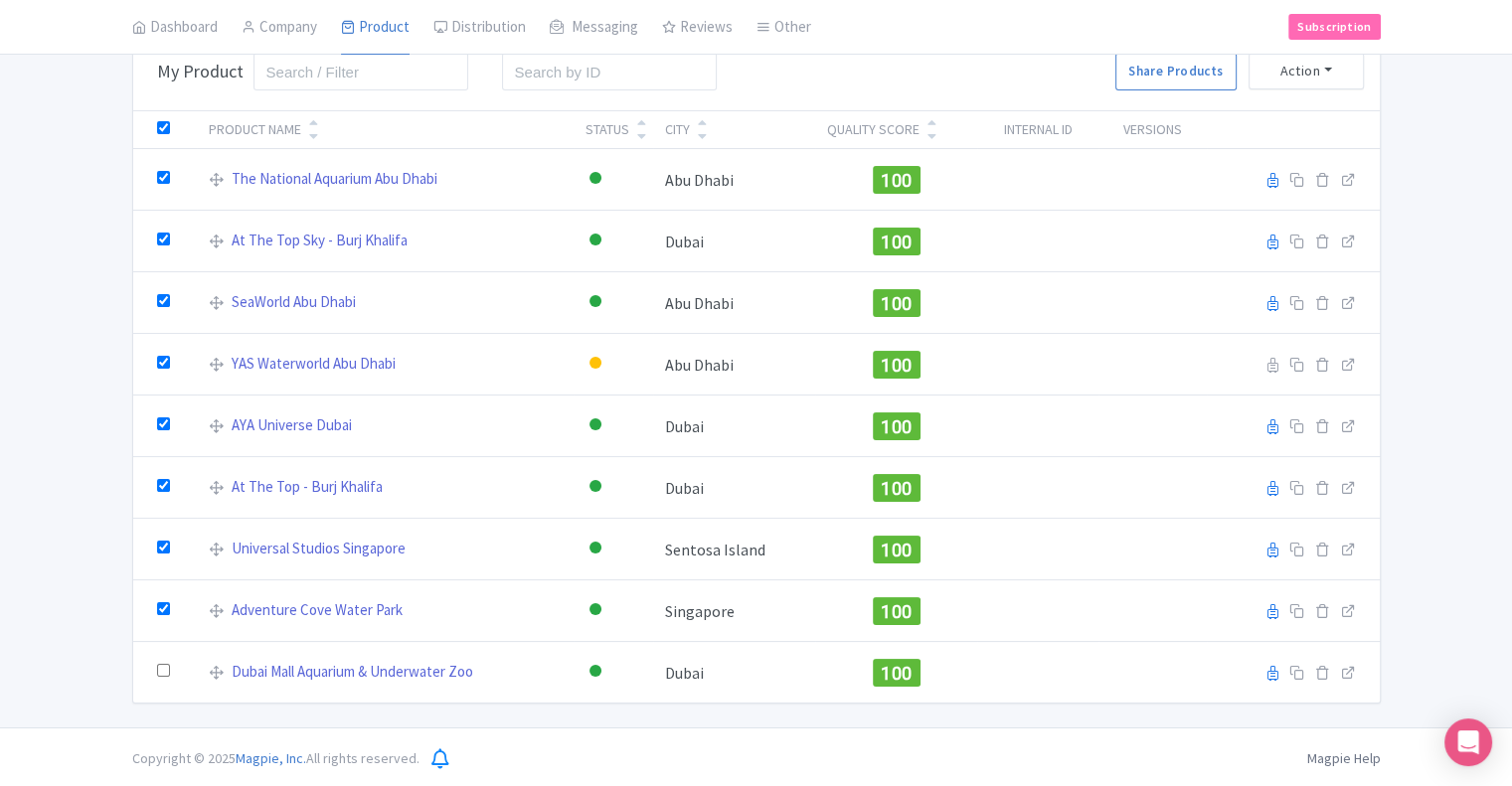 checkbox on "true" 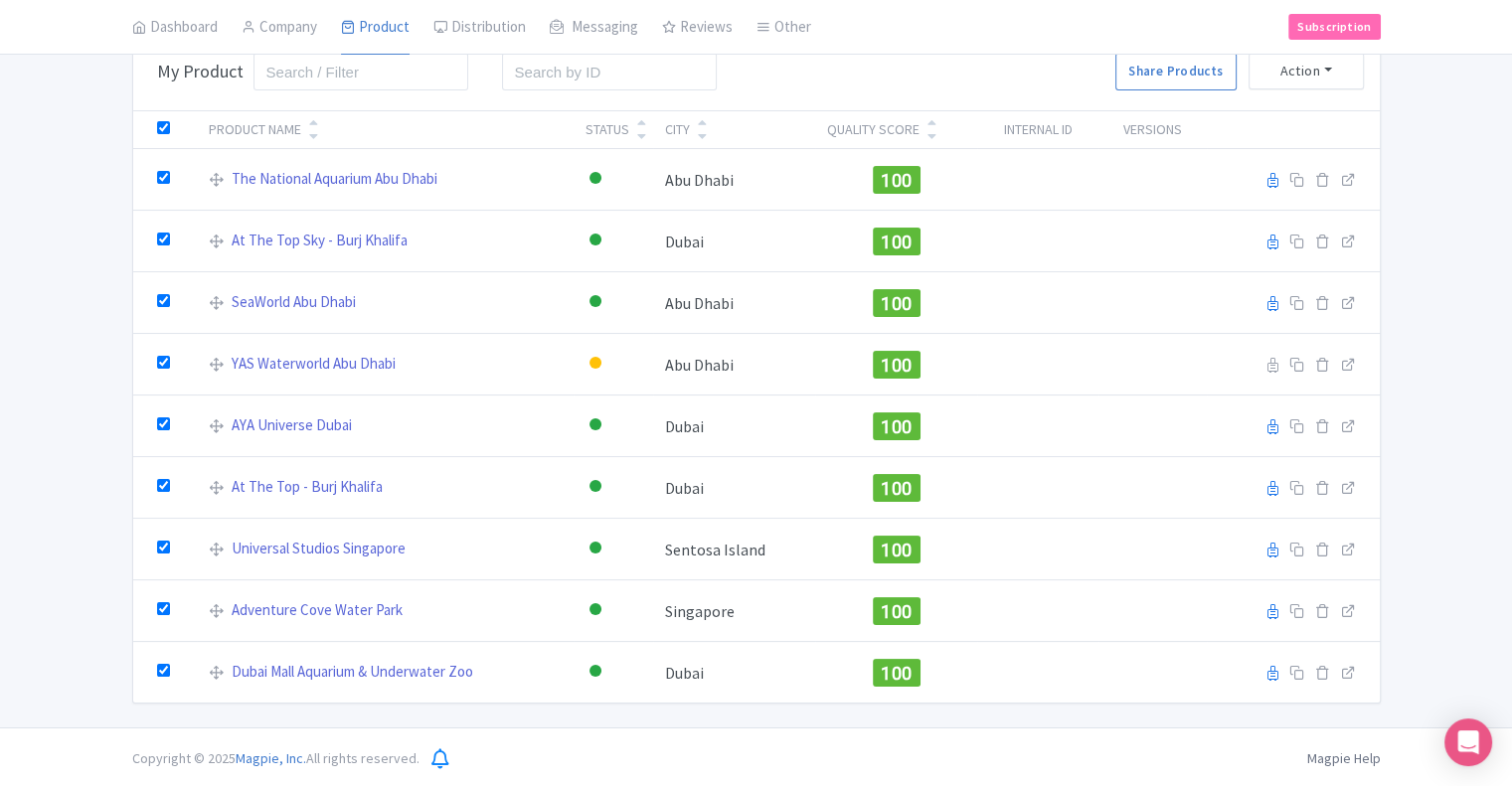 checkbox on "true" 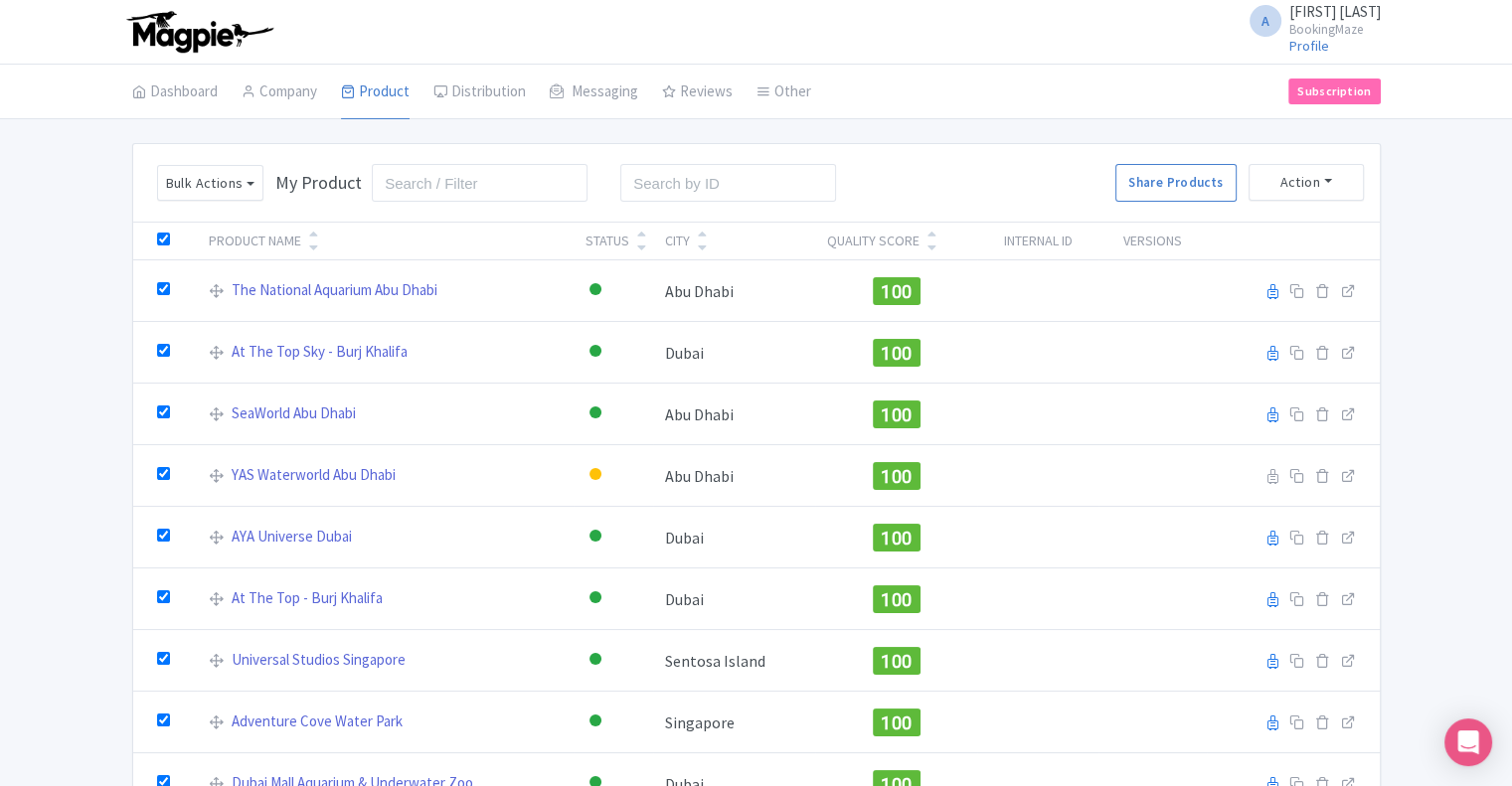 scroll, scrollTop: 0, scrollLeft: 0, axis: both 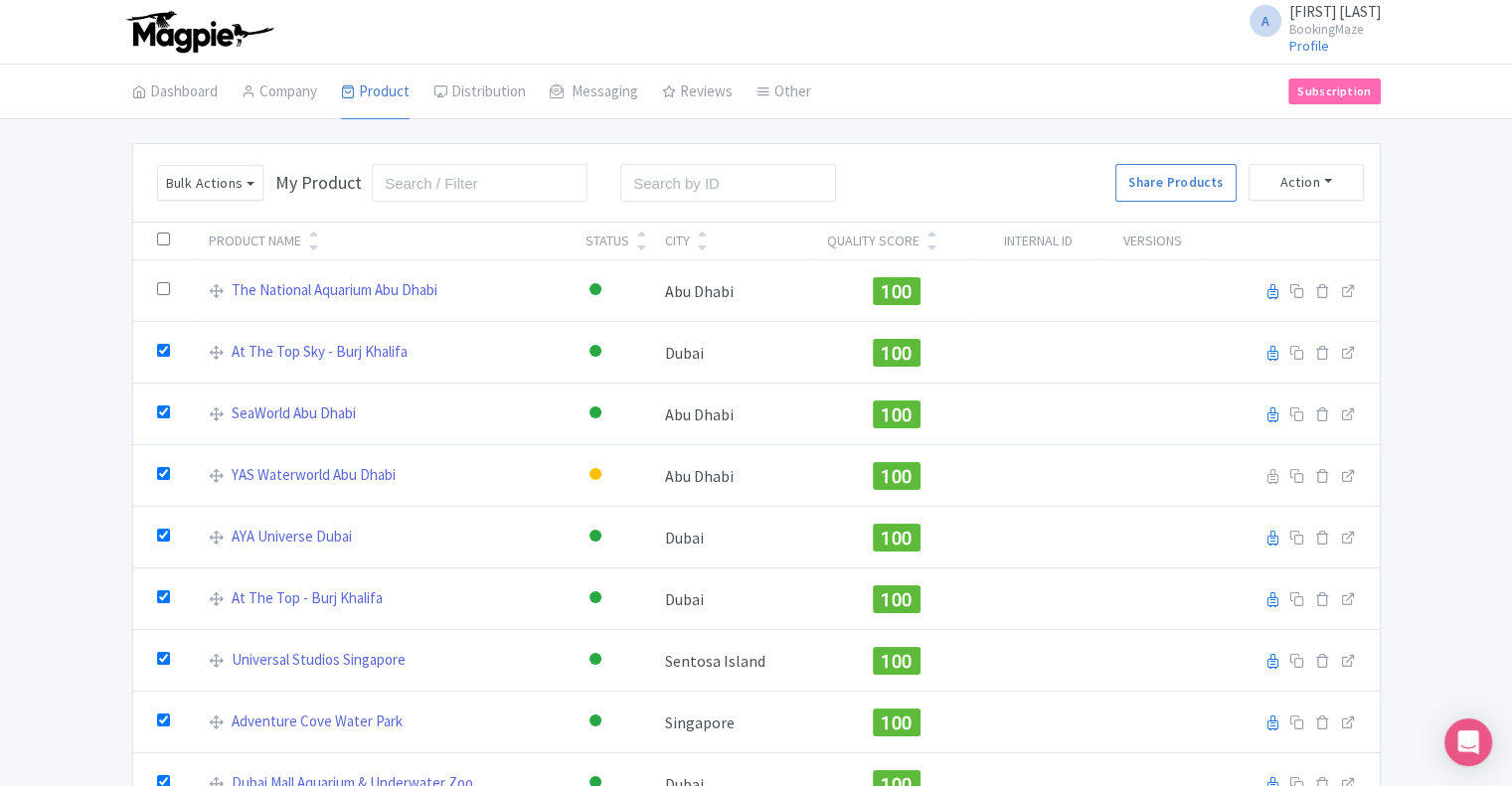 checkbox on "false" 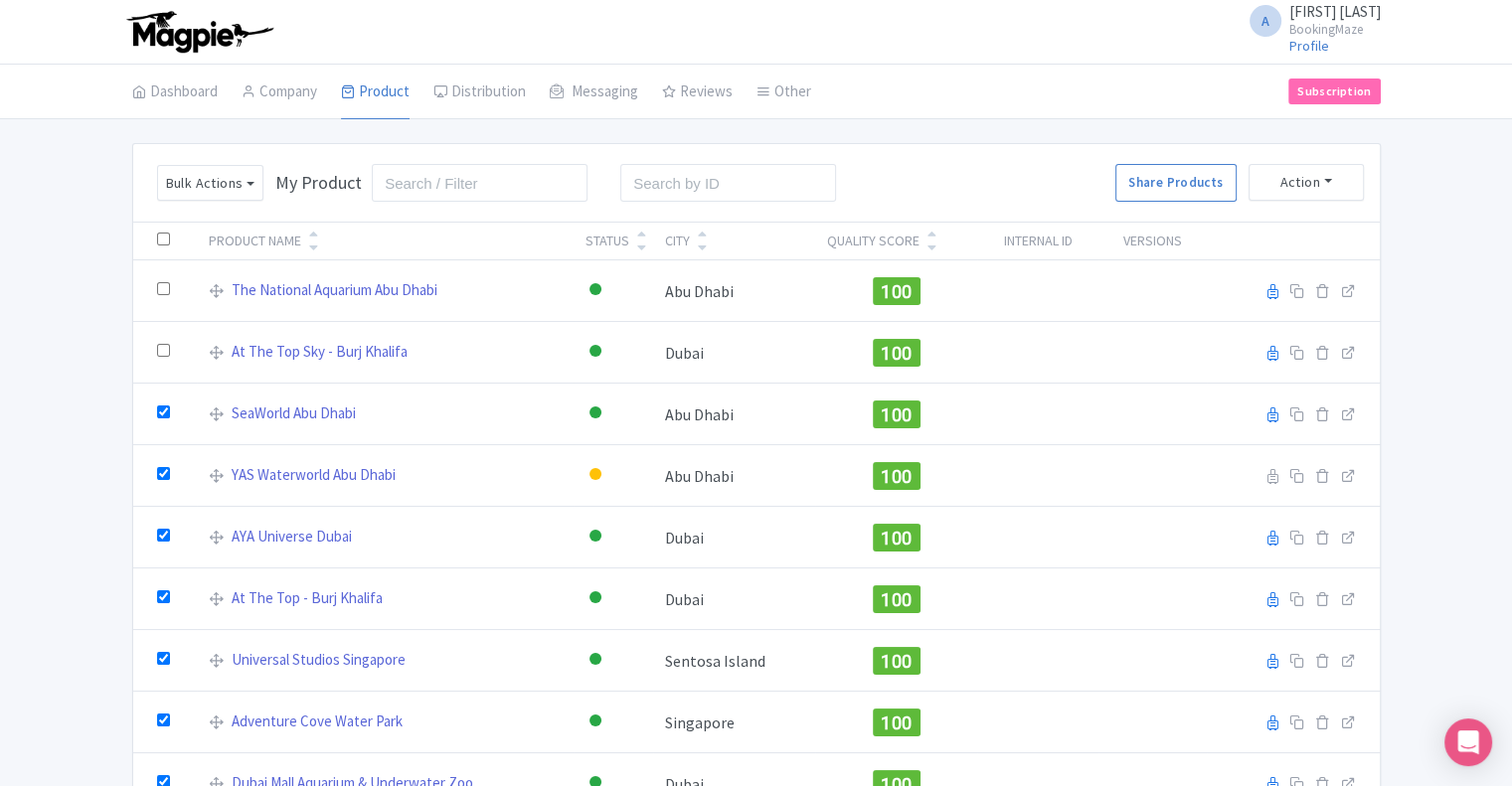 checkbox on "false" 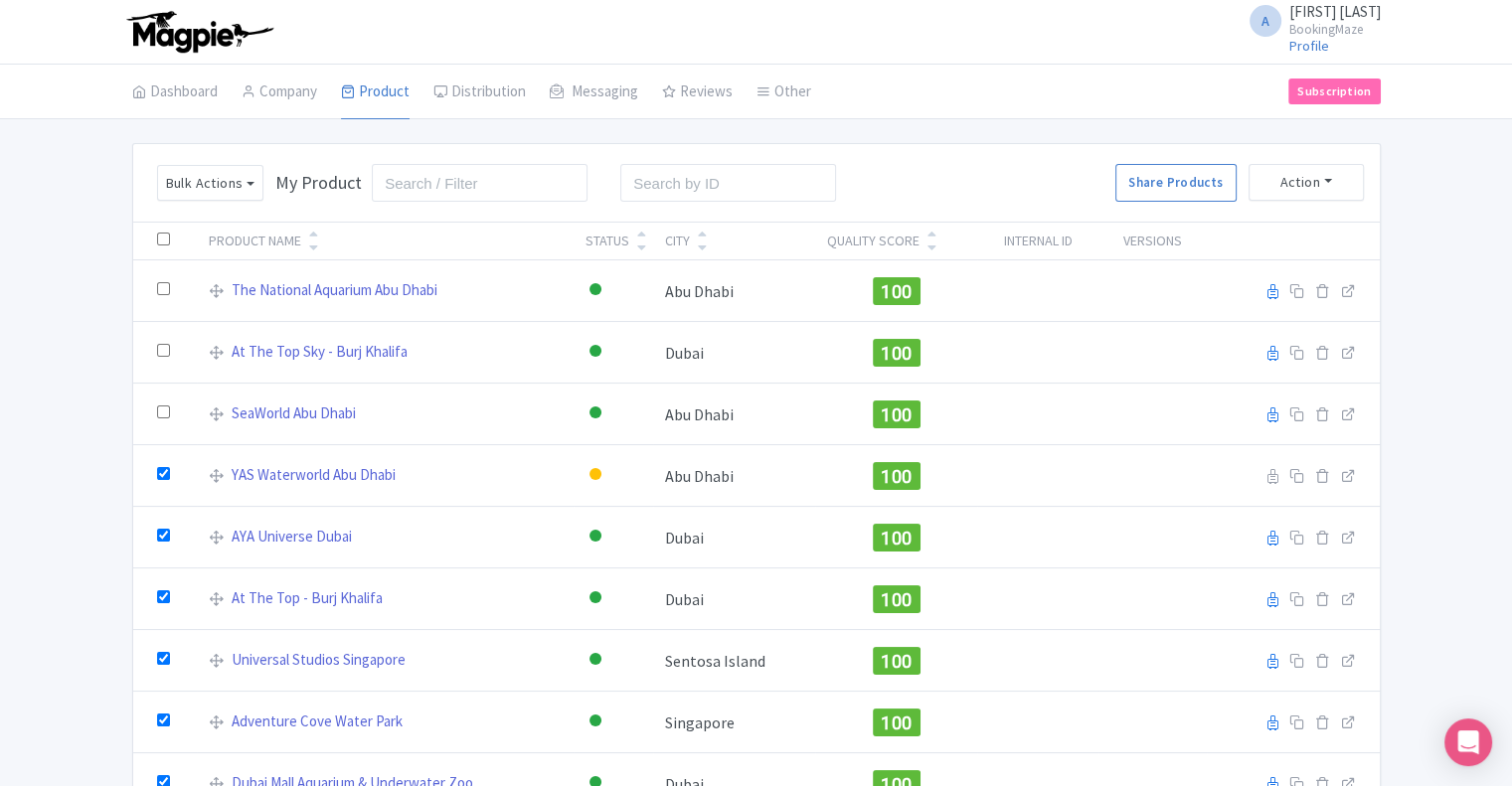 checkbox on "false" 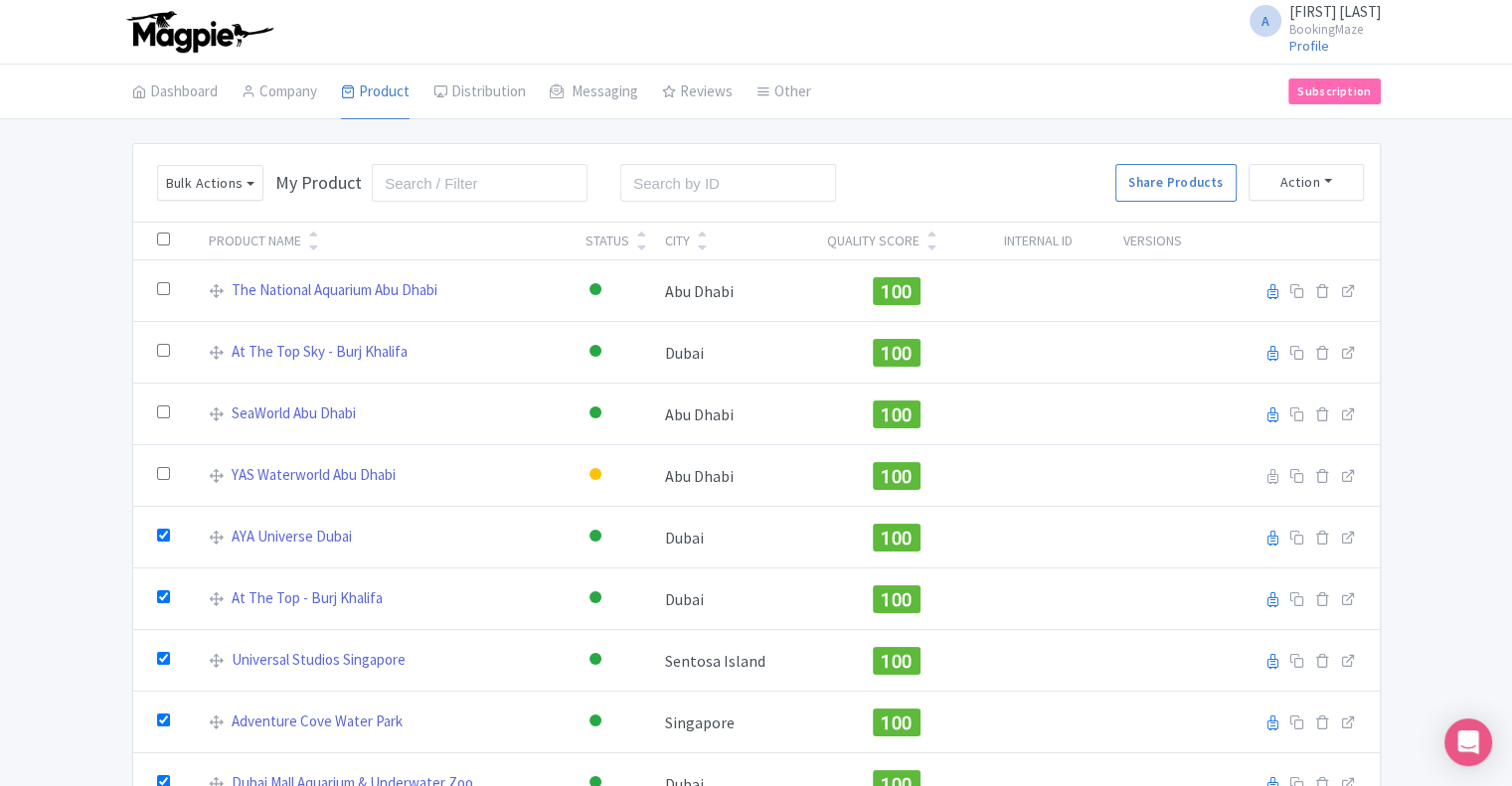 checkbox on "false" 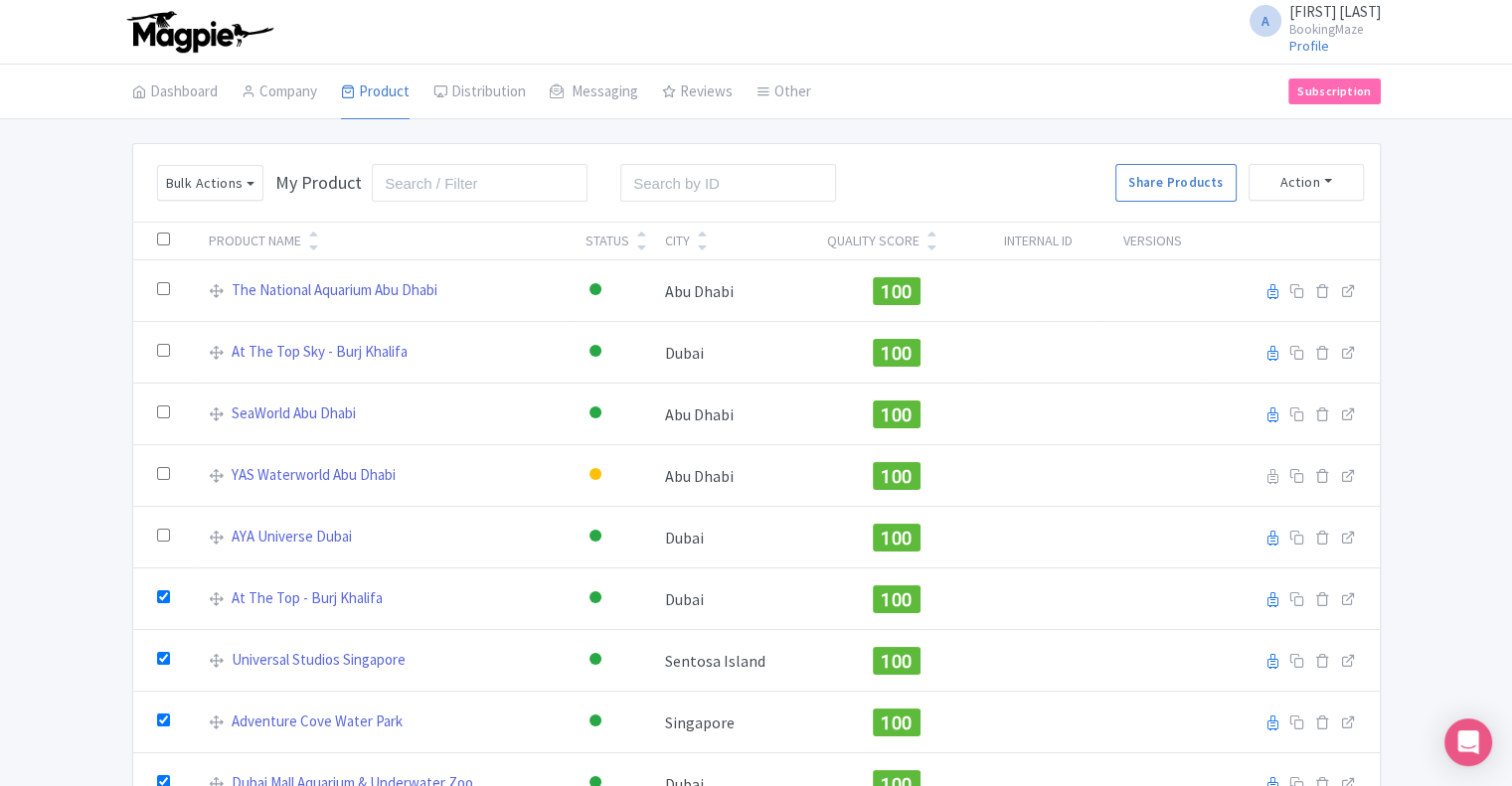 checkbox on "false" 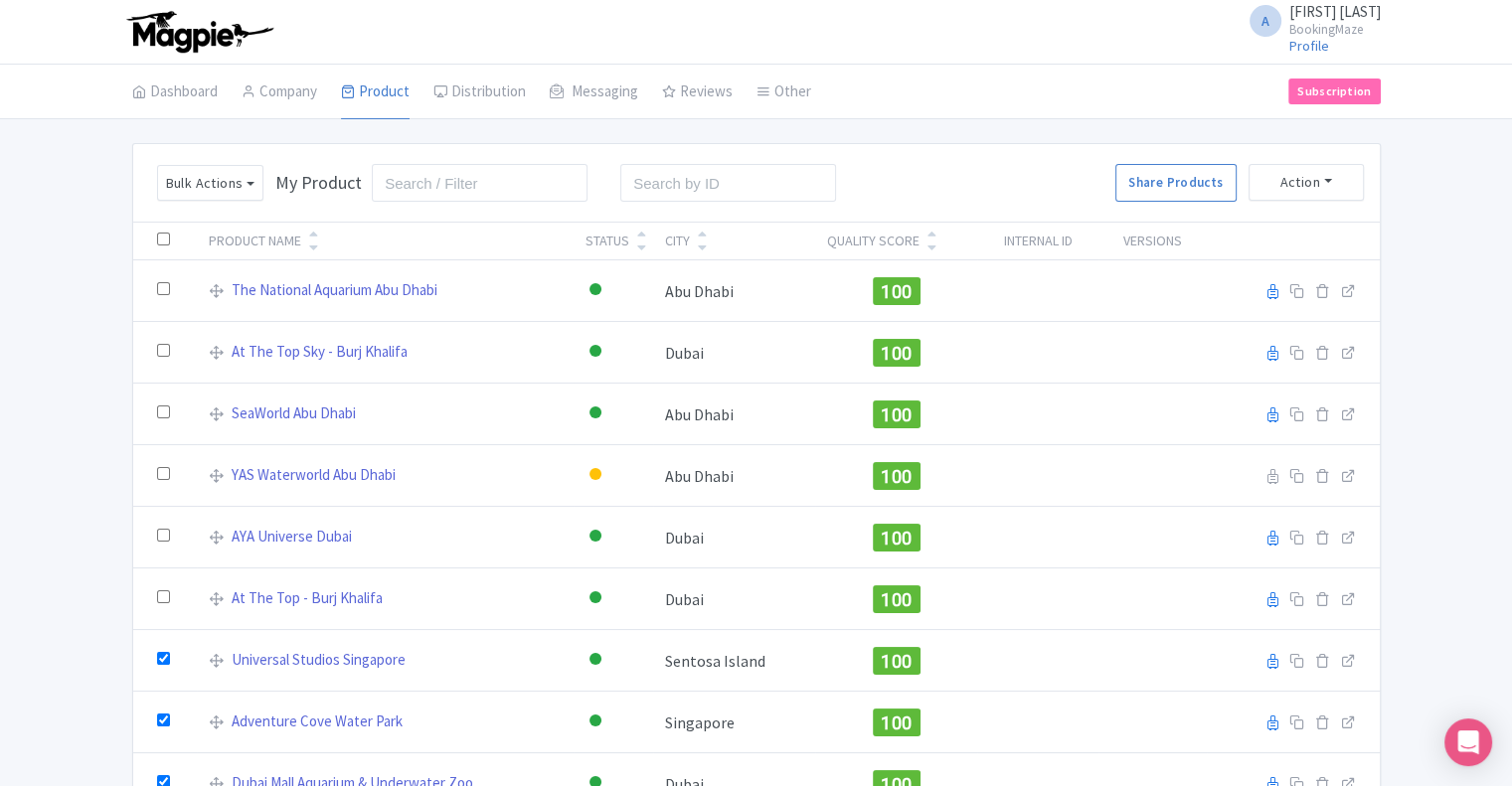 checkbox on "false" 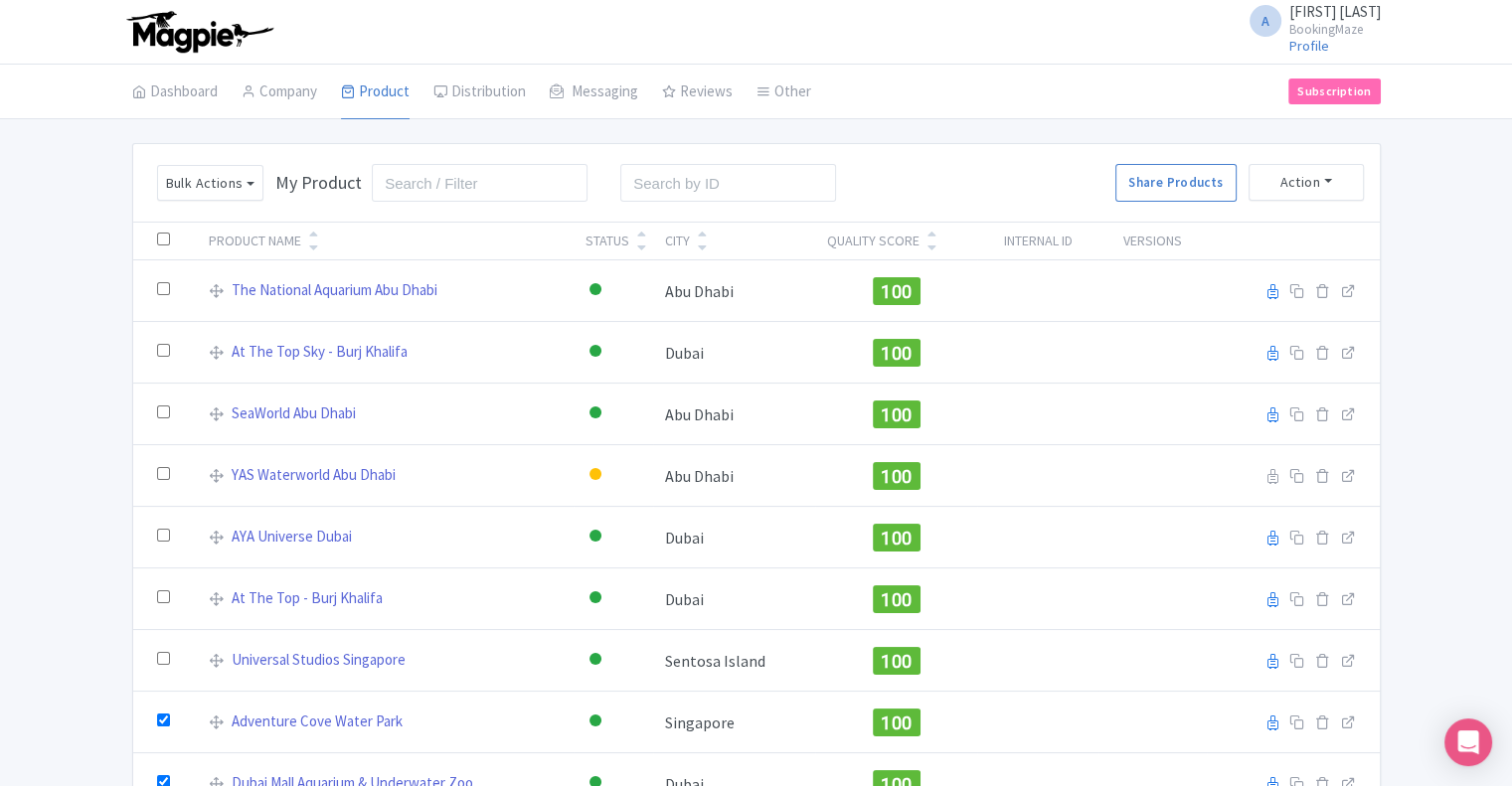 checkbox on "false" 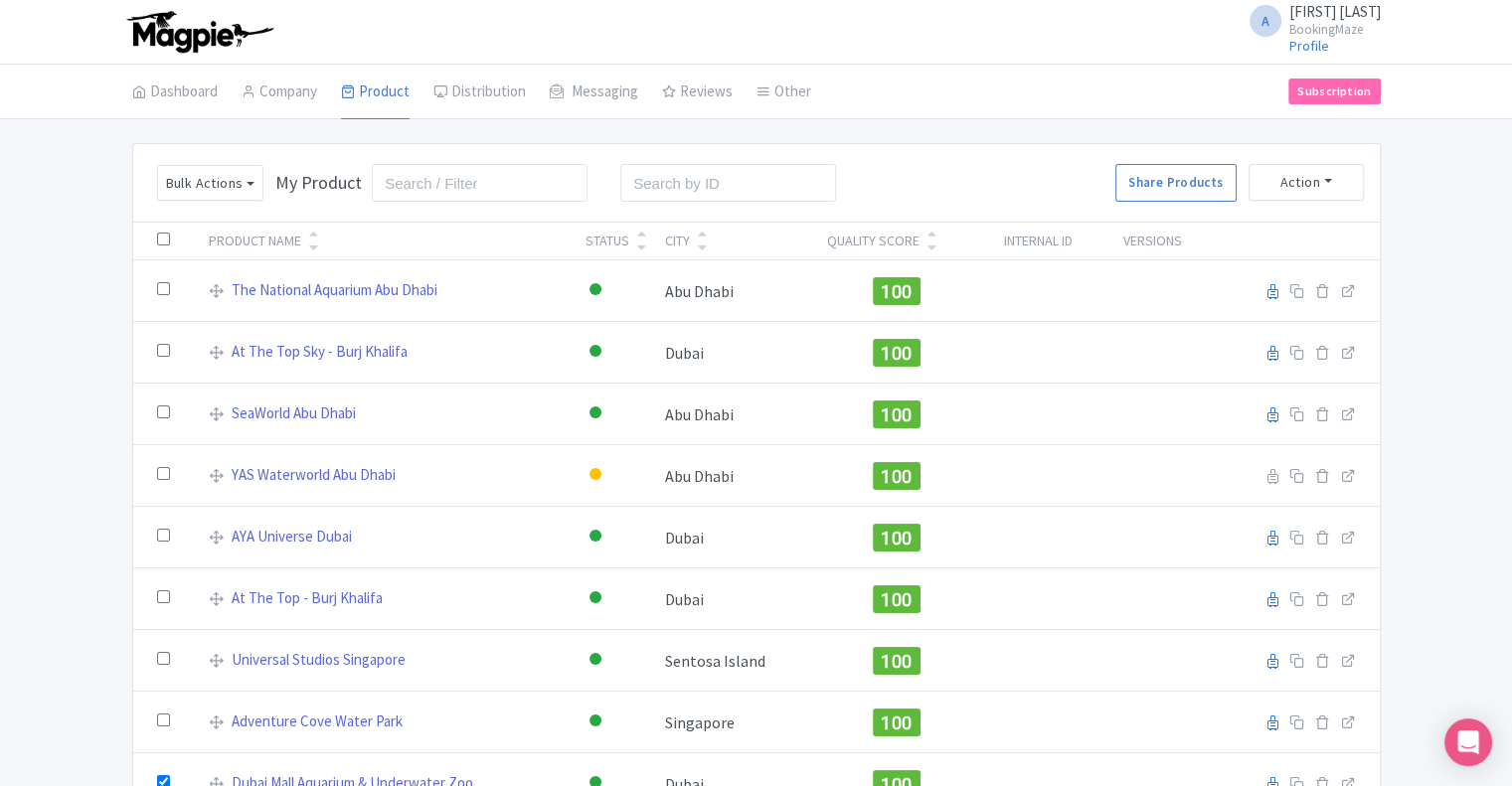 checkbox on "false" 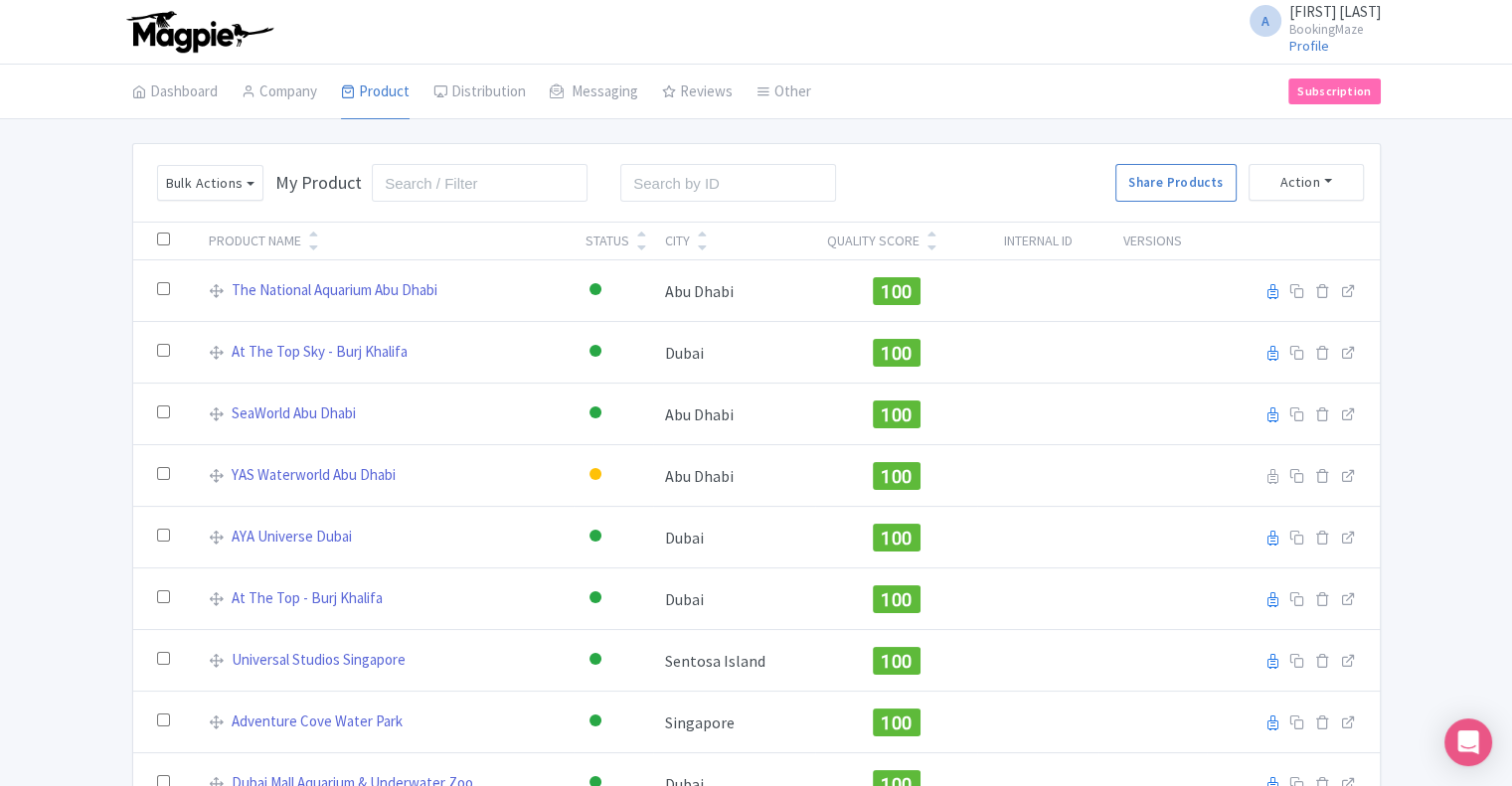 checkbox on "false" 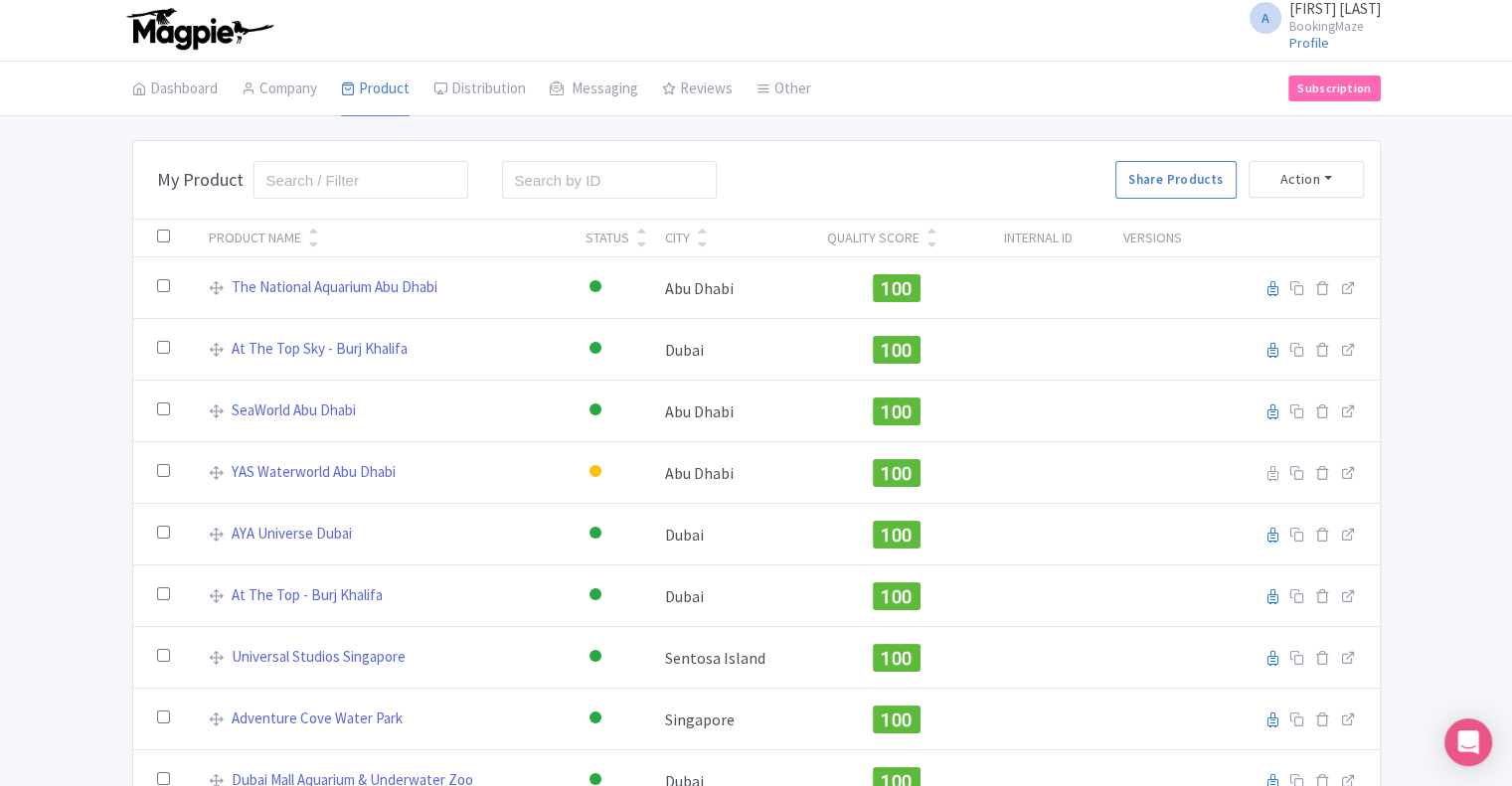 scroll, scrollTop: 0, scrollLeft: 0, axis: both 